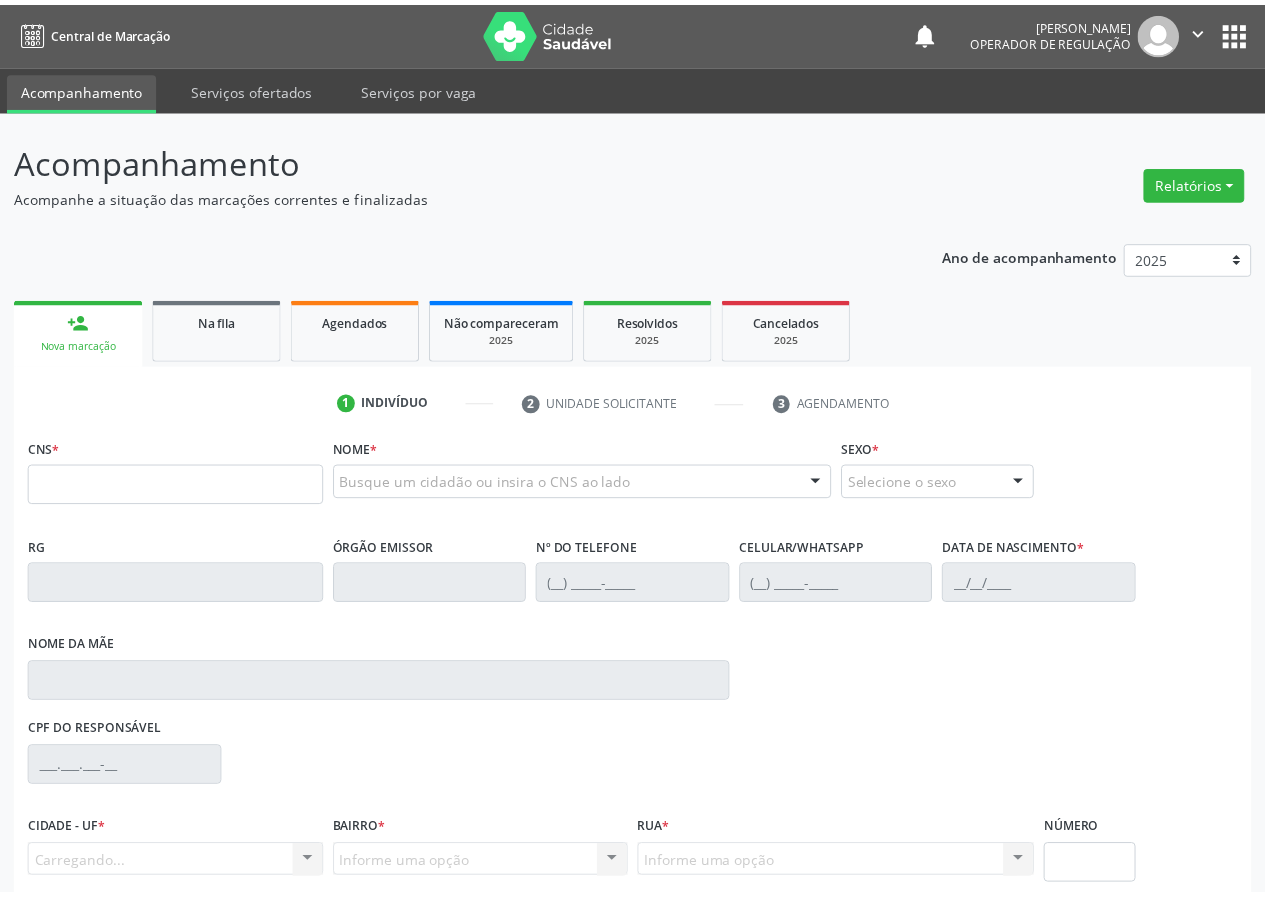 scroll, scrollTop: 0, scrollLeft: 0, axis: both 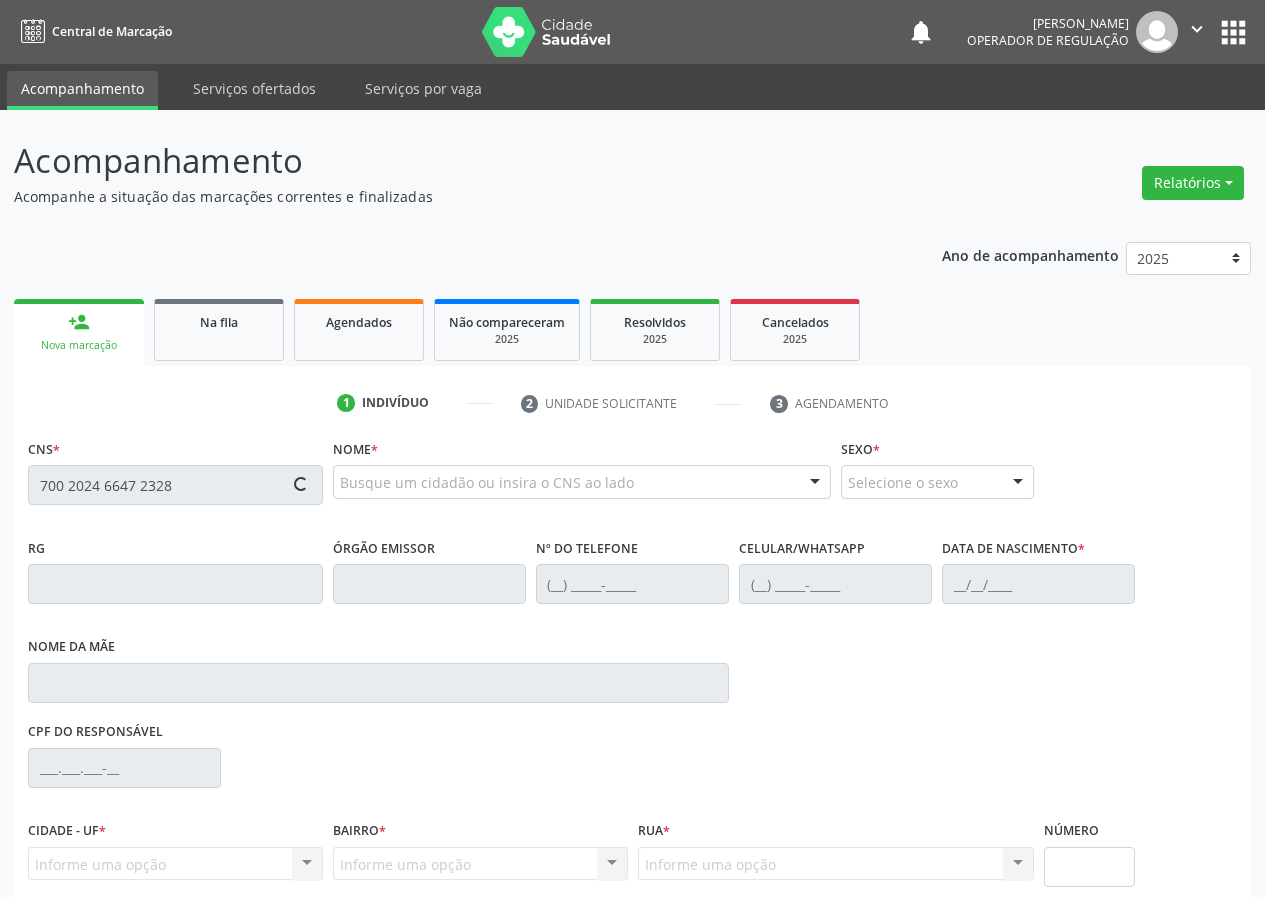 type on "700 2024 6647 2328" 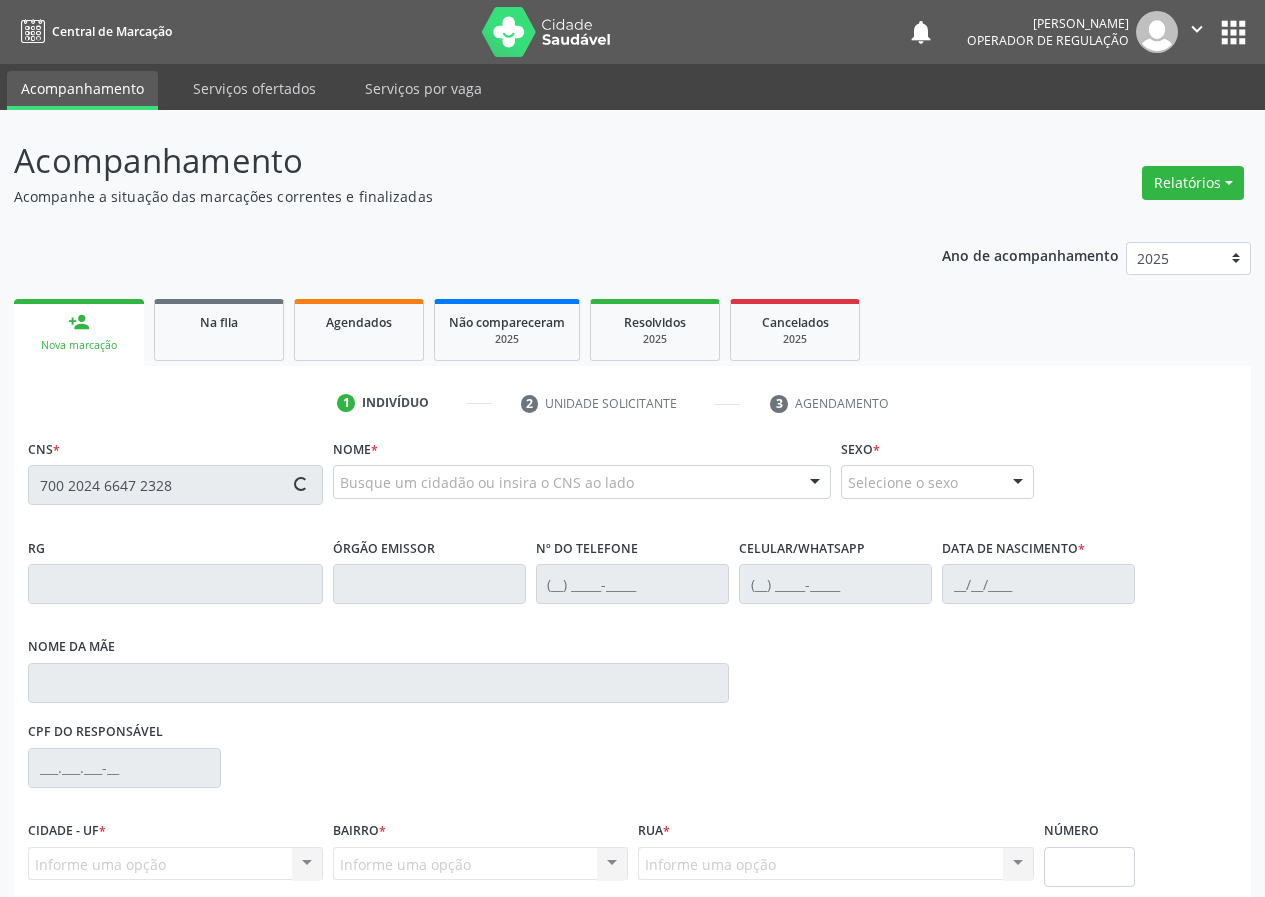 type 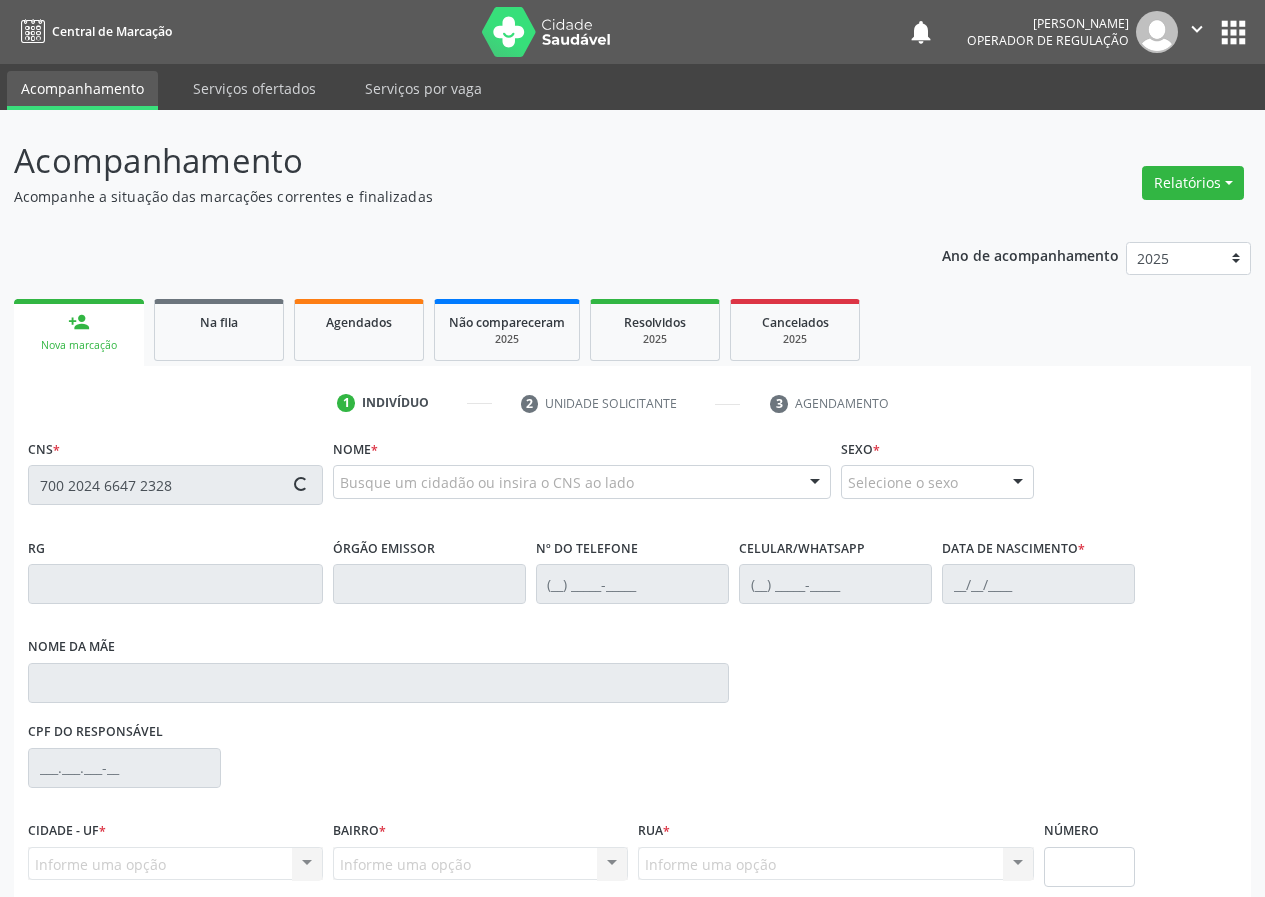 type 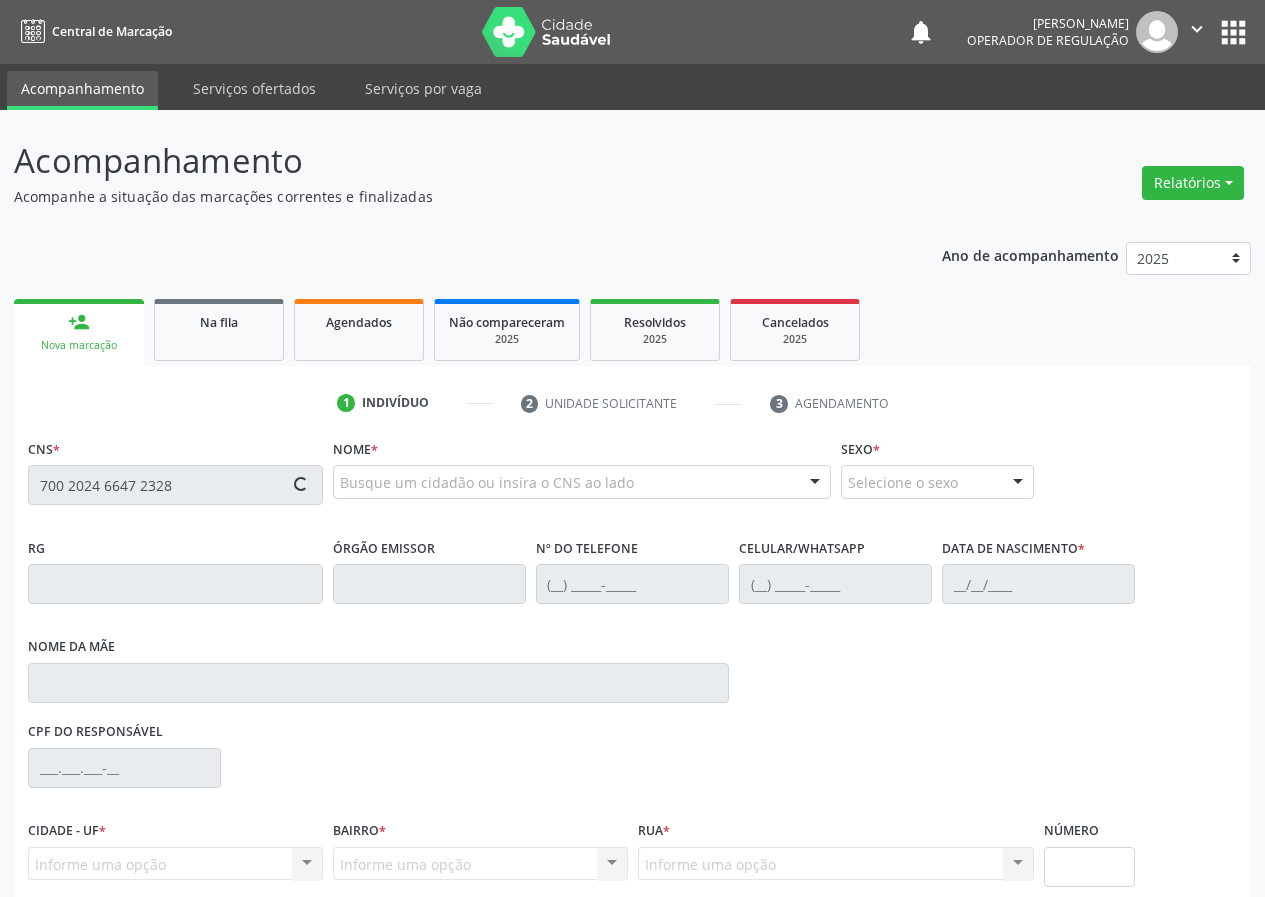 type 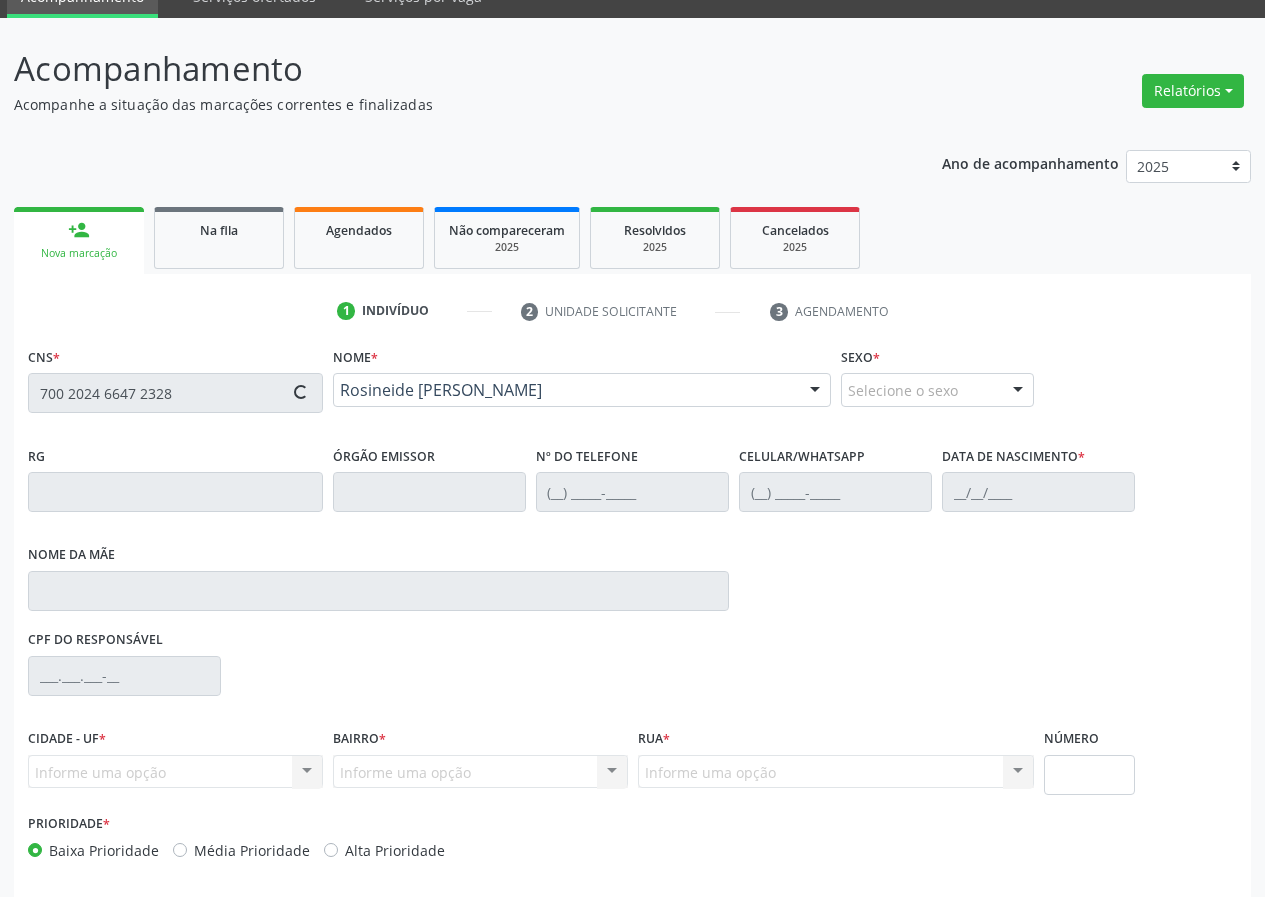 scroll, scrollTop: 173, scrollLeft: 0, axis: vertical 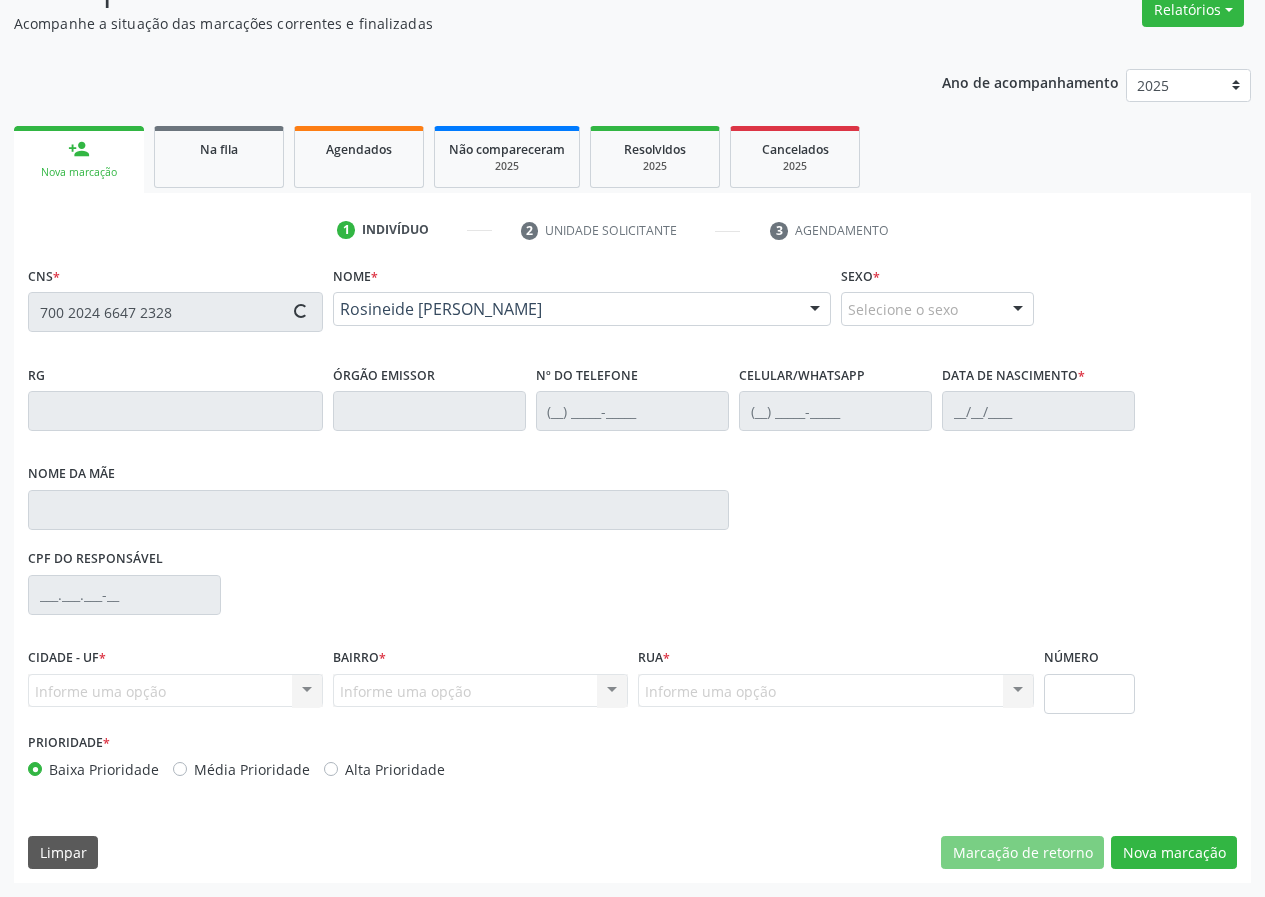 type on "(83) 99351-2585" 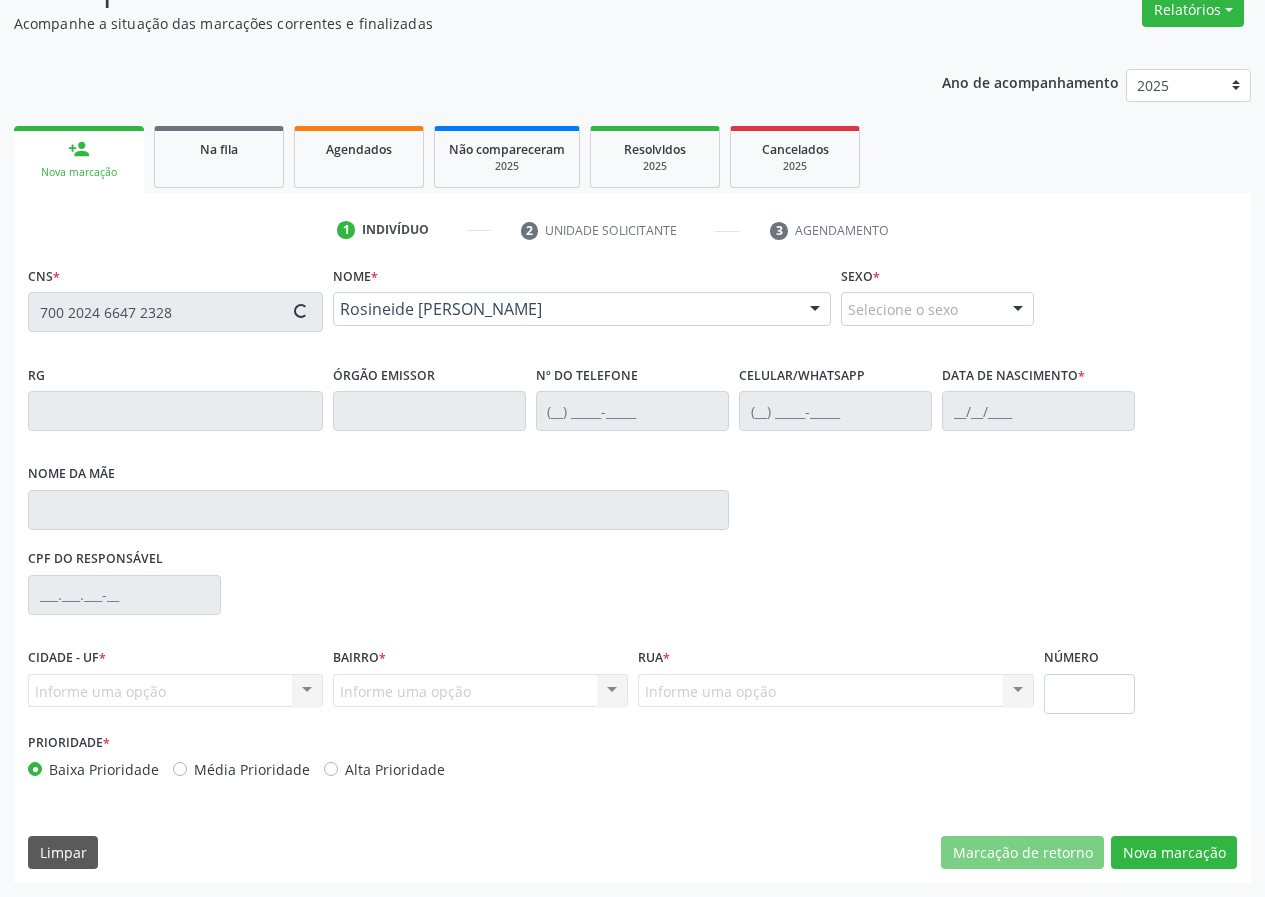 type on "11/06/1965" 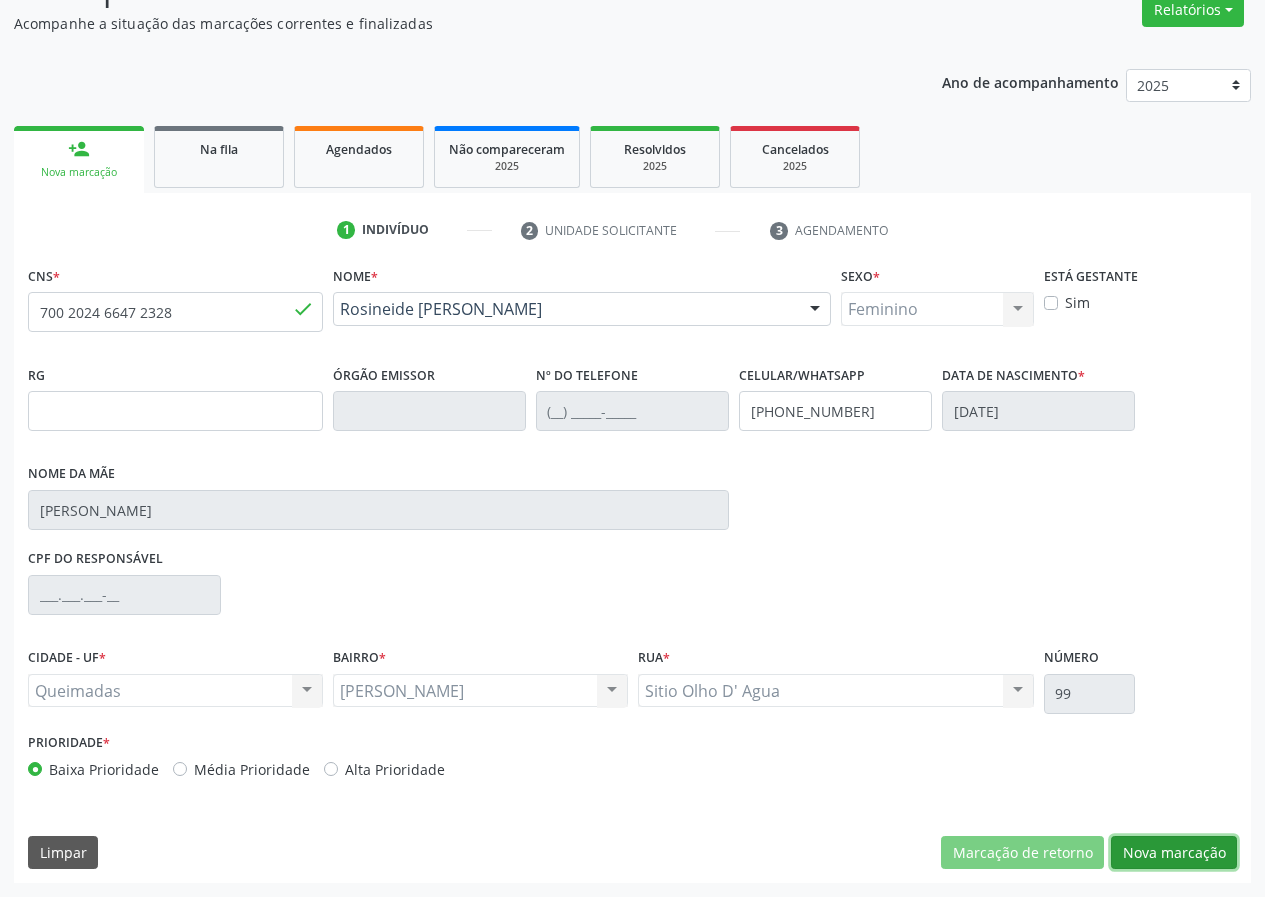 click on "Nova marcação" at bounding box center (1174, 853) 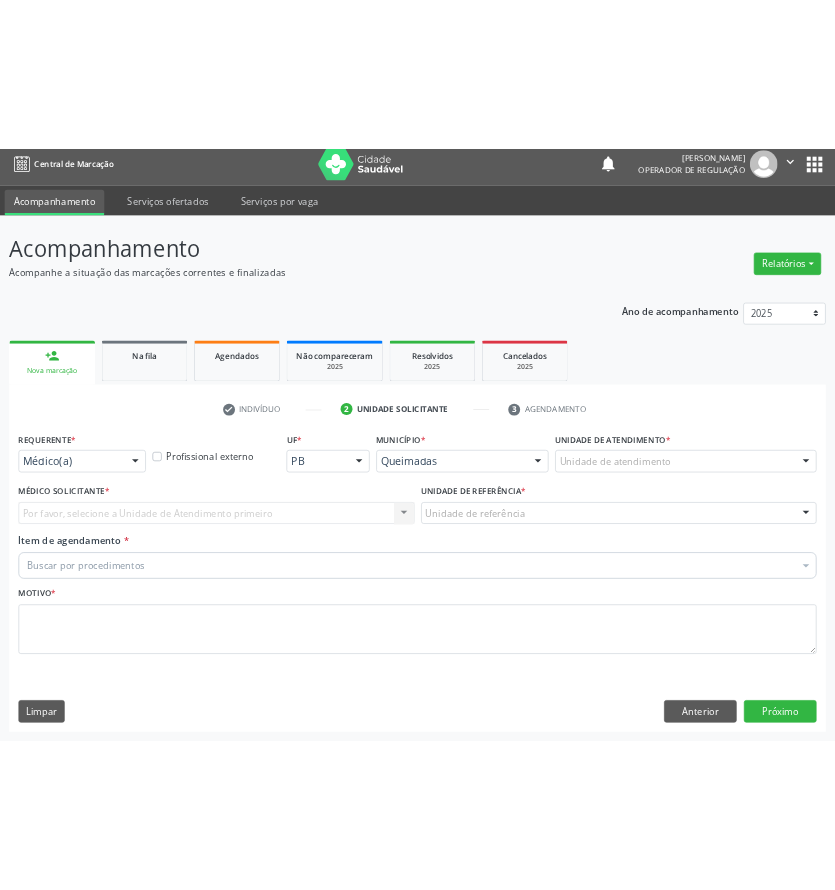scroll, scrollTop: 9, scrollLeft: 0, axis: vertical 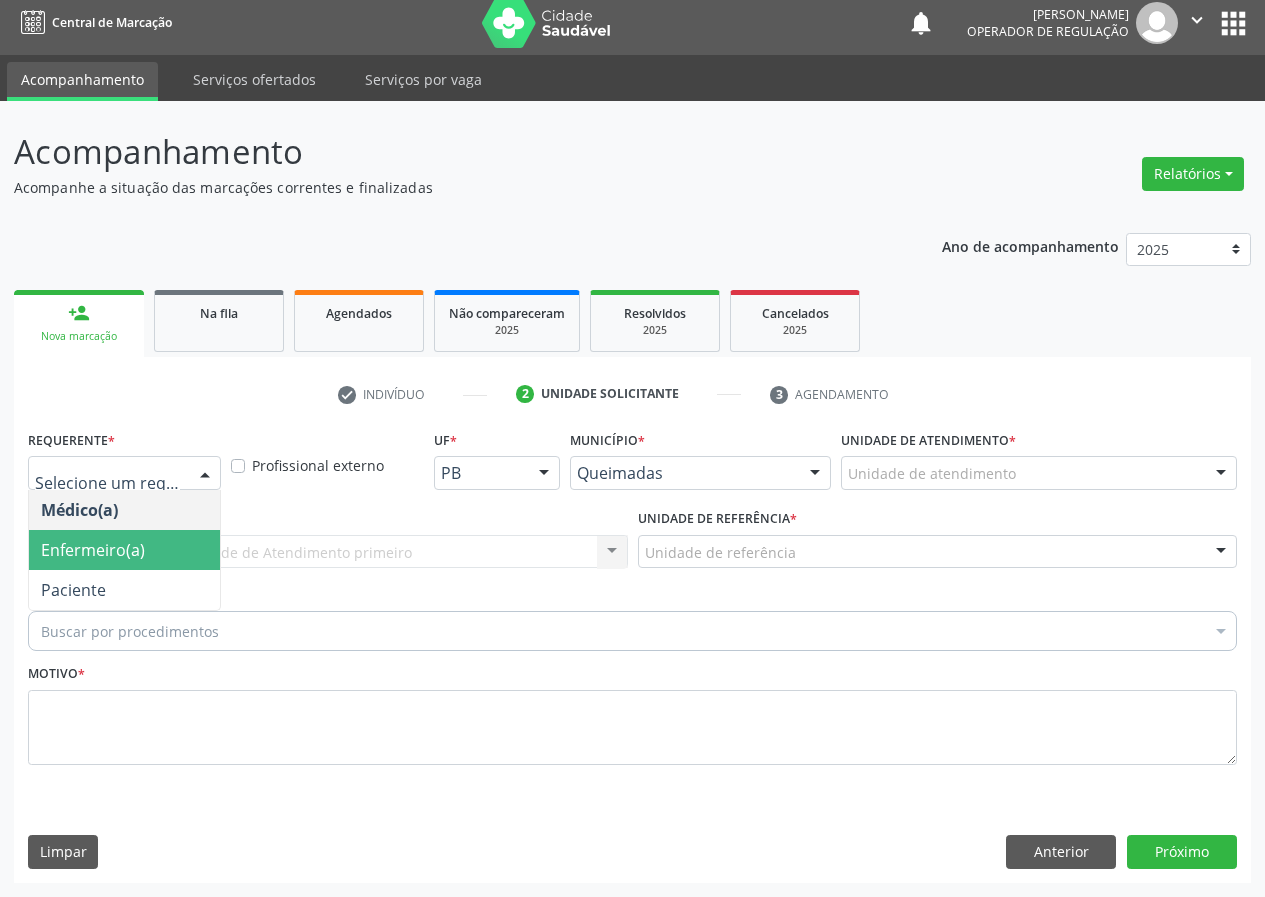 click on "Enfermeiro(a)" at bounding box center (124, 550) 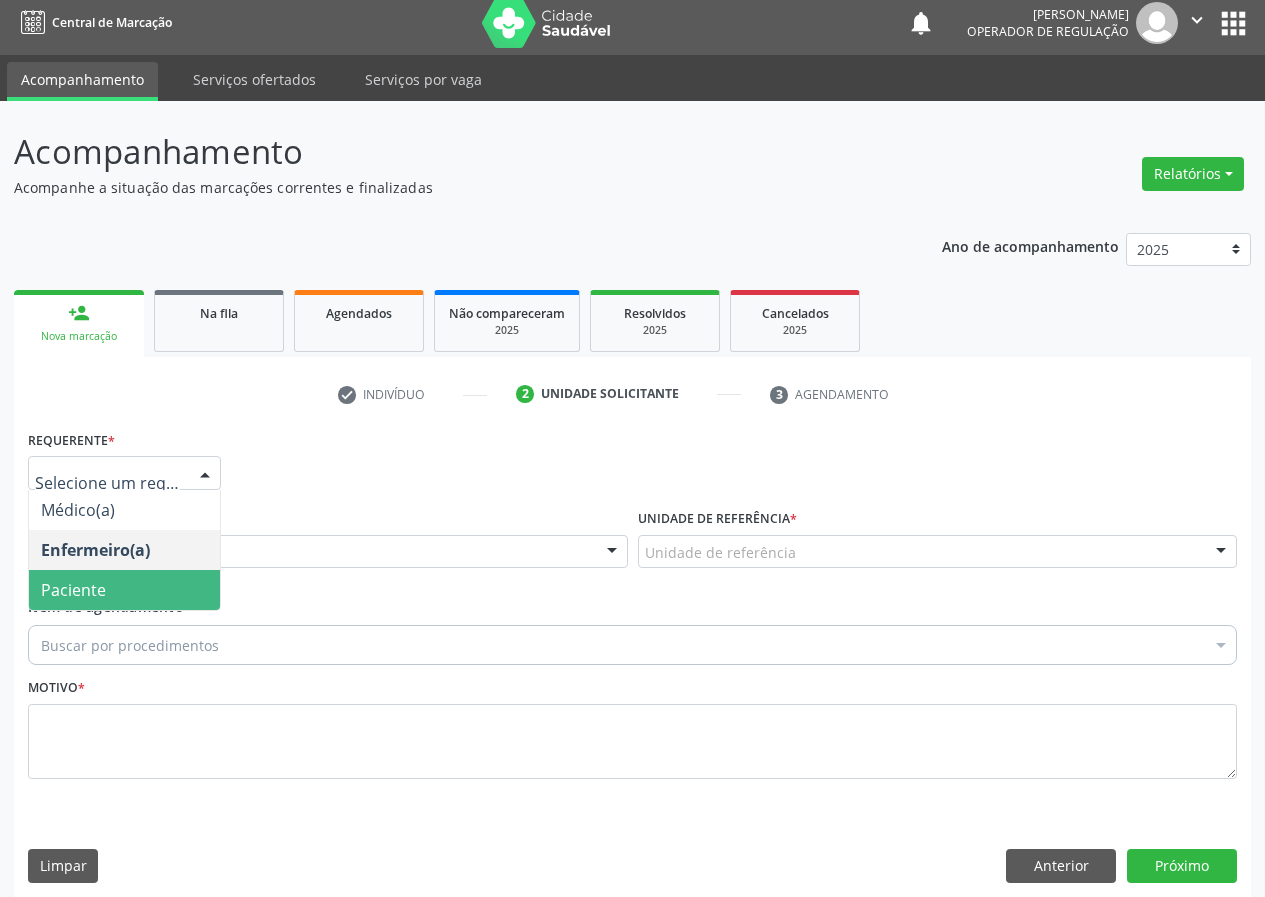 click on "Paciente" at bounding box center (124, 590) 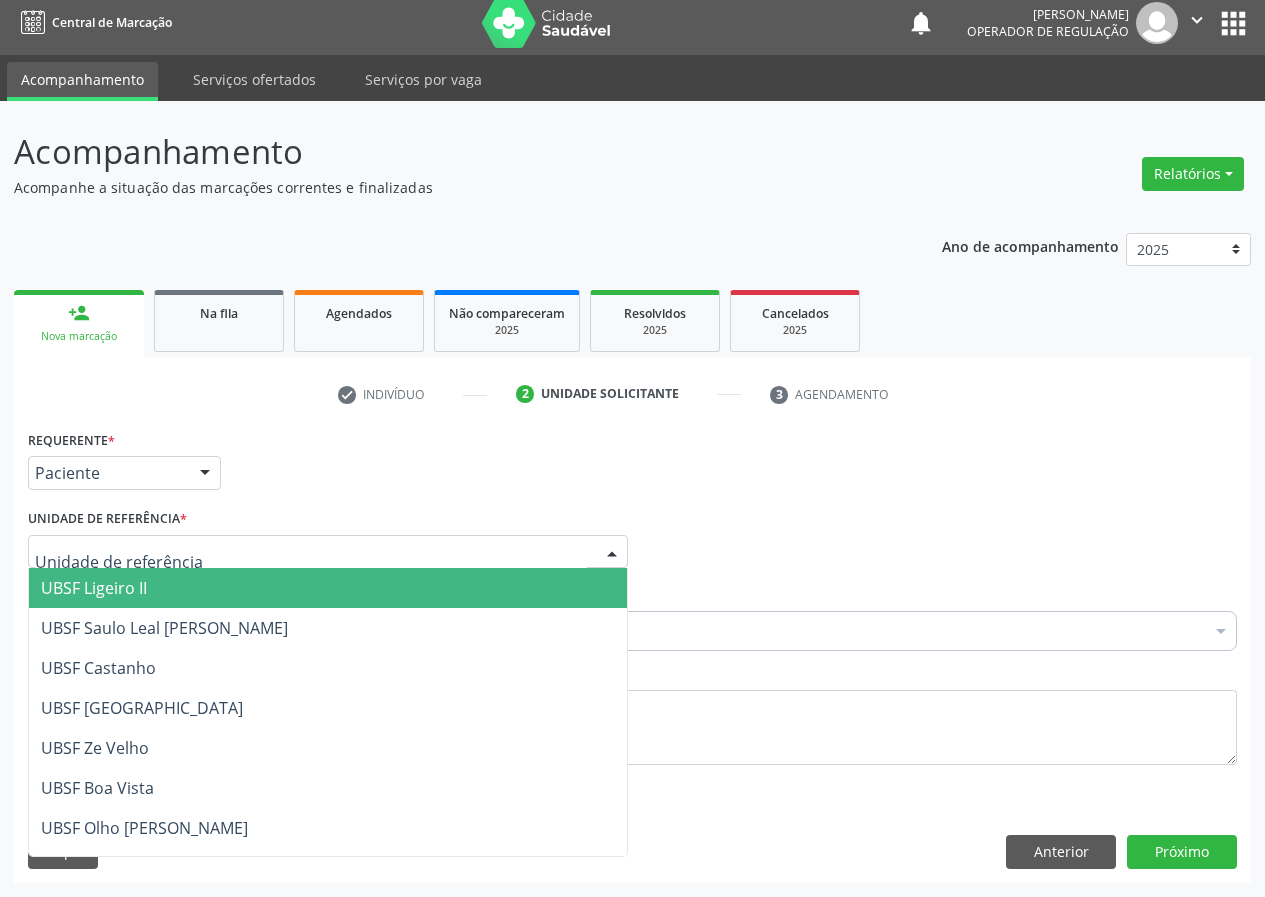 click at bounding box center [328, 552] 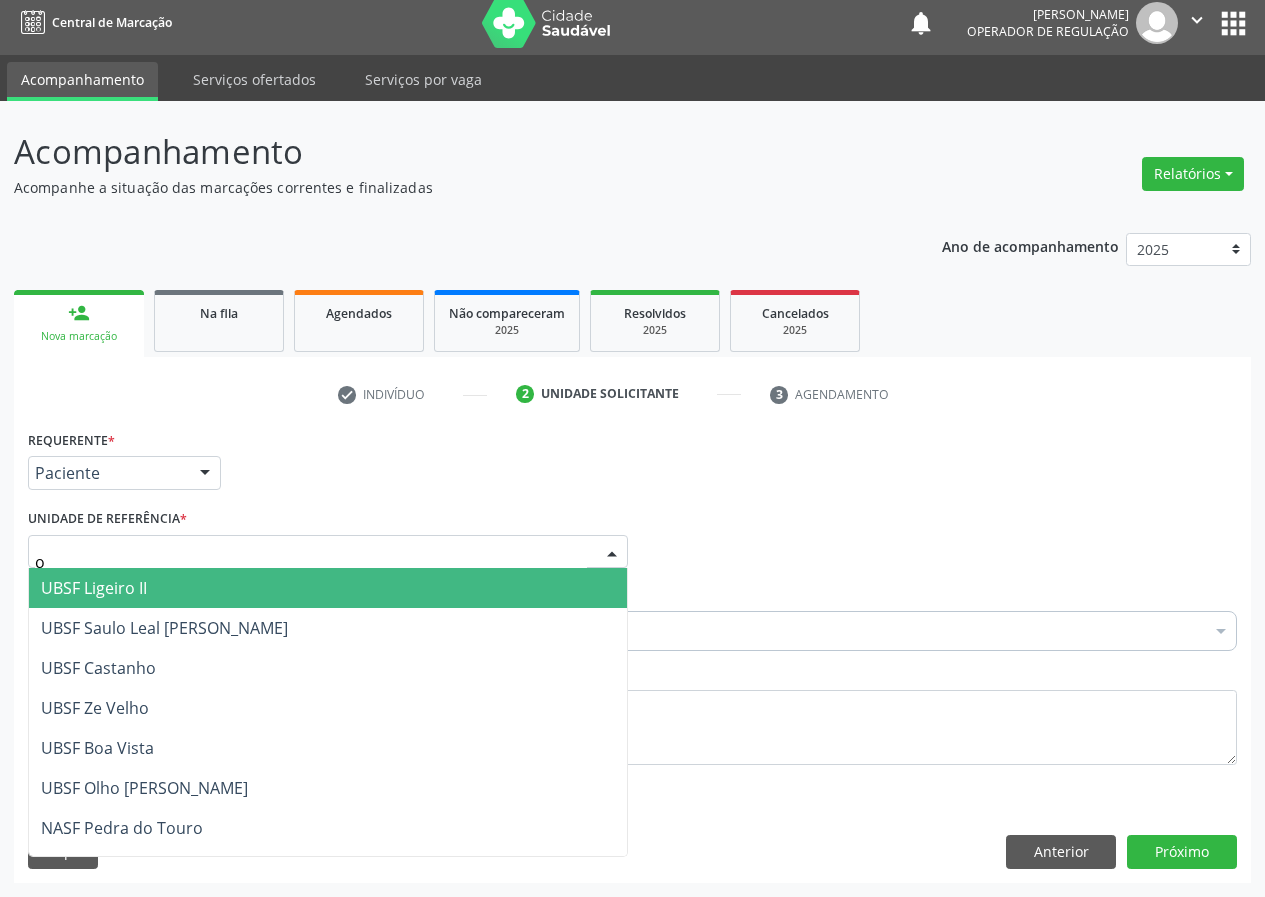 type on "ol" 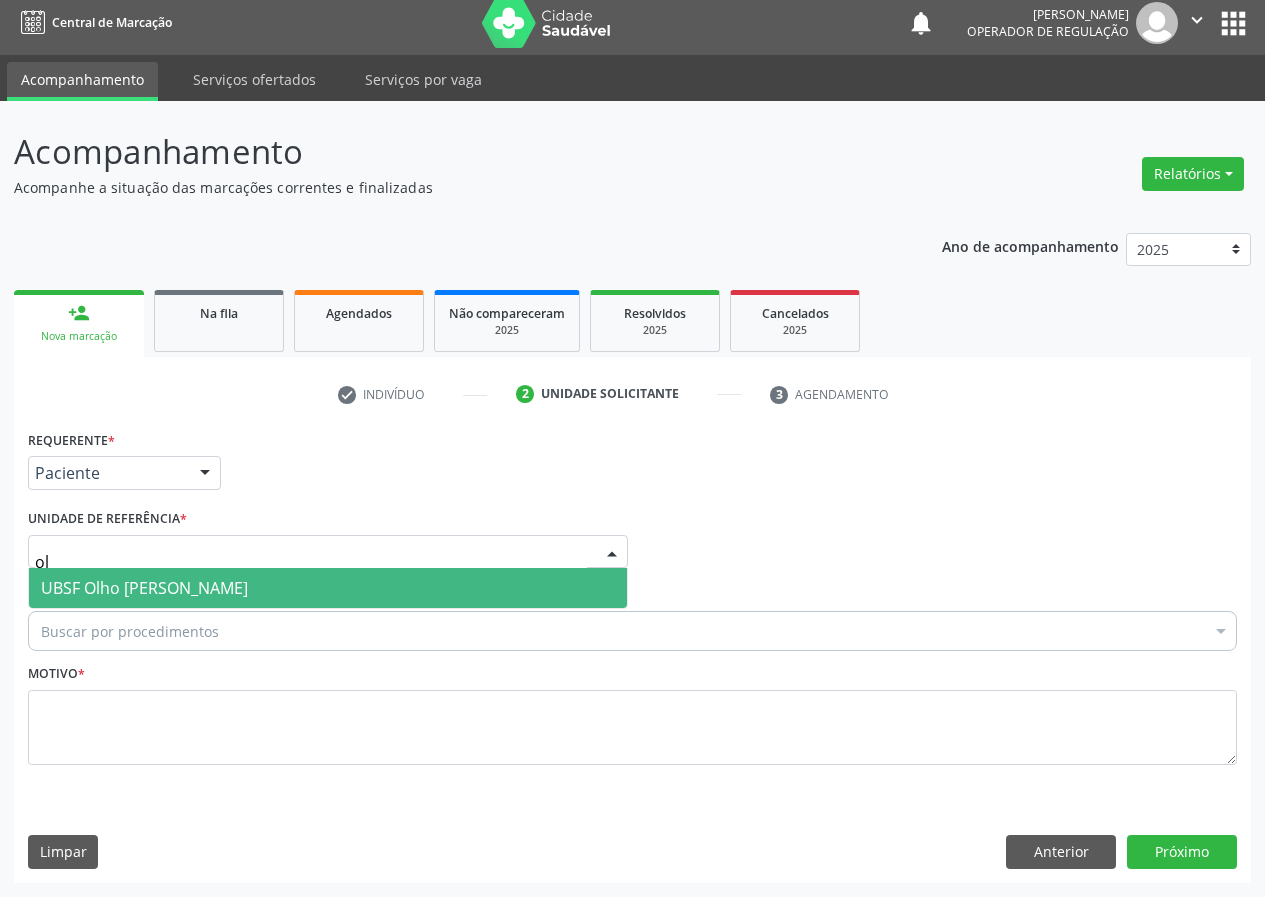 click on "UBSF Olho [PERSON_NAME]" at bounding box center (144, 588) 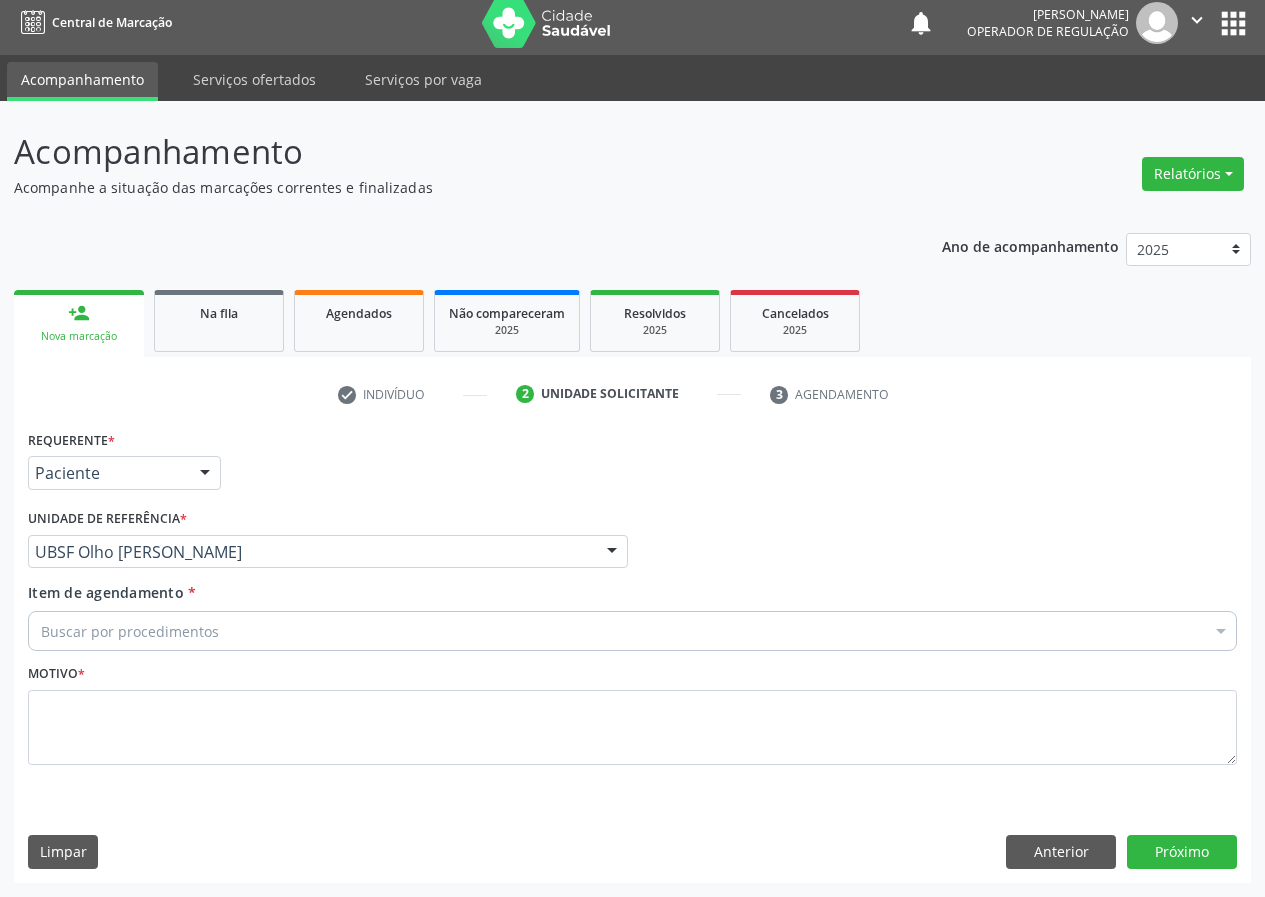 click on "Buscar por procedimentos" at bounding box center (632, 631) 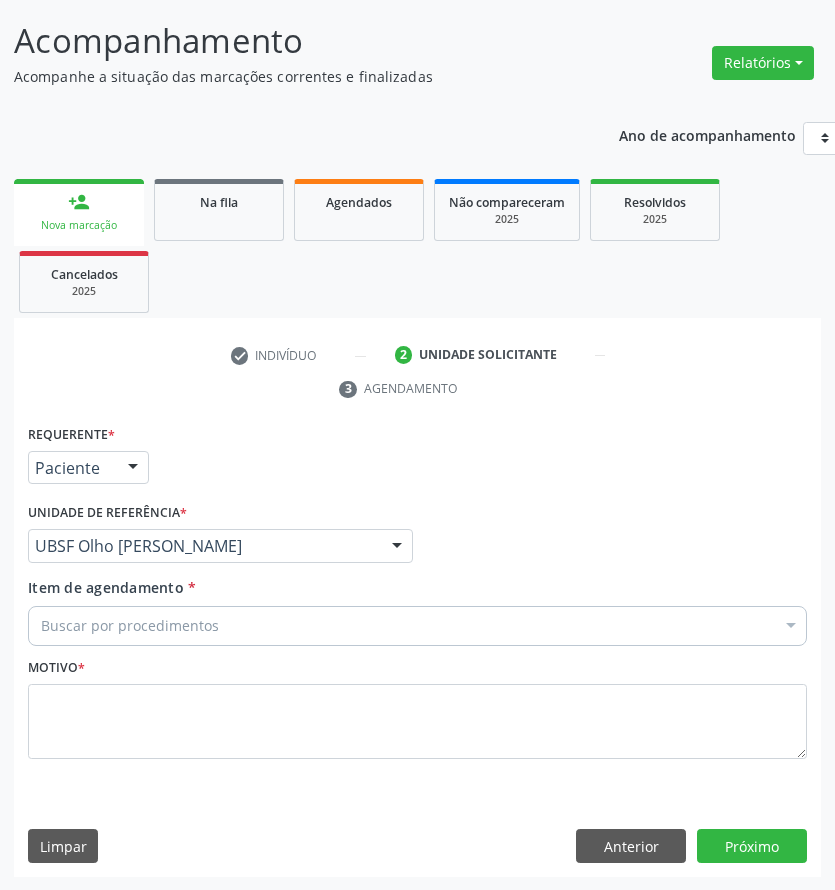 scroll, scrollTop: 121, scrollLeft: 0, axis: vertical 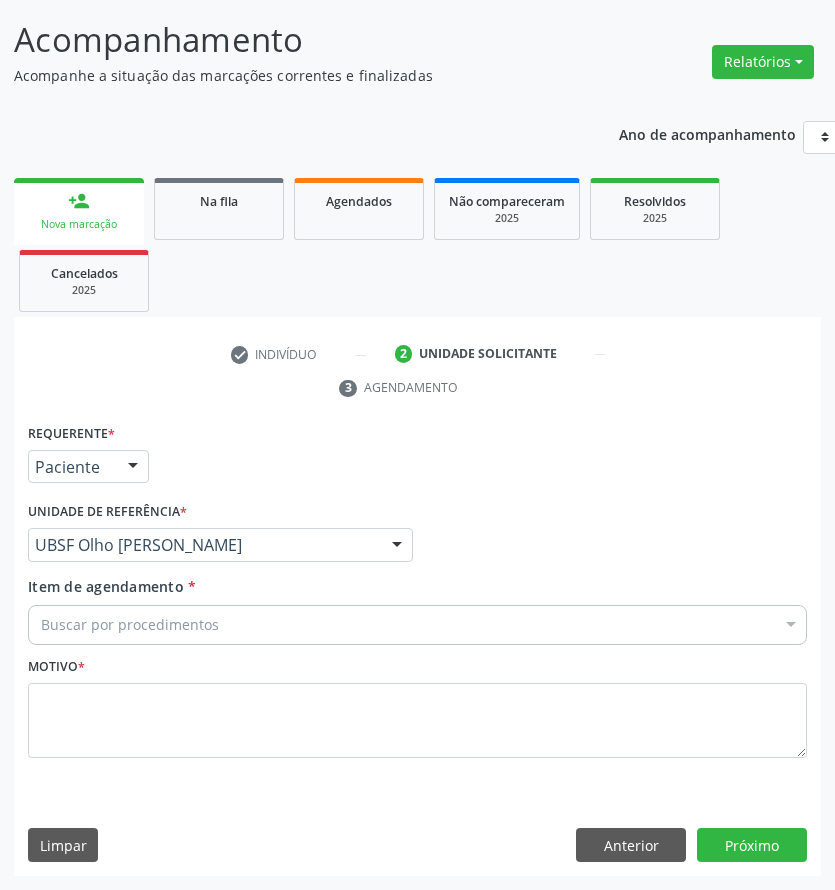click on "Buscar por procedimentos" at bounding box center [417, 625] 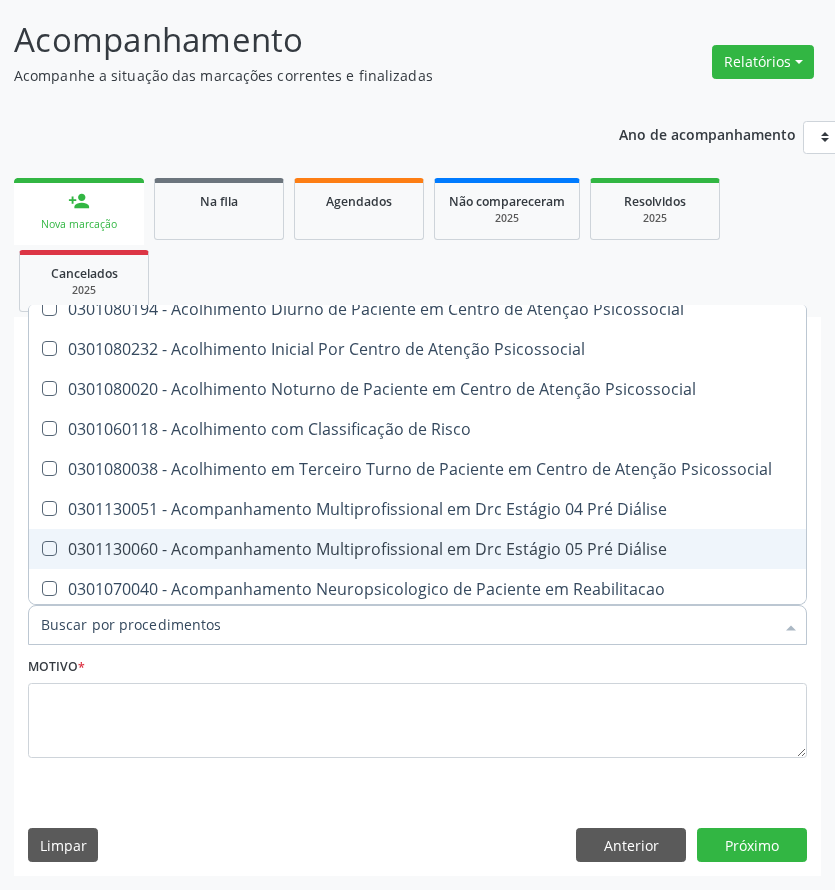 scroll, scrollTop: 700, scrollLeft: 0, axis: vertical 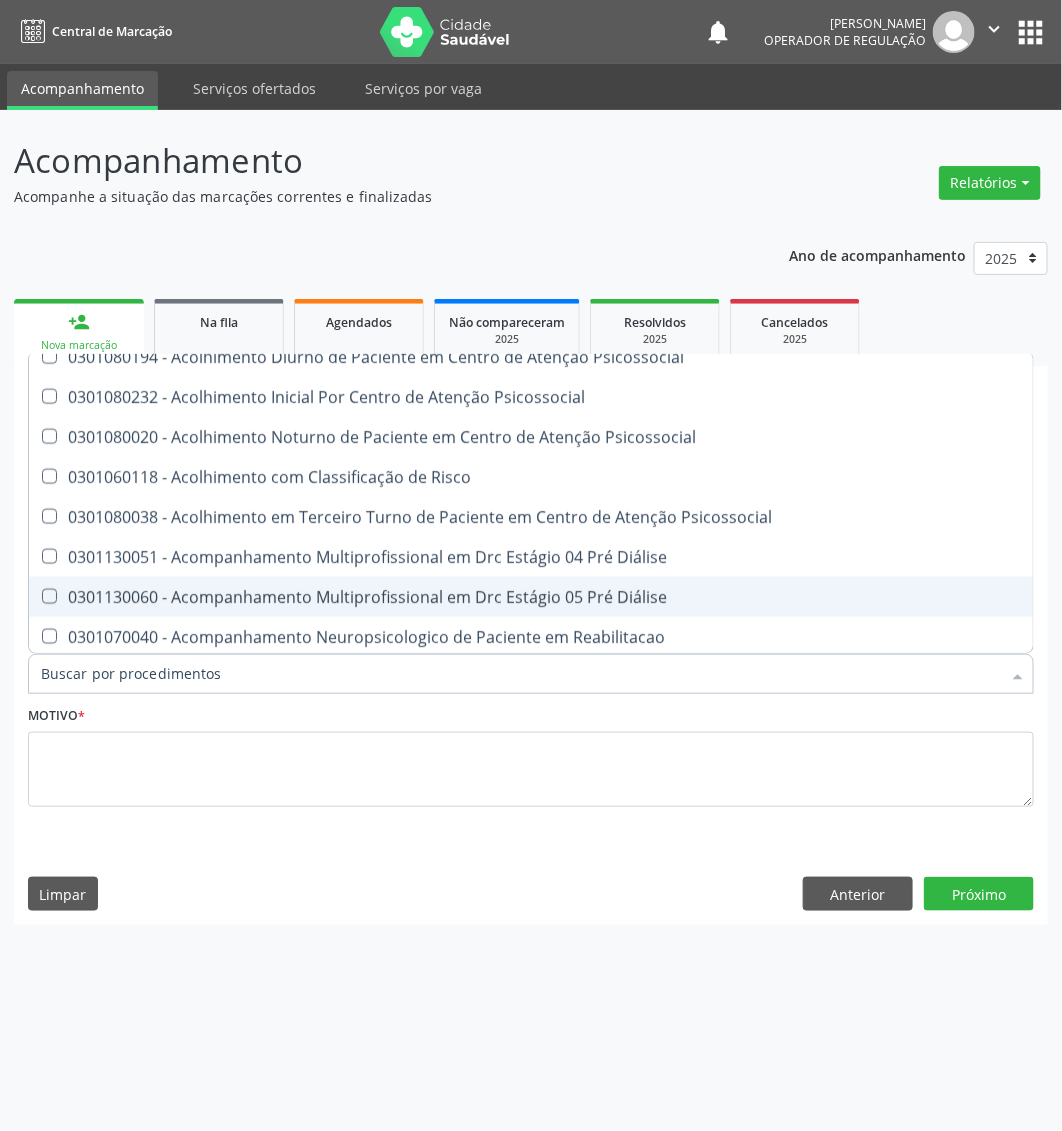 click on "Item de agendamento
*" at bounding box center [521, 674] 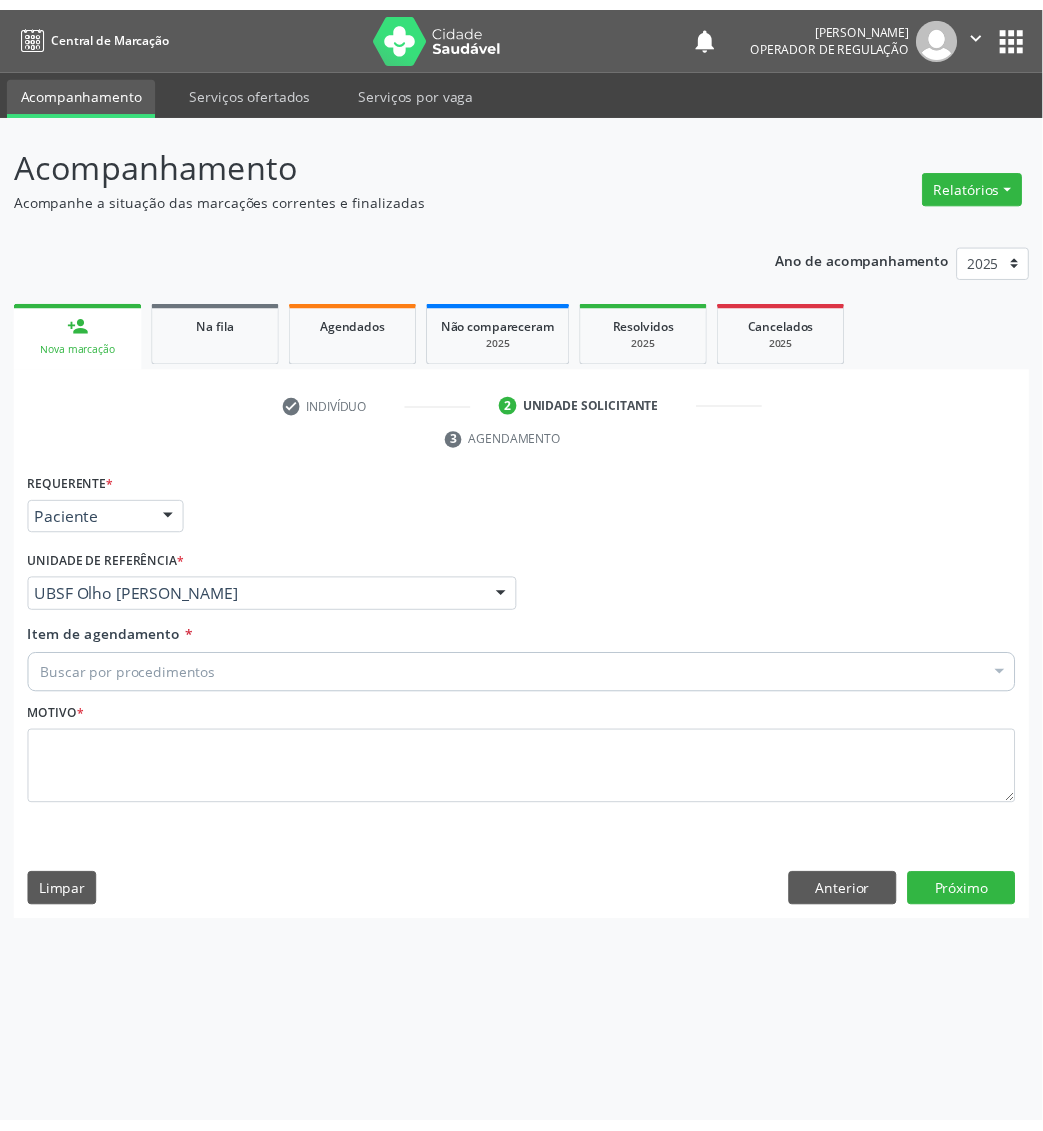 scroll, scrollTop: 0, scrollLeft: 0, axis: both 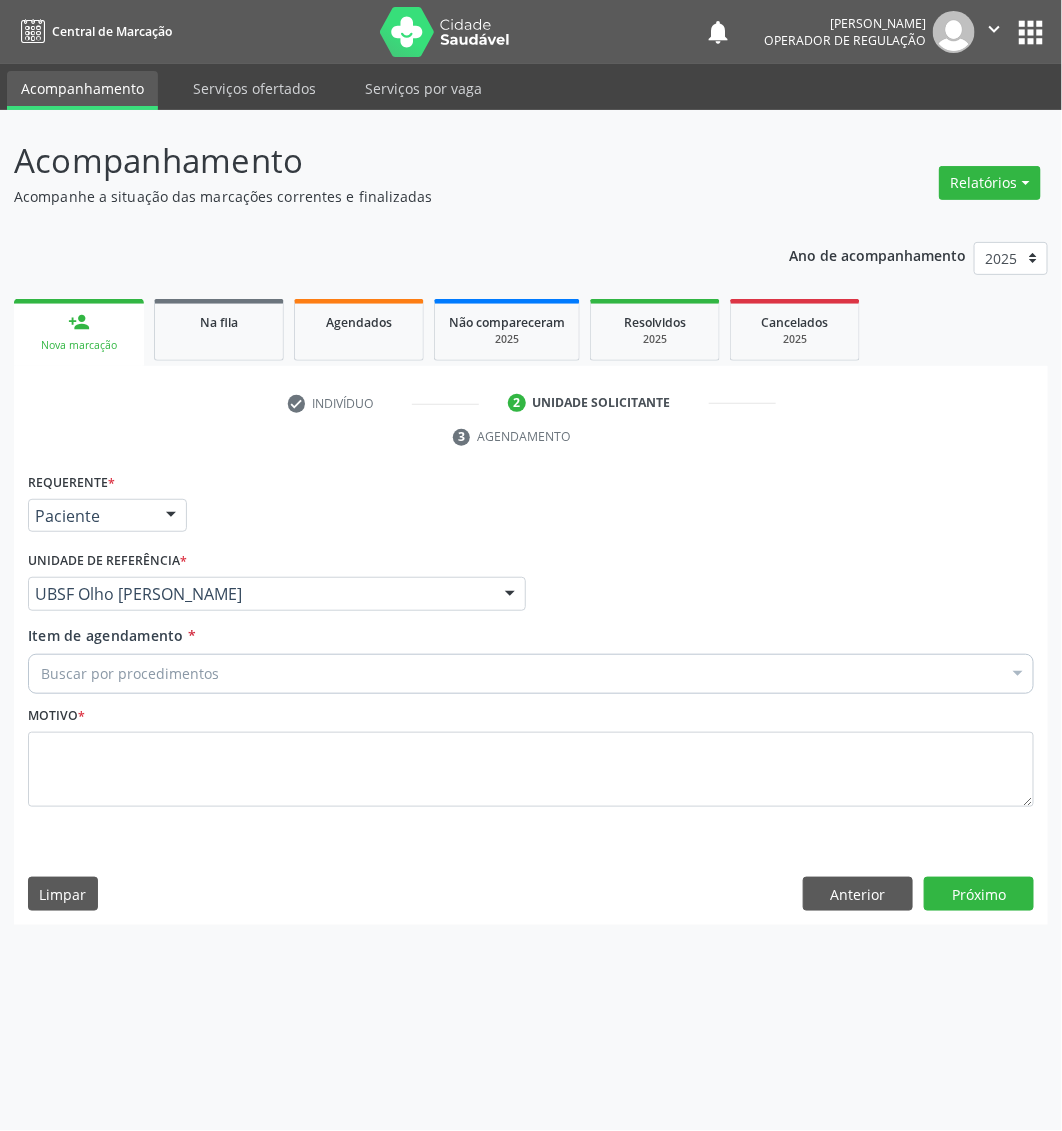click on "Buscar por procedimentos" at bounding box center [531, 674] 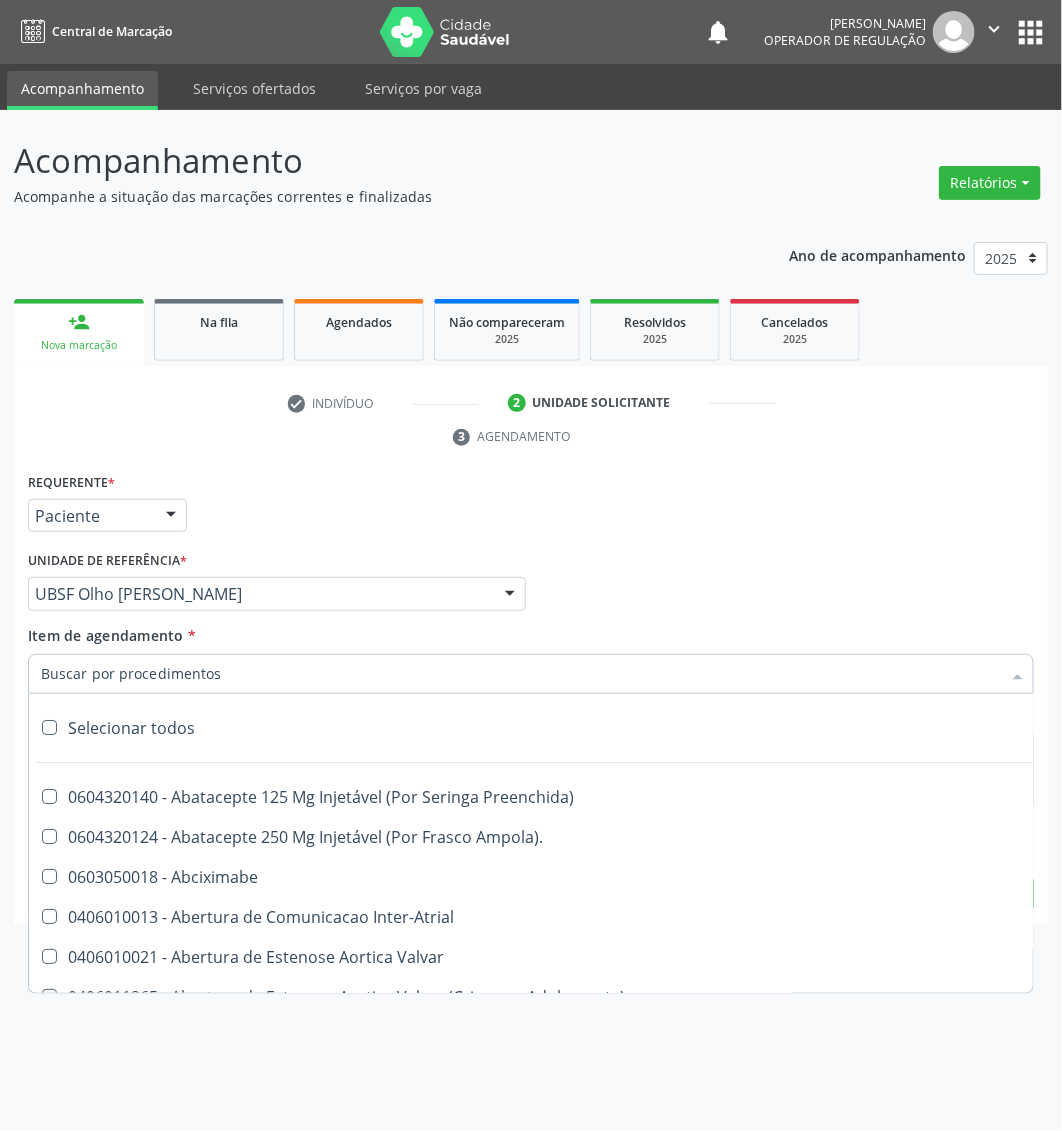 paste on "Dosagem de Creatinina" 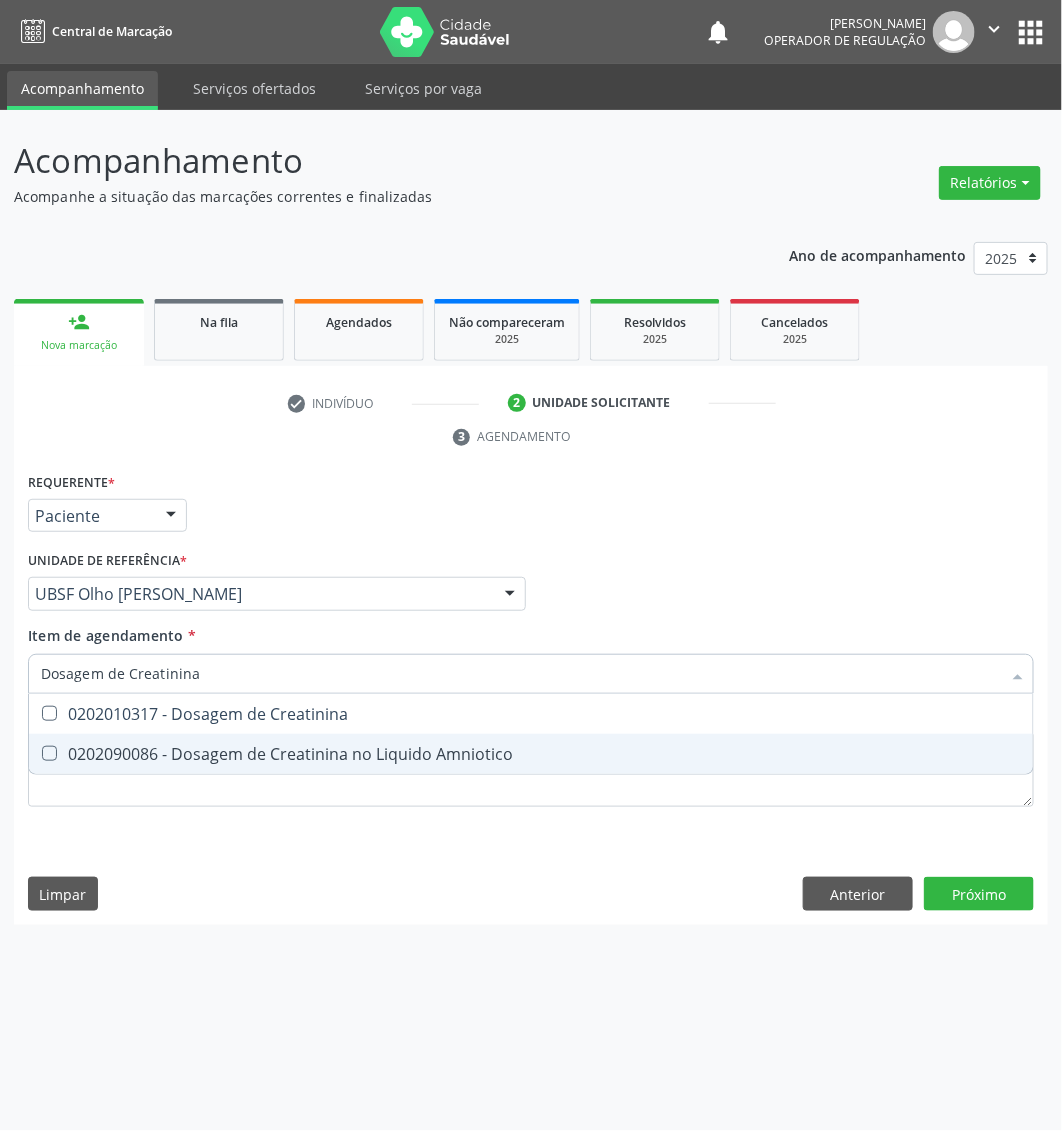 click on "0202010317 - Dosagem de Creatinina" at bounding box center (531, 714) 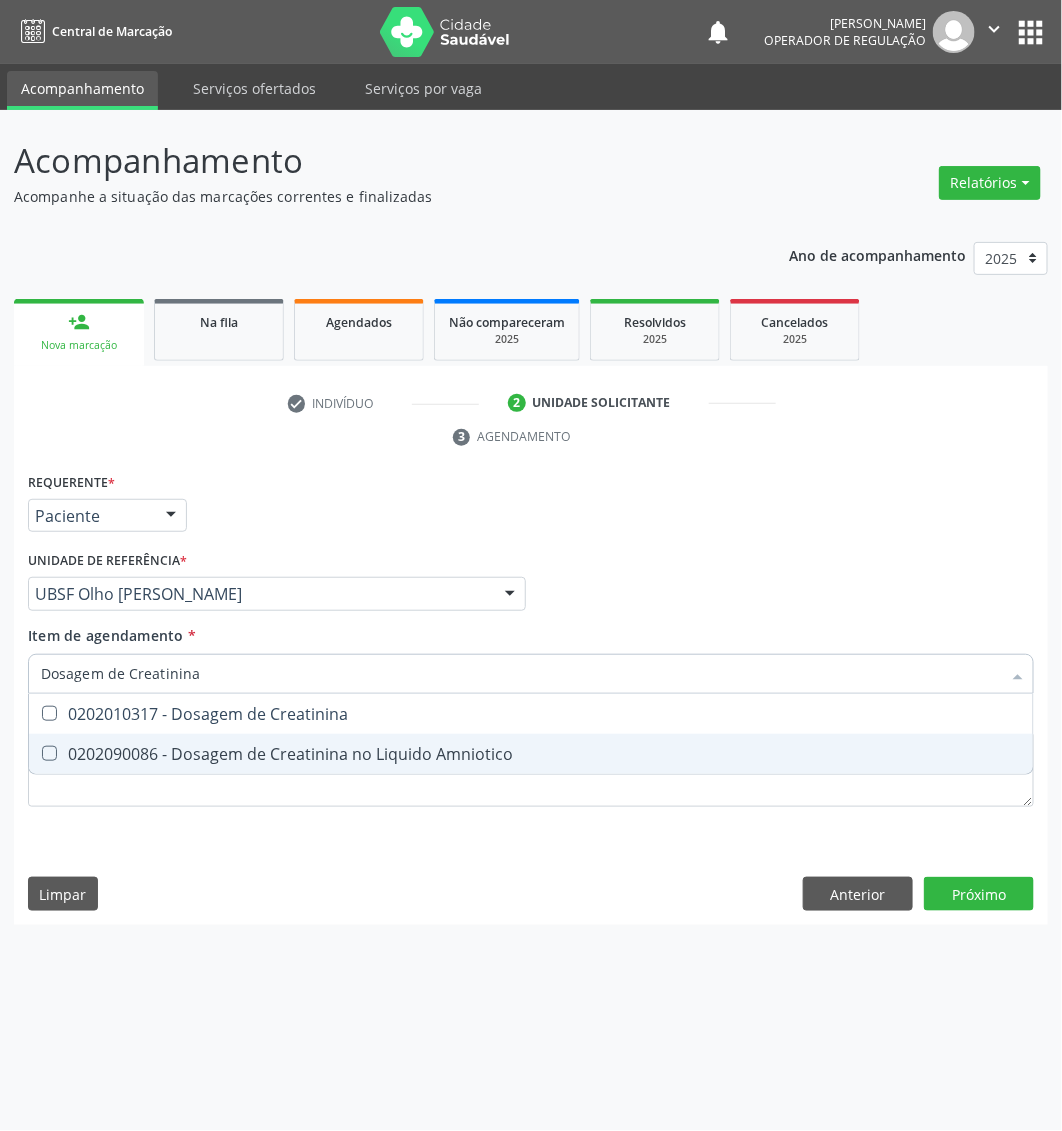 checkbox on "true" 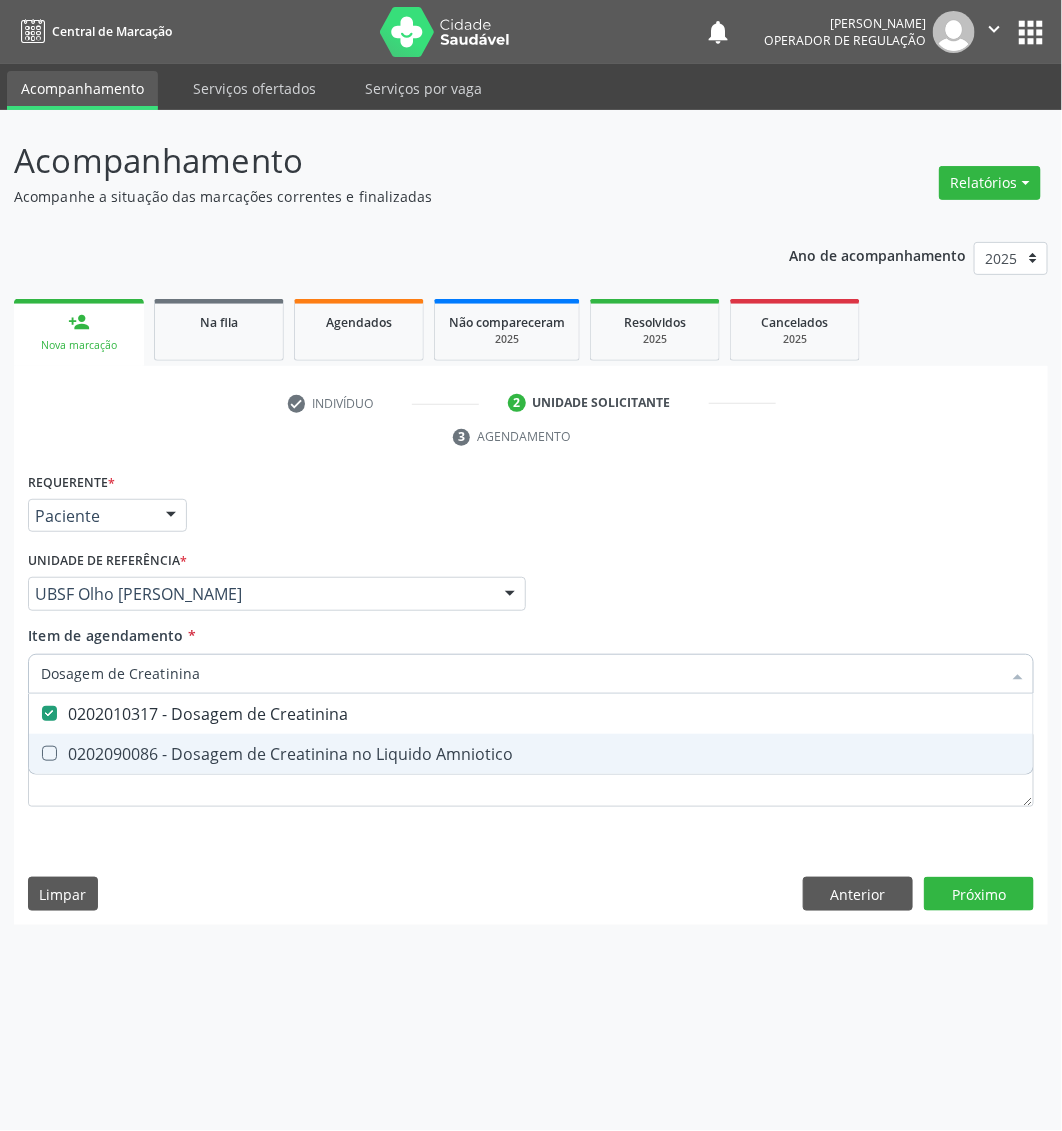type on "Dosagem de Creatinina" 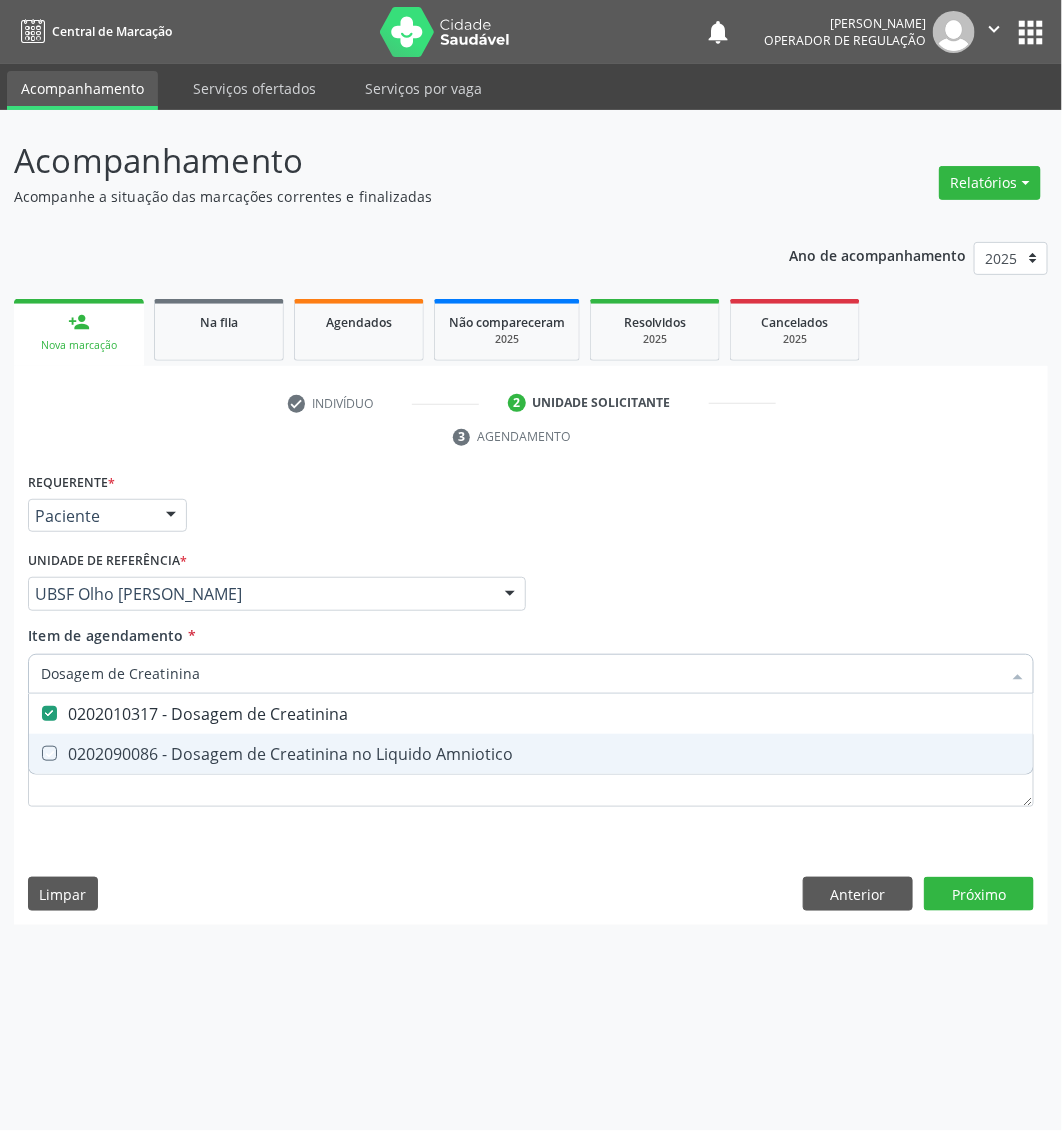 type 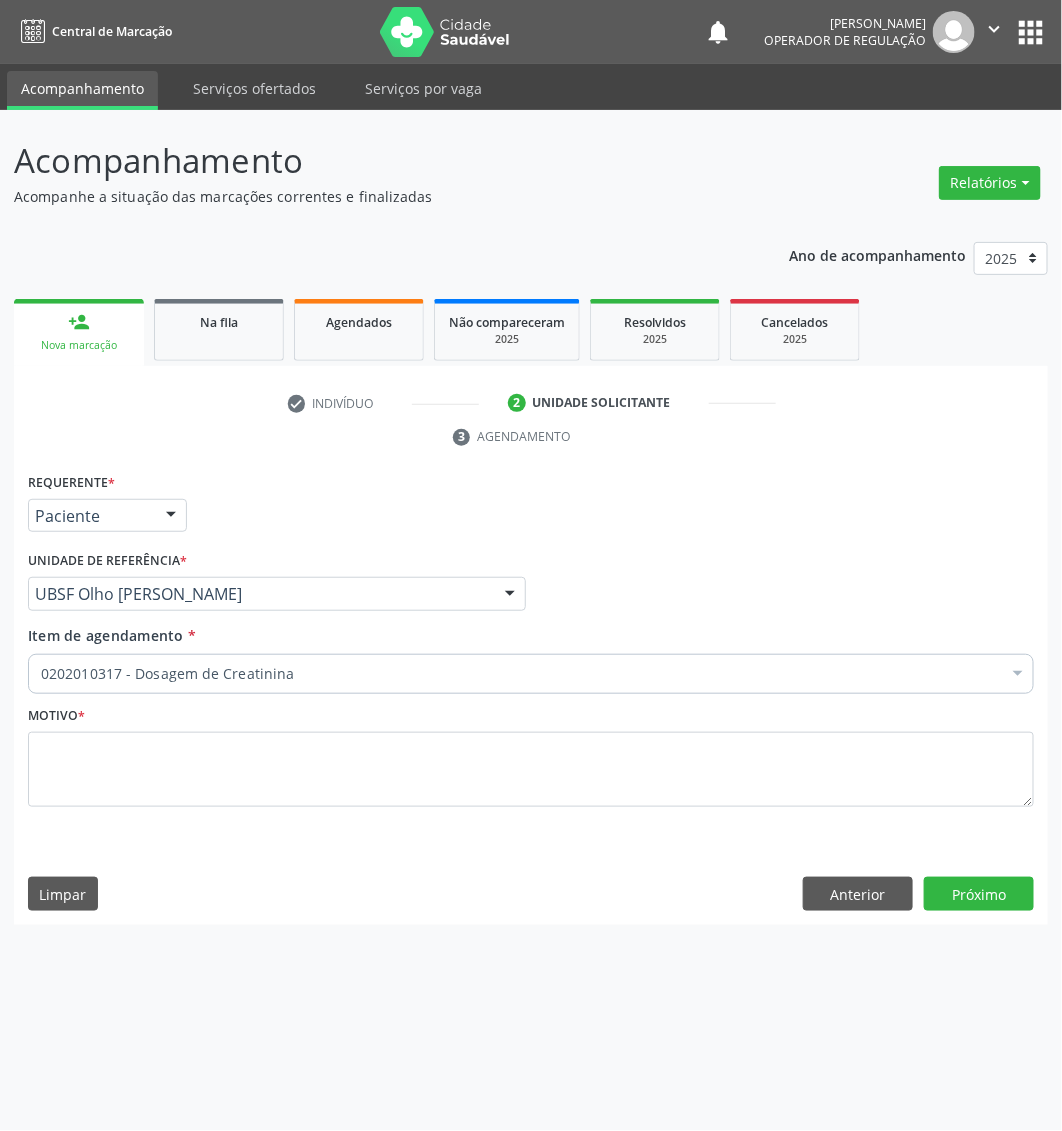 click on "Item de agendamento
*
0202010317 - Dosagem de Creatinina
Desfazer seleção
Selecionados
0202010317 - Dosagem de Creatinina
Não selecionados
0604320140 - Abatacepte 125 Mg Injetável (Por Seringa Preenchida)
0604320124 - Abatacepte 250 Mg Injetável (Por Frasco Ampola).
0603050018 - Abciximabe
0406010013 - Abertura de Comunicacao Inter-Atrial
0406010021 - Abertura de Estenose Aortica Valvar
0406011265 - Abertura de Estenose Aortica Valvar (Criança e Adolescente)
0406010030 - Abertura de Estenose Pulmonar Valvar
0406011273 - Abertura de Estenose Pulmonar Valvar (Criança e Adolescente)
0301080011 - Abordagem Cognitiva Comportamental do Fumante (Por Atendimento / Paciente)
0307020010 - Acesso A Polpa Dentaria e Medicacao (Por Dente)
0604660030 - Acetazolamida 250 Mg (Por Comprimido)" at bounding box center [531, 663] 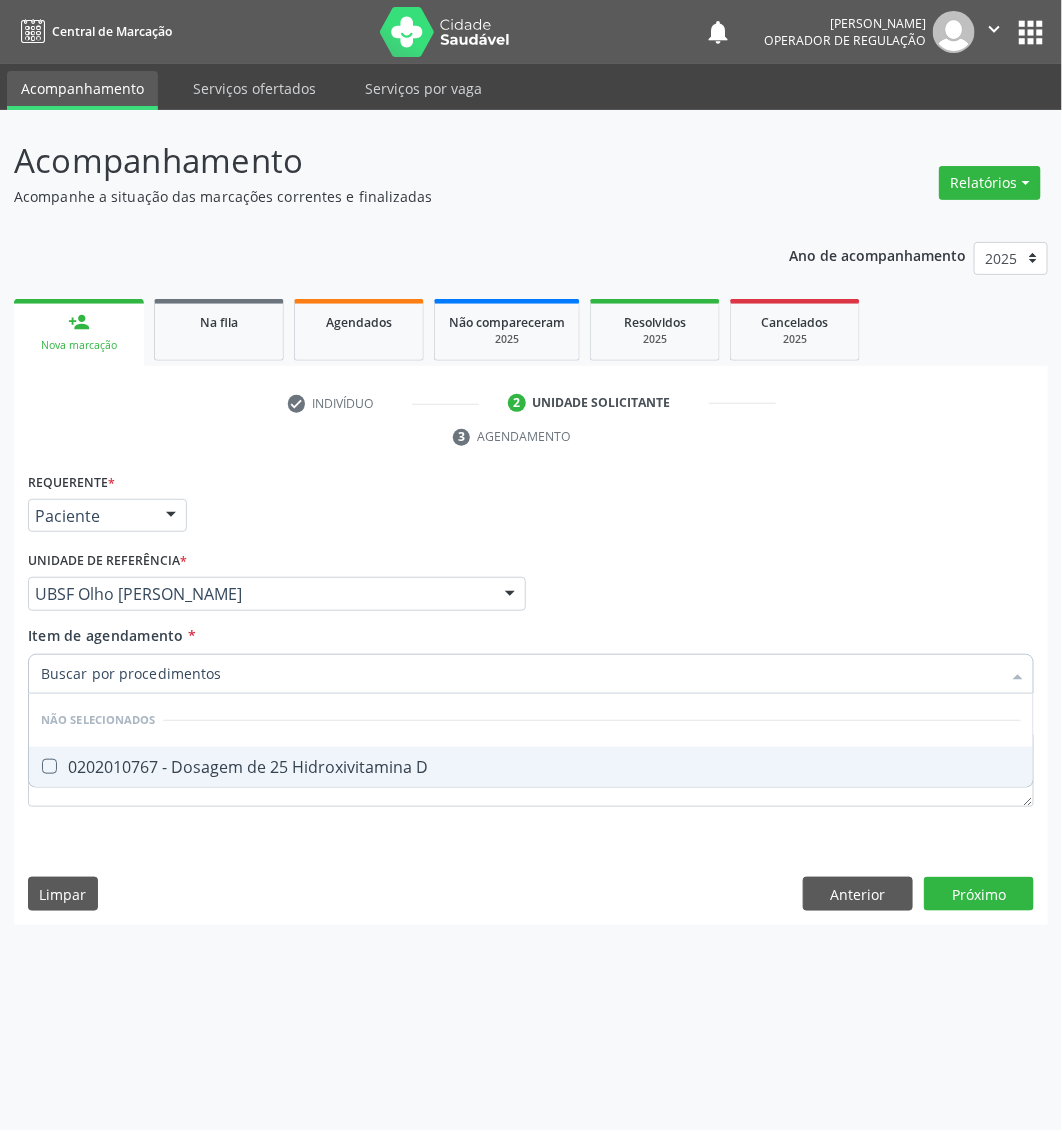 type on "Dosagem de 25 hidroxivitamina d" 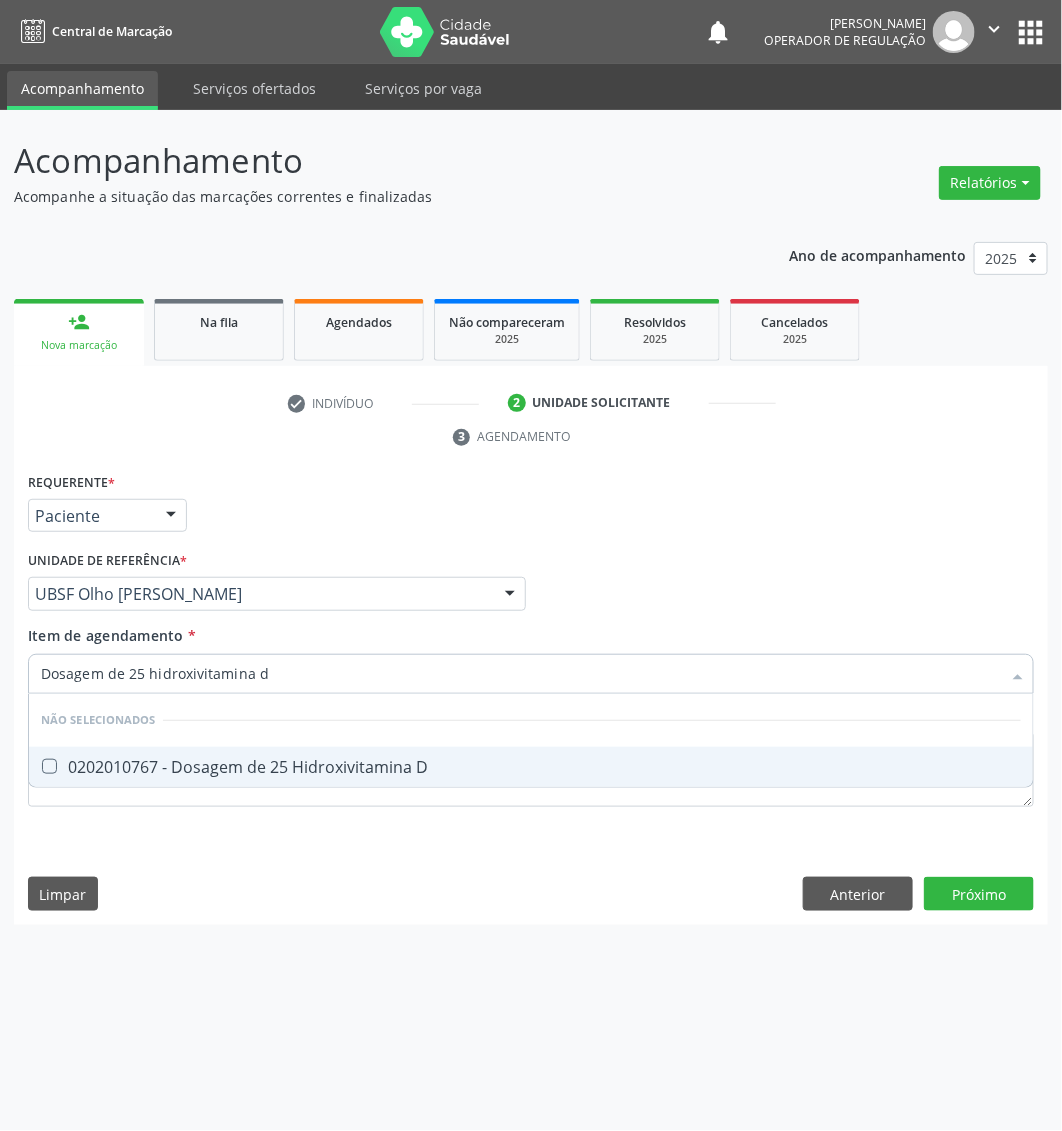 click on "Não selecionados" at bounding box center [531, 720] 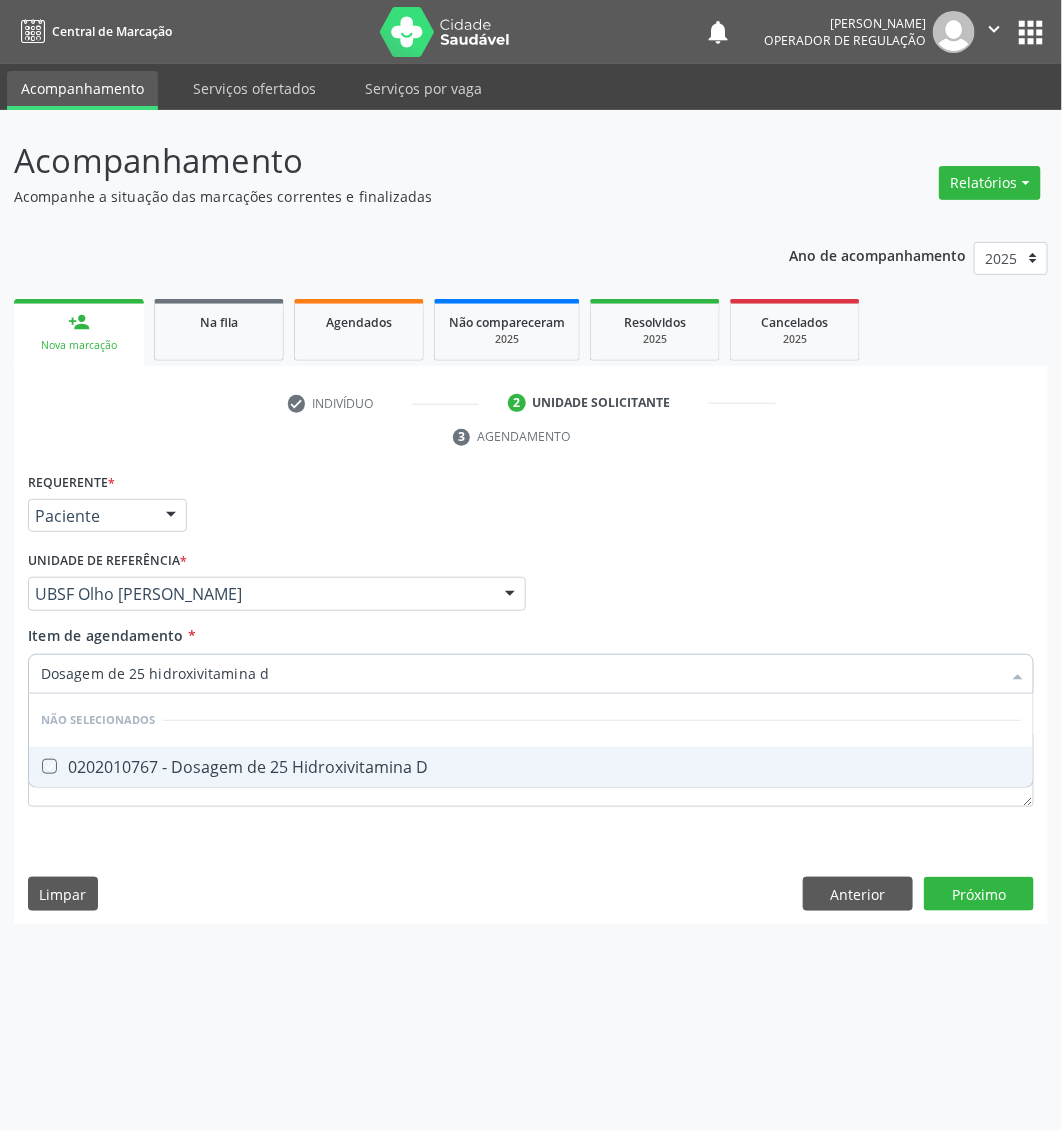 checkbox on "true" 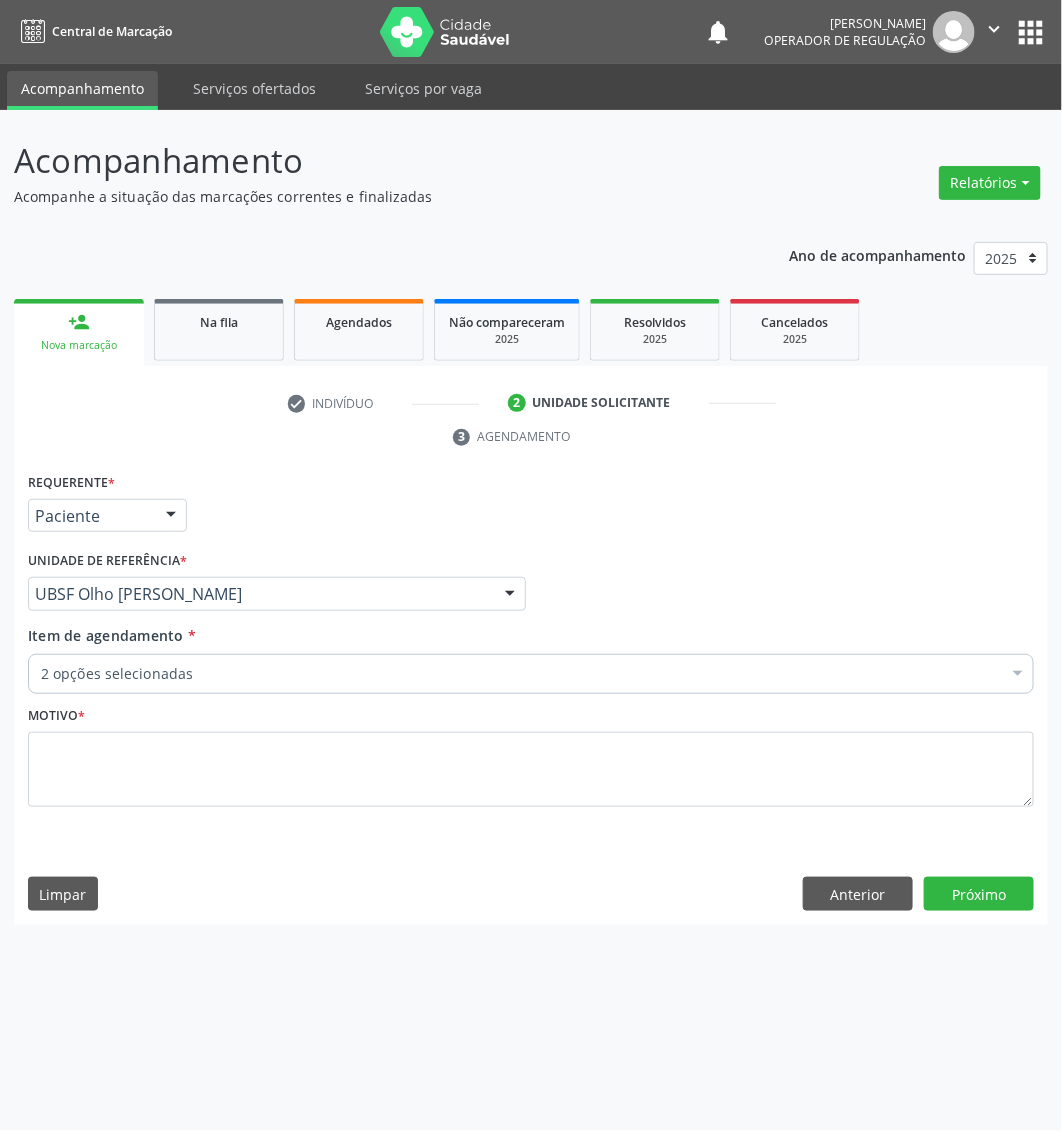 click on "2 opções selecionadas" at bounding box center (531, 674) 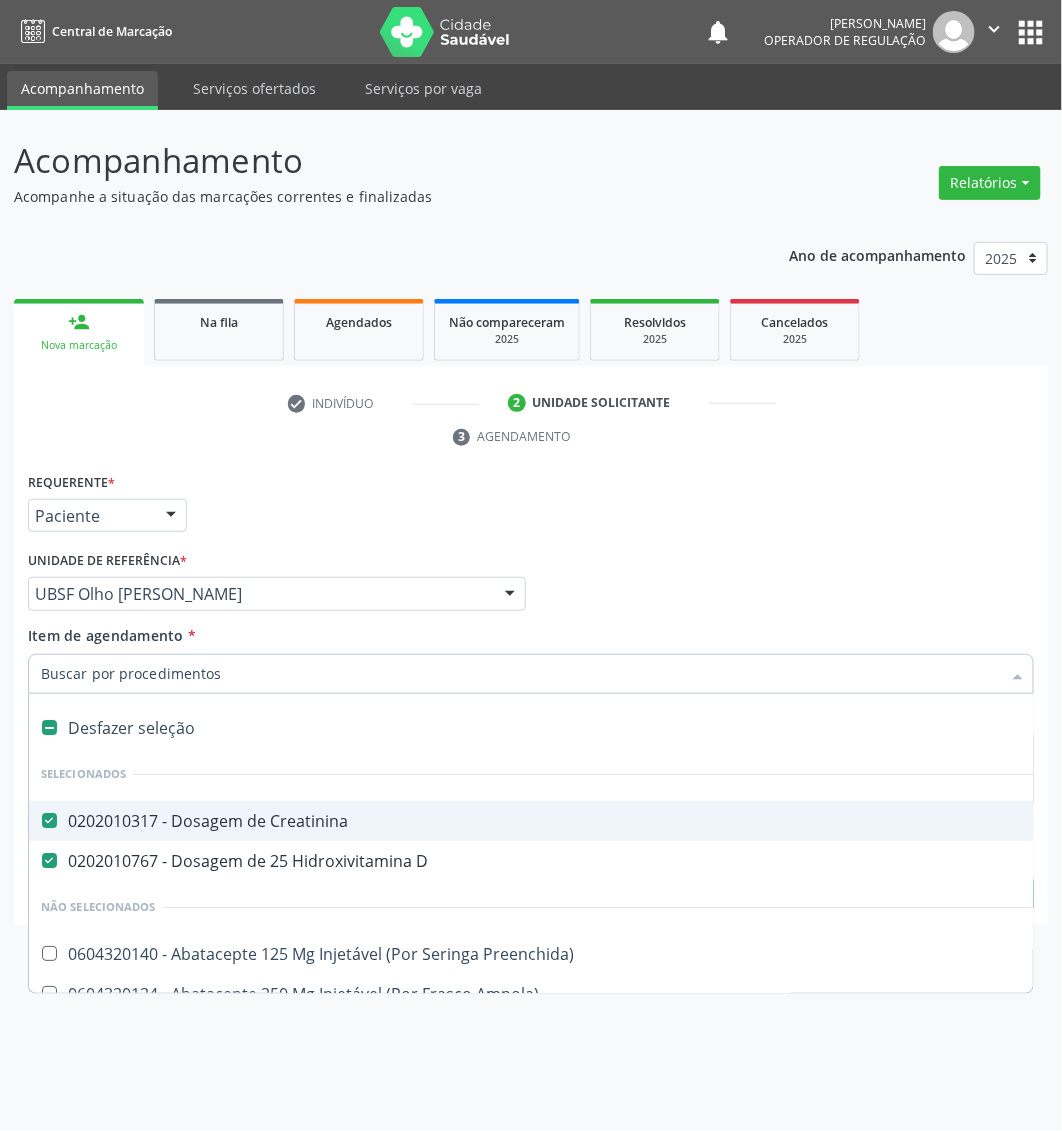 paste on "Dosagem de hormonio tireoestimulante (tsh)" 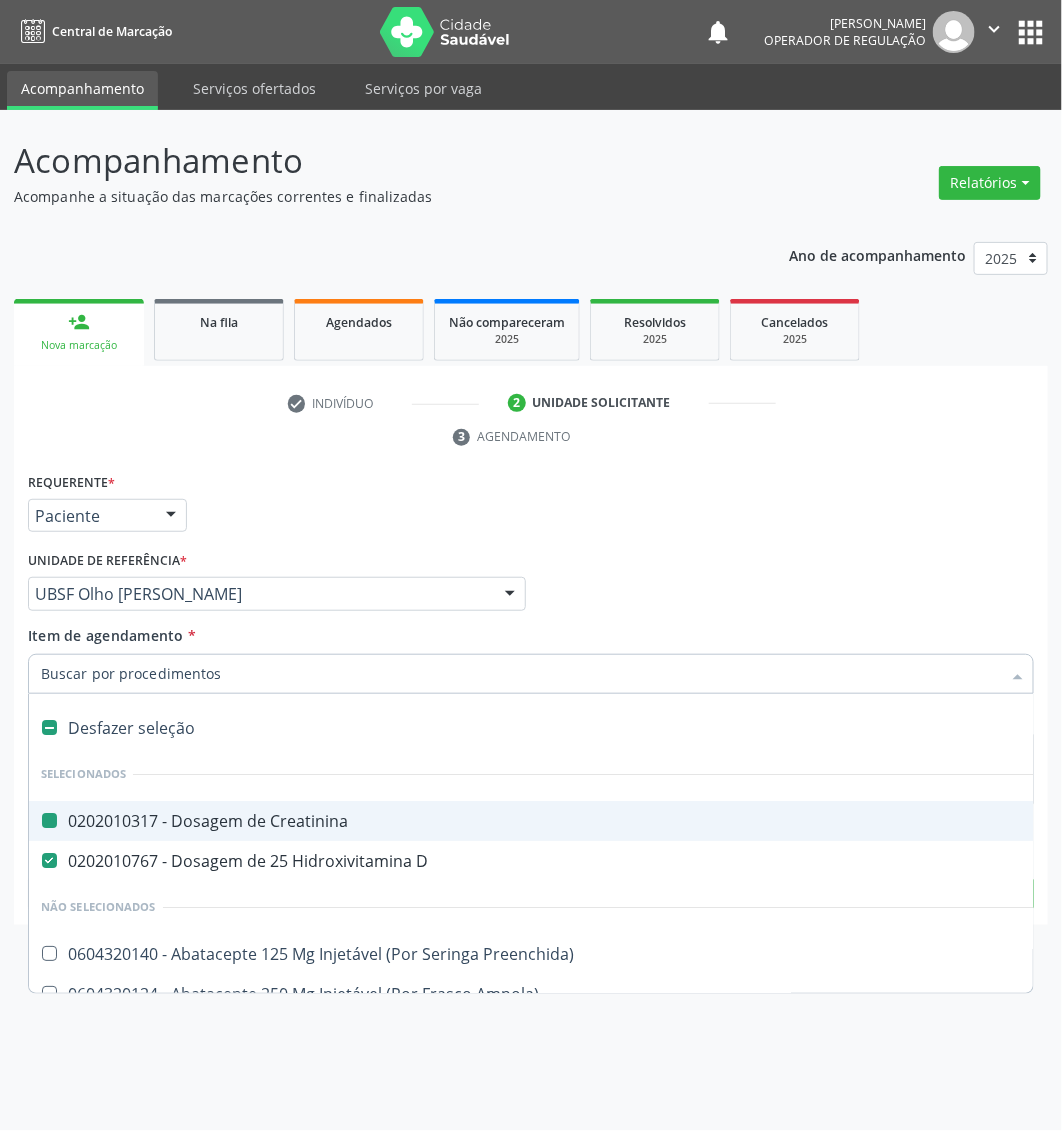 type on "Dosagem de hormonio tireoestimulante (tsh)" 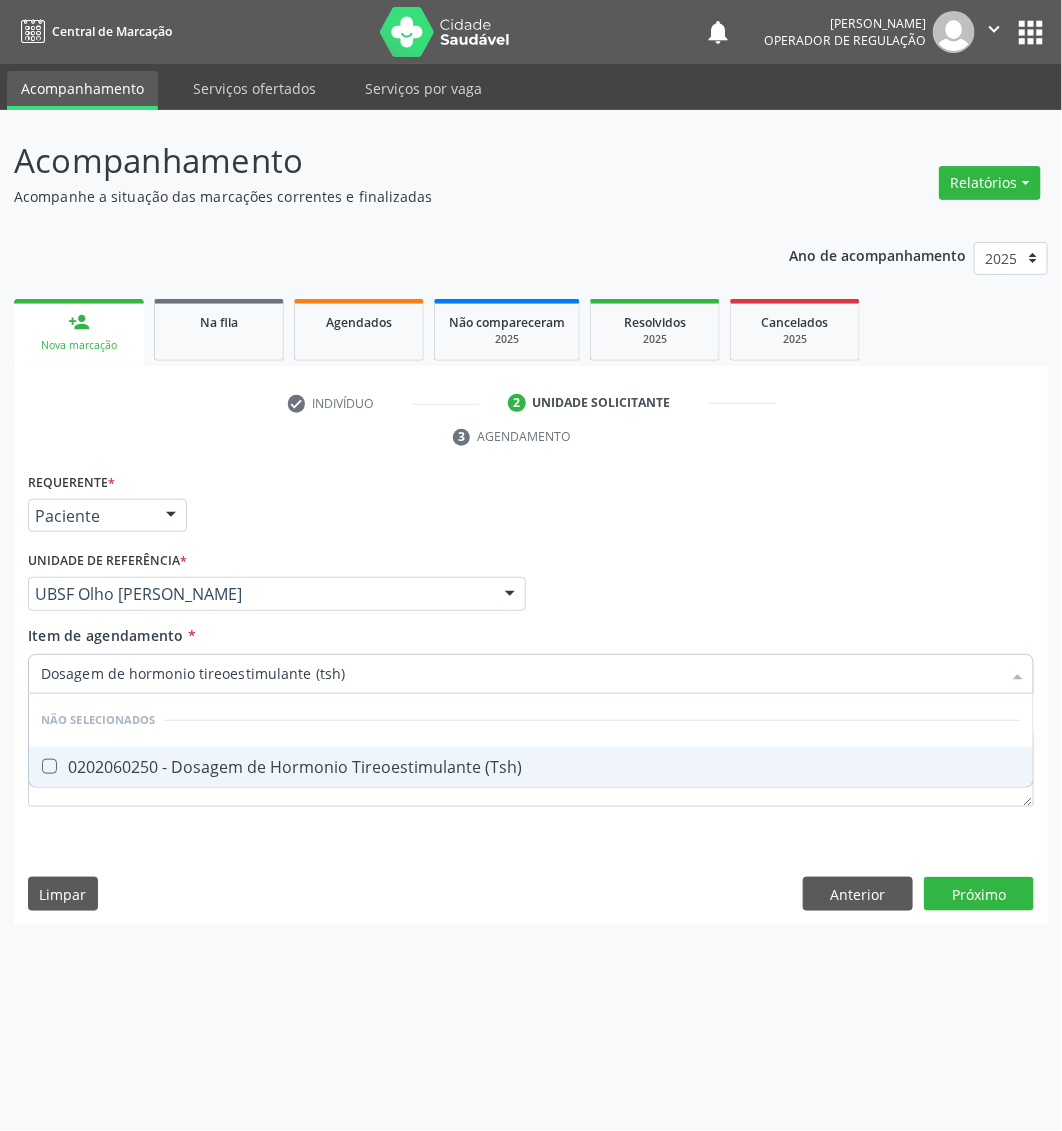 click on "0202060250 - Dosagem de Hormonio Tireoestimulante (Tsh)" at bounding box center [531, 767] 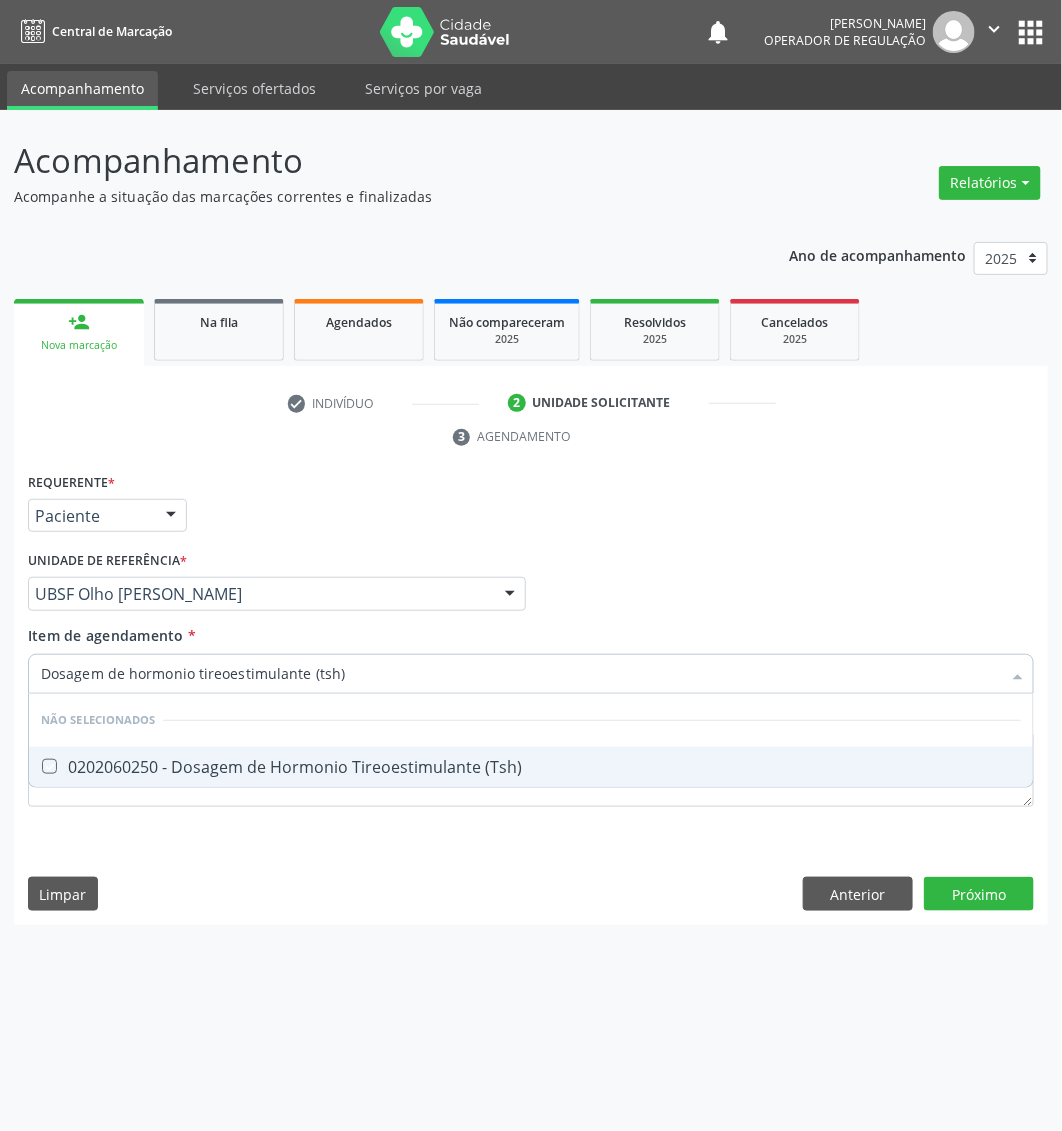 checkbox on "true" 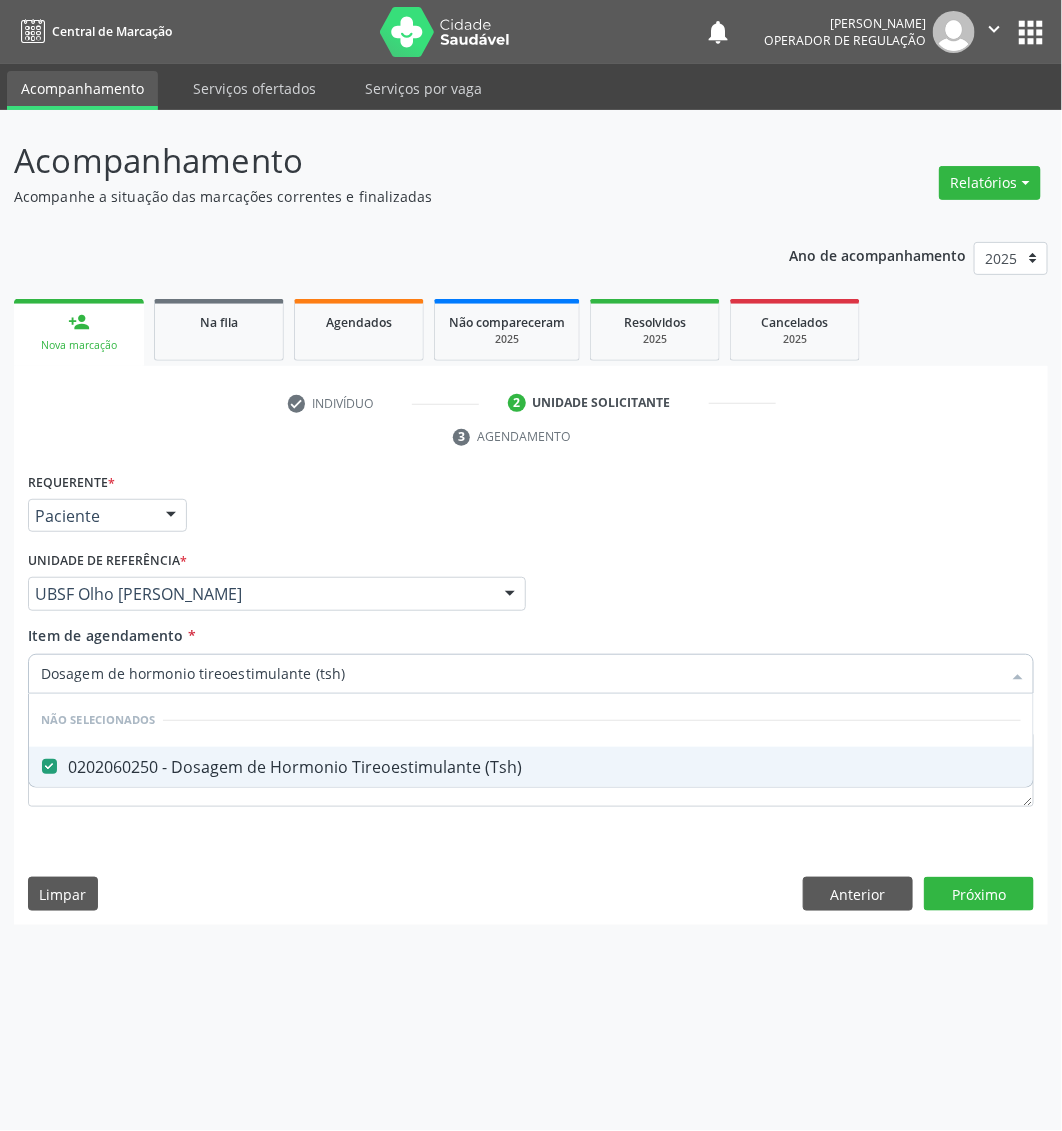 type on "Dosagem de hormonio tireoestimulante (tsh)" 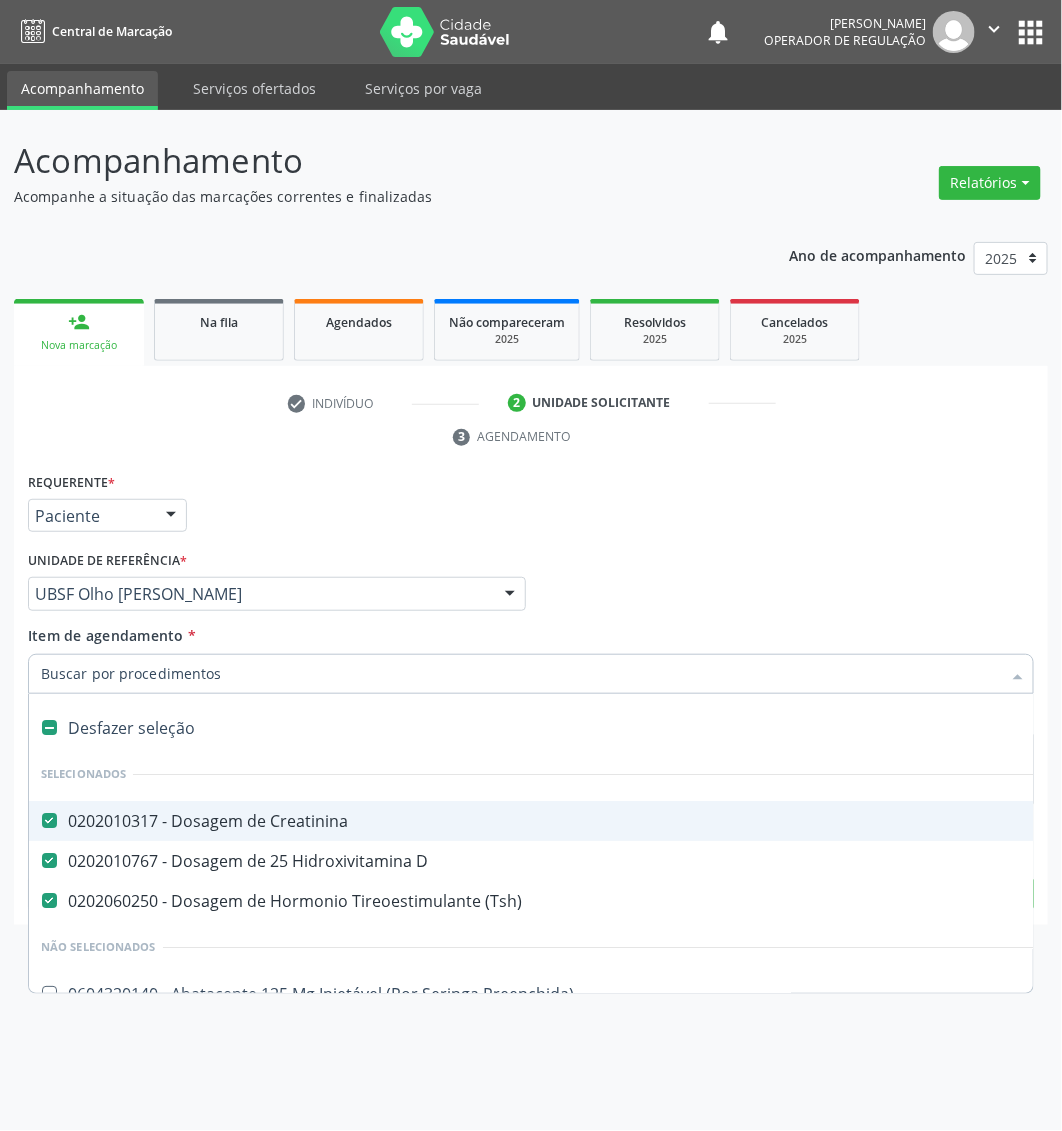 paste on "Dosagem de tiroxina livre (t4 livre)" 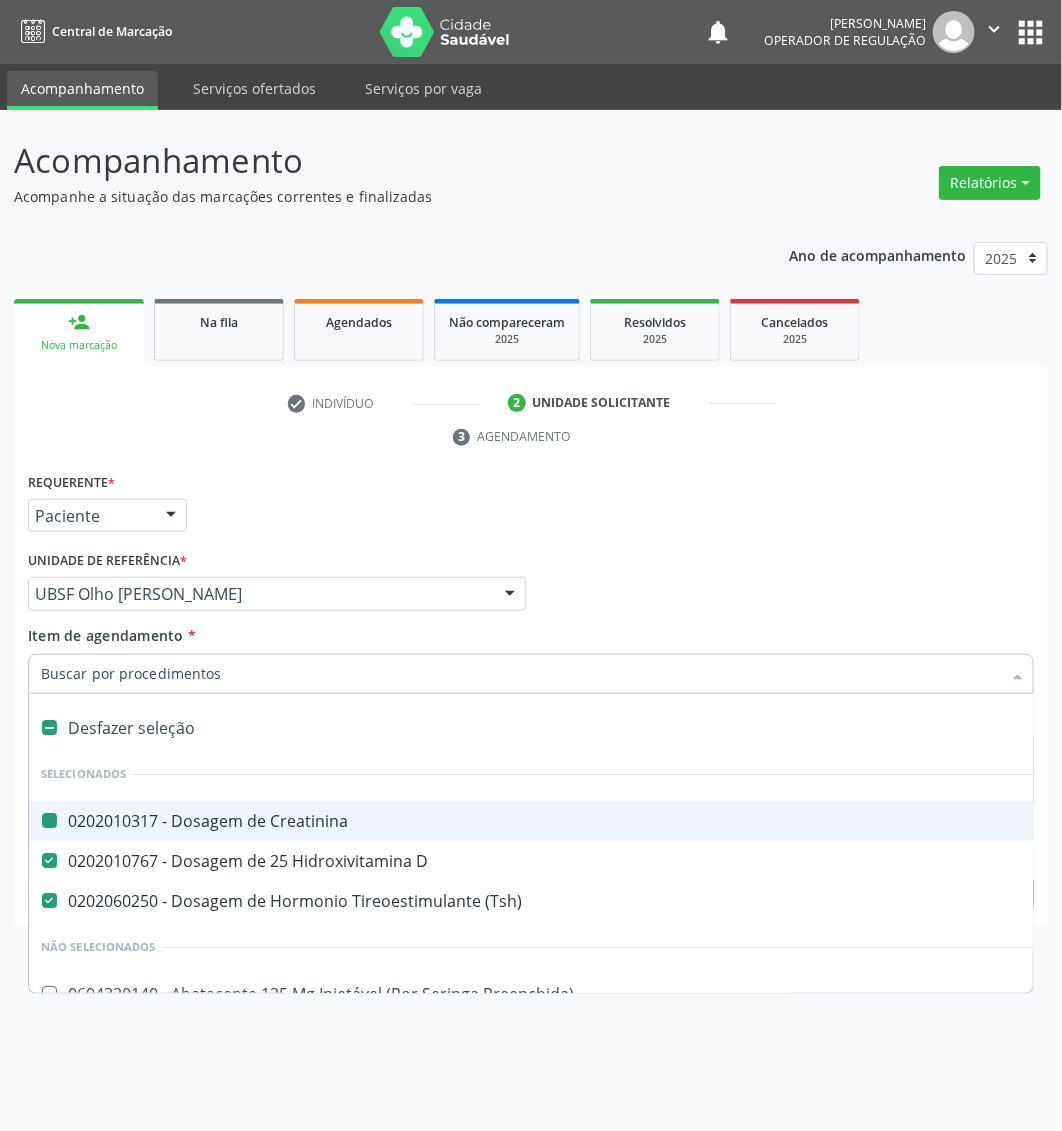 type on "Dosagem de tiroxina livre (t4 livre)" 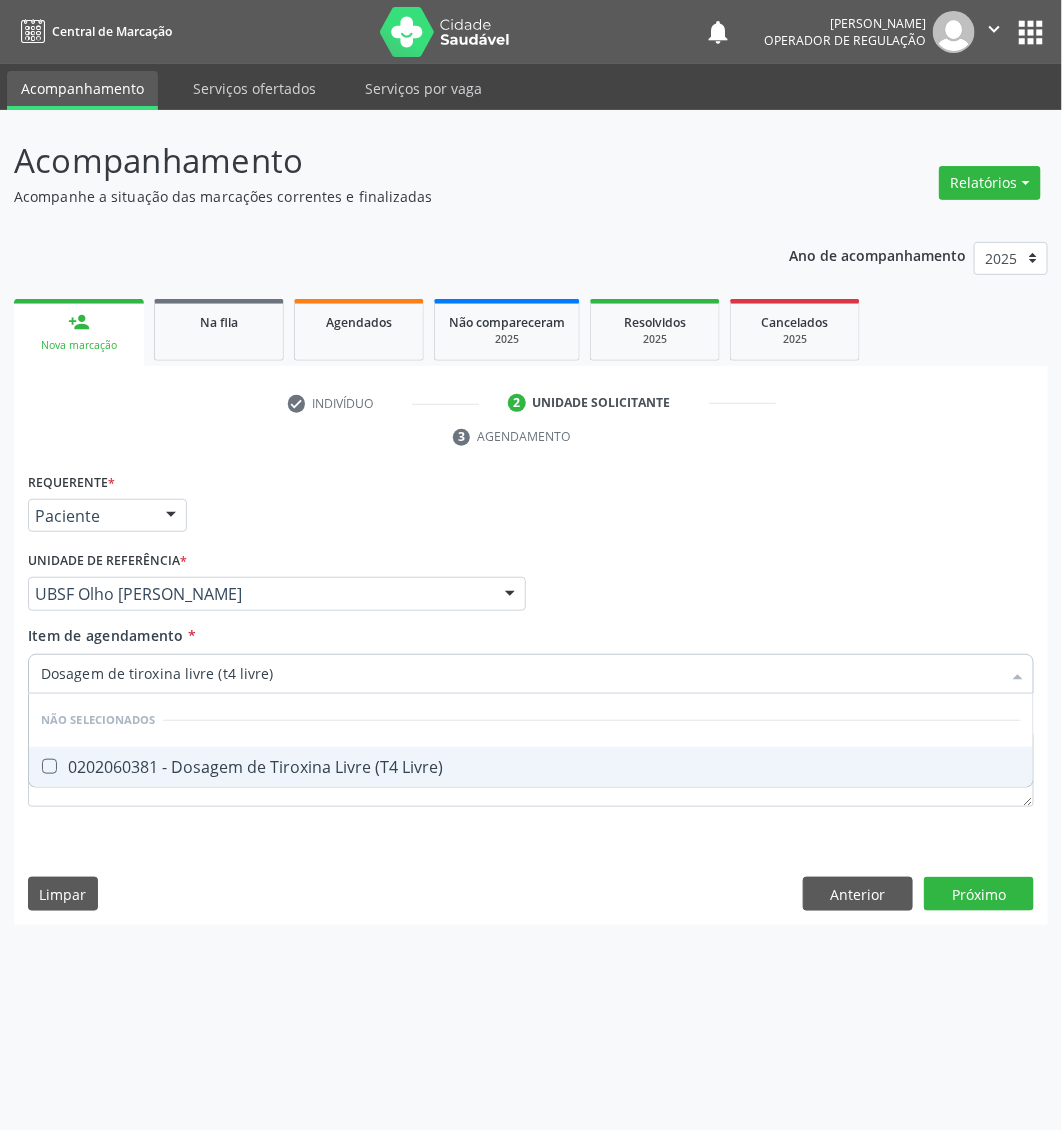 click on "0202060381 - Dosagem de Tiroxina Livre (T4 Livre)" at bounding box center (531, 767) 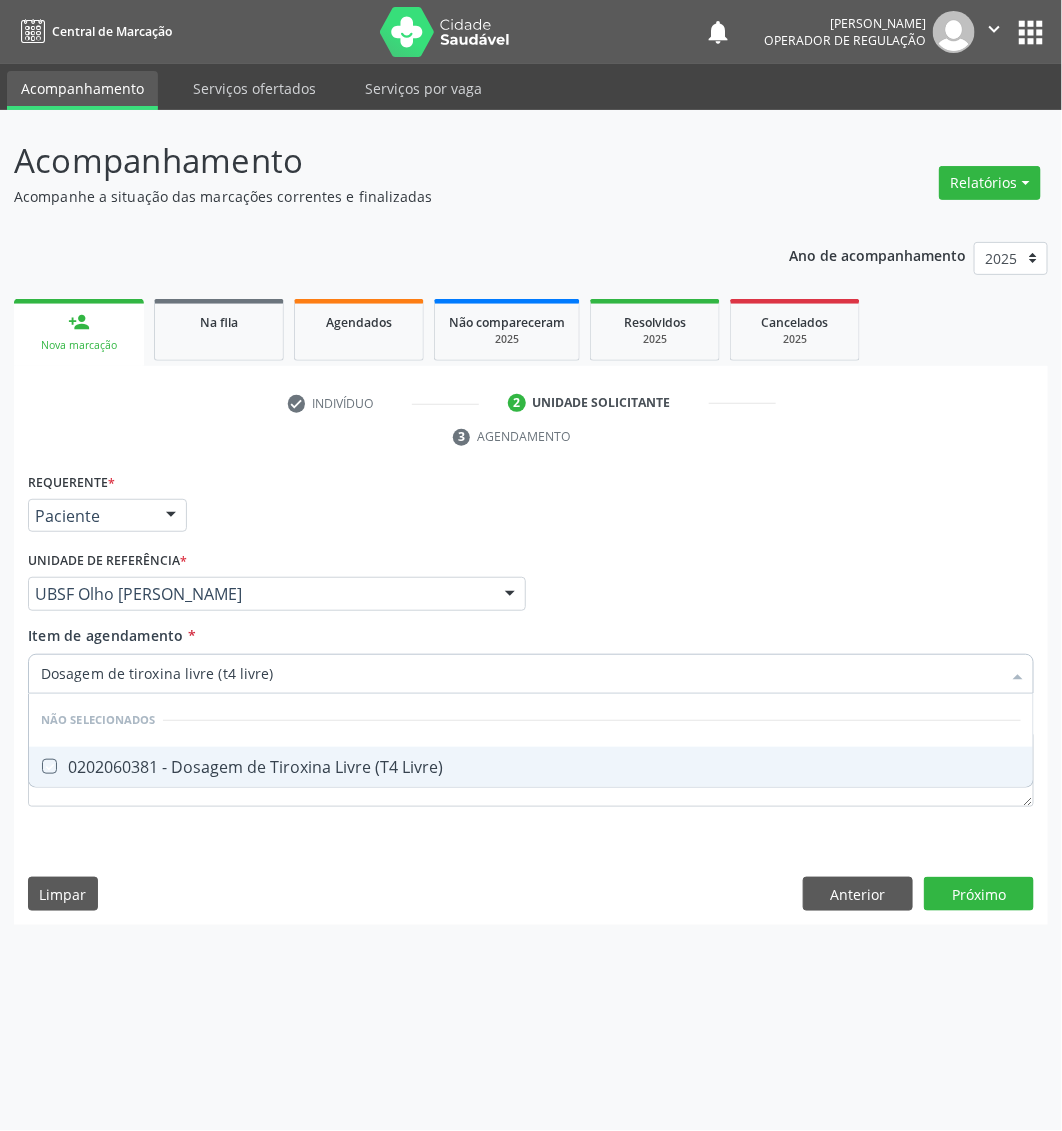 checkbox on "true" 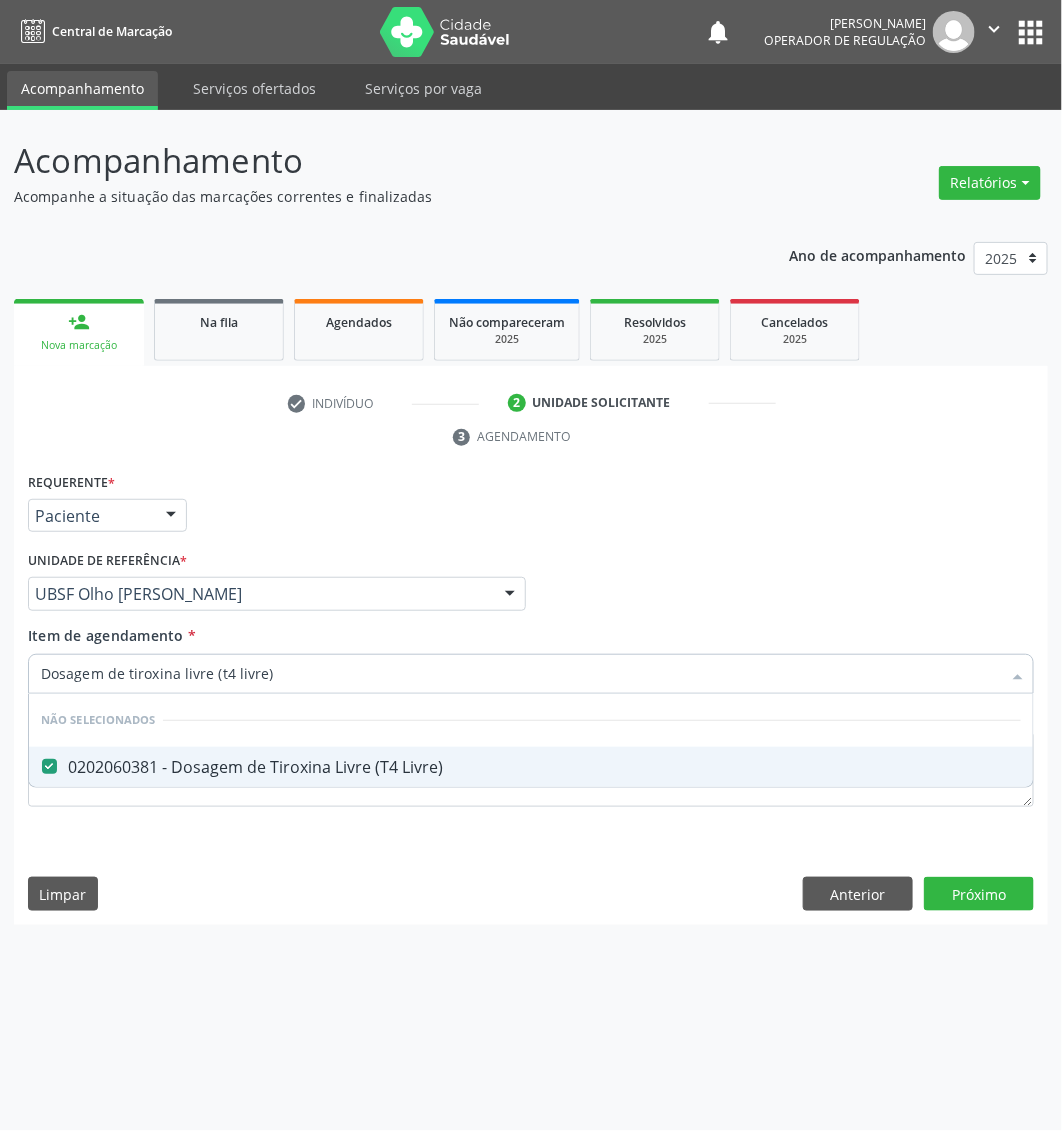 type on "Dosagem de tiroxina livre (t4 livre)" 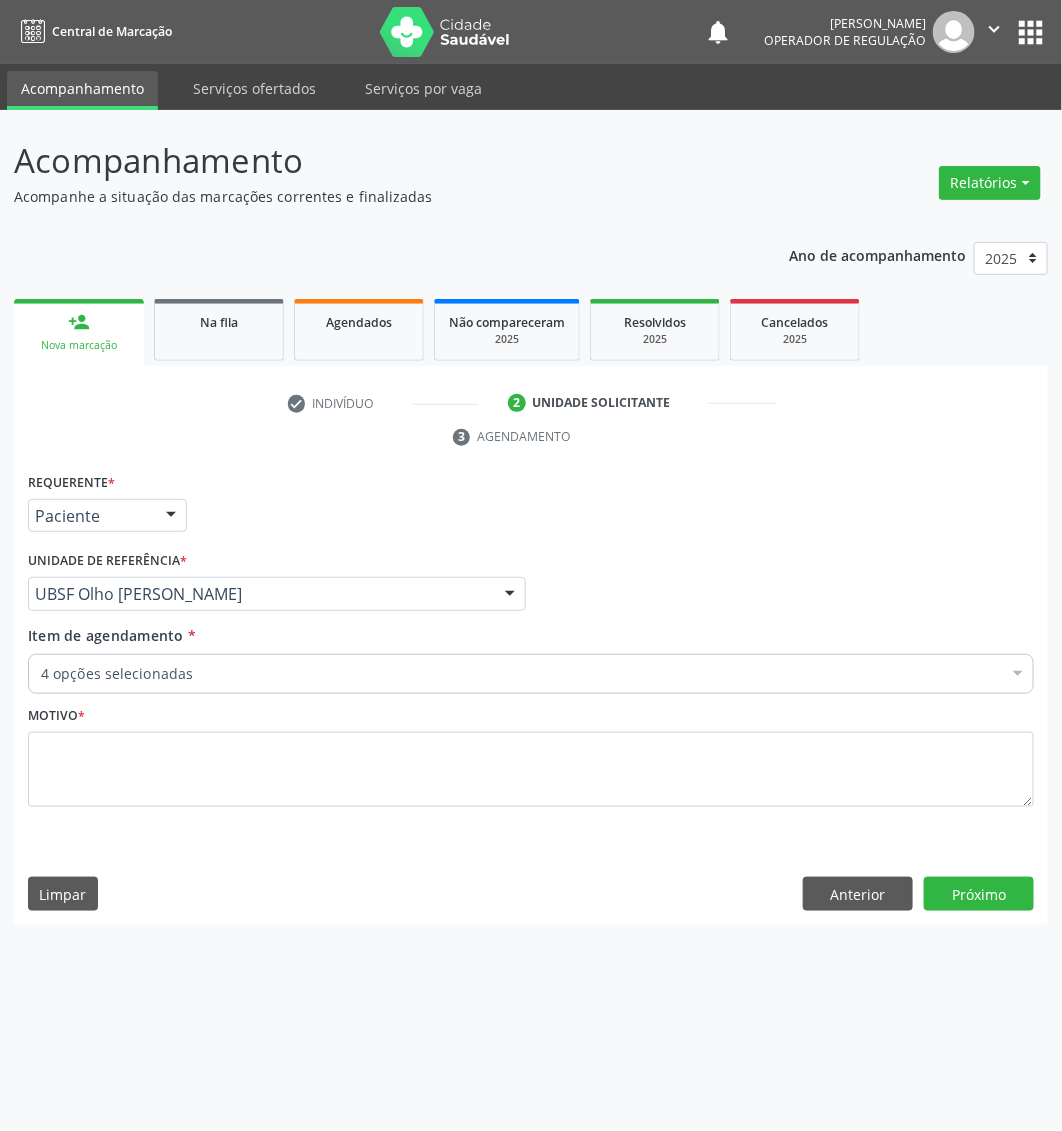 paste on "Triglicerideos" 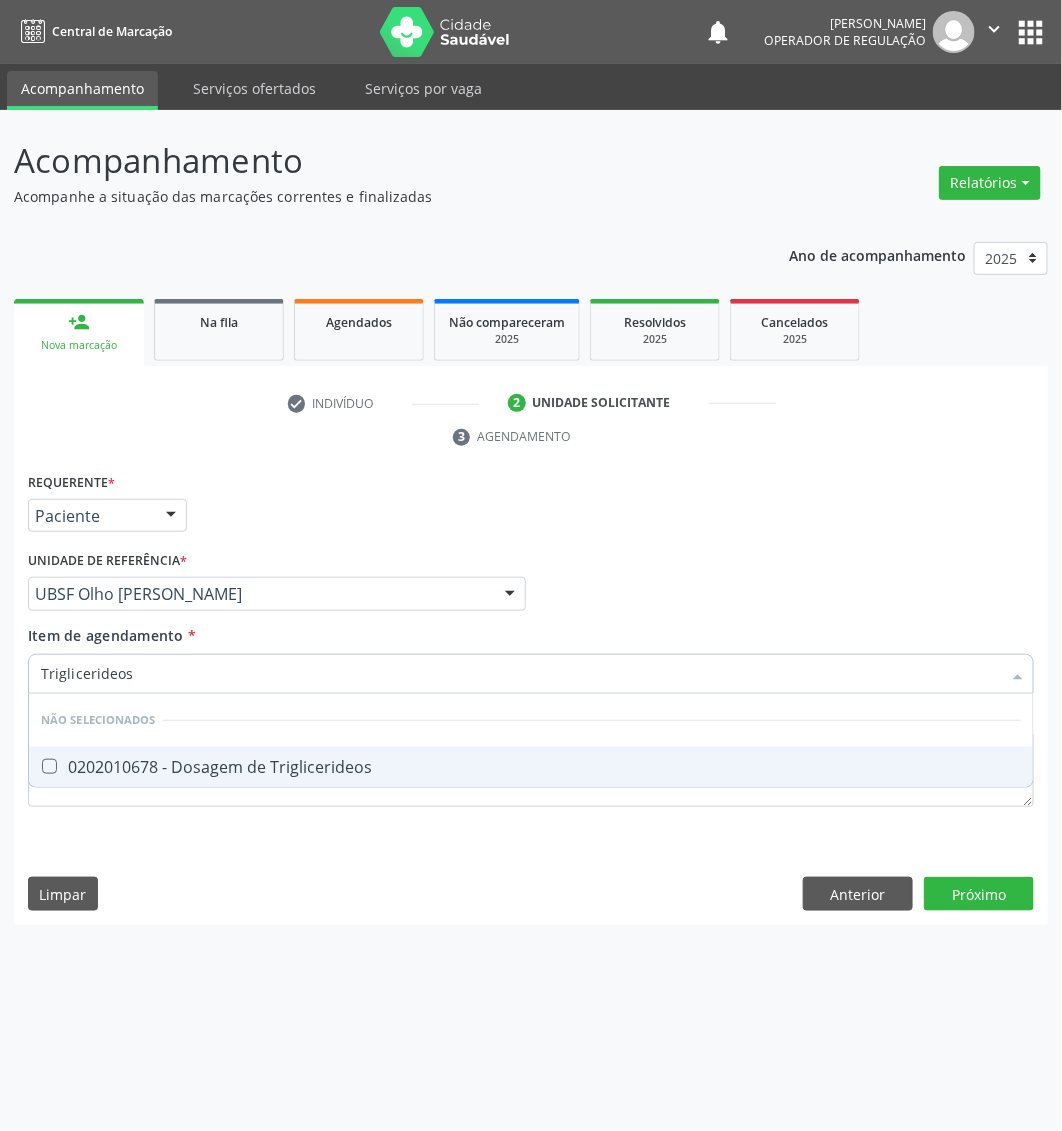click on "0202010678 - Dosagem de Triglicerideos" at bounding box center [531, 767] 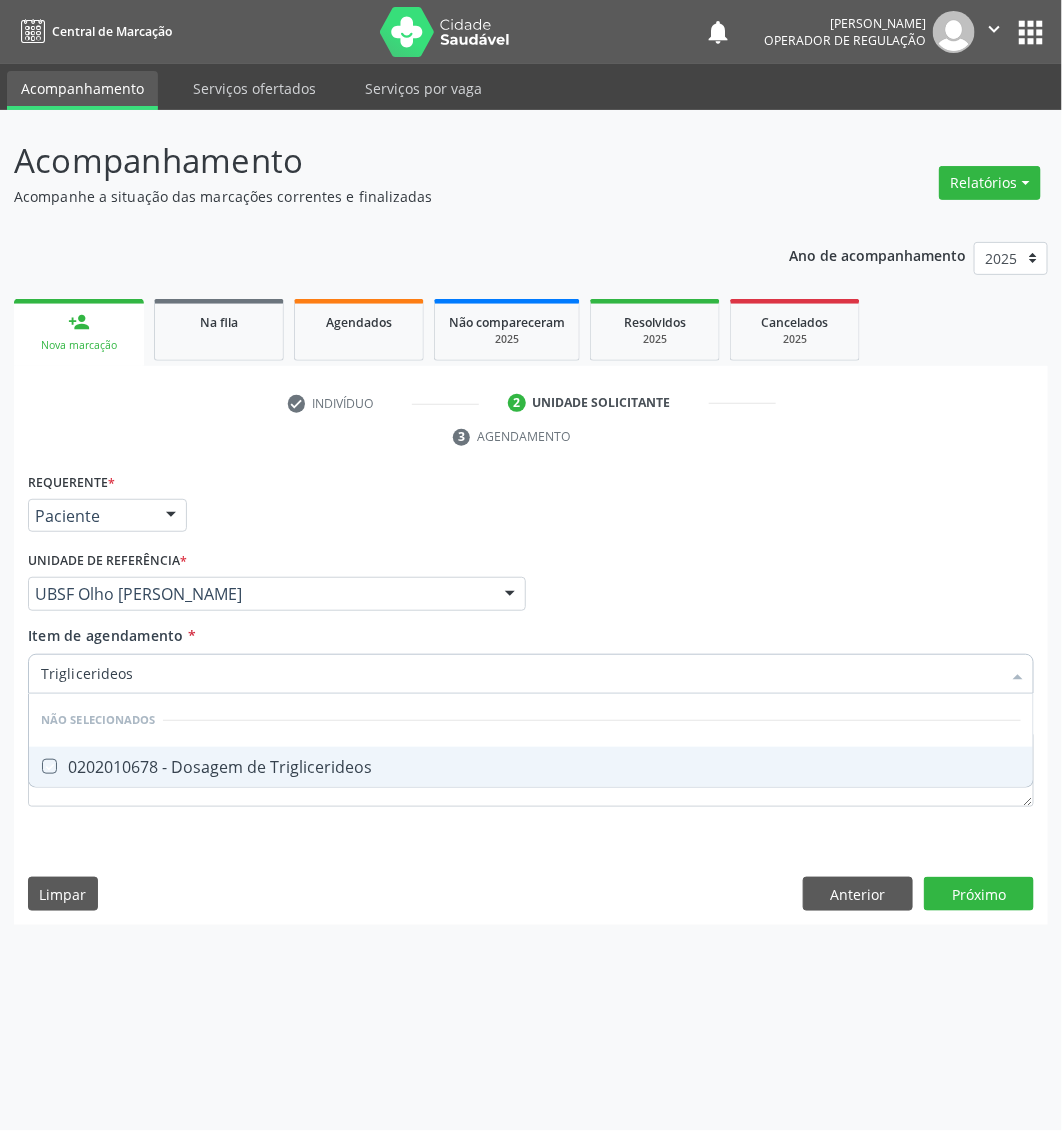 checkbox on "true" 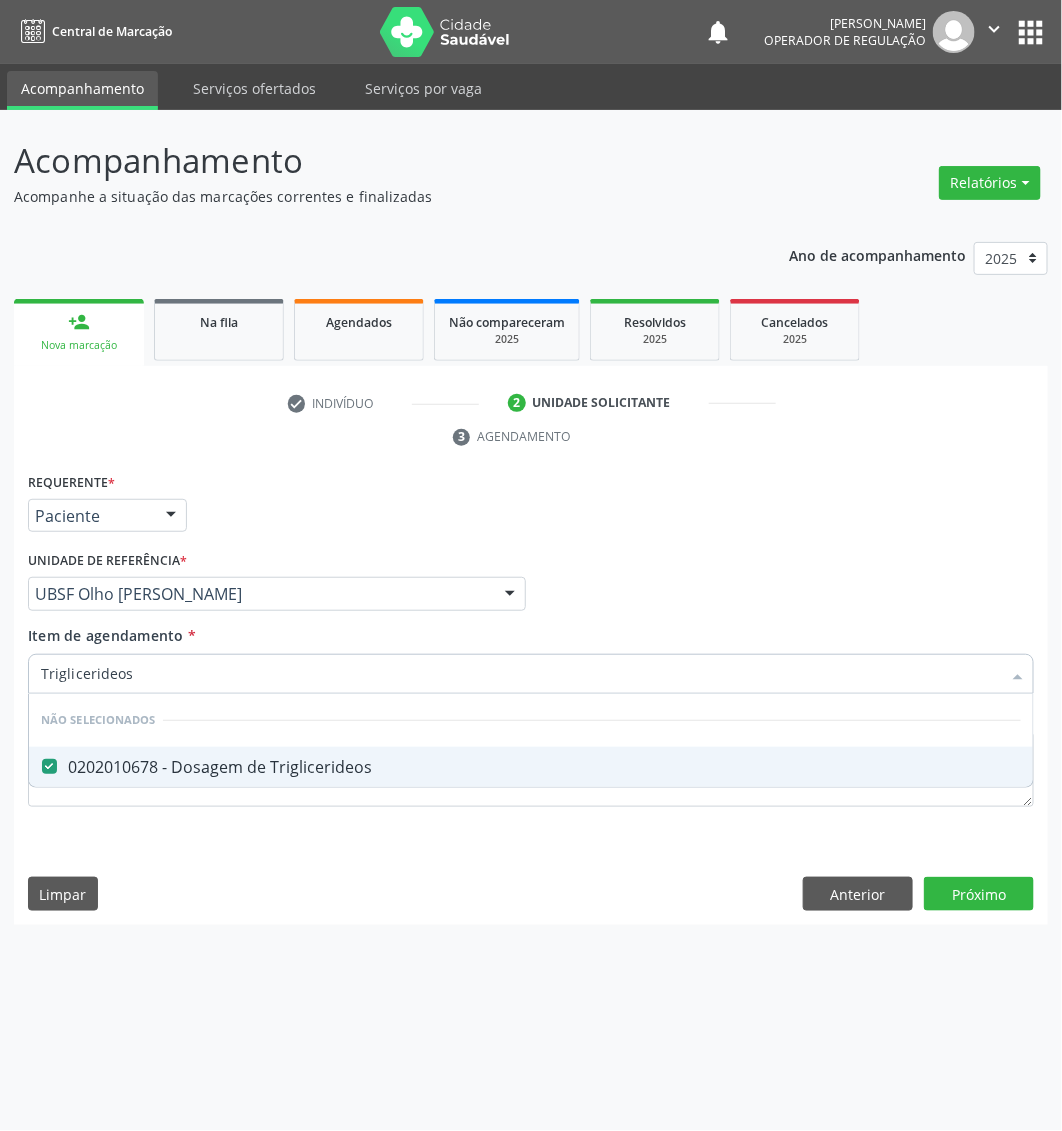 type on "Triglicerideos" 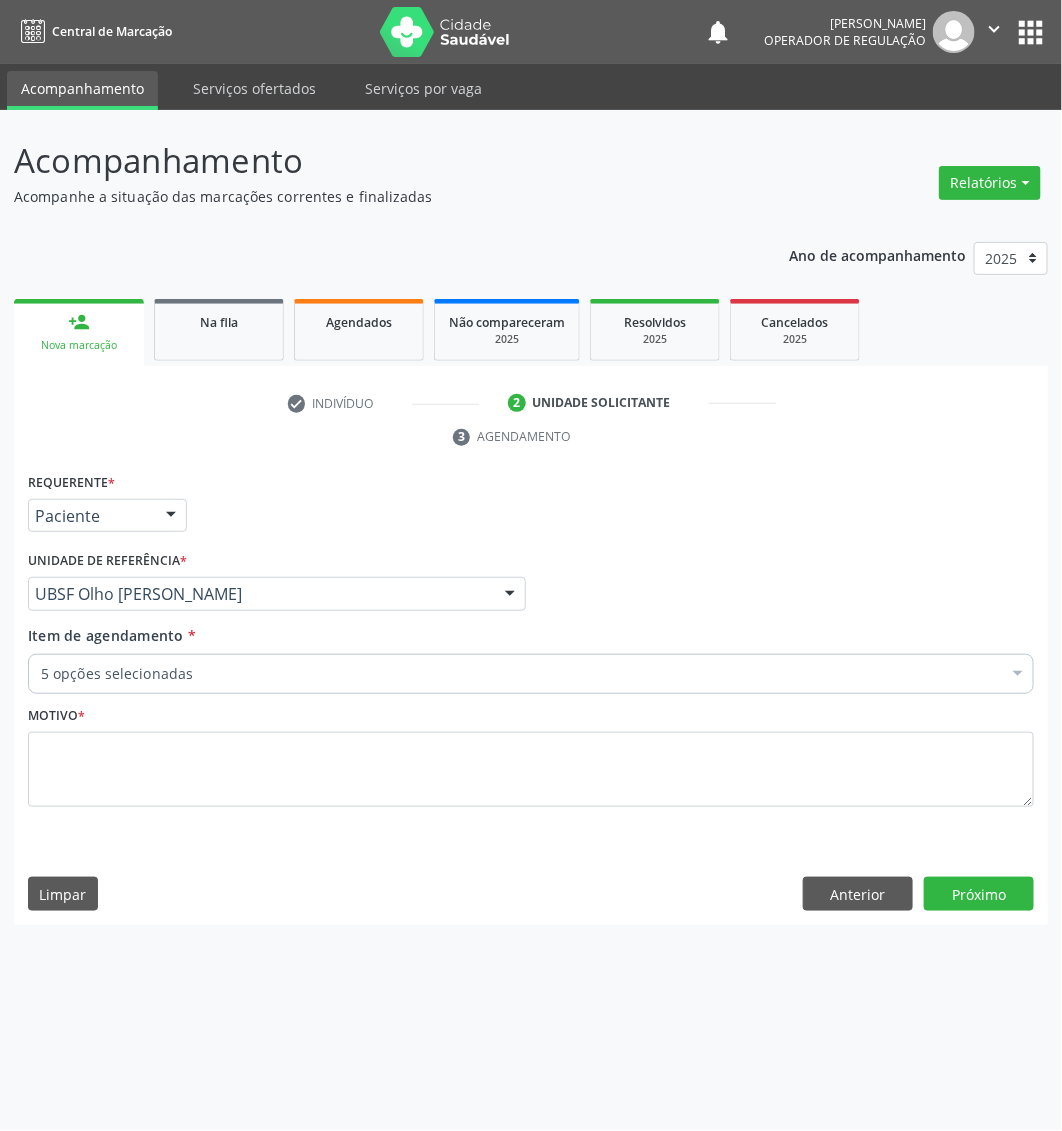 paste on "Dosagem de vitamina b12" 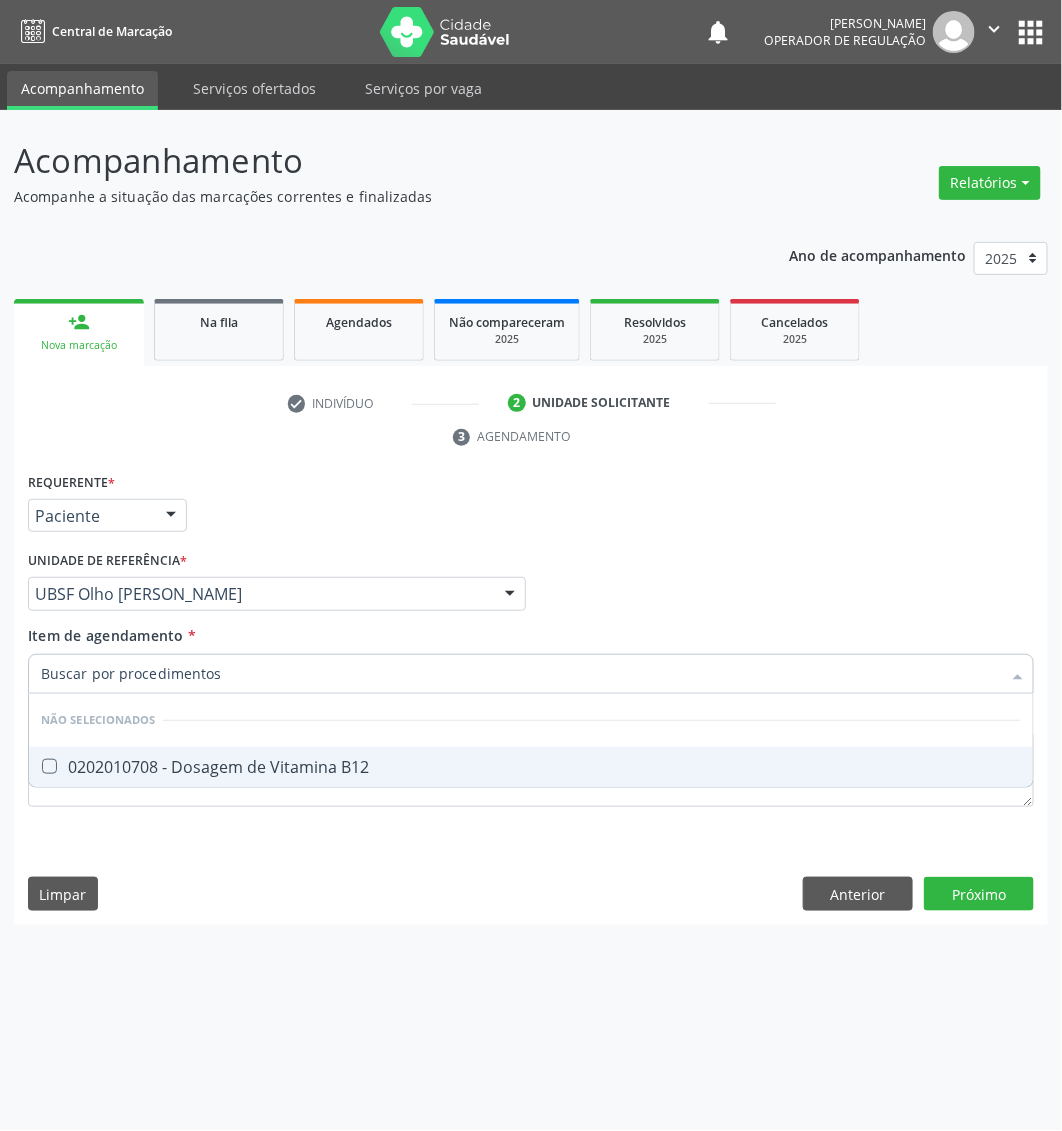 type on "Dosagem de vitamina b12" 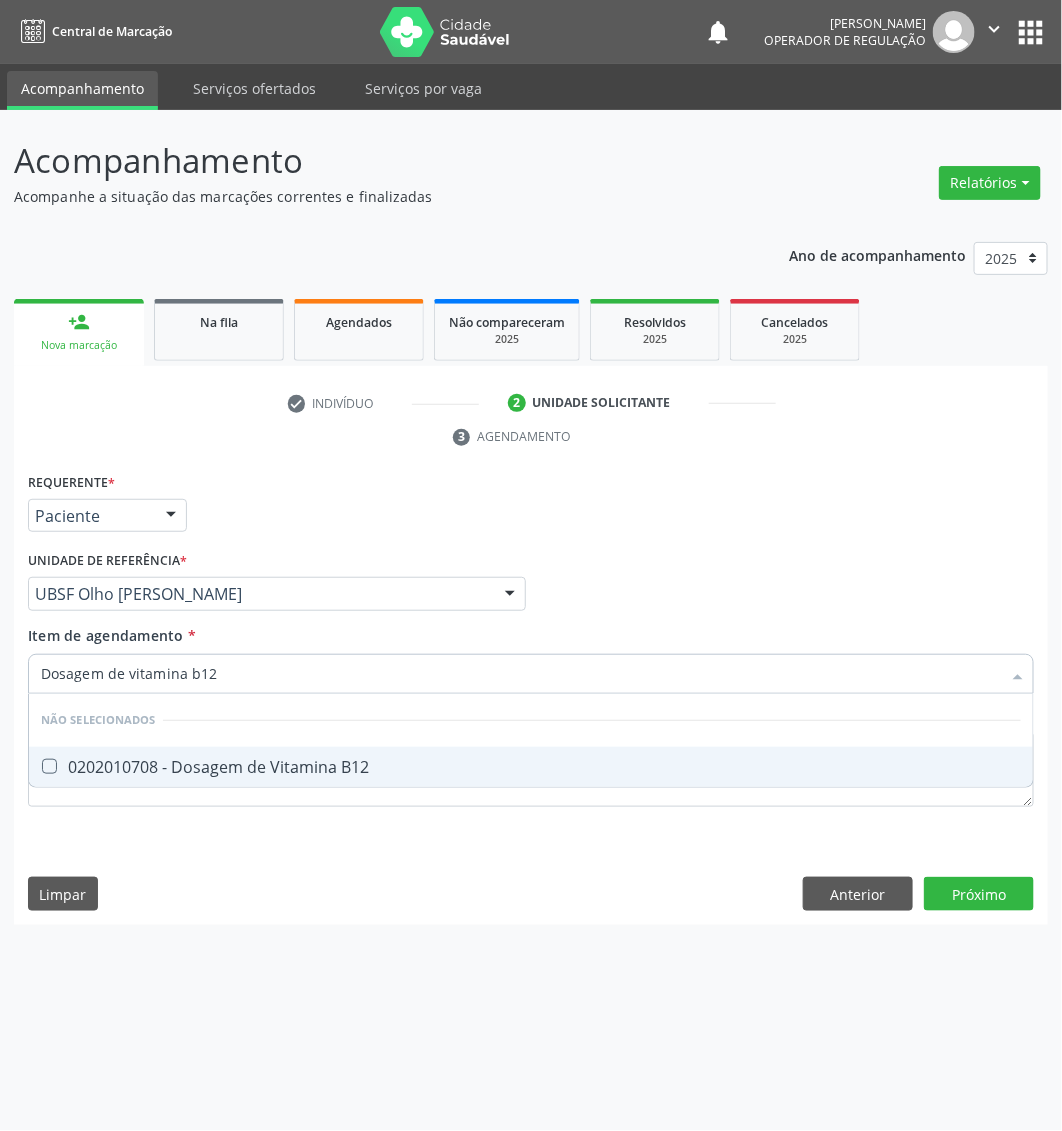 click on "0202010708 - Dosagem de Vitamina B12" at bounding box center (531, 767) 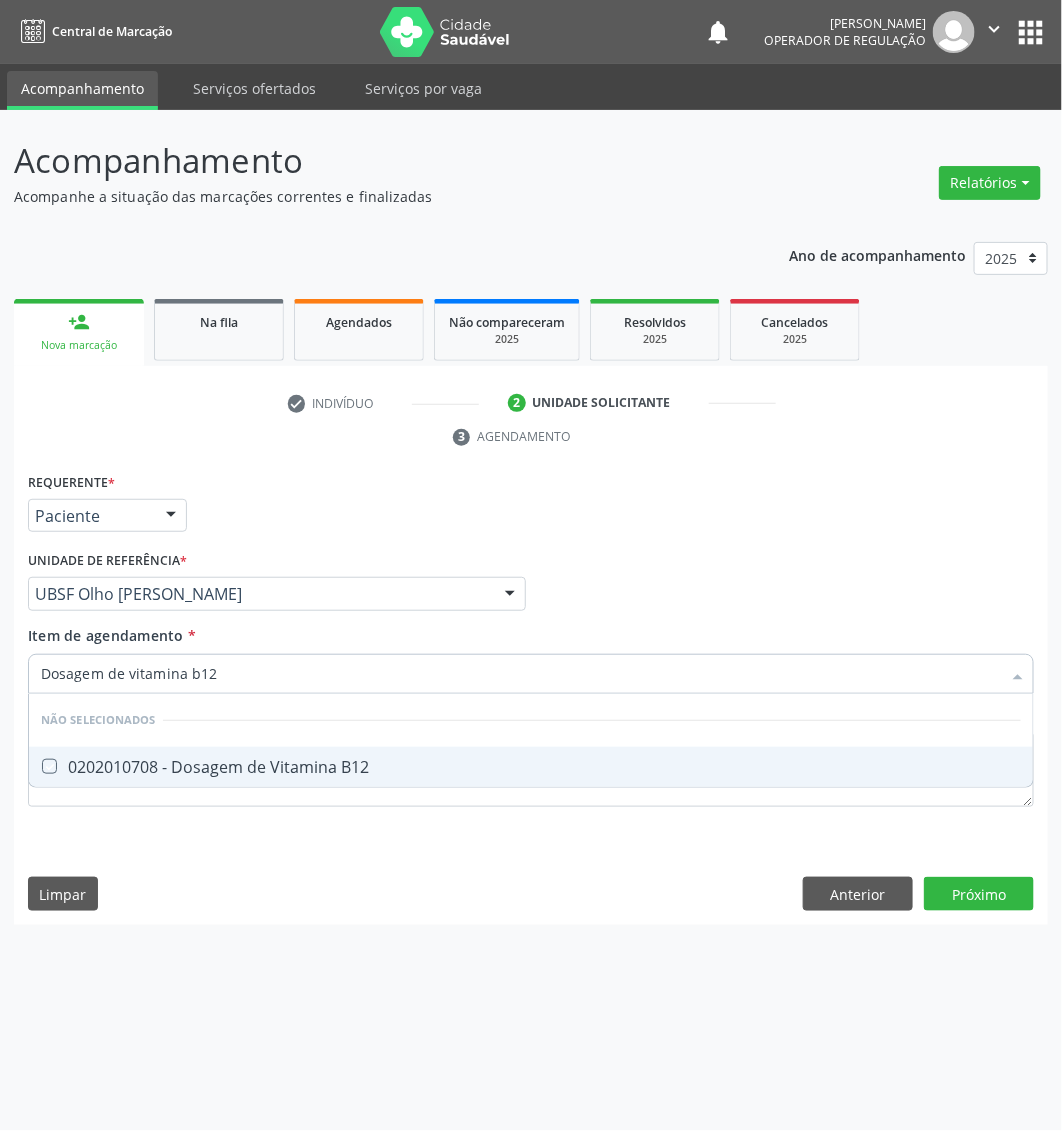 checkbox on "true" 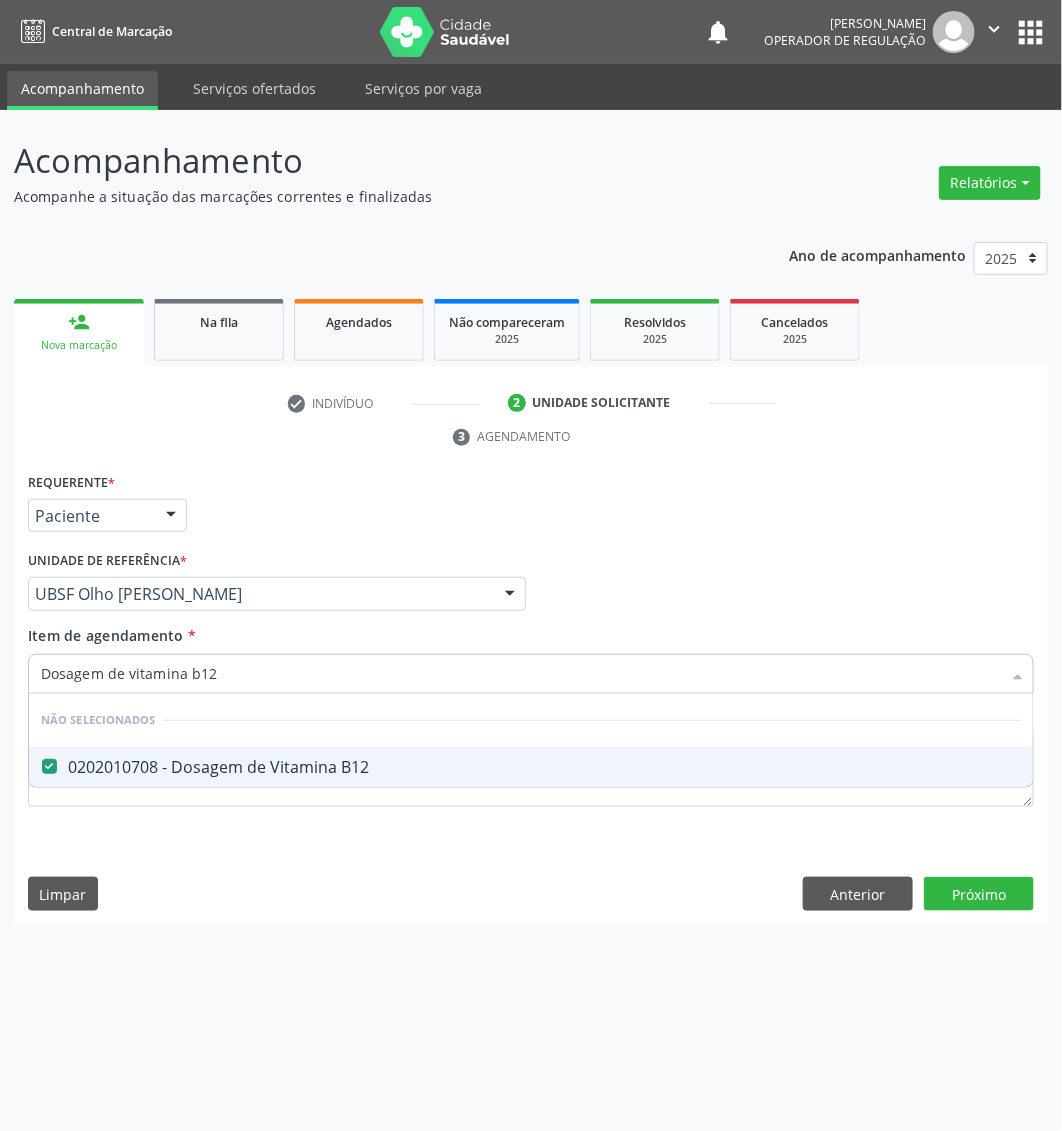 type on "Dosagem de vitamina b12" 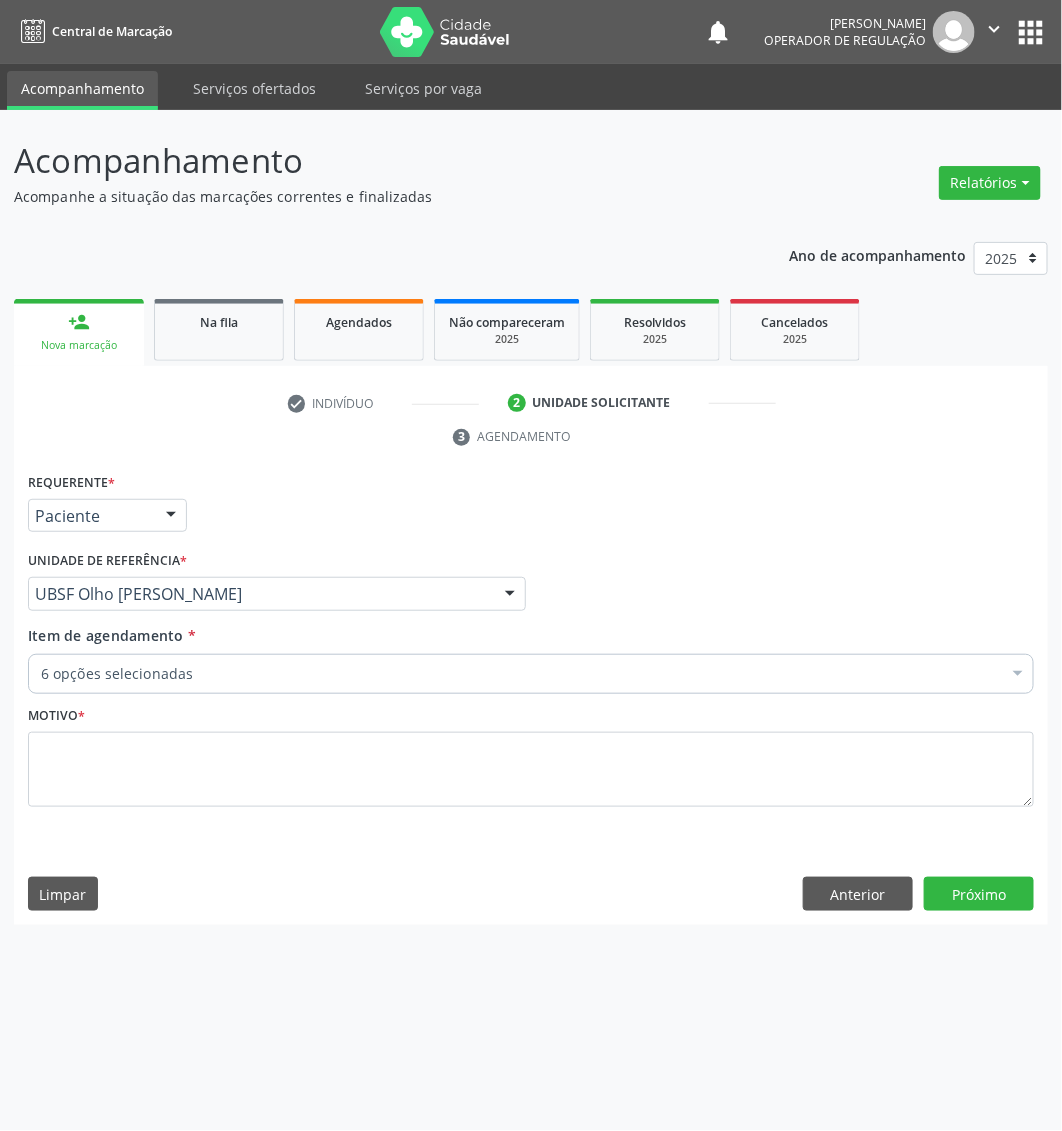 click on "Item de agendamento
*
6 opções selecionadas
Desfazer seleção
Selecionados
0202010317 - Dosagem de Creatinina
0202010767 - Dosagem de 25 Hidroxivitamina D
0202060250 - Dosagem de Hormonio Tireoestimulante (Tsh)
0202060381 - Dosagem de Tiroxina Livre (T4 Livre)
0202010678 - Dosagem de Triglicerideos
0202010708 - Dosagem de Vitamina B12
Não selecionados
0604320140 - Abatacepte 125 Mg Injetável (Por Seringa Preenchida)
0604320124 - Abatacepte 250 Mg Injetável (Por Frasco Ampola).
0603050018 - Abciximabe
0406010013 - Abertura de Comunicacao Inter-Atrial
0406010021 - Abertura de Estenose Aortica Valvar
0406011265 - Abertura de Estenose Aortica Valvar (Criança e Adolescente)
0406010030 - Abertura de Estenose Pulmonar Valvar" at bounding box center (531, 656) 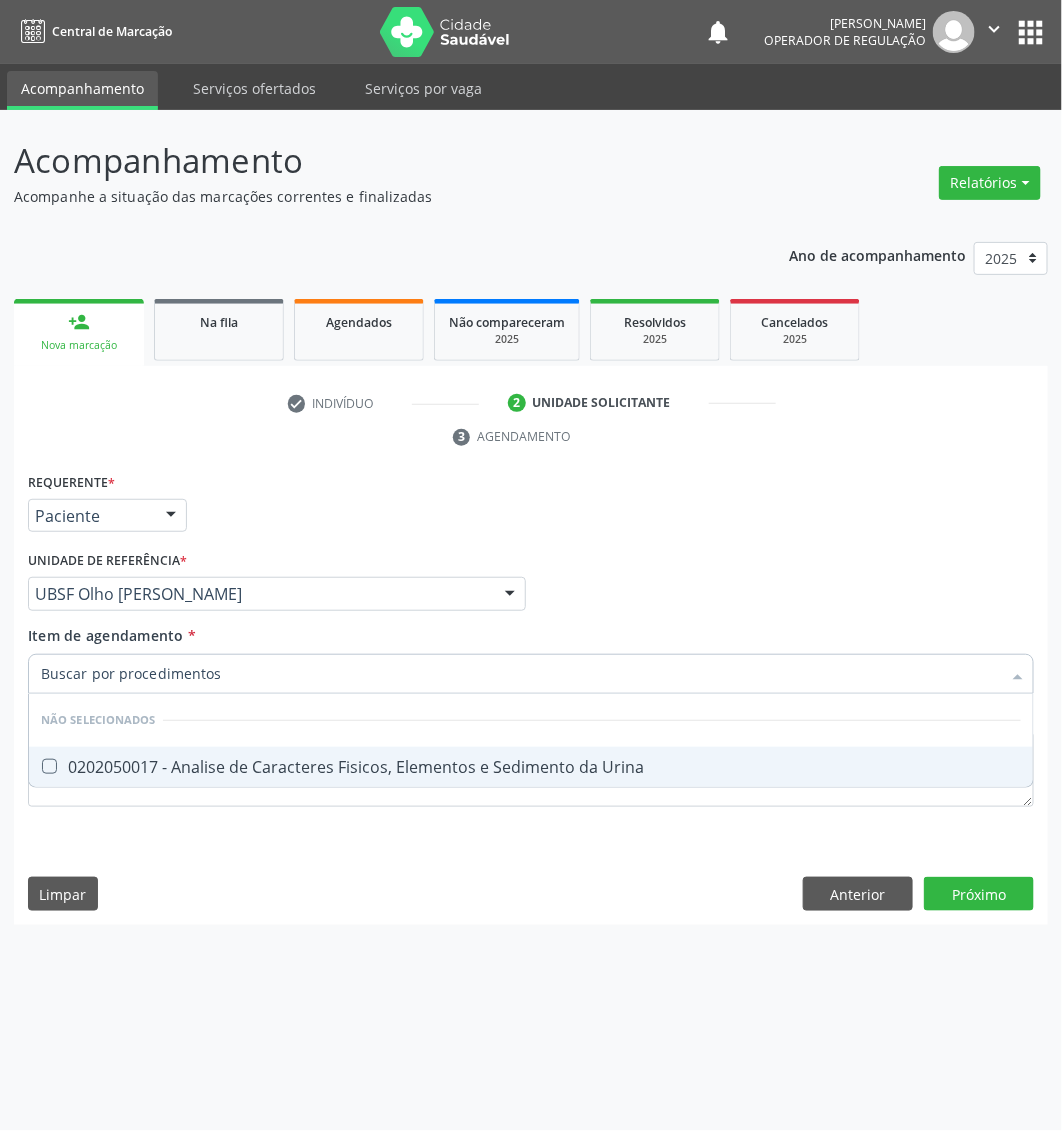 type on "Analise de Caracteres Fisicos, Elementos e Sedimento da Urina" 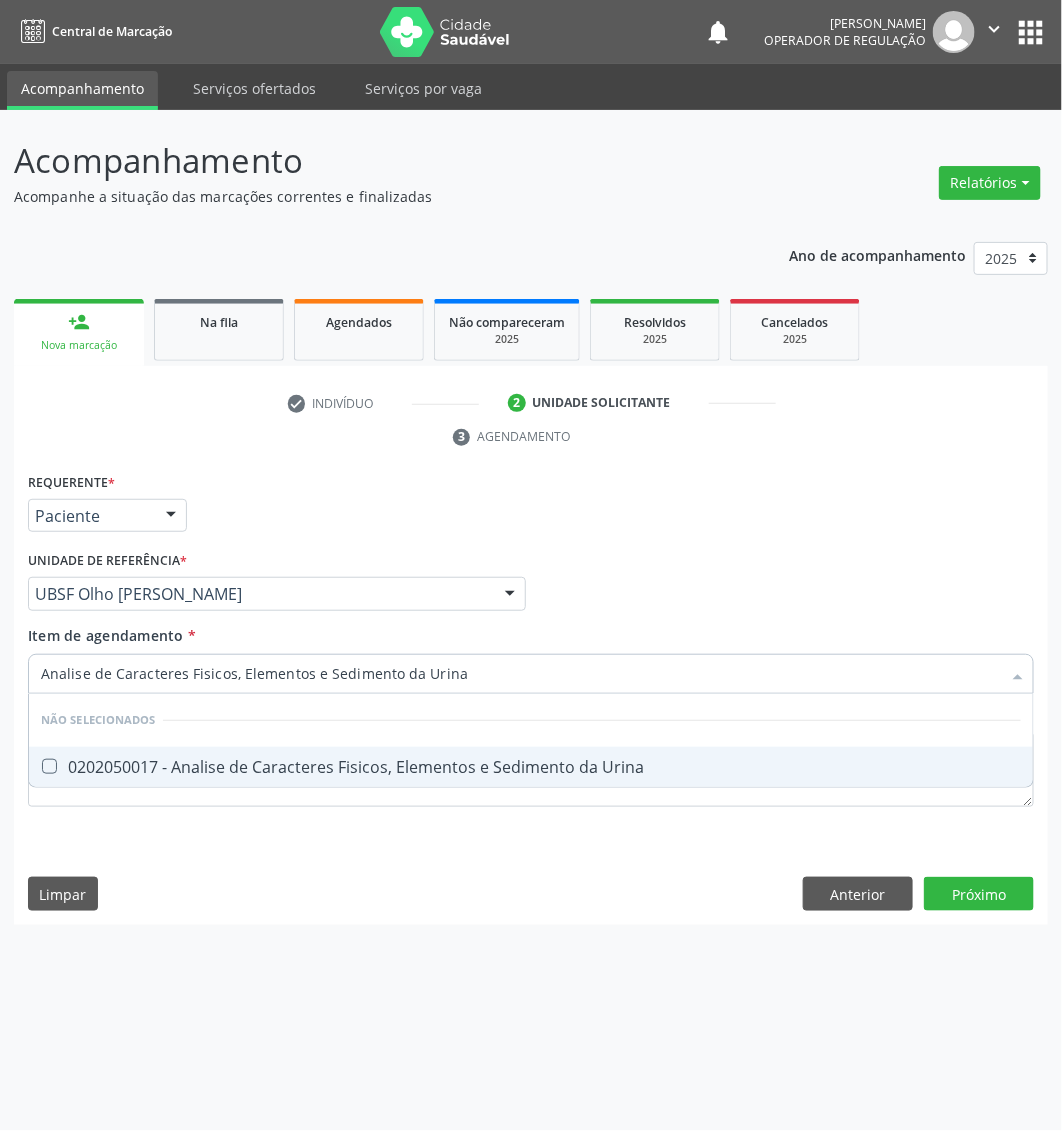click on "0202050017 - Analise de Caracteres Fisicos, Elementos e Sedimento da Urina" at bounding box center (531, 767) 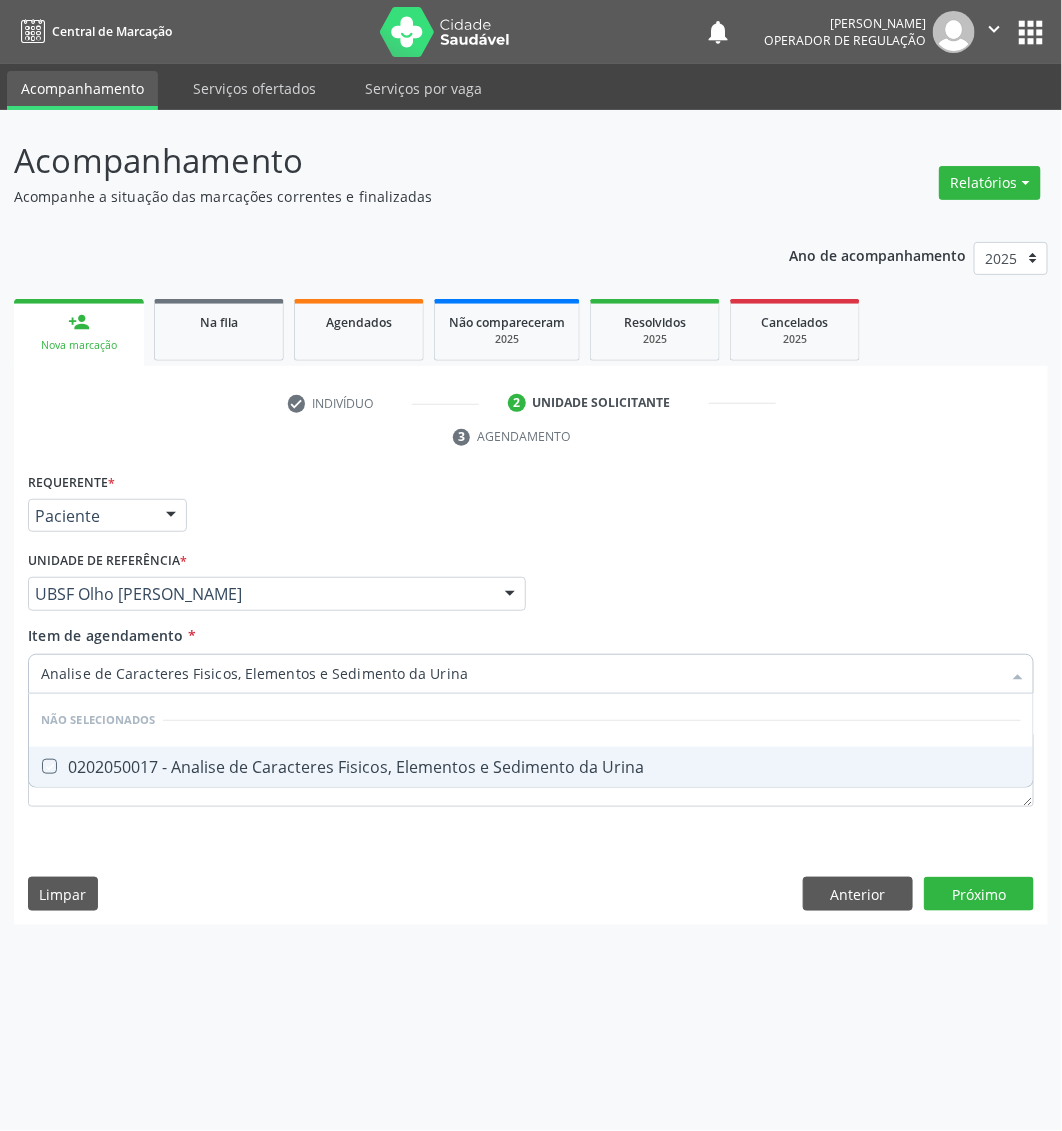 checkbox on "true" 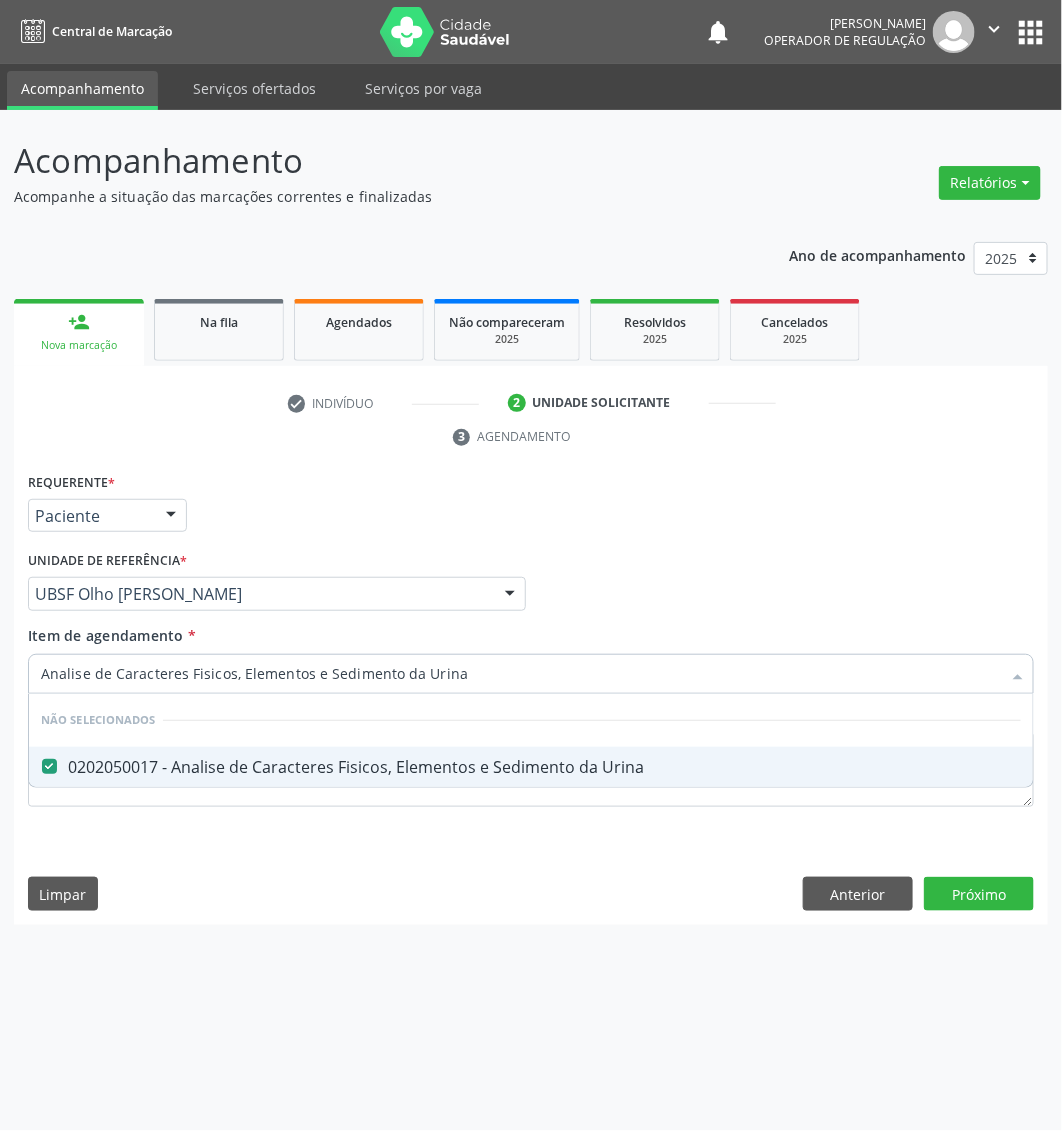 type on "Analise de Caracteres Fisicos, Elementos e Sedimento da Urina" 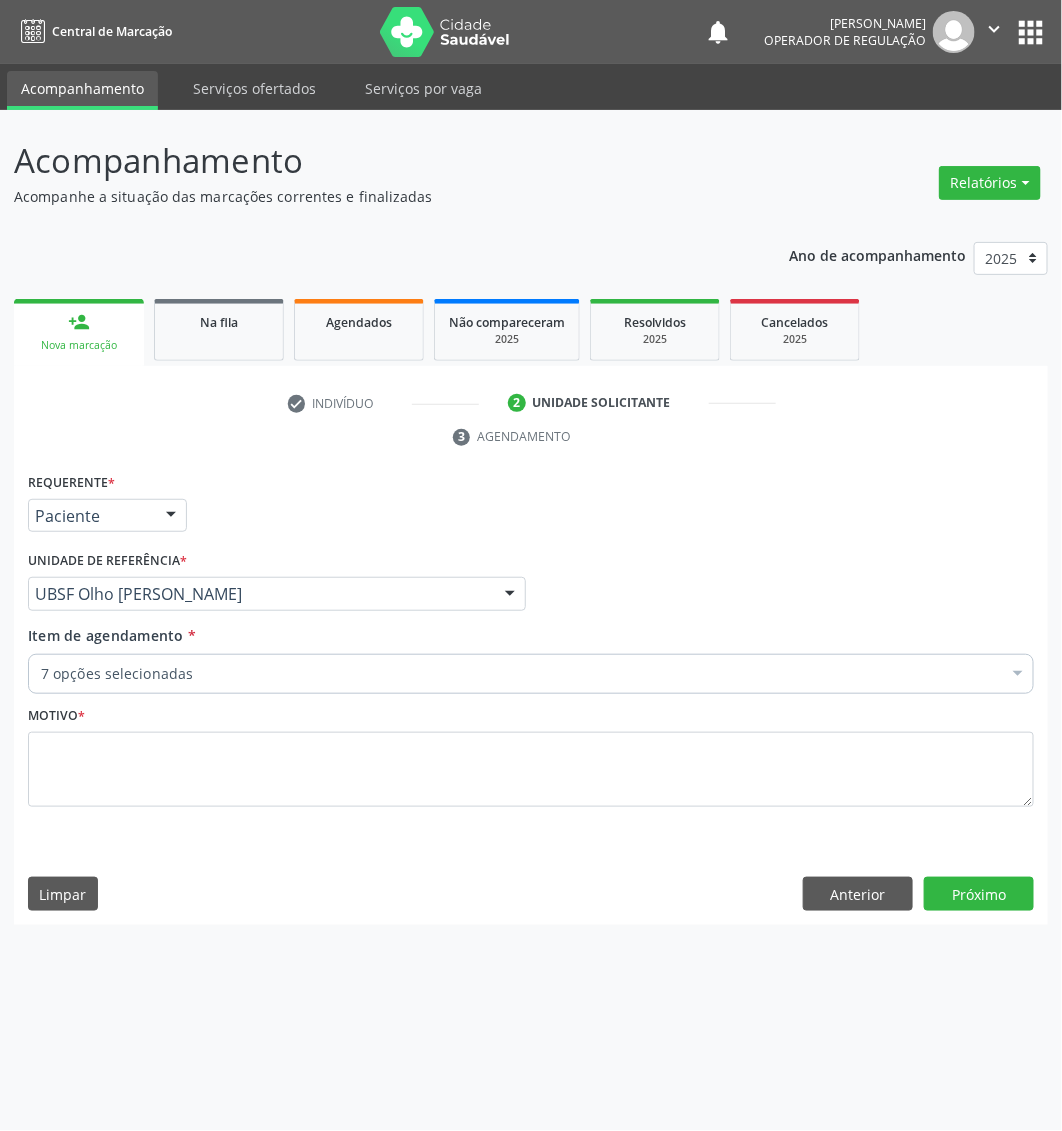 click on "7 opções selecionadas" at bounding box center (531, 674) 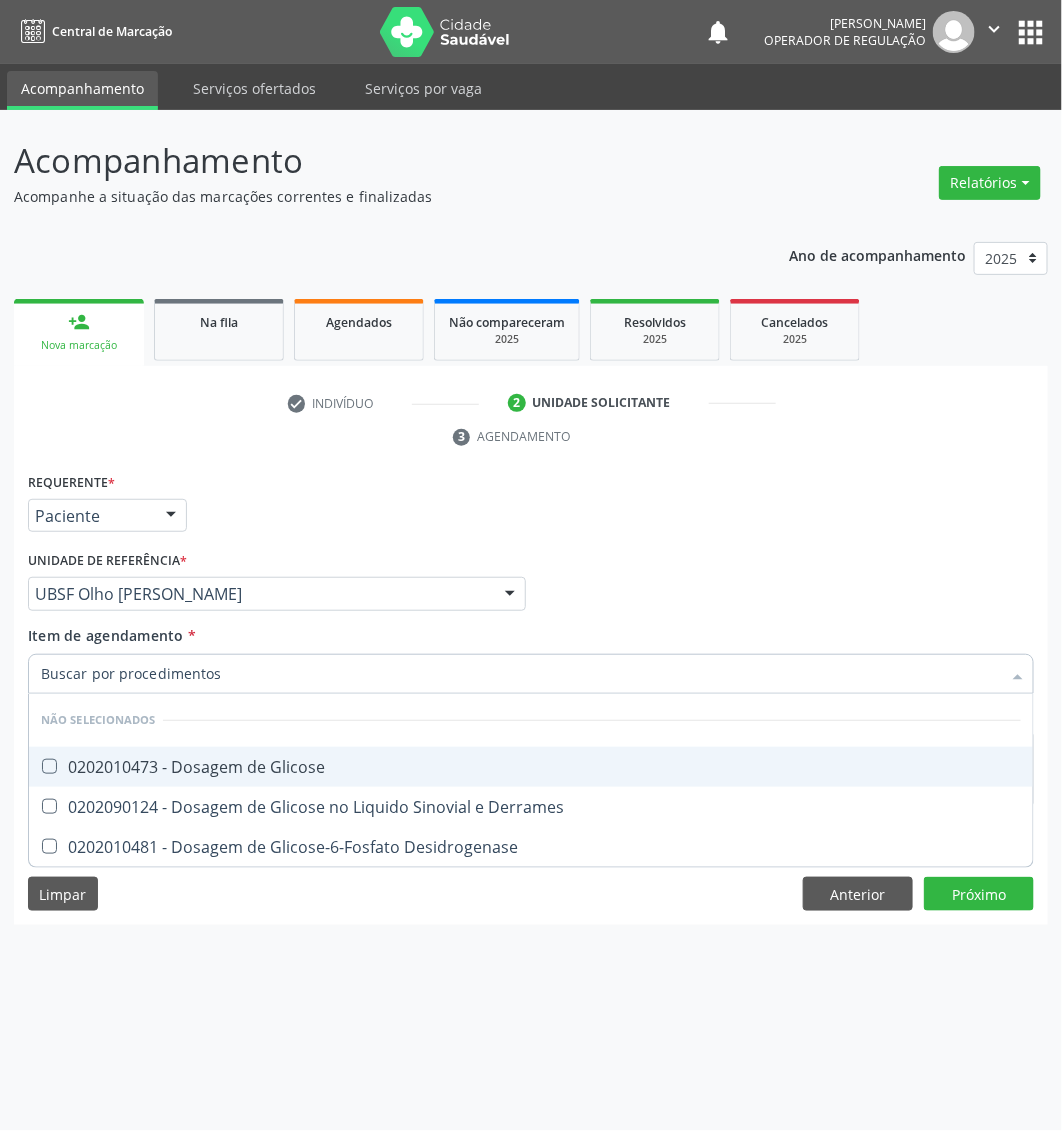 type on "Dosagem de Glicose" 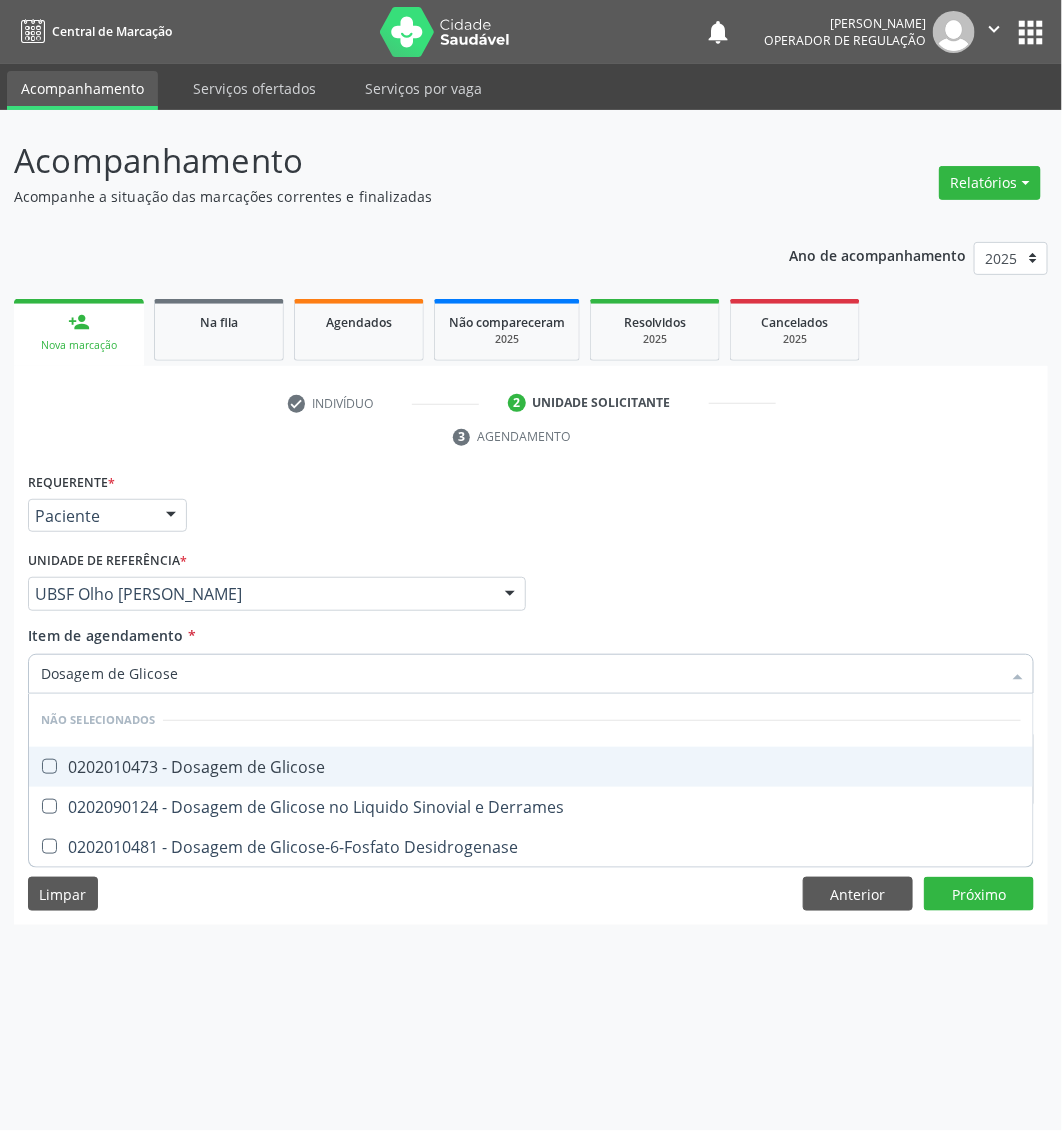 click on "0202010473 - Dosagem de Glicose" at bounding box center [531, 767] 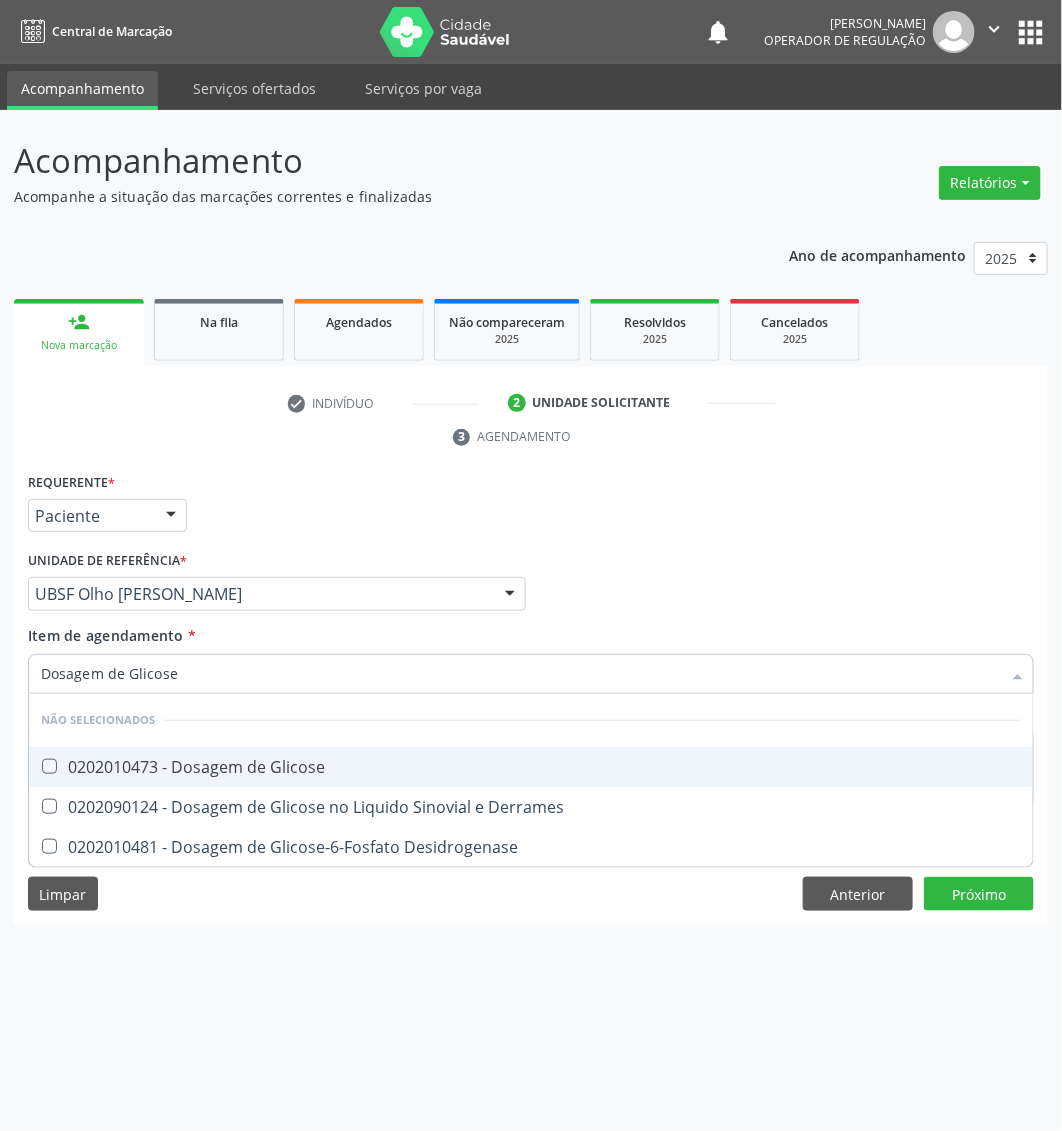 checkbox on "true" 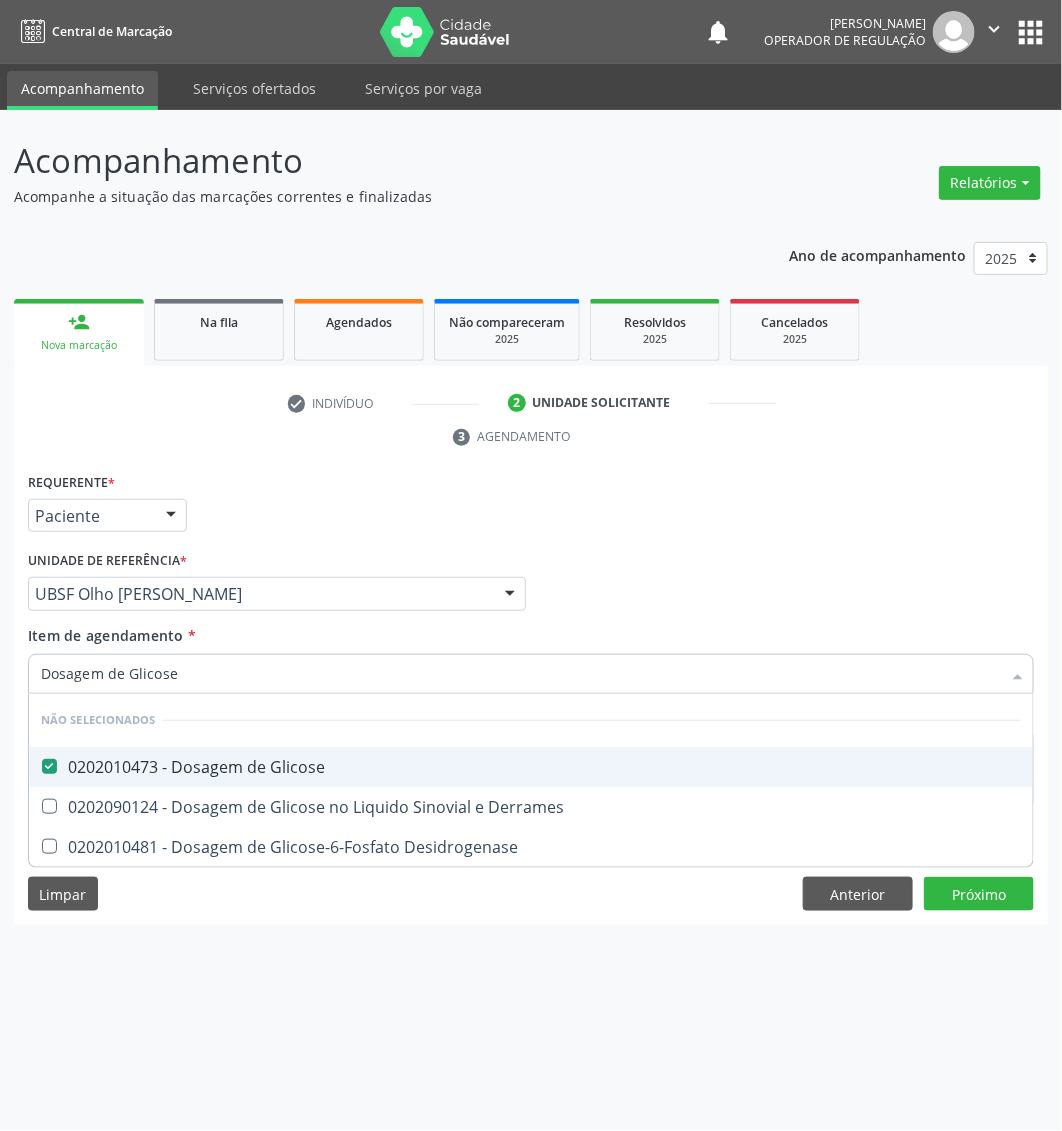 type on "Dosagem de Glicose" 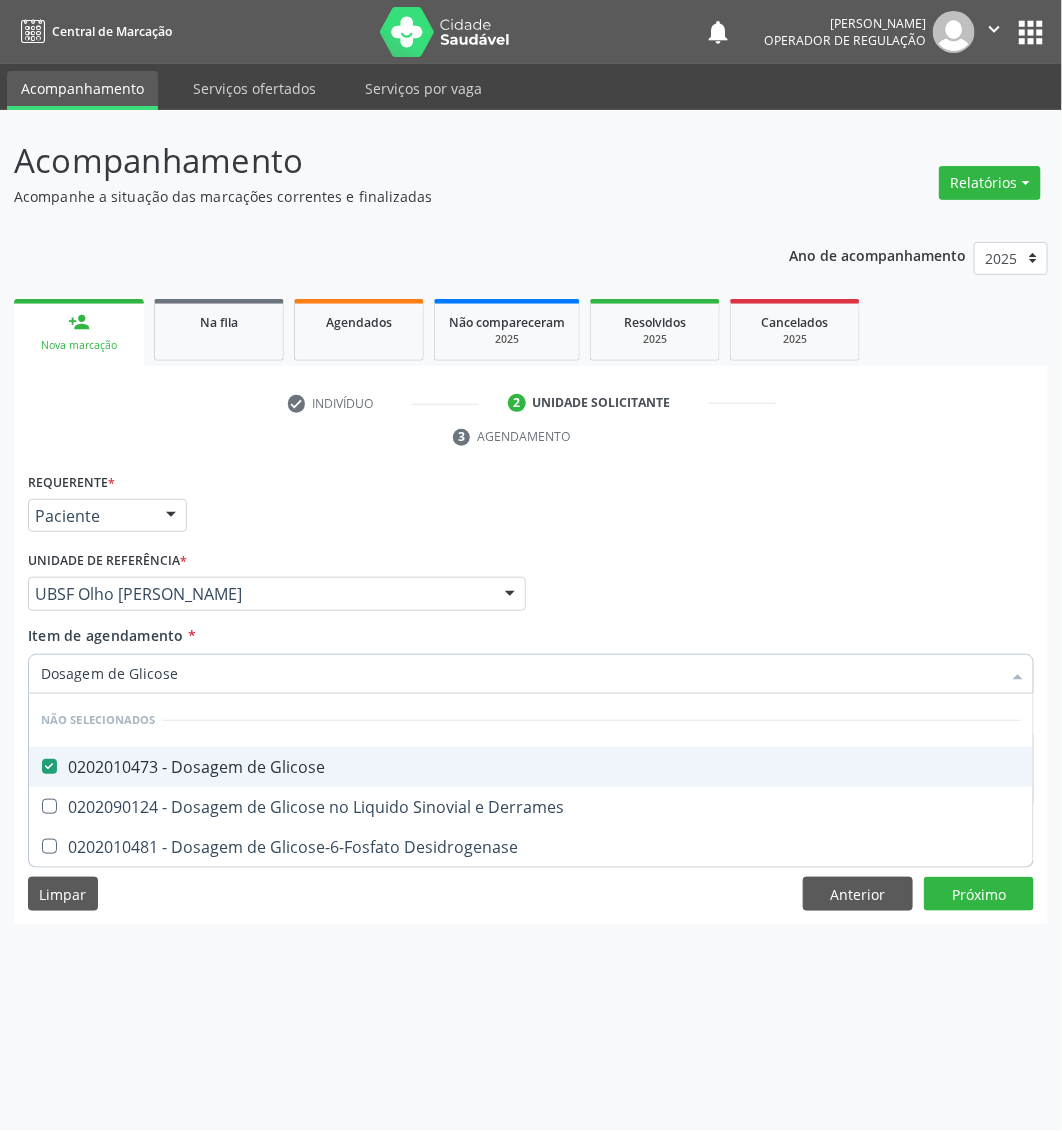 type 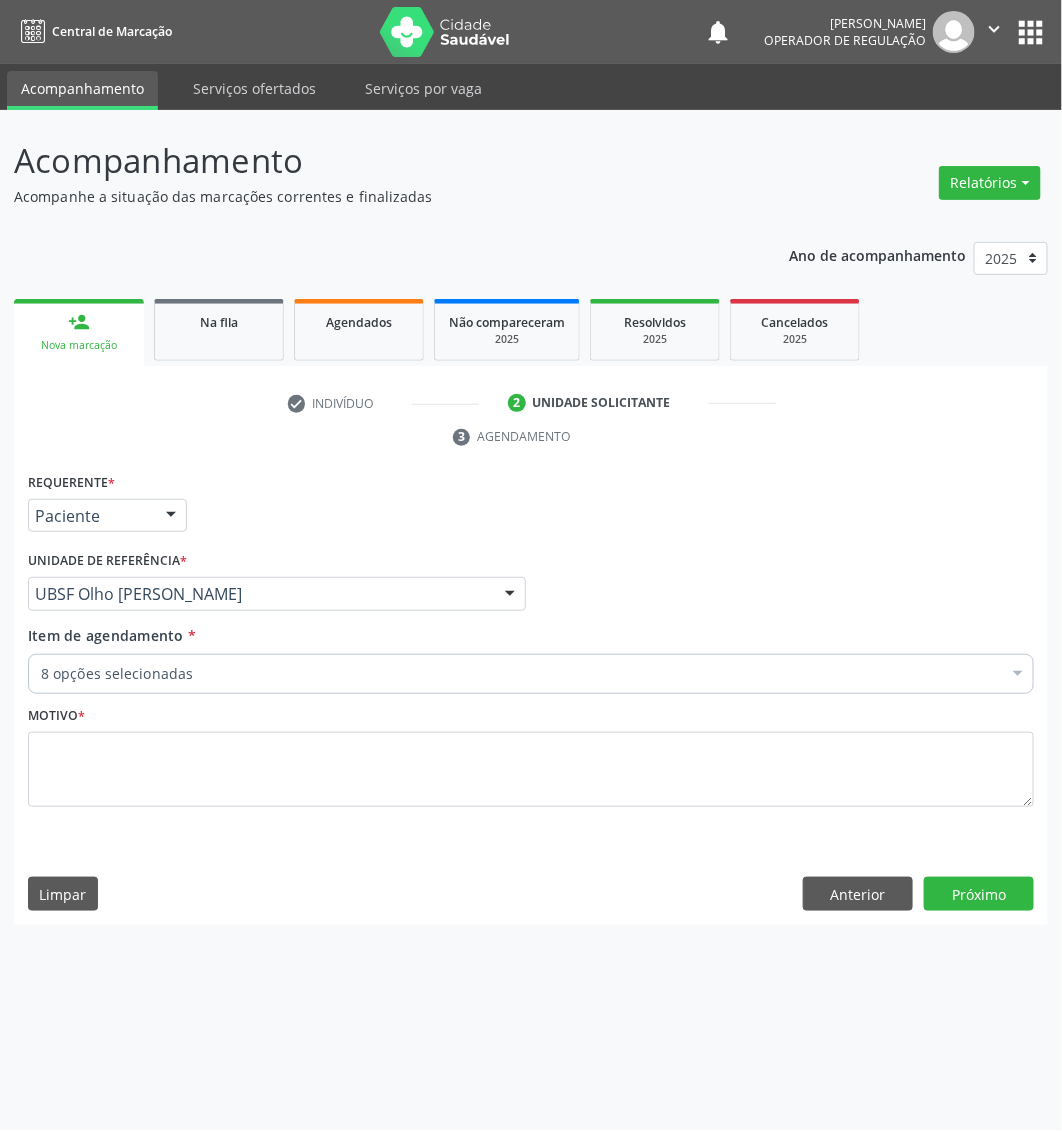 click on "8 opções selecionadas" at bounding box center (531, 674) 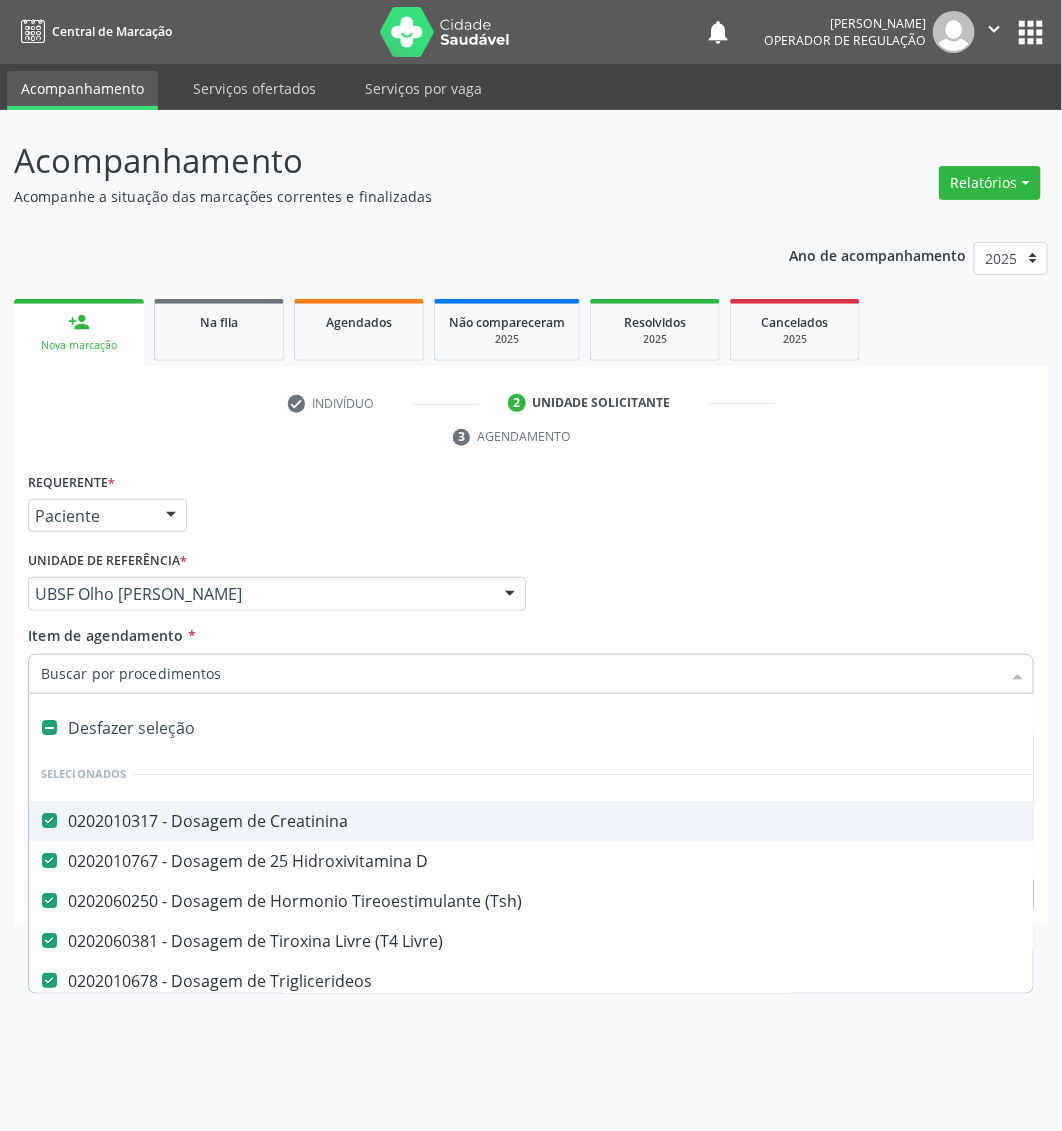 paste on "Dosagem de Colesterol Hdl" 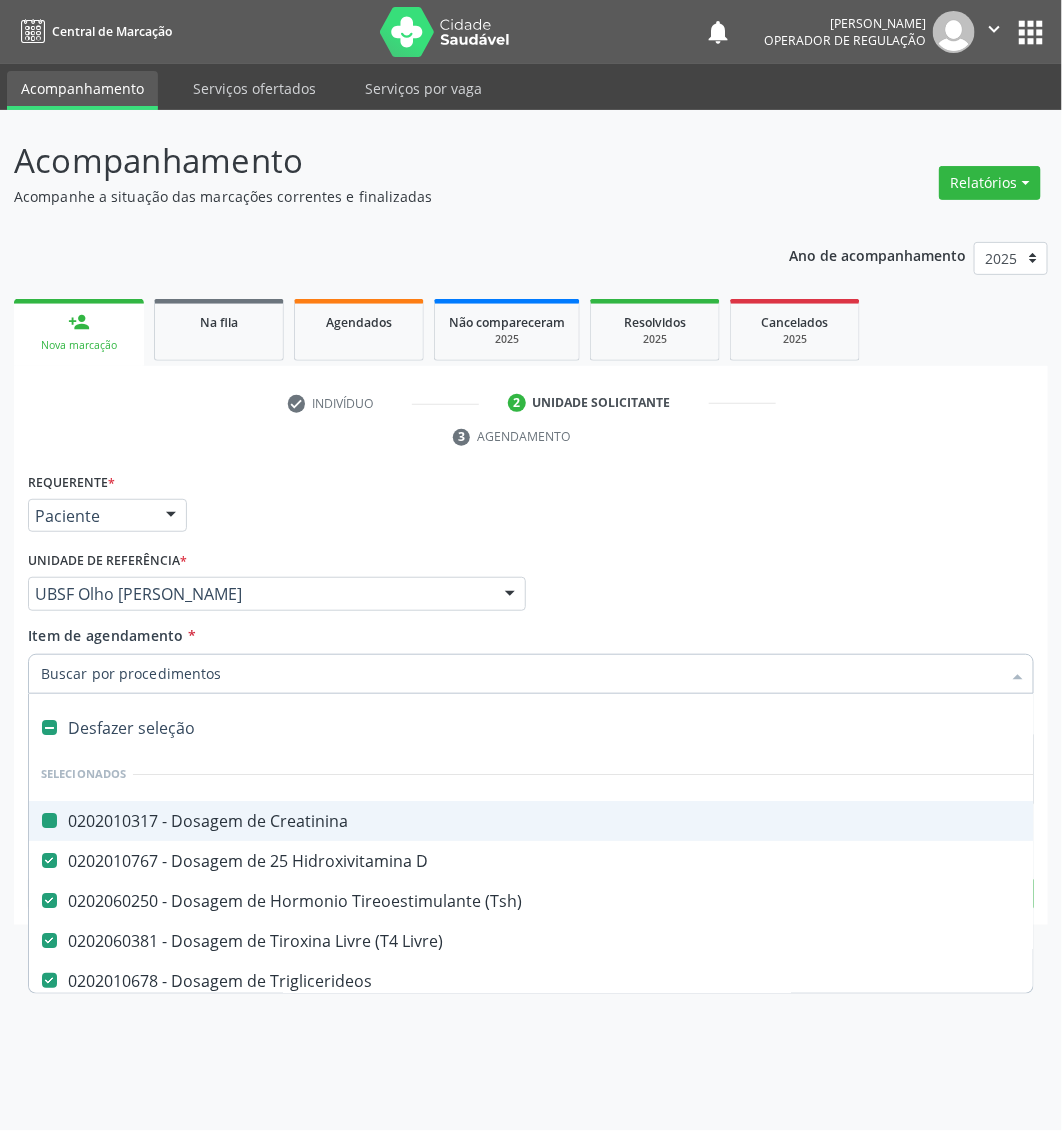 type on "Dosagem de Colesterol Hdl" 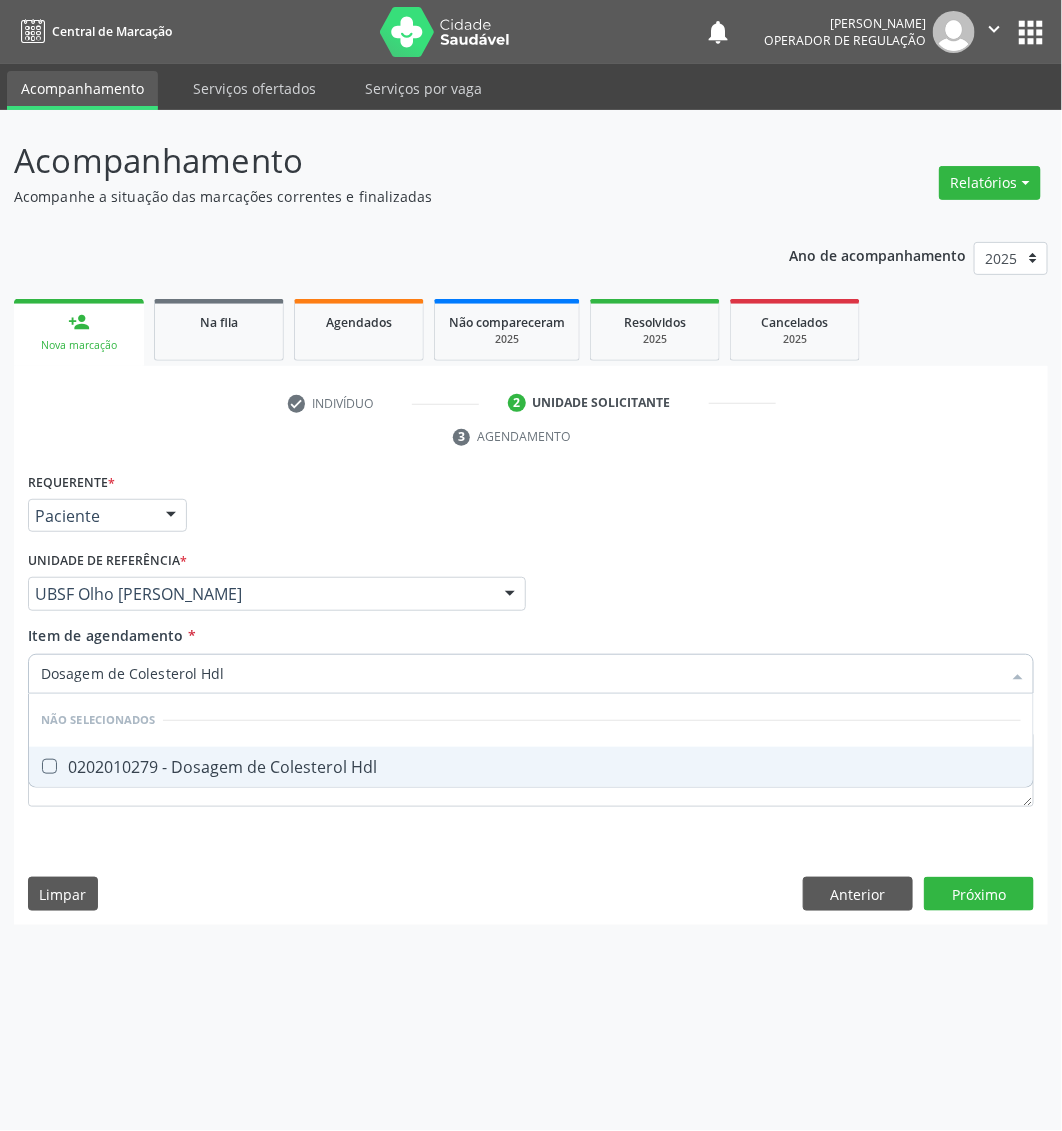 click on "0202010279 - Dosagem de Colesterol Hdl" at bounding box center [531, 767] 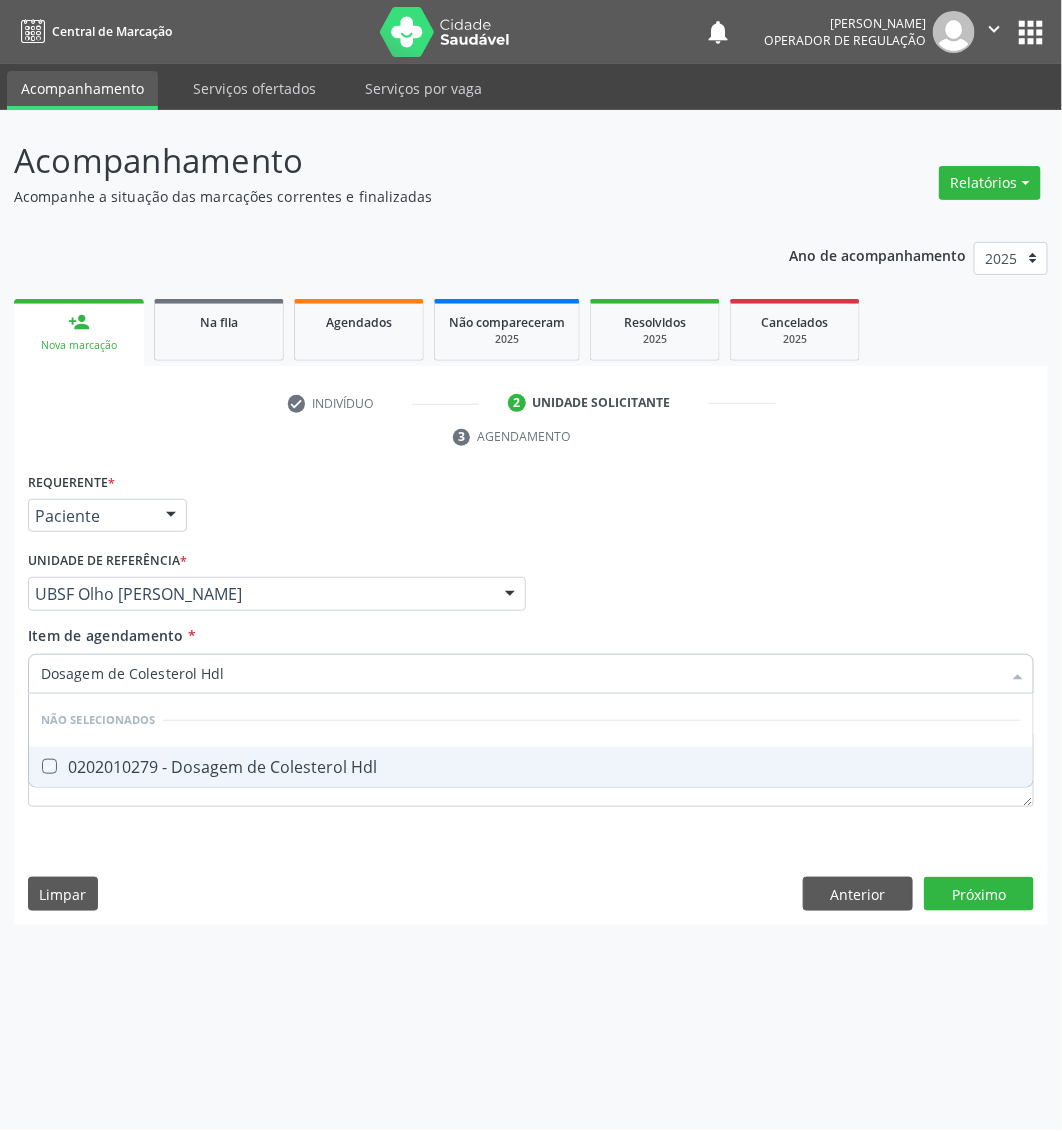 checkbox on "true" 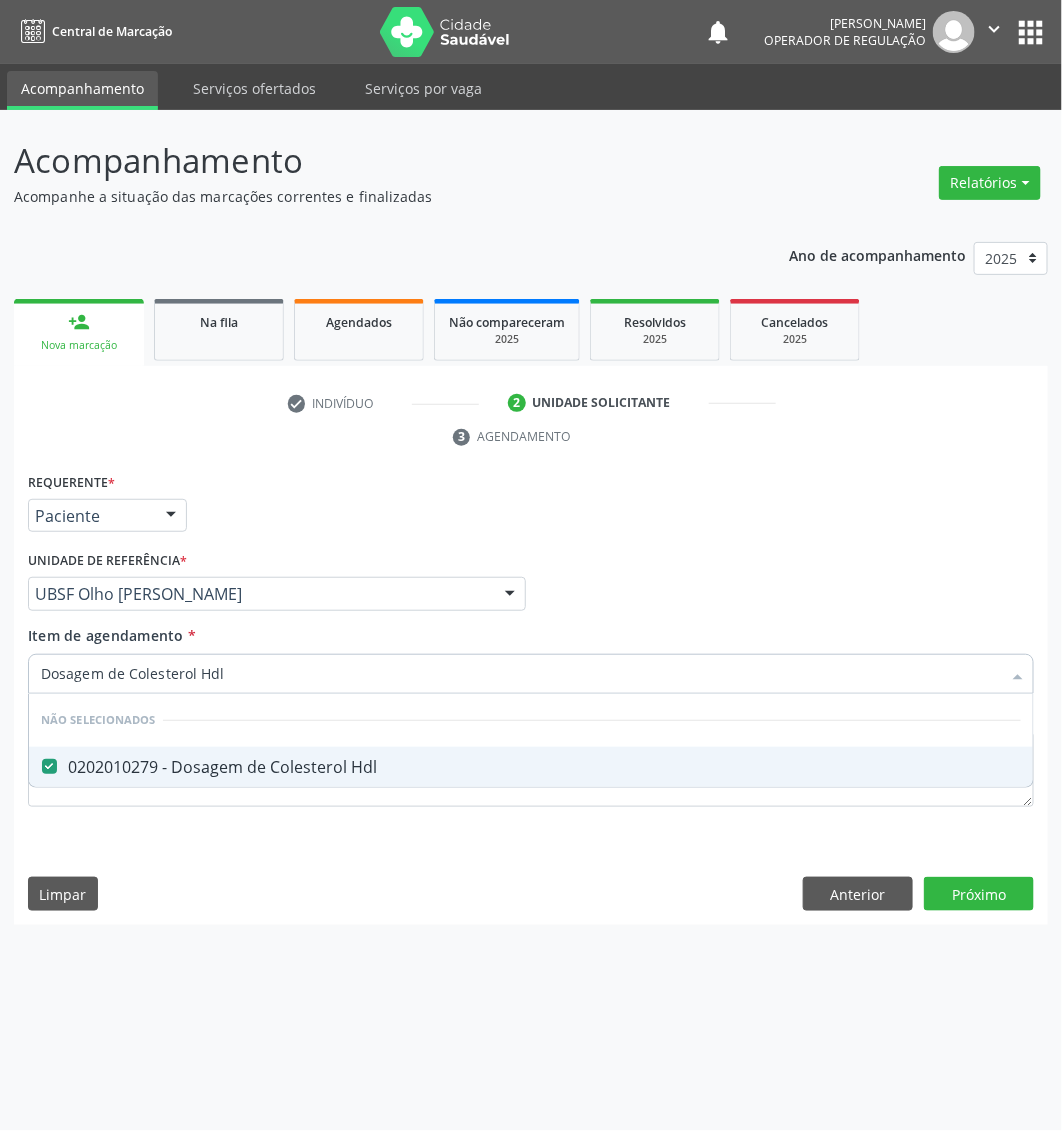 click on "Dosagem de Colesterol Hdl" at bounding box center (521, 674) 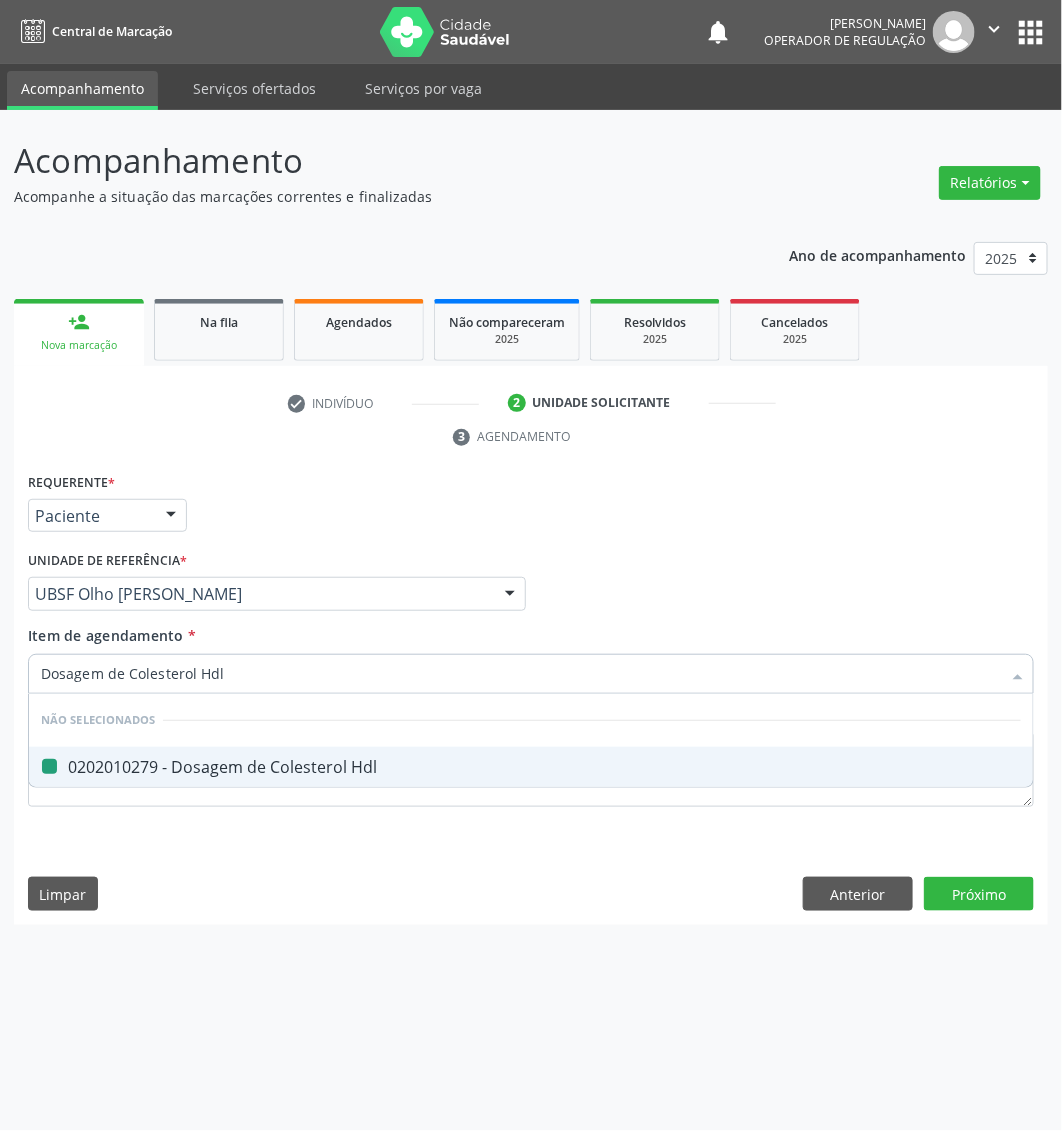 type on "Dosagem de Colesterol ldl" 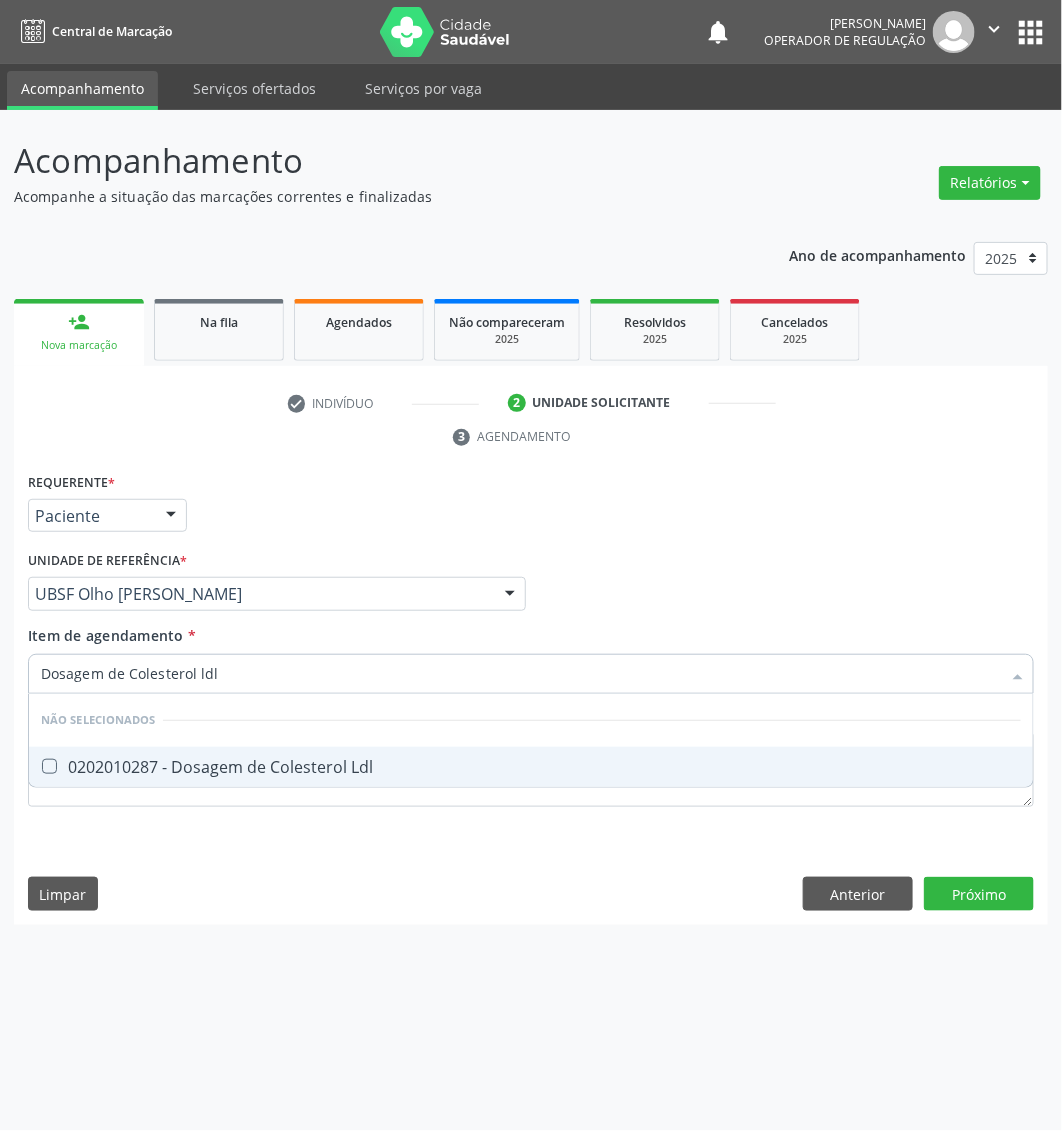 click on "0202010287 - Dosagem de Colesterol Ldl" at bounding box center (531, 767) 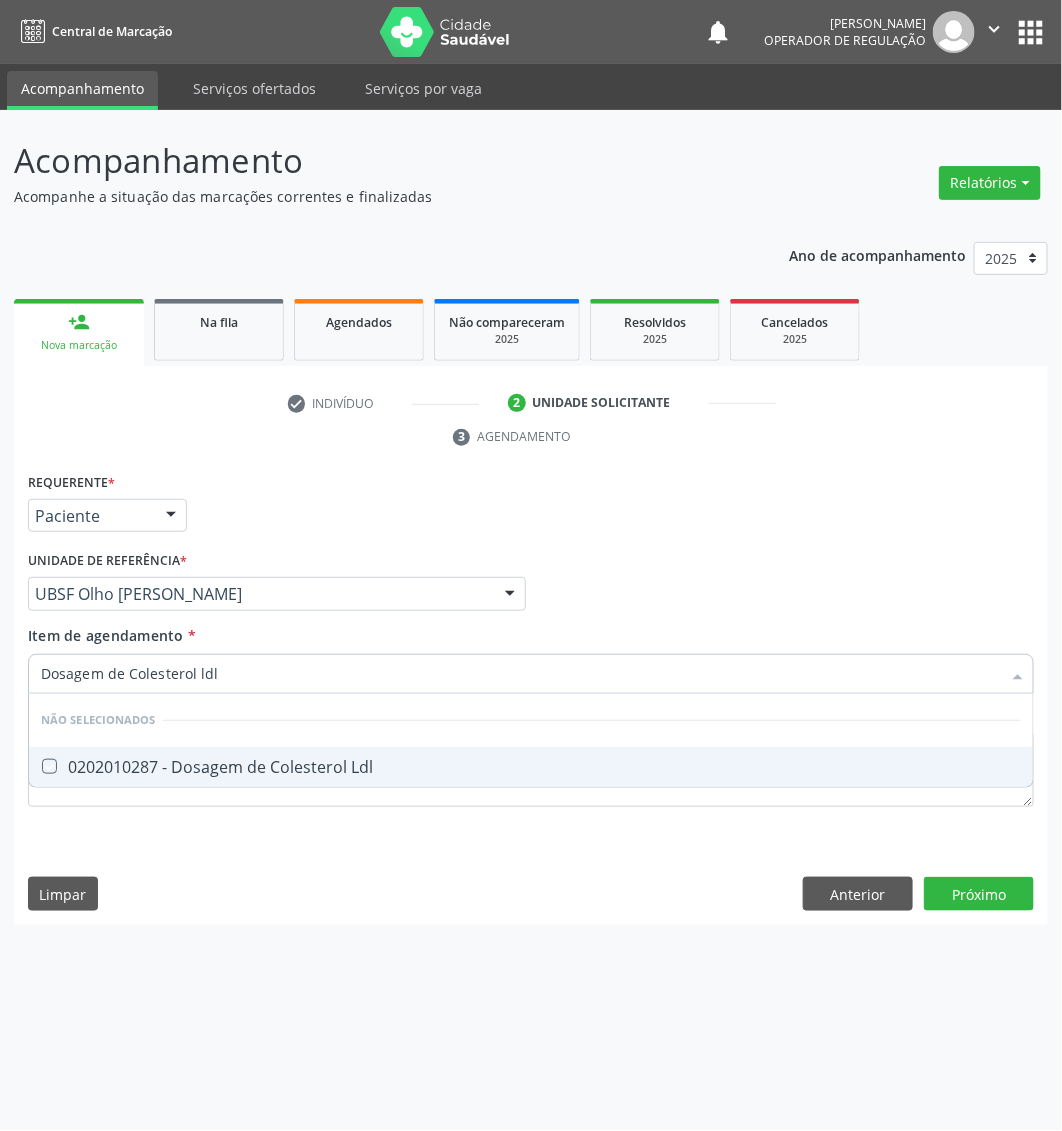 checkbox on "true" 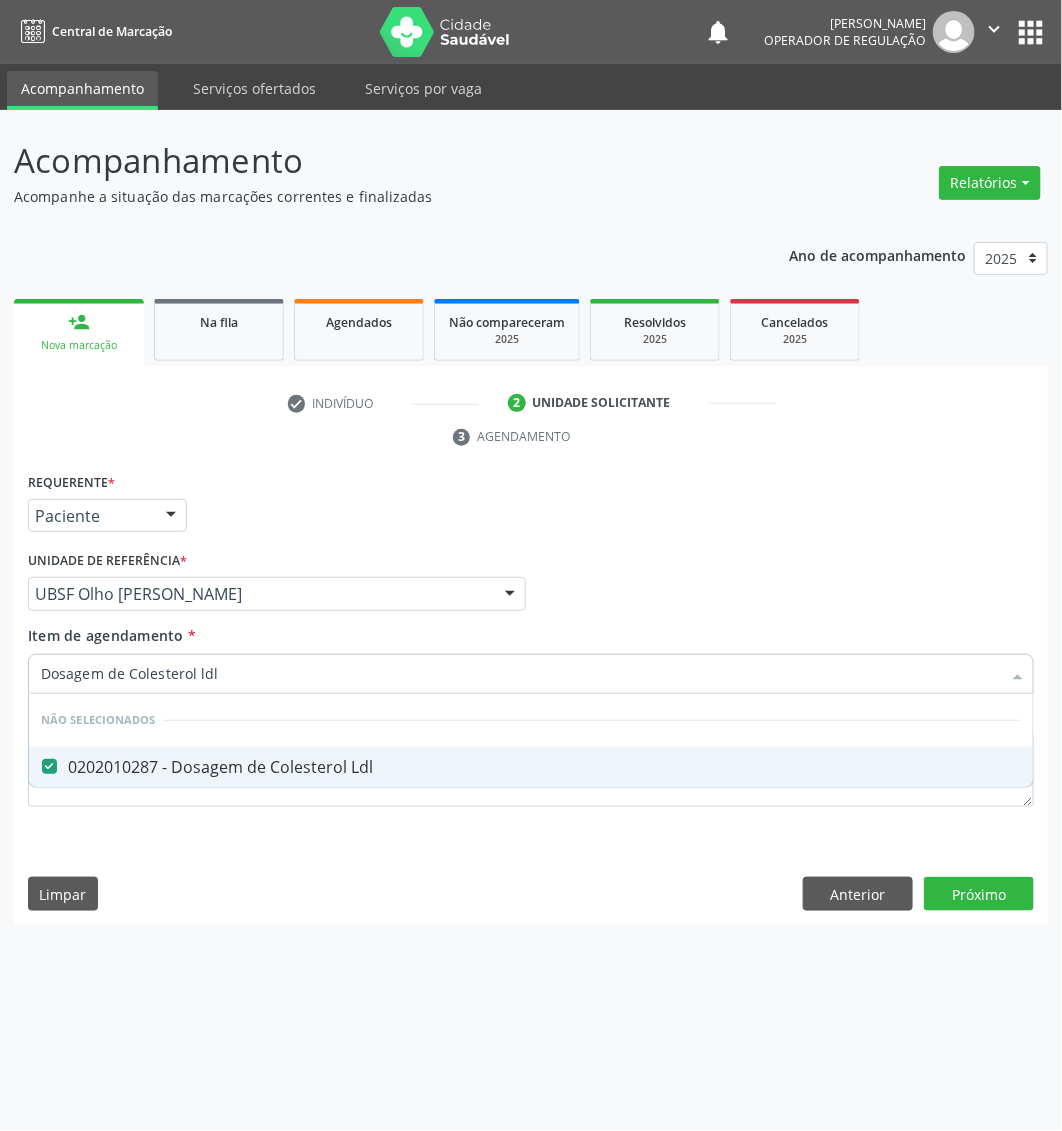 type on "Dosagem de Colesterol ldl" 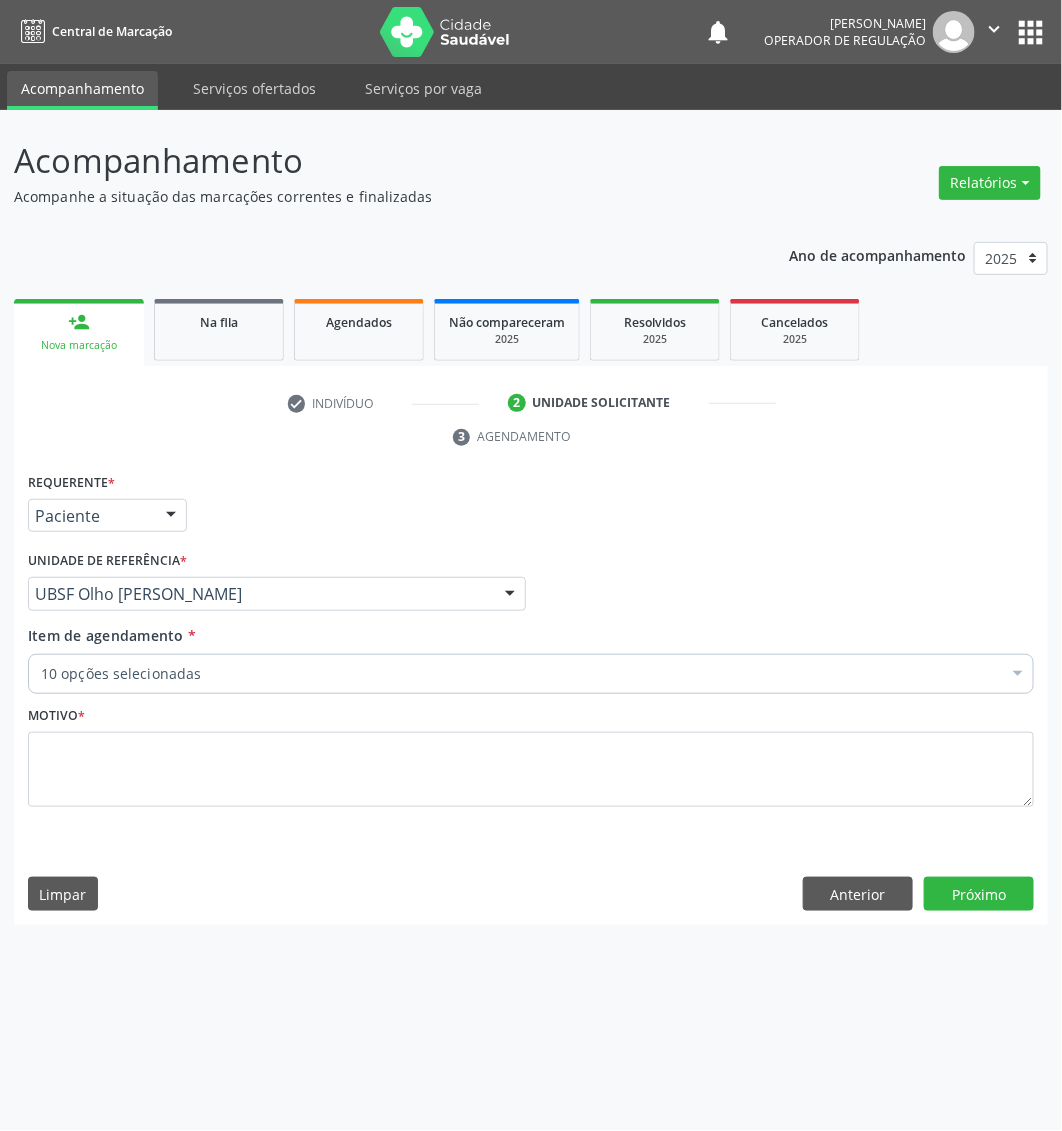 click on "Item de agendamento
*
10 opções selecionadas
Desfazer seleção
Selecionados
0202010317 - Dosagem de Creatinina
0202010767 - Dosagem de 25 Hidroxivitamina D
0202060250 - Dosagem de Hormonio Tireoestimulante (Tsh)
0202060381 - Dosagem de Tiroxina Livre (T4 Livre)
0202010678 - Dosagem de Triglicerideos
0202010708 - Dosagem de Vitamina B12
0202050017 - Analise de Caracteres Fisicos, Elementos e Sedimento da Urina
0202010473 - Dosagem de Glicose
0202010279 - Dosagem de Colesterol Hdl
0202010287 - Dosagem de Colesterol Ldl
Não selecionados
0604320140 - Abatacepte 125 Mg Injetável (Por Seringa Preenchida)
0604320124 - Abatacepte 250 Mg Injetável (Por Frasco Ampola).
0603050018 - Abciximabe
0406010013 - Abertura de Comunicacao Inter-Atrial" at bounding box center [531, 656] 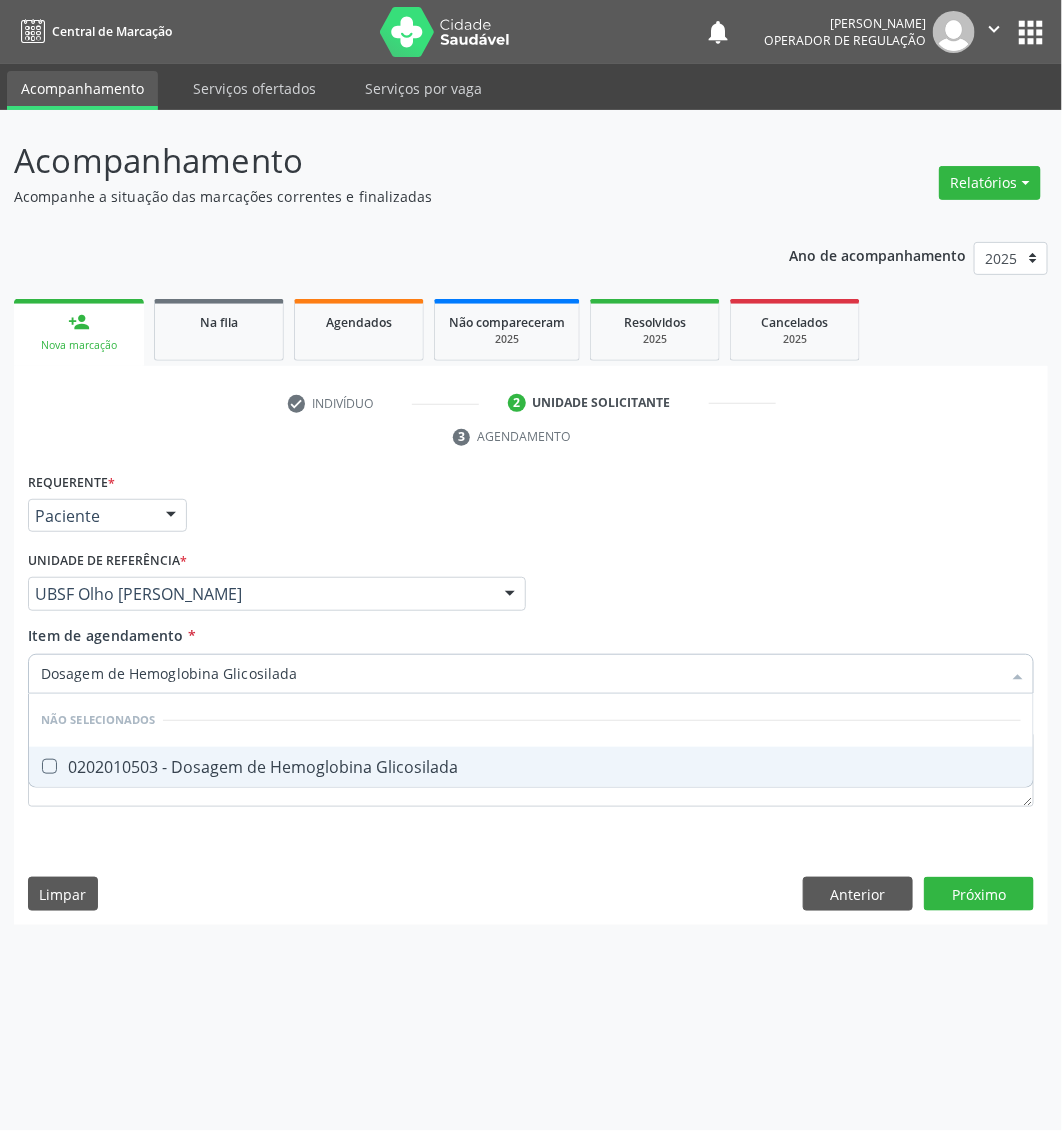 click on "0202010503 - Dosagem de Hemoglobina Glicosilada" at bounding box center (531, 767) 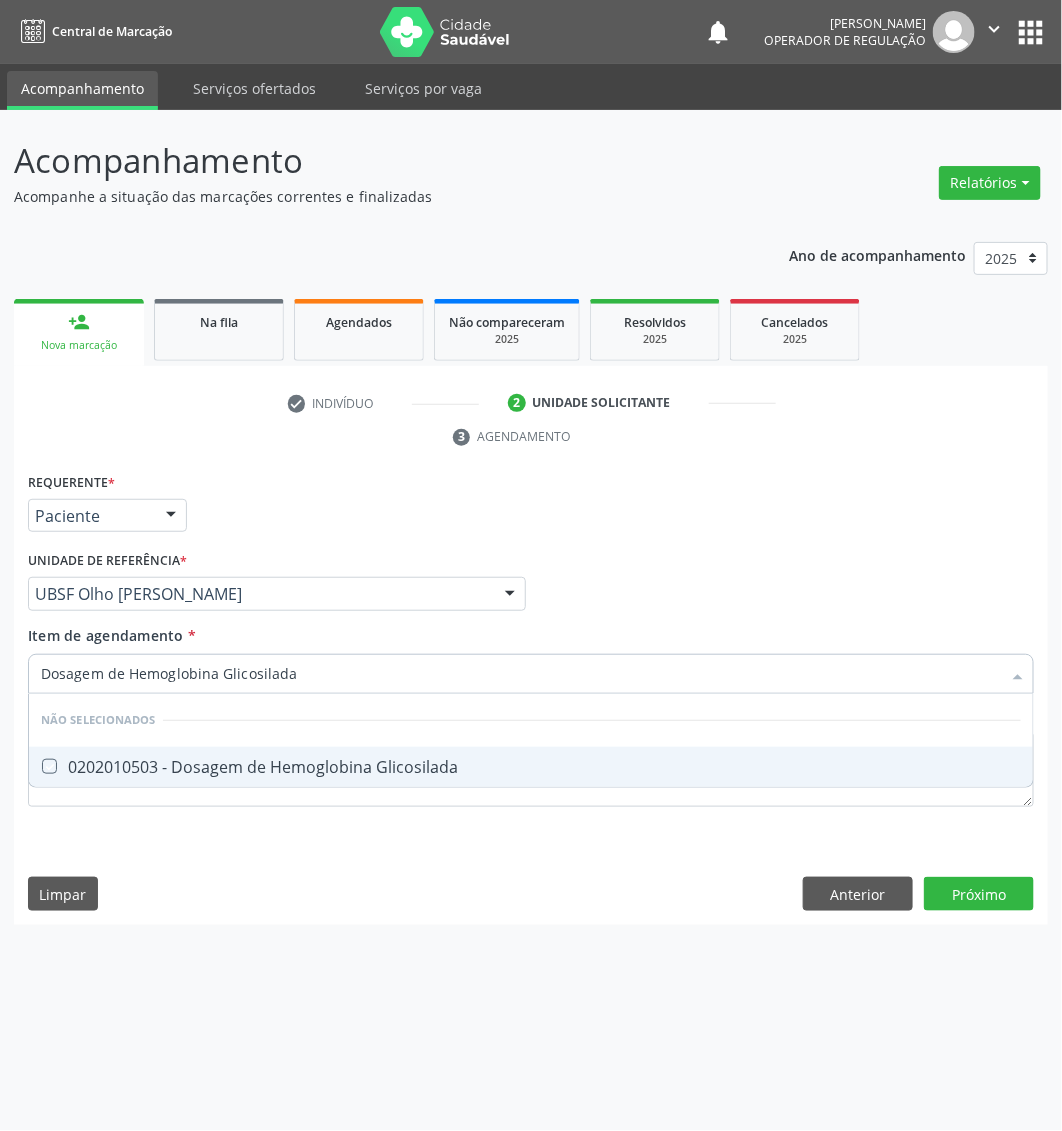 checkbox on "true" 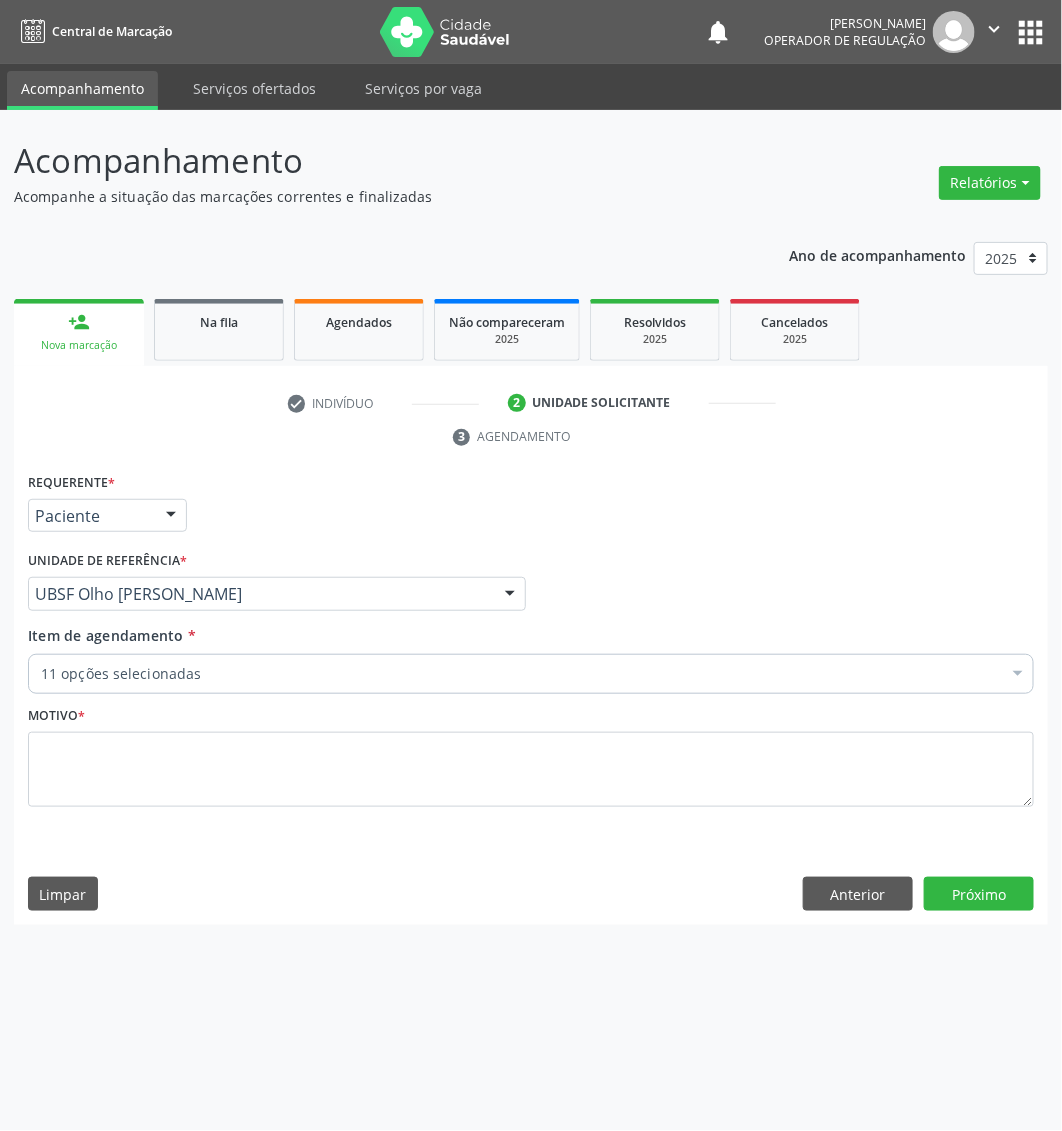 click on "11 opções selecionadas" at bounding box center [531, 674] 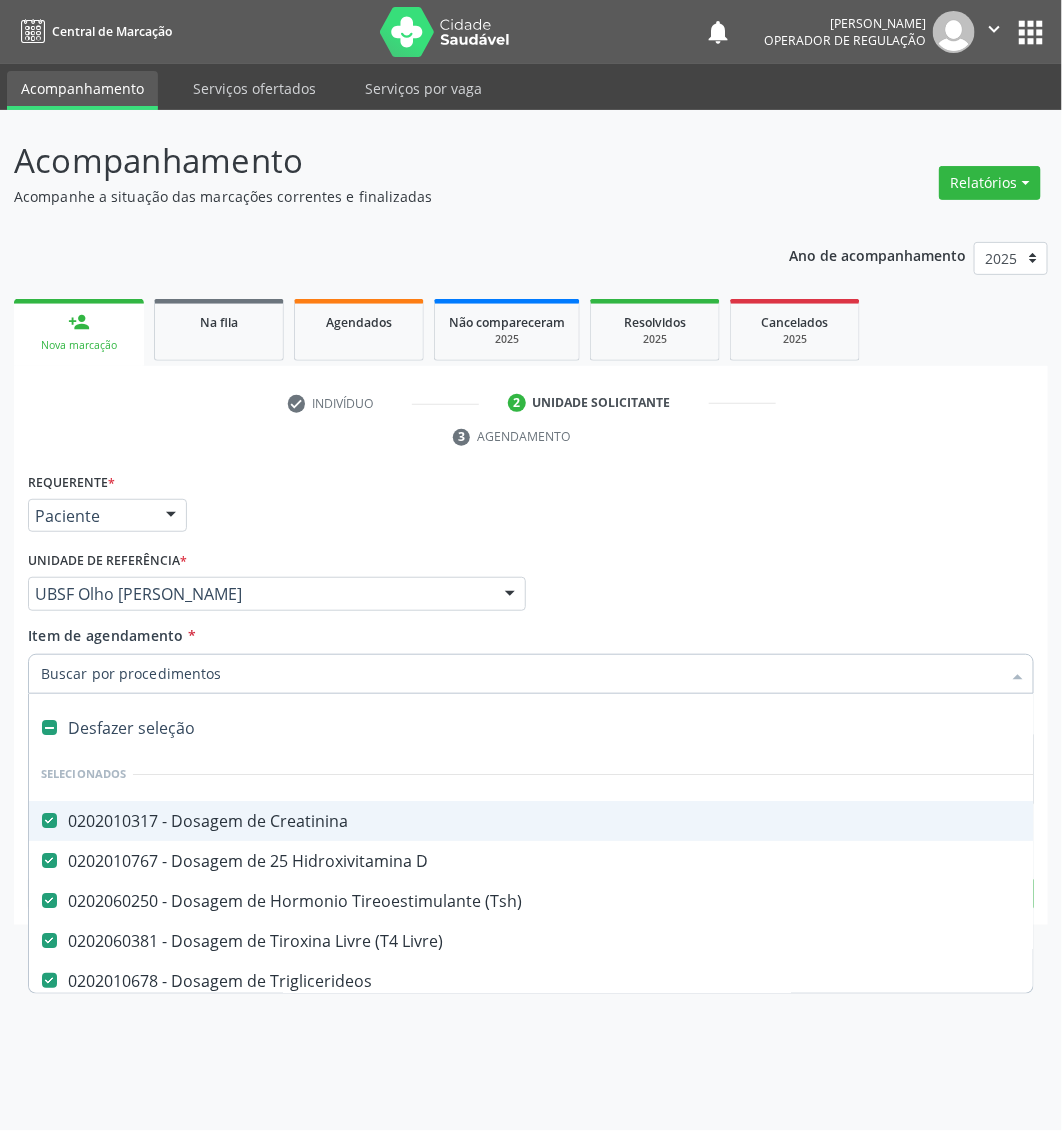 paste on "Hemograma Completo" 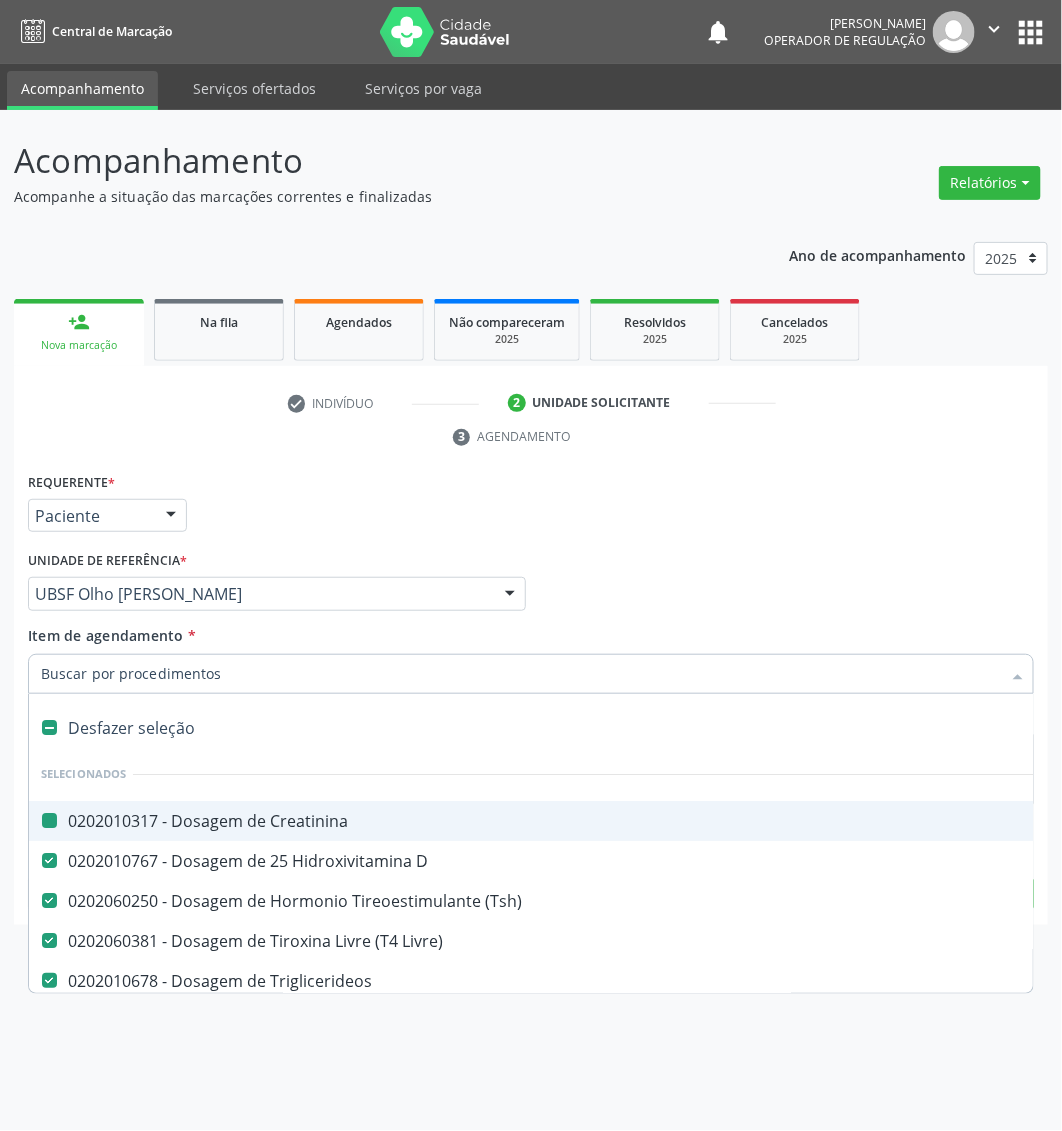 type on "Hemograma Completo" 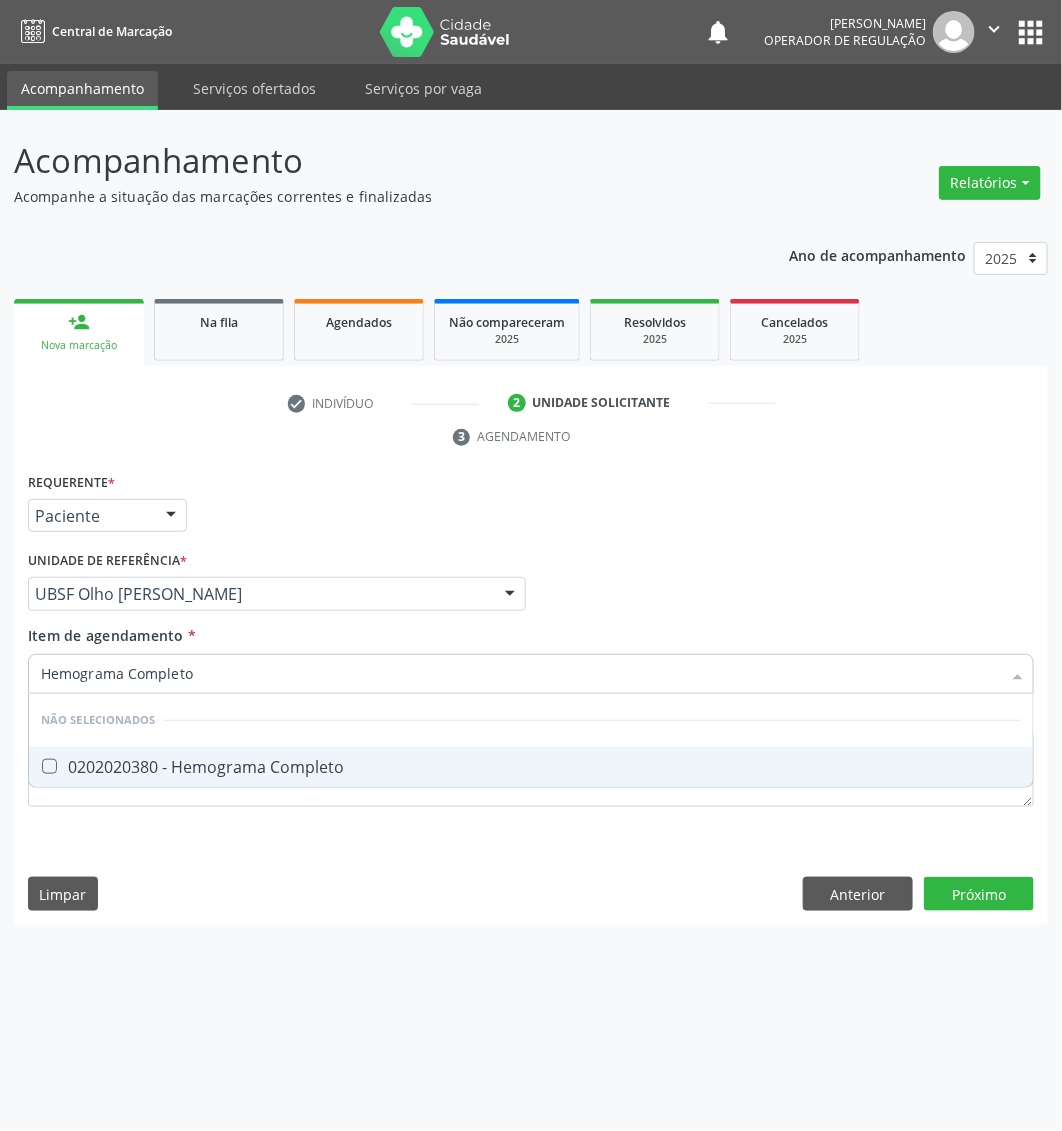click on "0202020380 - Hemograma Completo" at bounding box center (531, 767) 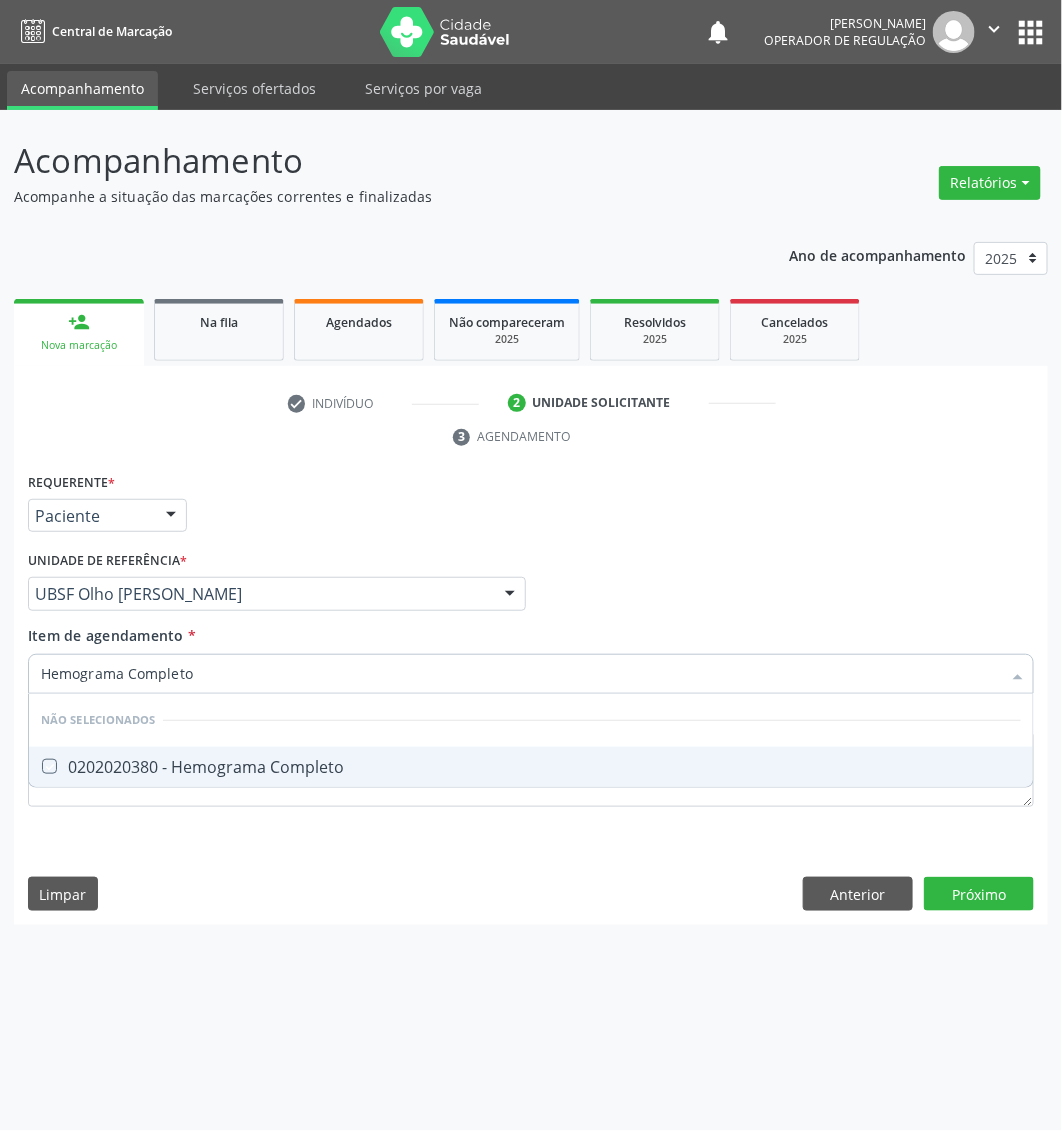 checkbox on "true" 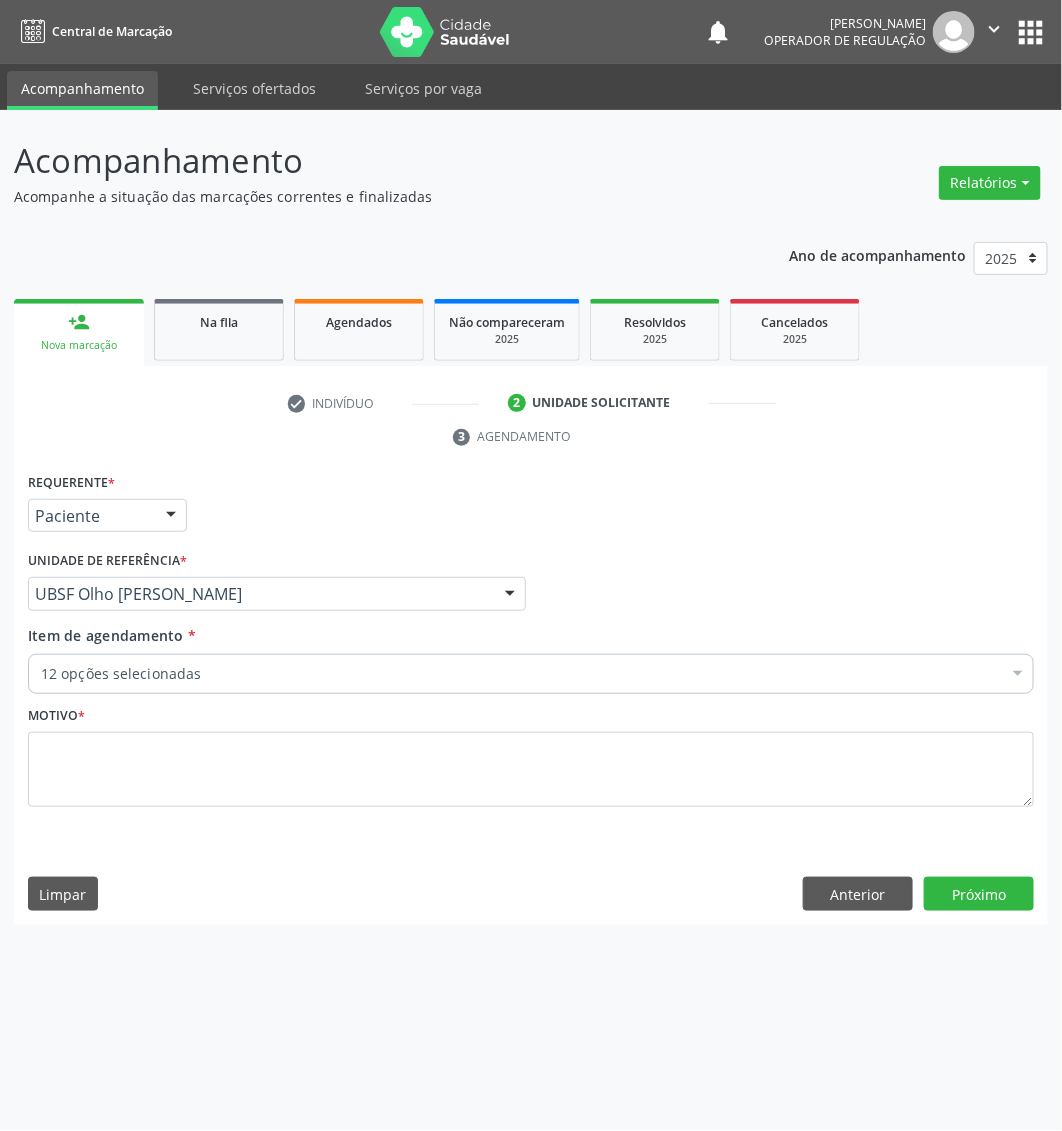 click on "12 opções selecionadas" at bounding box center [531, 674] 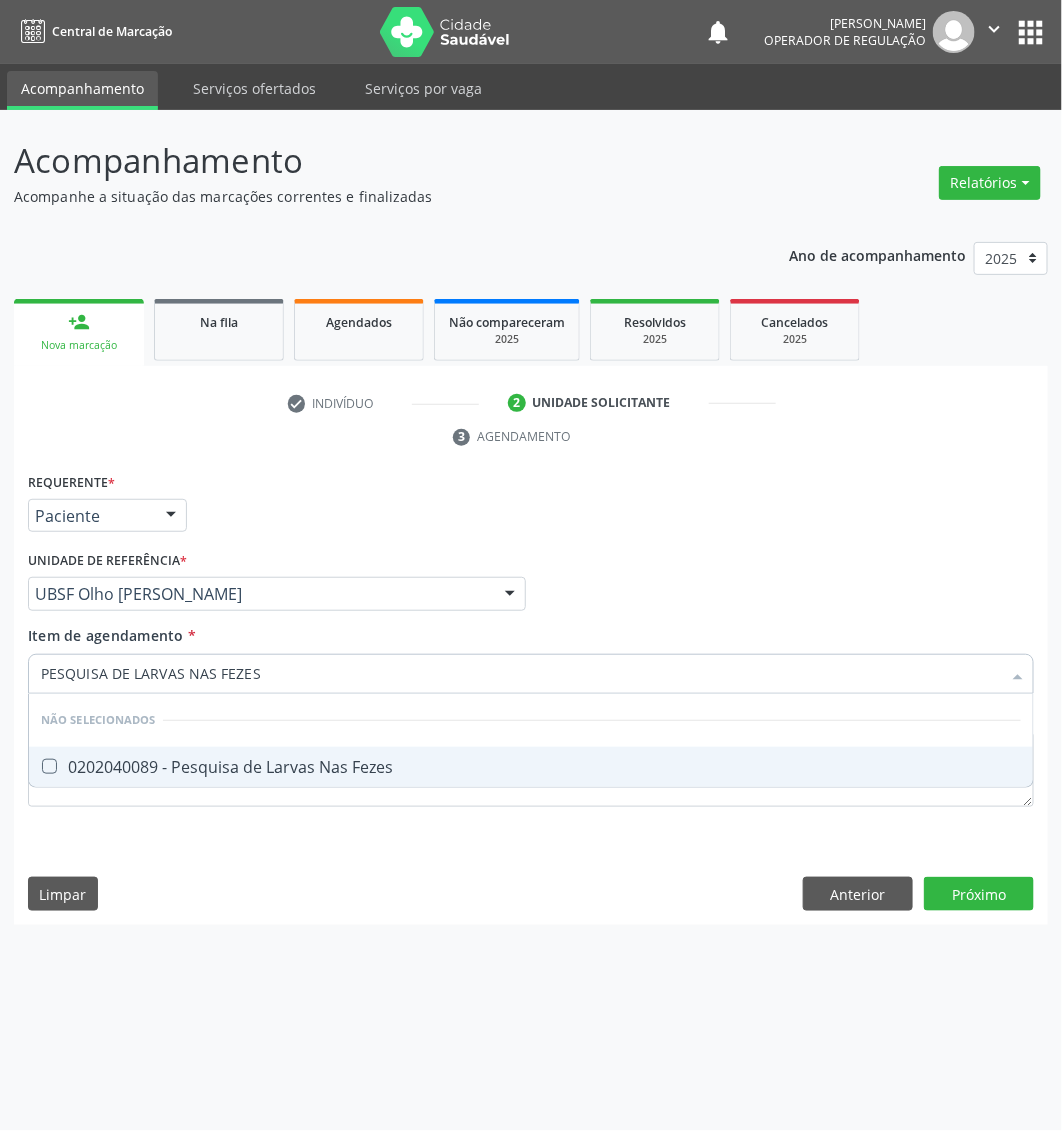 click on "0202040089 - Pesquisa de Larvas Nas Fezes" at bounding box center [531, 767] 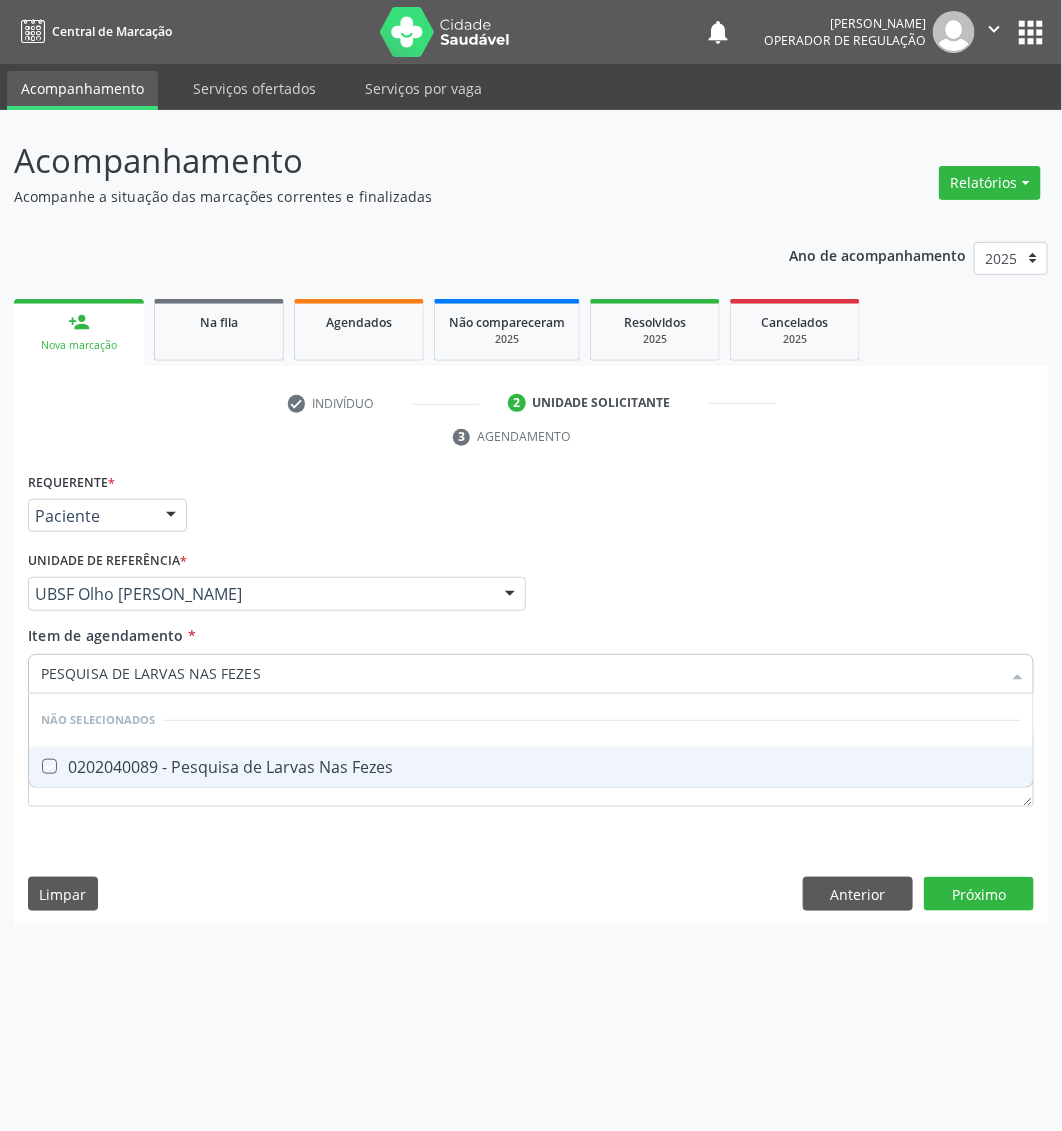 checkbox on "true" 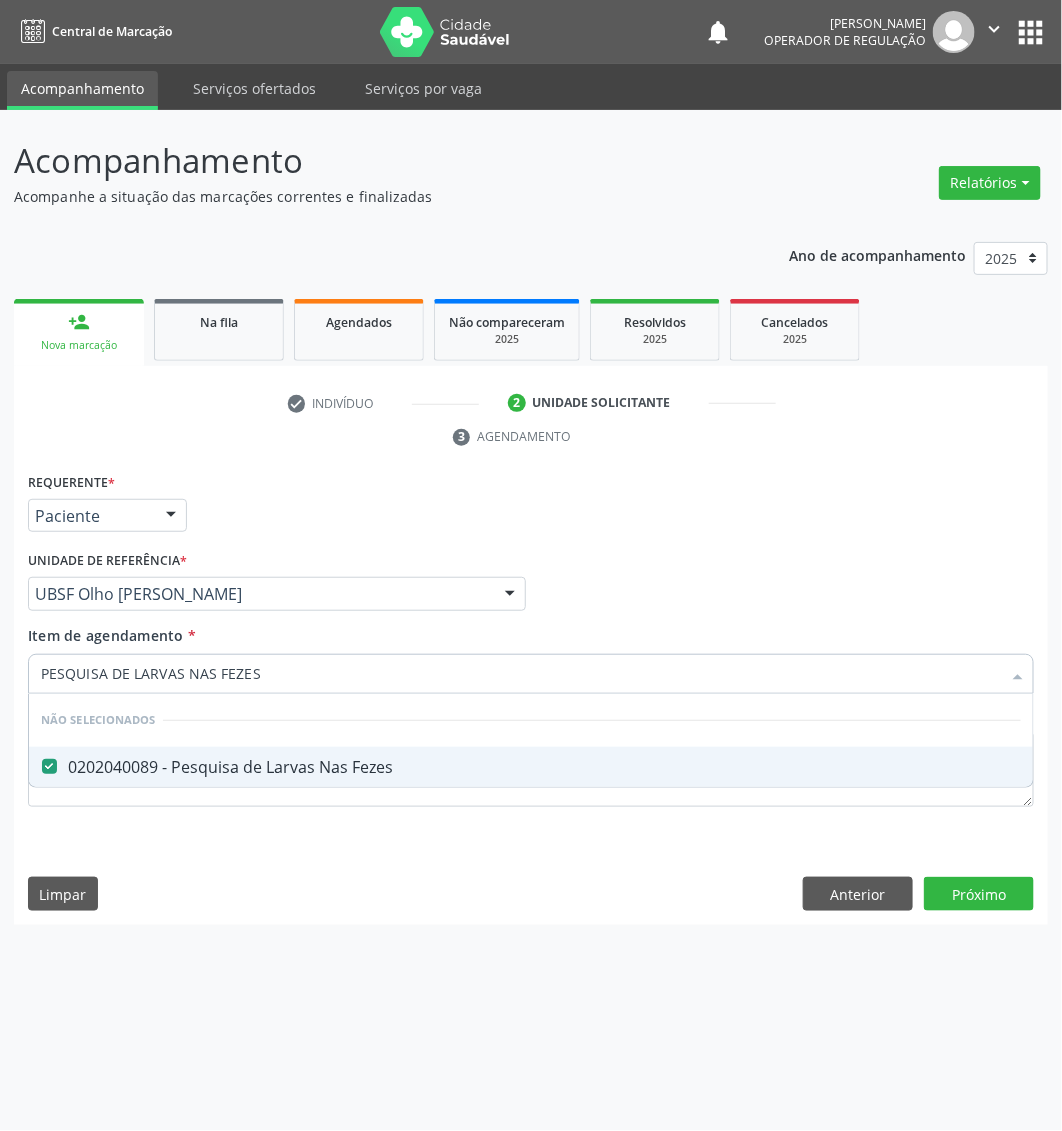 click on "Requerente
*
Paciente         Médico(a)   Enfermeiro(a)   Paciente
Nenhum resultado encontrado para: "   "
Não há nenhuma opção para ser exibida.
UF
PB         PB
Nenhum resultado encontrado para: "   "
Não há nenhuma opção para ser exibida.
Município
Queimadas         Campina Grande   Queimadas
Nenhum resultado encontrado para: "   "
Não há nenhuma opção para ser exibida.
Médico Solicitante
Por favor, selecione a Unidade de Atendimento primeiro
Nenhum resultado encontrado para: "   "
Não há nenhuma opção para ser exibida.
Unidade de referência
*
UBSF Olho Dagua Salgado         UBSF Ligeiro II   UBSF Saulo Leal Ernesto de Melo   UBSF Castanho   UBSF Baixa Verde   UBSF Ze Velho   UBSF Boa Vista   UBSF Olho Dagua Salgado   UBSF Zumbi" at bounding box center (531, 696) 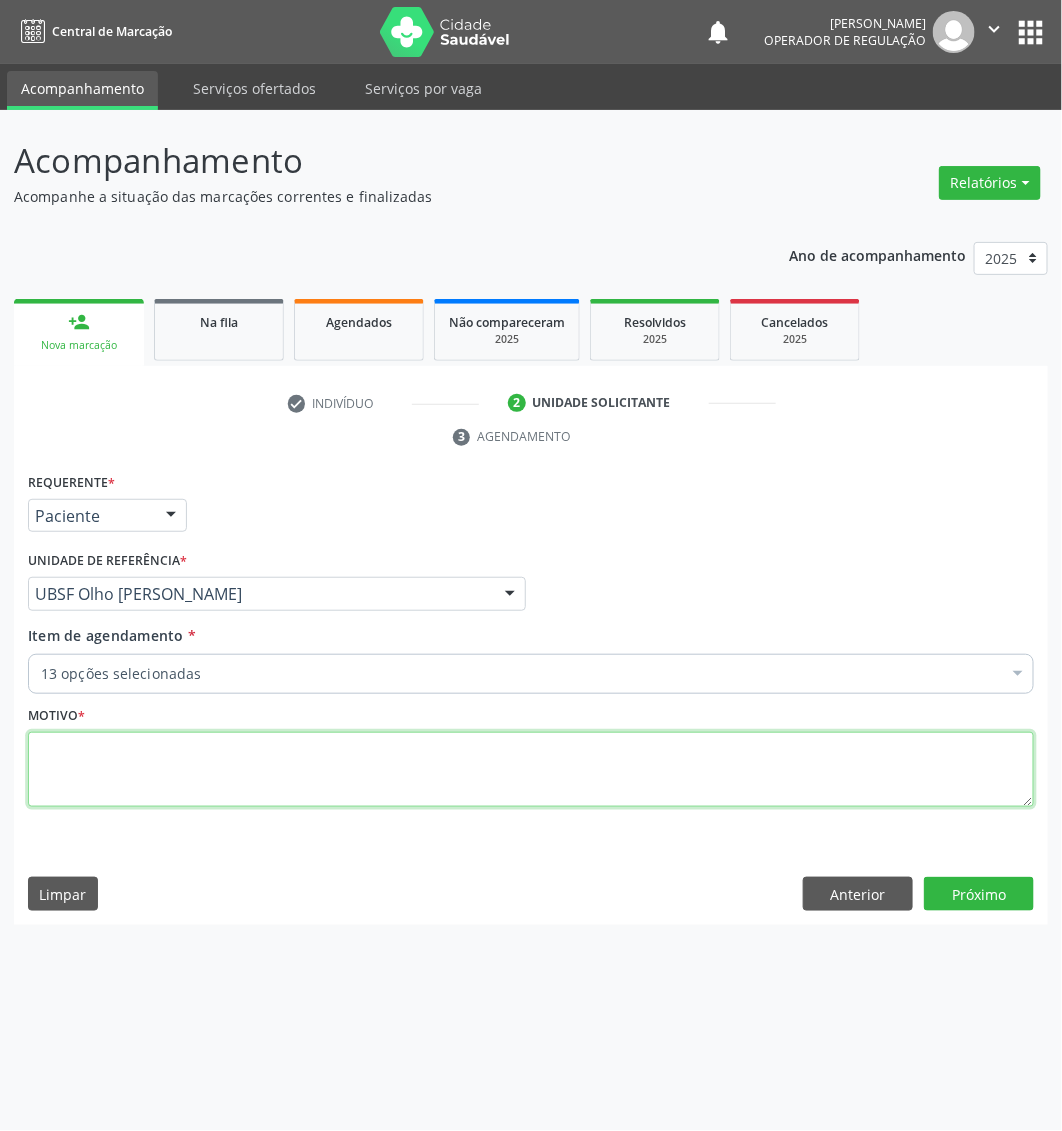 click at bounding box center [531, 770] 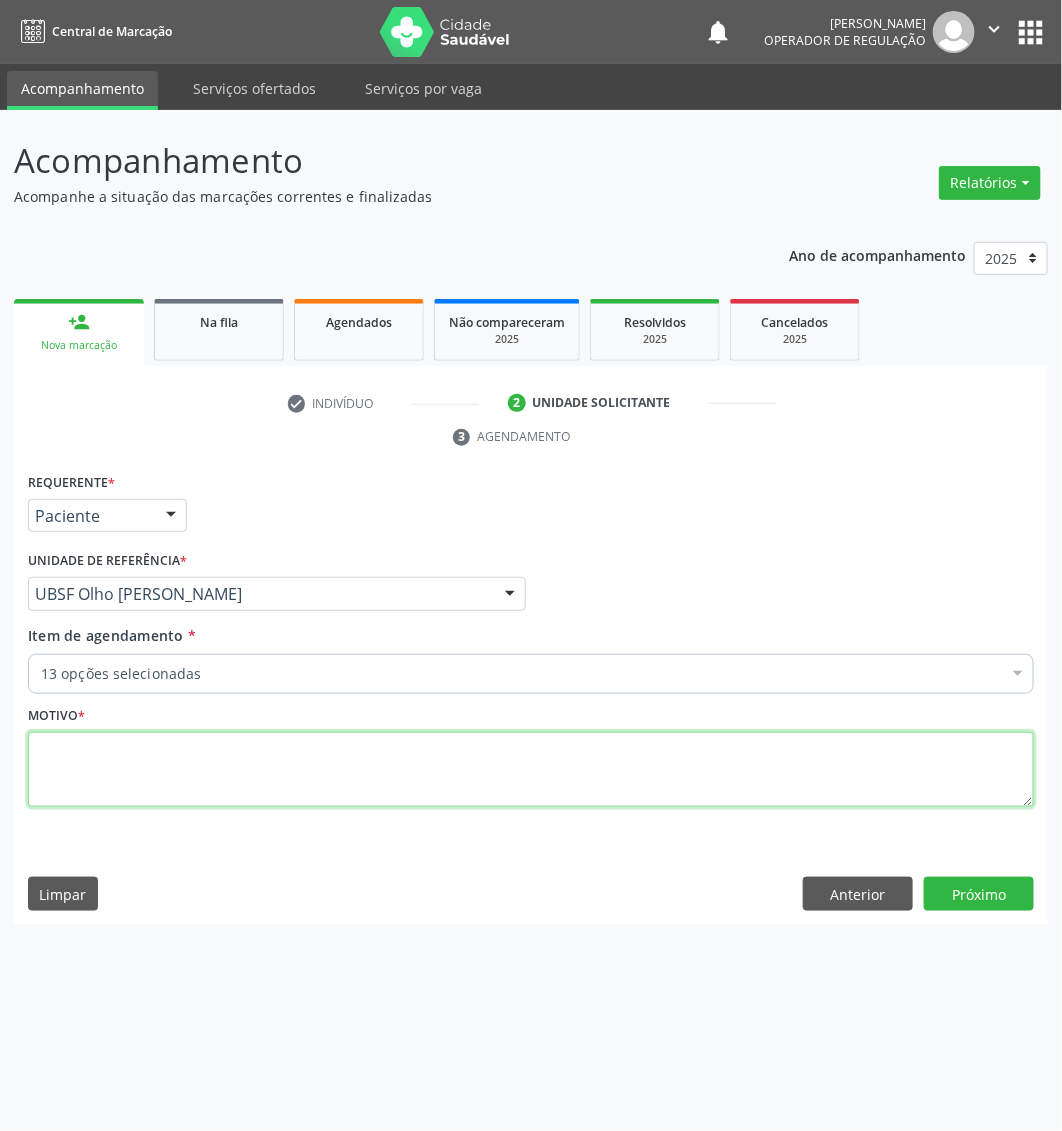click at bounding box center [531, 770] 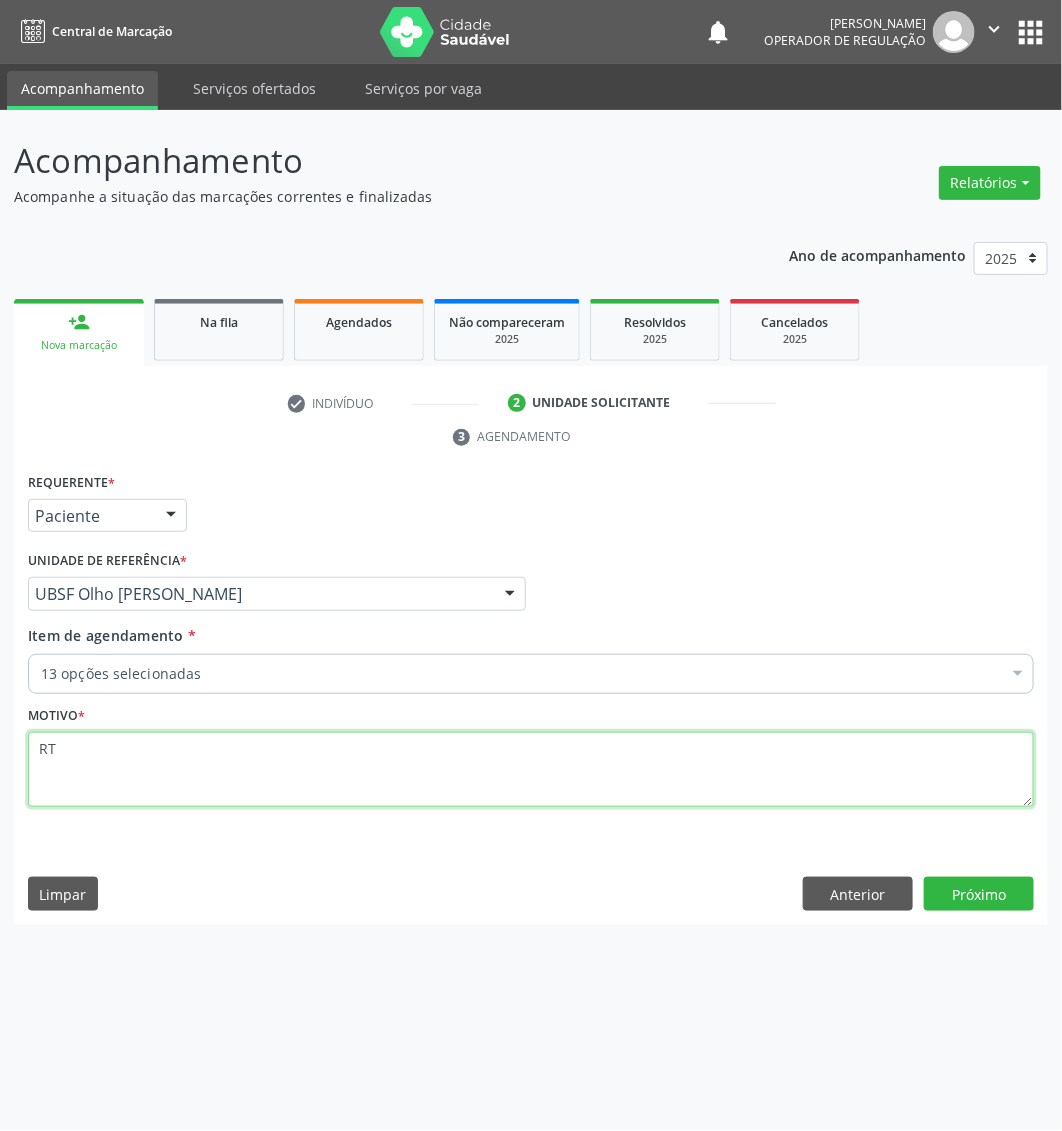 type on "R" 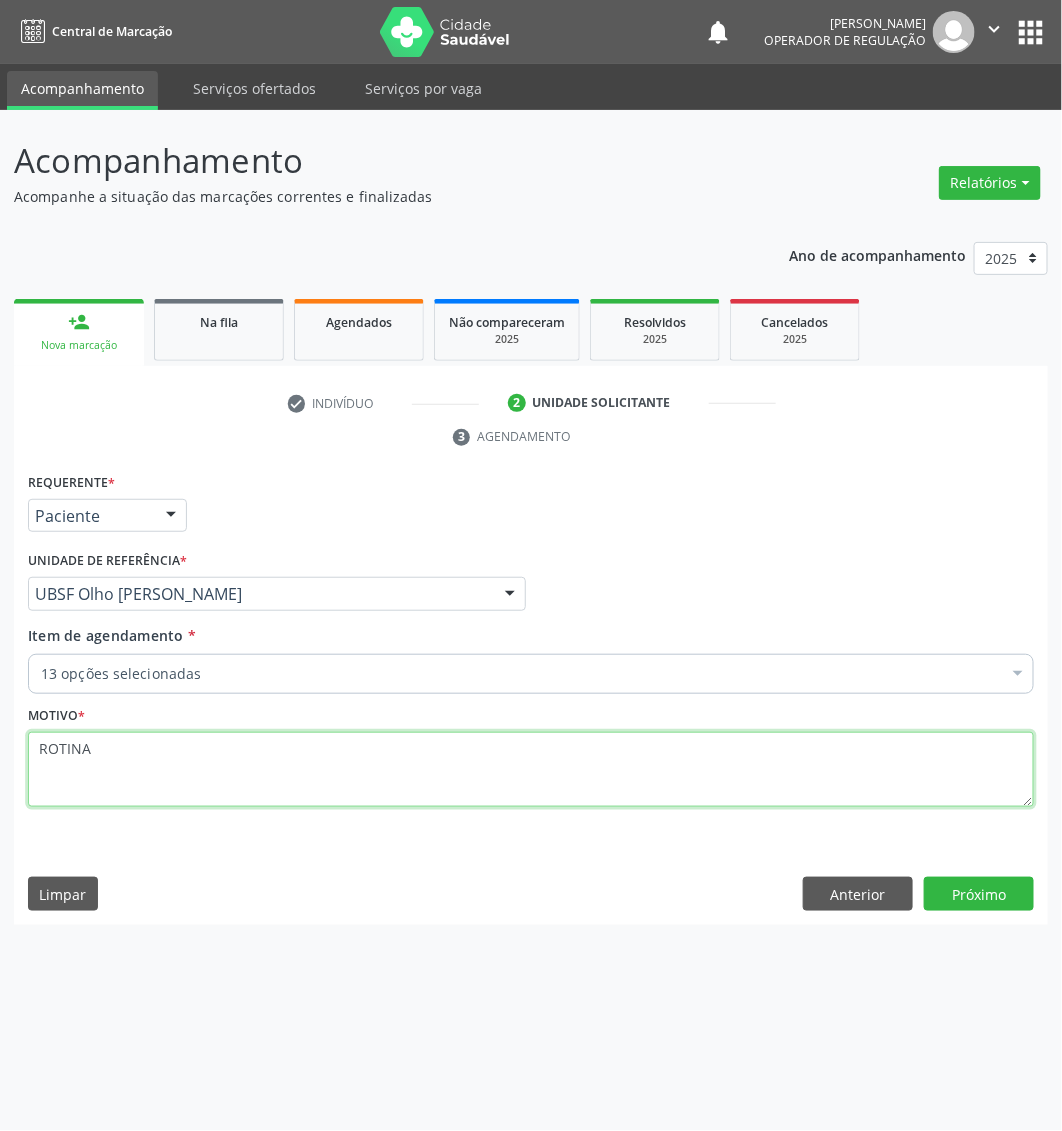 type on "ROTINA" 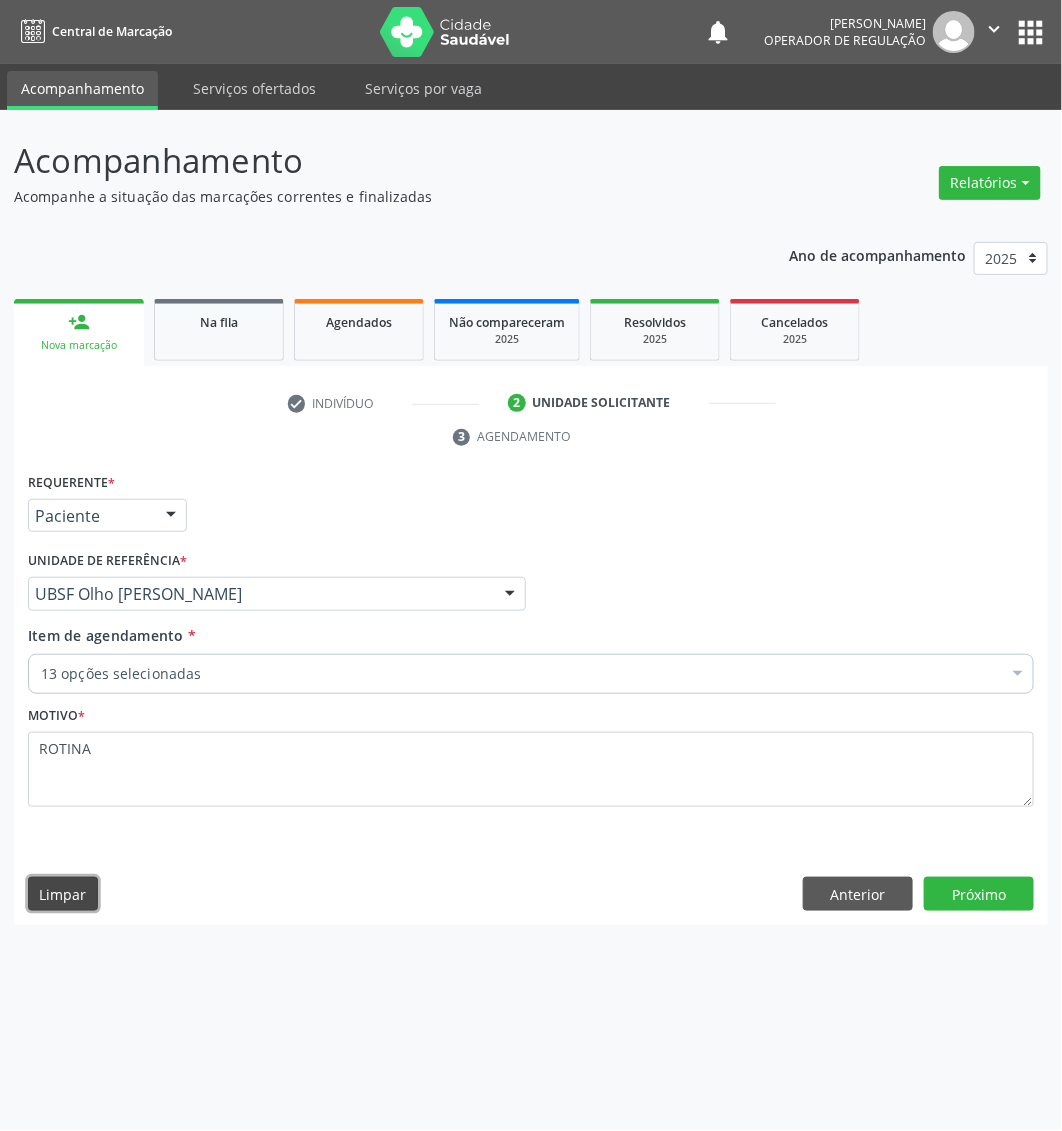 type 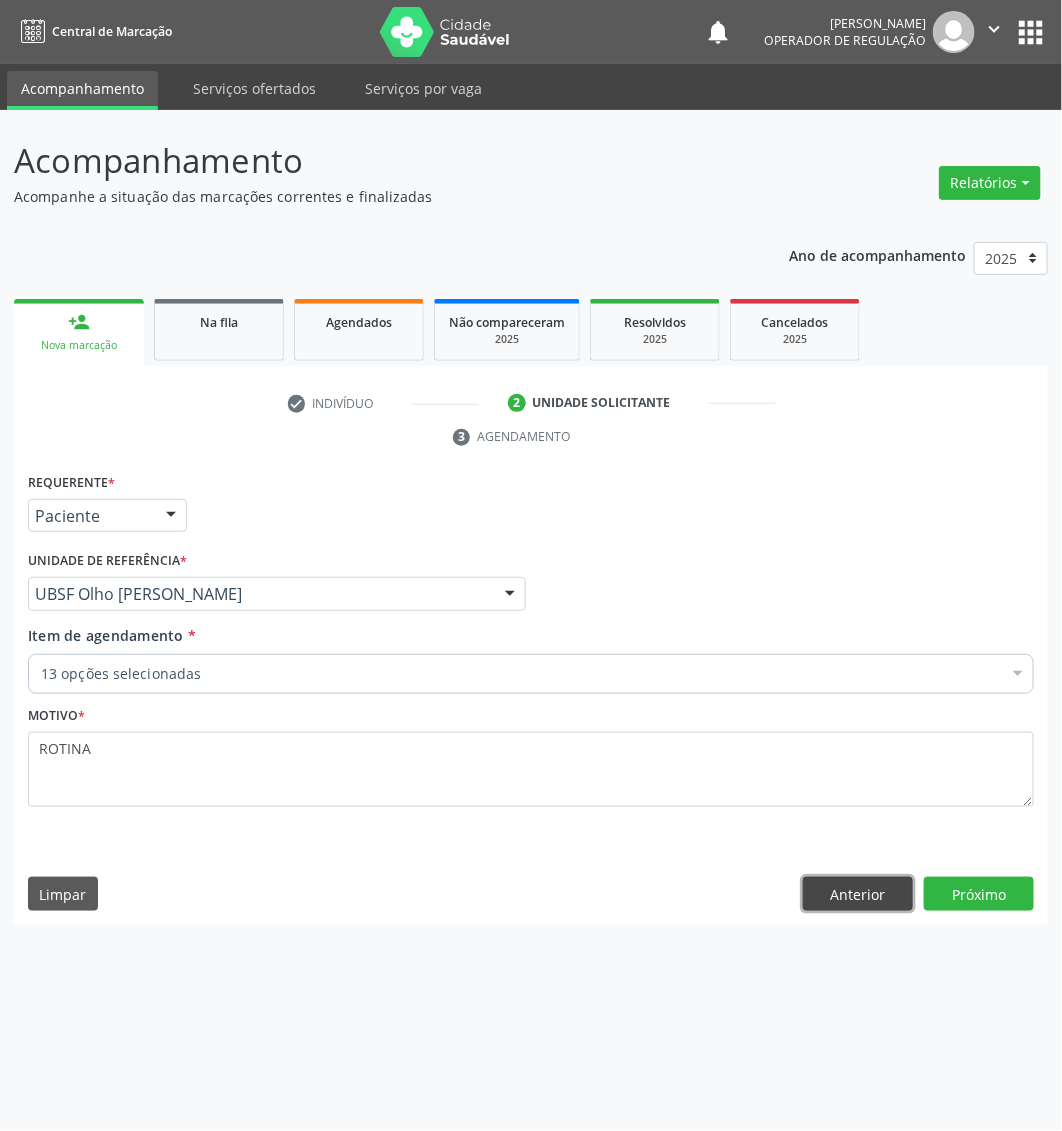type 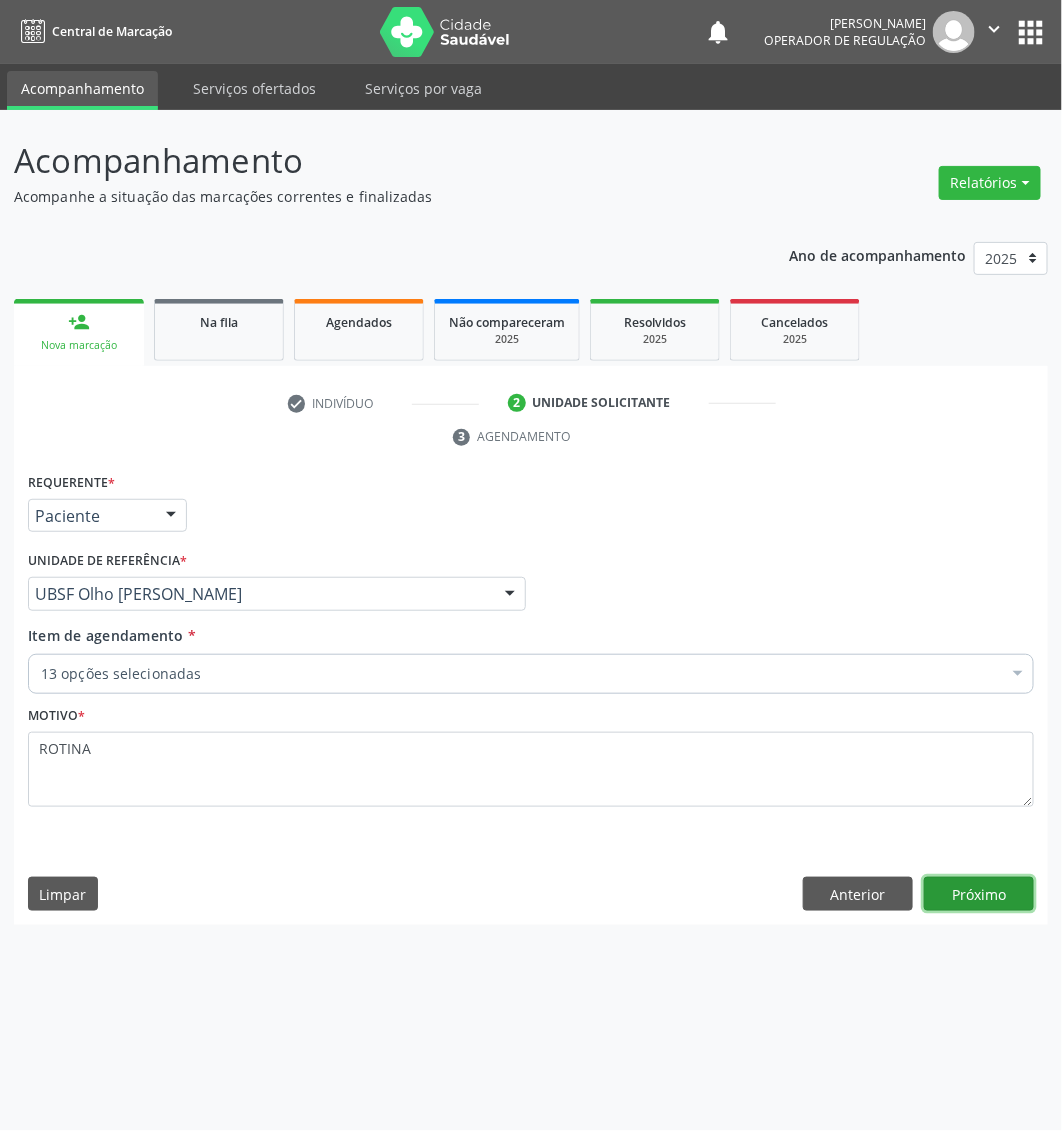 type 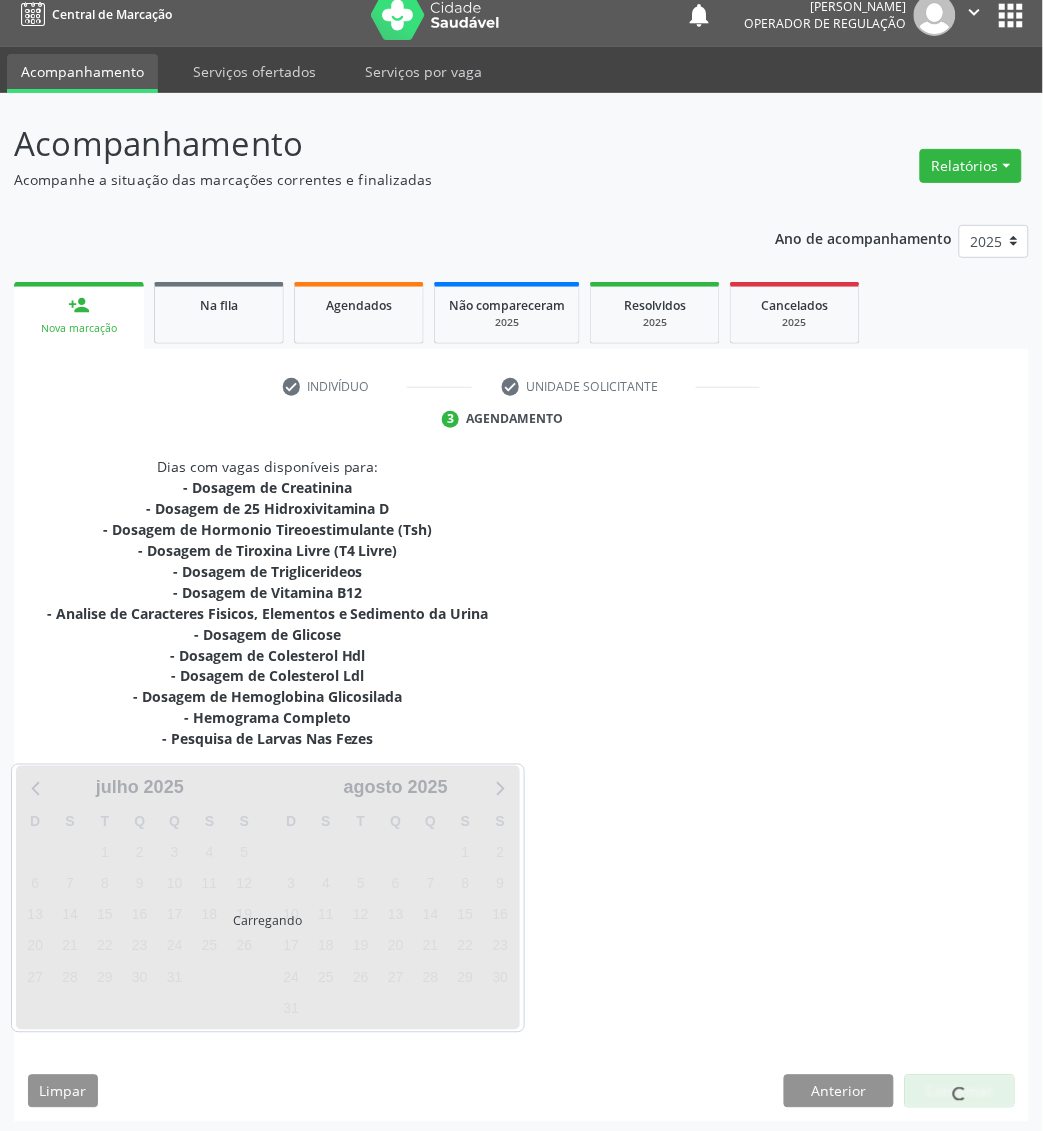 scroll, scrollTop: 22, scrollLeft: 0, axis: vertical 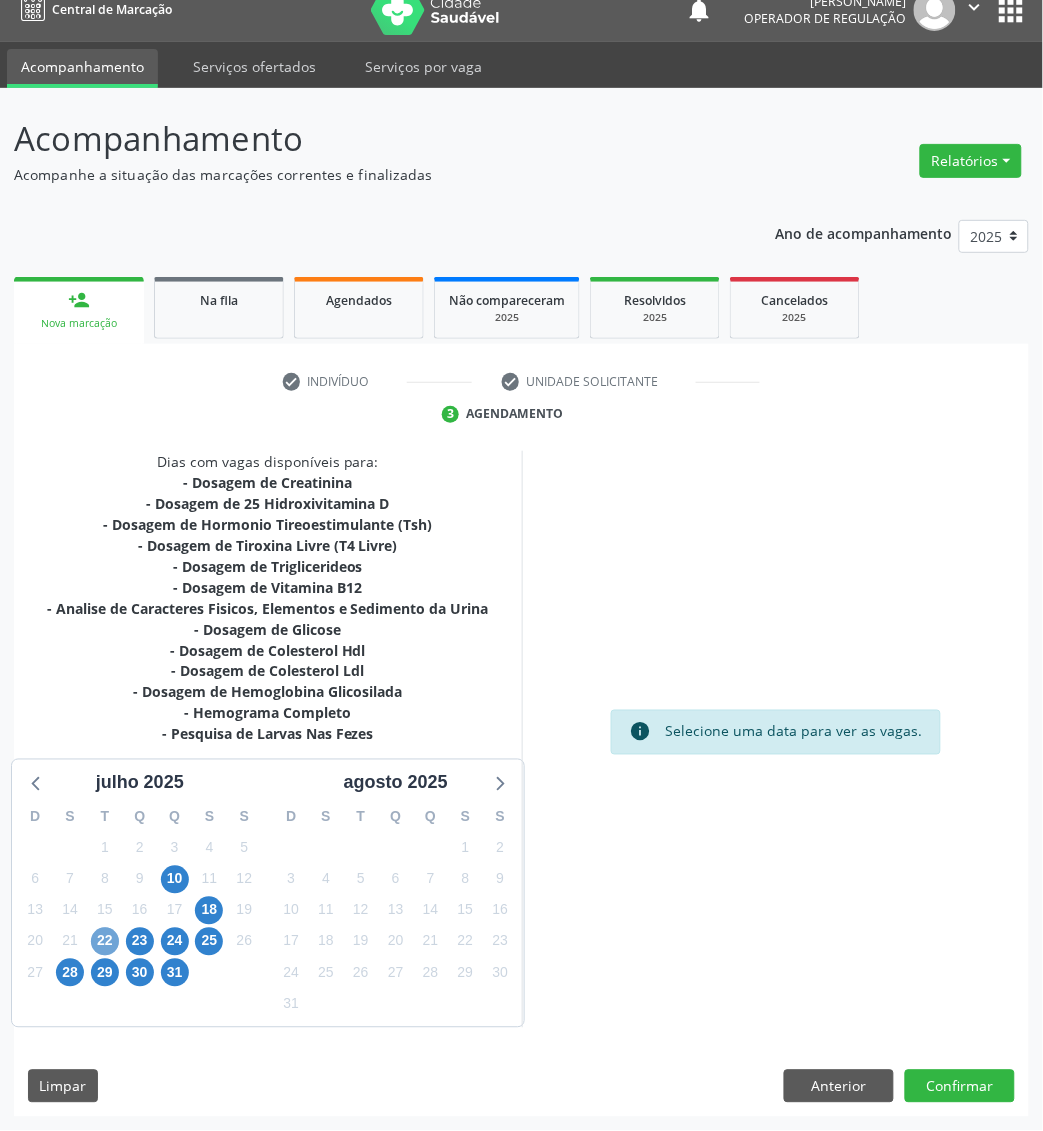 click on "22" at bounding box center [105, 942] 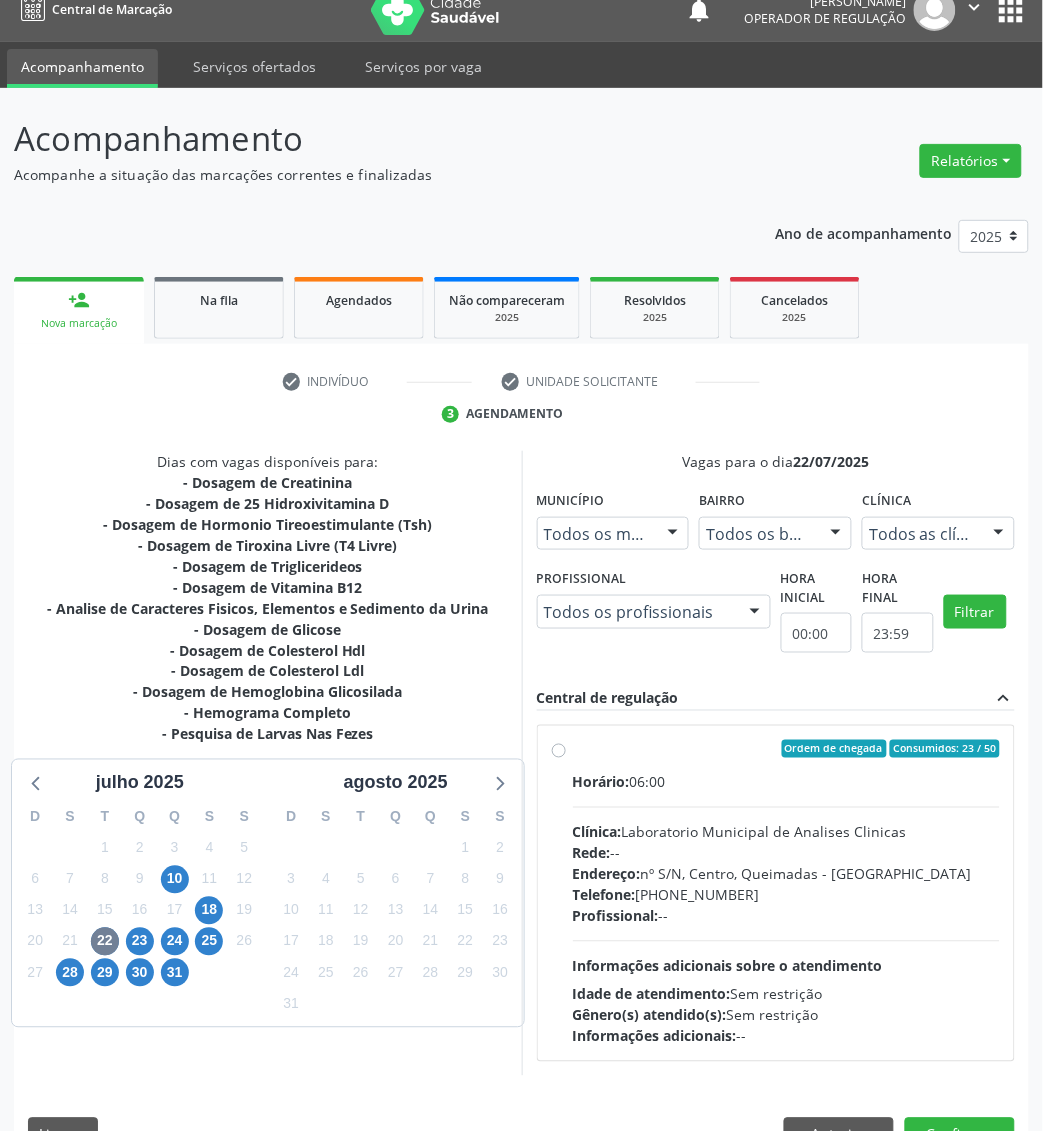 click on "Rede:
--" at bounding box center (787, 853) 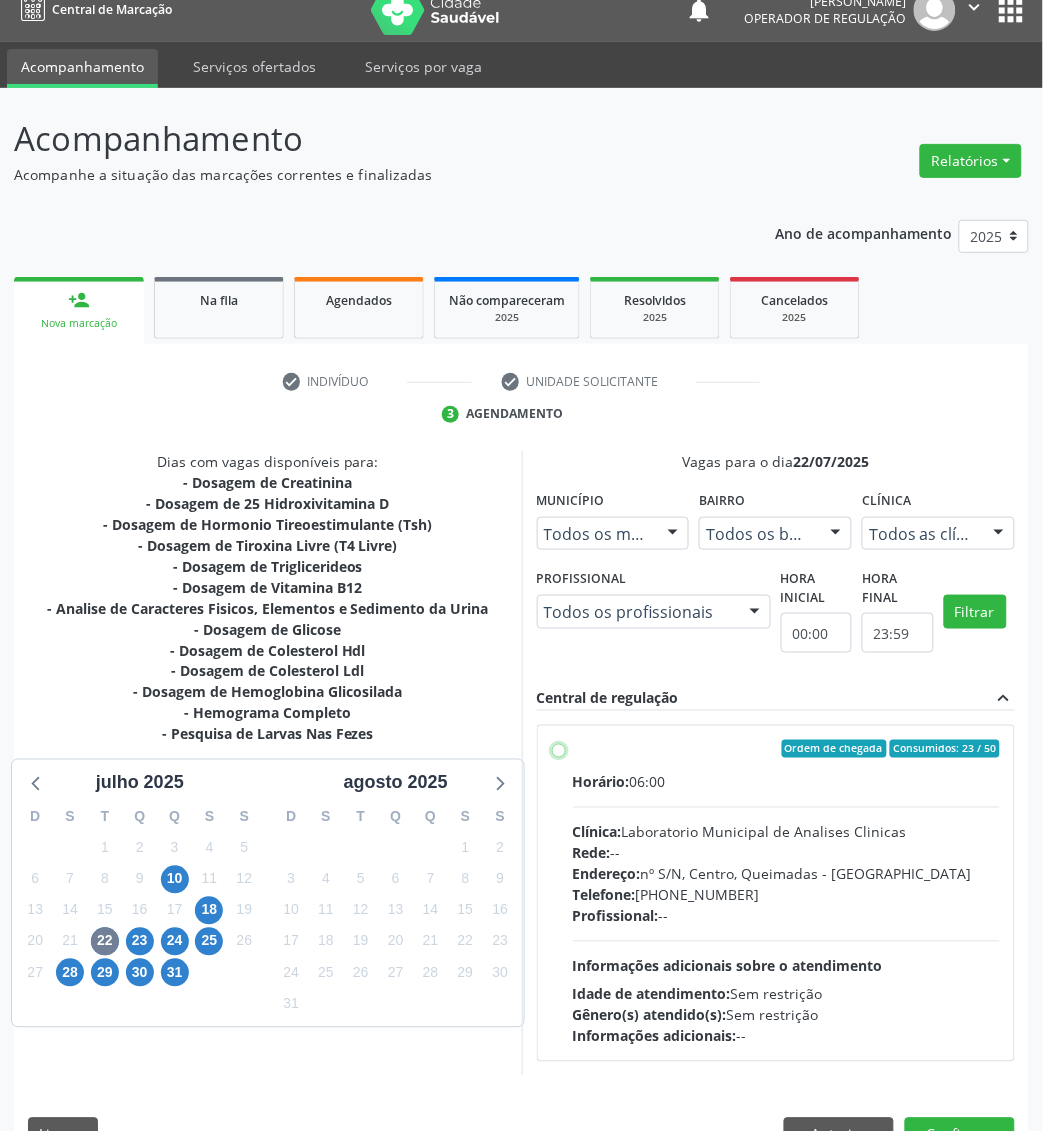 click on "Ordem de chegada
Consumidos: 23 / 50
Horário:   06:00
Clínica:  Laboratorio Municipal de Analises Clinicas
Rede:
--
Endereço:   nº S/N, Centro, Queimadas - PB
Telefone:   (83) 33921344
Profissional:
--
Informações adicionais sobre o atendimento
Idade de atendimento:
Sem restrição
Gênero(s) atendido(s):
Sem restrição
Informações adicionais:
--" at bounding box center (559, 749) 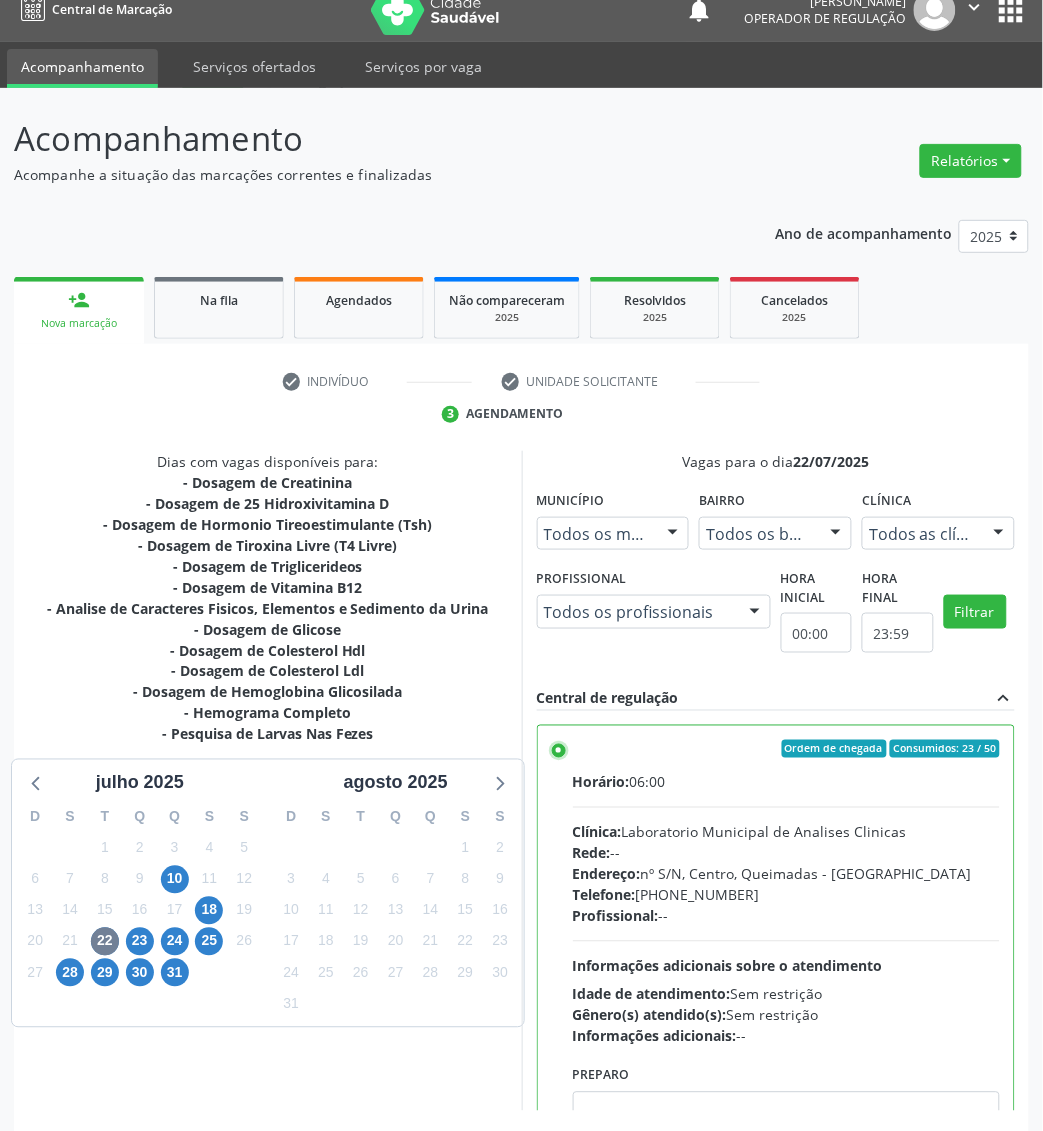 scroll, scrollTop: 106, scrollLeft: 0, axis: vertical 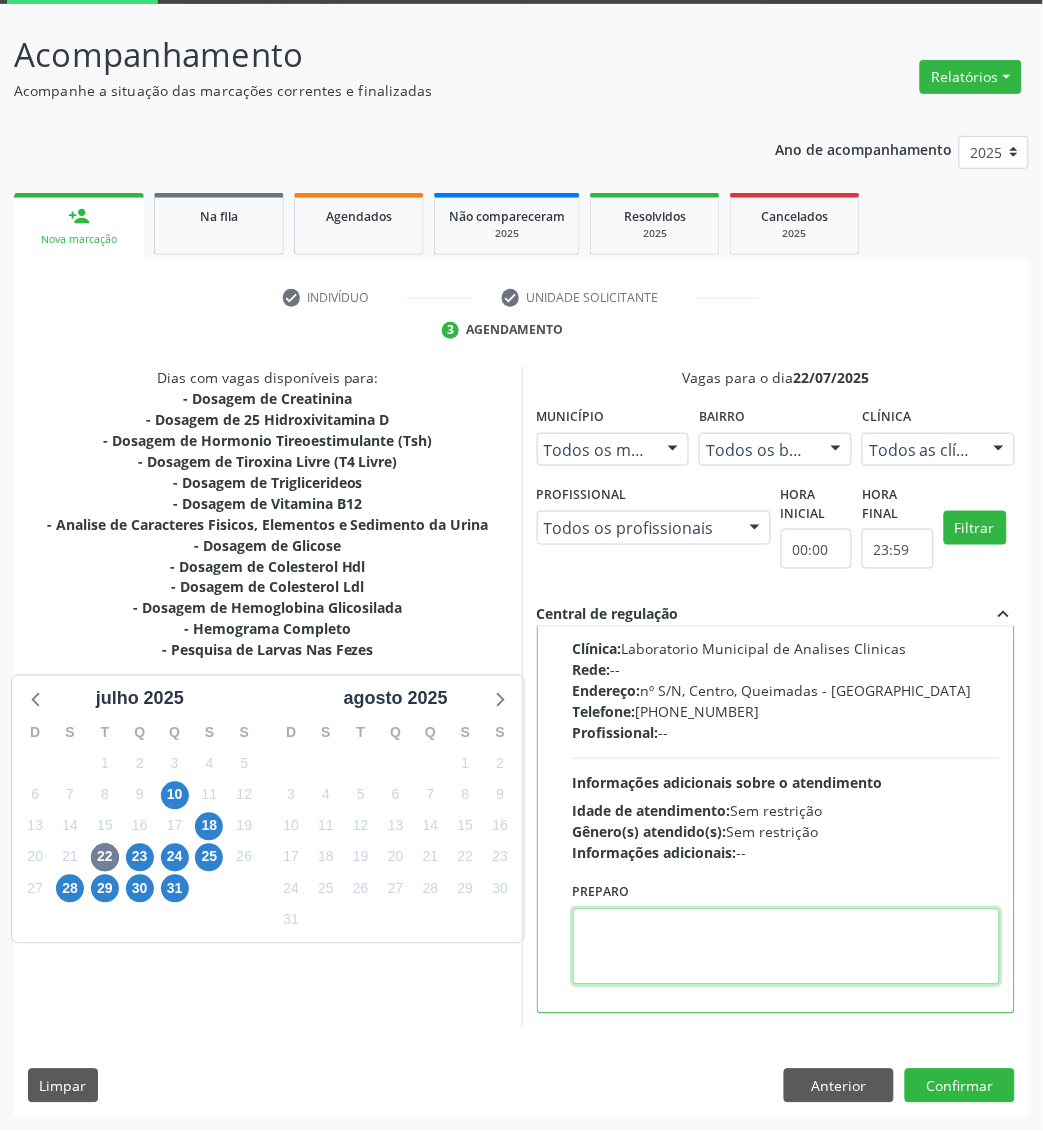 click at bounding box center (787, 947) 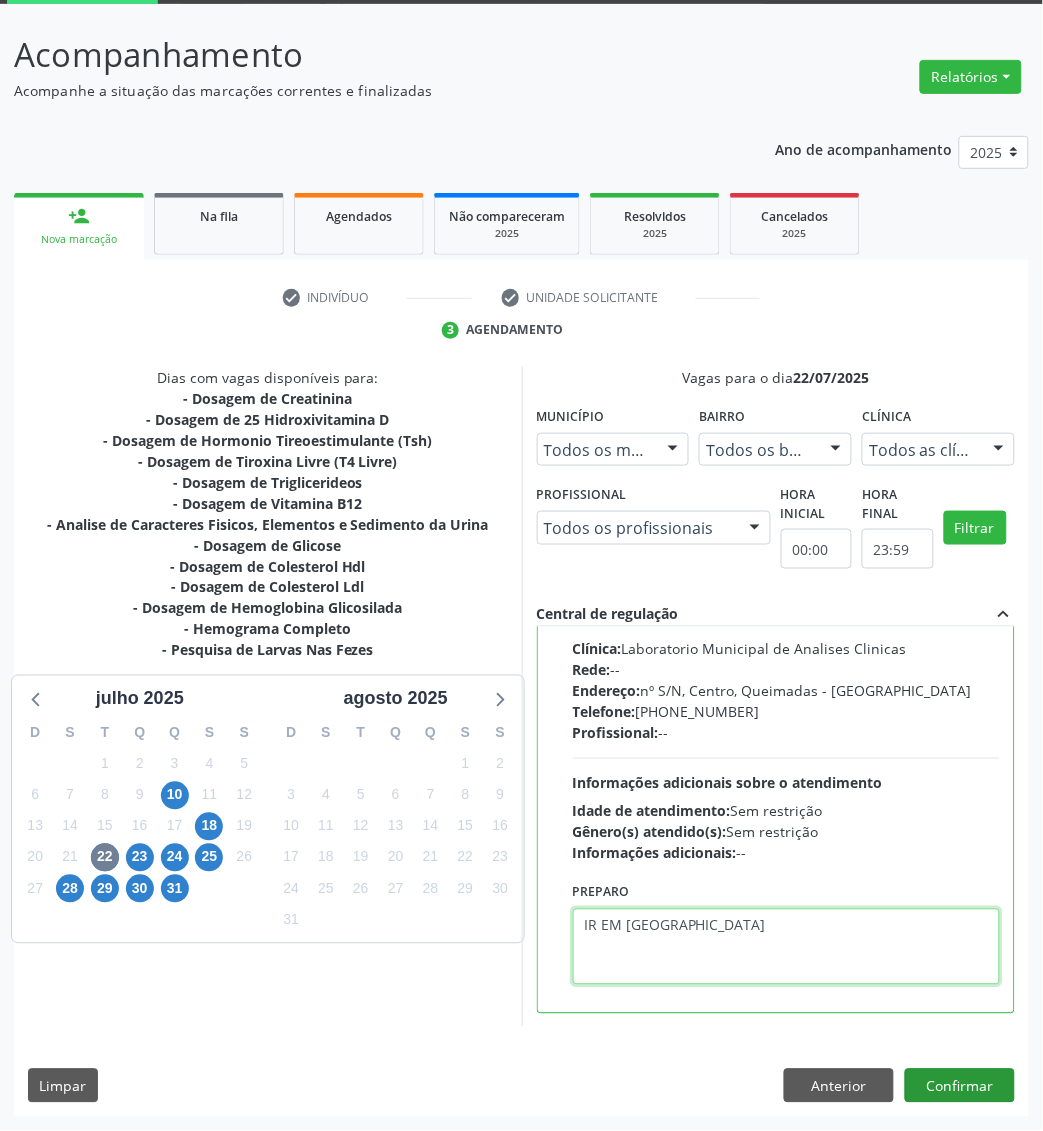 type on "IR EM [GEOGRAPHIC_DATA]" 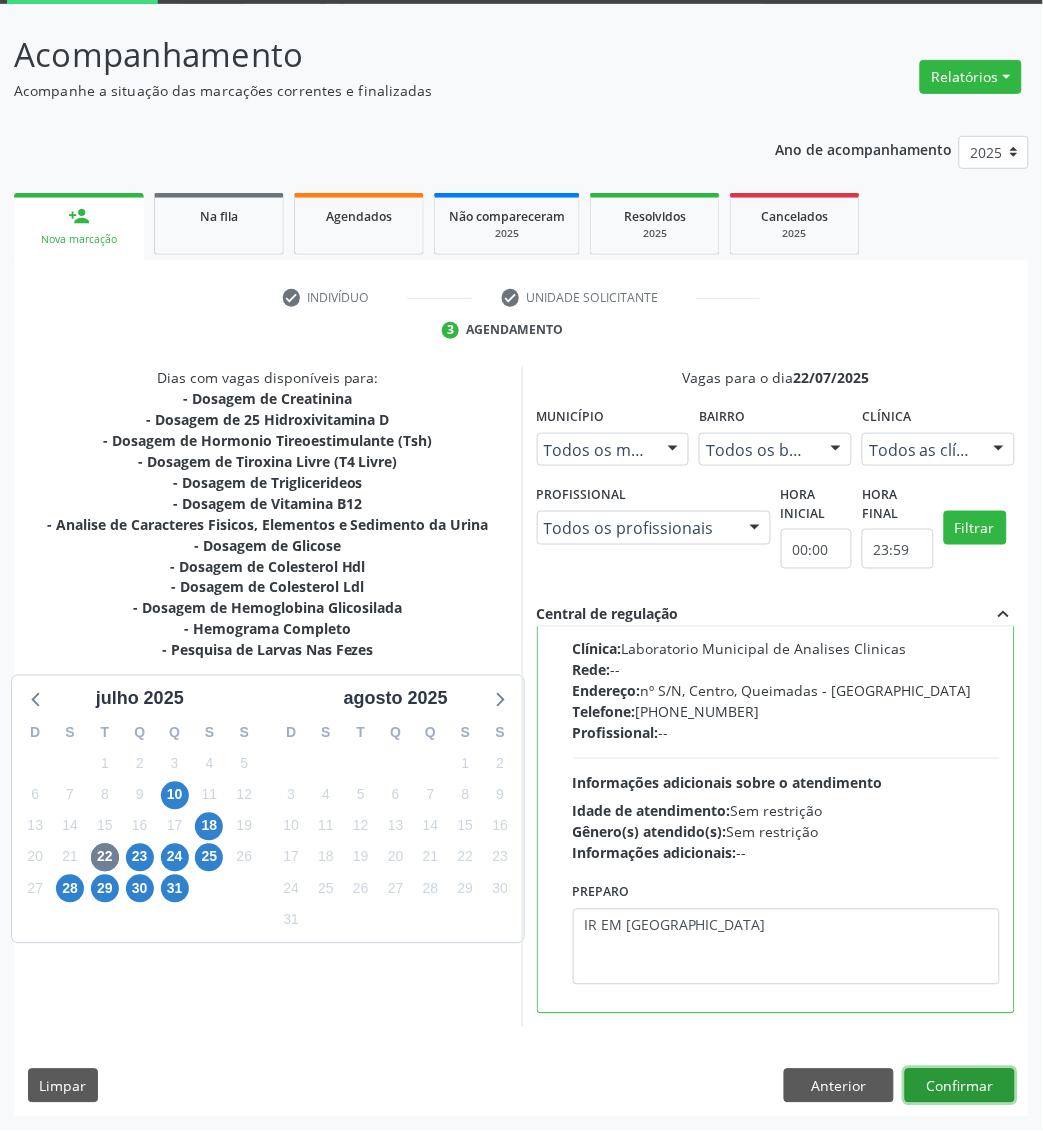 click on "Confirmar" at bounding box center [960, 1086] 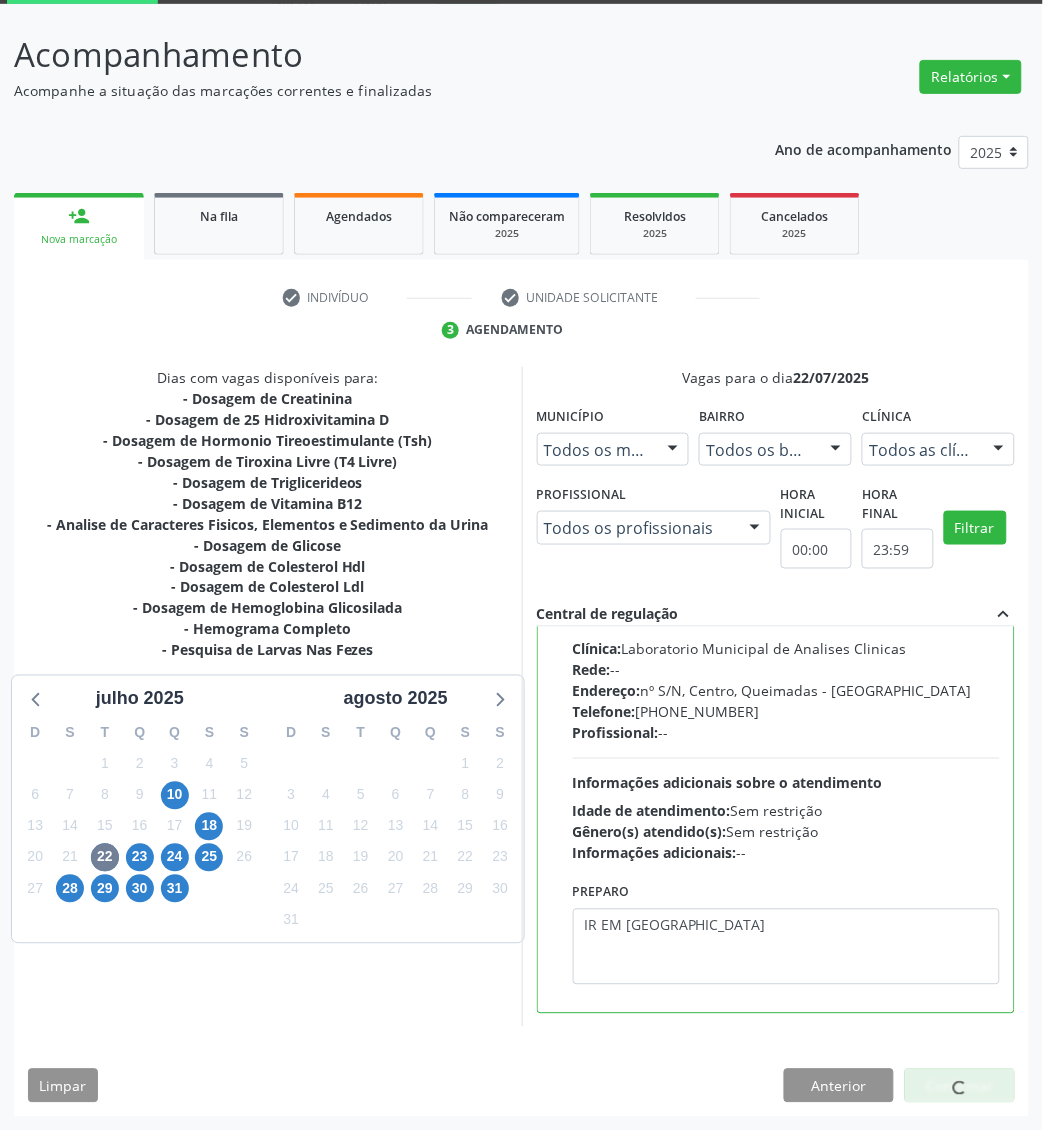 scroll, scrollTop: 0, scrollLeft: 0, axis: both 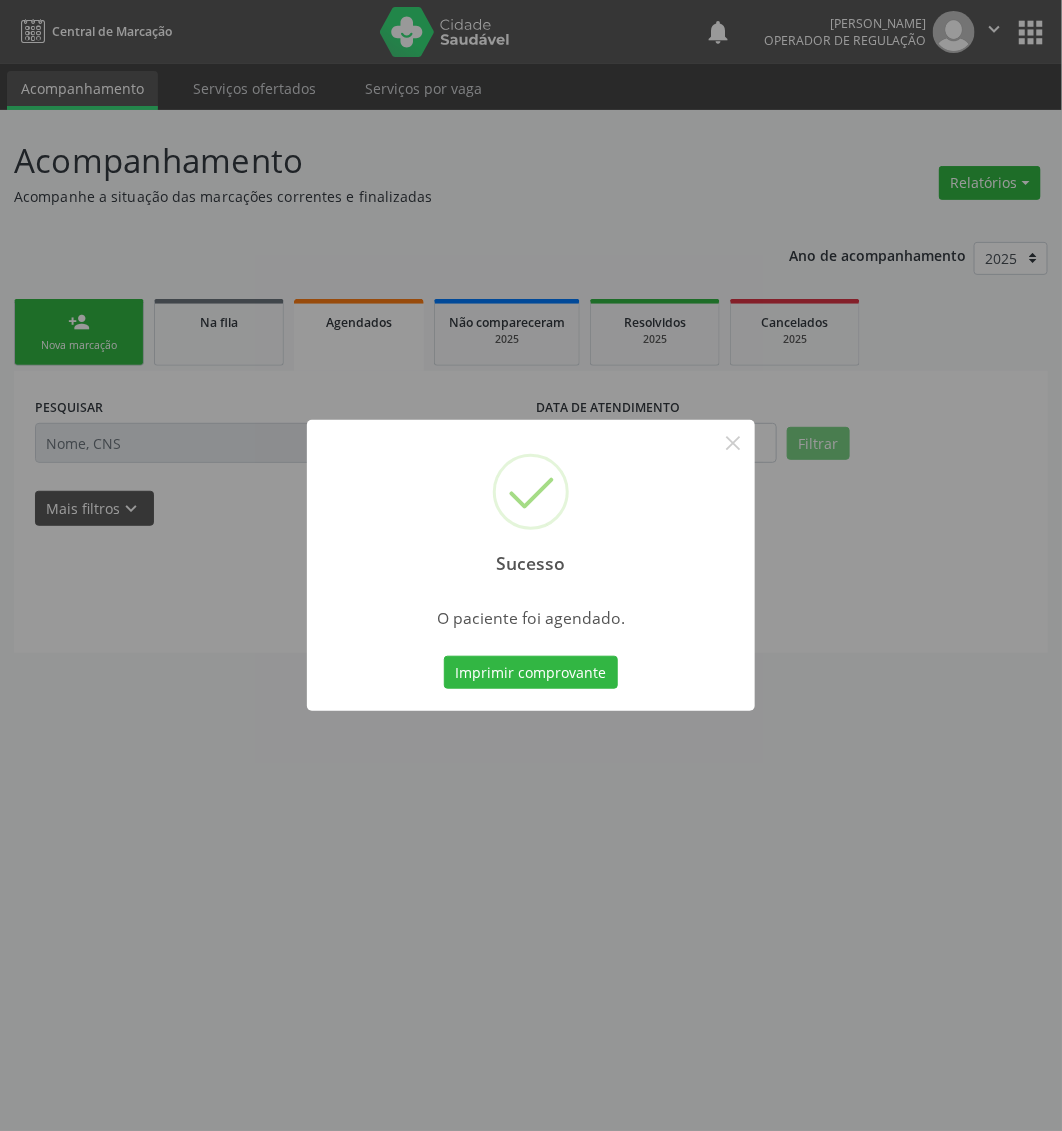 type 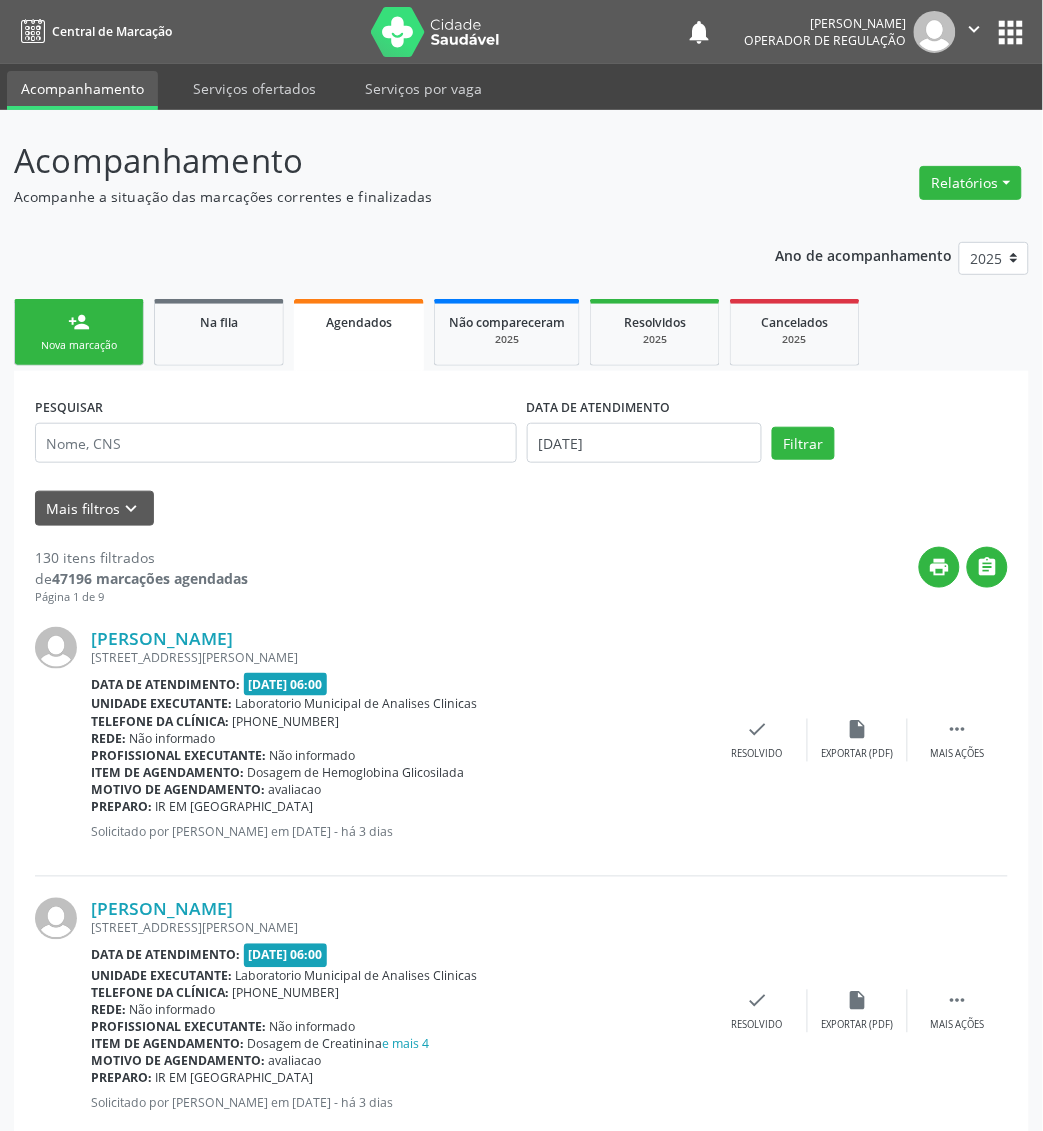 click on "person_add
Nova marcação" at bounding box center (79, 332) 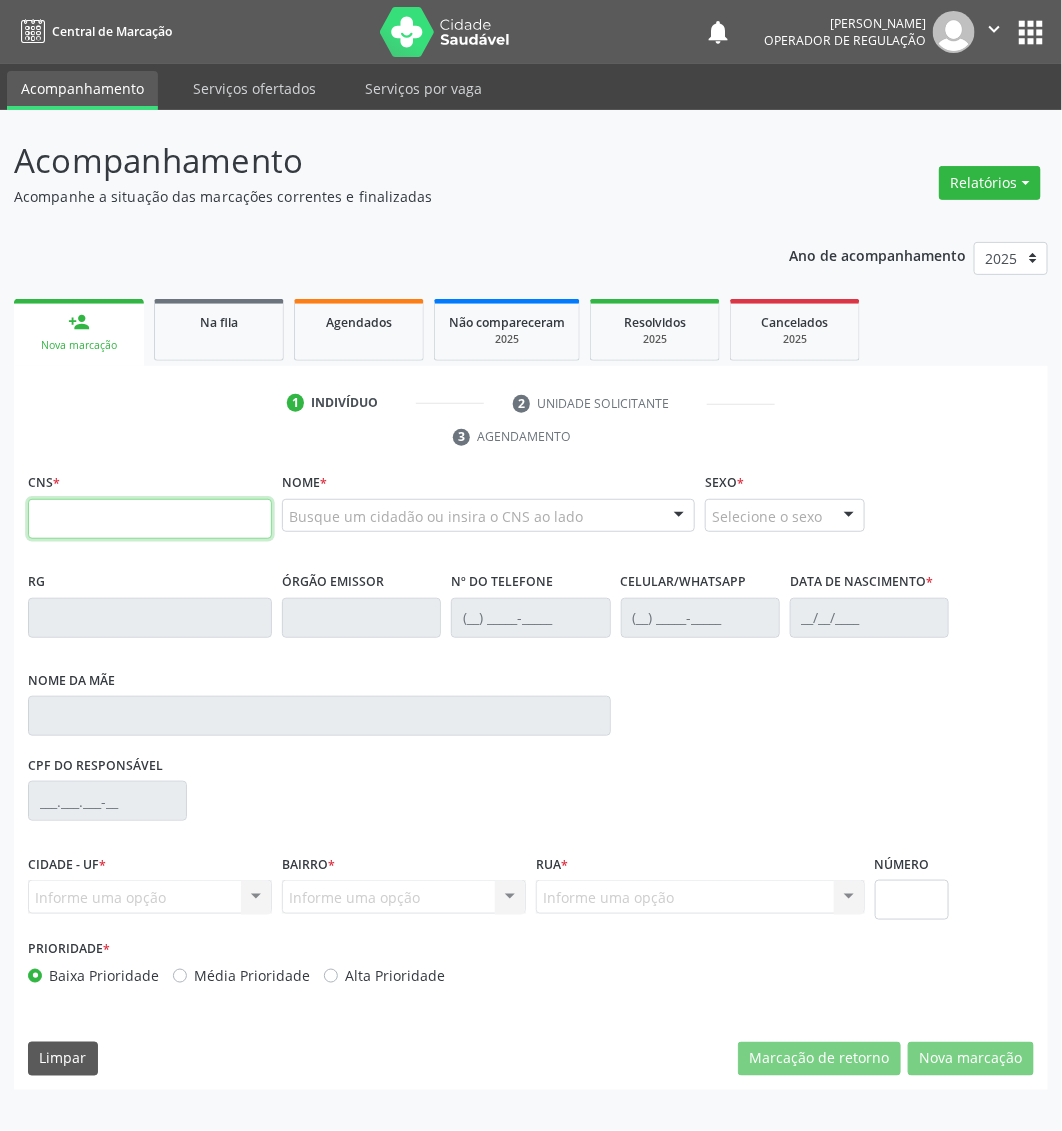 click at bounding box center (150, 519) 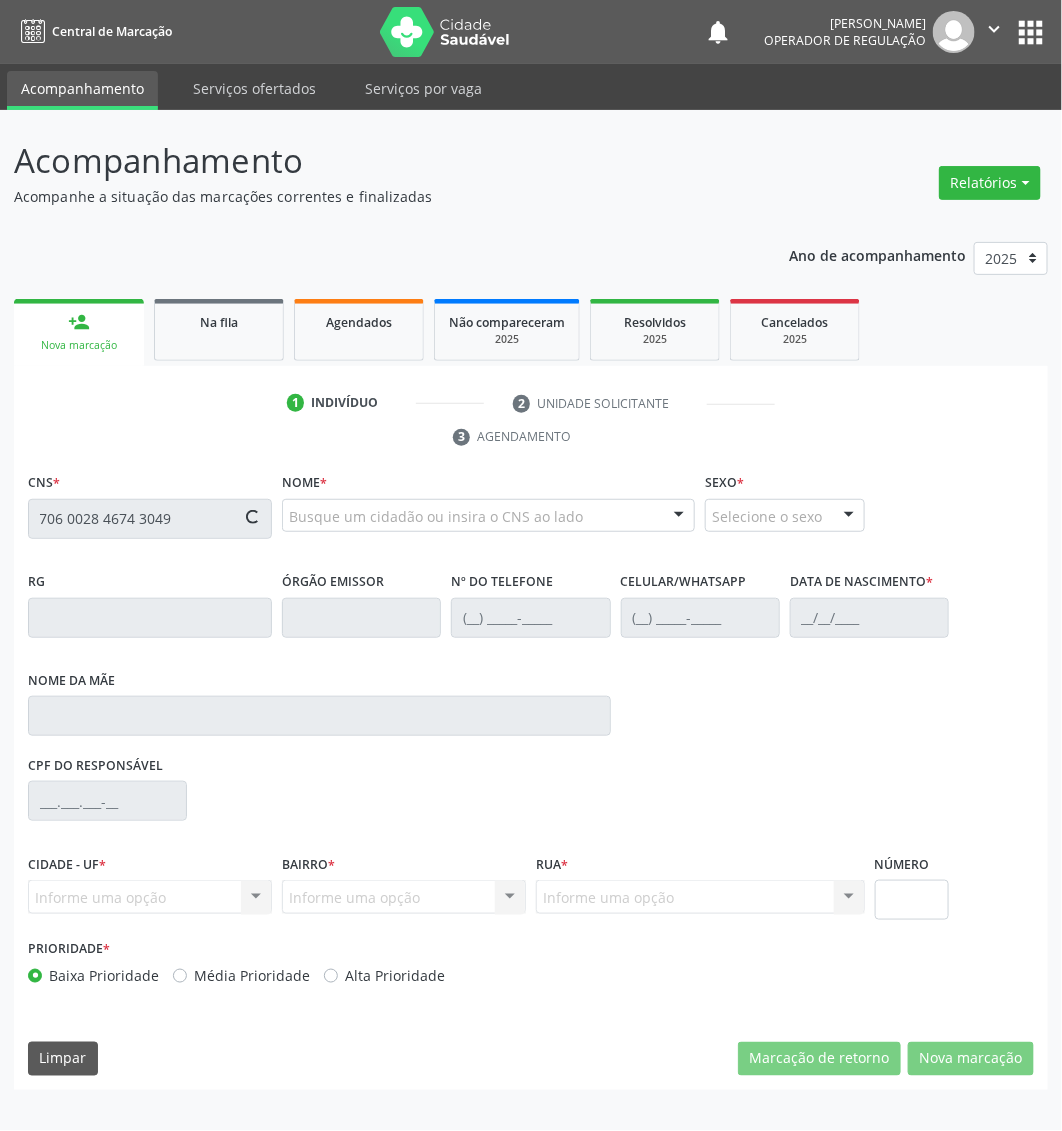 type on "706 0028 4674 3049" 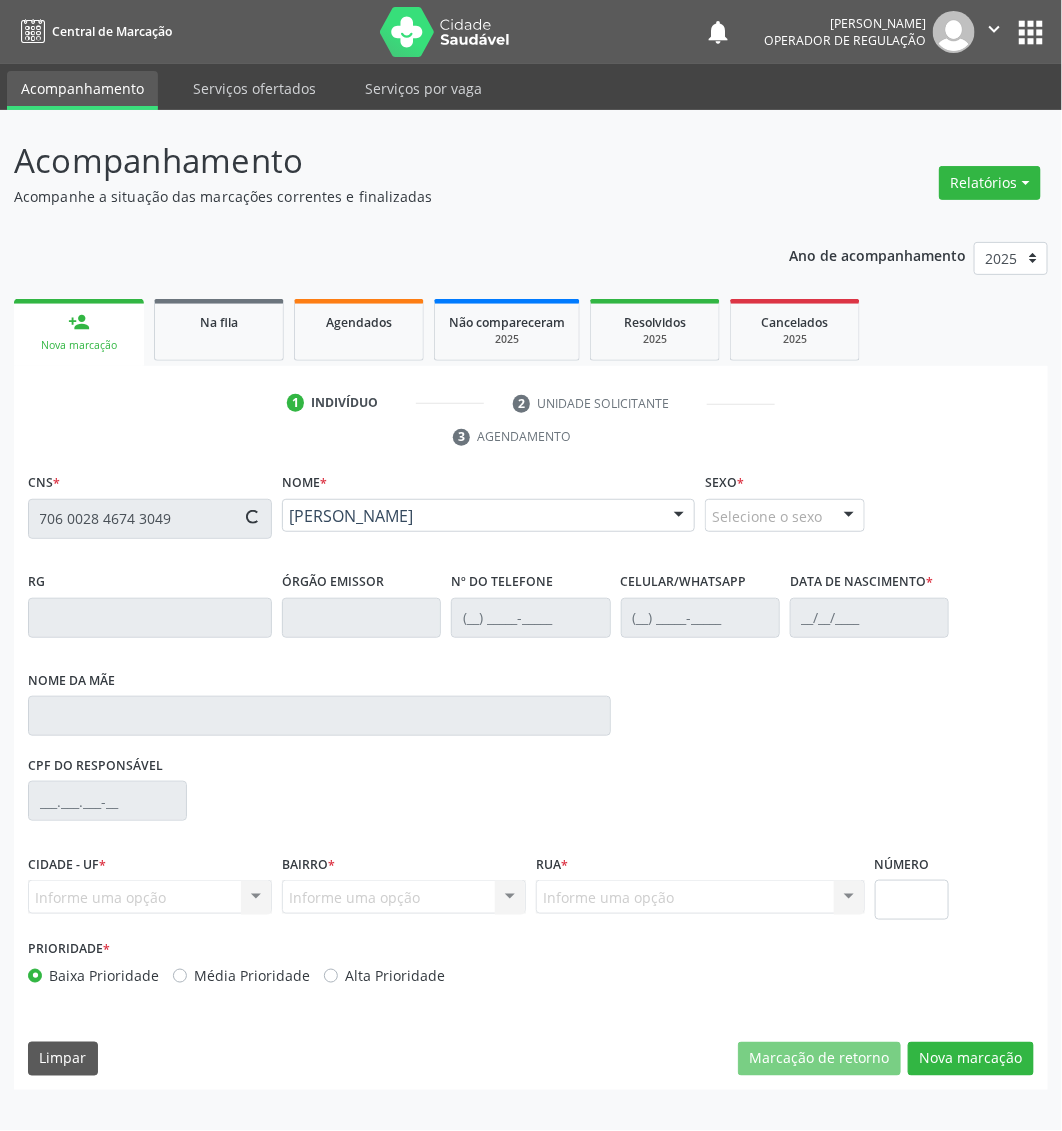 type on "(83) 99806-1957" 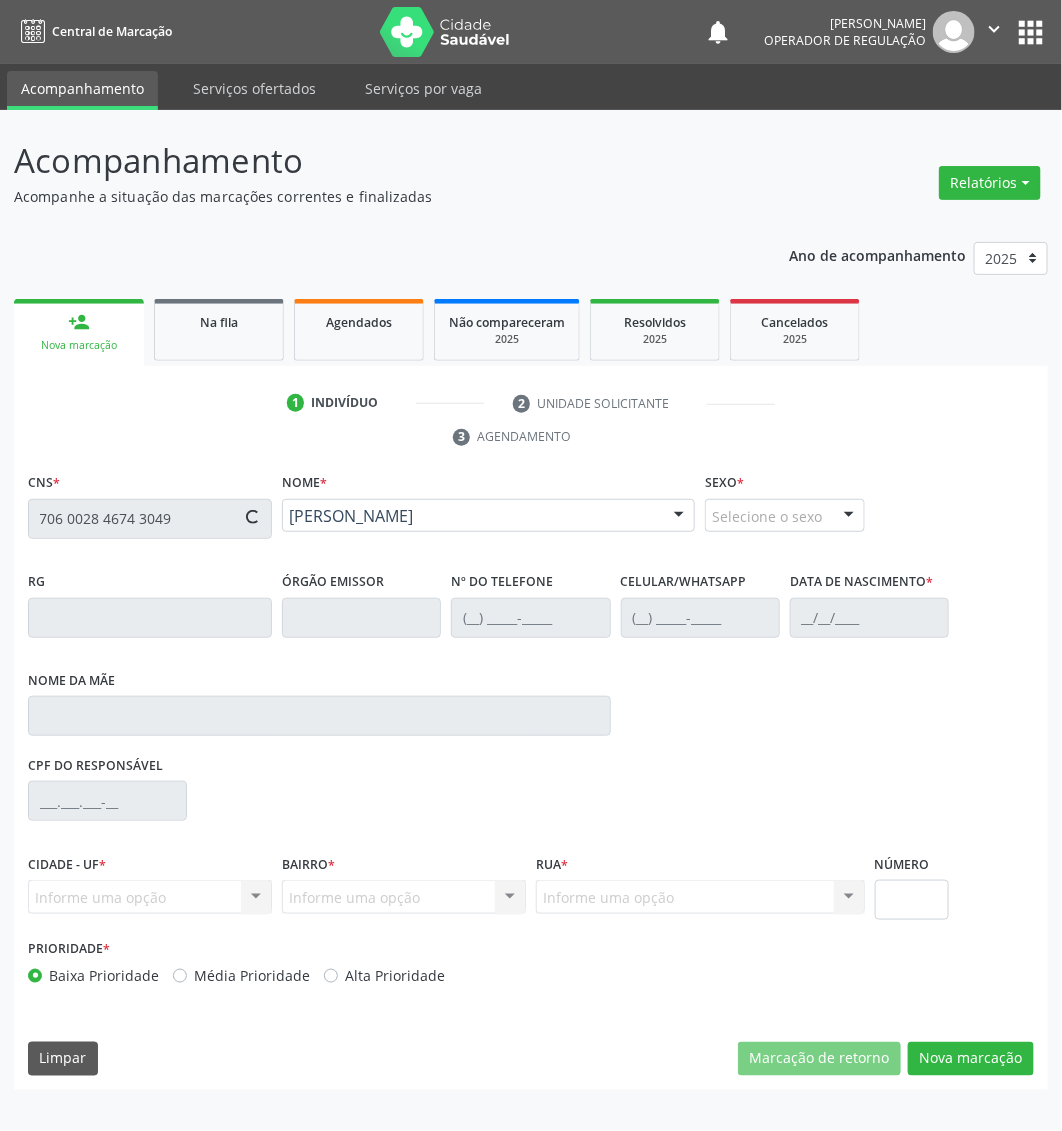 type on "(83) 99806-1957" 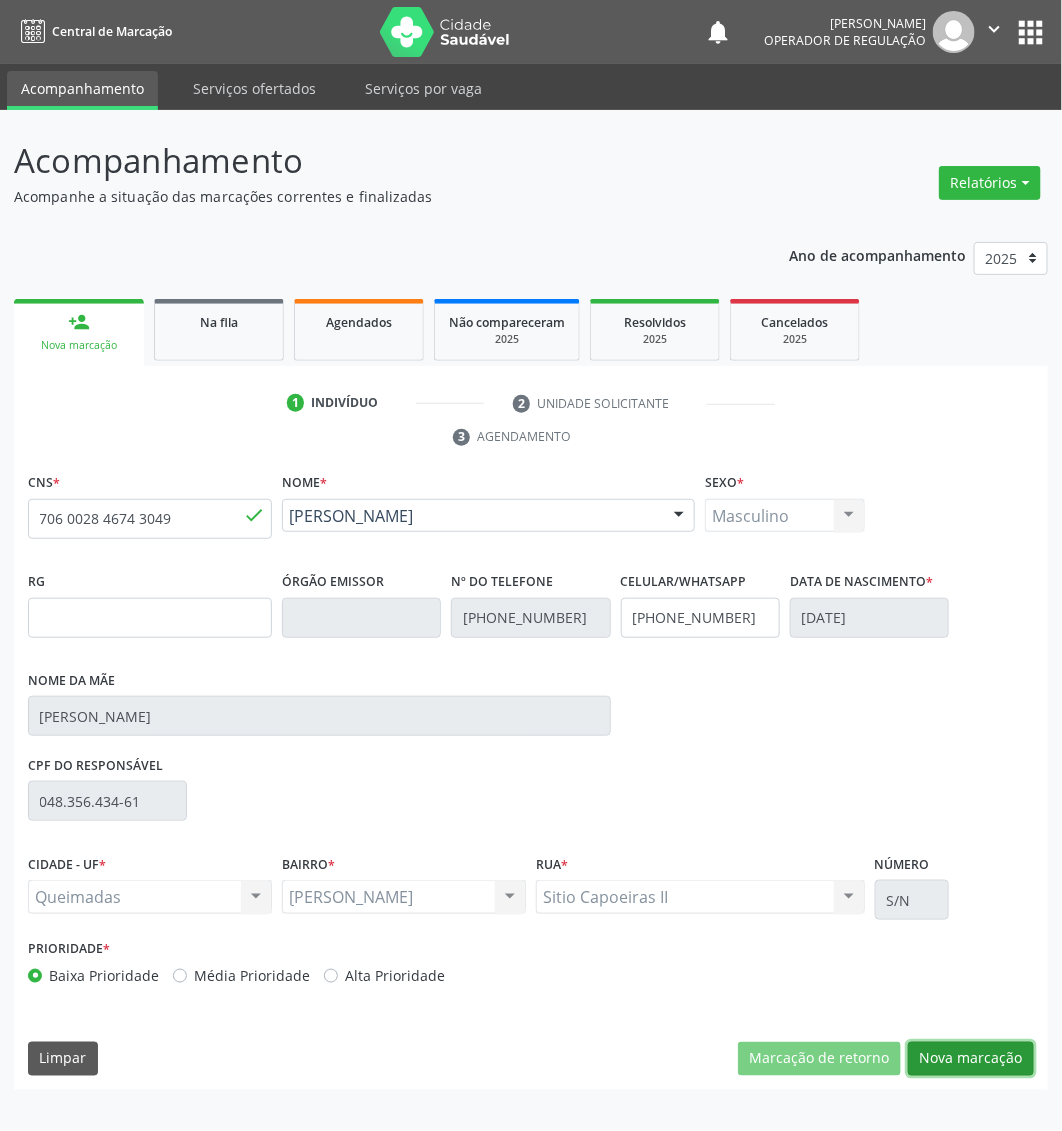 click on "Nova marcação" at bounding box center (971, 1059) 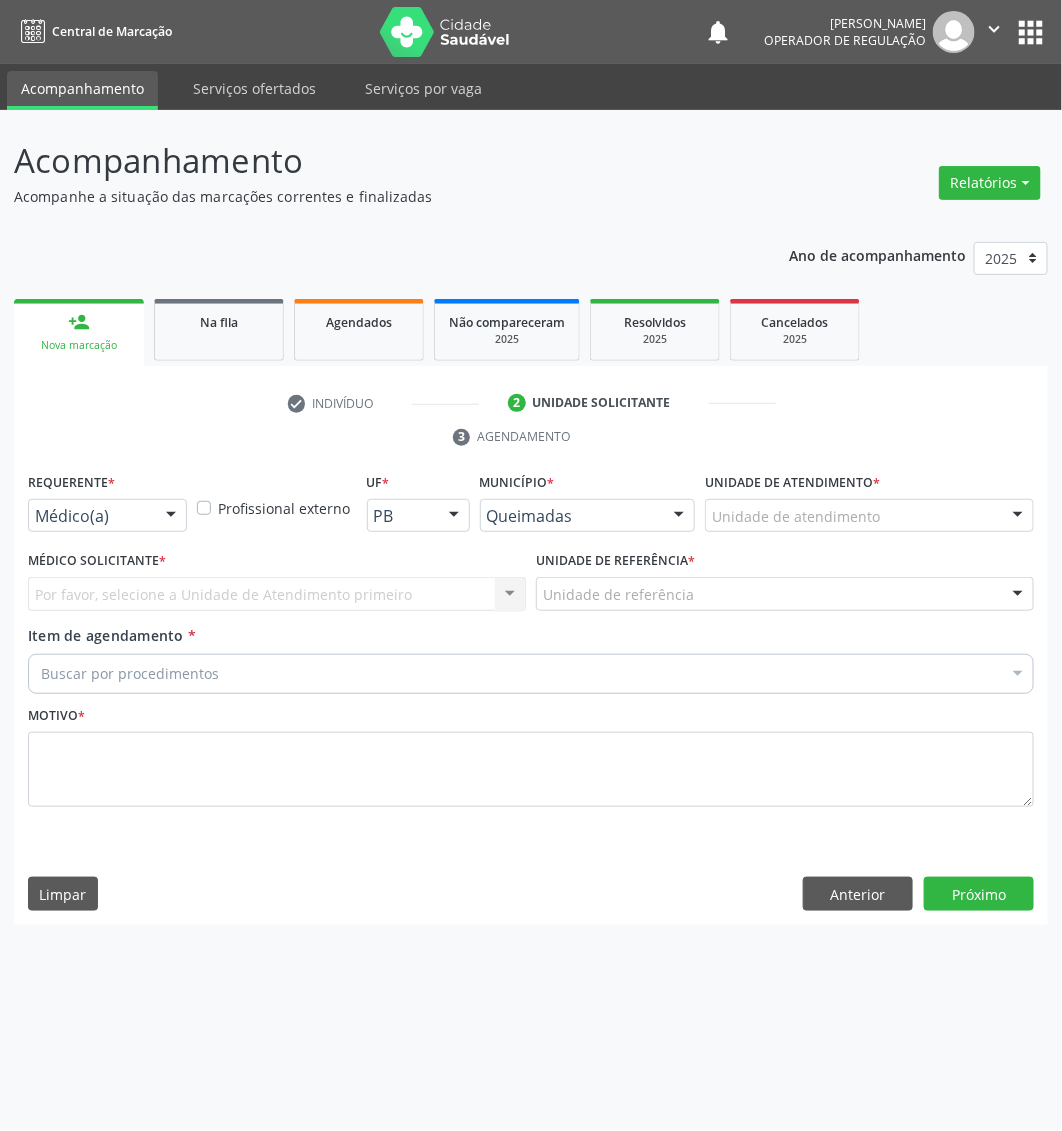 click on "Médico(a)         Médico(a)   Enfermeiro(a)   Paciente
Nenhum resultado encontrado para: "   "
Não há nenhuma opção para ser exibida." at bounding box center [107, 516] 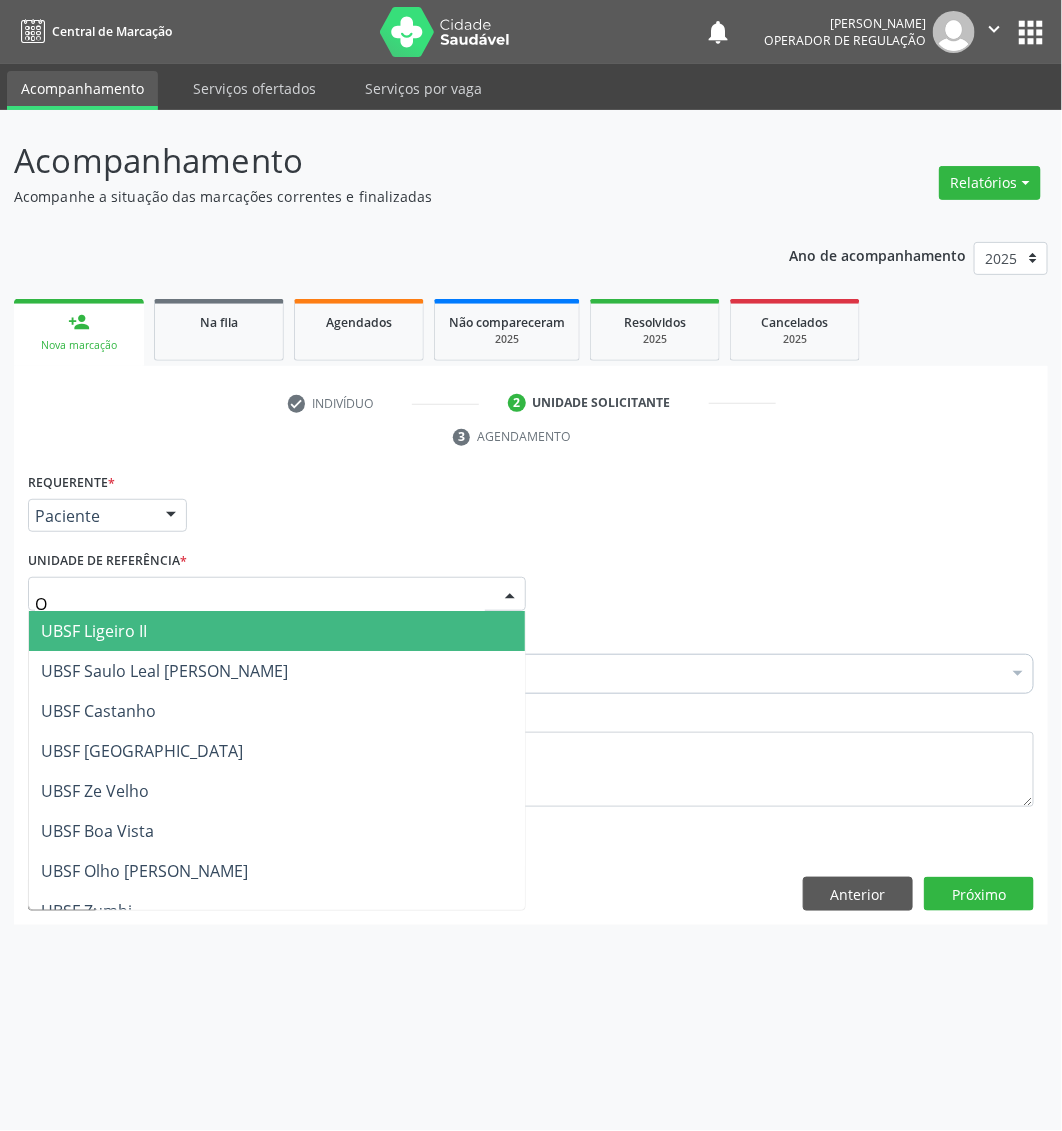 type on "OL" 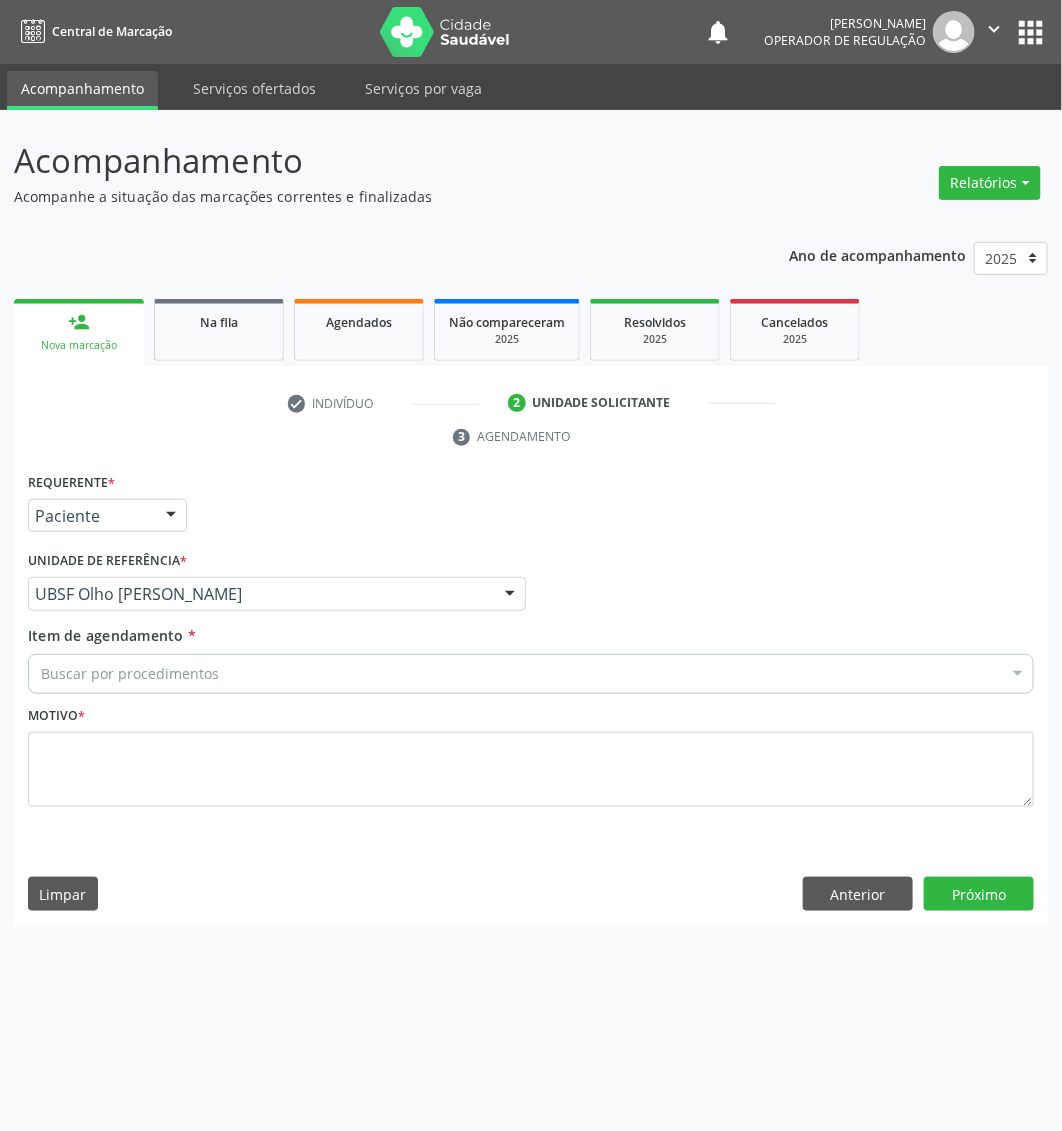 paste on "Dosagem de Creatinina" 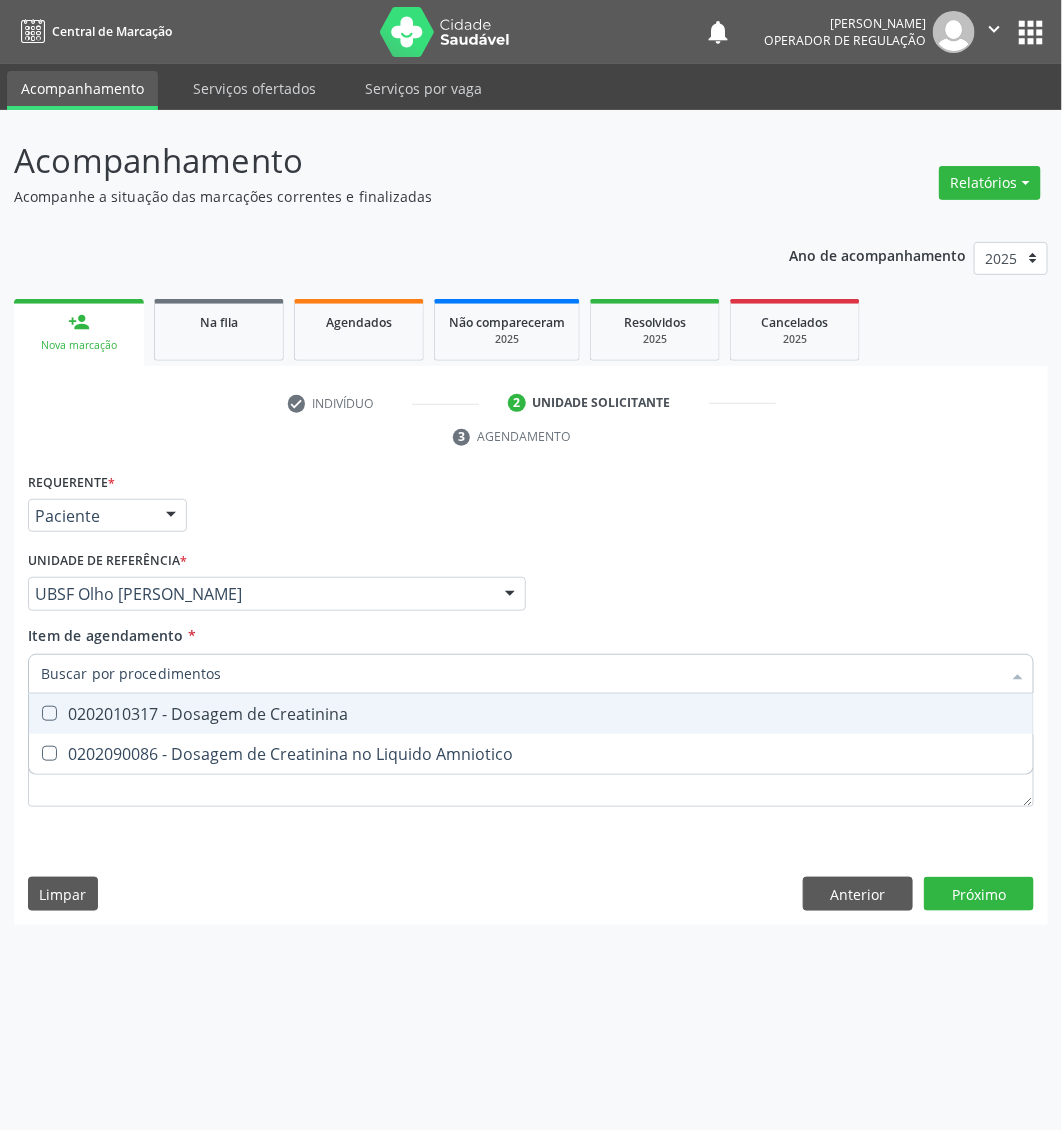 type on "Dosagem de Creatinina" 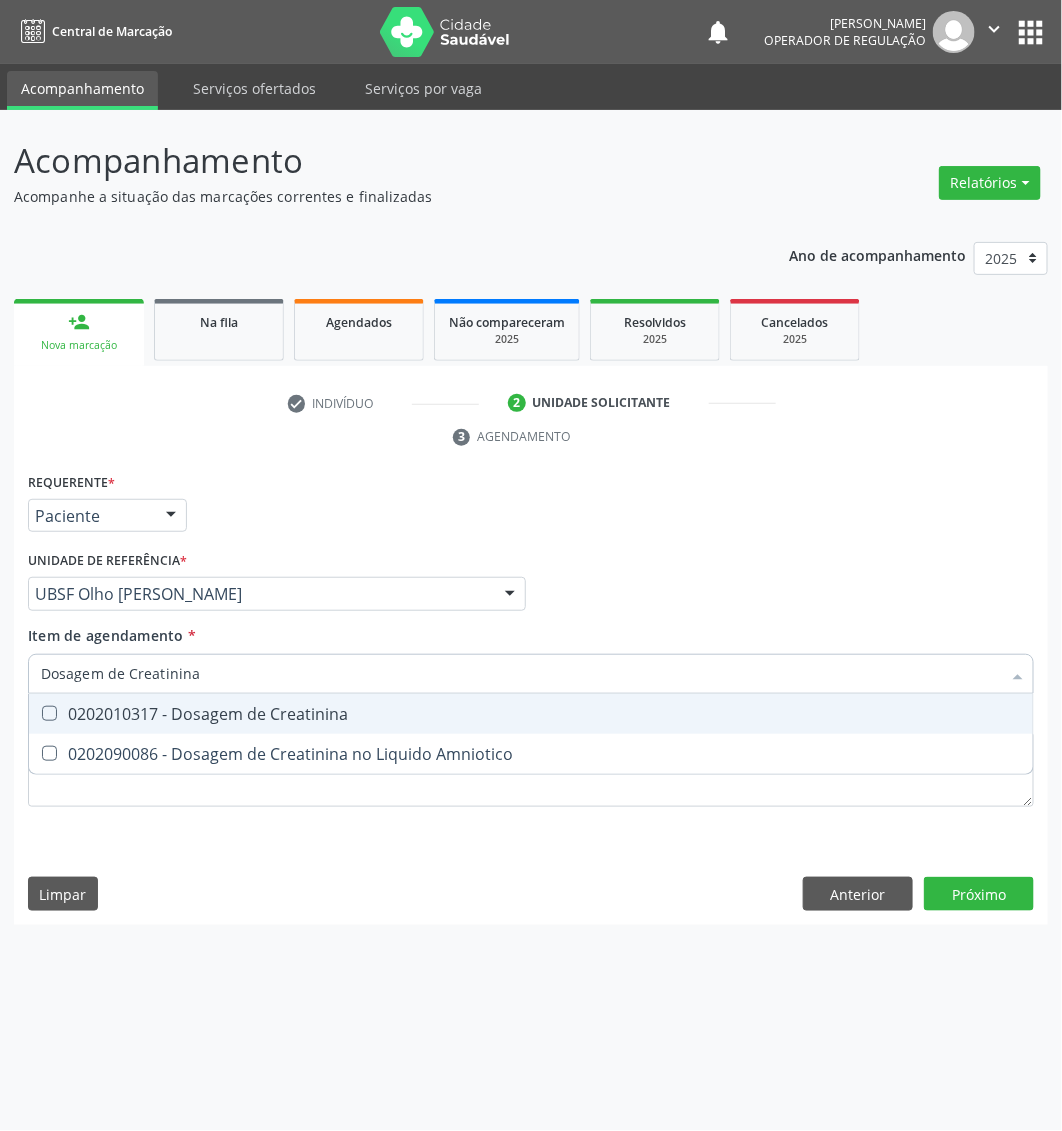 click on "0202010317 - Dosagem de Creatinina" at bounding box center [531, 714] 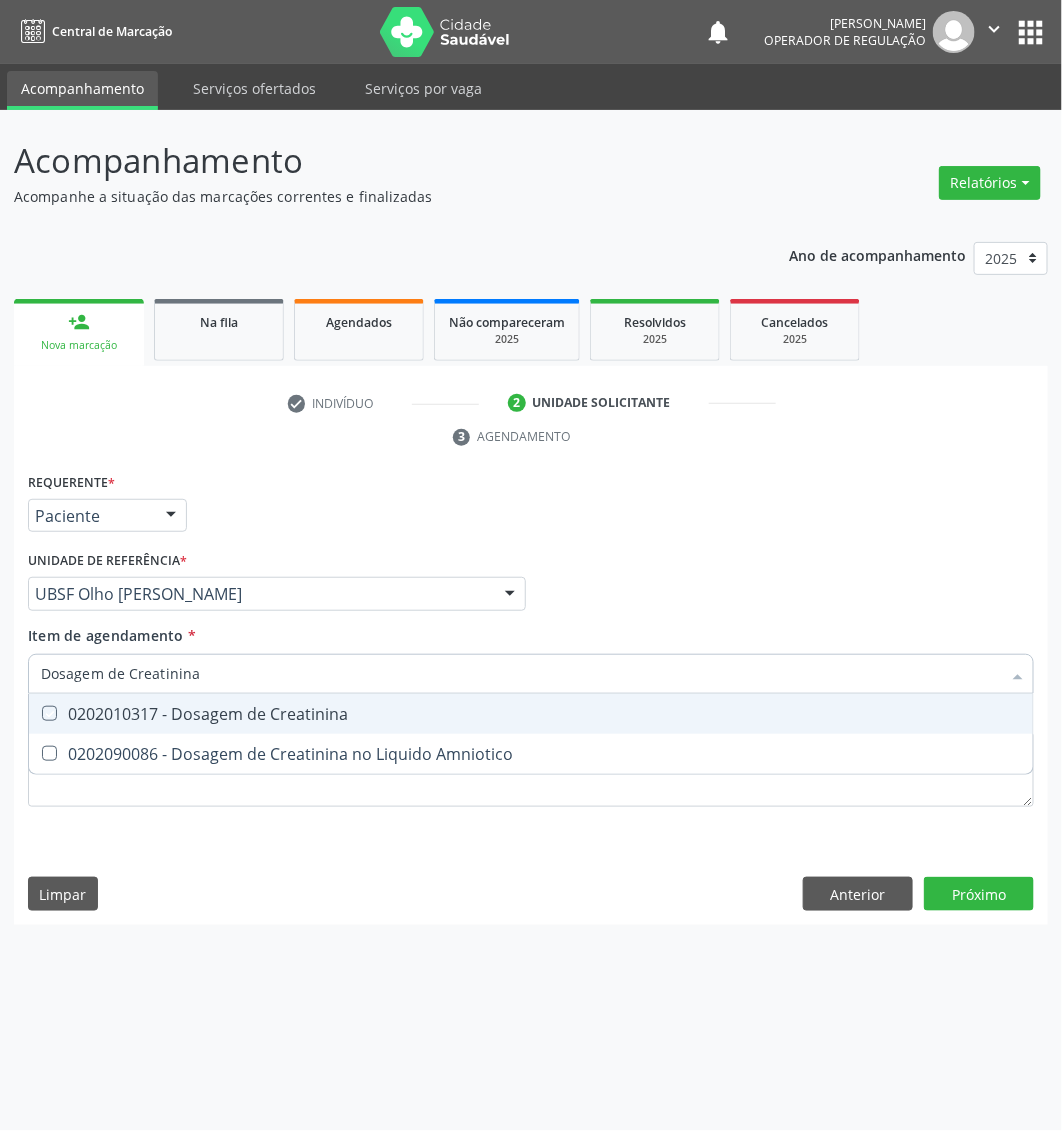 checkbox on "true" 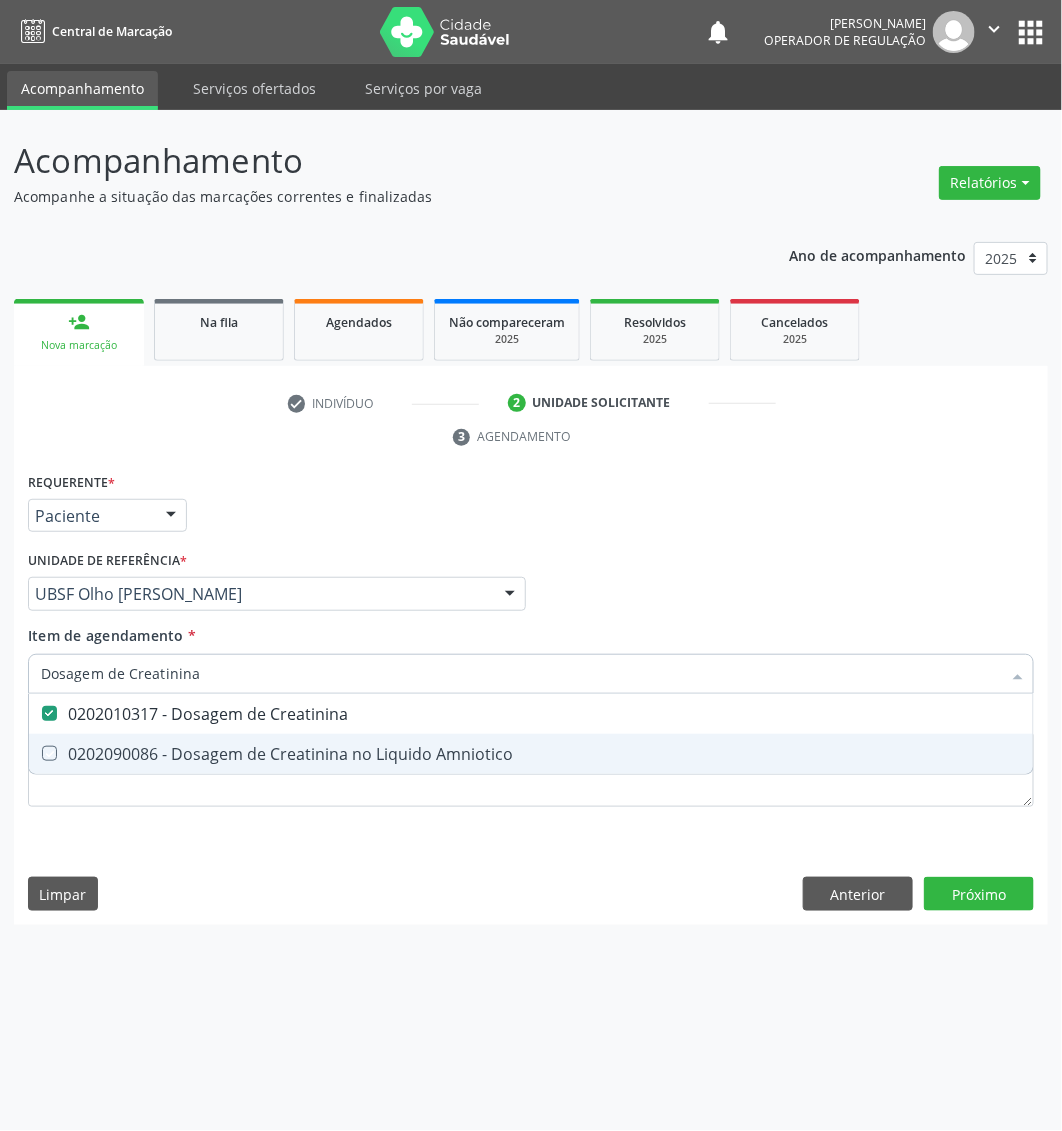 checkbox on "true" 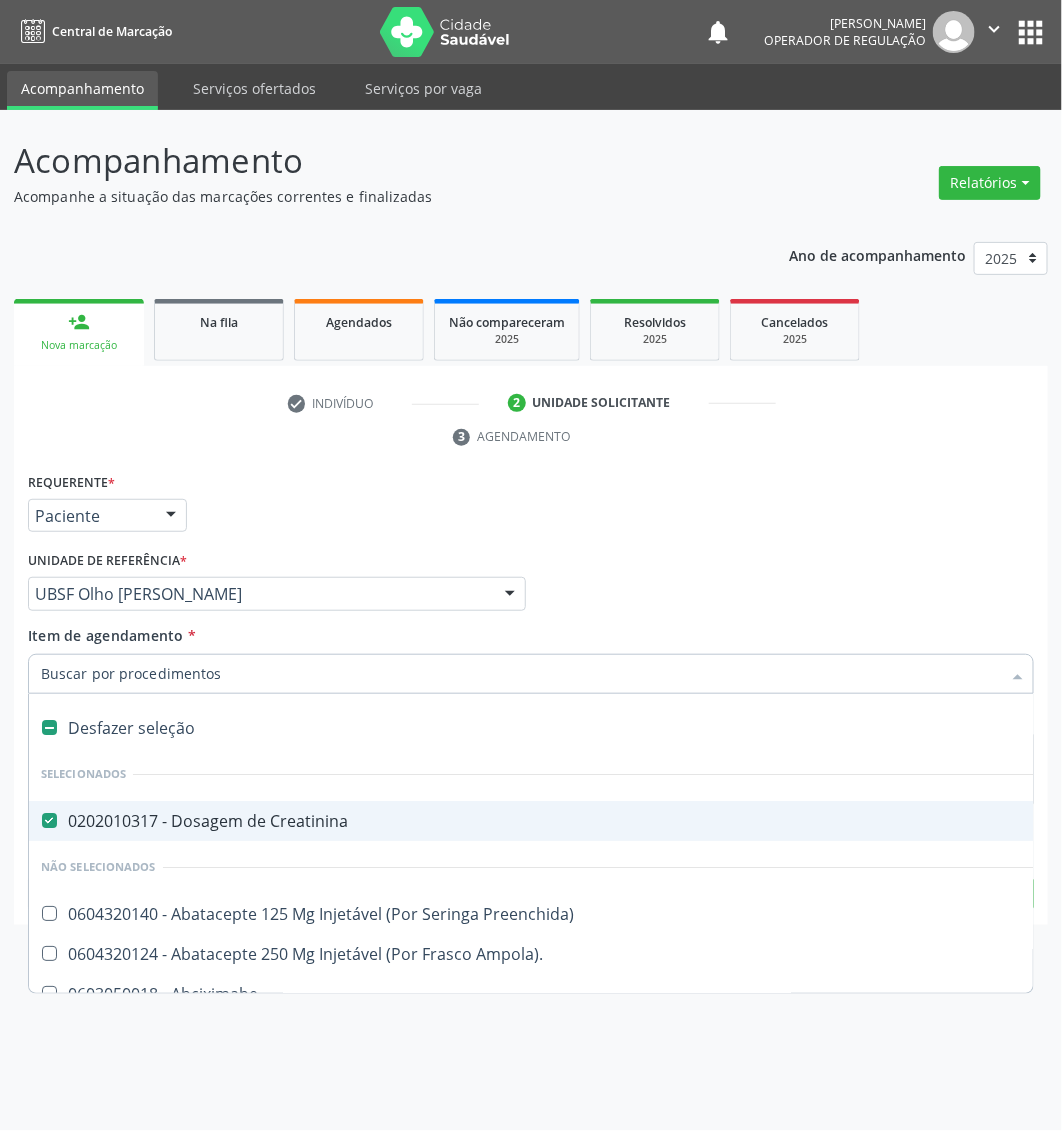 paste on "Dosagem de hormonio tireoestimulante (tsh)" 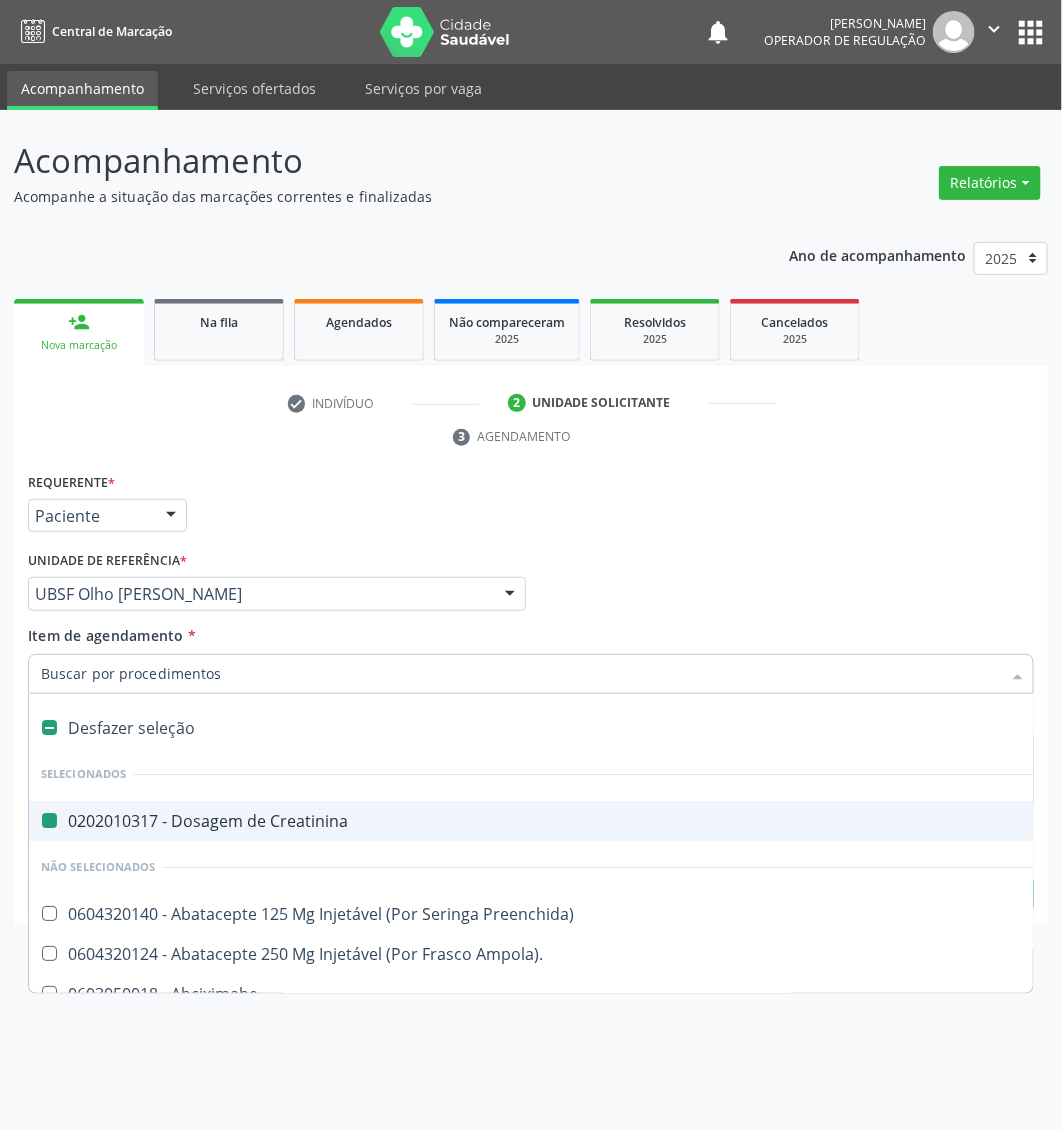 type on "Dosagem de hormonio tireoestimulante (tsh)" 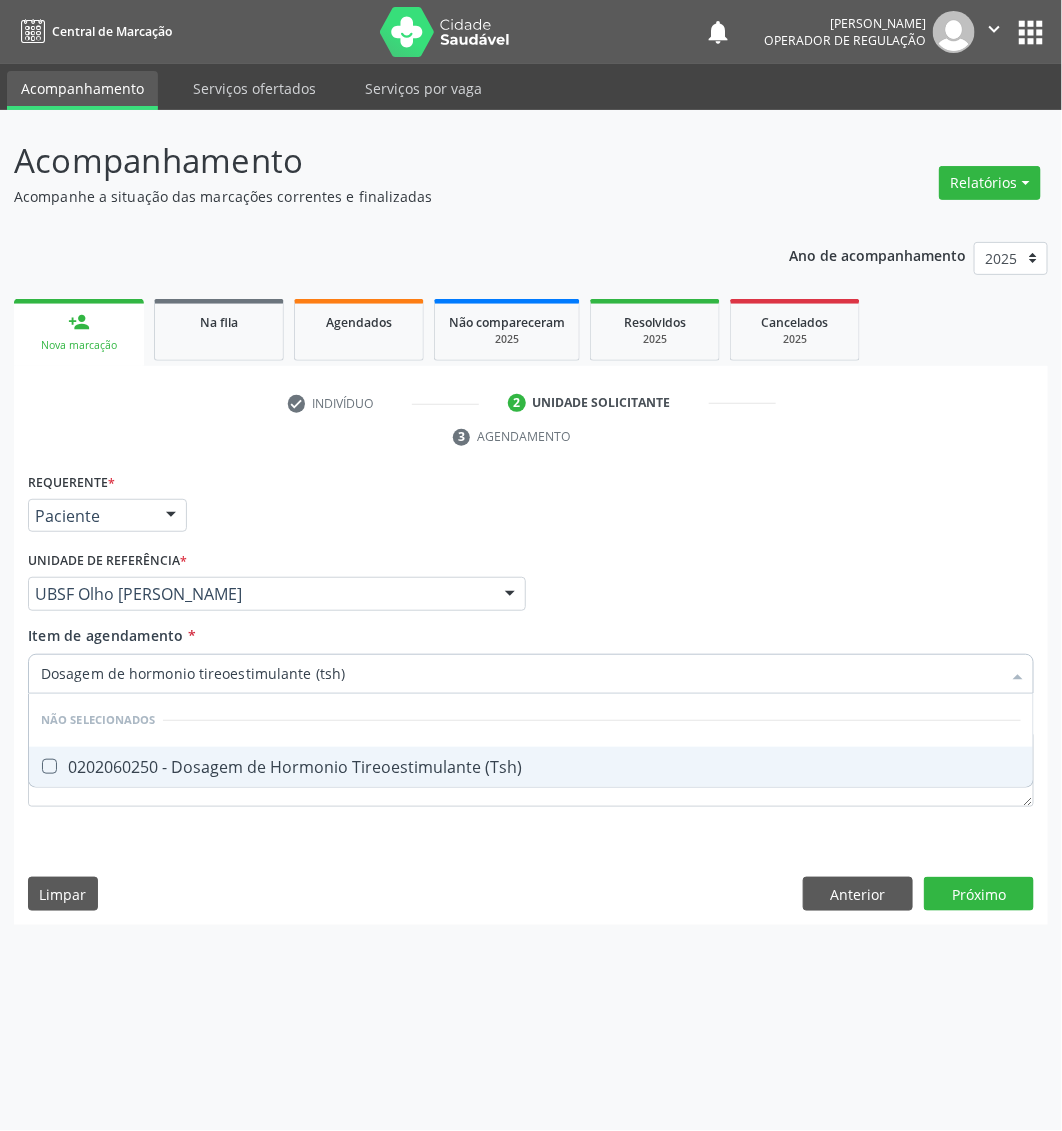 click on "0202060250 - Dosagem de Hormonio Tireoestimulante (Tsh)" at bounding box center (531, 767) 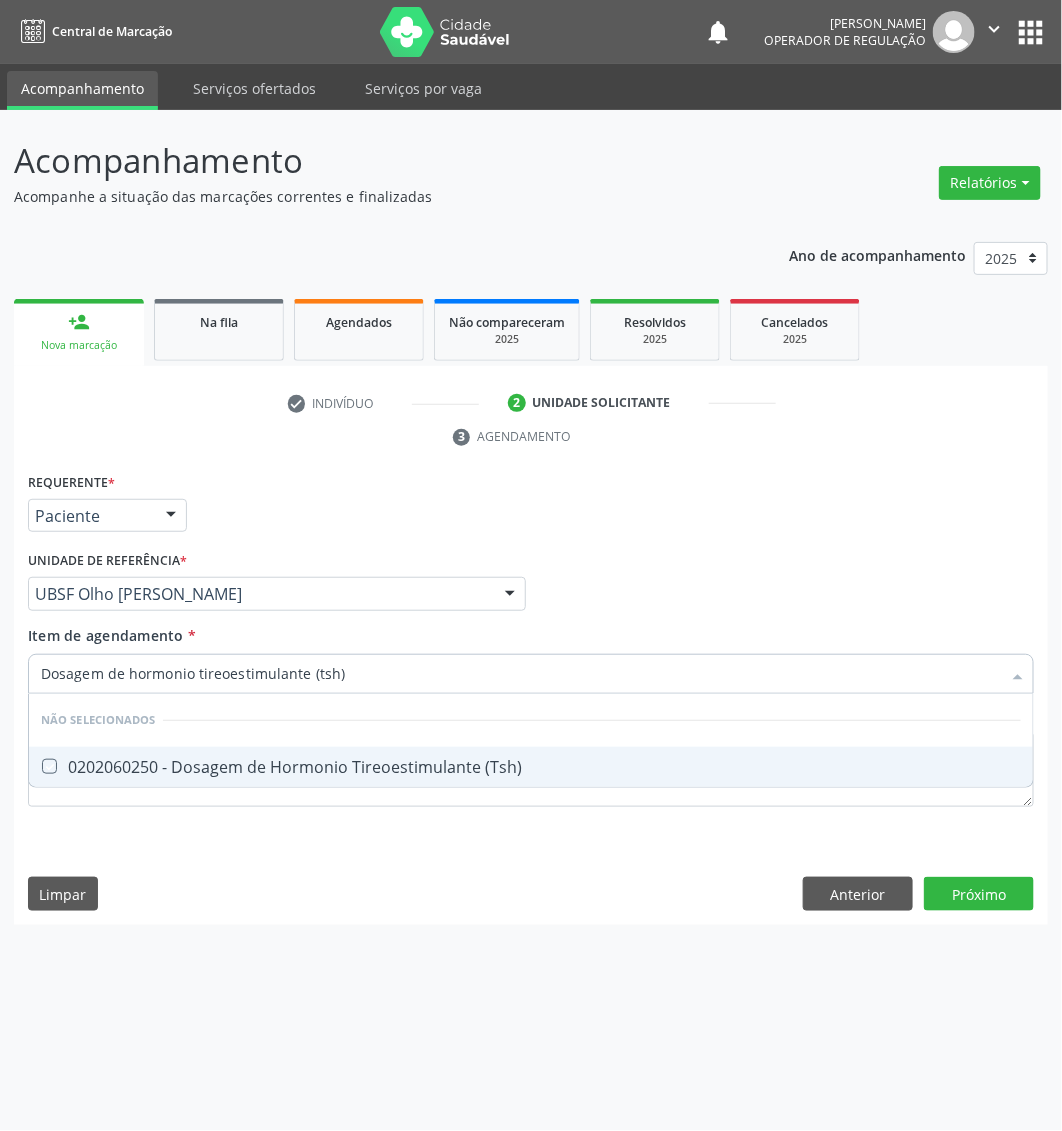 checkbox on "true" 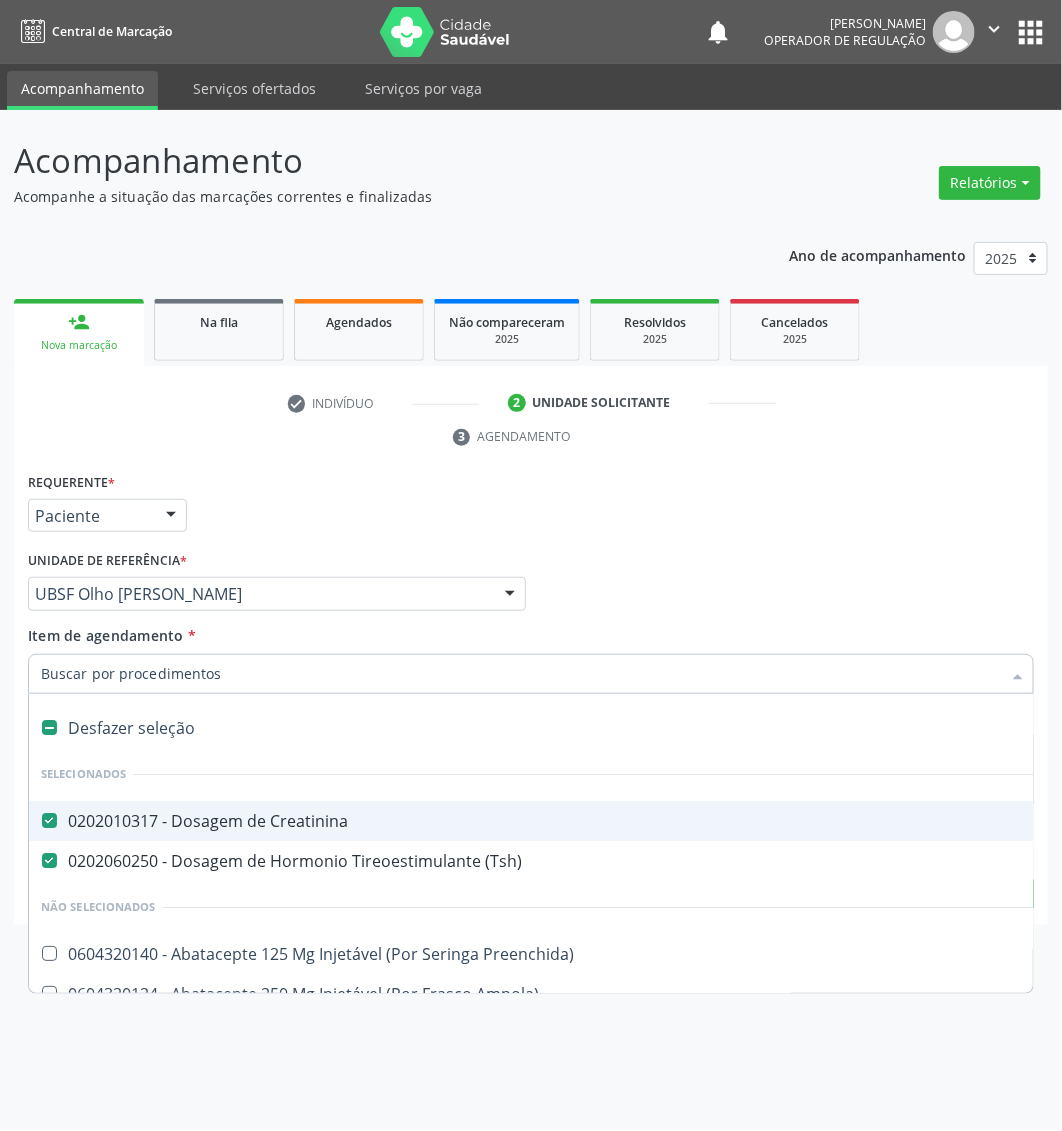 paste on "Dosagem de microalbumina na urina" 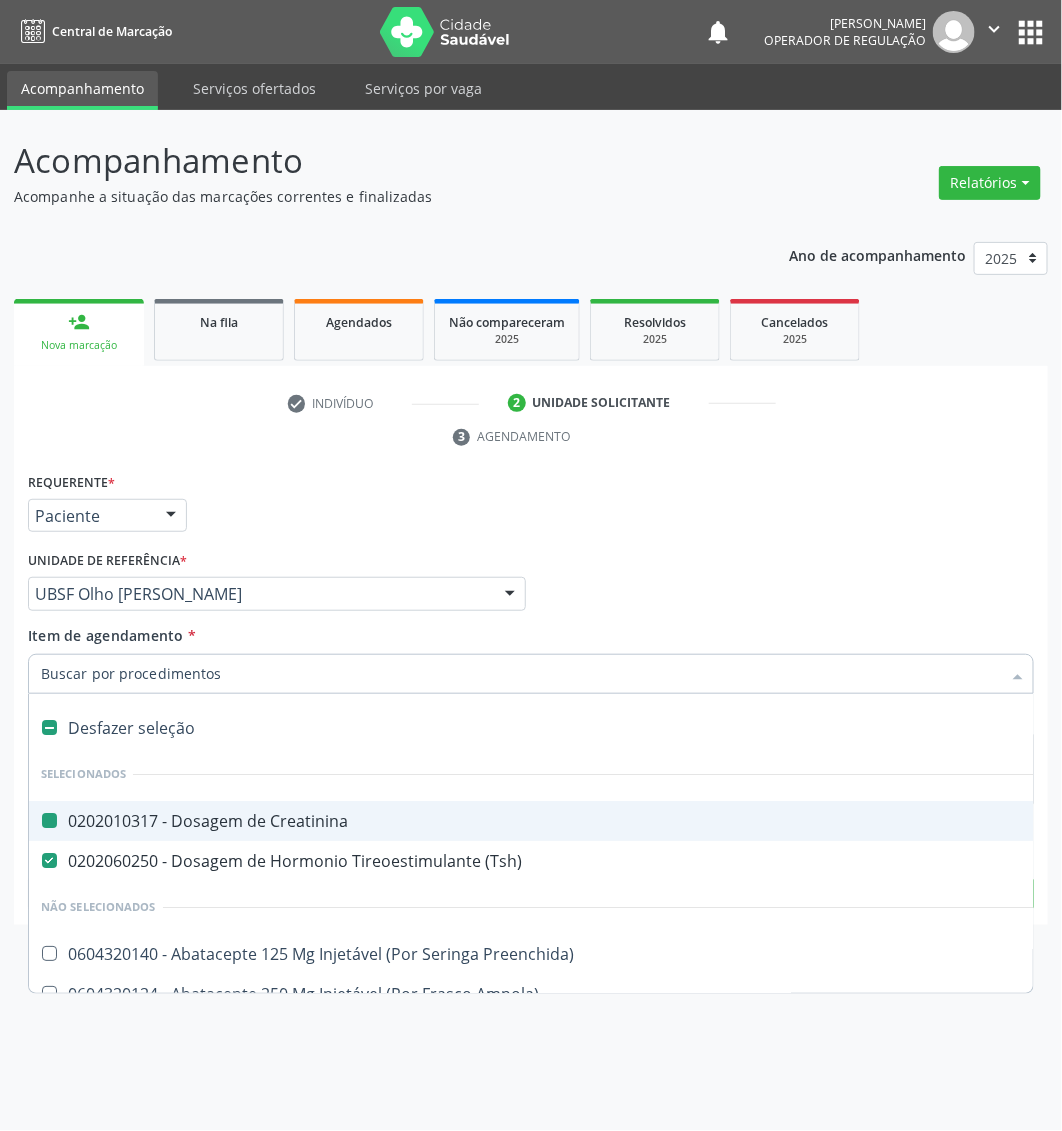 type on "Dosagem de microalbumina na urina" 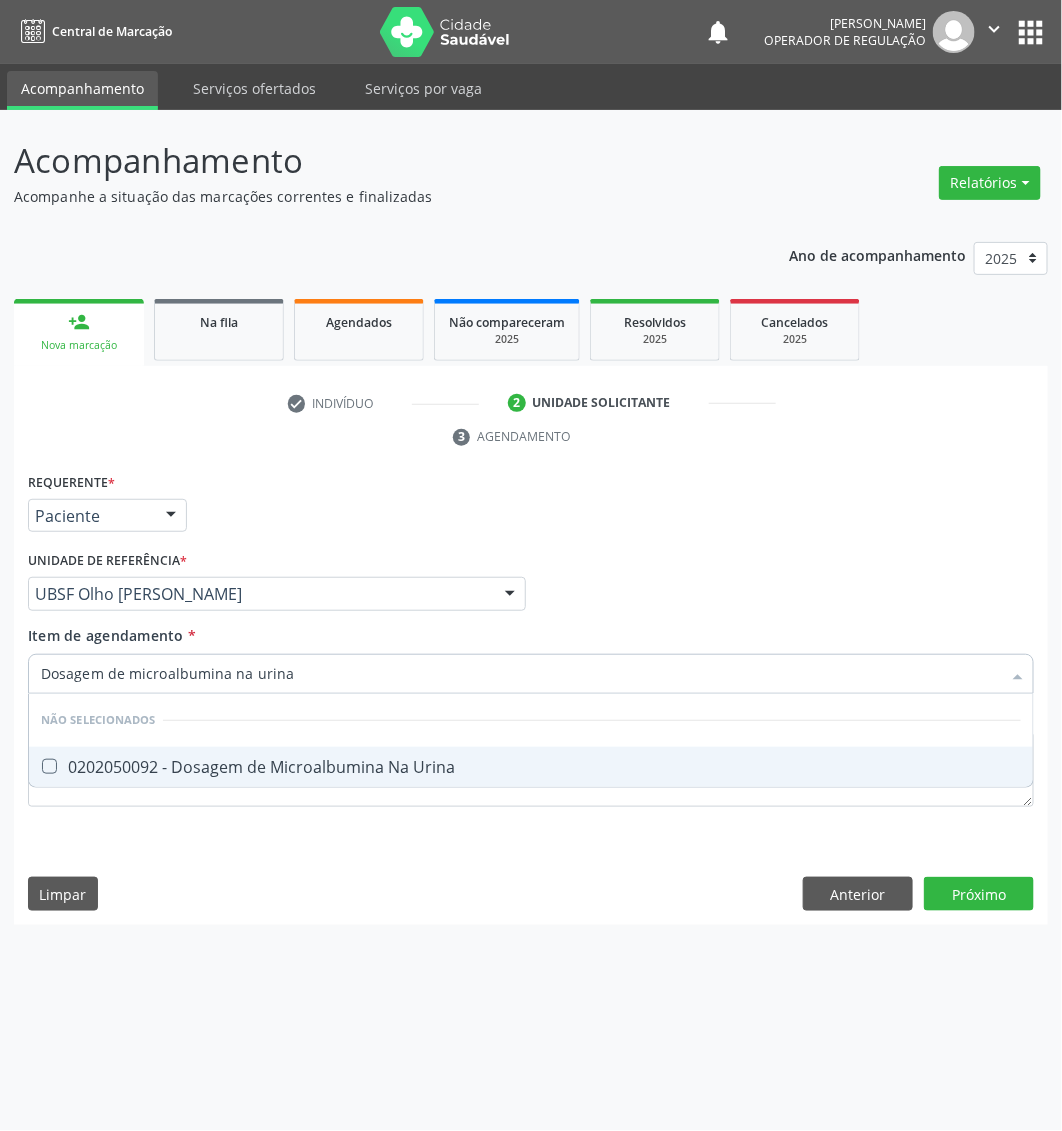 click on "0202050092 - Dosagem de Microalbumina Na Urina" at bounding box center [531, 767] 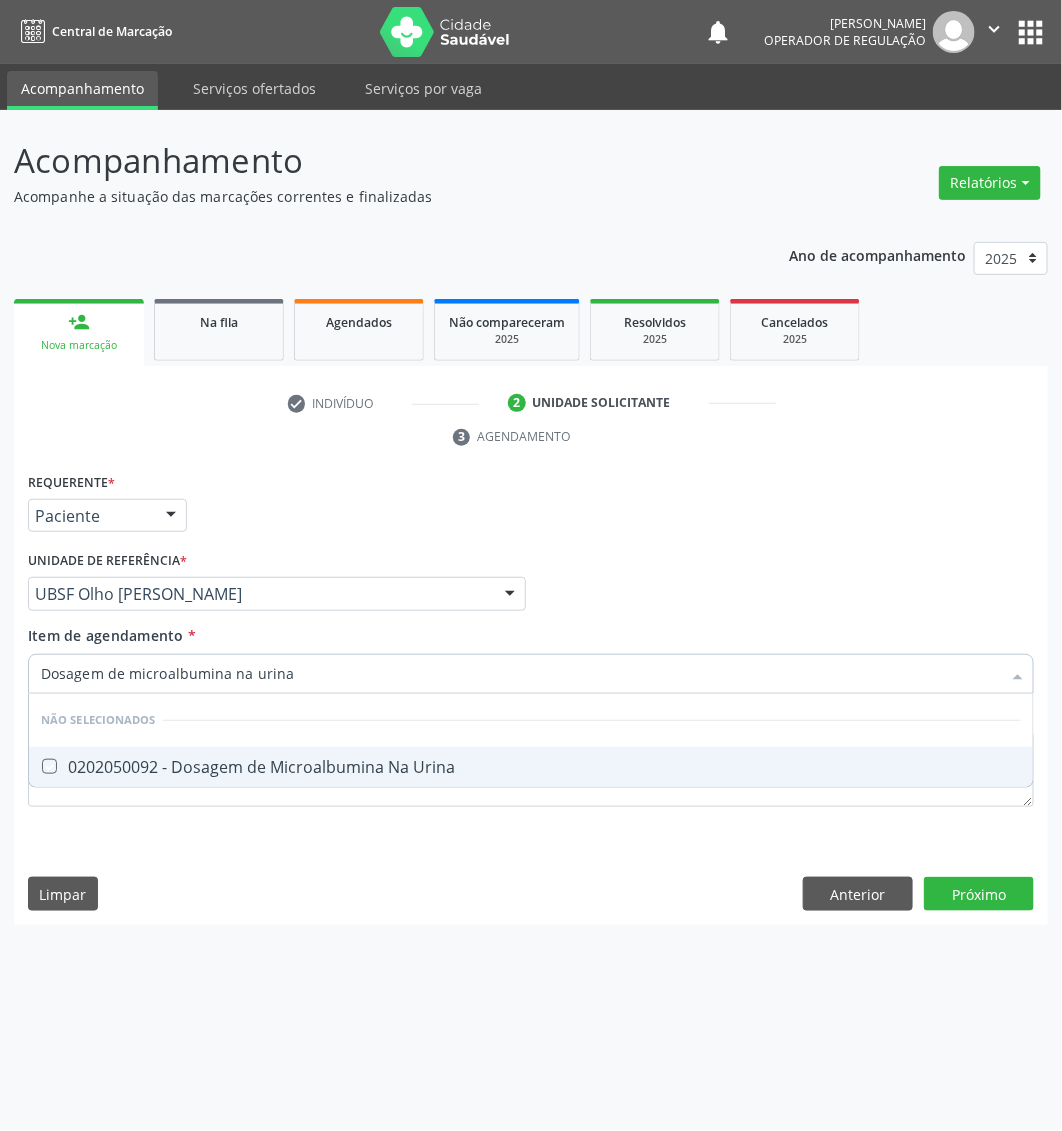 checkbox on "true" 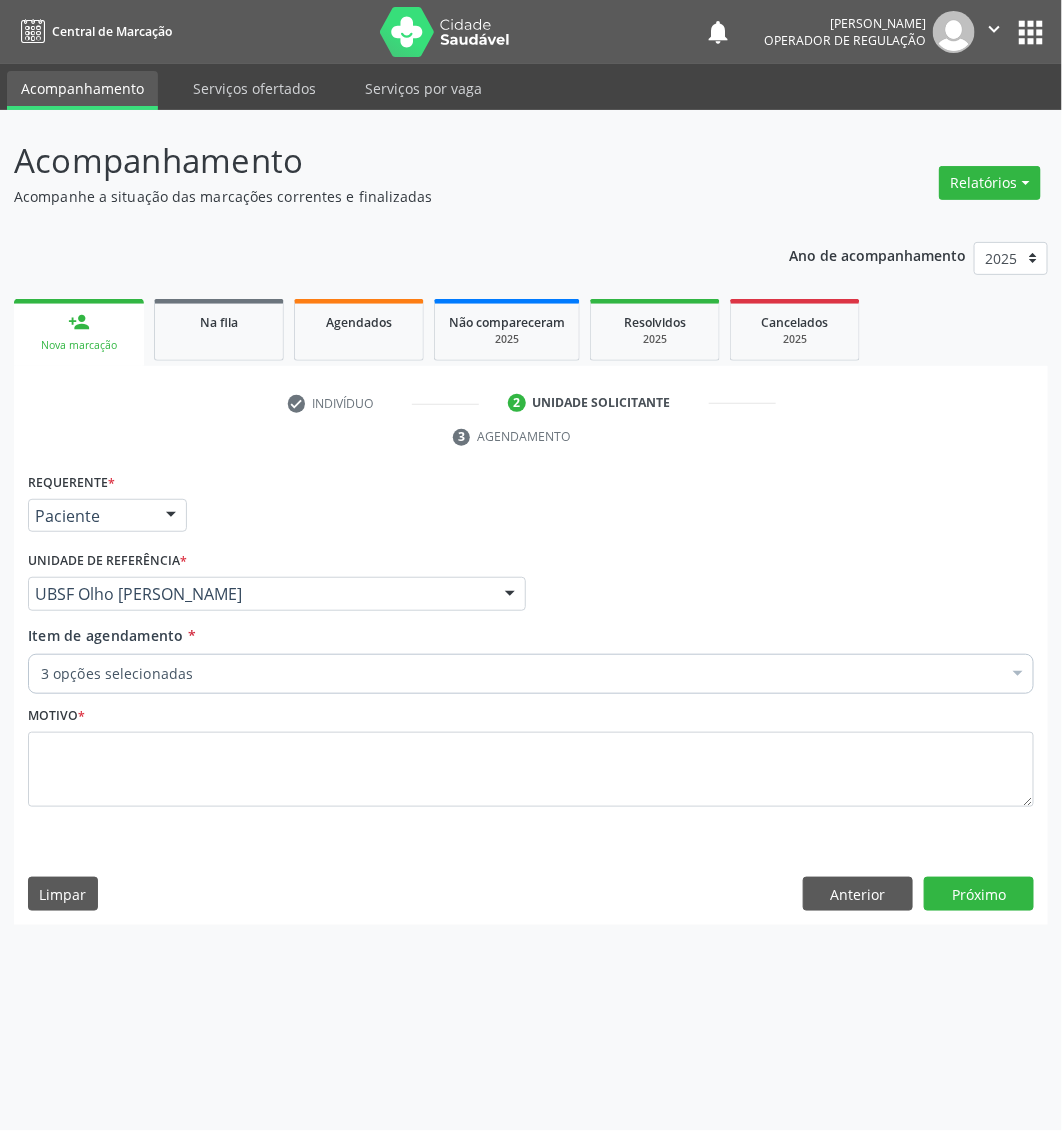 click on "3 opções selecionadas
Desfazer seleção
Selecionados
0202010317 - Dosagem de Creatinina
0202060250 - Dosagem de Hormonio Tireoestimulante (Tsh)
0202050092 - Dosagem de Microalbumina Na Urina
Não selecionados
0604320140 - Abatacepte 125 Mg Injetável (Por Seringa Preenchida)
0604320124 - Abatacepte 250 Mg Injetável (Por Frasco Ampola).
0603050018 - Abciximabe
0406010013 - Abertura de Comunicacao Inter-Atrial
0406010021 - Abertura de Estenose Aortica Valvar
0406011265 - Abertura de Estenose Aortica Valvar (Criança e Adolescente)
0406010030 - Abertura de Estenose Pulmonar Valvar
0406011273 - Abertura de Estenose Pulmonar Valvar (Criança e Adolescente)
0301080011 - Abordagem Cognitiva Comportamental do Fumante (Por Atendimento / Paciente)
0604660030 - Acetazolamida 250 Mg (Por Comprimido)" at bounding box center (531, 671) 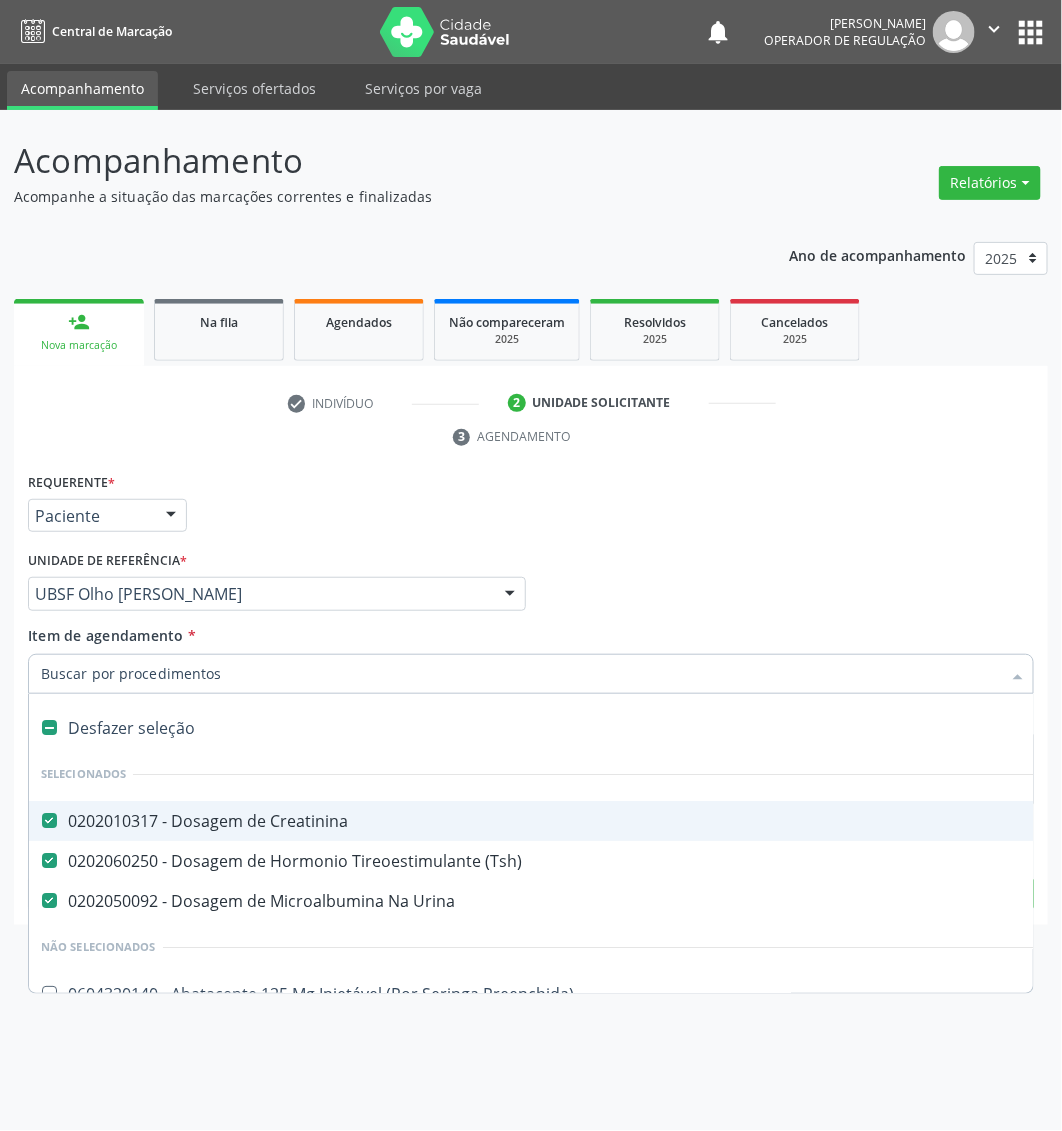 paste on "Dosagem de tiroxina livre (t4 livre)" 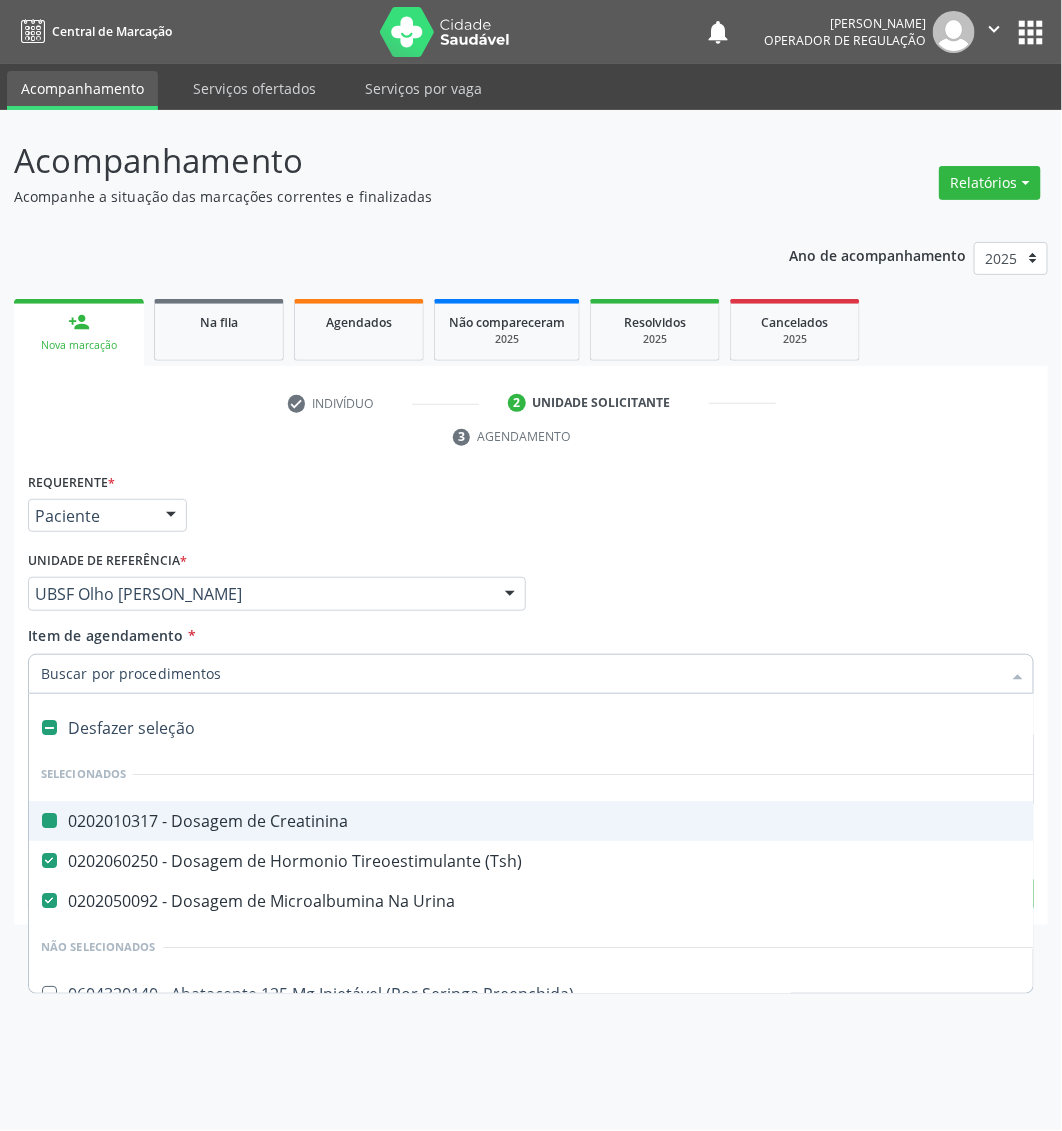 type on "Dosagem de tiroxina livre (t4 livre)" 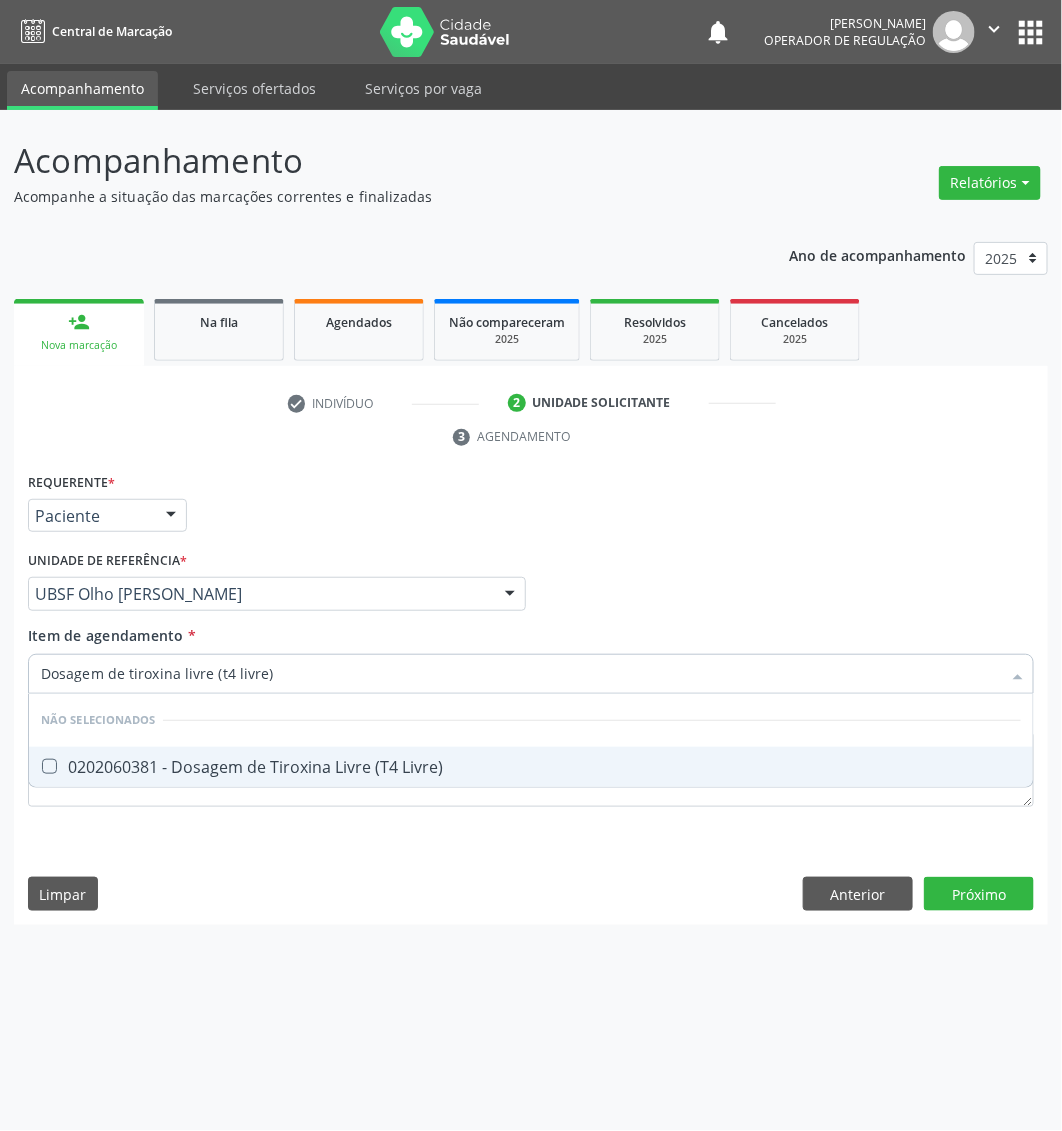 click on "0202060381 - Dosagem de Tiroxina Livre (T4 Livre)" at bounding box center (531, 767) 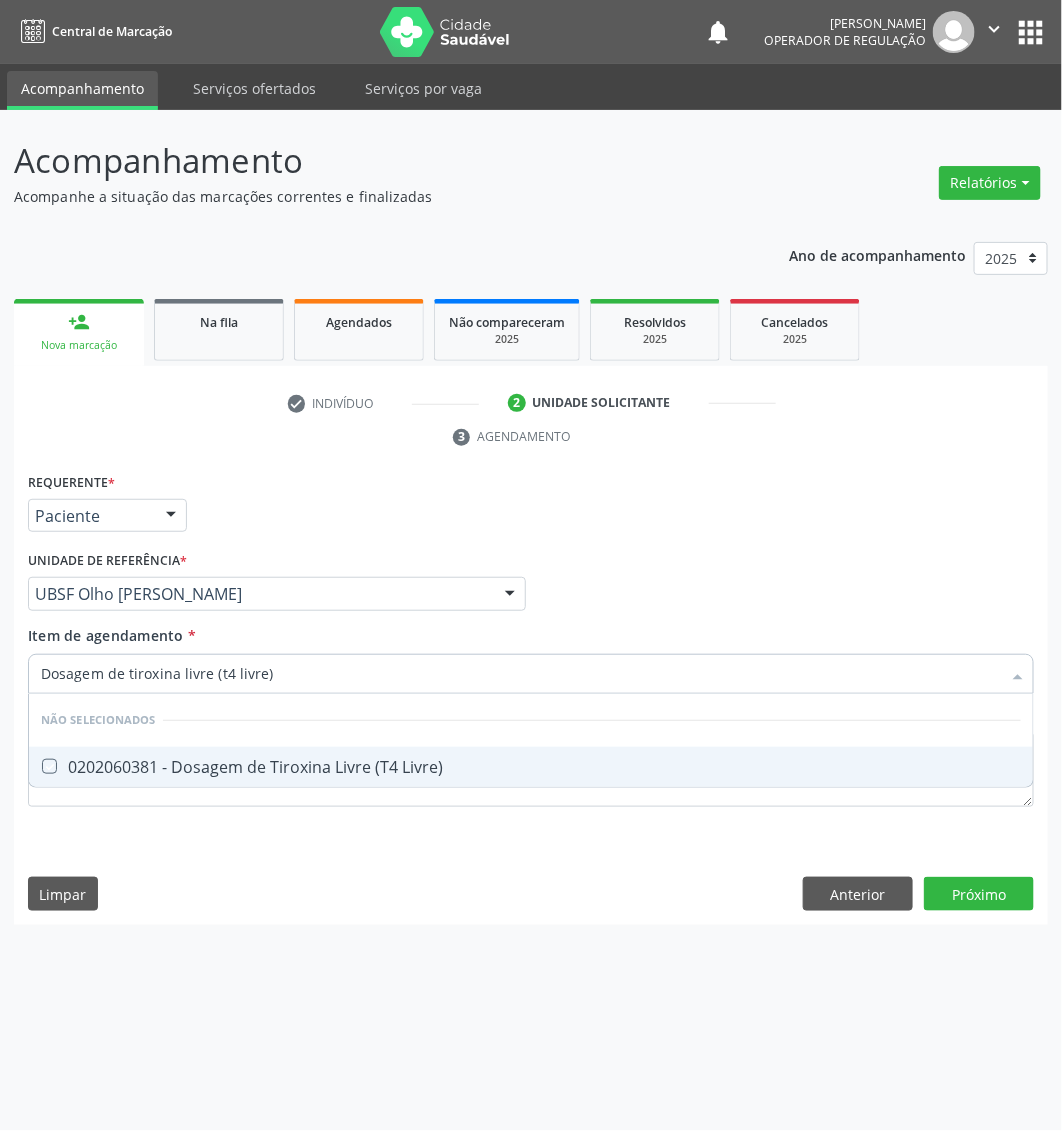 checkbox on "true" 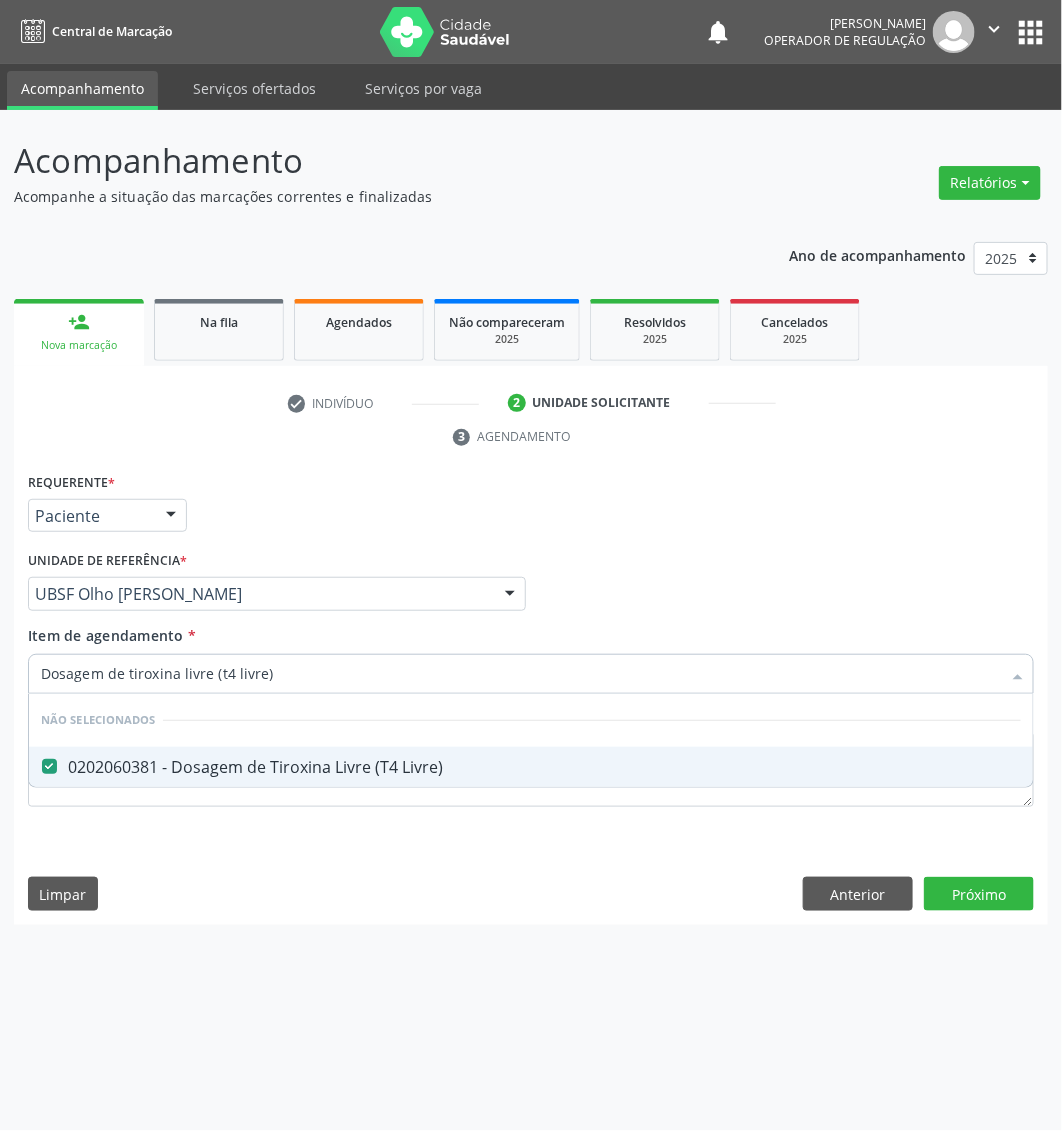 type on "Dosagem de tiroxina livre (t4 livre)" 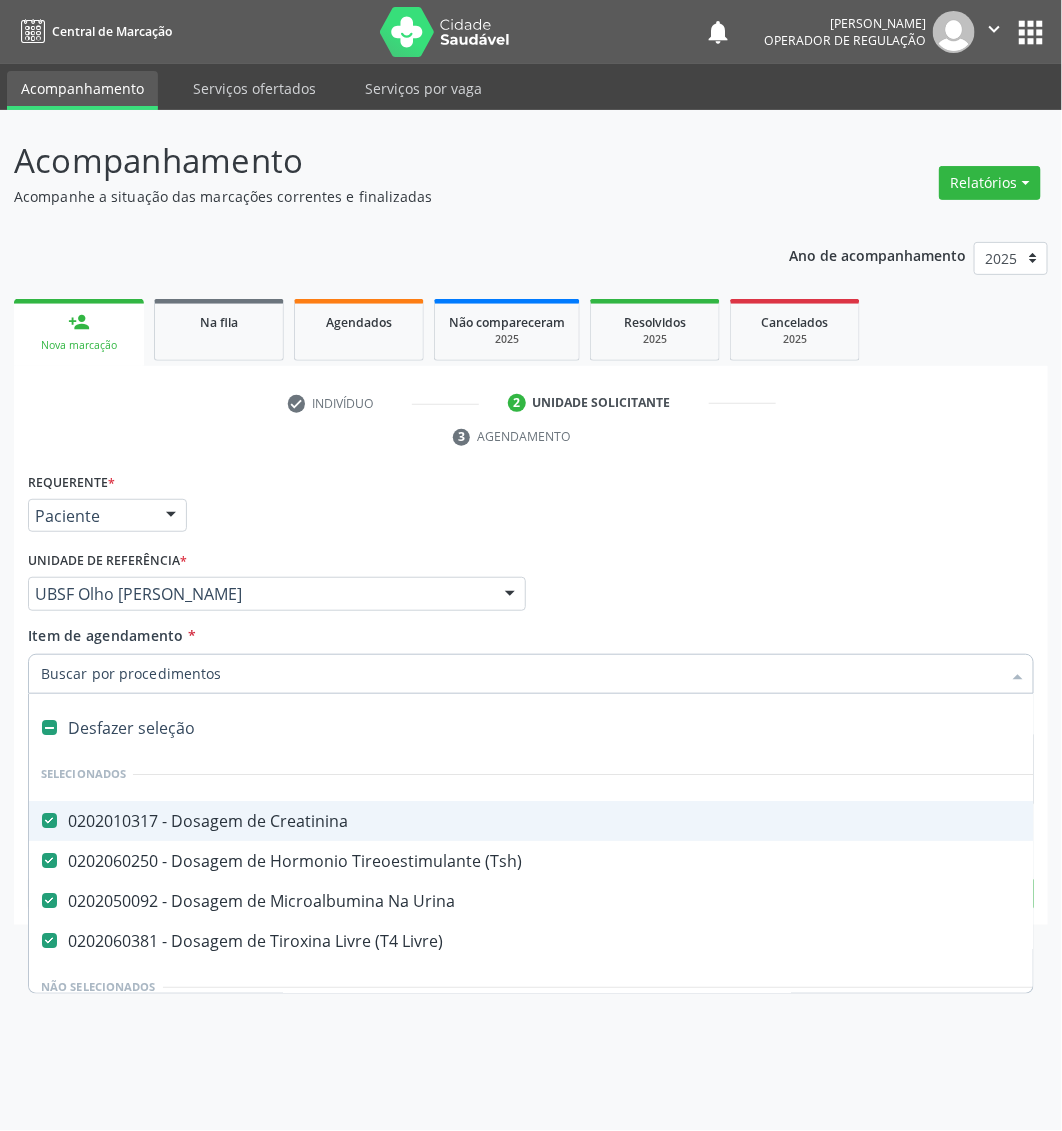 paste on "Dosagem de ureia" 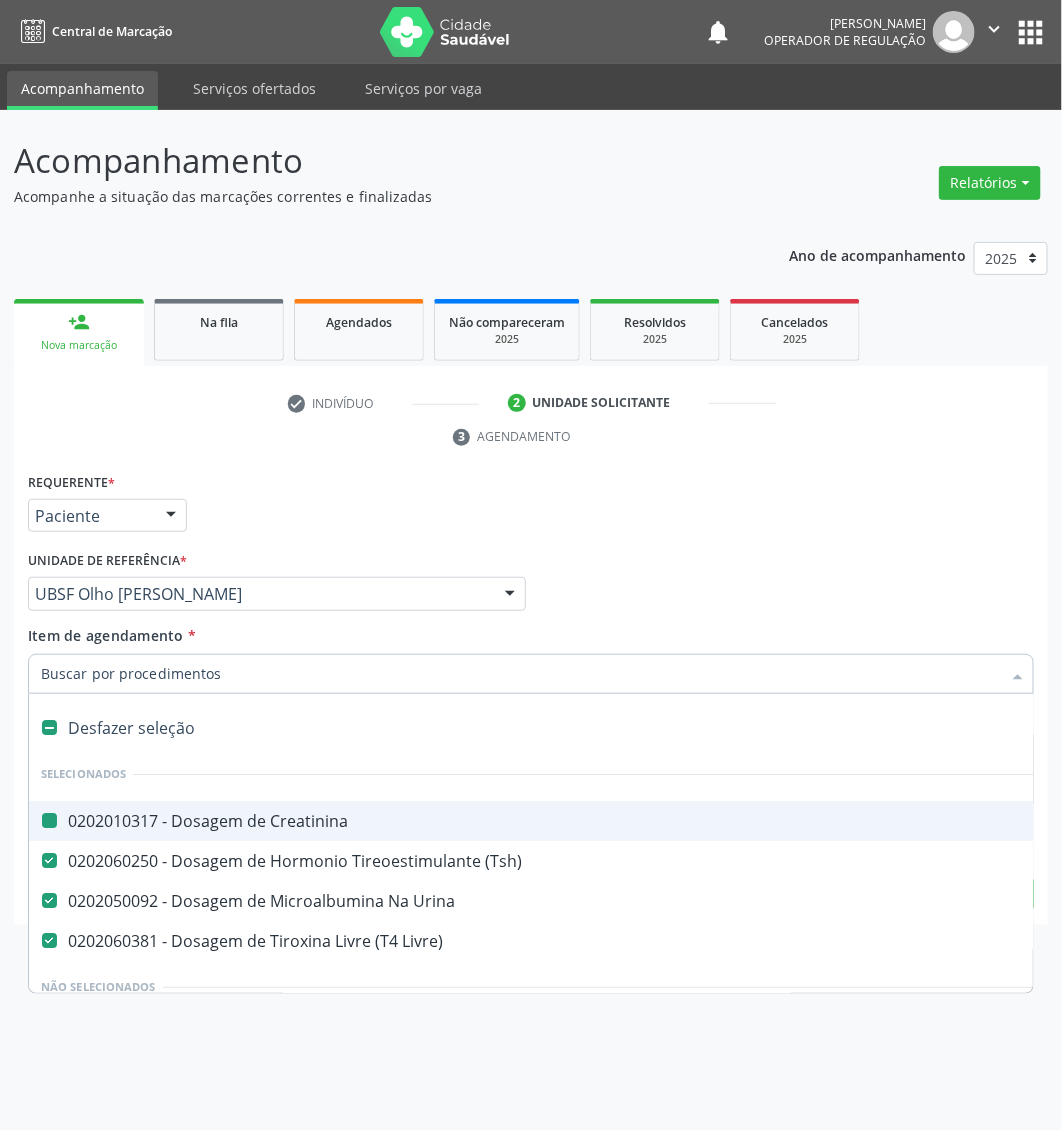 type on "Dosagem de ureia" 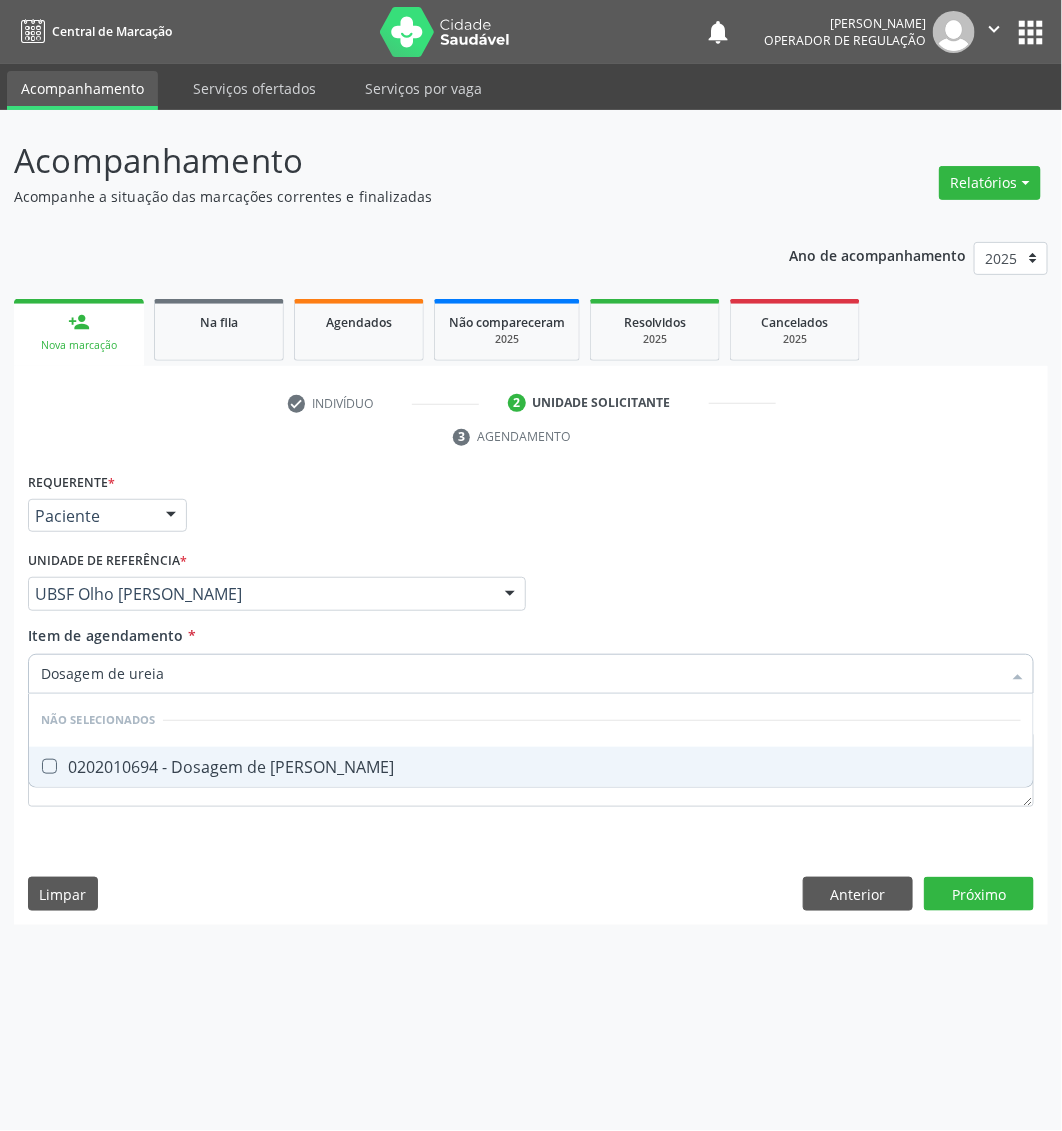 click on "0202010694 - Dosagem de [PERSON_NAME]" at bounding box center (531, 767) 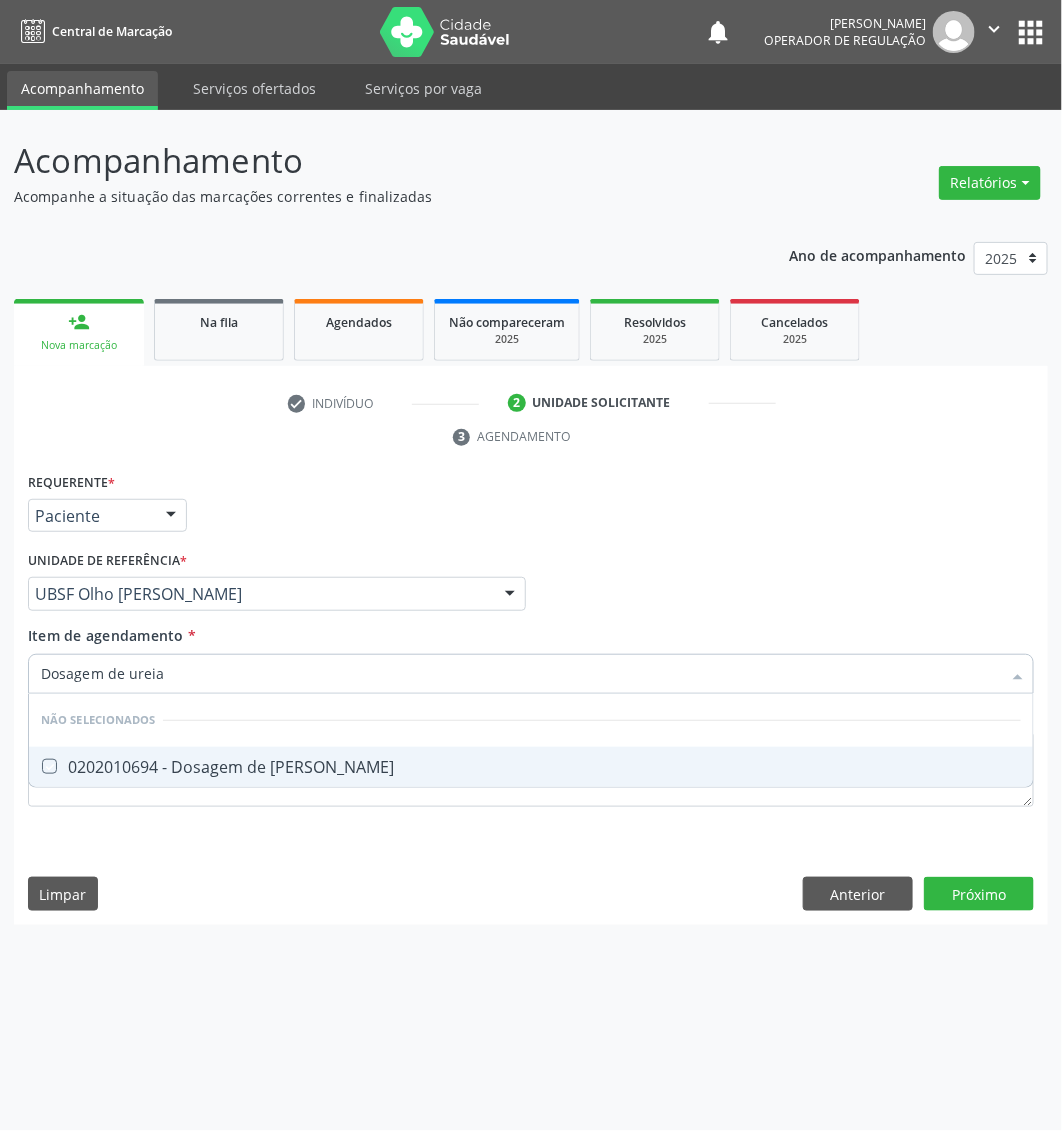 checkbox on "true" 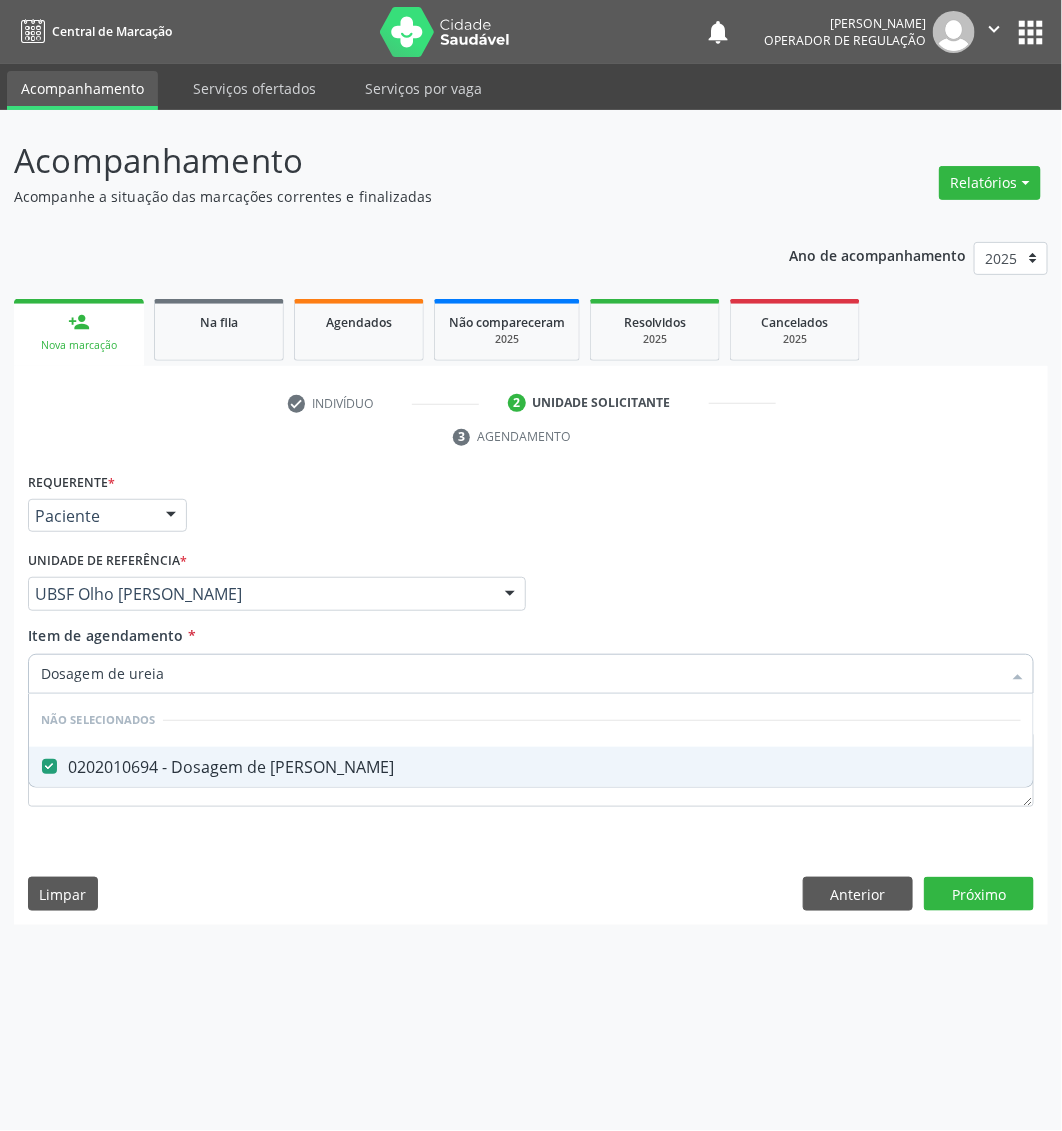 type on "Dosagem de ureia" 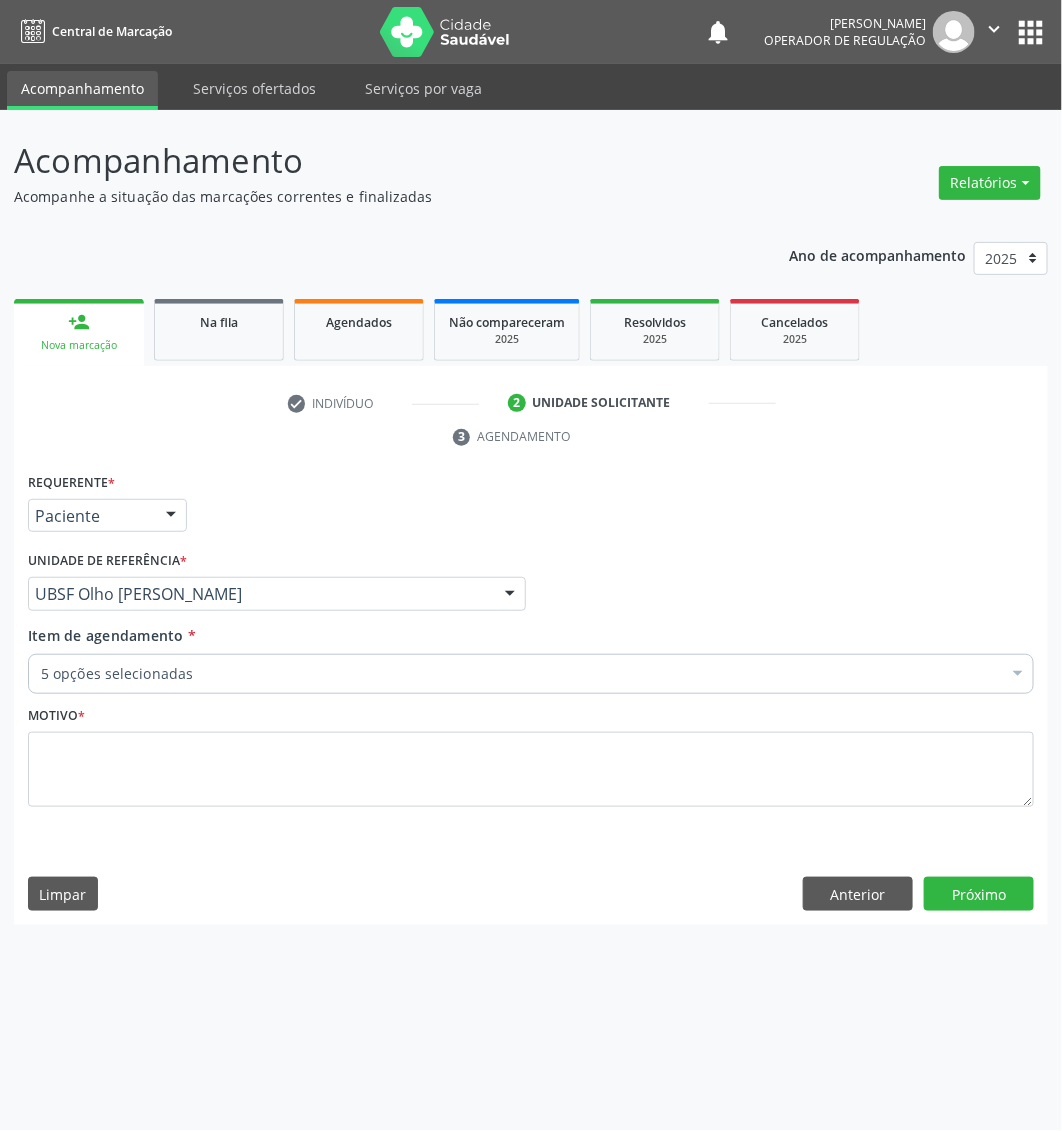 click on "5 opções selecionadas" at bounding box center (531, 674) 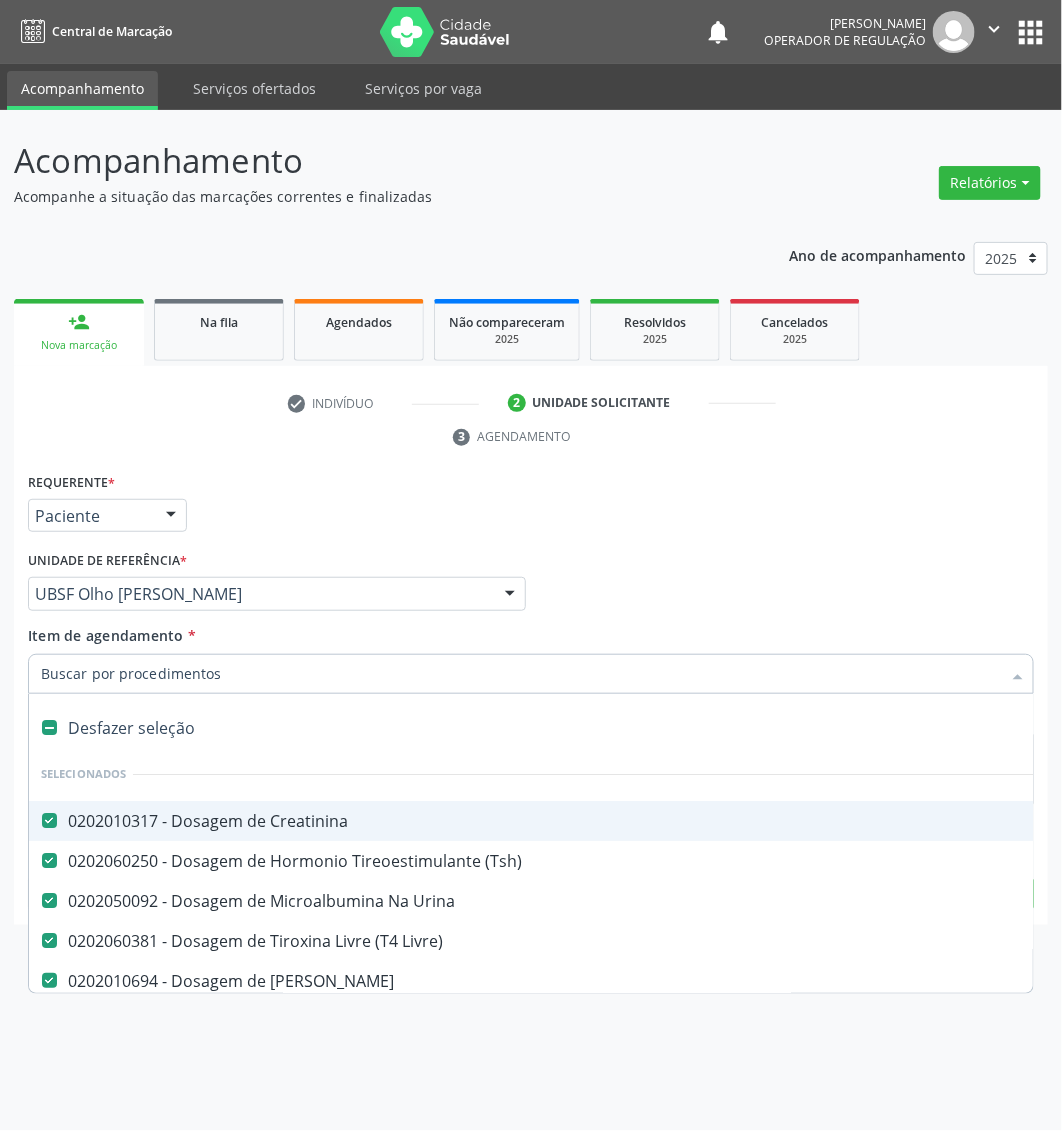 paste on "Hemograma Completo" 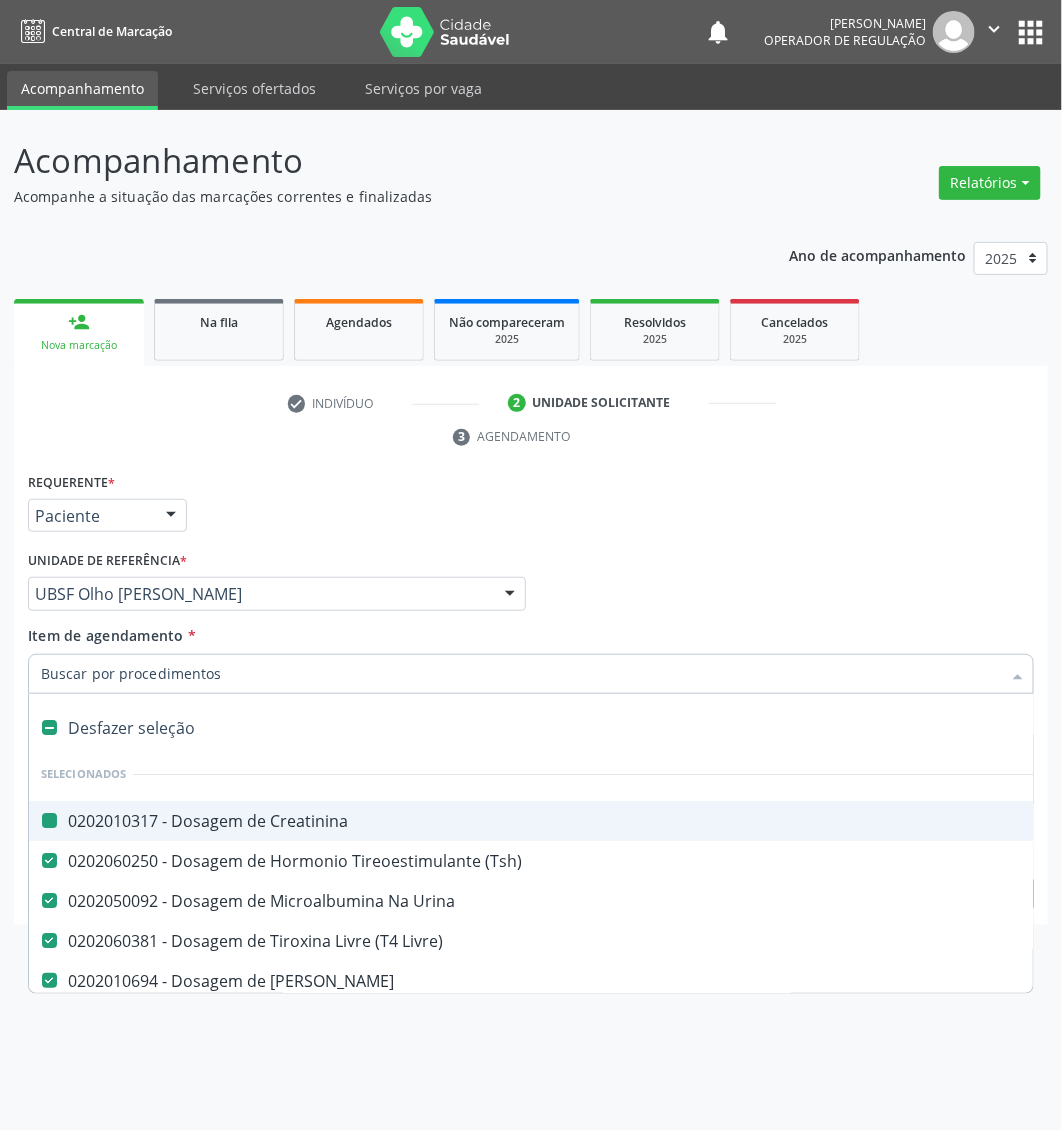 type on "Hemograma Completo" 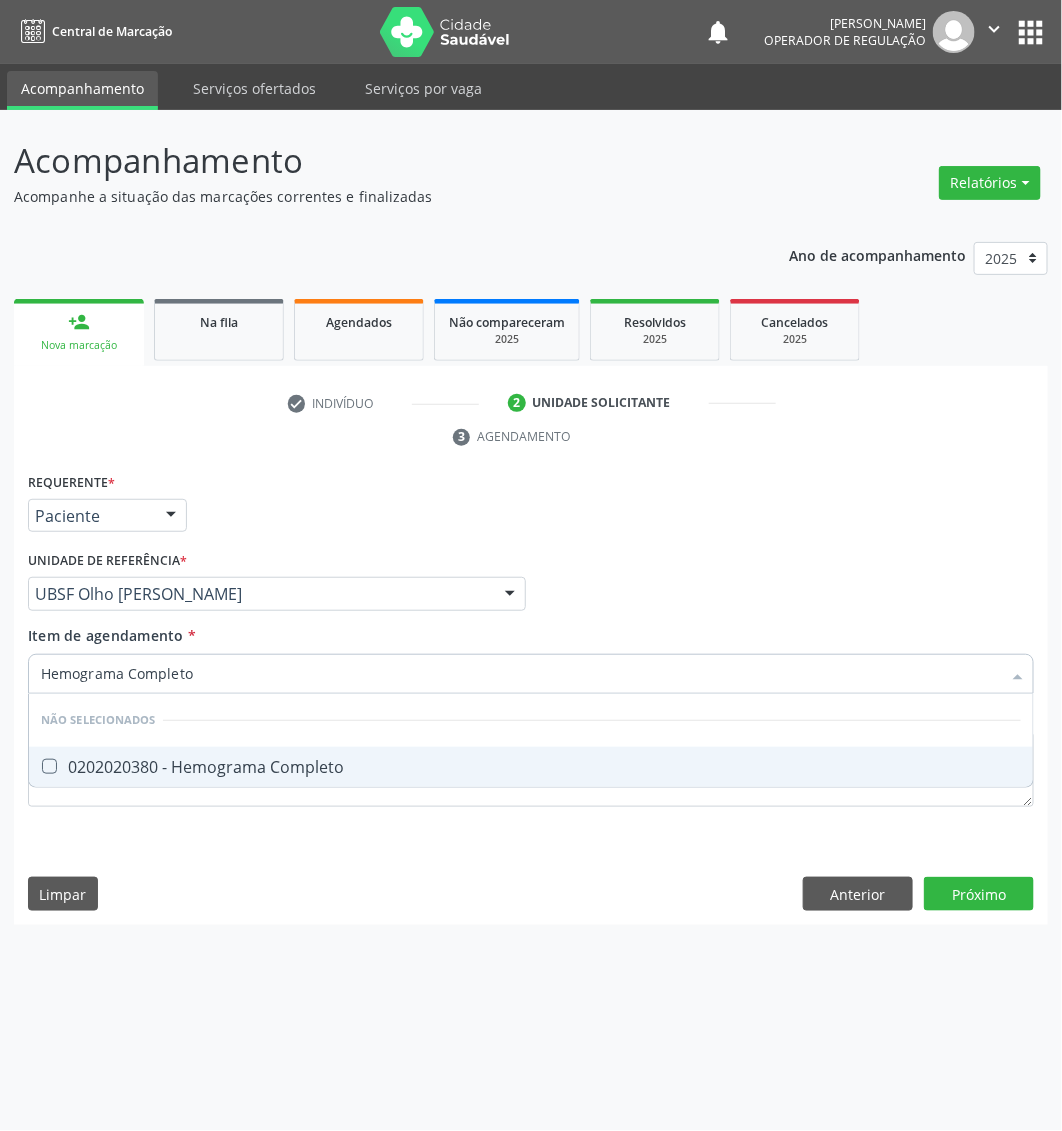 click on "0202020380 - Hemograma Completo" at bounding box center (531, 767) 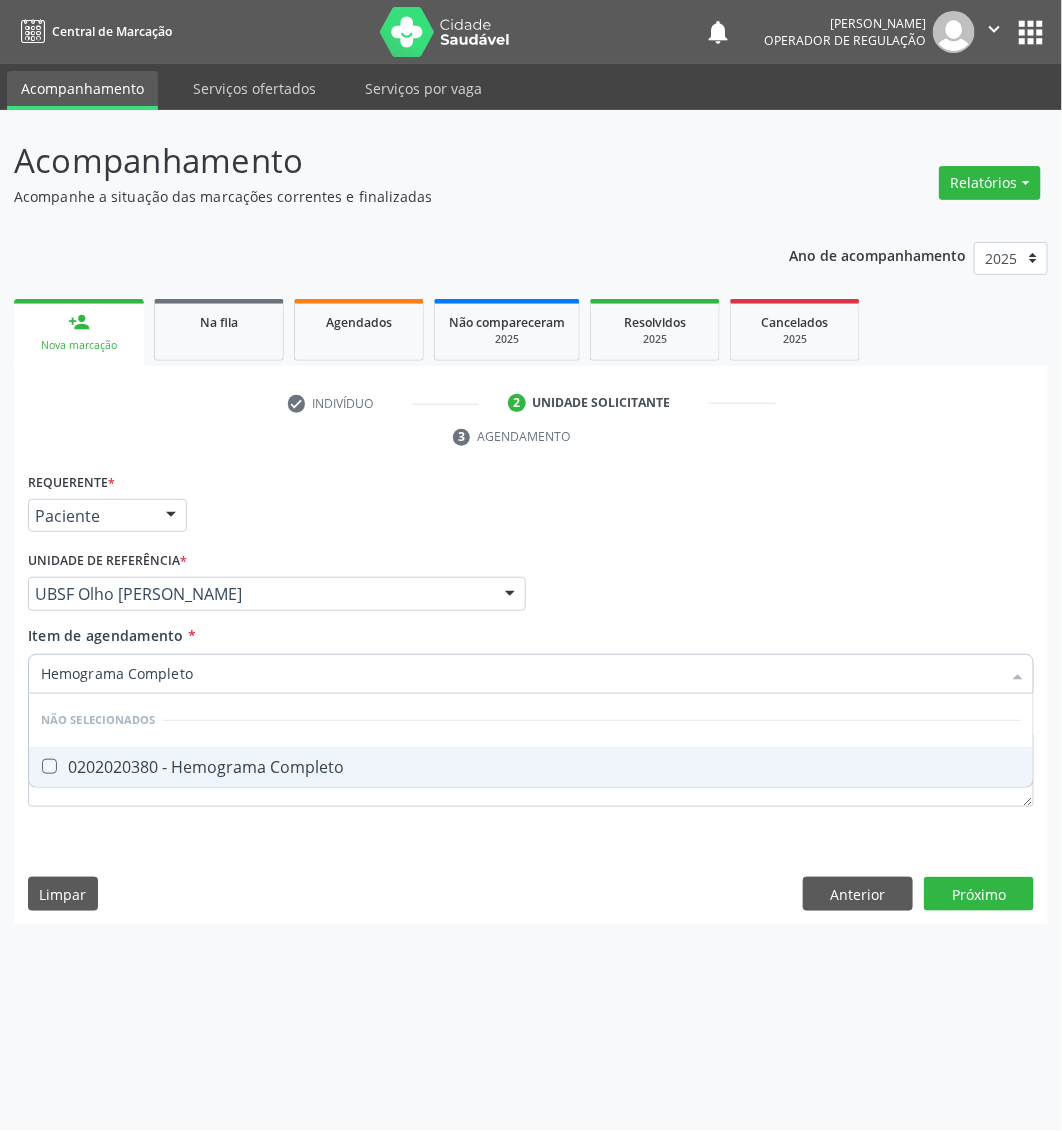 checkbox on "true" 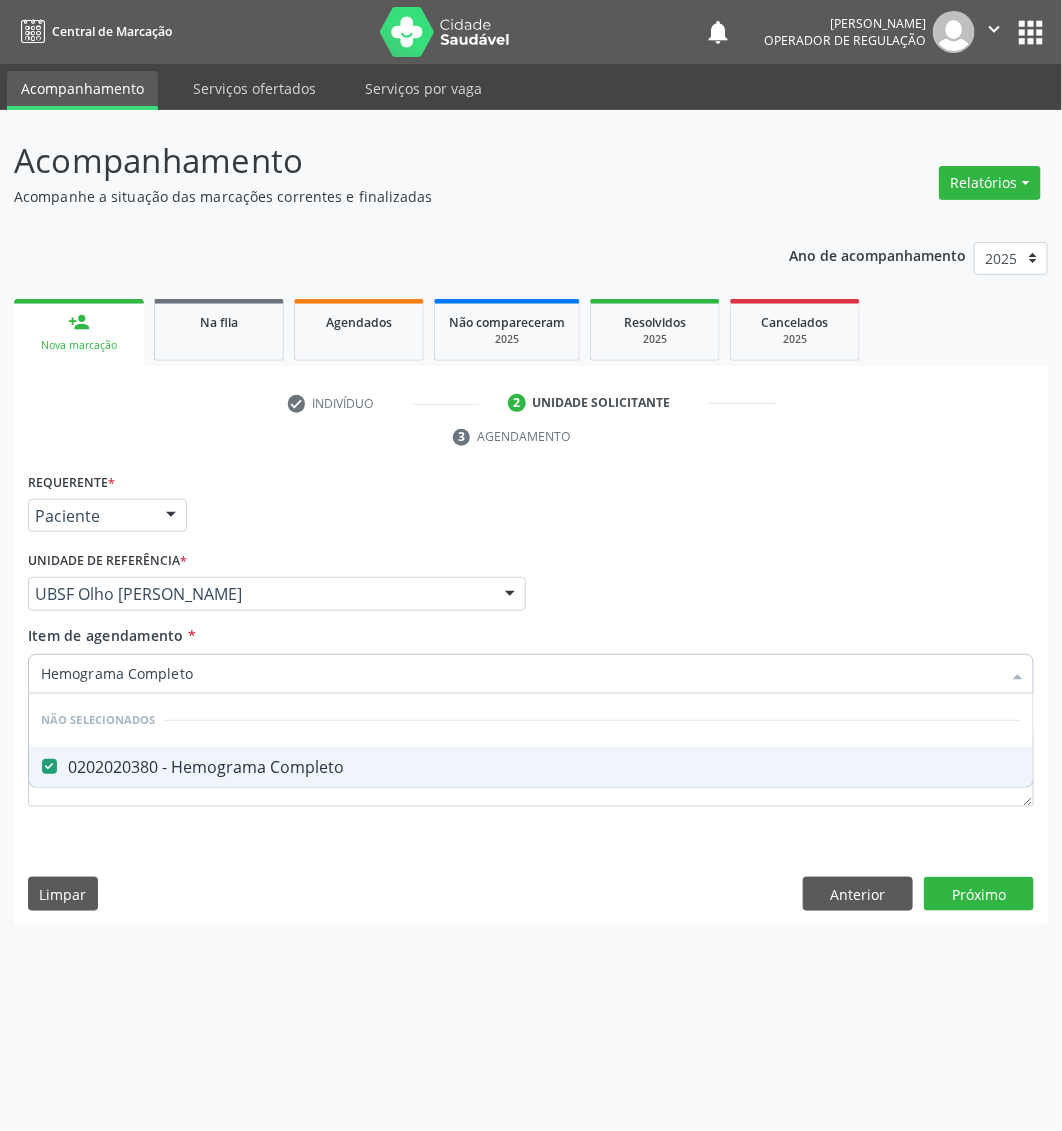 type on "Hemograma Completo" 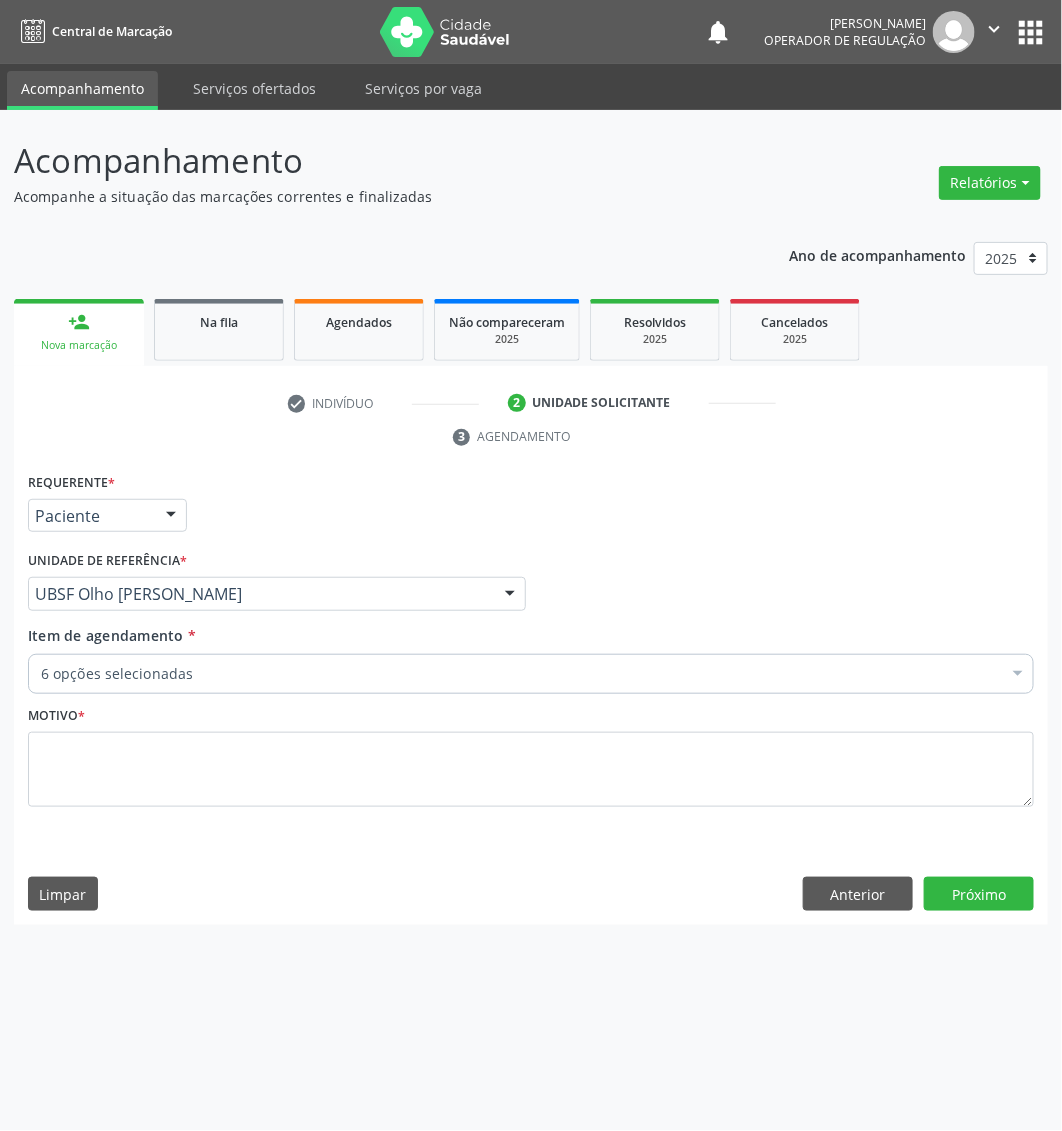 paste on "Dosagem de Triglicerideos" 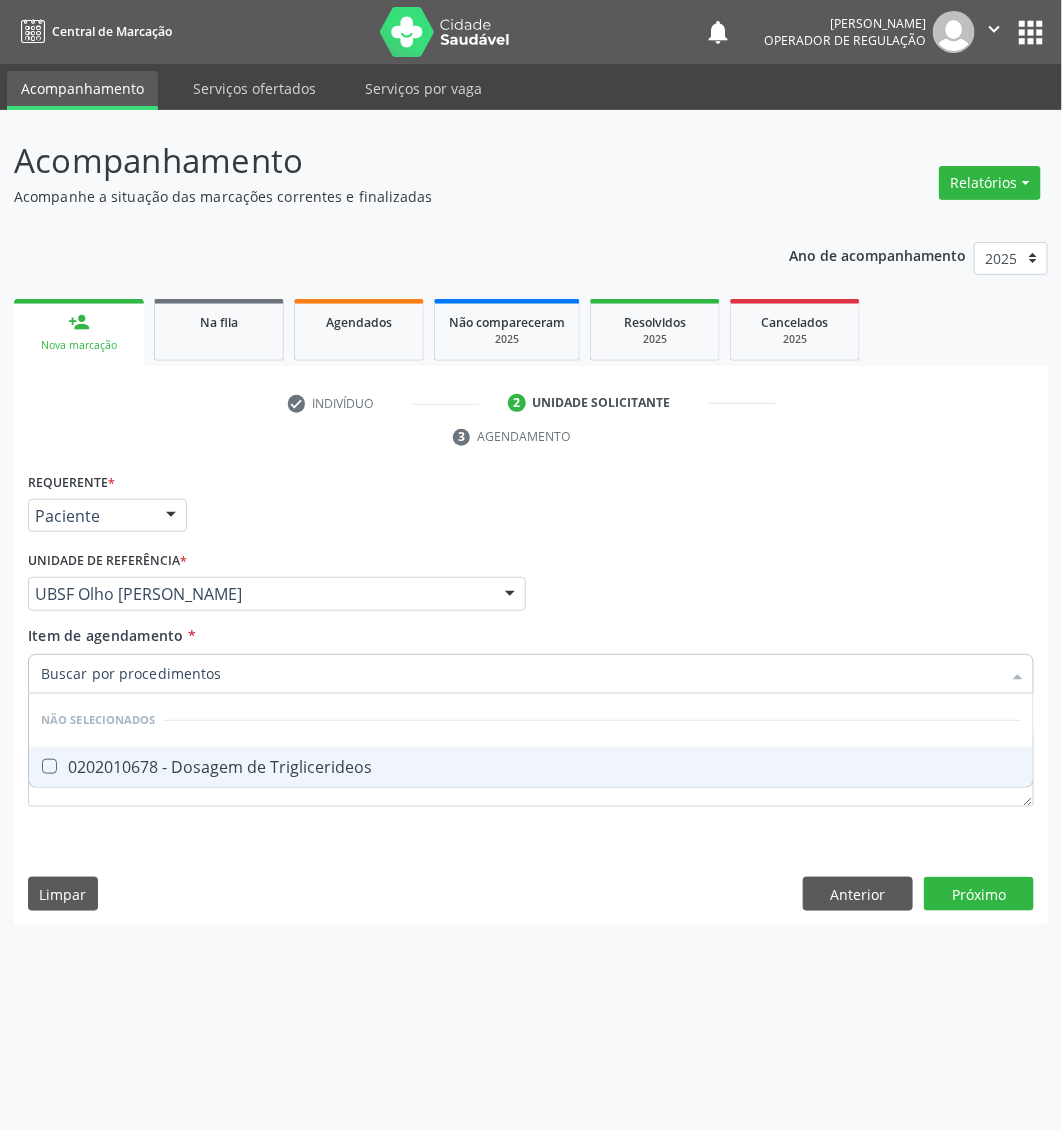 type on "Dosagem de Triglicerideos" 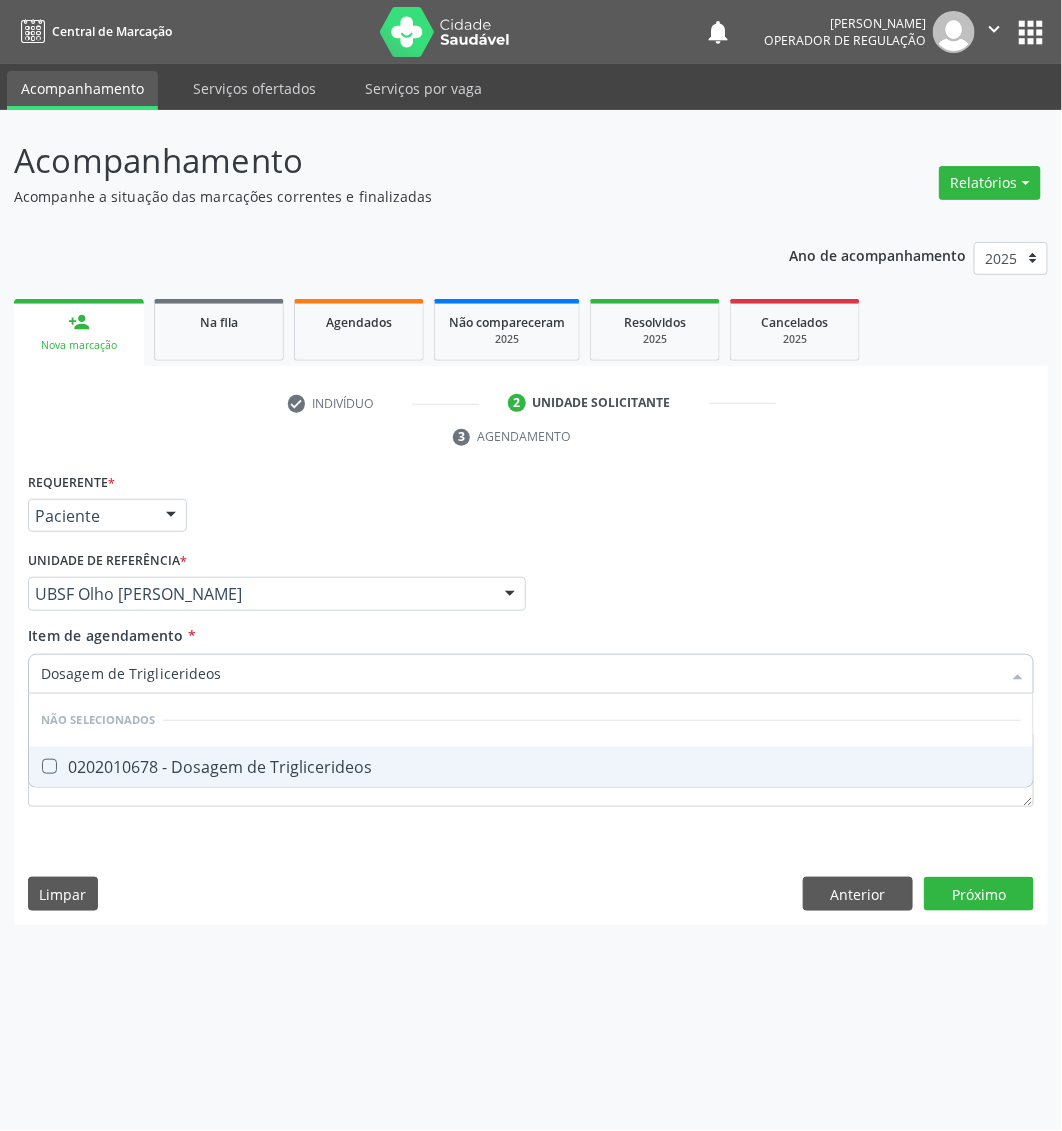 click on "0202010678 - Dosagem de Triglicerideos" at bounding box center (531, 767) 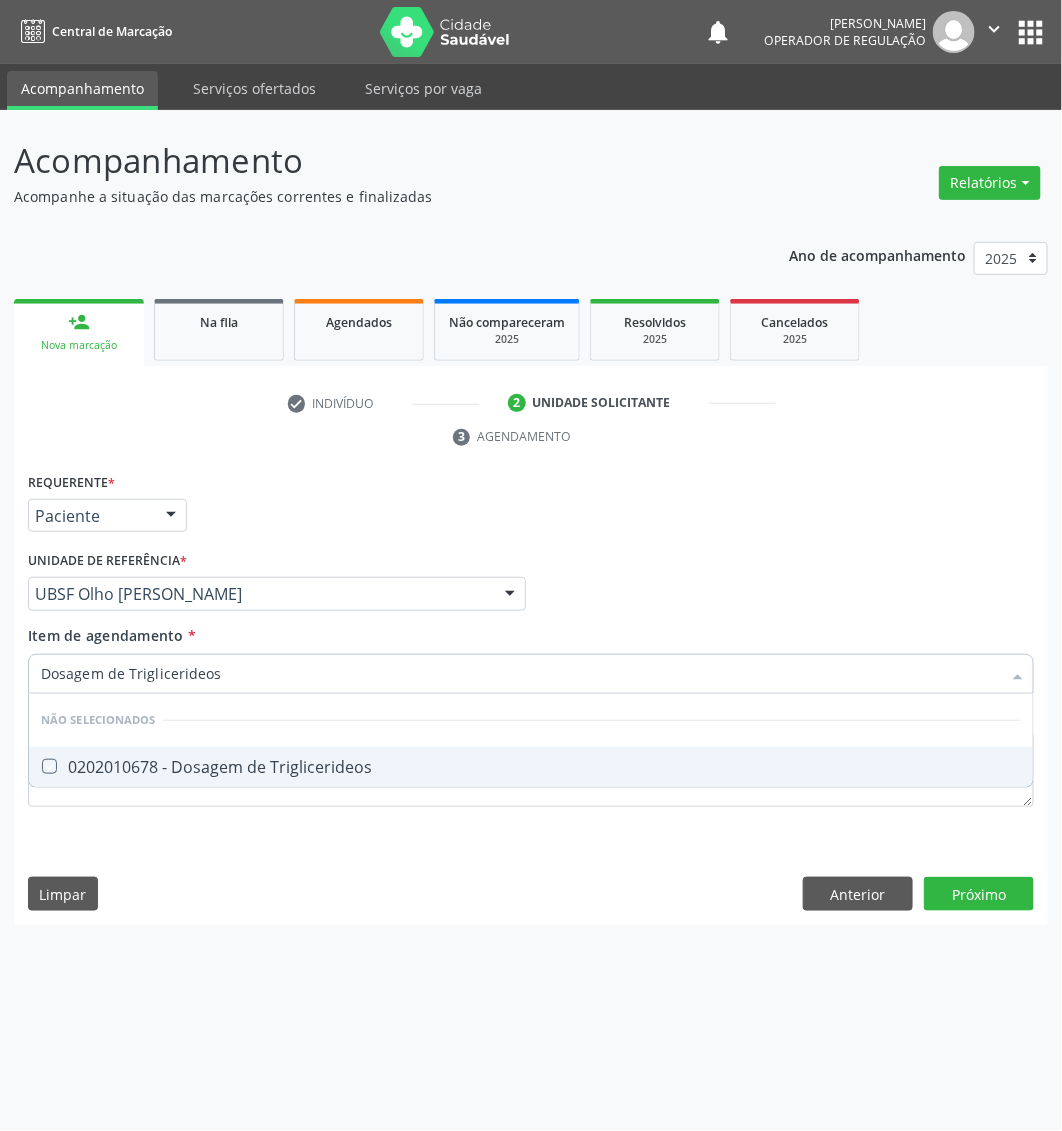 checkbox on "true" 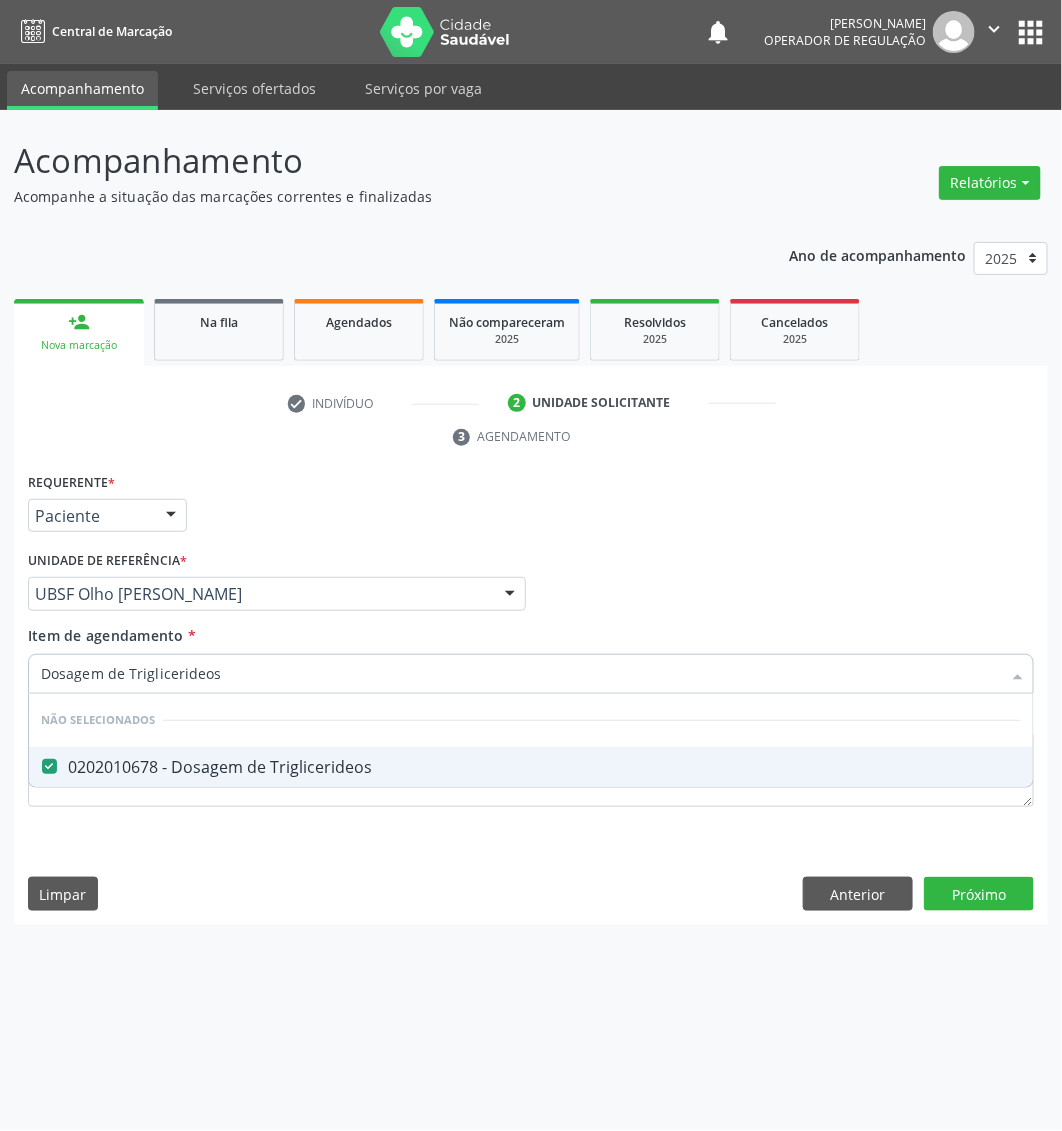 type on "Dosagem de Triglicerideos" 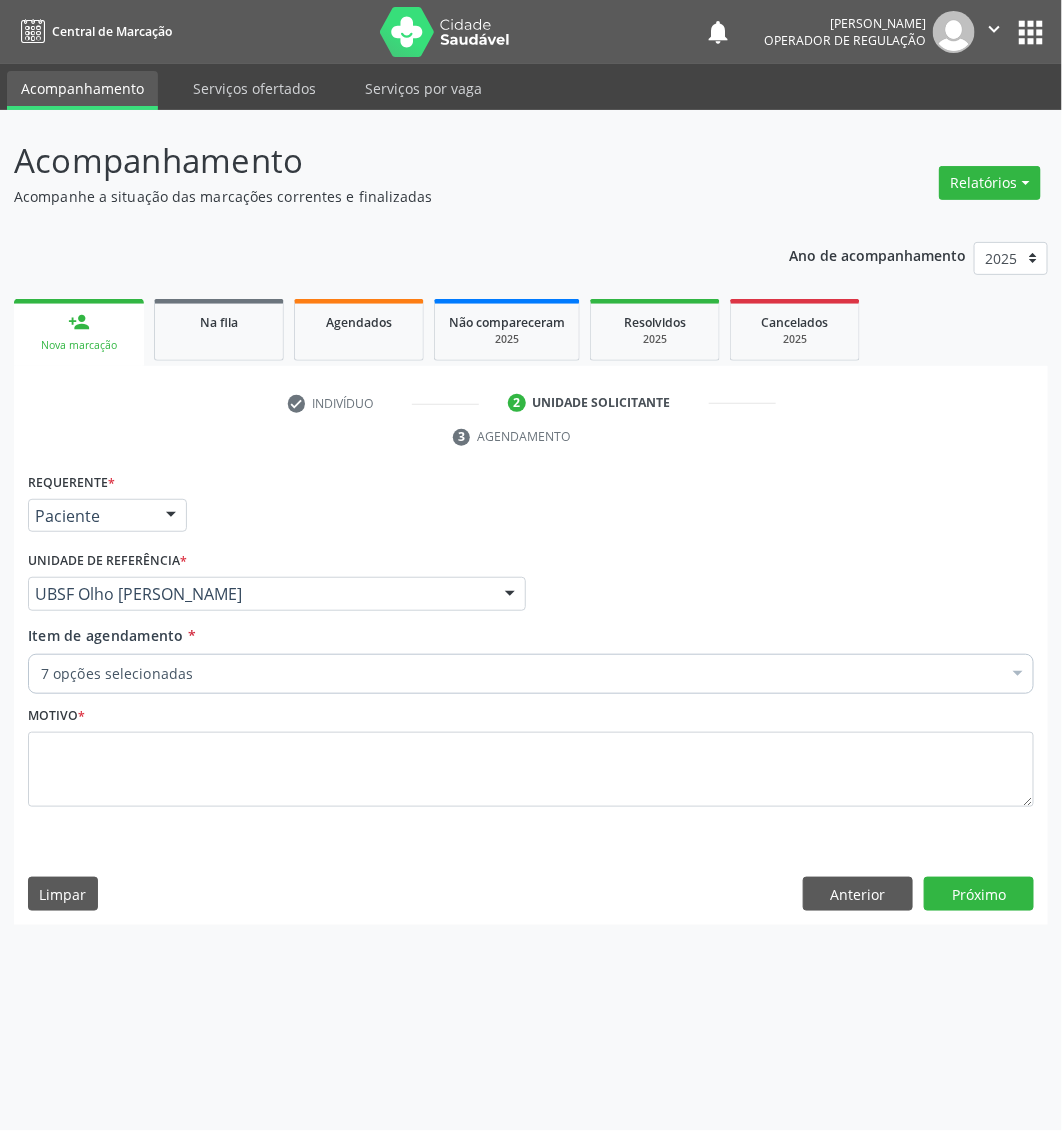click on "7 opções selecionadas" at bounding box center (531, 674) 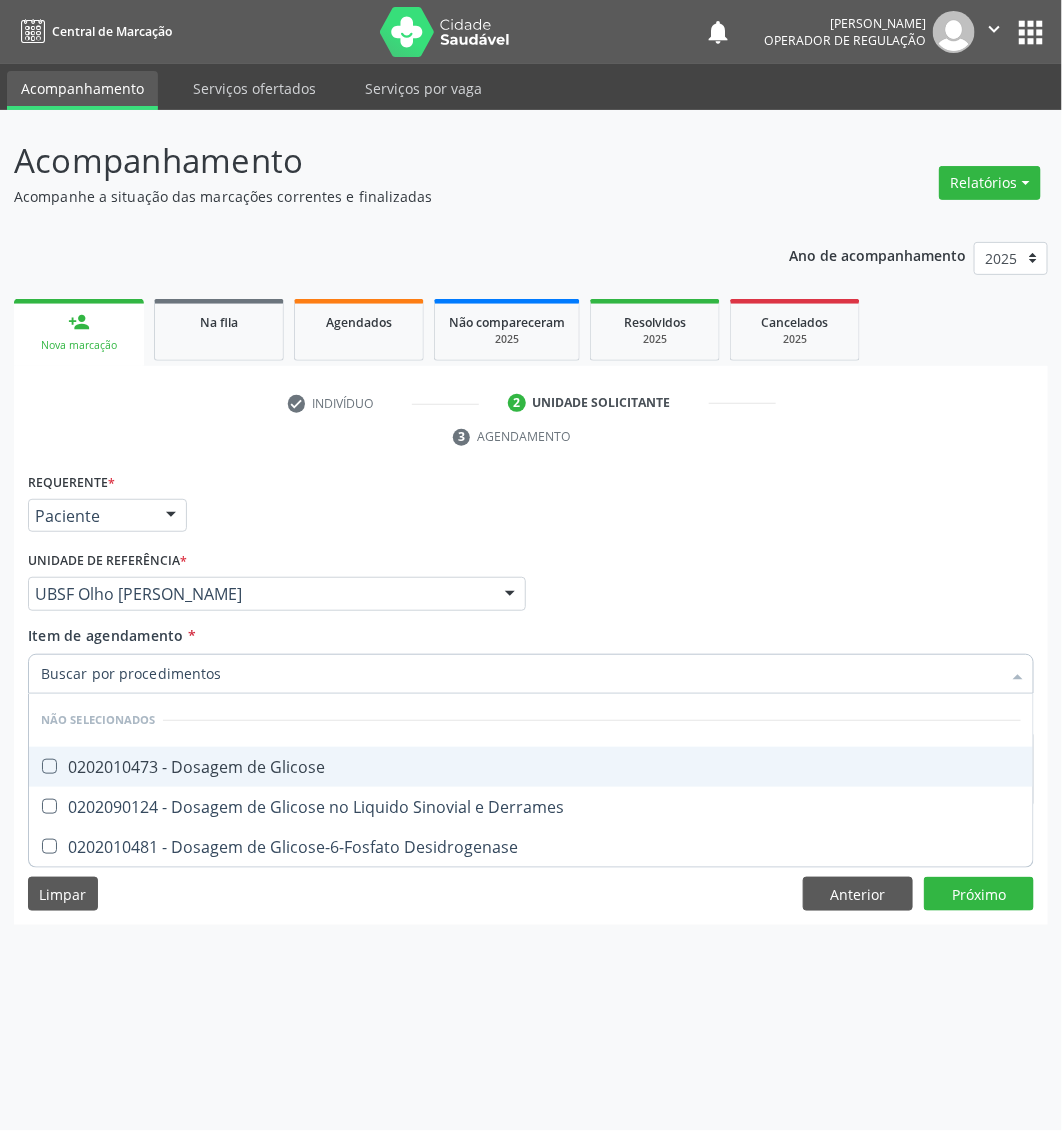 type on "Dosagem de Glicose" 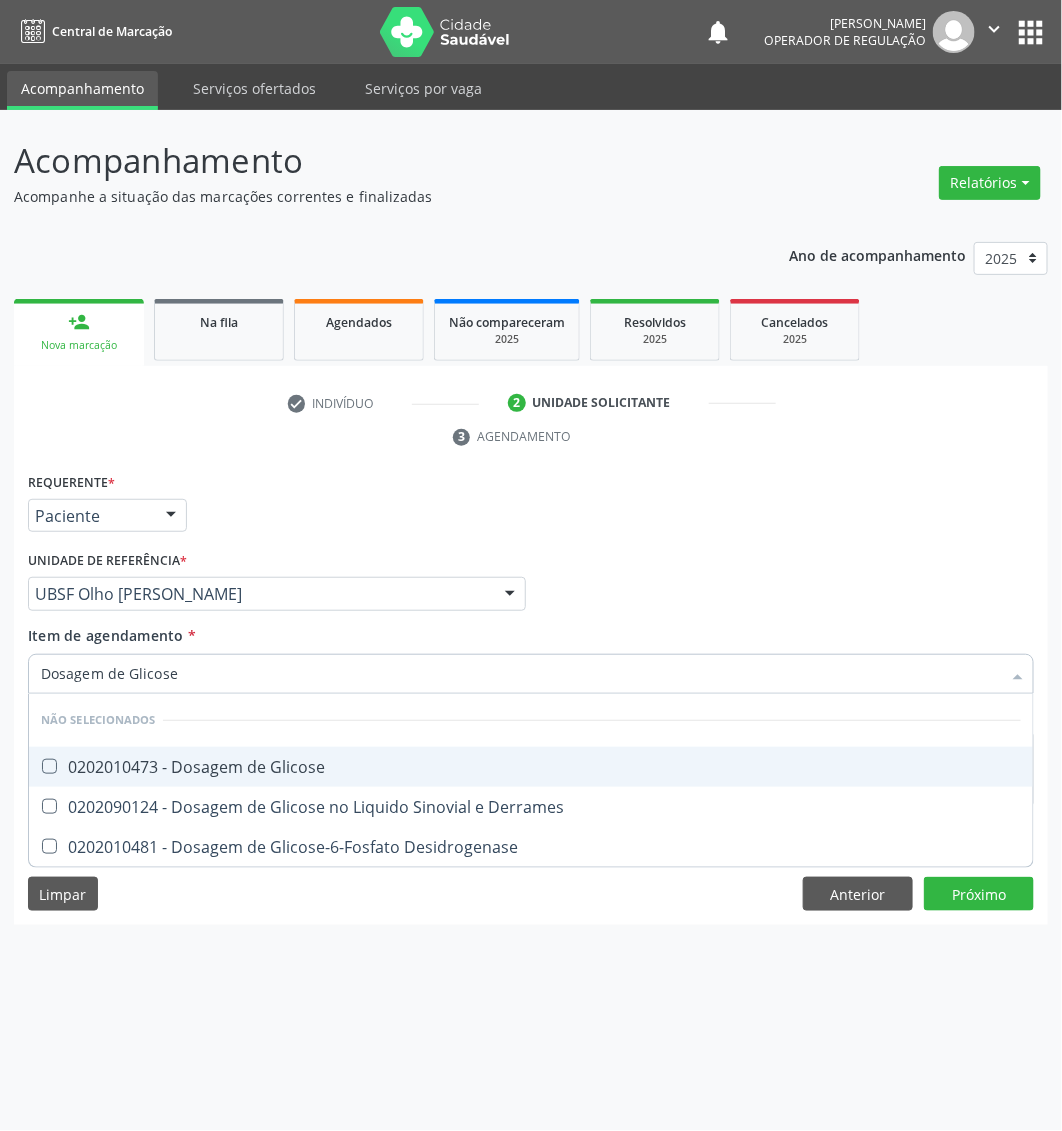 click on "0202010473 - Dosagem de Glicose" at bounding box center (531, 767) 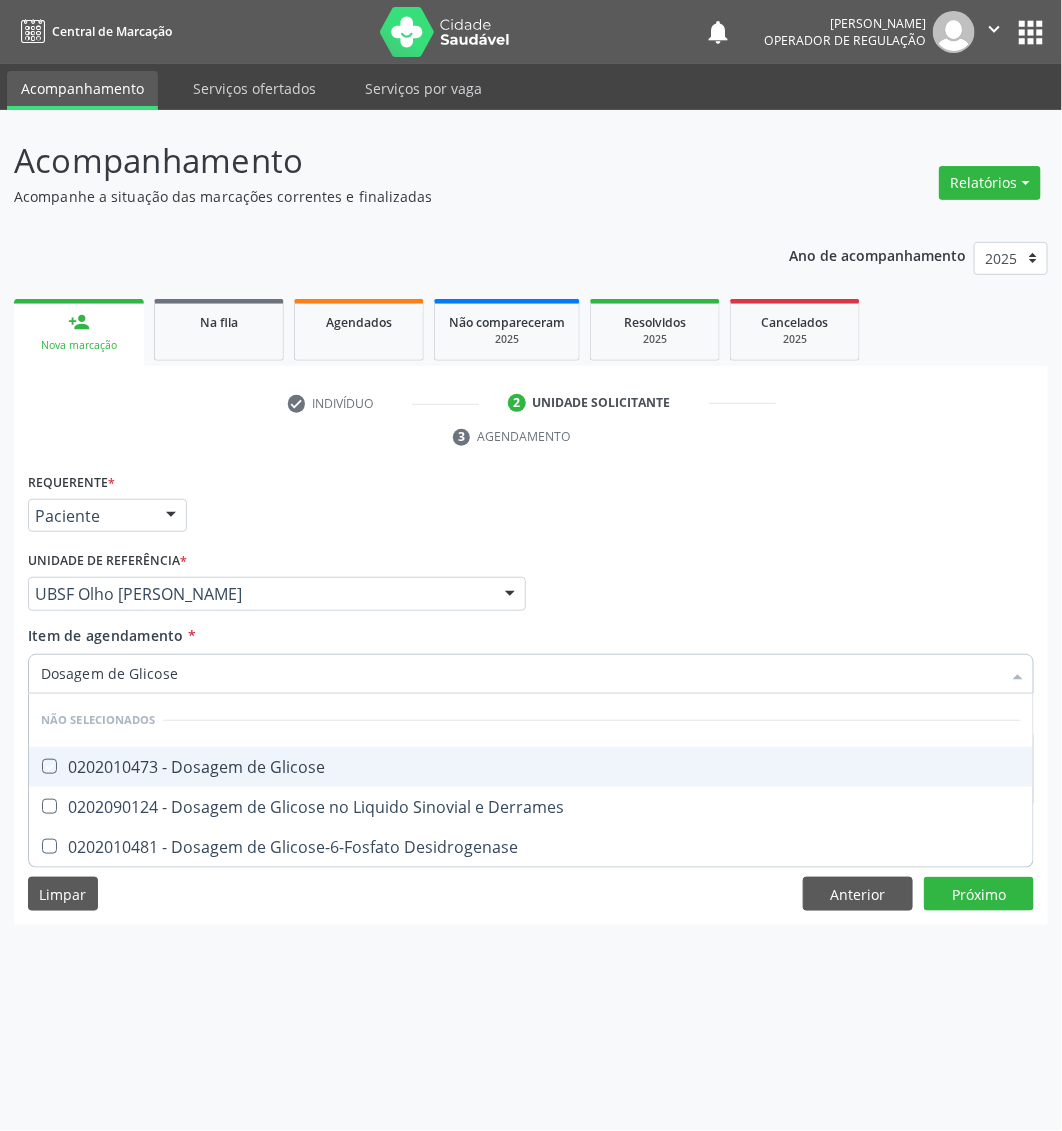 checkbox on "true" 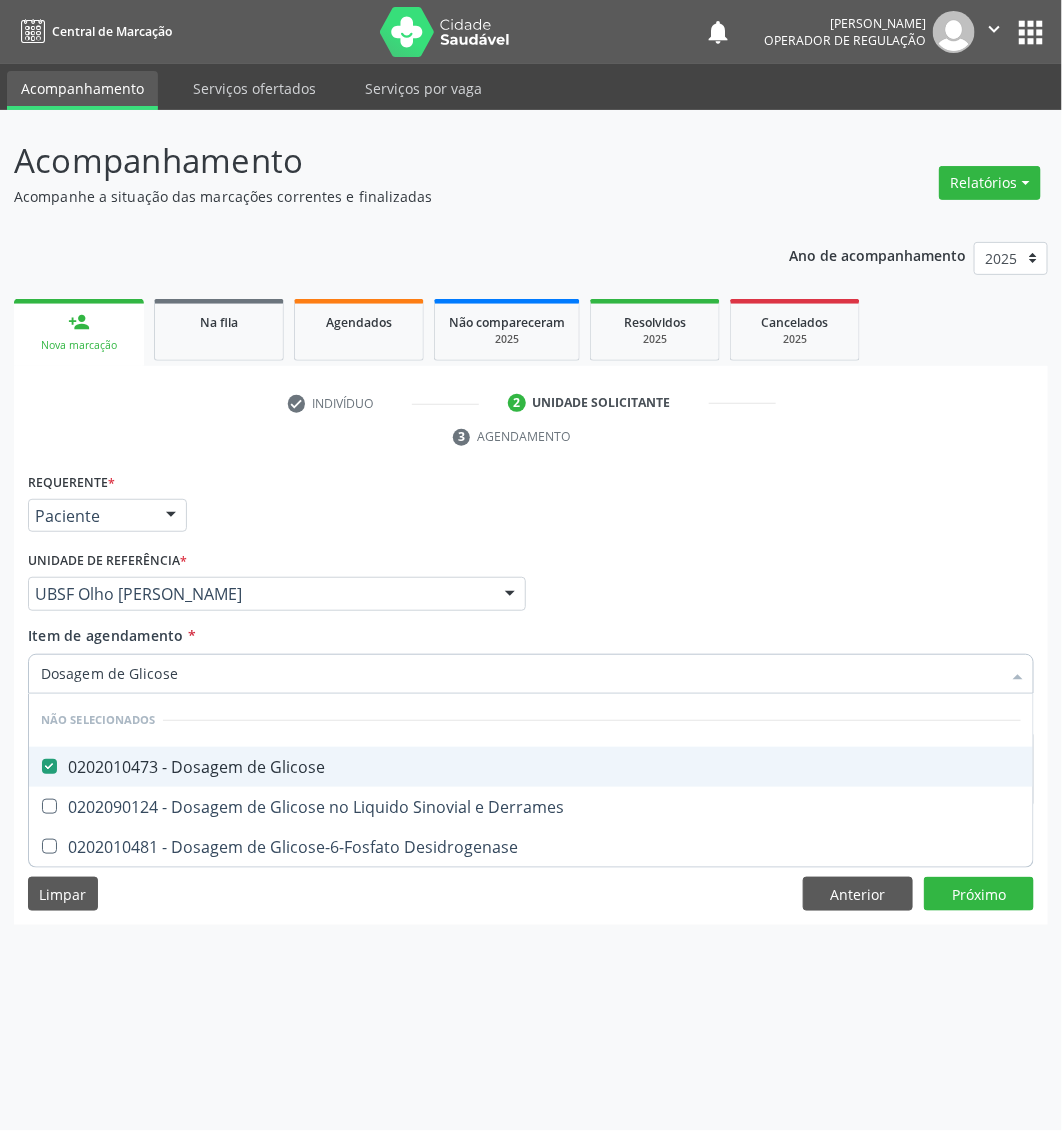 type on "Dosagem de Glicose" 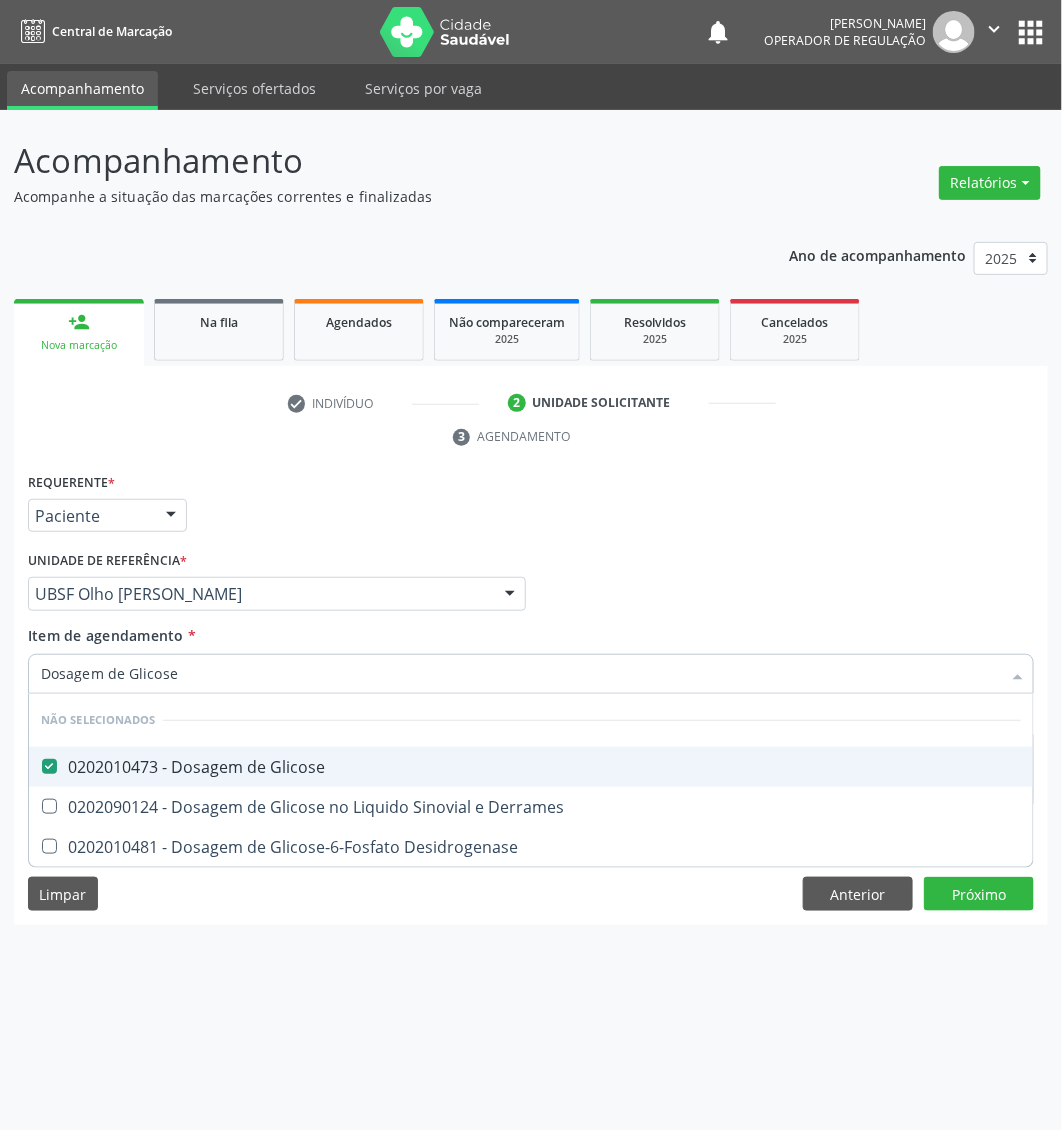 type 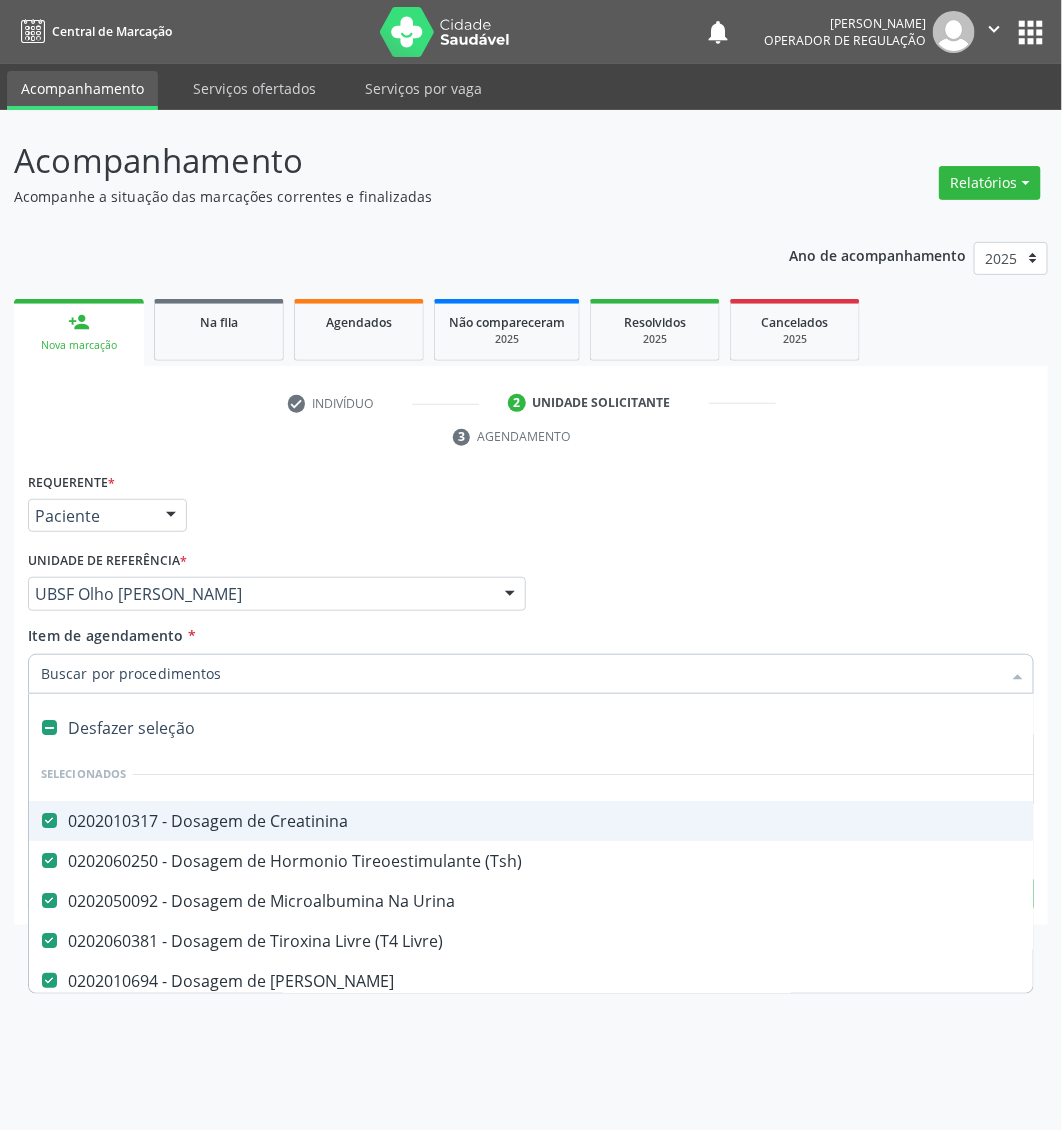 paste on "Dosagem de Hemoglobina Glicosilada" 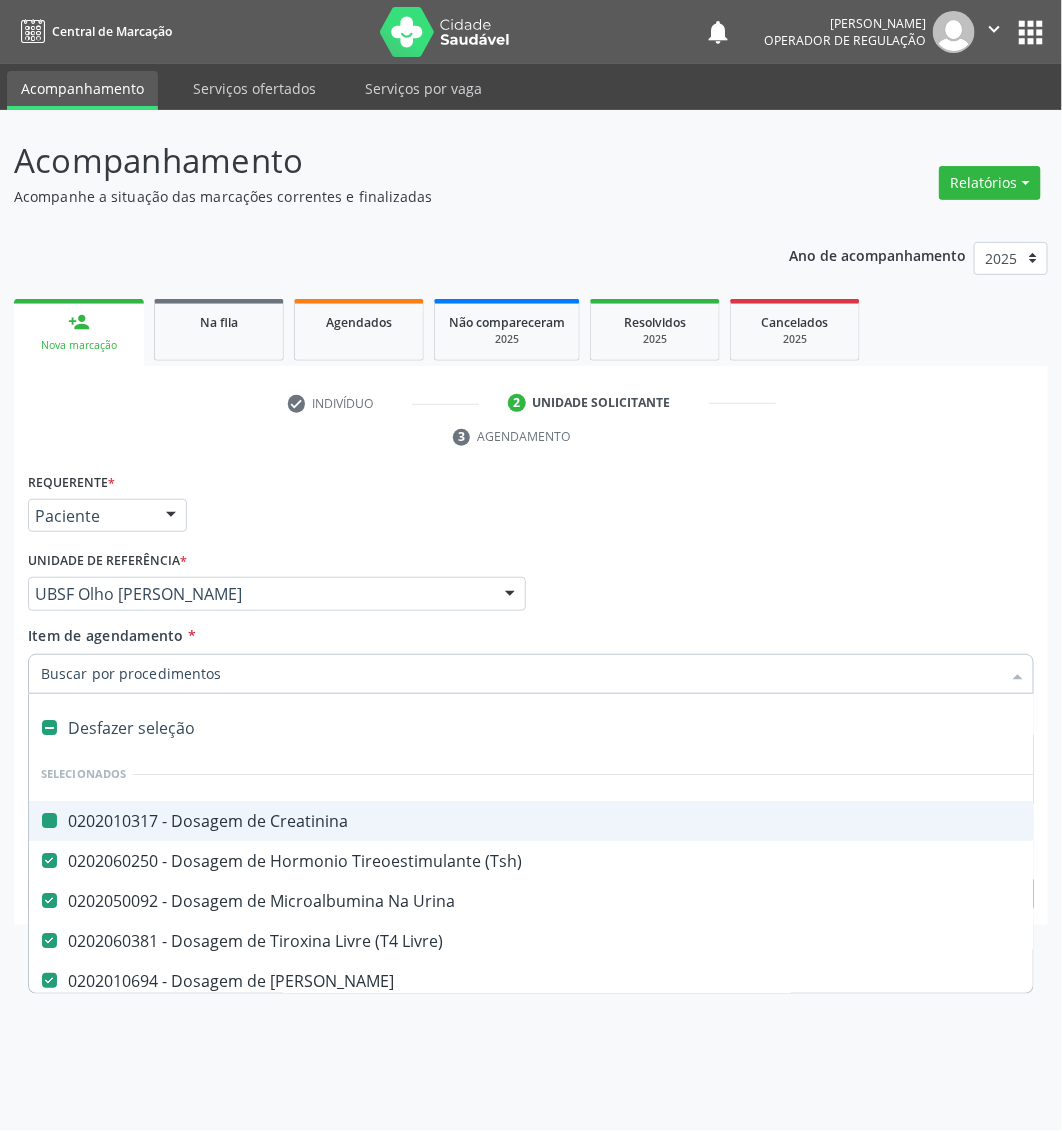 type on "Dosagem de Hemoglobina Glicosilada" 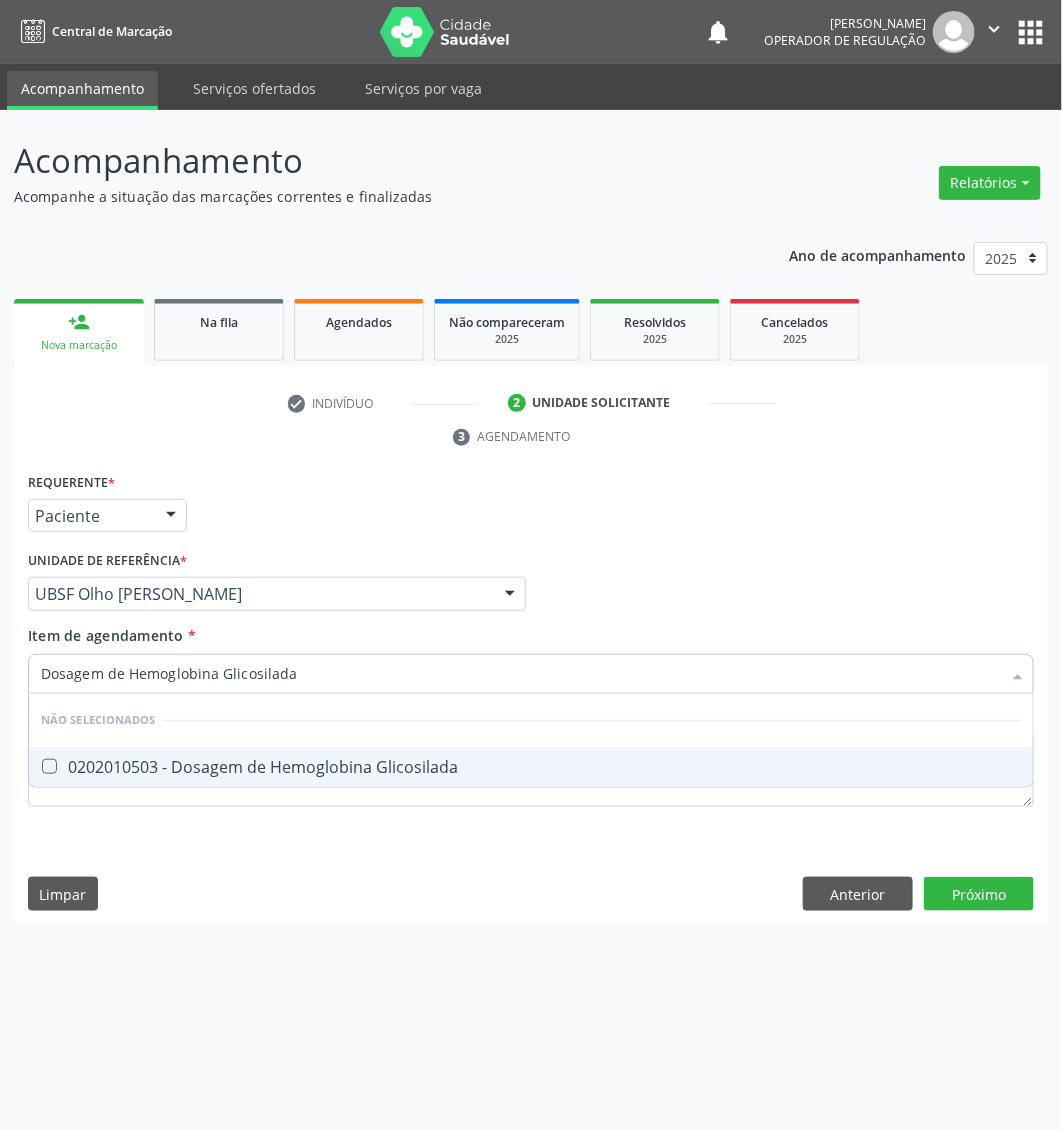 click on "0202010503 - Dosagem de Hemoglobina Glicosilada" at bounding box center (531, 767) 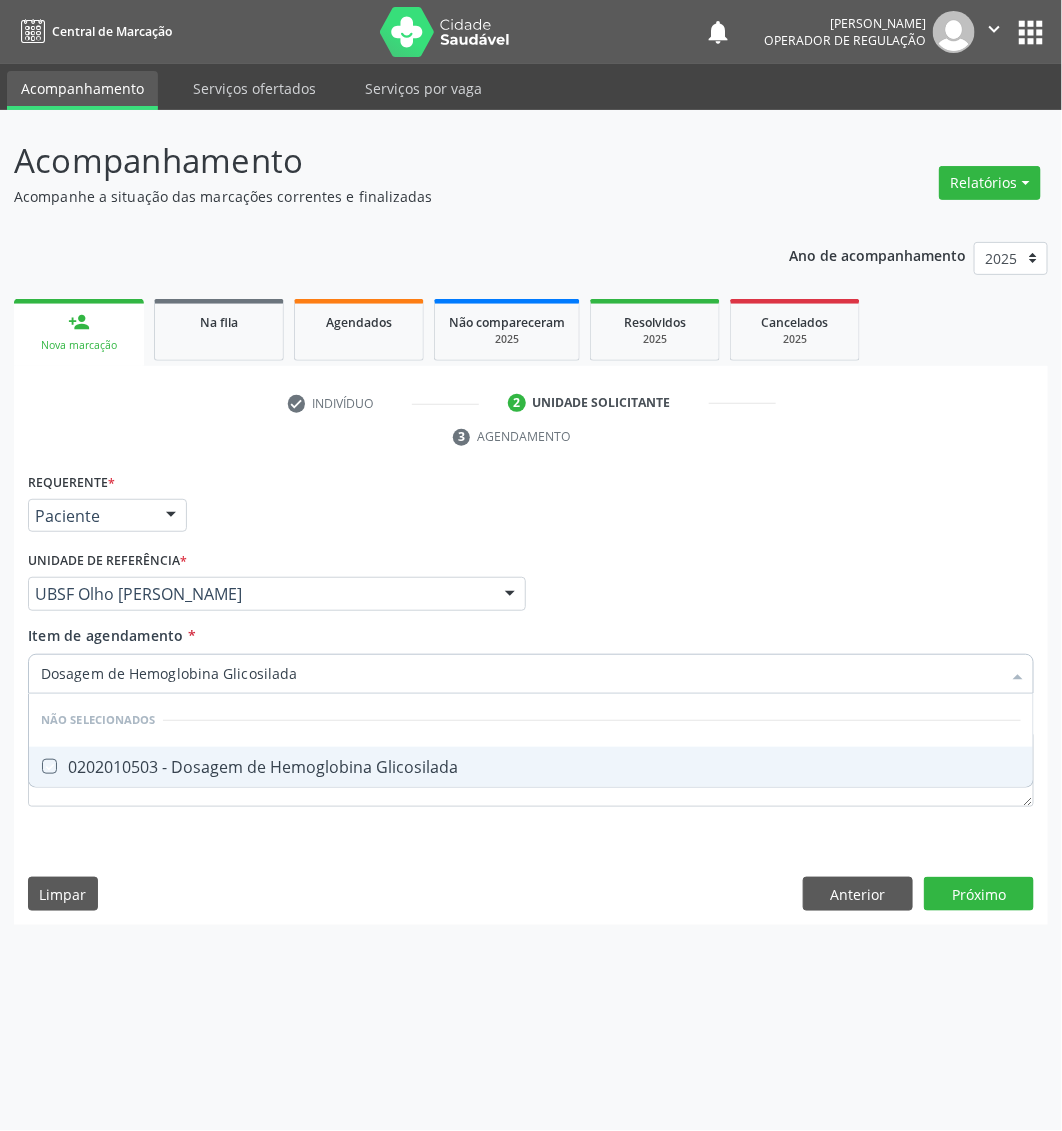 checkbox on "true" 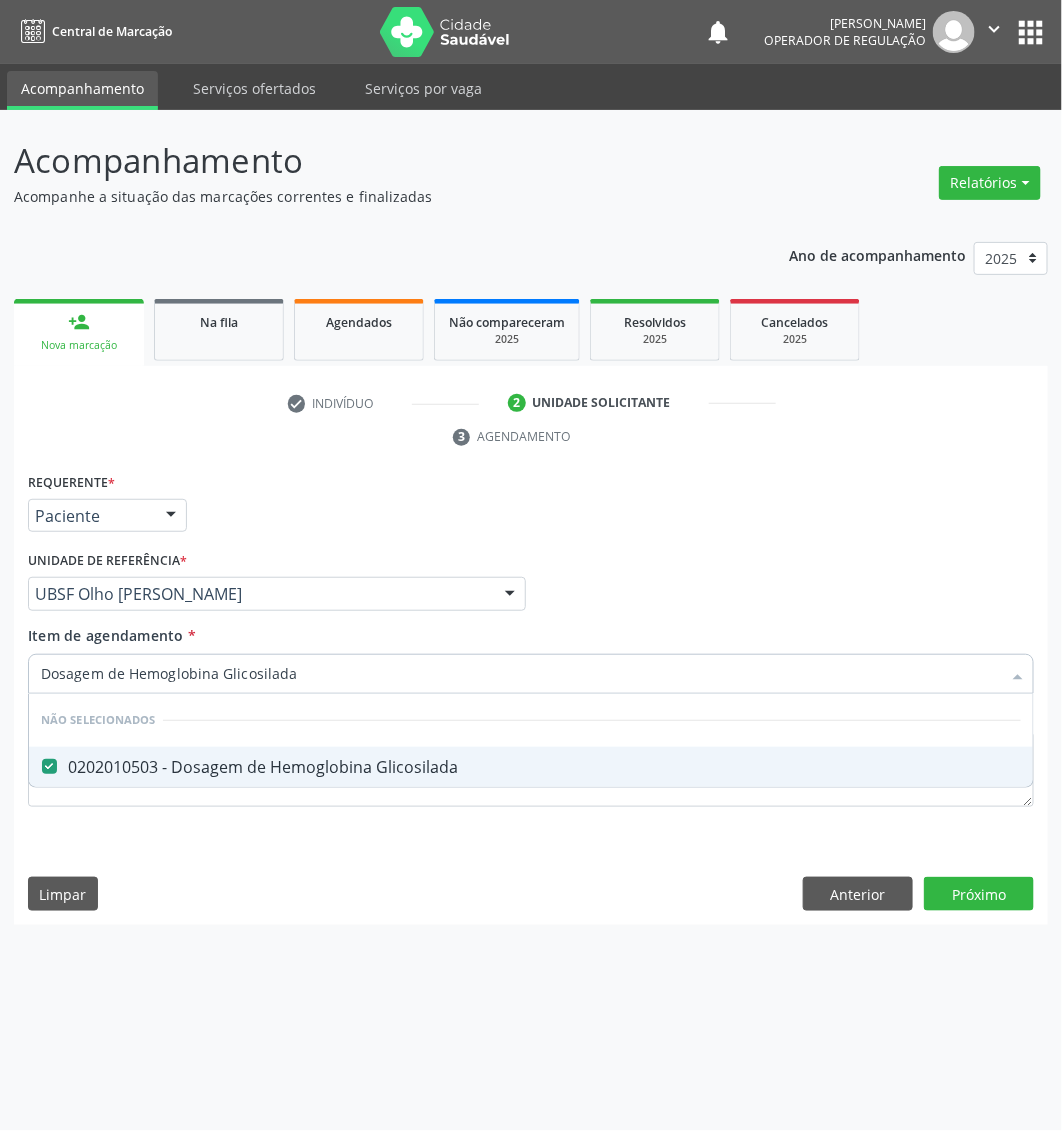 type on "Dosagem de Hemoglobina Glicosilada" 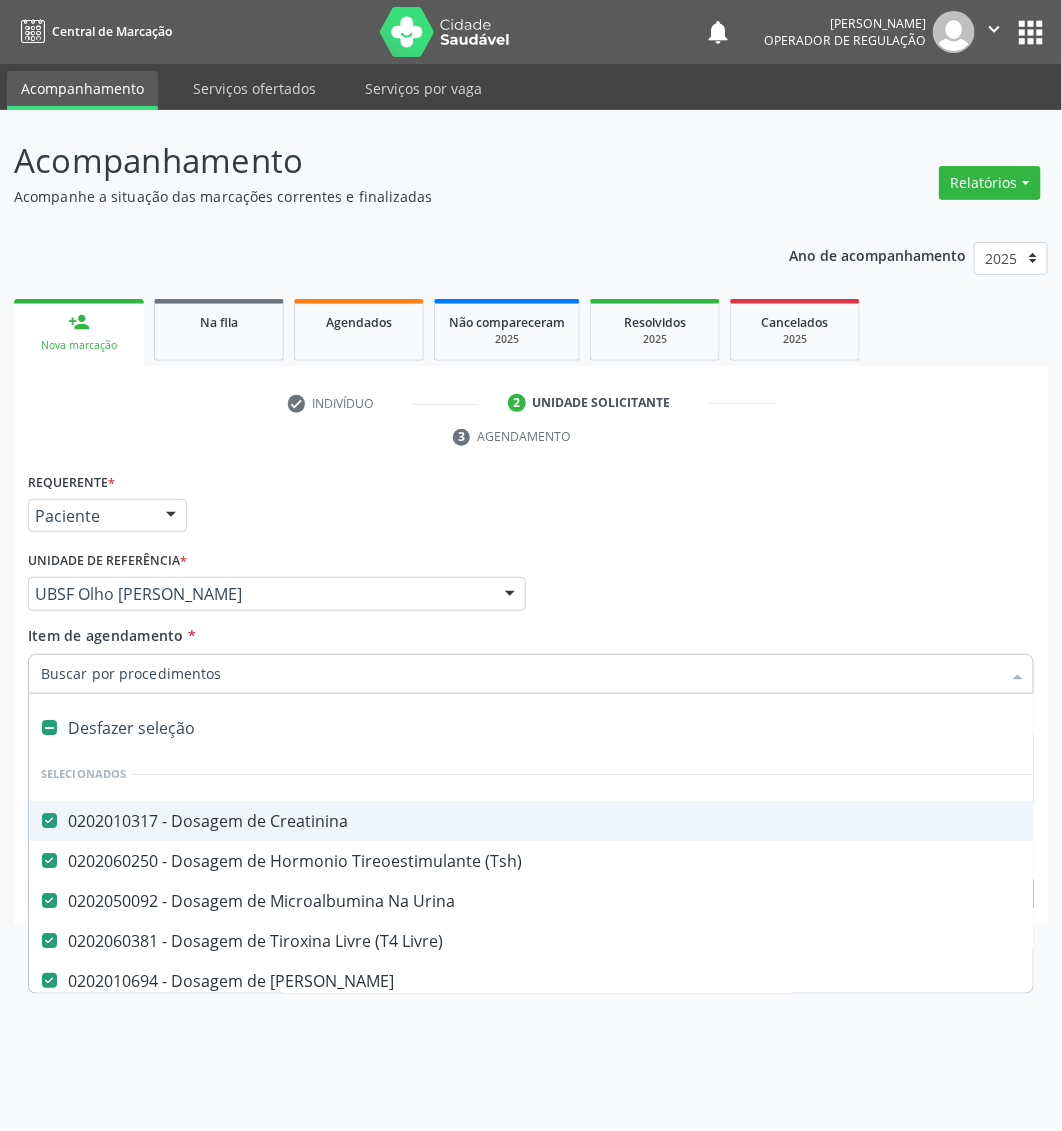 paste on "Dosagem de Colesterol Ldl" 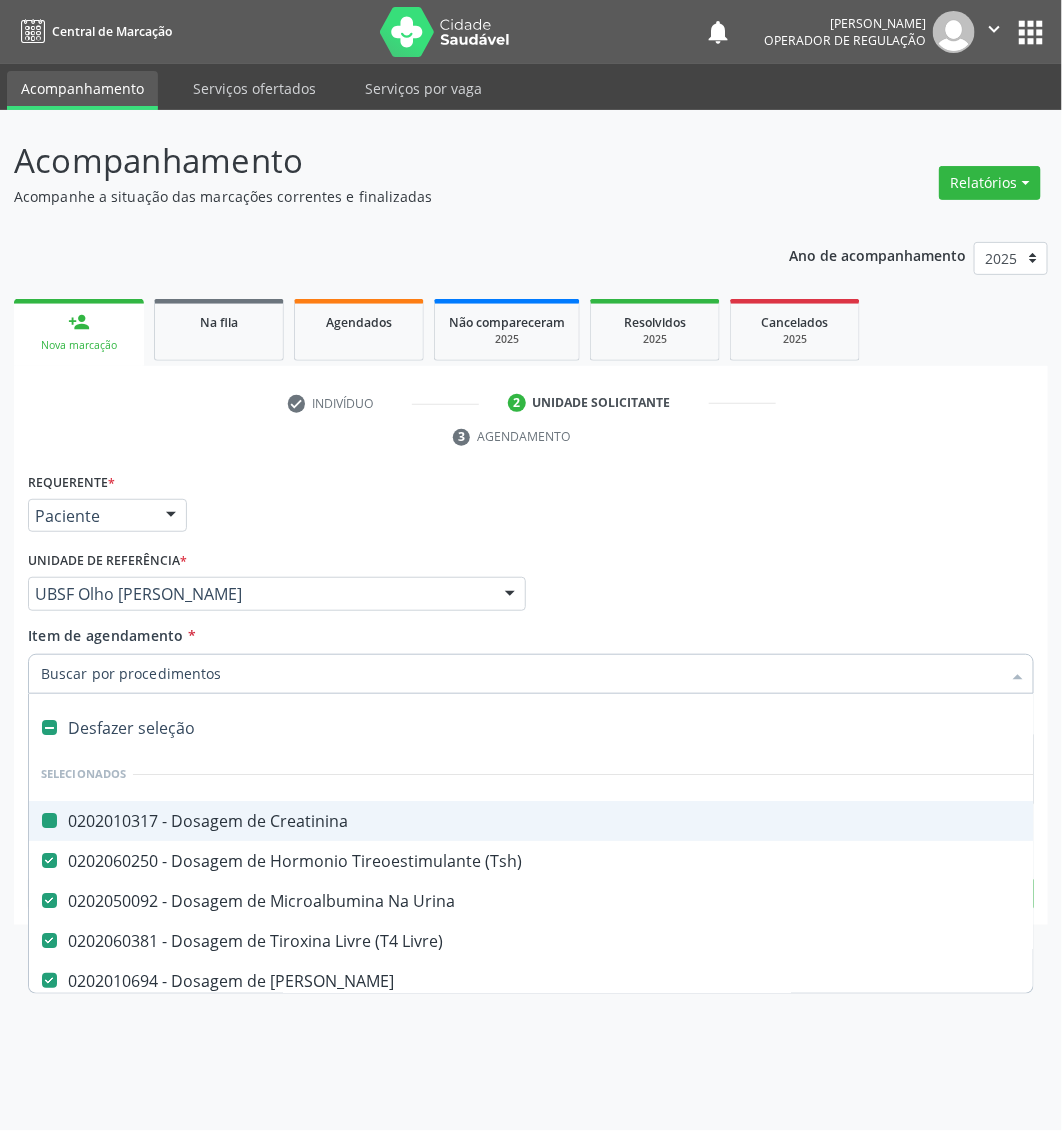 type on "Dosagem de Colesterol Ldl" 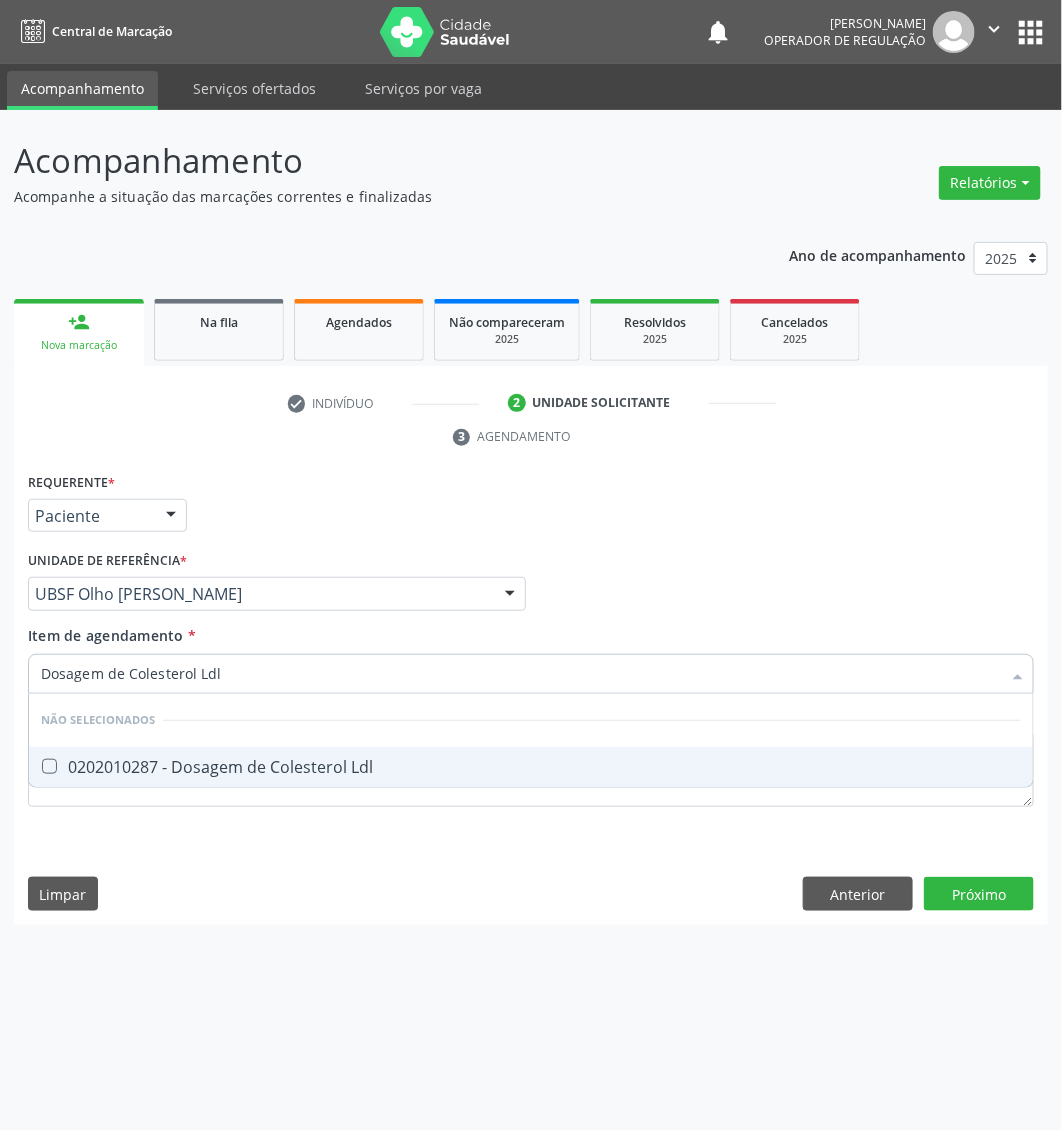 click on "0202010287 - Dosagem de Colesterol Ldl" at bounding box center [531, 767] 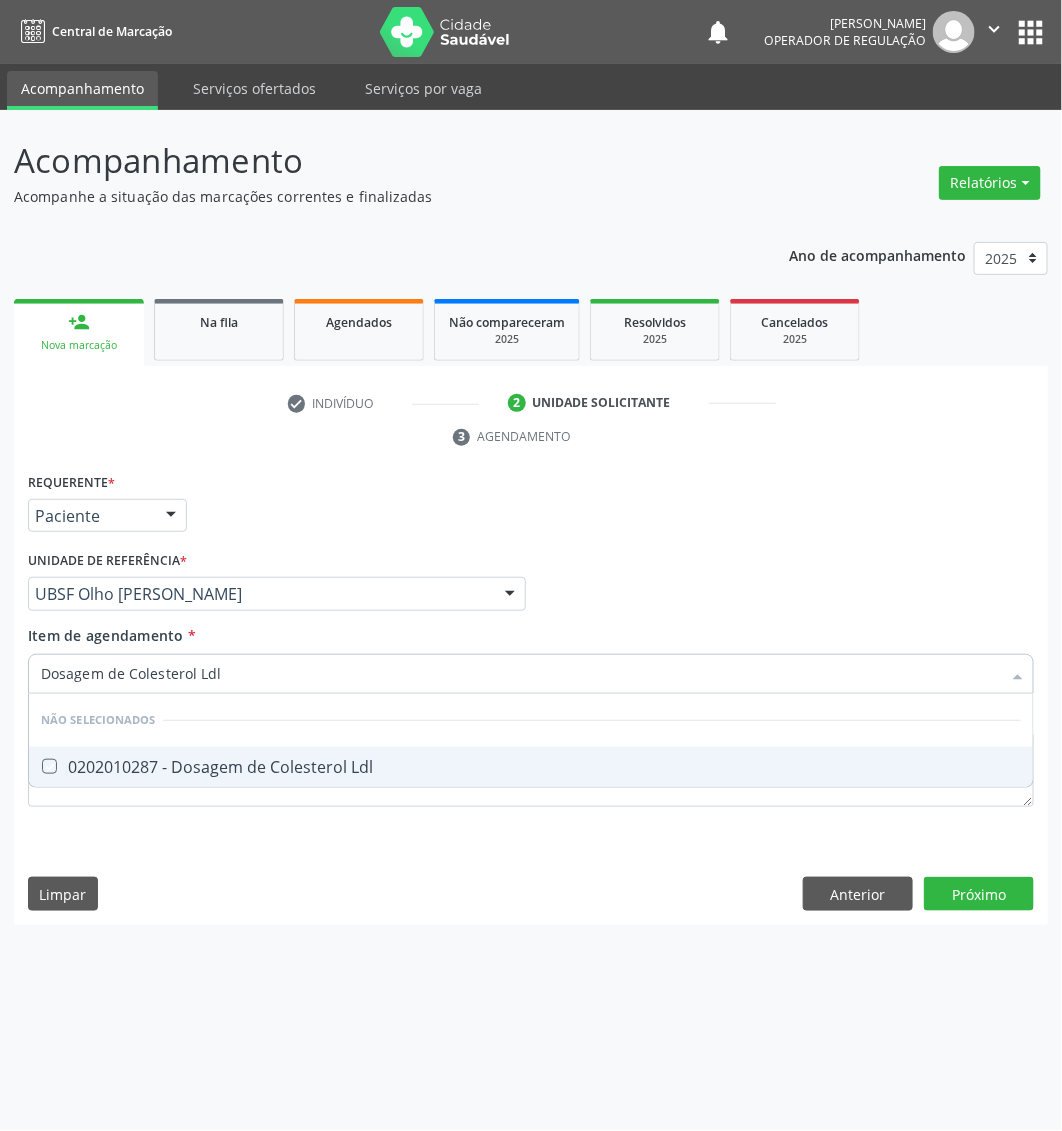 checkbox on "true" 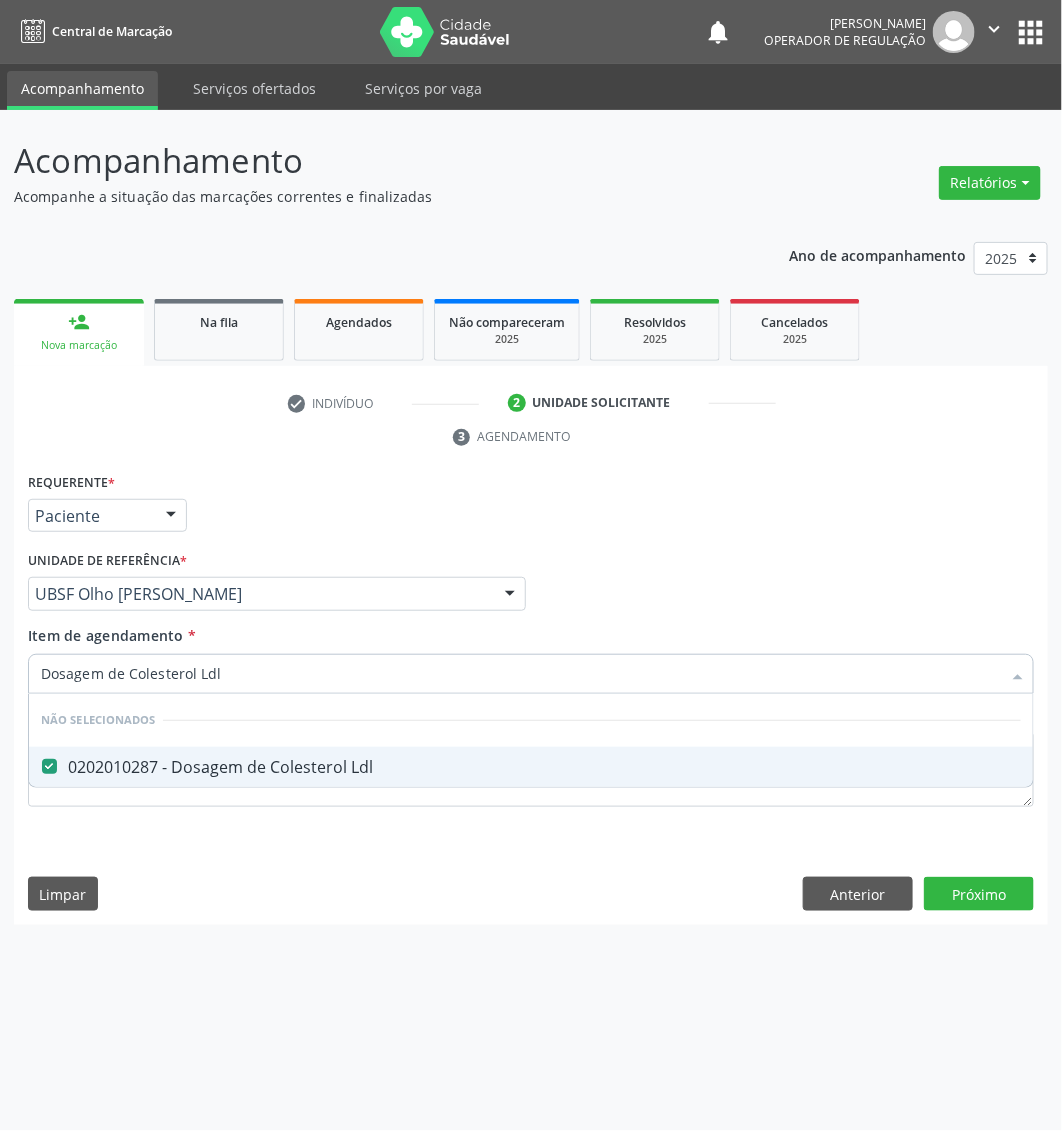 click on "Dosagem de Colesterol Ldl" at bounding box center (521, 674) 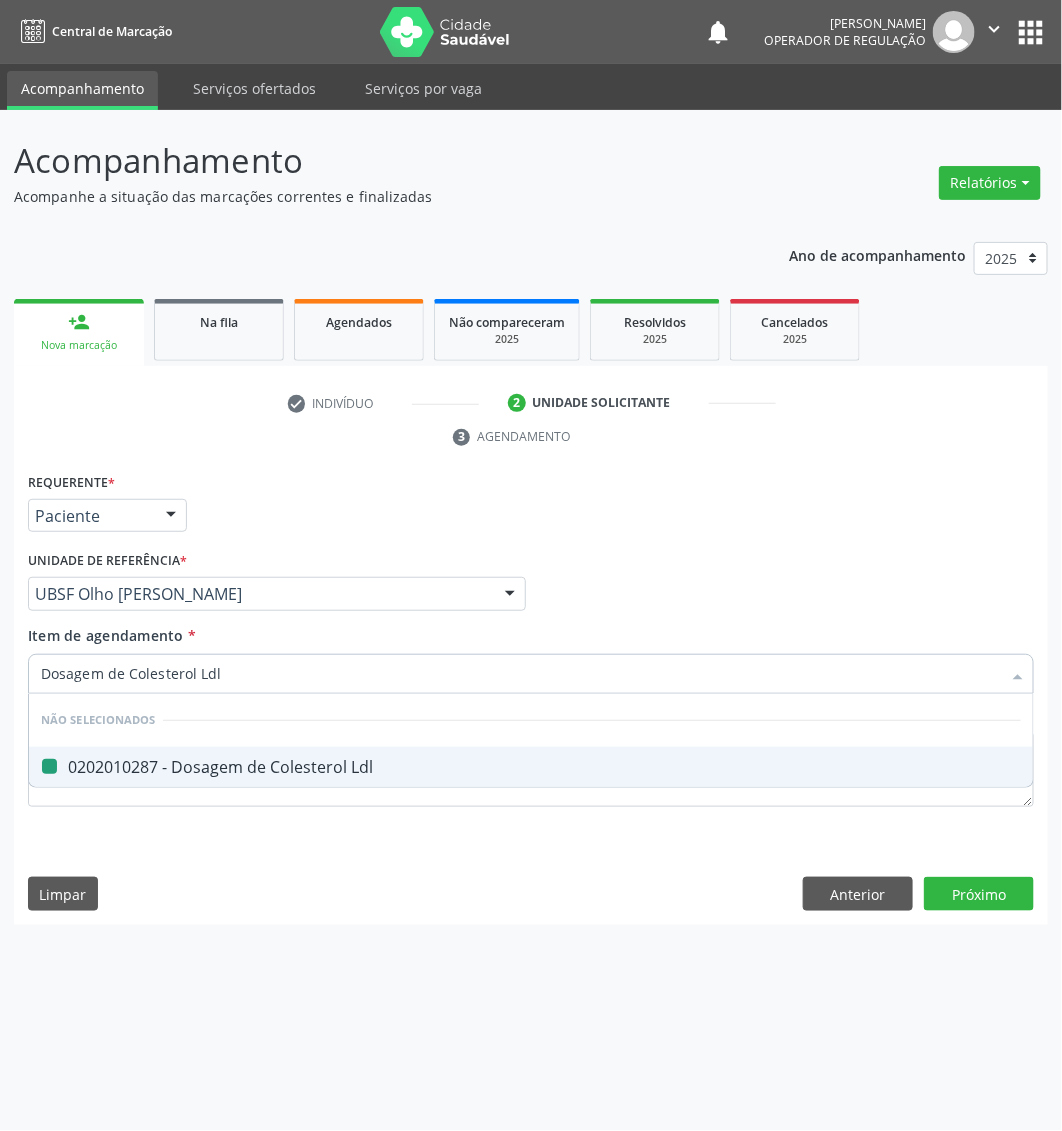 type on "Dosagem de Colesterol hdl" 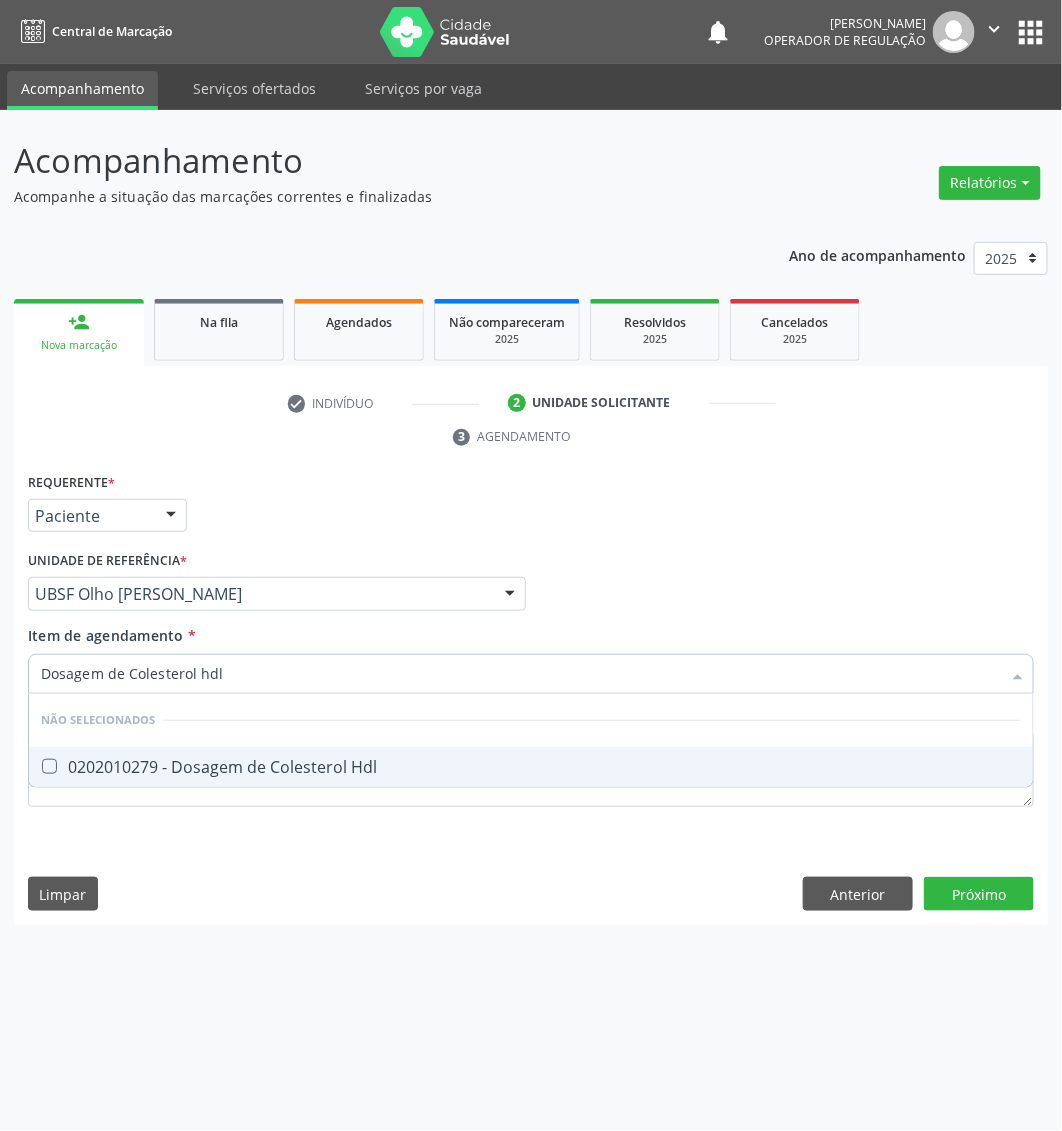 click on "0202010279 - Dosagem de Colesterol Hdl" at bounding box center [531, 767] 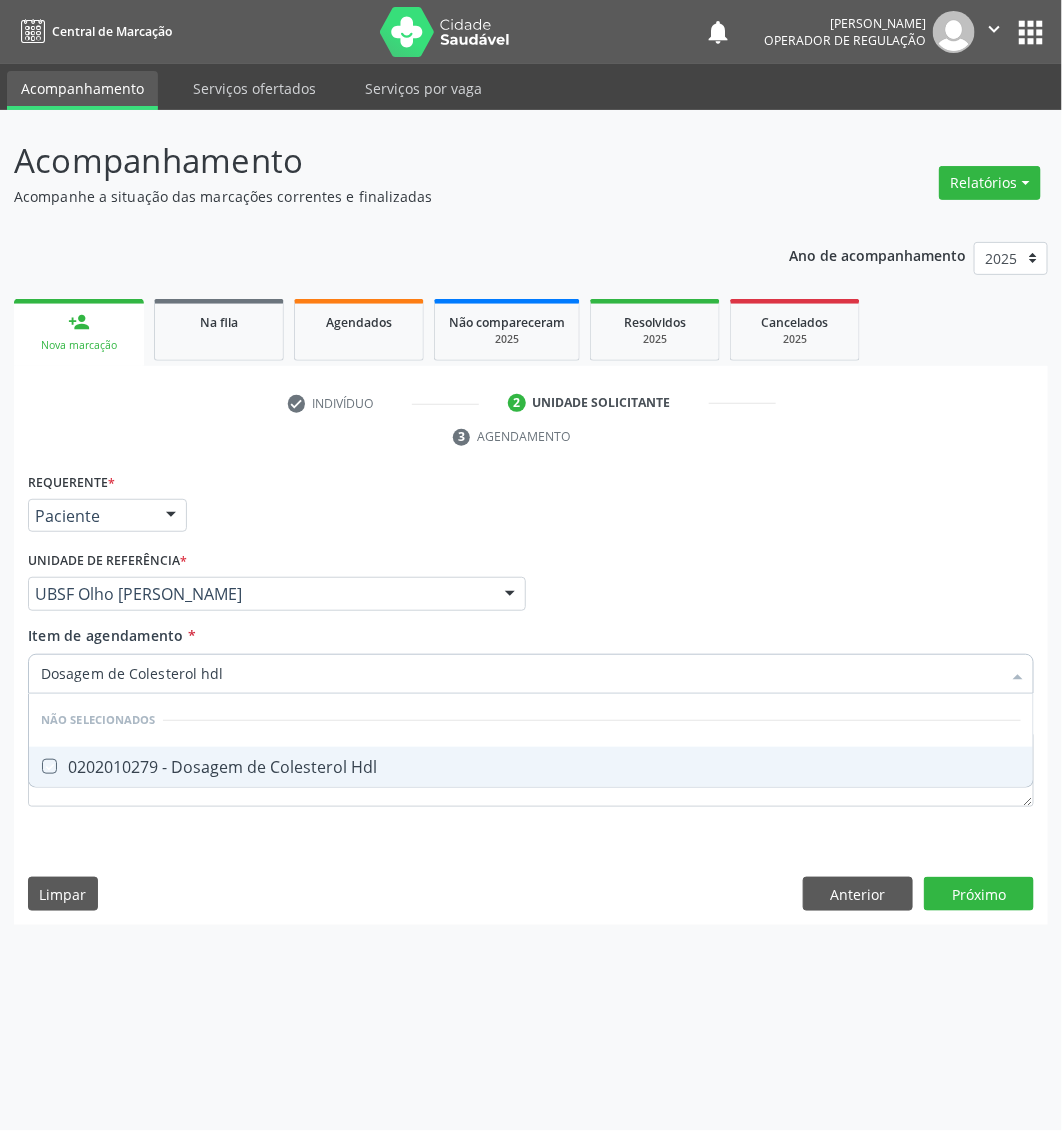 checkbox on "true" 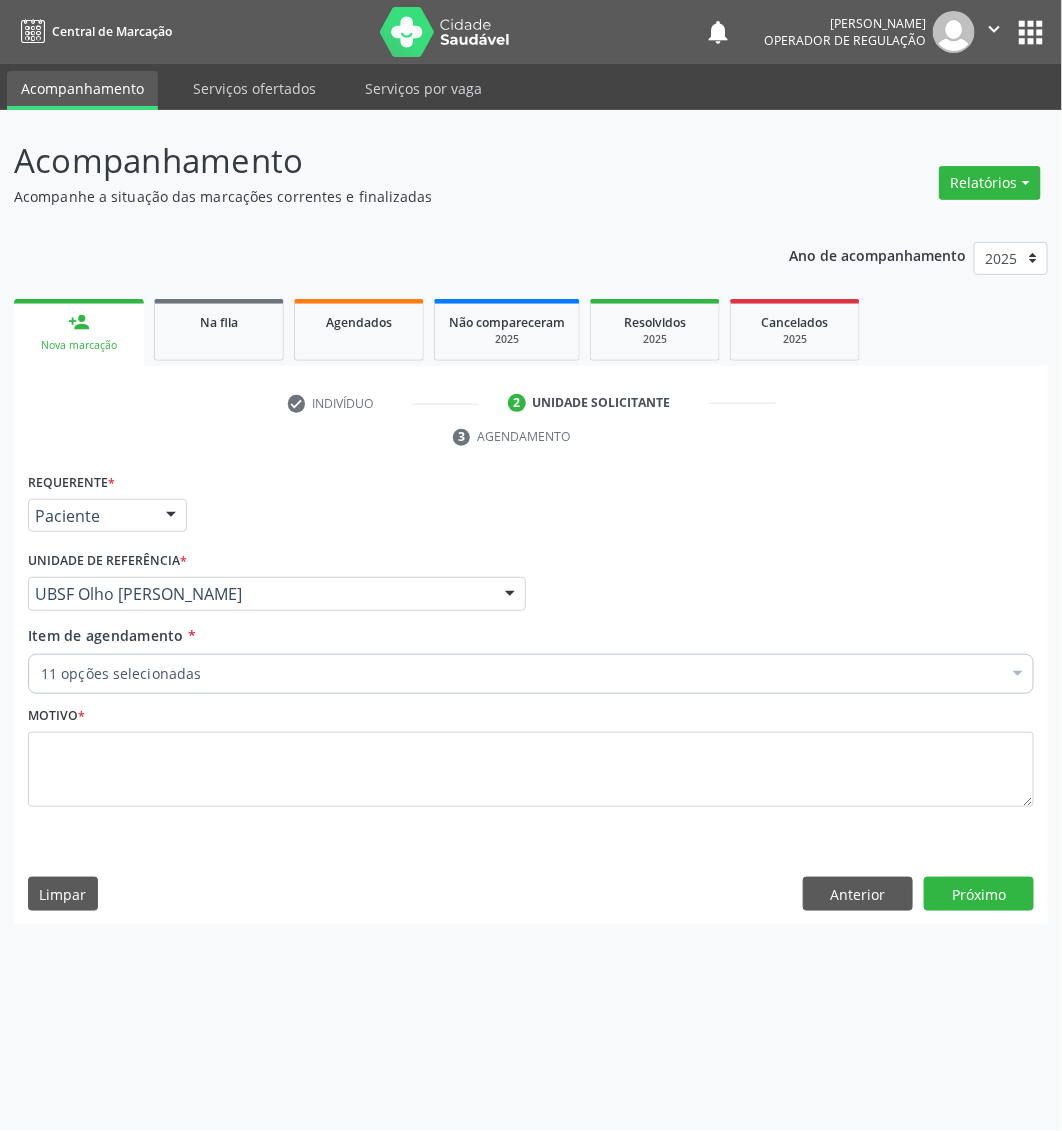 paste on "Dosagem de [PERSON_NAME]" 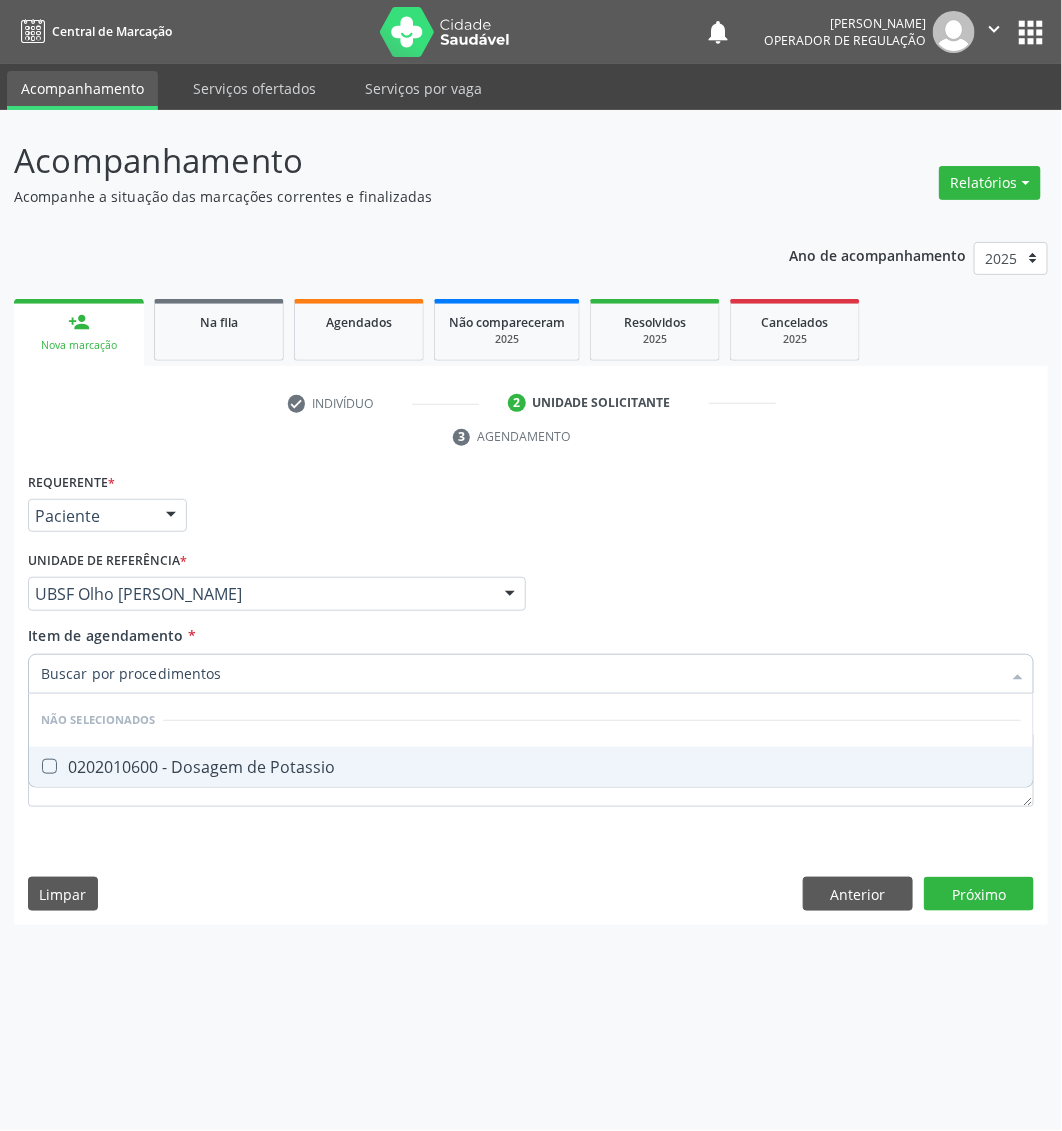 type on "Dosagem de [PERSON_NAME]" 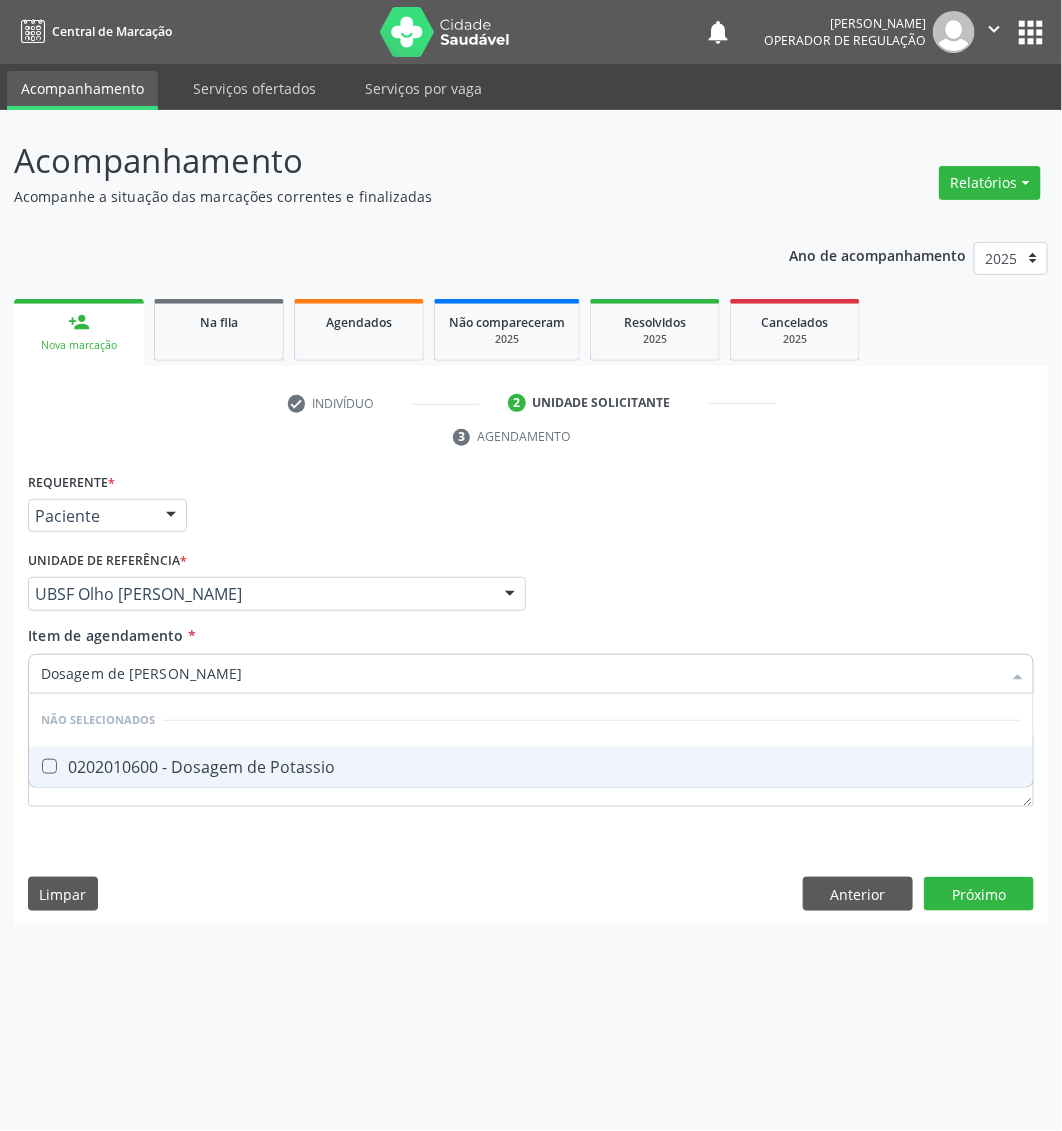 click on "0202010600 - Dosagem de Potassio" at bounding box center (531, 767) 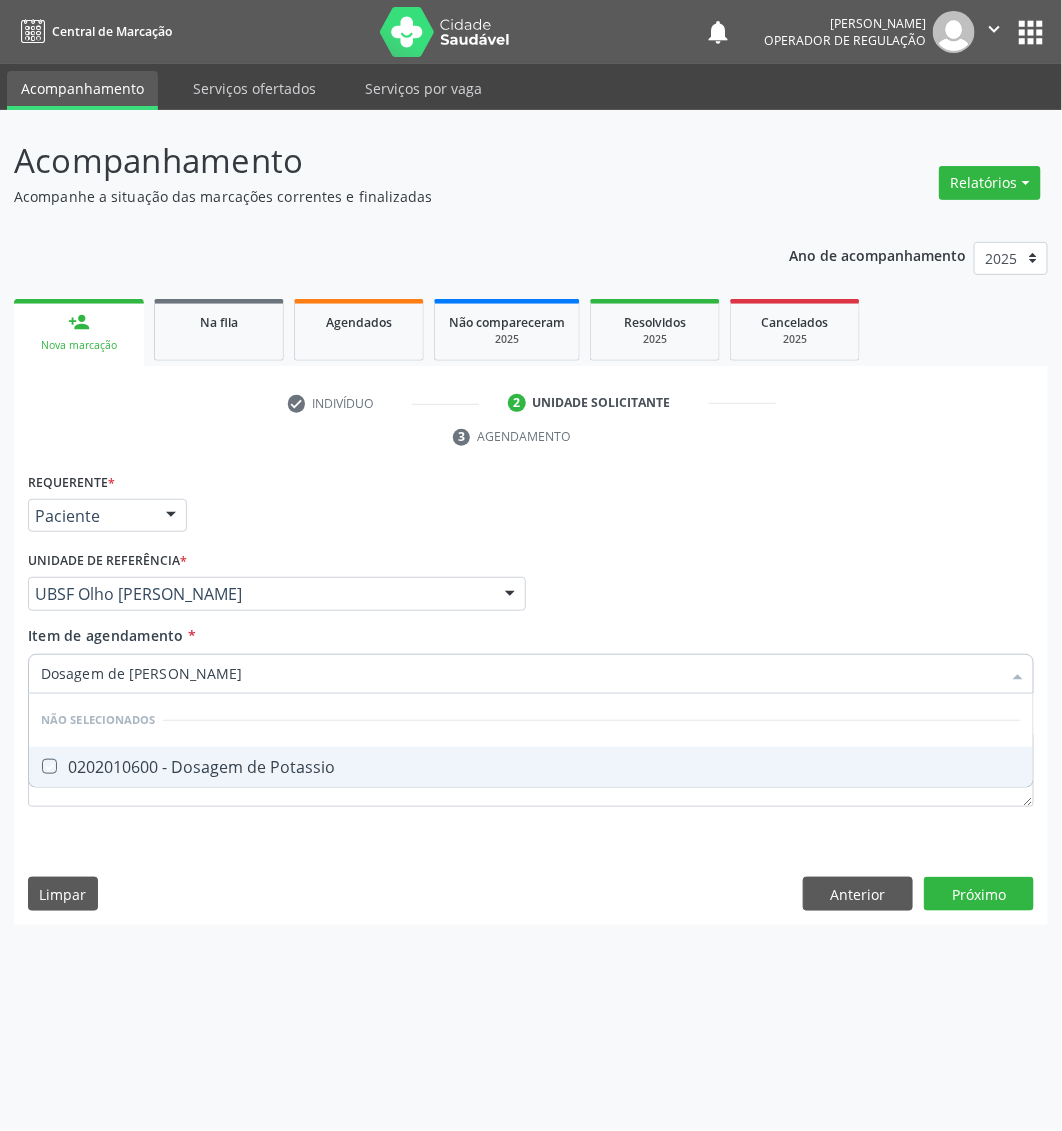 checkbox on "true" 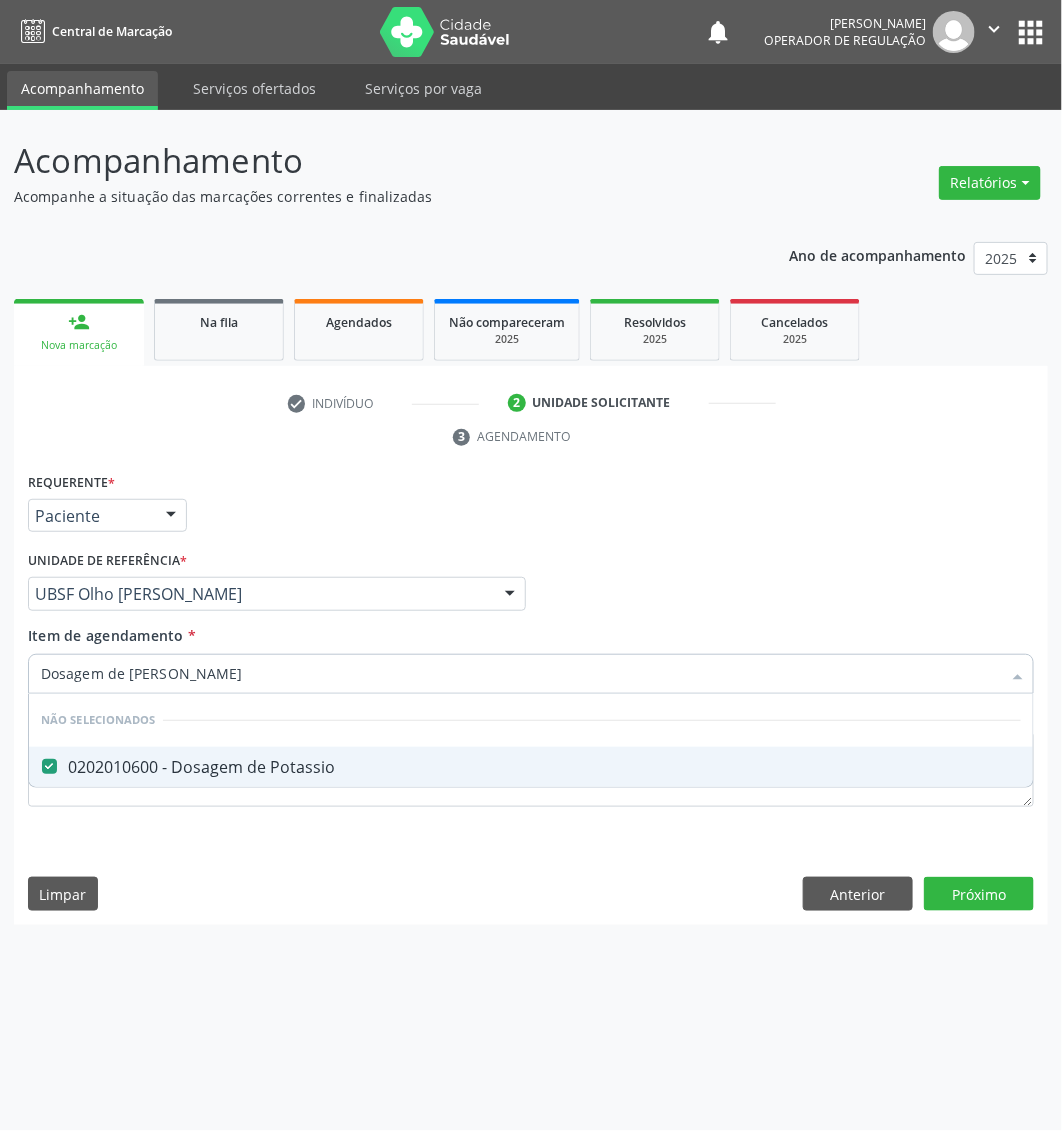 type on "Dosagem de [PERSON_NAME]" 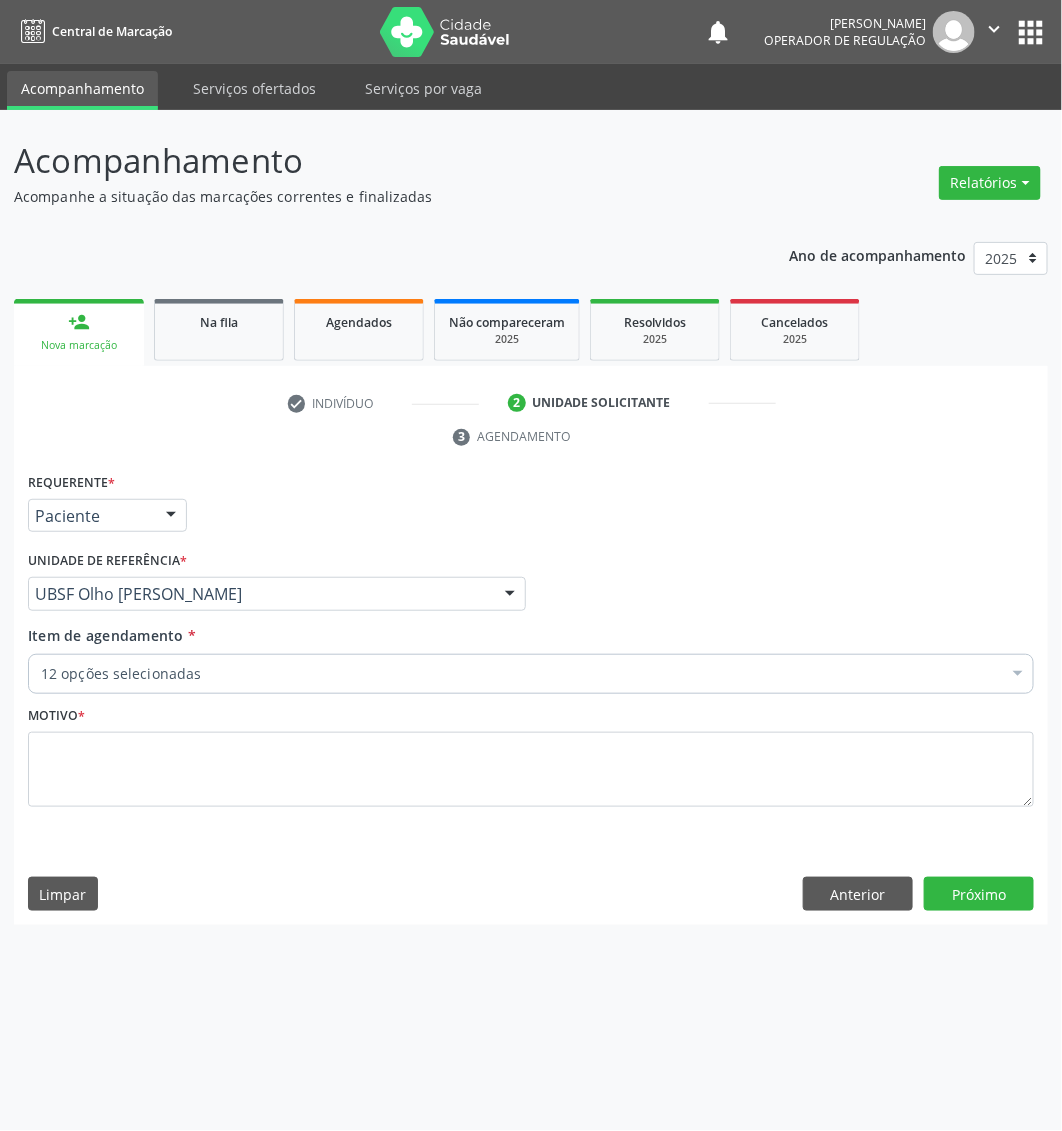 click on "12 opções selecionadas" at bounding box center [531, 674] 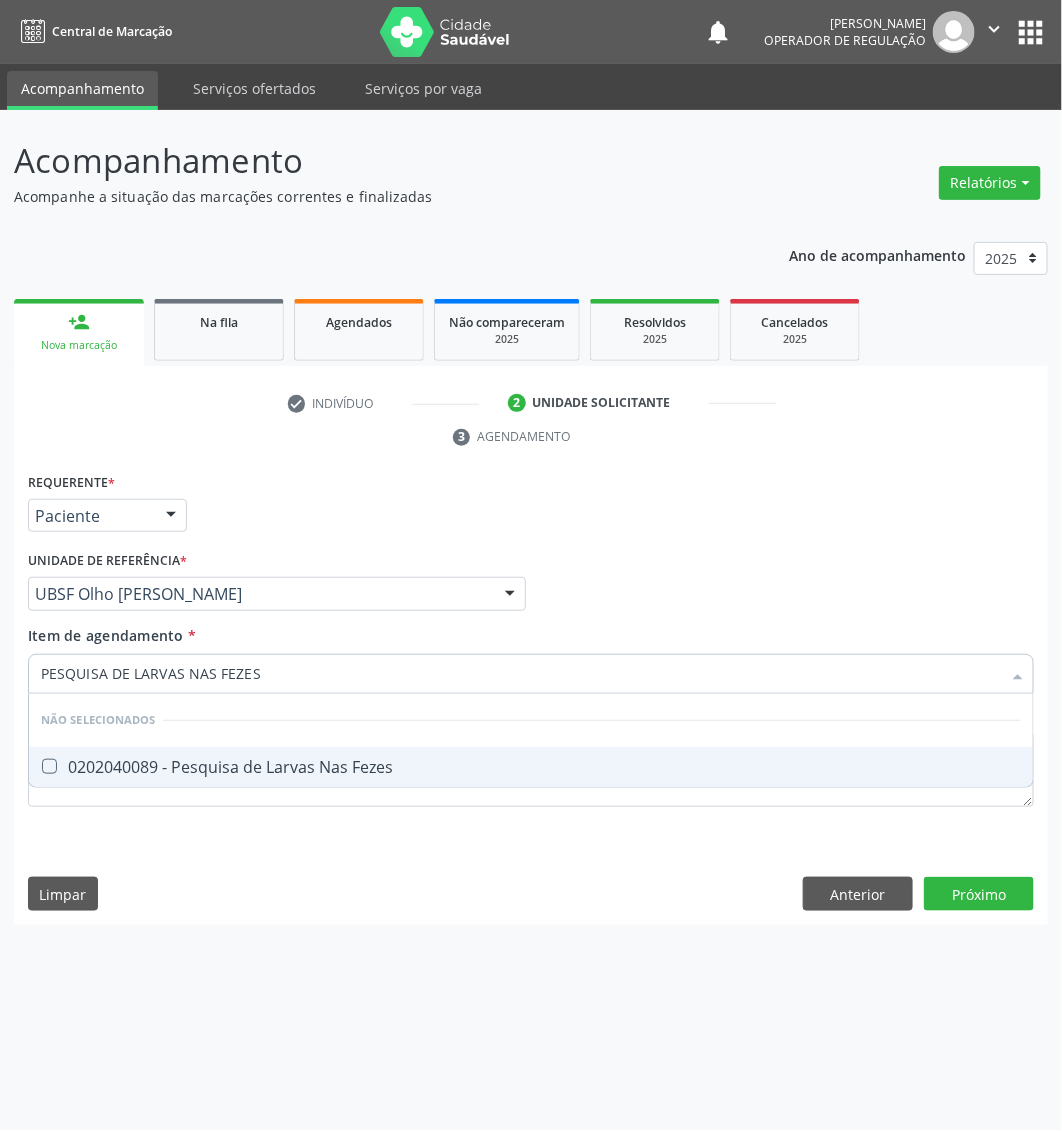 click on "0202040089 - Pesquisa de Larvas Nas Fezes" at bounding box center (531, 767) 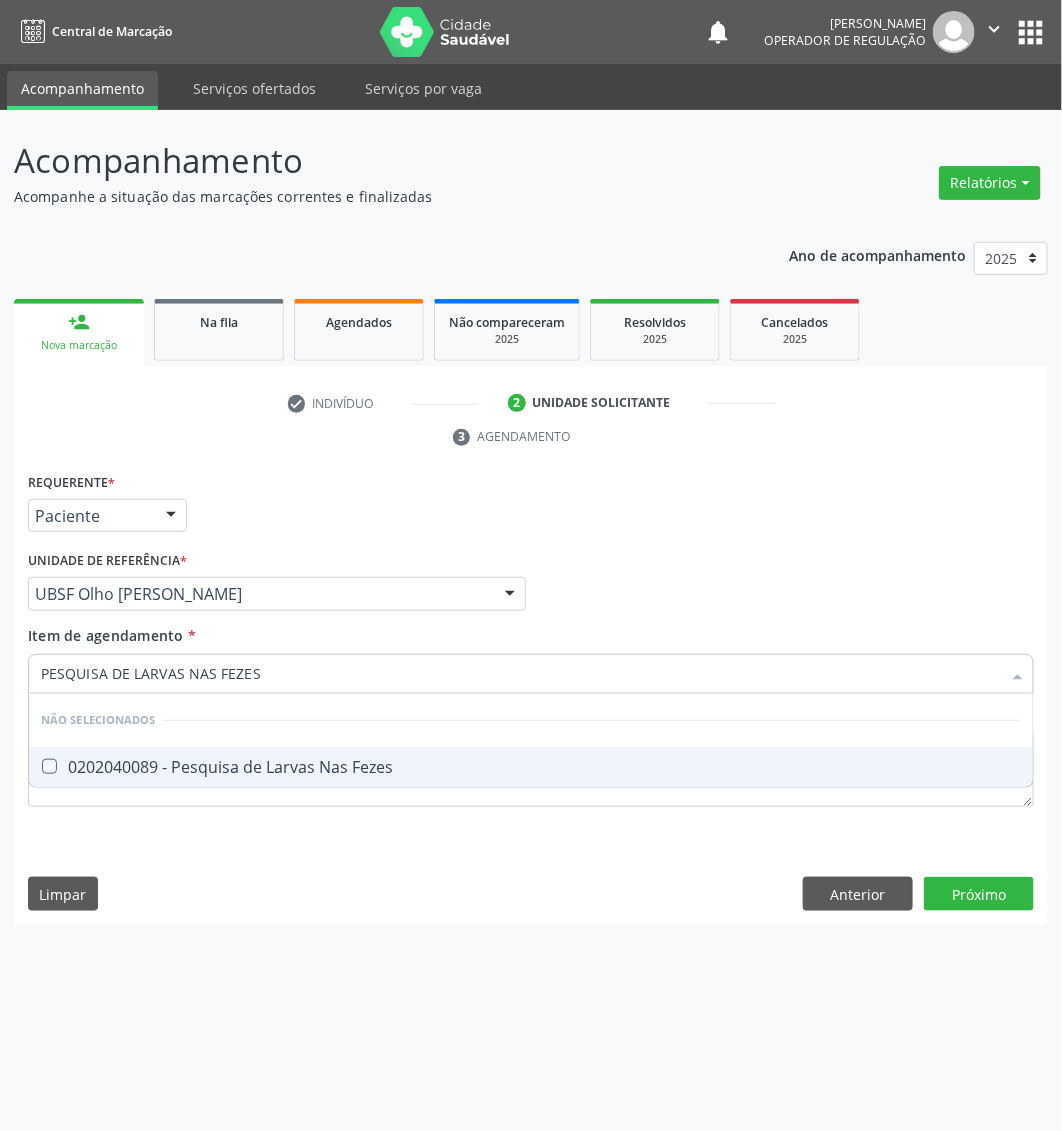 checkbox on "true" 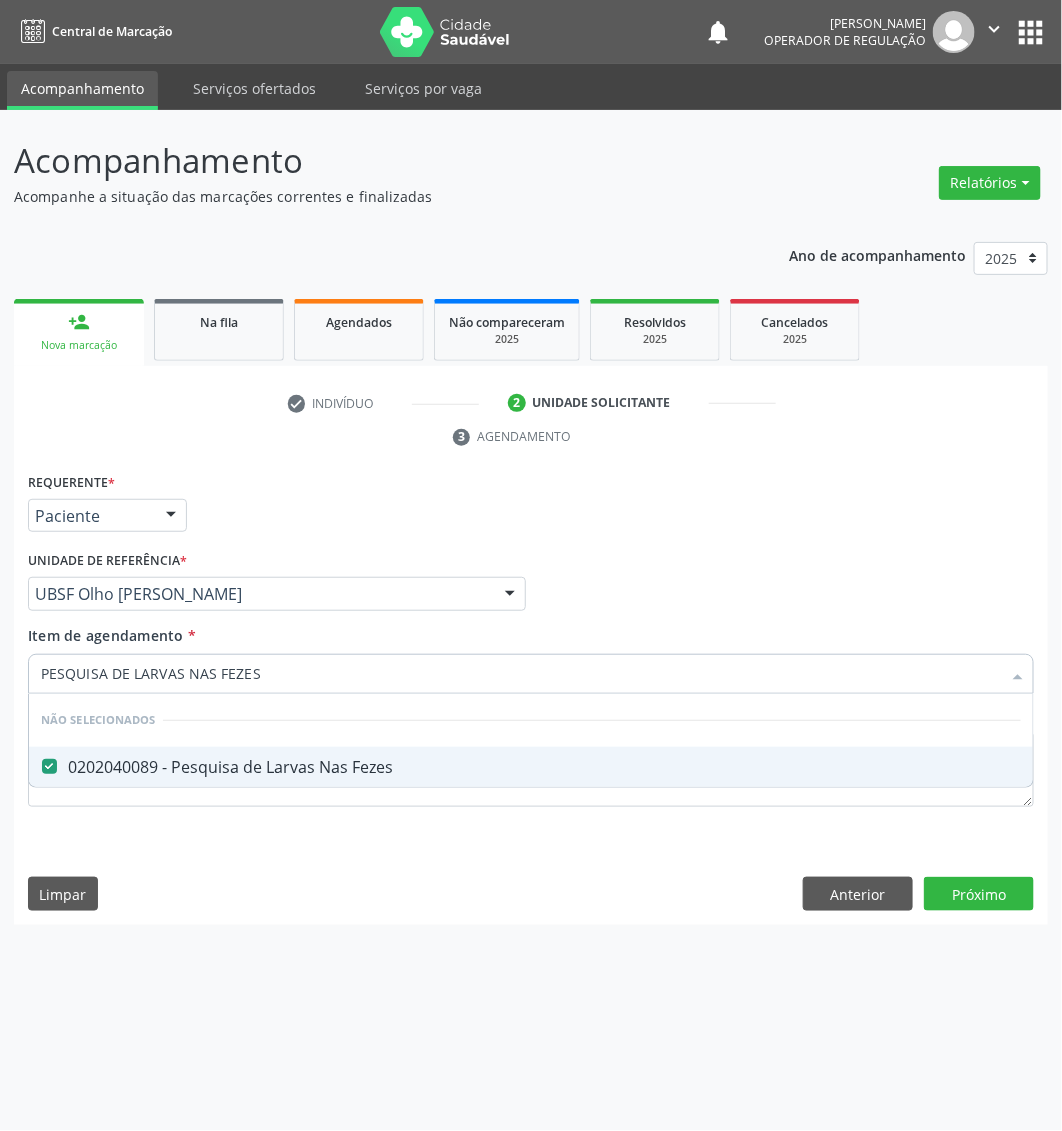 type on "PESQUISA DE LARVAS NAS FEZES" 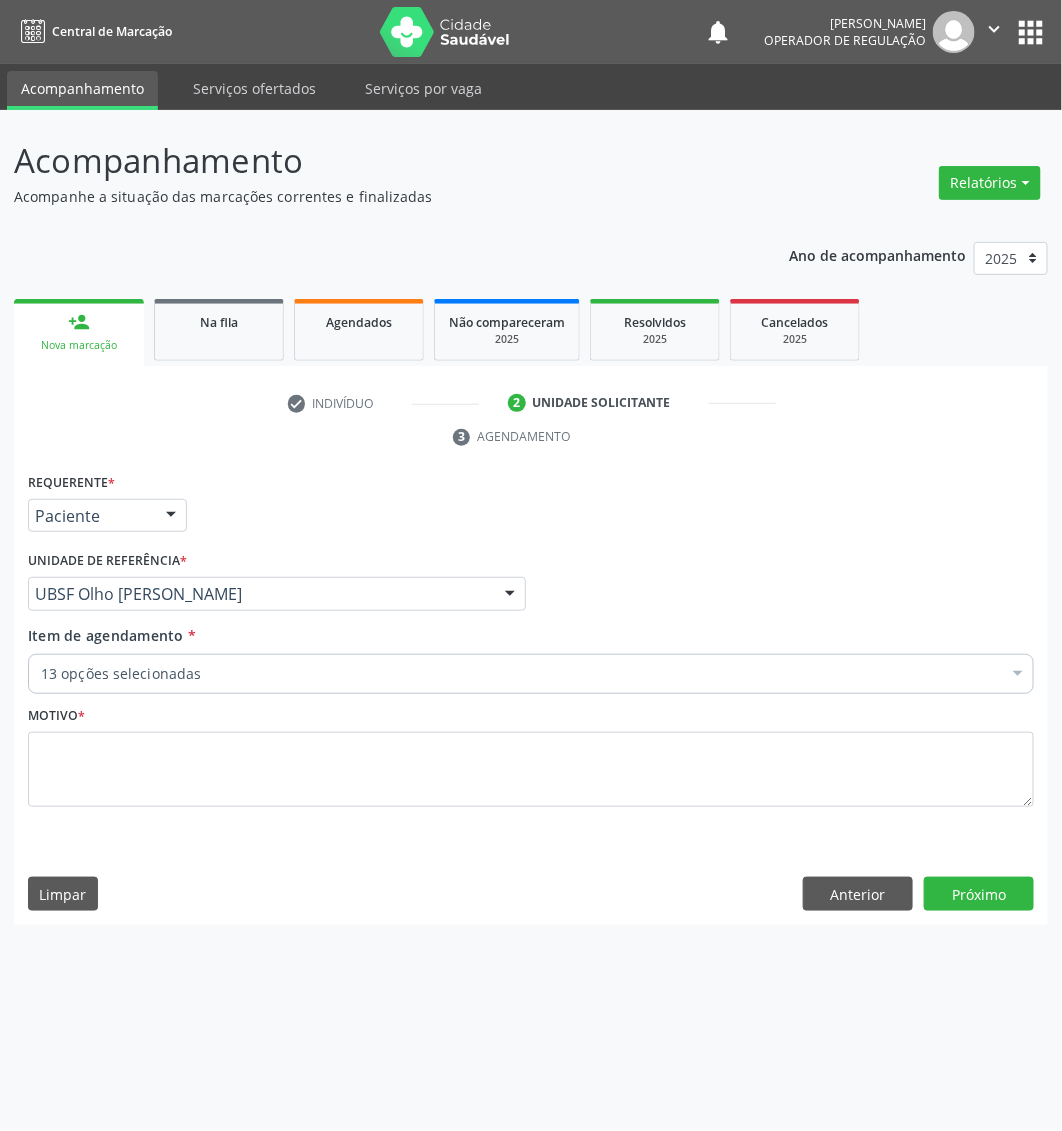 paste on "Dosagem de vitamina b12" 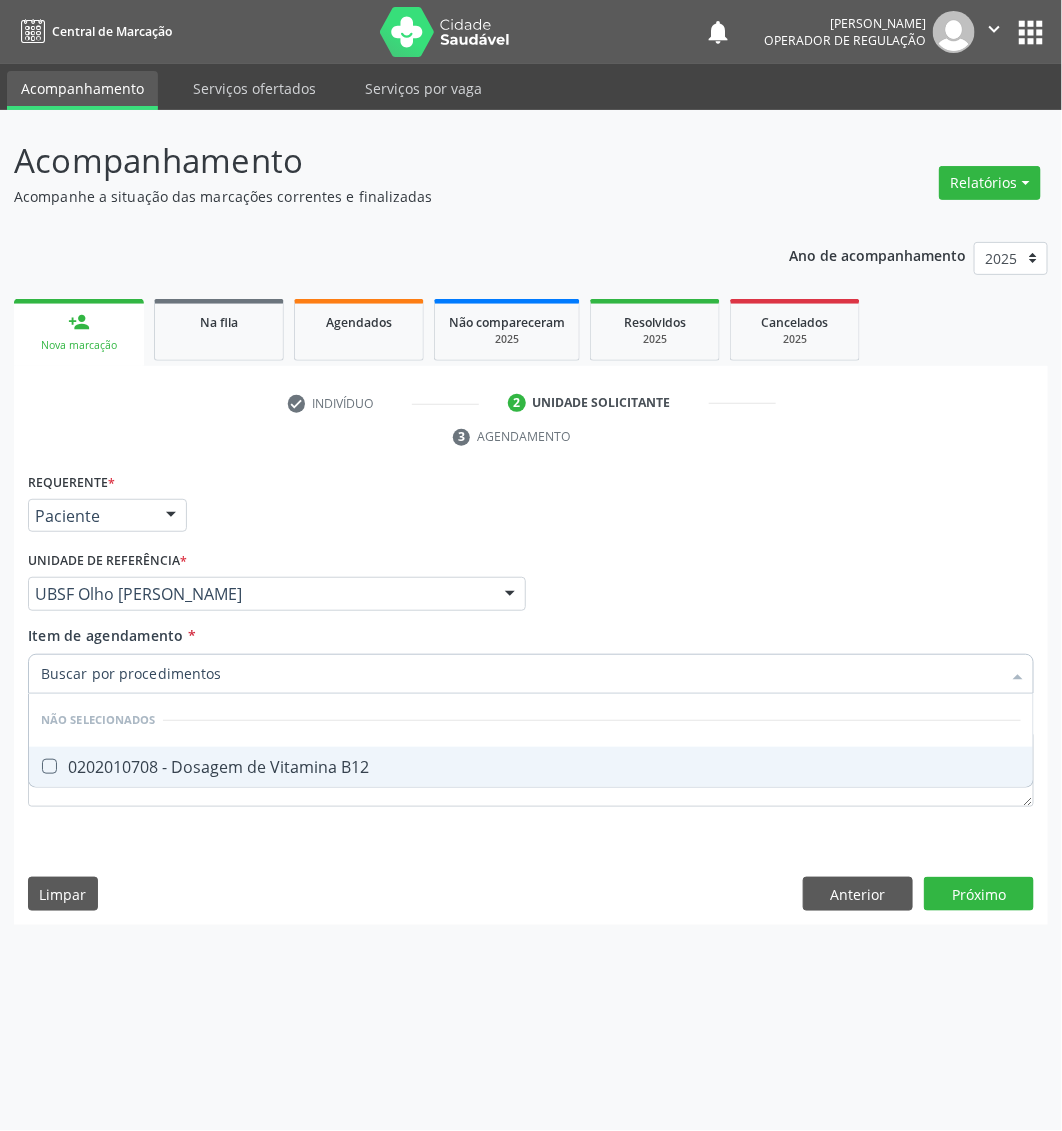 type on "Dosagem de vitamina b12" 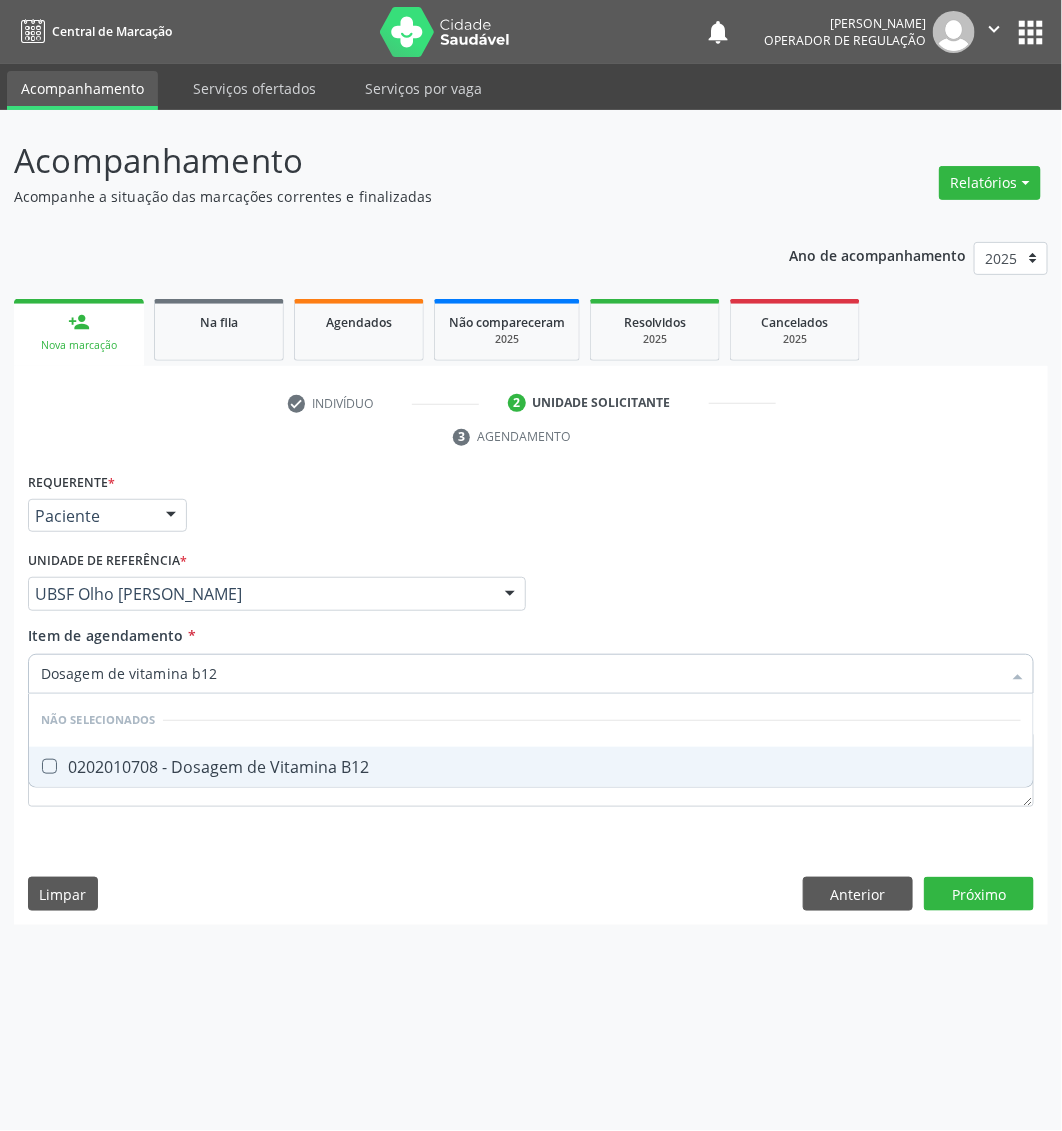 click on "0202010708 - Dosagem de Vitamina B12" at bounding box center [531, 767] 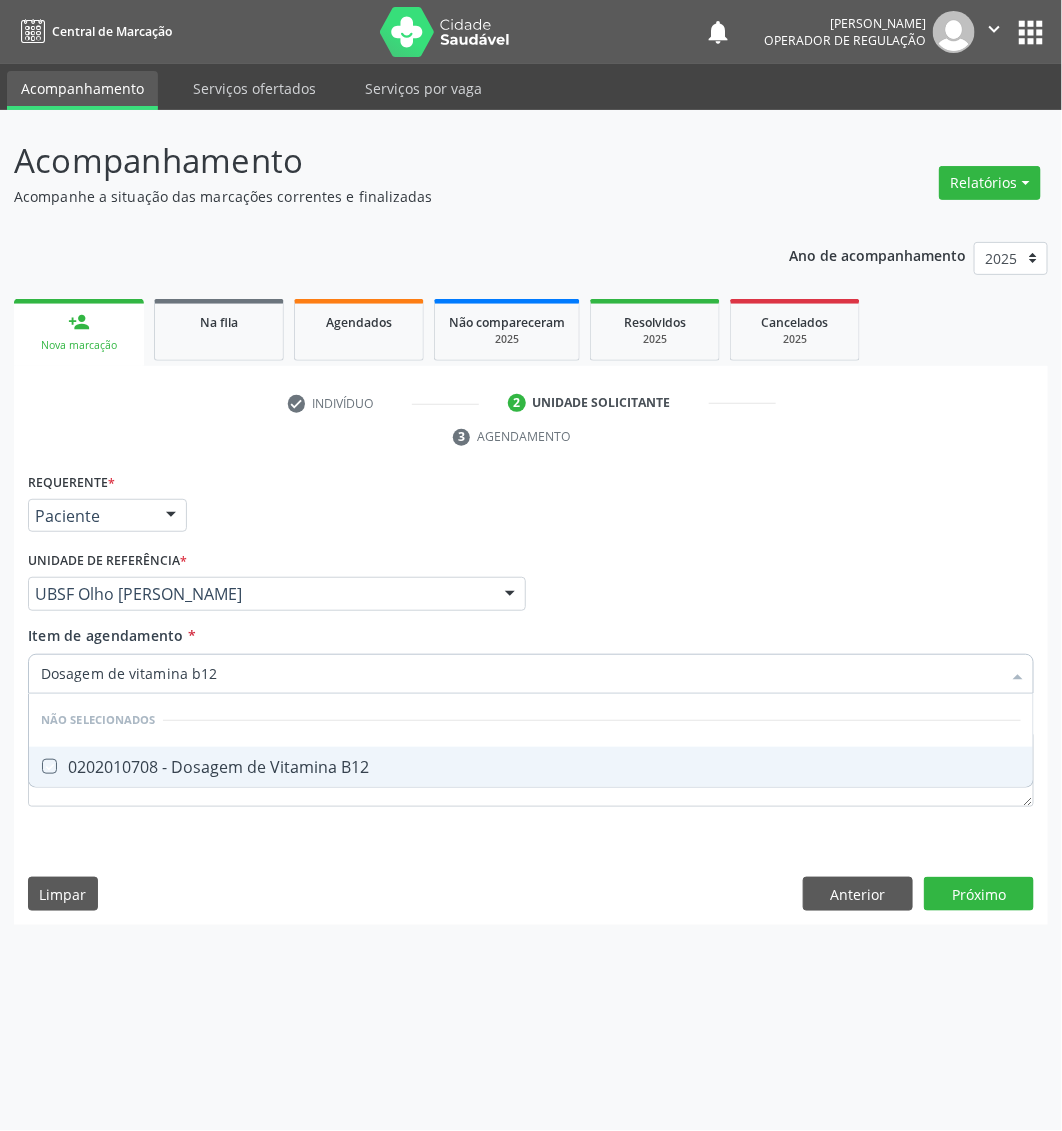 checkbox on "true" 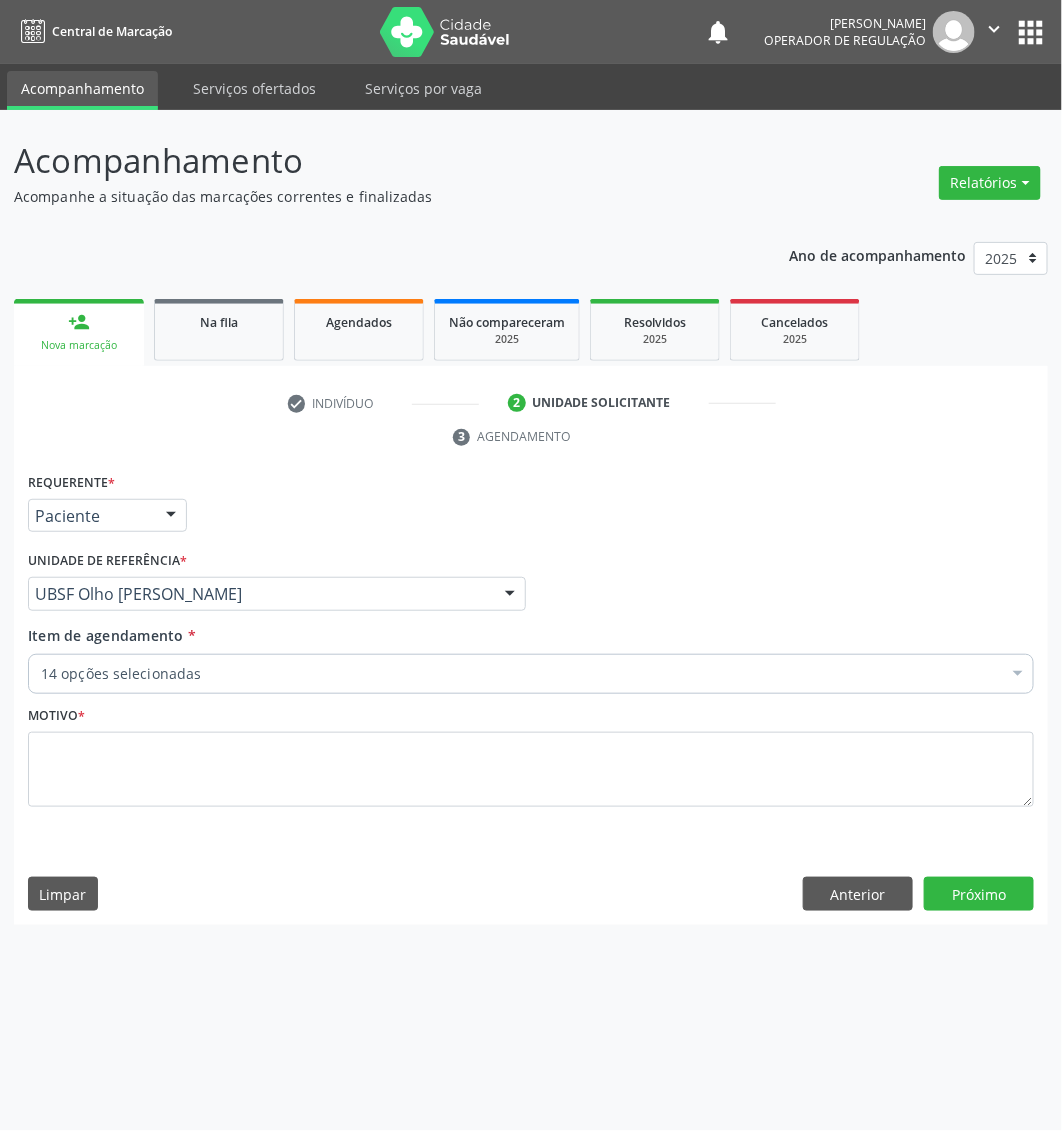 paste on "Dosagem de 25 hidroxivitamina d" 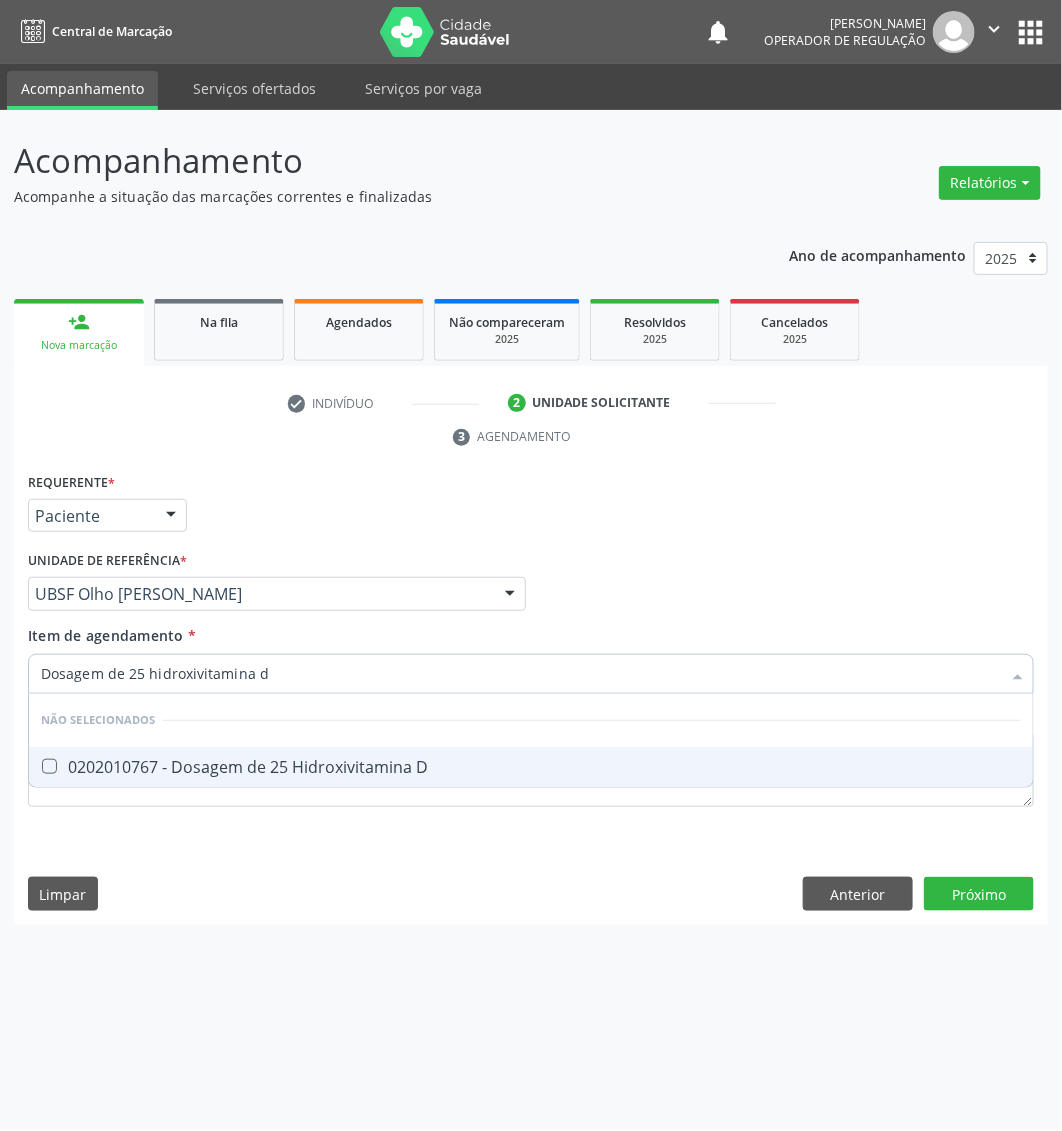 click on "0202010767 - Dosagem de 25 Hidroxivitamina D" at bounding box center (531, 767) 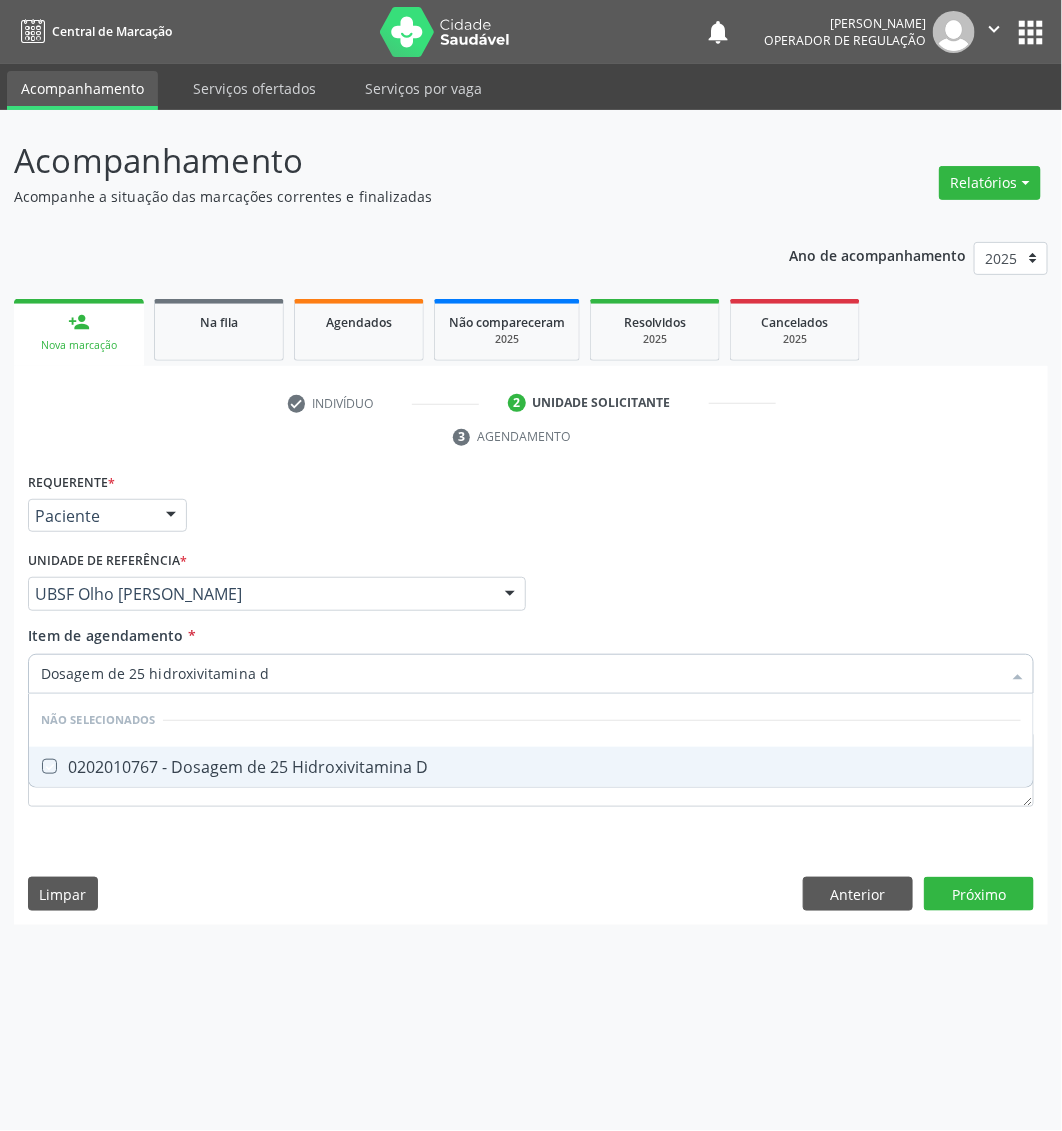 checkbox on "true" 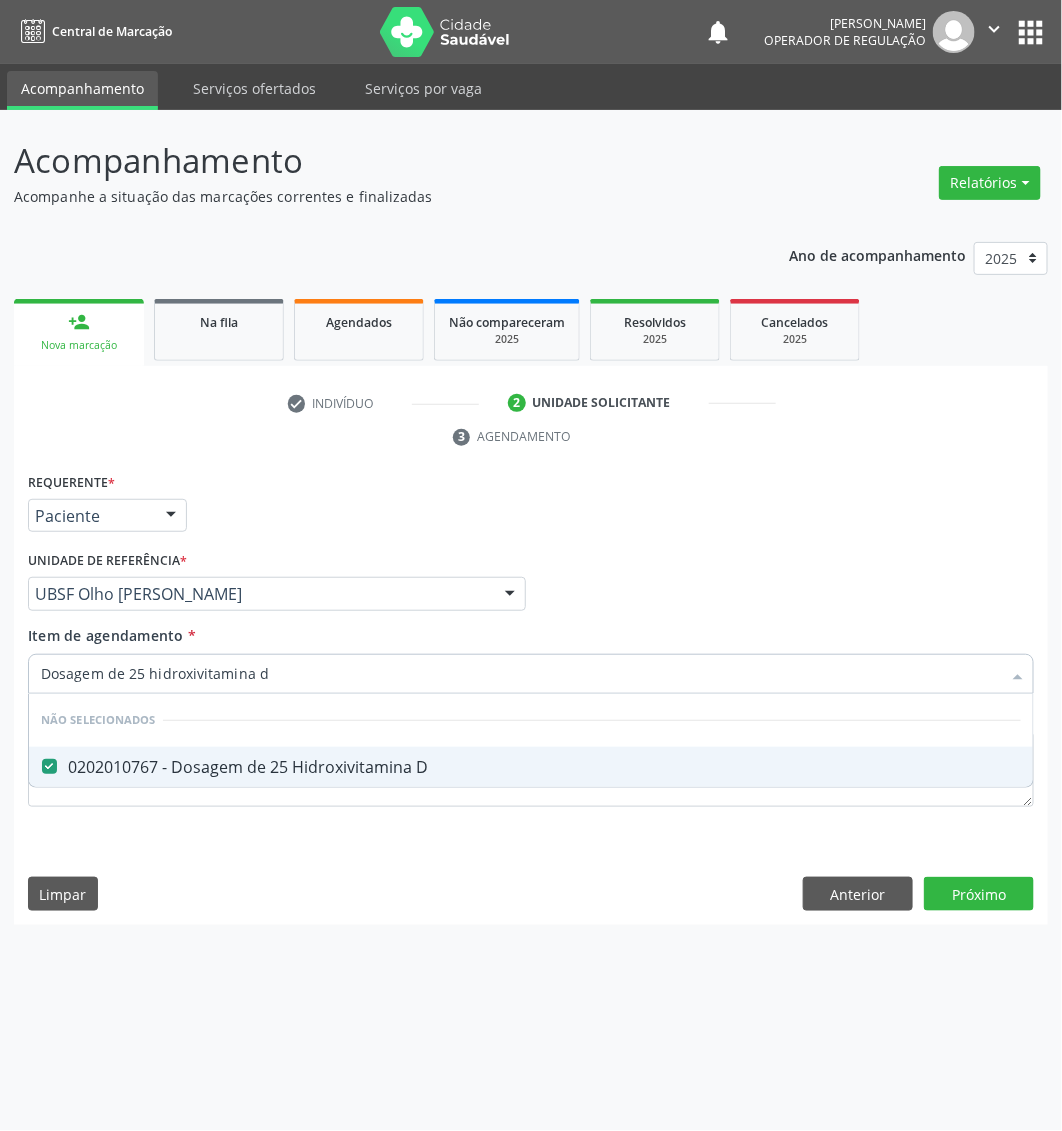 click on "Requerente
*
Paciente         Médico(a)   Enfermeiro(a)   Paciente
Nenhum resultado encontrado para: "   "
Não há nenhuma opção para ser exibida.
UF
PB         PB
Nenhum resultado encontrado para: "   "
Não há nenhuma opção para ser exibida.
Município
Queimadas         Campina Grande   Queimadas
Nenhum resultado encontrado para: "   "
Não há nenhuma opção para ser exibida.
Médico Solicitante
Por favor, selecione a Unidade de Atendimento primeiro
Nenhum resultado encontrado para: "   "
Não há nenhuma opção para ser exibida.
Unidade de referência
*
UBSF Olho Dagua Salgado         UBSF Ligeiro II   UBSF Saulo Leal Ernesto de Melo   UBSF Castanho   UBSF Baixa Verde   UBSF Ze Velho   UBSF Boa Vista   UBSF Olho Dagua Salgado   UBSF Zumbi" at bounding box center [531, 696] 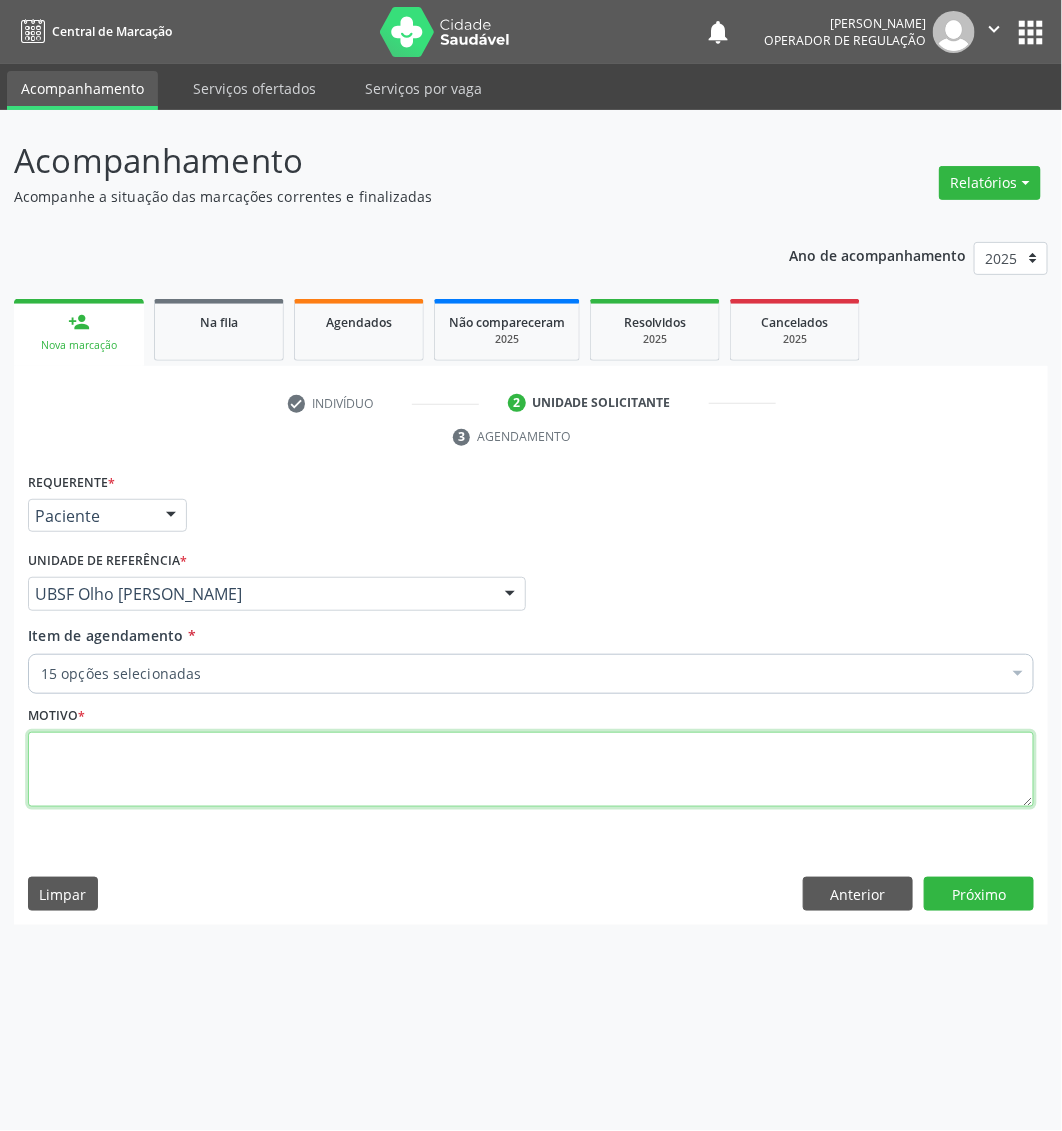 click at bounding box center [531, 770] 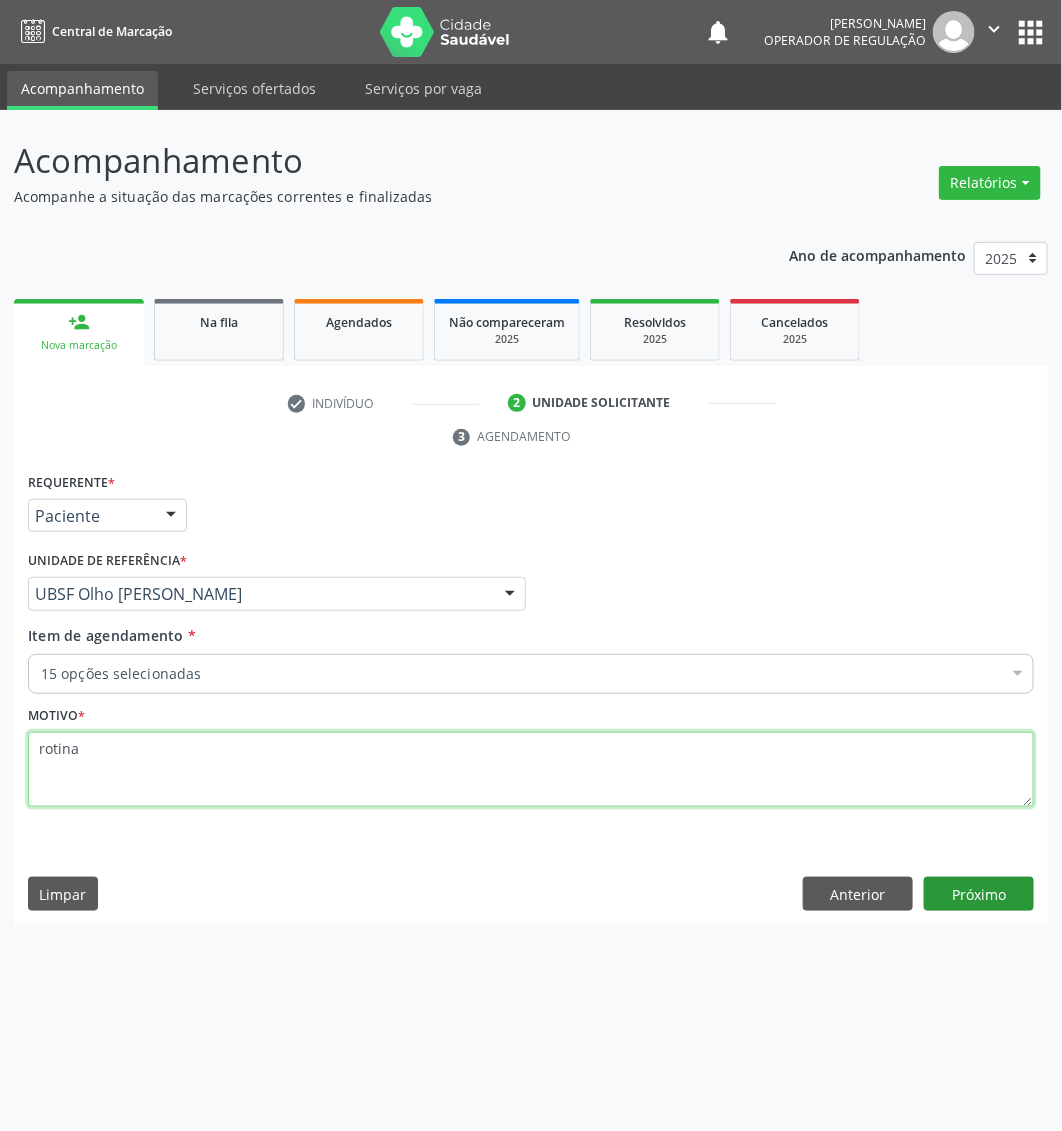 type on "rotina" 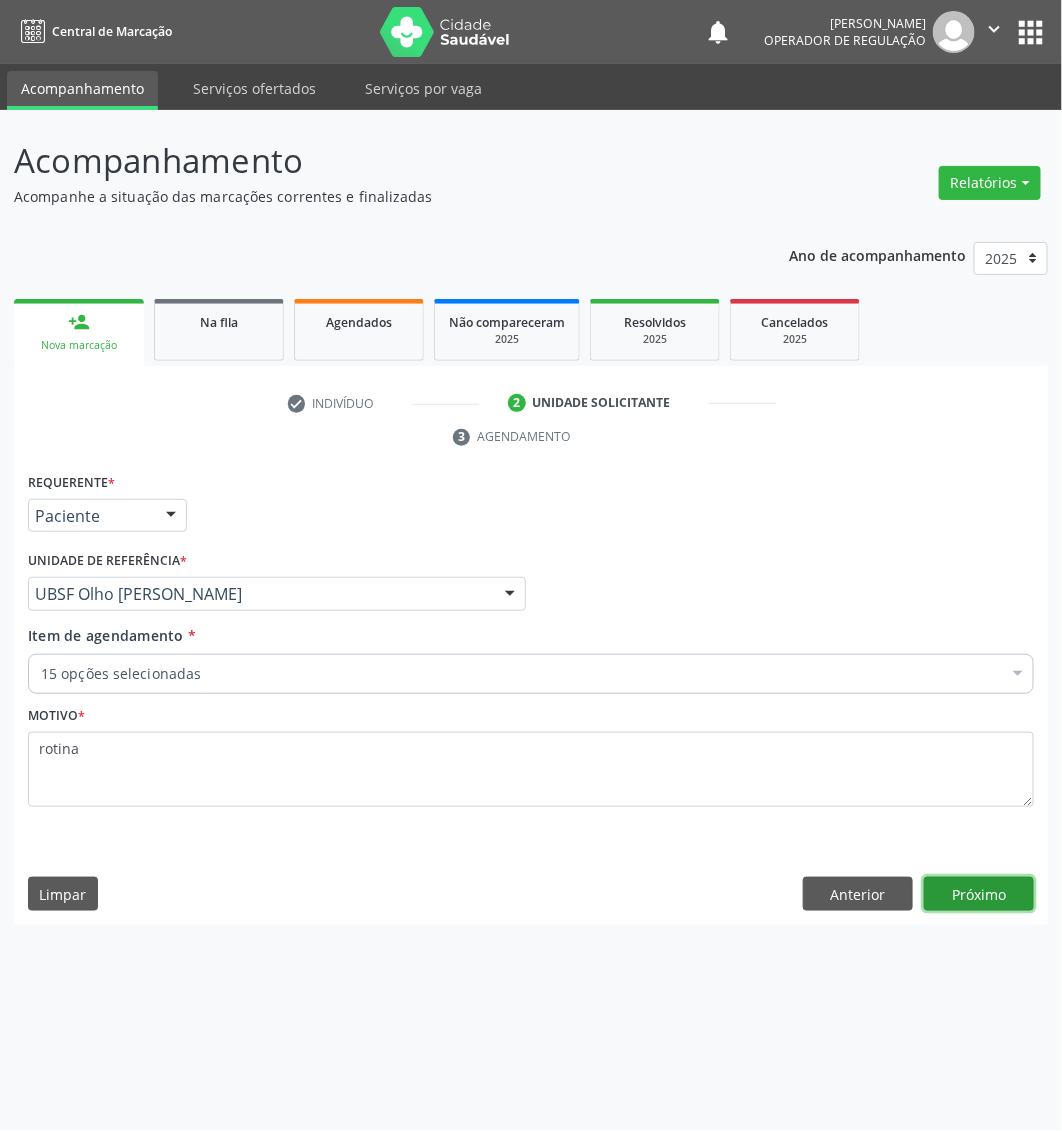 click on "Próximo" at bounding box center [979, 894] 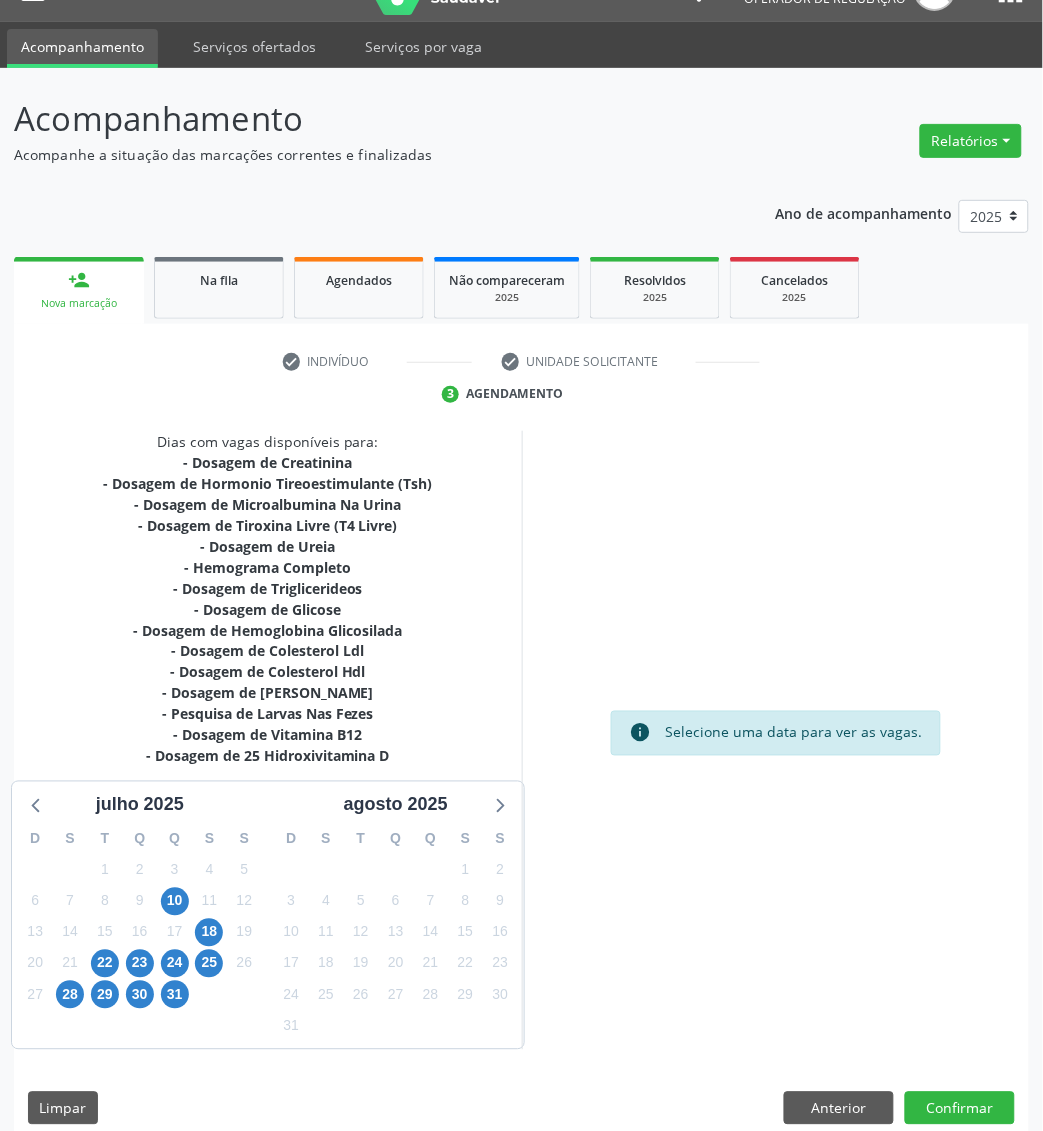 scroll, scrollTop: 65, scrollLeft: 0, axis: vertical 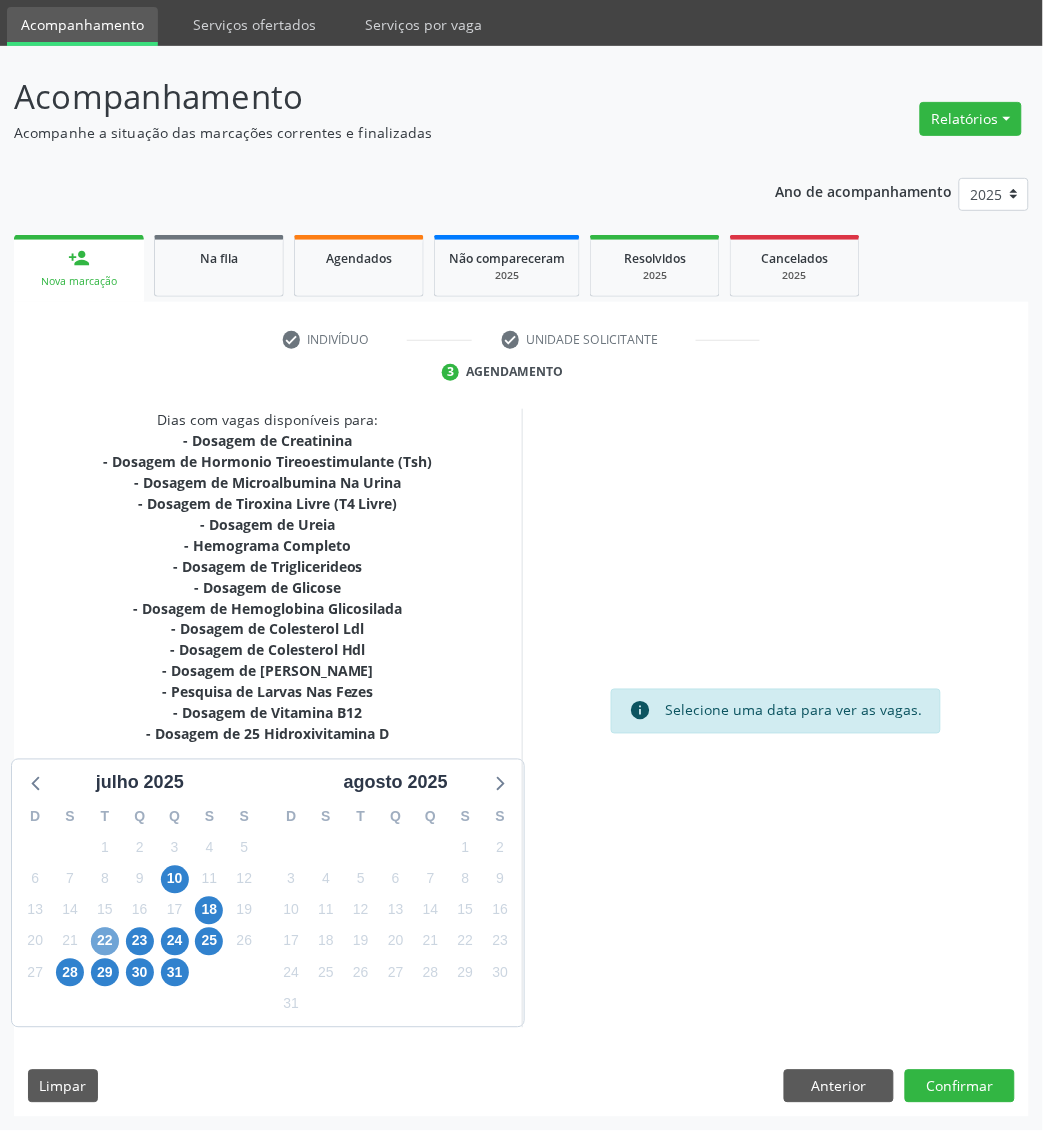 click on "22" at bounding box center [105, 942] 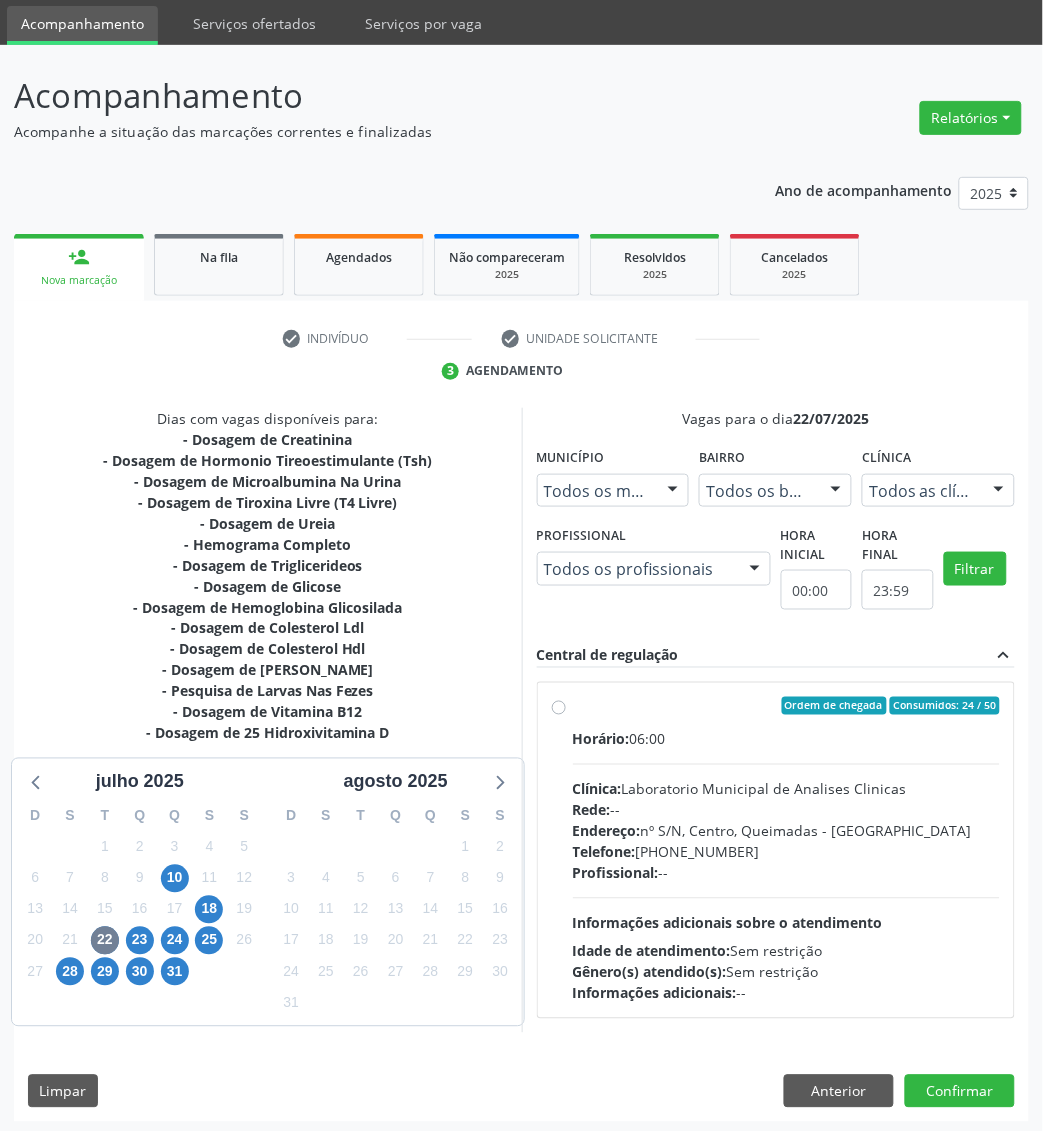 click on "Horário:   06:00
Clínica:  Laboratorio Municipal de Analises Clinicas
Rede:
--
Endereço:   nº [GEOGRAPHIC_DATA] - PB
Telefone:   [PHONE_NUMBER]
Profissional:
--
Informações adicionais sobre o atendimento
Idade de atendimento:
Sem restrição
Gênero(s) atendido(s):
Sem restrição
Informações adicionais:
--" at bounding box center (787, 866) 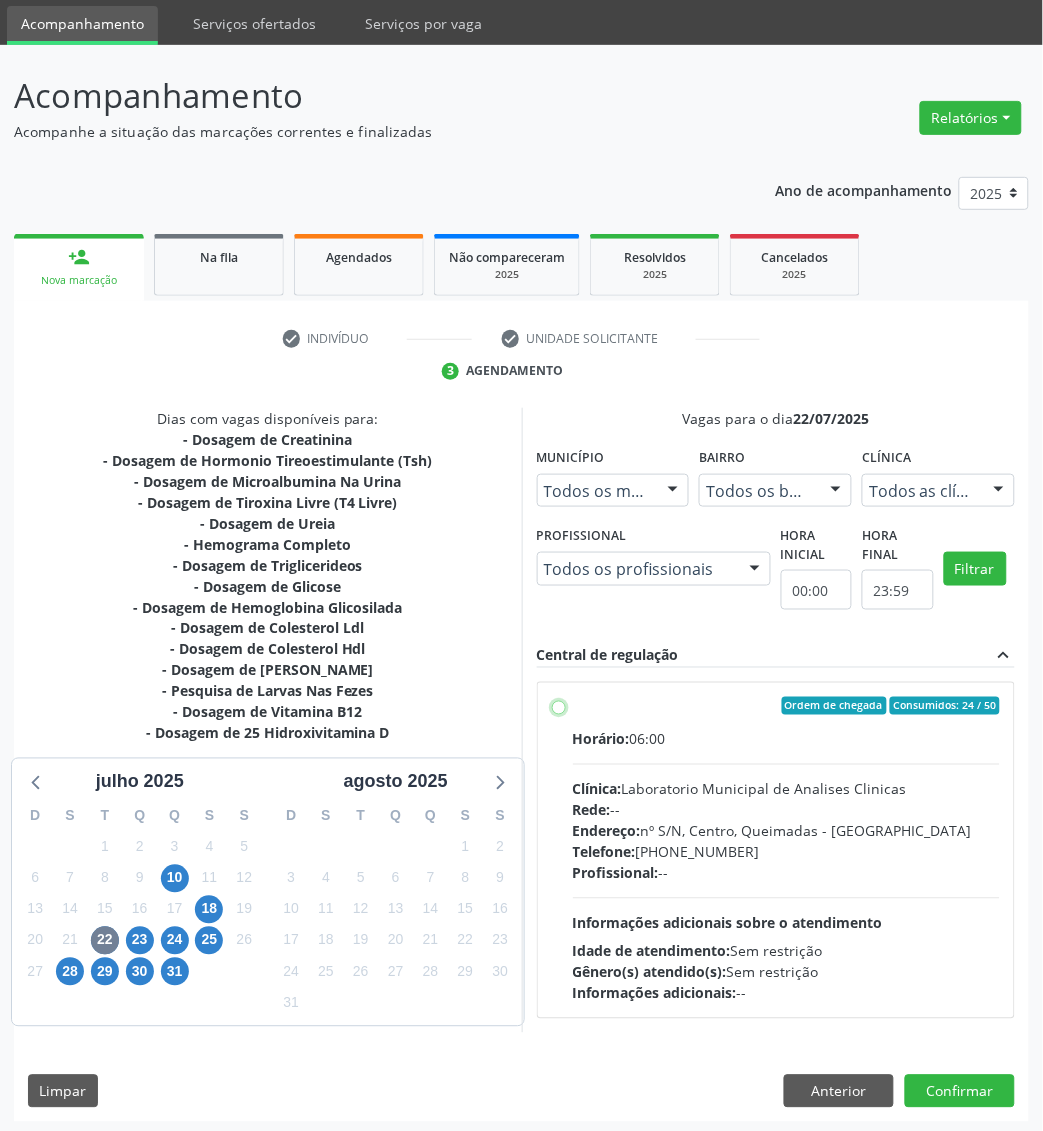 click on "Ordem de chegada
Consumidos: 24 / 50
Horário:   06:00
Clínica:  Laboratorio Municipal de Analises Clinicas
Rede:
--
Endereço:   nº S/N, Centro, Queimadas - PB
Telefone:   (83) 33921344
Profissional:
--
Informações adicionais sobre o atendimento
Idade de atendimento:
Sem restrição
Gênero(s) atendido(s):
Sem restrição
Informações adicionais:
--" at bounding box center [559, 706] 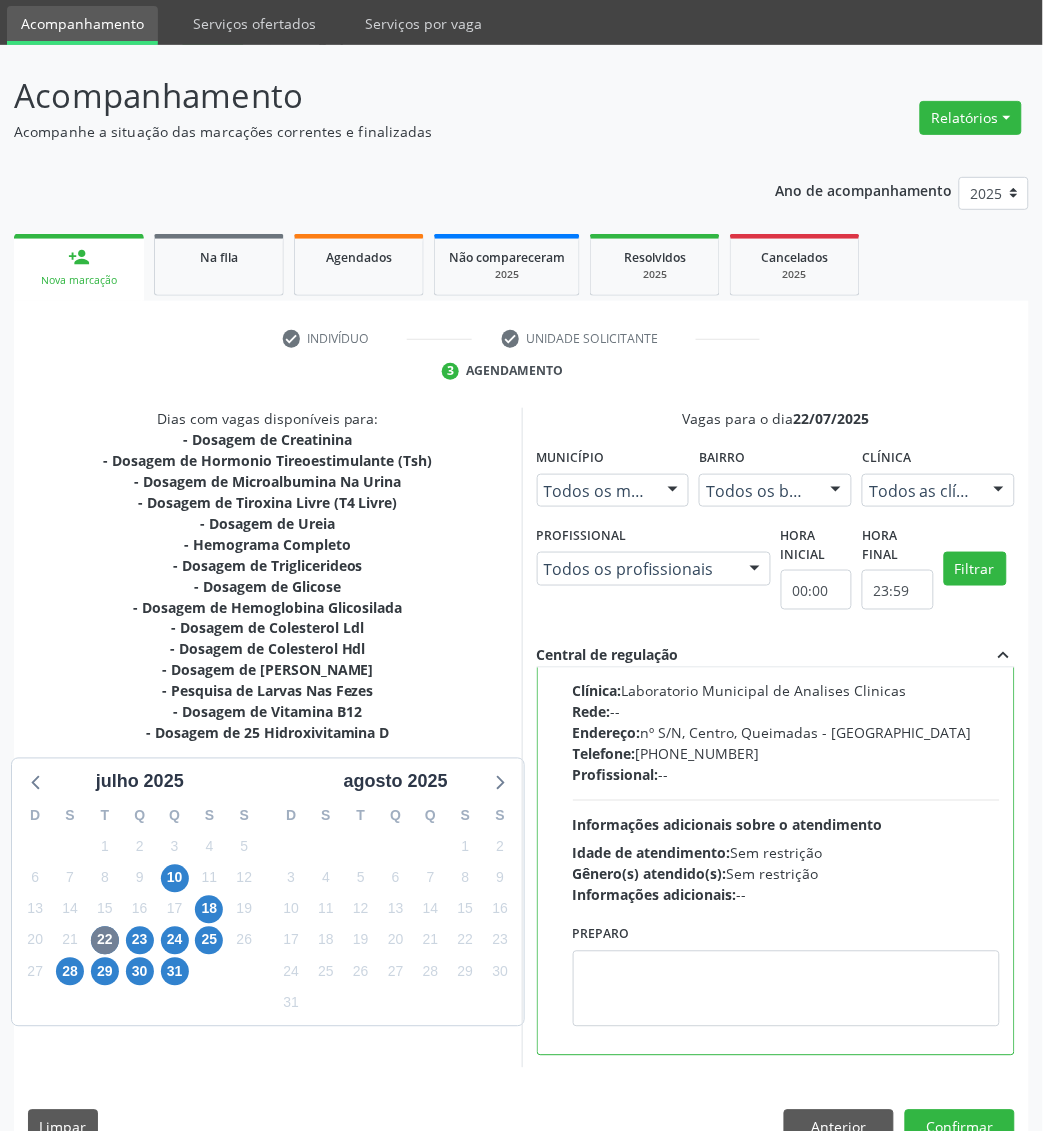 scroll, scrollTop: 100, scrollLeft: 0, axis: vertical 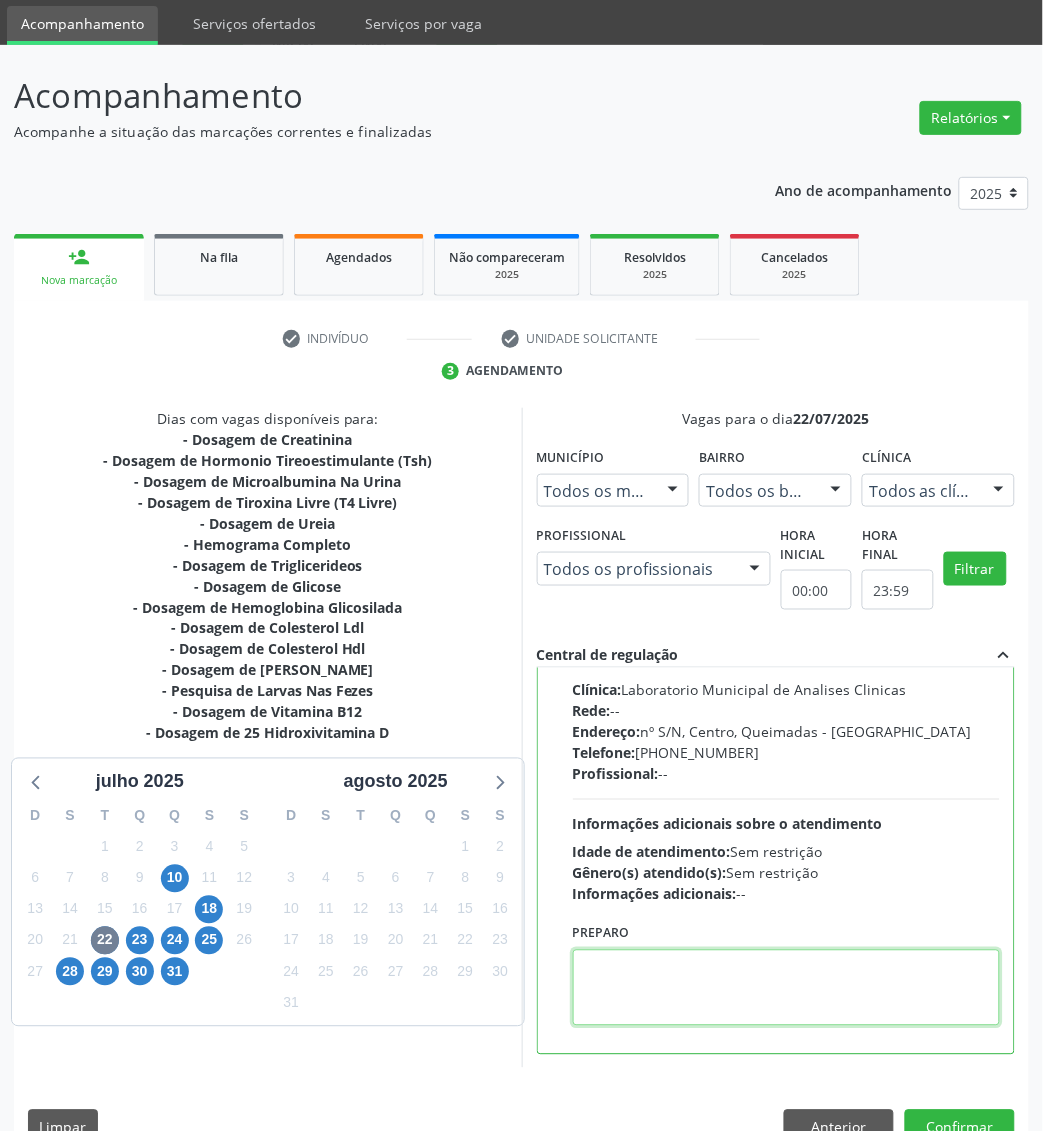 click at bounding box center (787, 988) 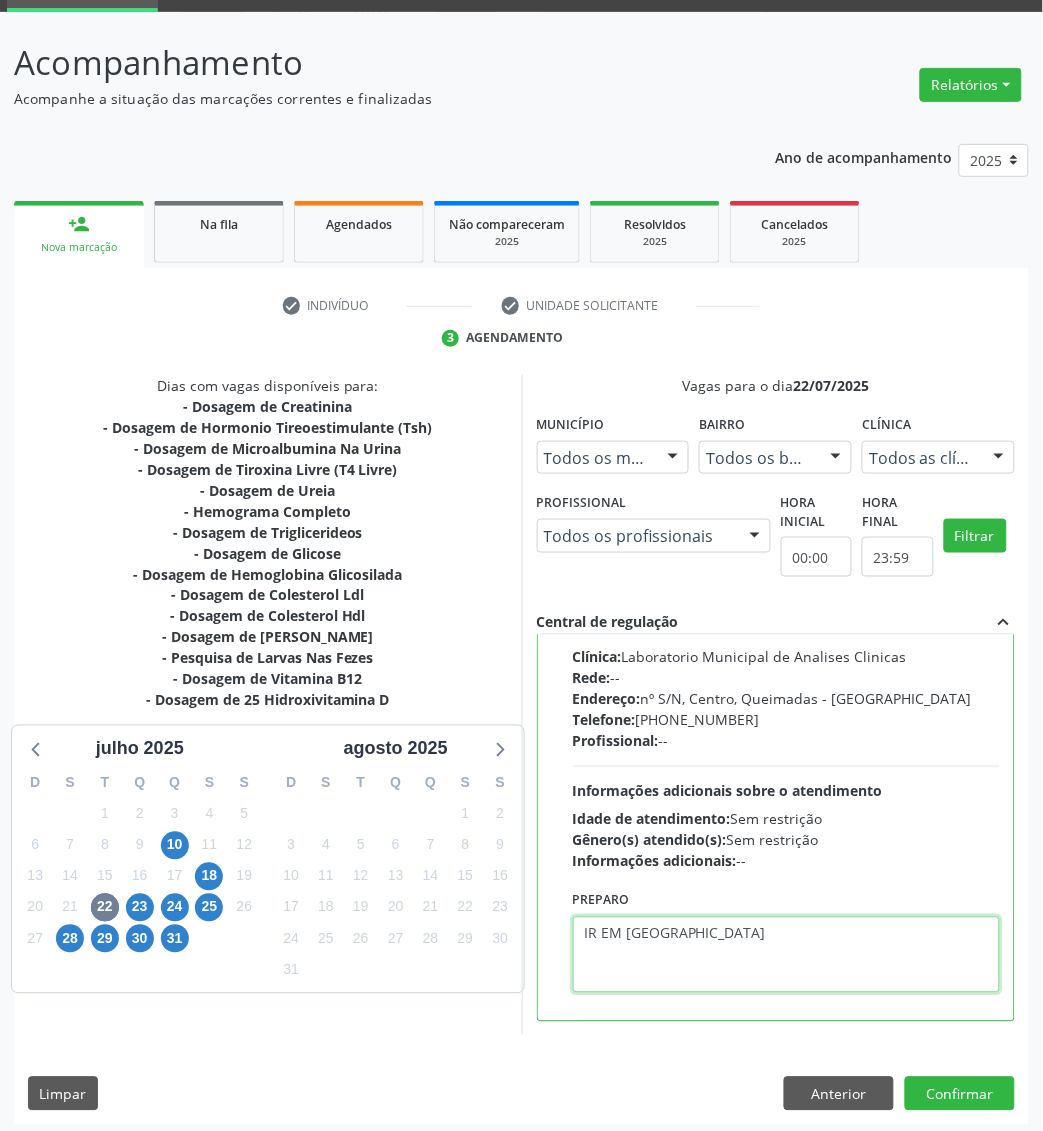scroll, scrollTop: 106, scrollLeft: 0, axis: vertical 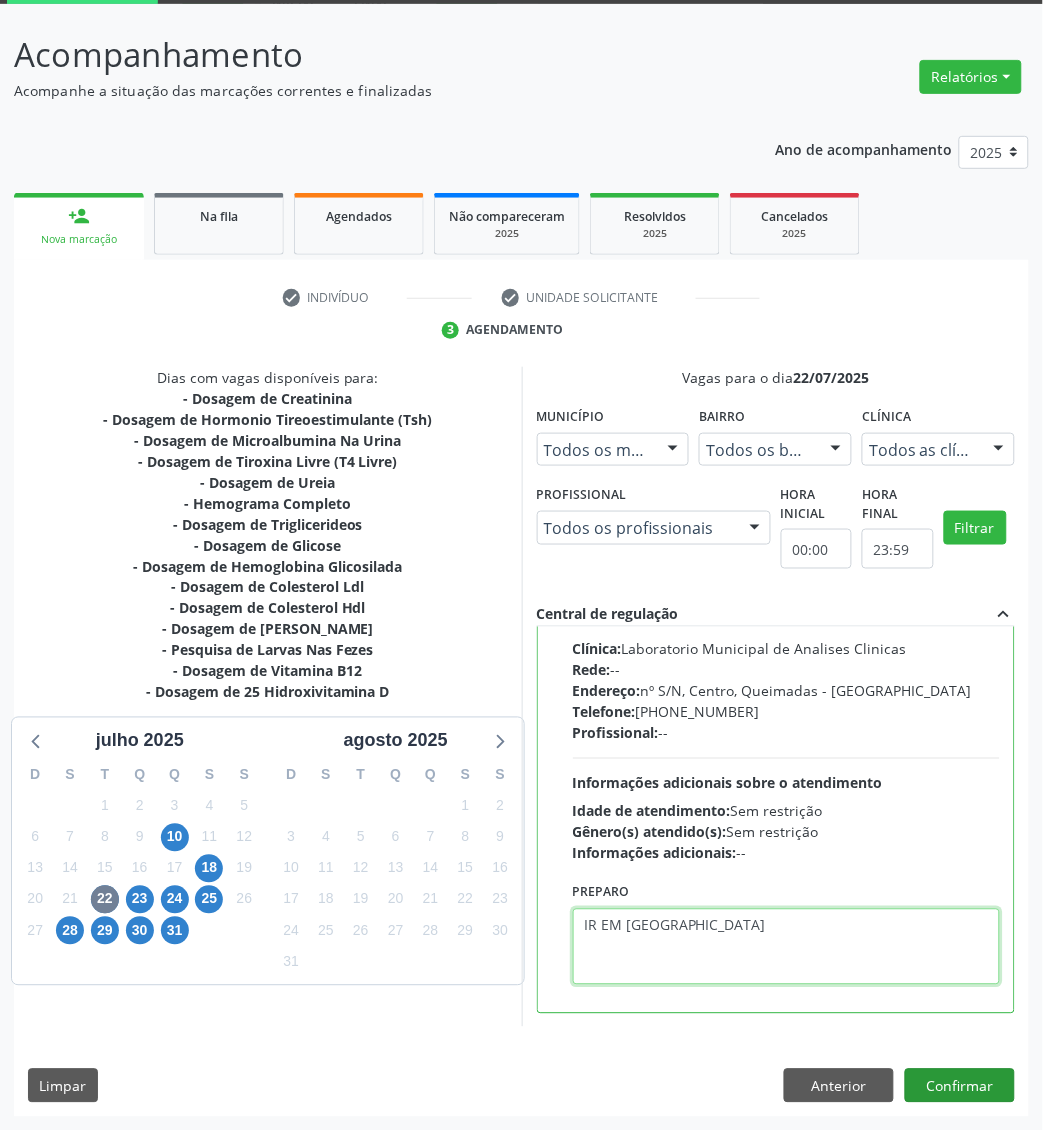 type on "IR EM [GEOGRAPHIC_DATA]" 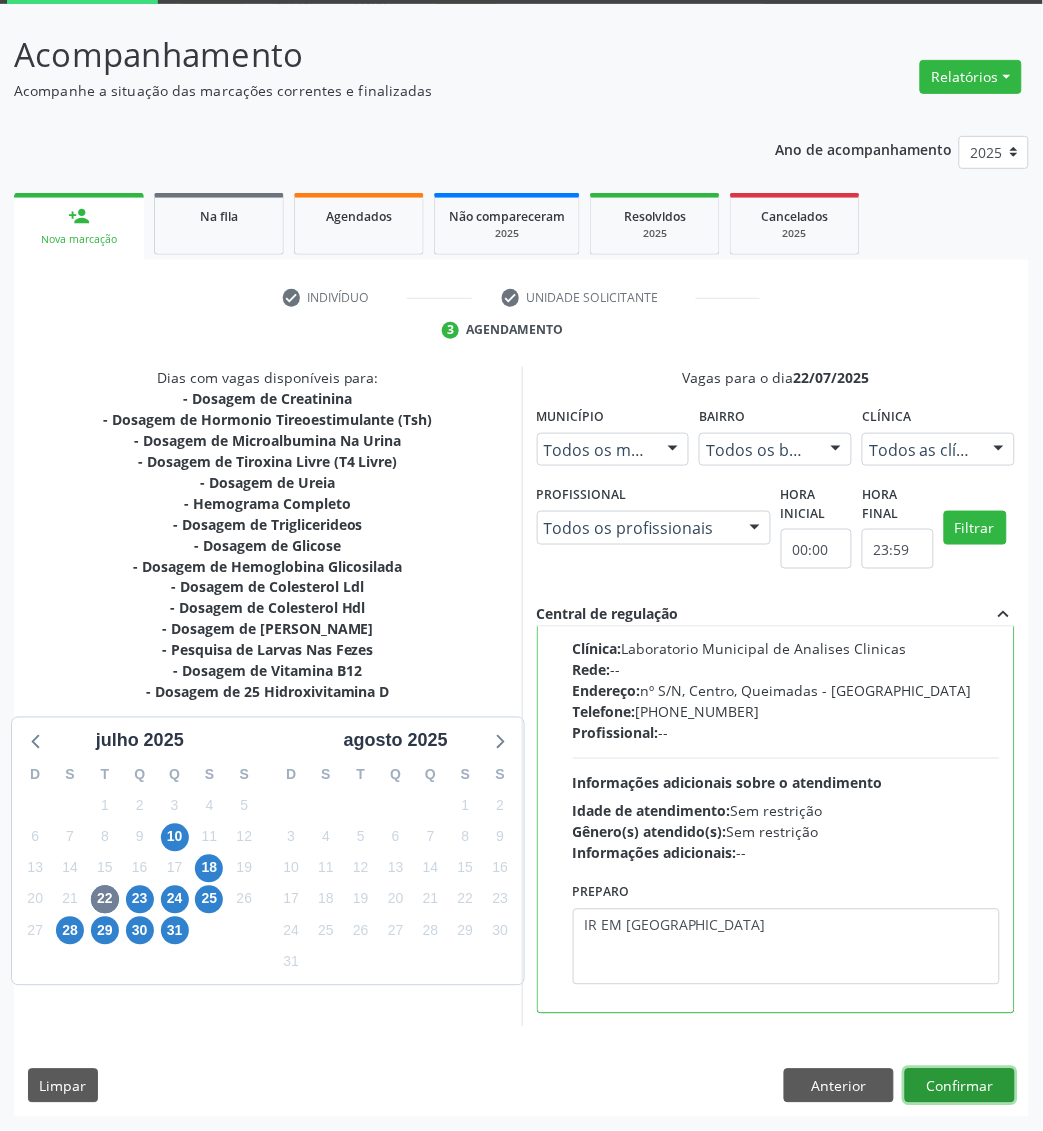 click on "Confirmar" at bounding box center [960, 1086] 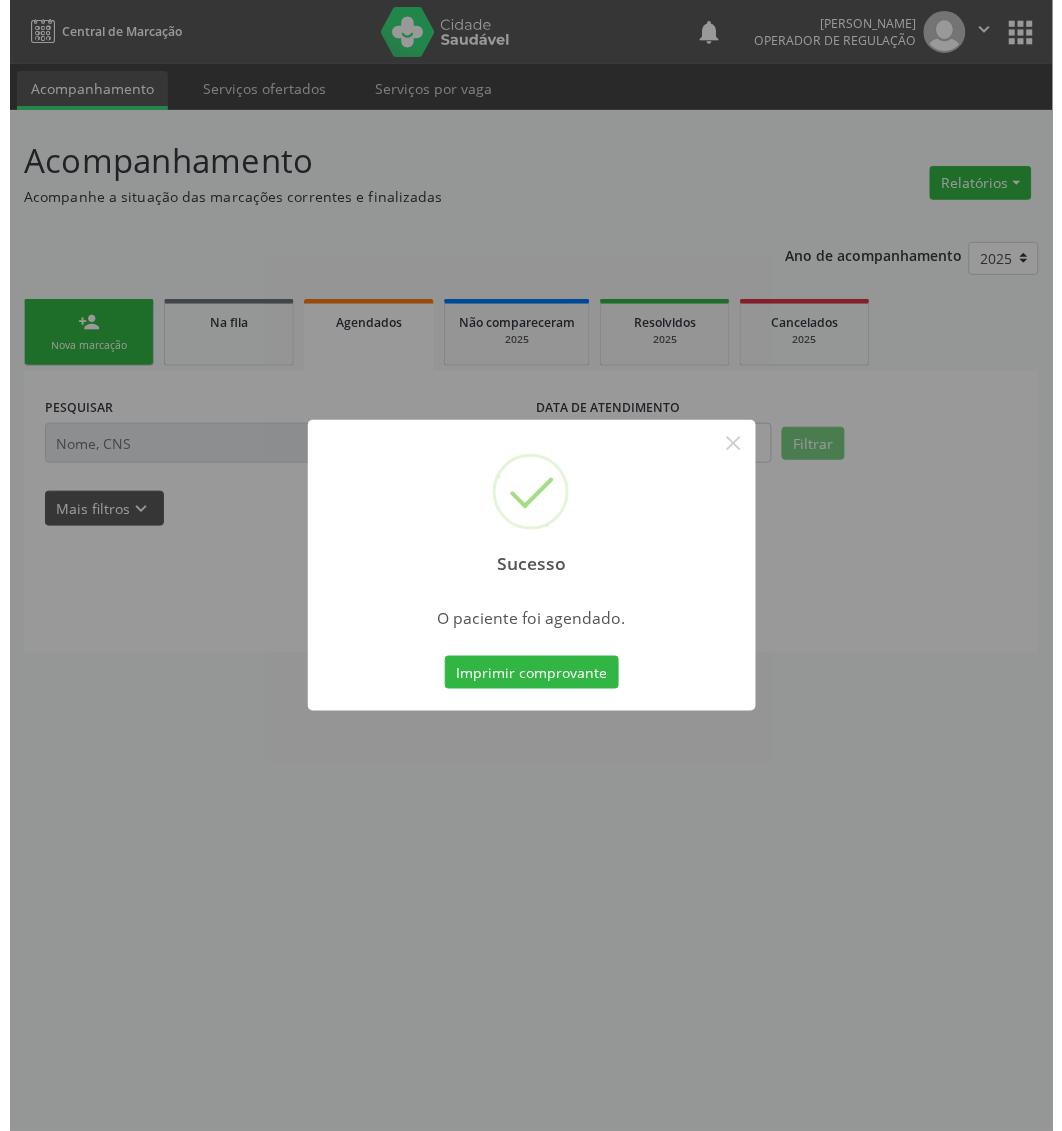scroll, scrollTop: 0, scrollLeft: 0, axis: both 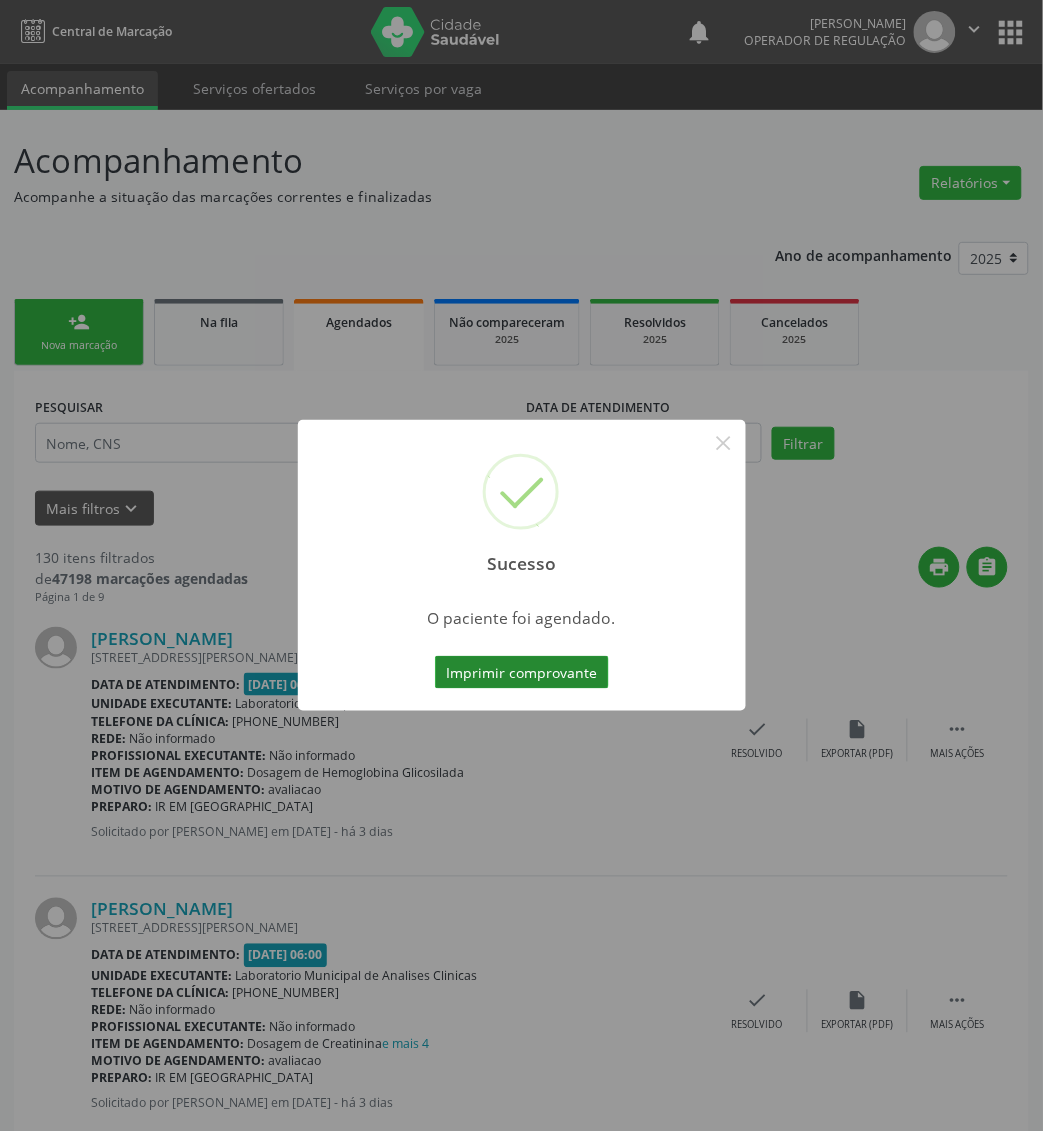 click on "Imprimir comprovante" at bounding box center [522, 673] 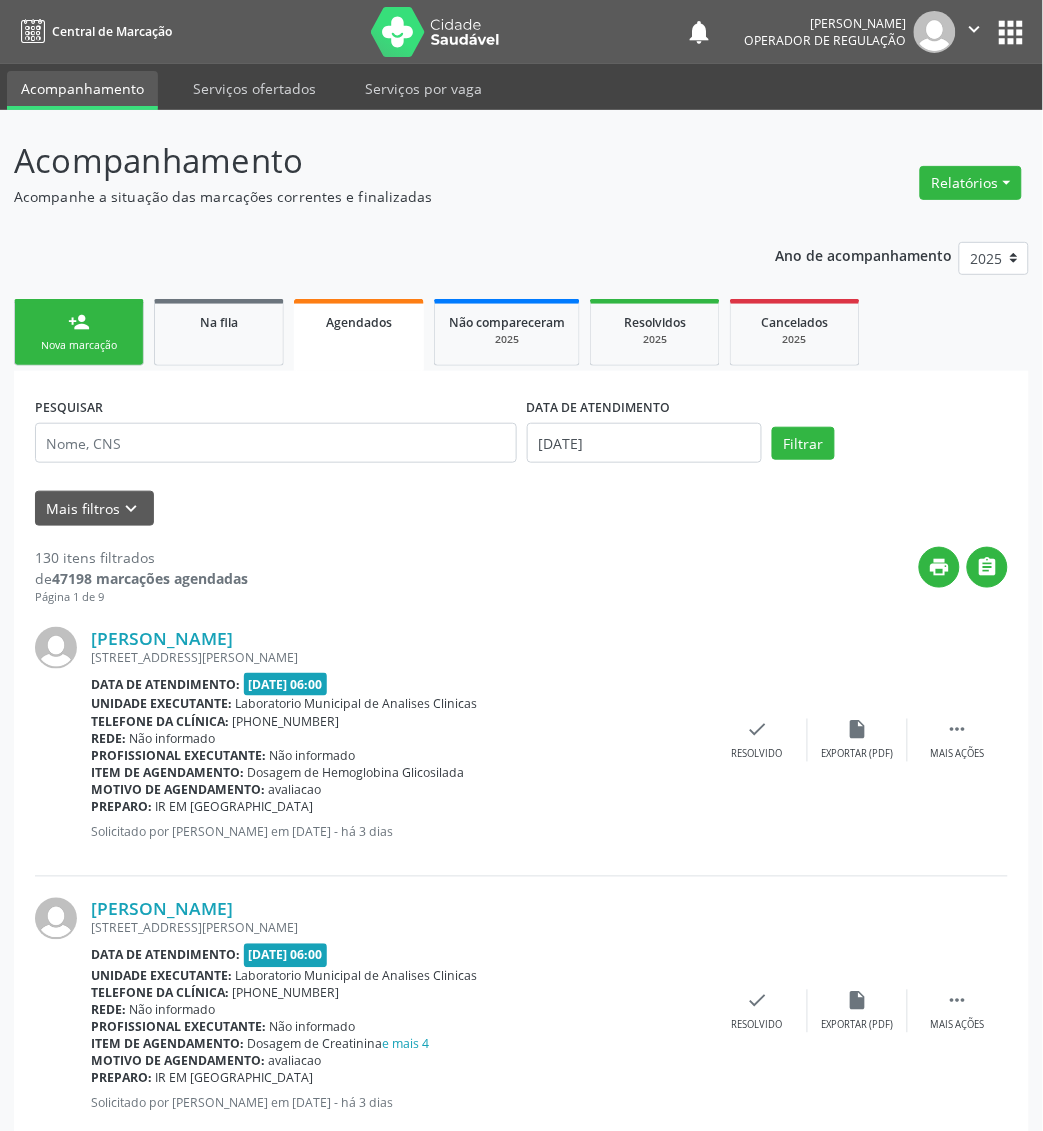 click on "person_add
Nova marcação" at bounding box center (79, 332) 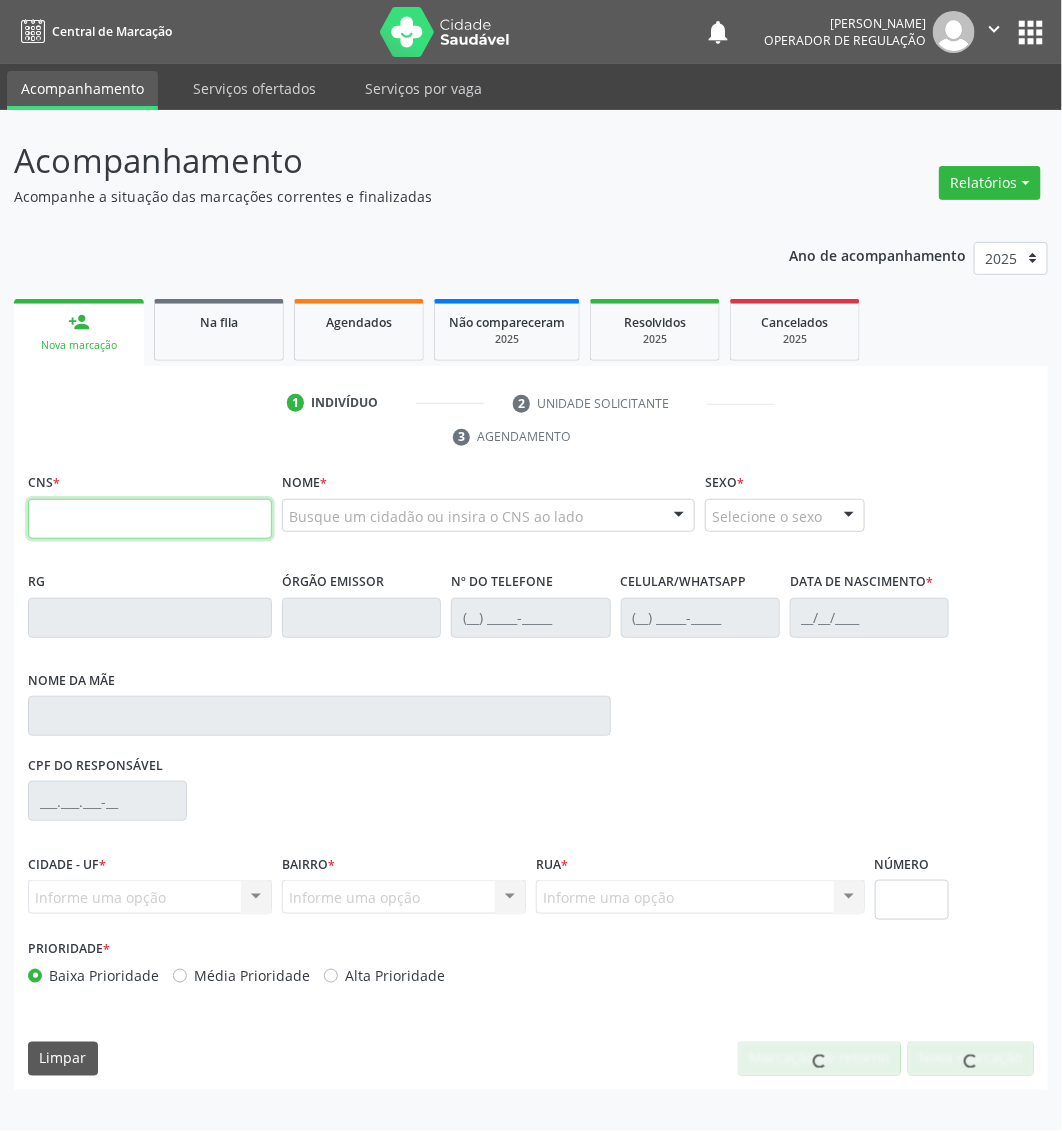 click at bounding box center [150, 519] 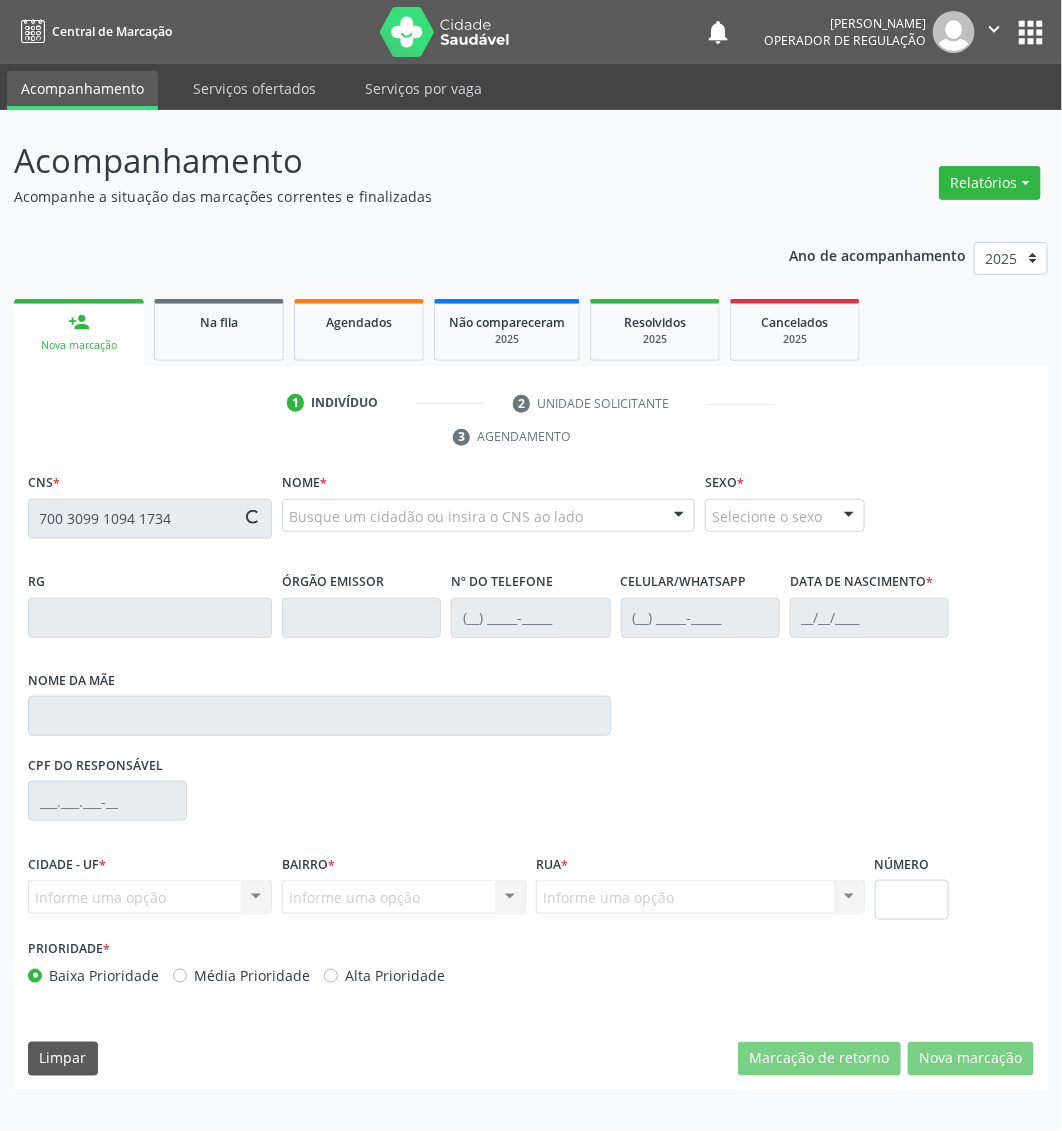 type on "700 3099 1094 1734" 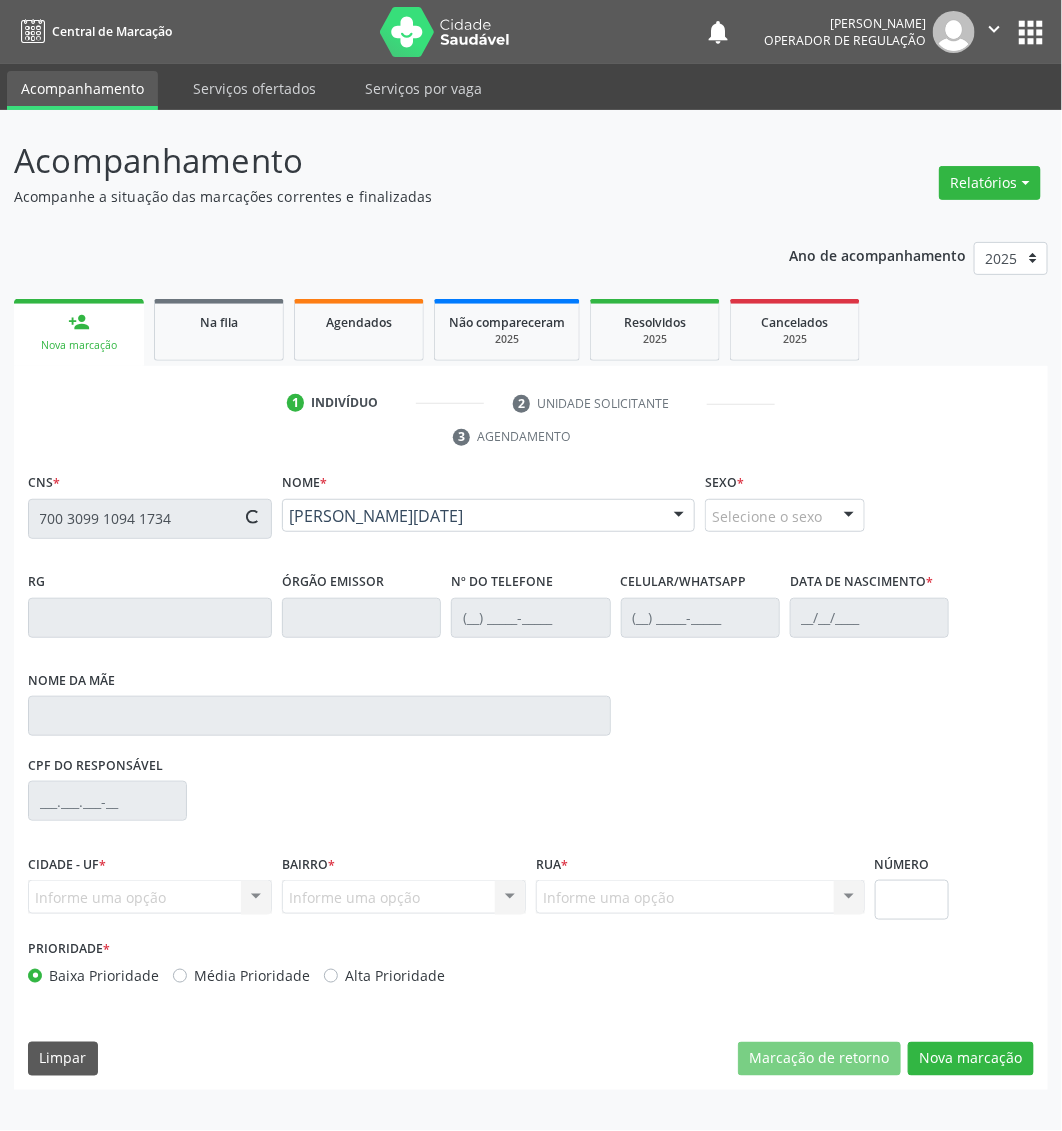 type on "(83) 99689-9853" 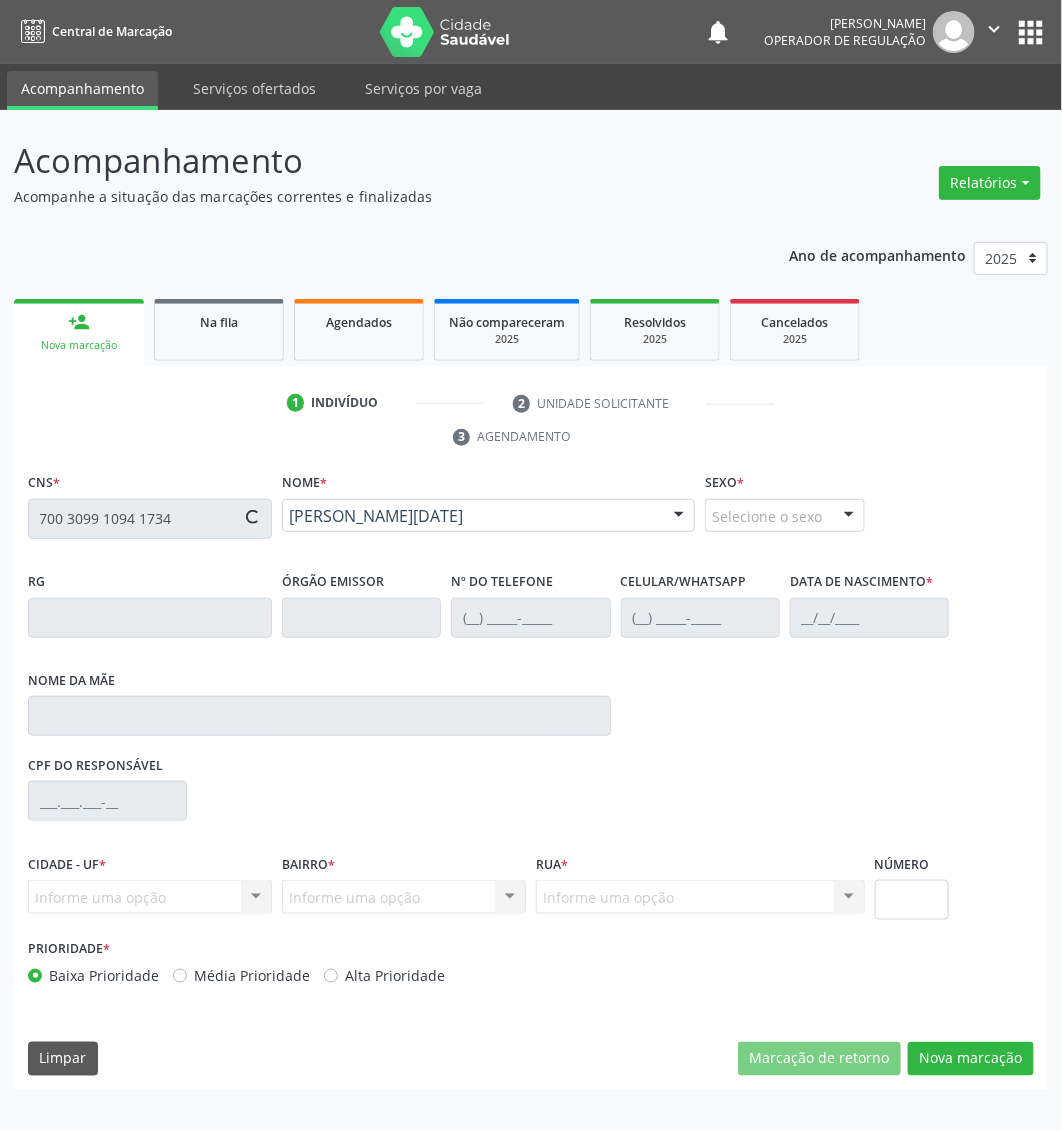 type on "24/07/1963" 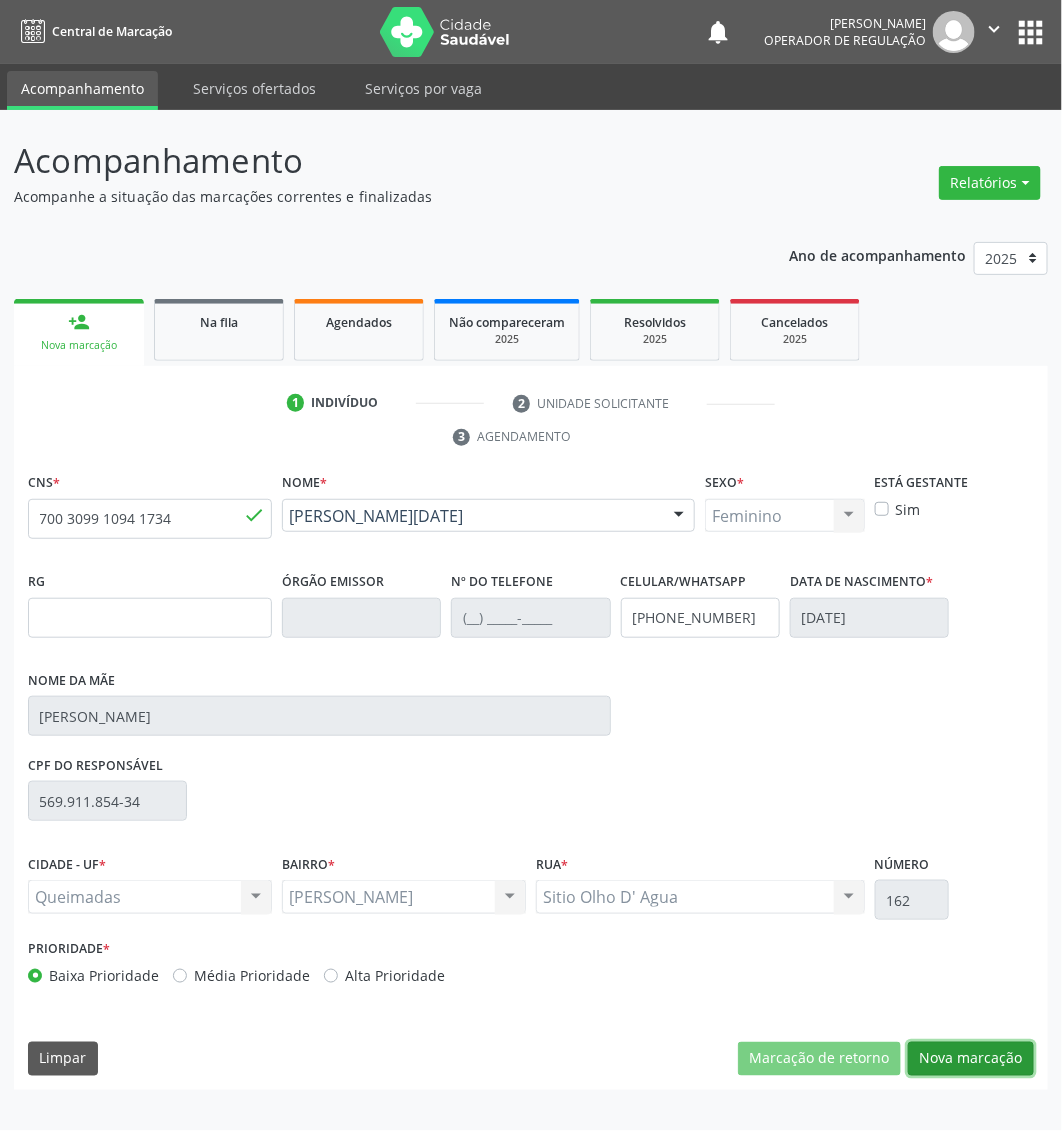 click on "Nova marcação" at bounding box center [971, 1059] 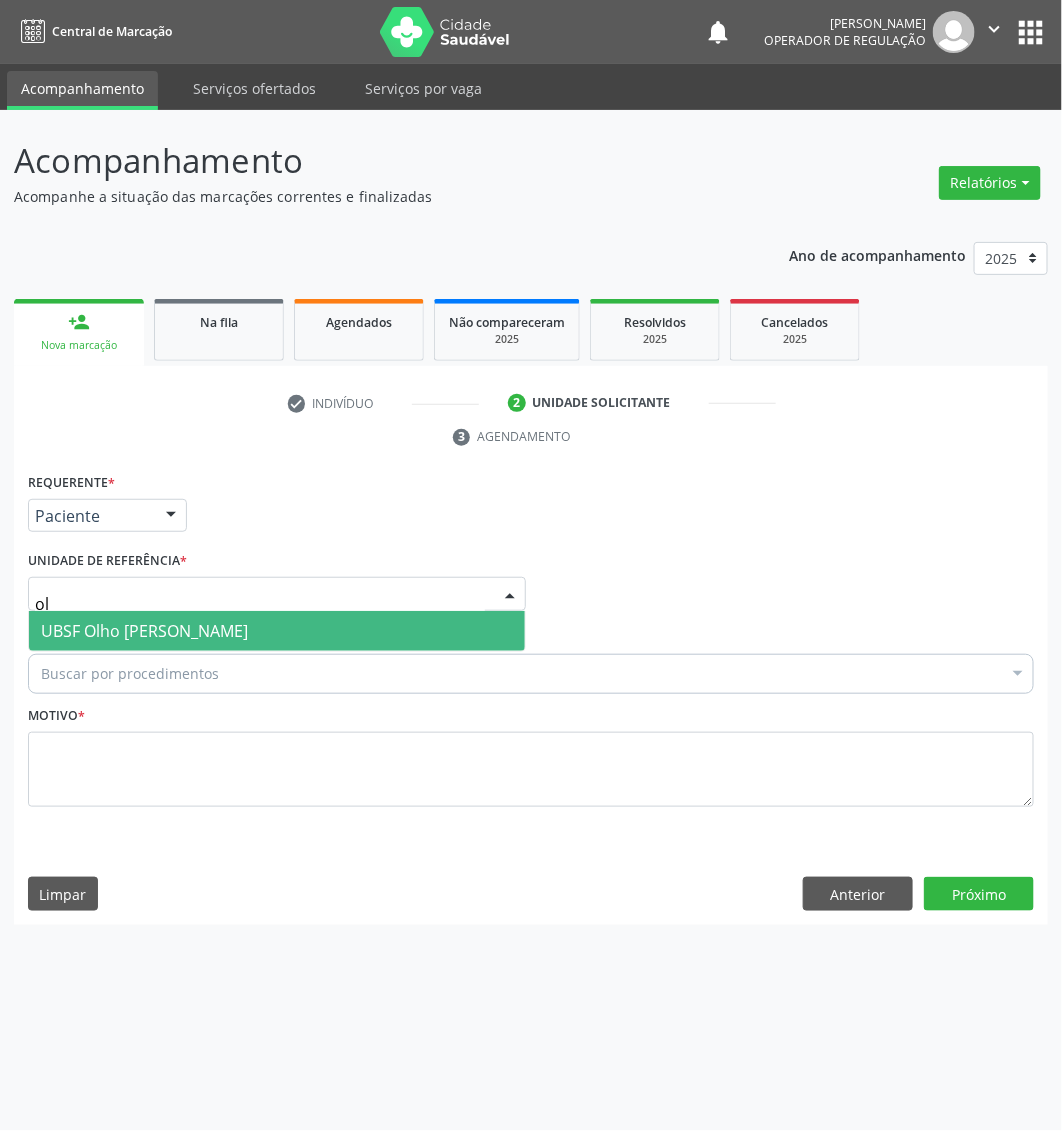 type on "olh" 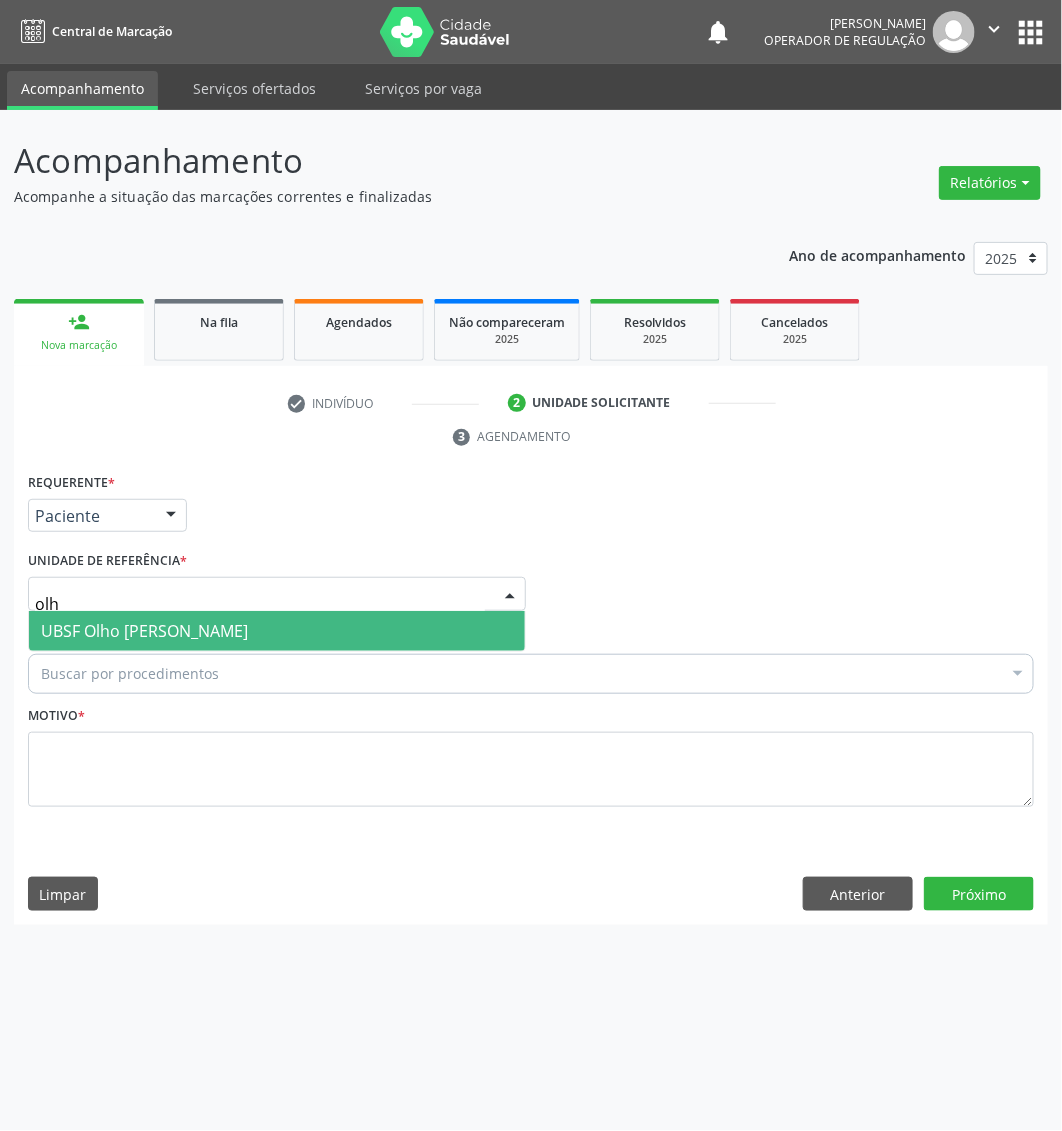click on "UBSF Olho [PERSON_NAME]" at bounding box center (277, 631) 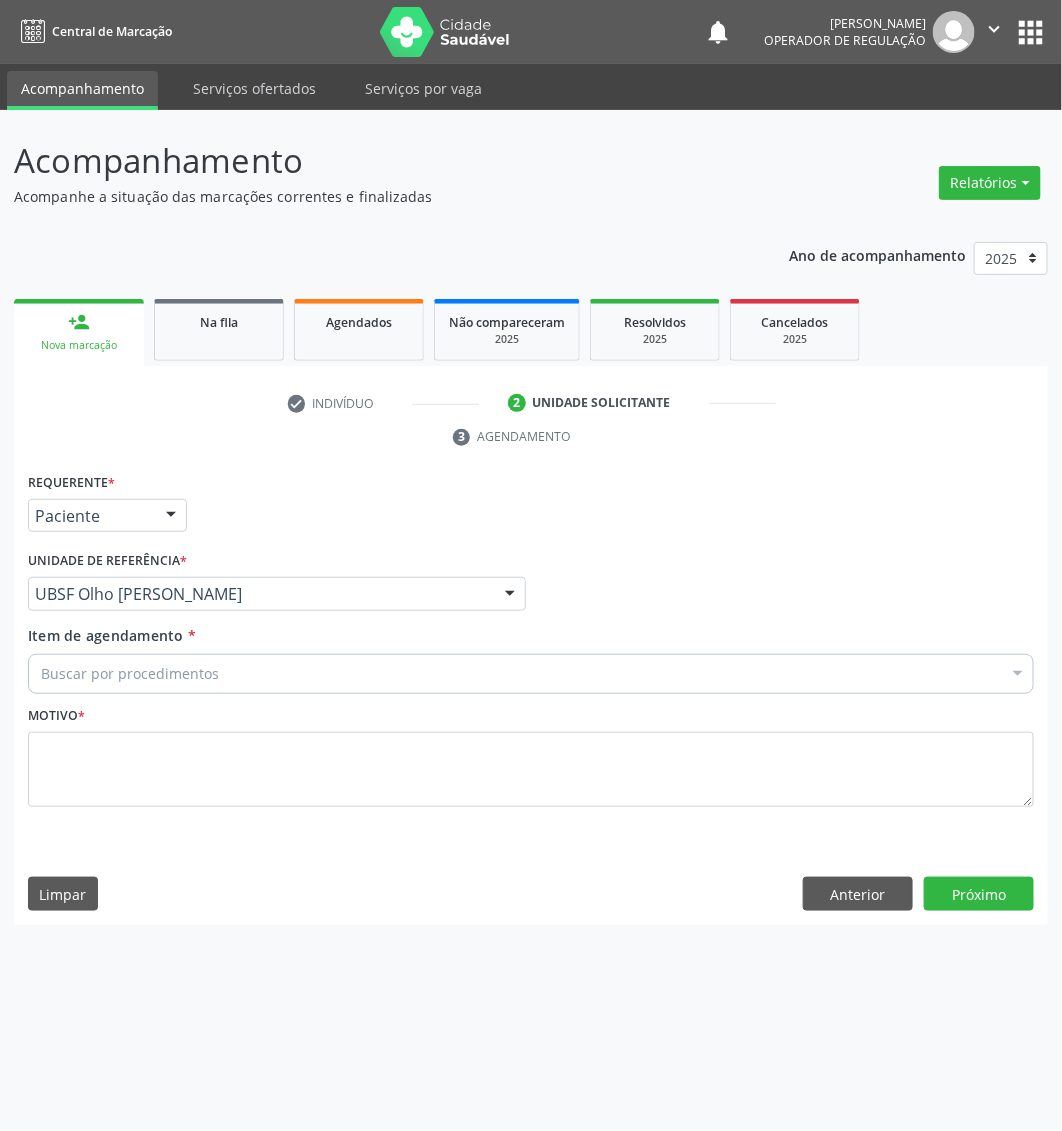 click on "Buscar por procedimentos" at bounding box center (531, 674) 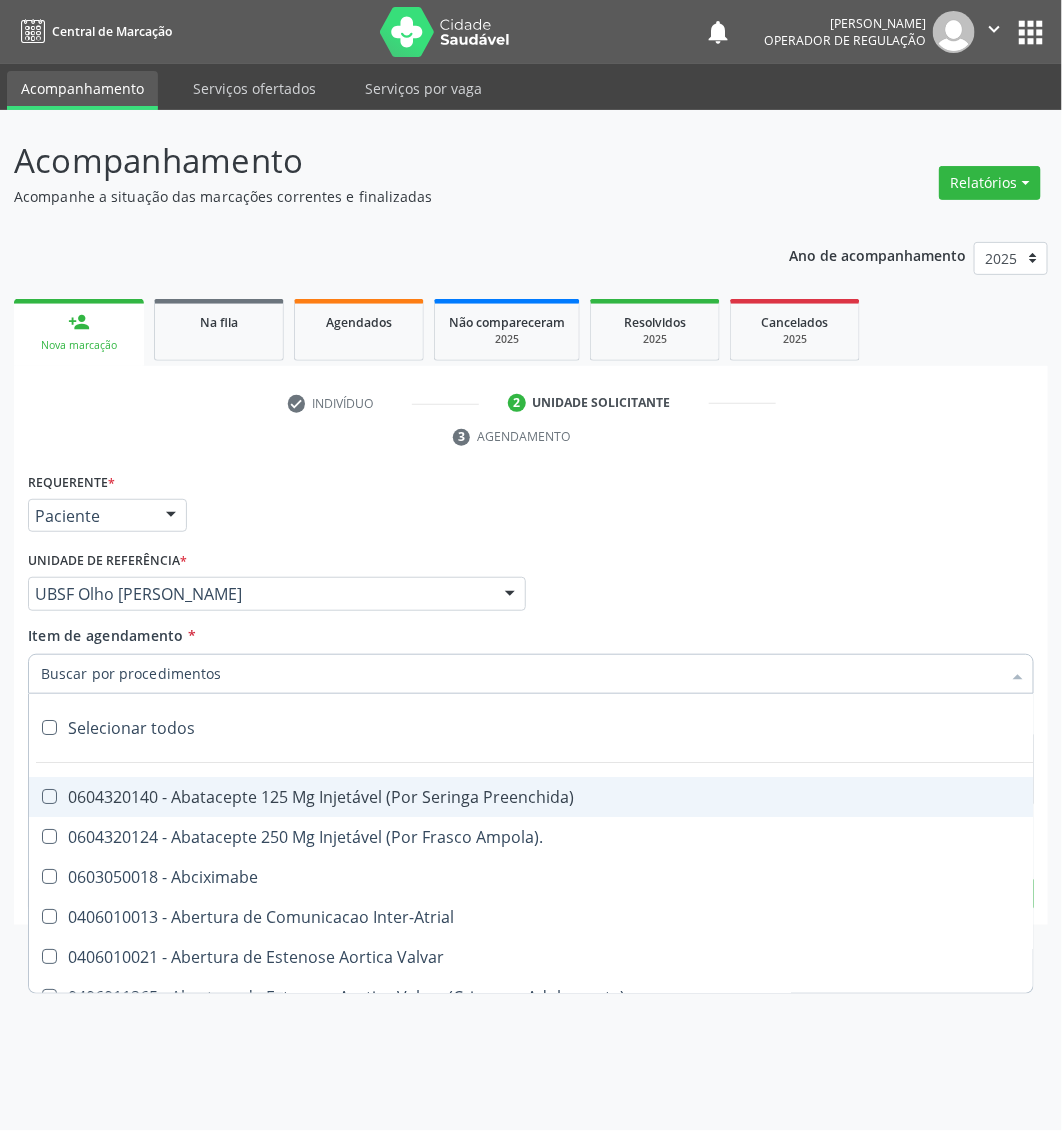 paste on "Dosagem de Creatinina" 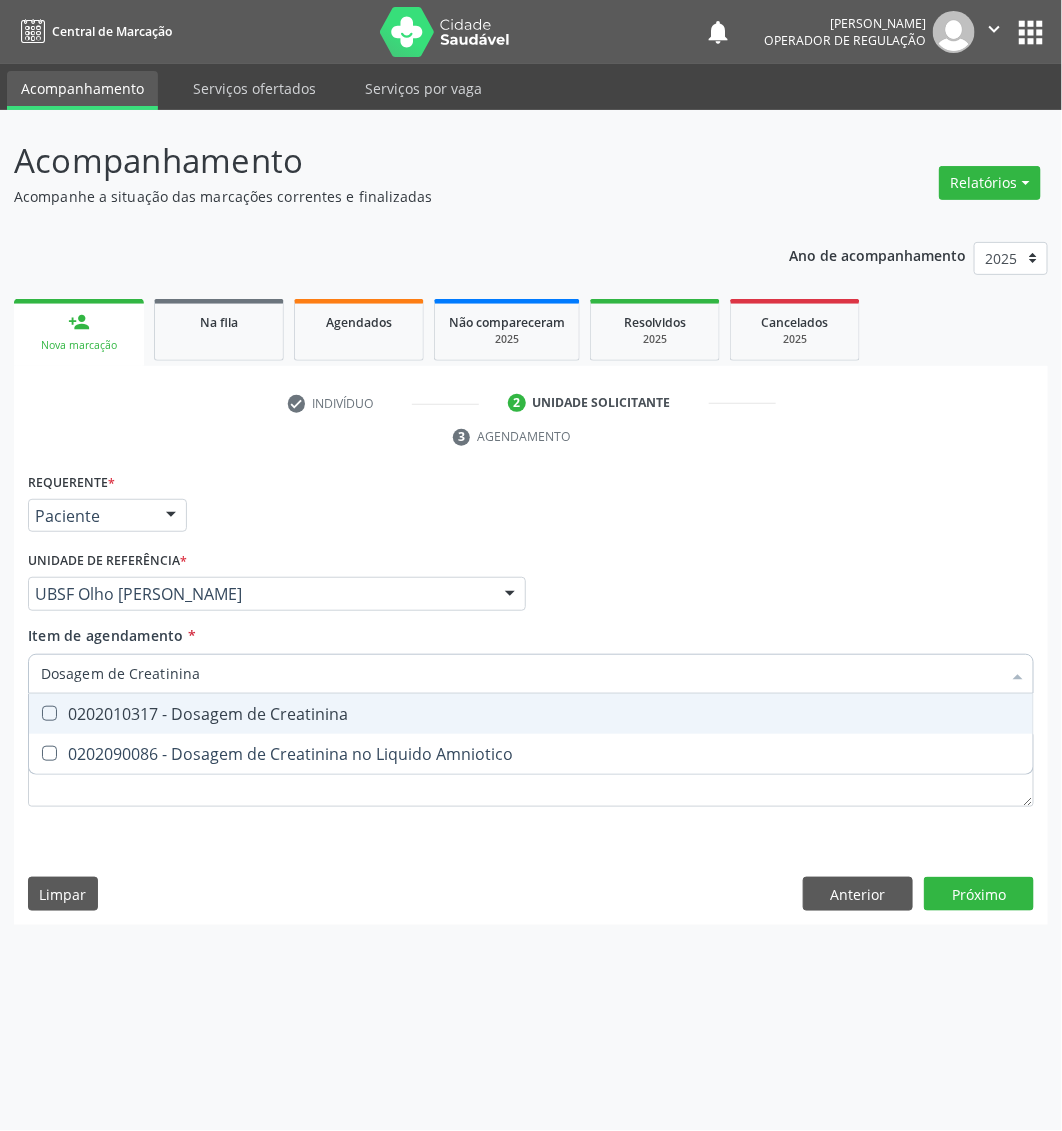 click on "0202010317 - Dosagem de Creatinina" at bounding box center [531, 714] 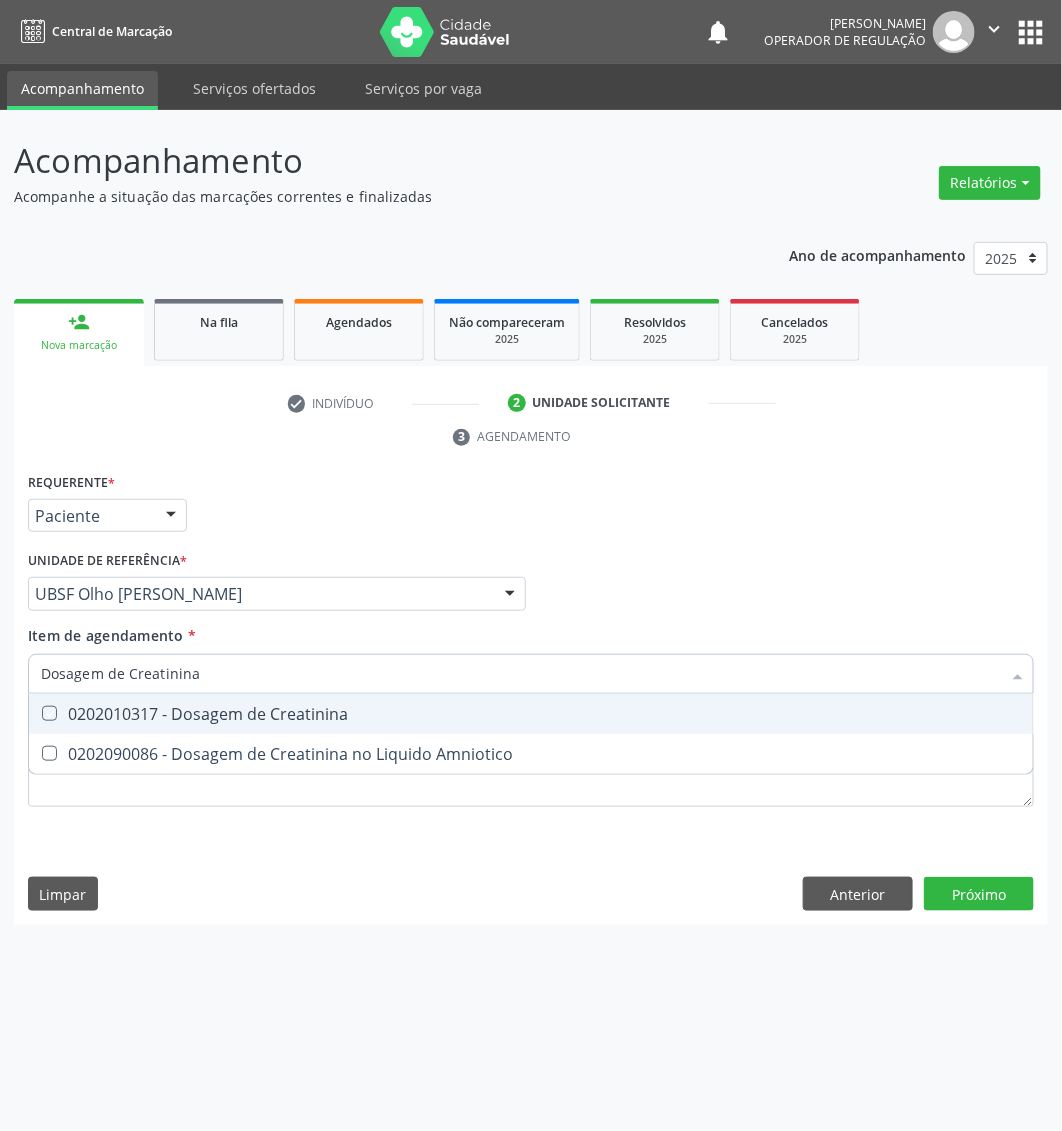 checkbox on "true" 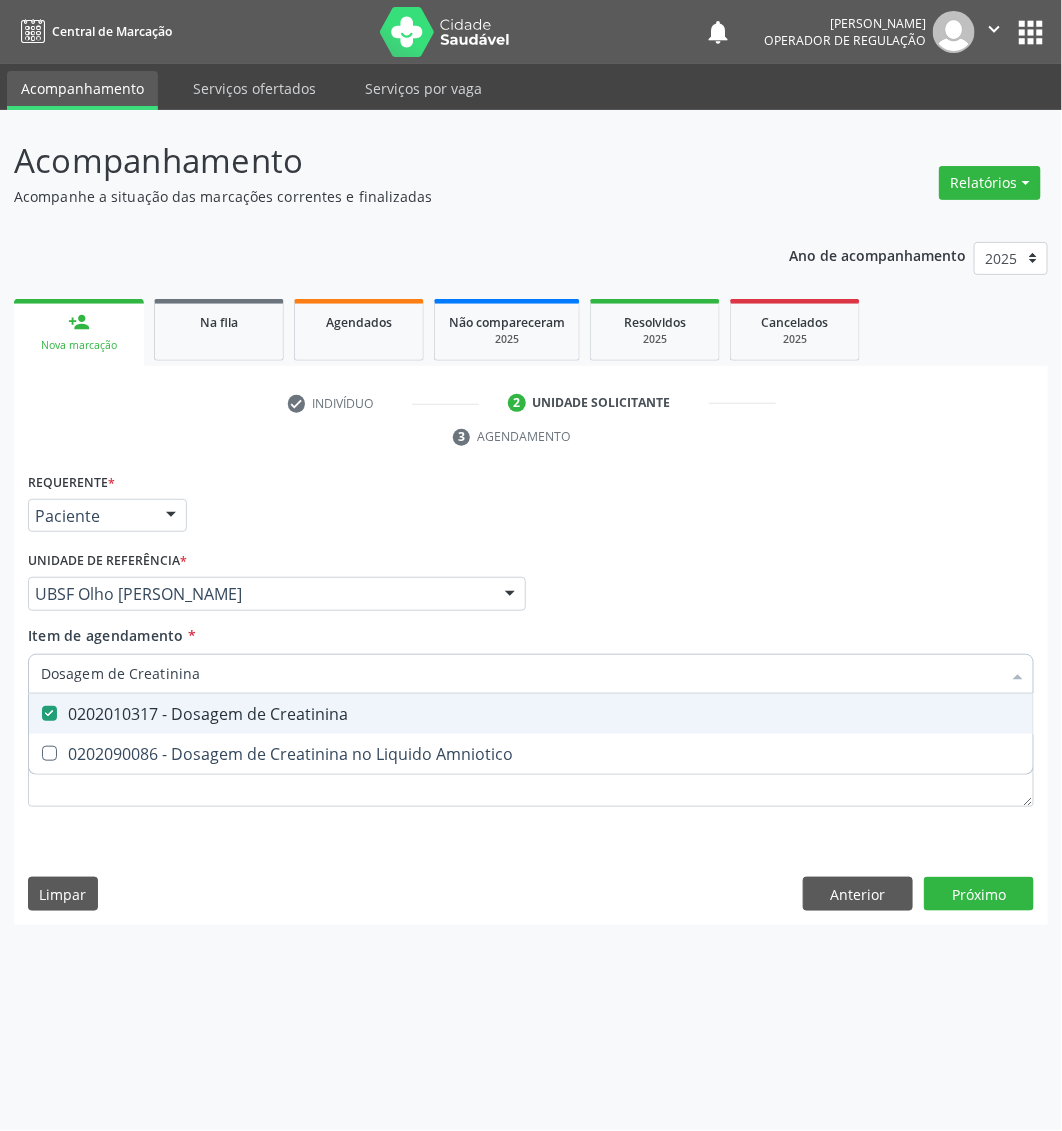 checkbox on "true" 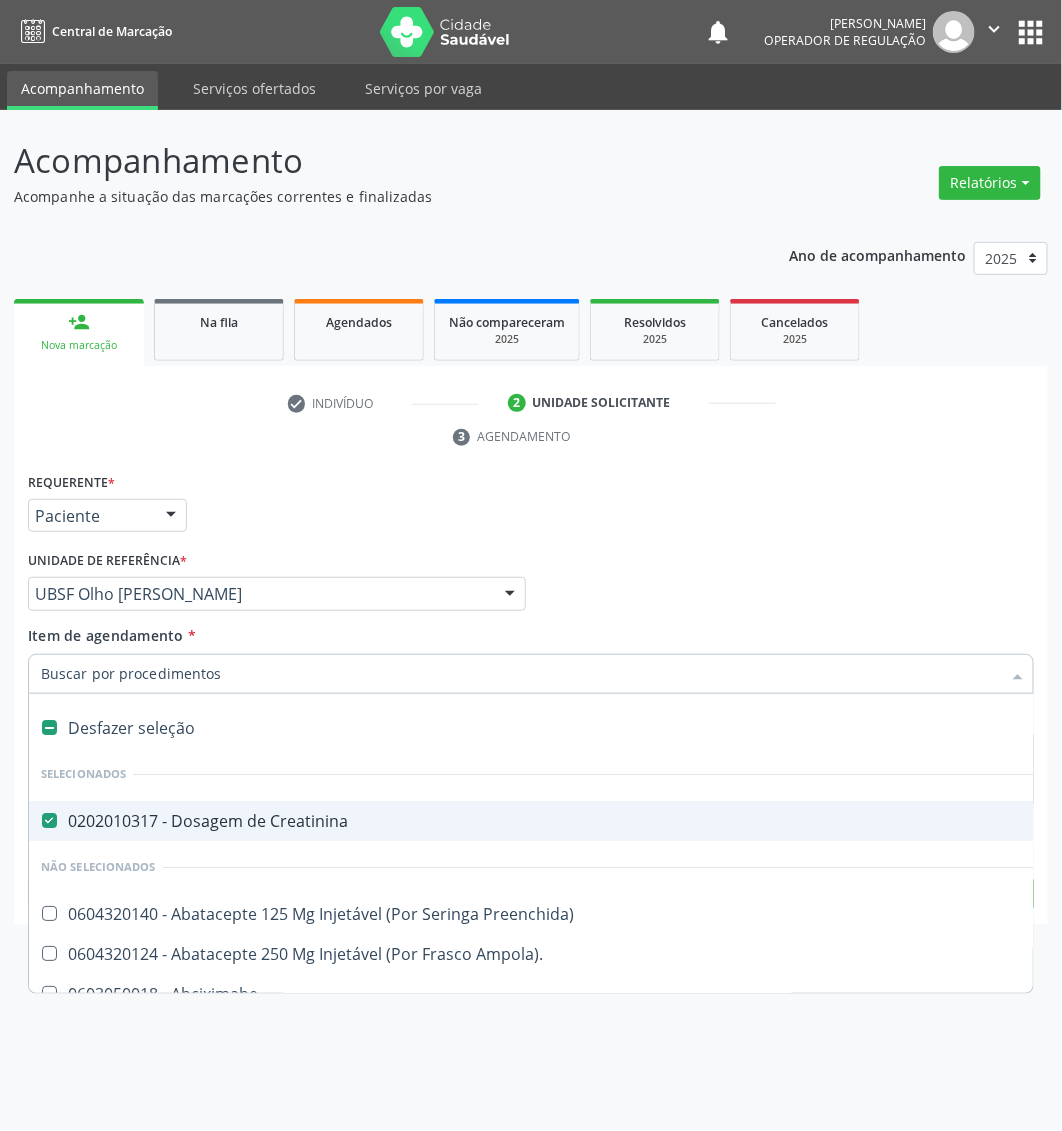 paste on "Dosagem de estradiol" 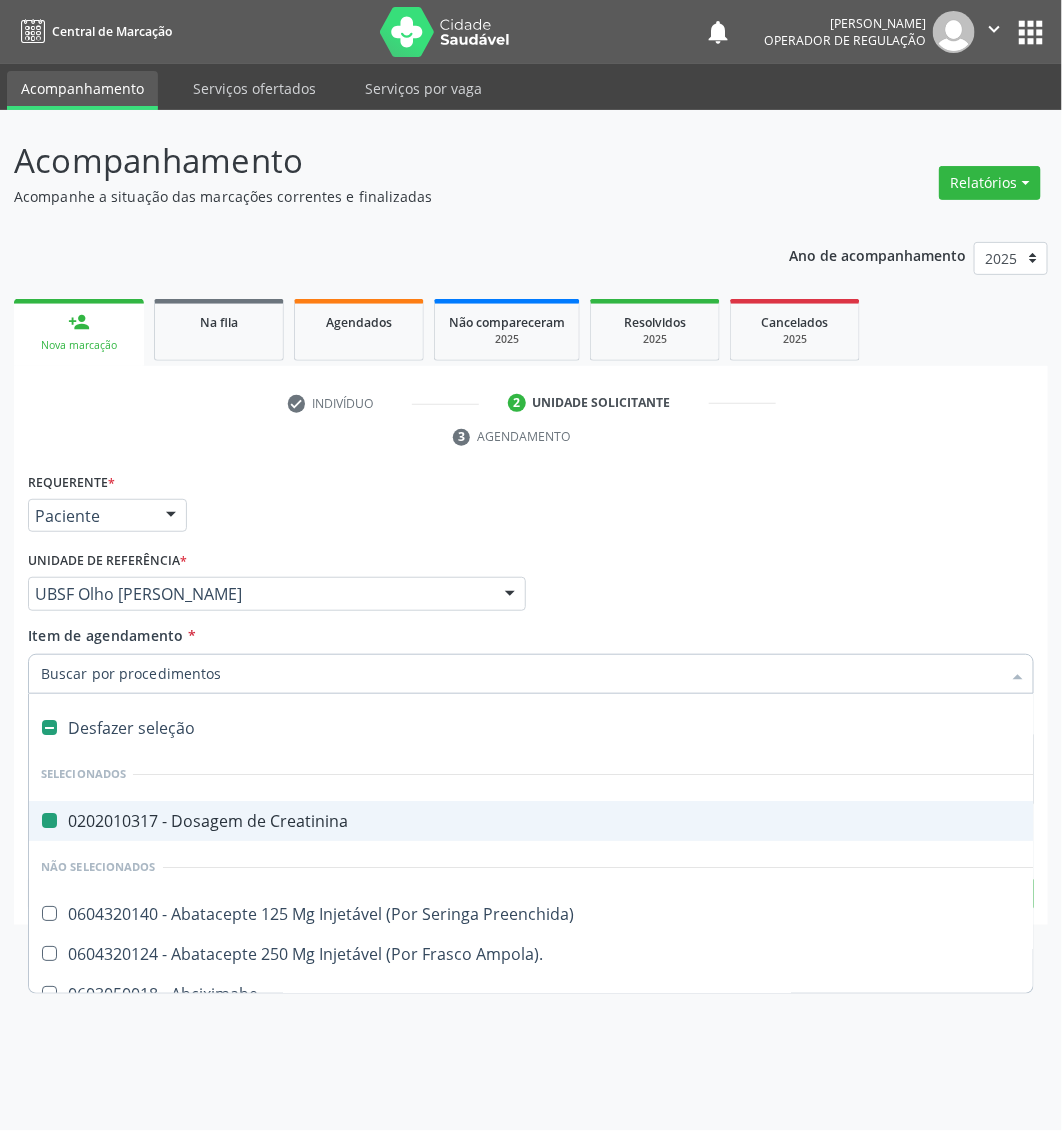 type on "Dosagem de estradiol" 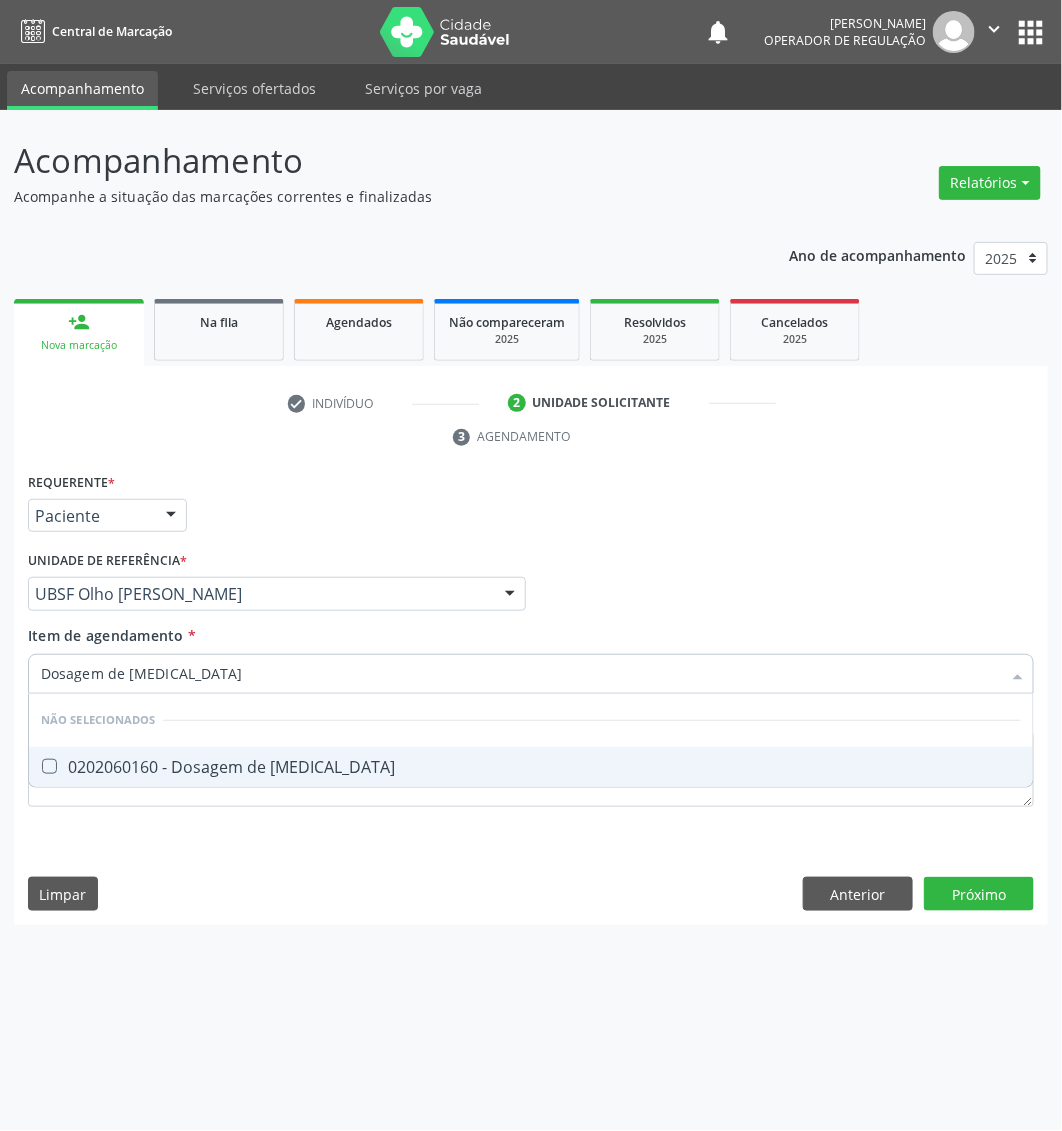 click on "0202060160 - Dosagem de Estradiol" at bounding box center [531, 767] 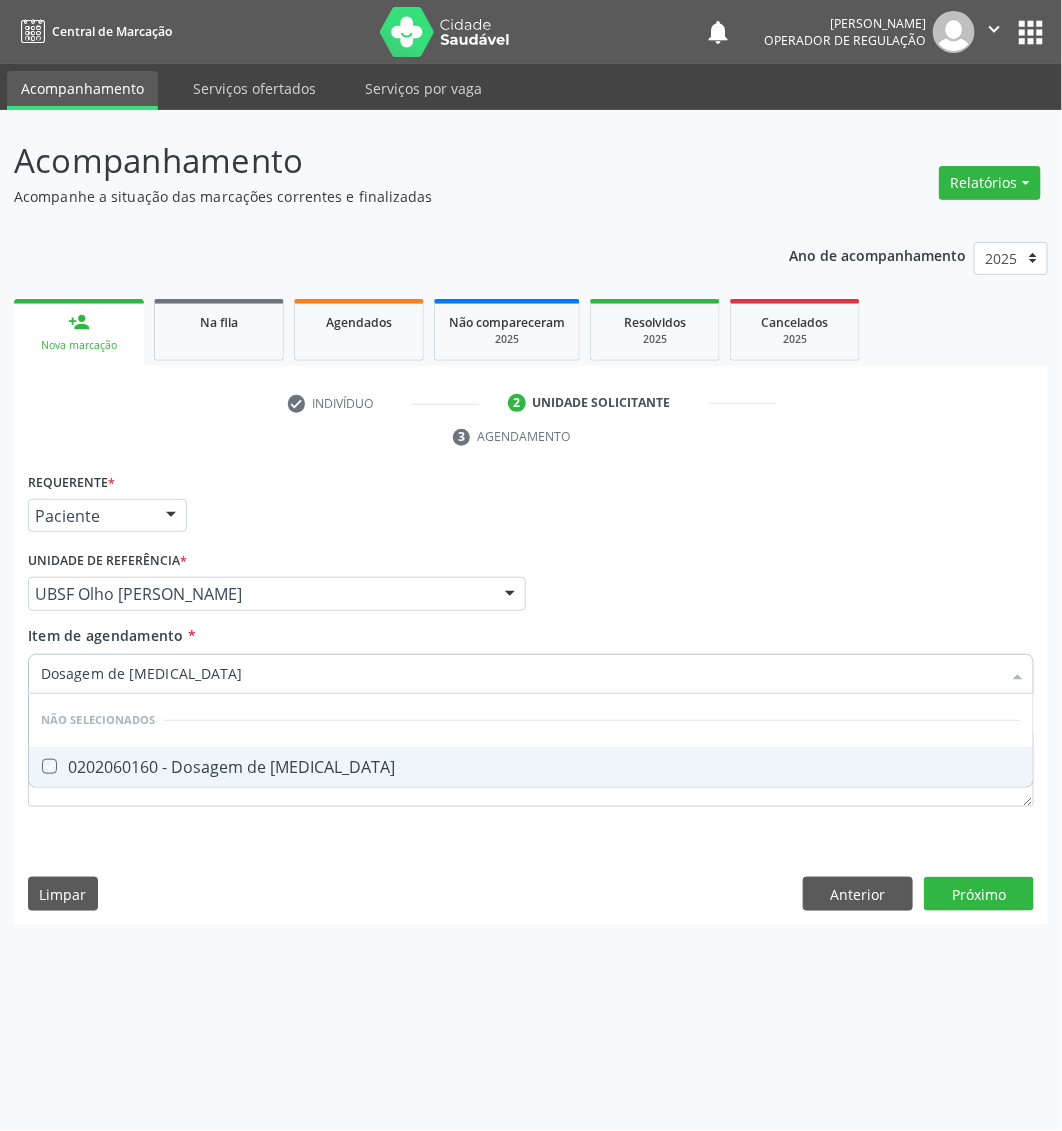 checkbox on "true" 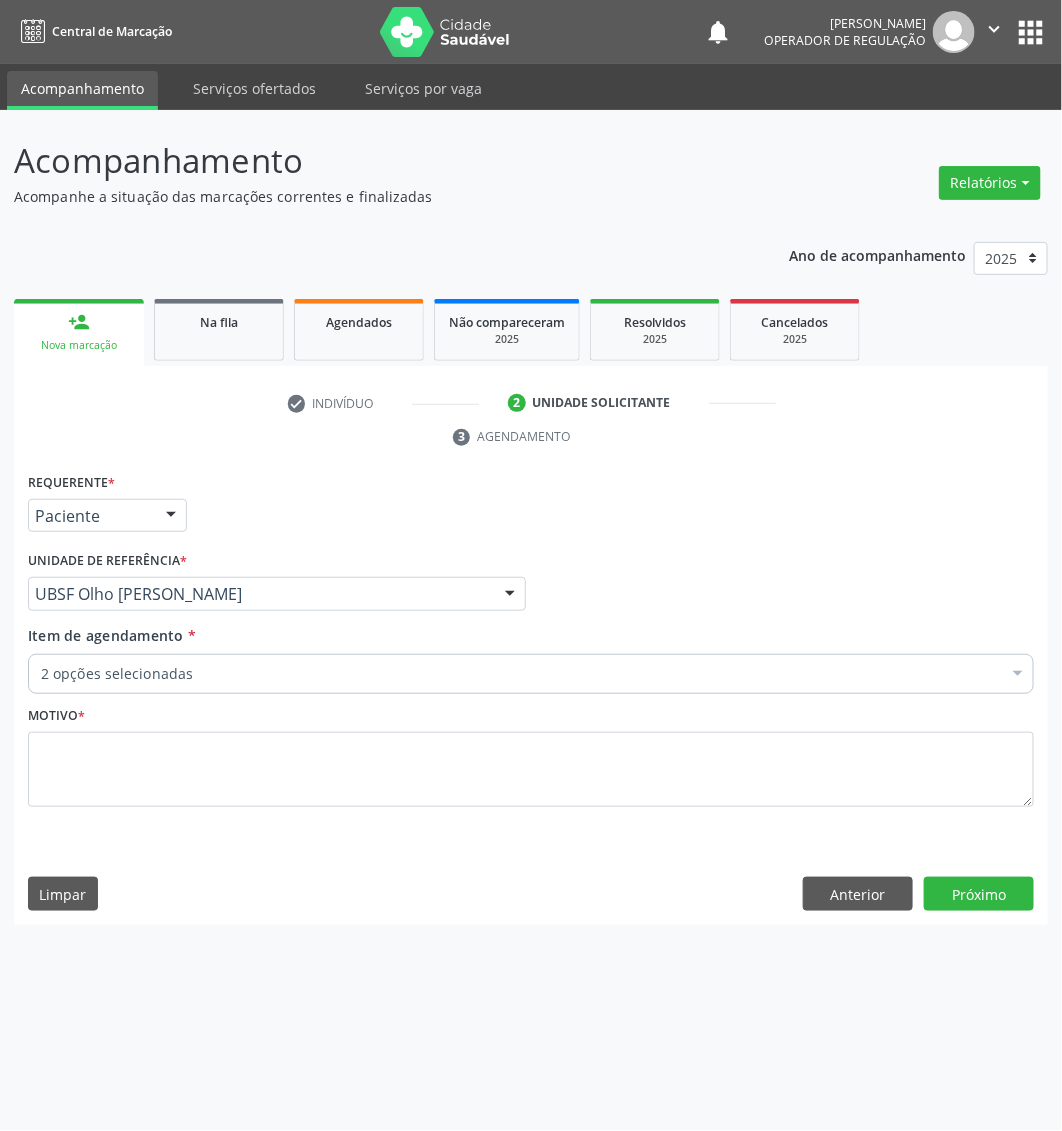 paste on "Dosagem de hormonio foliculo" 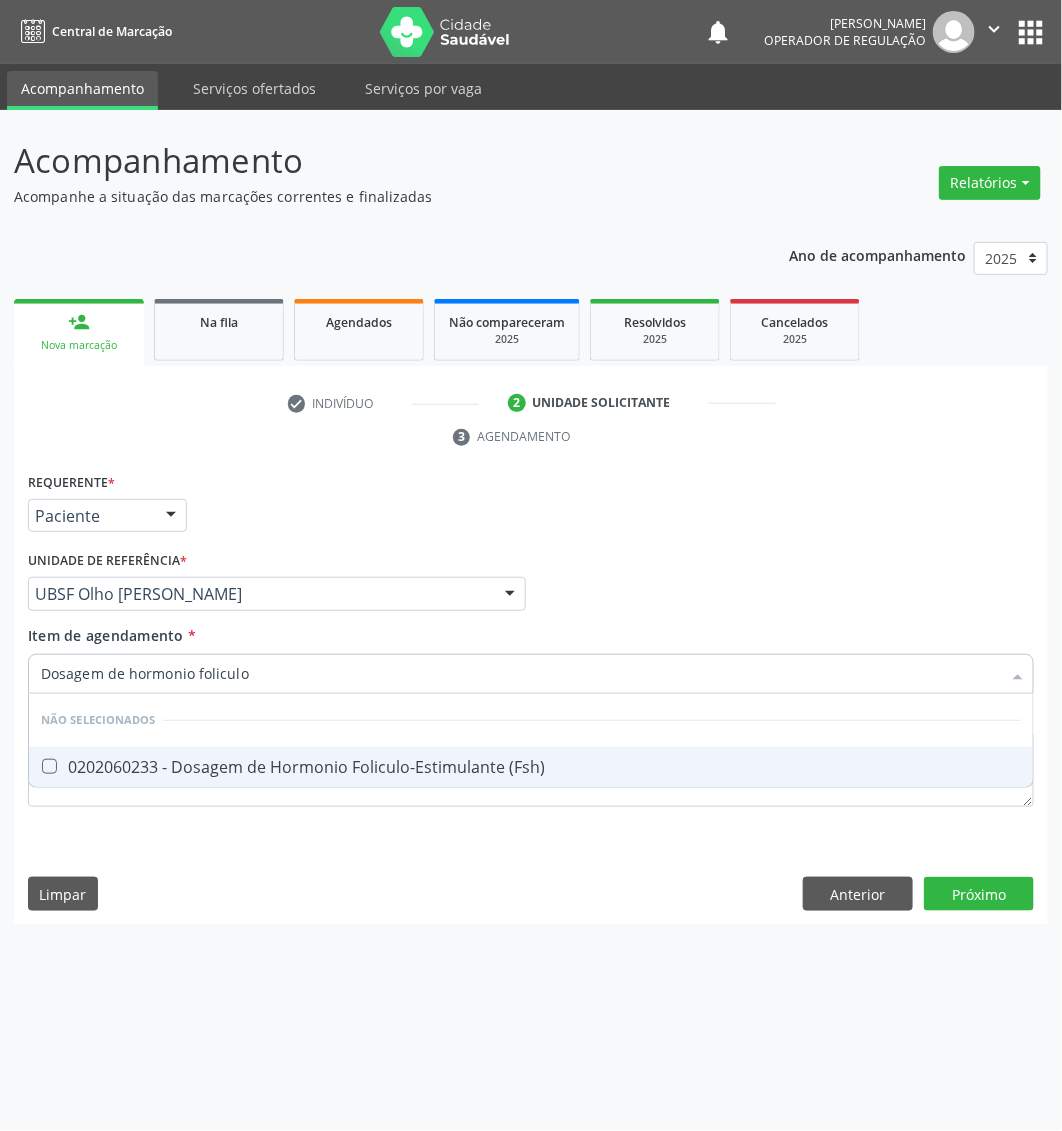 click on "0202060233 - Dosagem de Hormonio Foliculo-Estimulante (Fsh)" at bounding box center (531, 767) 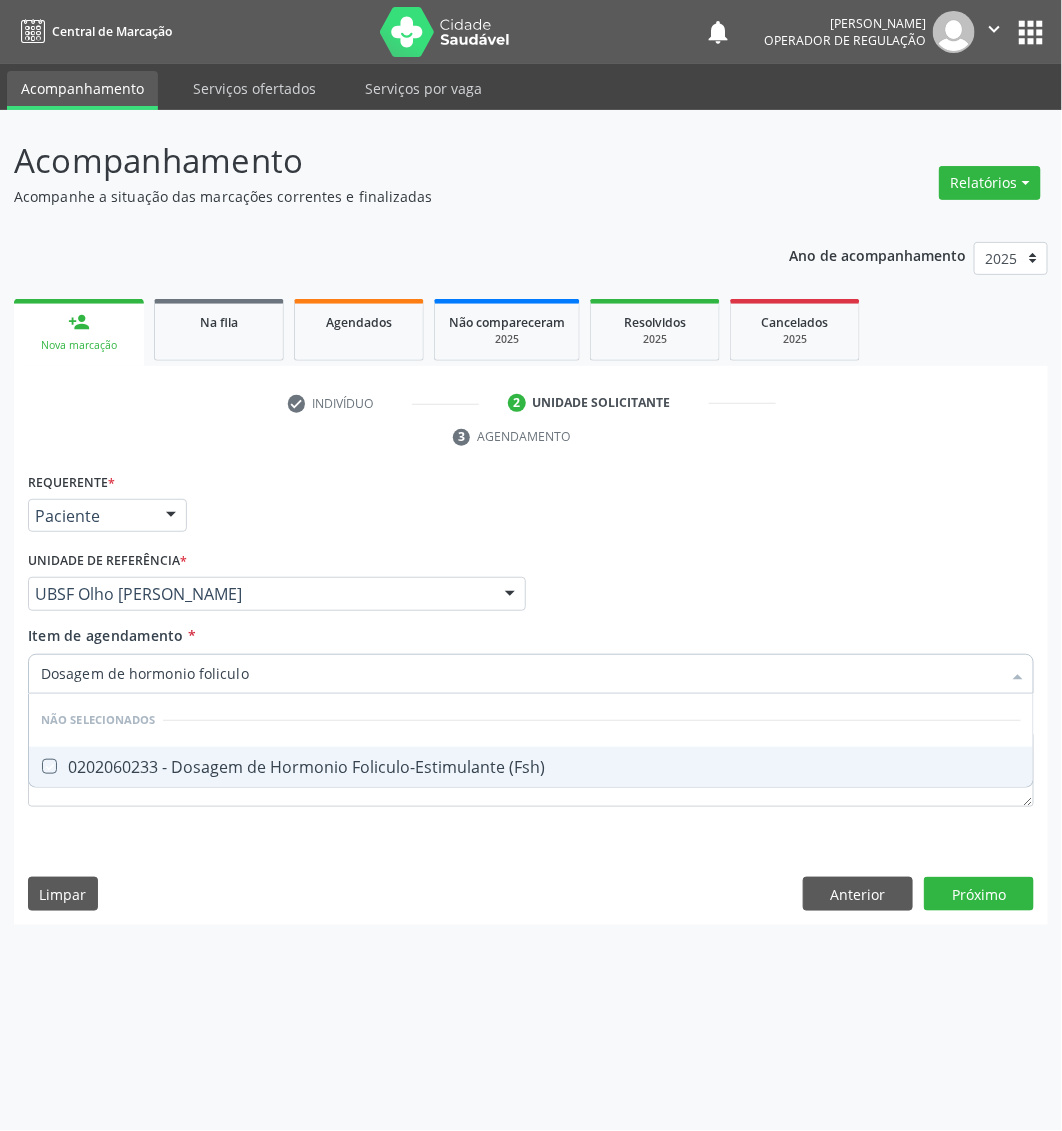 checkbox on "true" 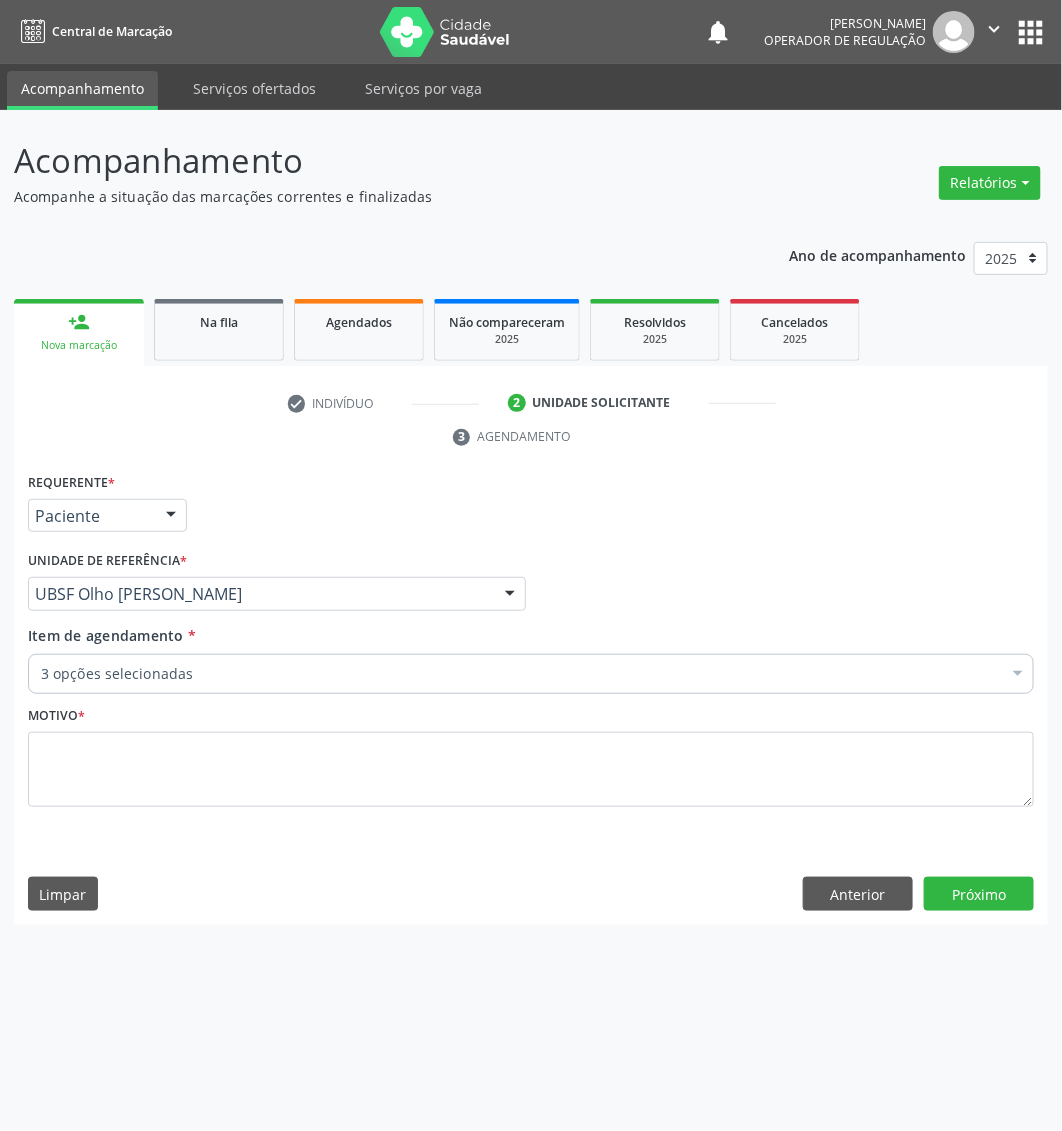 click on "3 opções selecionadas" at bounding box center (531, 674) 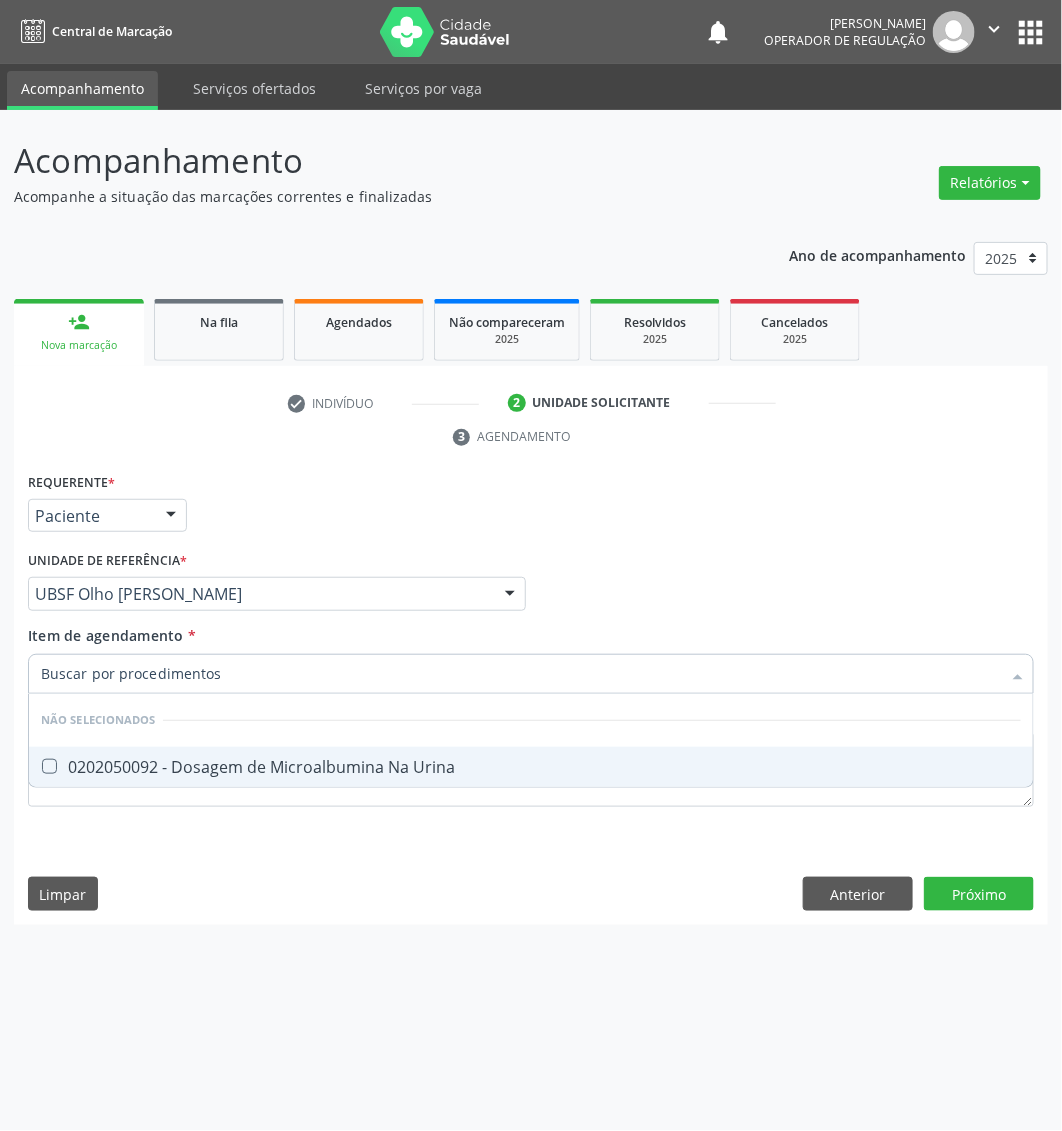 type on "Dosagem de microalbumina na urina" 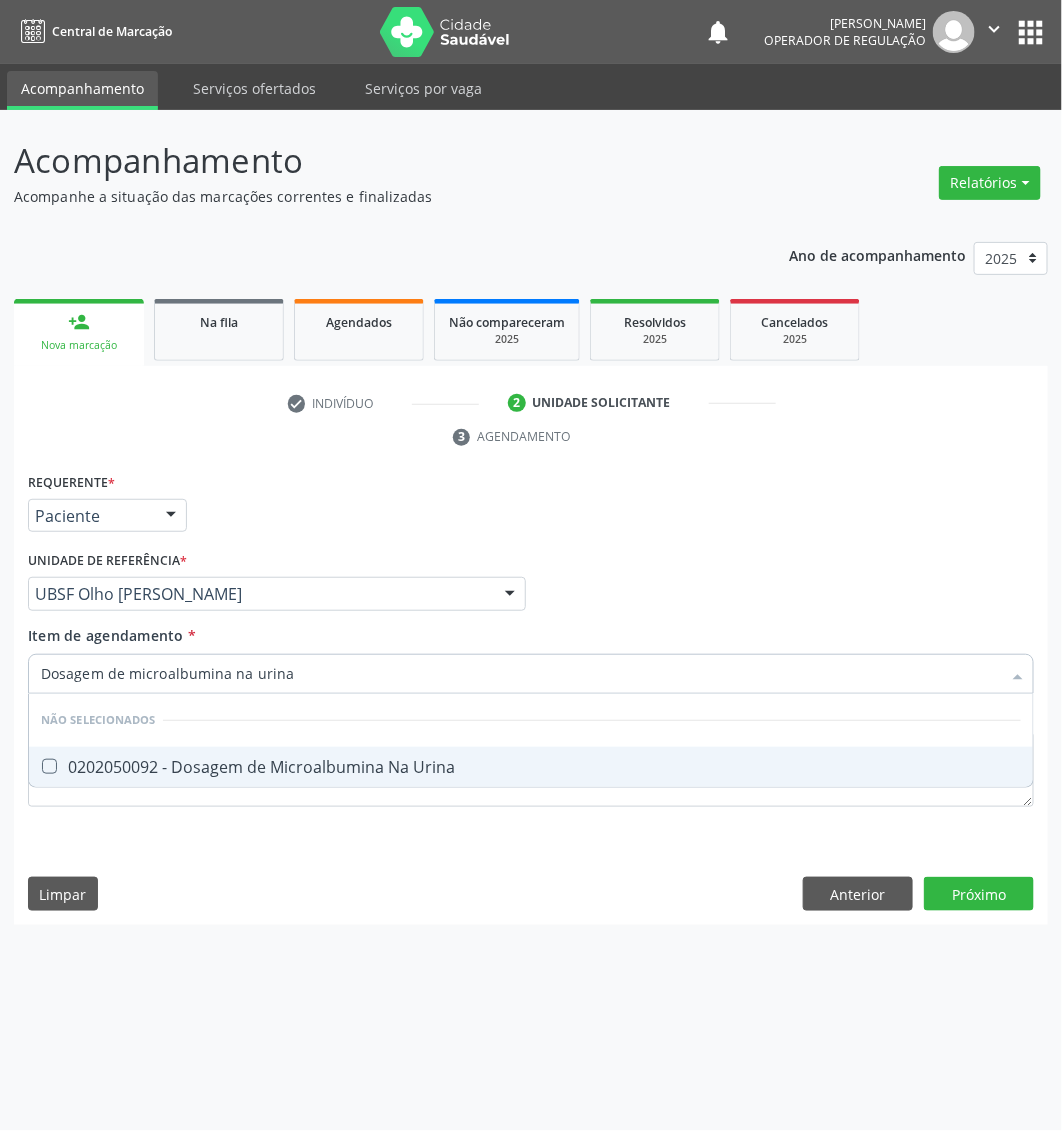 click on "0202050092 - Dosagem de Microalbumina Na Urina" at bounding box center [531, 767] 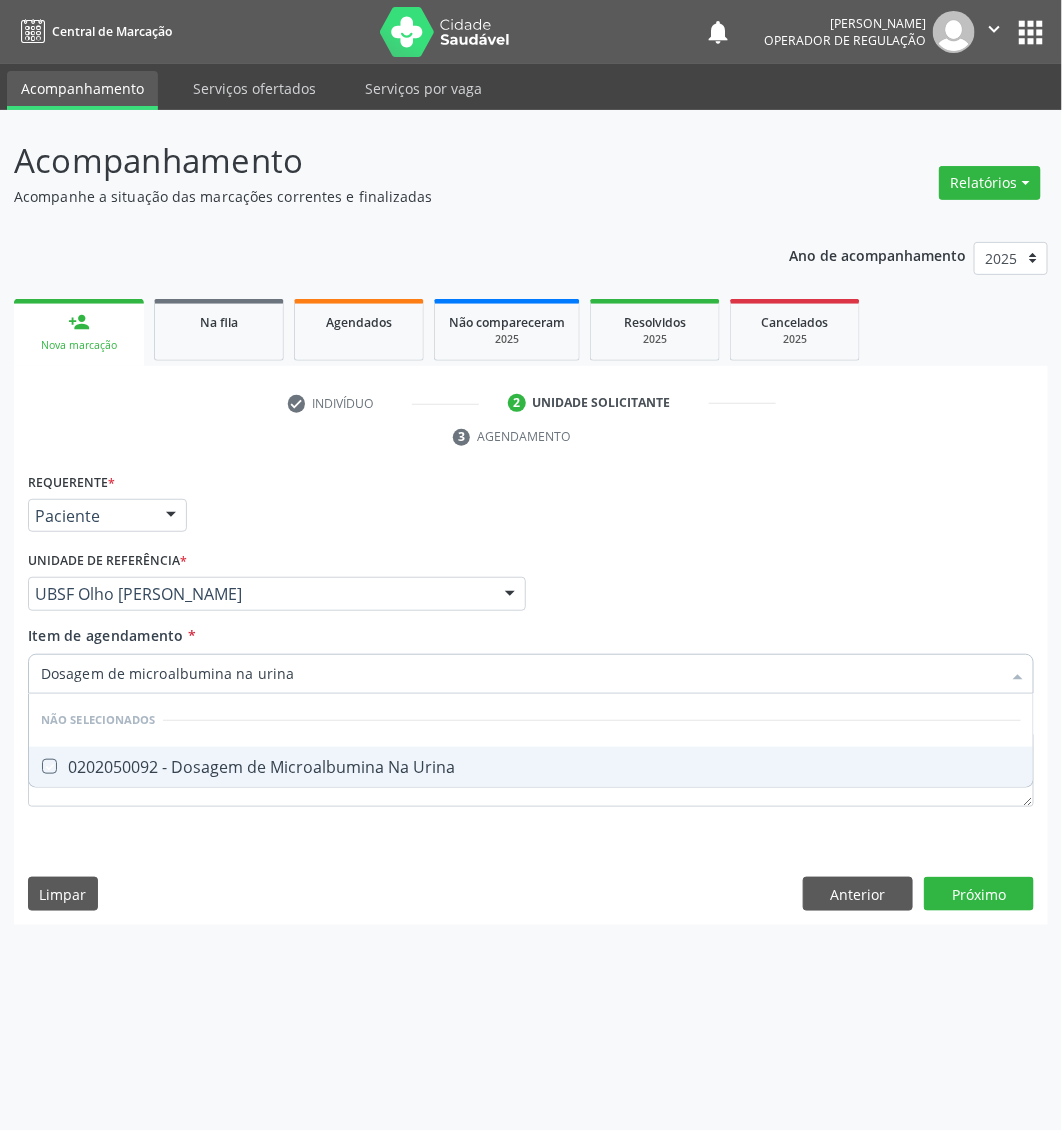 checkbox on "true" 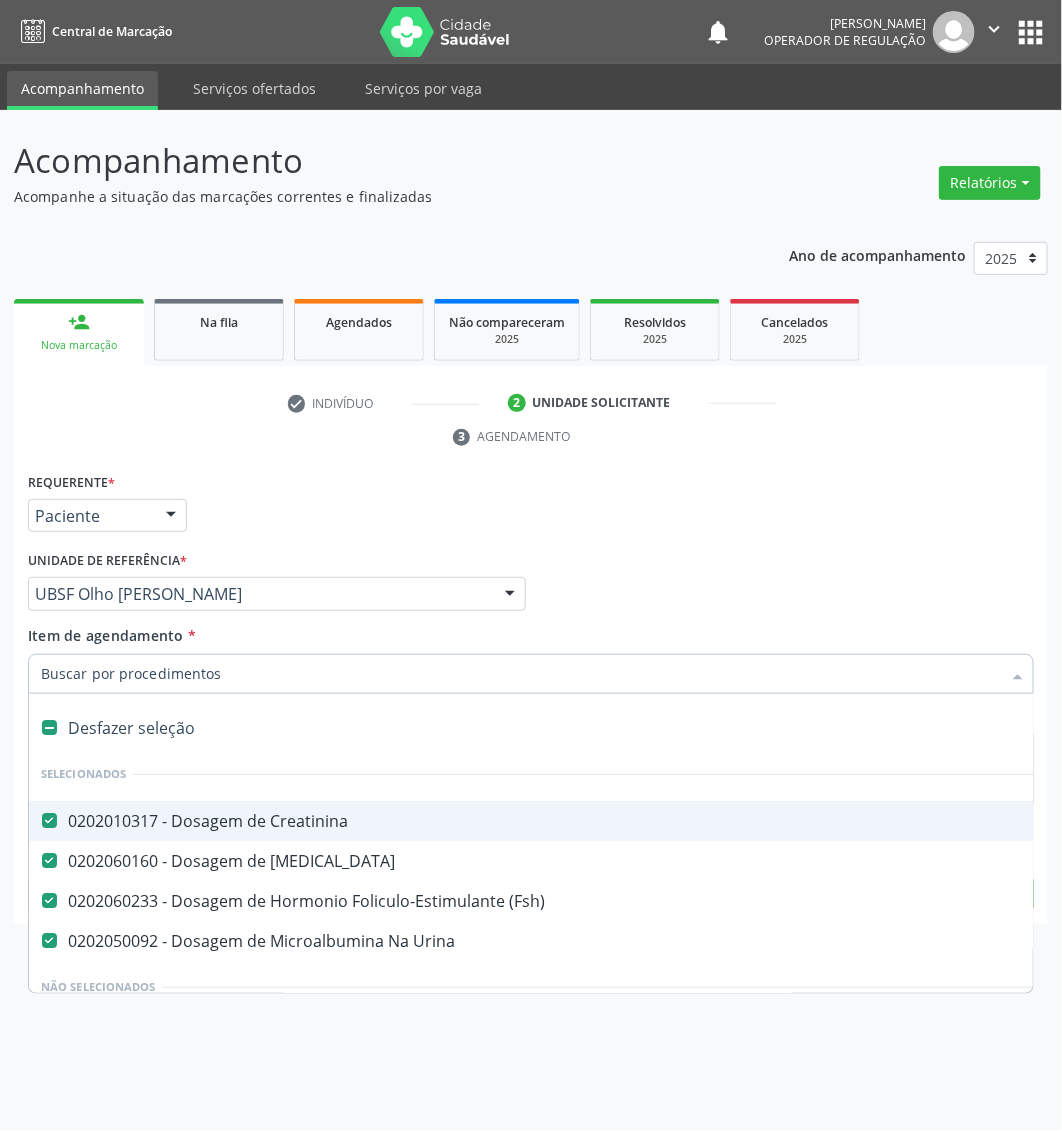 paste on "Dosagem de [PERSON_NAME]" 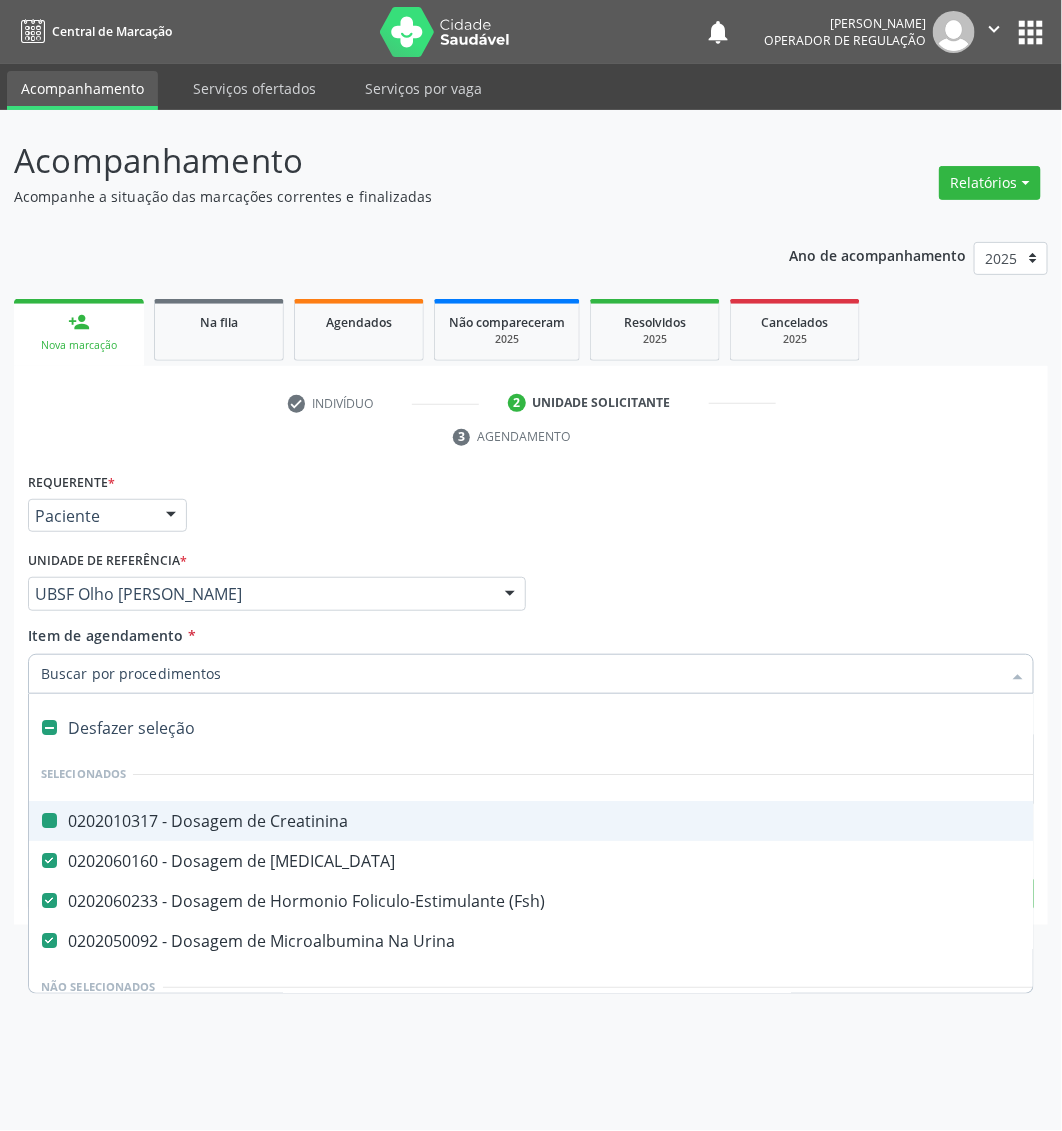 type on "Dosagem de [PERSON_NAME]" 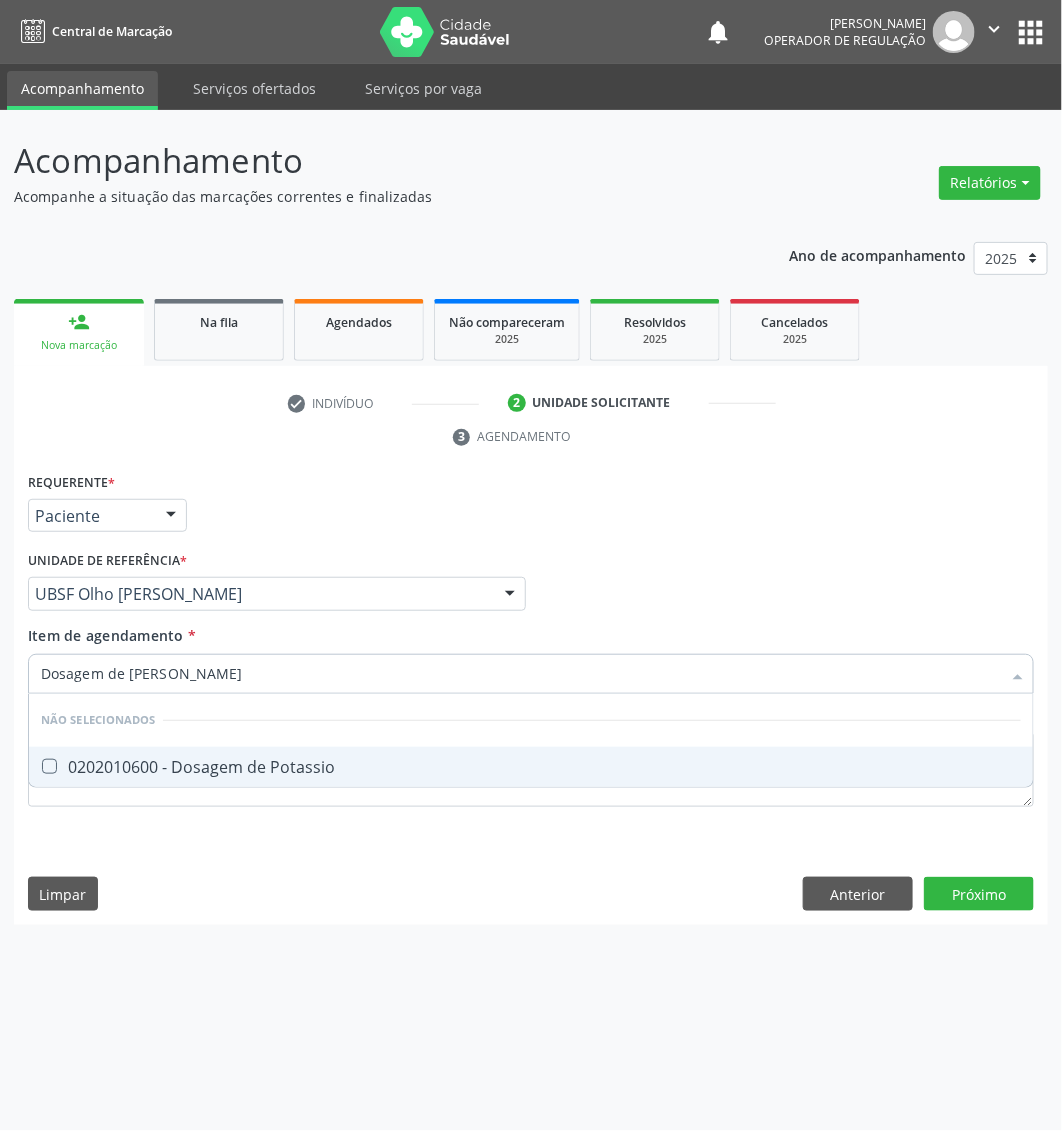 click on "0202010600 - Dosagem de Potassio" at bounding box center (531, 767) 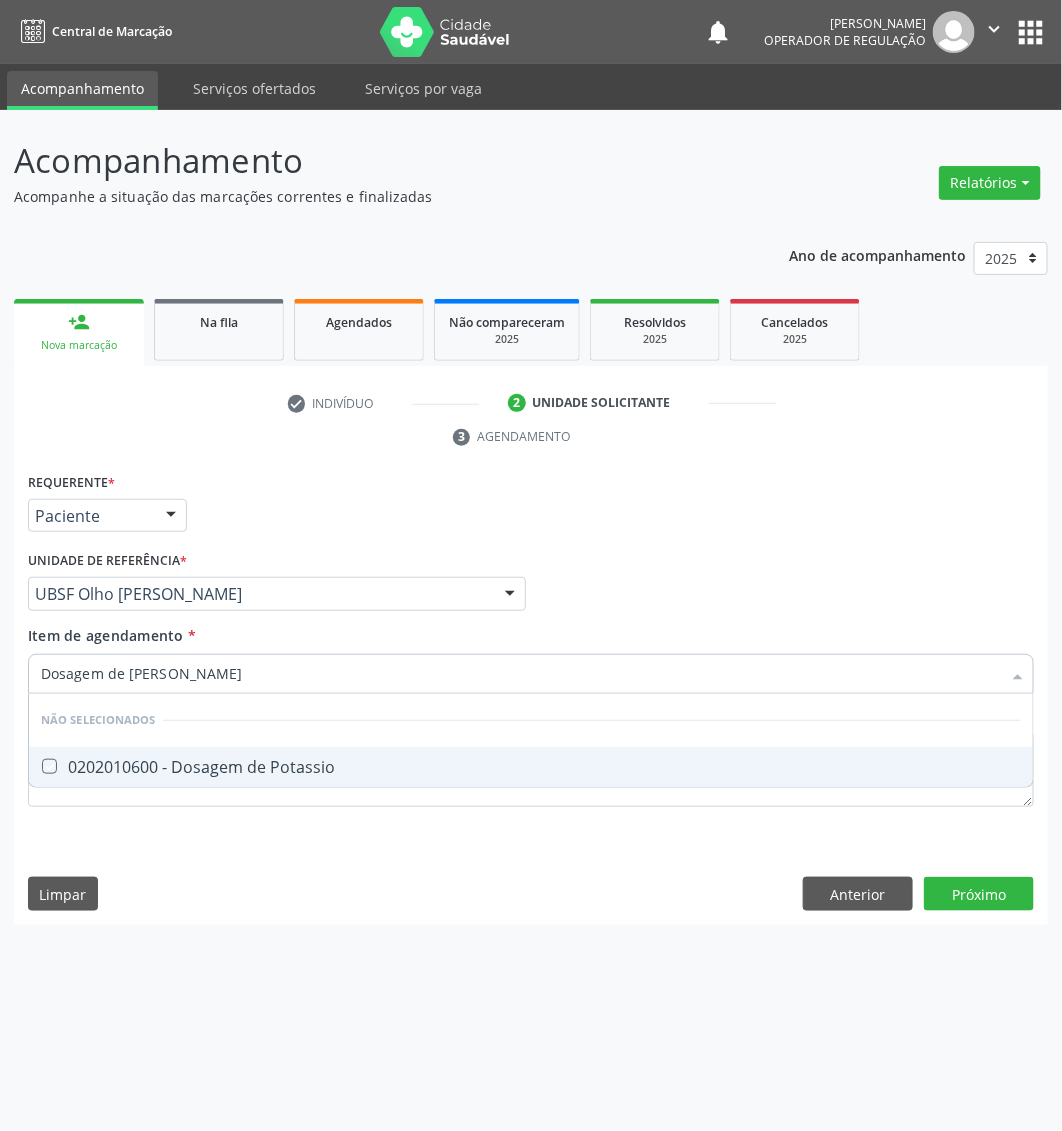checkbox on "true" 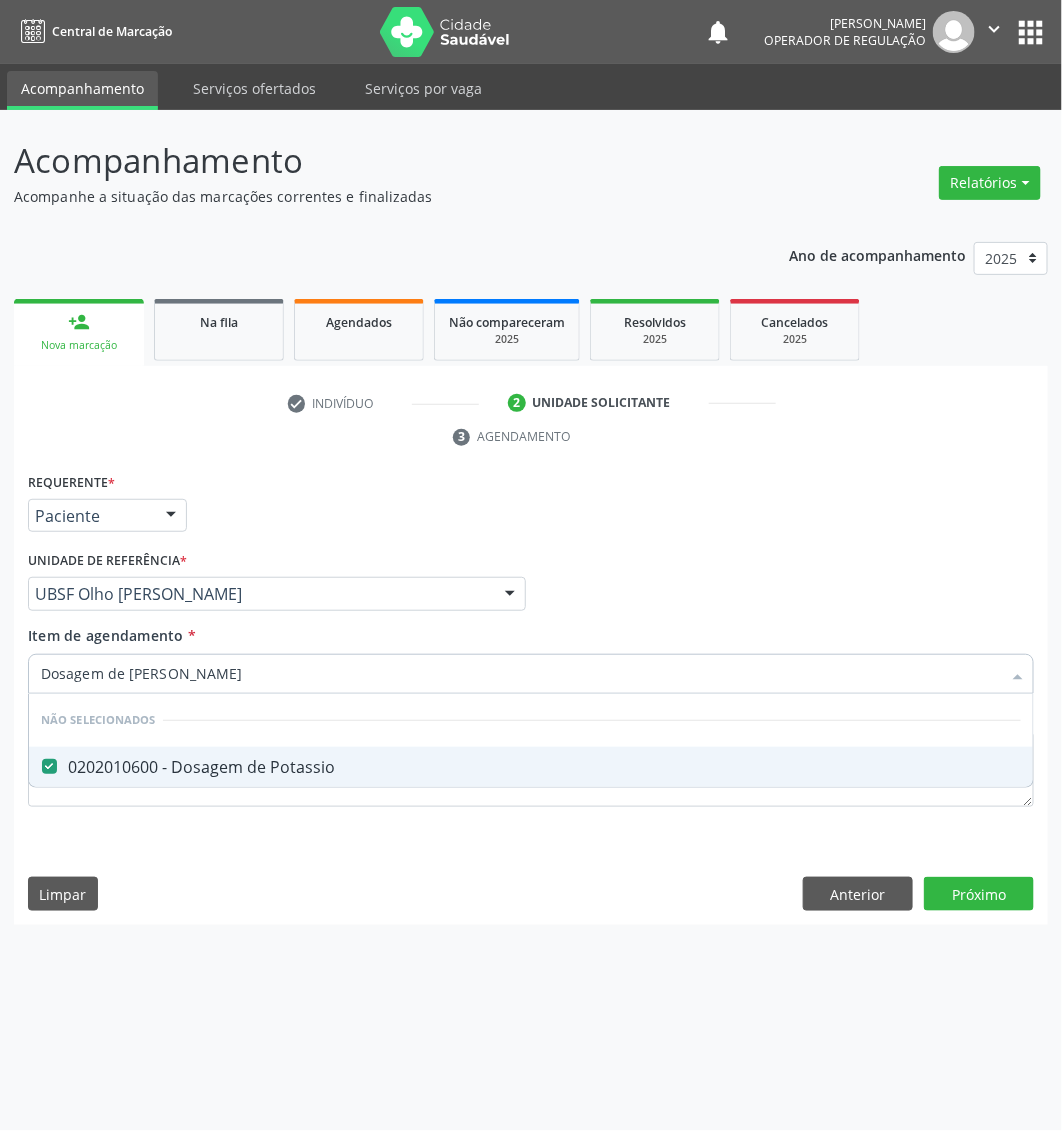 type on "Dosagem de [PERSON_NAME]" 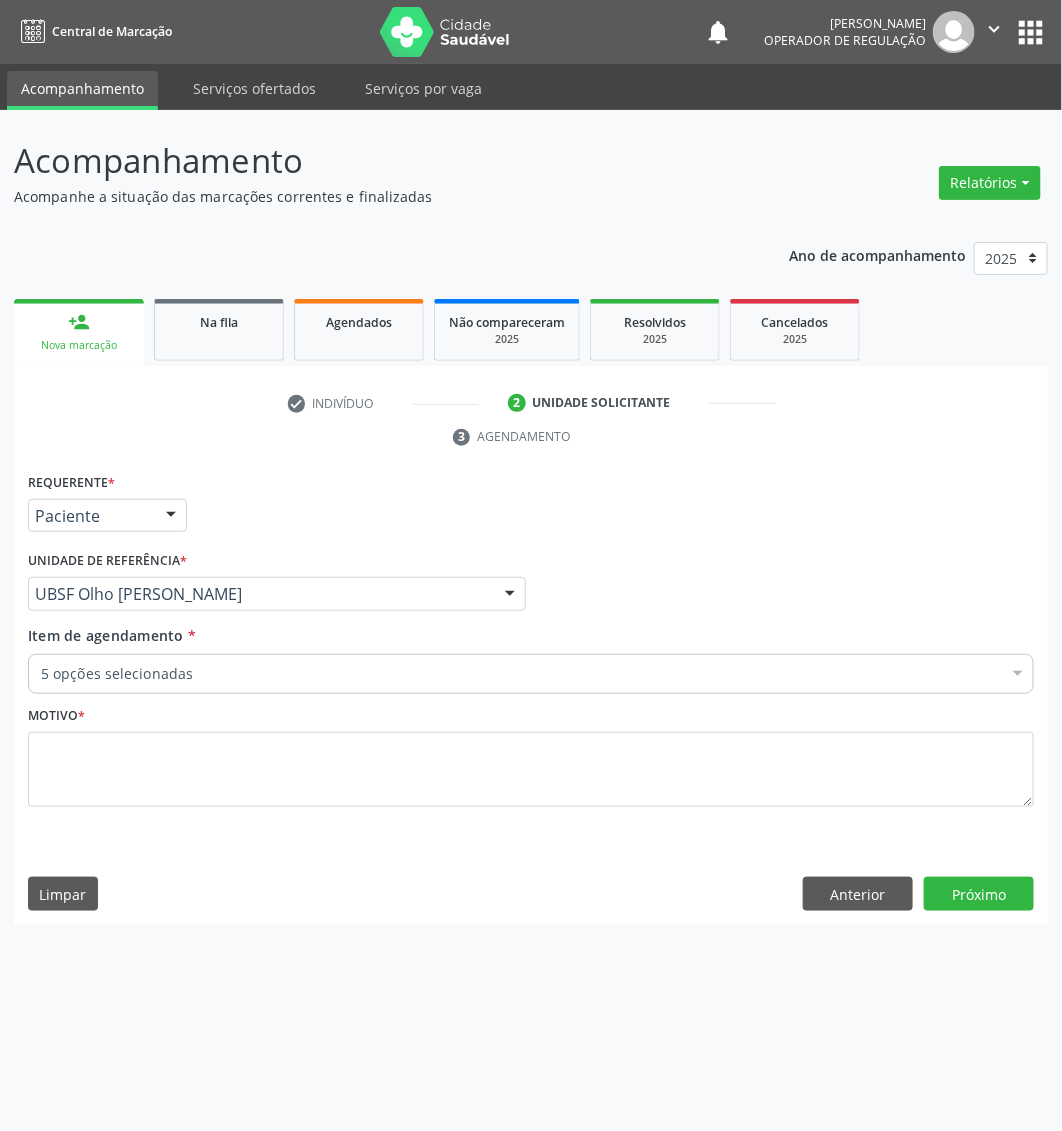 click on "5 opções selecionadas" at bounding box center [531, 674] 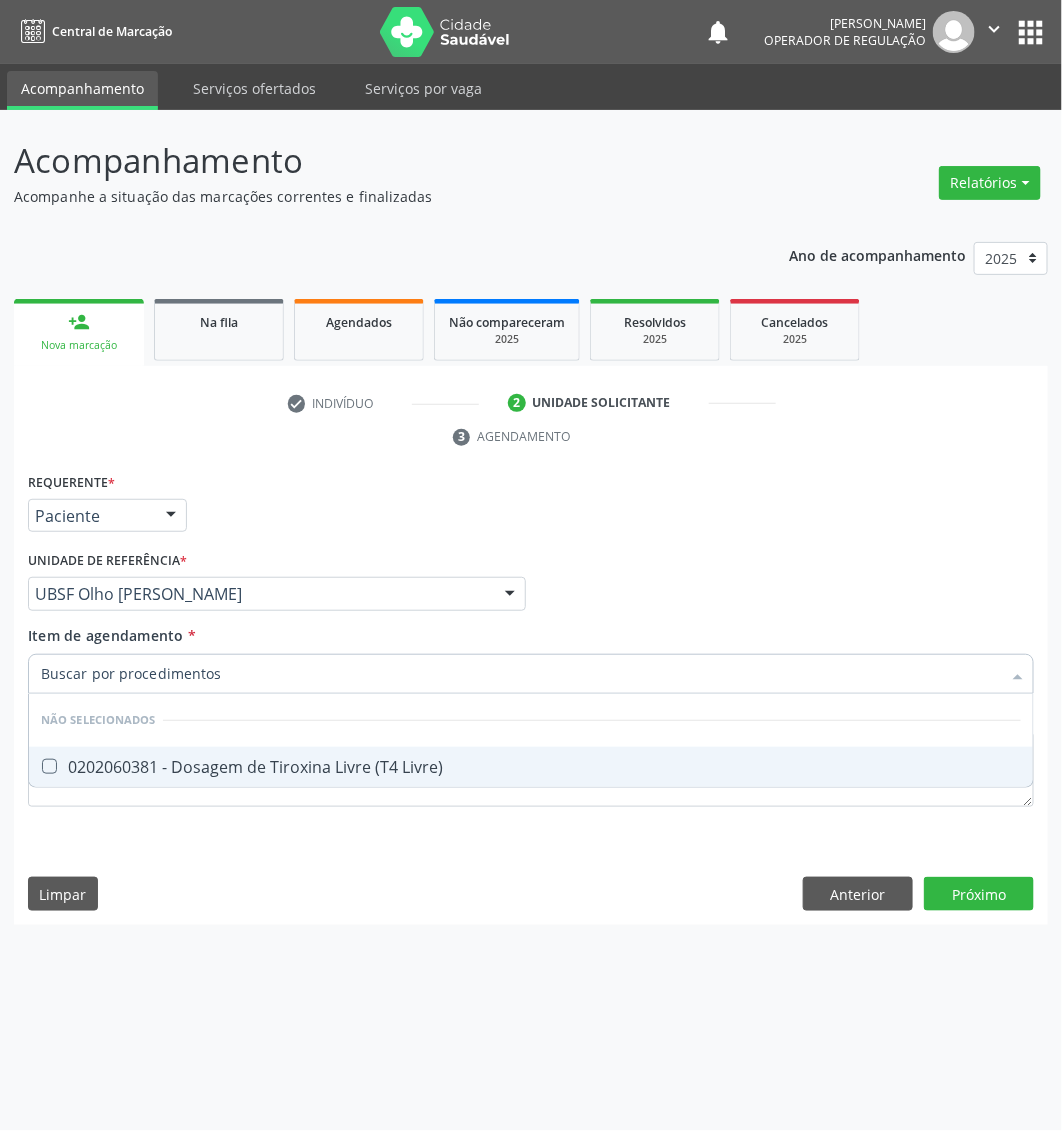 type on "Dosagem de tiroxina livre (t4 livre)" 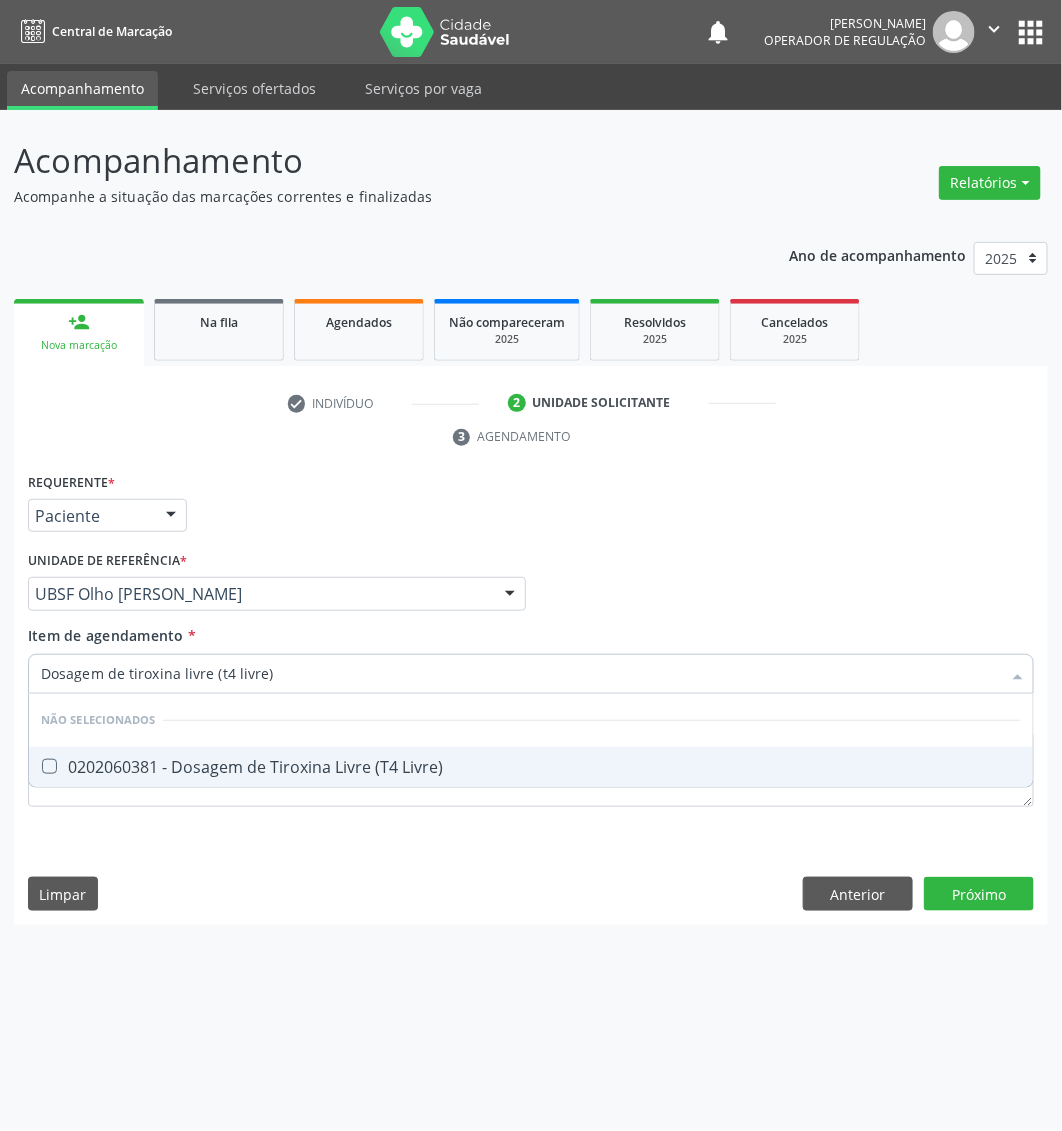 click on "0202060381 - Dosagem de Tiroxina Livre (T4 Livre)" at bounding box center (531, 767) 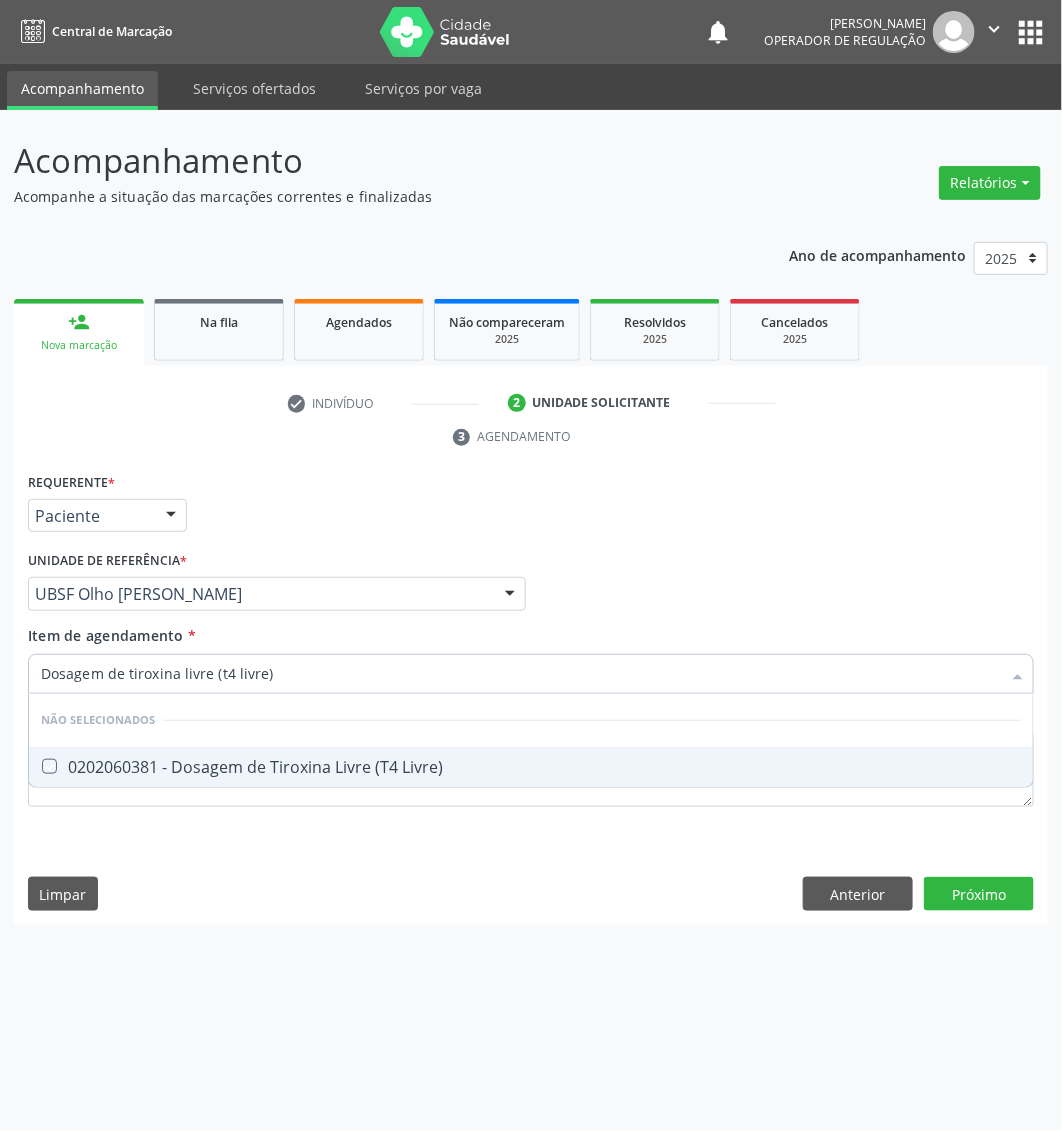 checkbox on "true" 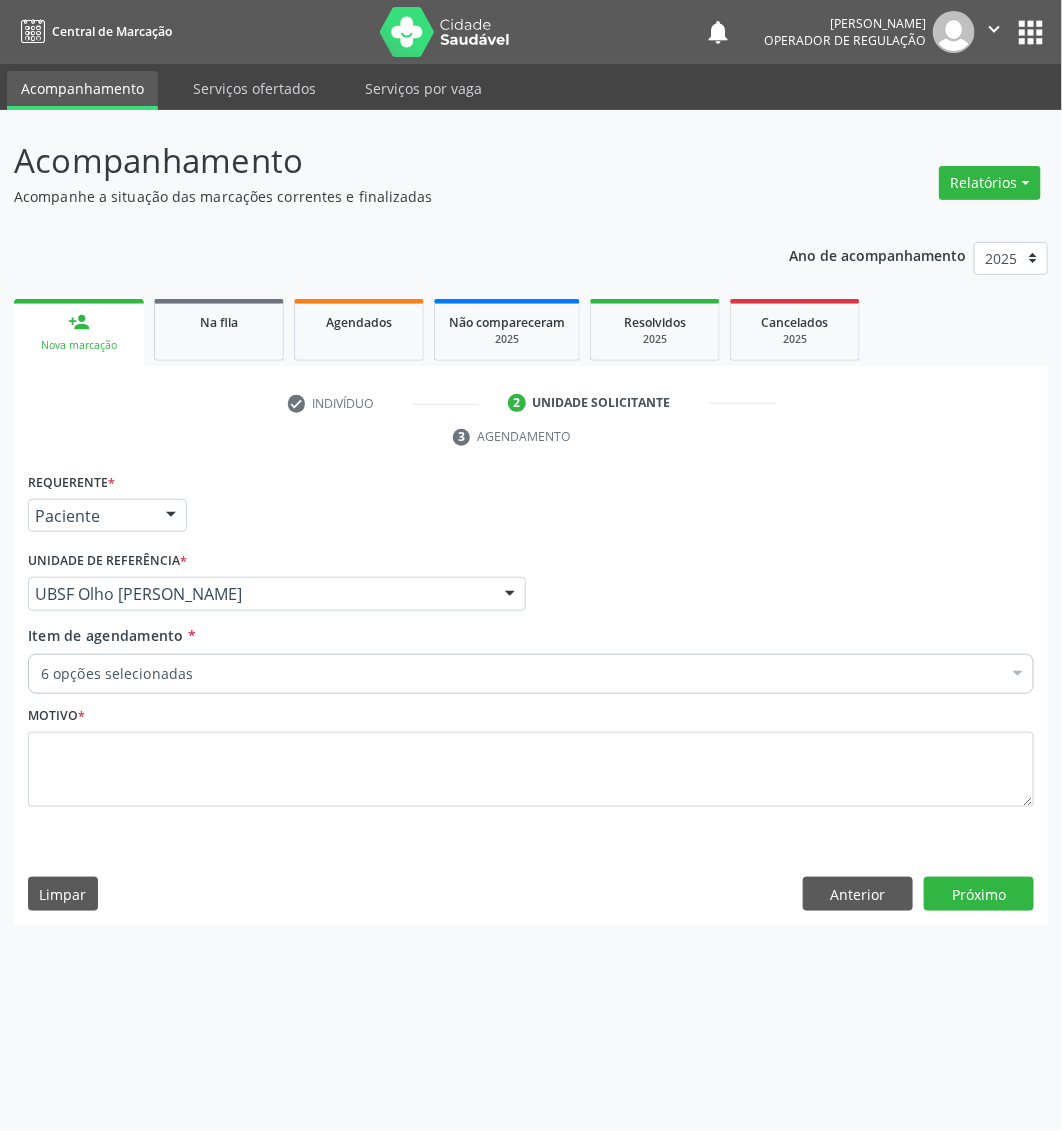 click on "6 opções selecionadas" at bounding box center (531, 674) 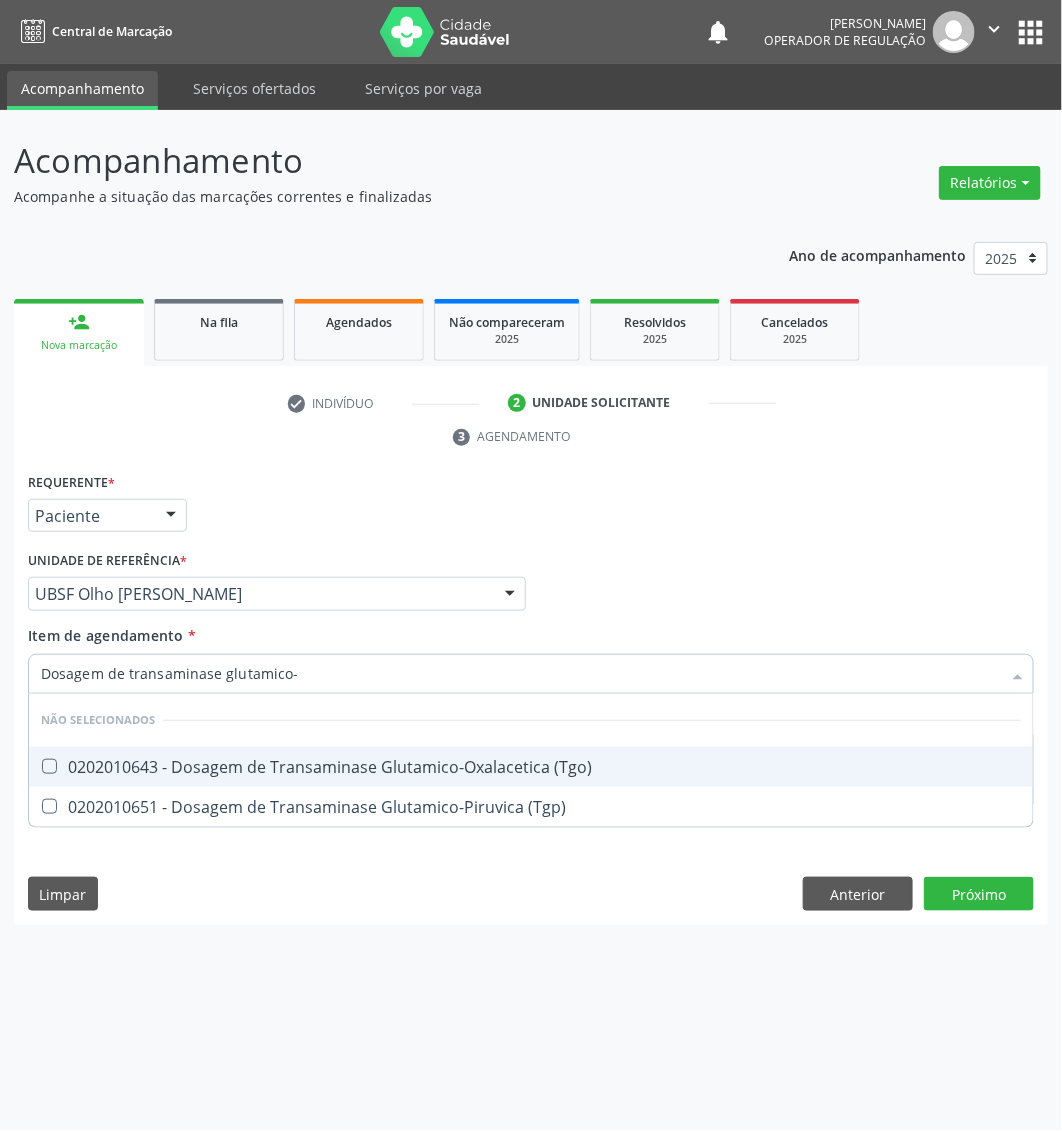 click on "0202010643 - Dosagem de Transaminase Glutamico-Oxalacetica (Tgo)" at bounding box center (531, 767) 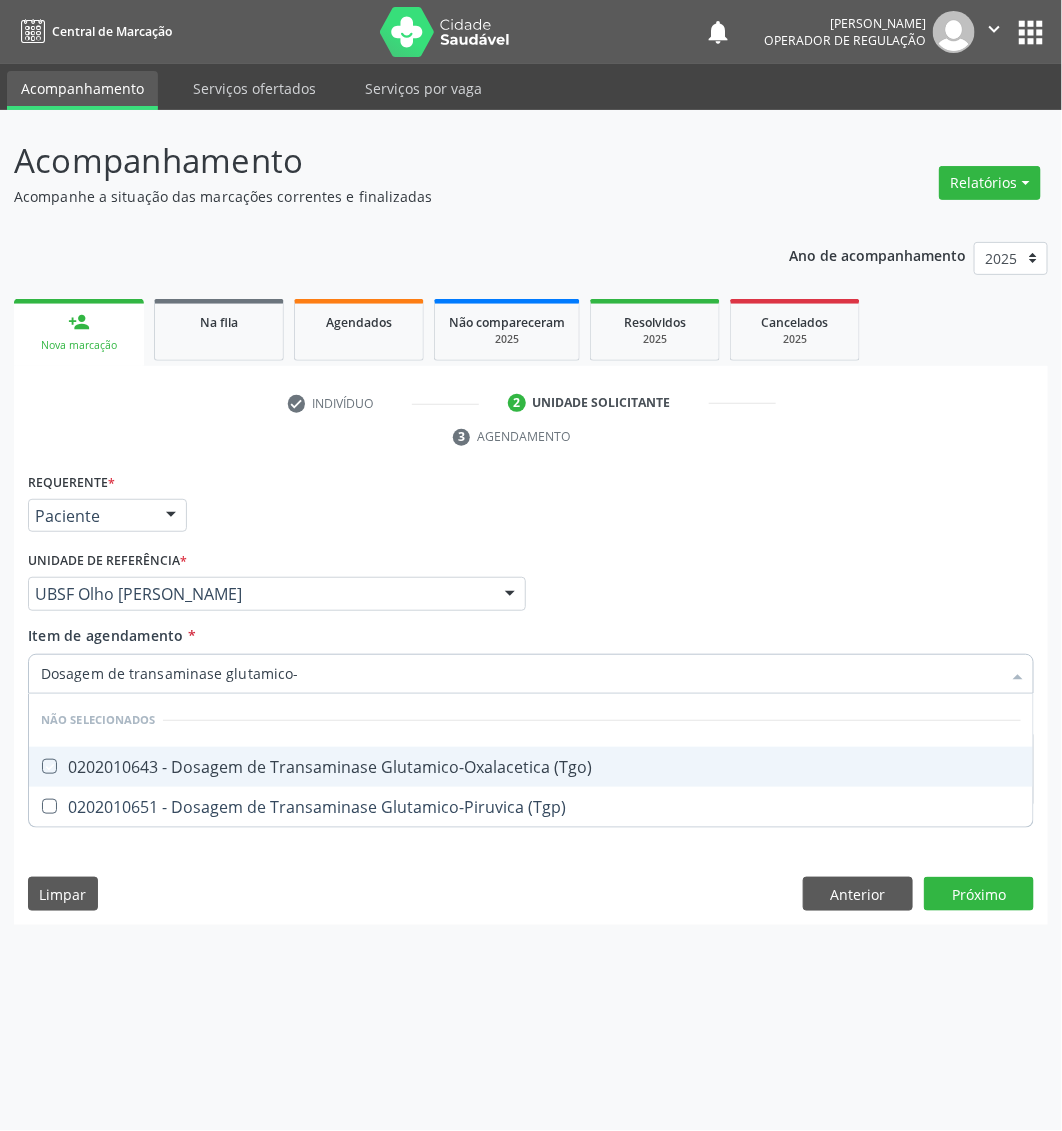 checkbox on "true" 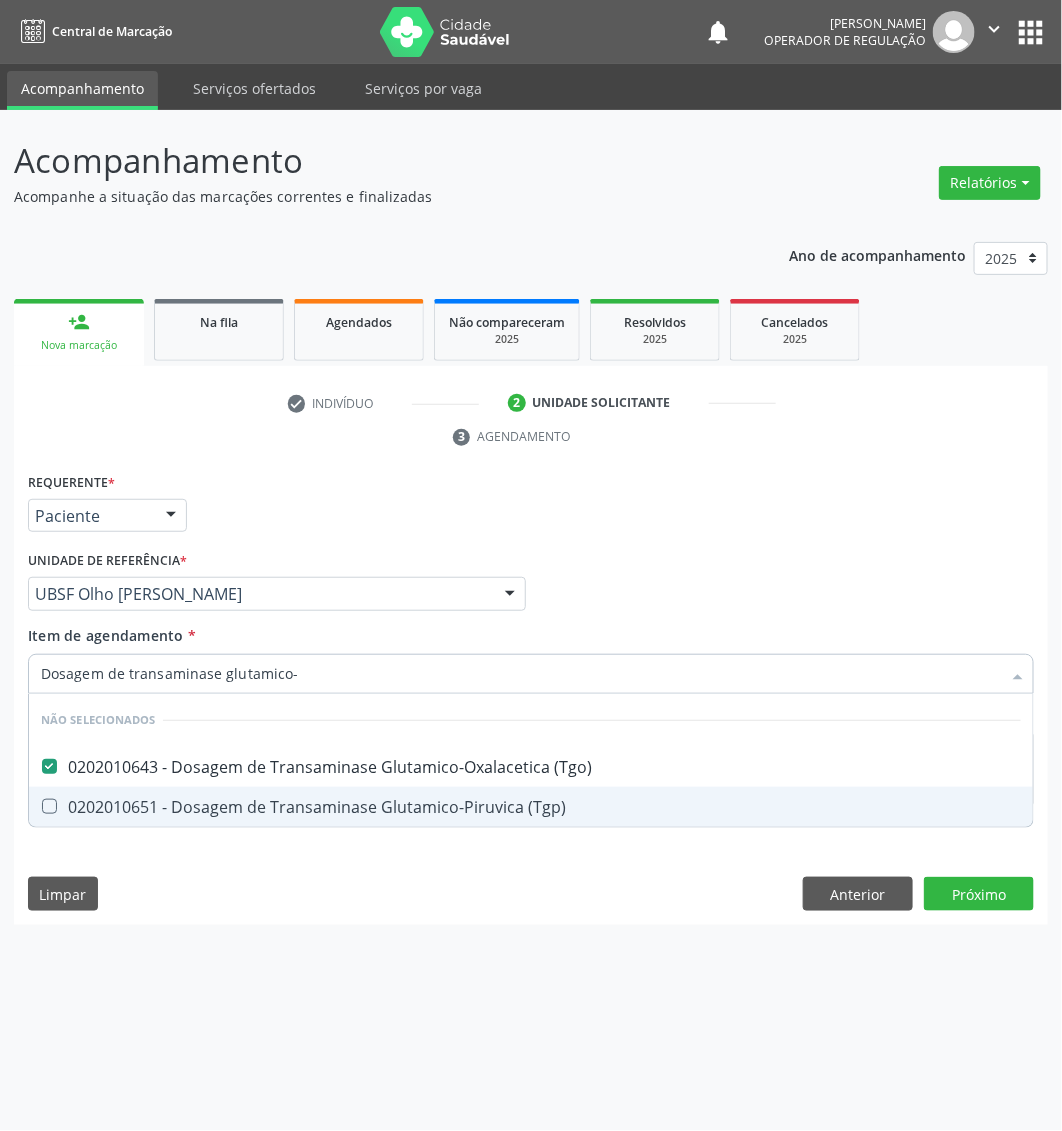 click on "0202010651 - Dosagem de Transaminase Glutamico-Piruvica (Tgp)" at bounding box center [531, 807] 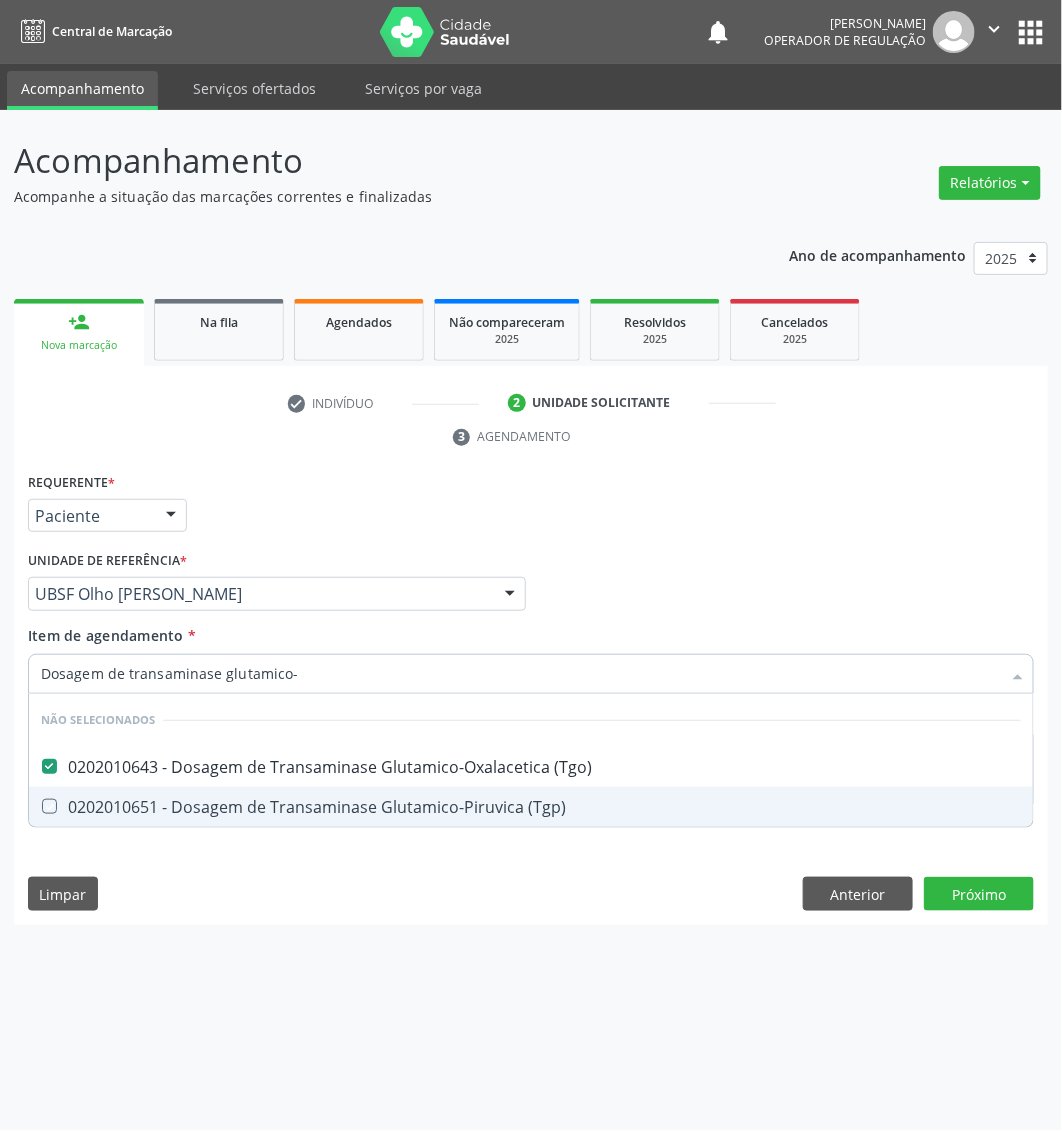 checkbox on "true" 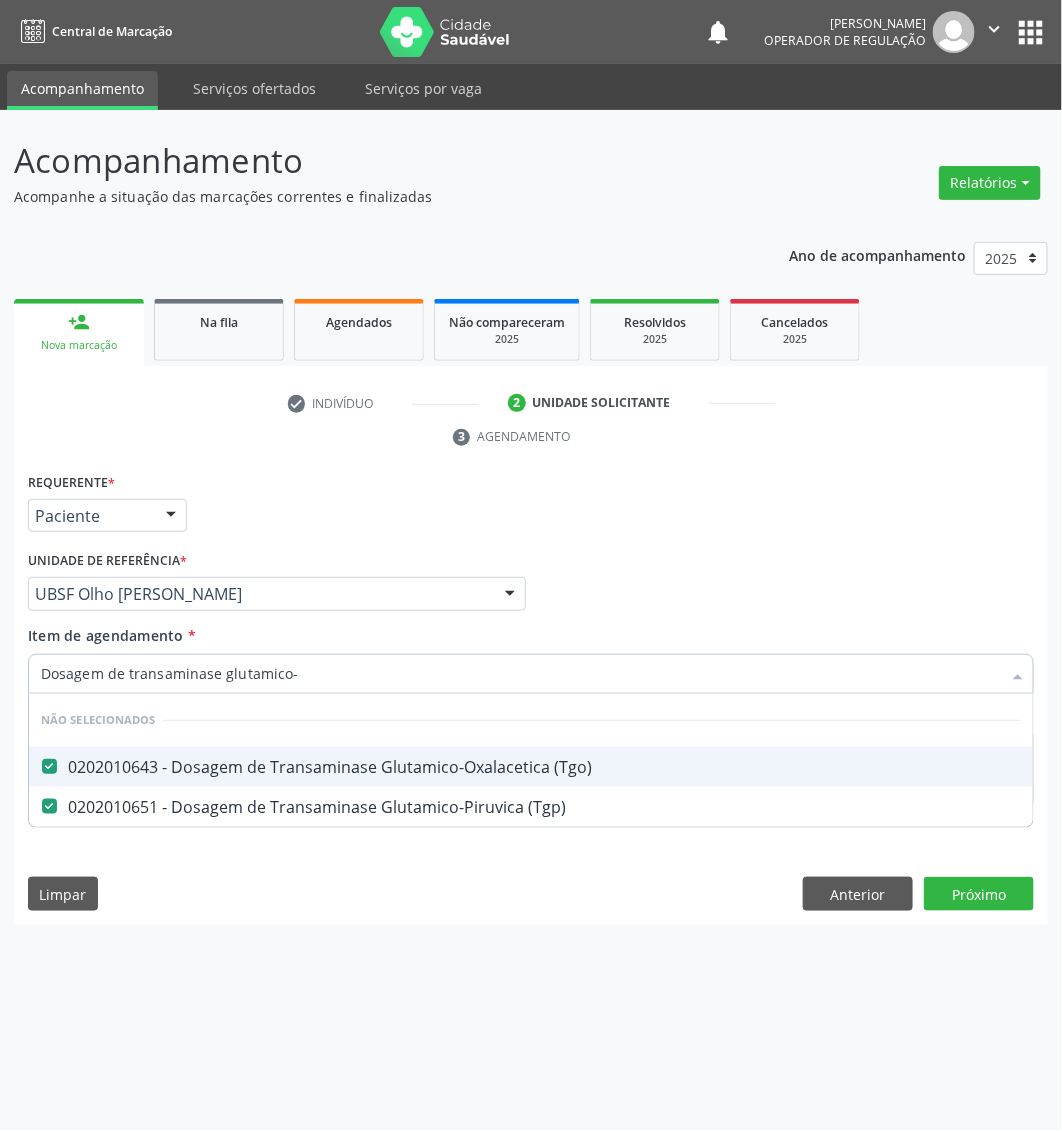 type on "Dosagem de transaminase glutamico-" 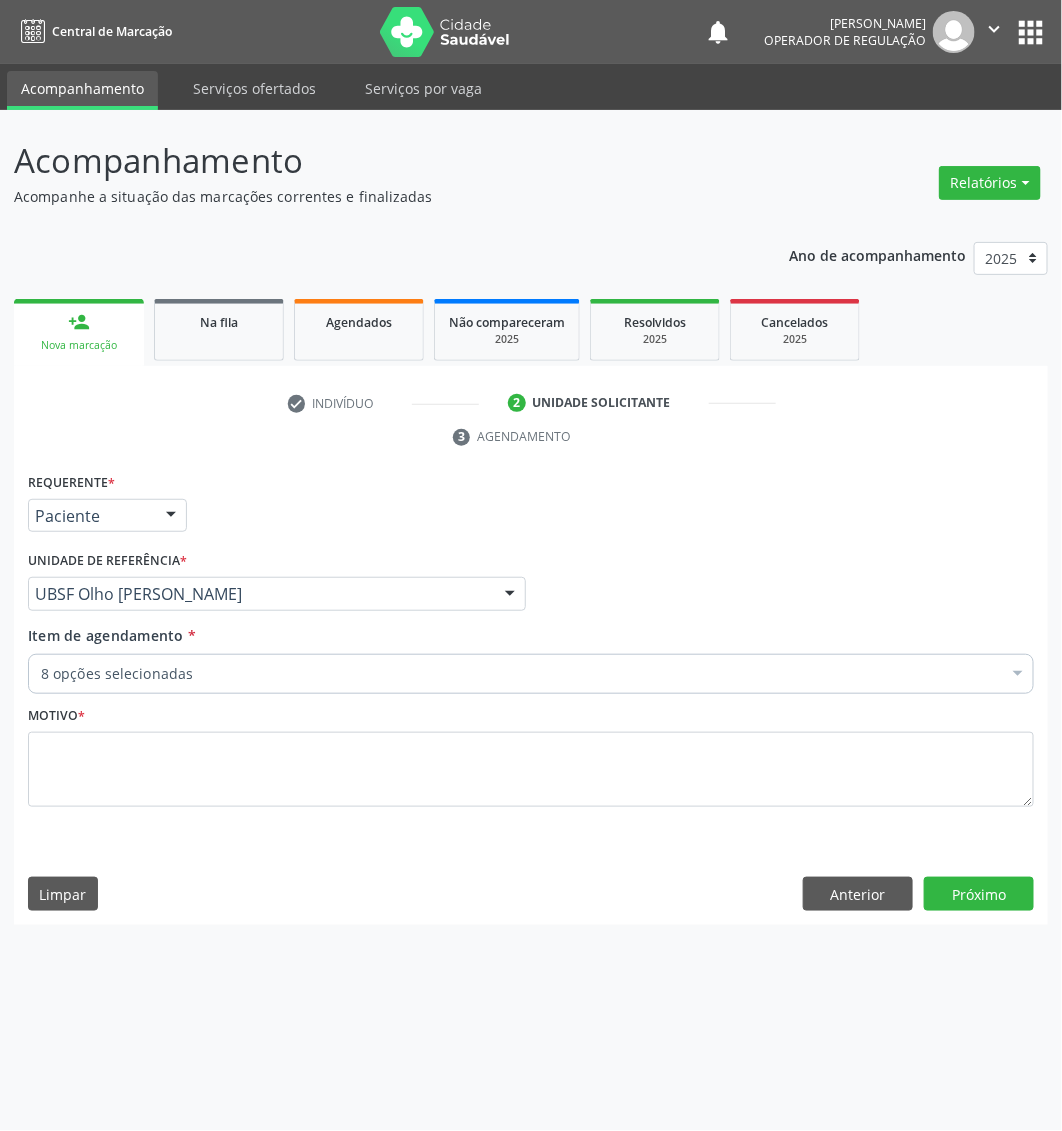 paste on "Dosagem de Triglicerideos" 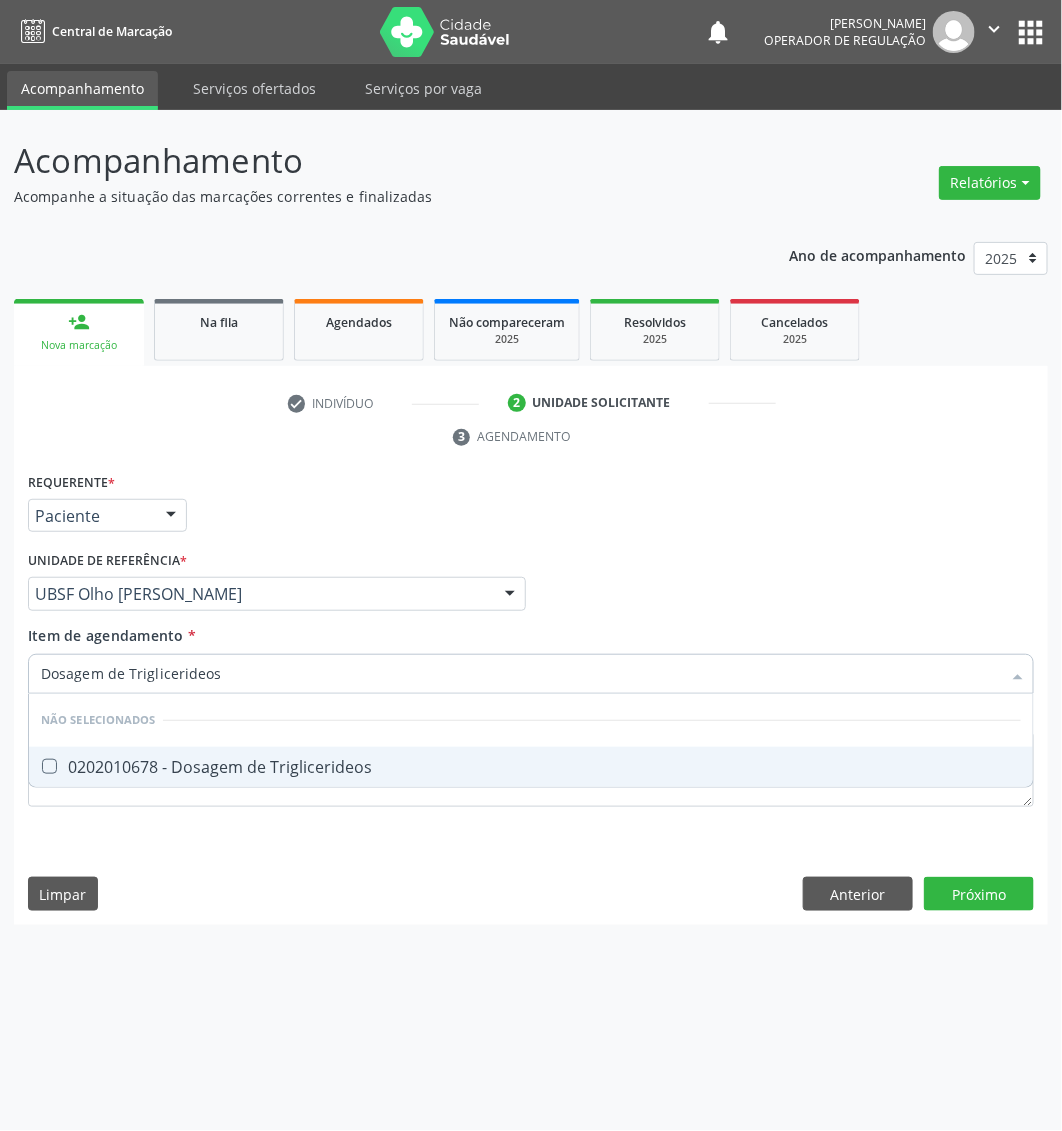 click on "0202010678 - Dosagem de Triglicerideos" at bounding box center (531, 767) 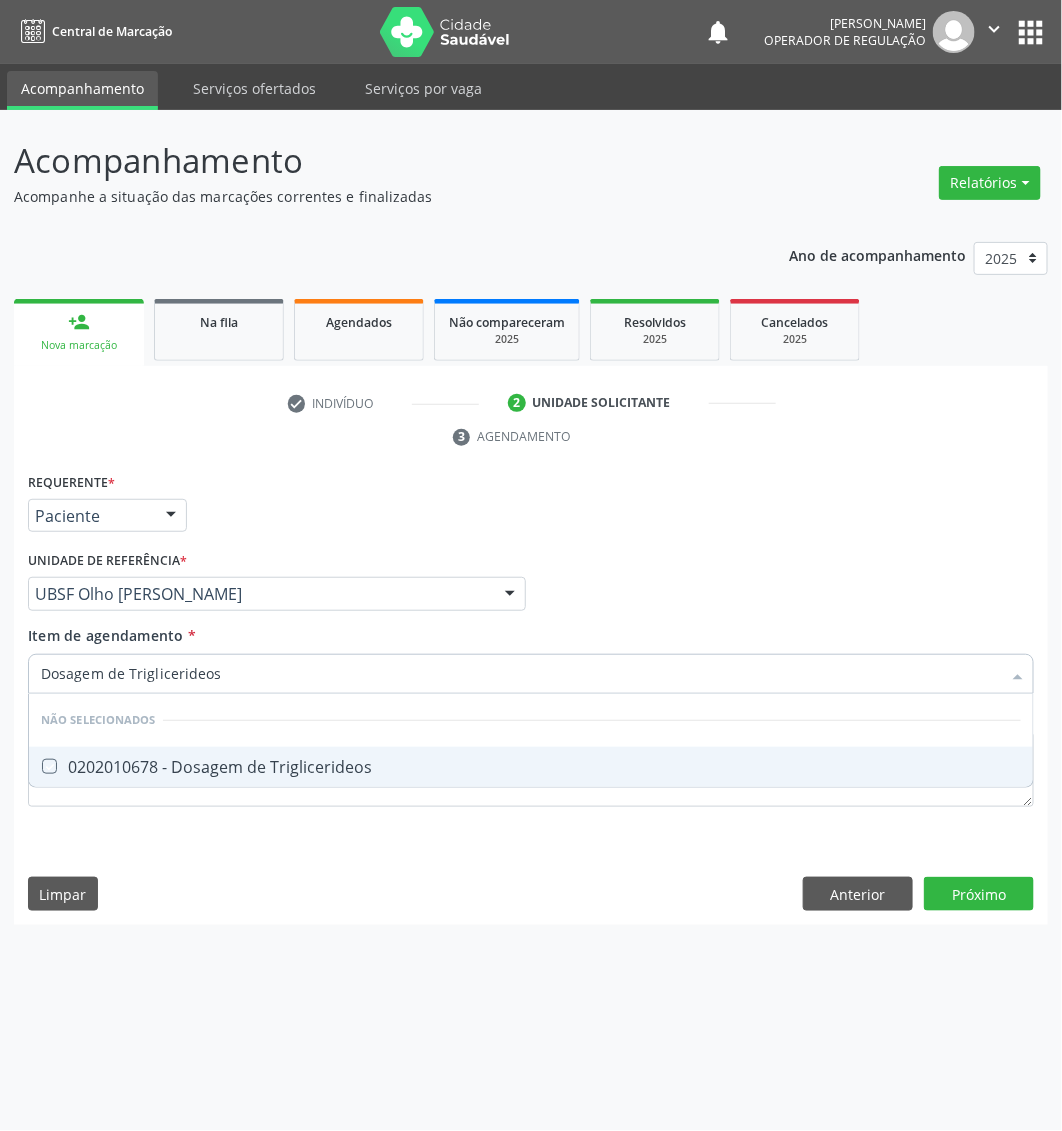checkbox on "true" 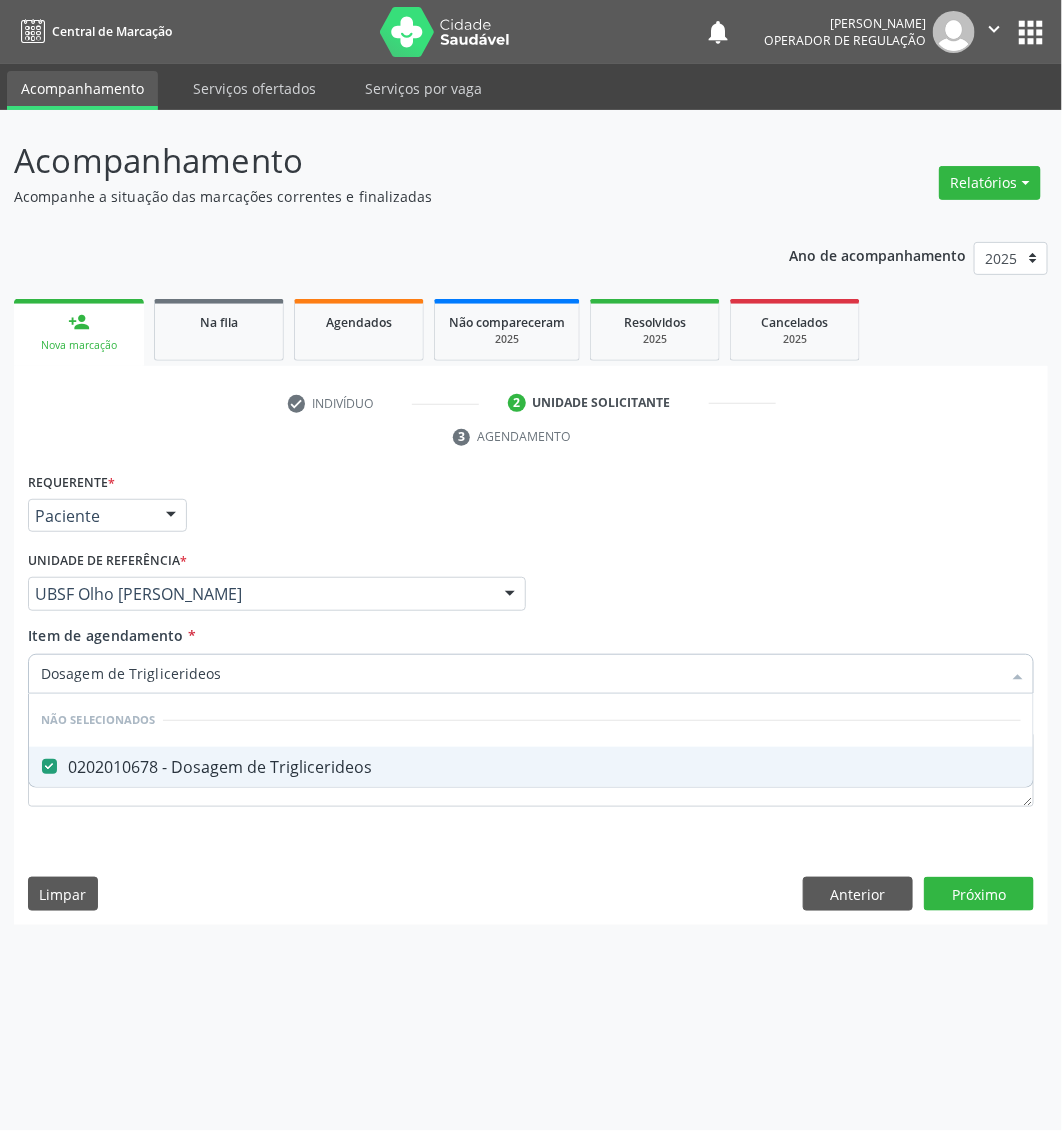type on "Dosagem de Triglicerideos" 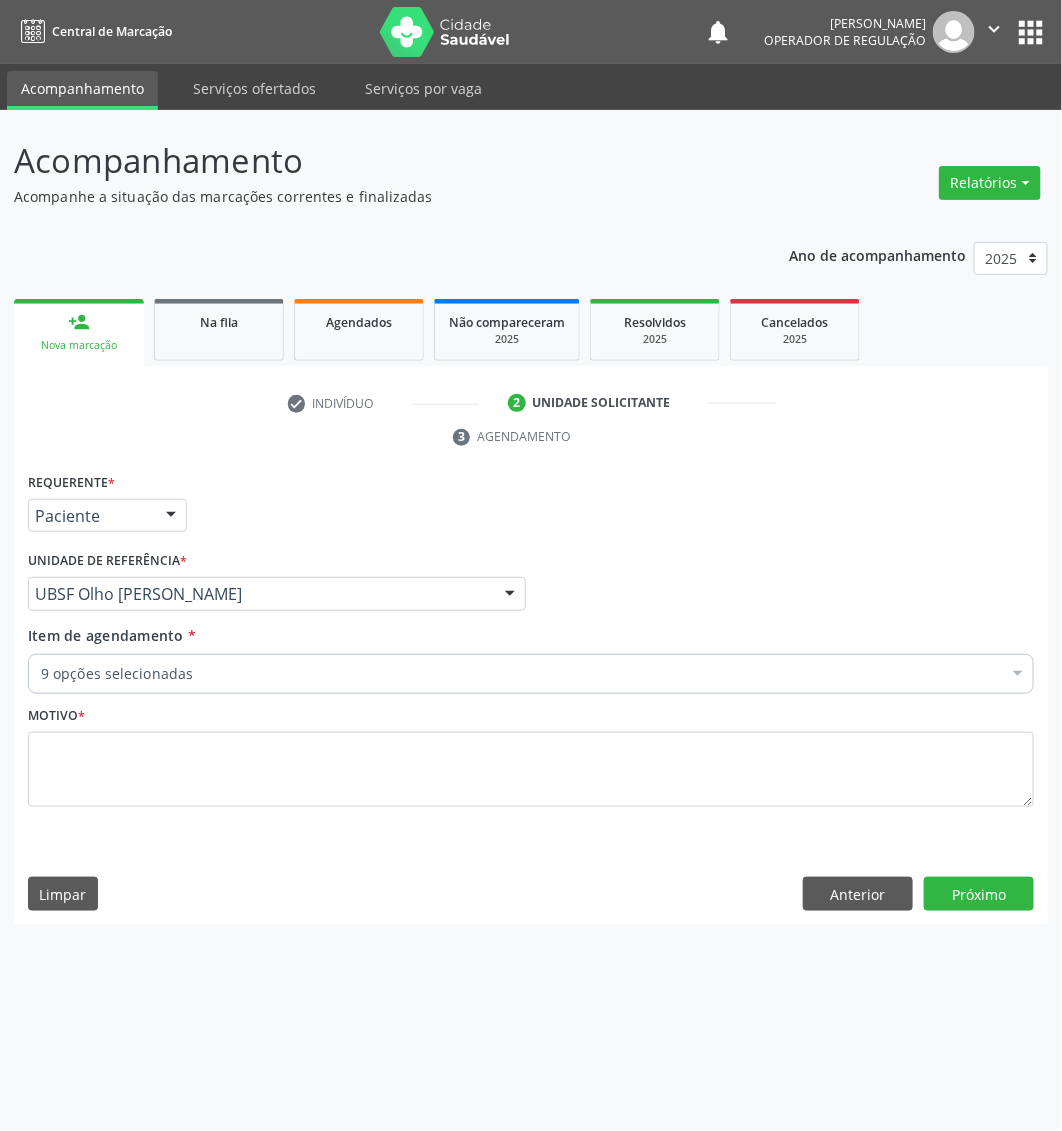 click on "9 opções selecionadas" at bounding box center (531, 674) 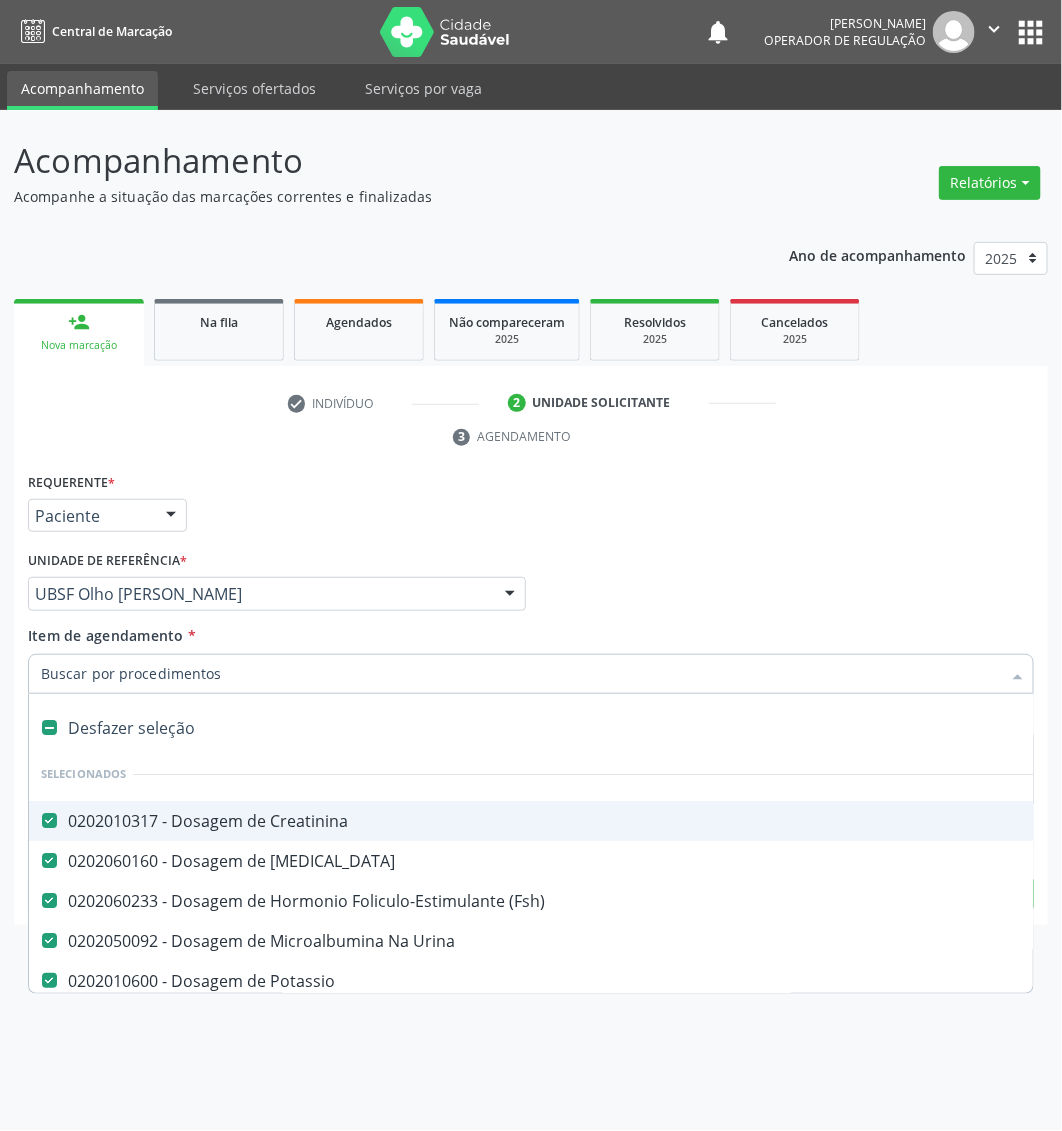 paste on "Analise de Caracteres Fisicos, Elementos e Sedimento da Urina" 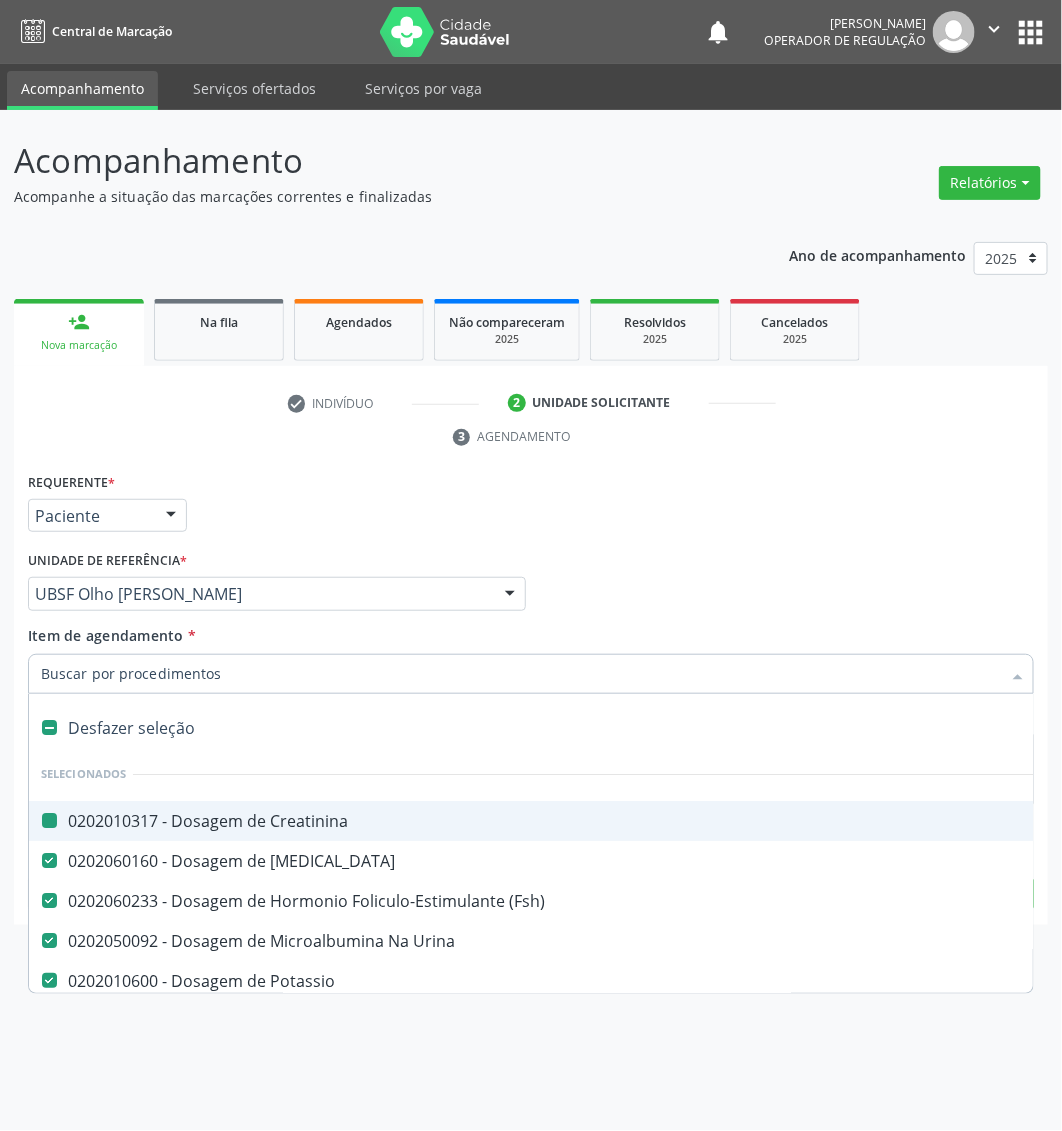 type on "Analise de Caracteres Fisicos, Elementos e Sedimento da Urina" 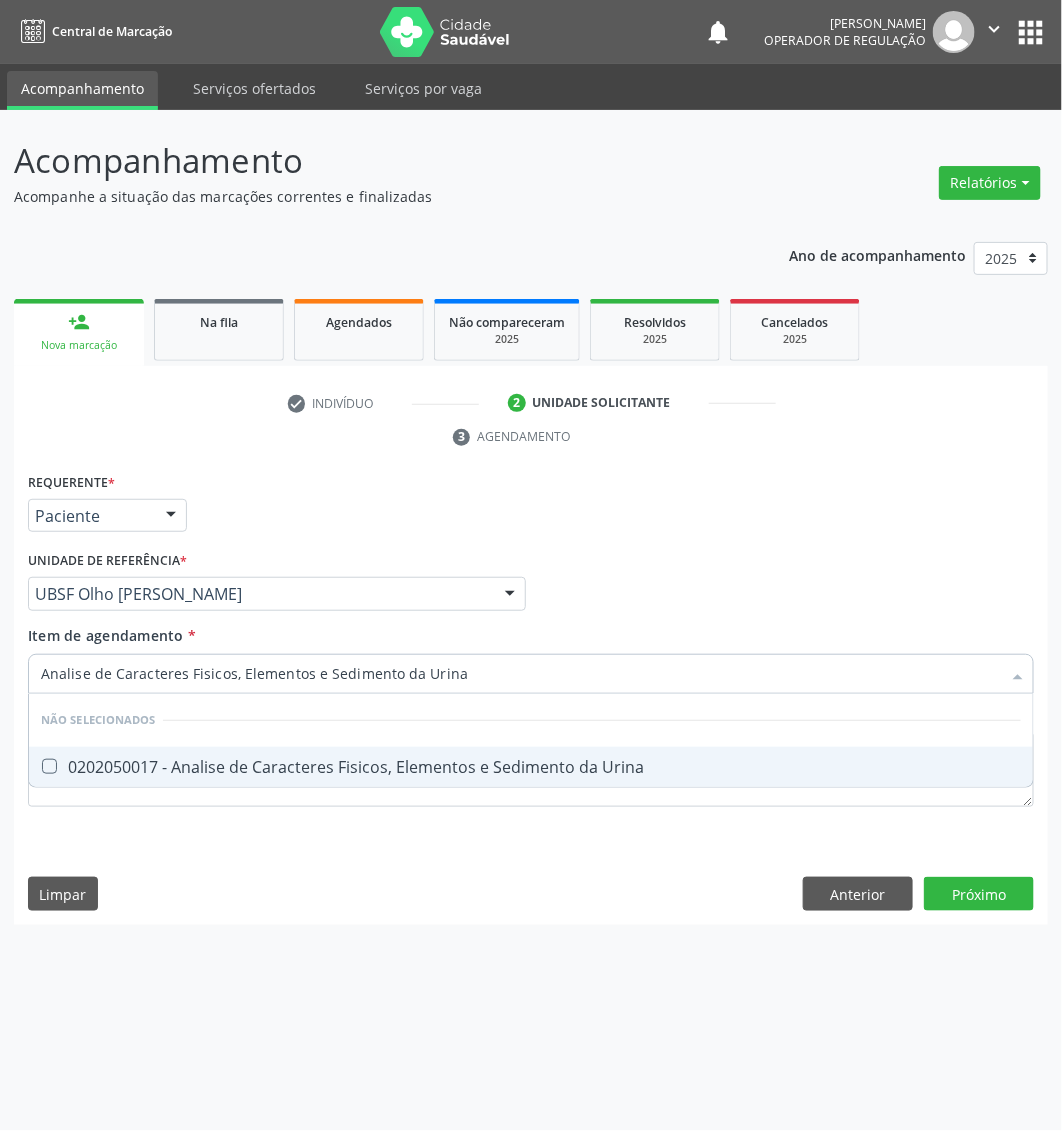 click on "0202050017 - Analise de Caracteres Fisicos, Elementos e Sedimento da Urina" at bounding box center (531, 767) 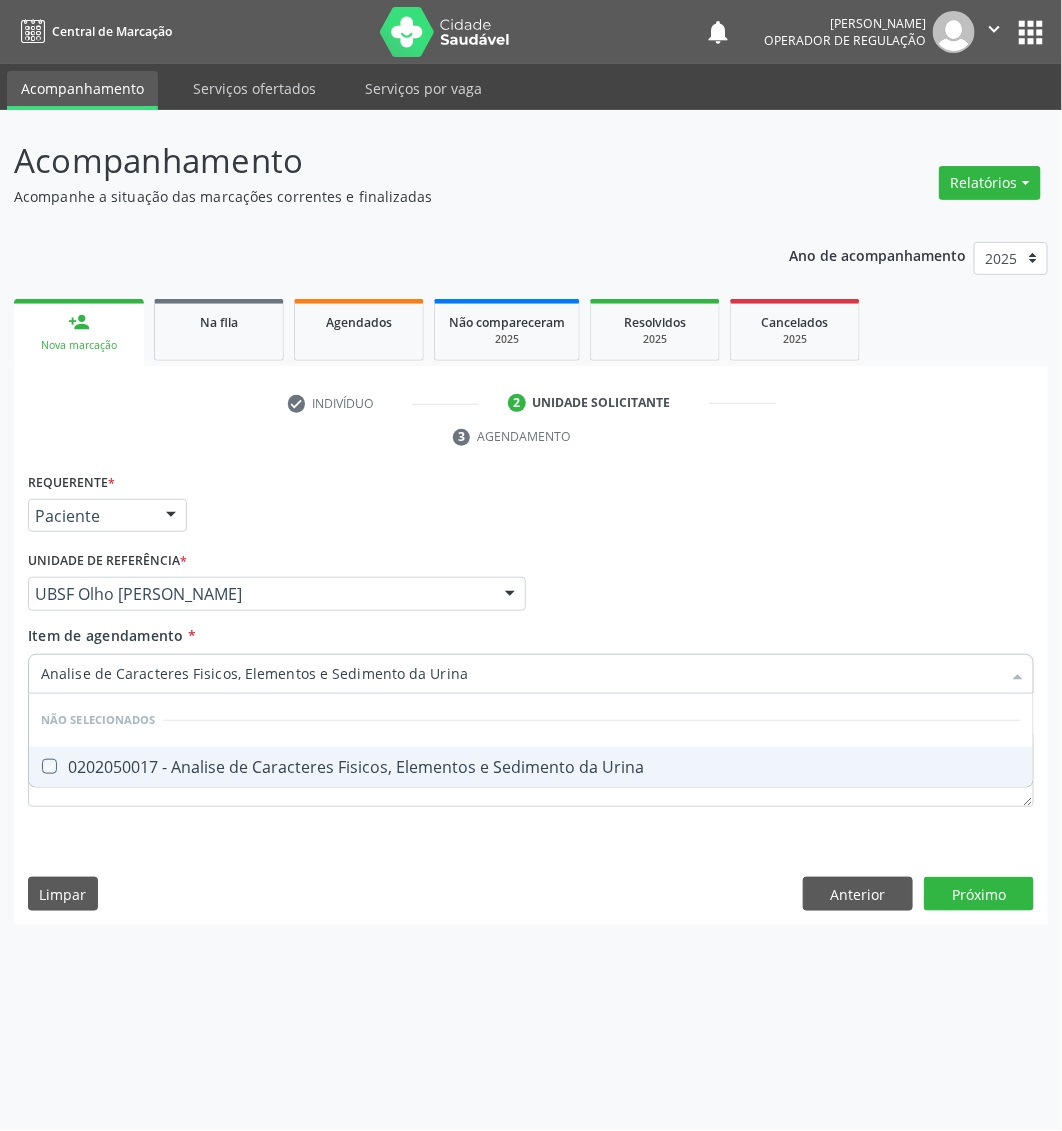 checkbox on "true" 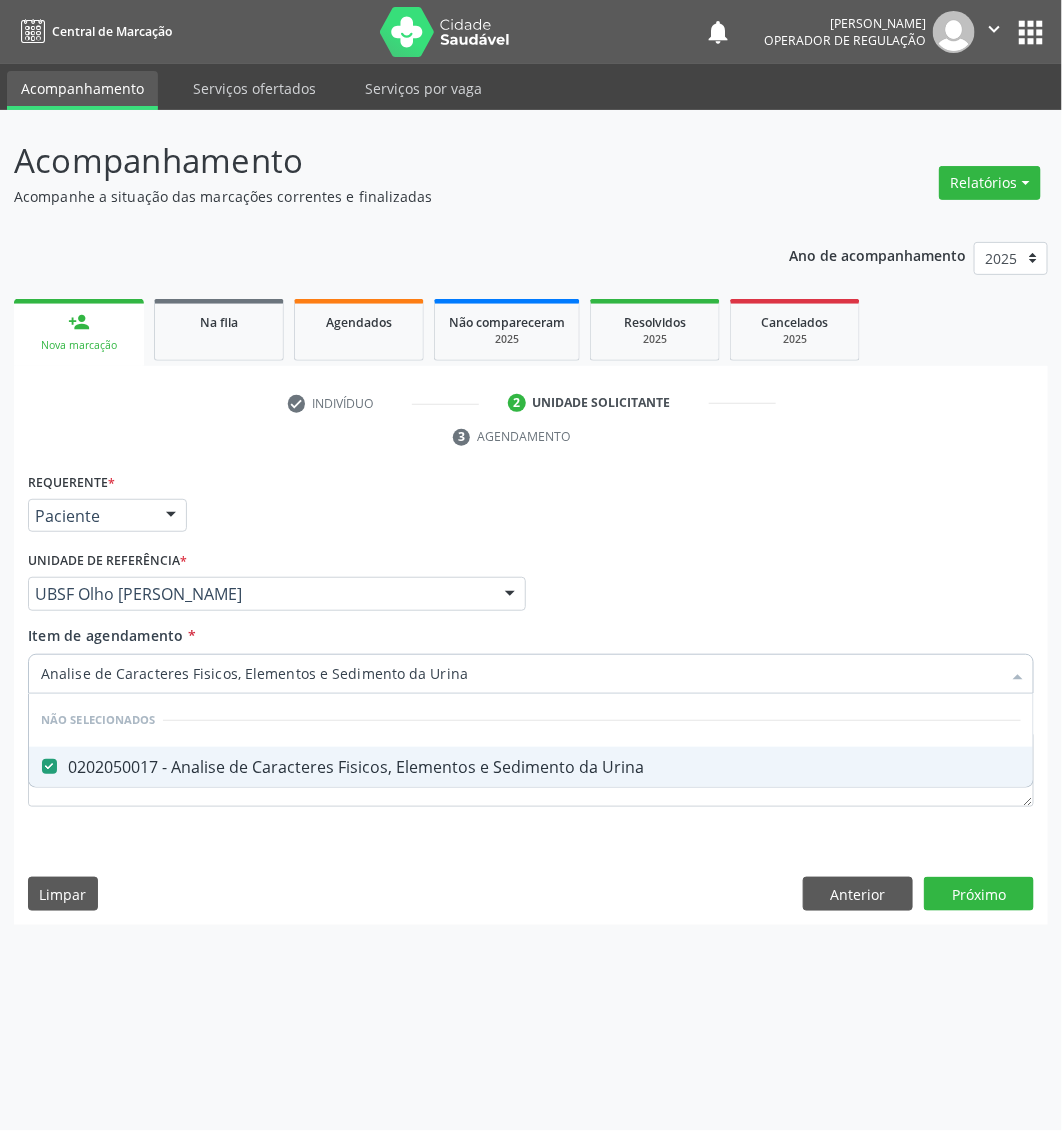 type on "Analise de Caracteres Fisicos, Elementos e Sedimento da Urina" 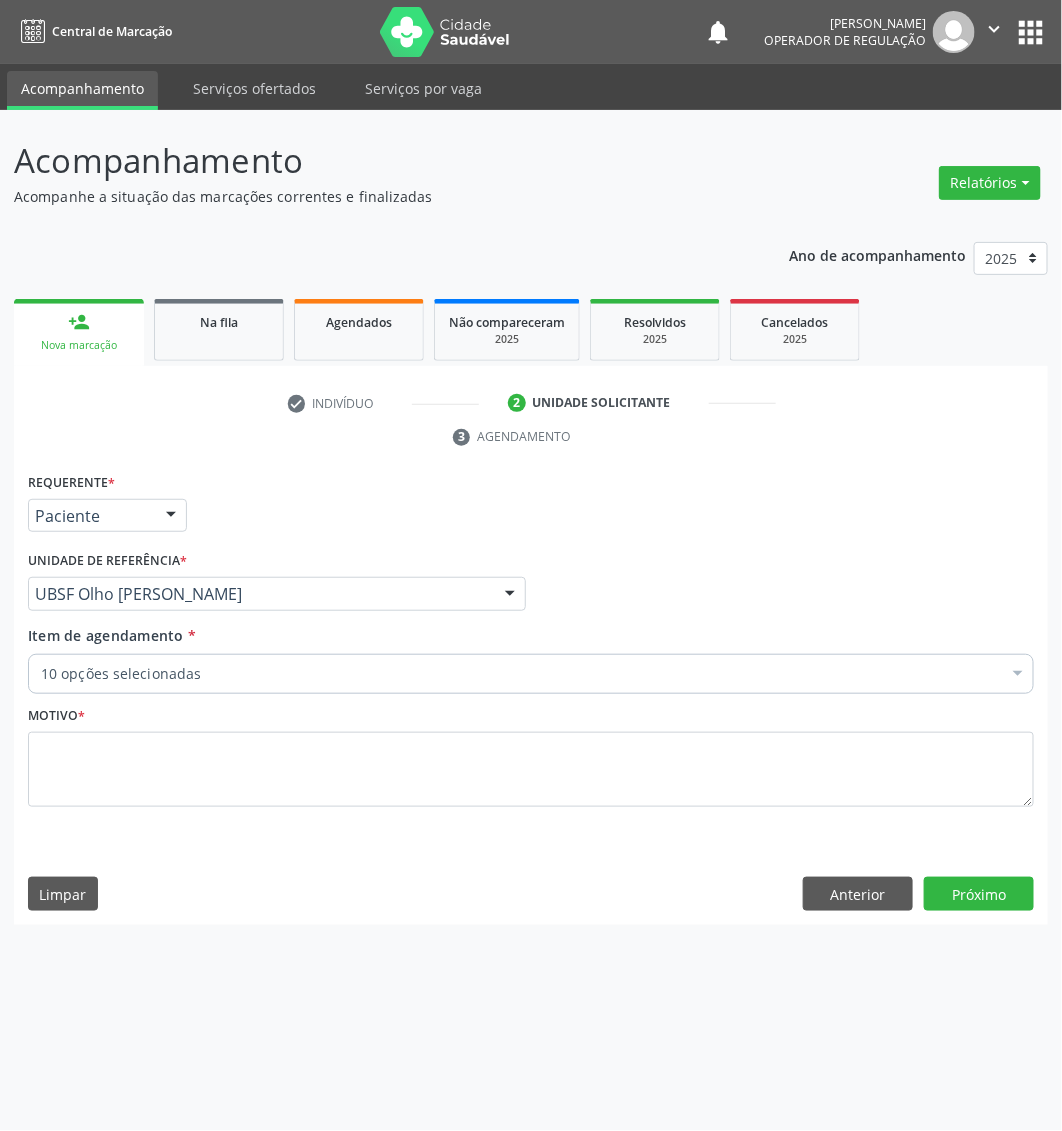 paste on "Dosagem de Glicose" 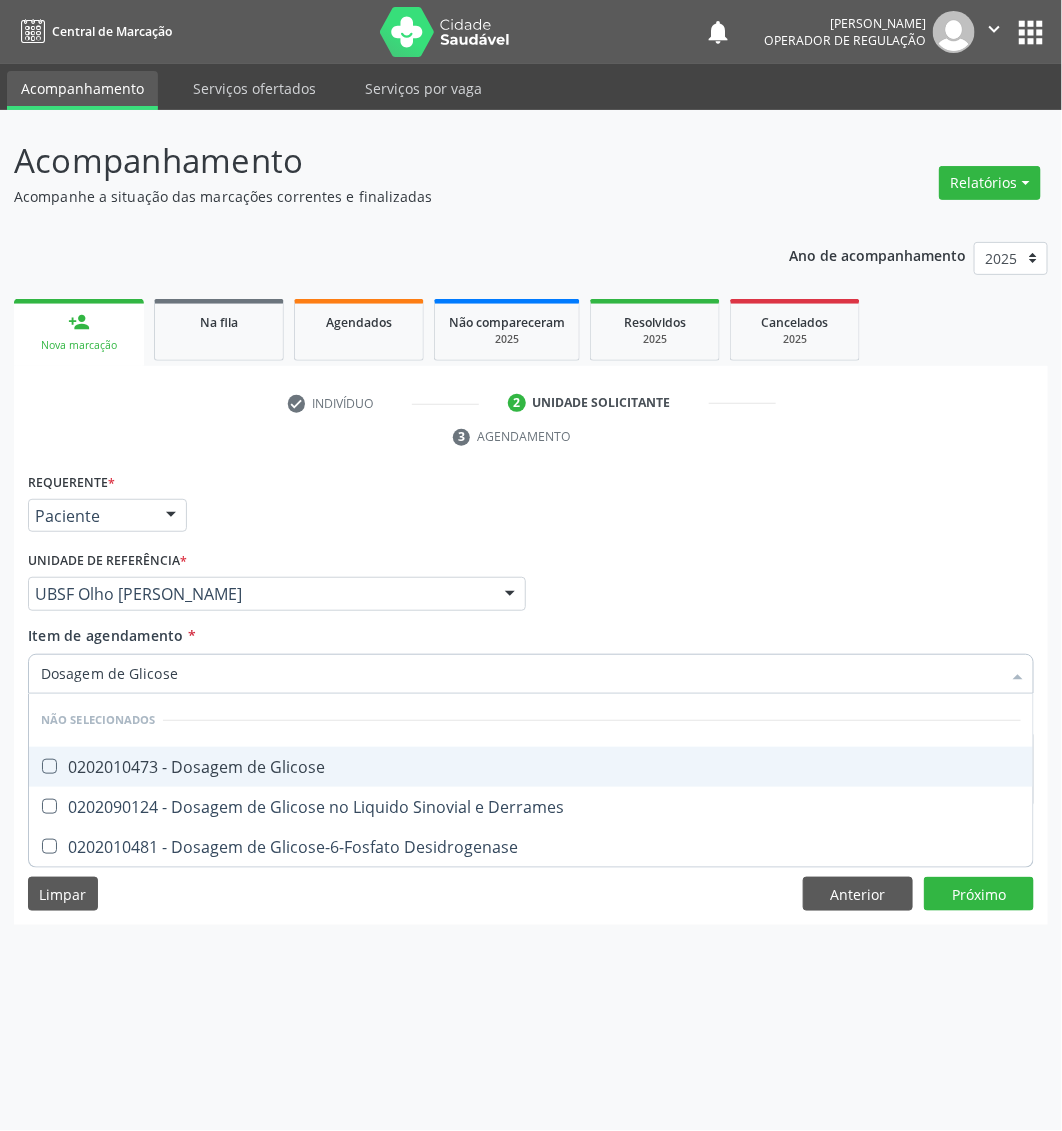 click on "0202010473 - Dosagem de Glicose" at bounding box center (531, 767) 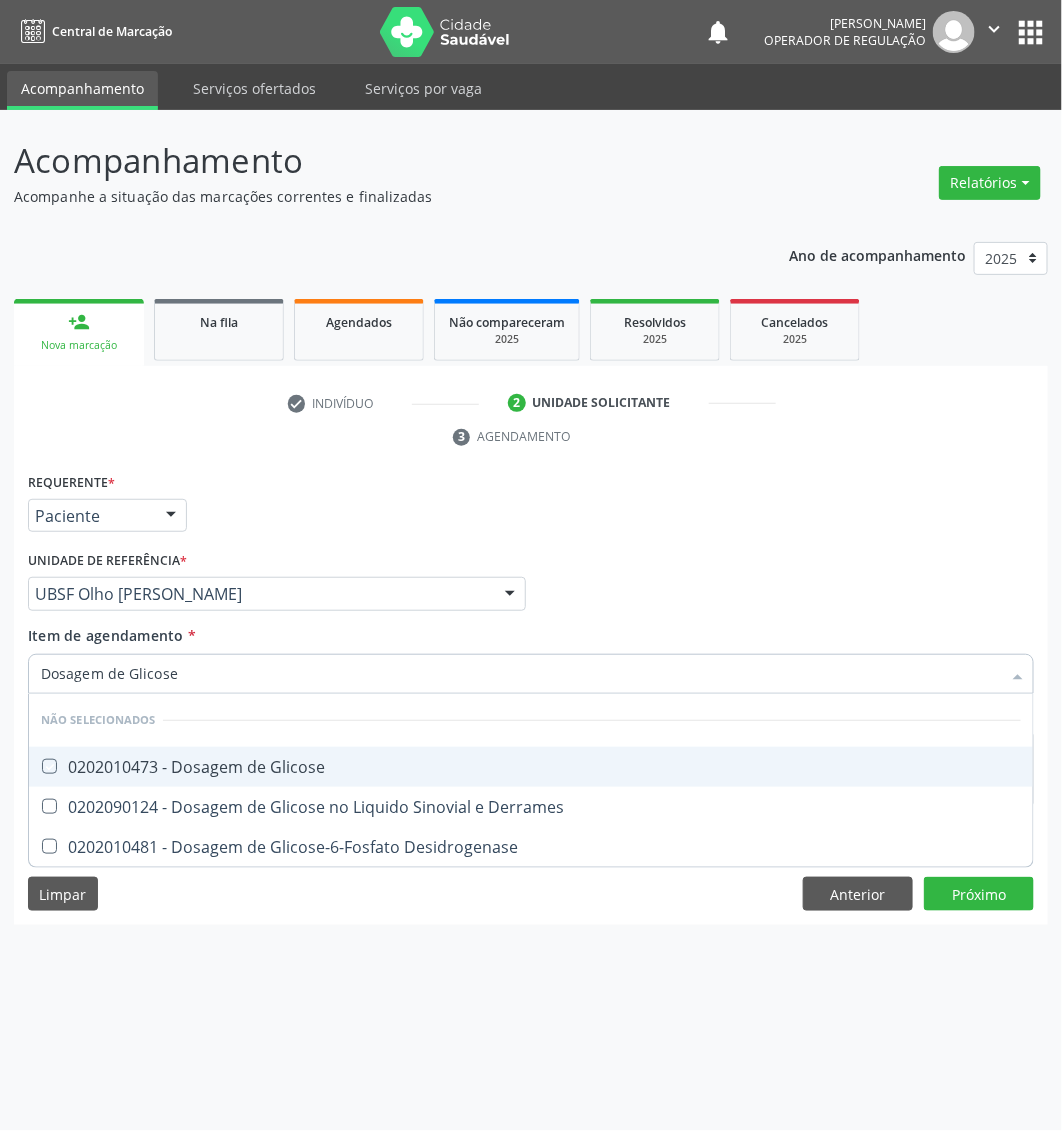 checkbox on "true" 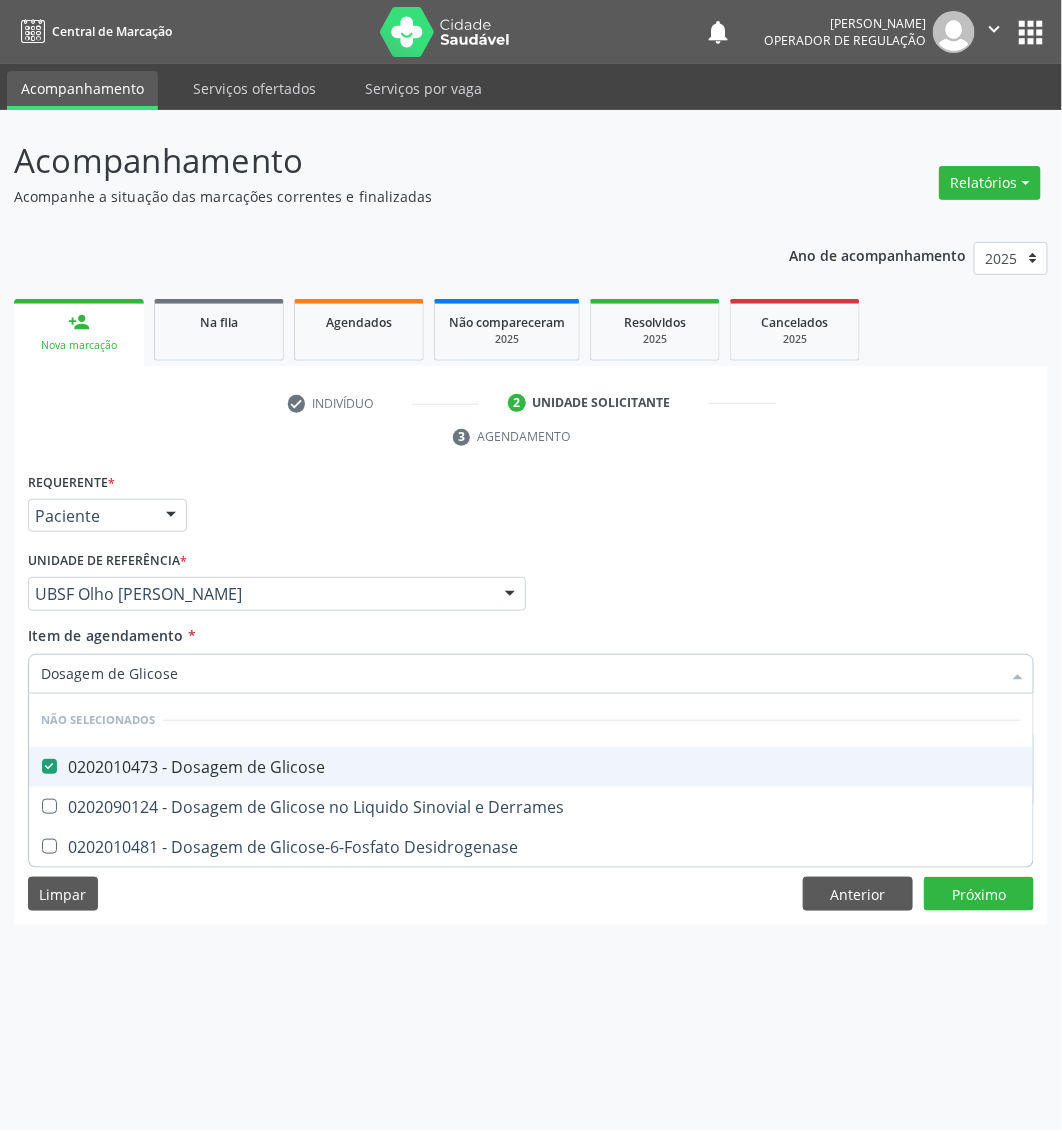 type on "Dosagem de Glicose" 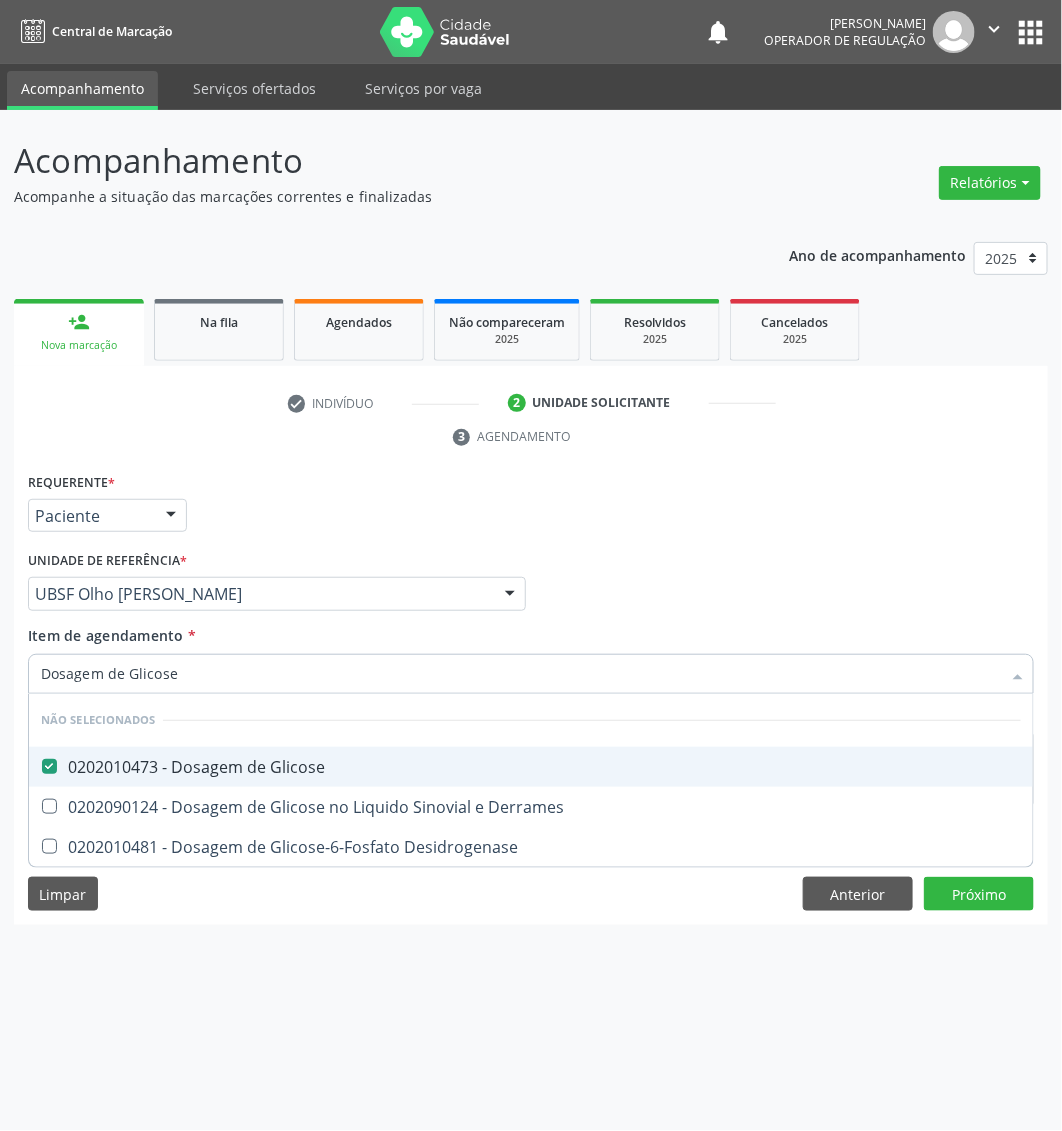 type 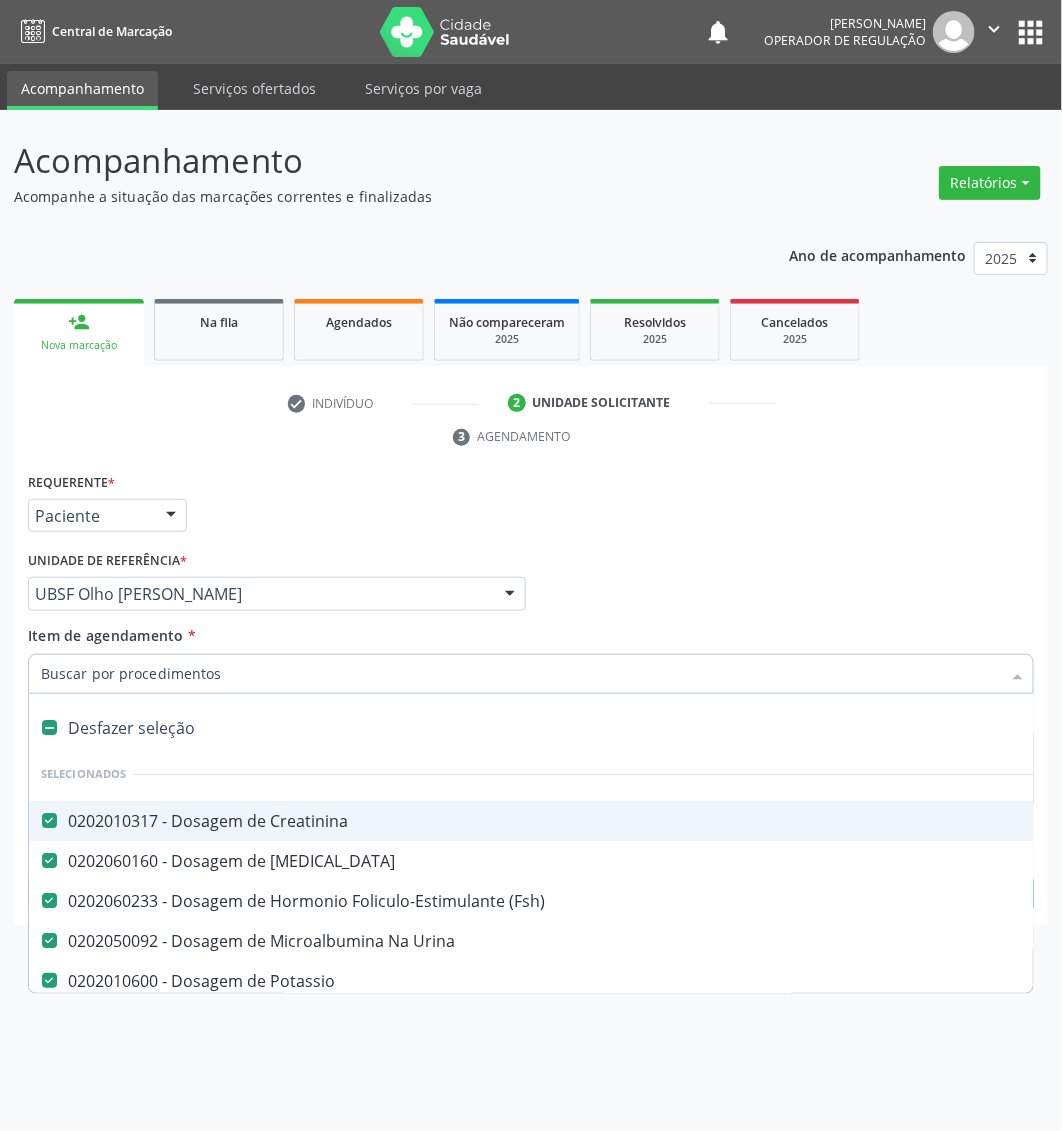 paste on "Dosagem de Colesterol Ldl" 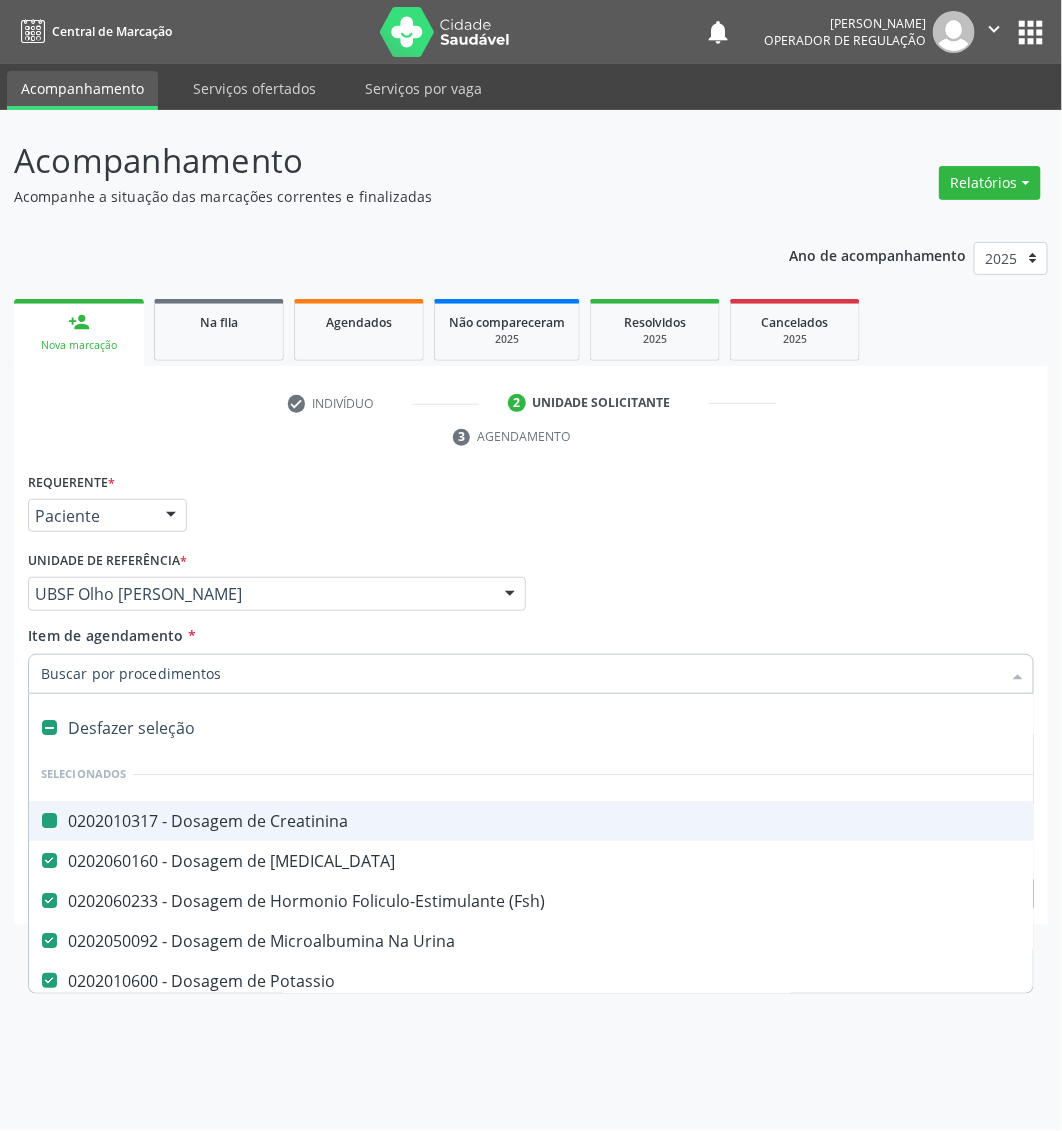 type on "Dosagem de Colesterol Ldl" 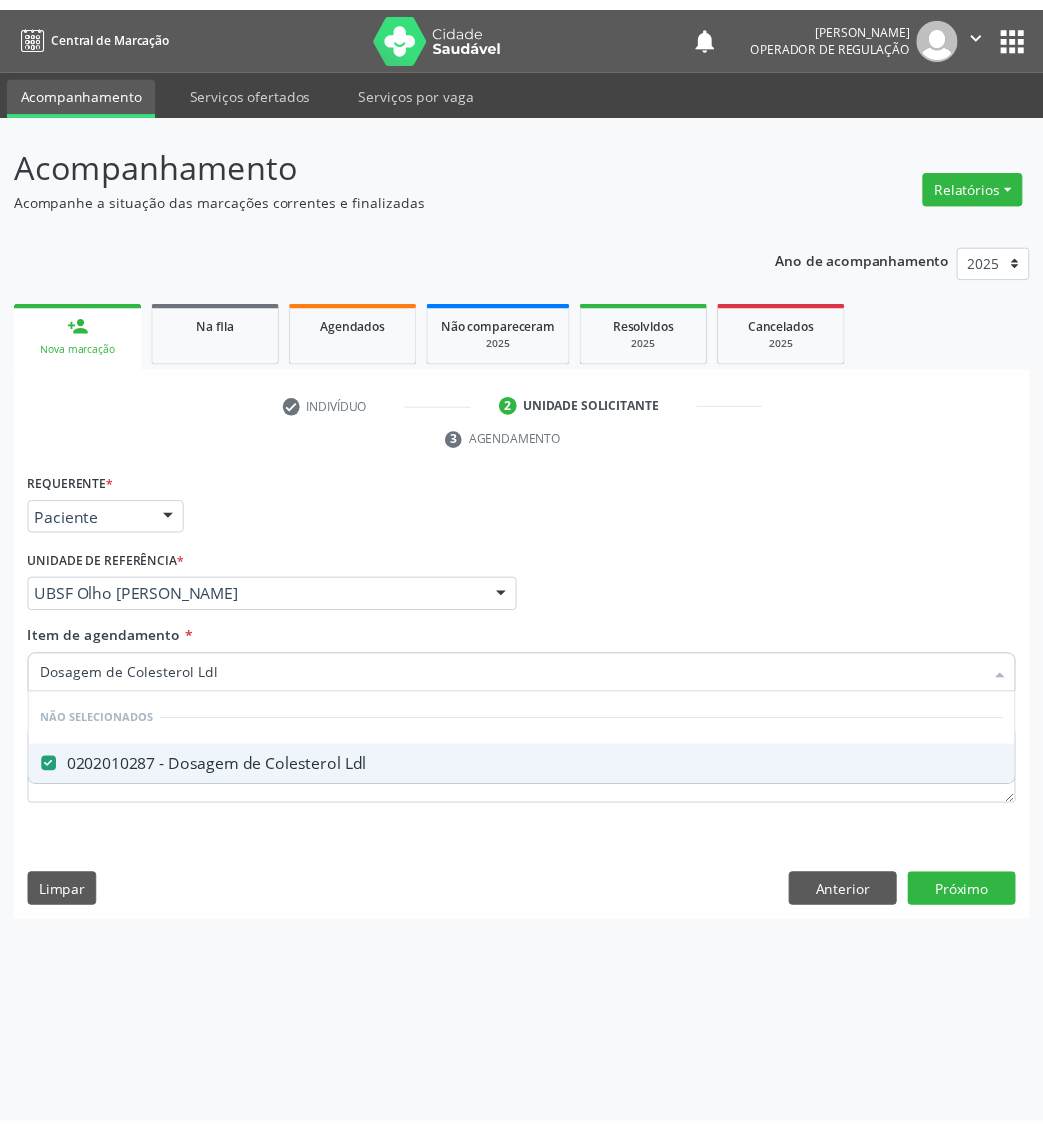 scroll, scrollTop: 0, scrollLeft: 0, axis: both 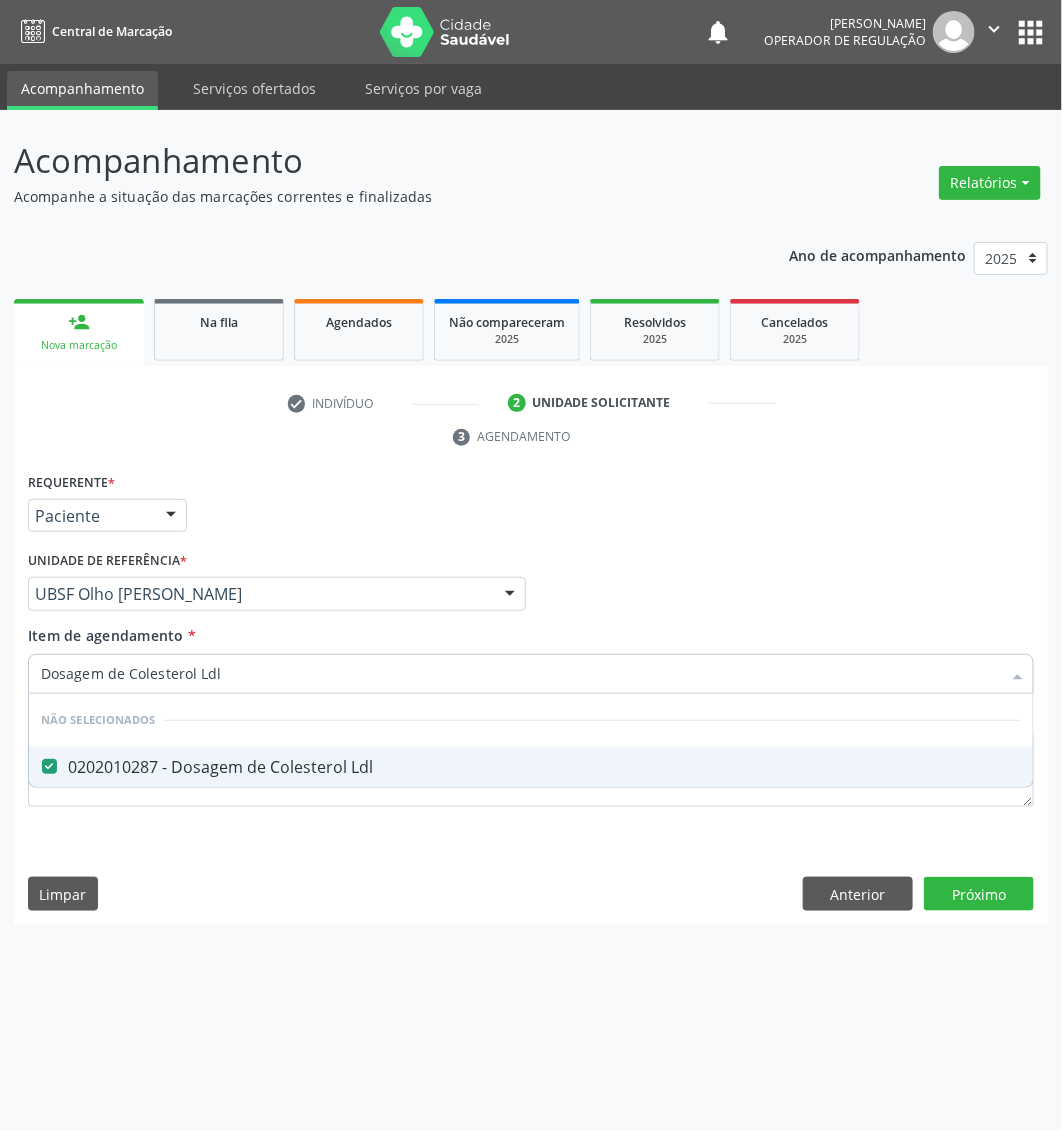 click on "Dosagem de Colesterol Ldl" at bounding box center (521, 674) 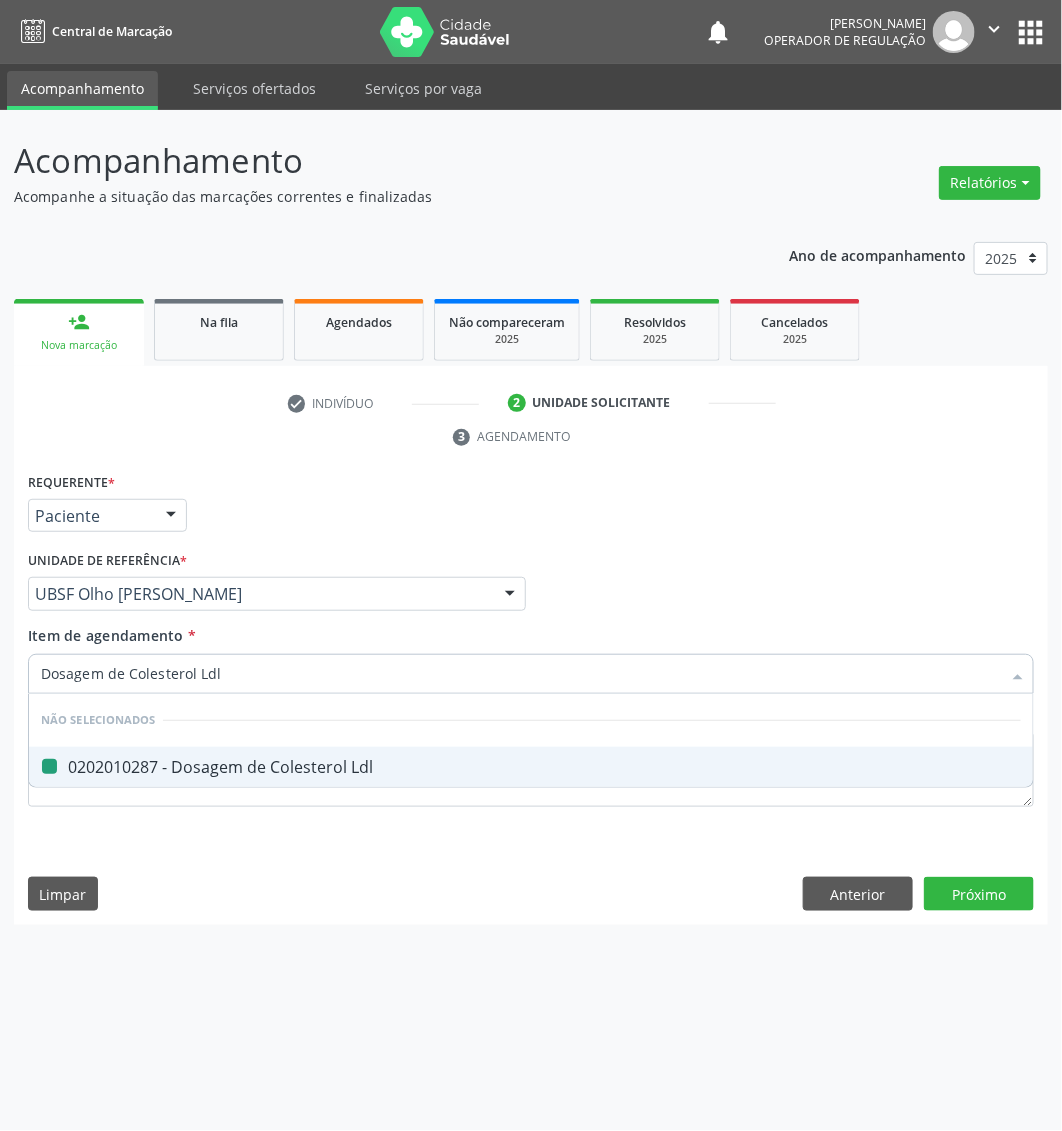 type on "Dosagem de Colesterol hdl" 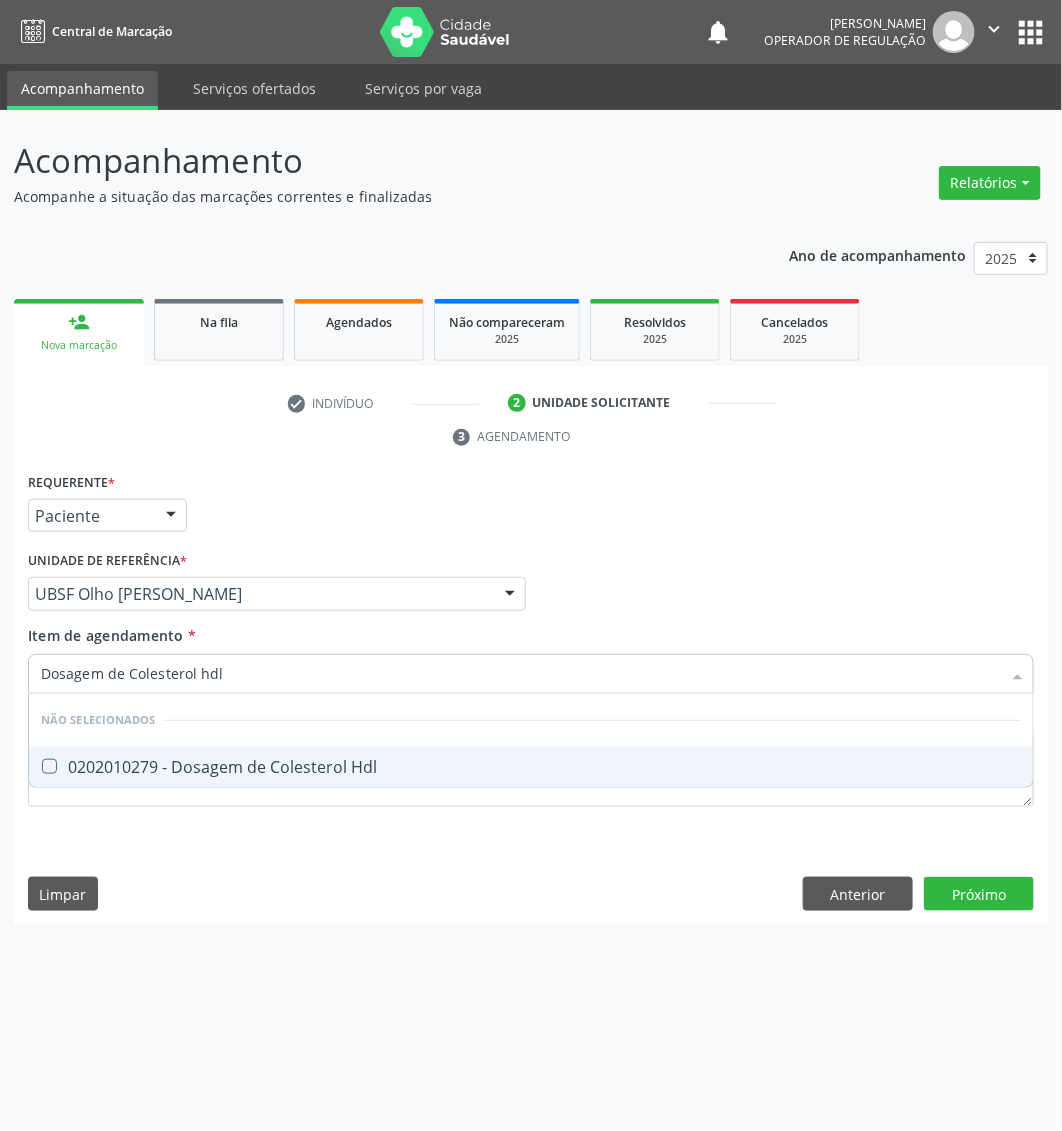 click on "0202010279 - Dosagem de Colesterol Hdl" at bounding box center (531, 767) 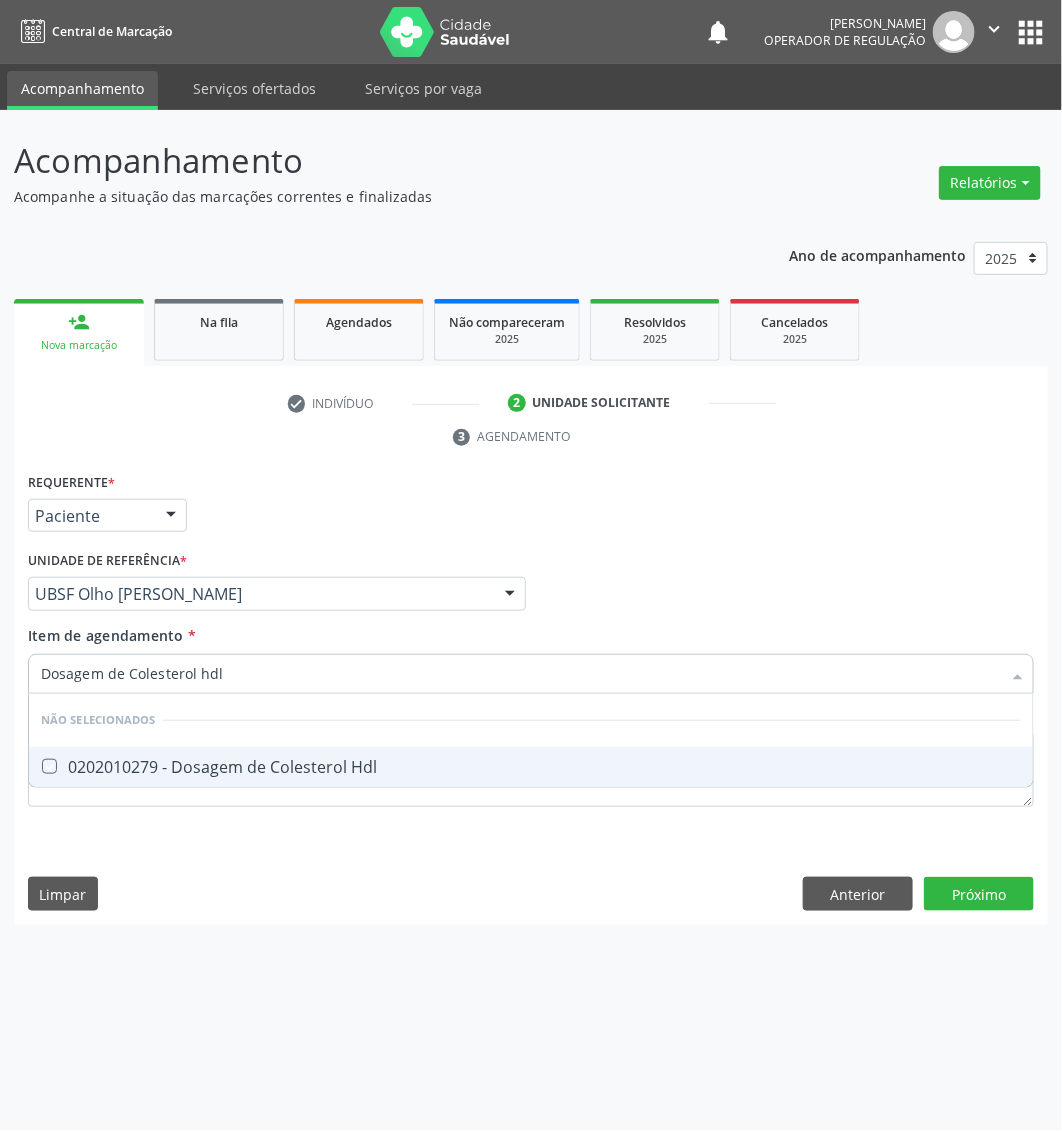 checkbox on "true" 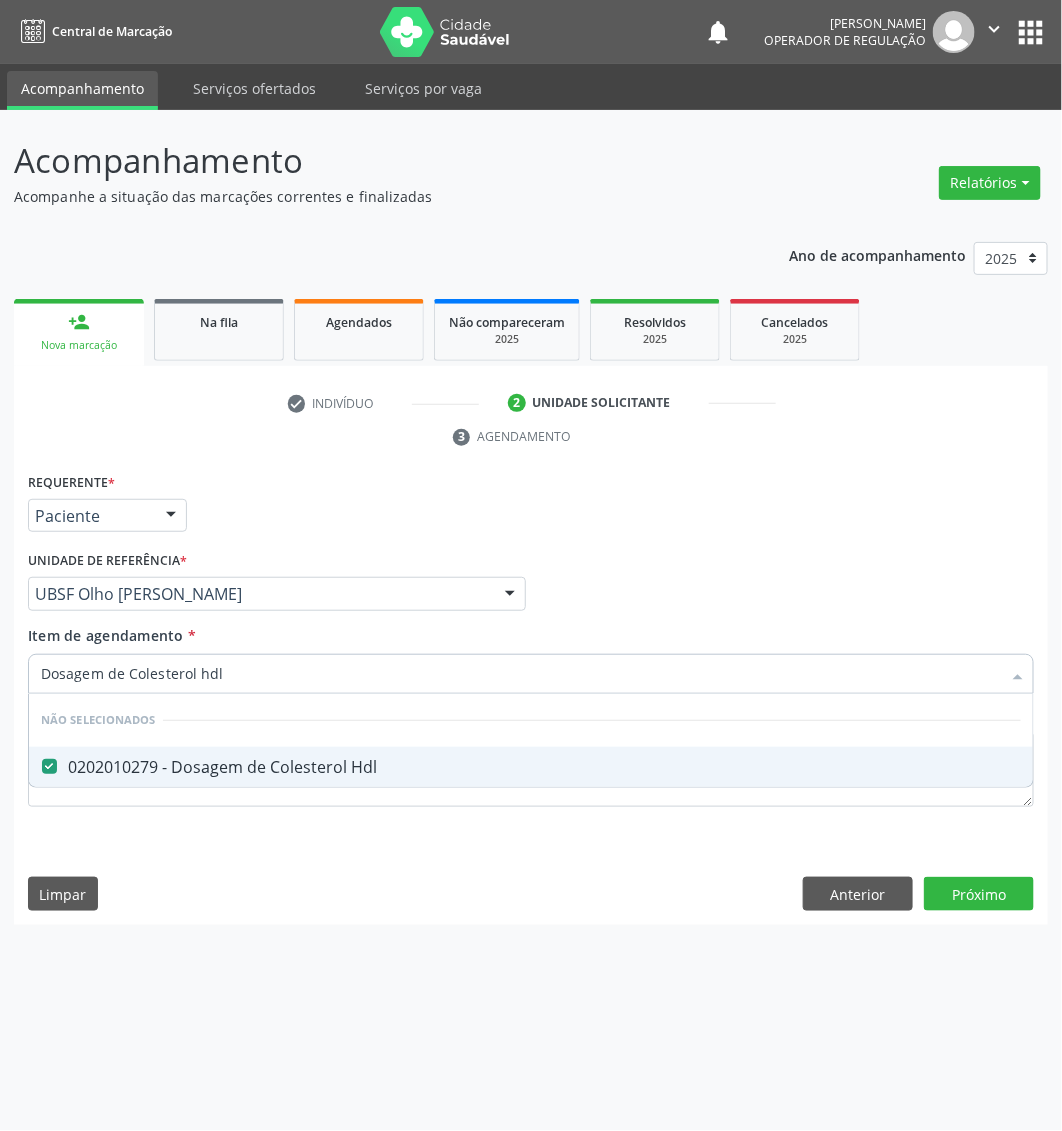type on "Dosagem de Colesterol hdl" 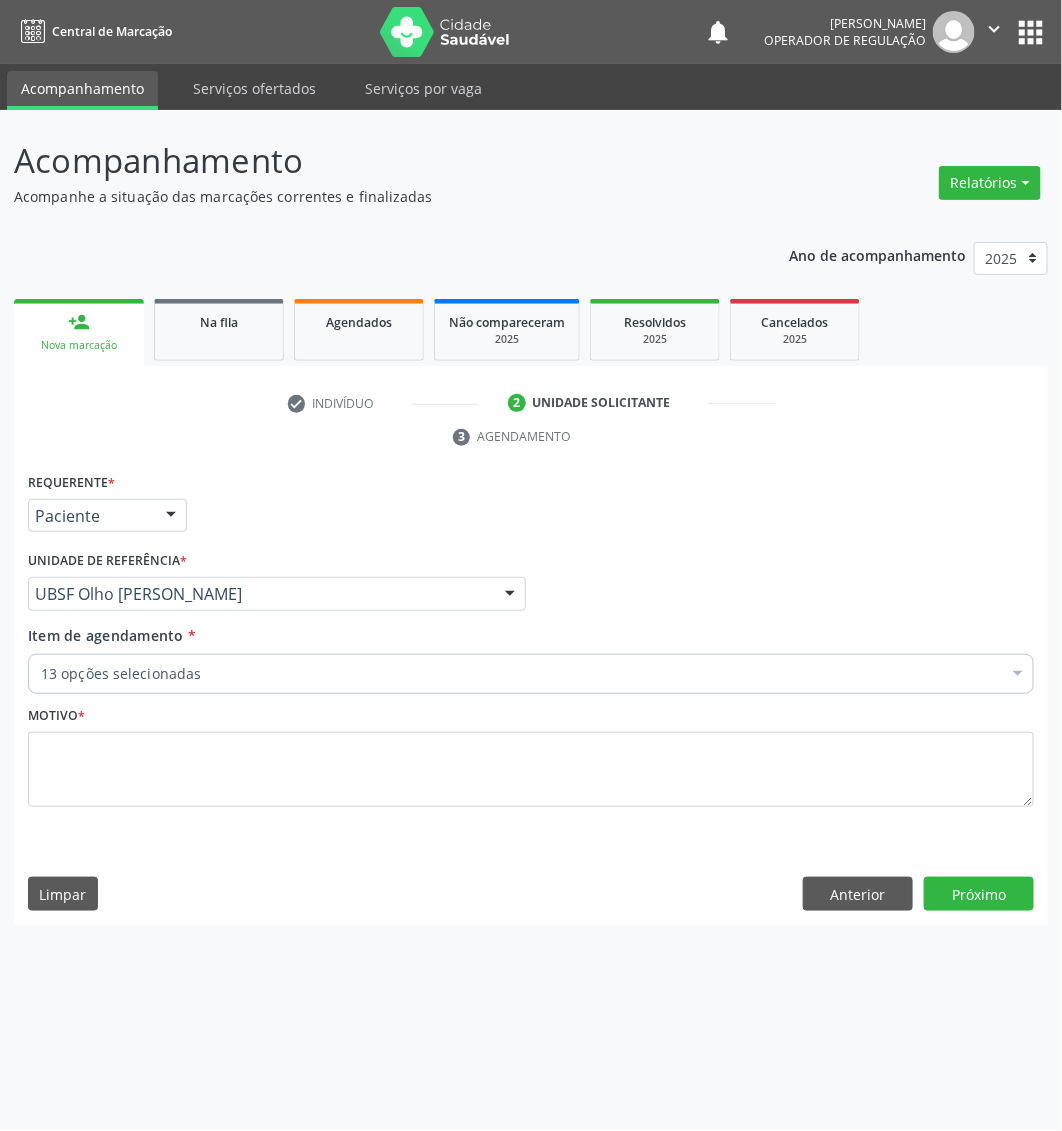 click on "13 opções selecionadas" at bounding box center (531, 674) 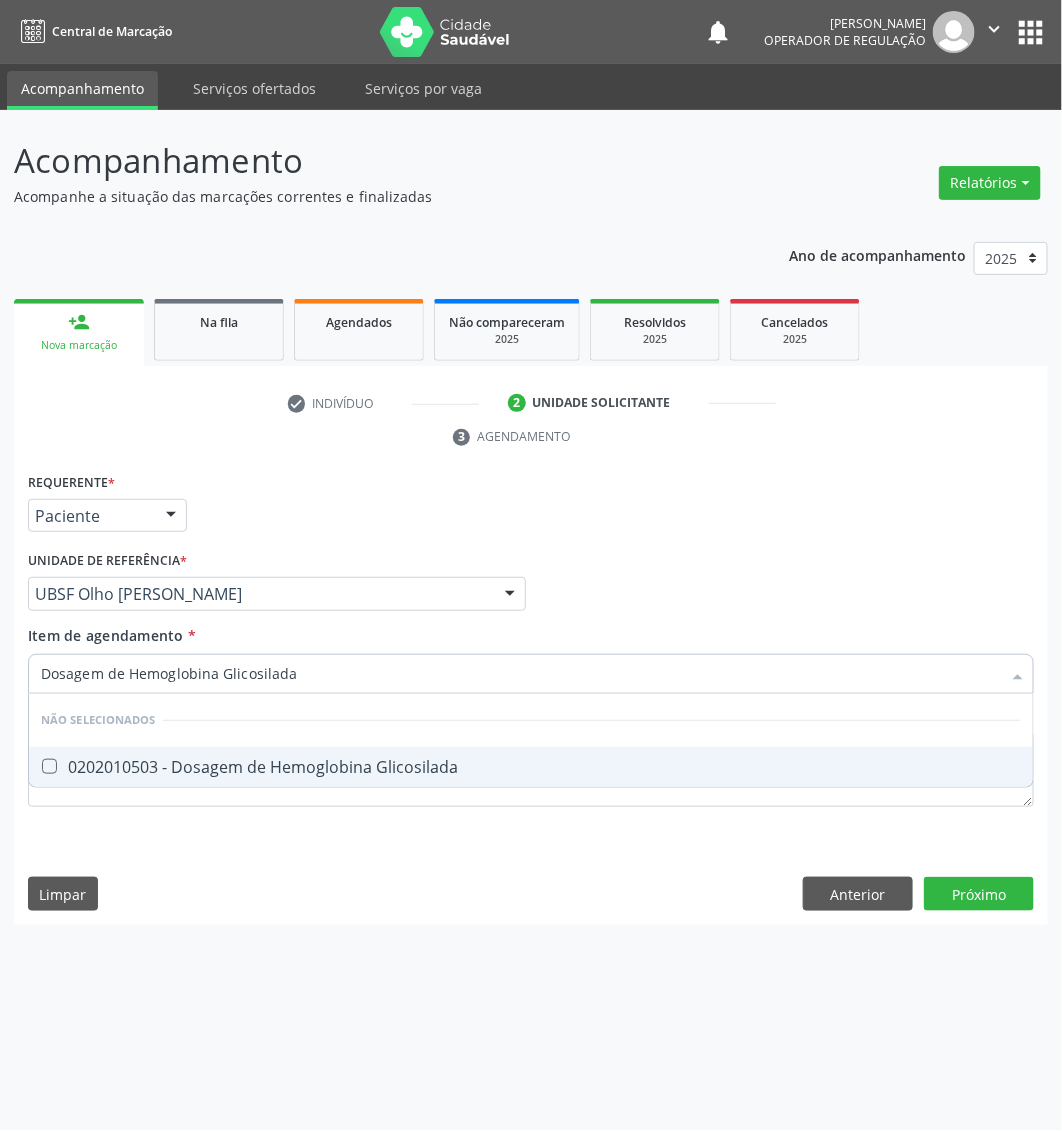 click on "0202010503 - Dosagem de Hemoglobina Glicosilada" at bounding box center (531, 767) 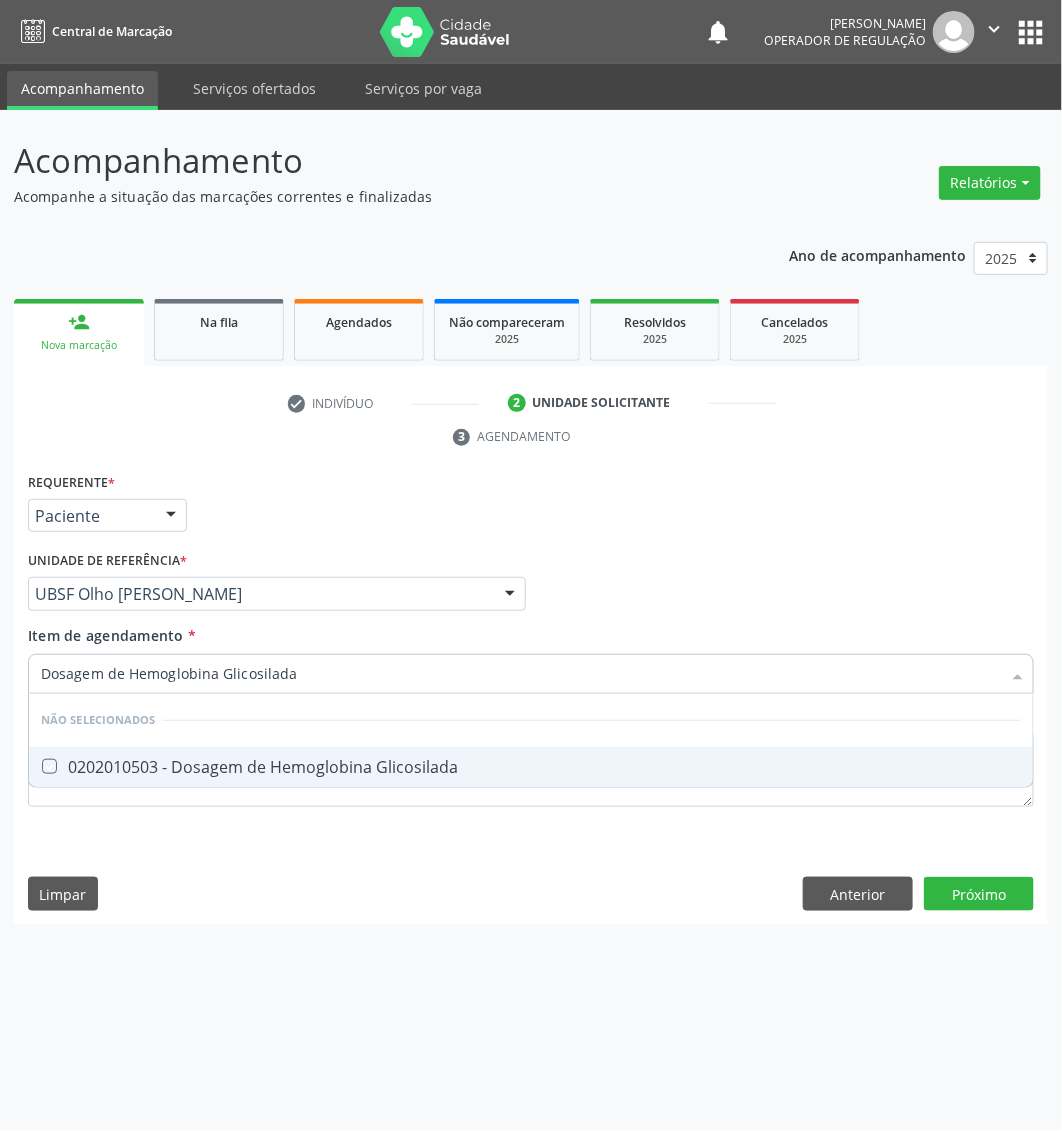 checkbox on "true" 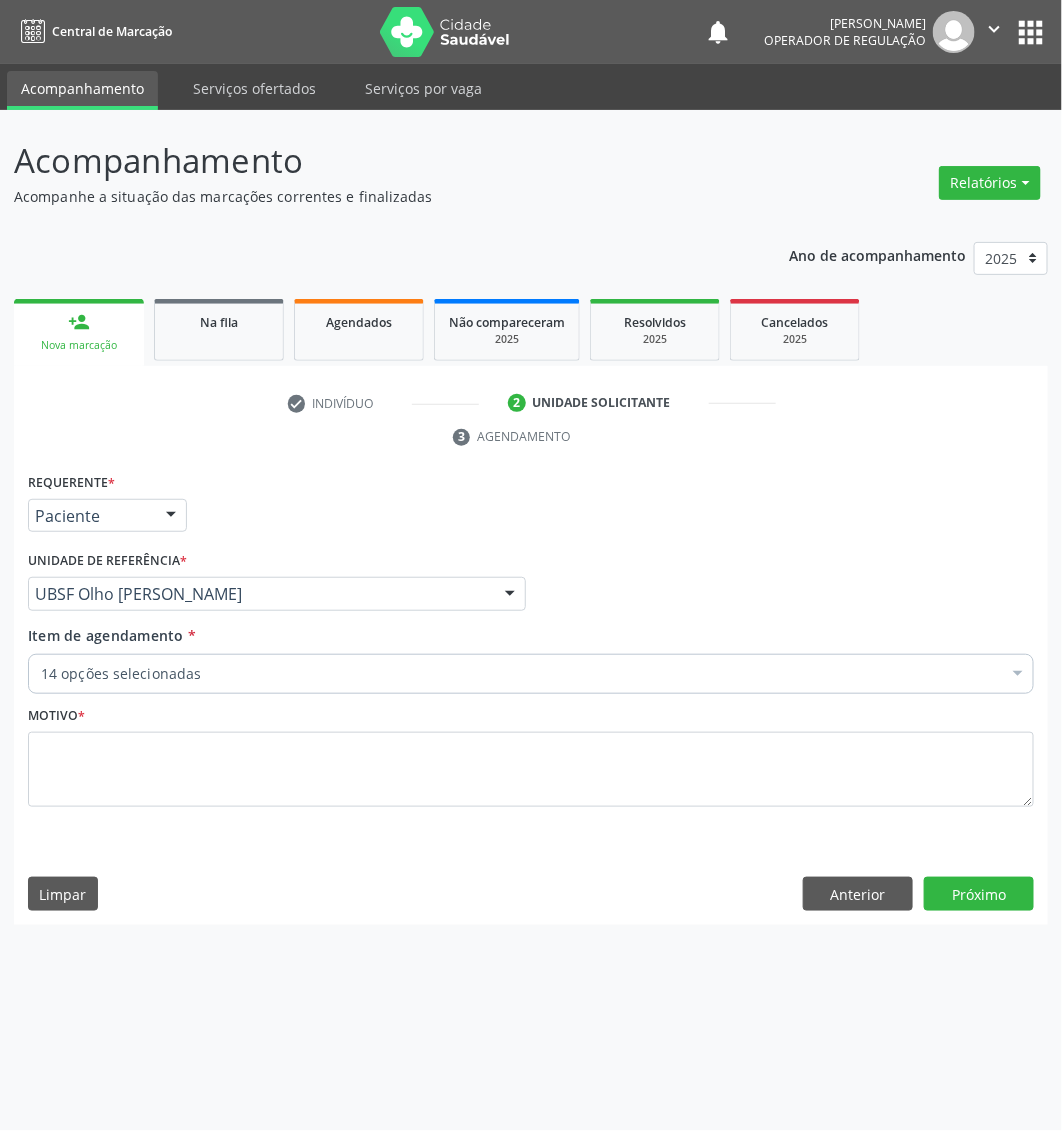 paste on "Hemograma Completo" 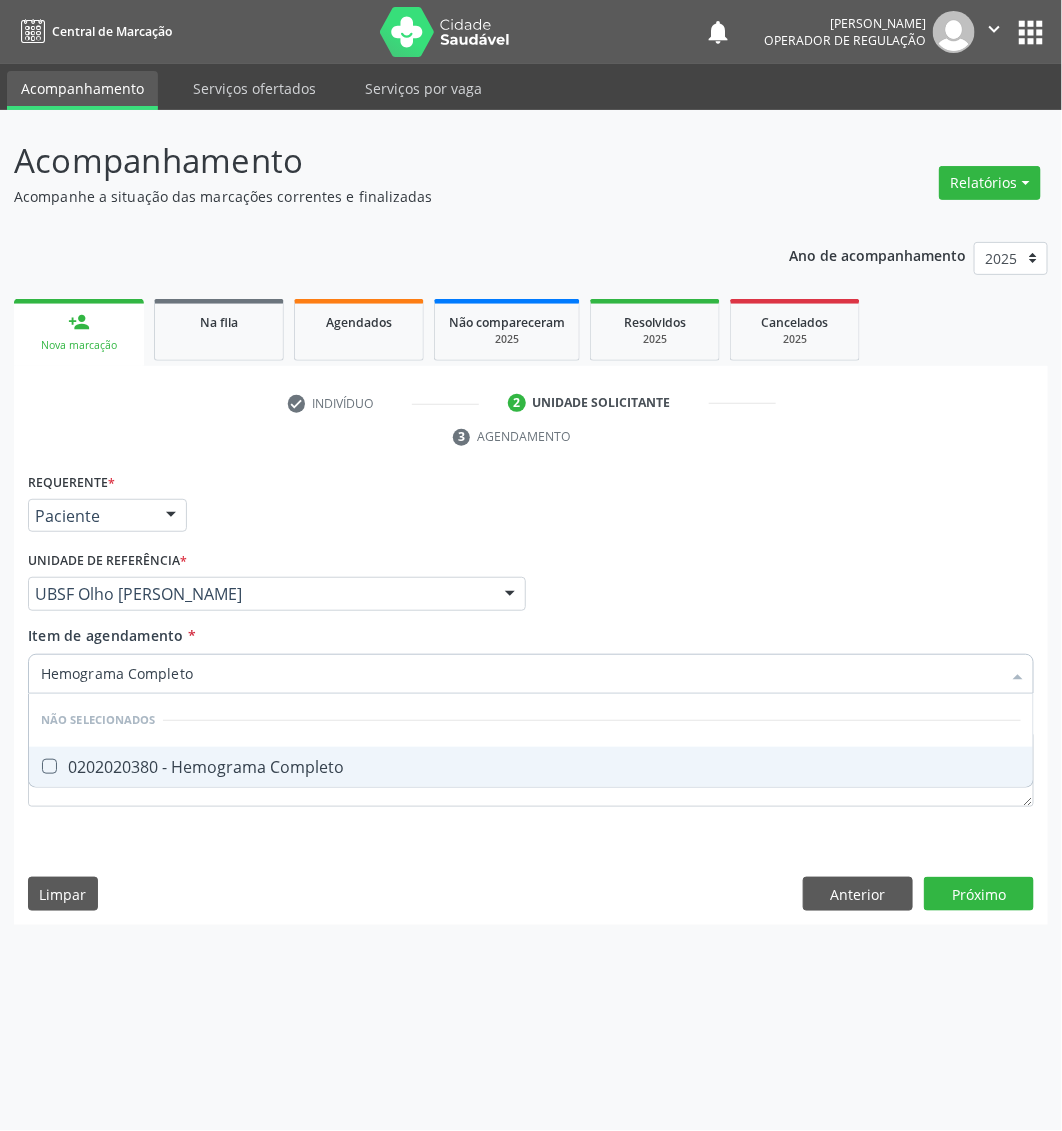 click on "0202020380 - Hemograma Completo" at bounding box center [531, 767] 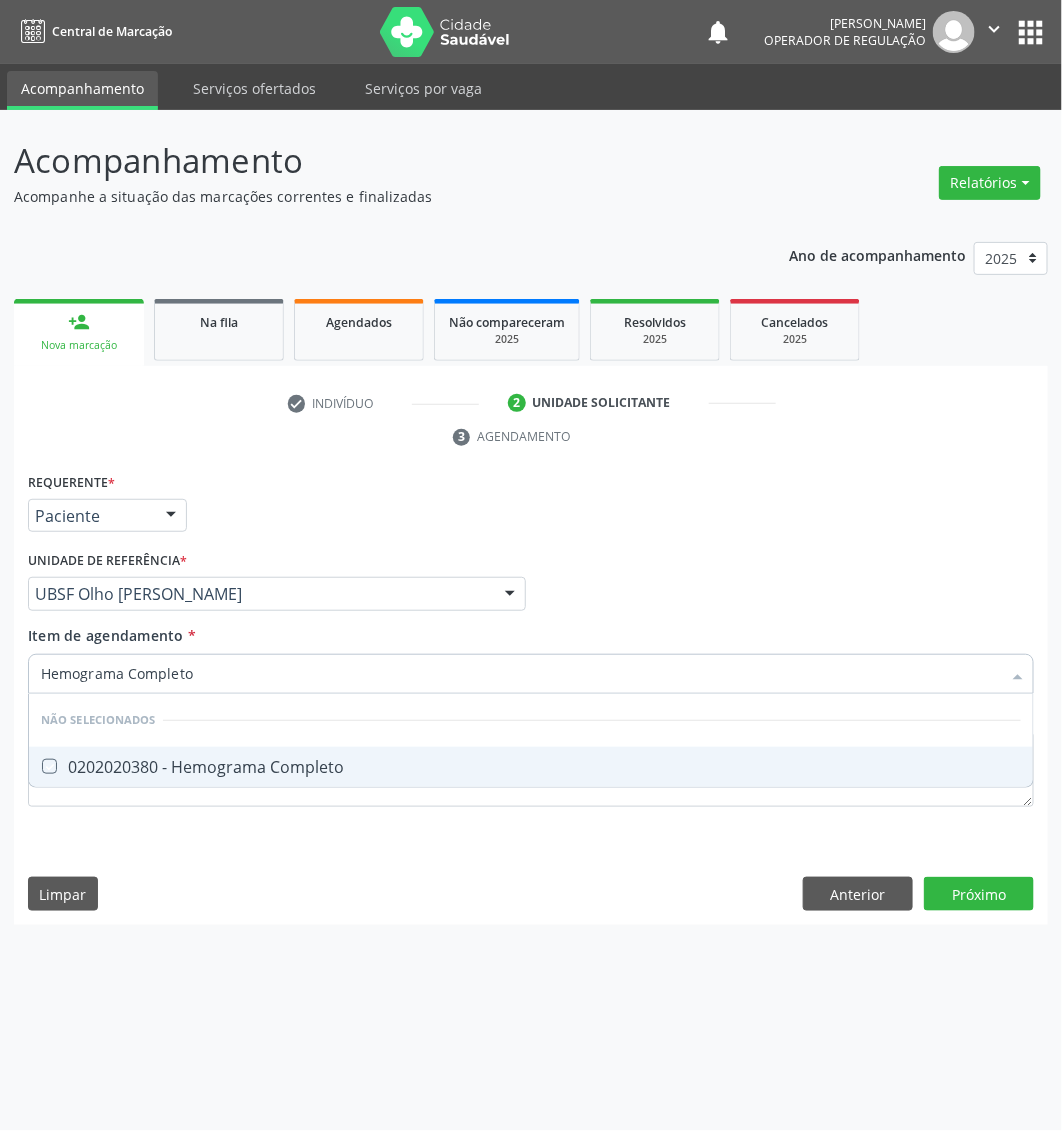 checkbox on "true" 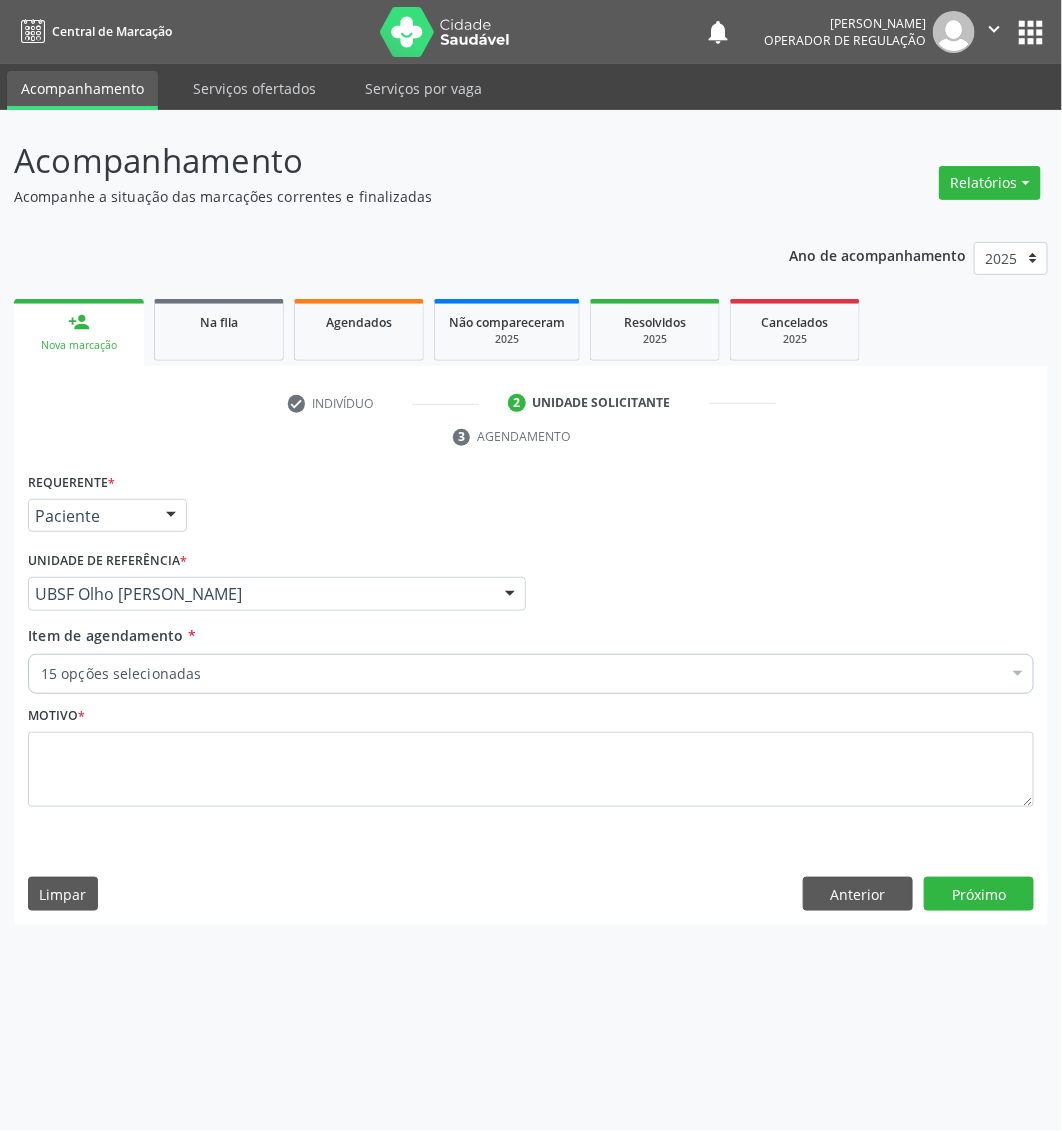 click on "15 opções selecionadas" at bounding box center (531, 674) 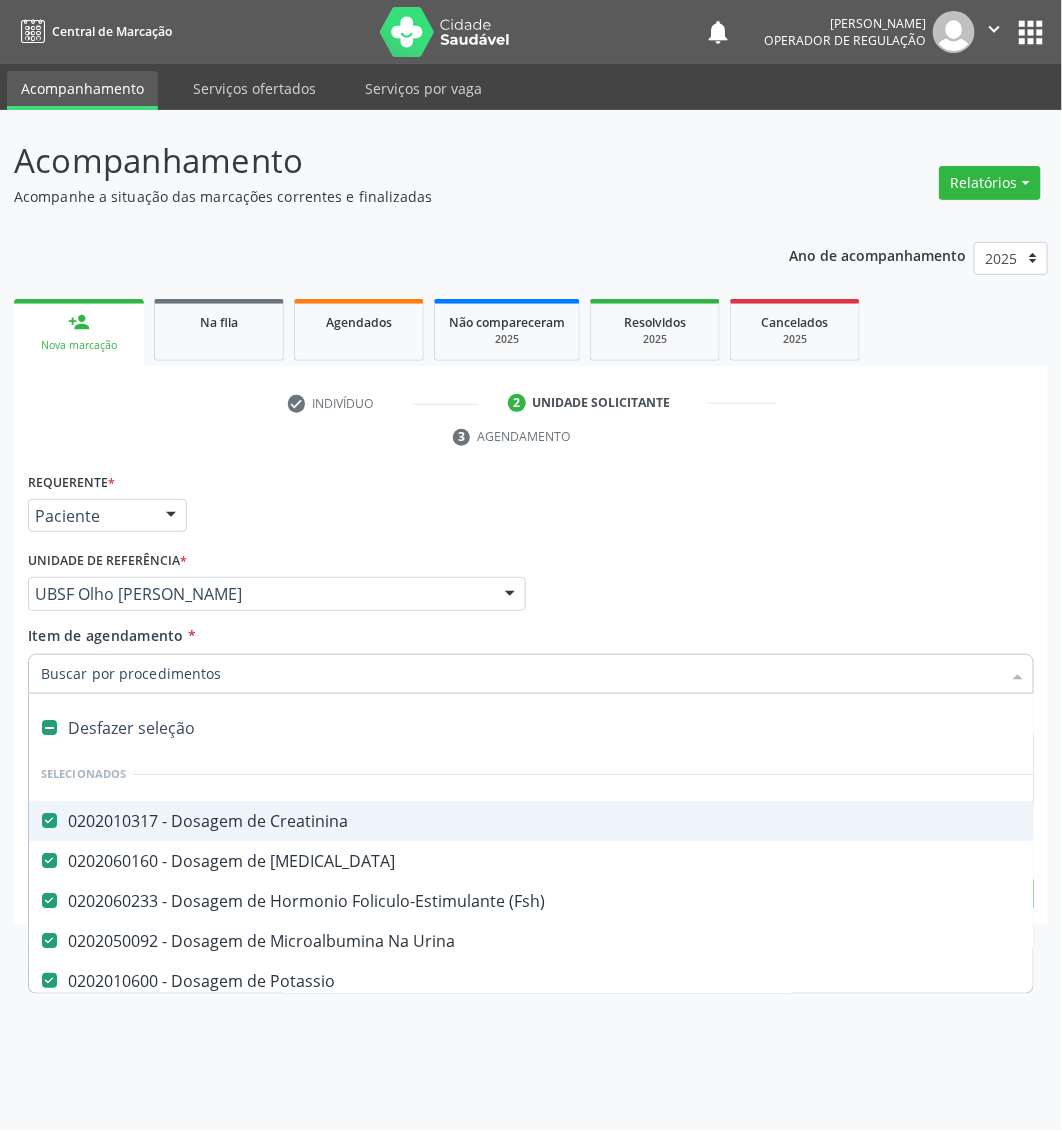 paste on "PESQUISA DE LARVAS NAS FEZES" 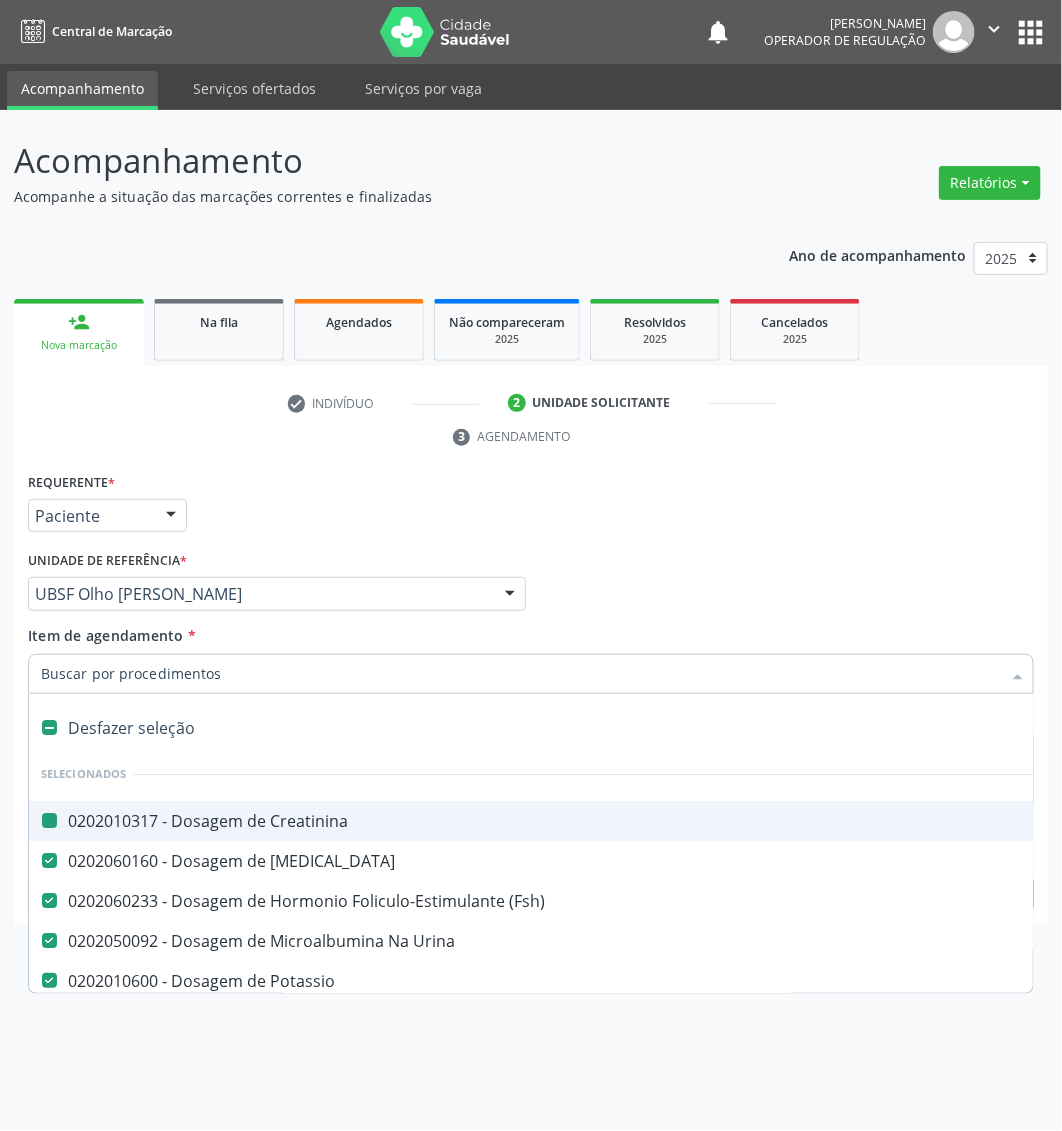 type on "PESQUISA DE LARVAS NAS FEZES" 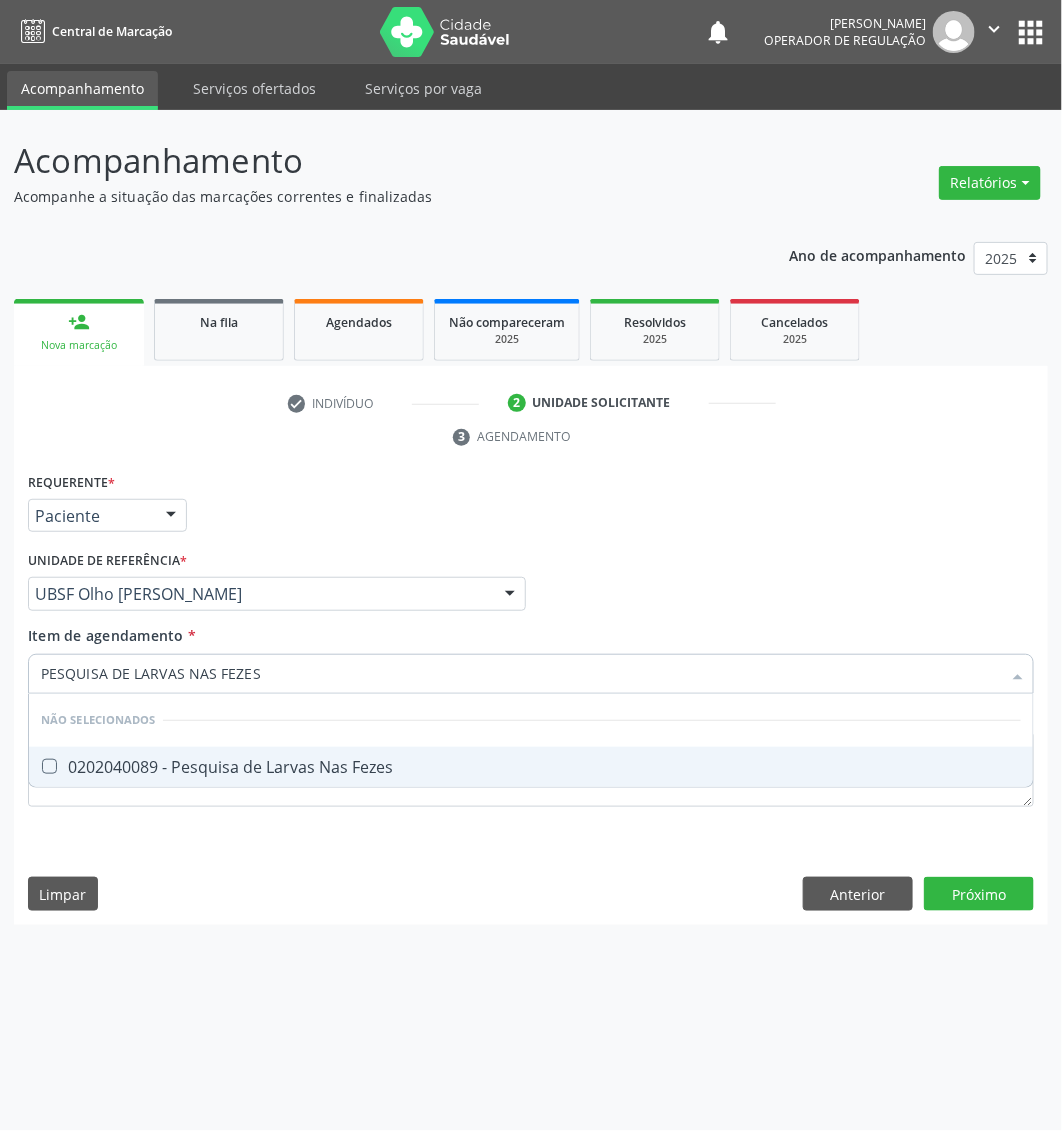 click on "0202040089 - Pesquisa de Larvas Nas Fezes" at bounding box center [531, 767] 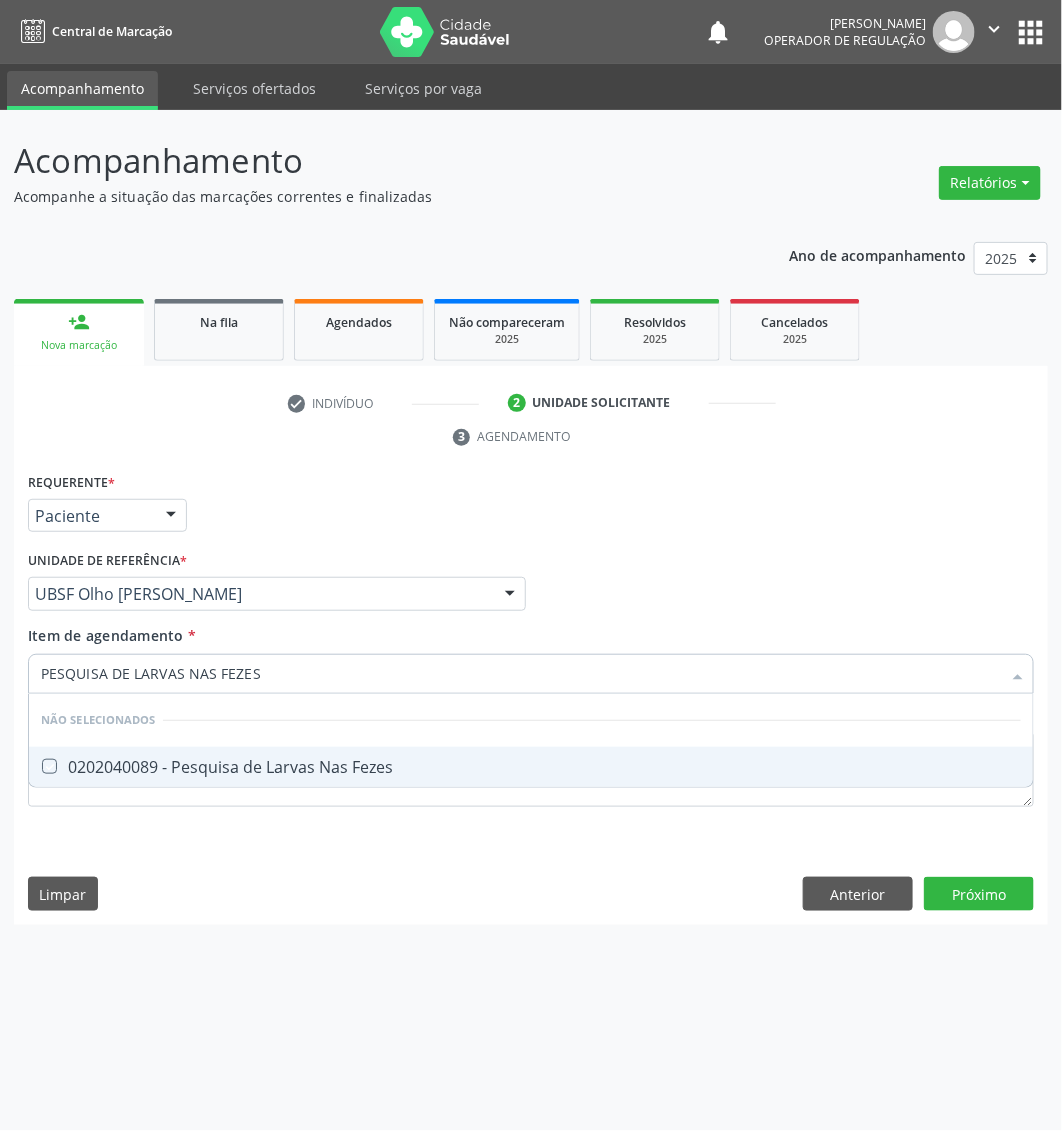 checkbox on "true" 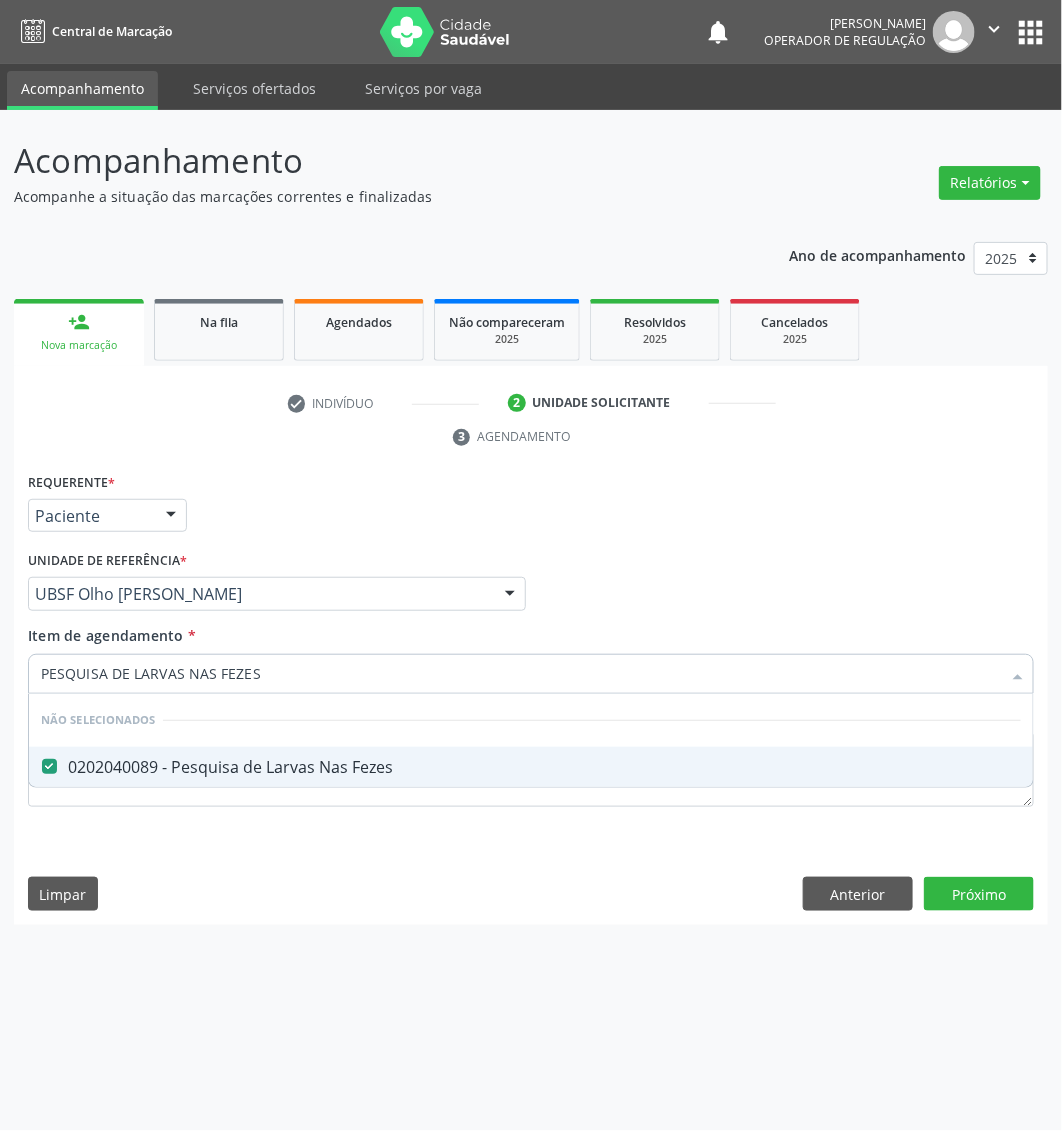 click on "Requerente
*
Paciente         Médico(a)   Enfermeiro(a)   Paciente
Nenhum resultado encontrado para: "   "
Não há nenhuma opção para ser exibida.
UF
PB         PB
Nenhum resultado encontrado para: "   "
Não há nenhuma opção para ser exibida.
Município
Queimadas         Campina Grande   Queimadas
Nenhum resultado encontrado para: "   "
Não há nenhuma opção para ser exibida.
Médico Solicitante
Por favor, selecione a Unidade de Atendimento primeiro
Nenhum resultado encontrado para: "   "
Não há nenhuma opção para ser exibida.
Unidade de referência
*
UBSF Olho Dagua Salgado         UBSF Ligeiro II   UBSF Saulo Leal Ernesto de Melo   UBSF Castanho   UBSF Baixa Verde   UBSF Ze Velho   UBSF Boa Vista   UBSF Olho Dagua Salgado   UBSF Zumbi" at bounding box center (531, 696) 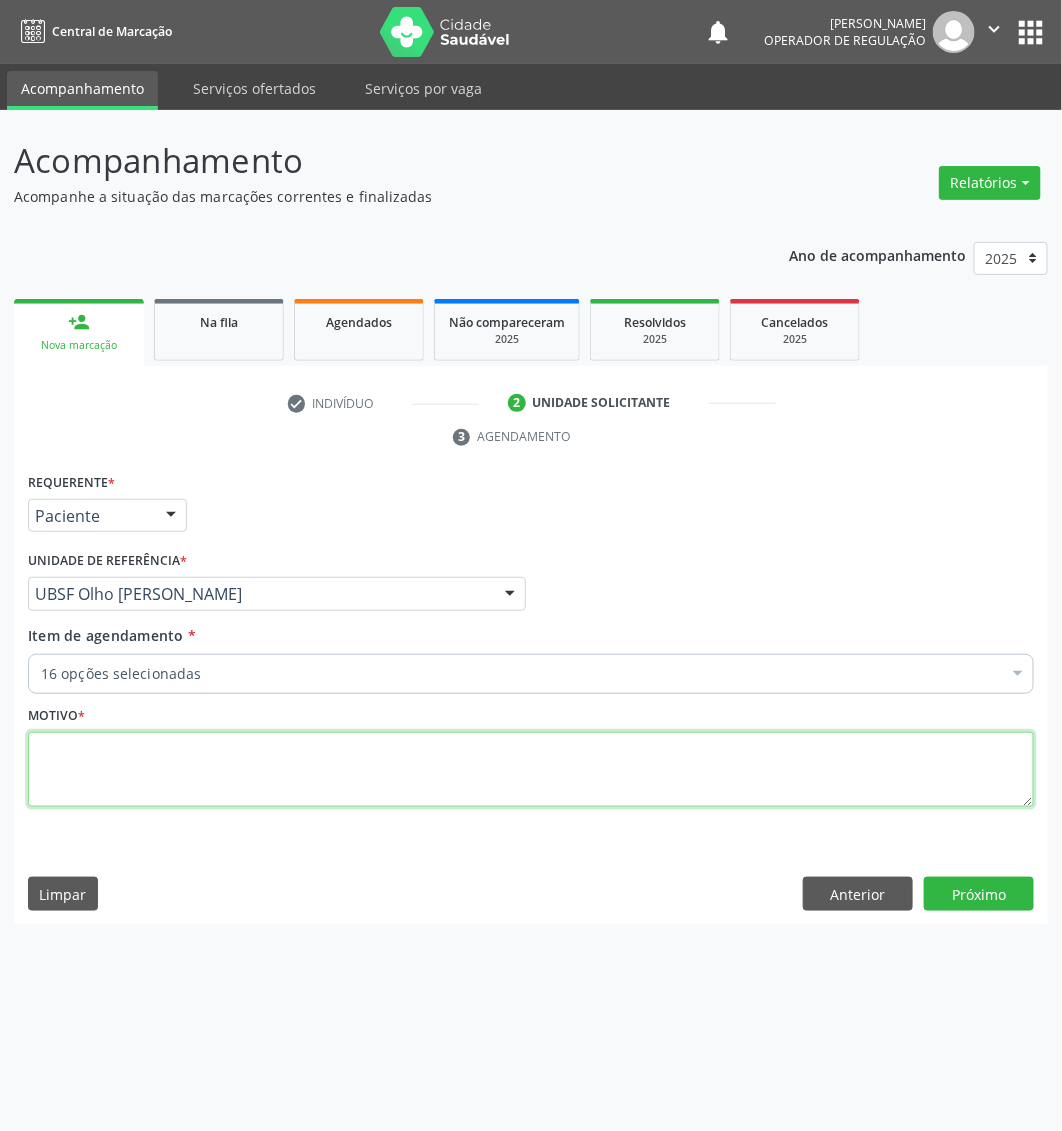 click at bounding box center (531, 770) 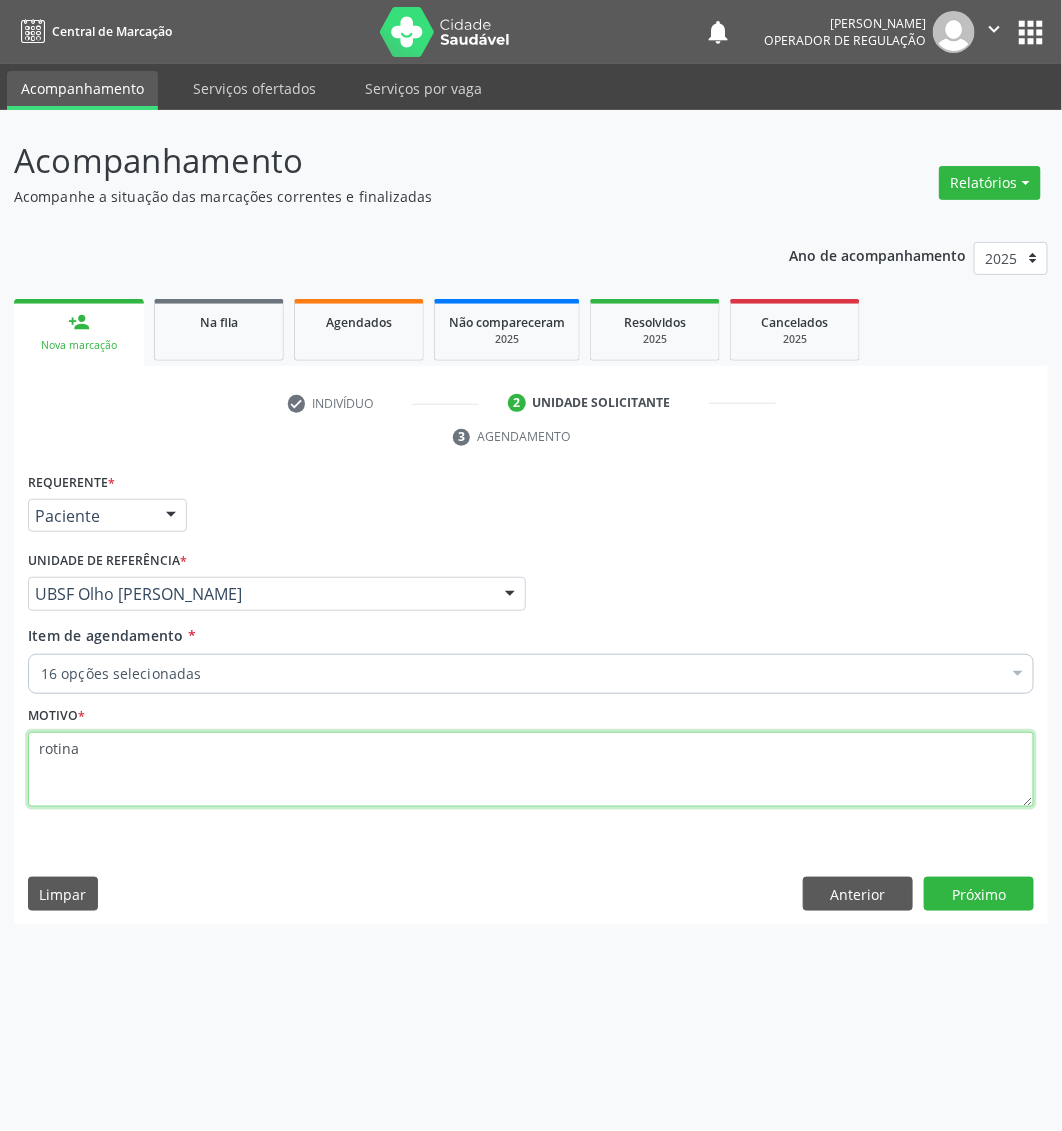type on "rotina" 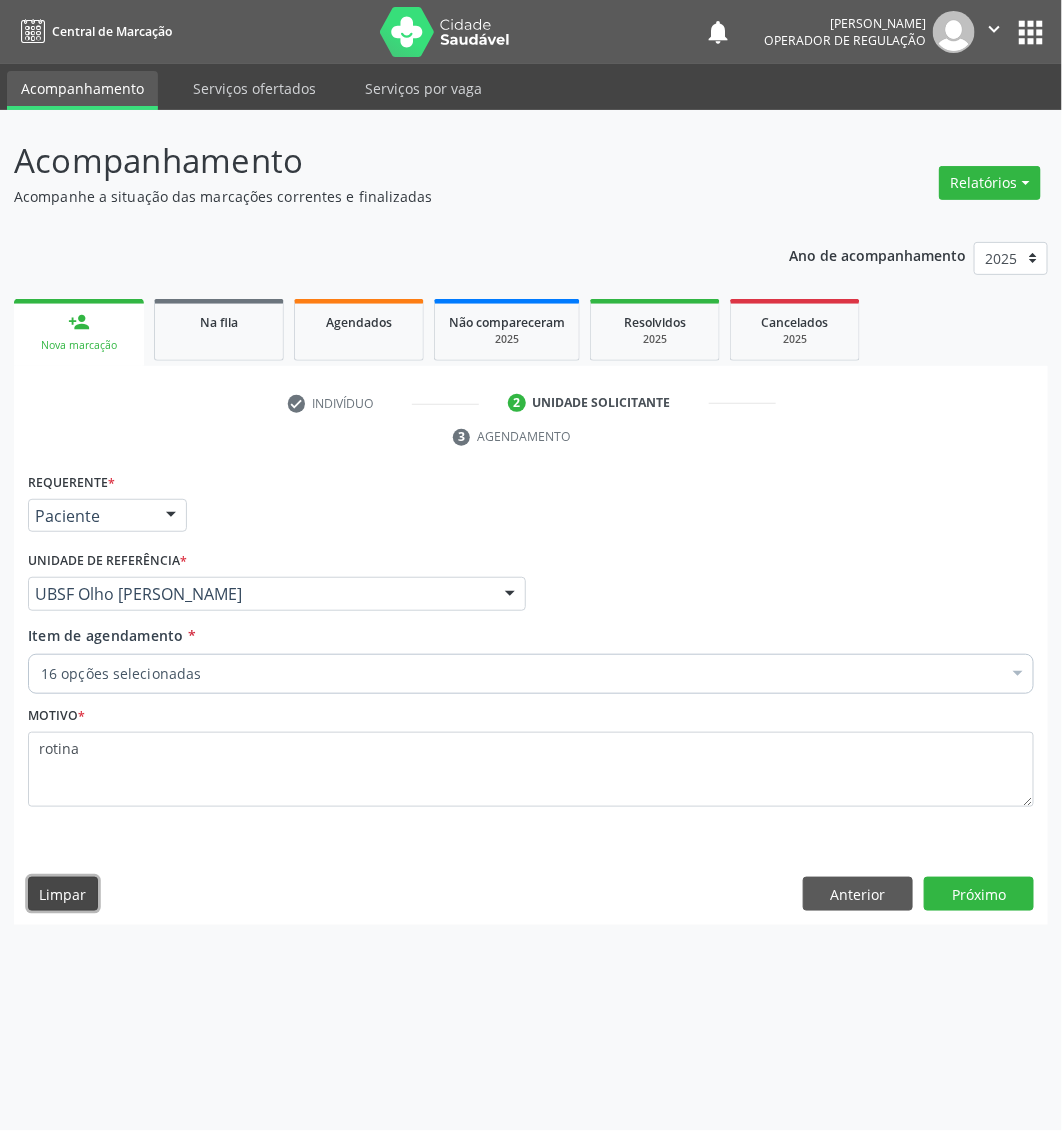 type 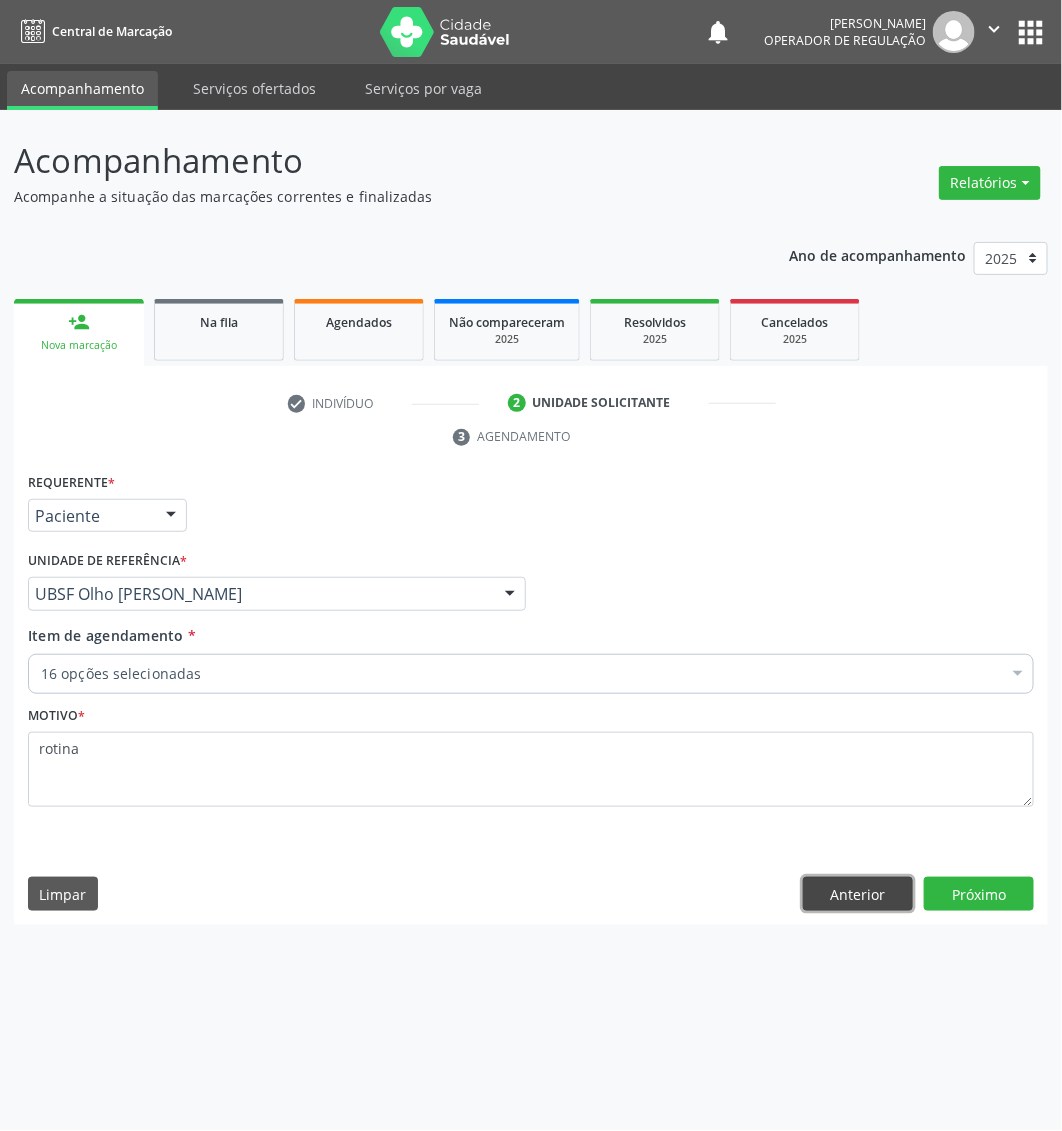 type 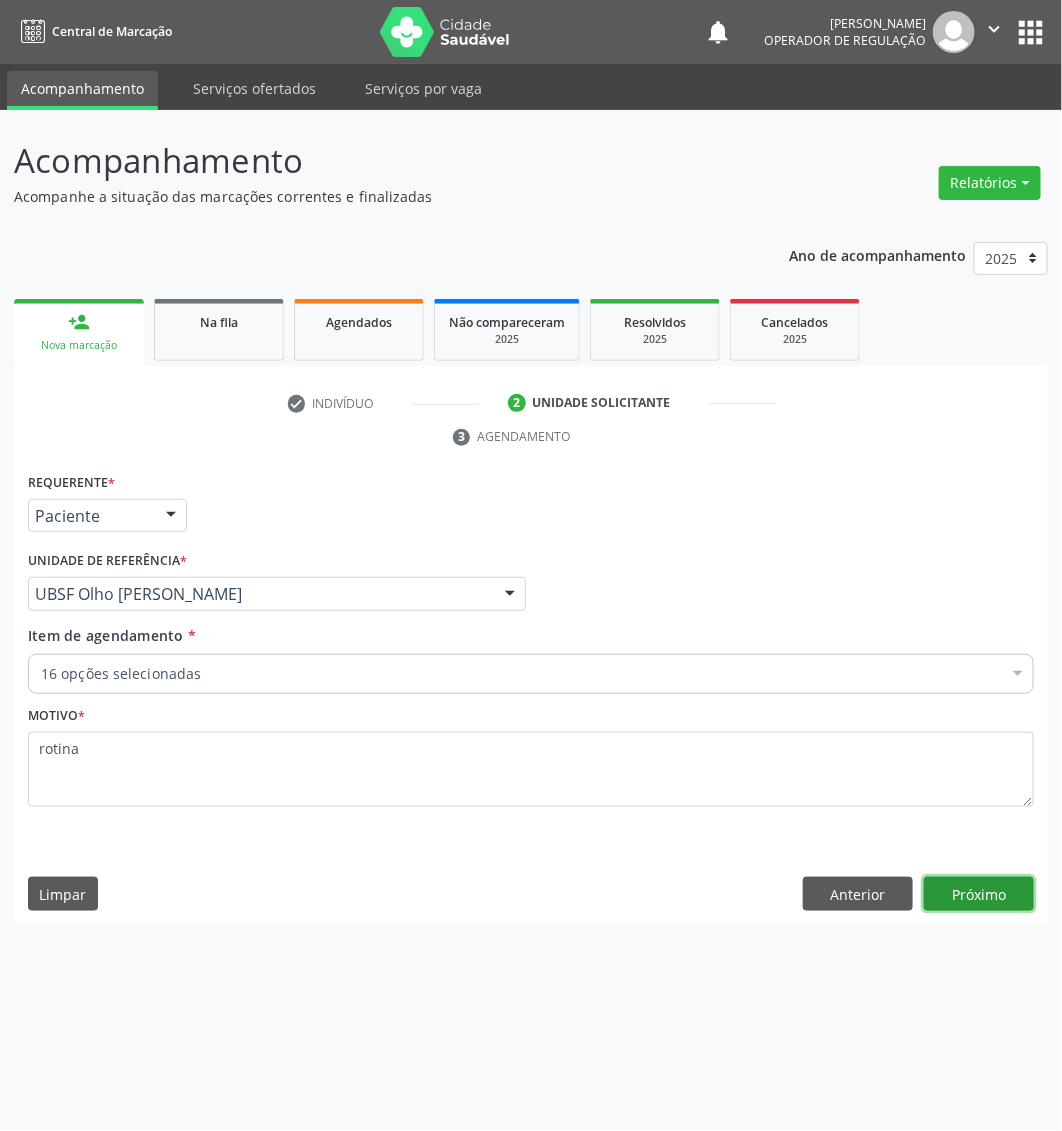 type 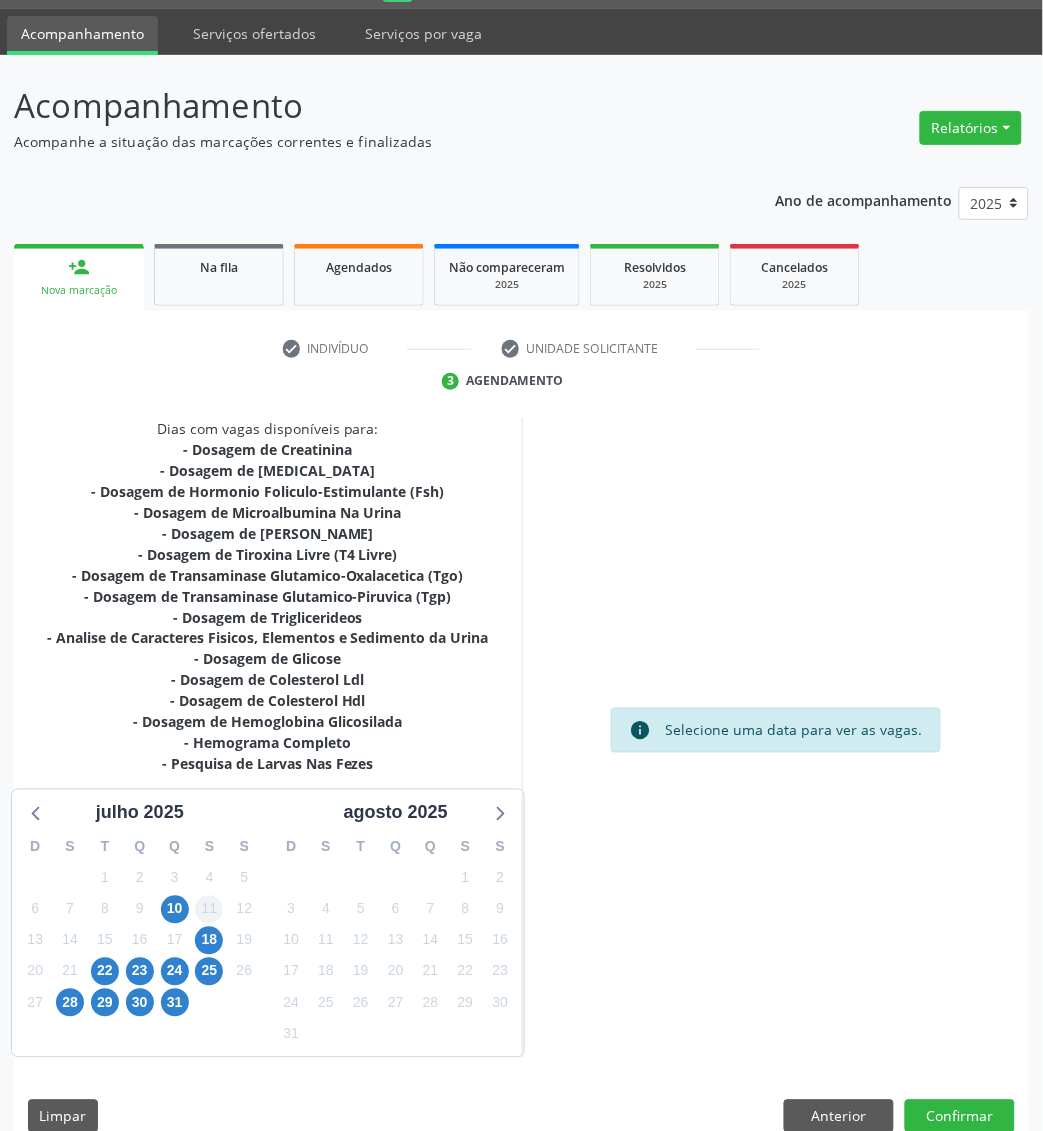 scroll, scrollTop: 86, scrollLeft: 0, axis: vertical 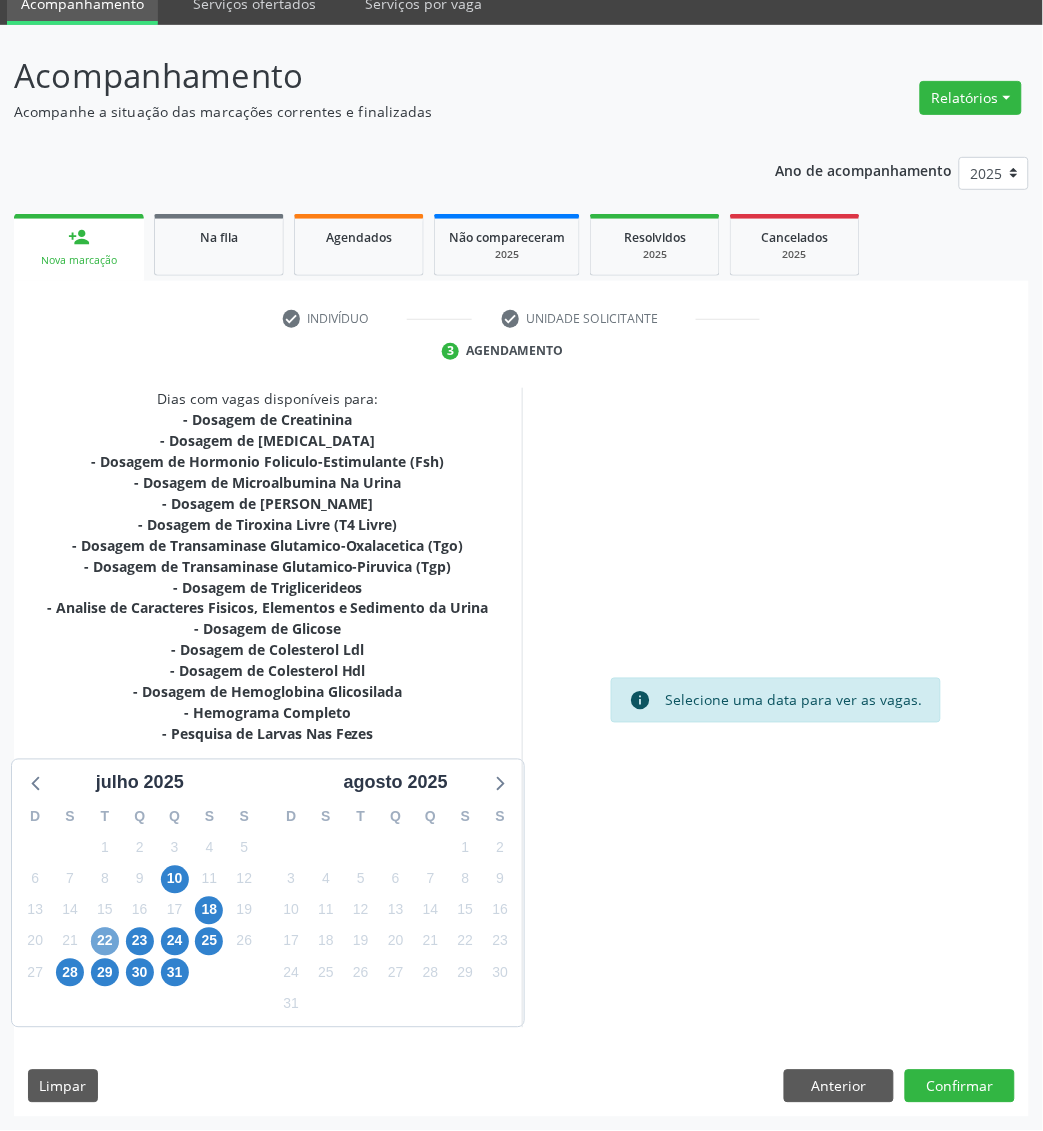 click on "22" at bounding box center (105, 942) 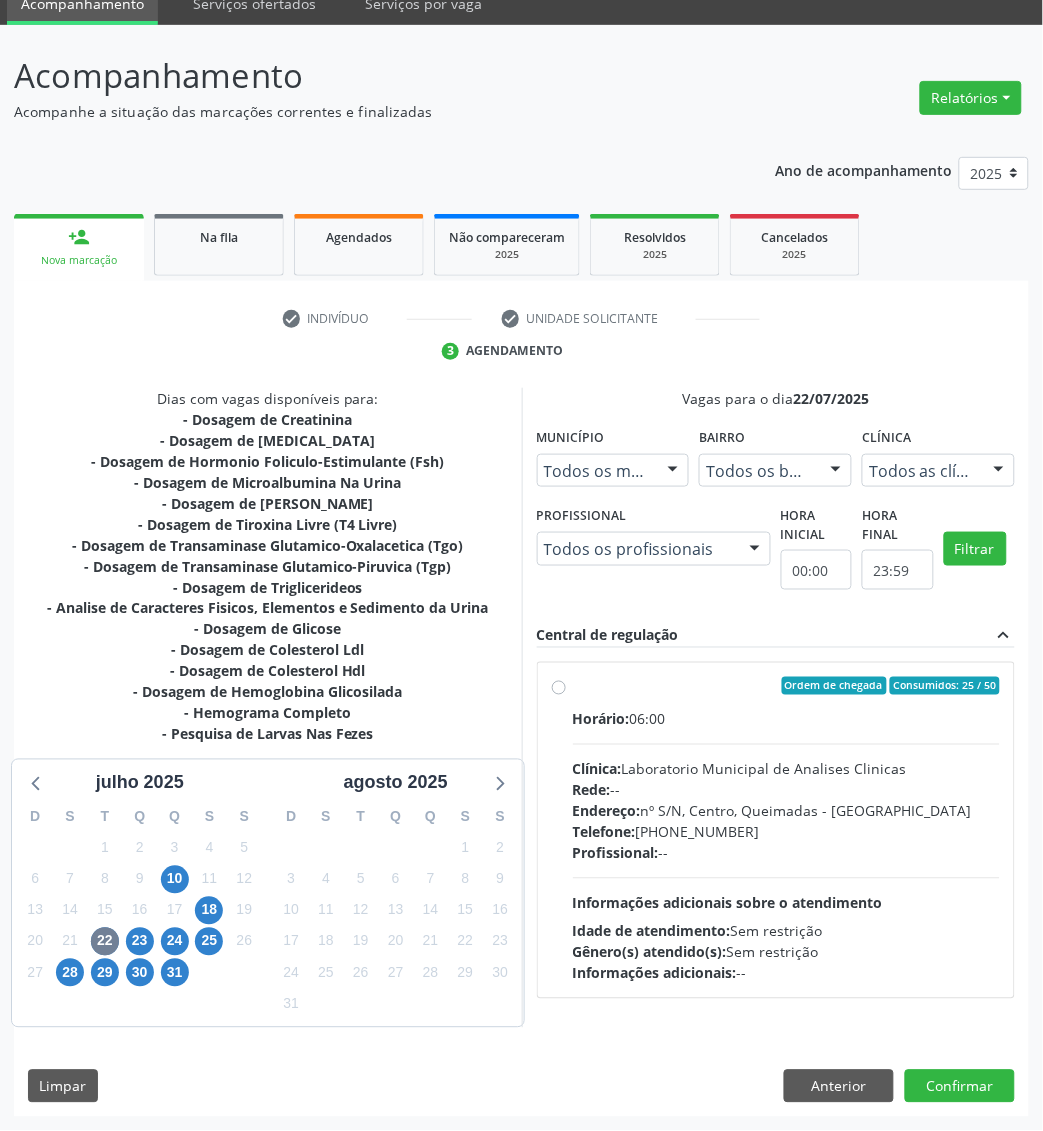 click on "Telefone:   (83) 33921344" at bounding box center [787, 832] 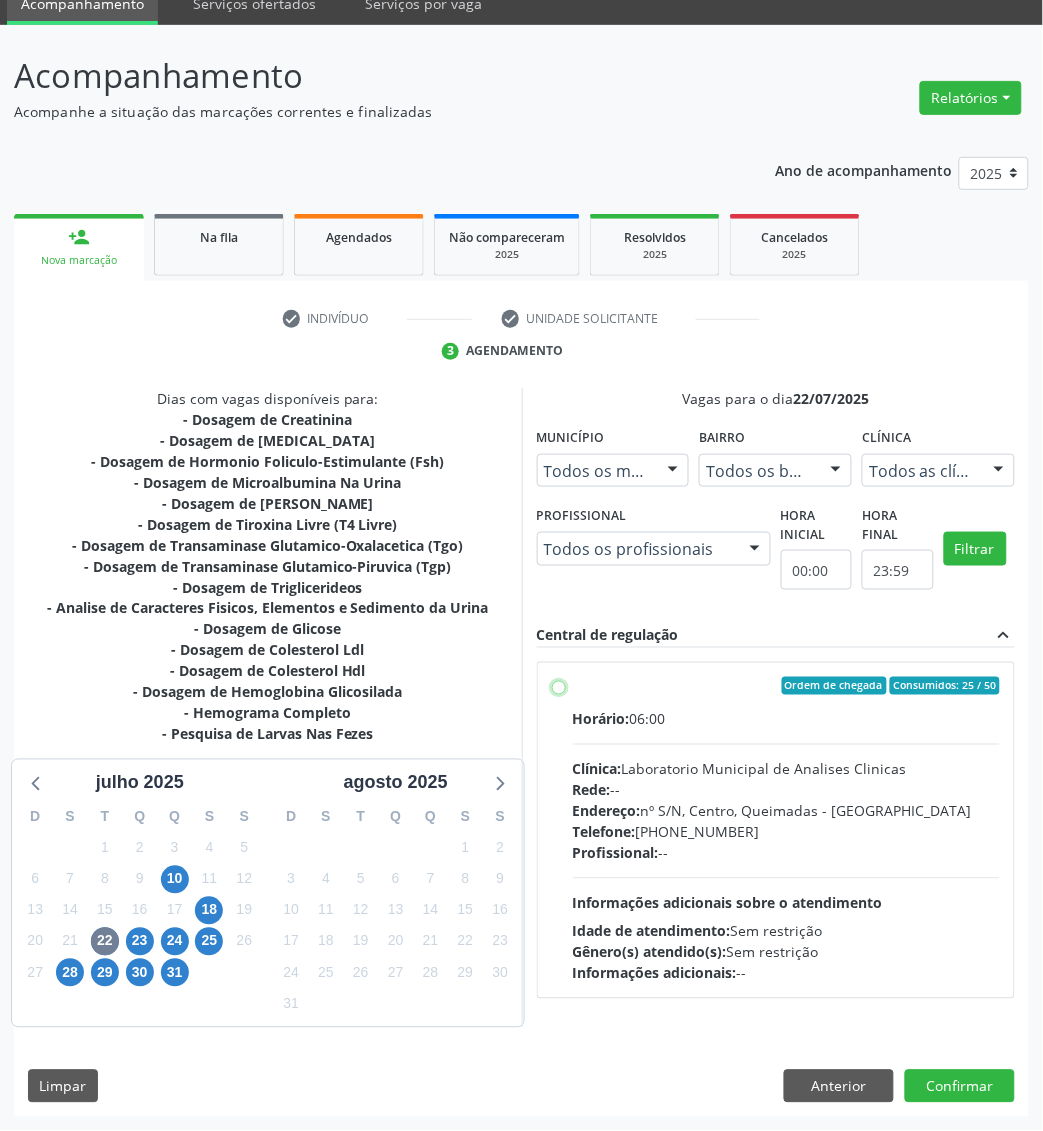 click on "Ordem de chegada
Consumidos: 25 / 50
Horário:   06:00
Clínica:  Laboratorio Municipal de Analises Clinicas
Rede:
--
Endereço:   nº S/N, Centro, Queimadas - PB
Telefone:   (83) 33921344
Profissional:
--
Informações adicionais sobre o atendimento
Idade de atendimento:
Sem restrição
Gênero(s) atendido(s):
Sem restrição
Informações adicionais:
--" at bounding box center [559, 686] 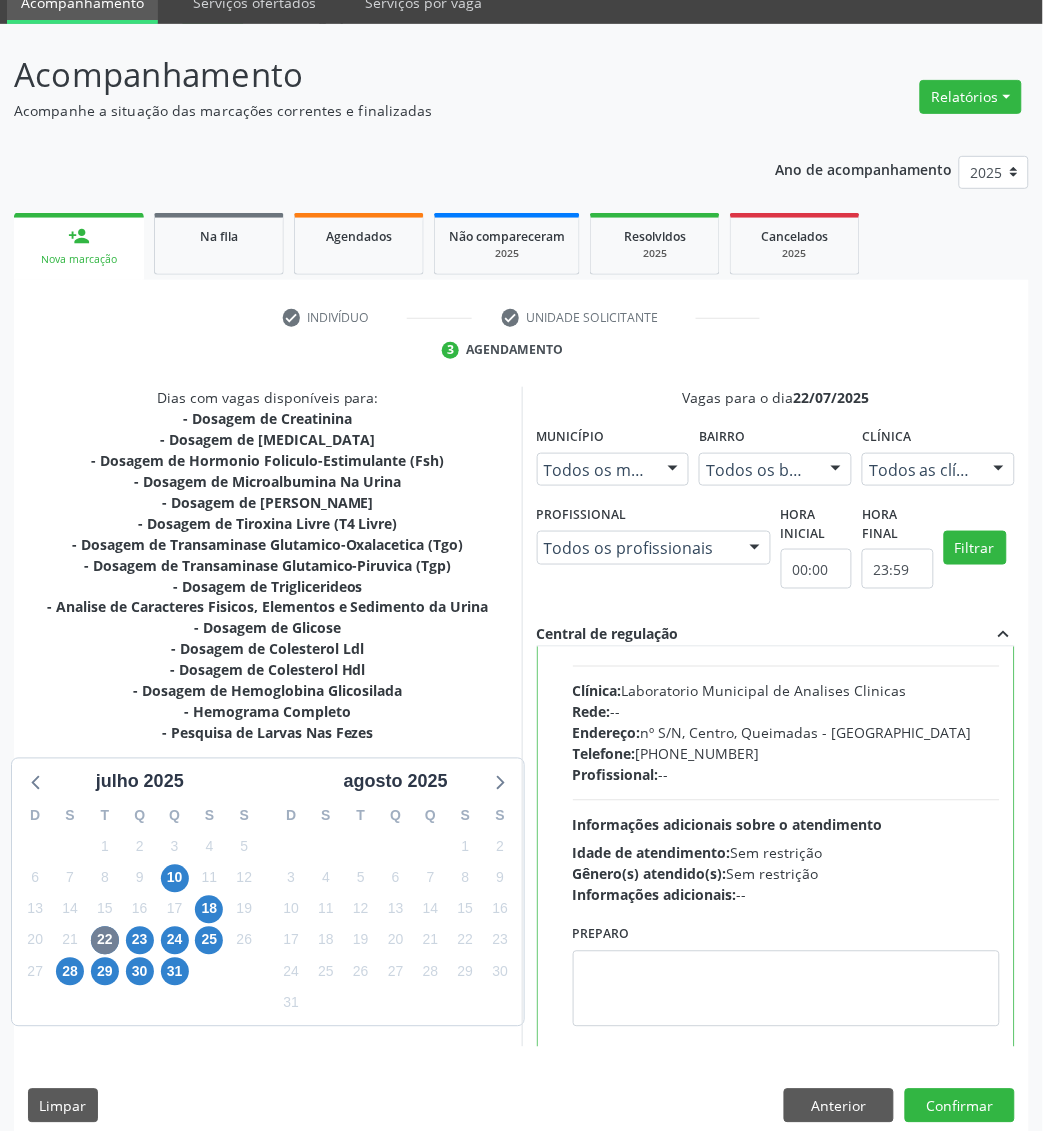 scroll, scrollTop: 100, scrollLeft: 0, axis: vertical 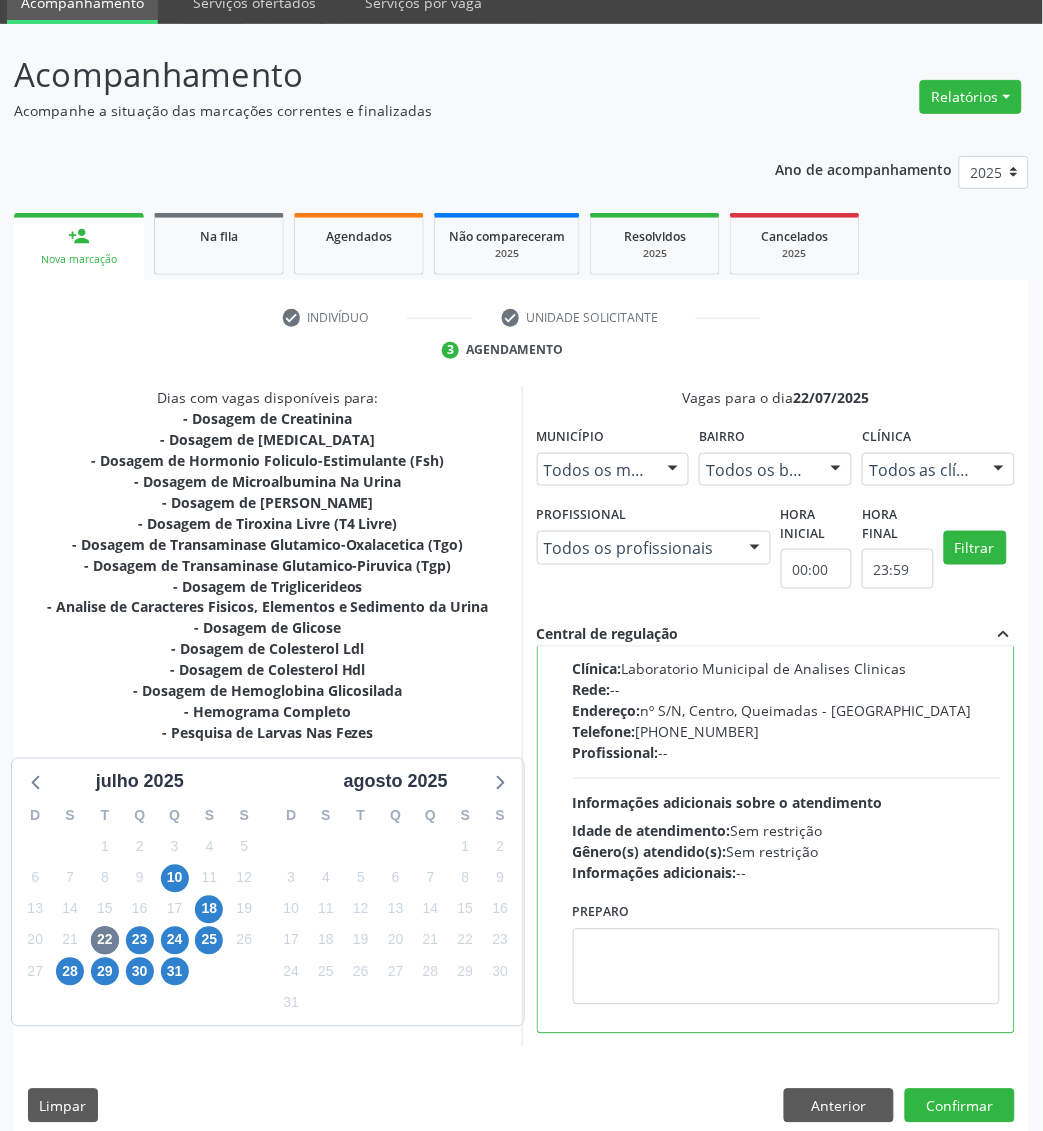 click on "Preparo" at bounding box center [787, 951] 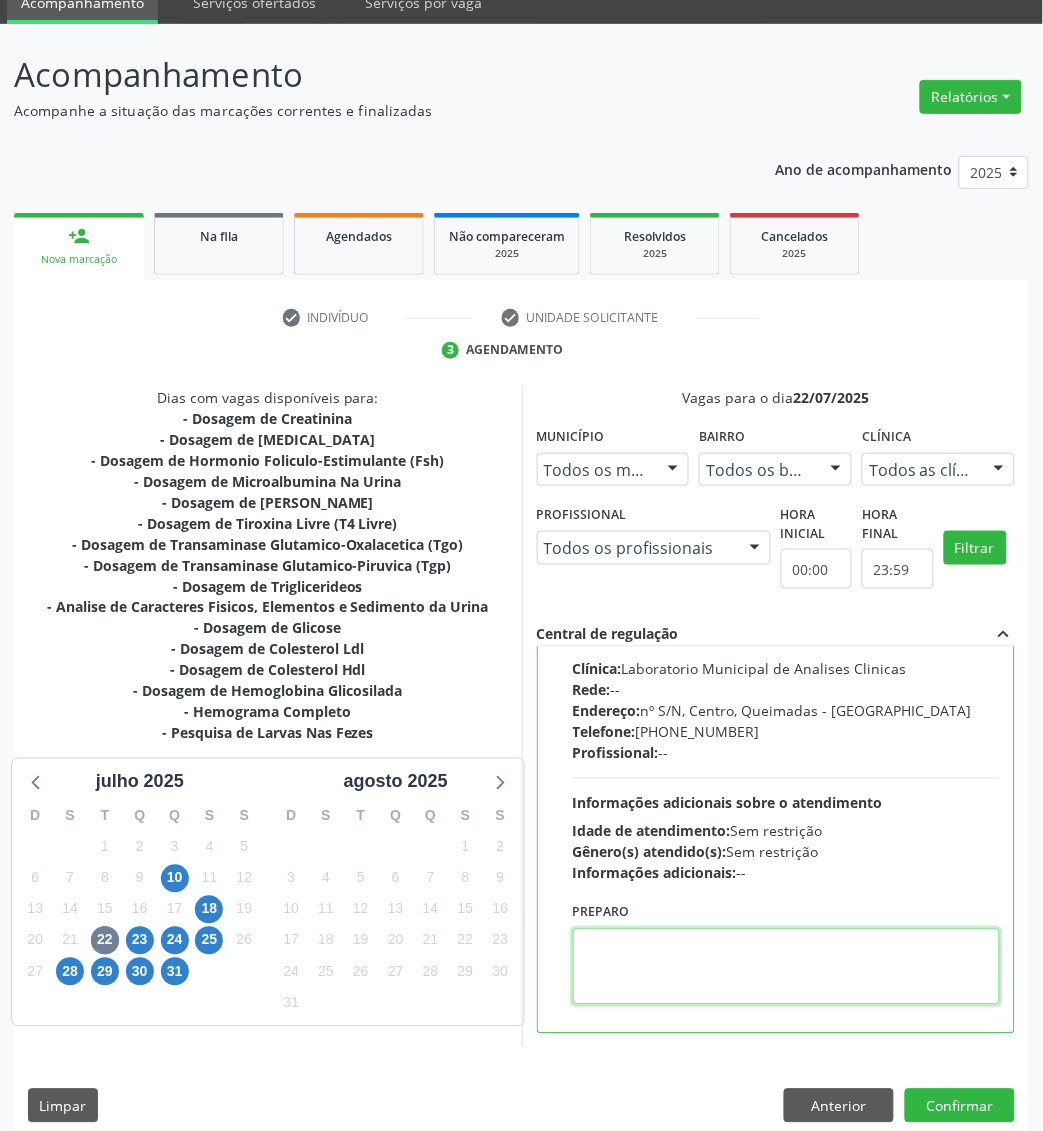 click at bounding box center [787, 967] 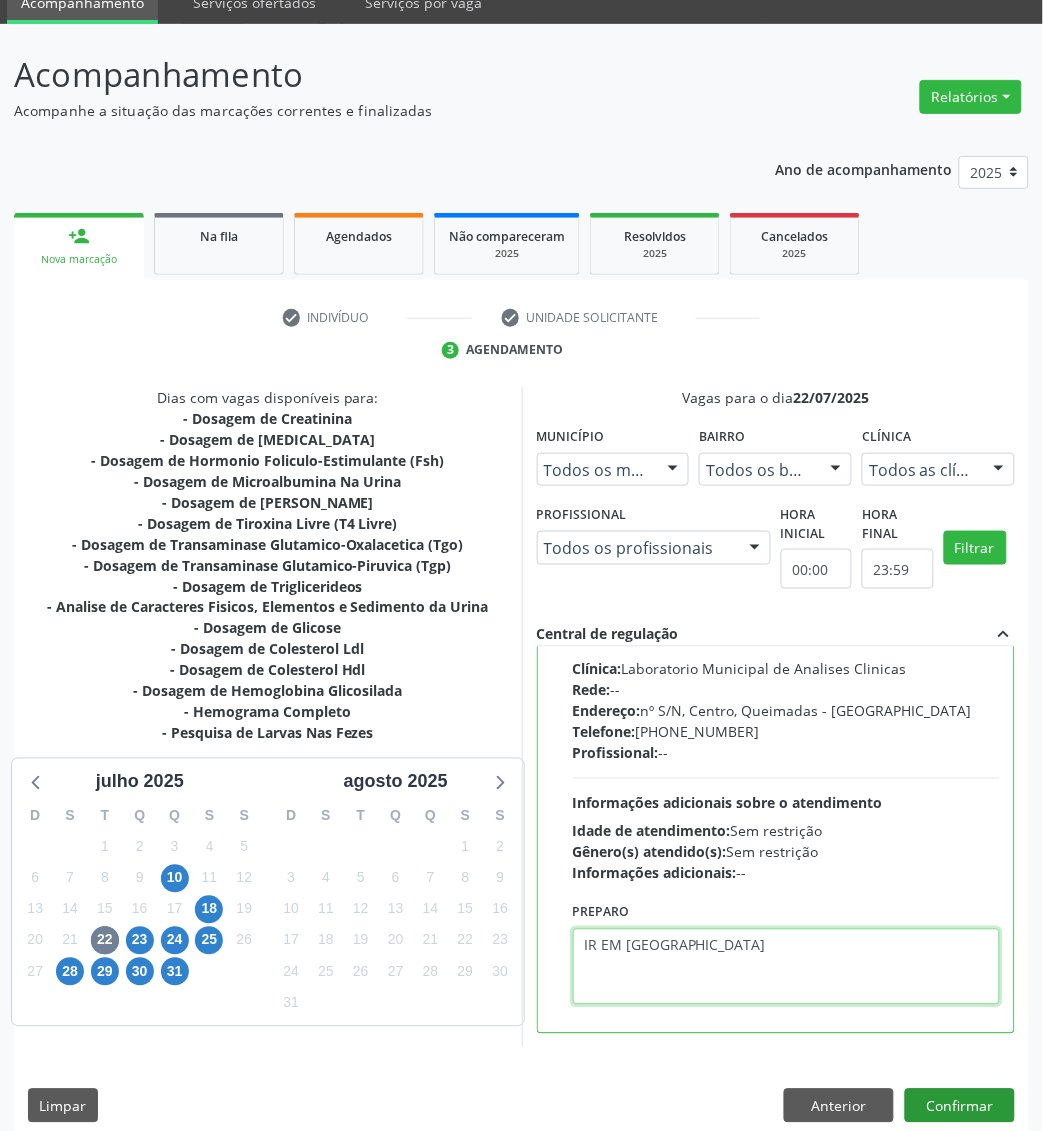 type on "IR EM [GEOGRAPHIC_DATA]" 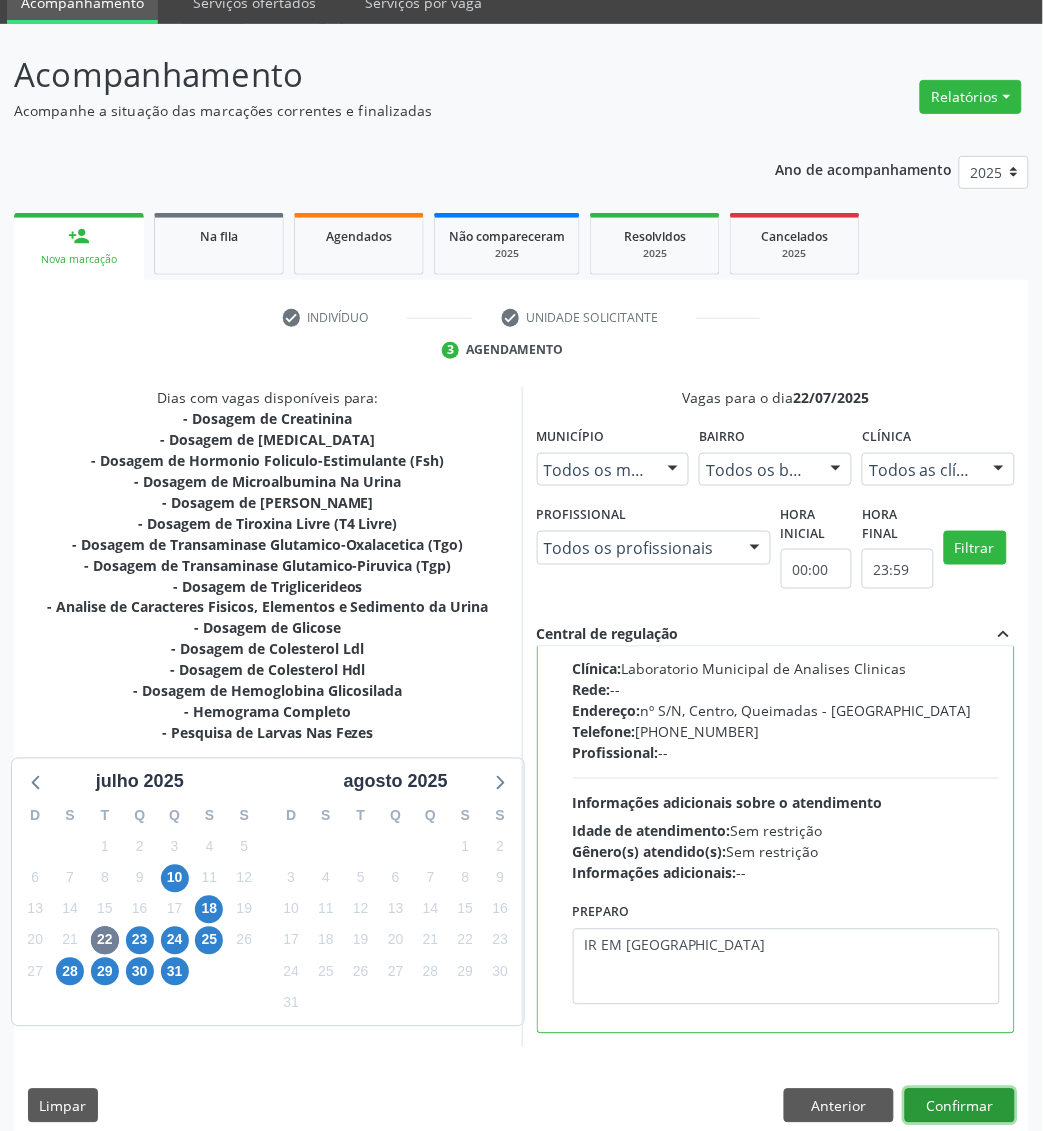 click on "Confirmar" at bounding box center [960, 1106] 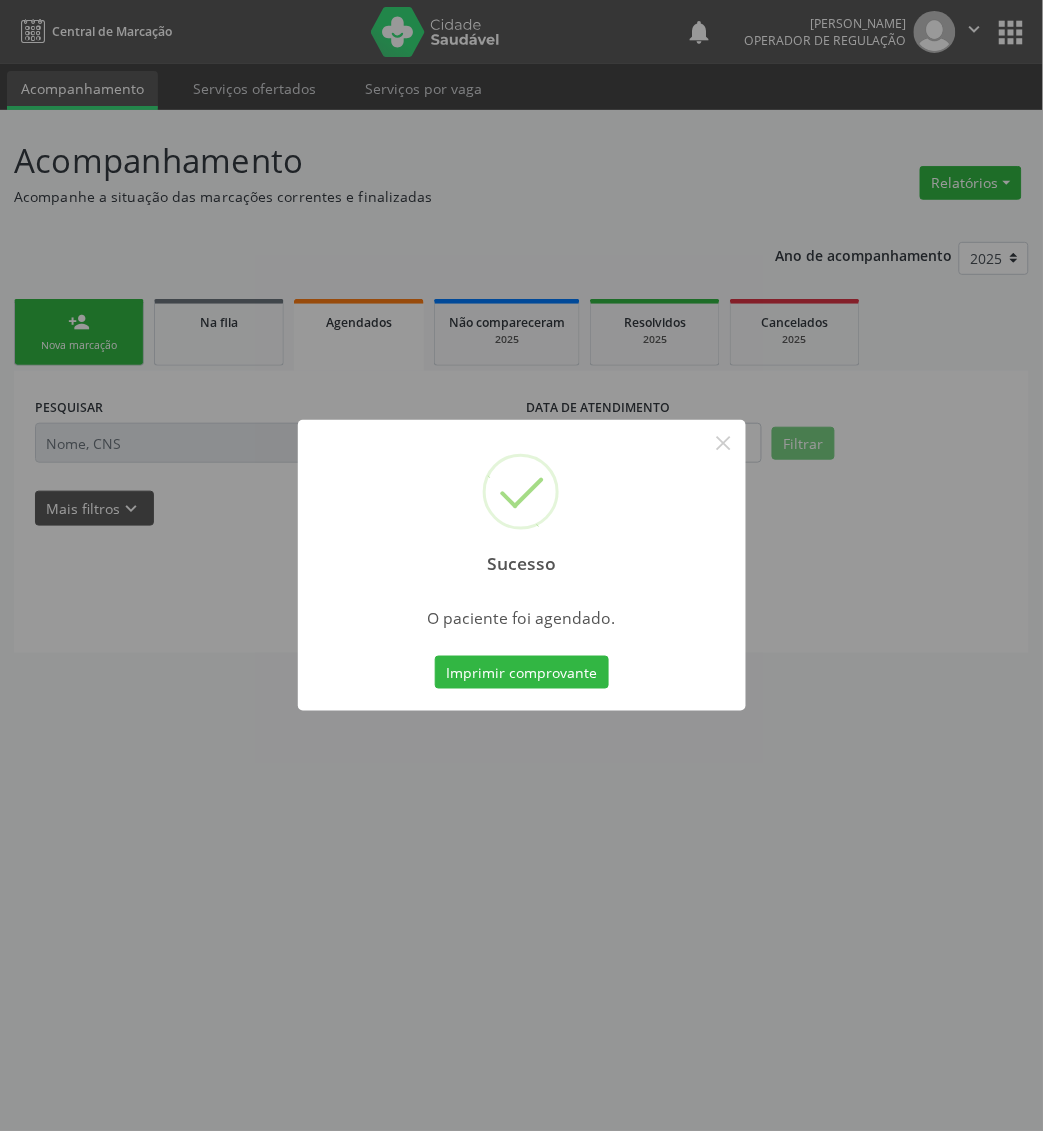 scroll, scrollTop: 0, scrollLeft: 0, axis: both 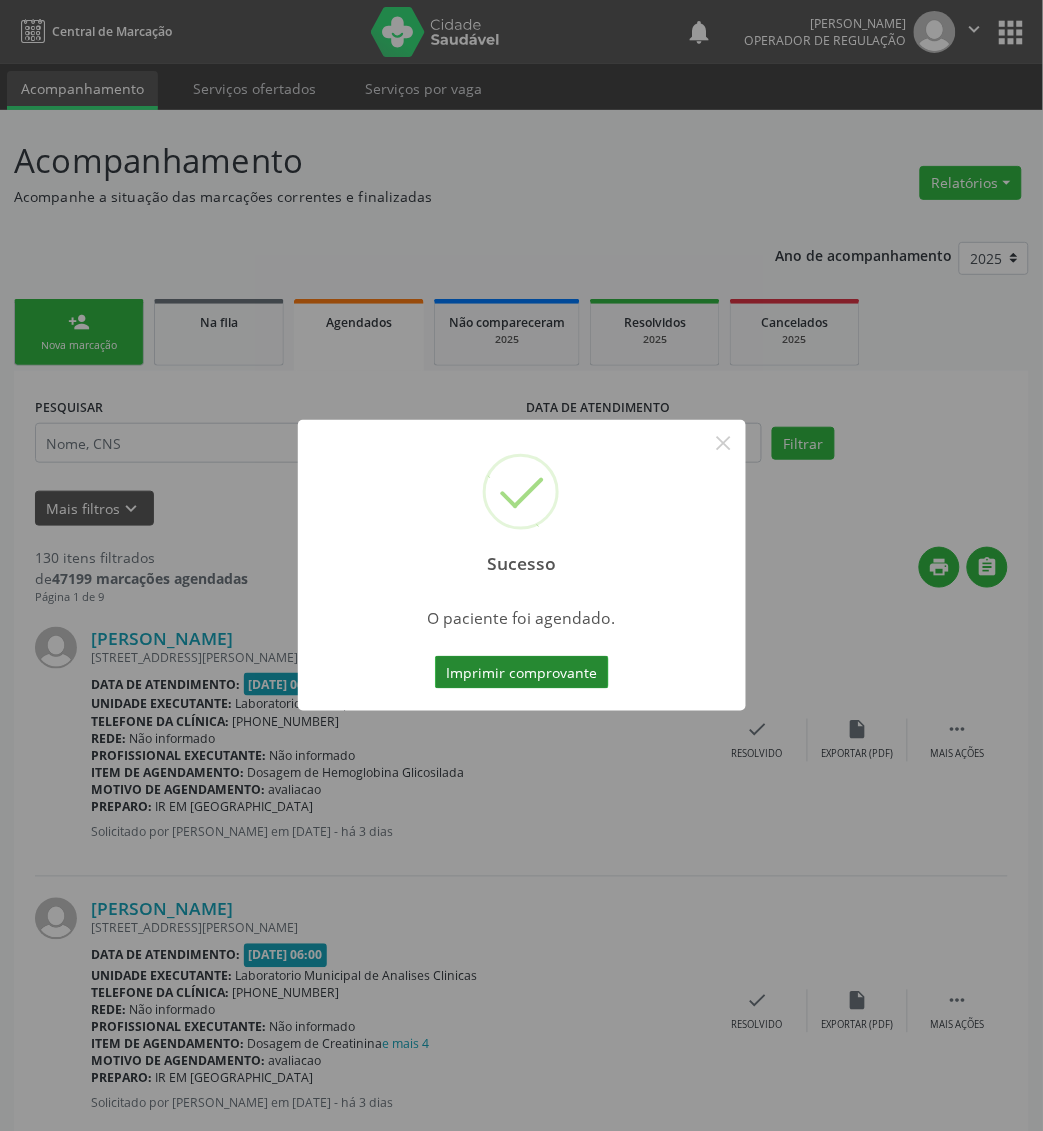 click on "Imprimir comprovante" at bounding box center [522, 673] 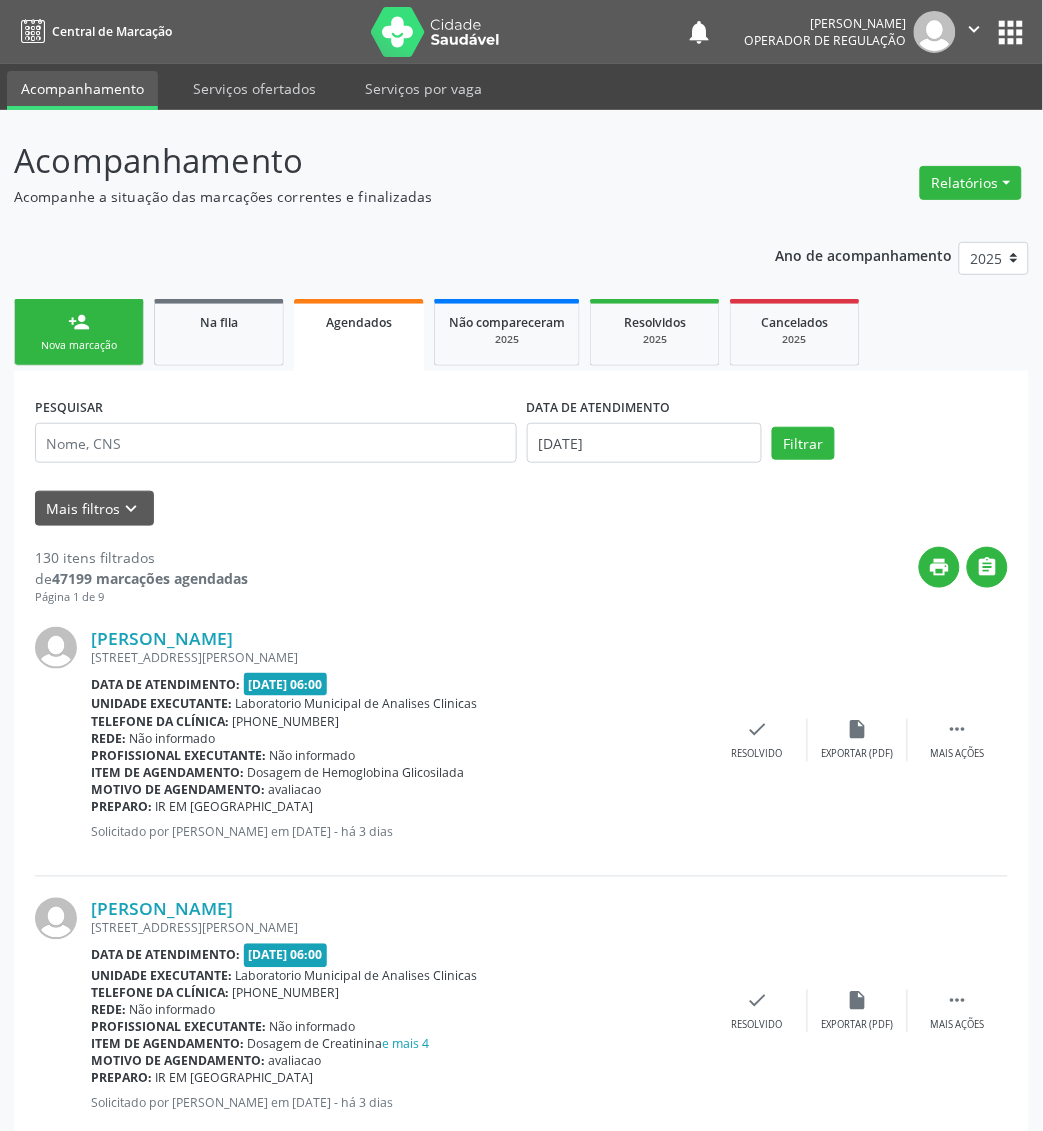 click on "person_add
Nova marcação" at bounding box center [79, 332] 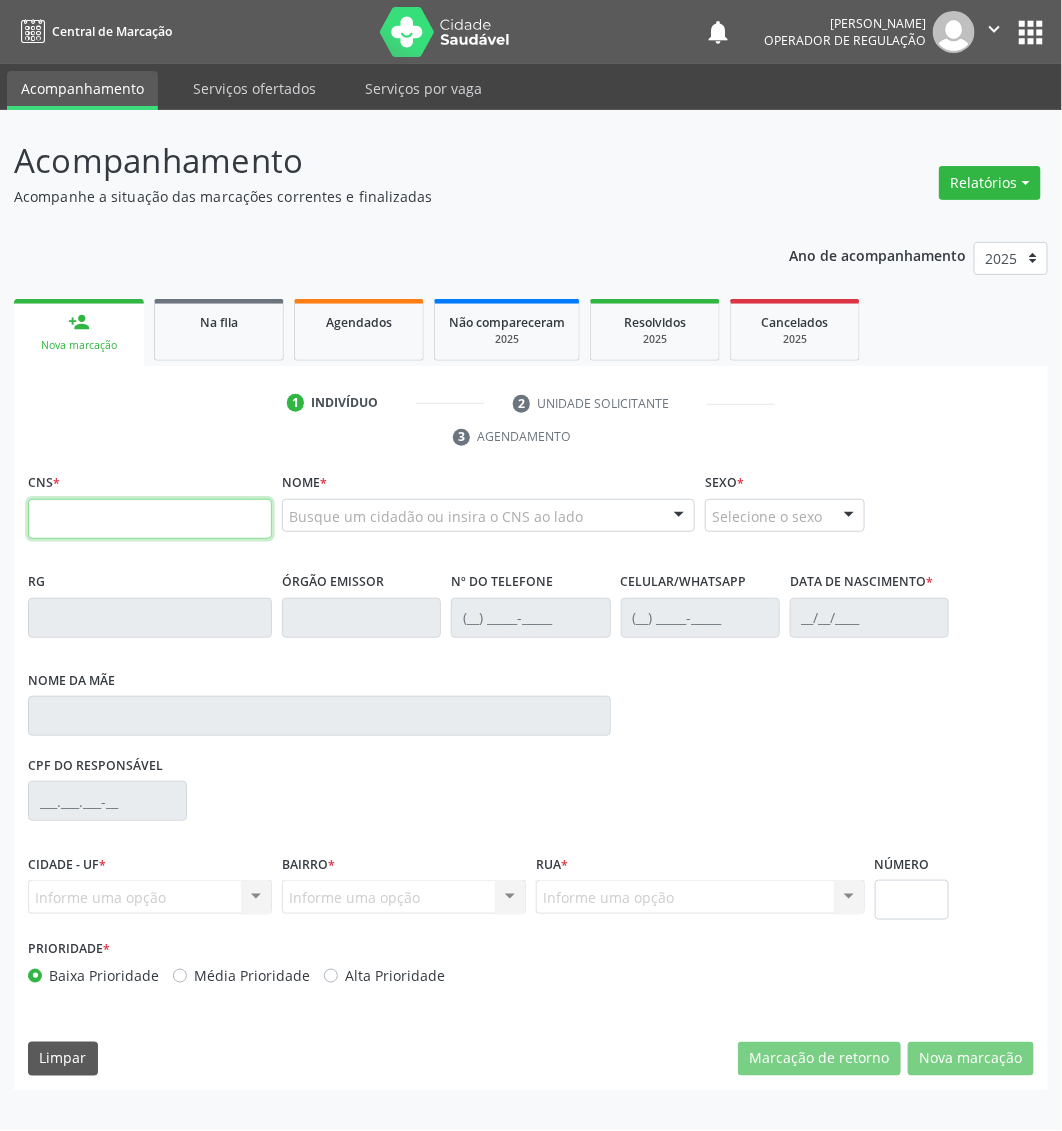 click at bounding box center [150, 519] 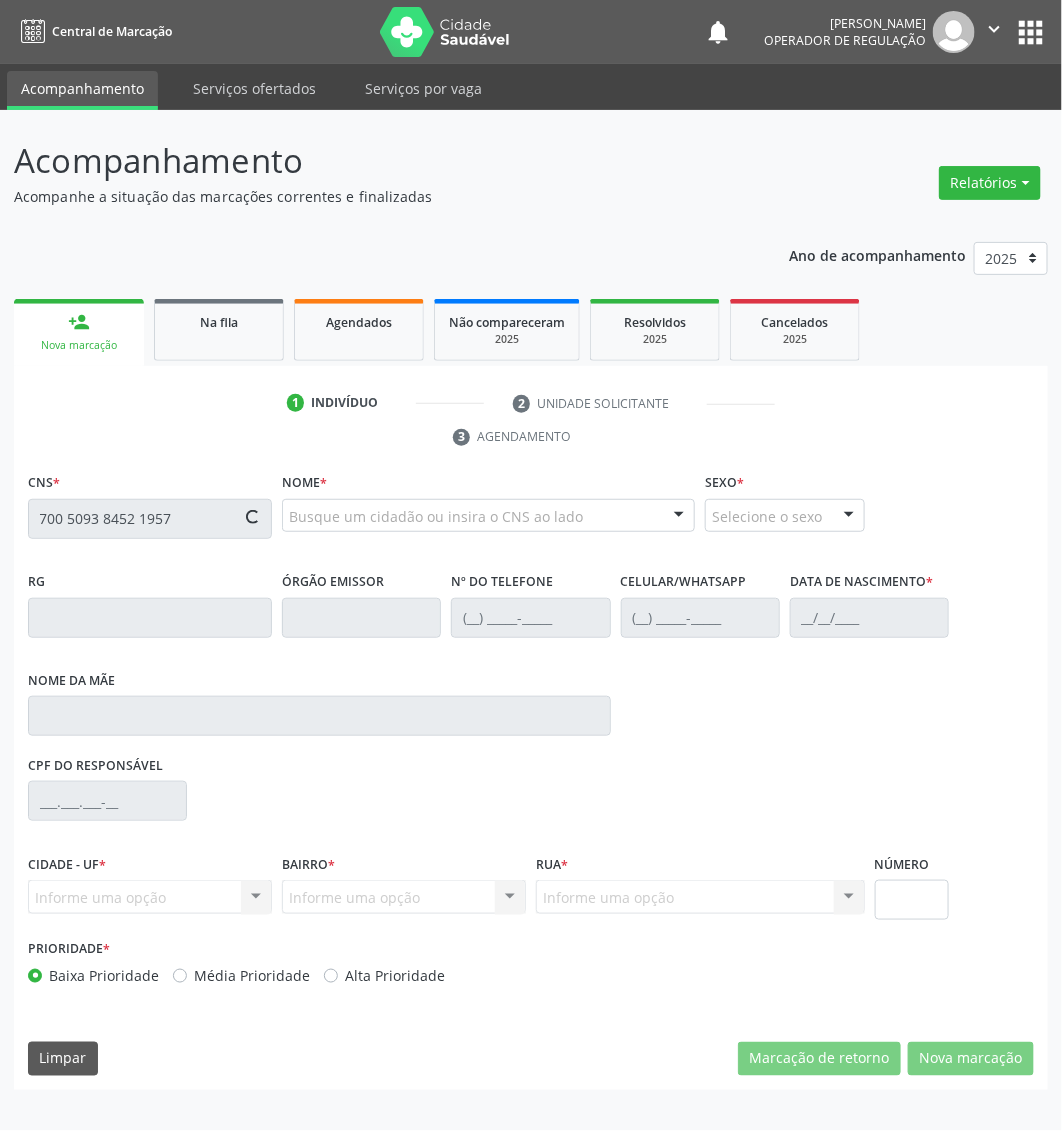 type on "700 5093 8452 1957" 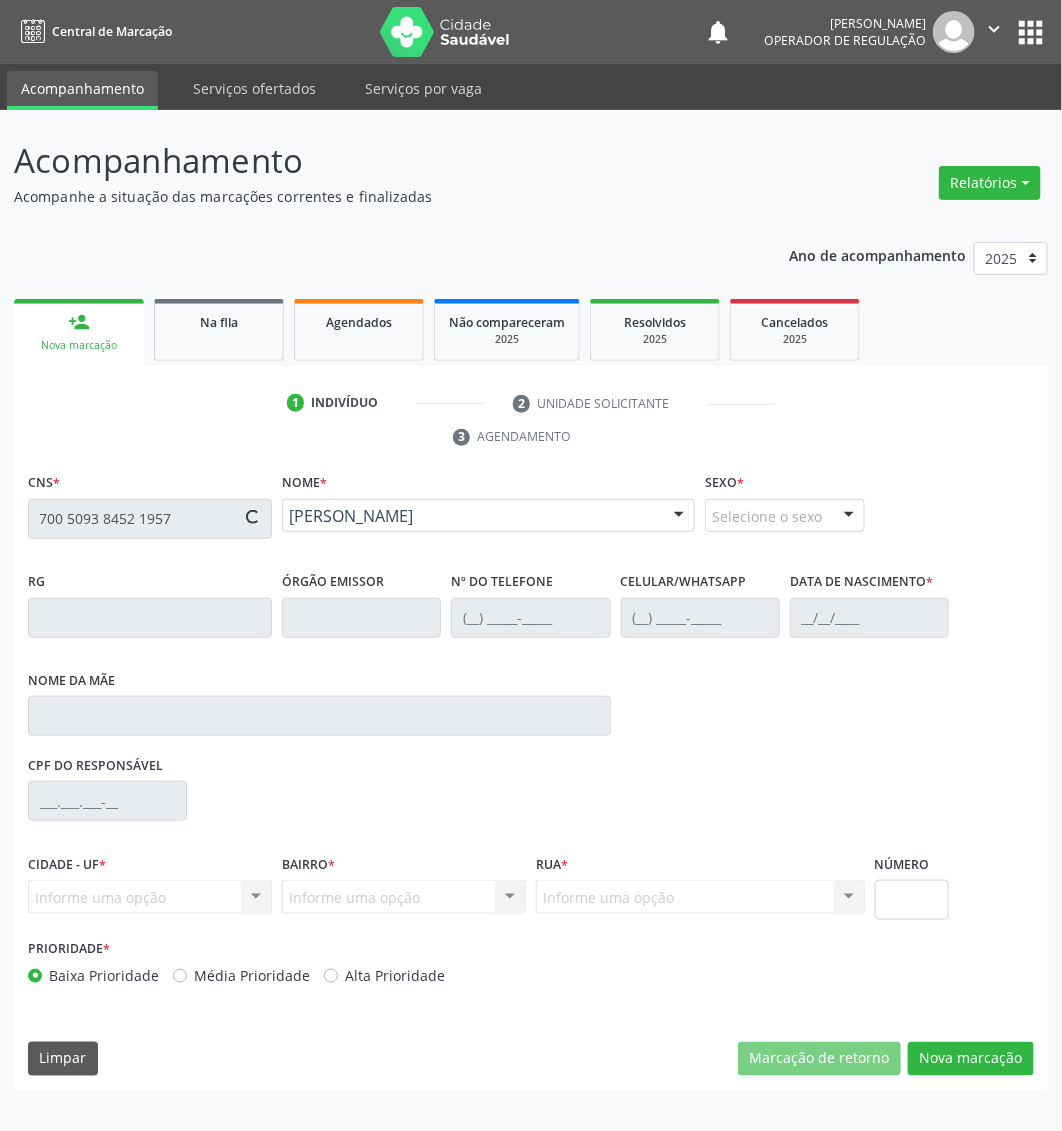 type on "(83) 99329-3941" 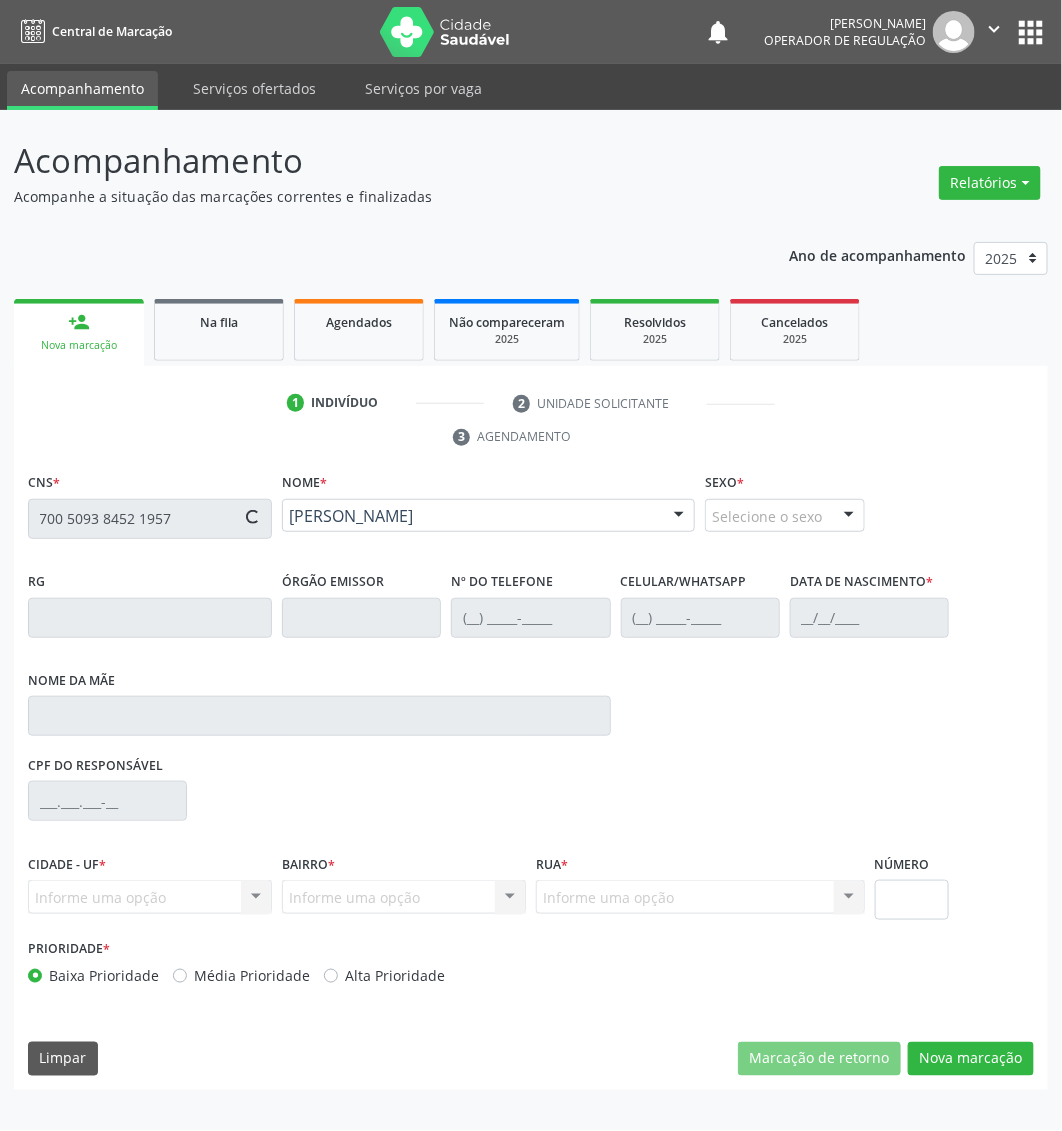 type on "(83) 99329-3941" 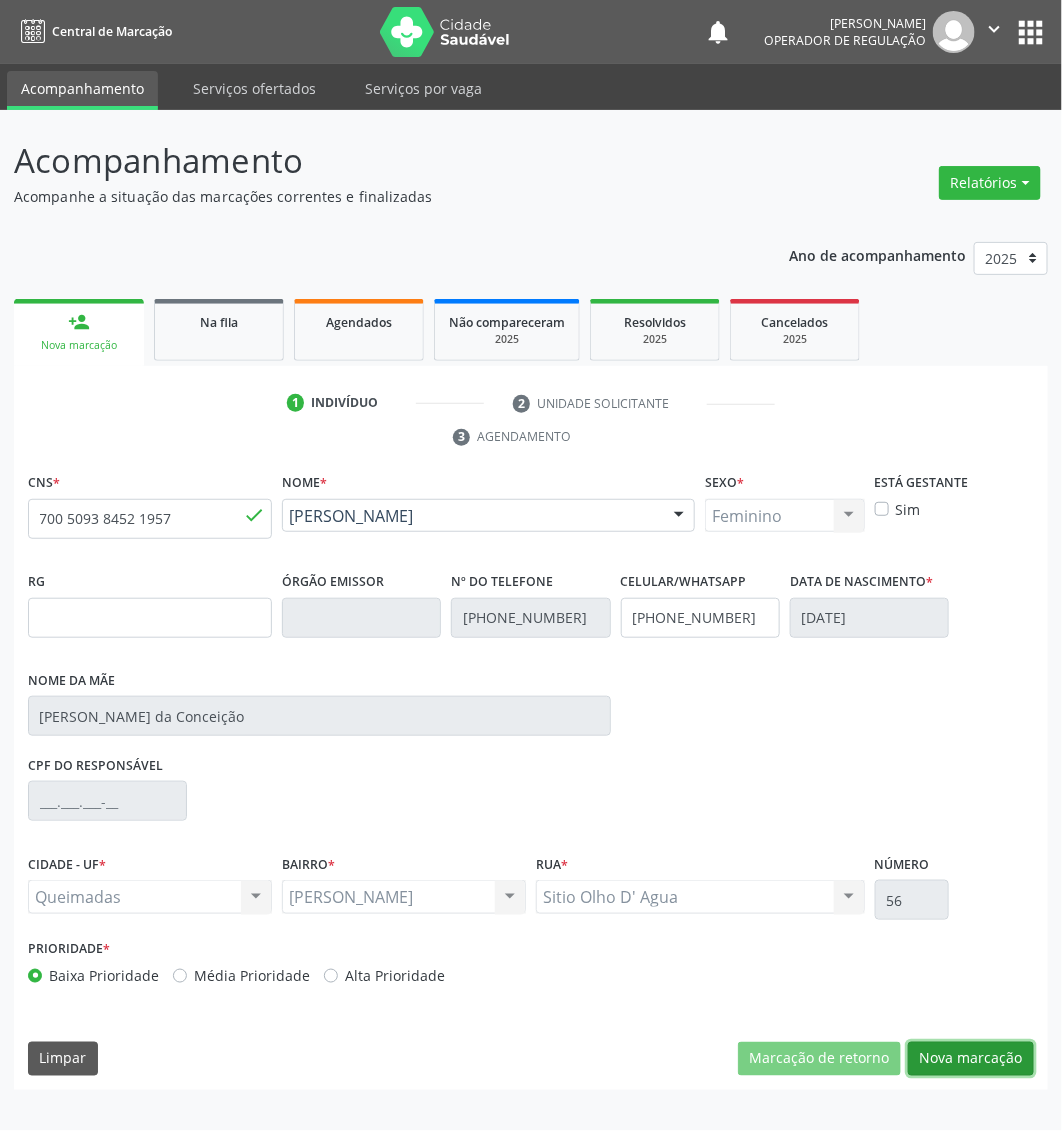click on "Nova marcação" at bounding box center (971, 1059) 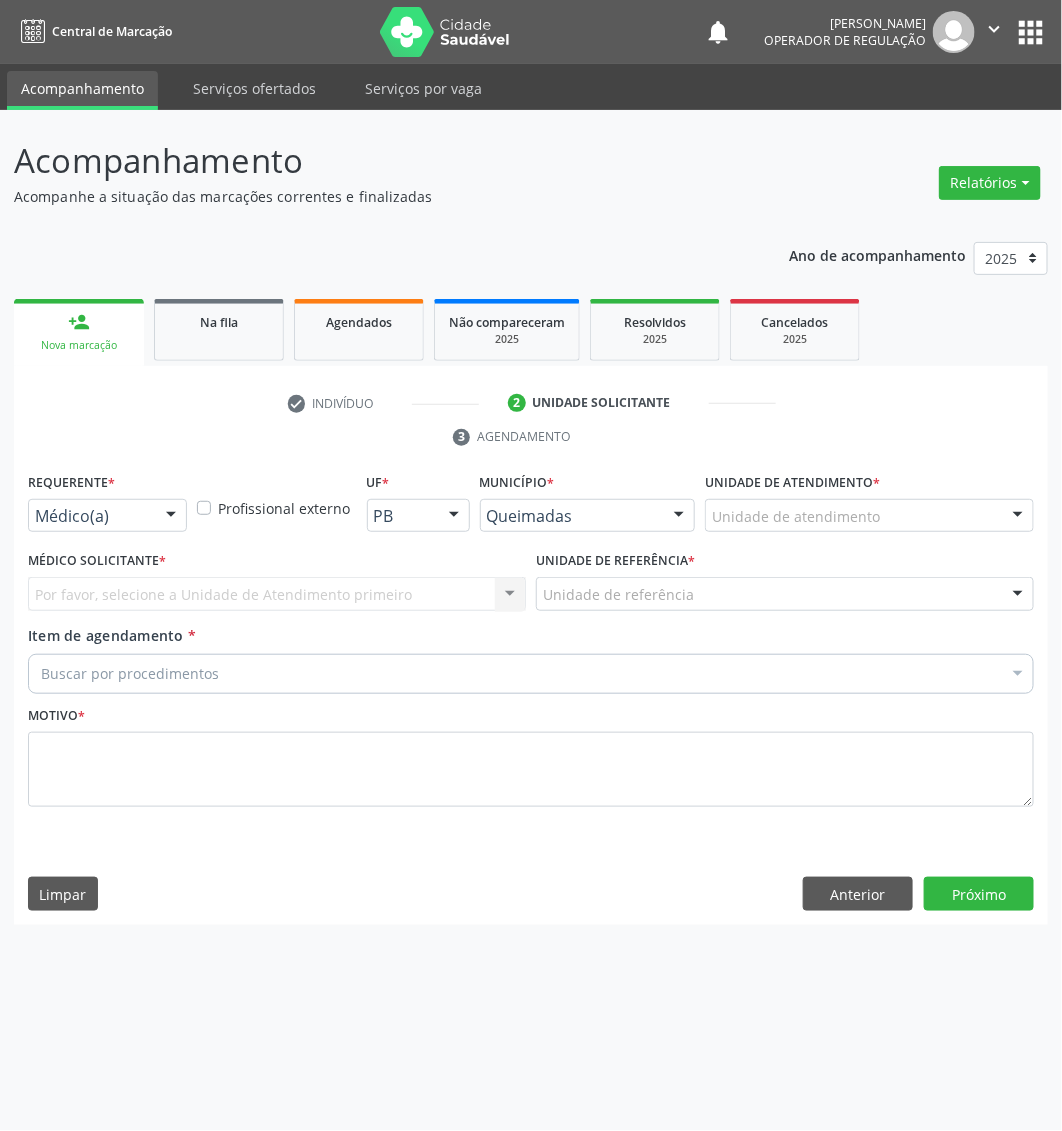 click on "Médico(a)" at bounding box center [107, 516] 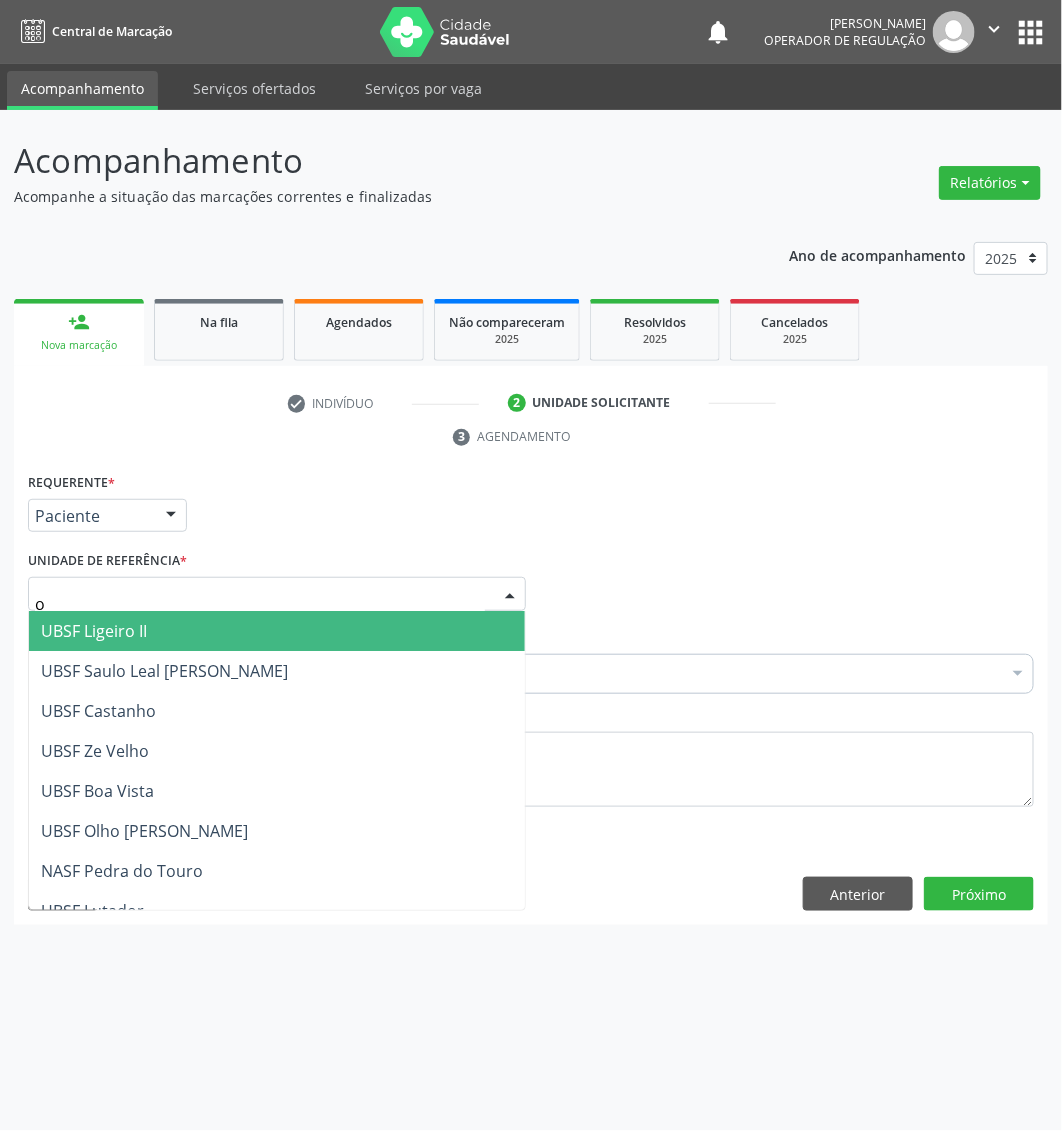 type on "ol" 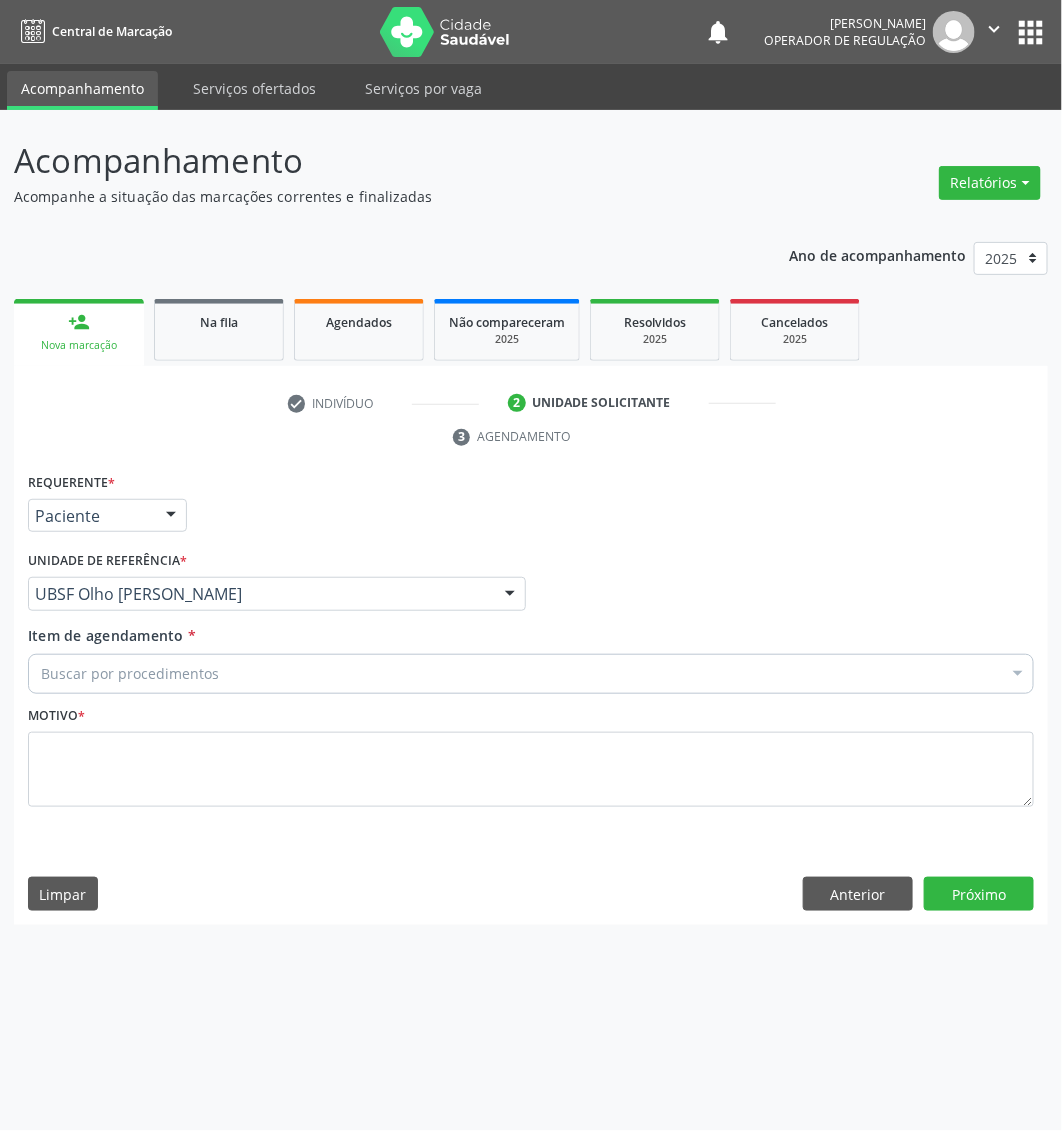 click on "Buscar por procedimentos" at bounding box center (531, 674) 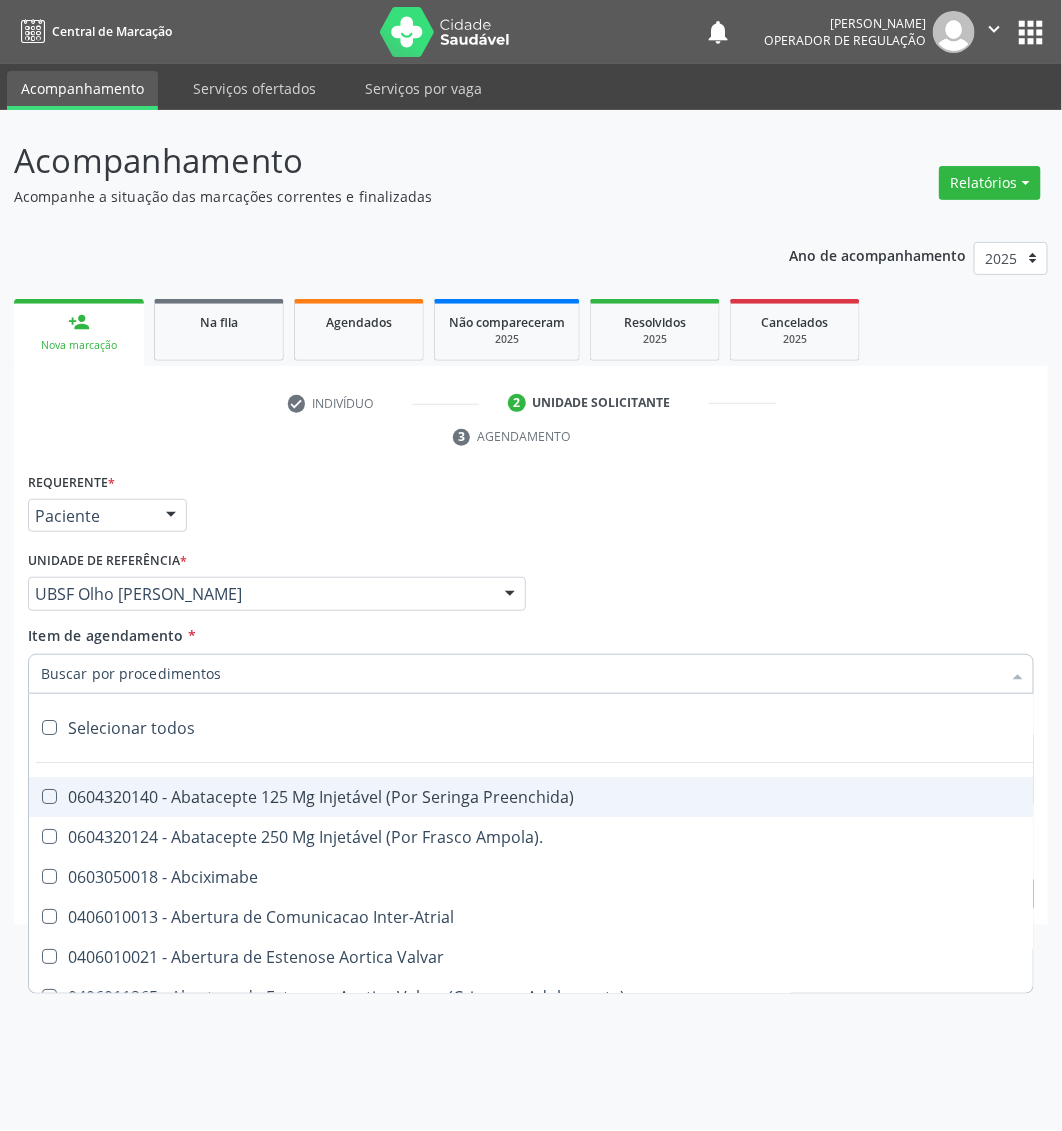 paste on "Dosagem de Creatinina" 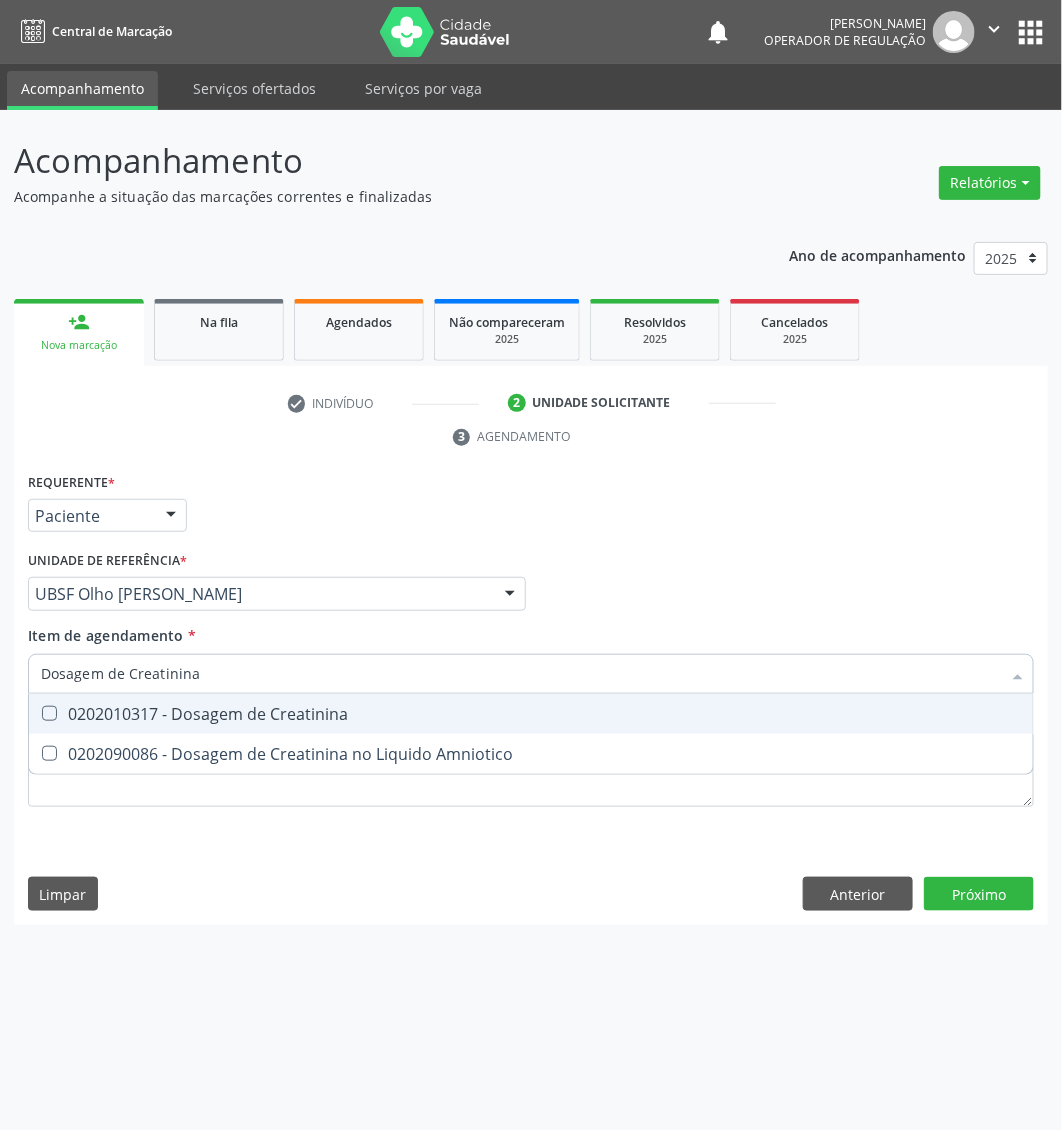 click on "0202010317 - Dosagem de Creatinina" at bounding box center [531, 714] 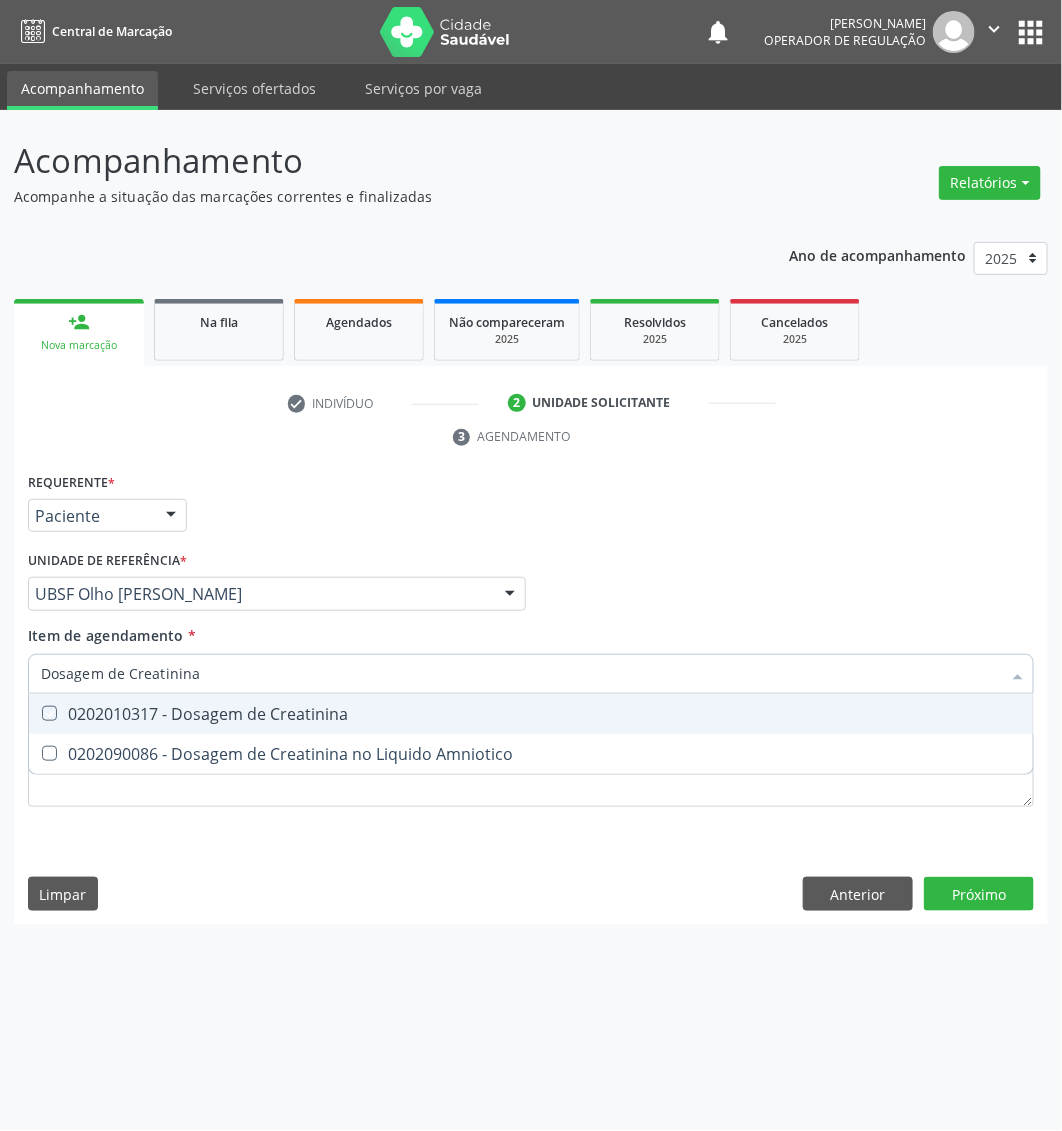 checkbox on "true" 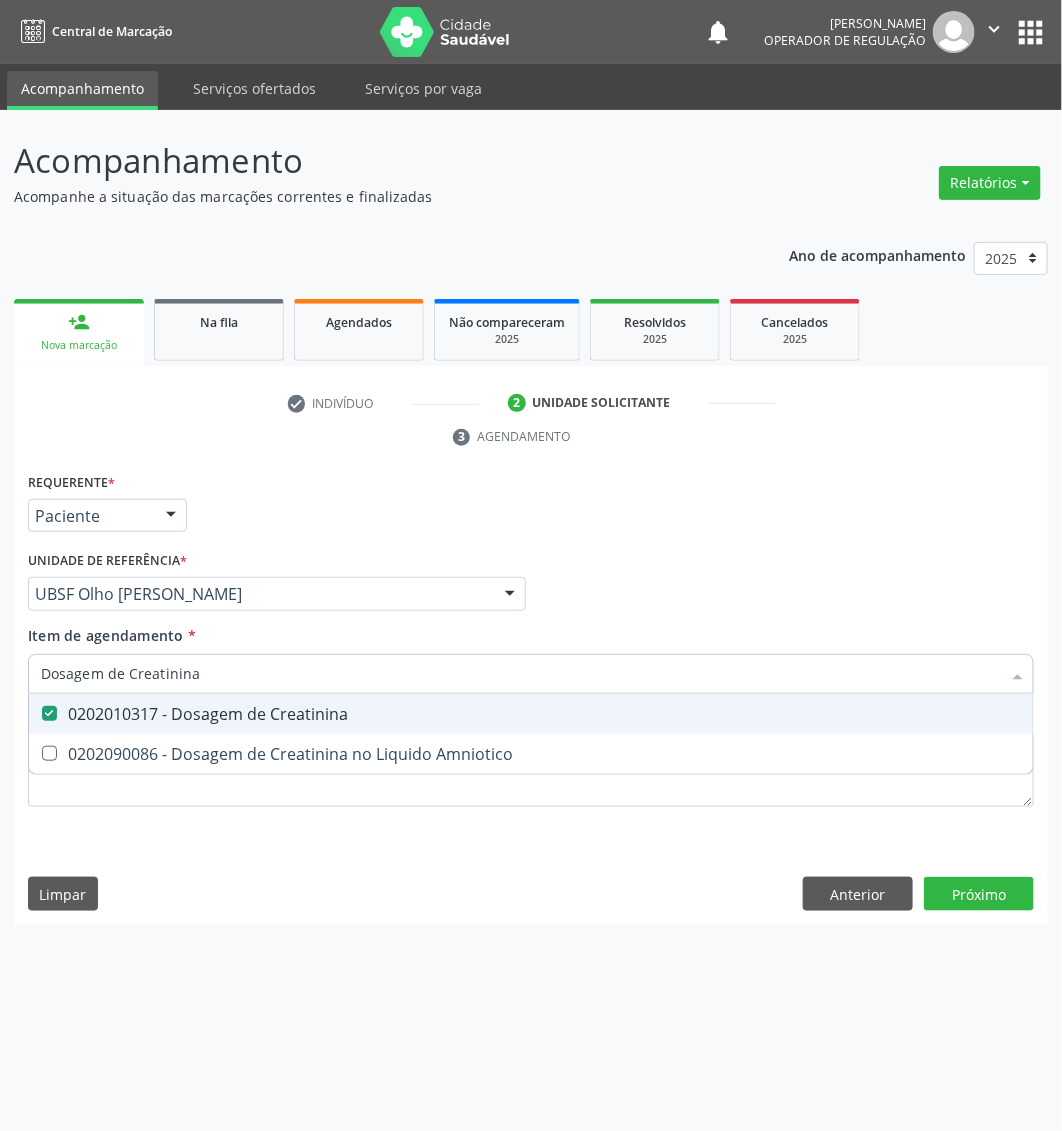 type on "Dosagem de Creatinina" 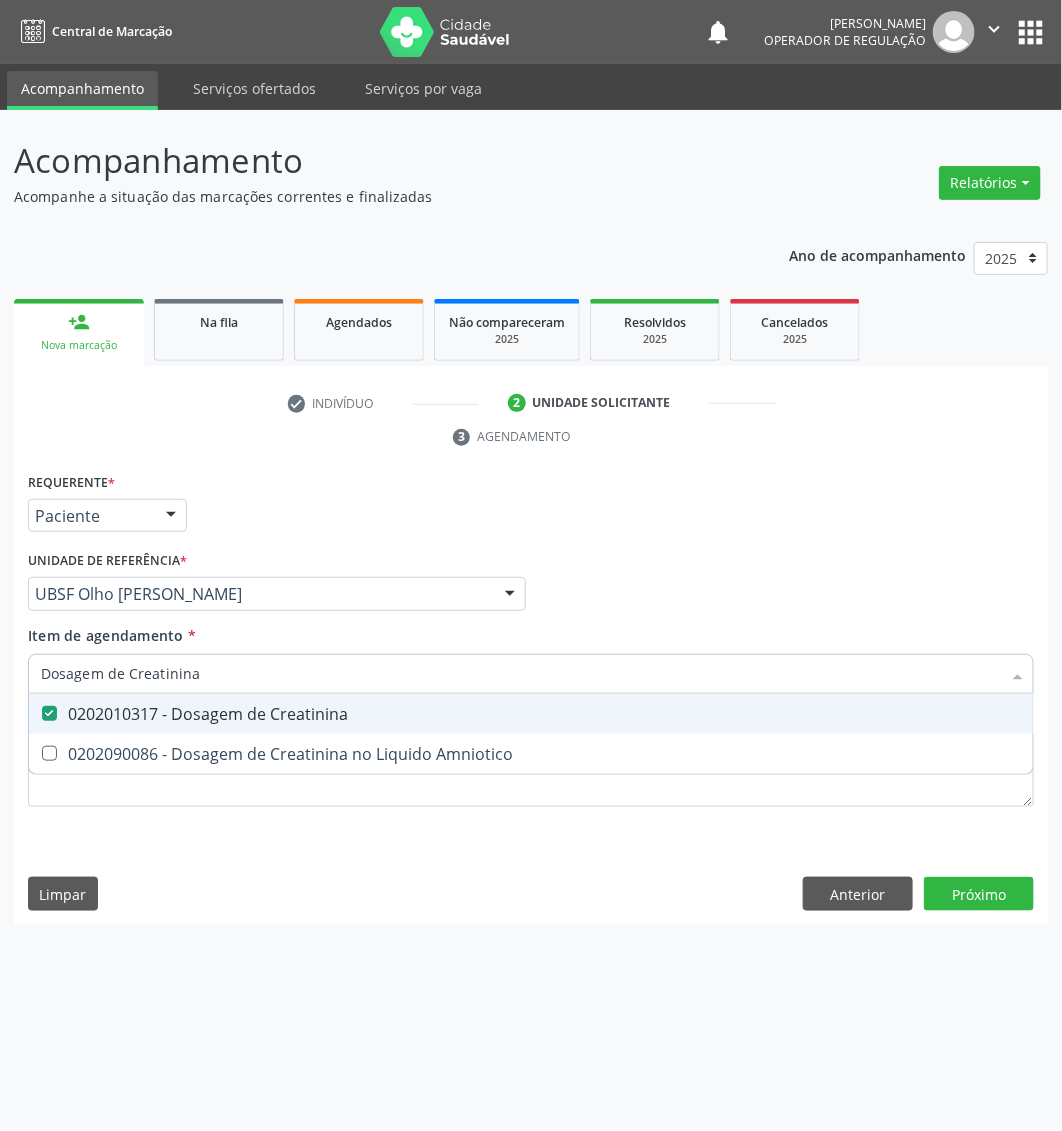 type 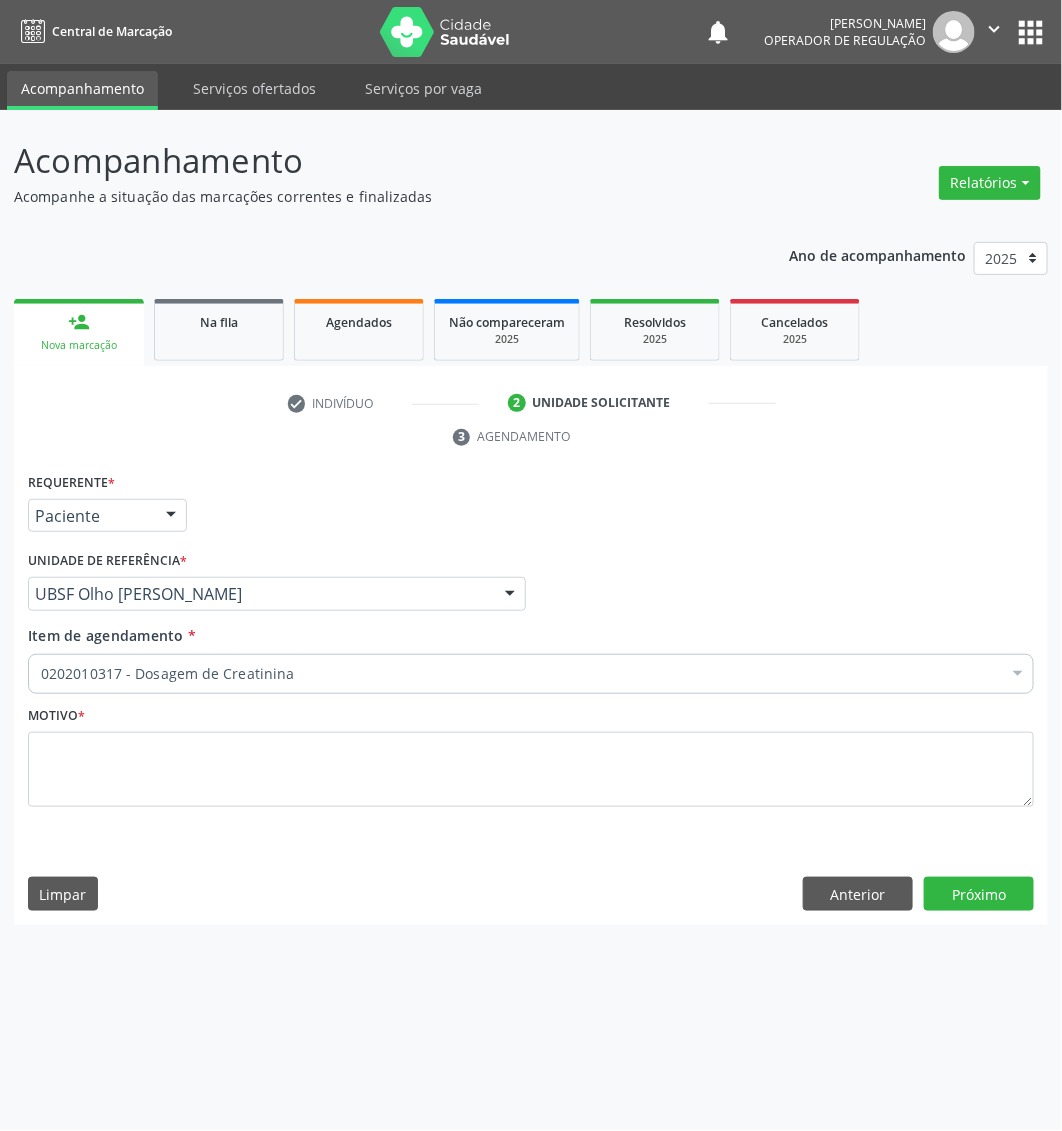 click on "0202010317 - Dosagem de Creatinina" at bounding box center [531, 674] 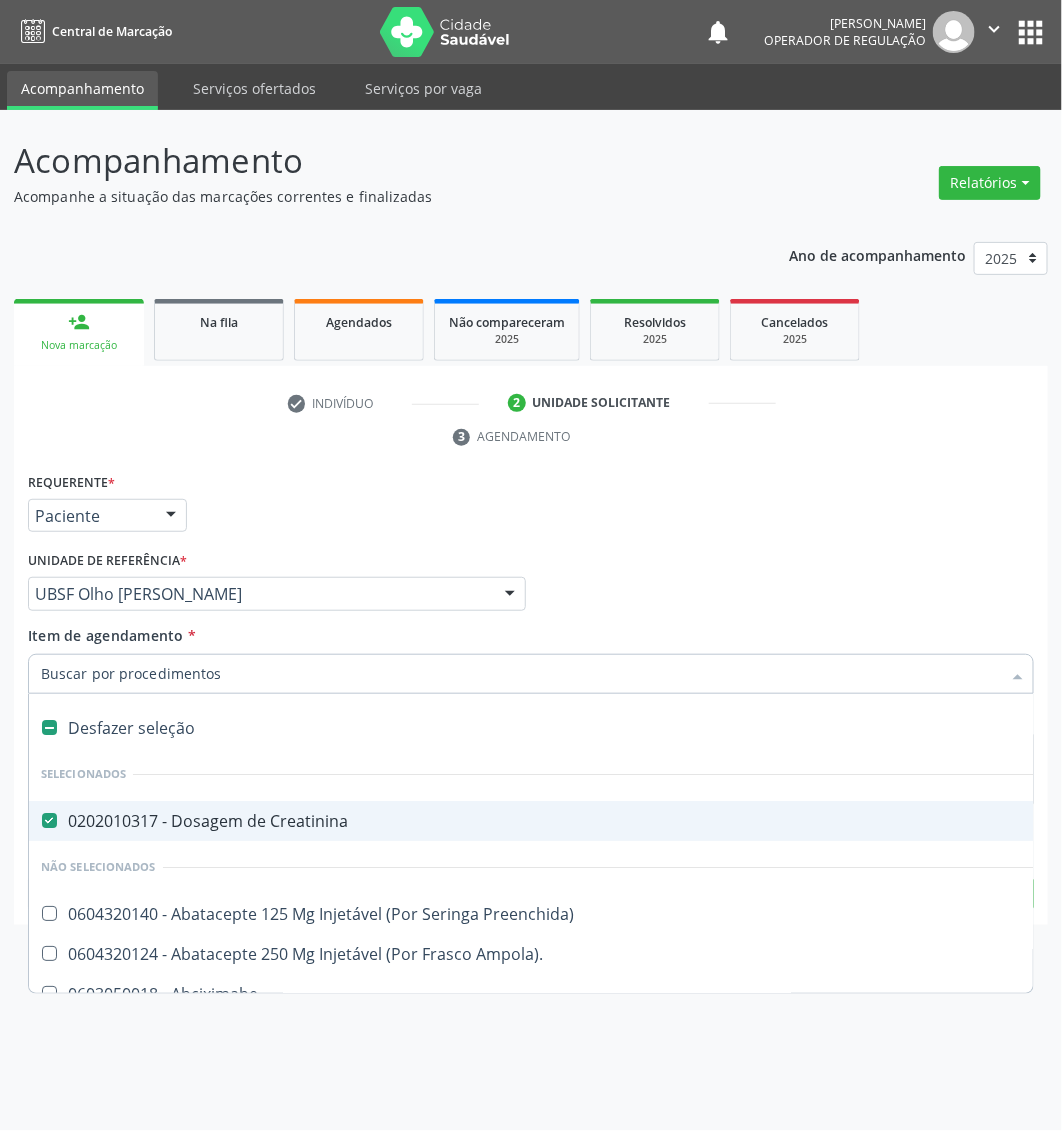 paste on "Dosagem de 25 hidroxivitamina d" 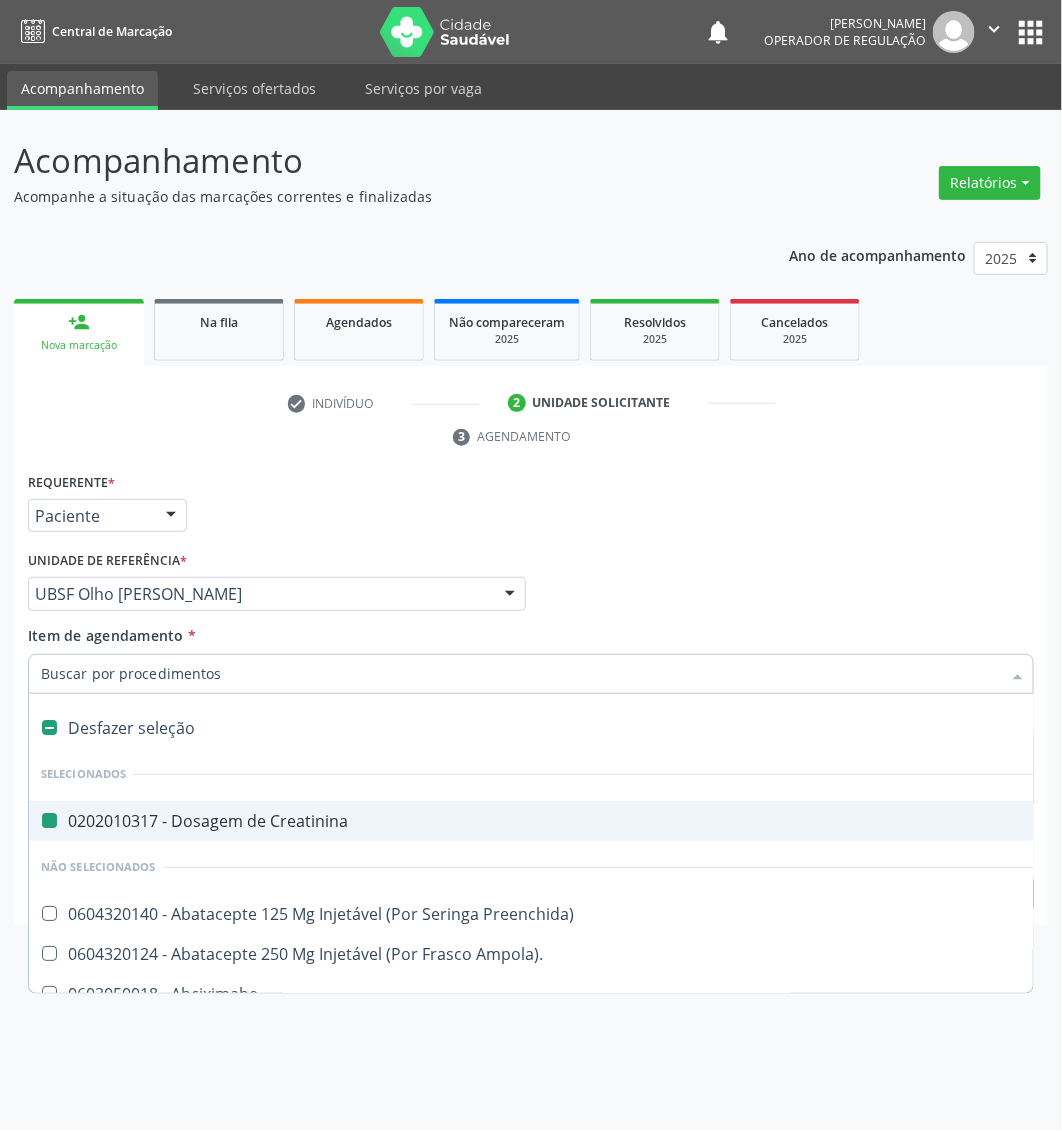 type on "Dosagem de 25 hidroxivitamina d" 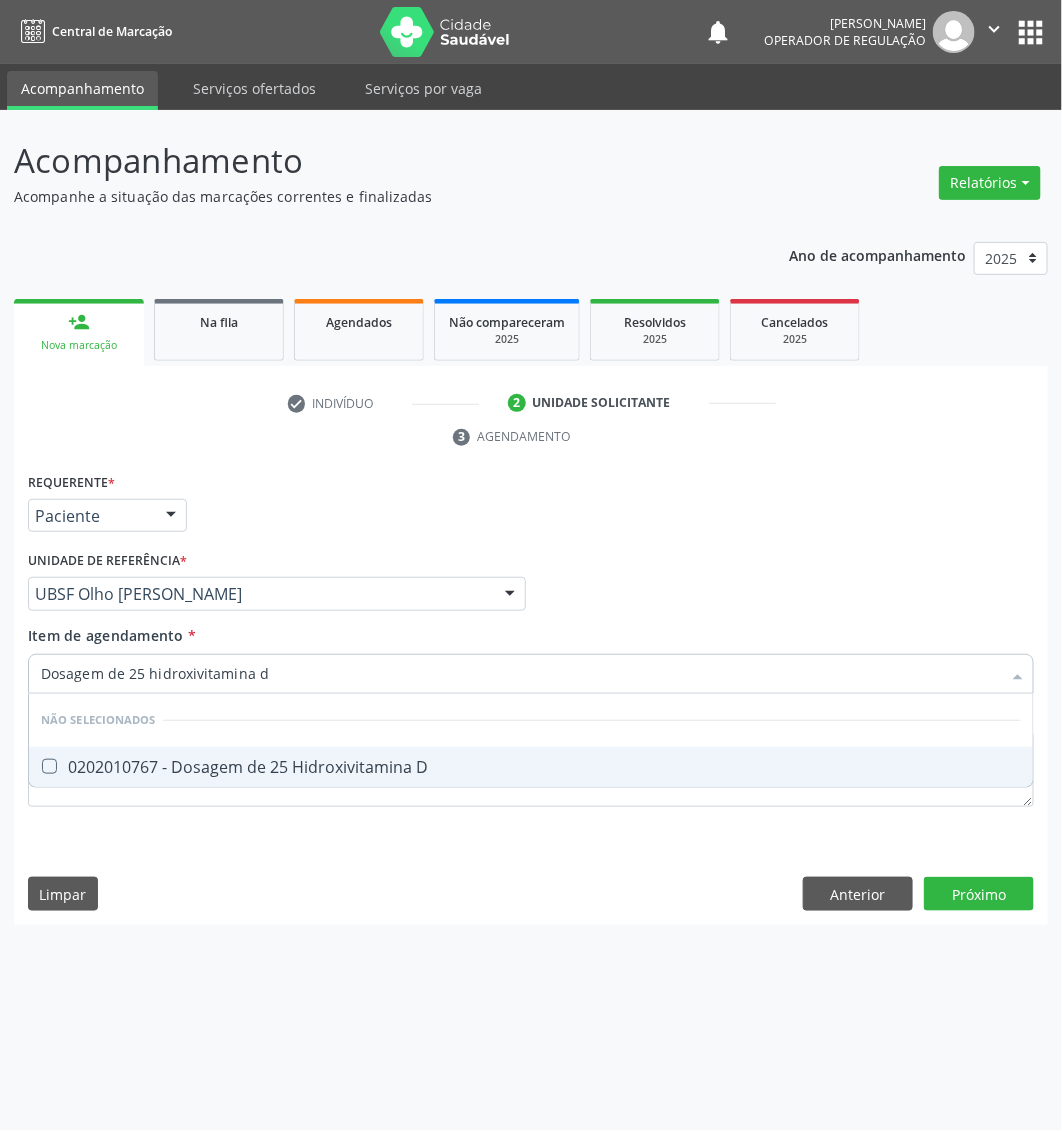 click on "0202010767 - Dosagem de 25 Hidroxivitamina D" at bounding box center [531, 767] 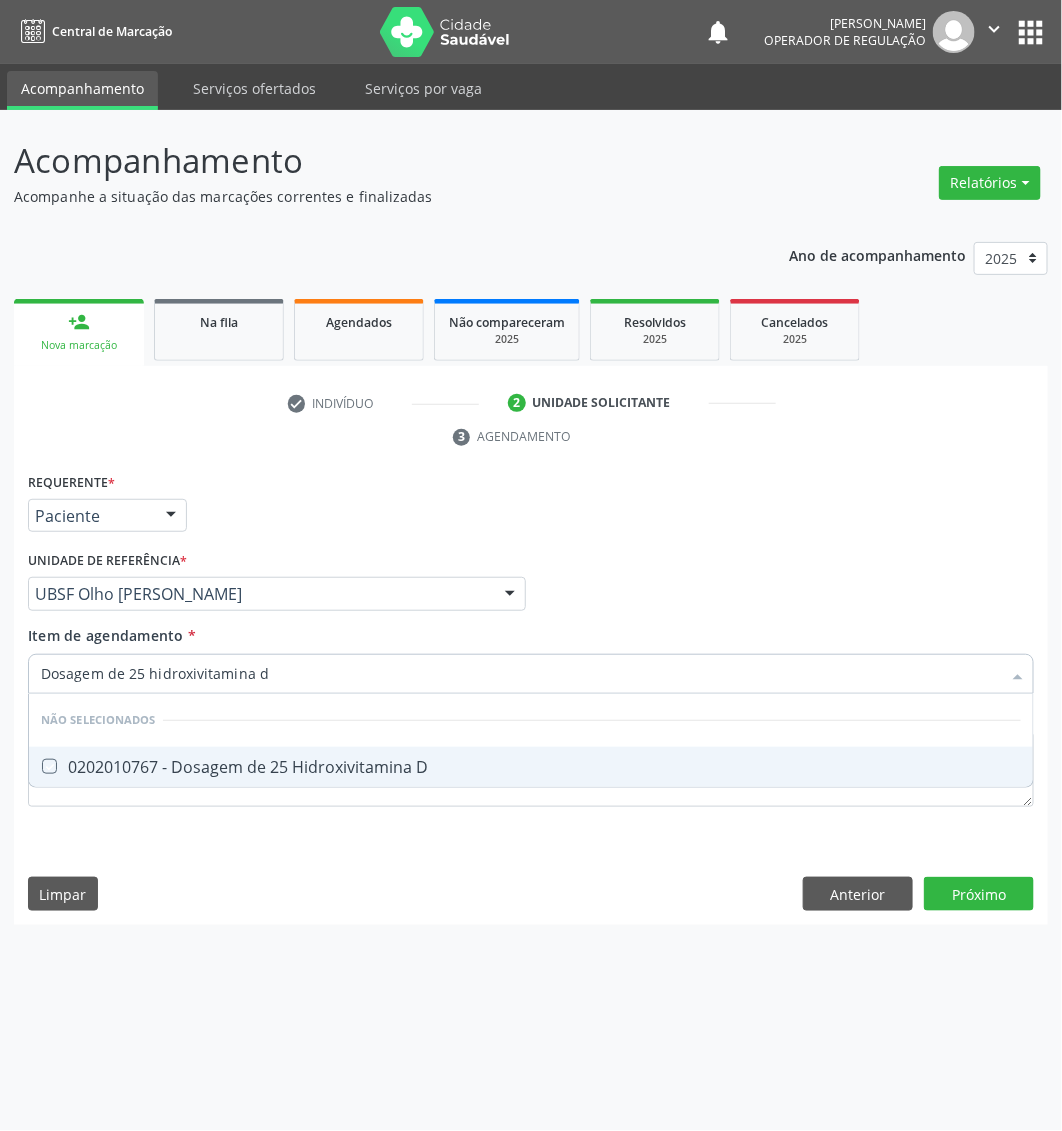 checkbox on "true" 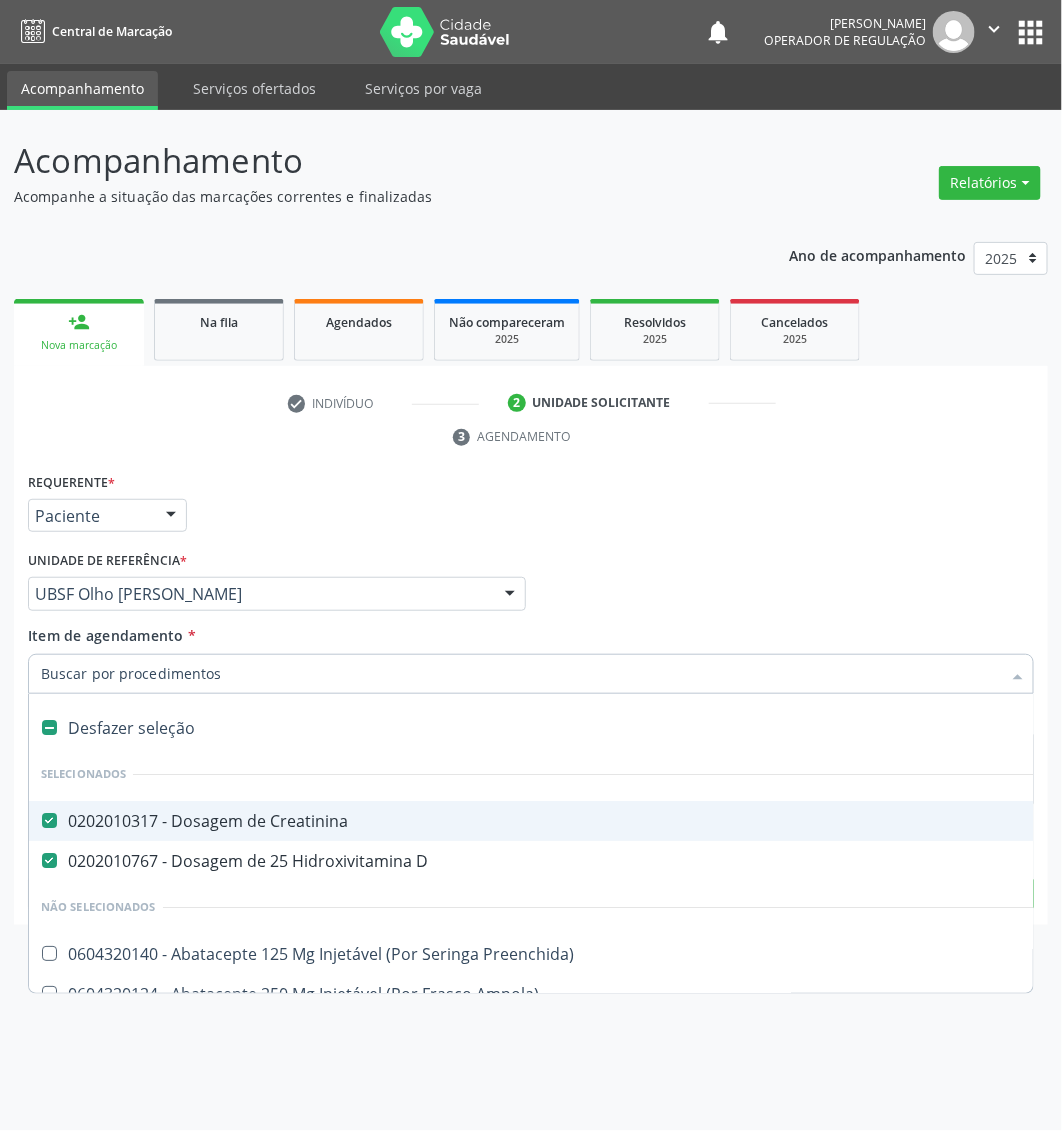 paste on "Dosagem de hormonio tireoestimulante (tsh)" 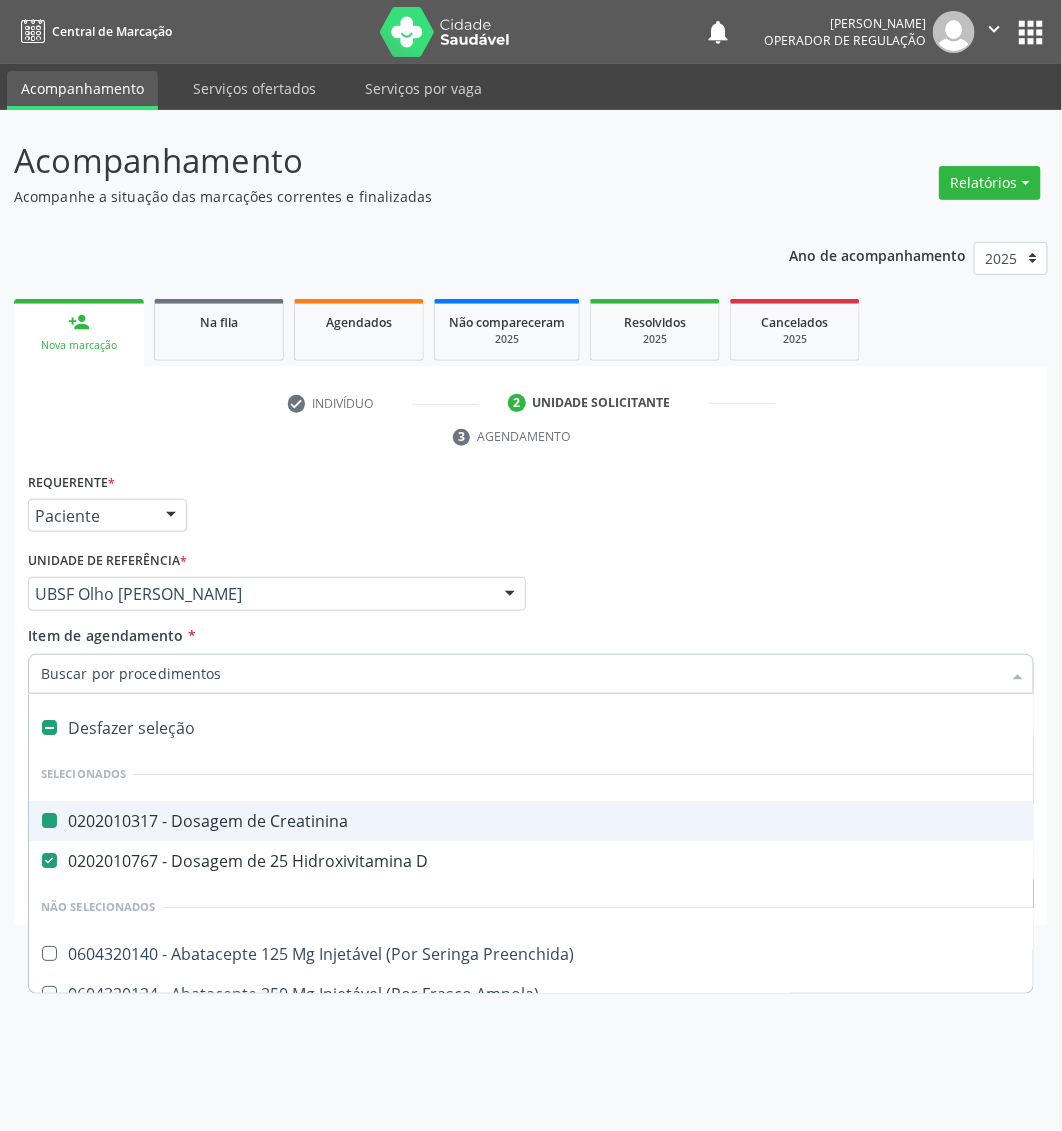 type on "Dosagem de hormonio tireoestimulante (tsh)" 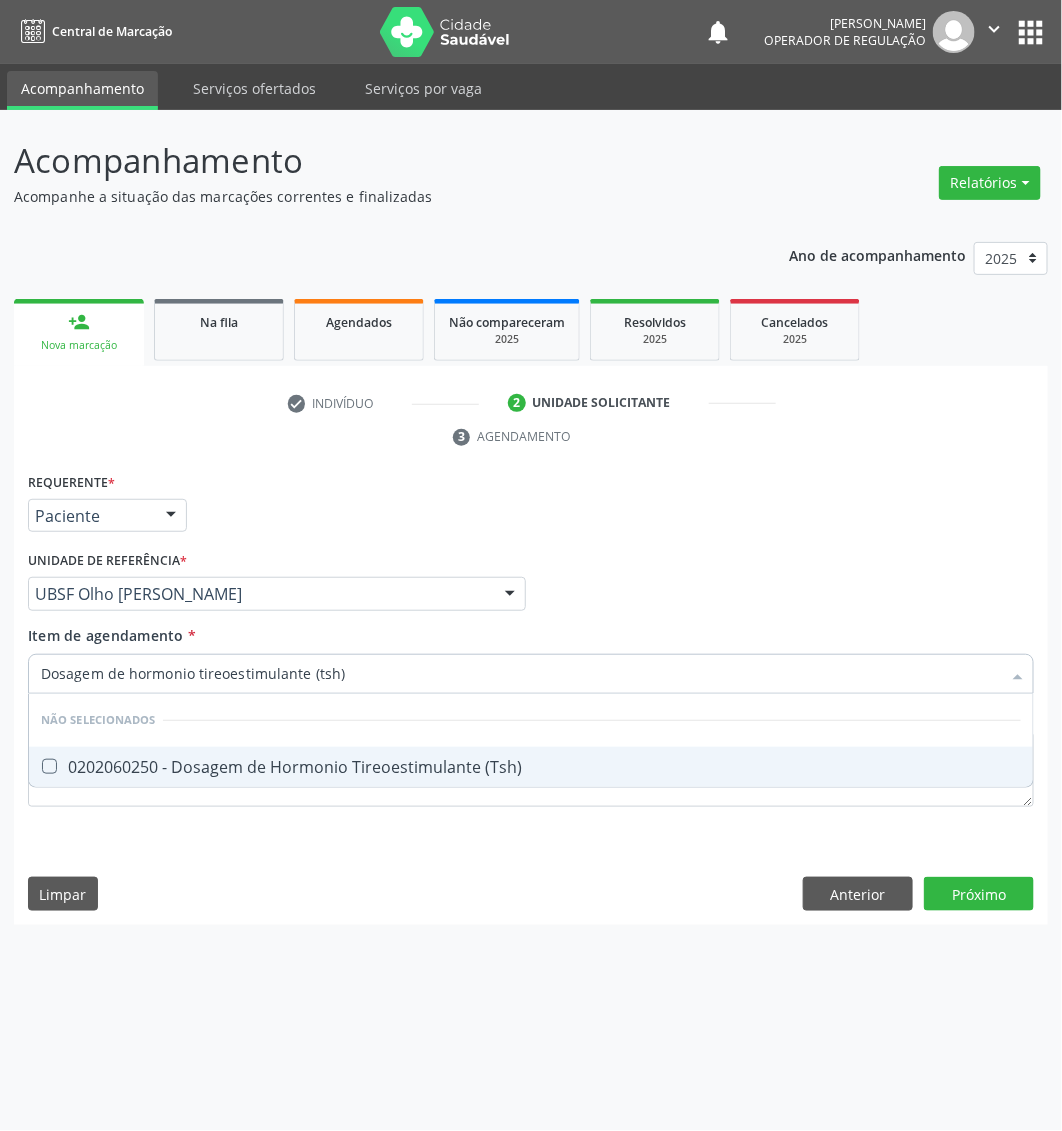 click on "0202060250 - Dosagem de Hormonio Tireoestimulante (Tsh)" at bounding box center (531, 767) 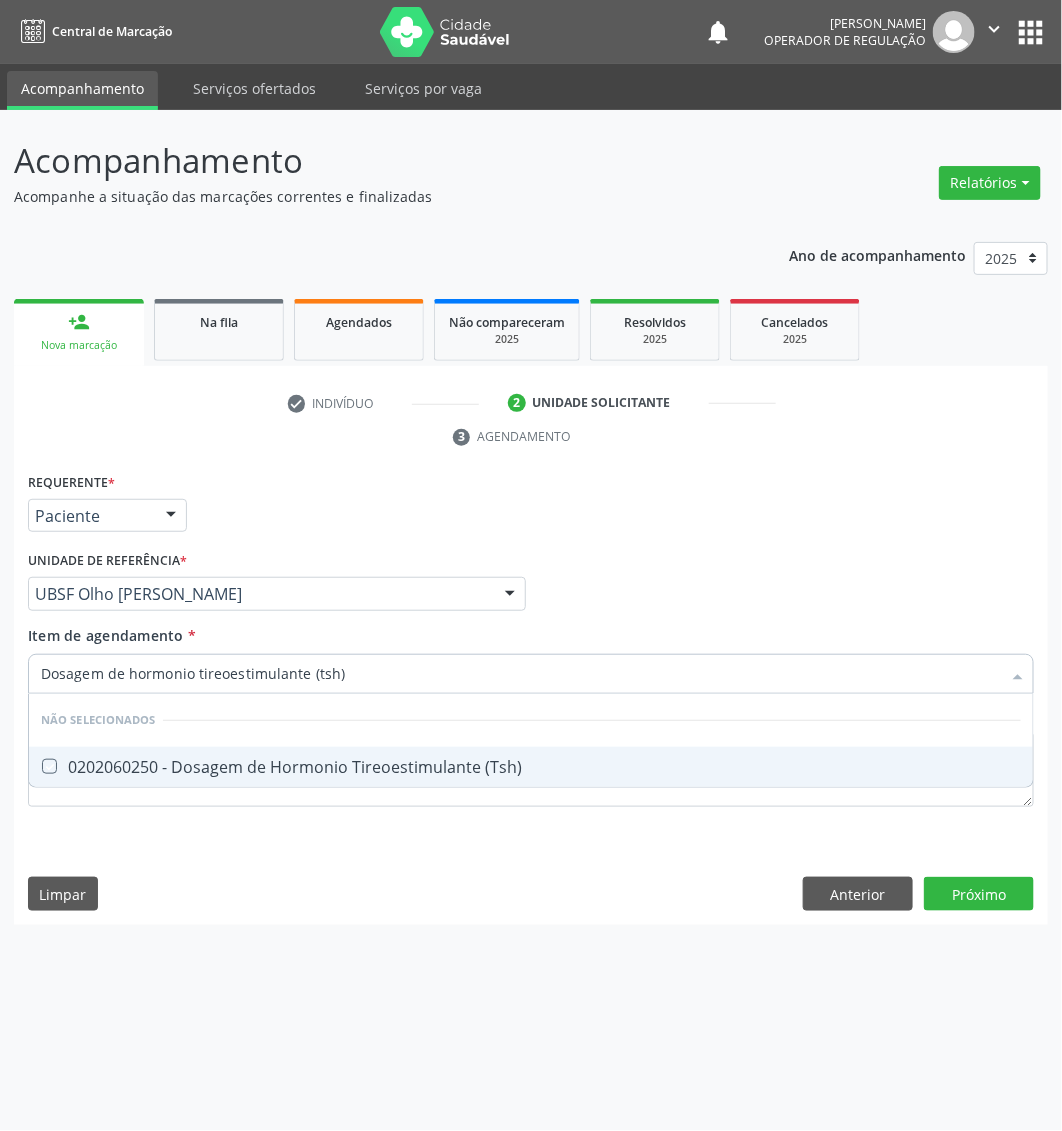 checkbox on "true" 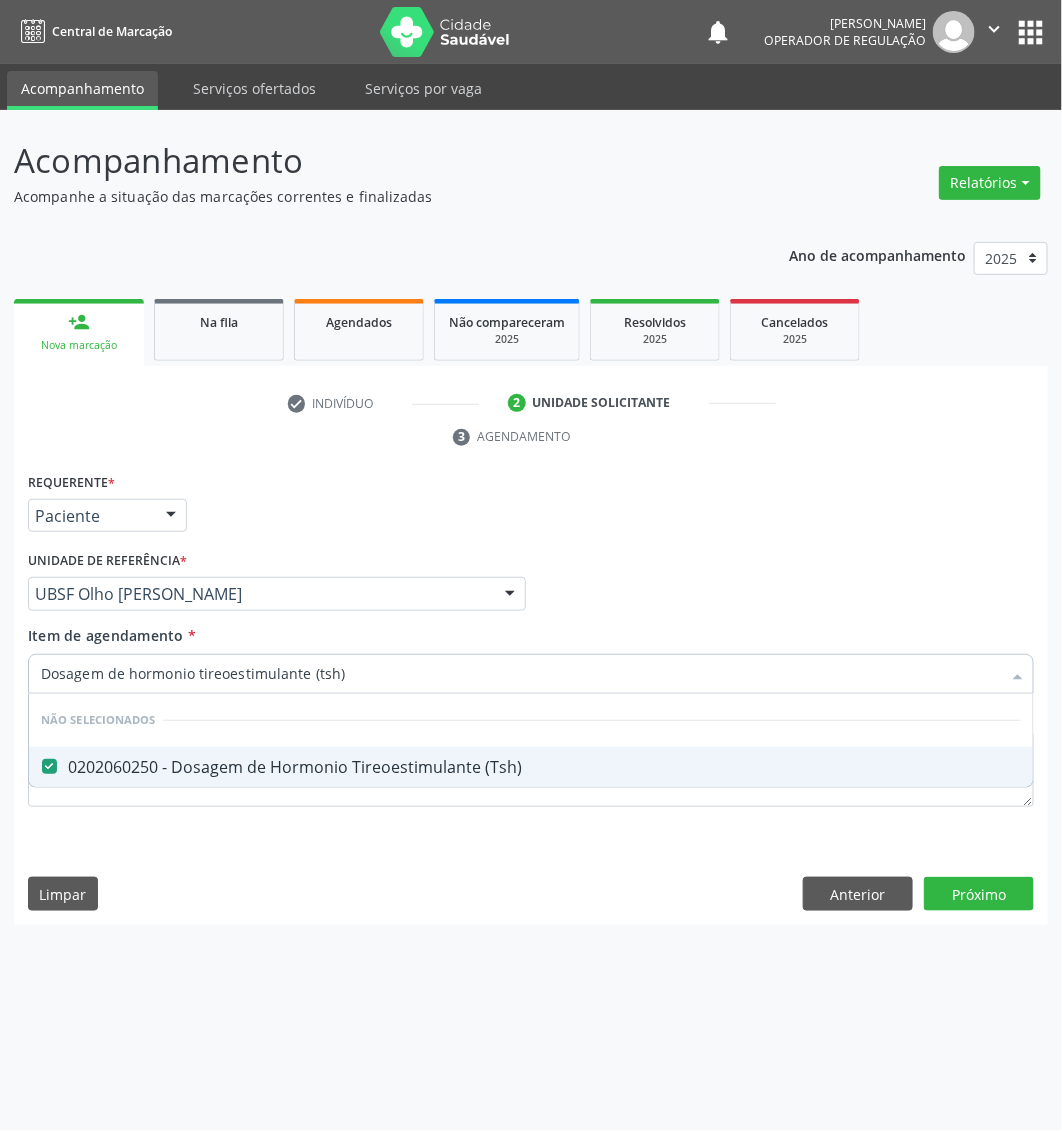 type on "Dosagem de hormonio tireoestimulante (tsh)" 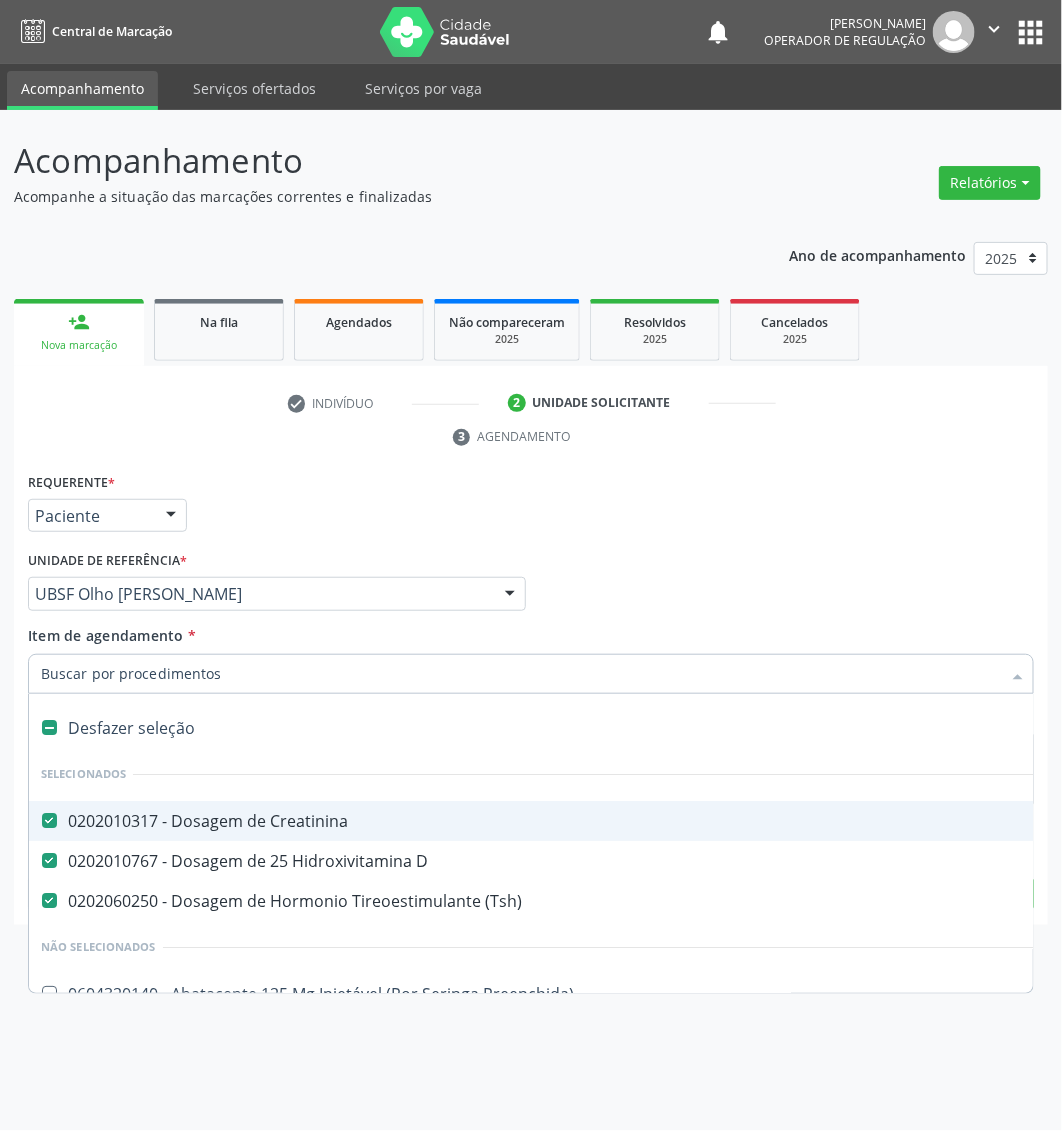 paste on "Dosagem de [PERSON_NAME]" 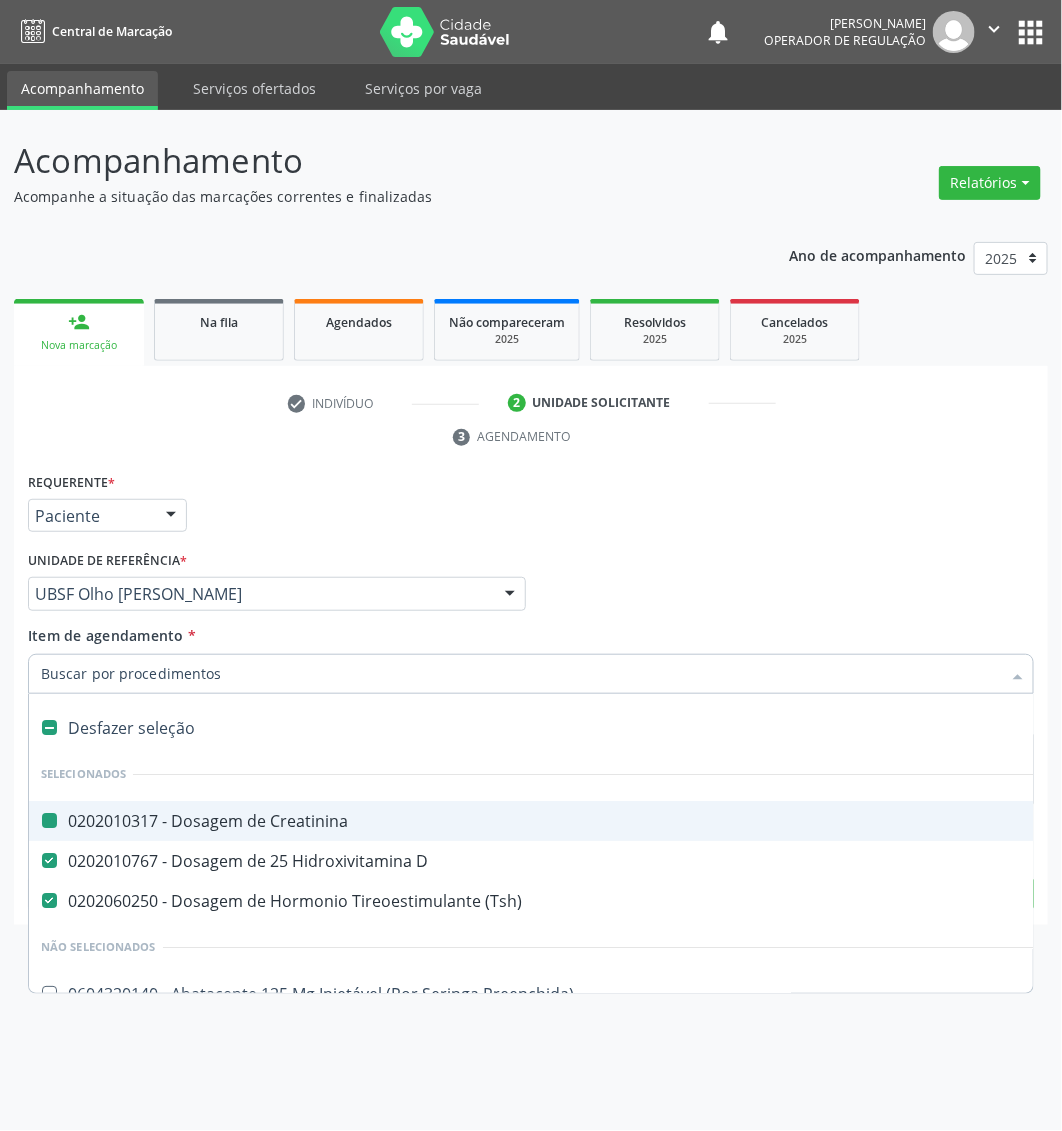 type on "Dosagem de [PERSON_NAME]" 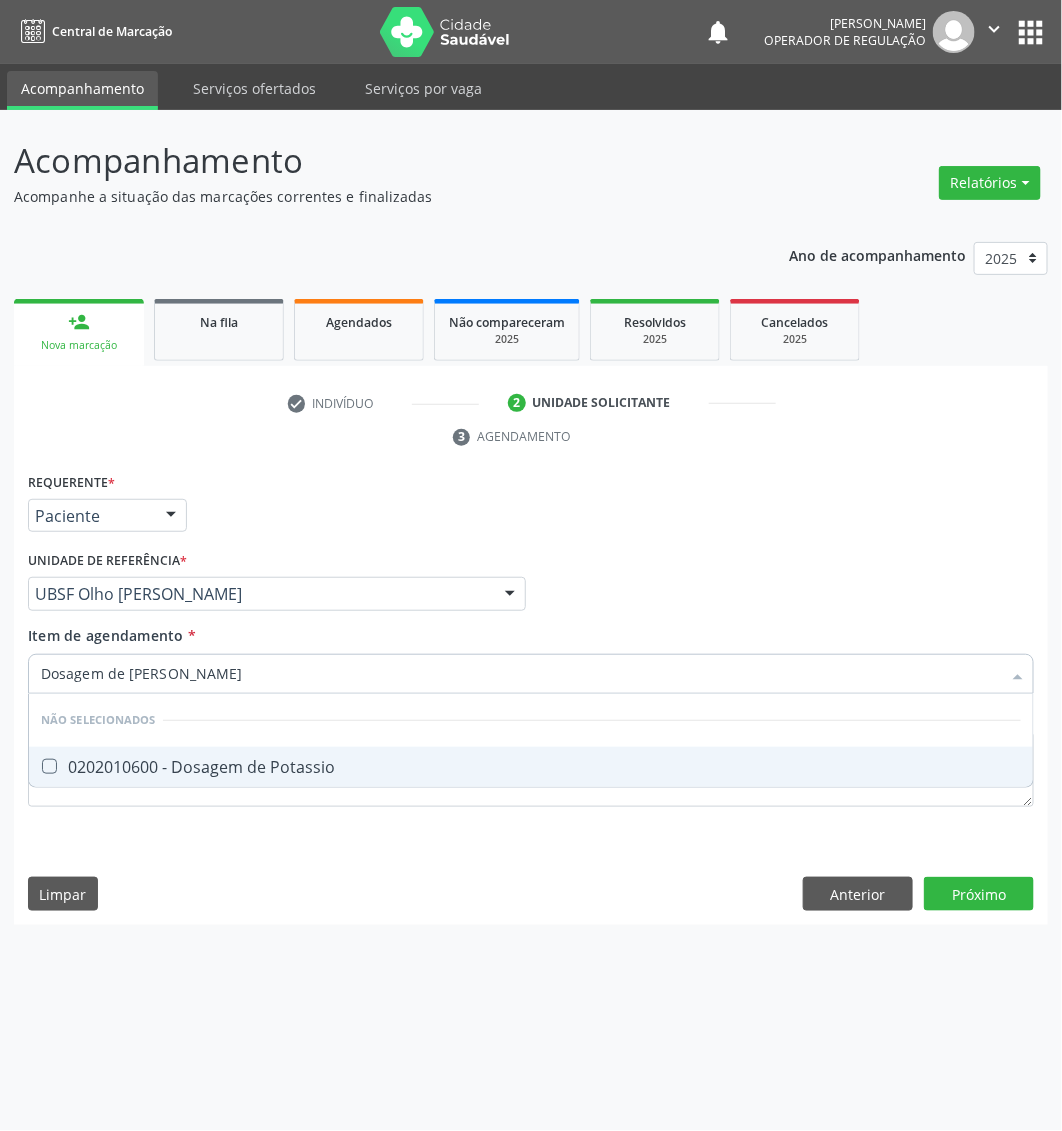 click on "0202010600 - Dosagem de Potassio" at bounding box center (531, 767) 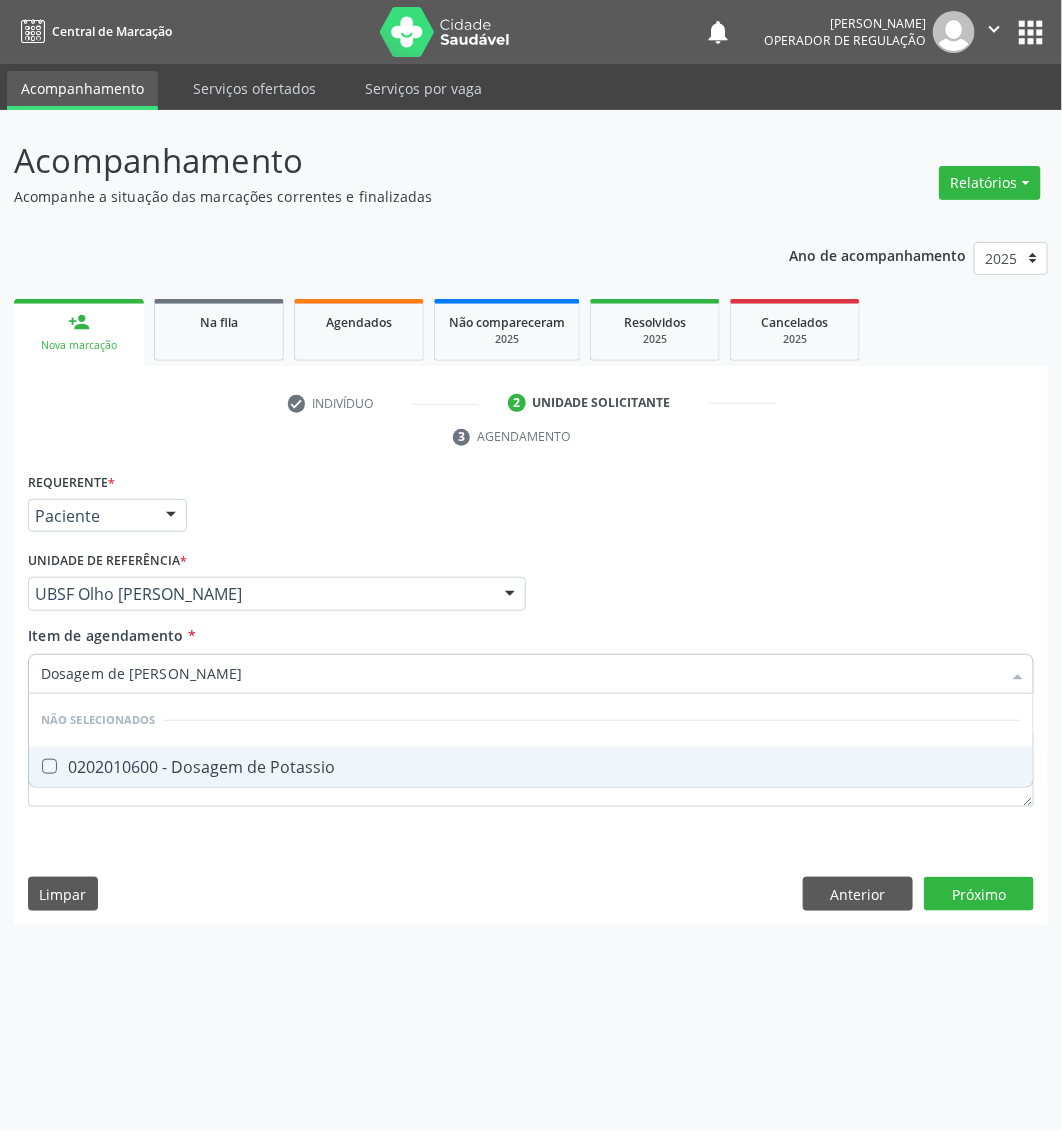 checkbox on "true" 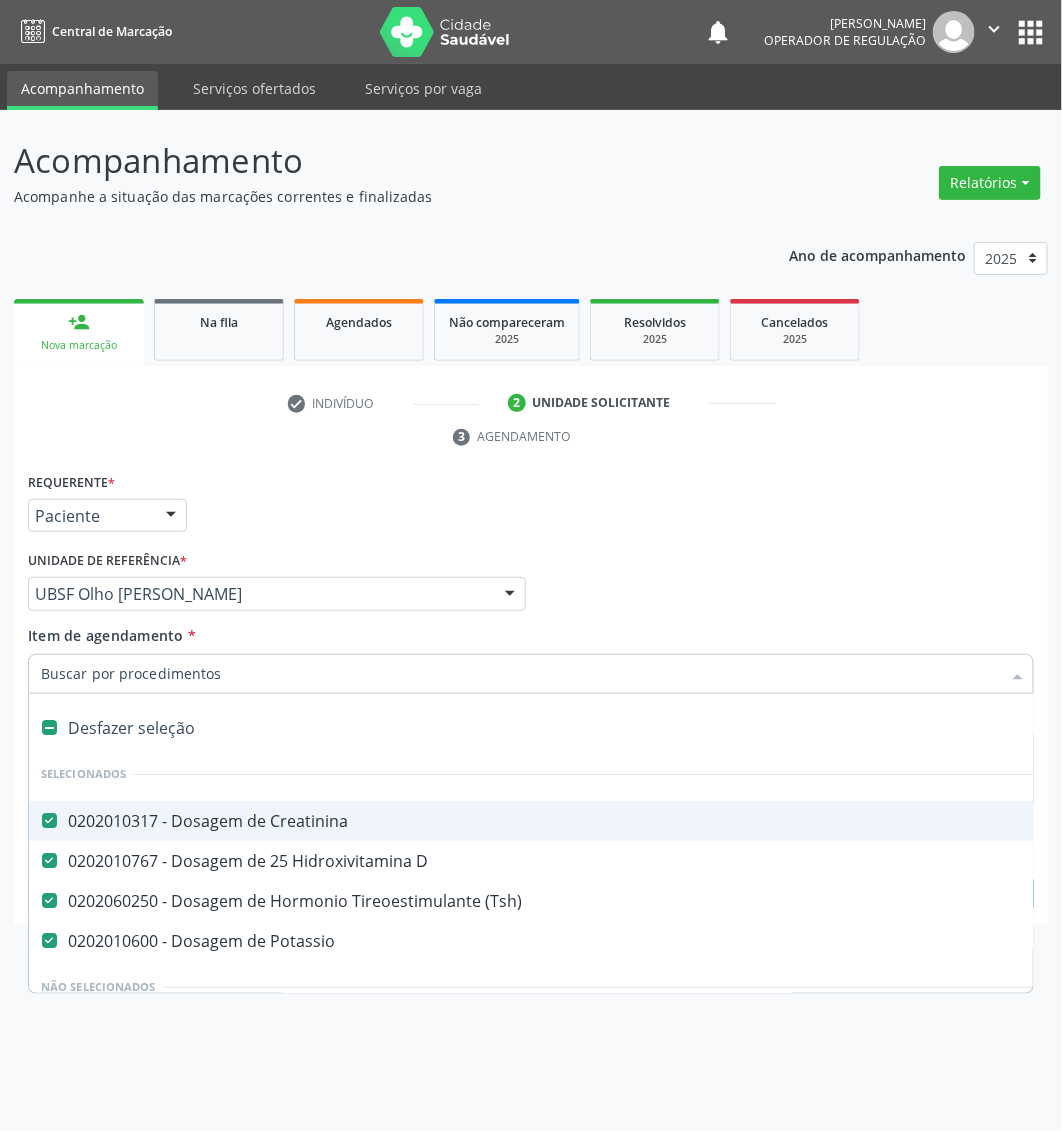 paste on "tiroxina" 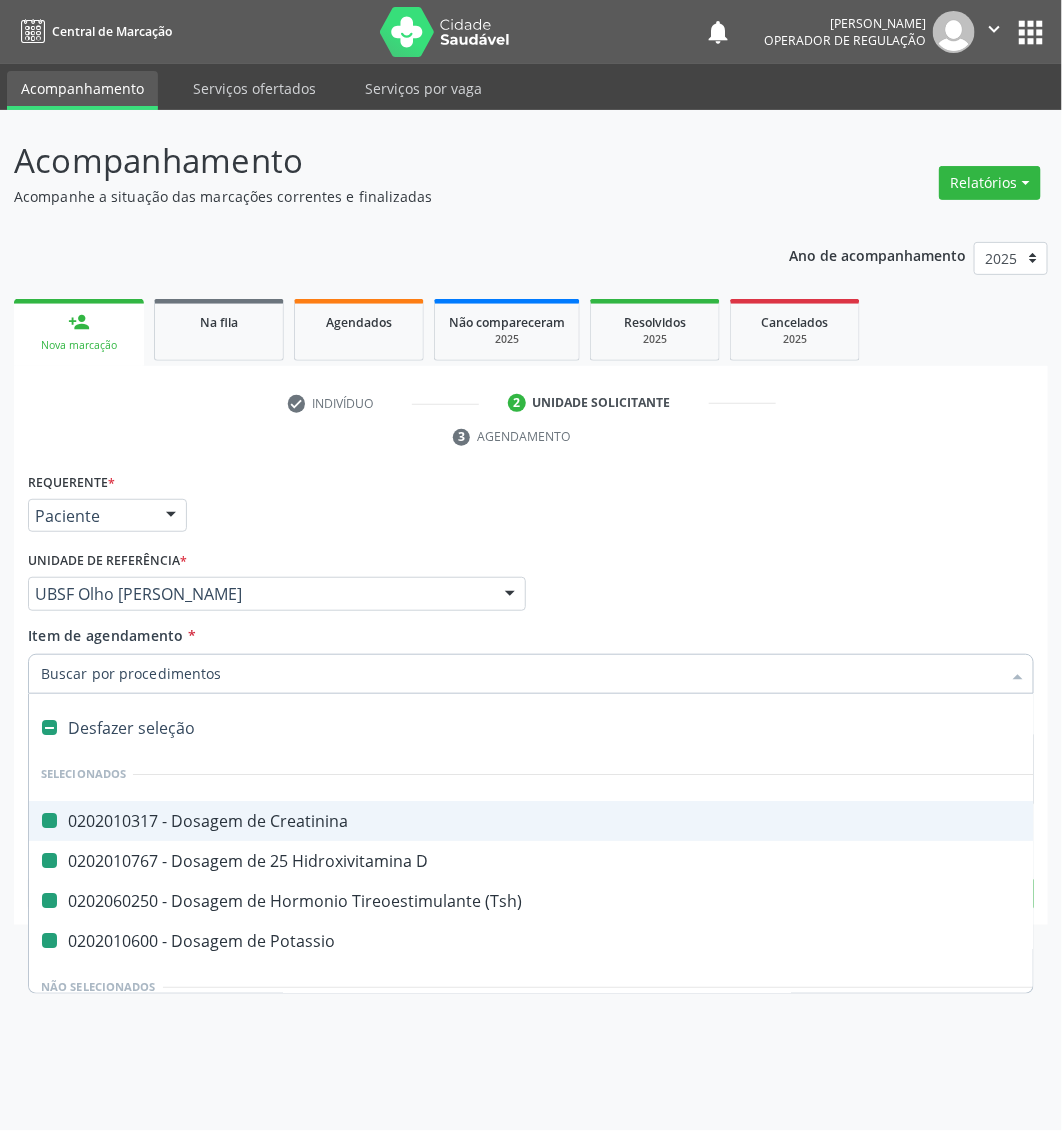 type on "tiroxina" 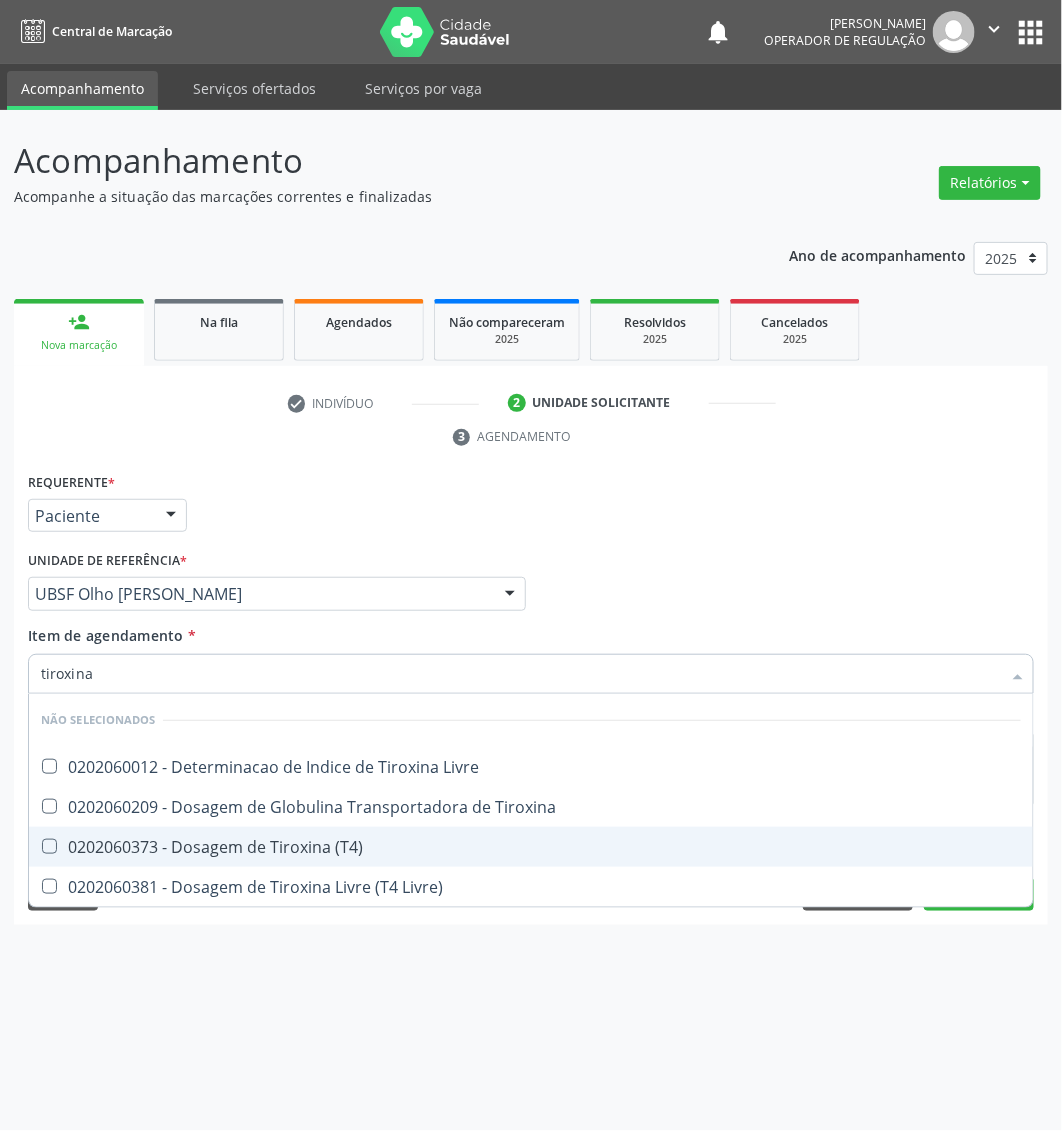 click on "0202060373 - Dosagem de Tiroxina (T4)" at bounding box center [531, 847] 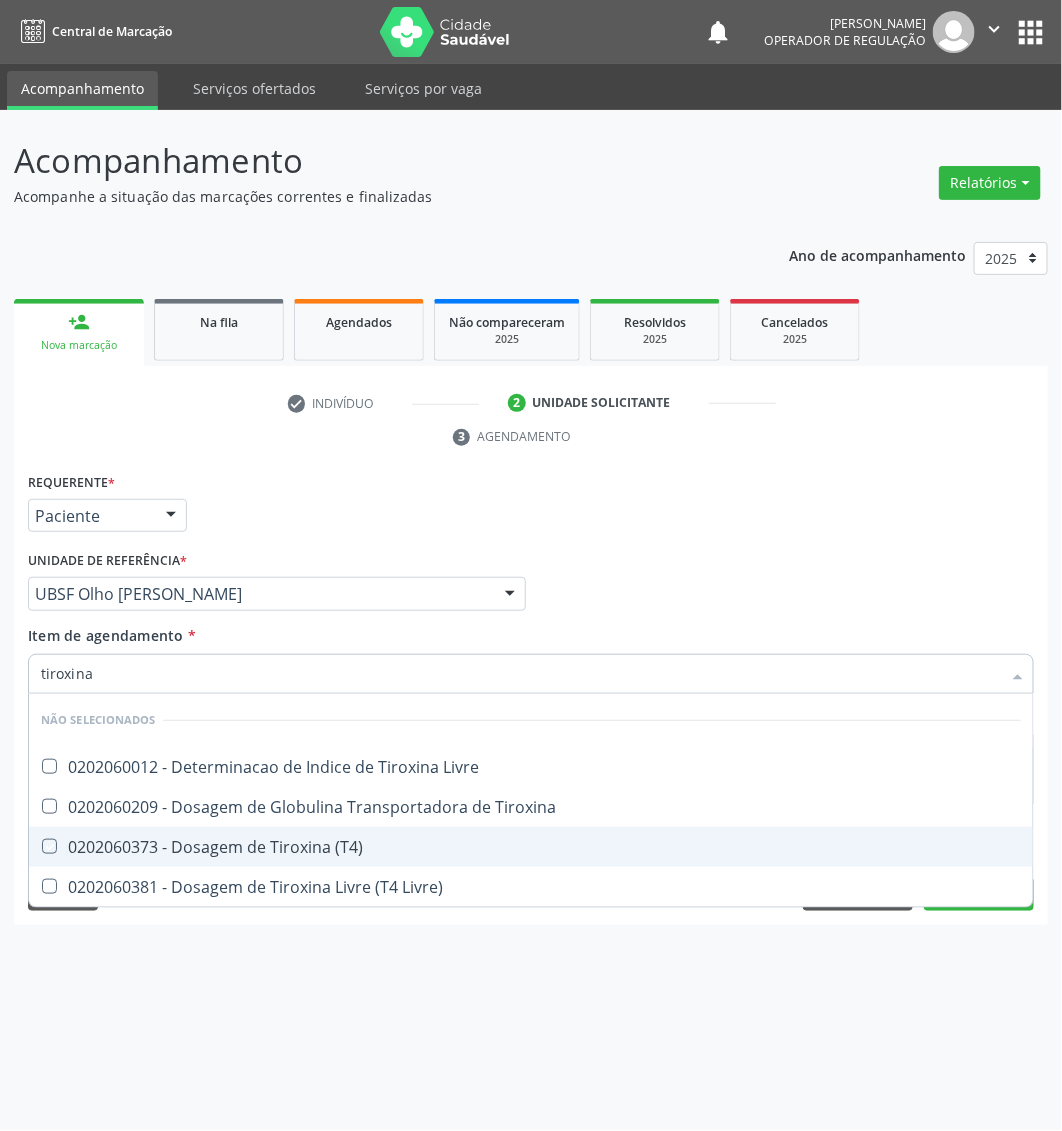 checkbox on "true" 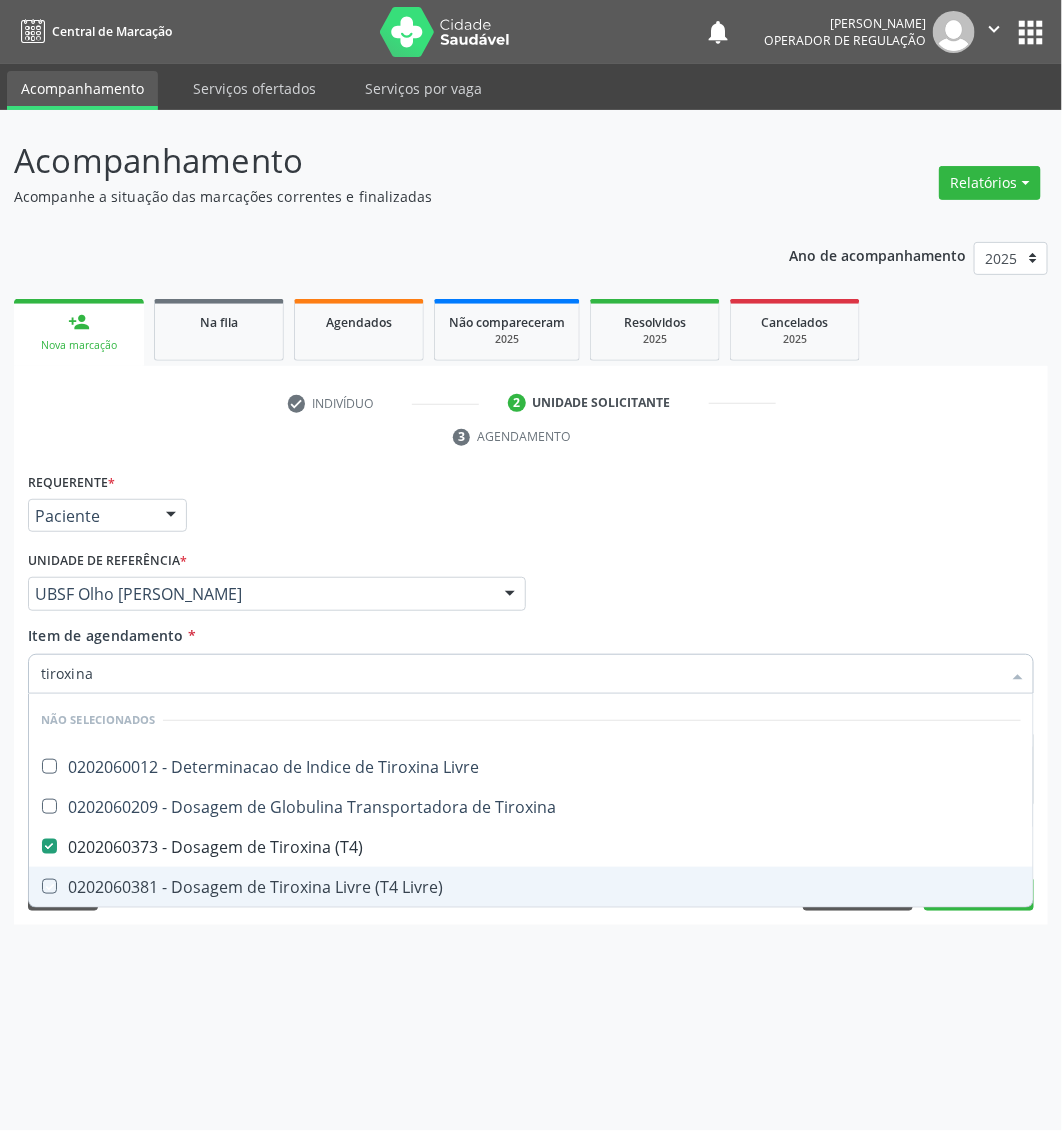 click on "Acompanhamento
Acompanhe a situação das marcações correntes e finalizadas
Relatórios
Acompanhamento
Consolidado
Procedimentos realizados
Ano de acompanhamento
2025 2024 2023 2022 2021
person_add
Nova marcação
Na fila   Agendados   Não compareceram
2025
Resolvidos
2025
Cancelados
2025
check
Indivíduo
2
Unidade solicitante
3
Agendamento
CNS
*
700 5093 8452 1957       done
Nome
*
Maria da Conceição Cruz
Maria da Conceição Cruz
CNS:
700 5093 8452 1957
CPF:    --   Nascimento:
15/12/1951
Nenhum resultado encontrado para: "   "
Digite o nome ou CNS para buscar um indivíduo
Sexo
*
Feminino" at bounding box center (531, 620) 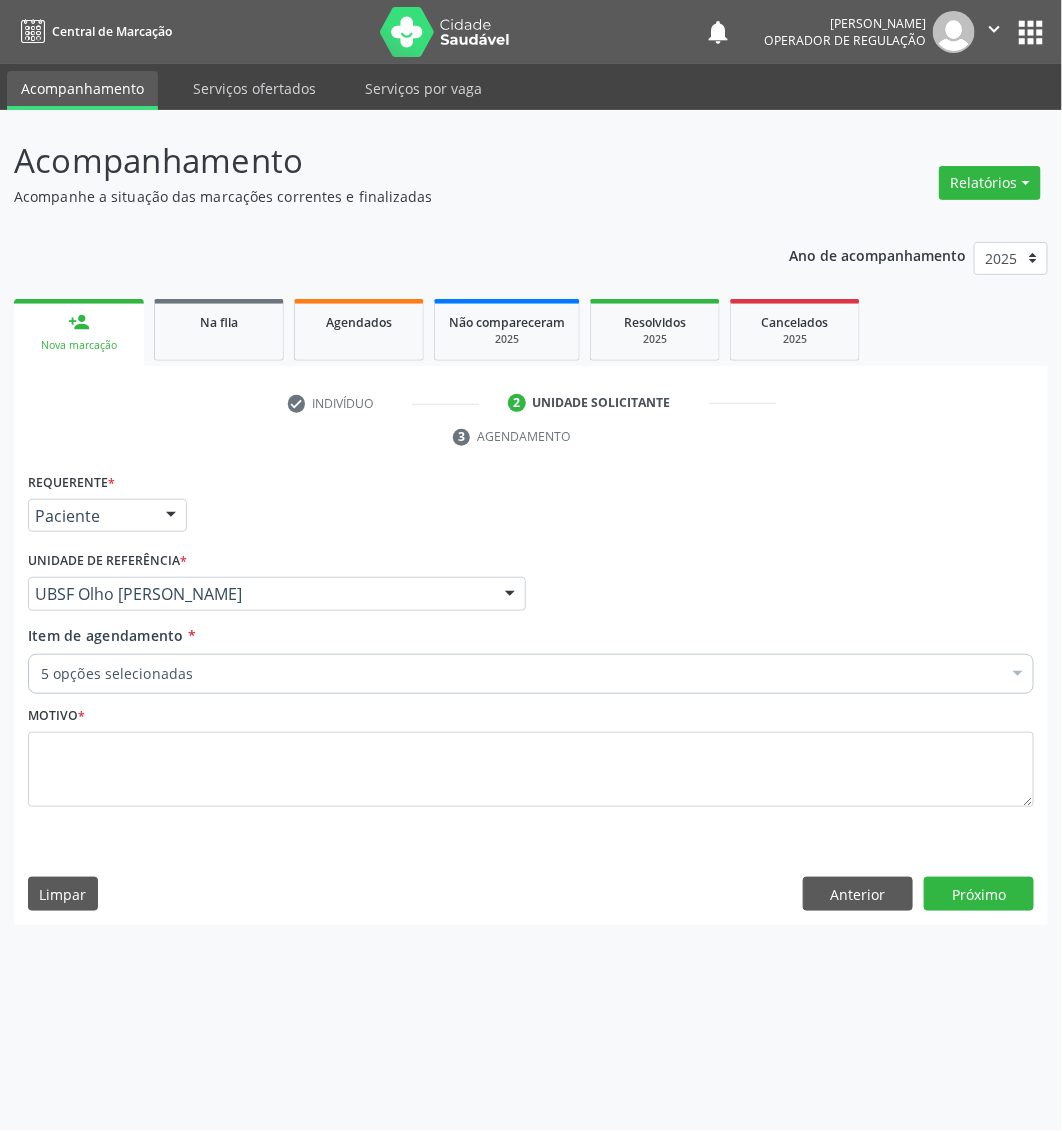 click on "5 opções selecionadas" at bounding box center (531, 674) 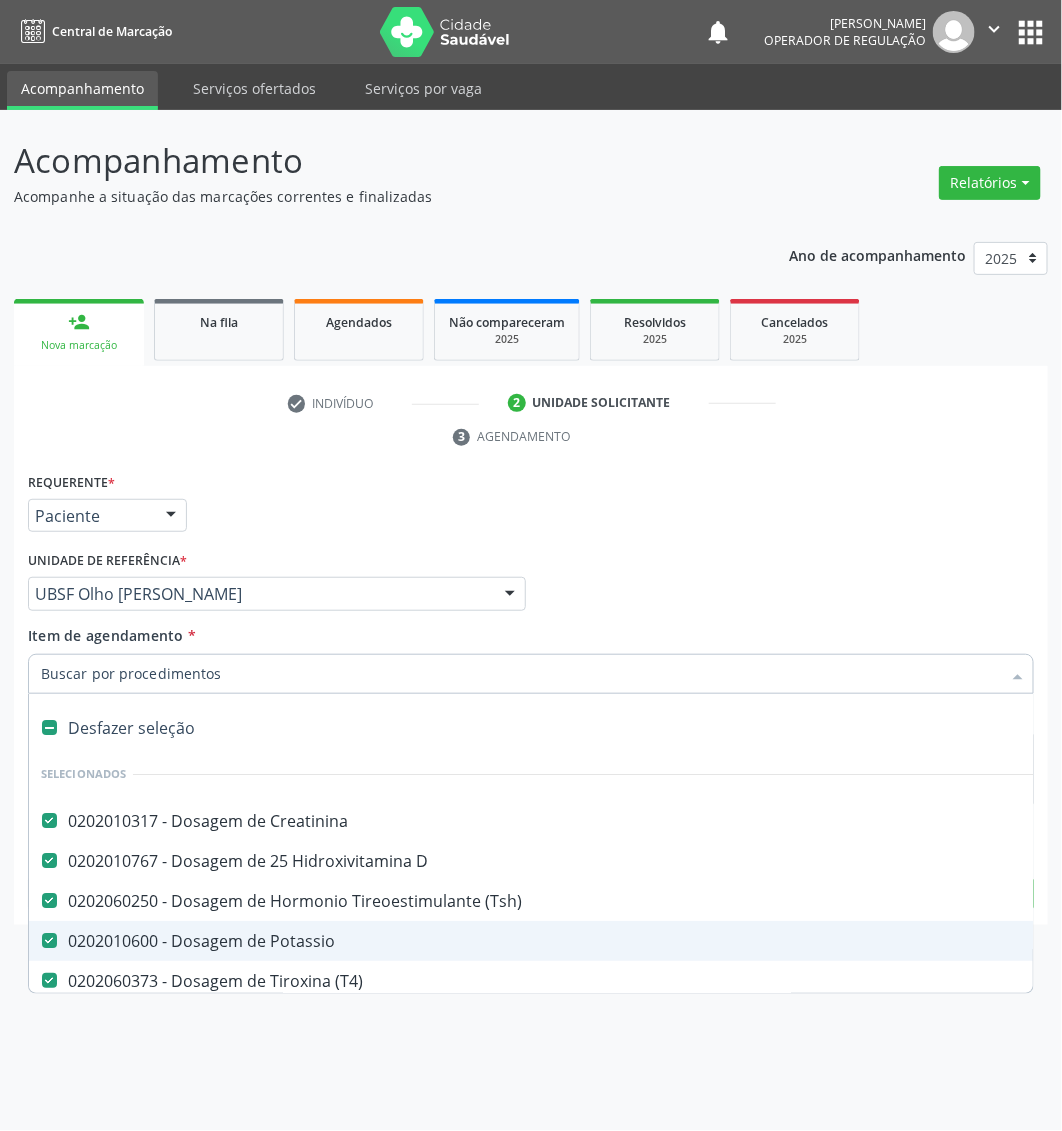 paste on "Triglicerideos" 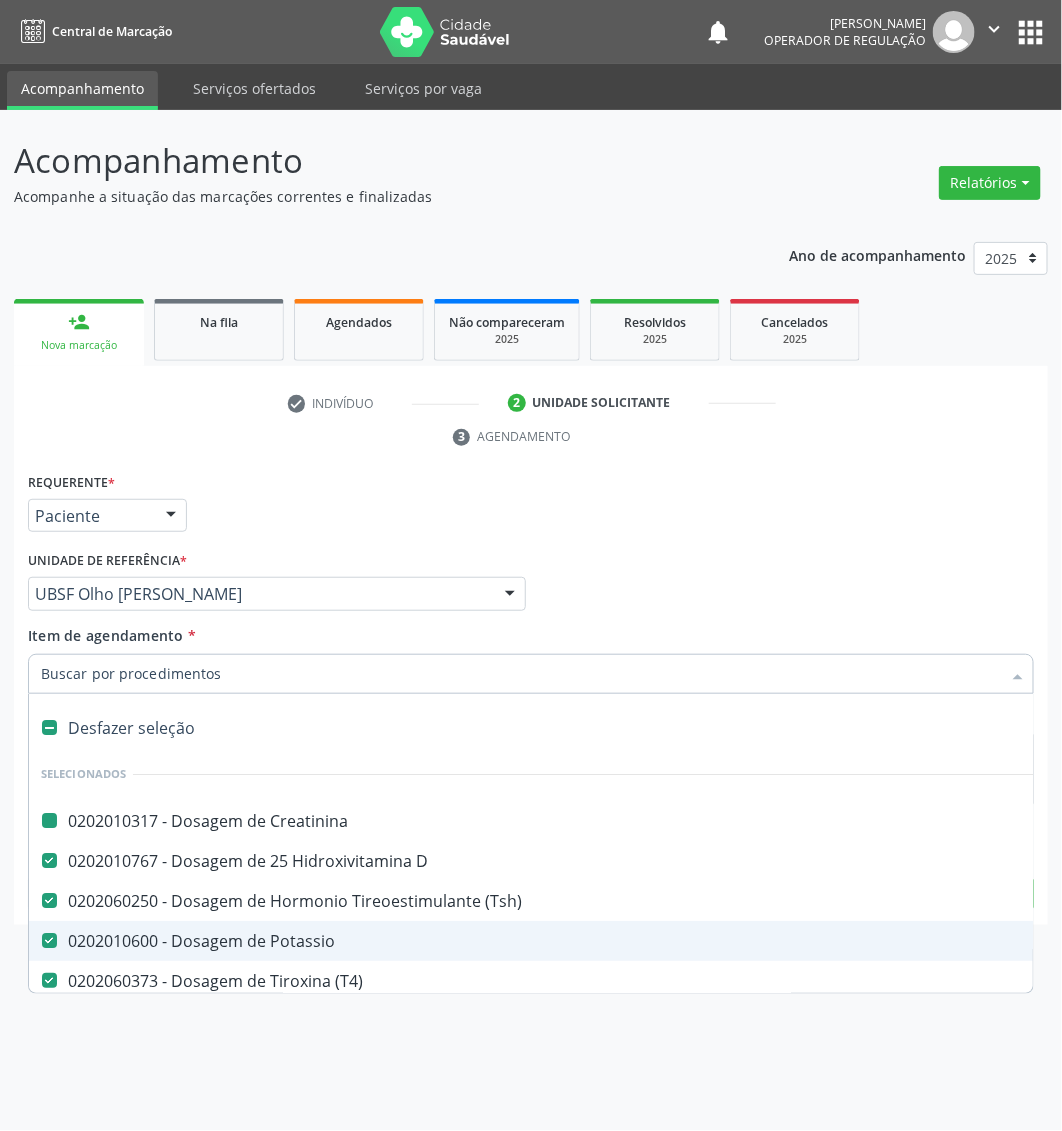 type on "Triglicerideos" 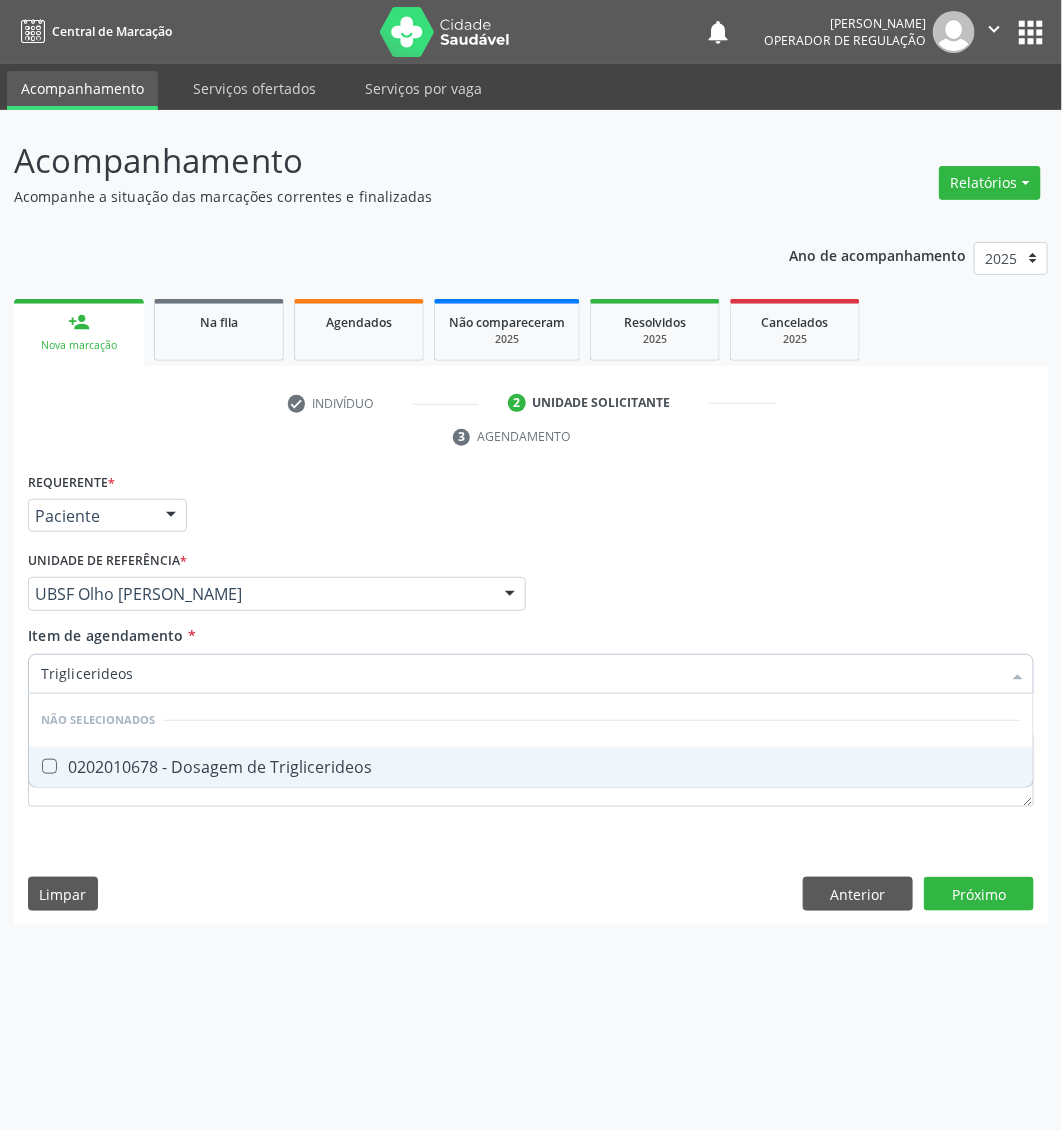 click on "0202010678 - Dosagem de Triglicerideos" at bounding box center (531, 767) 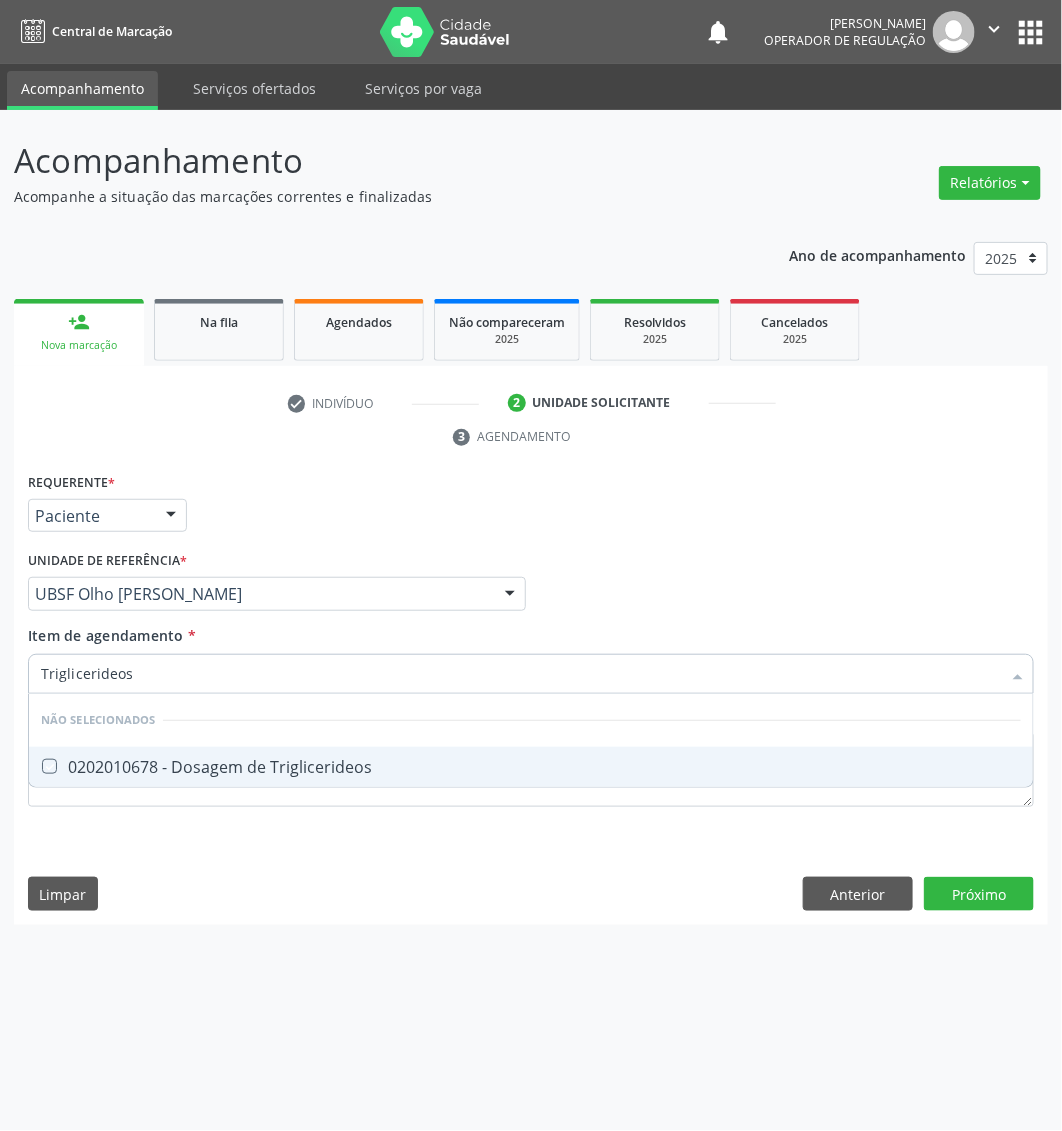 checkbox on "true" 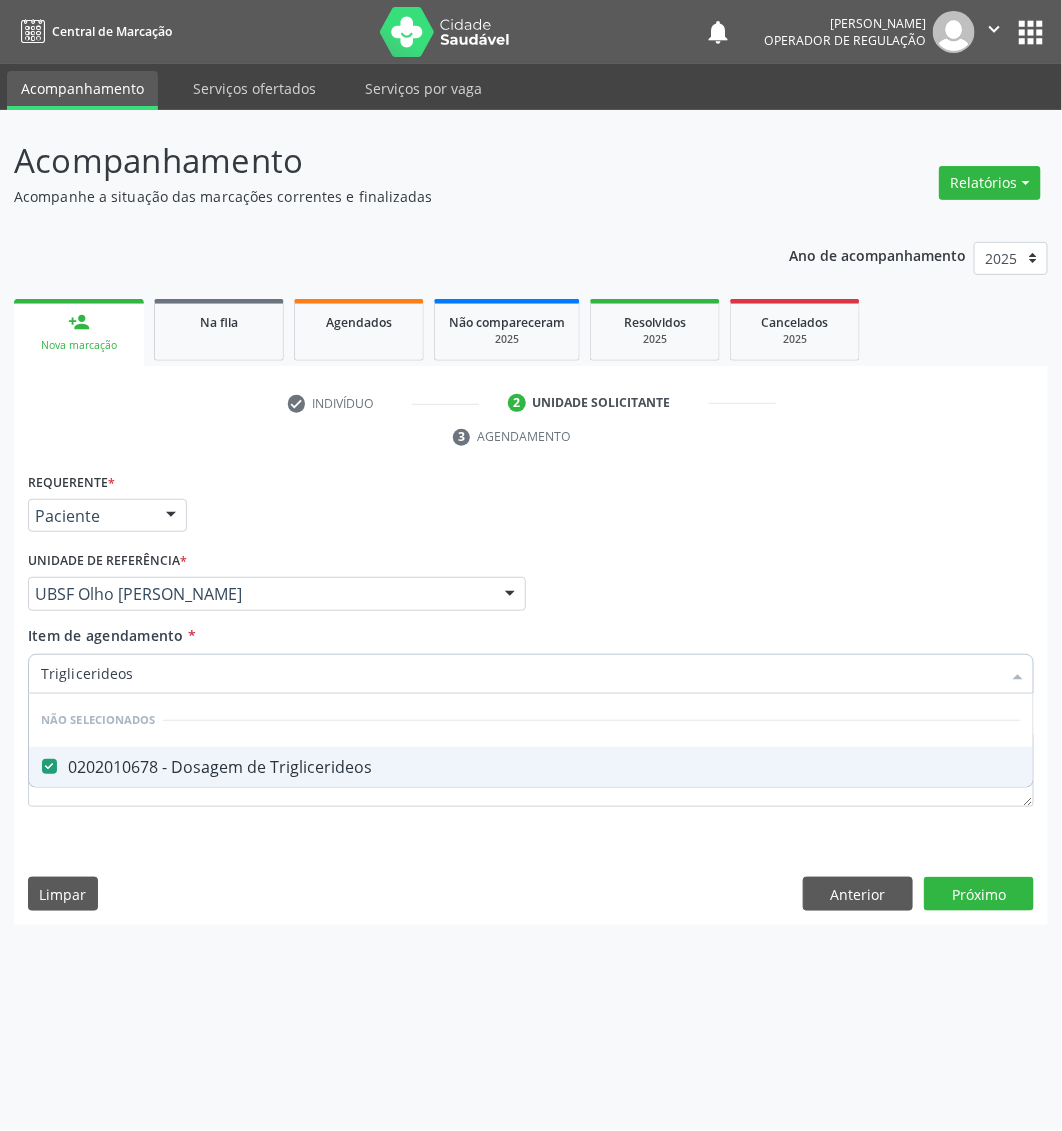 click on "Triglicerideos" at bounding box center (521, 674) 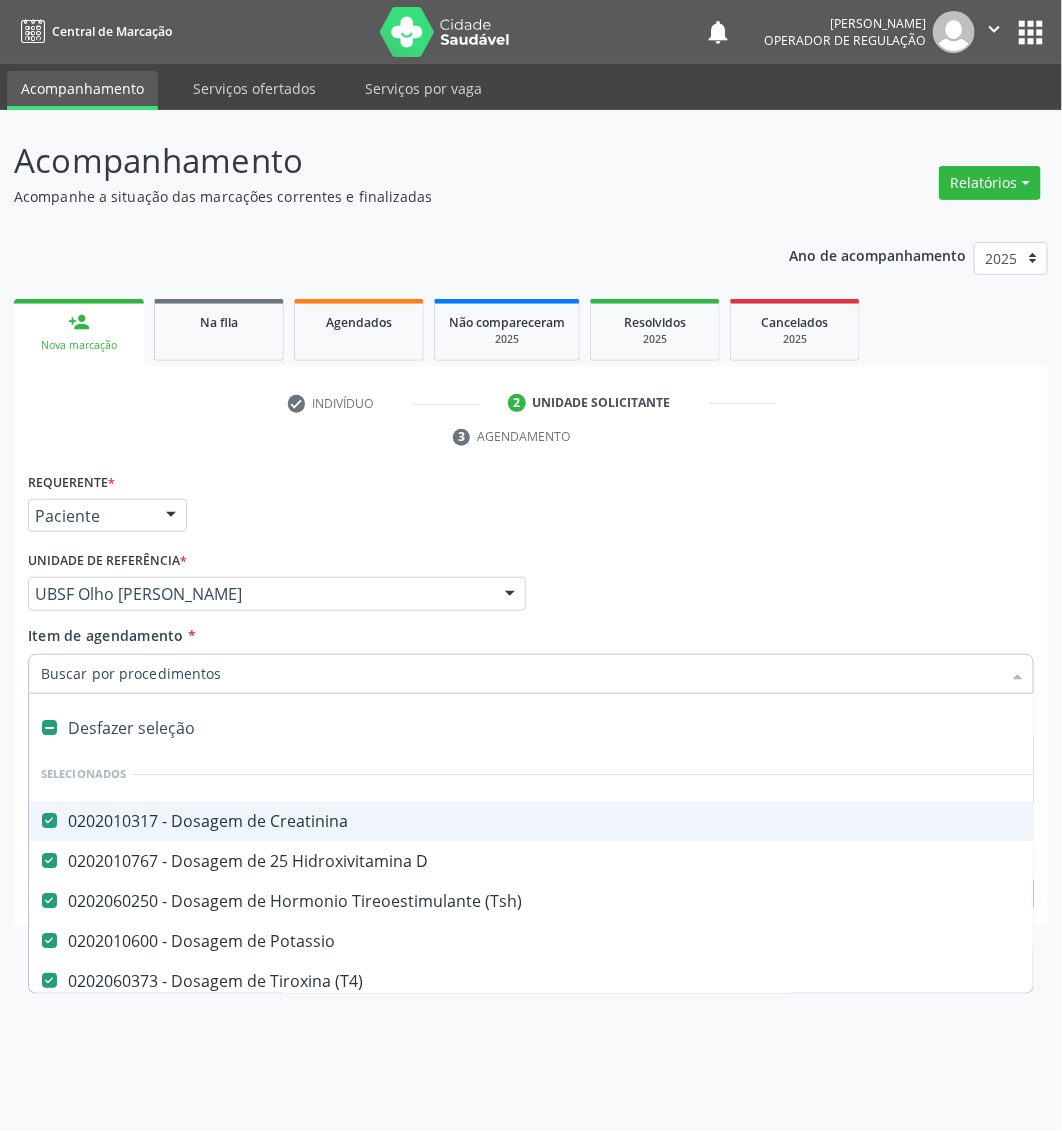 paste on "Dosagem de vitamina b12" 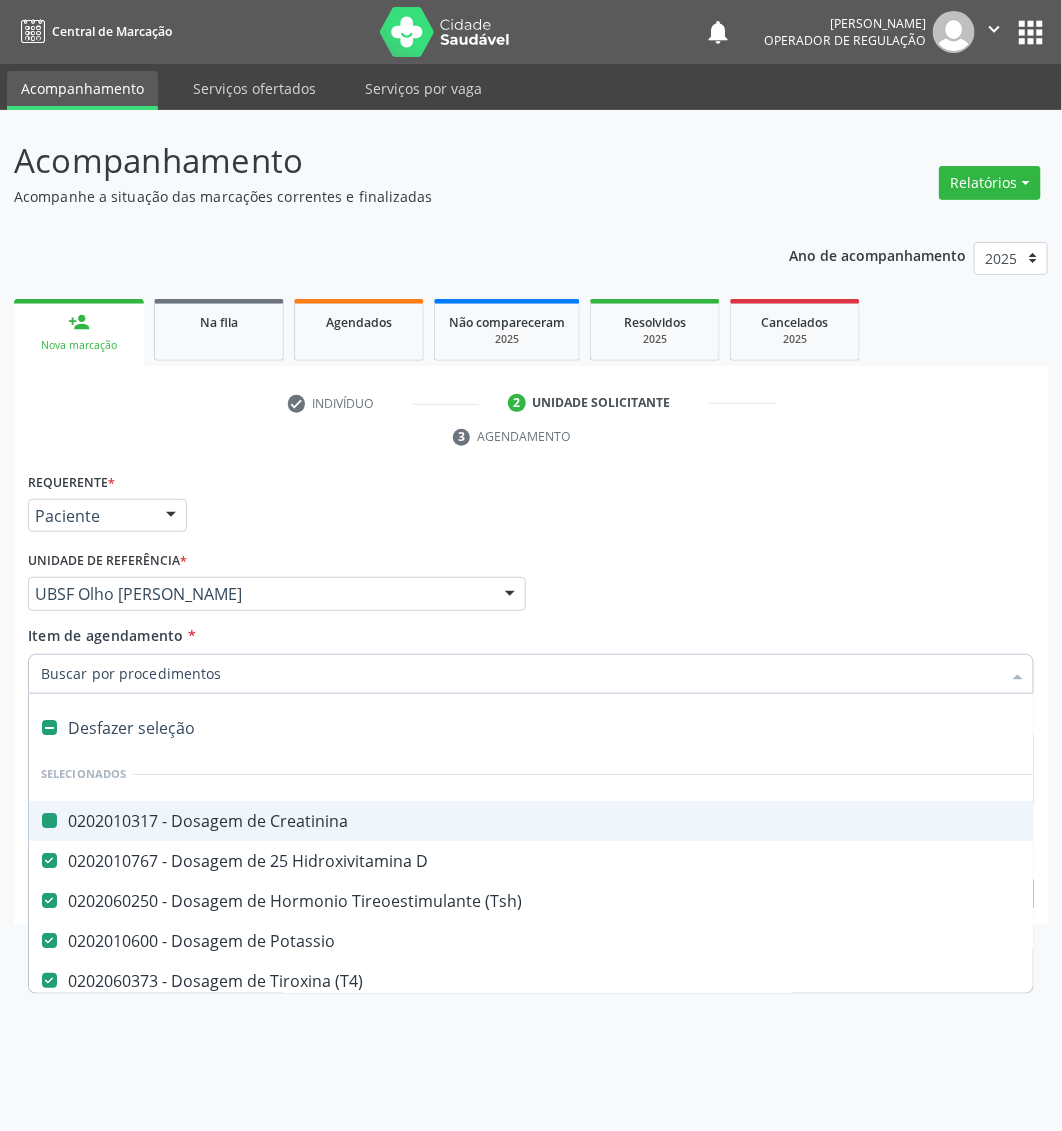 type on "Dosagem de vitamina b12" 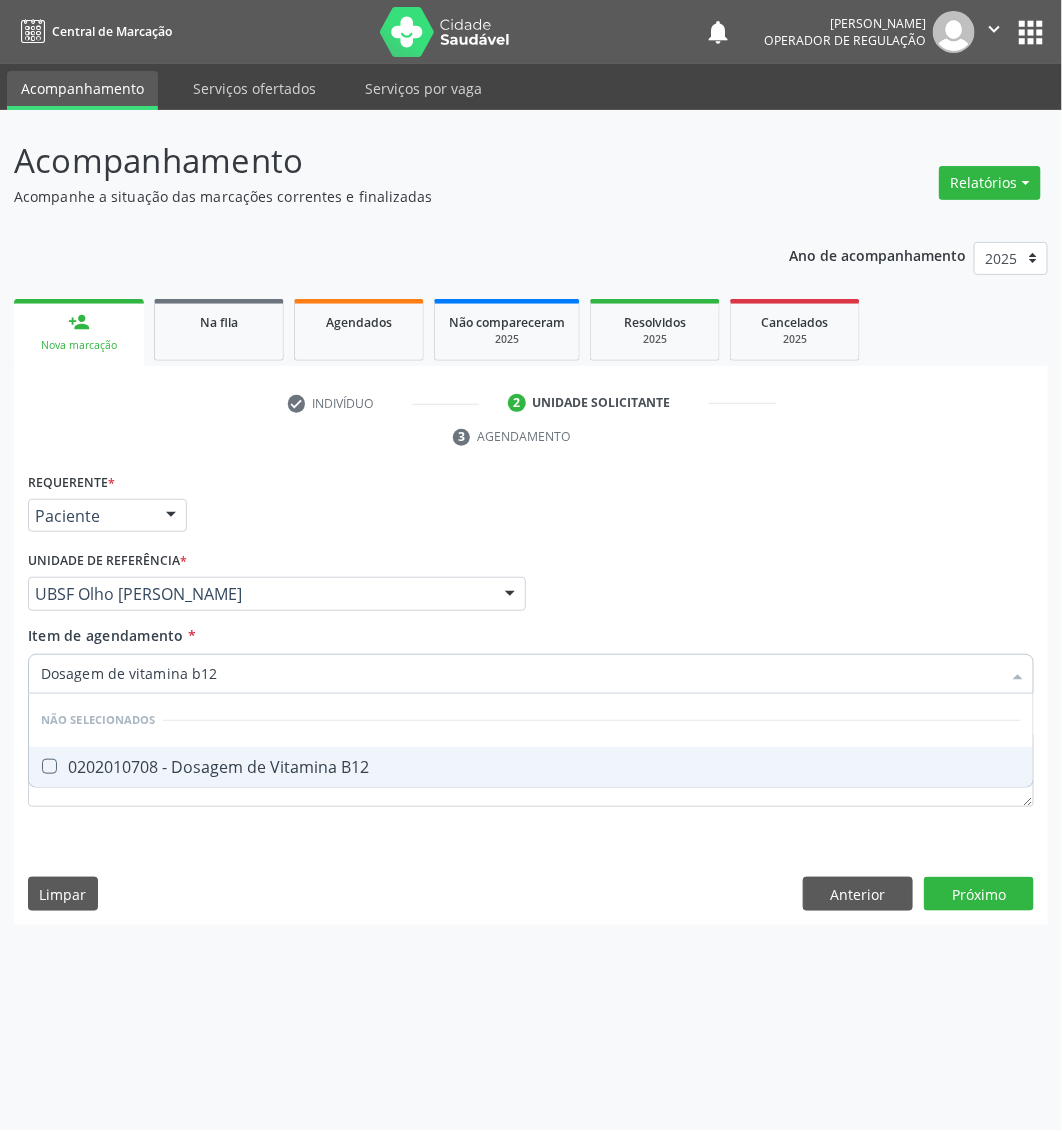 click on "0202010708 - Dosagem de Vitamina B12" at bounding box center (531, 767) 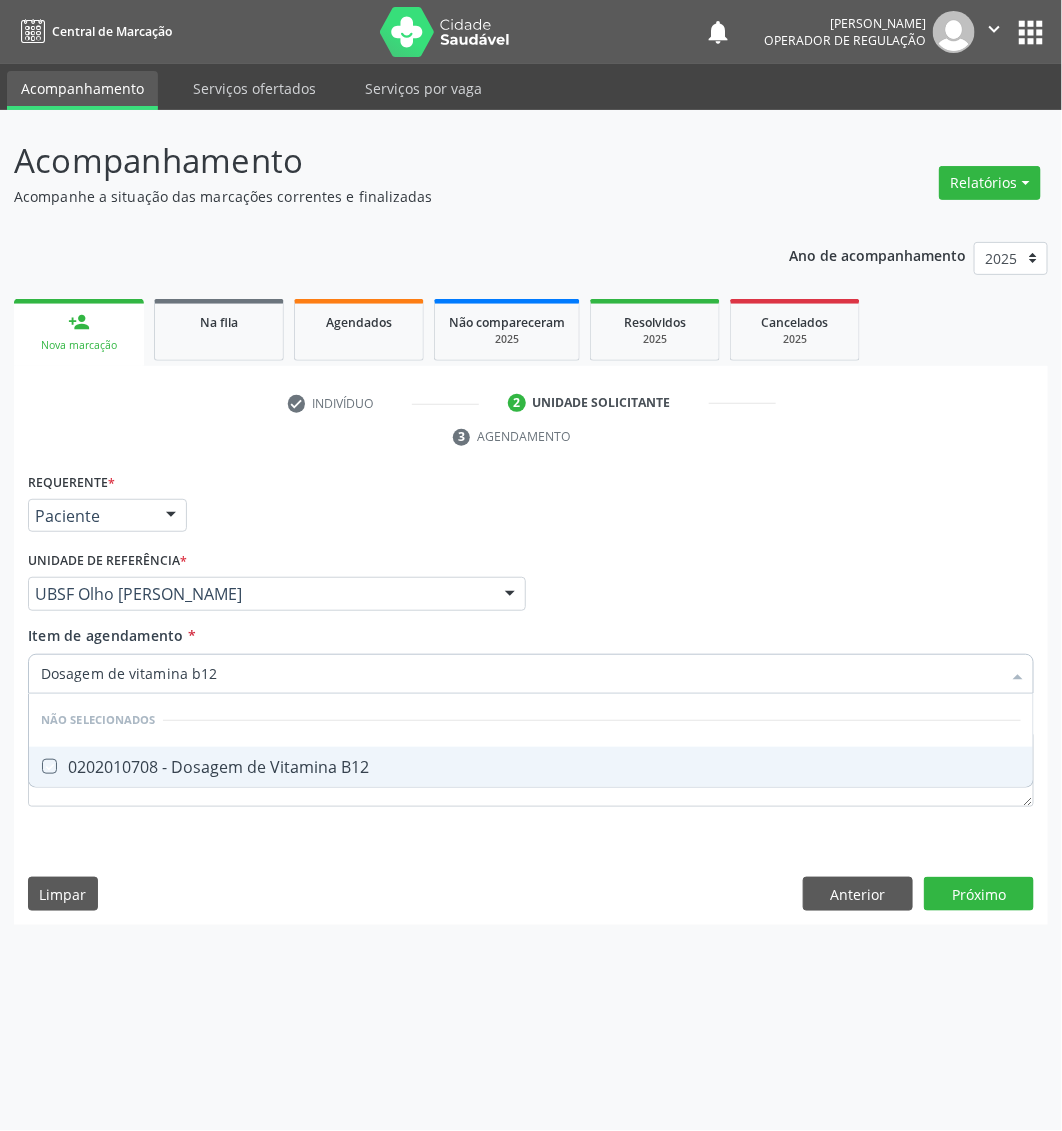 checkbox on "true" 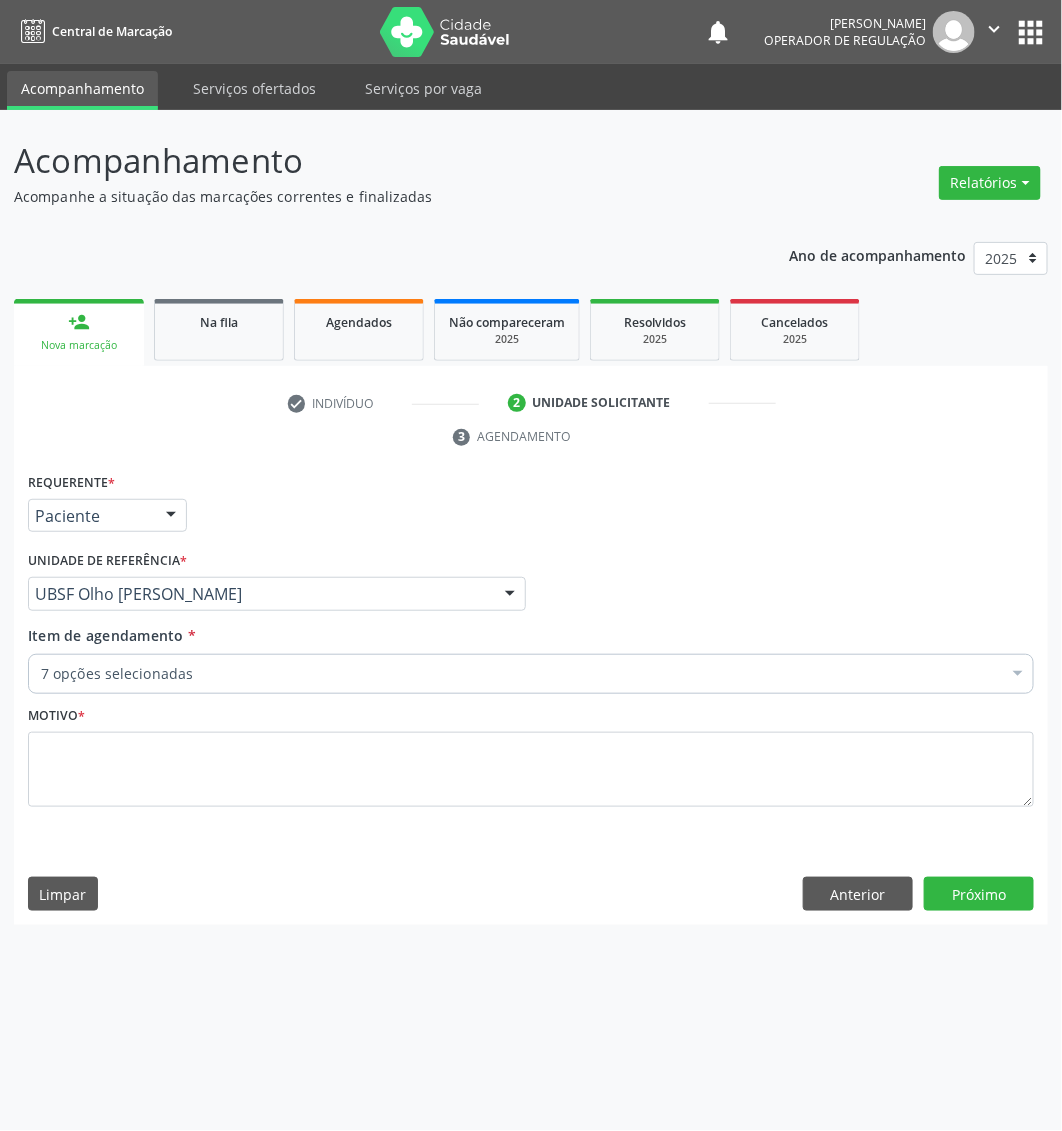 click on "7 opções selecionadas" at bounding box center (531, 674) 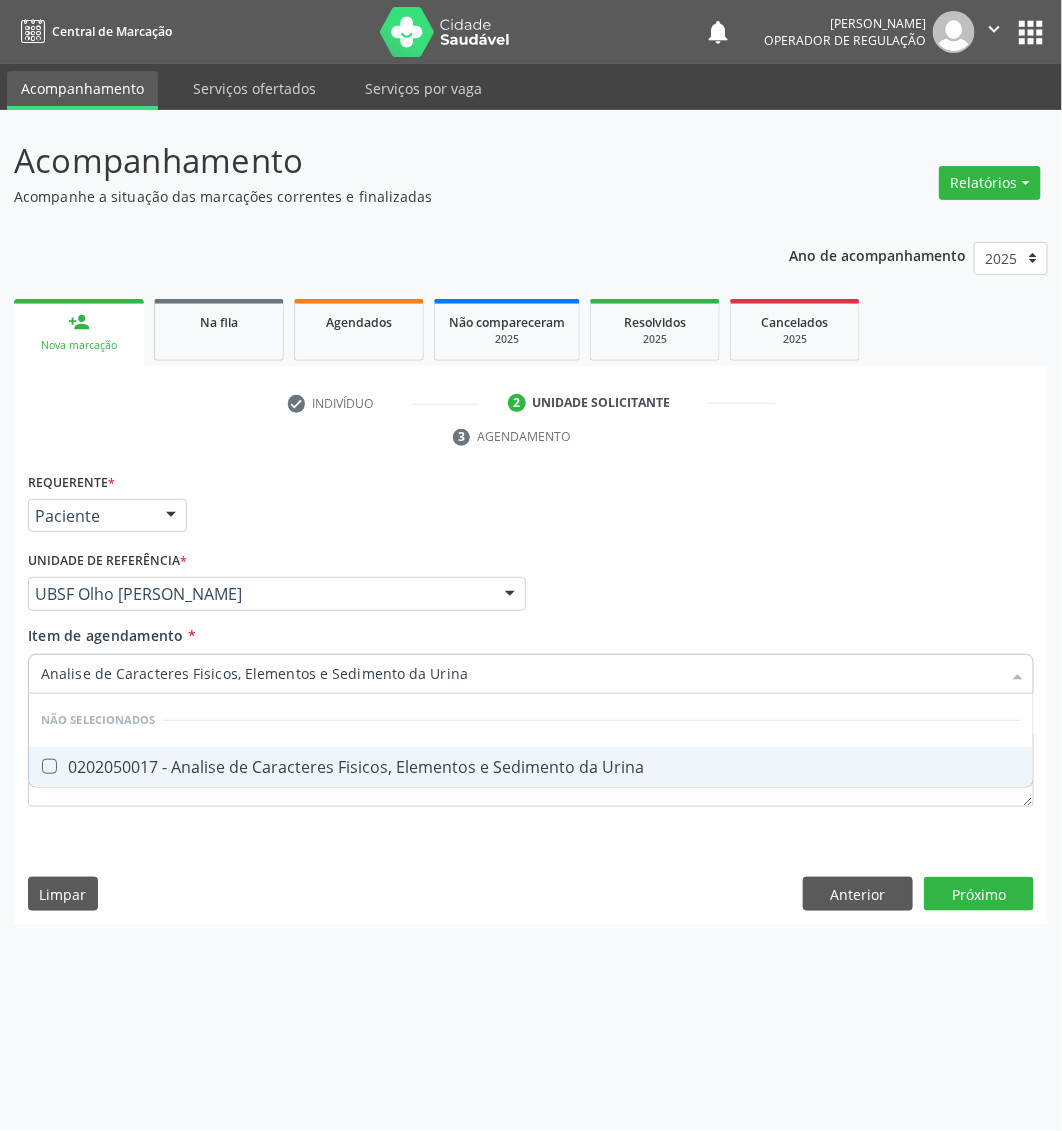 click on "0202050017 - Analise de Caracteres Fisicos, Elementos e Sedimento da Urina" at bounding box center [531, 767] 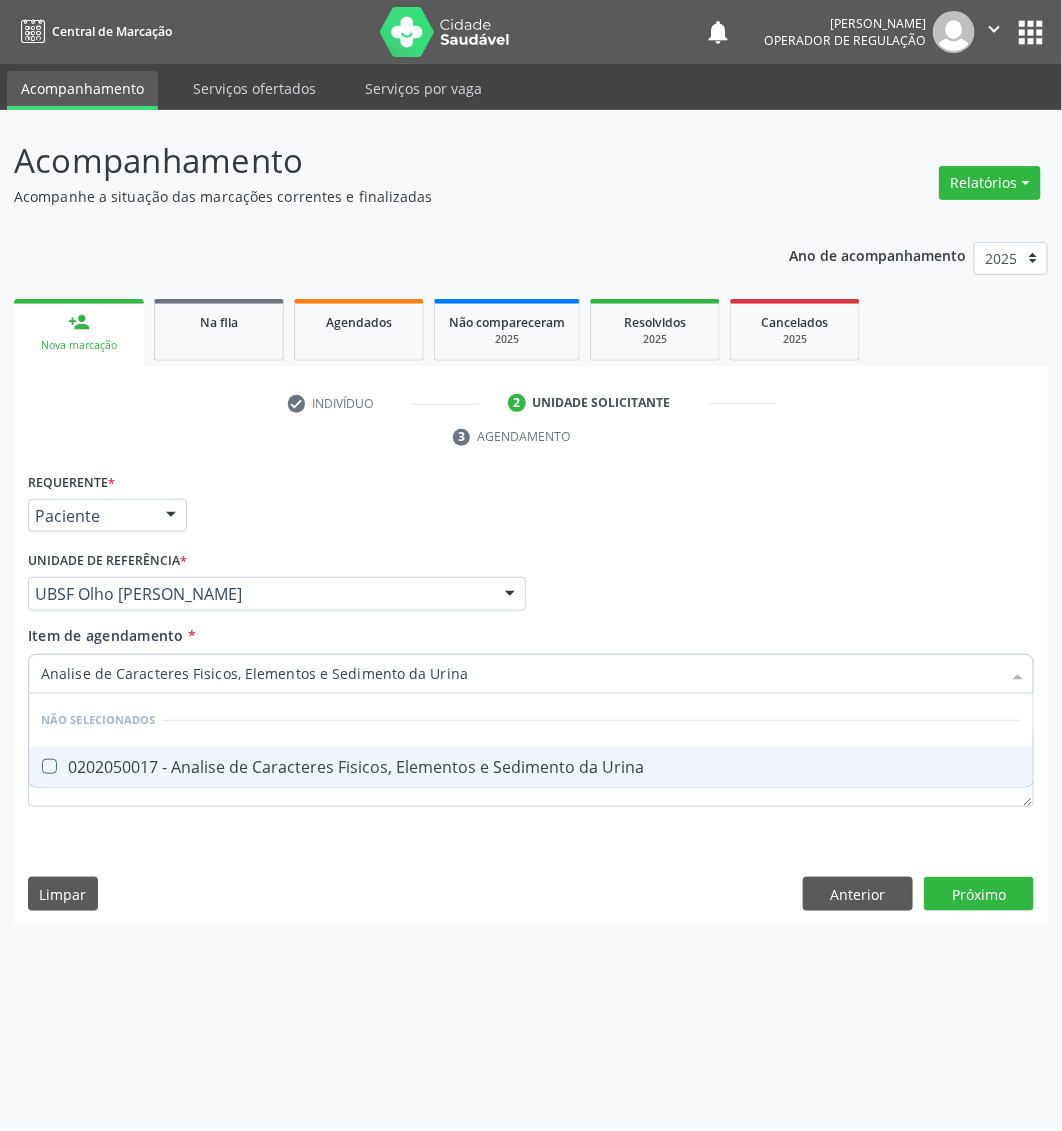 checkbox on "true" 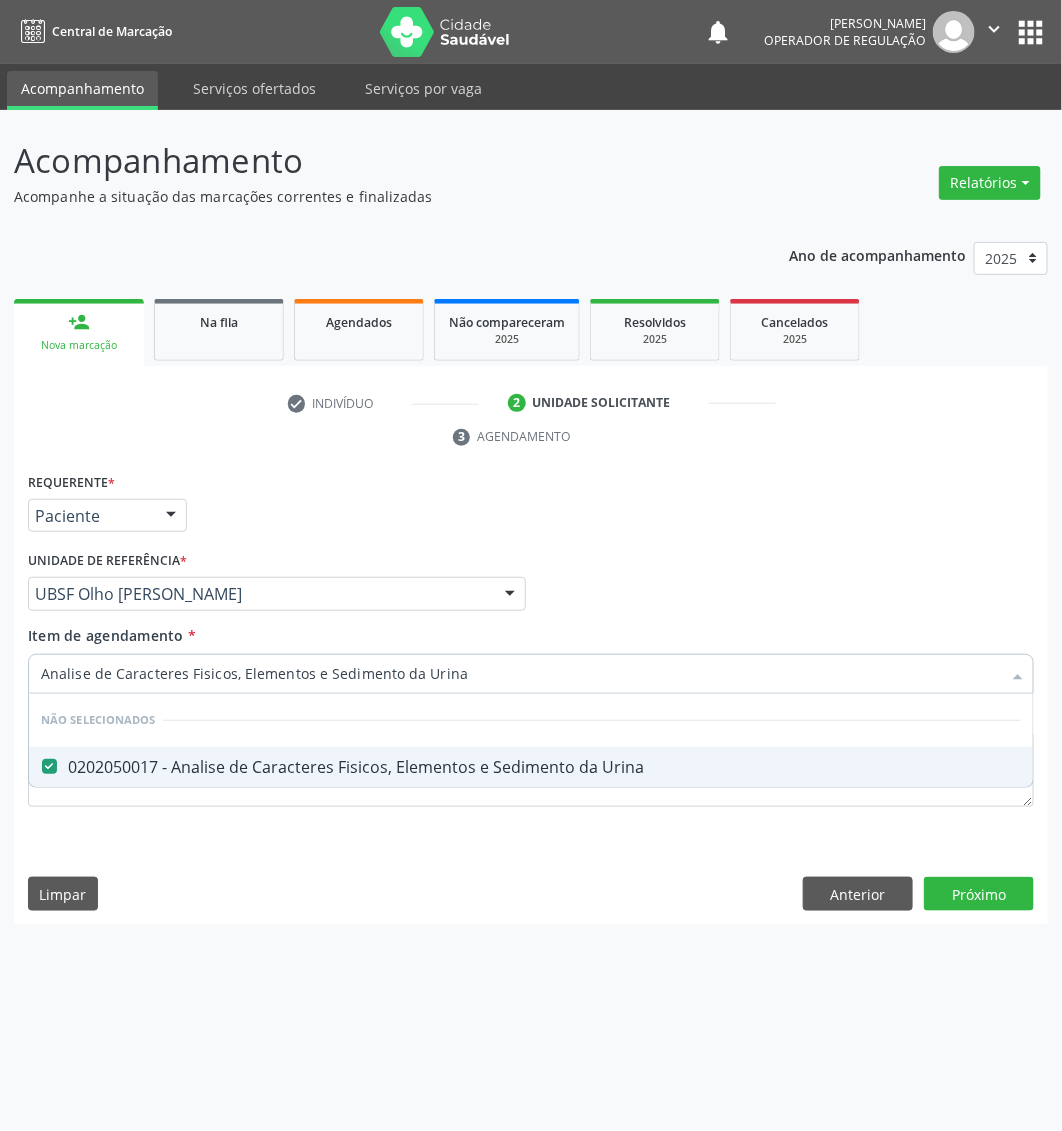 type on "Analise de Caracteres Fisicos, Elementos e Sedimento da Urina" 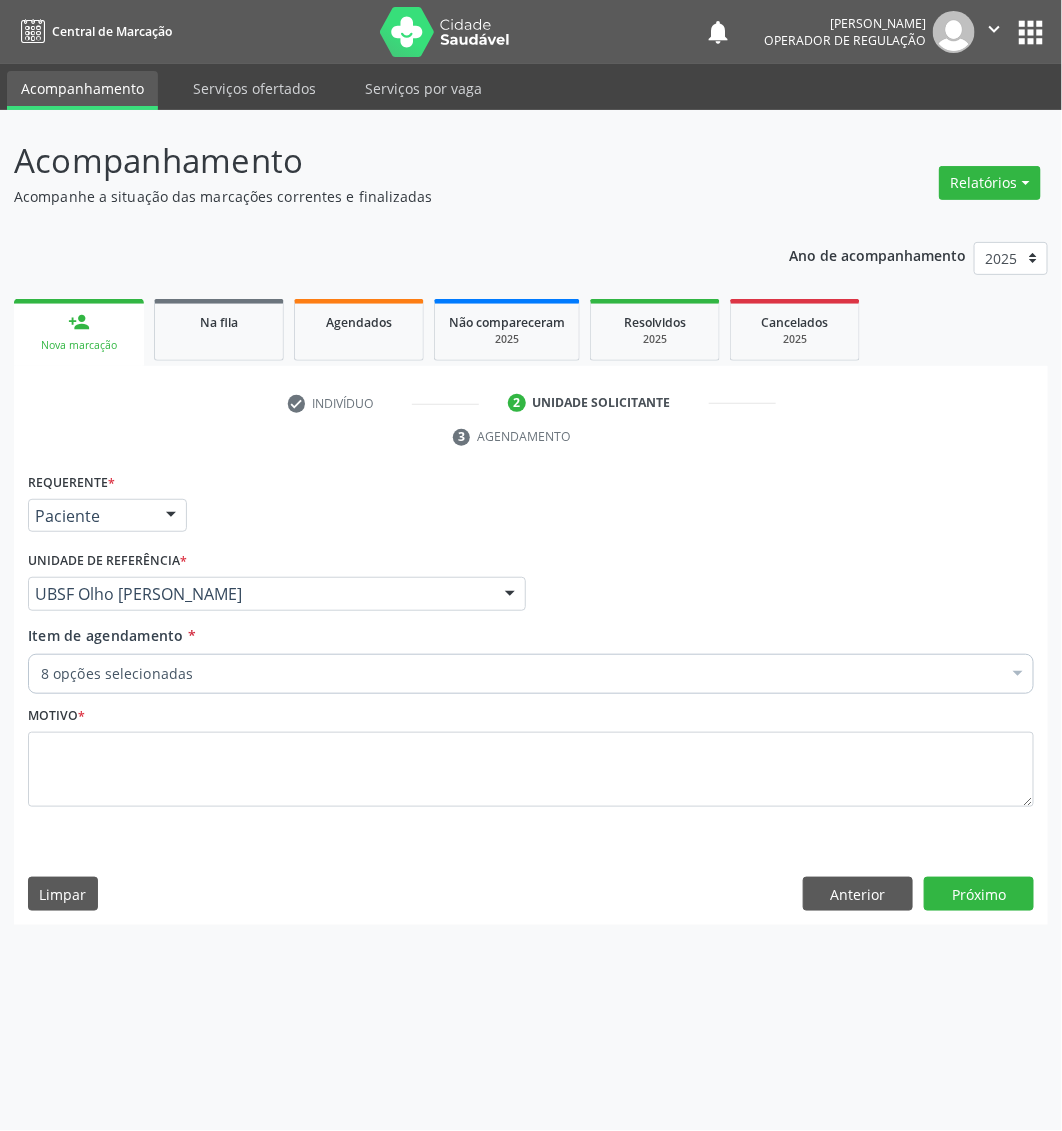paste on "Dosagem de Glicose" 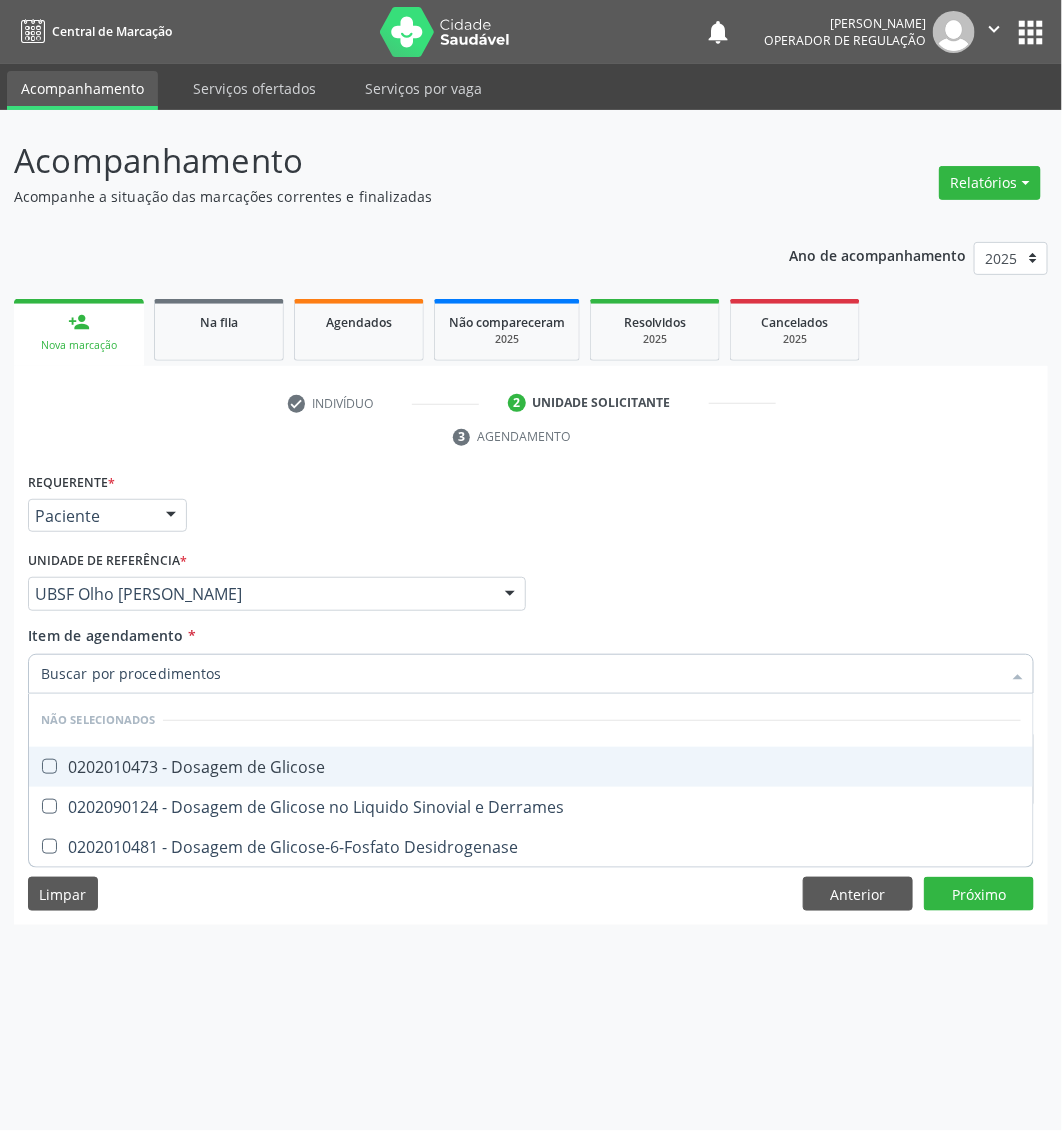 type on "Dosagem de Glicose" 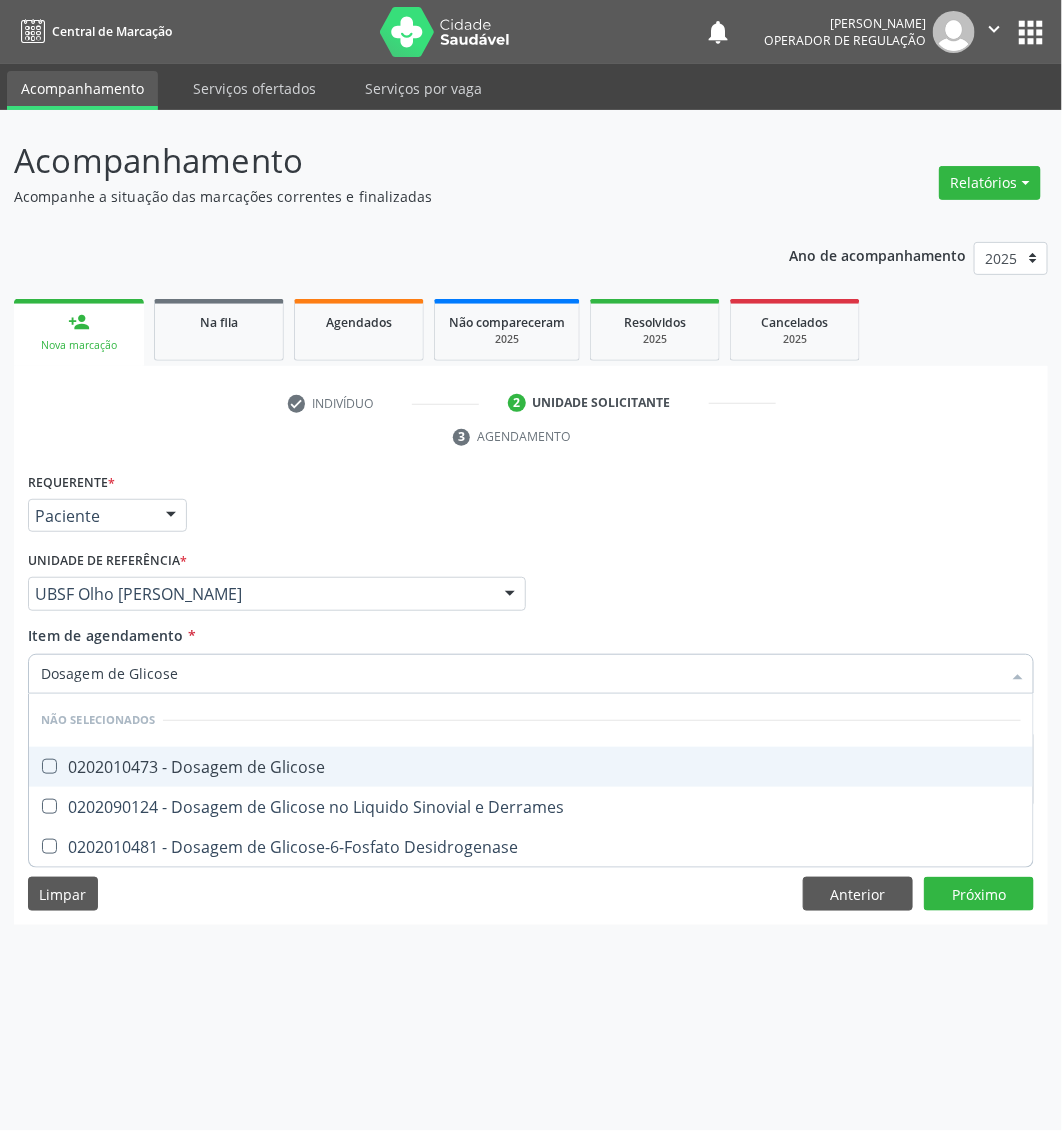 checkbox on "false" 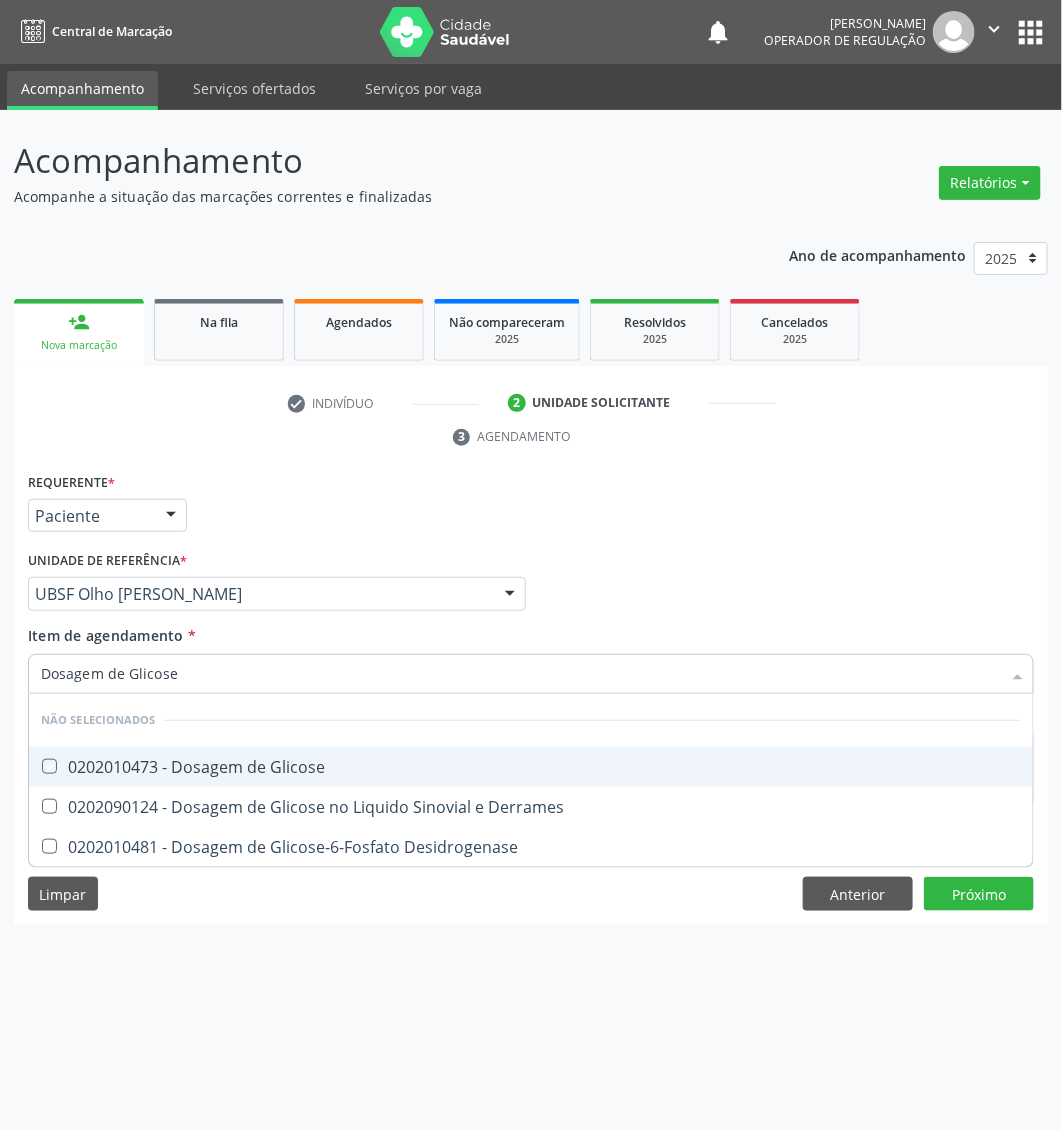 checkbox on "true" 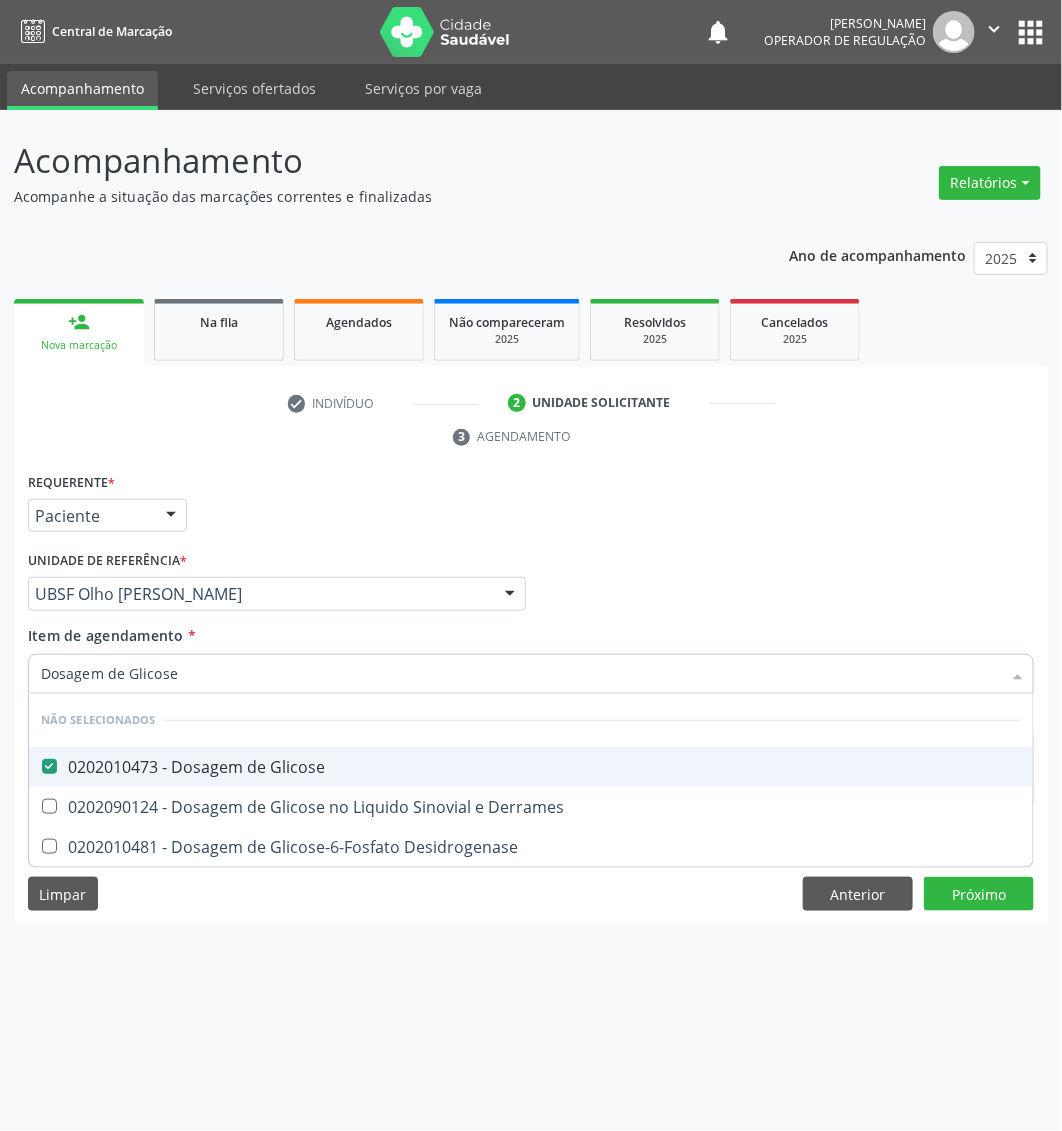 type on "Dosagem de Glicose" 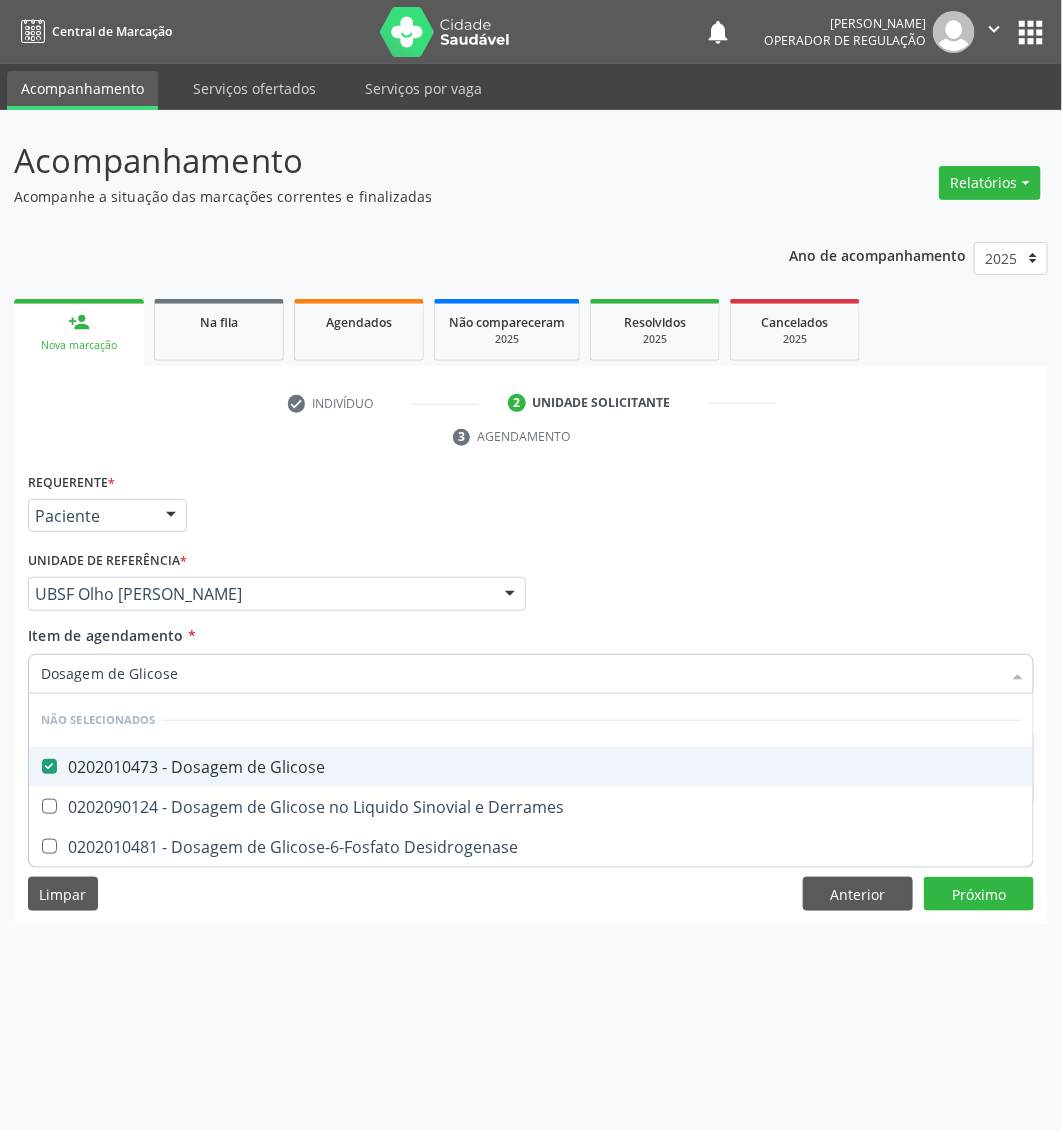 type 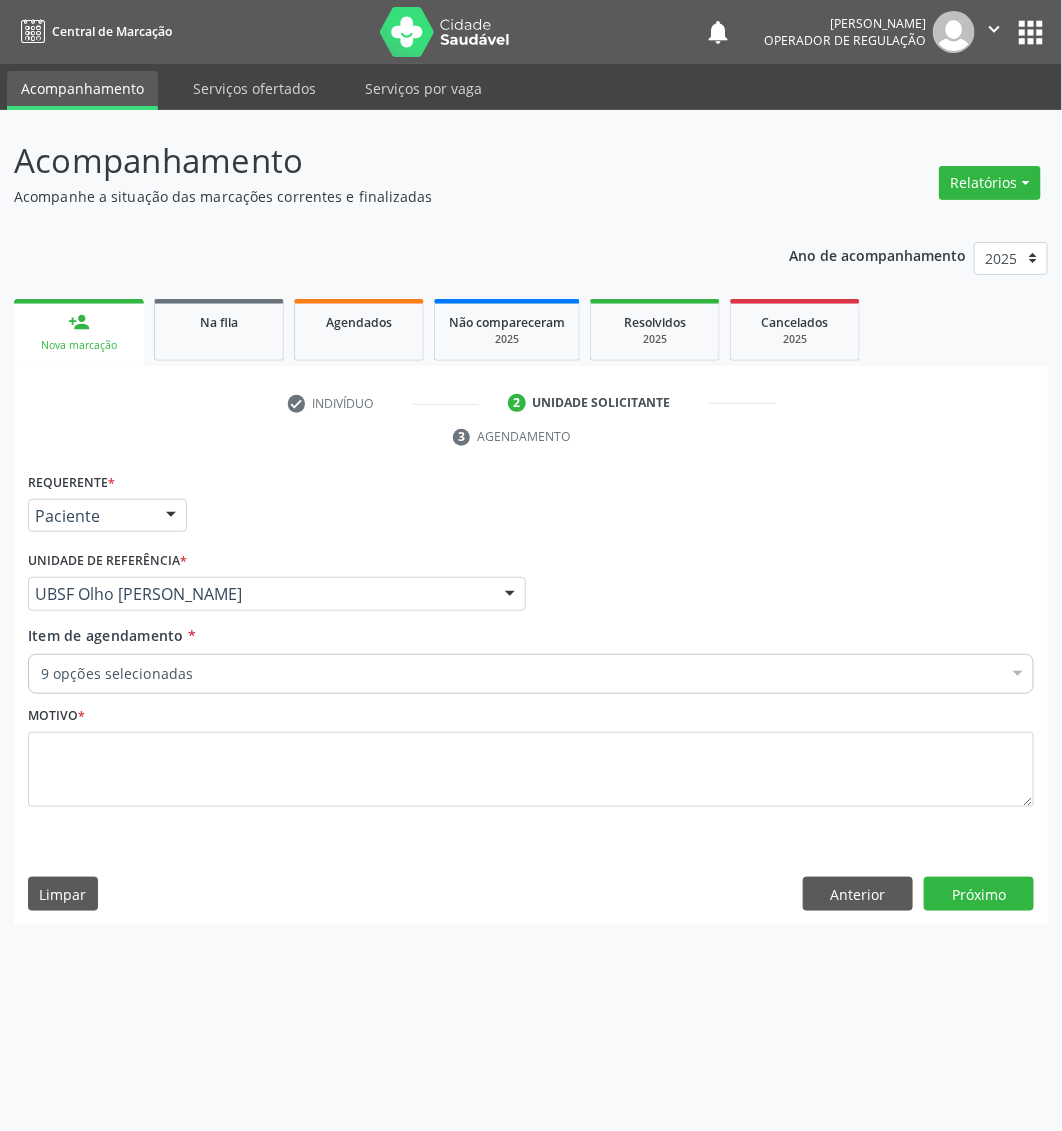 paste on "Dosagem de Colesterol Ldl" 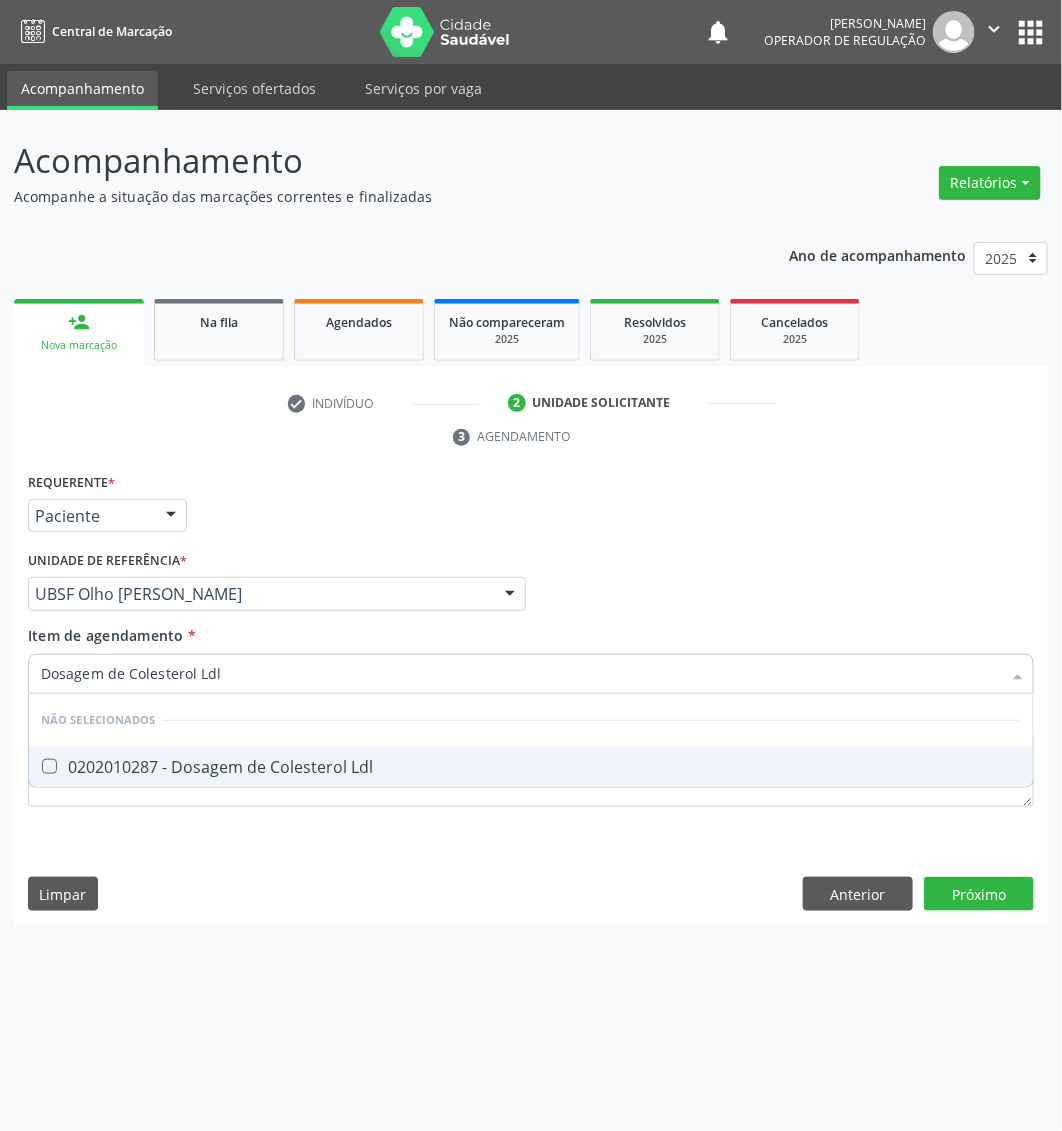 click on "Dosagem de Colesterol Ldl" at bounding box center (521, 674) 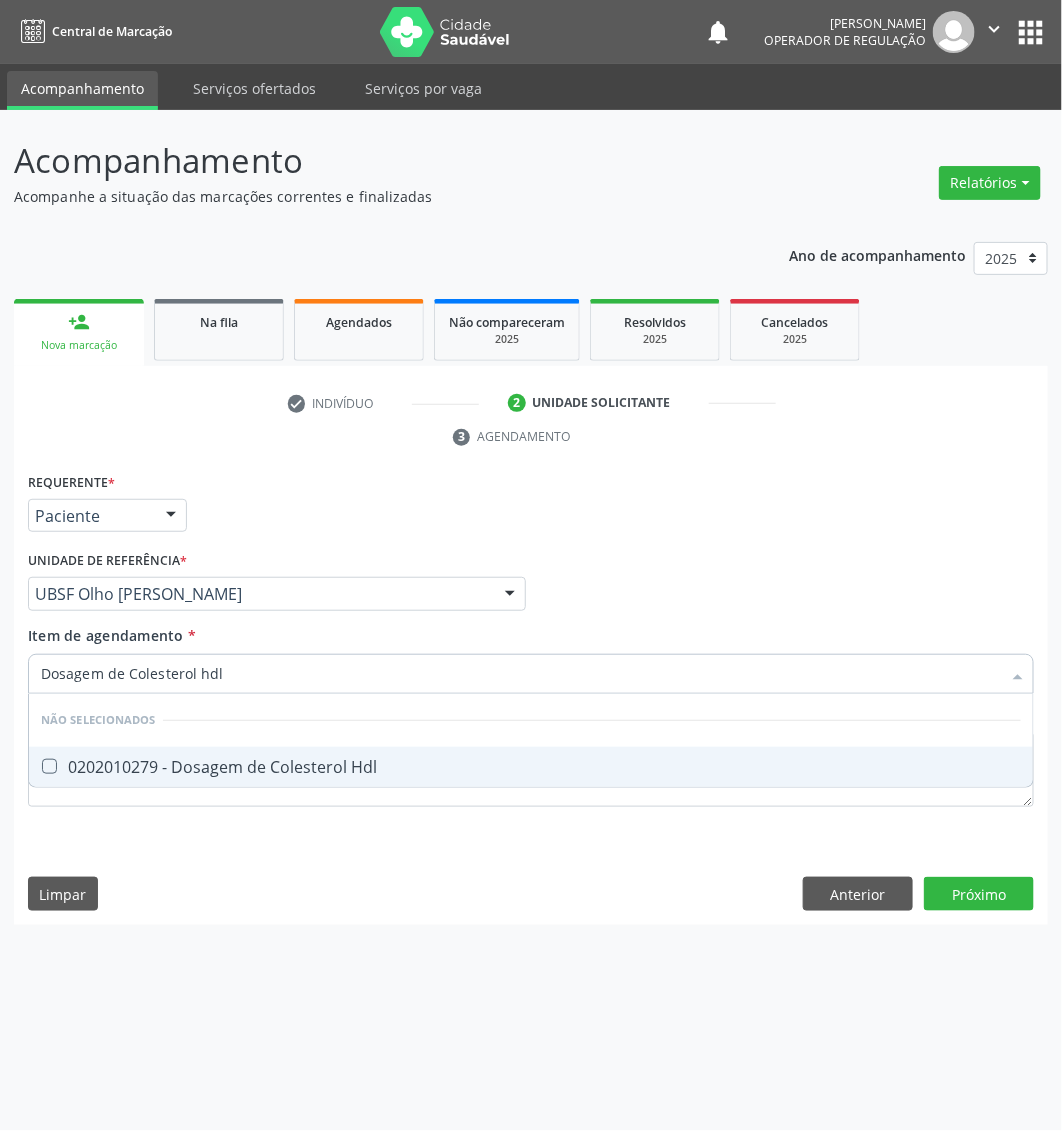 click on "0202010279 - Dosagem de Colesterol Hdl" at bounding box center (531, 767) 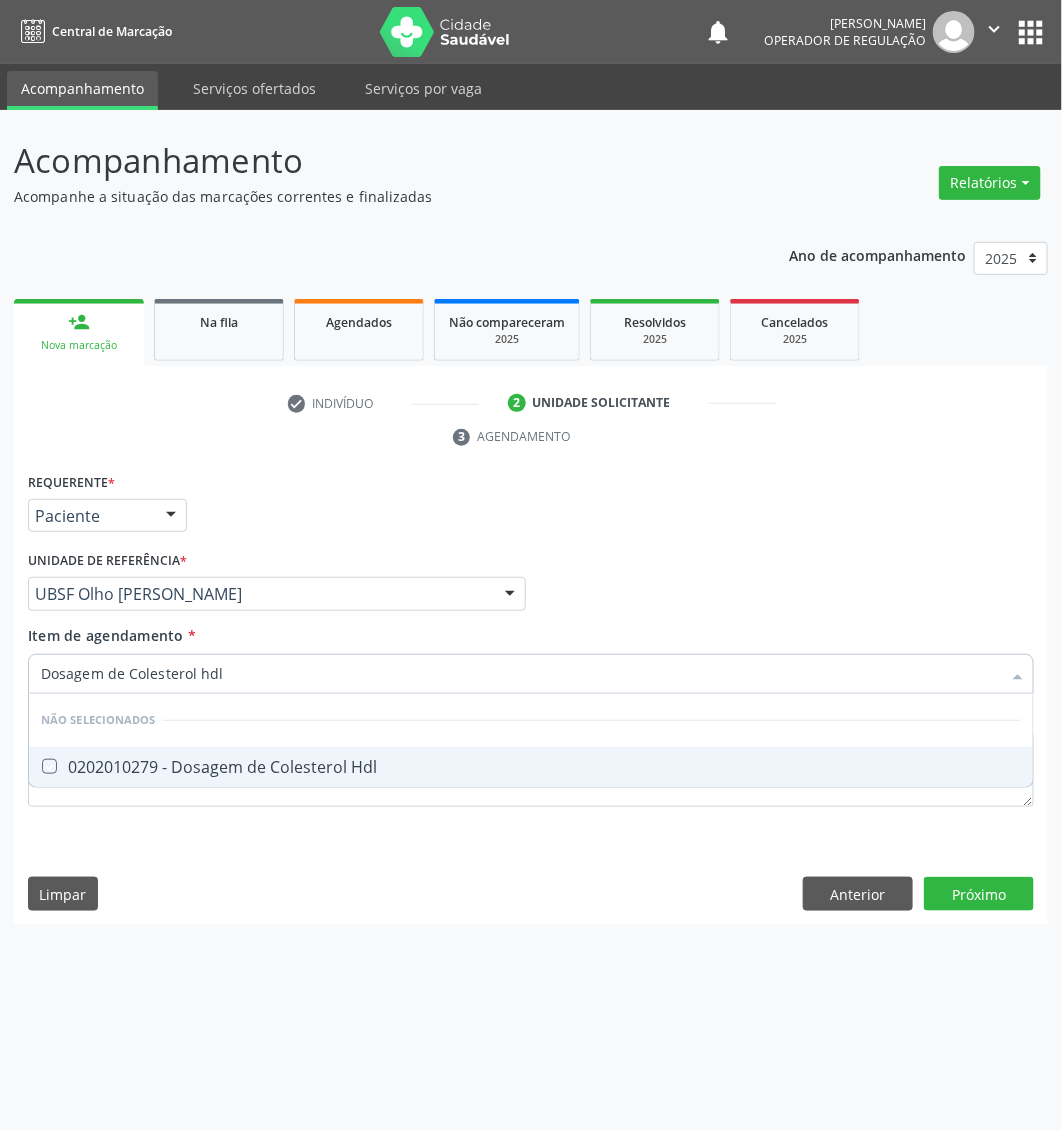 checkbox on "true" 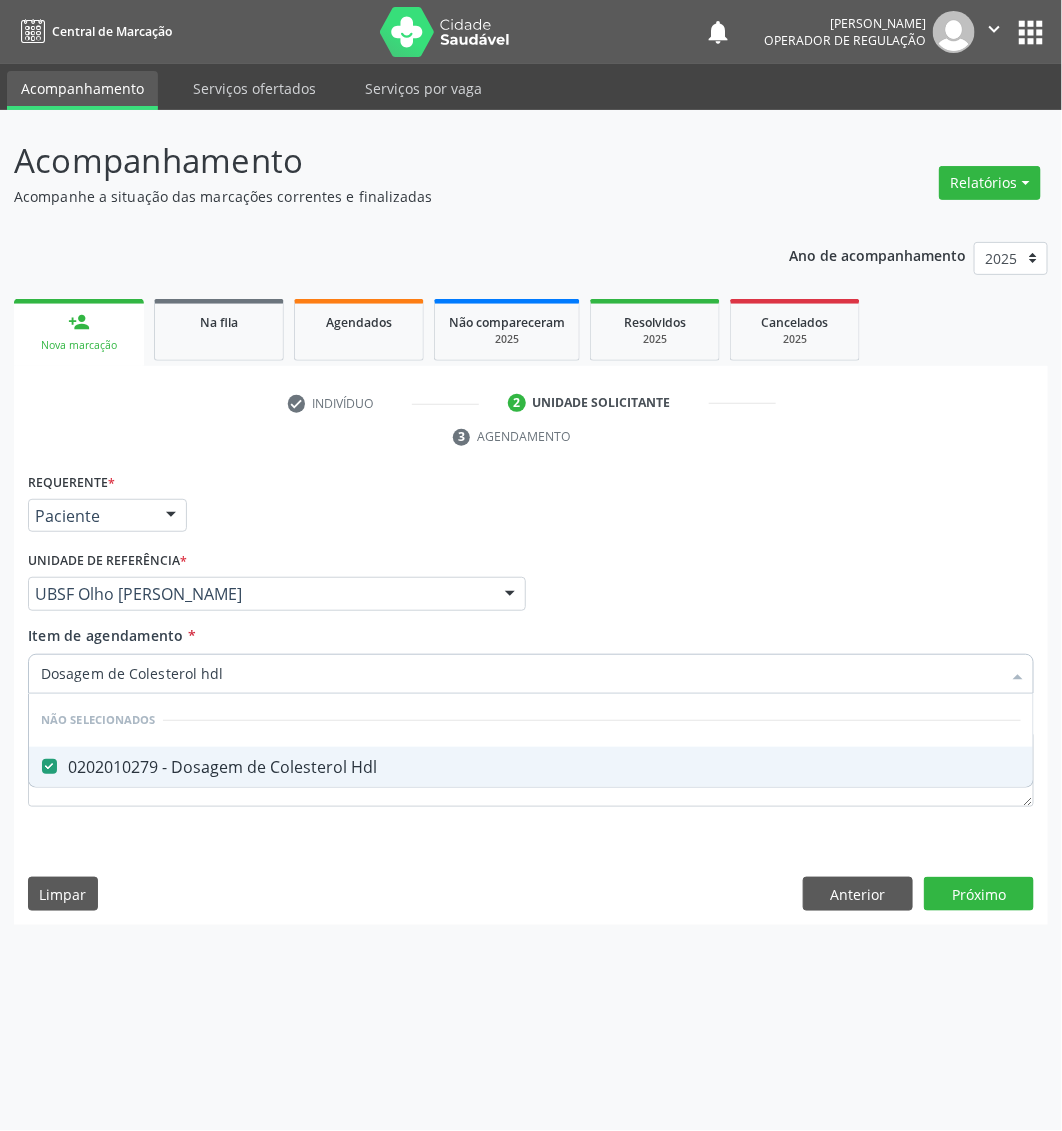 click on "Requerente
*
Paciente         Médico(a)   Enfermeiro(a)   Paciente
Nenhum resultado encontrado para: "   "
Não há nenhuma opção para ser exibida.
UF
PB         PB
Nenhum resultado encontrado para: "   "
Não há nenhuma opção para ser exibida.
Município
Queimadas         Campina Grande   Queimadas
Nenhum resultado encontrado para: "   "
Não há nenhuma opção para ser exibida.
Médico Solicitante
Por favor, selecione a Unidade de Atendimento primeiro
Nenhum resultado encontrado para: "   "
Não há nenhuma opção para ser exibida.
Unidade de referência
*
UBSF Olho Dagua Salgado         UBSF Ligeiro II   UBSF Saulo Leal Ernesto de Melo   UBSF Castanho   UBSF Baixa Verde   UBSF Ze Velho   UBSF Boa Vista   UBSF Olho Dagua Salgado   UBSF Zumbi" at bounding box center (531, 652) 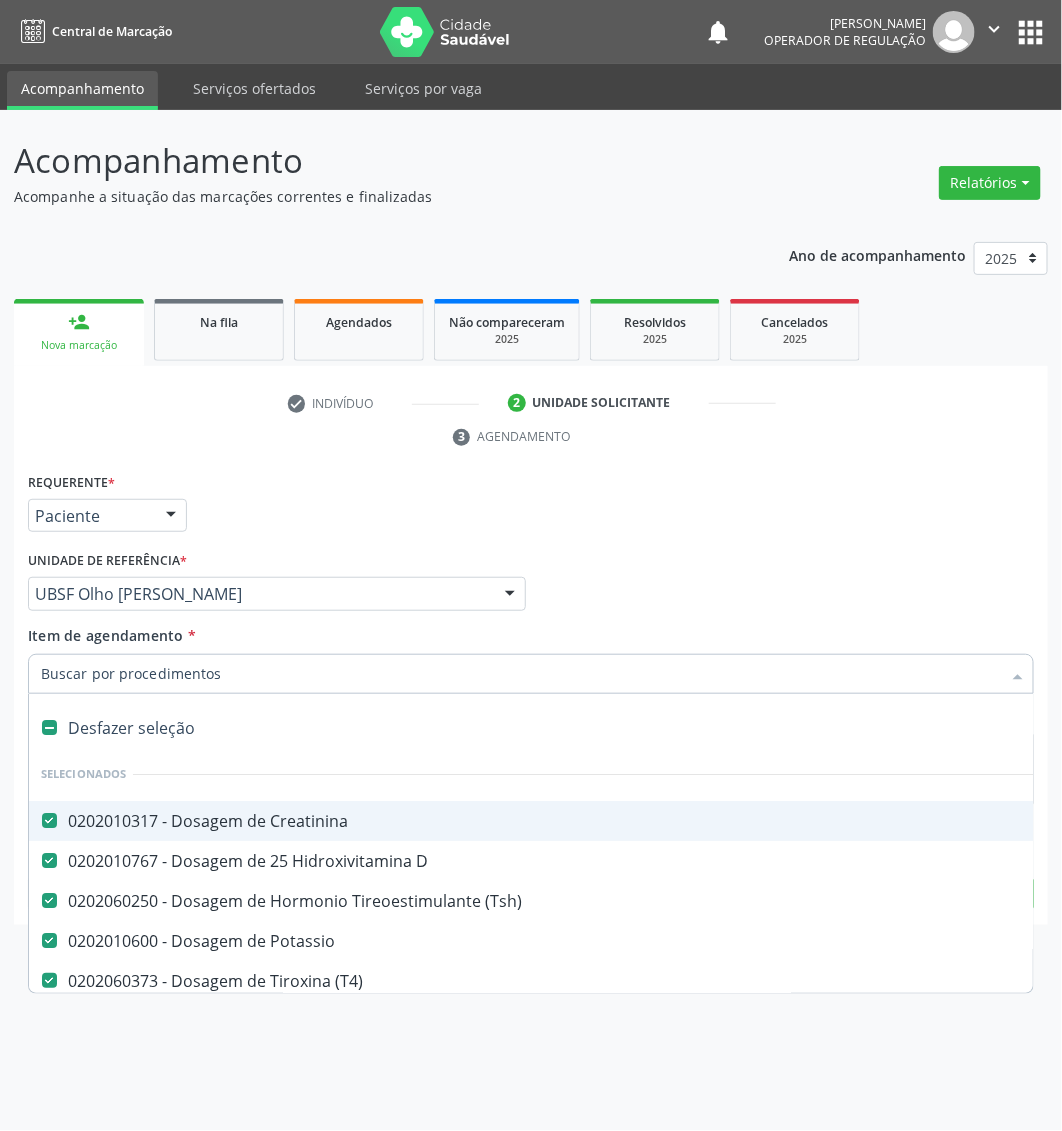 paste on "Dosagem de Colesterol Ldl" 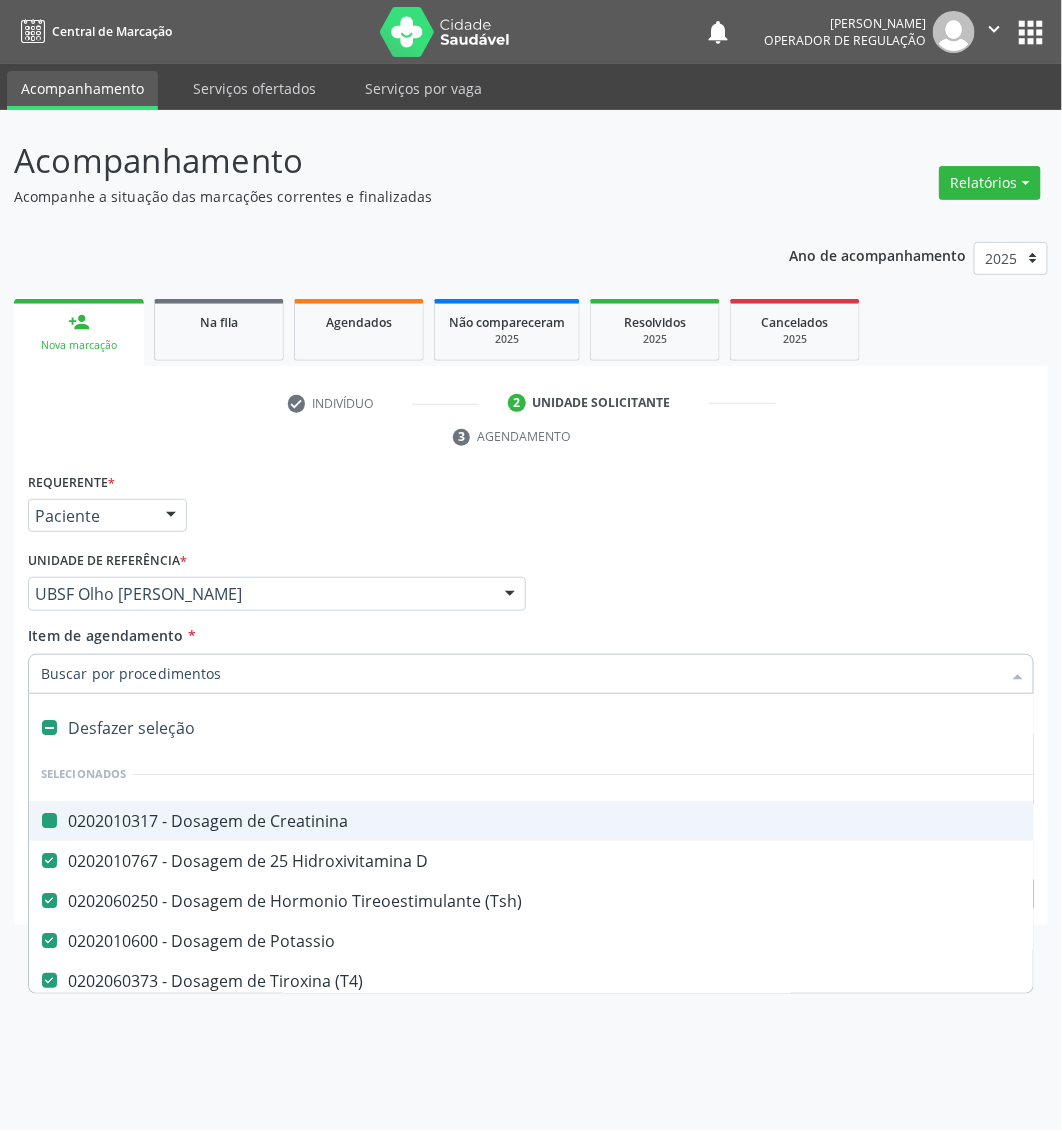 type on "Dosagem de Colesterol Ldl" 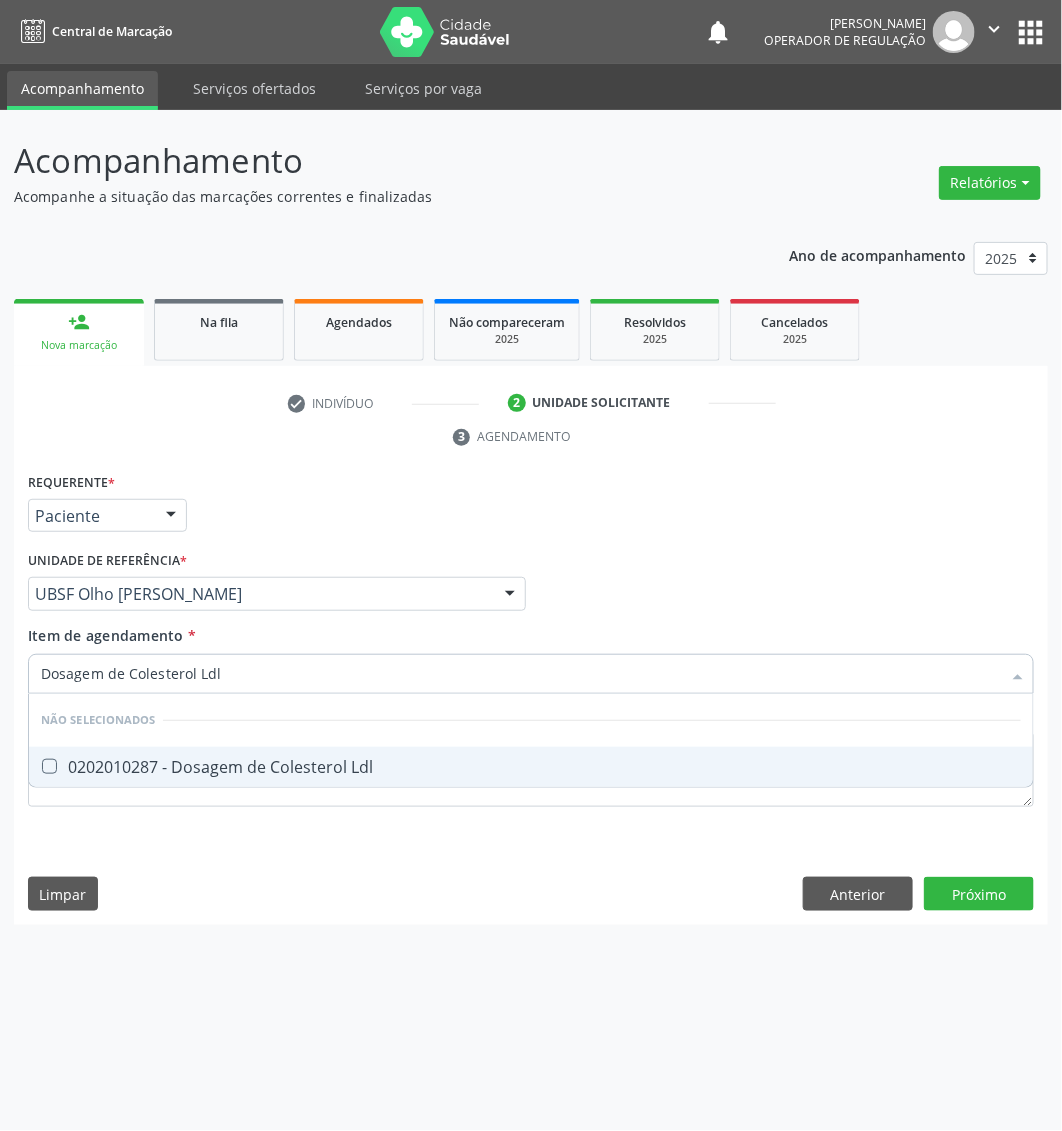 click on "0202010287 - Dosagem de Colesterol Ldl" at bounding box center [531, 767] 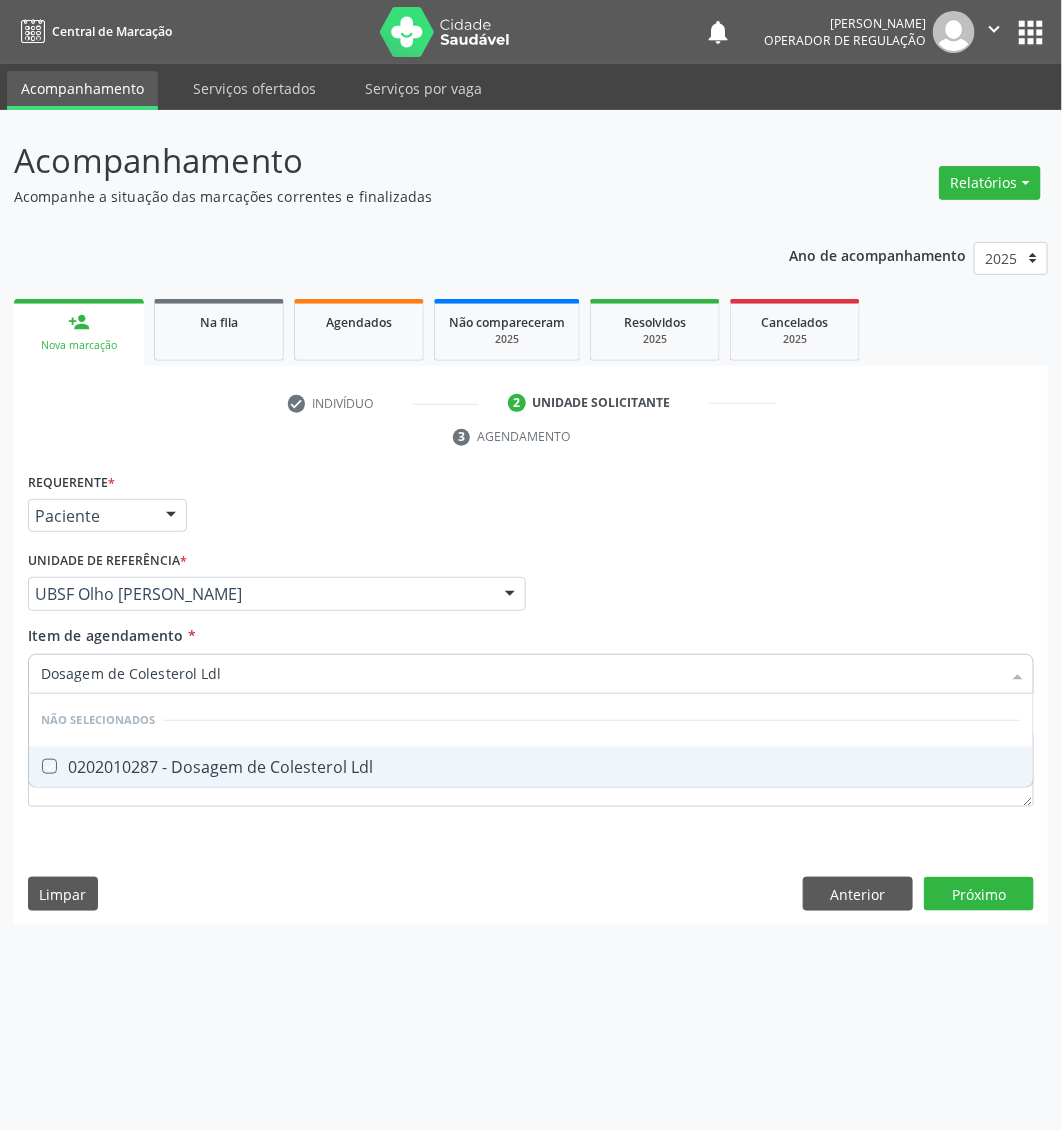 checkbox on "true" 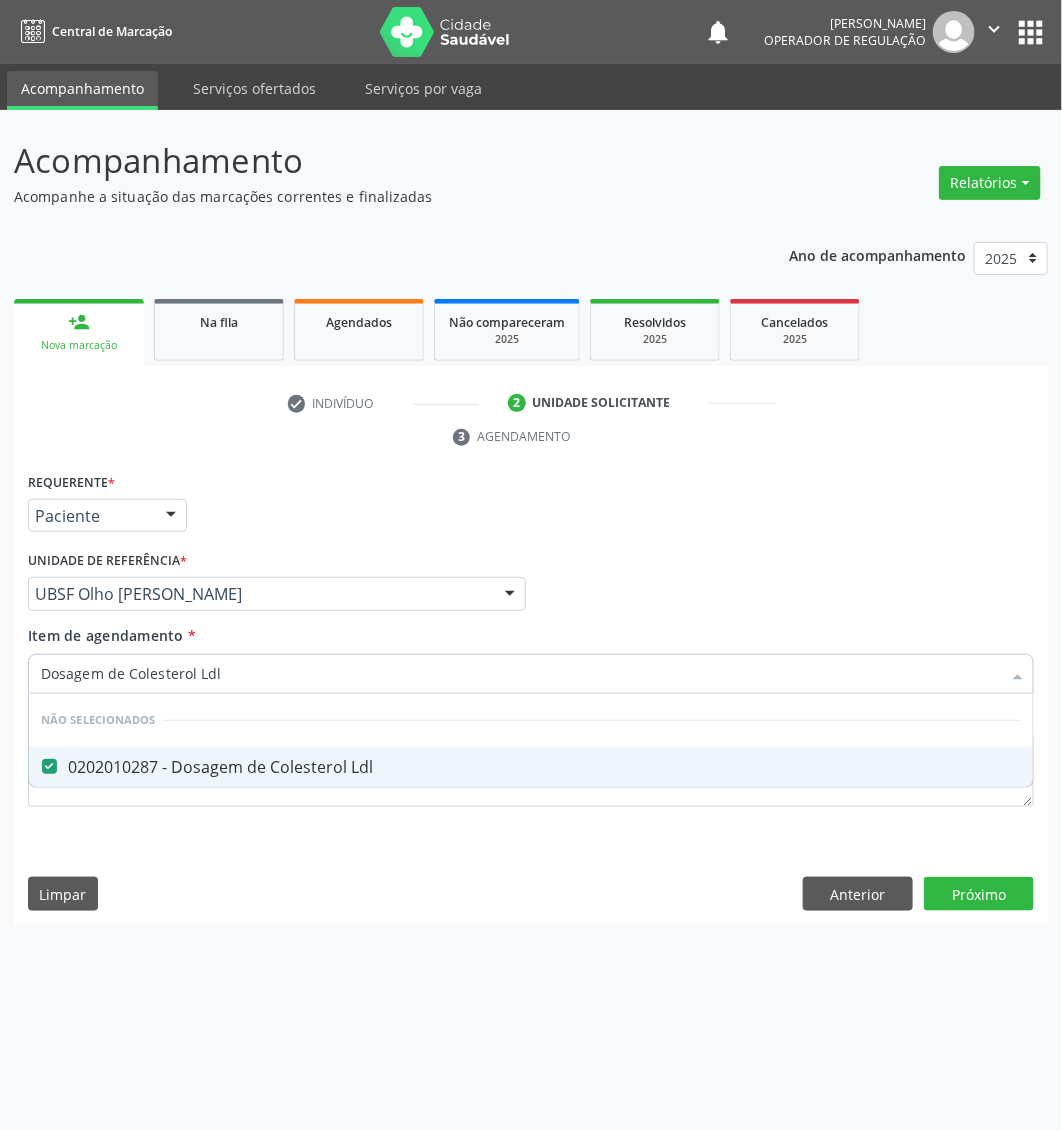 type on "Dosagem de Colesterol Ldl" 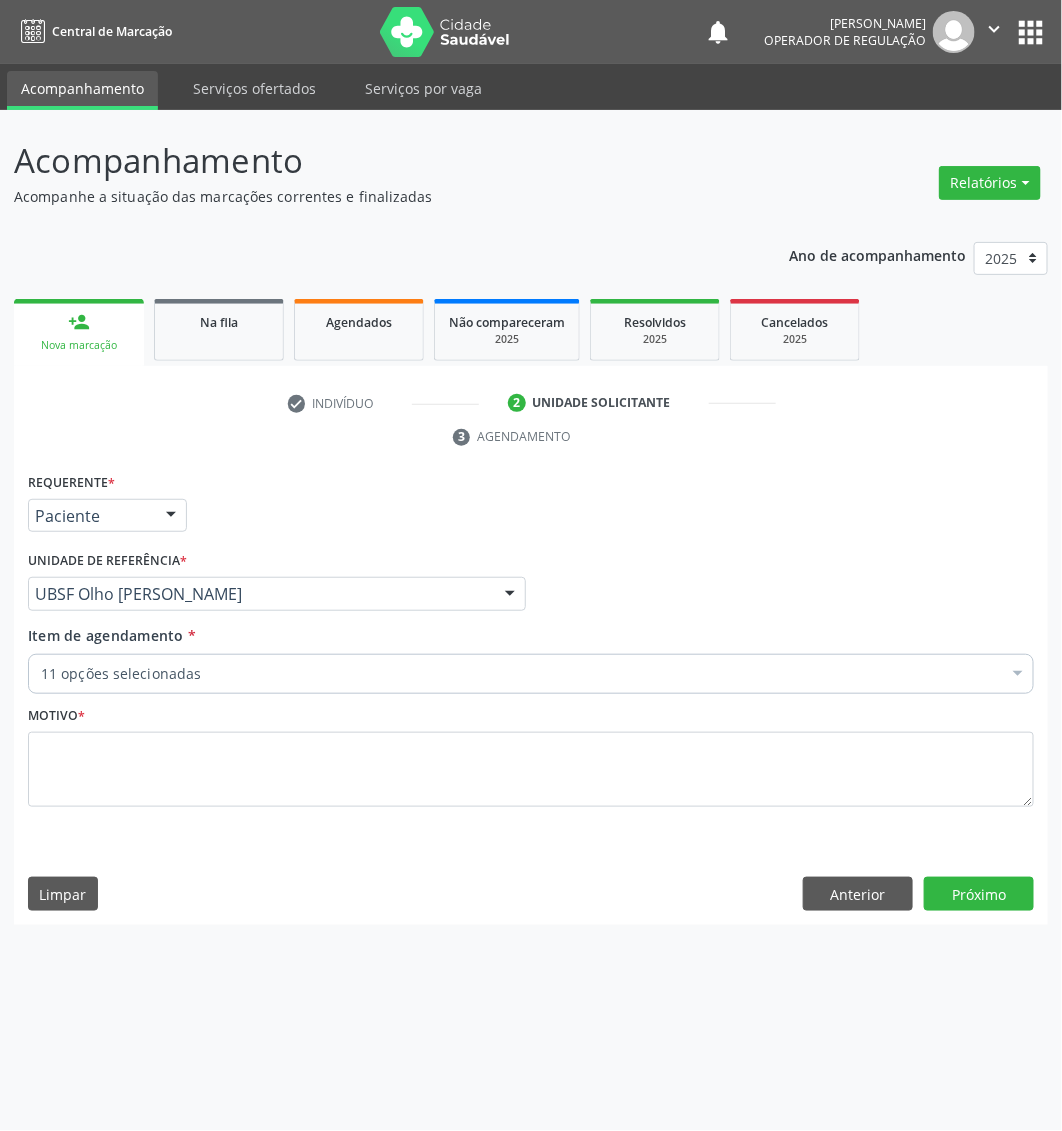 click on "11 opções selecionadas" at bounding box center (531, 674) 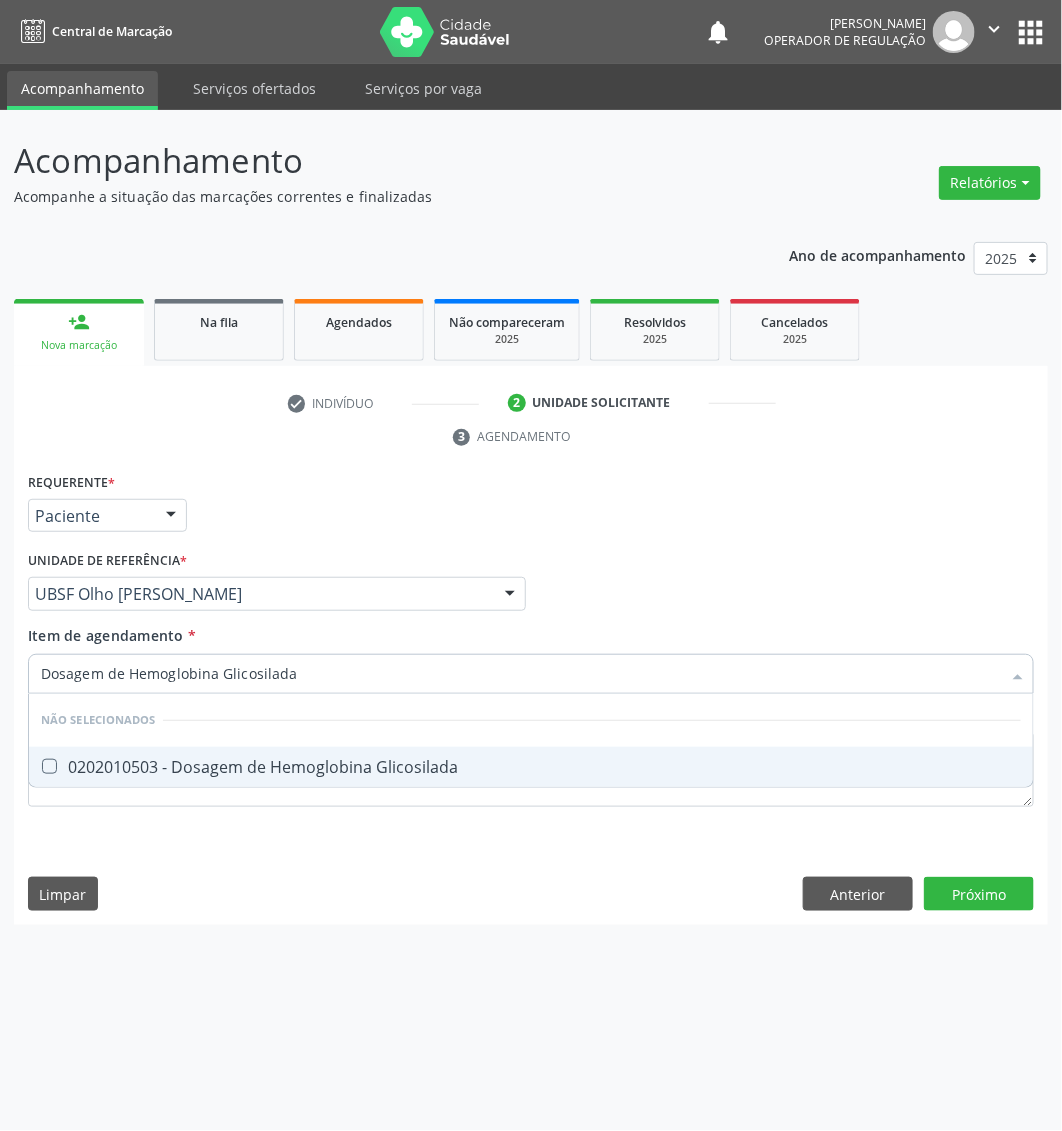 click on "0202010503 - Dosagem de Hemoglobina Glicosilada" at bounding box center [531, 767] 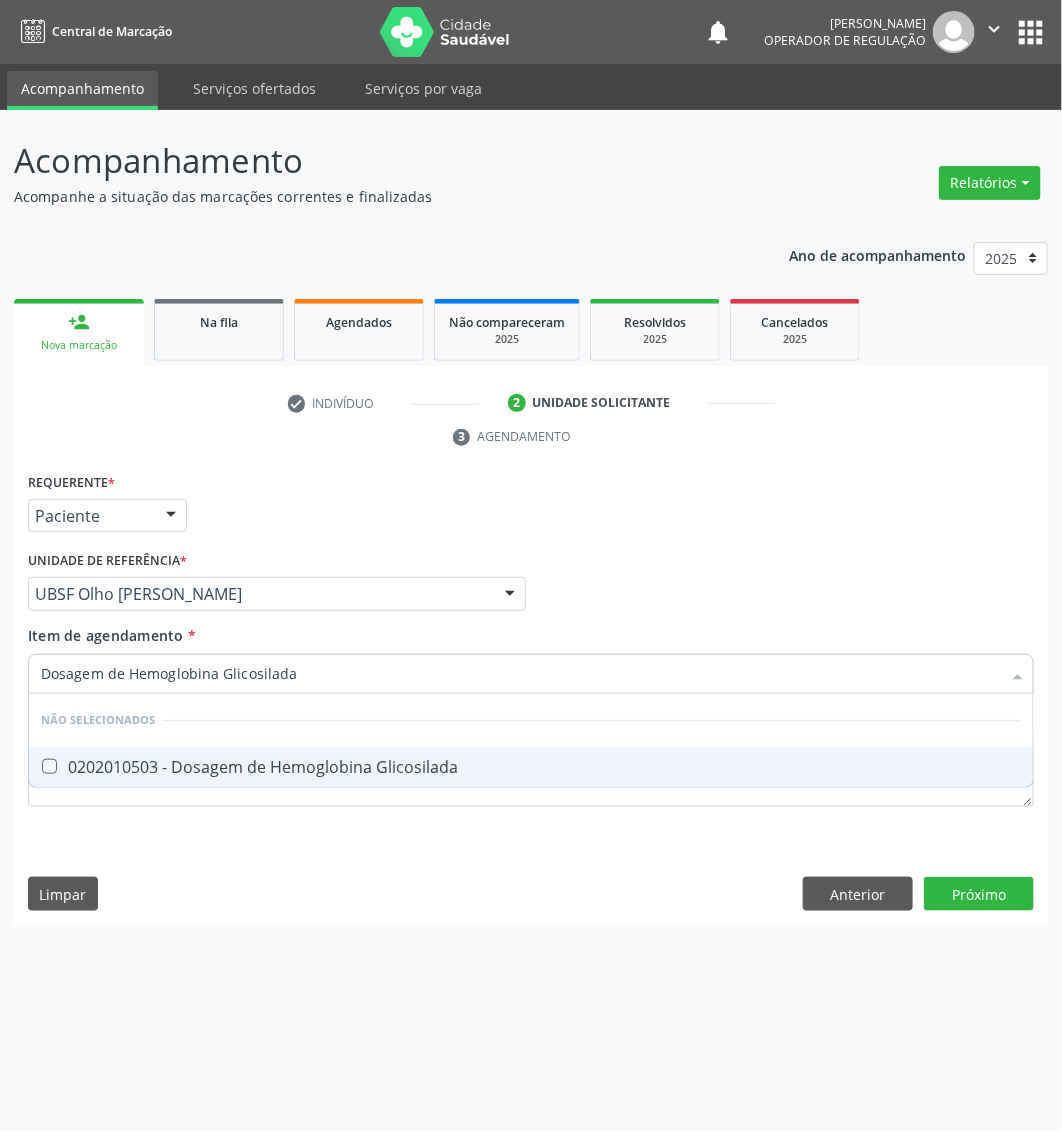 checkbox on "true" 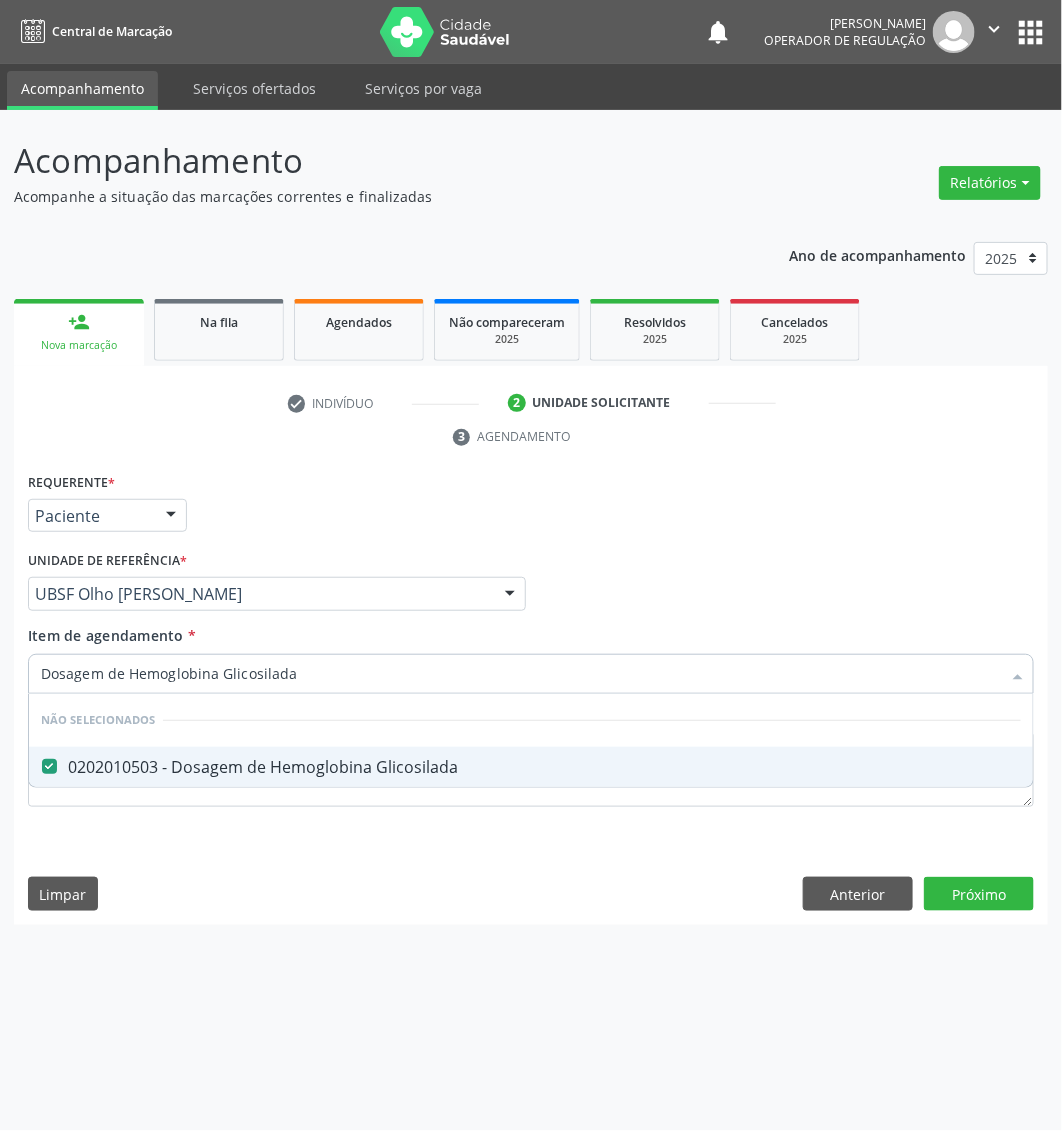 type on "Dosagem de Hemoglobina Glicosilada" 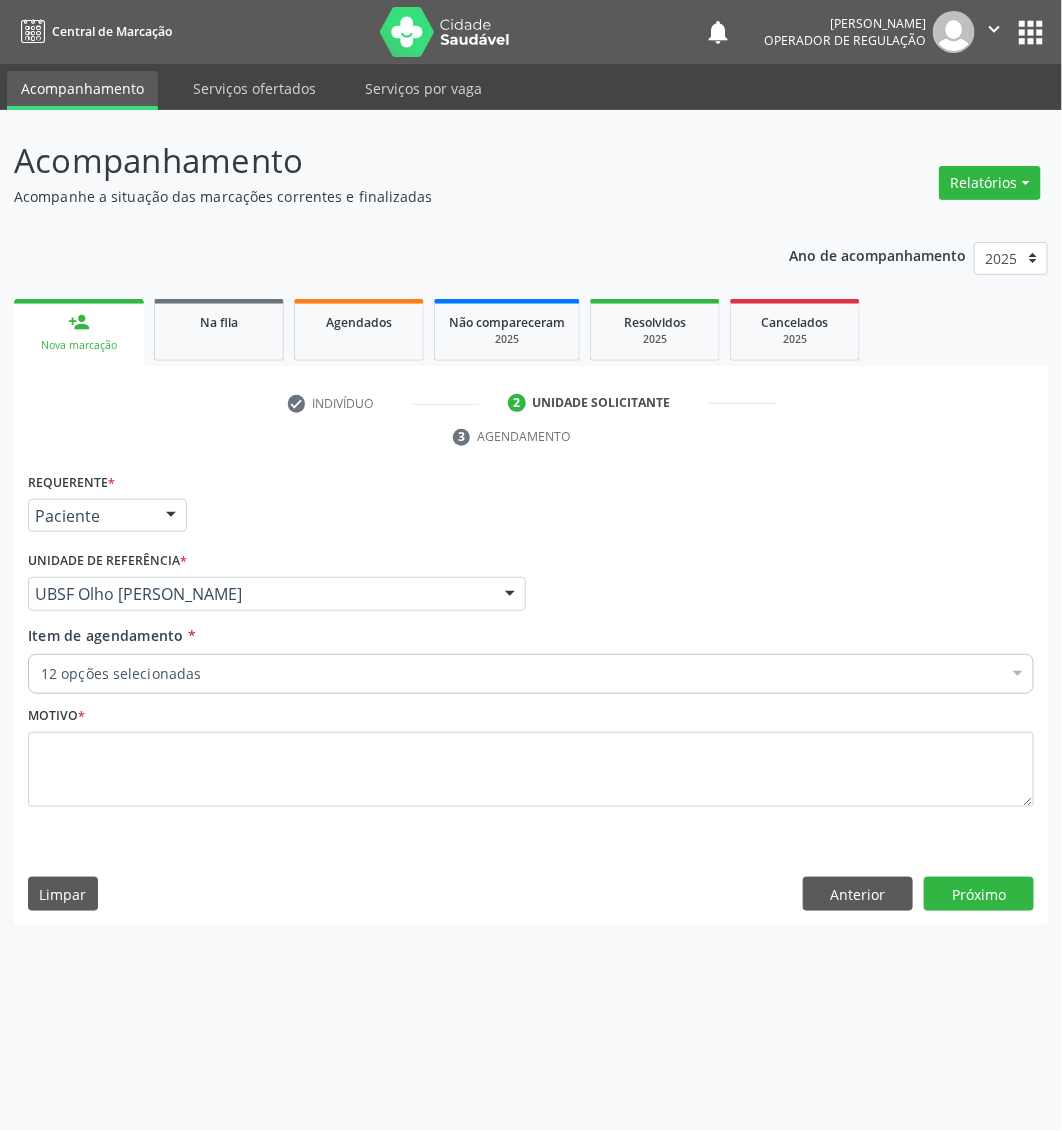 click on "Item de agendamento
*
12 opções selecionadas
Desfazer seleção
Selecionados
0202010317 - Dosagem de Creatinina
0202010767 - Dosagem de 25 Hidroxivitamina D
0202060250 - Dosagem de Hormonio Tireoestimulante (Tsh)
0202010600 - Dosagem de Potassio
0202060373 - Dosagem de Tiroxina (T4)
0202010678 - Dosagem de Triglicerideos
0202010708 - Dosagem de Vitamina B12
0202050017 - Analise de Caracteres Fisicos, Elementos e Sedimento da Urina
0202010473 - Dosagem de Glicose
0202010279 - Dosagem de Colesterol Hdl
0202010287 - Dosagem de Colesterol Ldl
0202010503 - Dosagem de Hemoglobina Glicosilada
Não selecionados
0604320140 - Abatacepte 125 Mg Injetável (Por Seringa Preenchida)
0604320124 - Abatacepte 250 Mg Injetável (Por Frasco Ampola)." at bounding box center (531, 663) 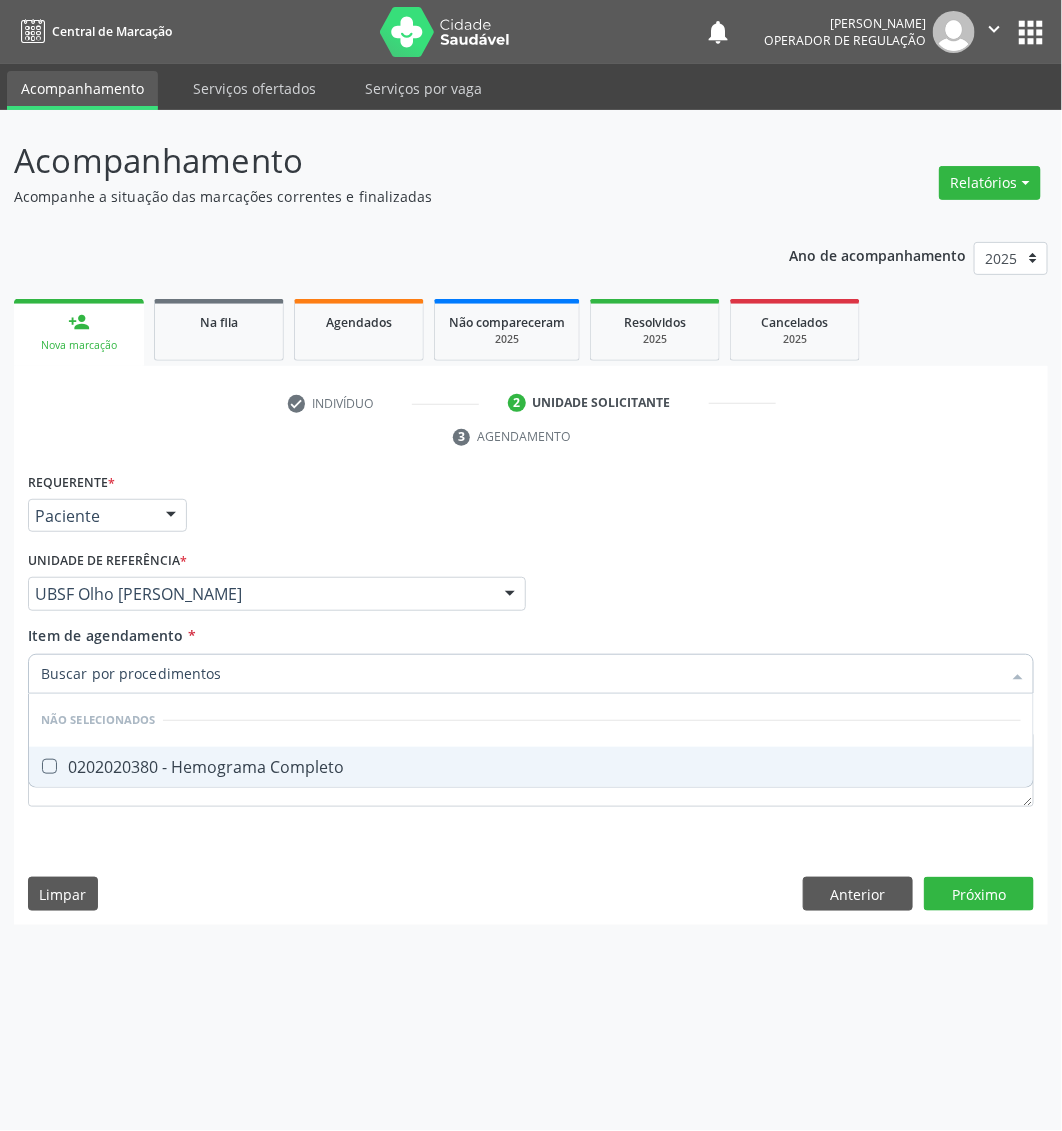 type on "Hemograma Completo" 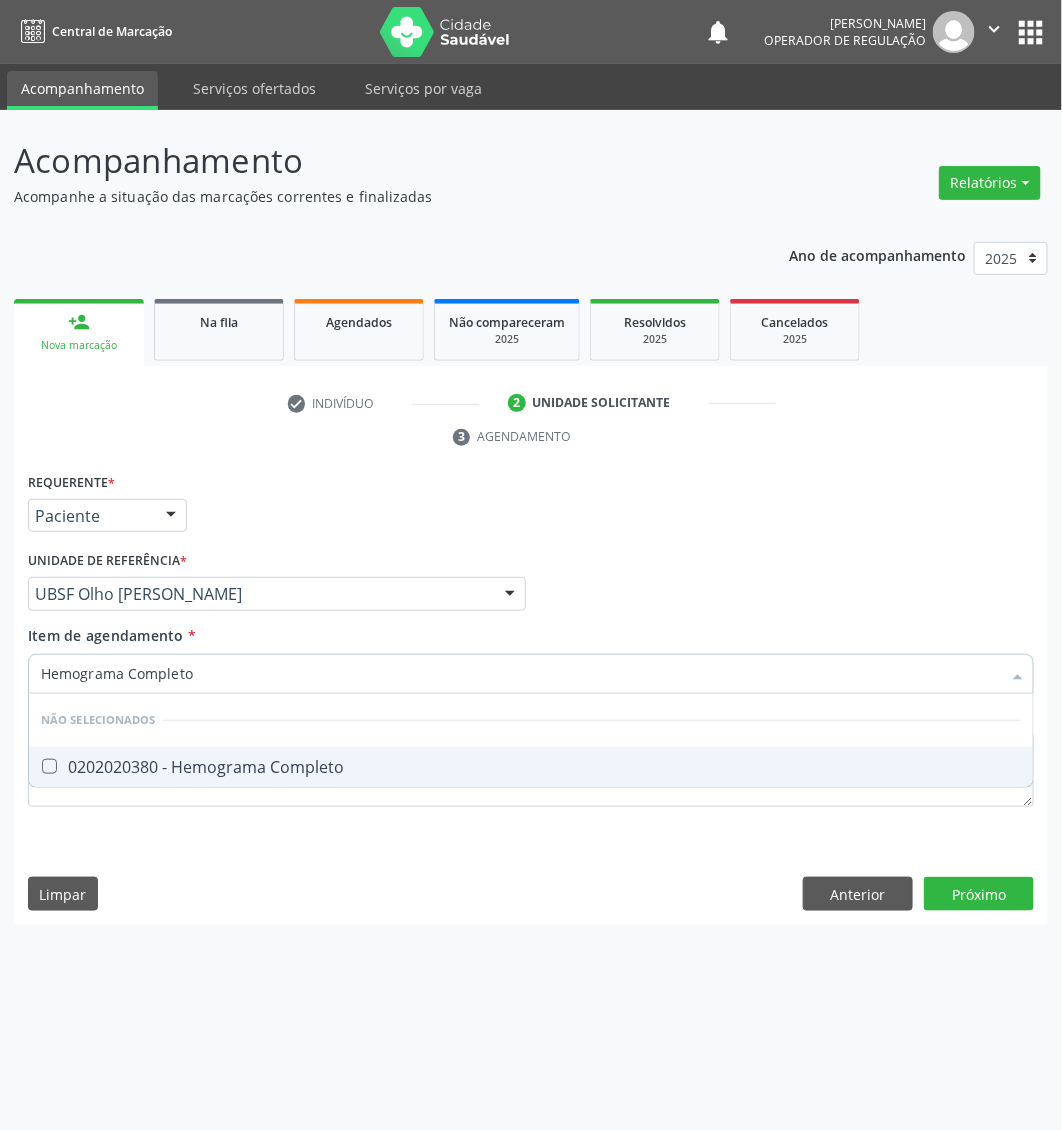 click on "0202020380 - Hemograma Completo" at bounding box center (531, 767) 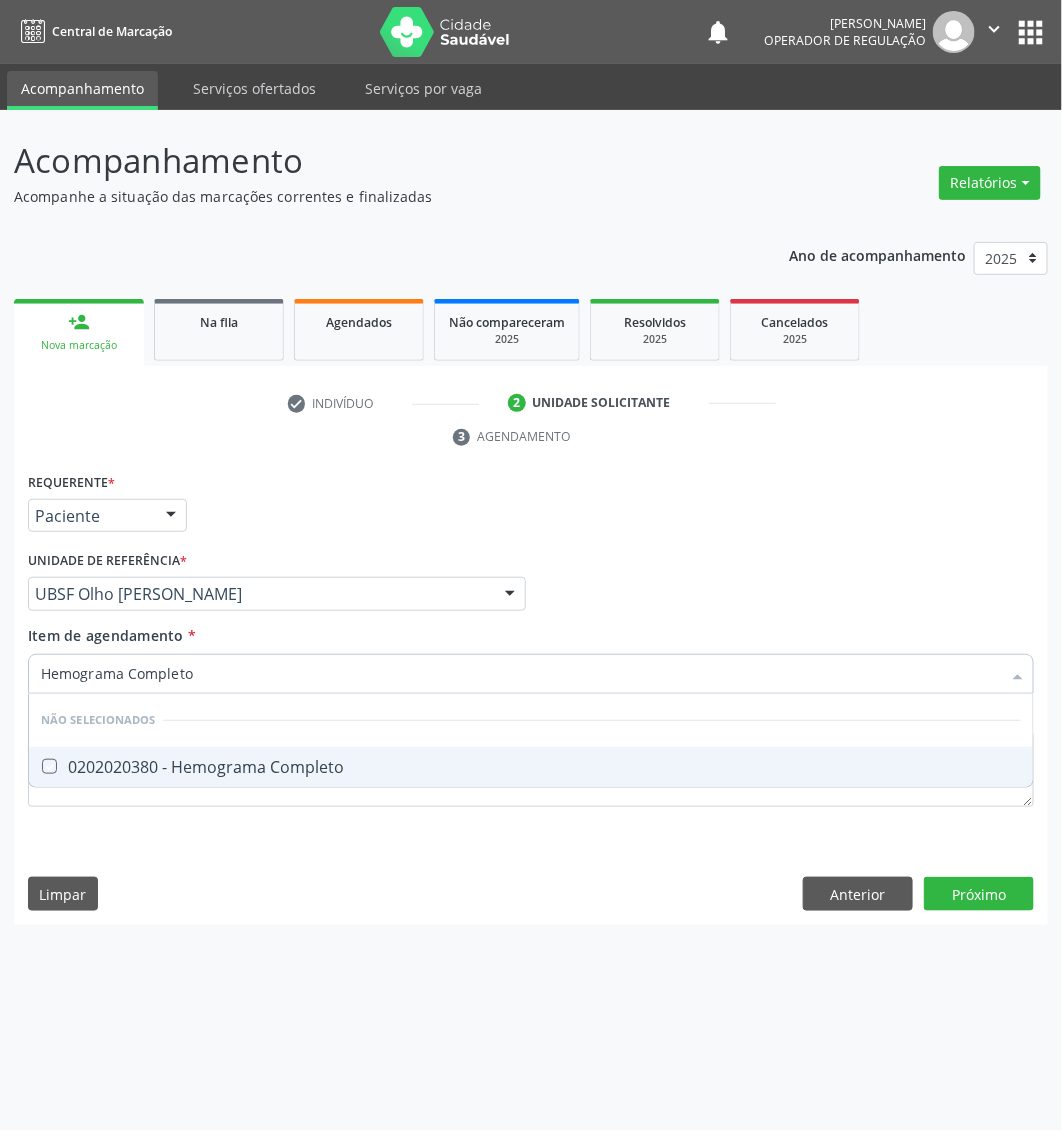 checkbox on "true" 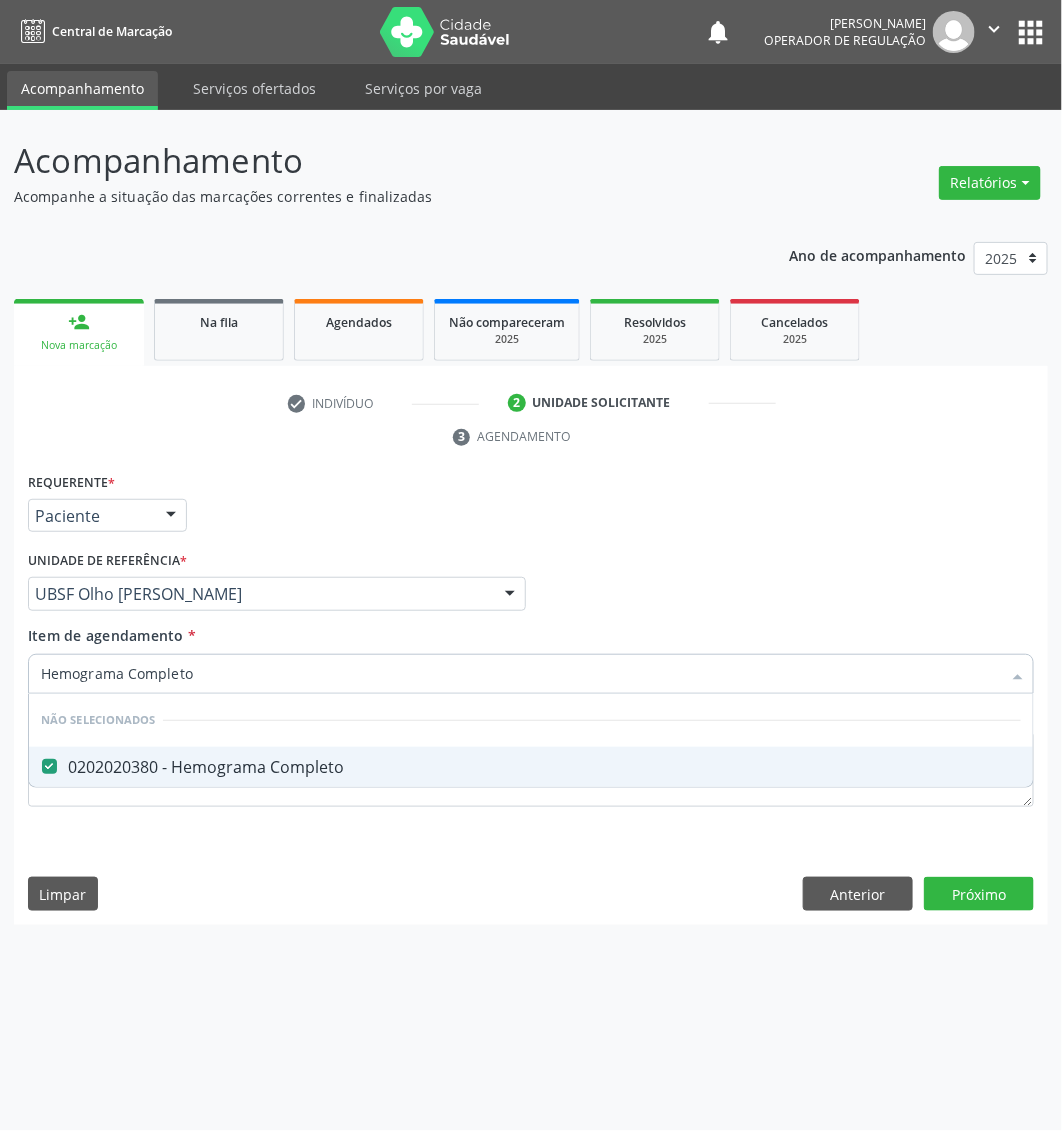 type on "Hemograma Completo" 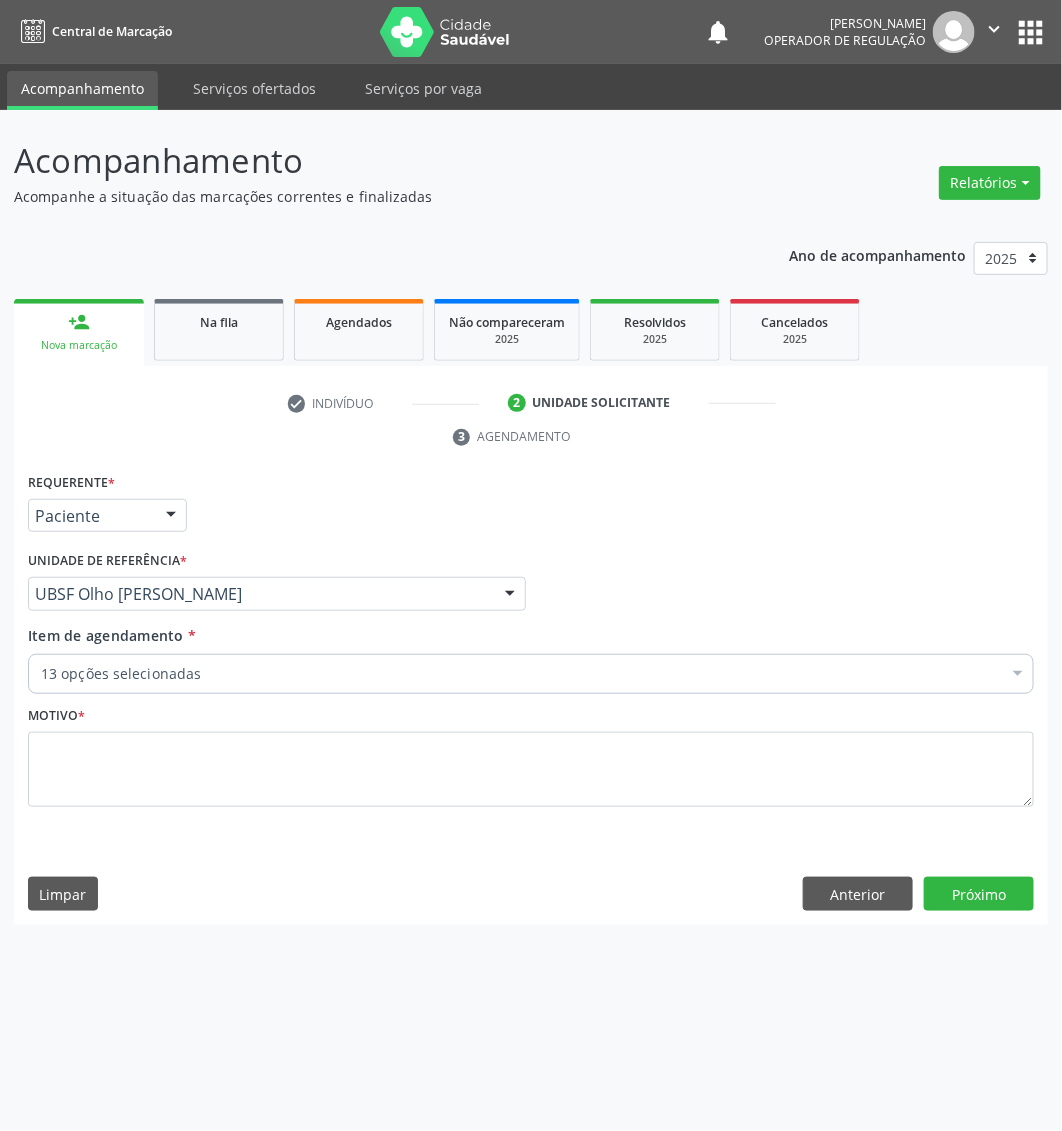 click on "13 opções selecionadas" at bounding box center [531, 674] 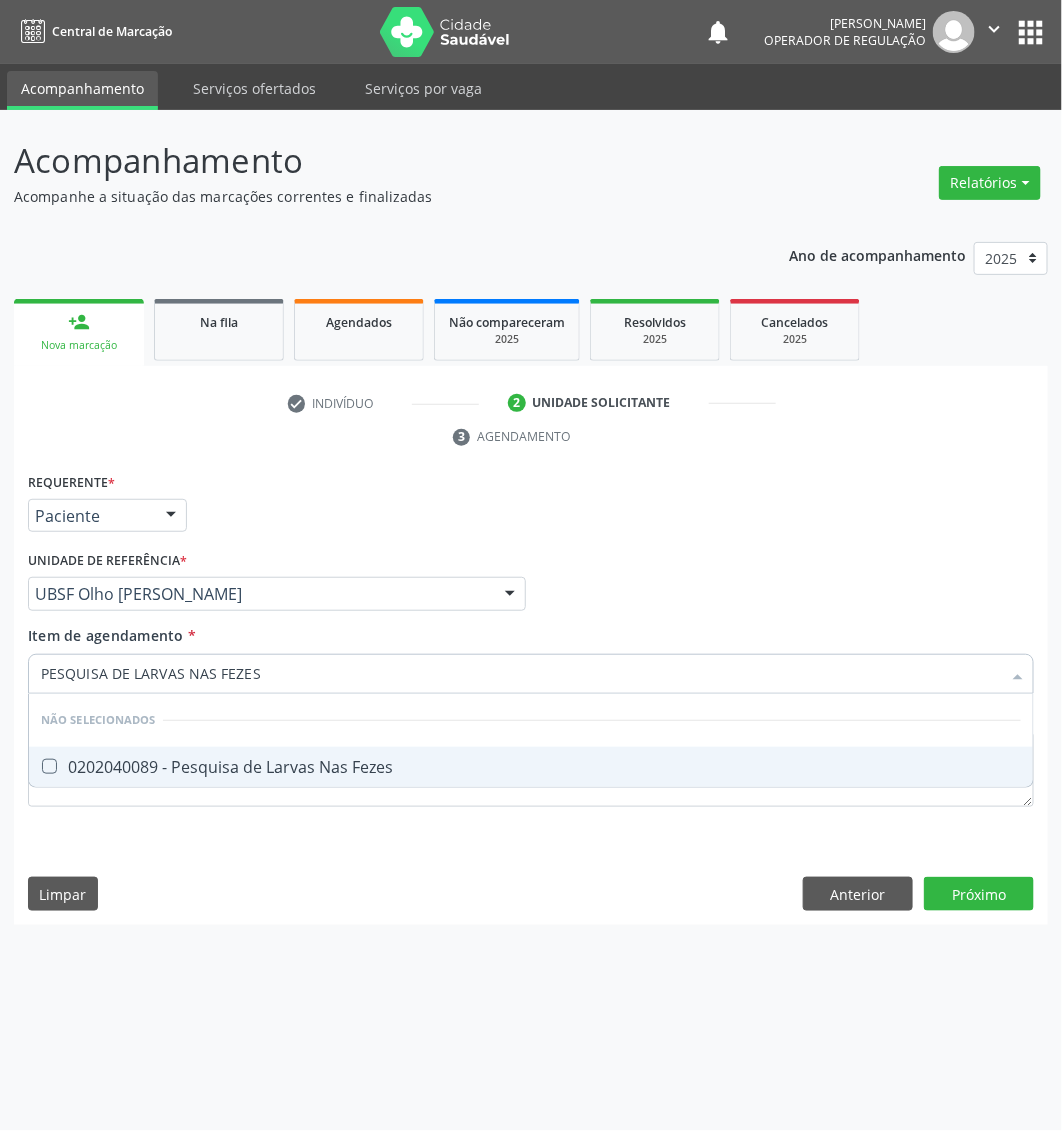 click on "0202040089 - Pesquisa de Larvas Nas Fezes" at bounding box center (531, 767) 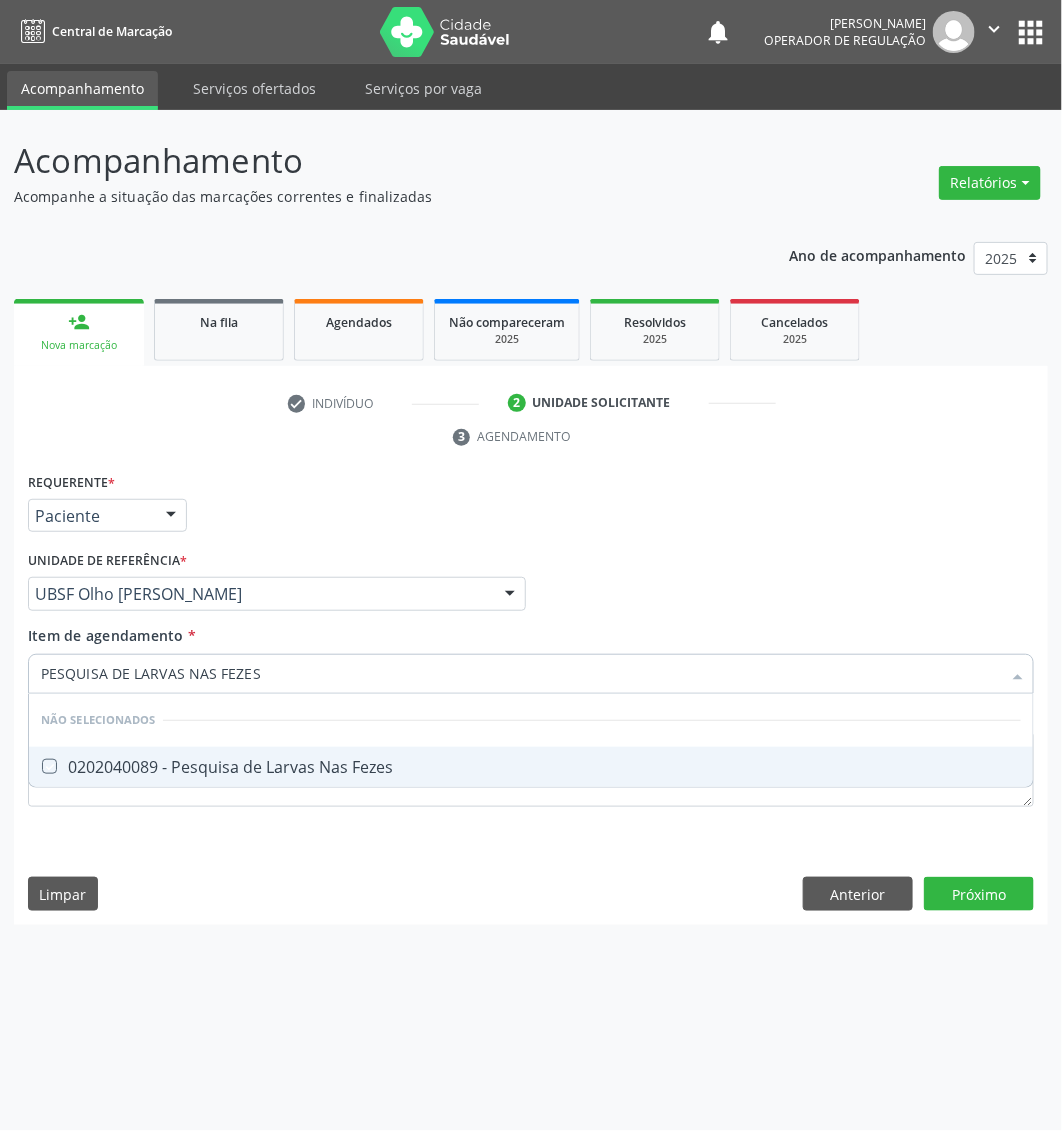 checkbox on "true" 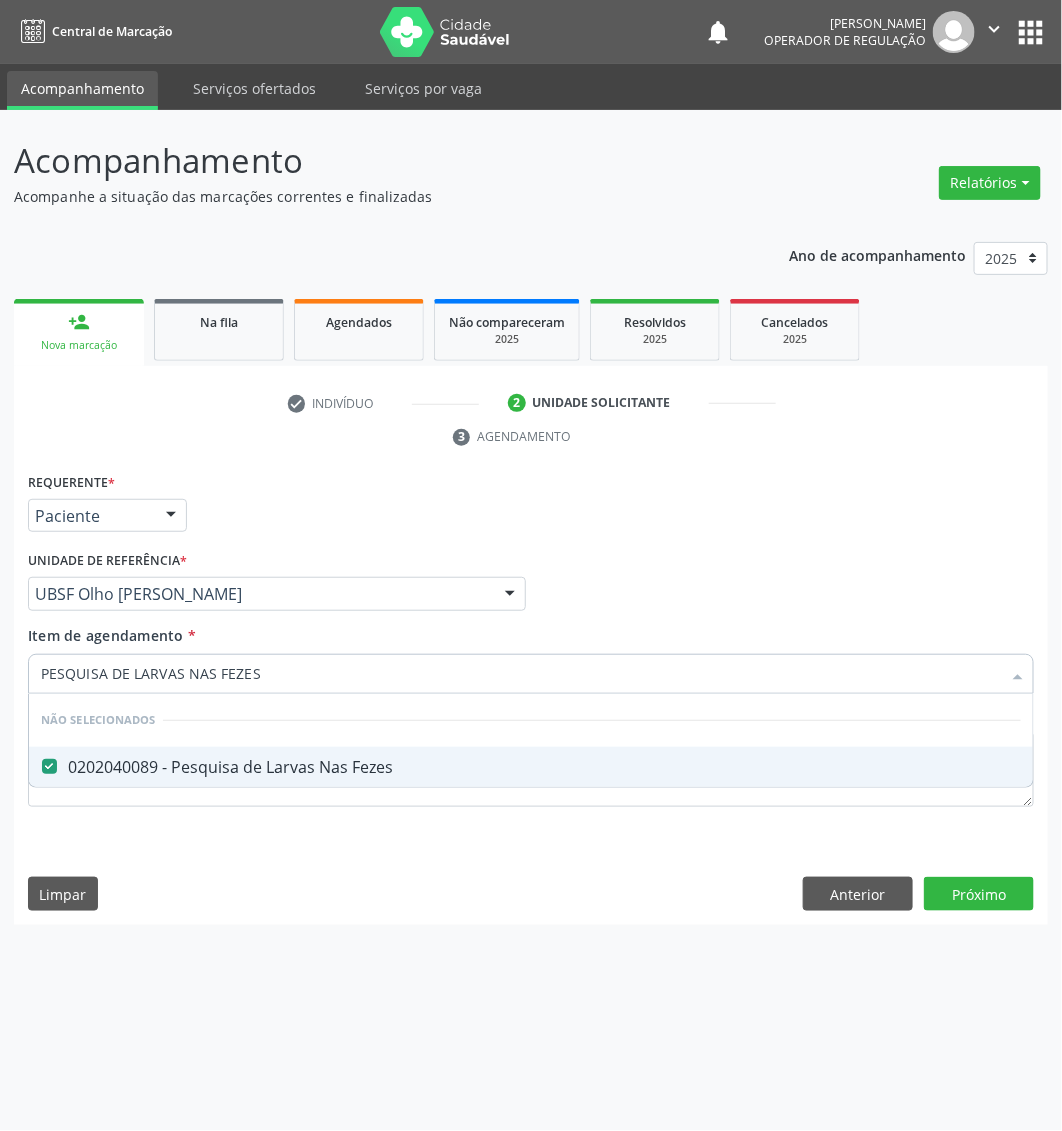 click on "Requerente
*
Paciente         Médico(a)   Enfermeiro(a)   Paciente
Nenhum resultado encontrado para: "   "
Não há nenhuma opção para ser exibida.
UF
PB         PB
Nenhum resultado encontrado para: "   "
Não há nenhuma opção para ser exibida.
Município
Queimadas         Campina Grande   Queimadas
Nenhum resultado encontrado para: "   "
Não há nenhuma opção para ser exibida.
Médico Solicitante
Por favor, selecione a Unidade de Atendimento primeiro
Nenhum resultado encontrado para: "   "
Não há nenhuma opção para ser exibida.
Unidade de referência
*
UBSF Olho Dagua Salgado         UBSF Ligeiro II   UBSF Saulo Leal Ernesto de Melo   UBSF Castanho   UBSF Baixa Verde   UBSF Ze Velho   UBSF Boa Vista   UBSF Olho Dagua Salgado   UBSF Zumbi" at bounding box center [531, 652] 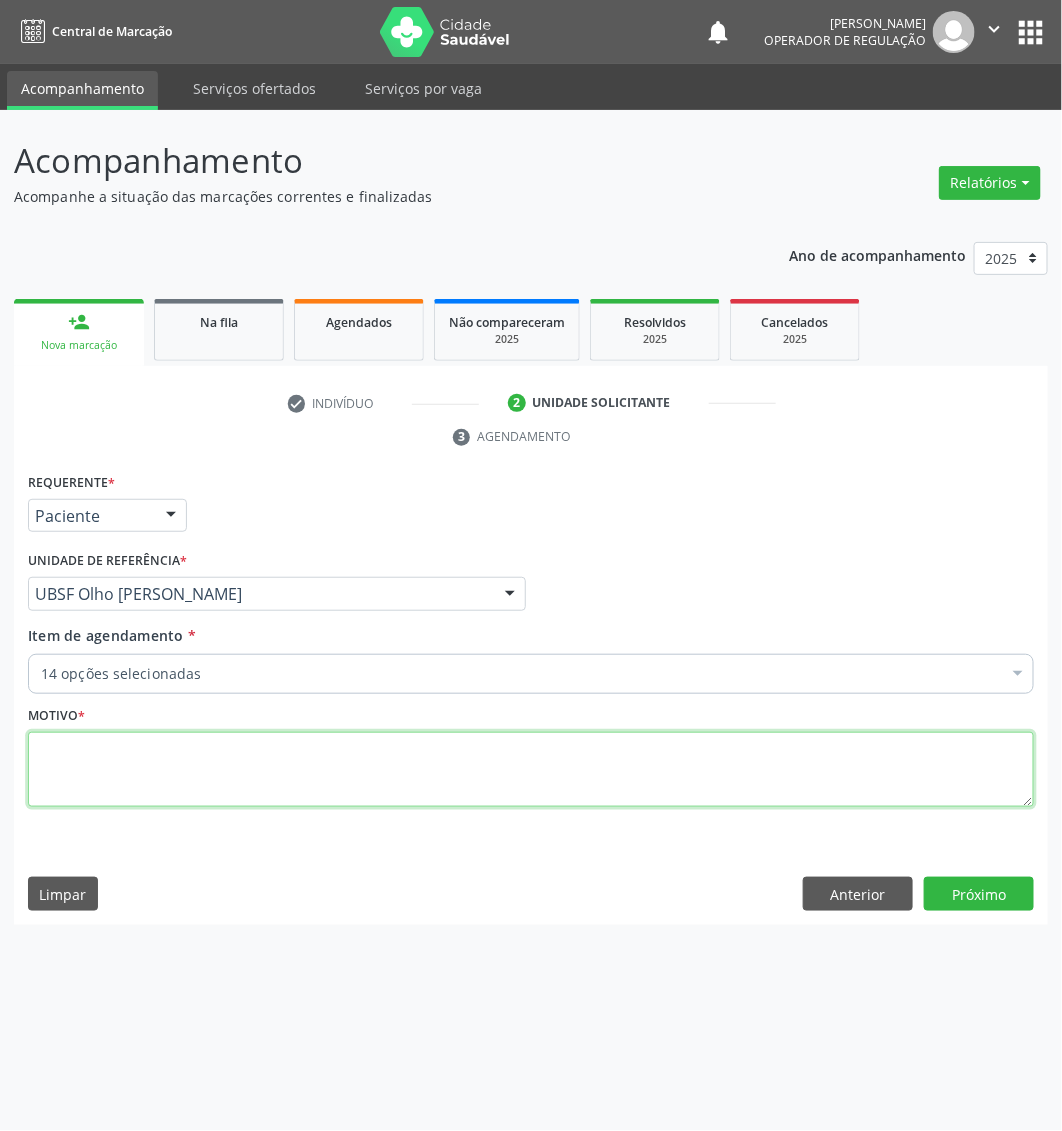 click at bounding box center [531, 770] 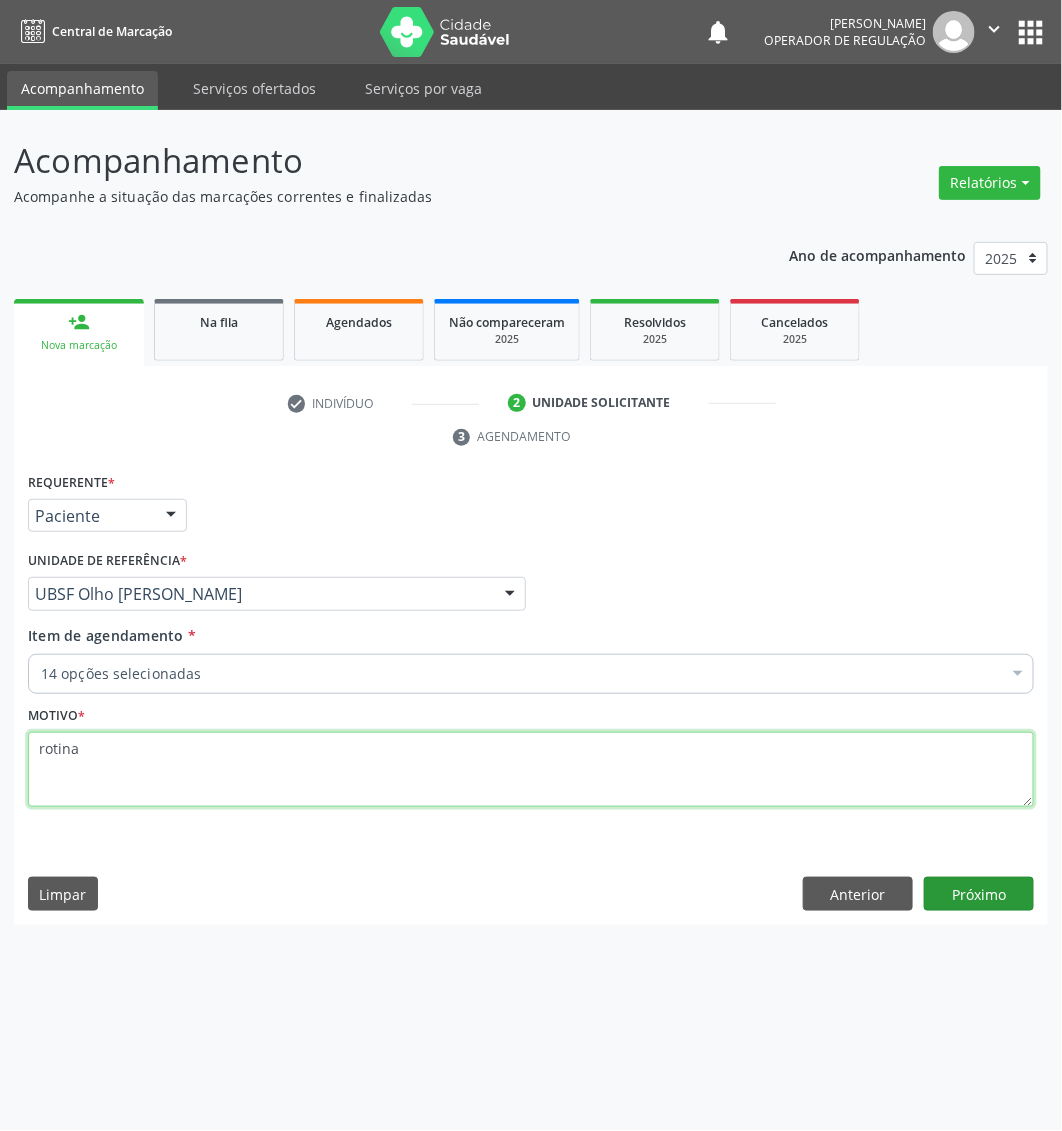 type on "rotina" 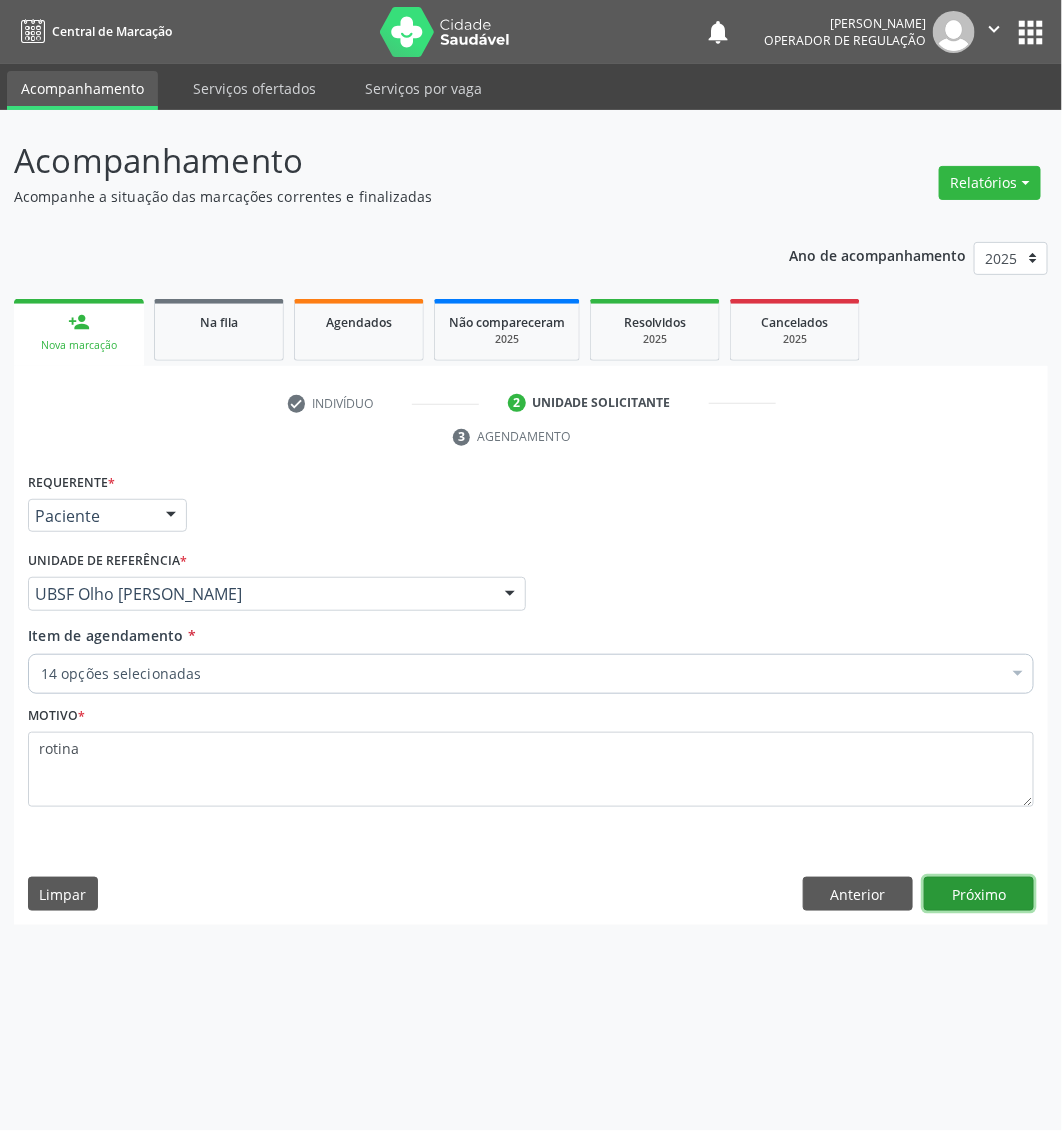 click on "Próximo" at bounding box center (979, 894) 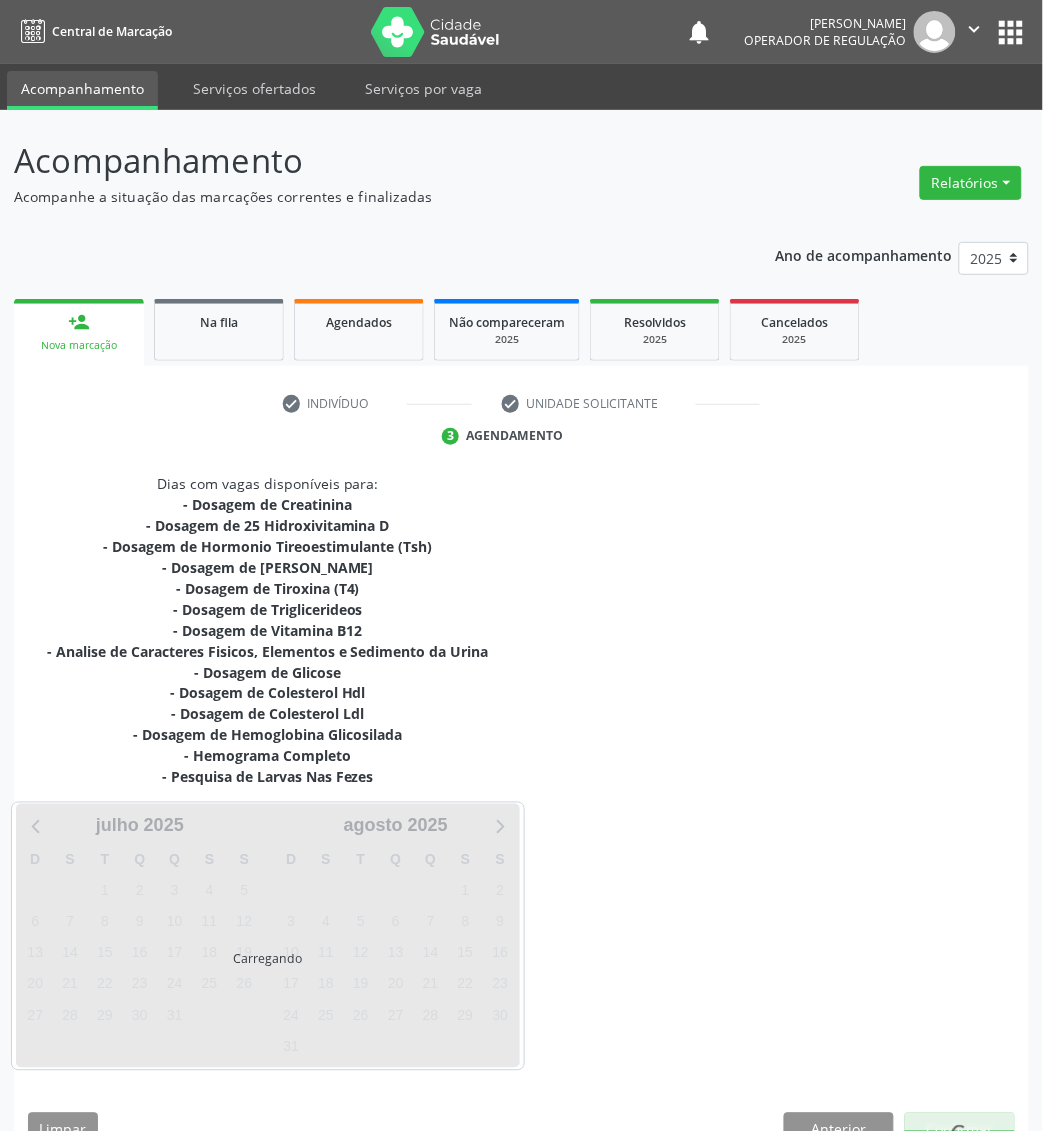 scroll, scrollTop: 43, scrollLeft: 0, axis: vertical 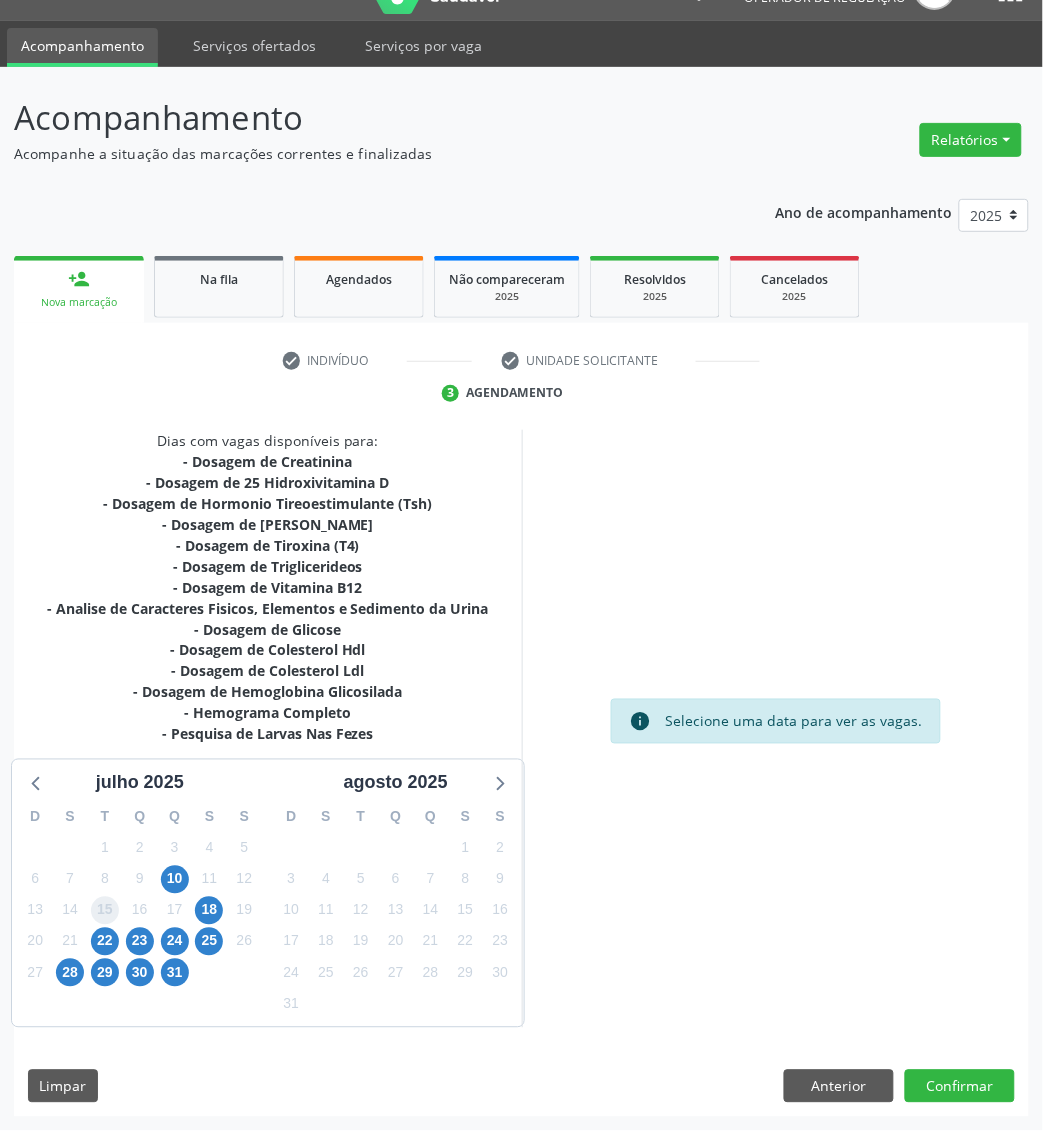 click on "15" at bounding box center [105, 911] 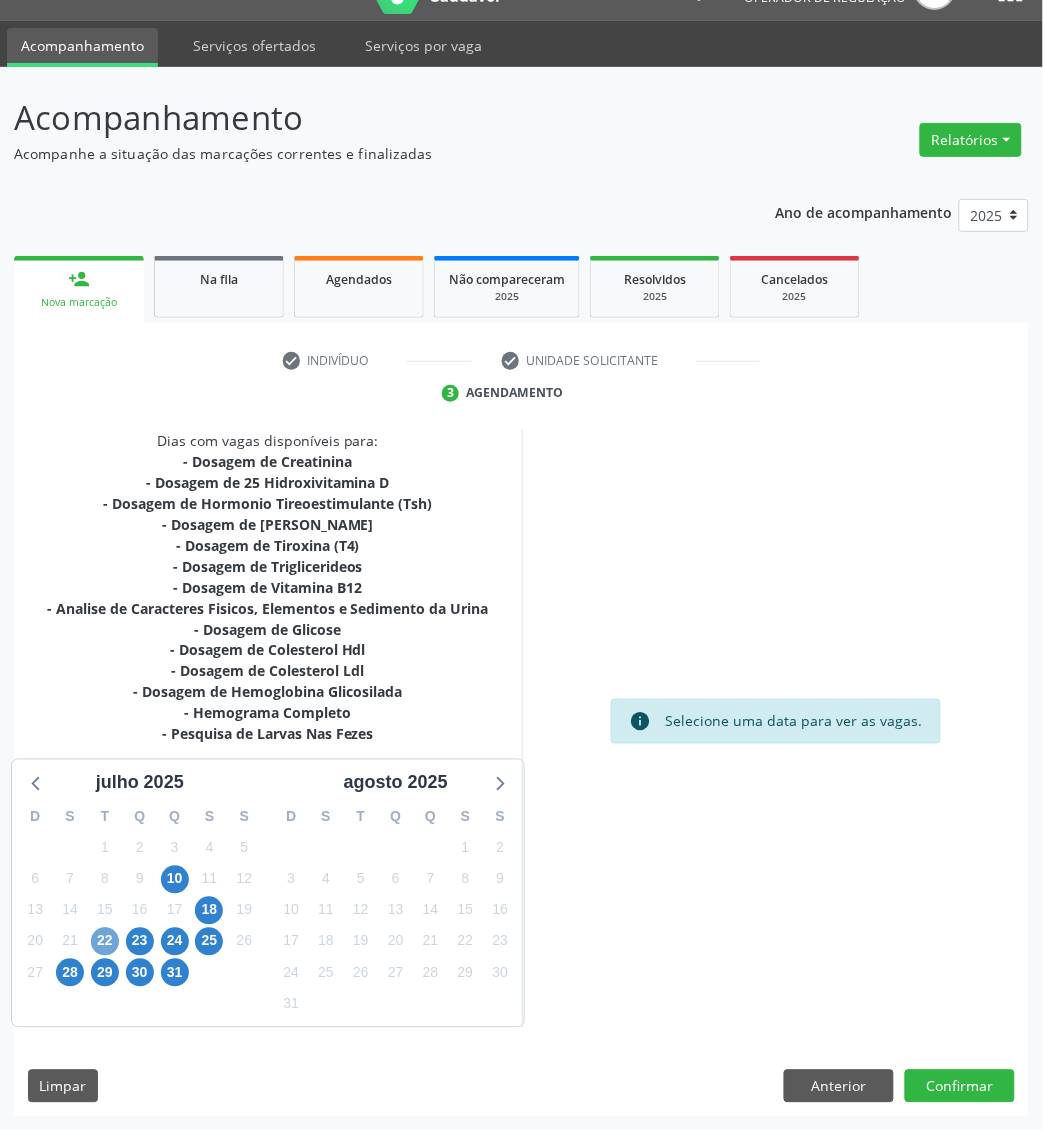 click on "22" at bounding box center (105, 942) 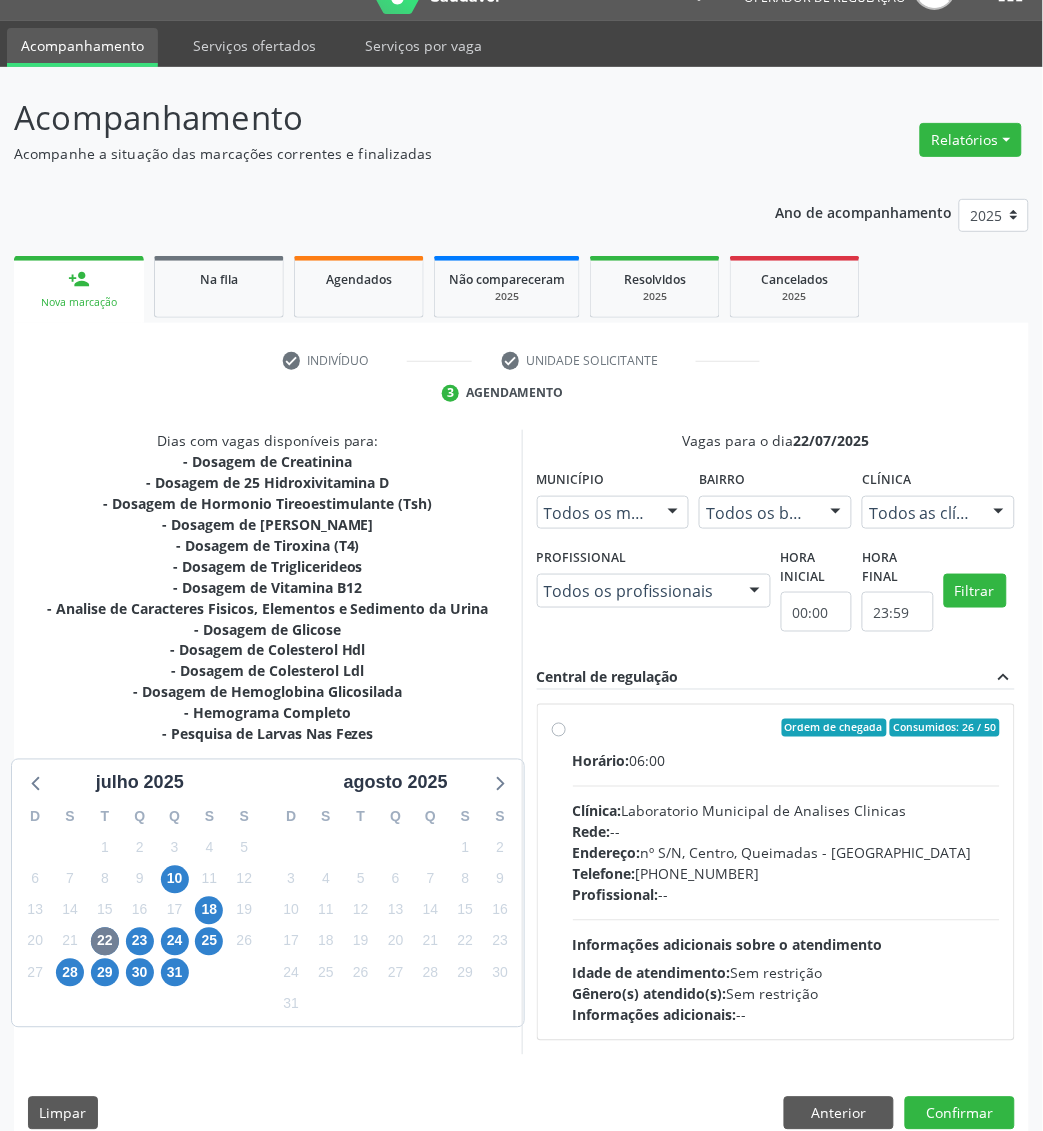 click on "Clínica:  Laboratorio Municipal de Analises Clinicas" at bounding box center [787, 811] 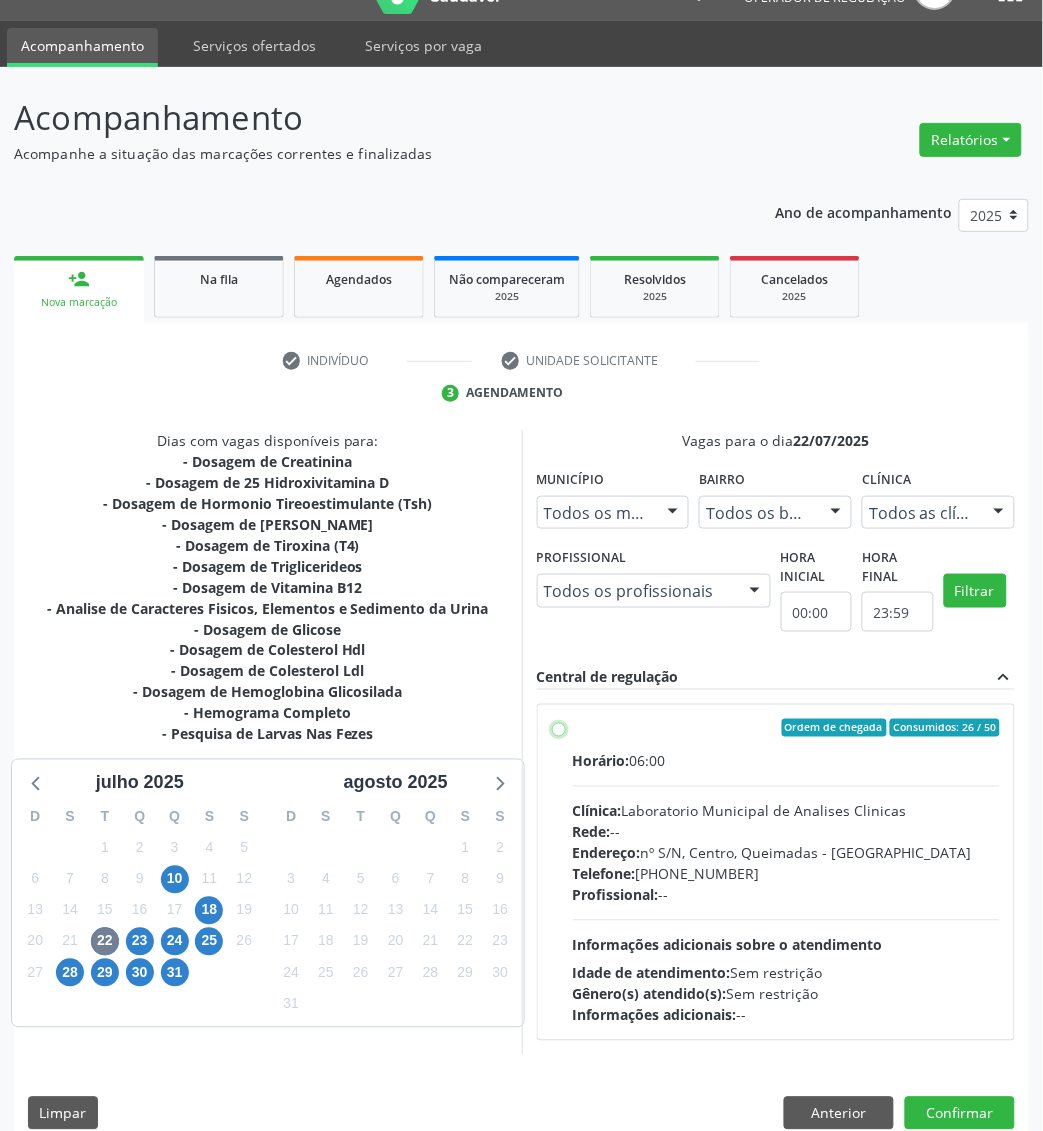 click on "Ordem de chegada
Consumidos: 26 / 50
Horário:   06:00
Clínica:  Laboratorio Municipal de Analises Clinicas
Rede:
--
Endereço:   nº S/N, Centro, Queimadas - PB
Telefone:   (83) 33921344
Profissional:
--
Informações adicionais sobre o atendimento
Idade de atendimento:
Sem restrição
Gênero(s) atendido(s):
Sem restrição
Informações adicionais:
--" at bounding box center (559, 728) 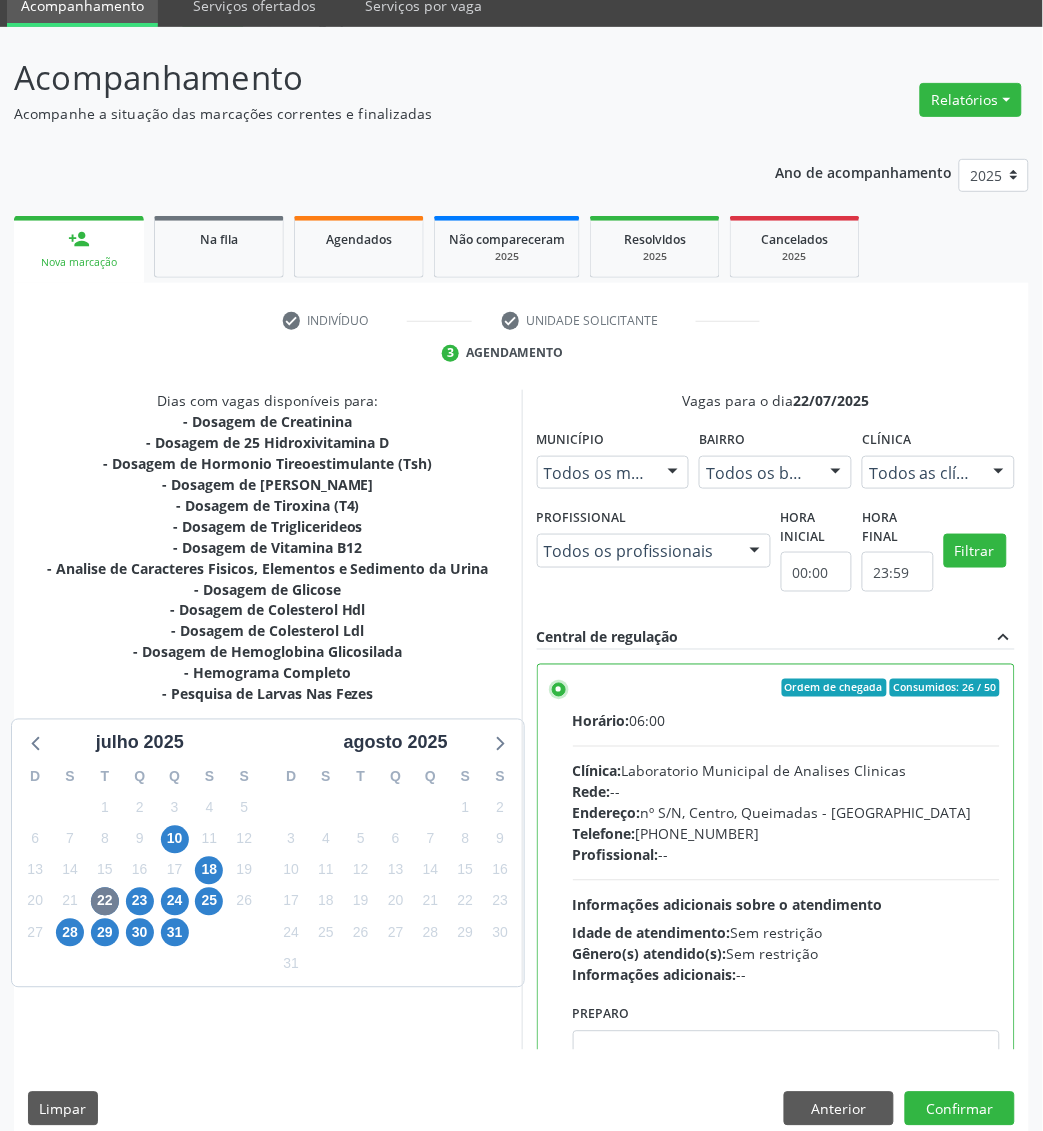 scroll, scrollTop: 106, scrollLeft: 0, axis: vertical 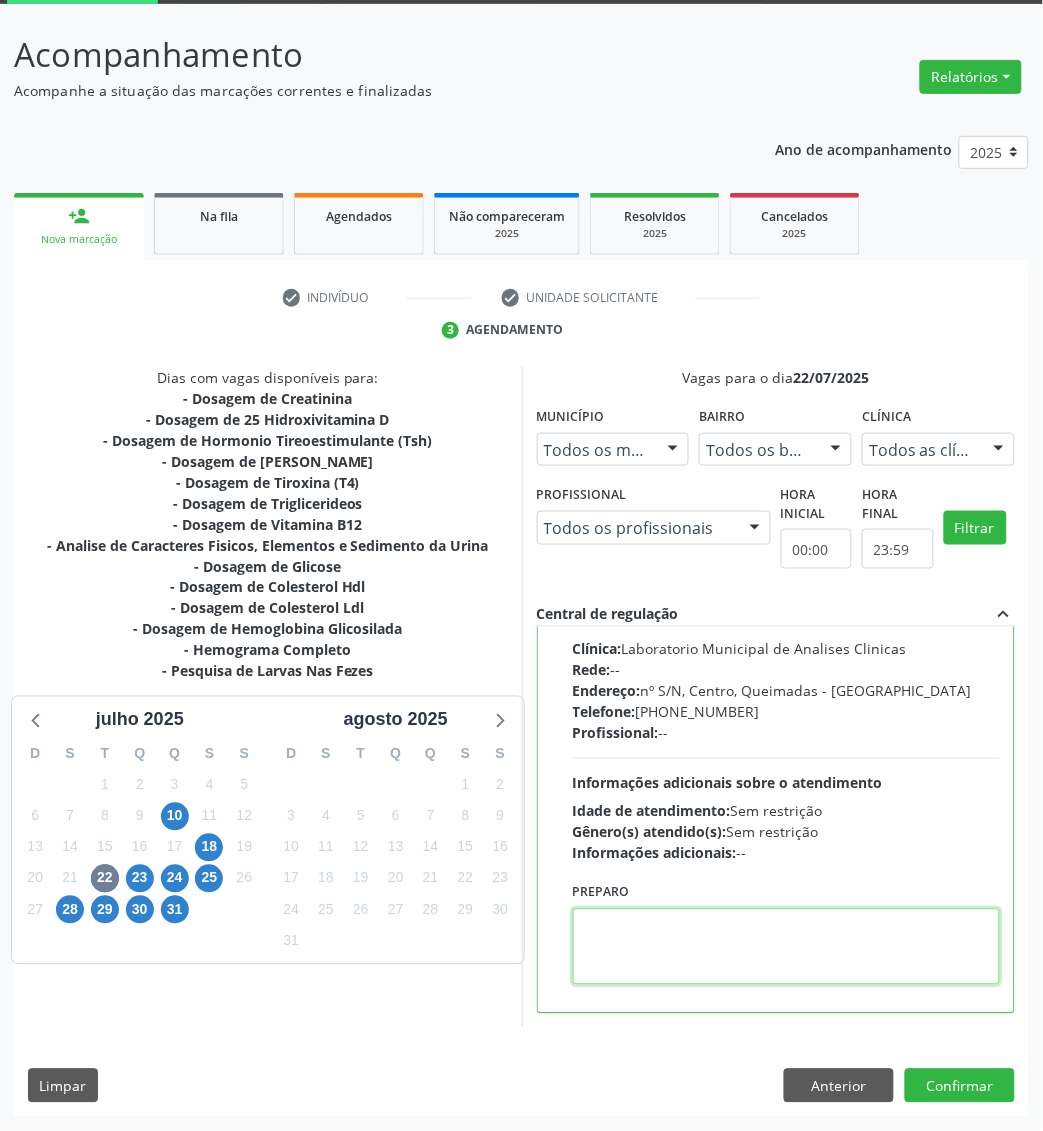 click at bounding box center [787, 947] 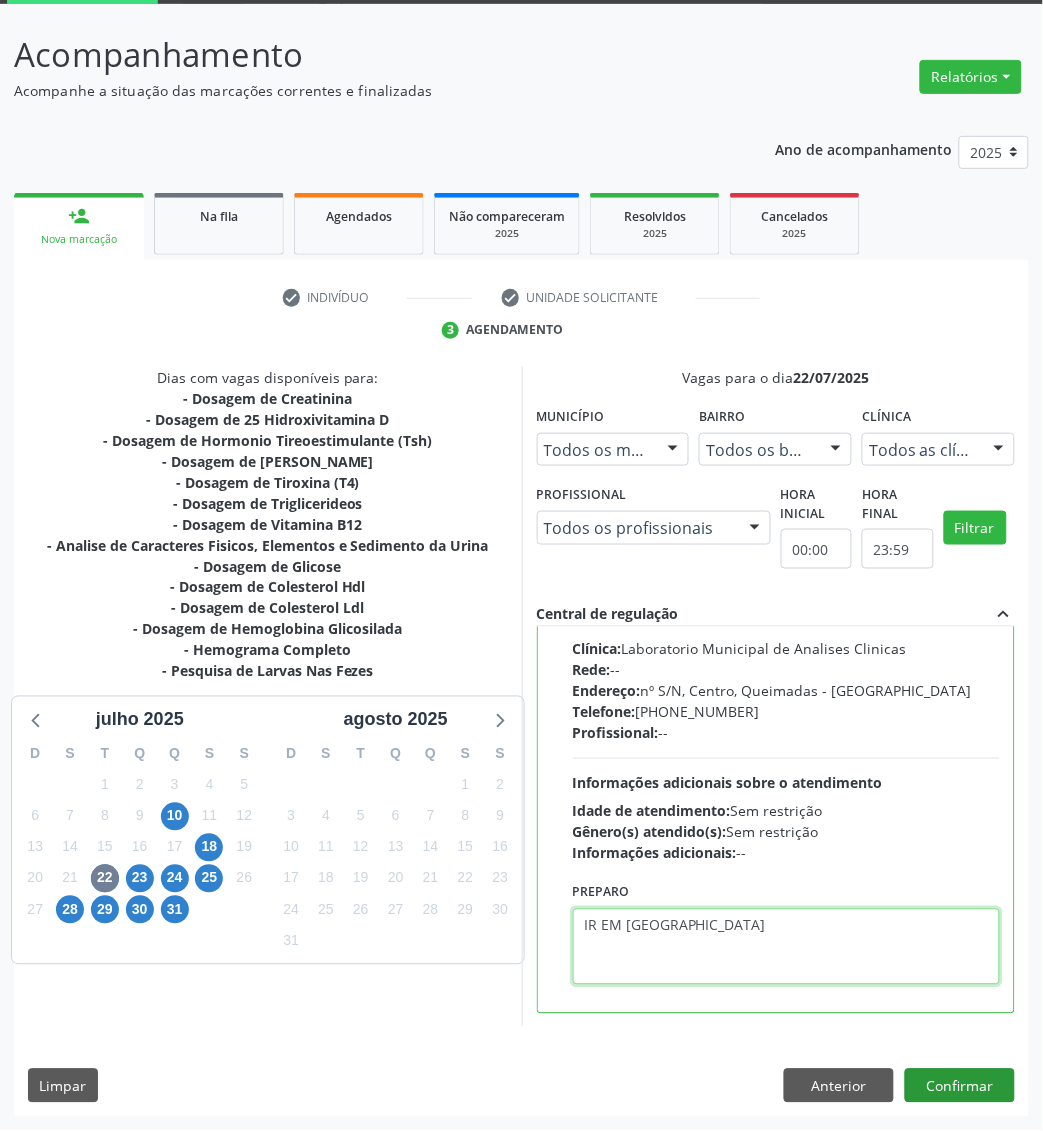 type on "IR EM [GEOGRAPHIC_DATA]" 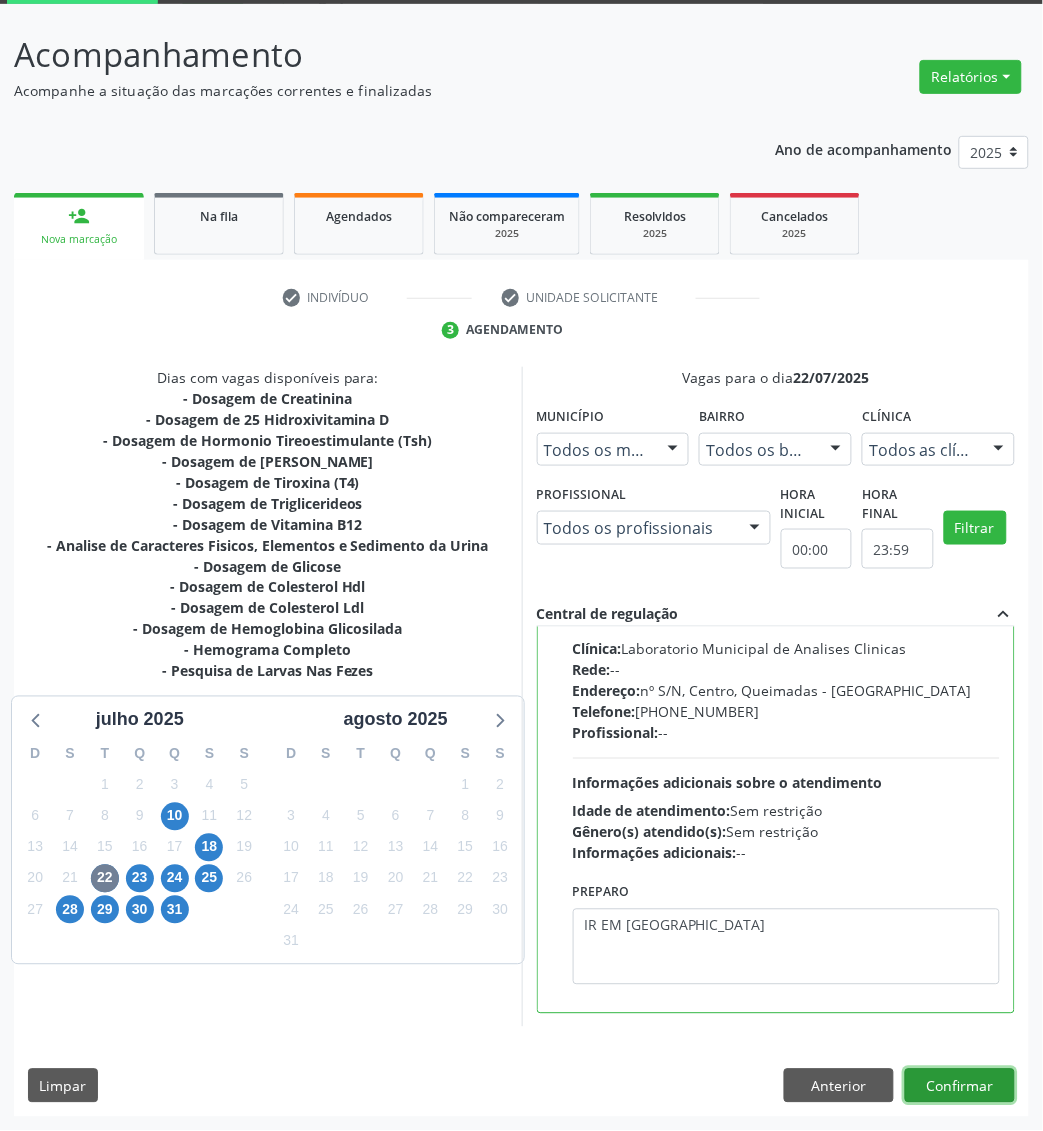 click on "Confirmar" at bounding box center (960, 1086) 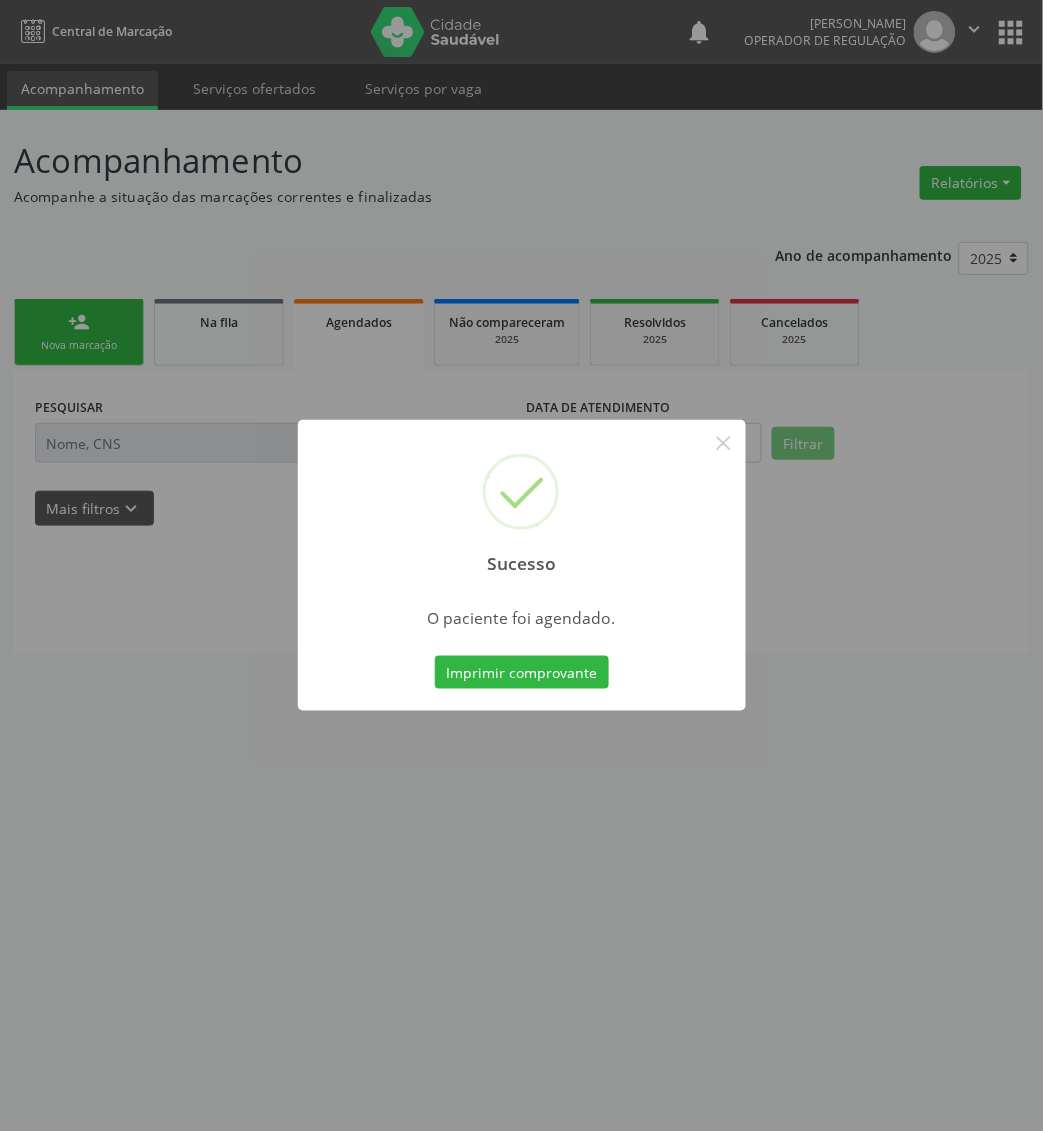 scroll, scrollTop: 0, scrollLeft: 0, axis: both 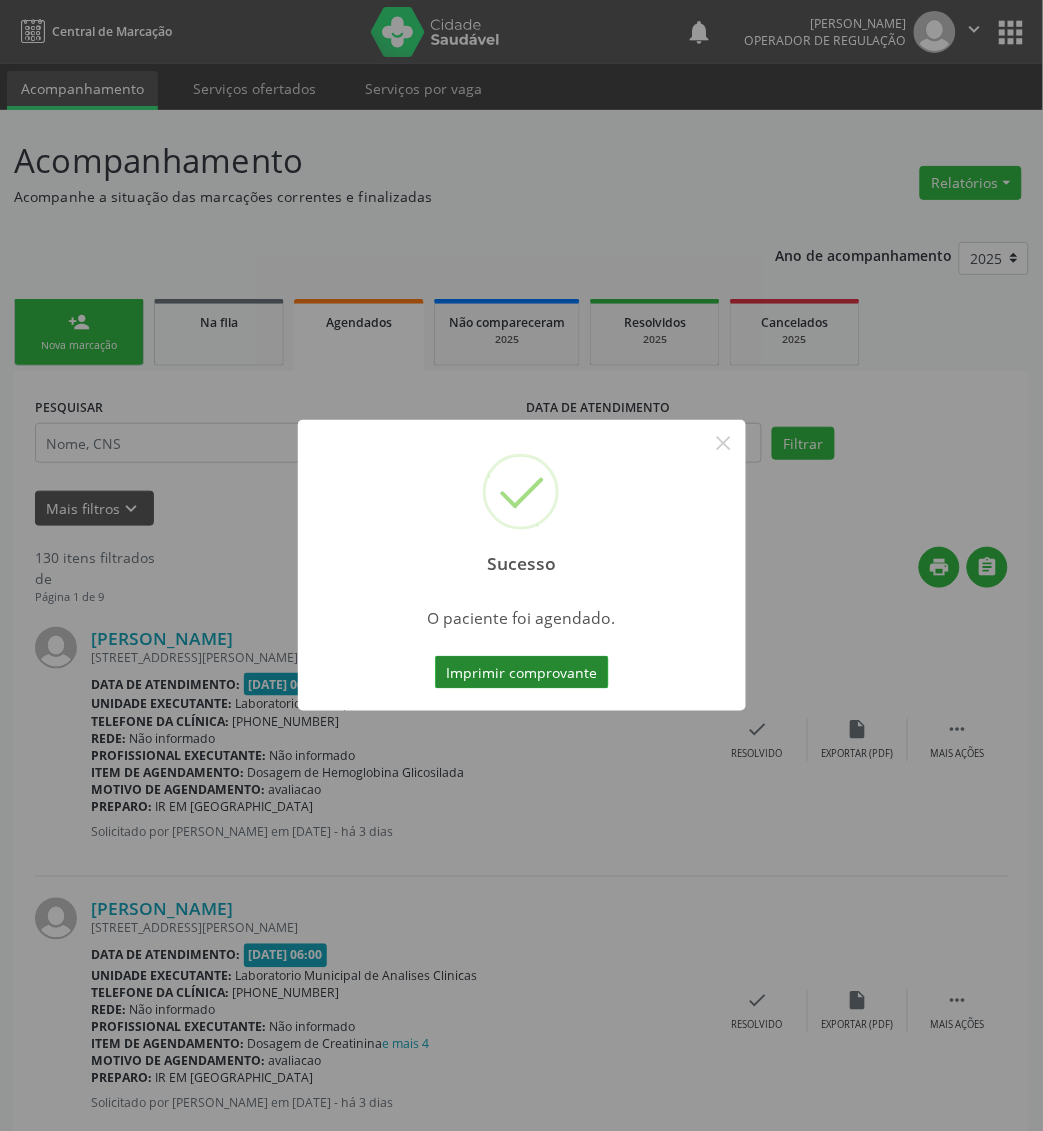 click on "Imprimir comprovante" at bounding box center [522, 673] 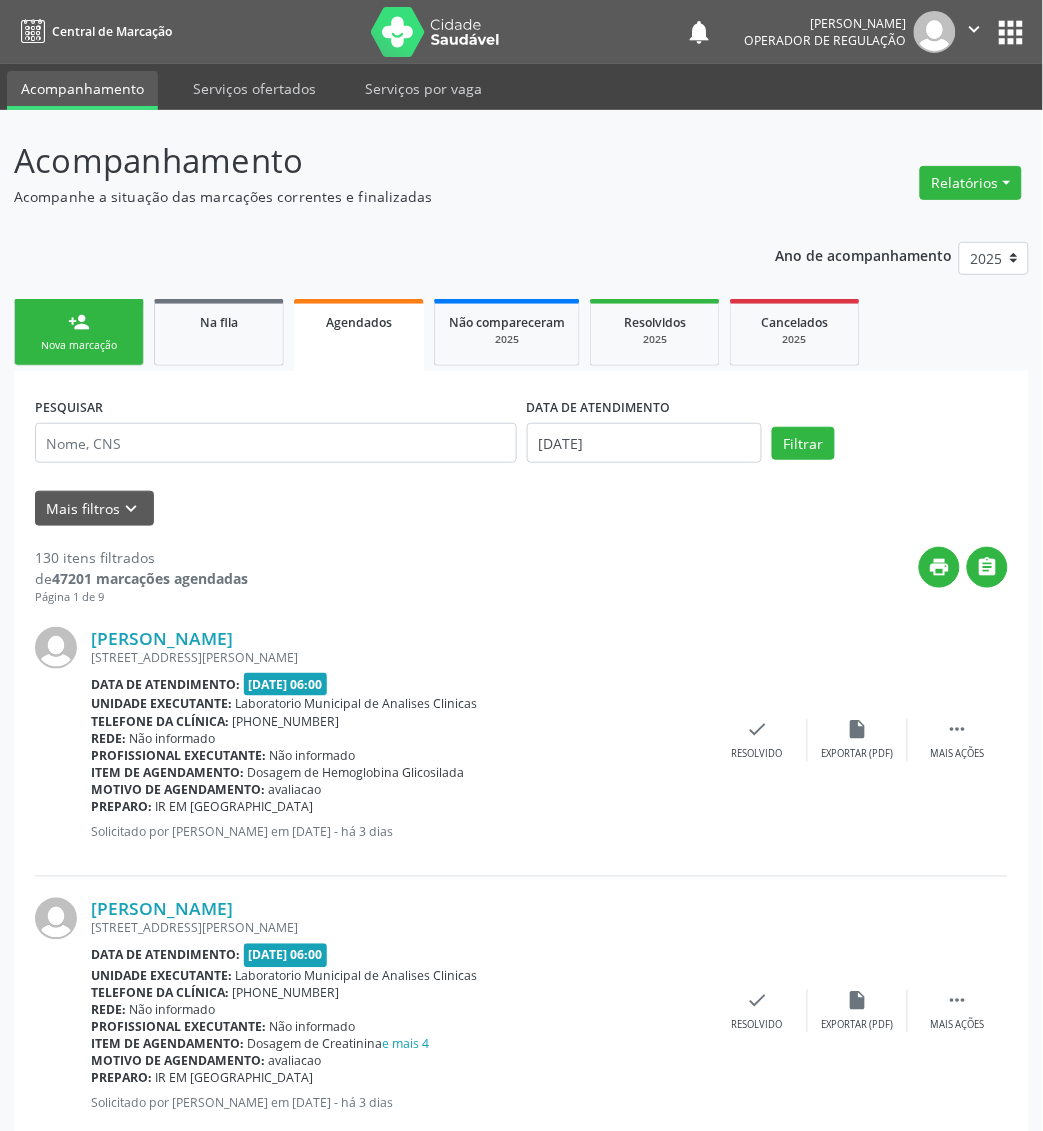 click on "Nova marcação" at bounding box center [79, 345] 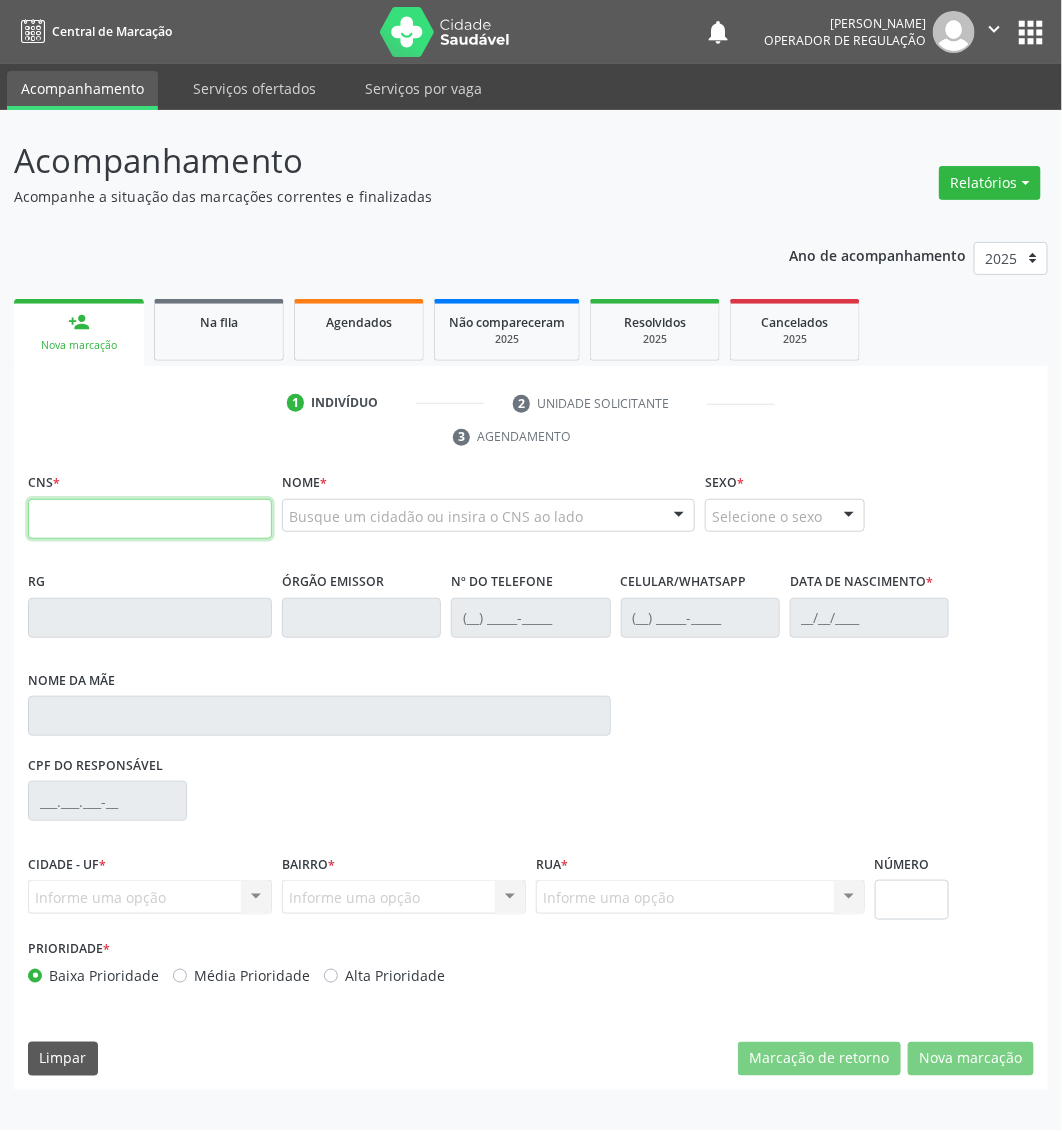 click at bounding box center [150, 519] 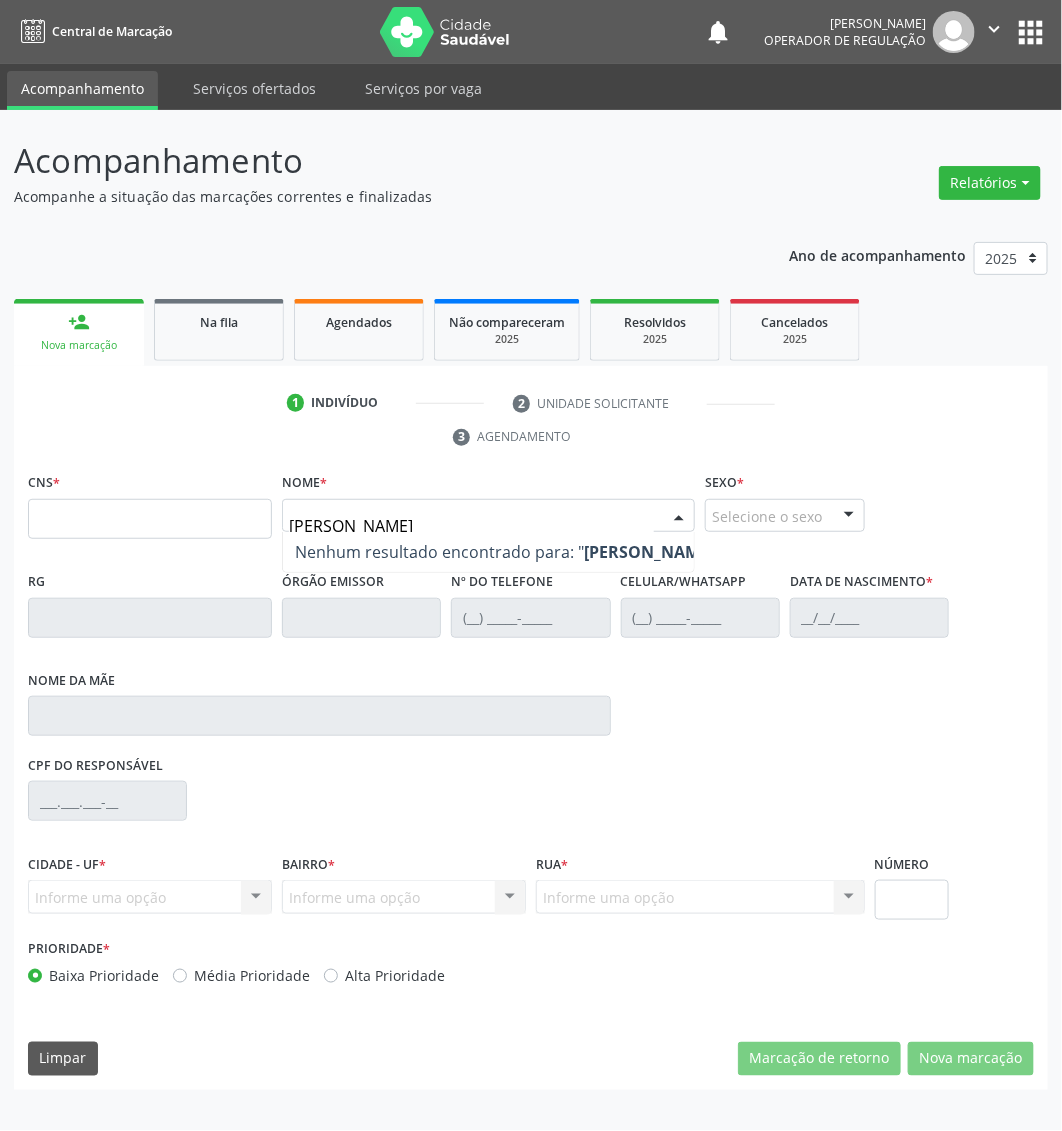 type on "benedita josefa" 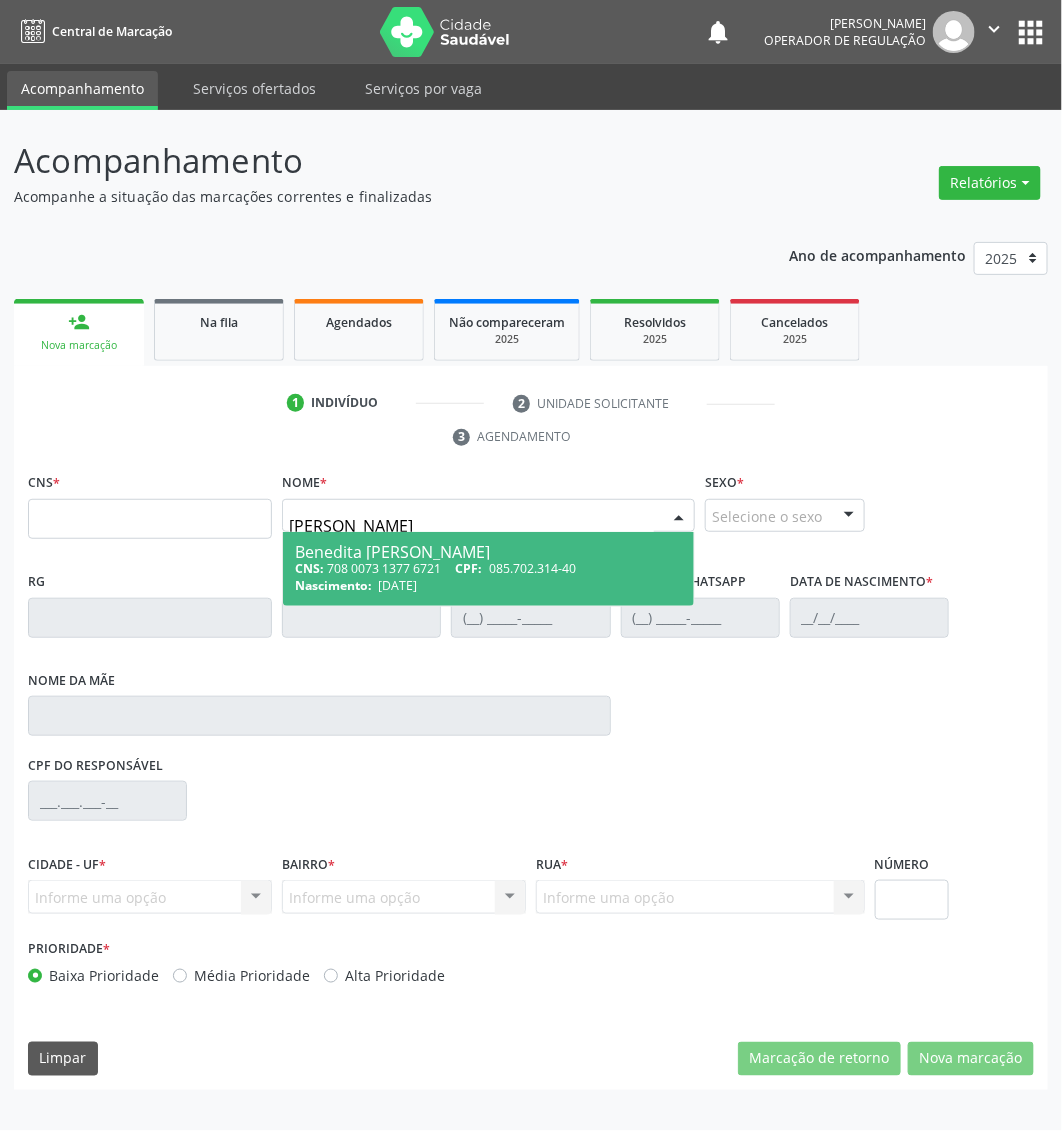 click on "CNS:
708 0073 1377 6721
CPF:
085.702.314-40" at bounding box center (488, 568) 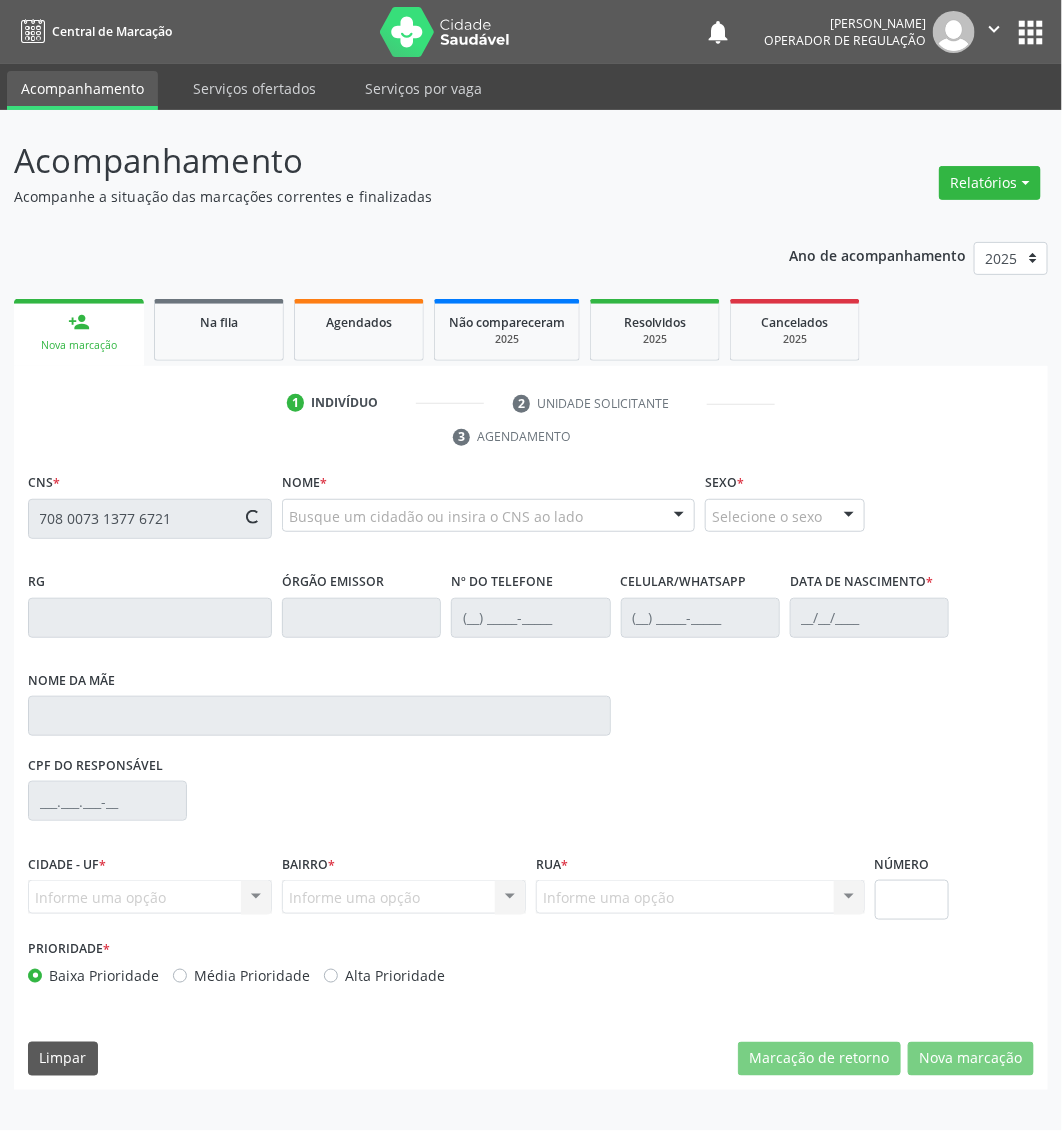 type on "708 0073 1377 6721" 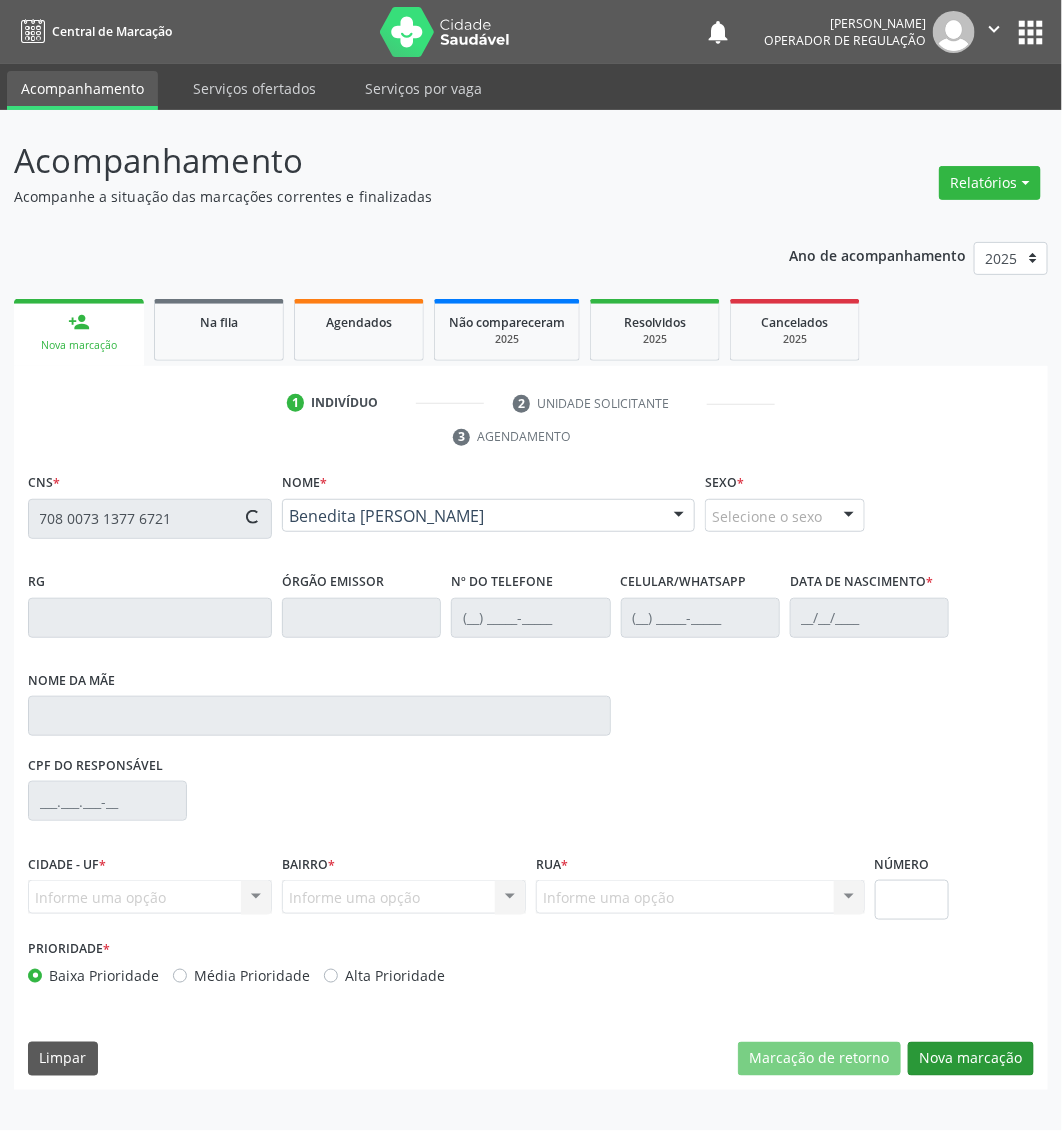 type on "[PHONE_NUMBER]" 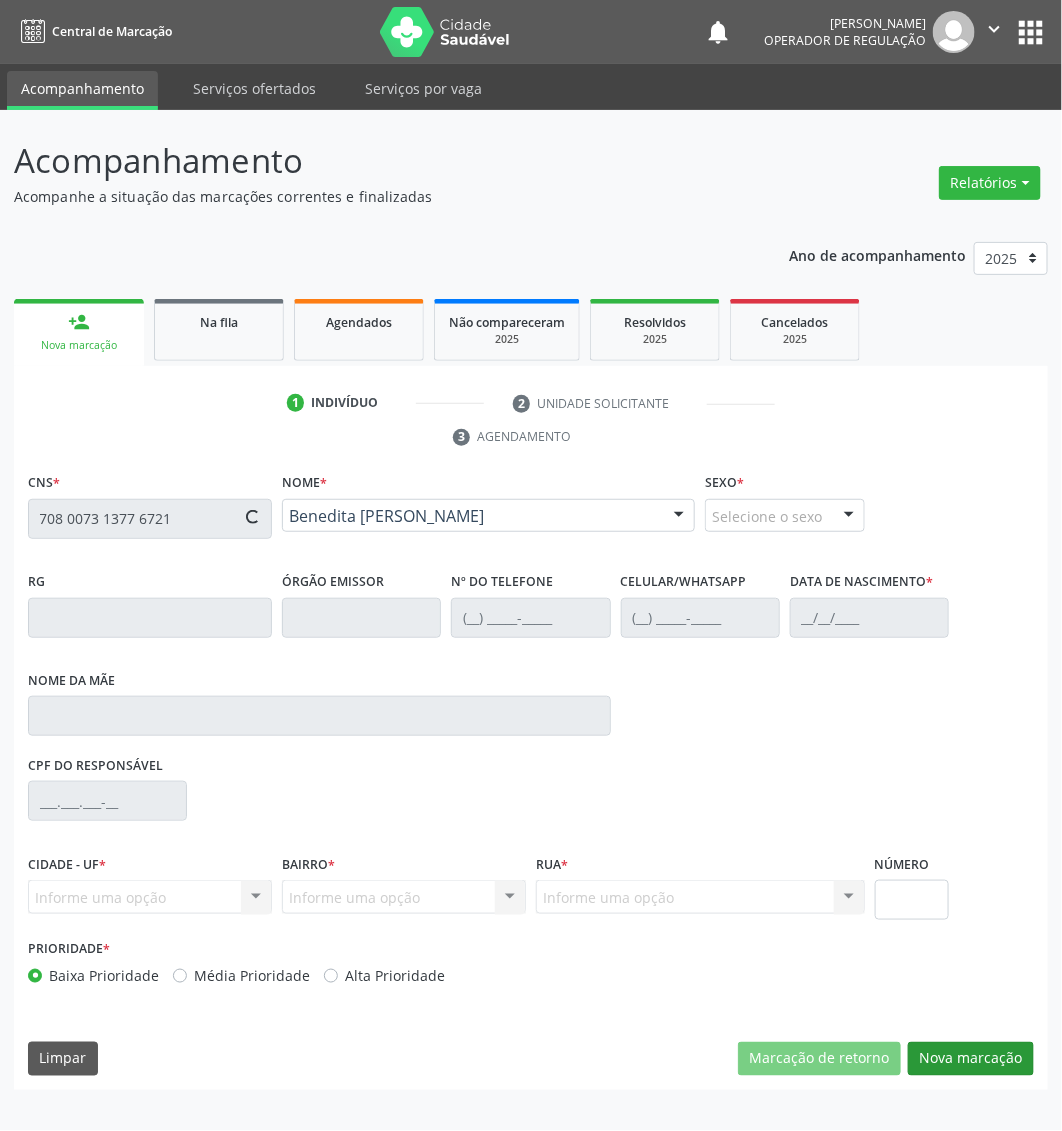 type on "[DATE]" 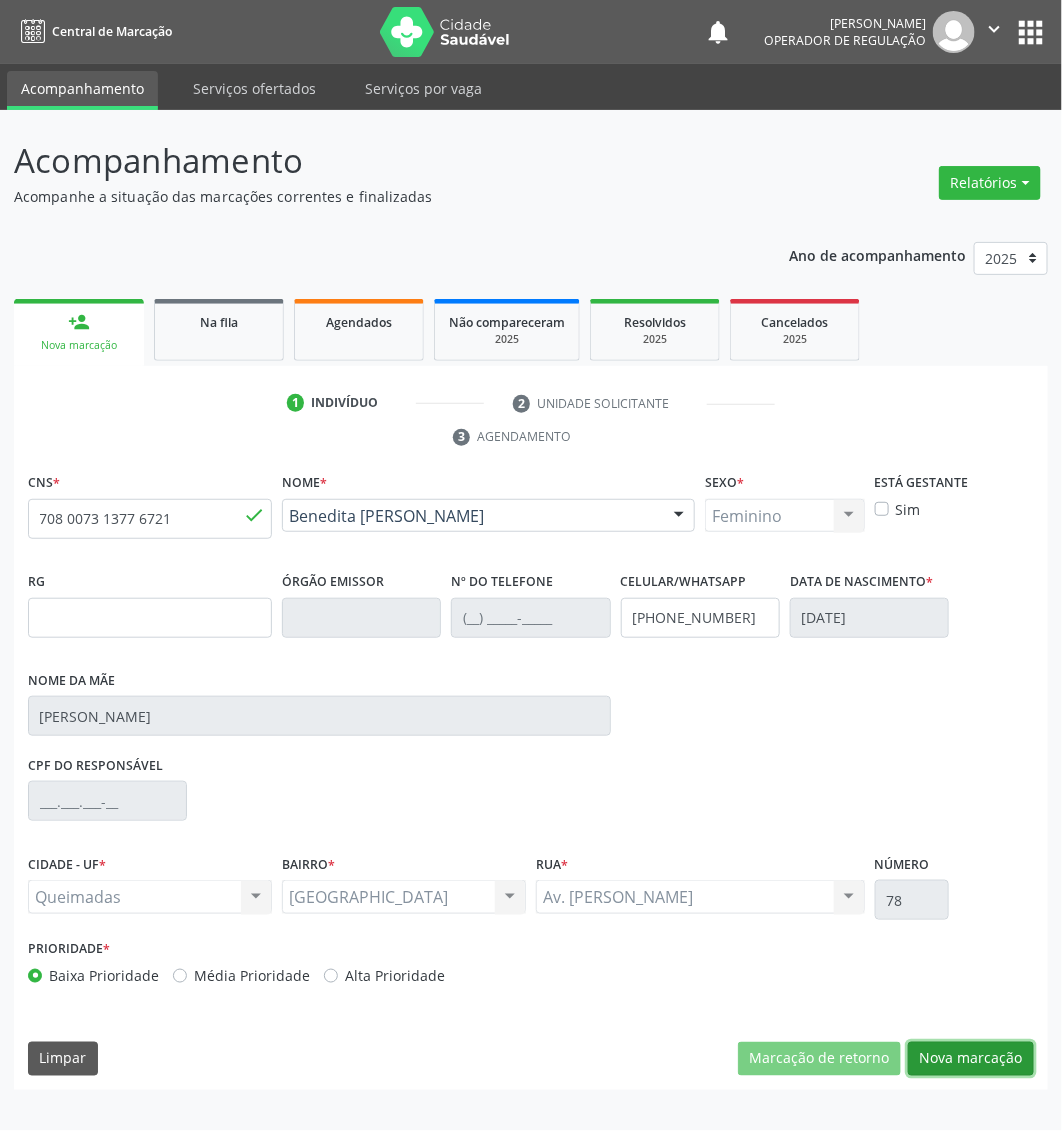 click on "Nova marcação" at bounding box center (971, 1059) 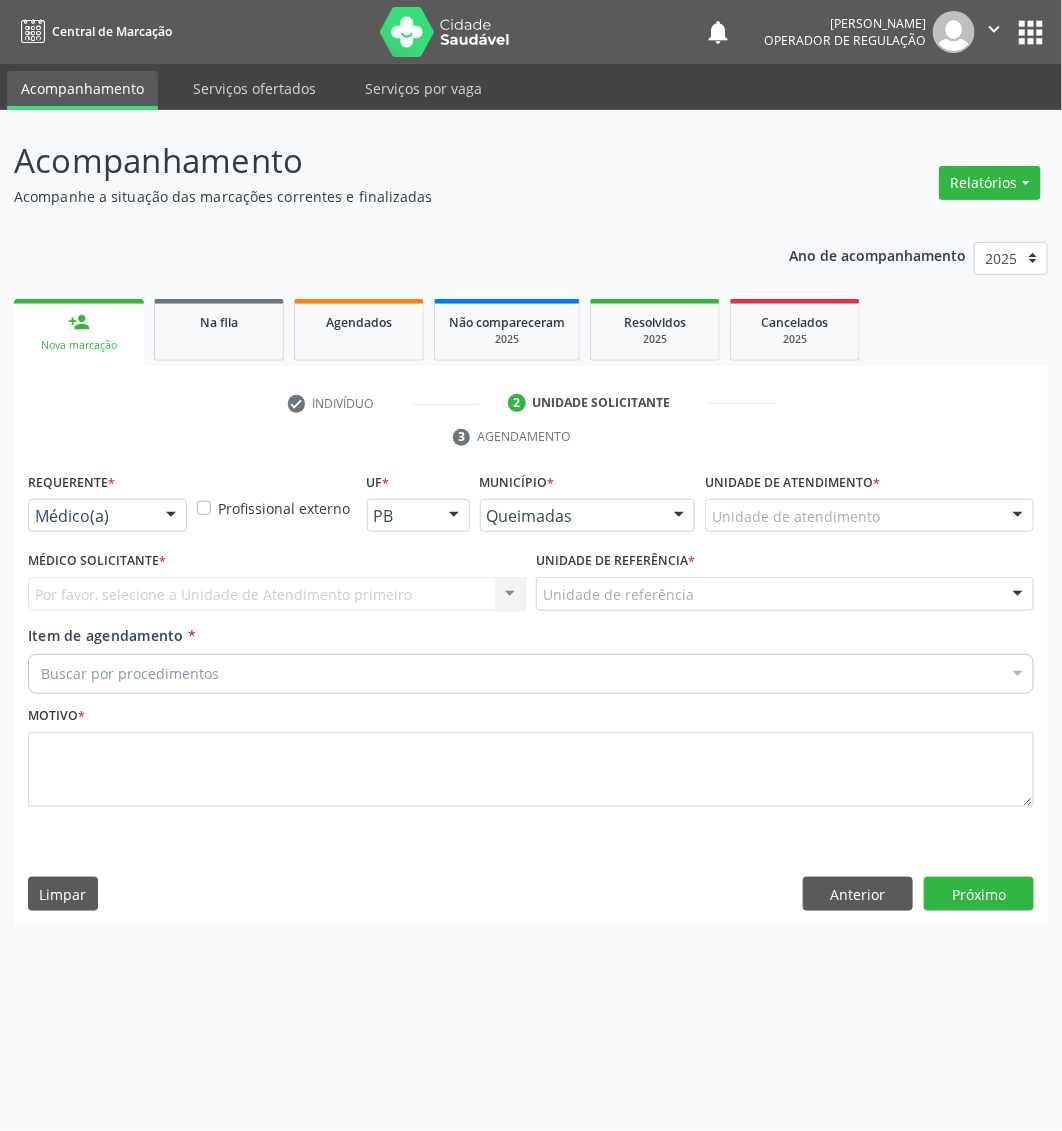 click at bounding box center [171, 517] 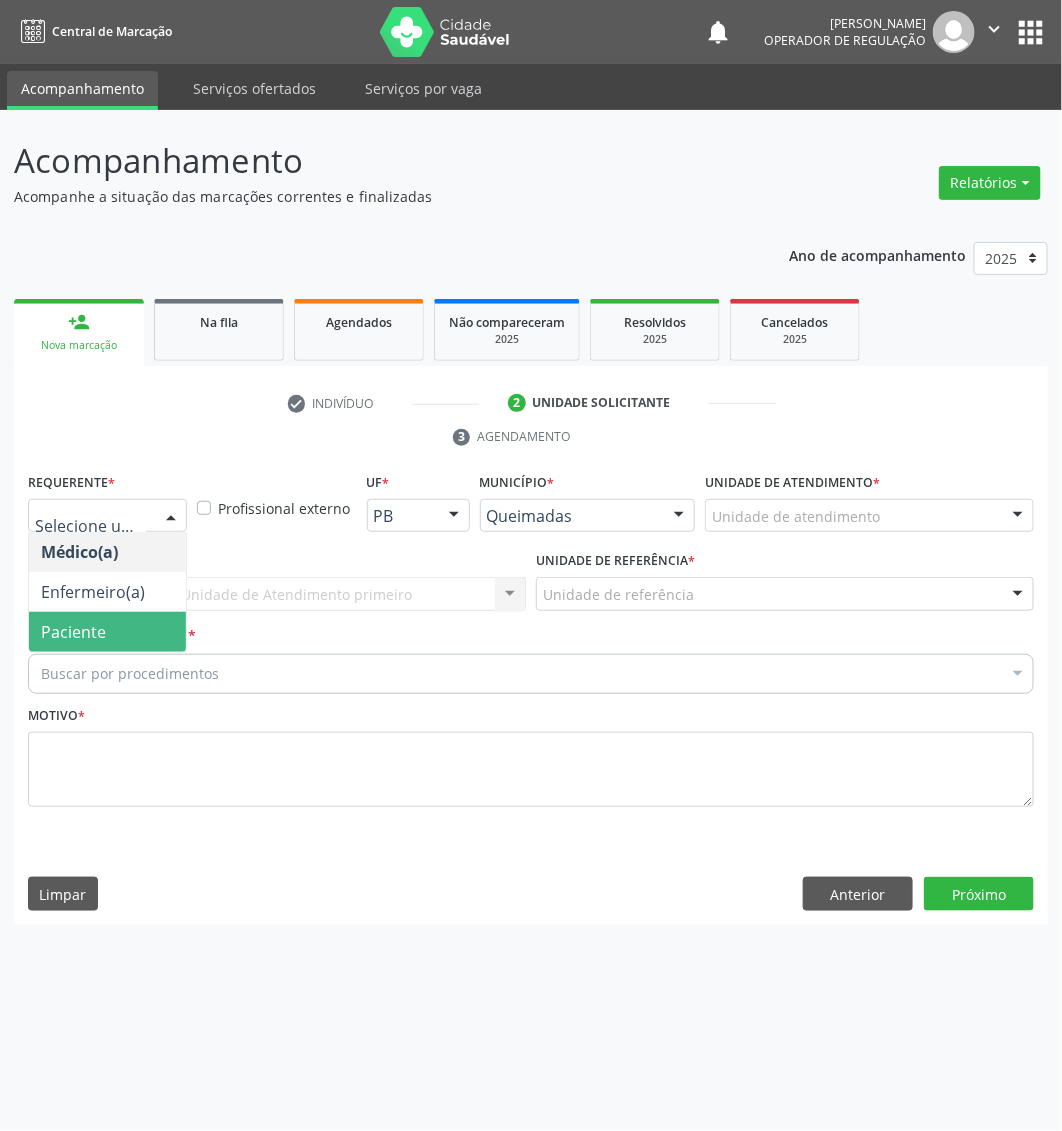 click on "Paciente" at bounding box center (107, 632) 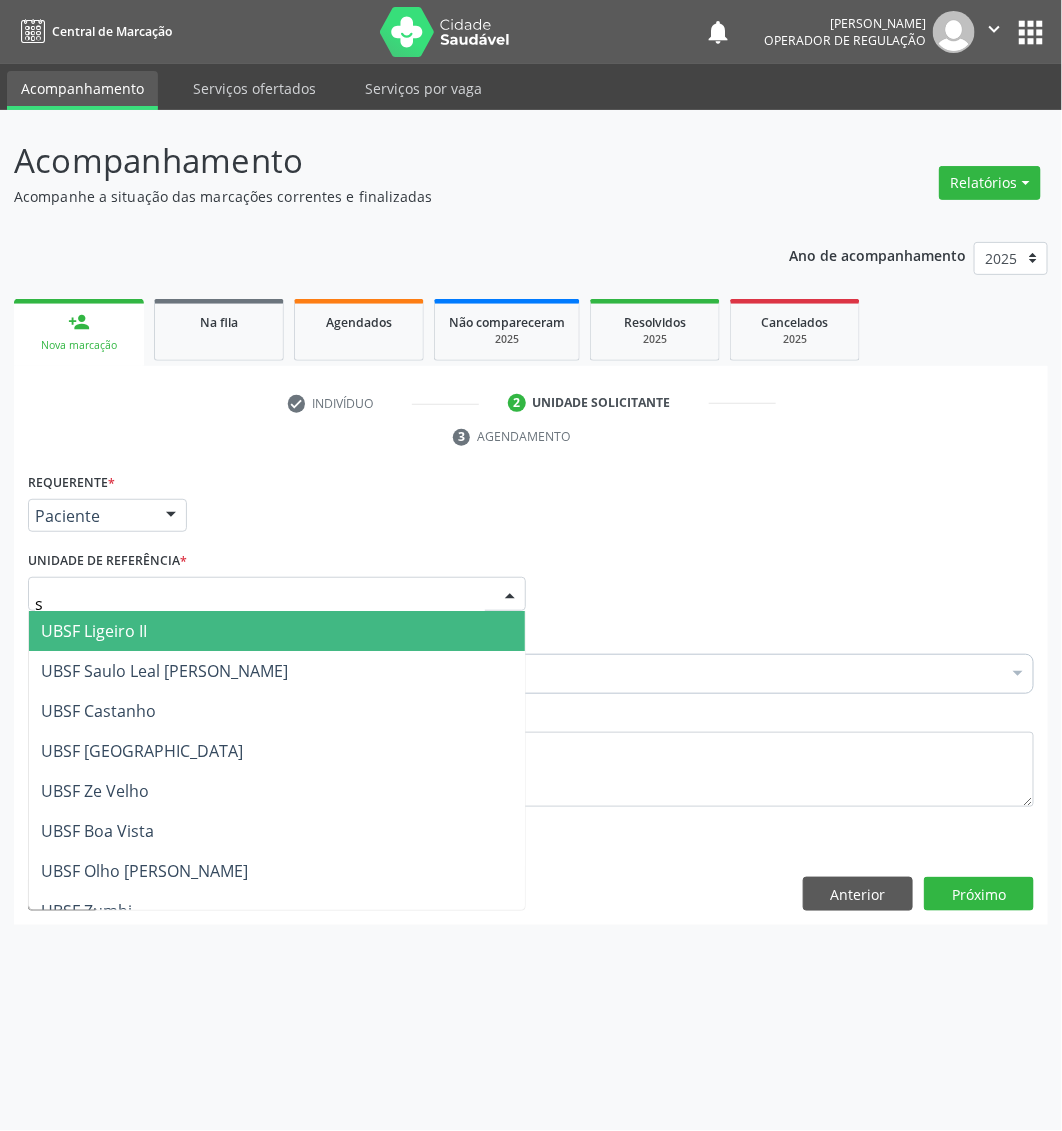 type on "sa" 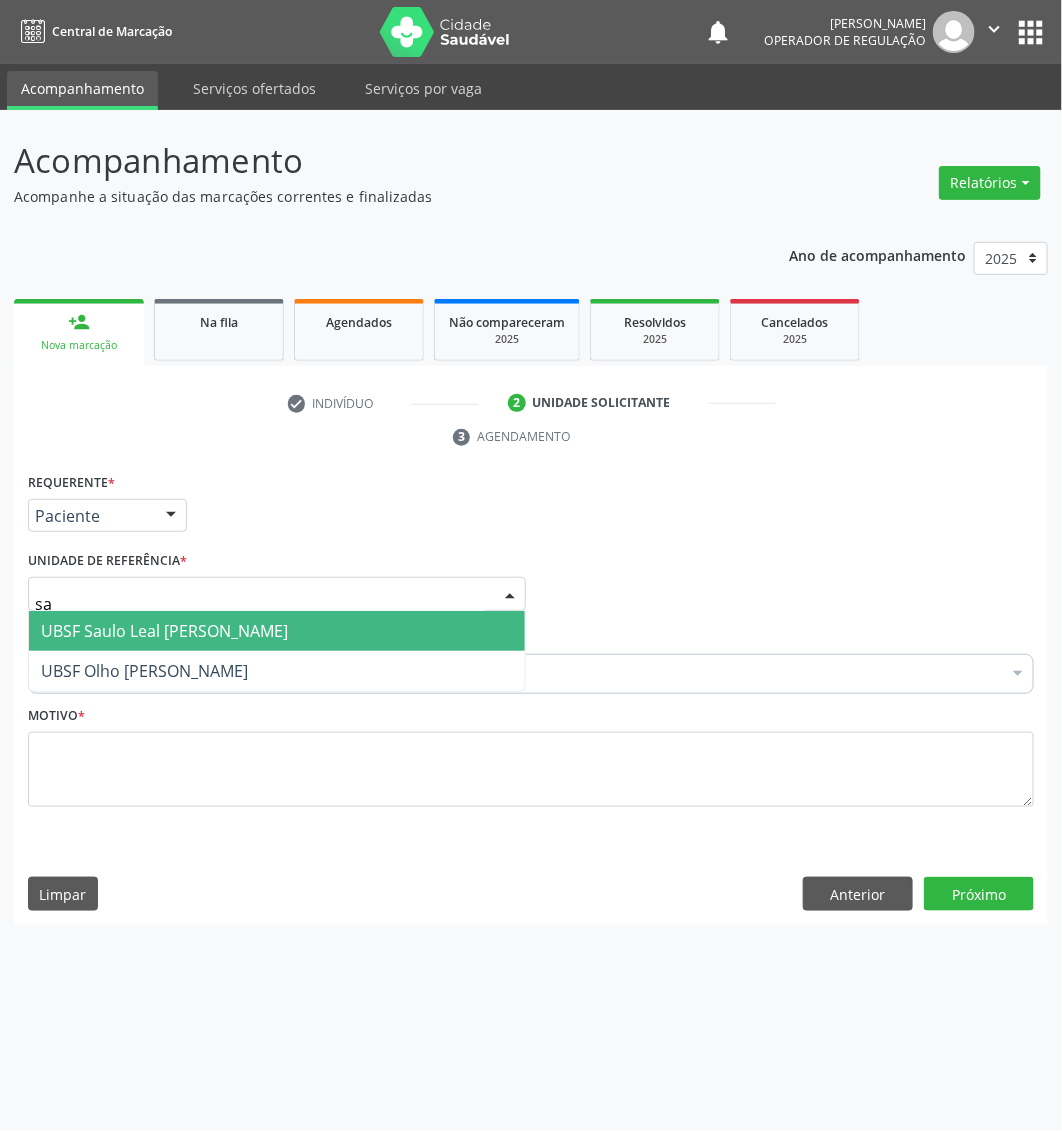click on "UBSF Saulo Leal [PERSON_NAME]" at bounding box center (277, 631) 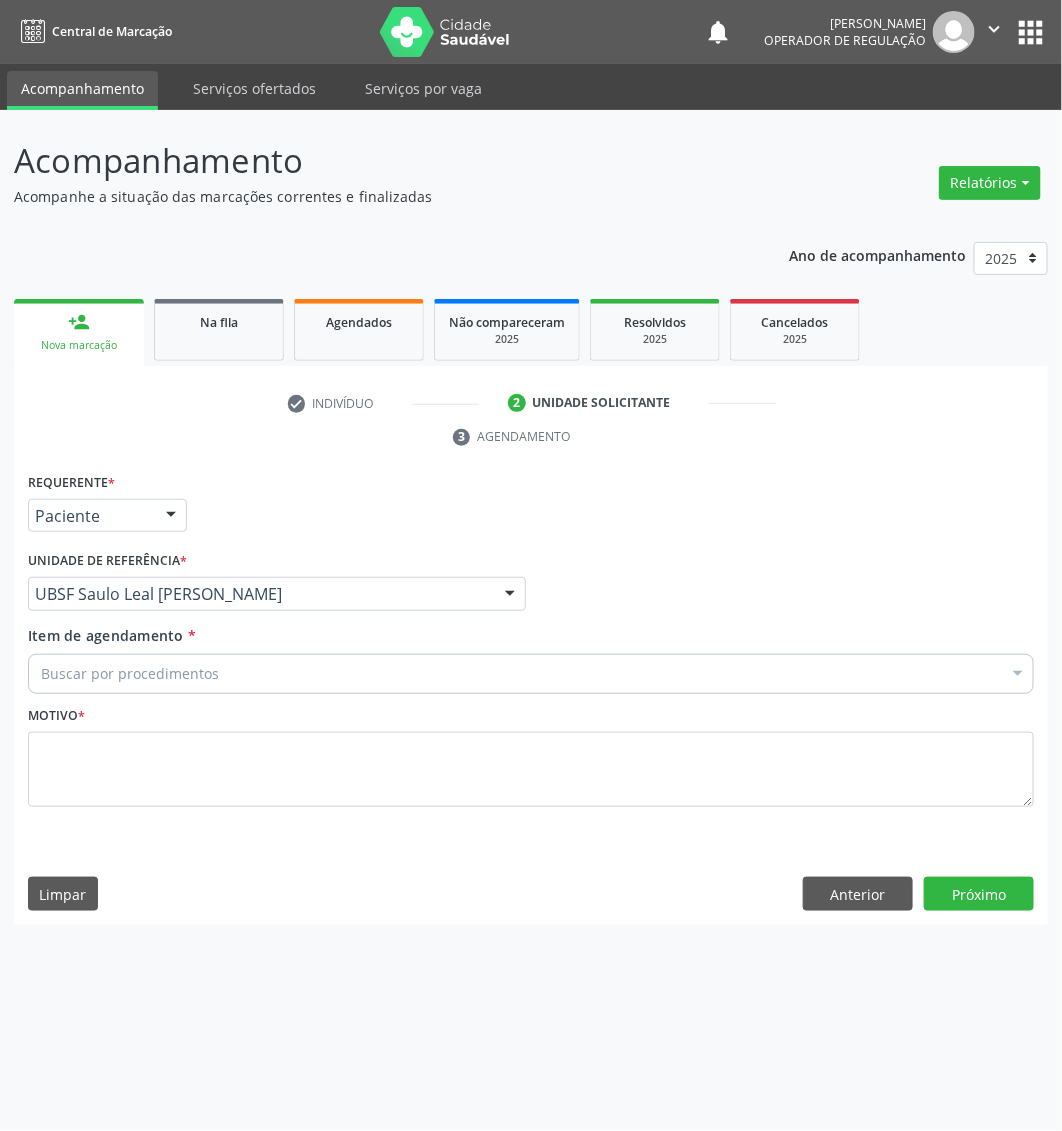 click on "Buscar por procedimentos" at bounding box center [531, 674] 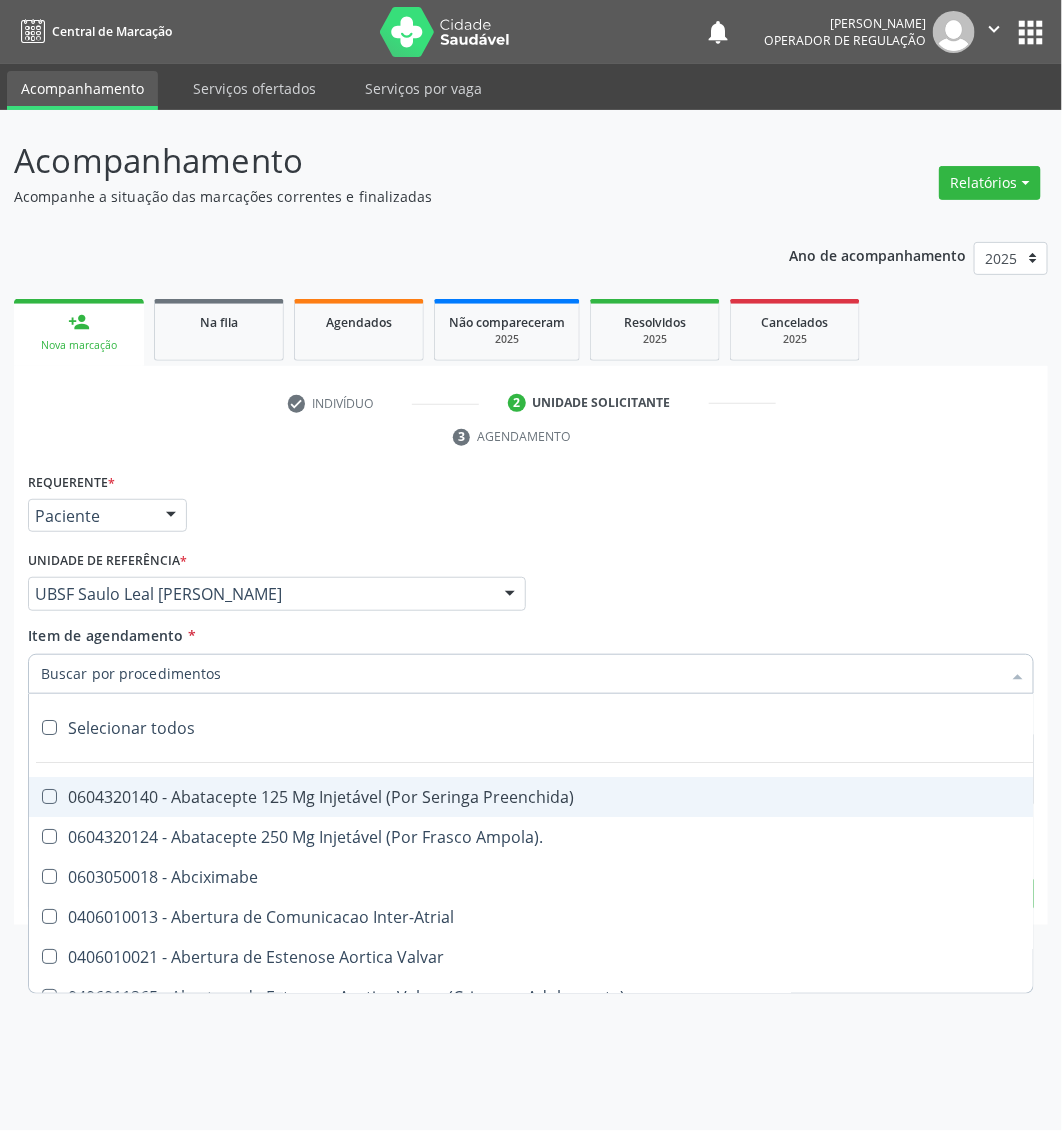 click on "Item de agendamento
*" at bounding box center [521, 674] 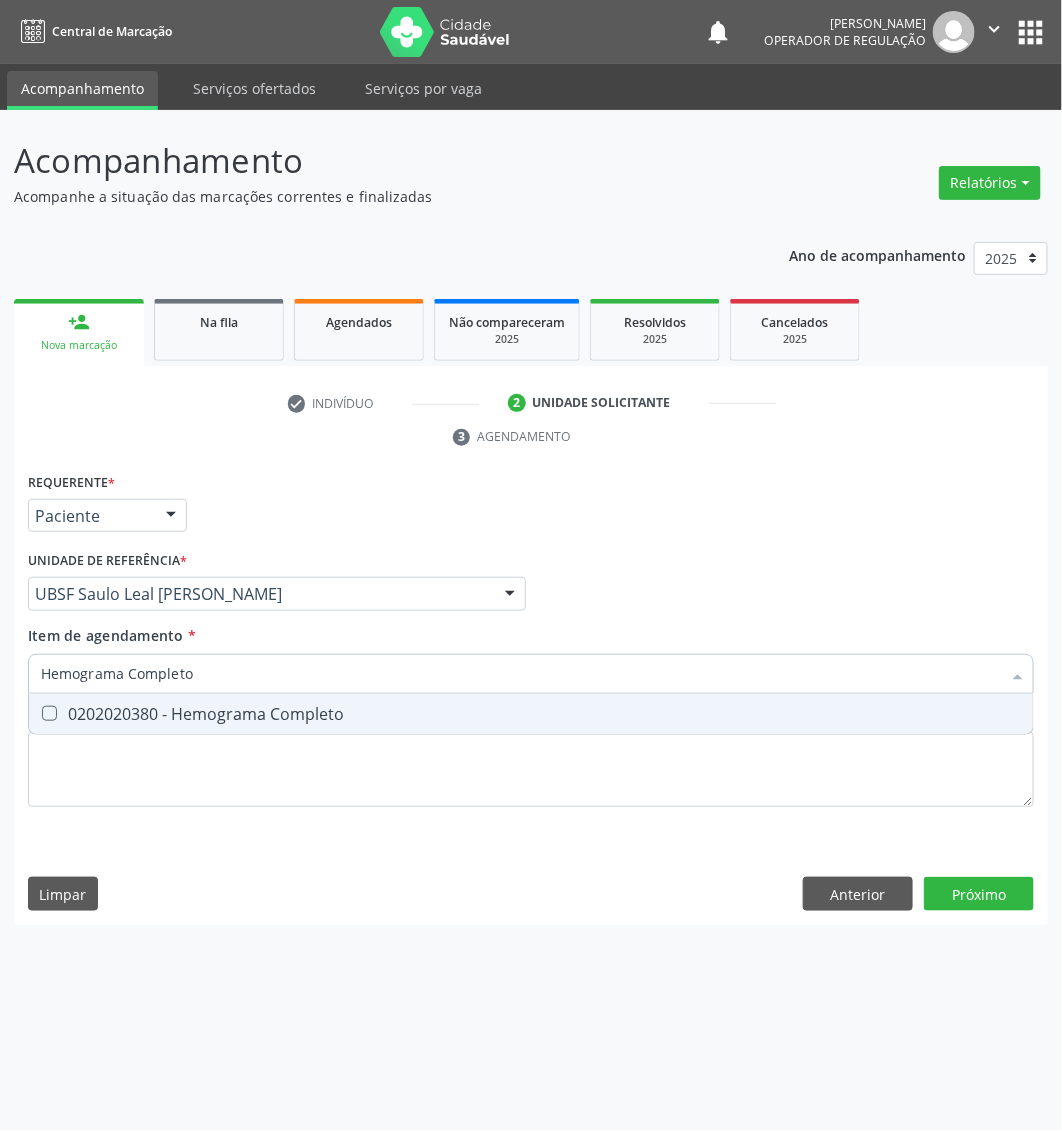 click on "0202020380 - Hemograma Completo" at bounding box center (531, 714) 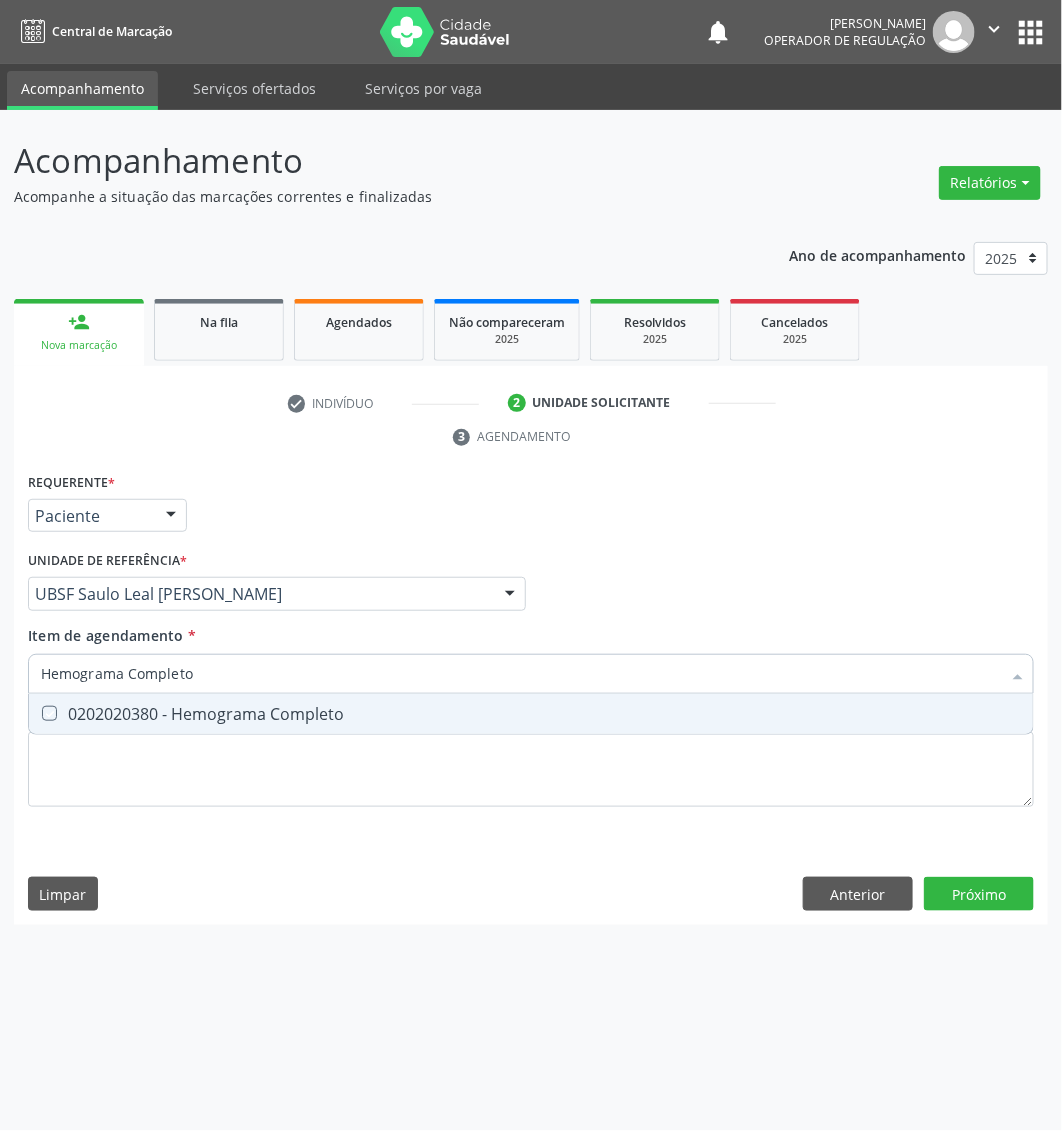 checkbox on "true" 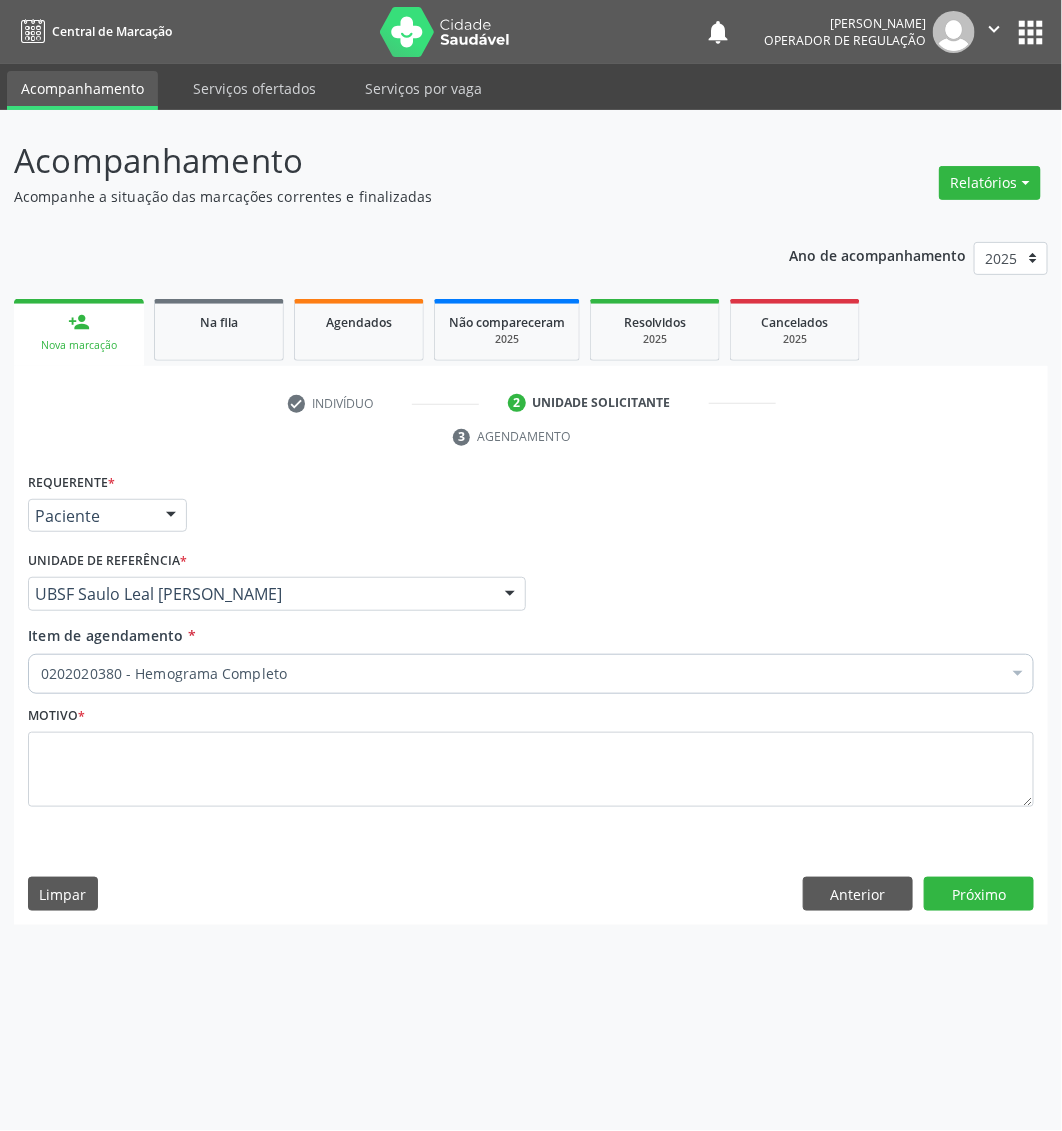 click on "0202020380 - Hemograma Completo" at bounding box center [531, 674] 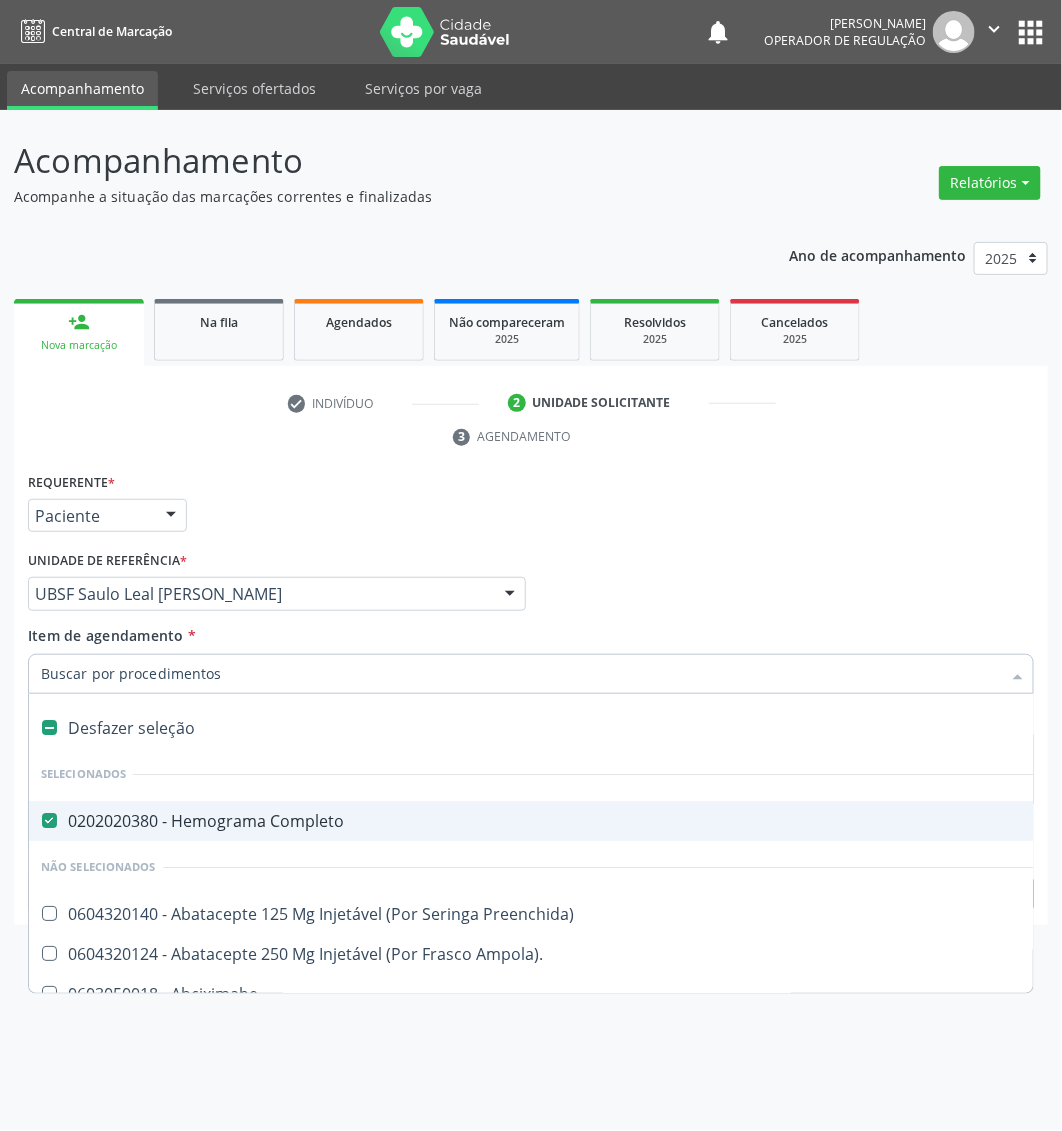 paste on "dosagem de acido urico" 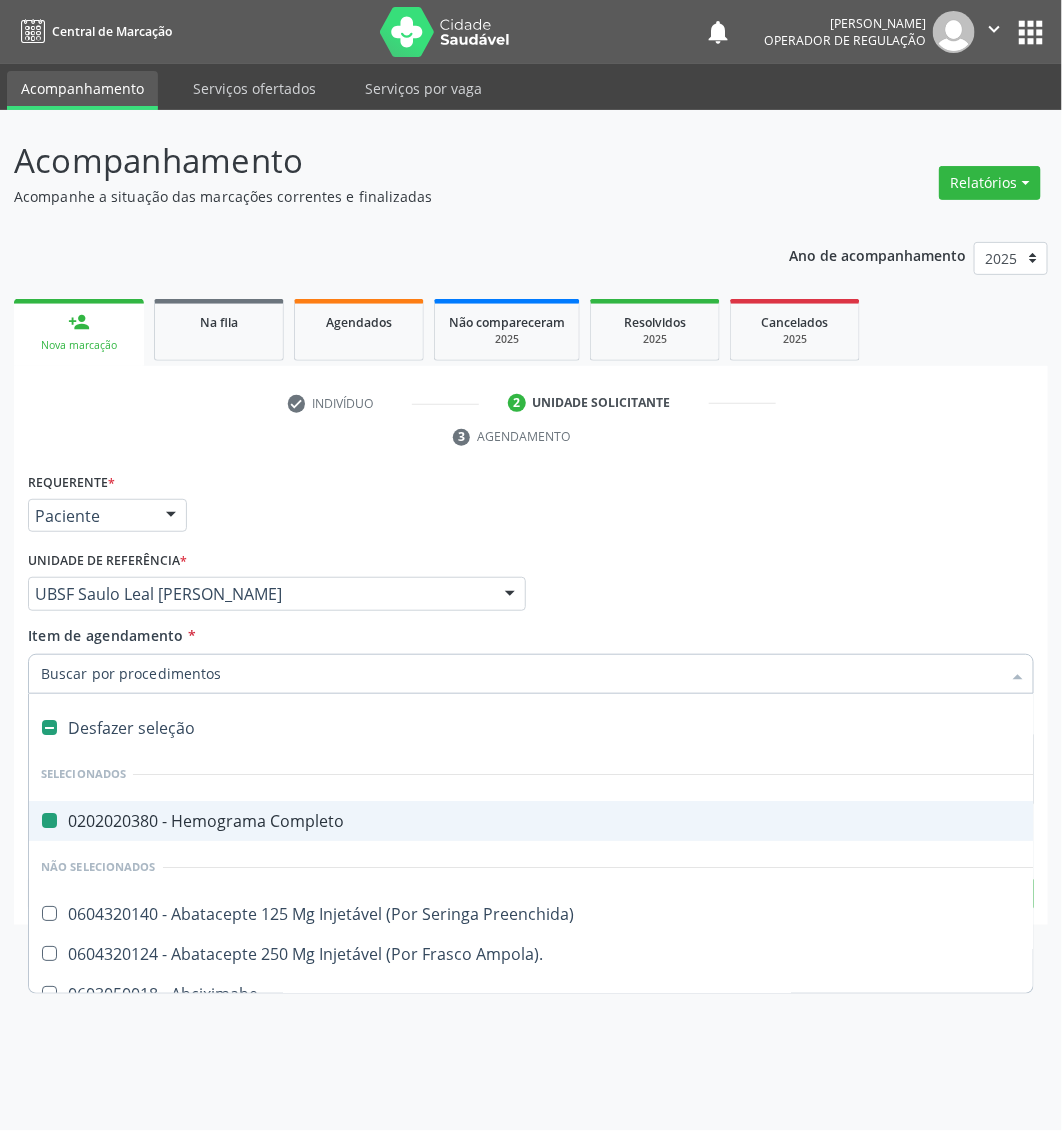 type on "dosagem de acido urico" 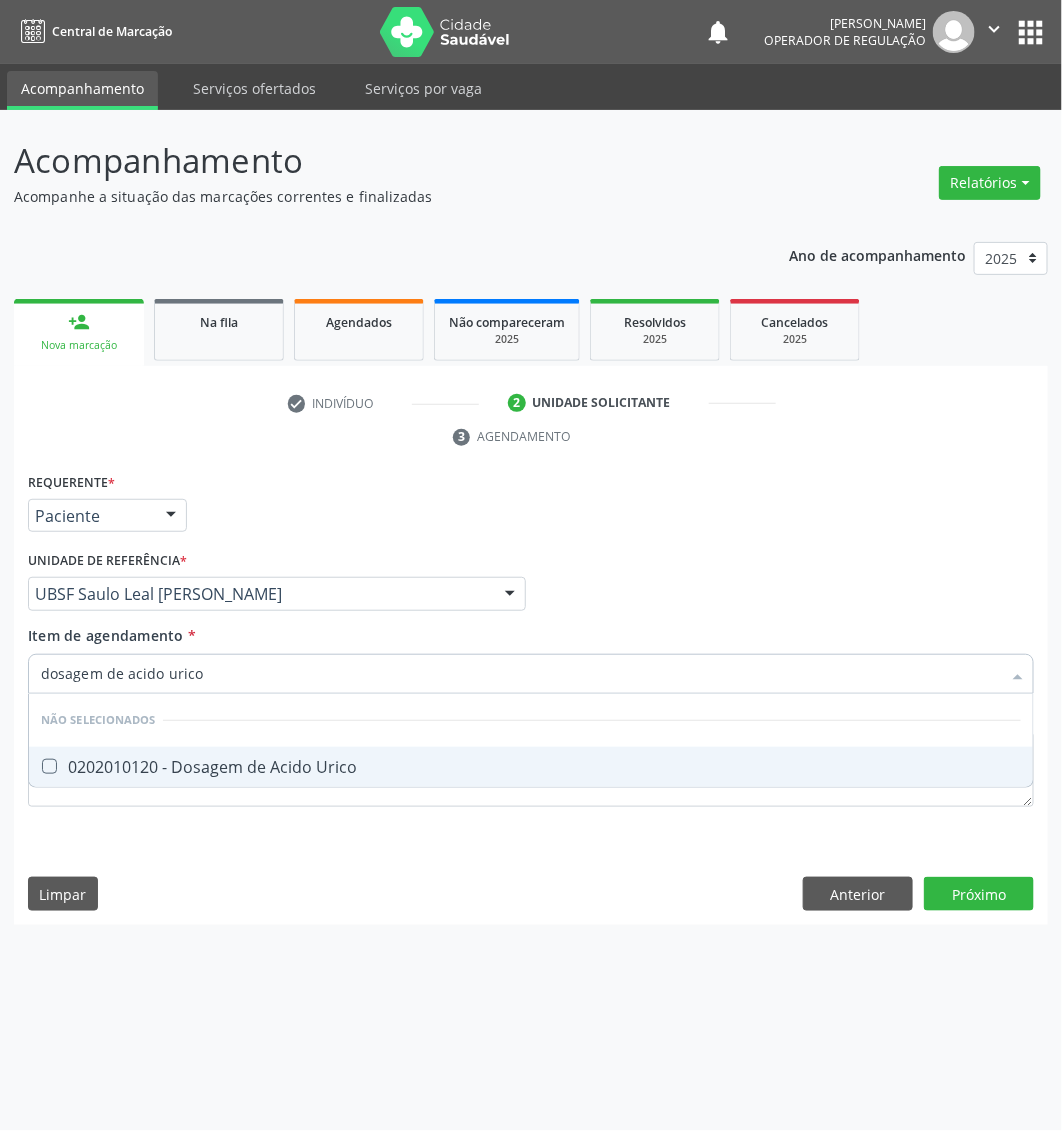 click on "0202010120 - Dosagem de Acido Urico" at bounding box center [531, 767] 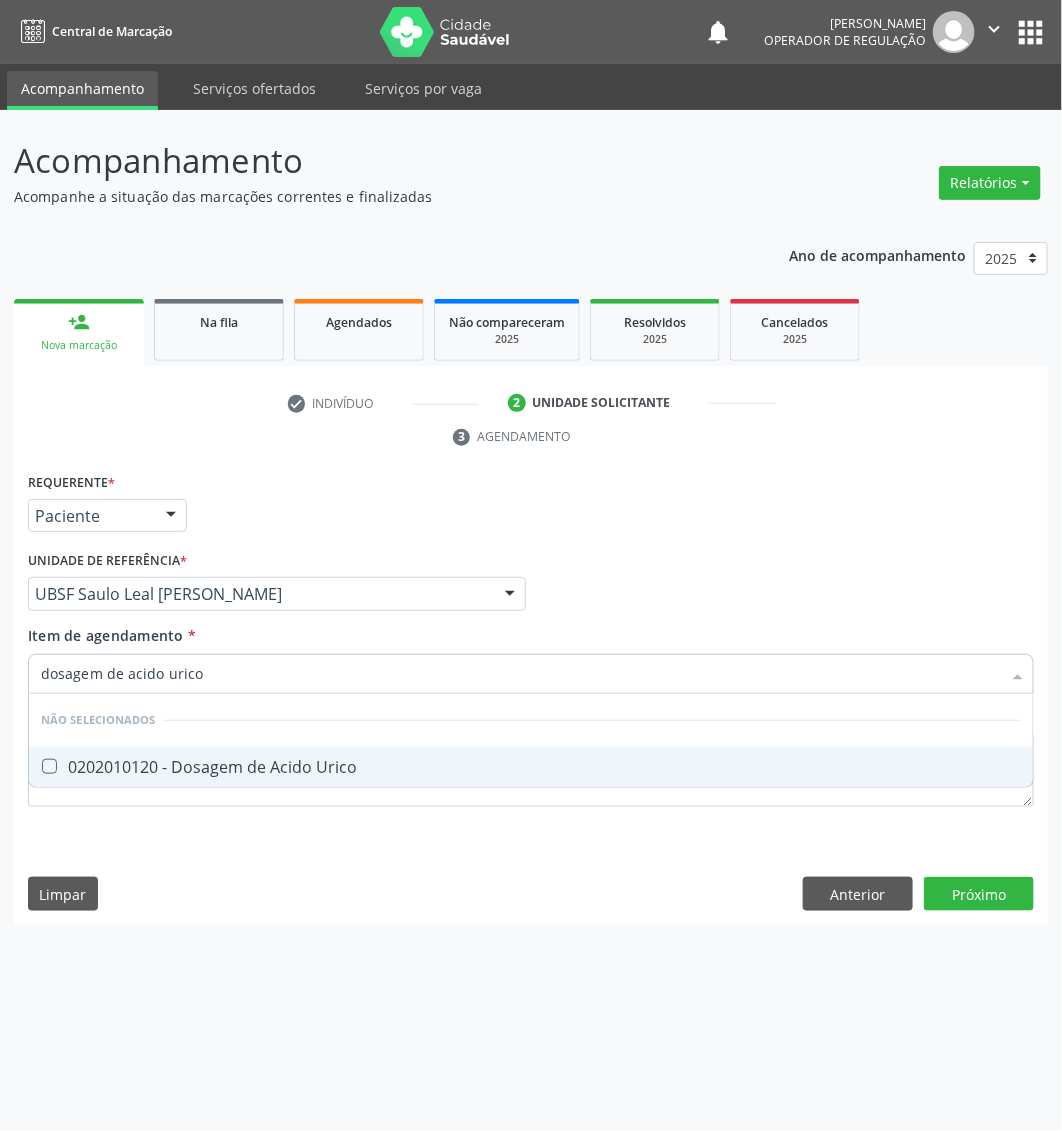 checkbox on "true" 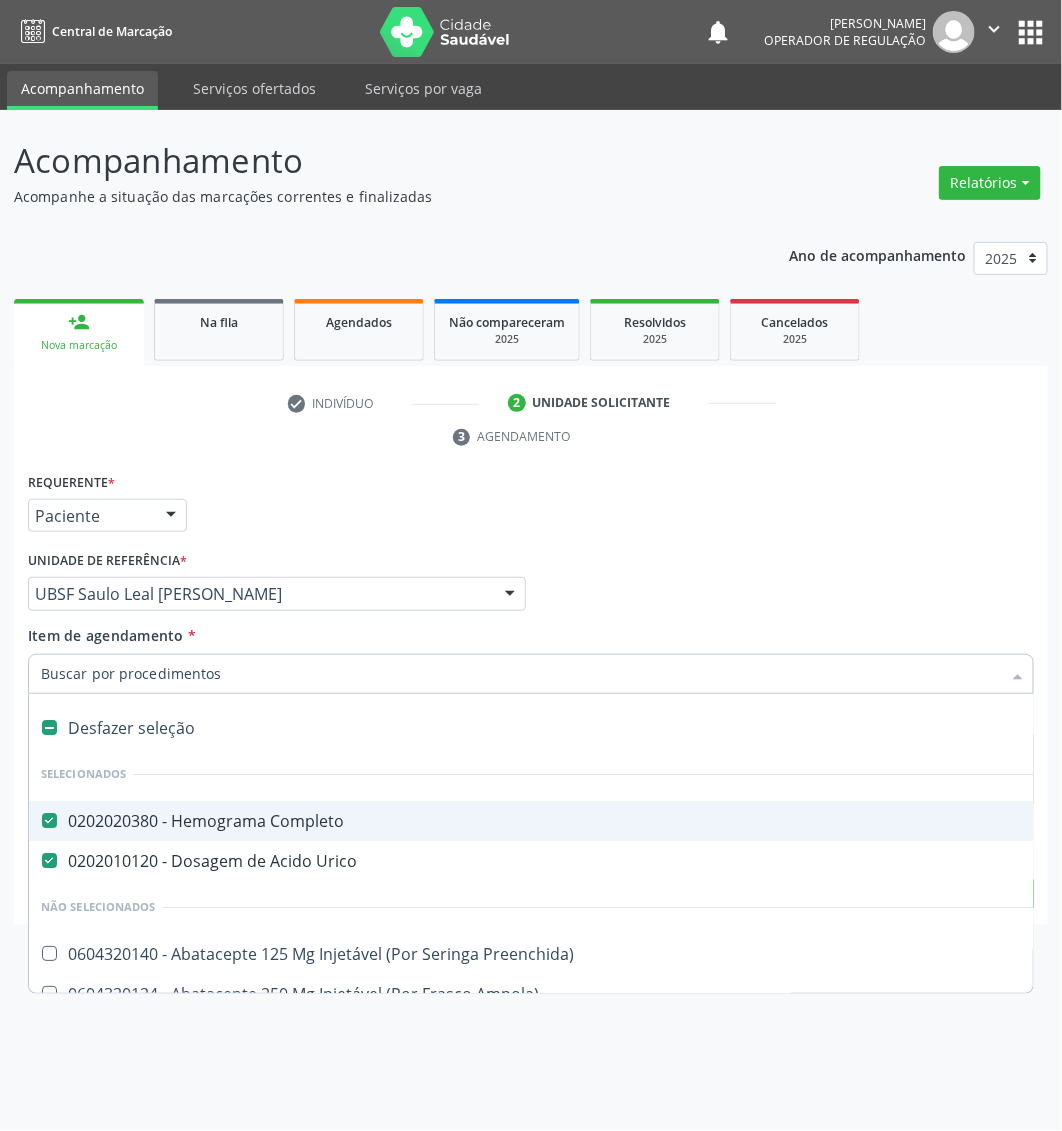 paste on "Dosagem de Creatinina" 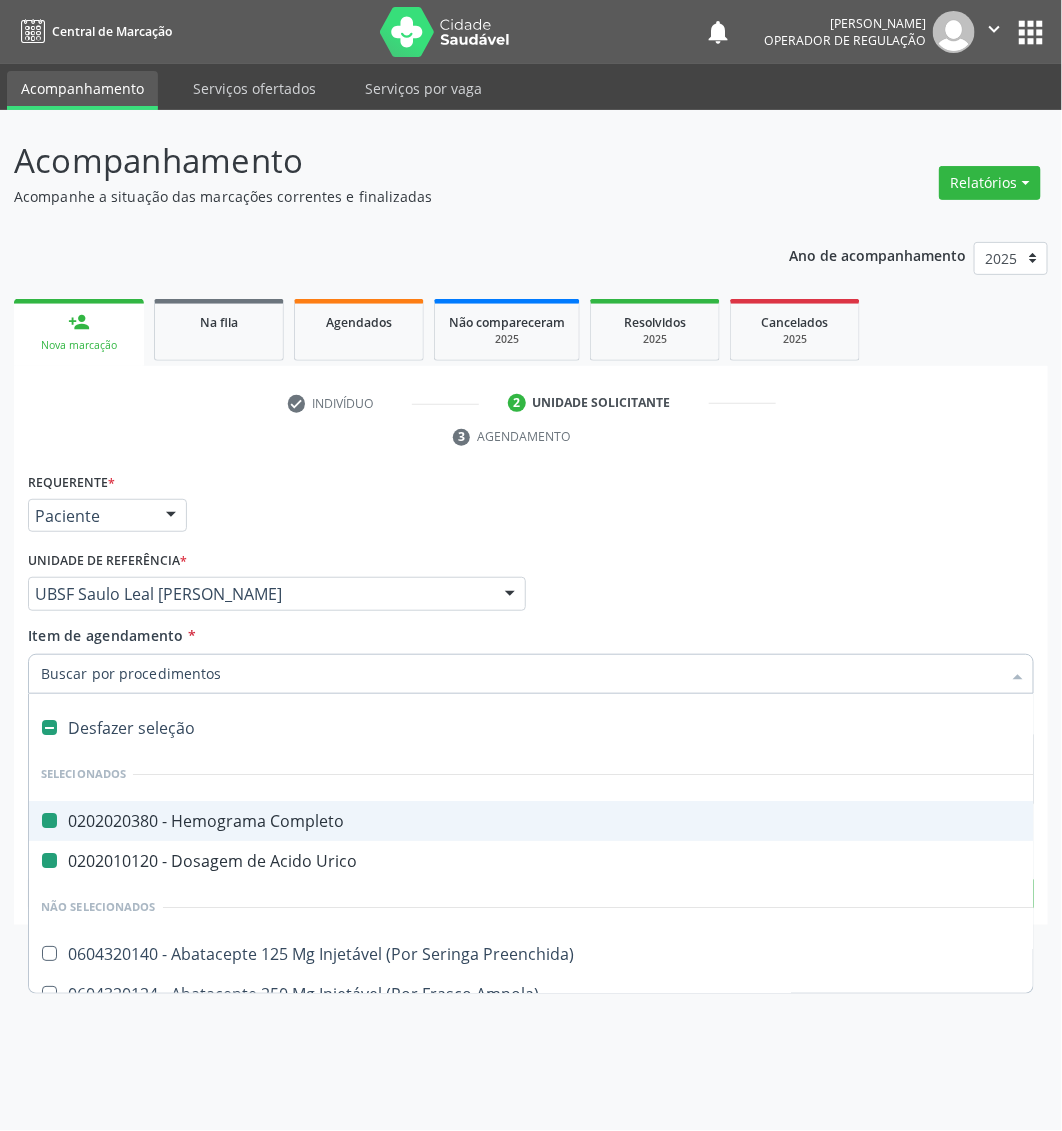 type on "Dosagem de Creatinina" 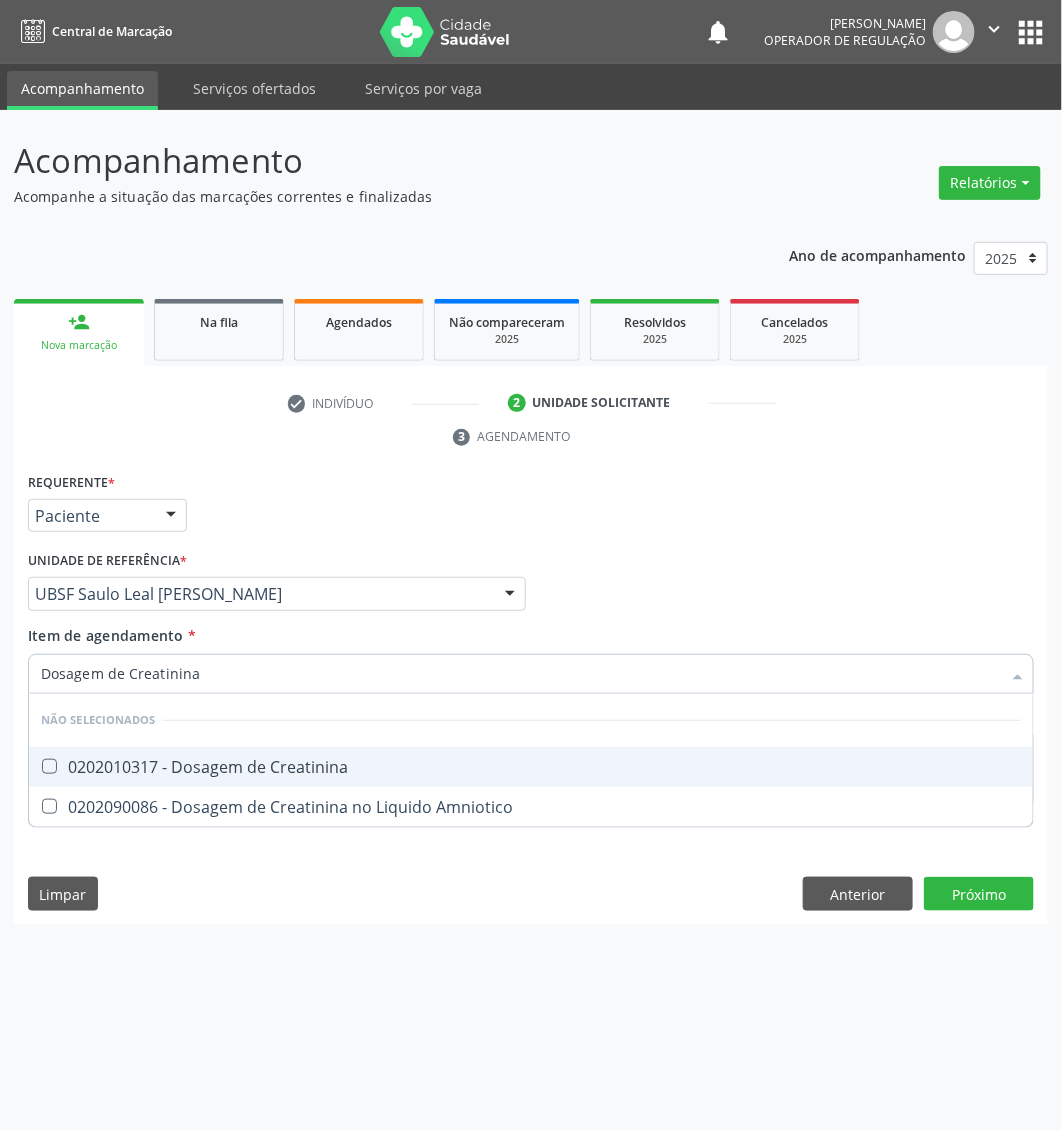 click on "0202010317 - Dosagem de Creatinina" at bounding box center (531, 767) 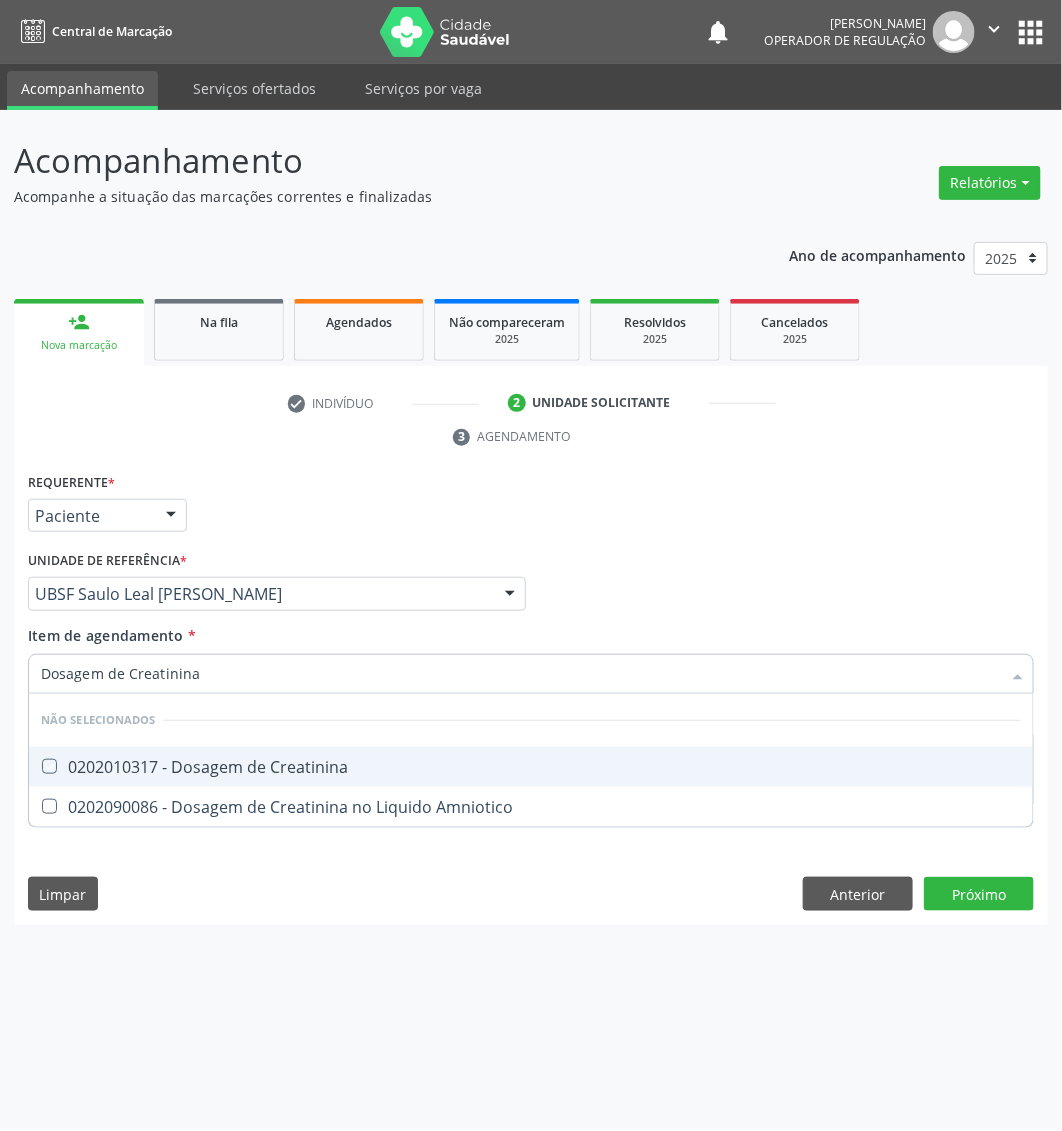 checkbox on "true" 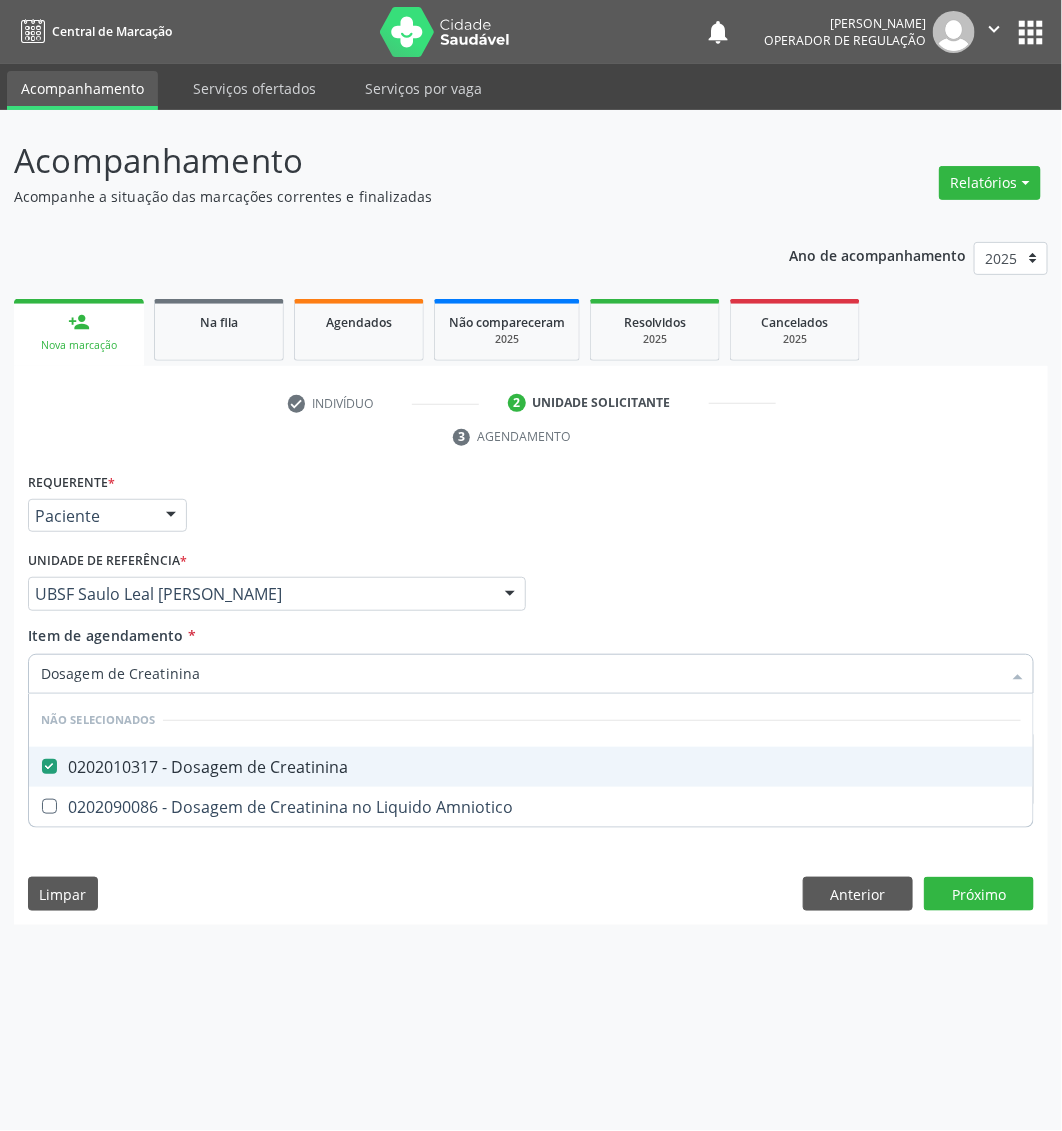 type on "Dosagem de Creatinina" 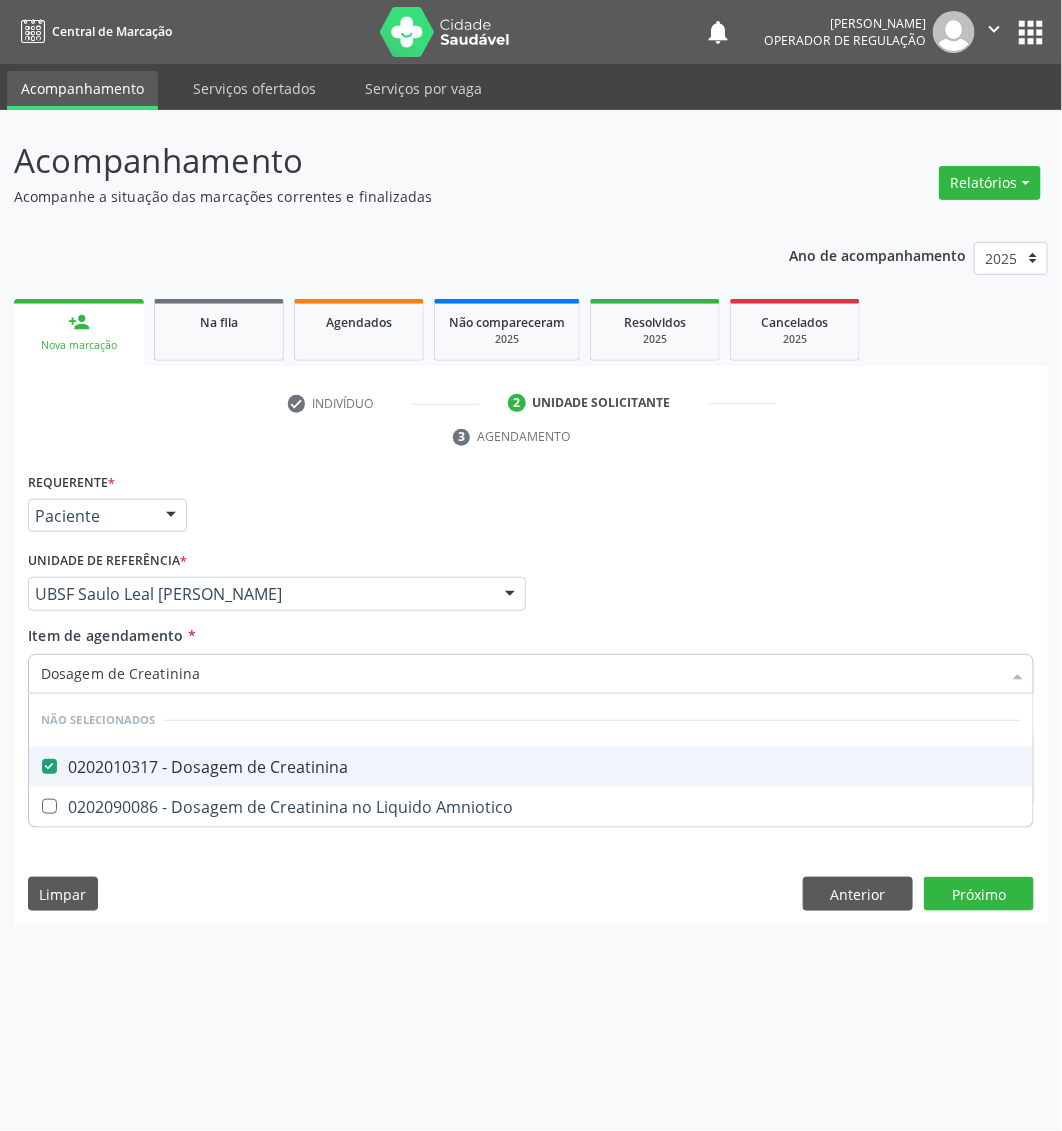 type 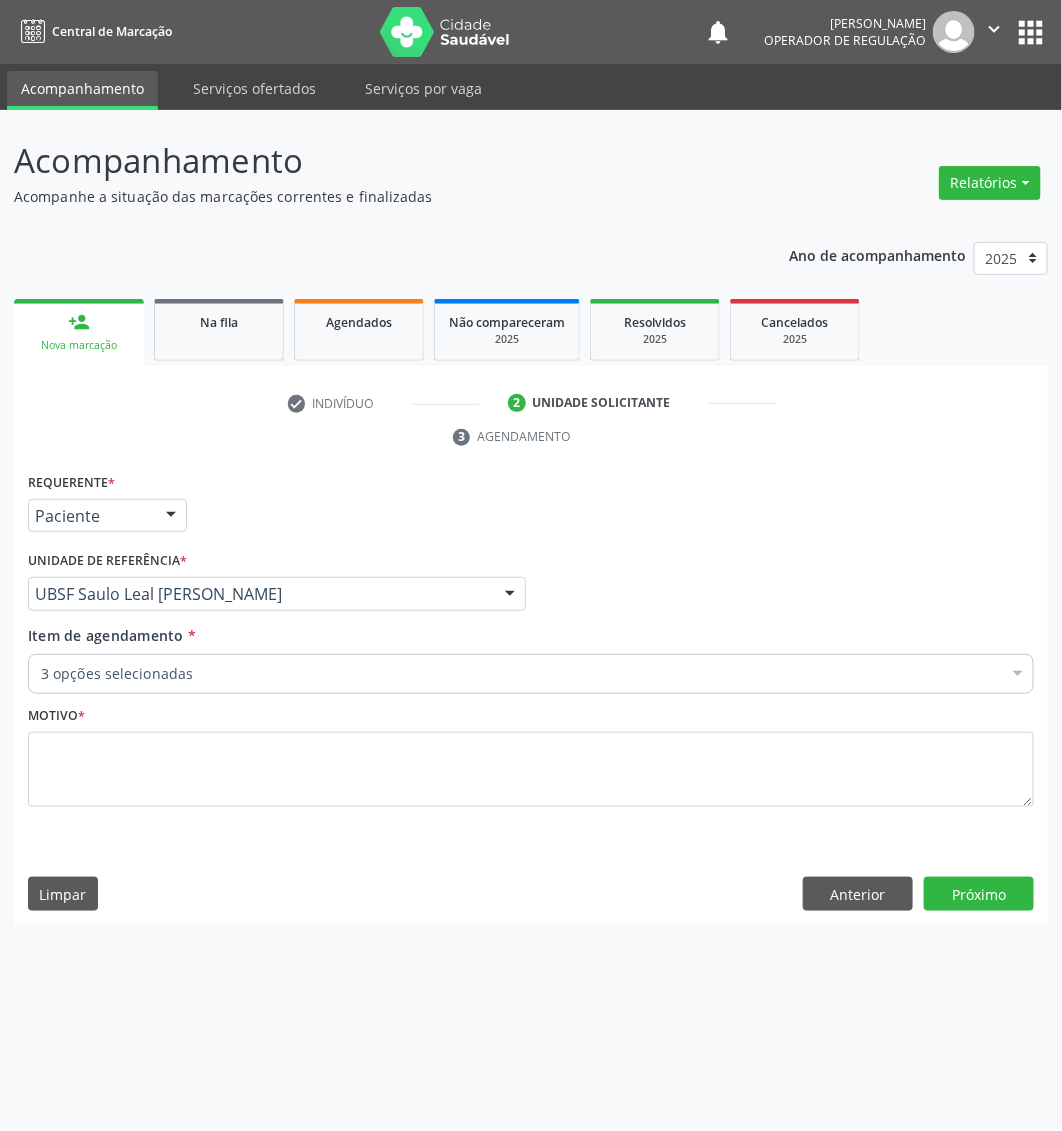 drag, startPoint x: 220, startPoint y: 700, endPoint x: 226, endPoint y: 683, distance: 18.027756 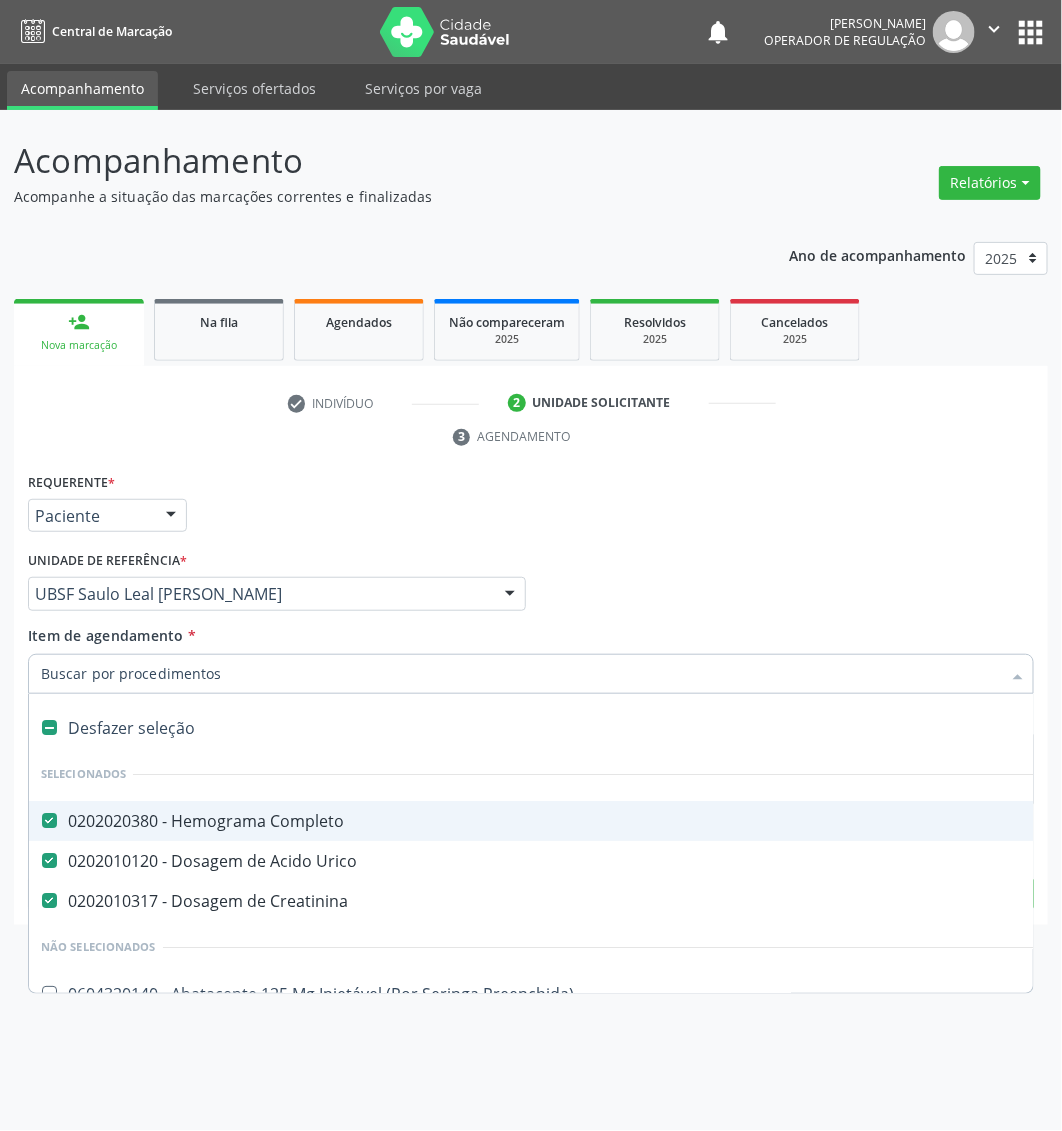 paste on "Dosagem de [PERSON_NAME]" 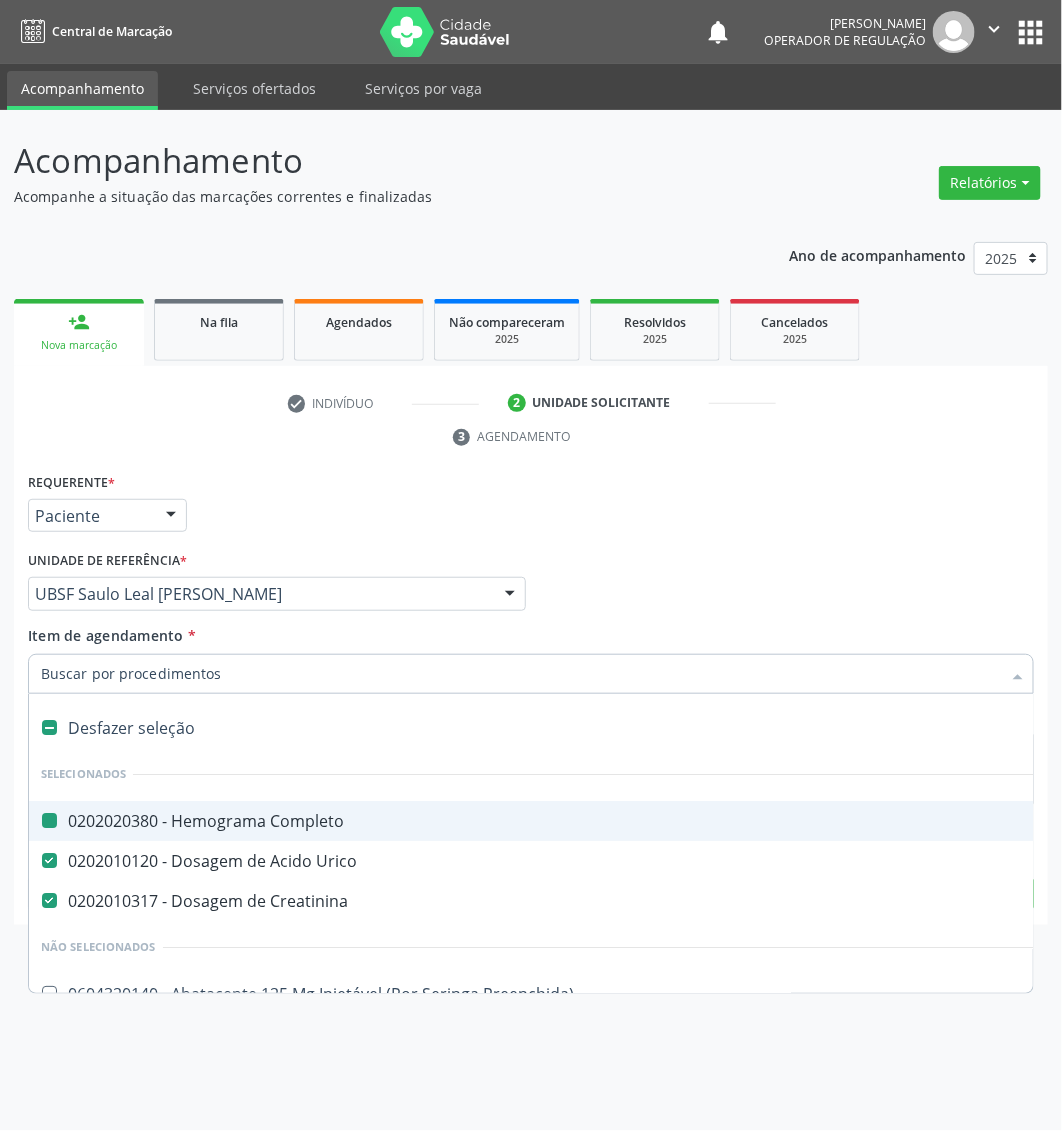type on "Dosagem de [PERSON_NAME]" 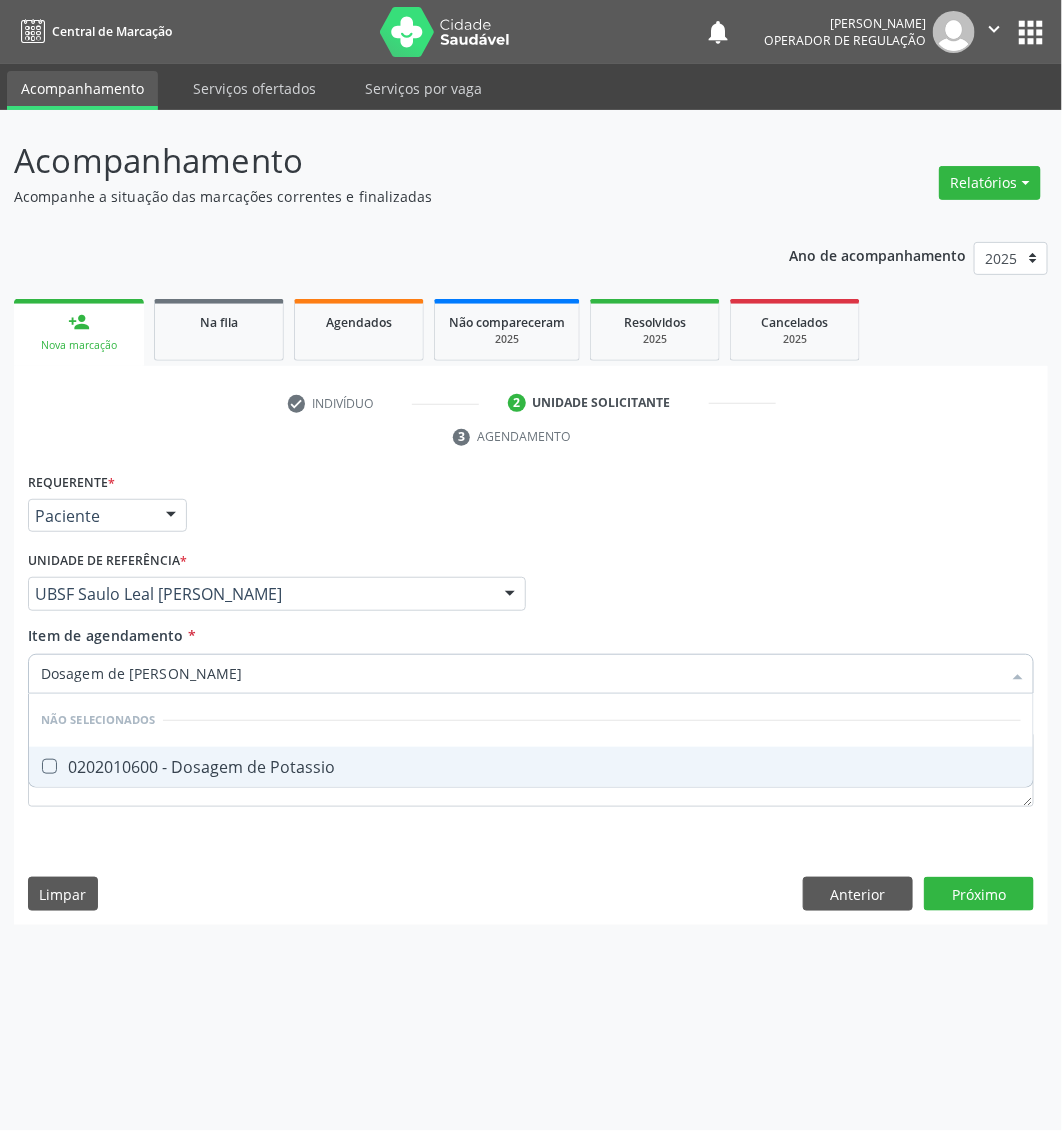 click on "0202010600 - Dosagem de Potassio" at bounding box center [531, 767] 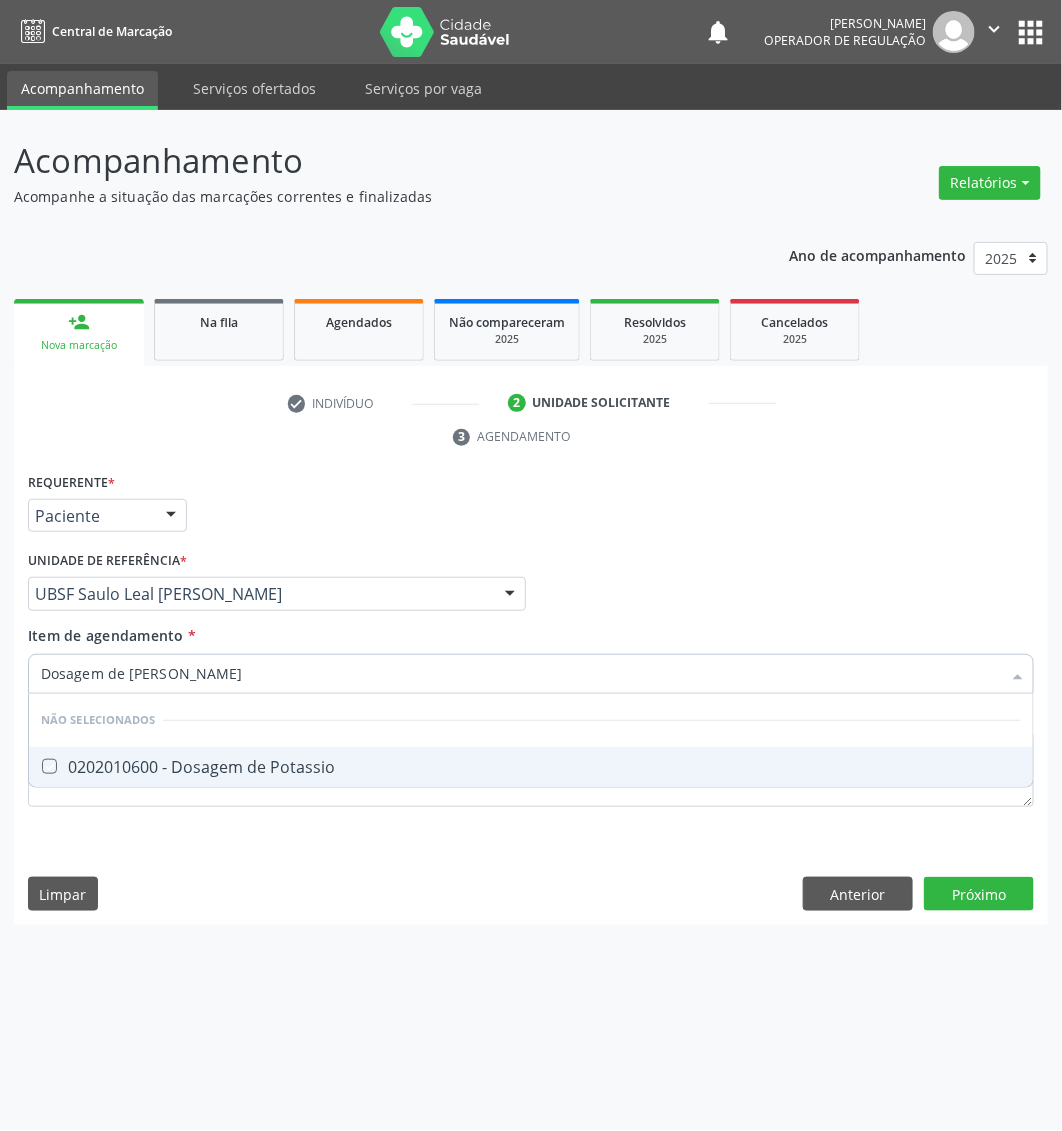 checkbox on "true" 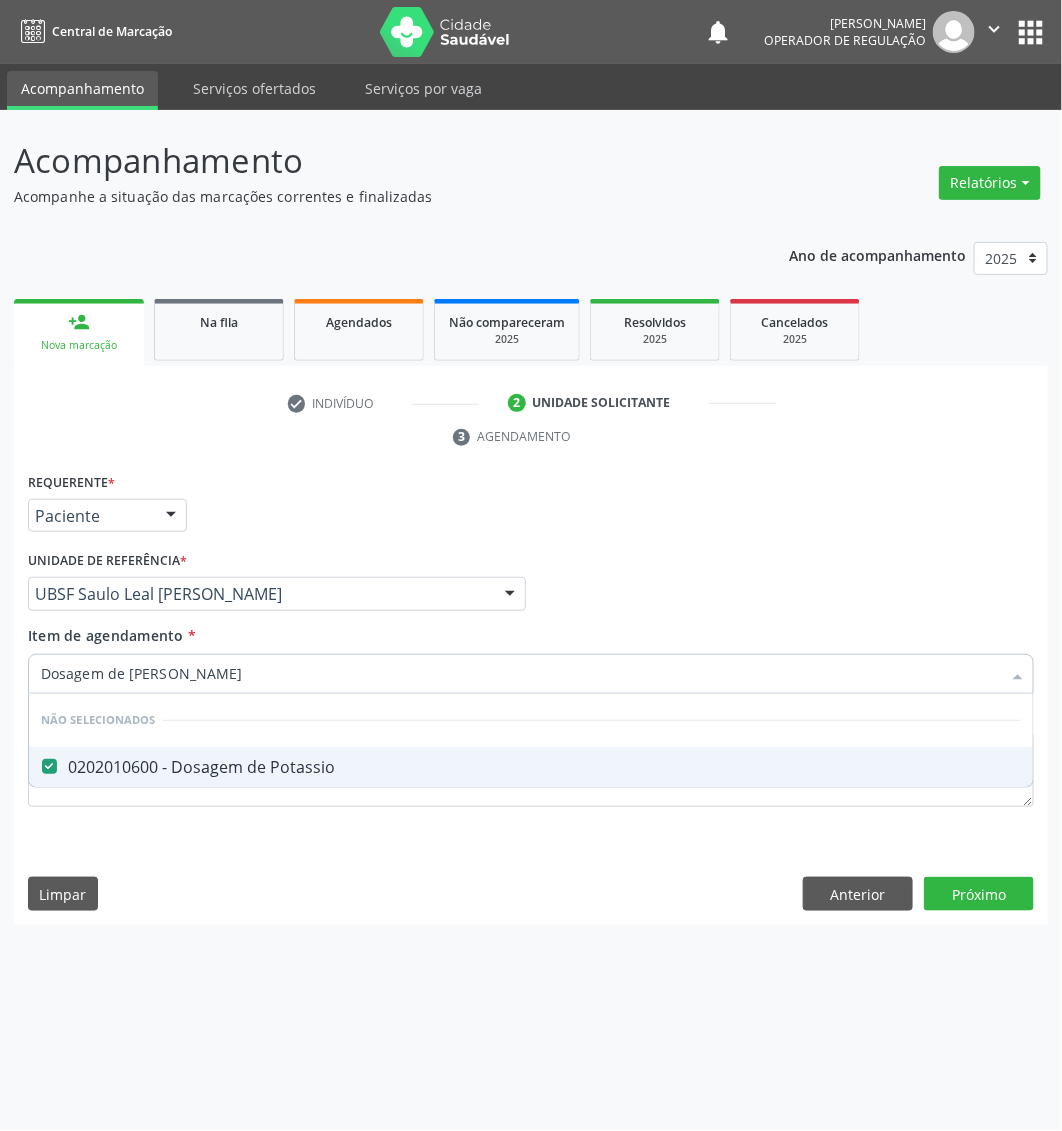 type on "Dosagem de [PERSON_NAME]" 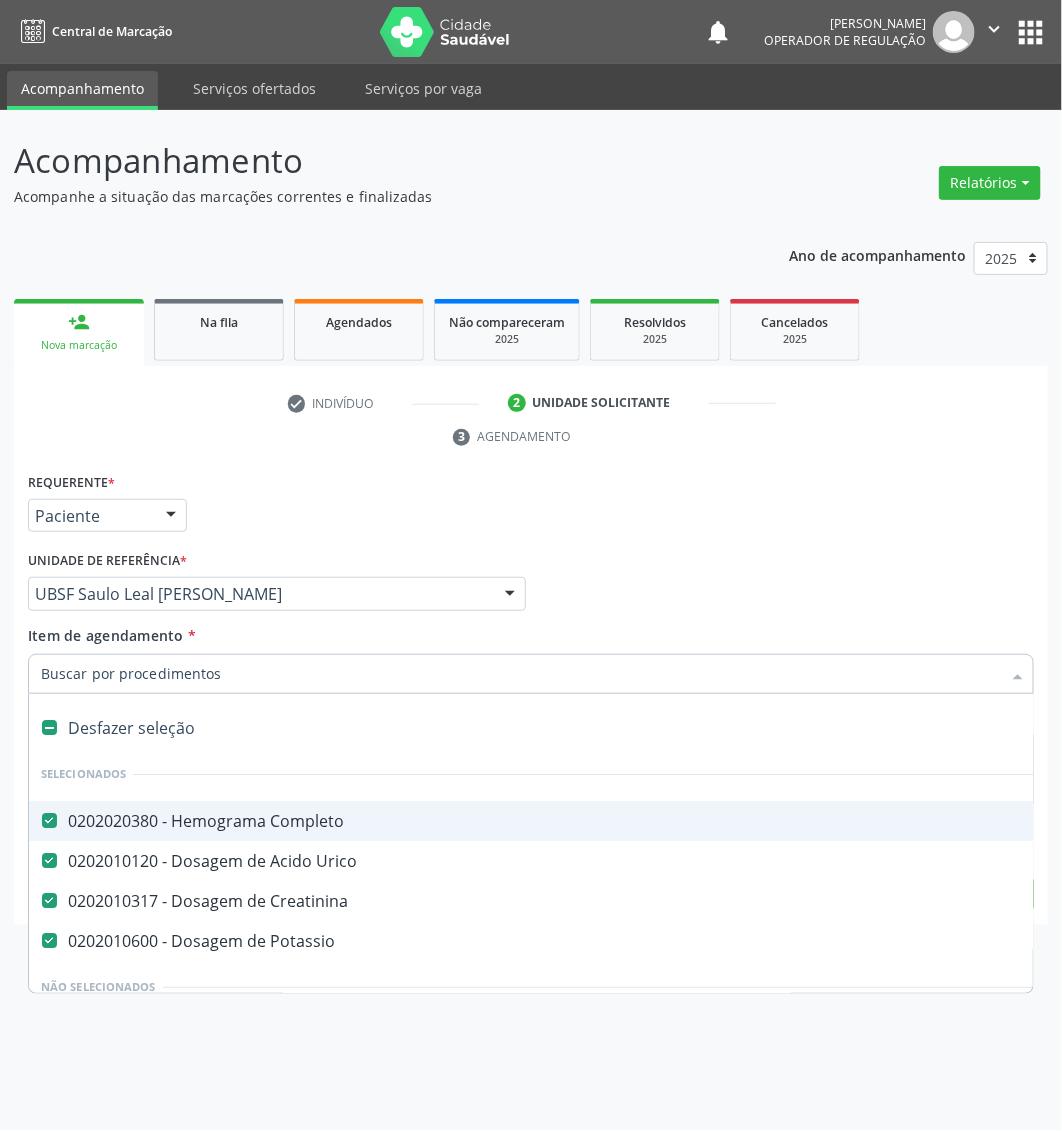 paste on "Dosagem de Triglicerideos" 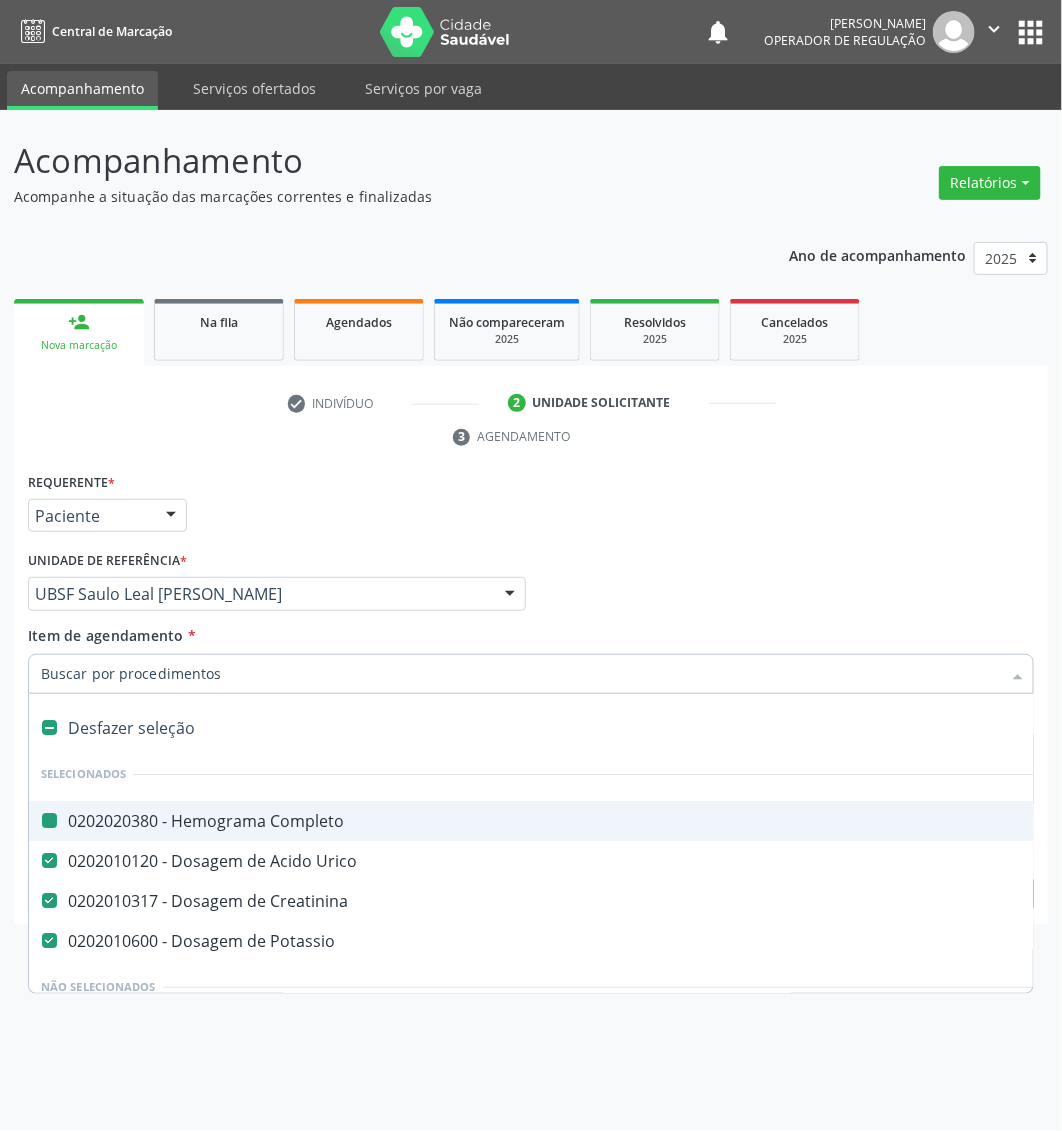 type on "Dosagem de Triglicerideos" 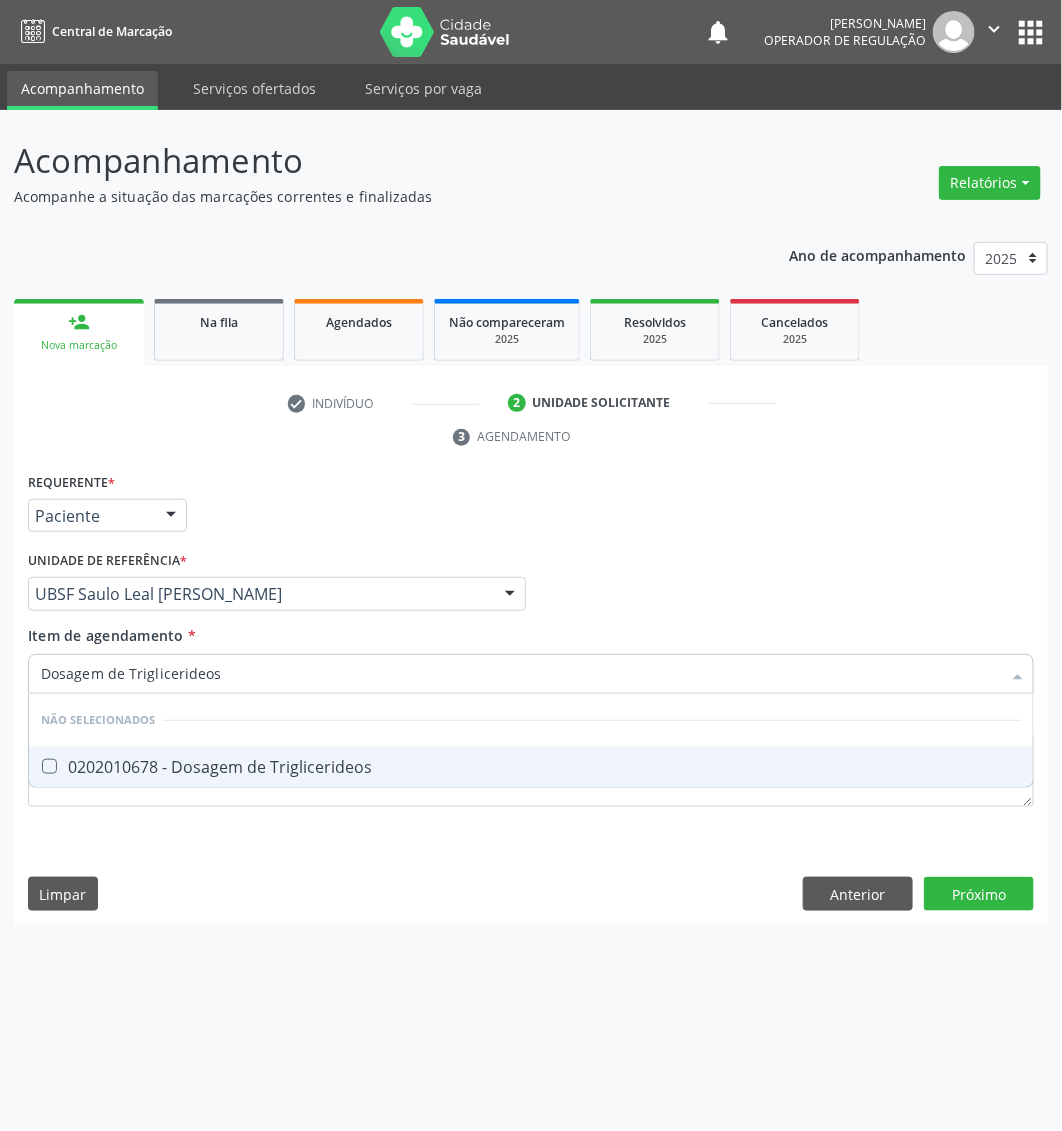 click on "0202010678 - Dosagem de Triglicerideos" at bounding box center (531, 767) 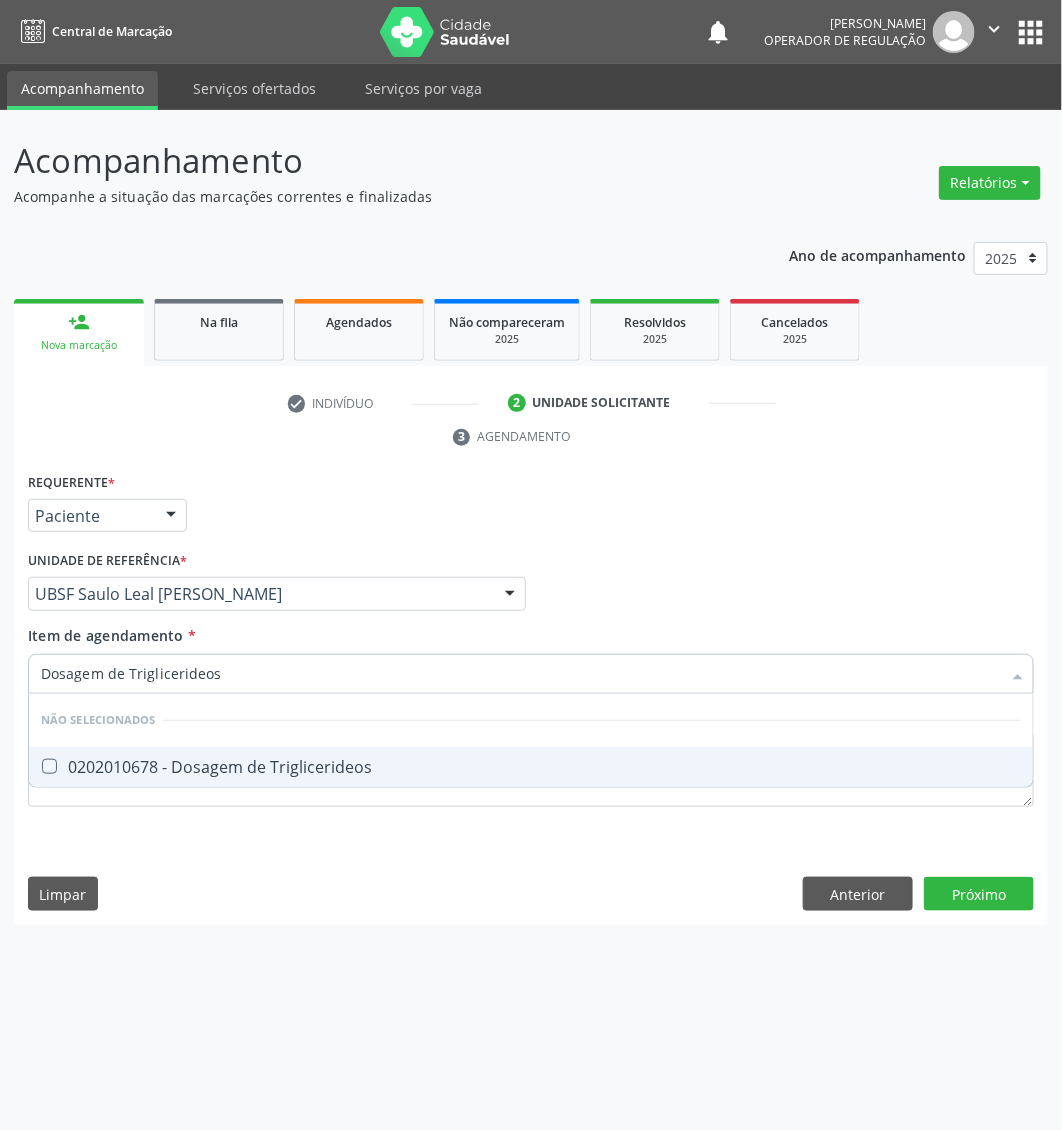checkbox on "true" 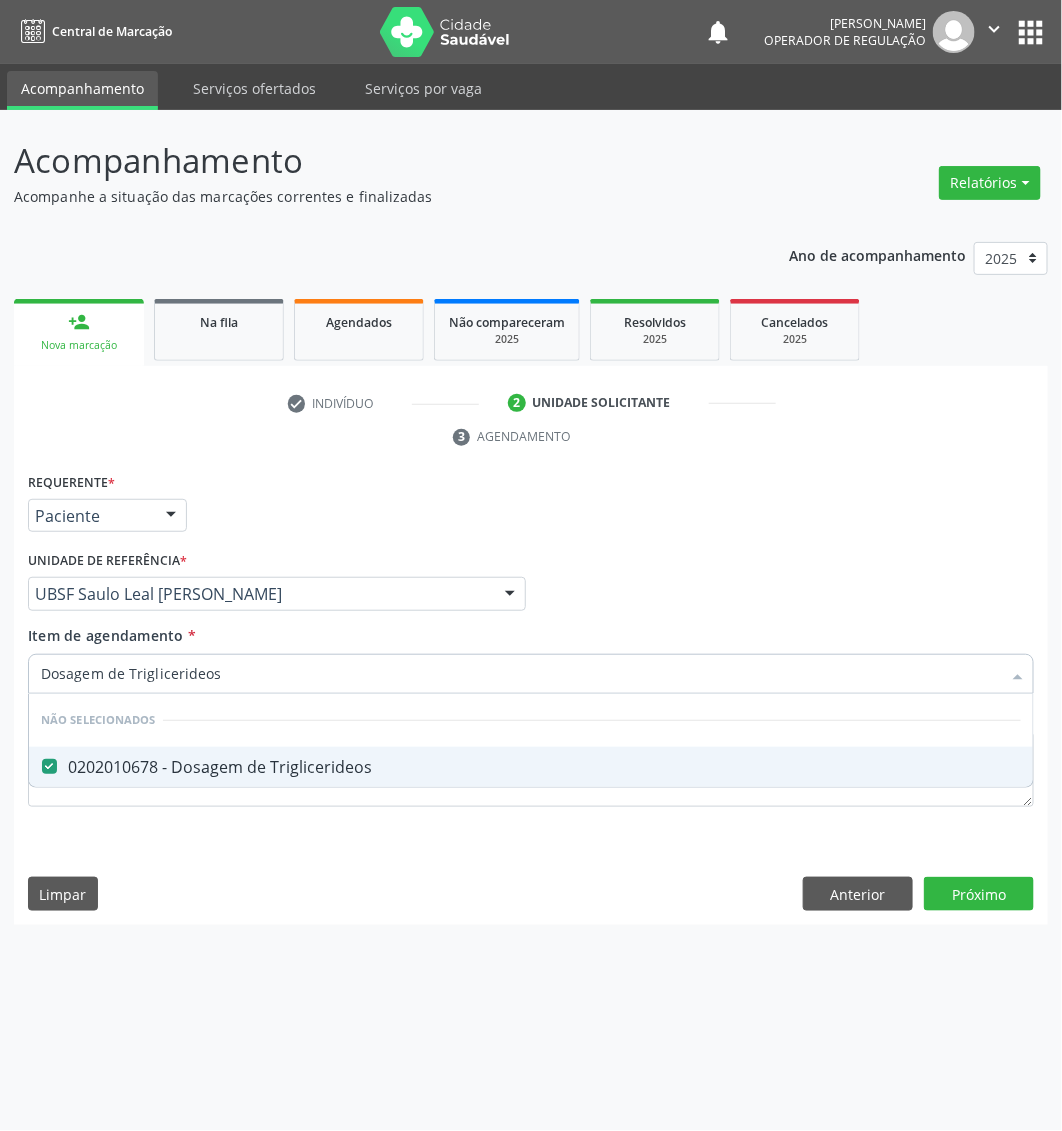 type on "Dosagem de Triglicerideos" 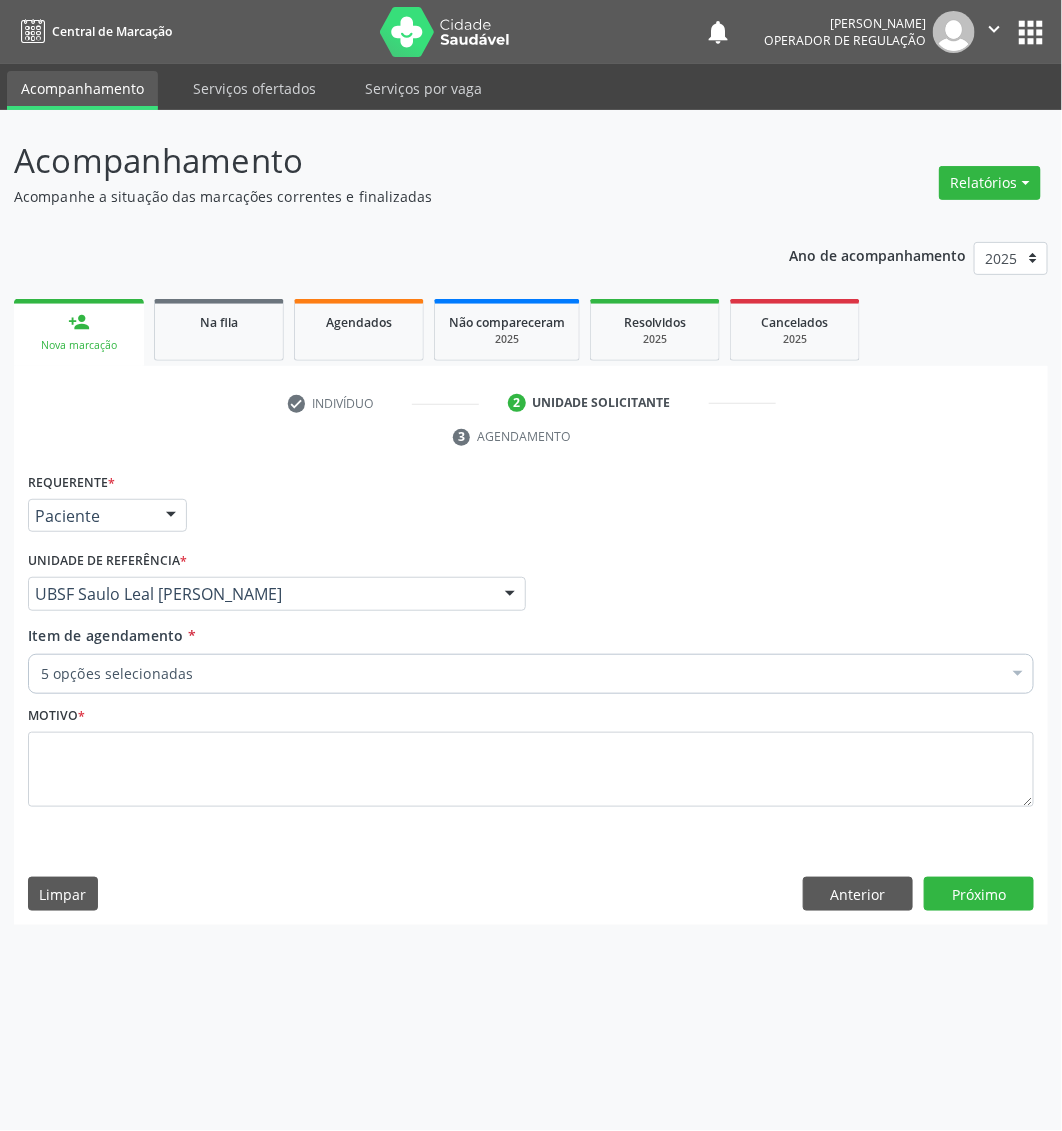 paste on "Analise de Caracteres Fisicos, Elementos e Sedimento da Urina" 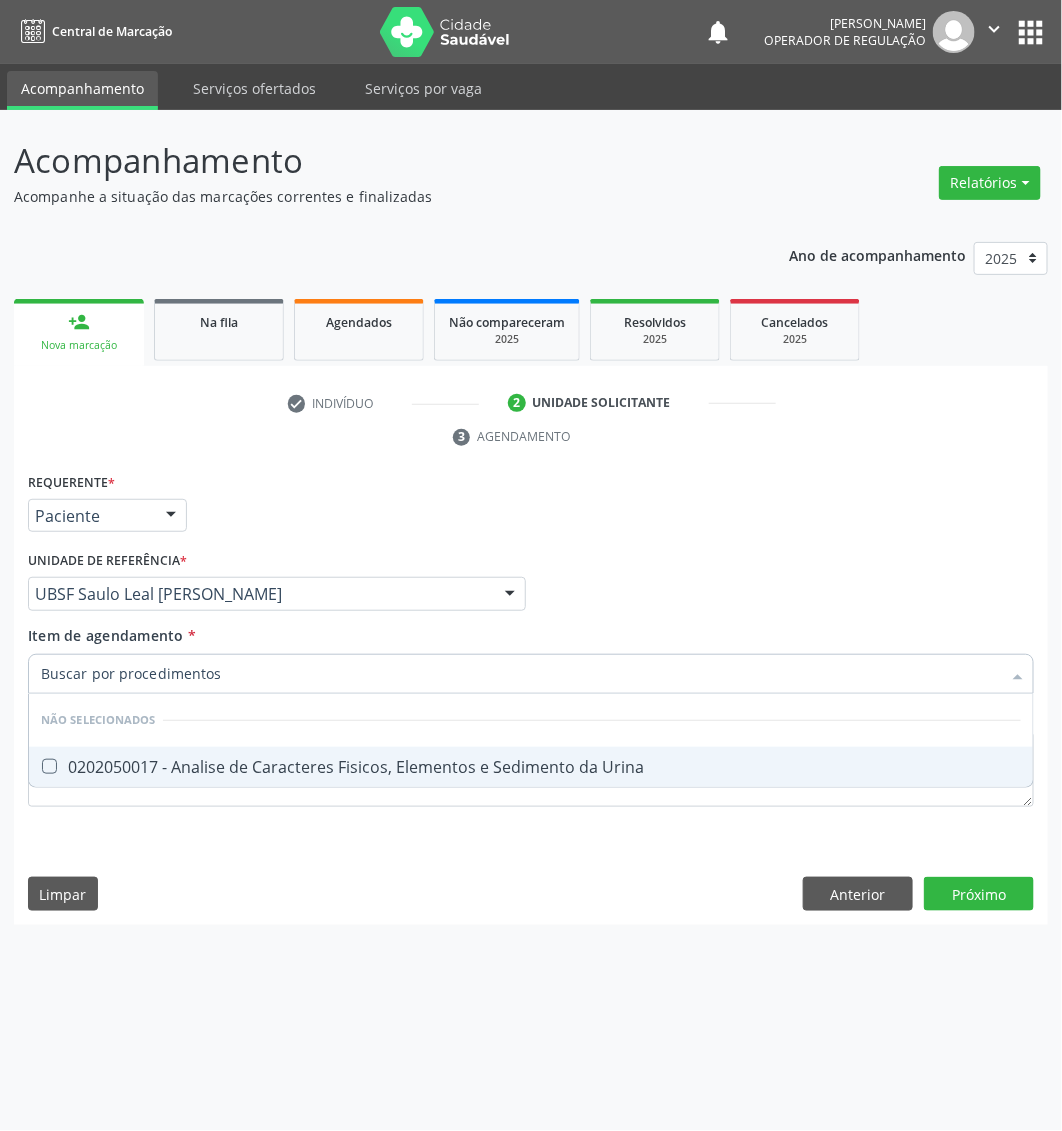 type on "Analise de Caracteres Fisicos, Elementos e Sedimento da Urina" 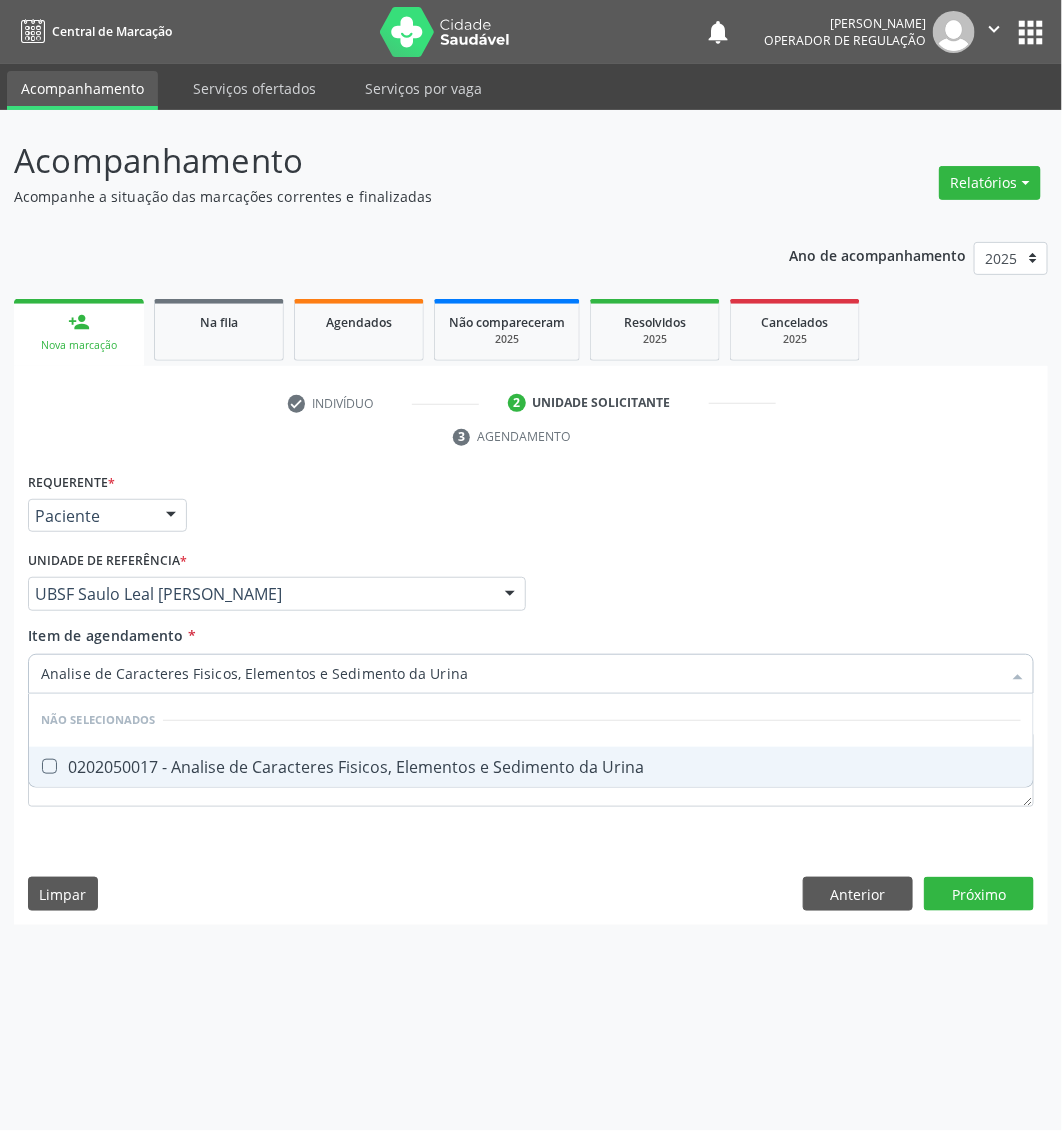 click on "0202050017 - Analise de Caracteres Fisicos, Elementos e Sedimento da Urina" at bounding box center (531, 767) 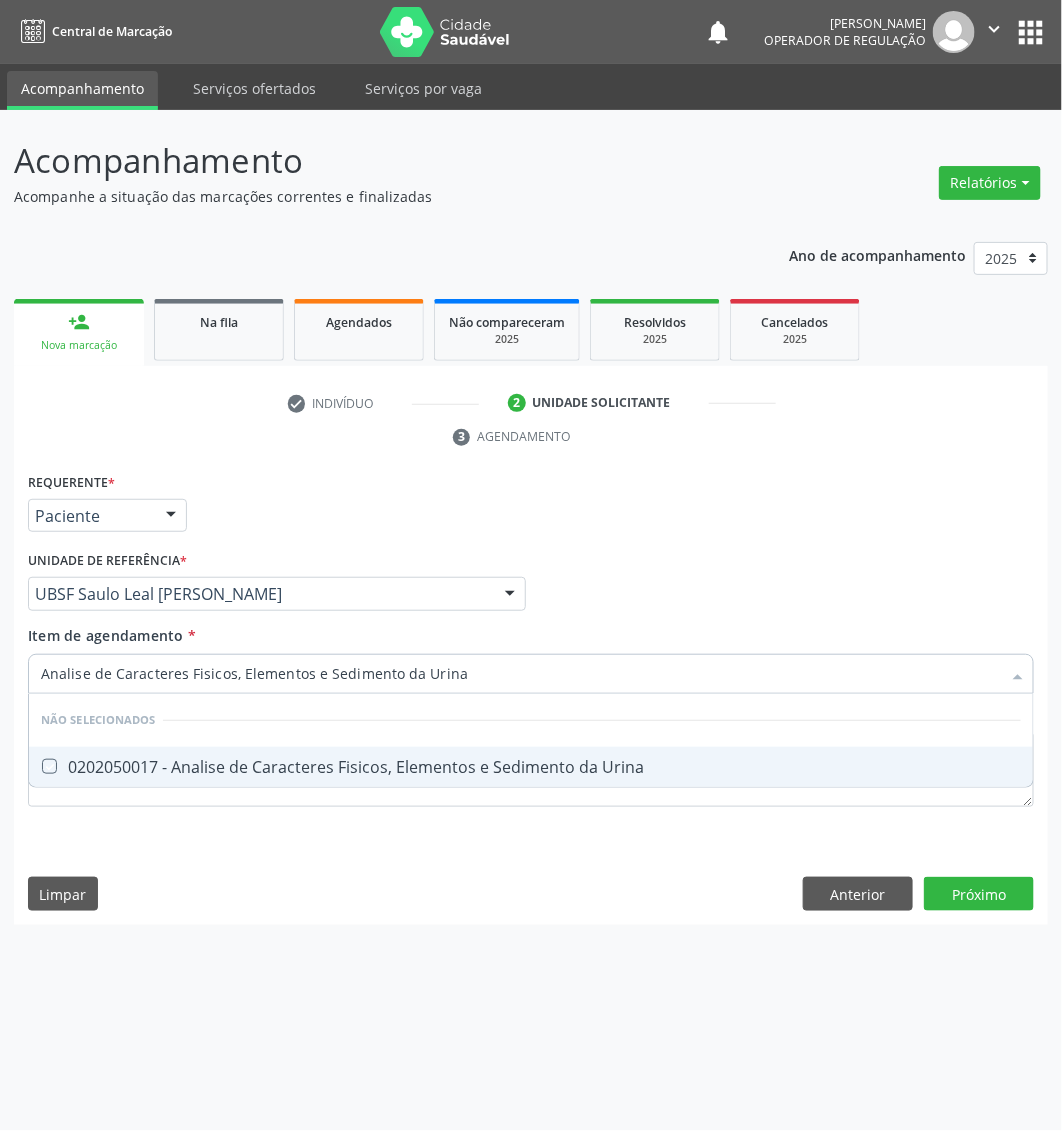 checkbox on "true" 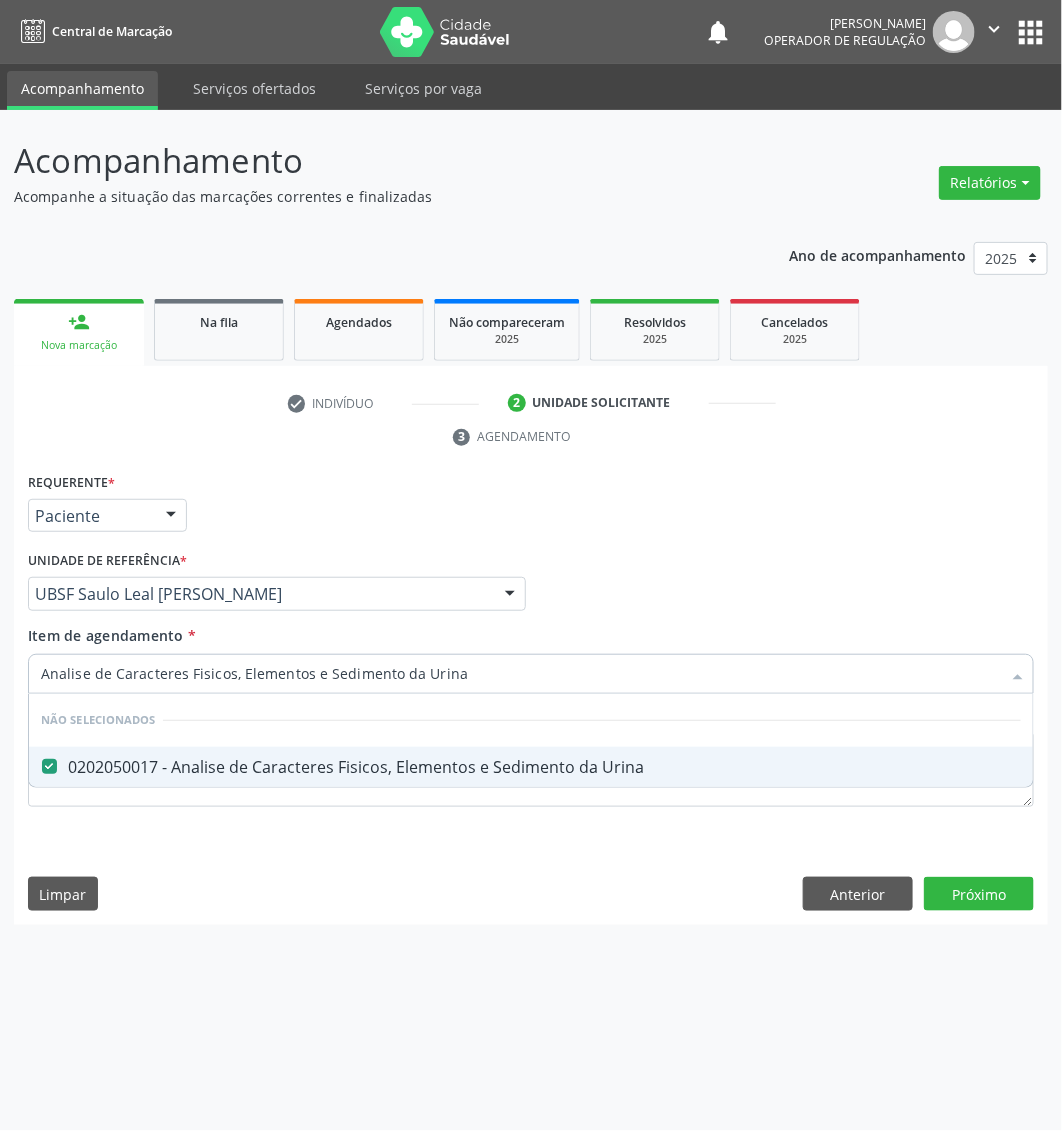 type on "Analise de Caracteres Fisicos, Elementos e Sedimento da Urina" 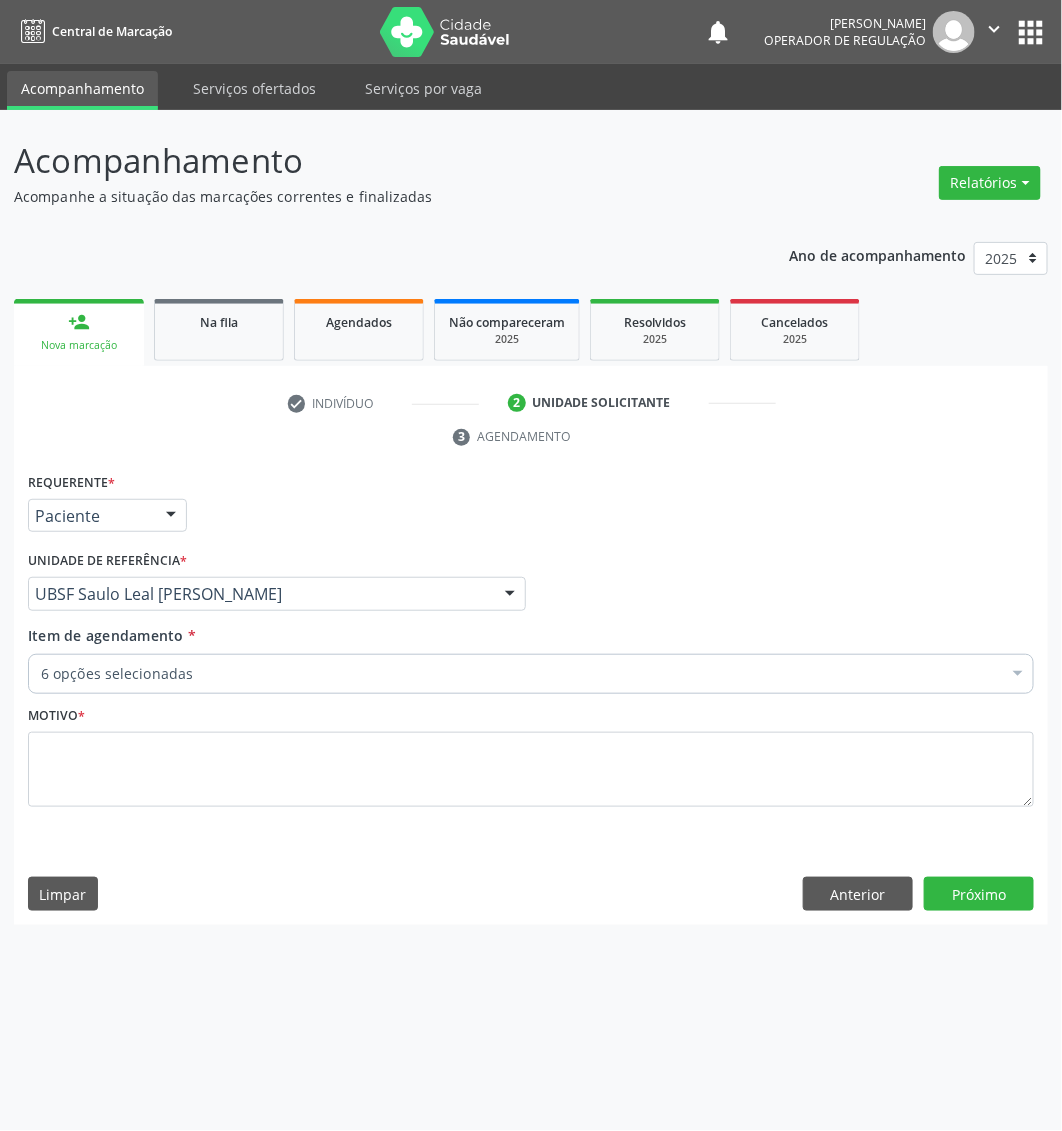 paste on "Dosagem de Glicose" 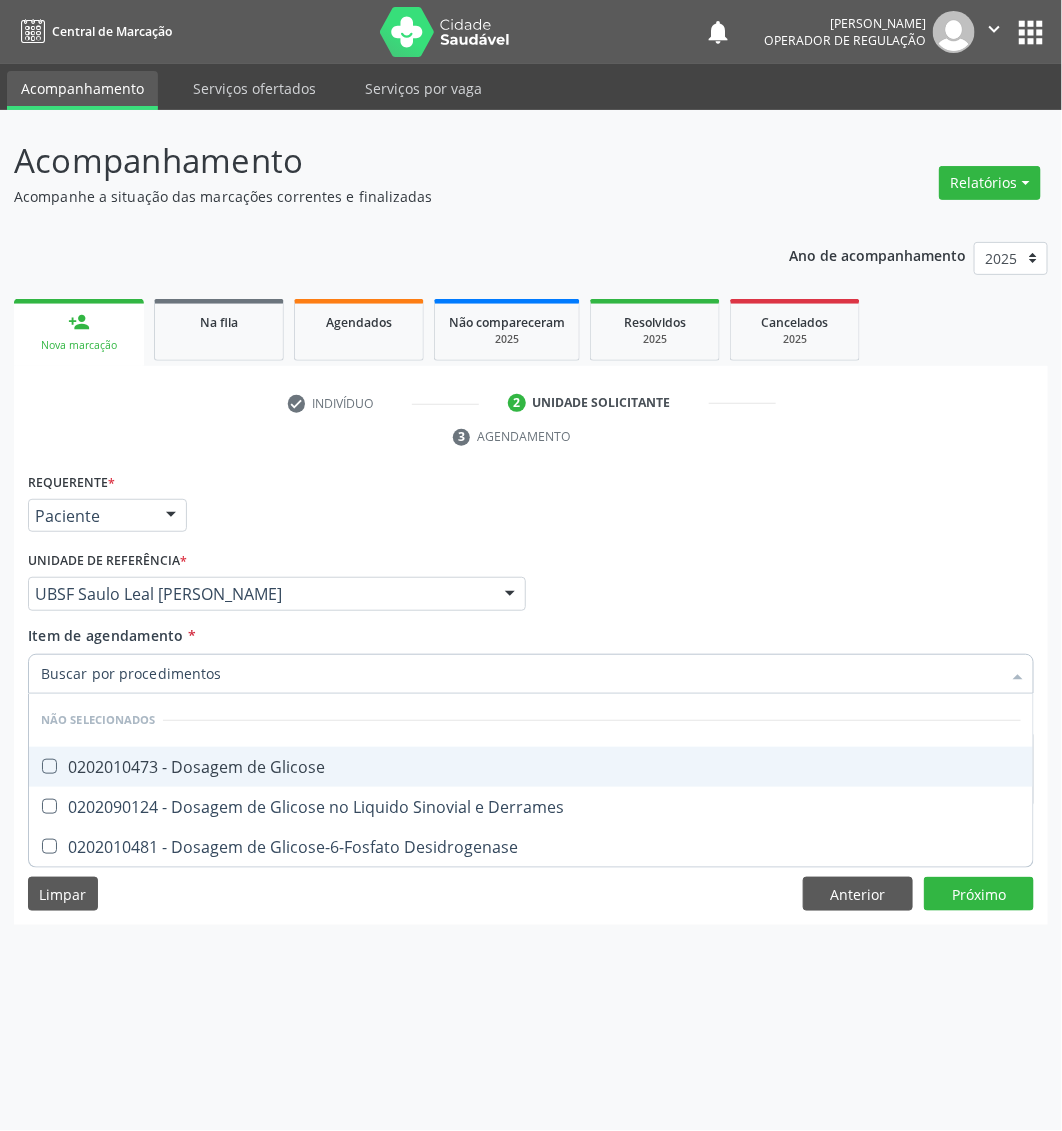 type on "Dosagem de Glicose" 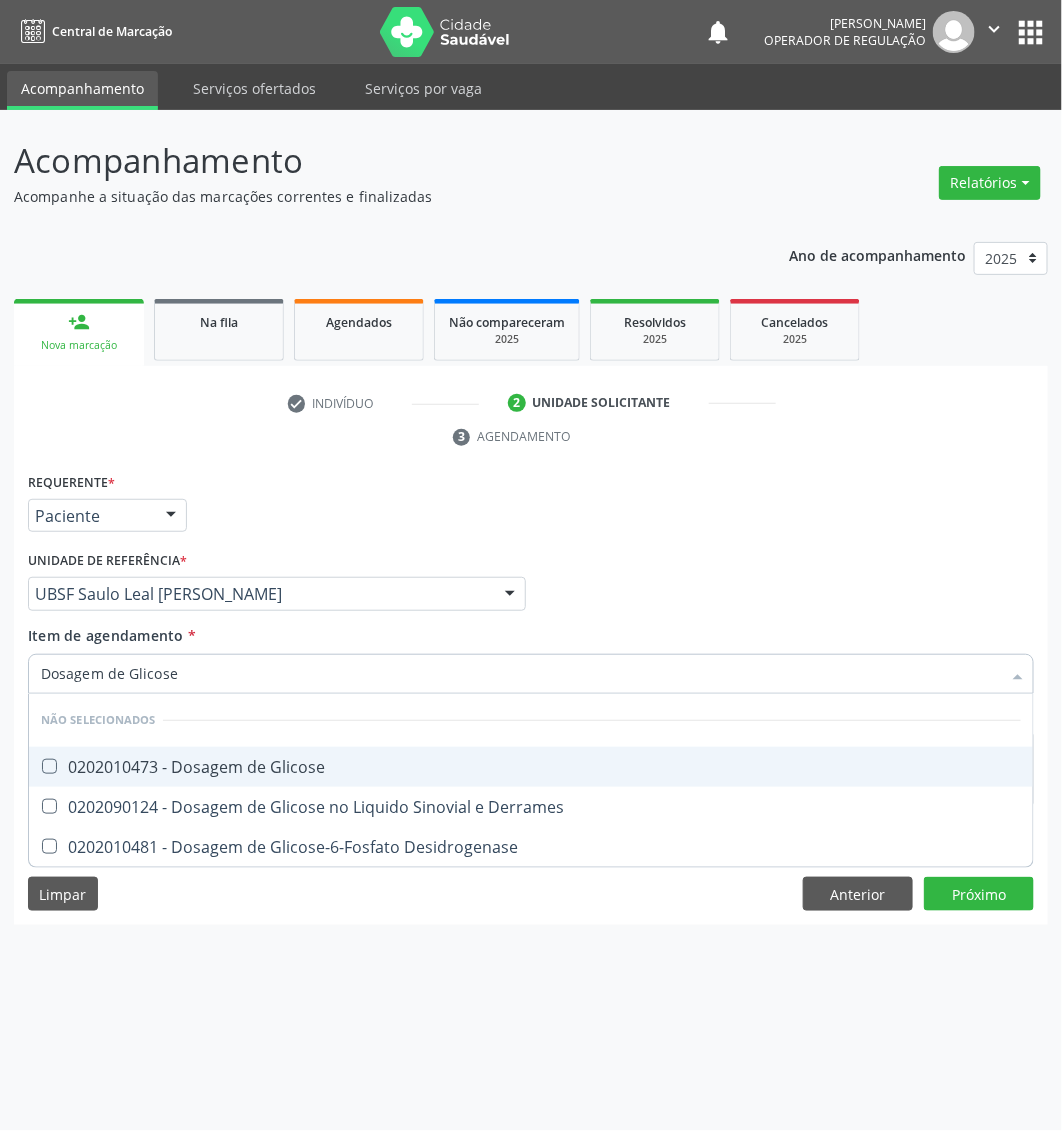 click on "0202010473 - Dosagem de Glicose" at bounding box center (531, 767) 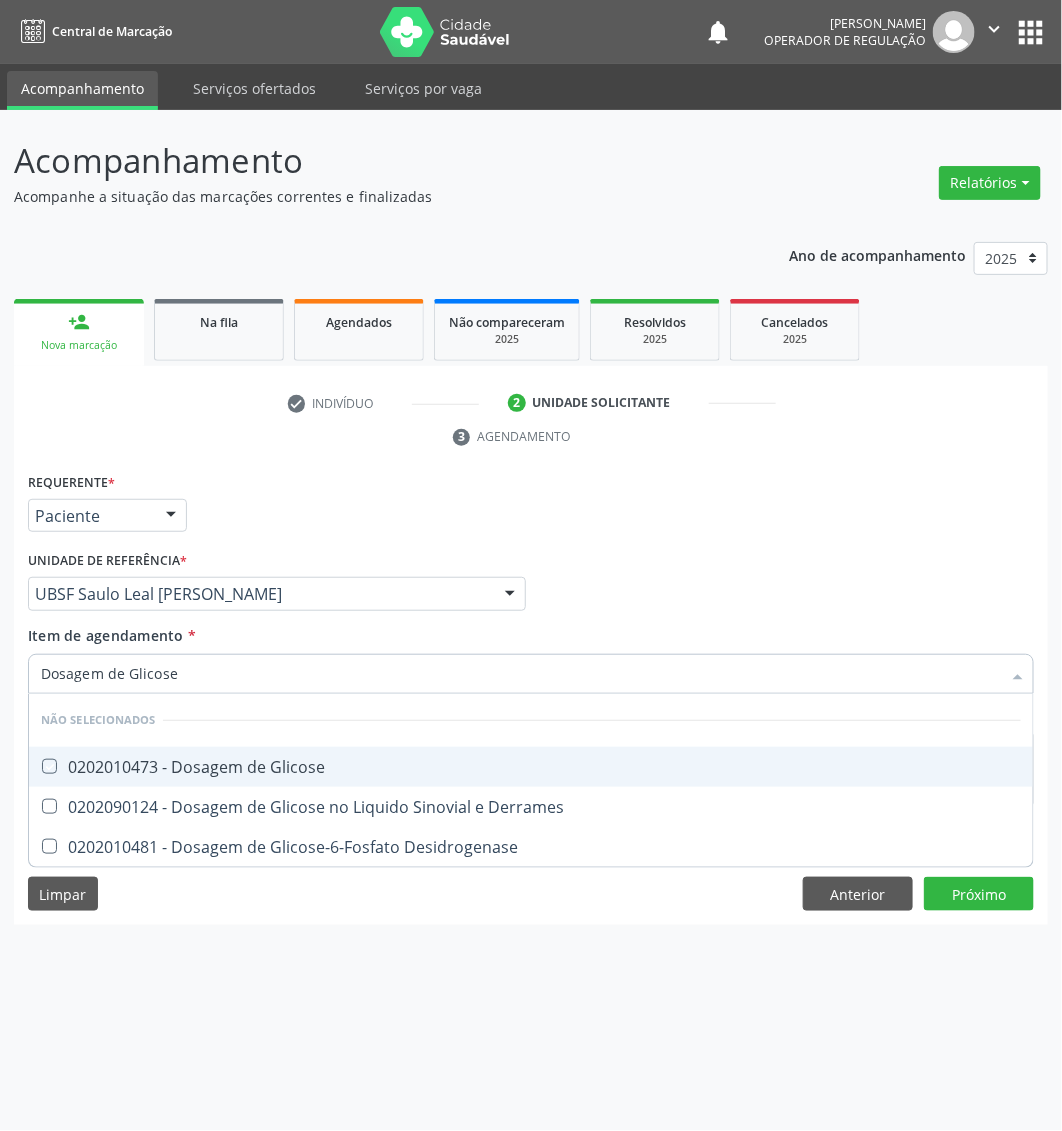 checkbox on "true" 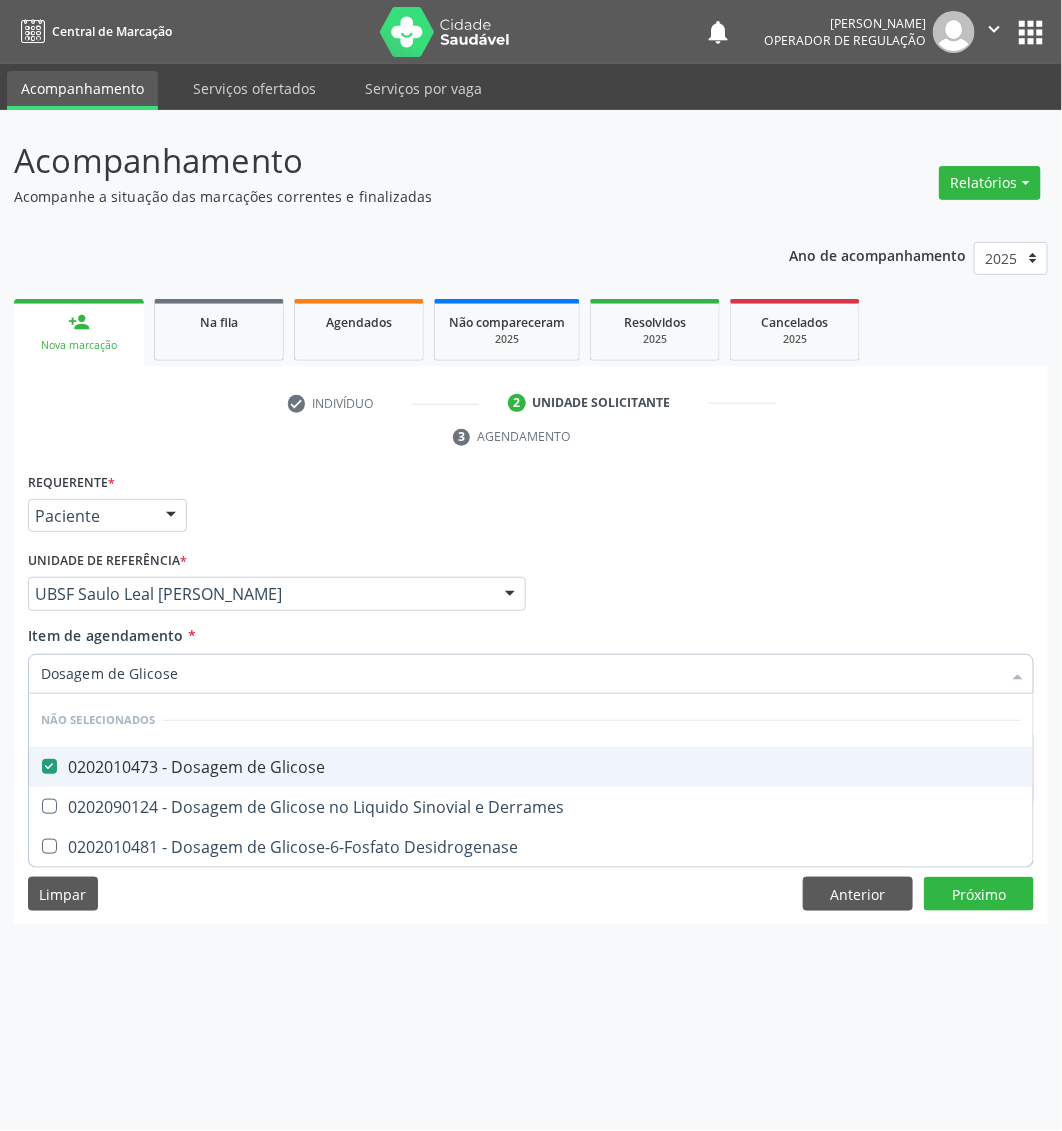 checkbox on "true" 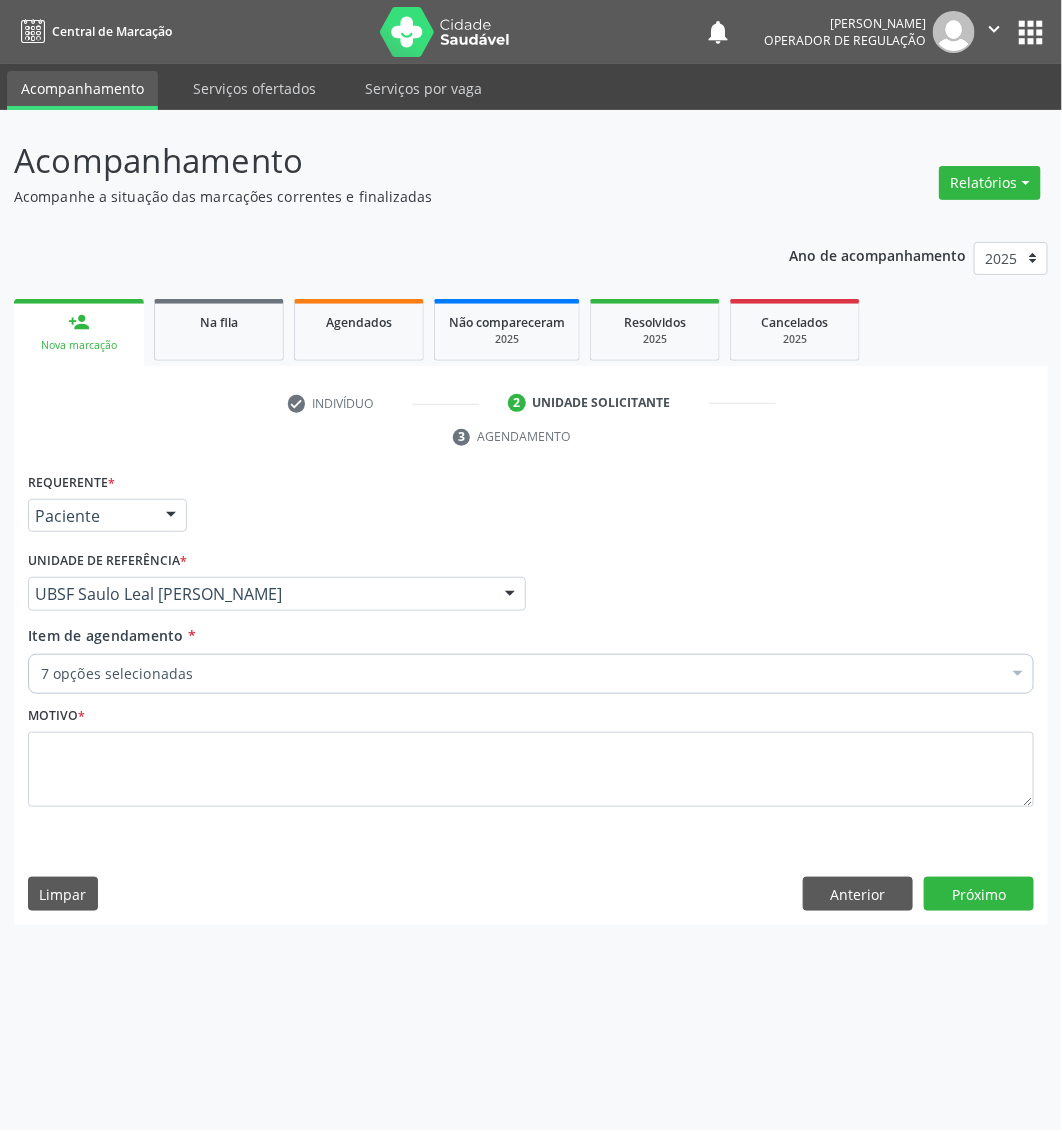 paste on "Dosagem de Colesterol Hdl" 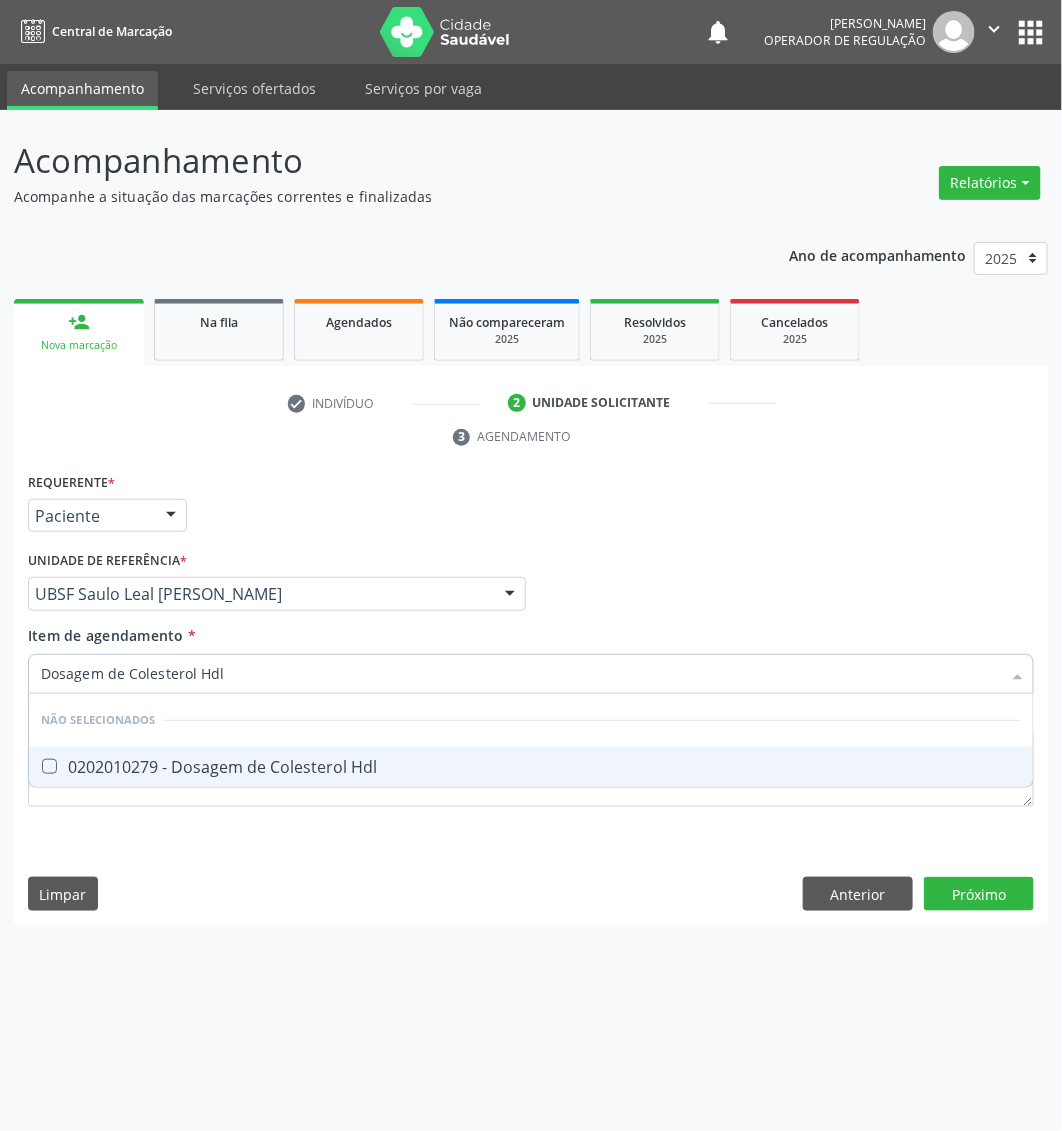 click on "0202010279 - Dosagem de Colesterol Hdl" at bounding box center [531, 767] 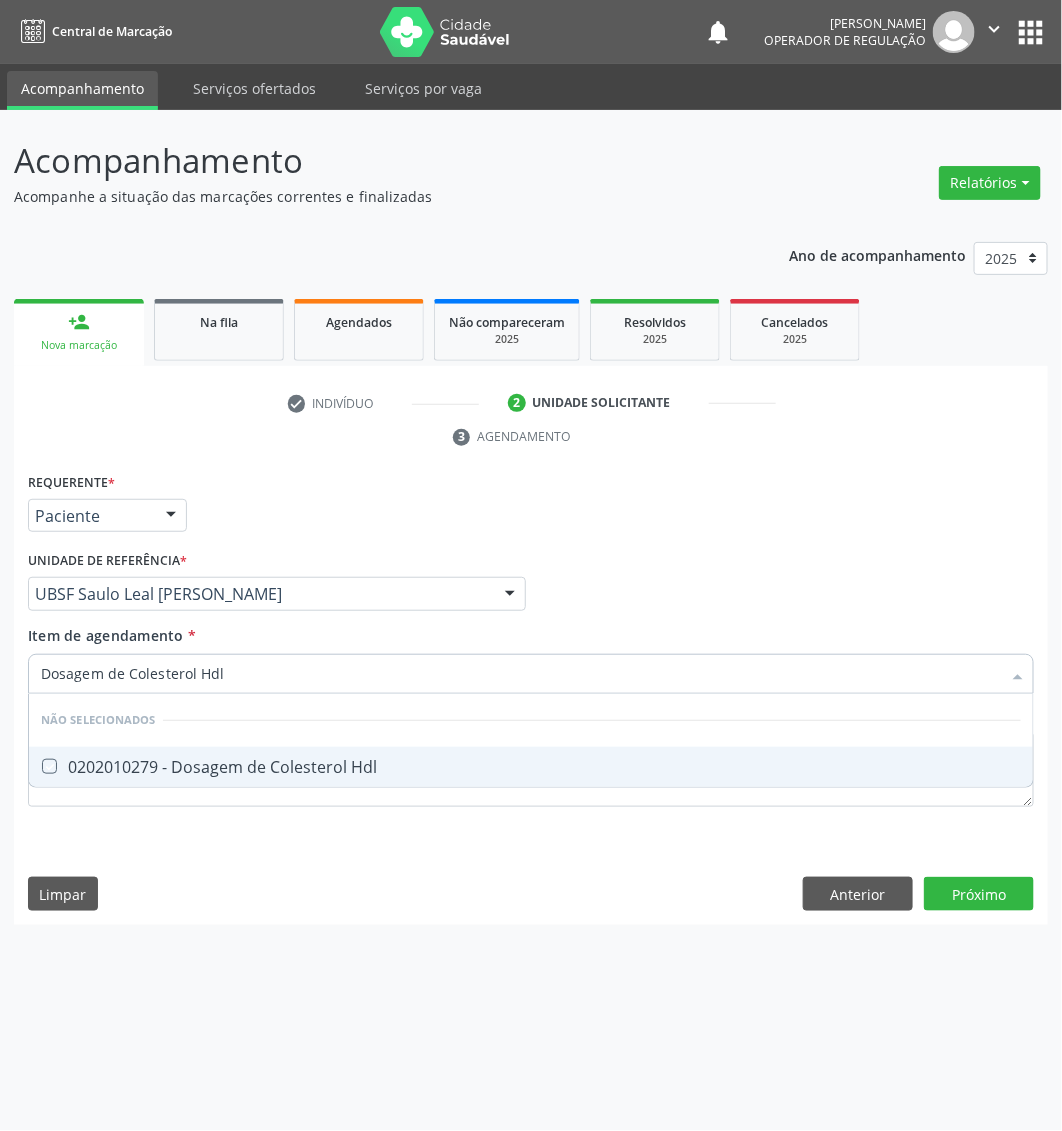 checkbox on "true" 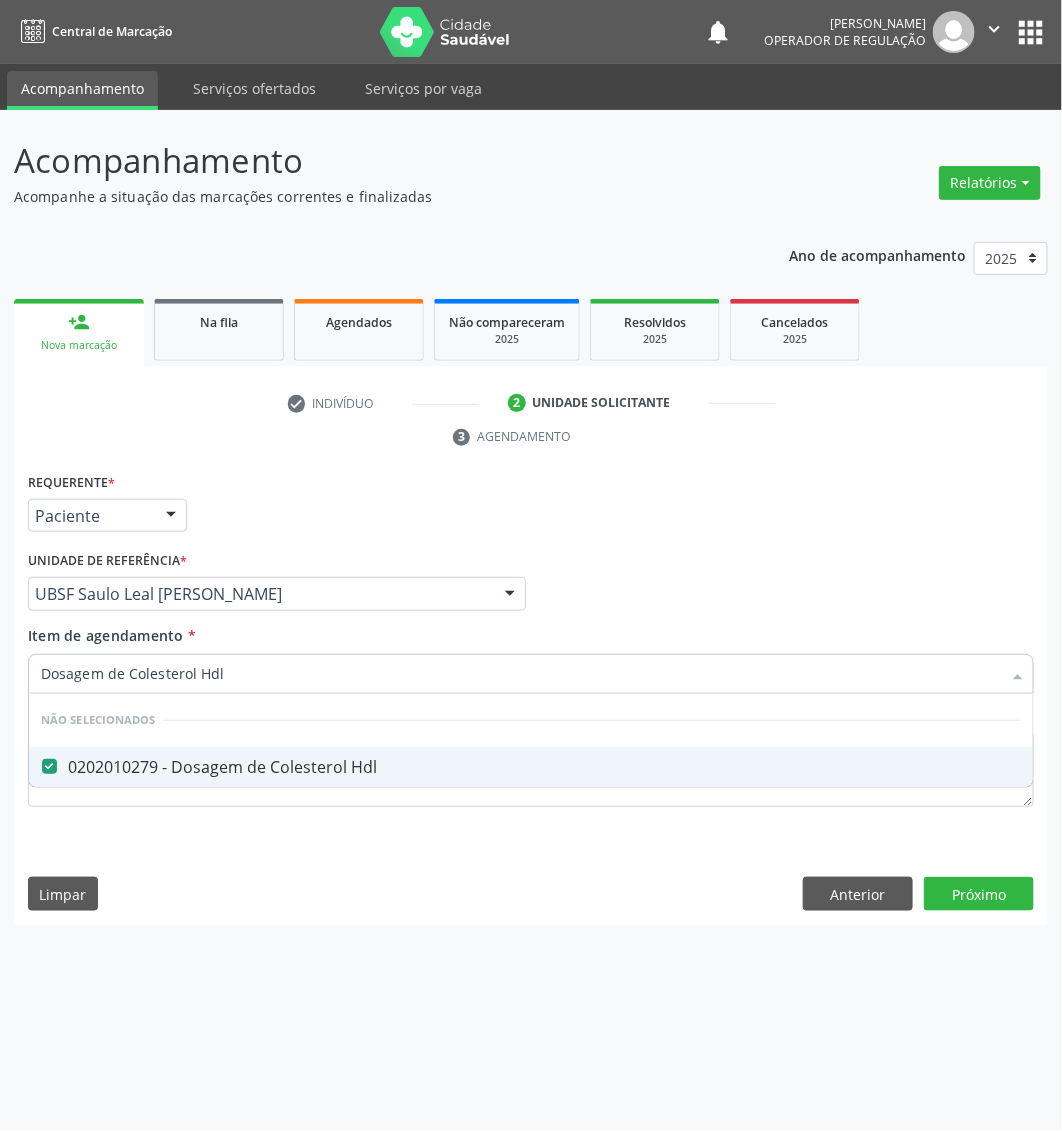 click on "Dosagem de Colesterol Hdl" at bounding box center [521, 674] 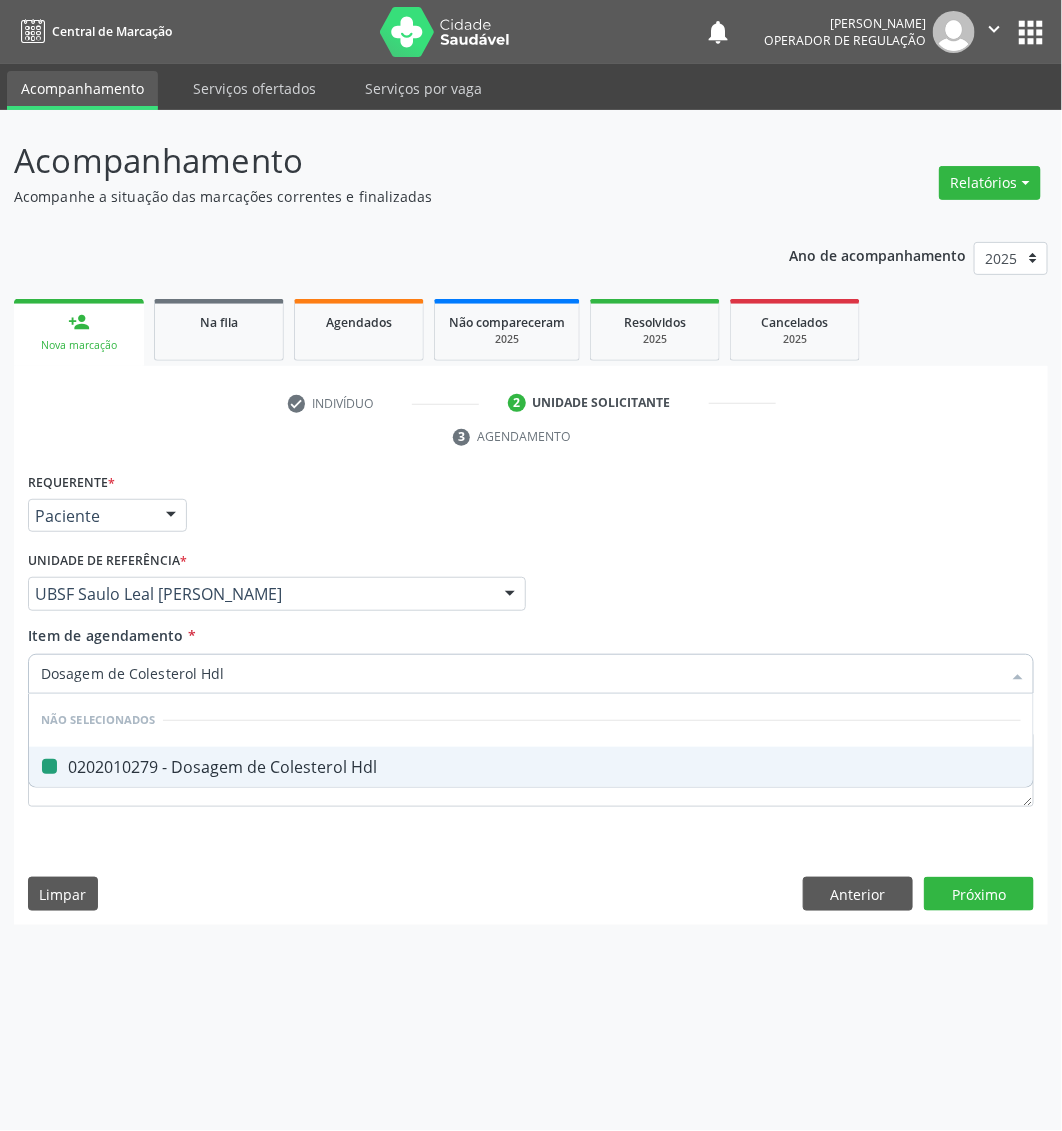 type on "Dosagem de Colesterol ldl" 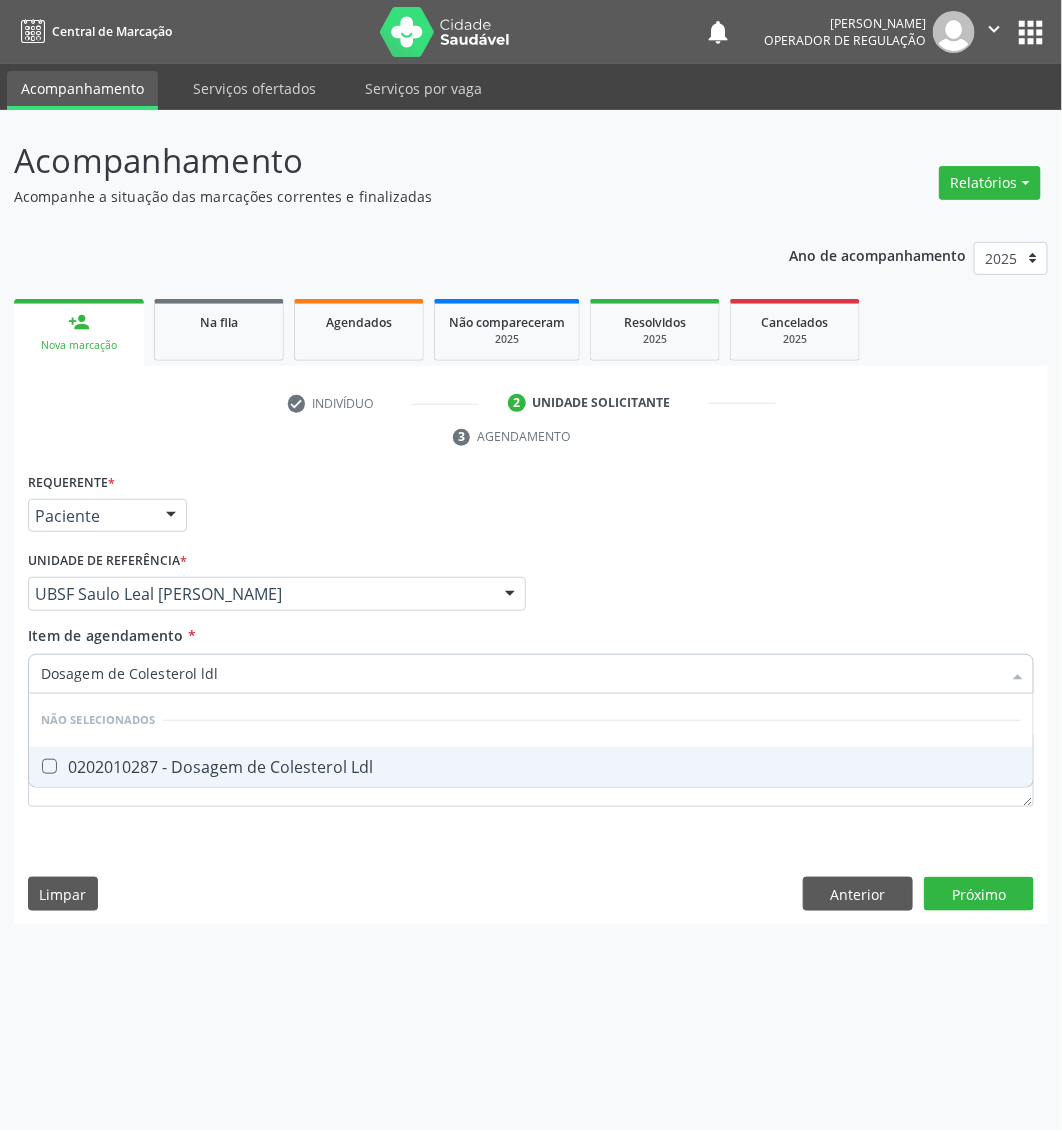 click on "0202010287 - Dosagem de Colesterol Ldl" at bounding box center [531, 767] 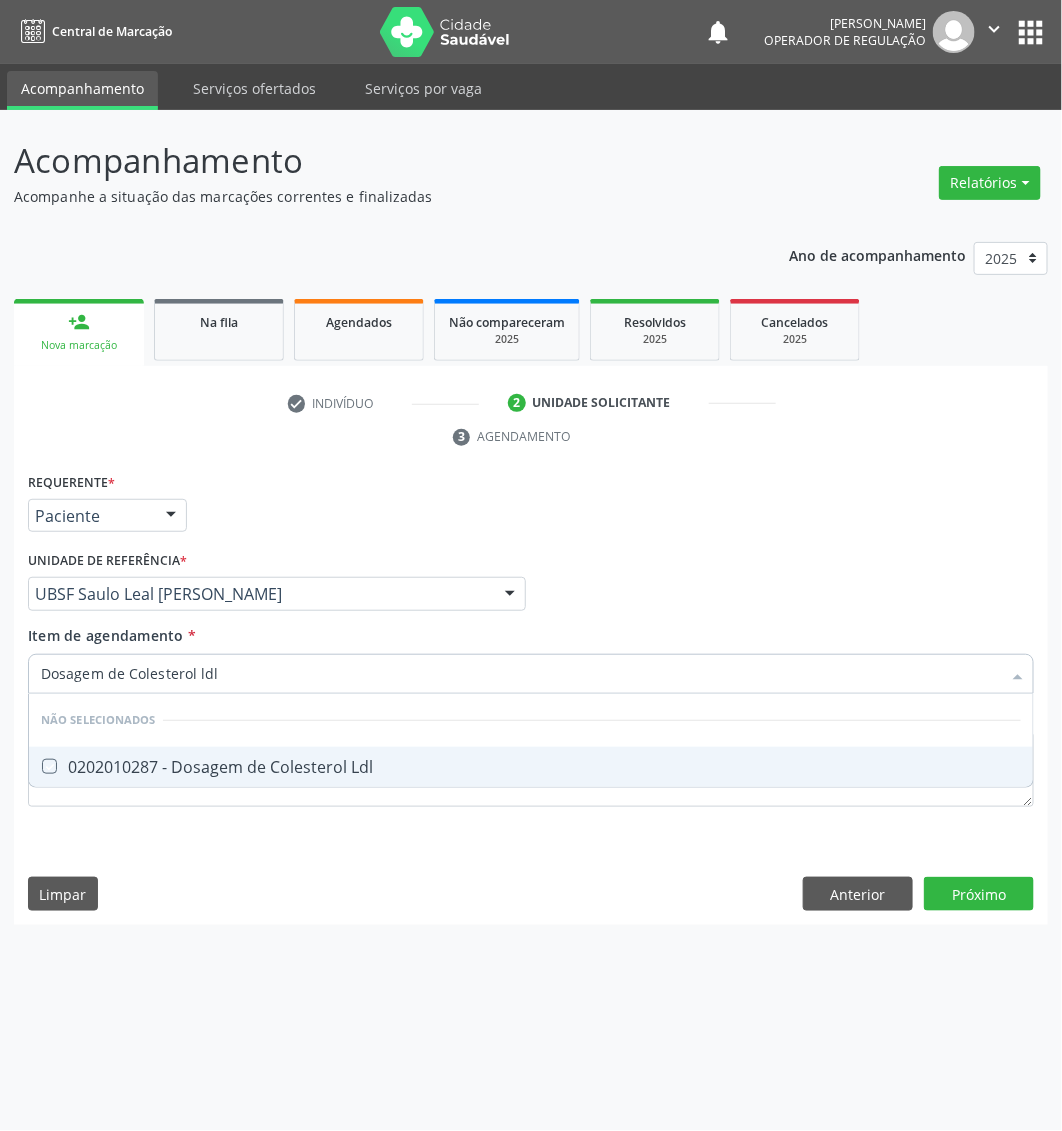 checkbox on "true" 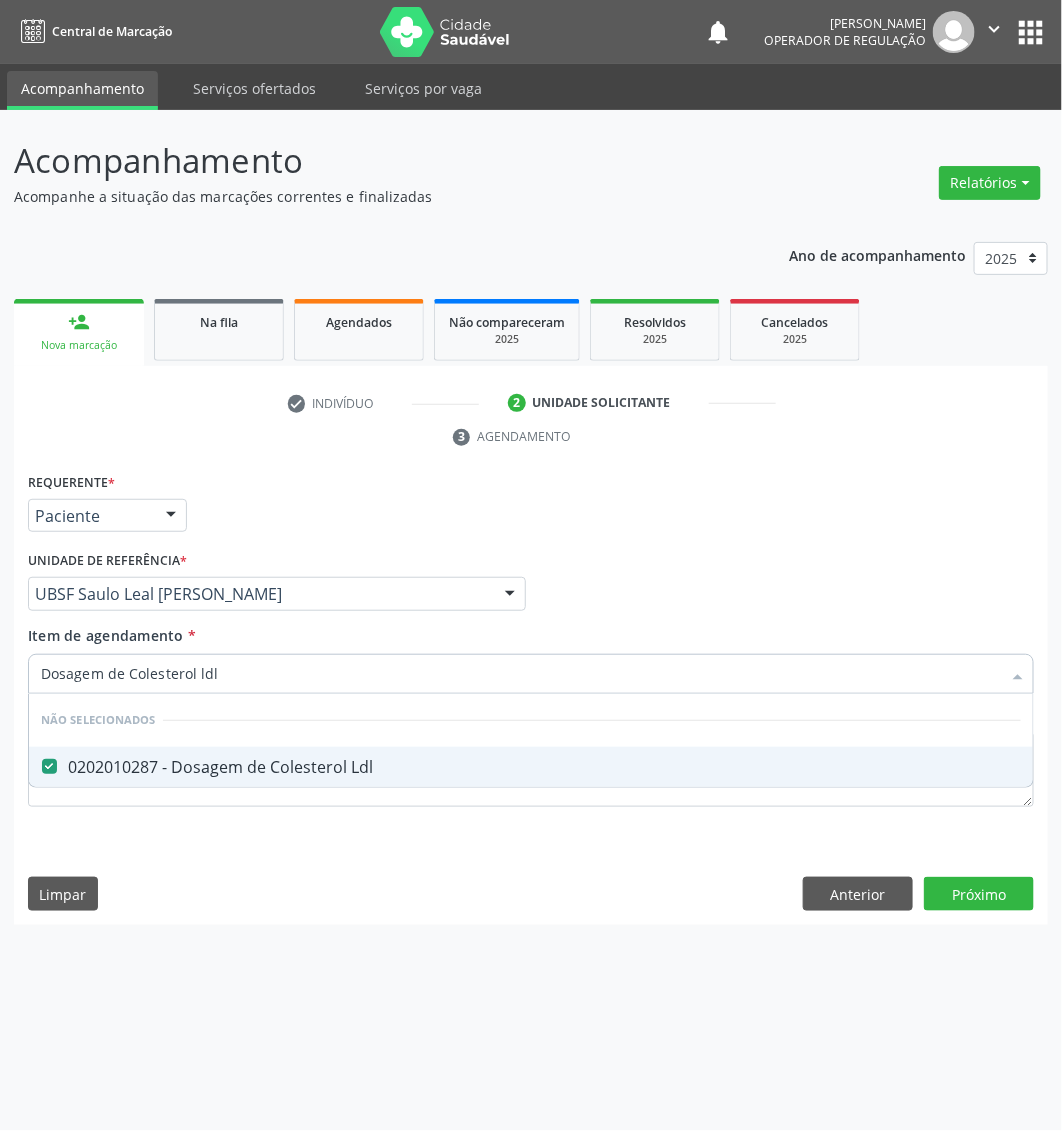 type on "Dosagem de Colesterol ldl" 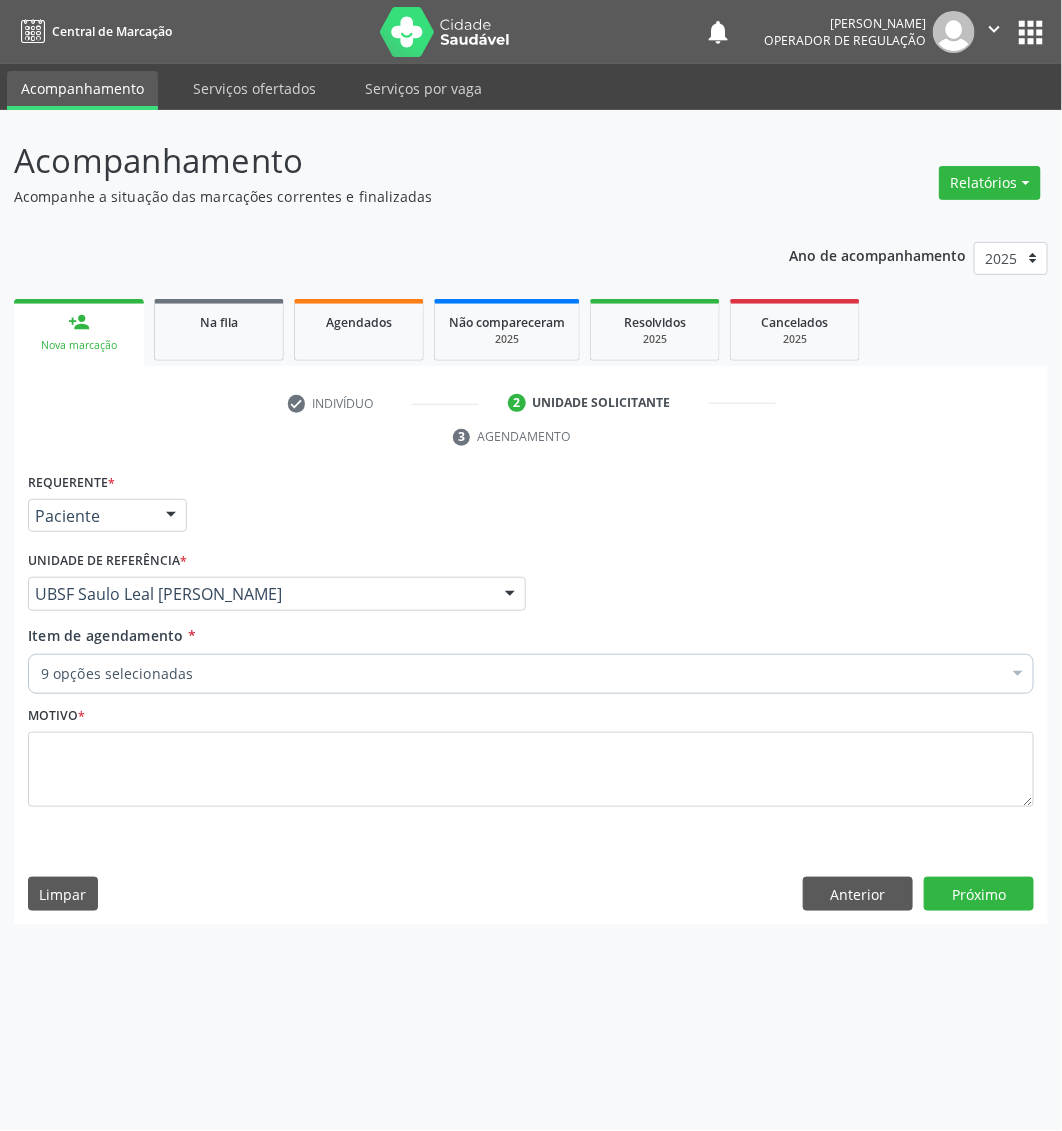 paste on "Dosagem de Hemoglobina Glicosilada" 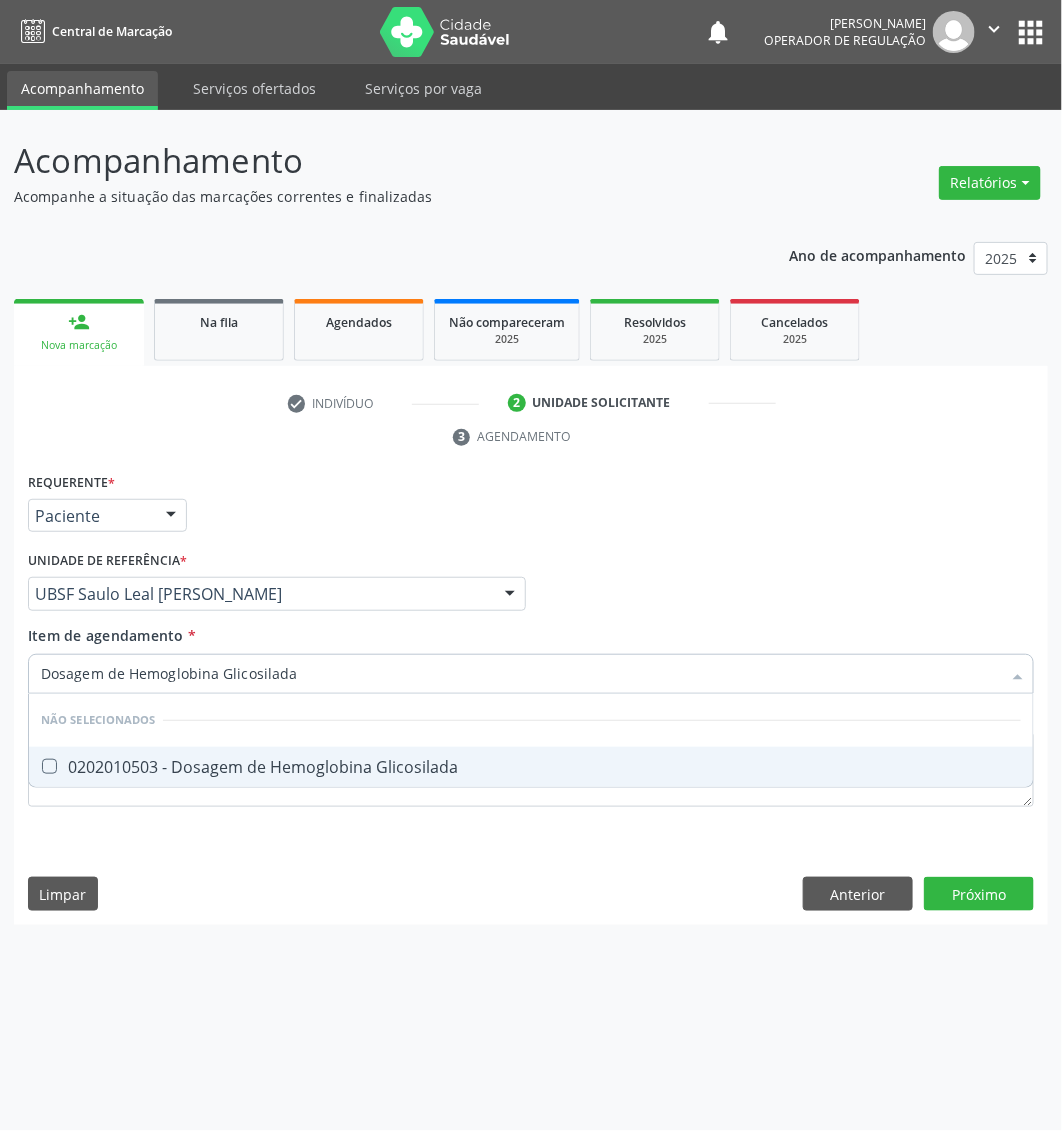 click on "0202010503 - Dosagem de Hemoglobina Glicosilada" at bounding box center (531, 767) 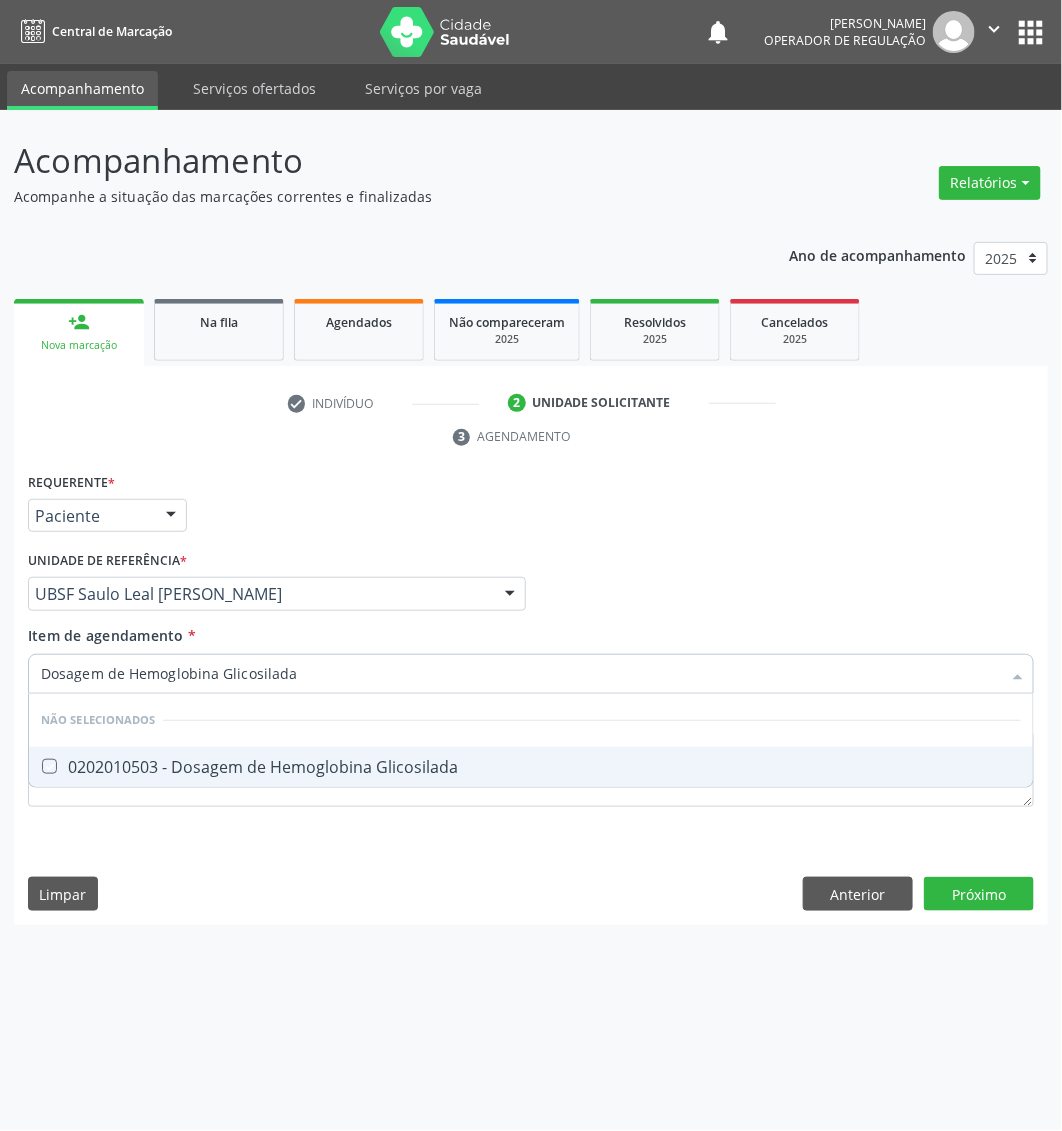 checkbox on "true" 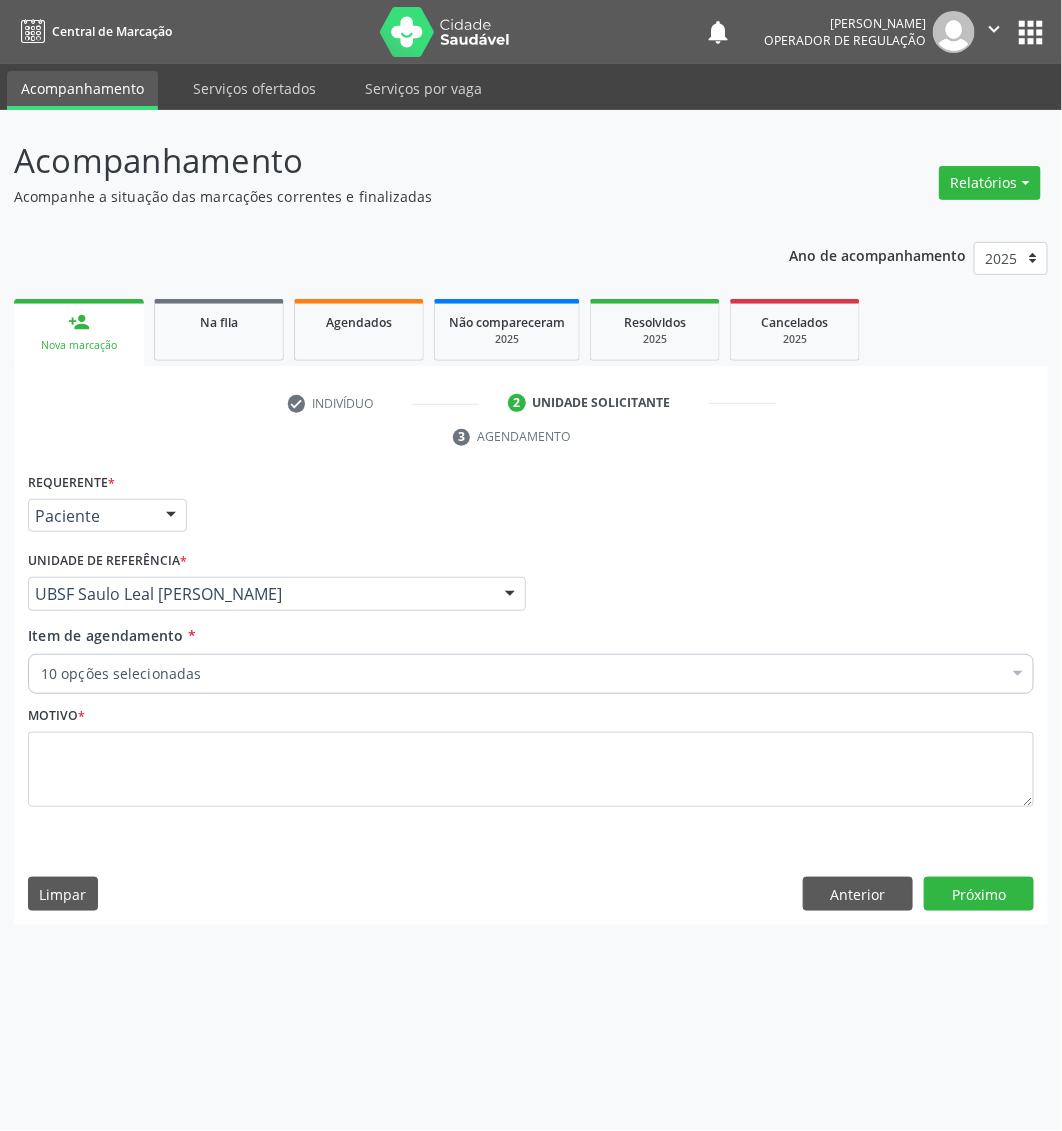 paste on "dosagem de sodio" 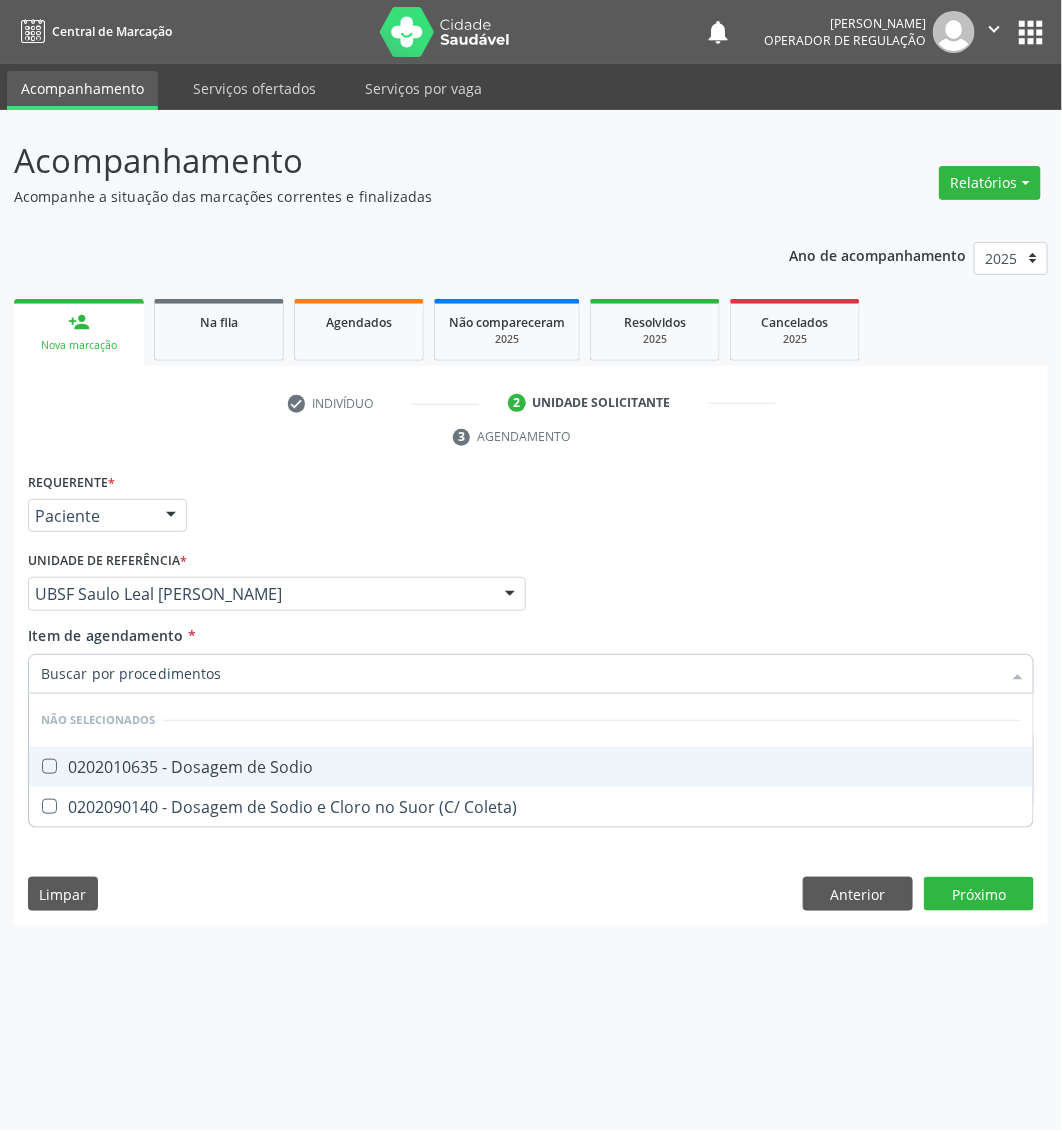 type on "dosagem de sodio" 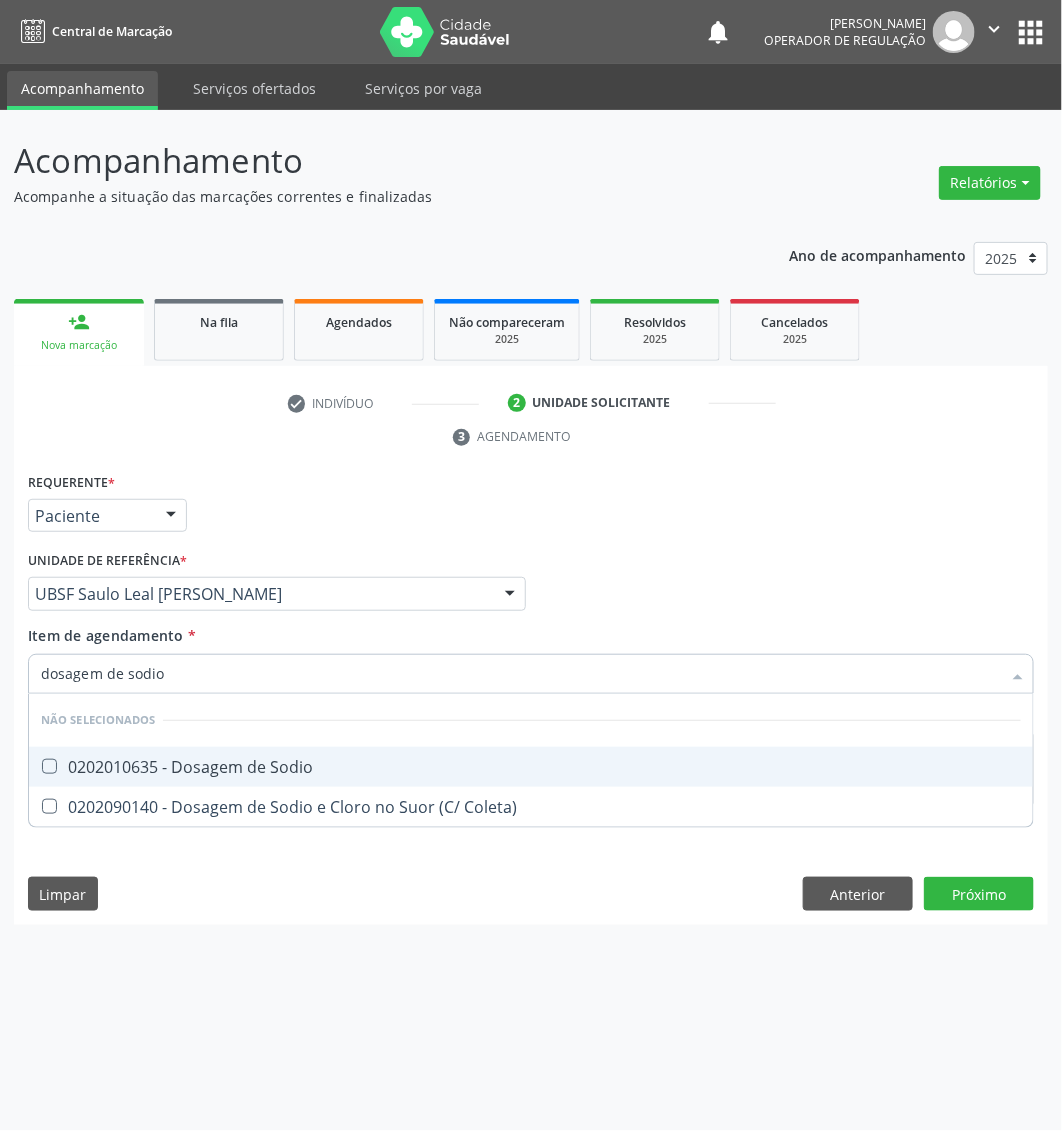 click on "0202010635 - Dosagem de Sodio" at bounding box center (531, 767) 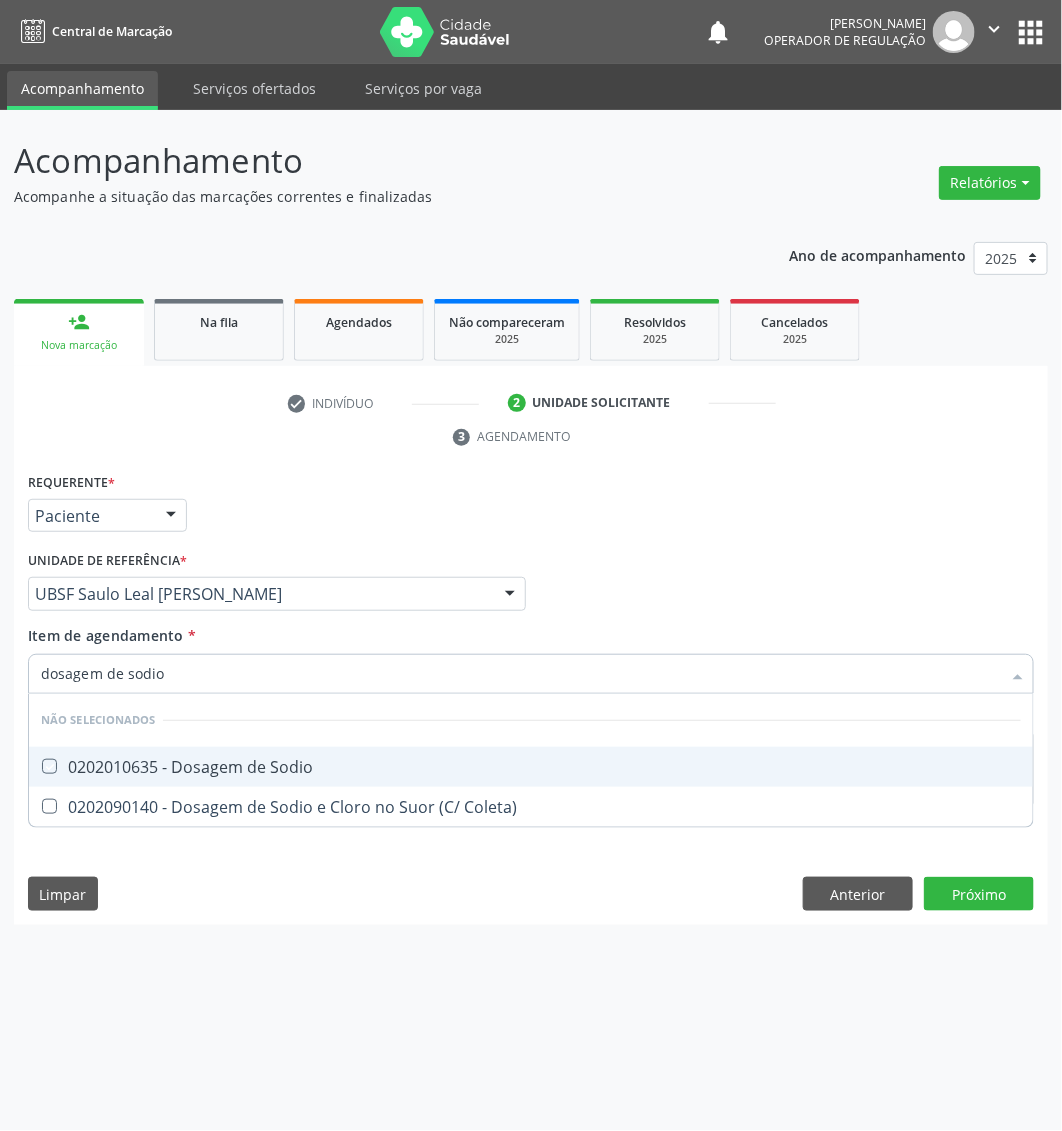 checkbox on "true" 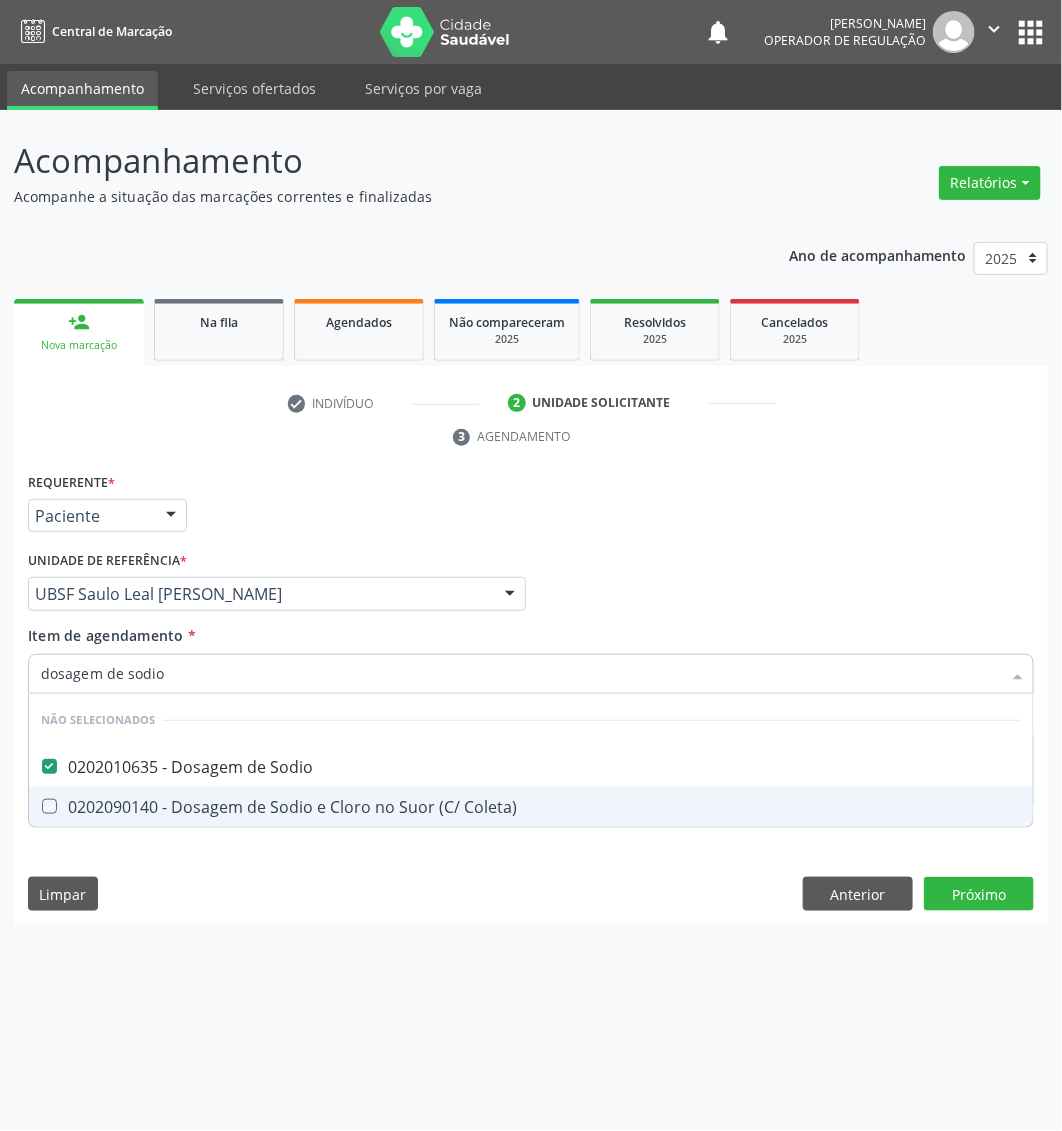 click on "Requerente
*
Paciente         Médico(a)   Enfermeiro(a)   Paciente
Nenhum resultado encontrado para: "   "
Não há nenhuma opção para ser exibida.
UF
PB         PB
Nenhum resultado encontrado para: "   "
Não há nenhuma opção para ser exibida.
Município
Queimadas         Campina Grande   Queimadas
Nenhum resultado encontrado para: "   "
Não há nenhuma opção para ser exibida.
Médico Solicitante
Por favor, selecione a Unidade de Atendimento primeiro
Nenhum resultado encontrado para: "   "
Não há nenhuma opção para ser exibida.
Unidade de referência
*
UBSF Saulo Leal Ernesto de Melo         UBSF Ligeiro II   UBSF Saulo Leal Ernesto de Melo   UBSF Castanho   UBSF Baixa Verde   UBSF Ze Velho   UBSF Boa Vista   UBSF Olho Dagua Salgado" at bounding box center (531, 696) 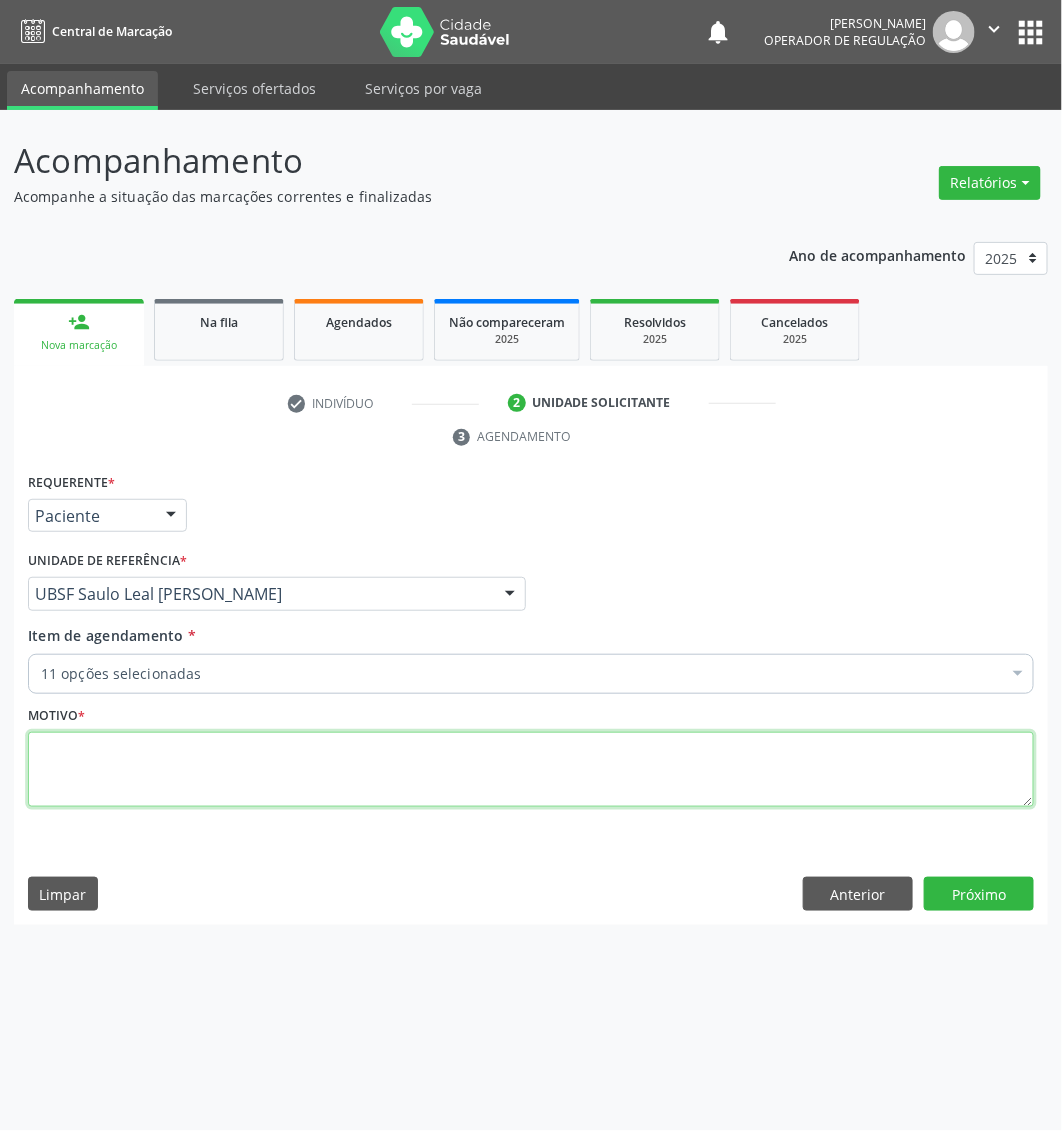 click at bounding box center (531, 770) 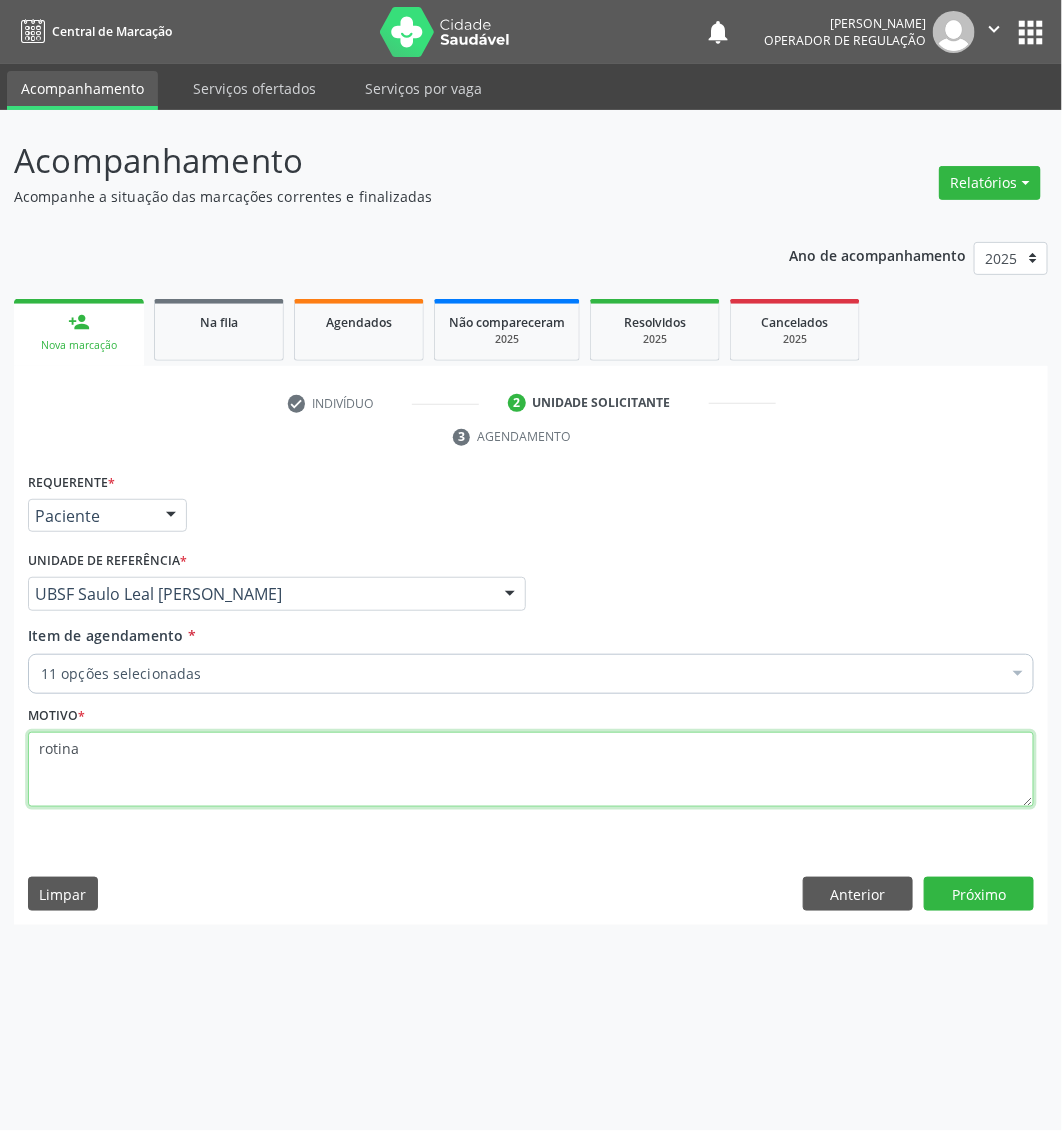 type on "rotina" 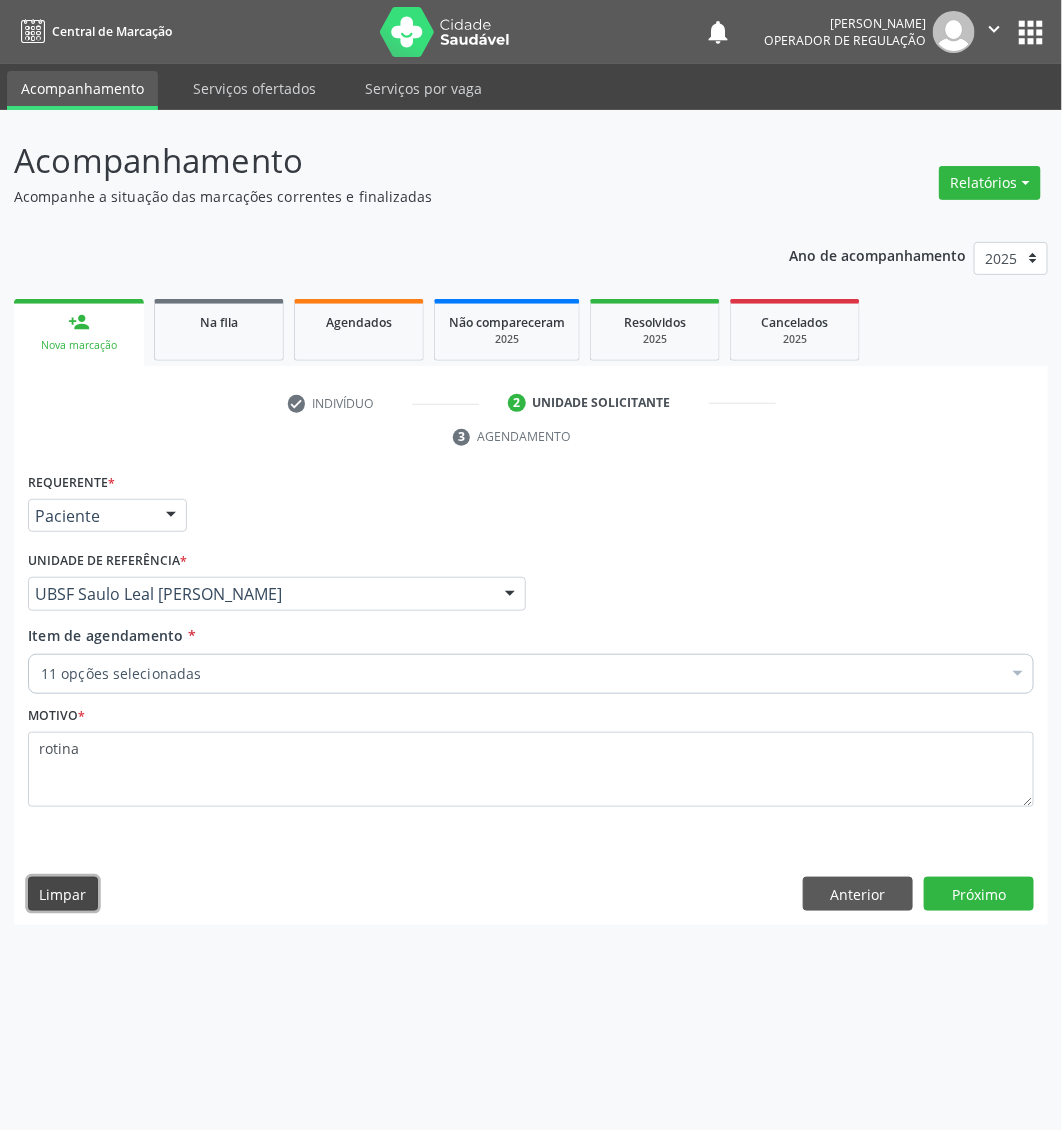 type 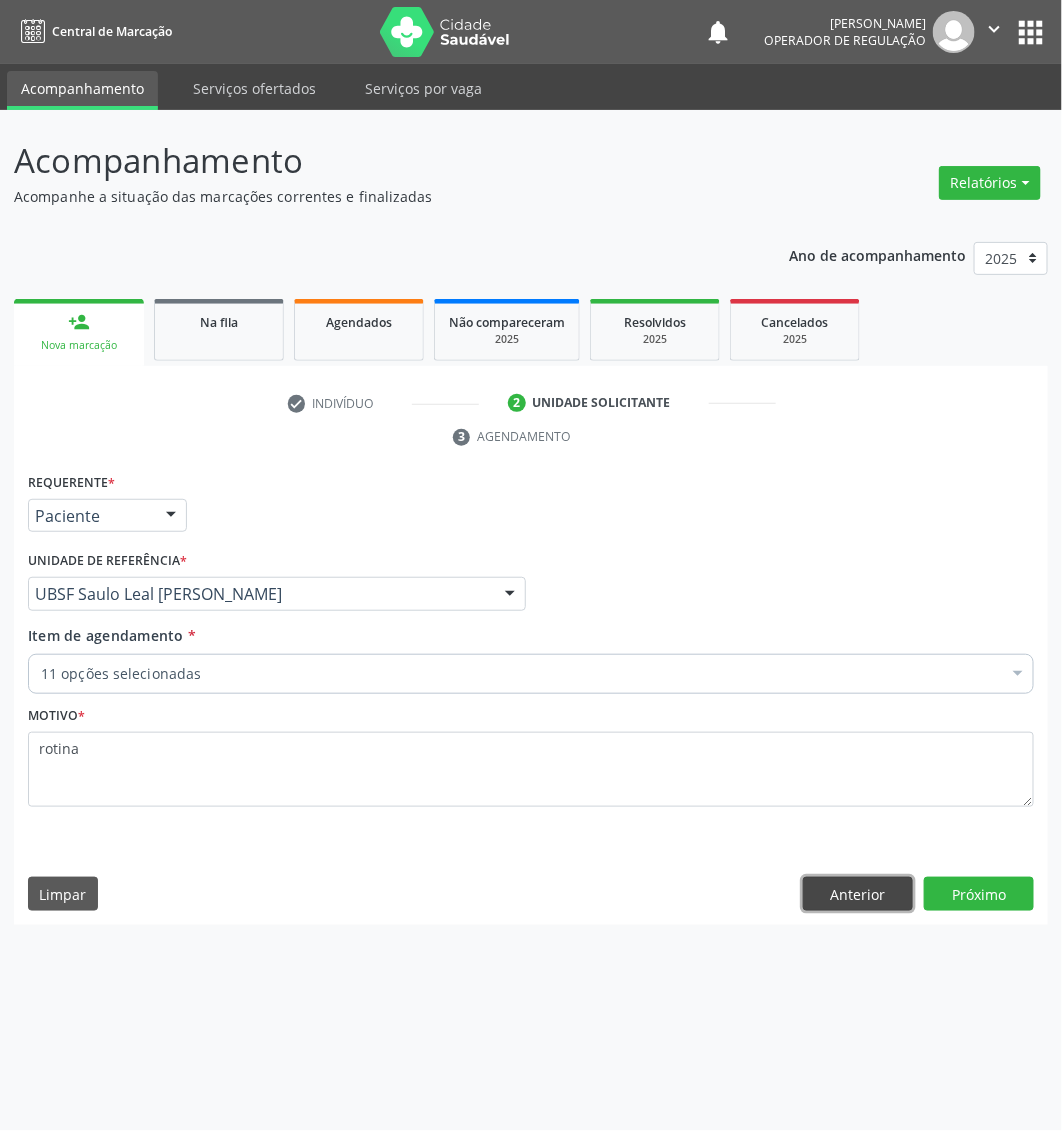 type 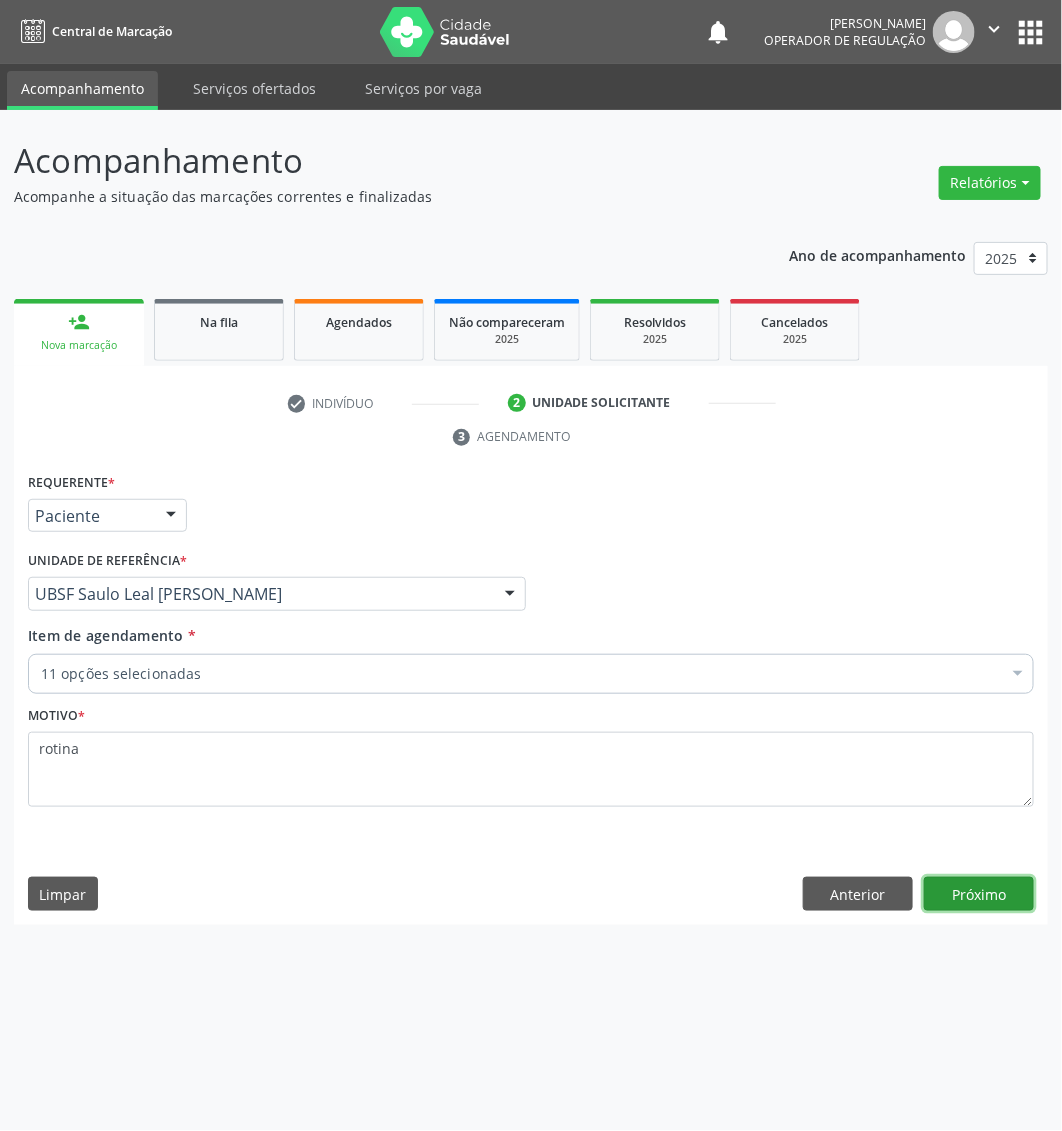 type 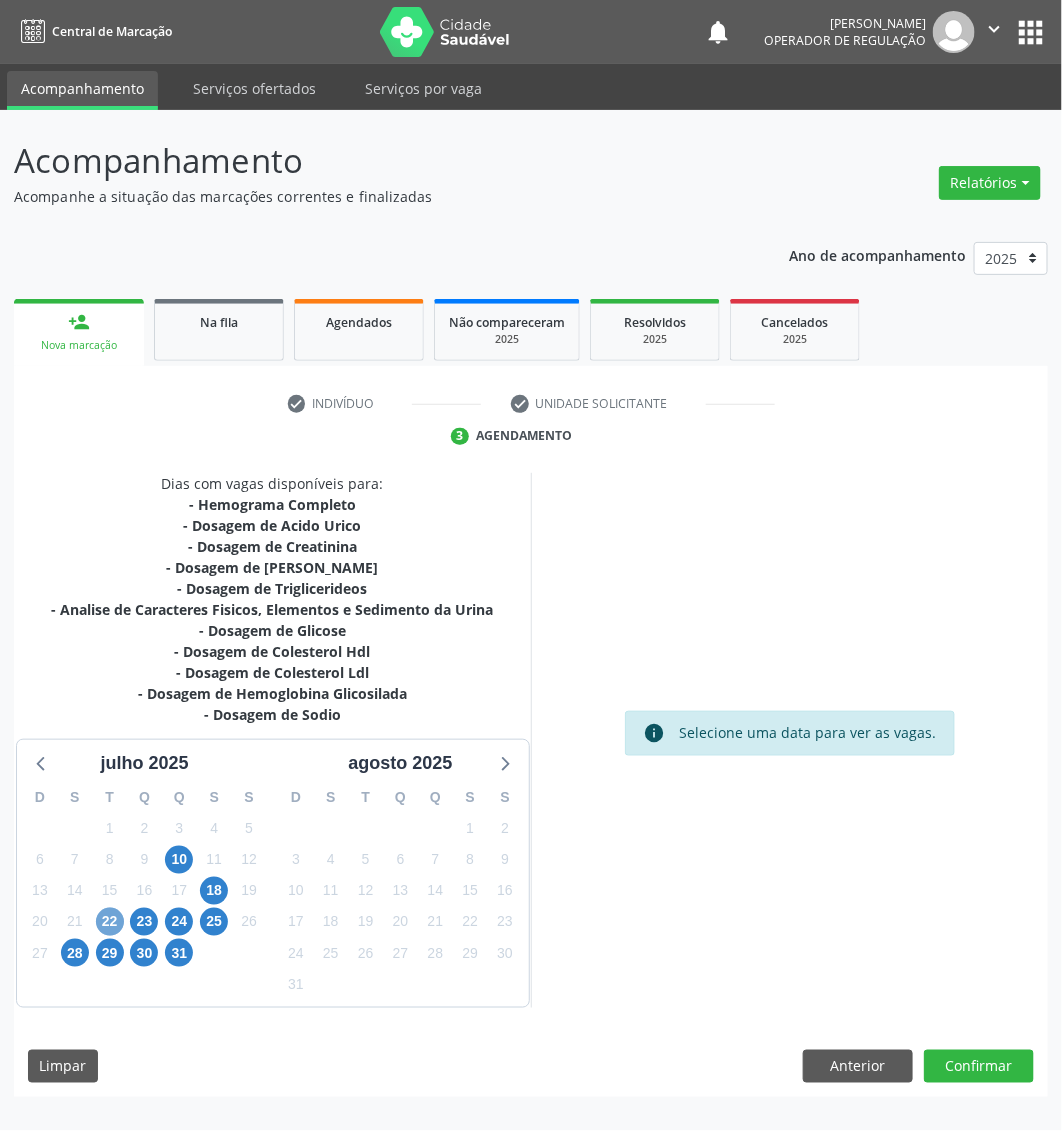 click on "22" at bounding box center (110, 922) 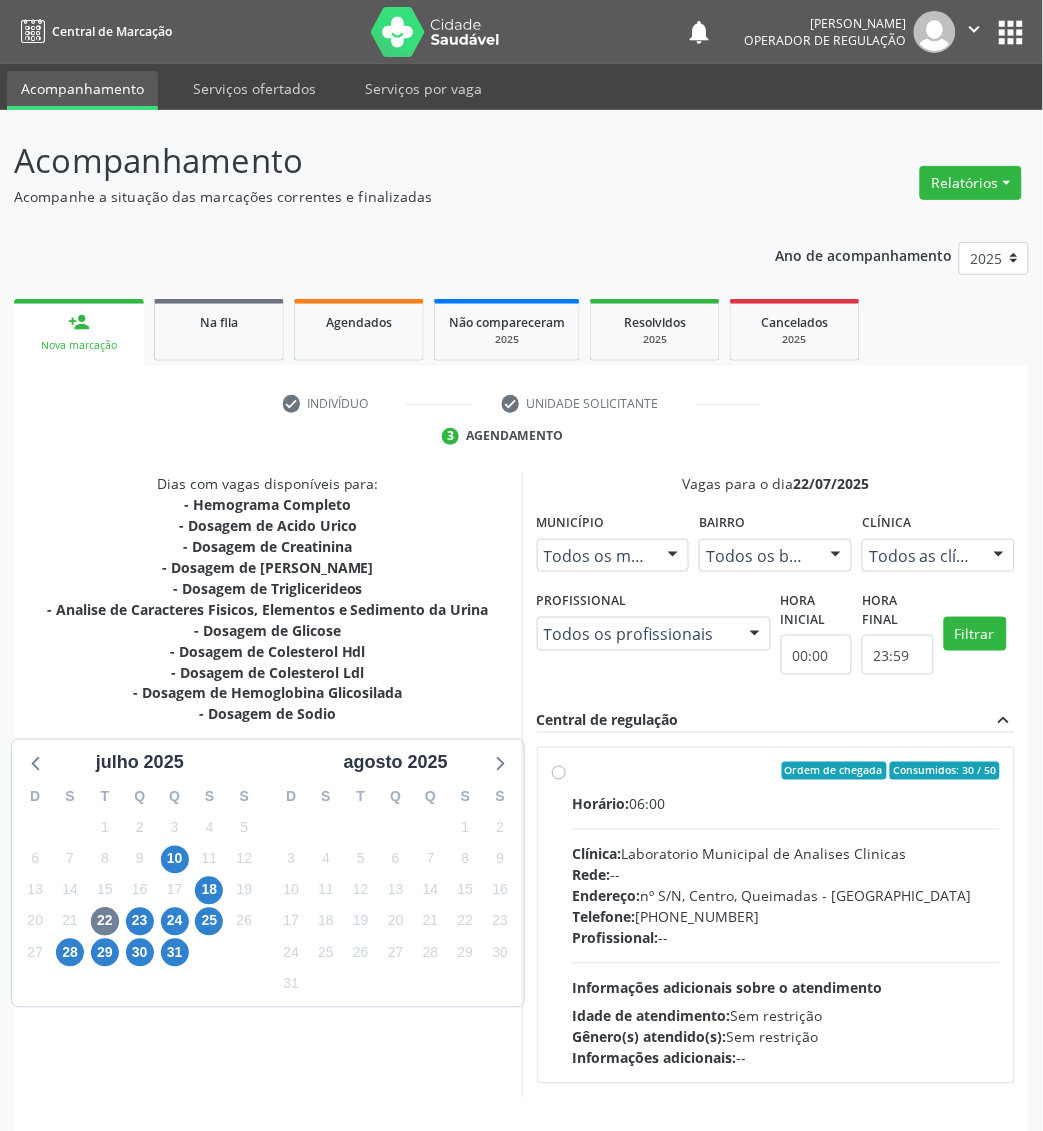 click on "Horário:   06:00" at bounding box center [787, 804] 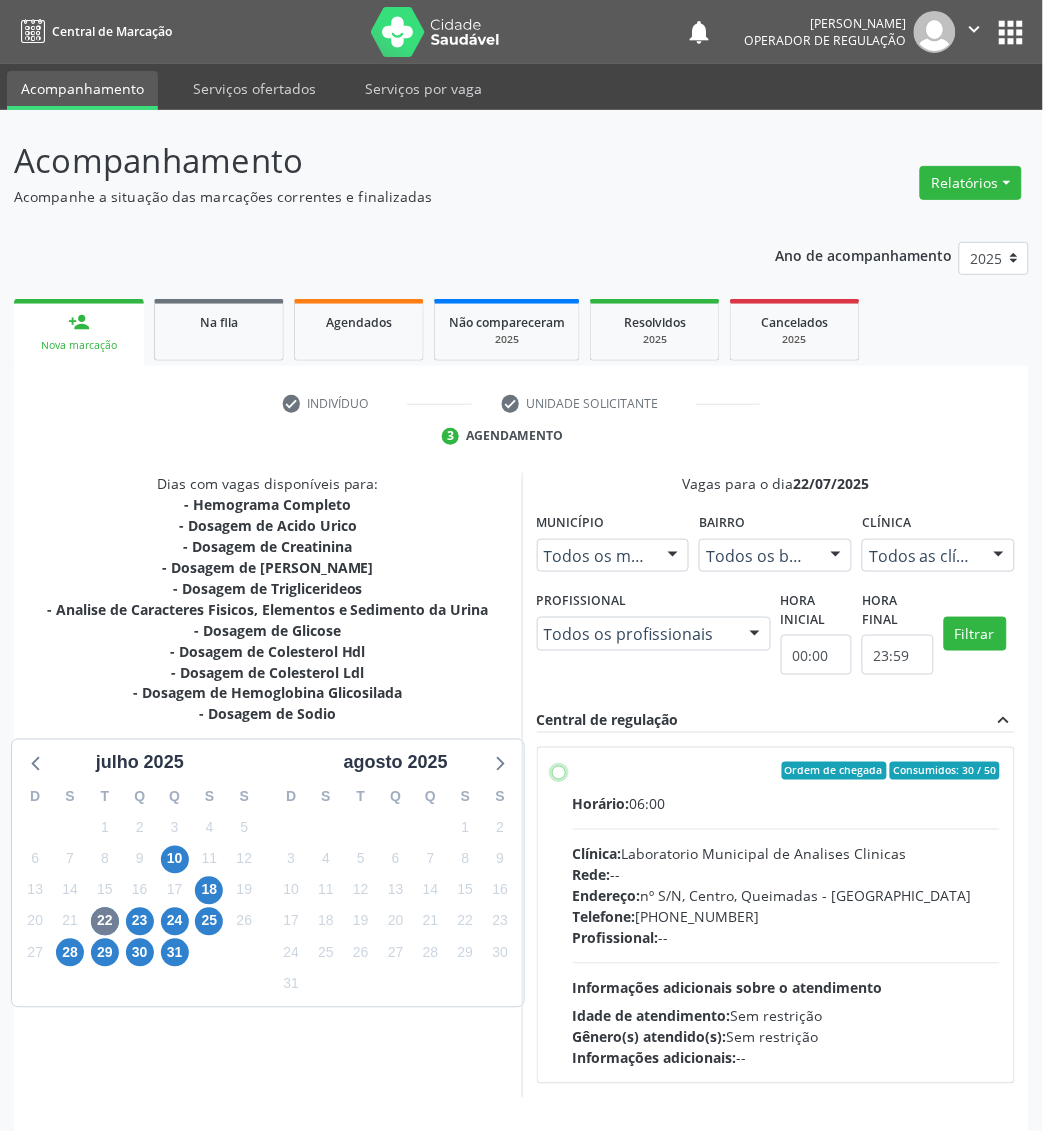 click on "Ordem de chegada
Consumidos: 30 / 50
Horário:   06:00
Clínica:  Laboratorio Municipal de Analises Clinicas
Rede:
--
Endereço:   nº S/N, Centro, Queimadas - PB
Telefone:   (83) 33921344
Profissional:
--
Informações adicionais sobre o atendimento
Idade de atendimento:
Sem restrição
Gênero(s) atendido(s):
Sem restrição
Informações adicionais:
--" at bounding box center [559, 771] 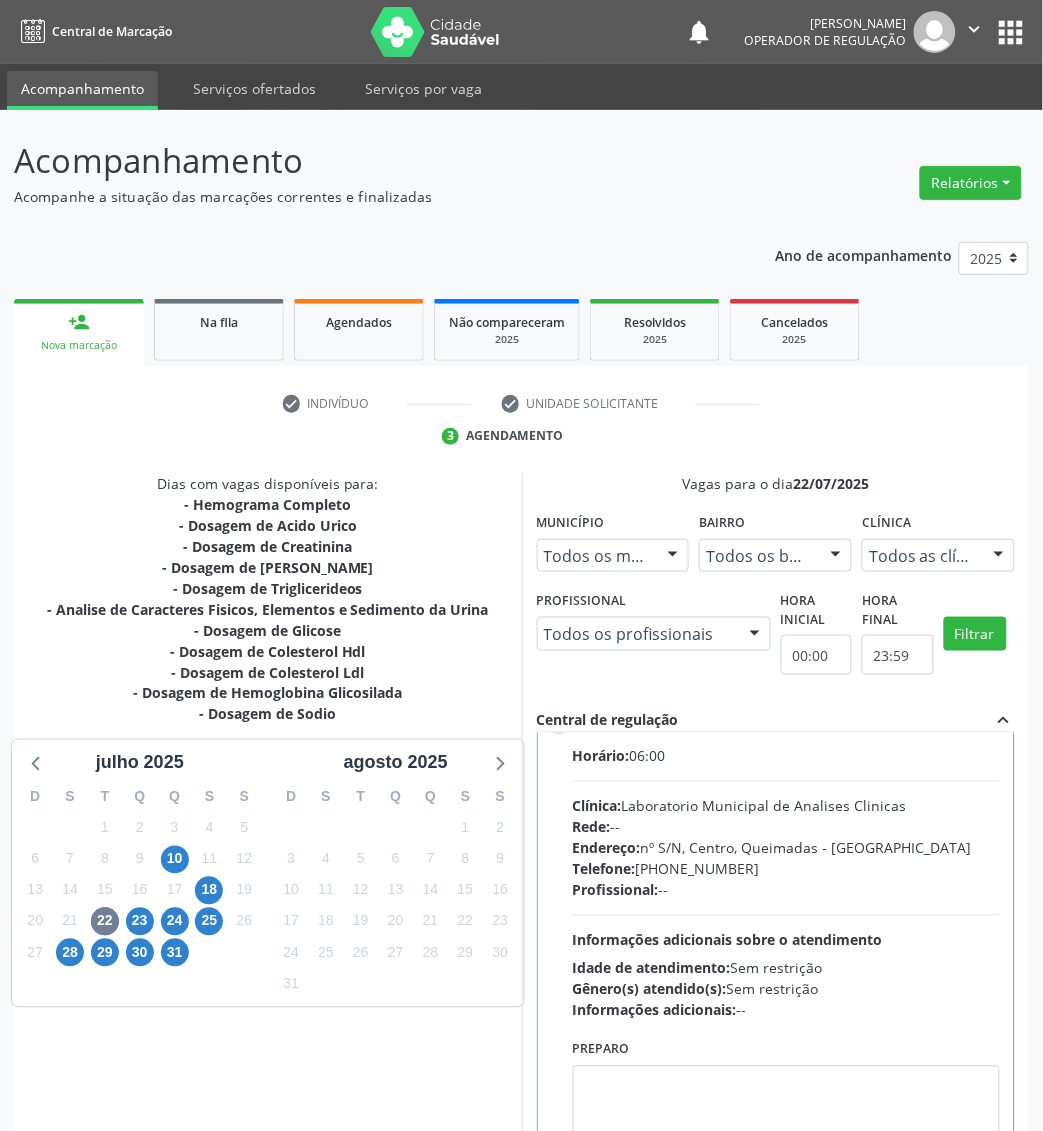 scroll, scrollTop: 100, scrollLeft: 0, axis: vertical 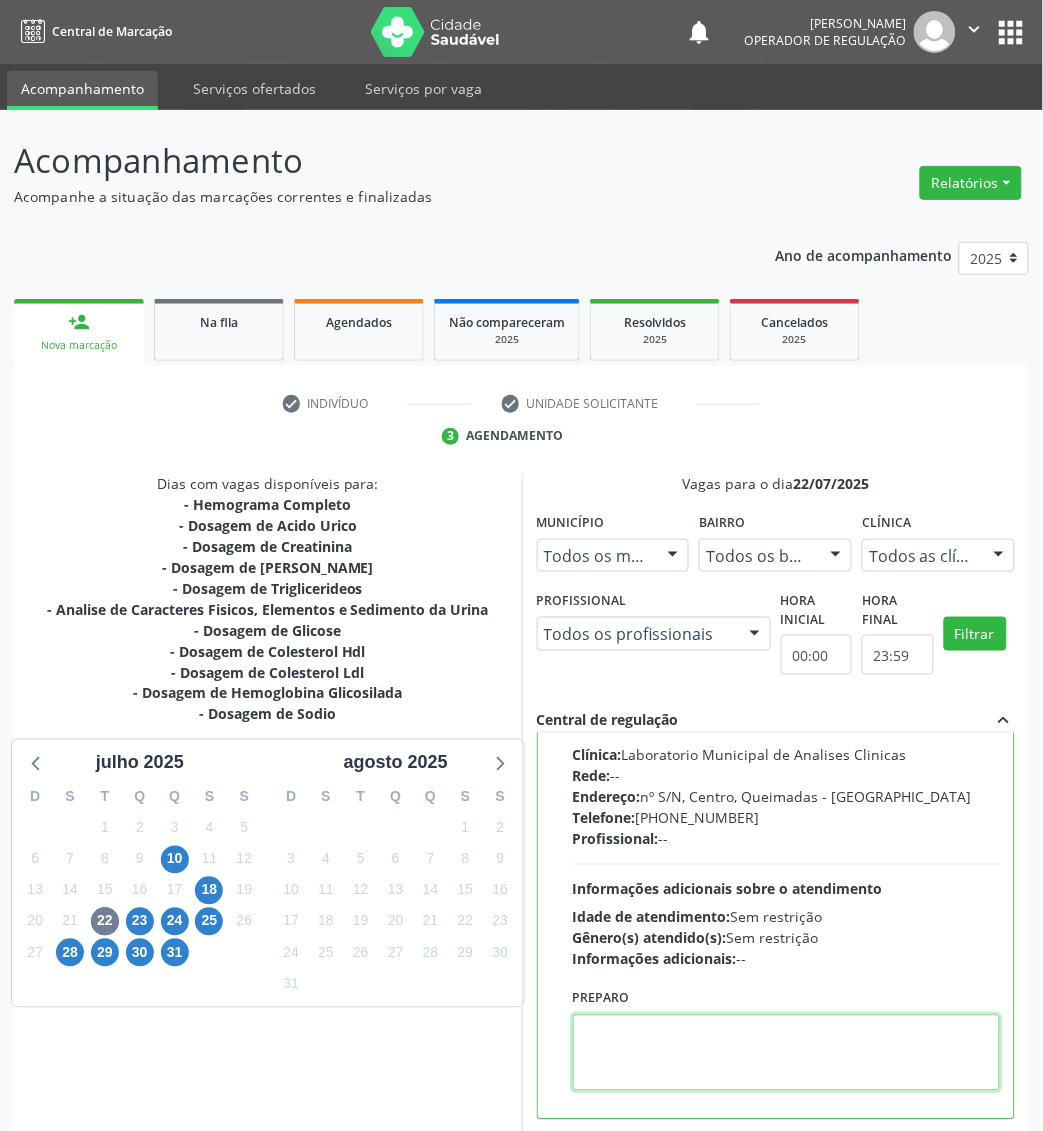 click at bounding box center [787, 1053] 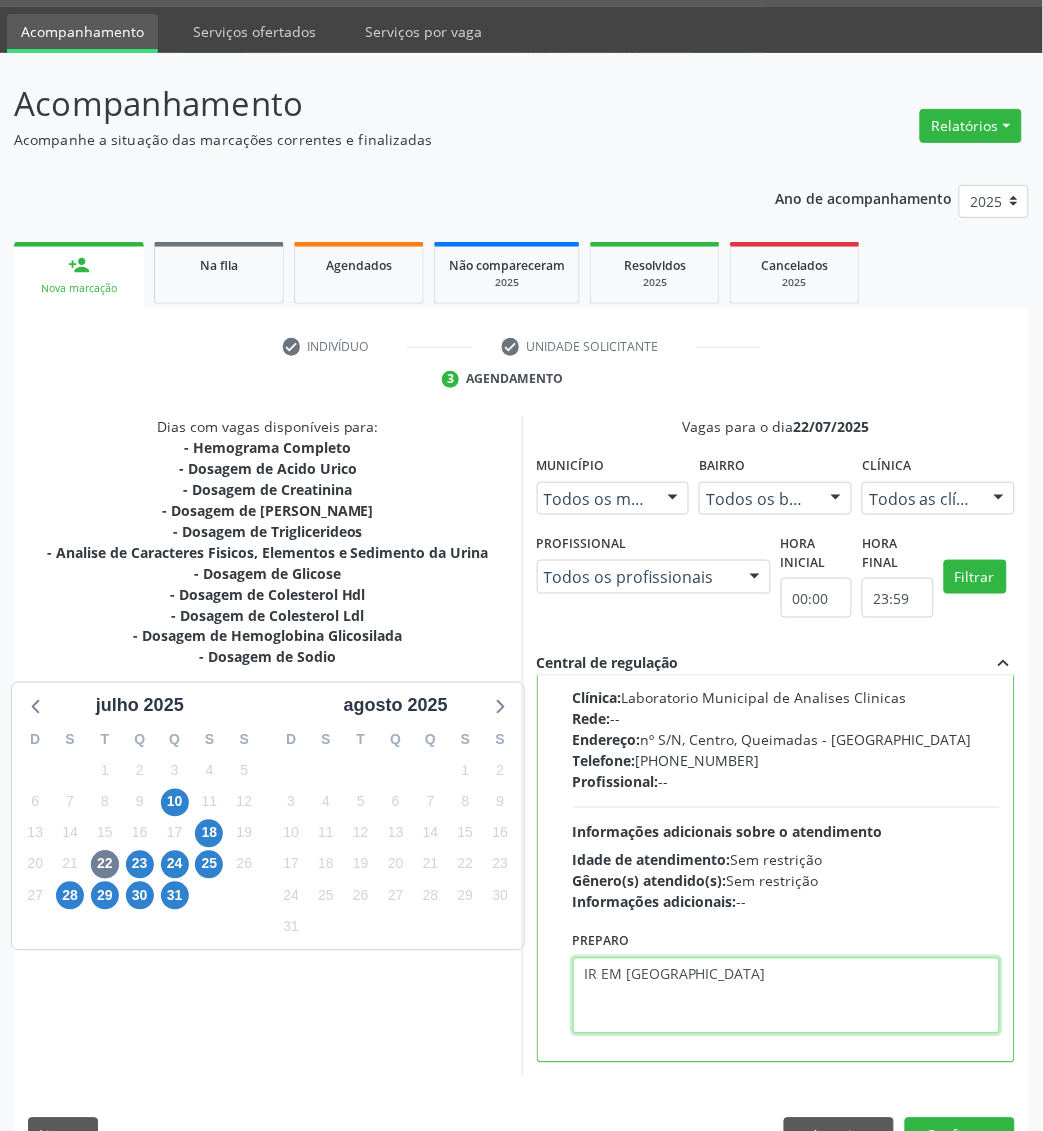 scroll, scrollTop: 106, scrollLeft: 0, axis: vertical 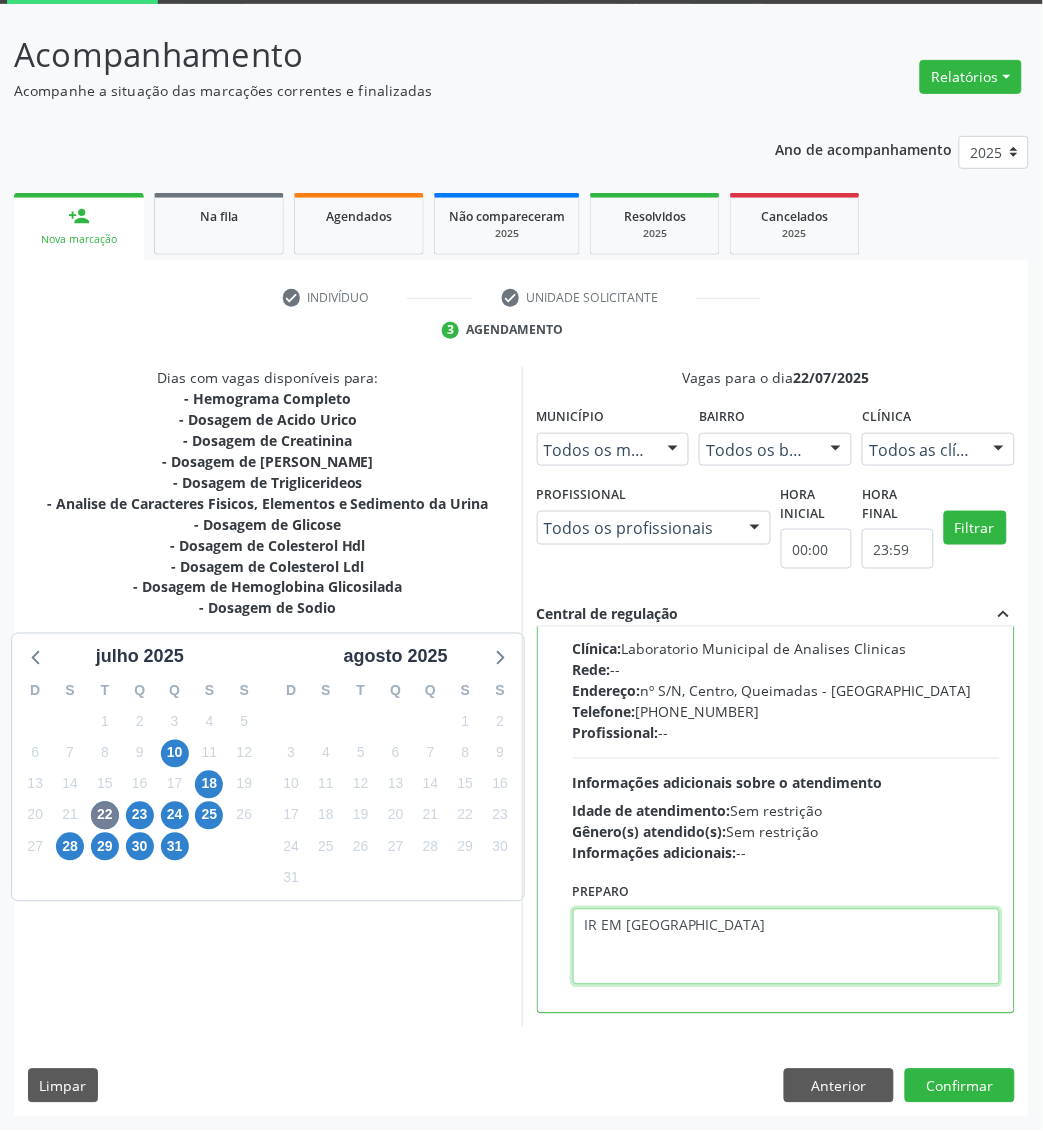 type on "IR EM [GEOGRAPHIC_DATA]" 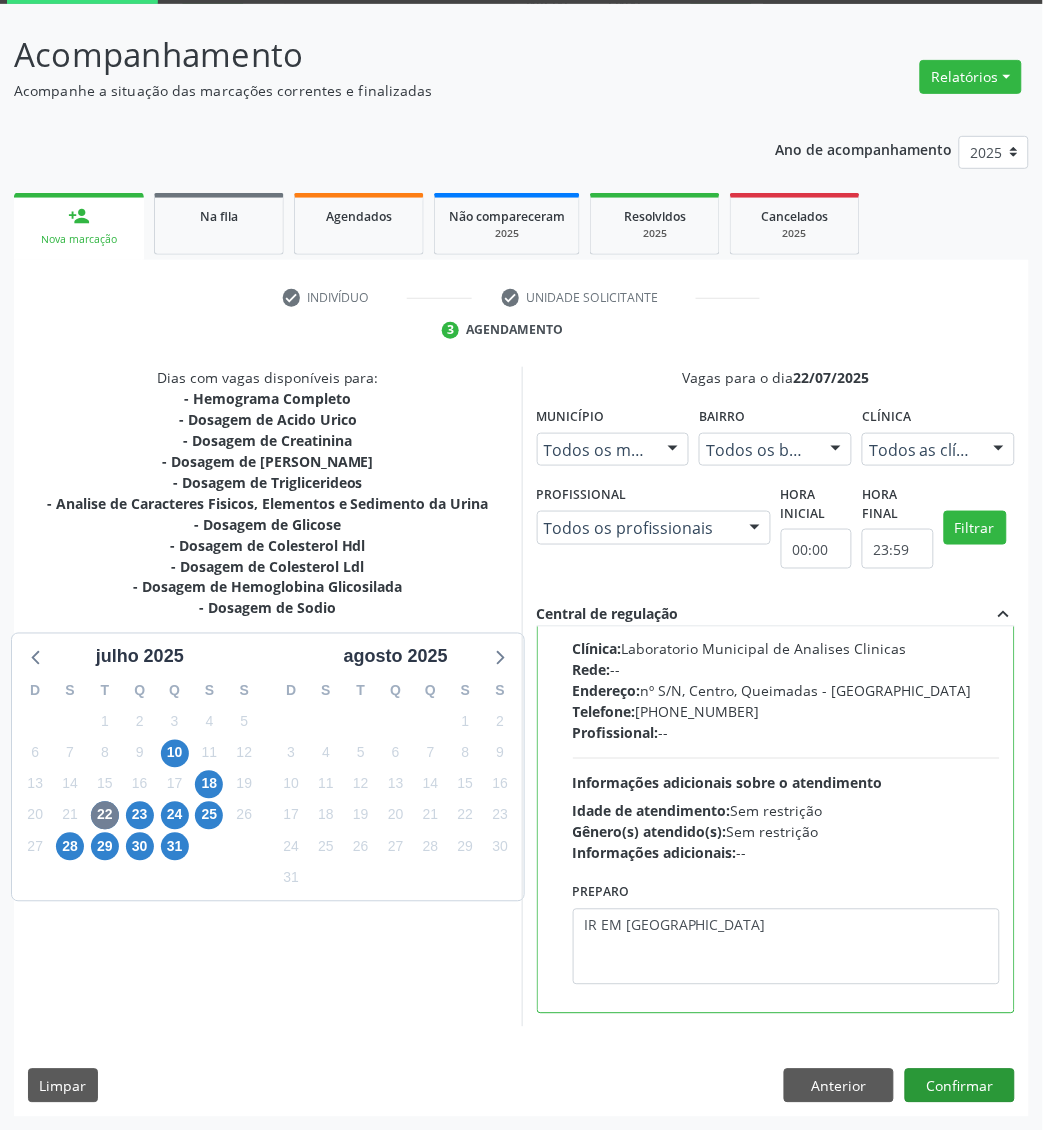 click on "Dias com vagas disponíveis para:
- Hemograma Completo
- Dosagem de Acido Urico
- Dosagem de Creatinina
- Dosagem de Potassio
- Dosagem de Triglicerideos
- Analise de Caracteres Fisicos, Elementos e Sedimento da Urina
- Dosagem de Glicose
- Dosagem de Colesterol Hdl
- Dosagem de Colesterol Ldl
- Dosagem de Hemoglobina Glicosilada
- Dosagem de Sodio
julho 2025 D S T Q Q S S 29 30 1 2 3 4 5 6 7 8 9 10 11 12 13 14 15 16 17 18 19 20 21 22 23 24 25 26 27 28 29 30 31 1 2 3 4 5 6 7 8 9 agosto 2025 D S T Q Q S S 27 28 29 30 31 1 2 3 4 5 6 7 8 9 10 11 12 13 14 15 16 17 18 19 20 21 22 23 24 25 26 27 28 29 30 31 1 2 3 4 5 6
Vagas para o dia
22/07/2025
Município
Todos os municípios         Todos os municípios   Queimadas - PB
Nenhum resultado encontrado para: "   "
Bairro" at bounding box center (521, 742) 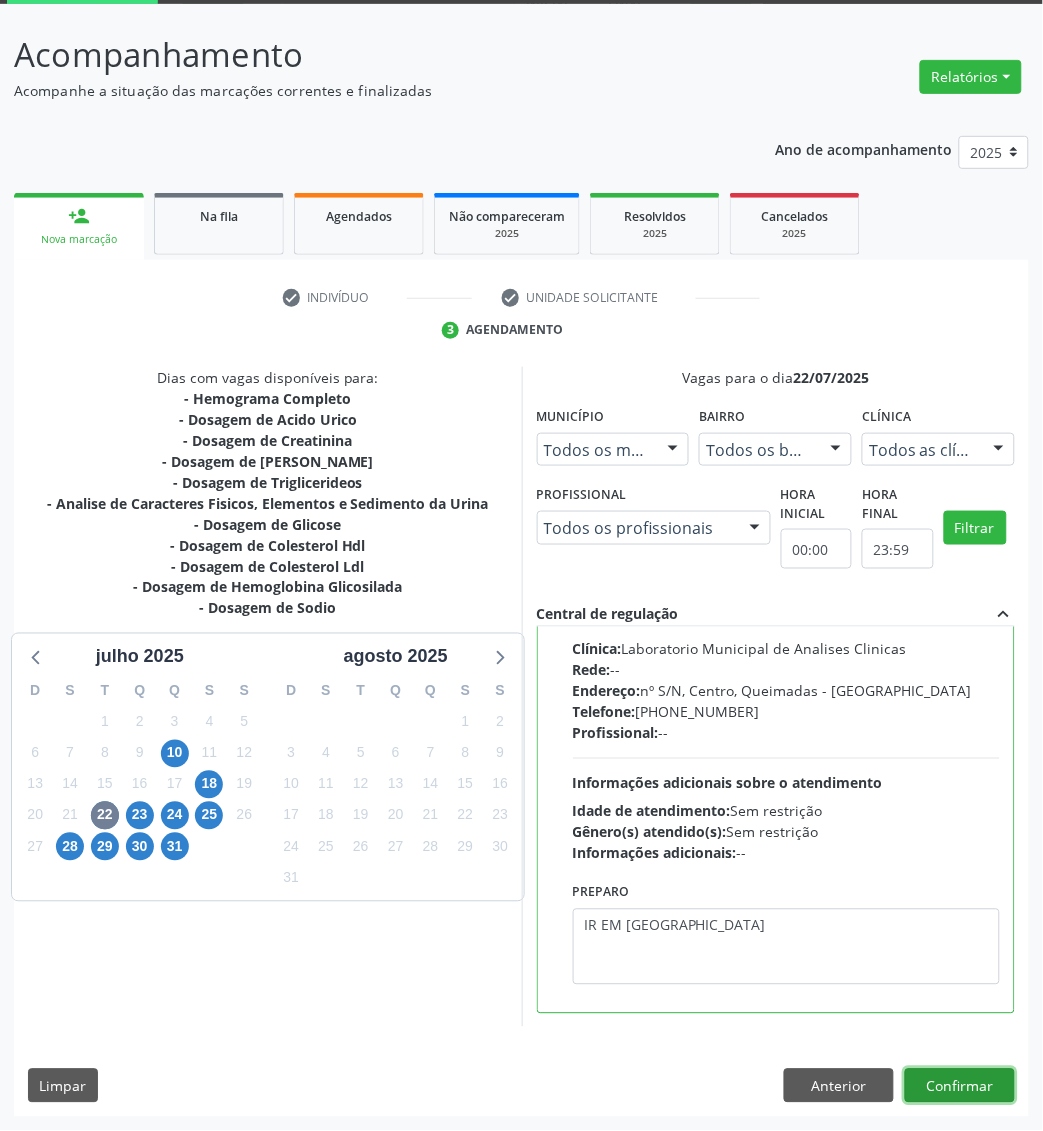 click on "Confirmar" at bounding box center (960, 1086) 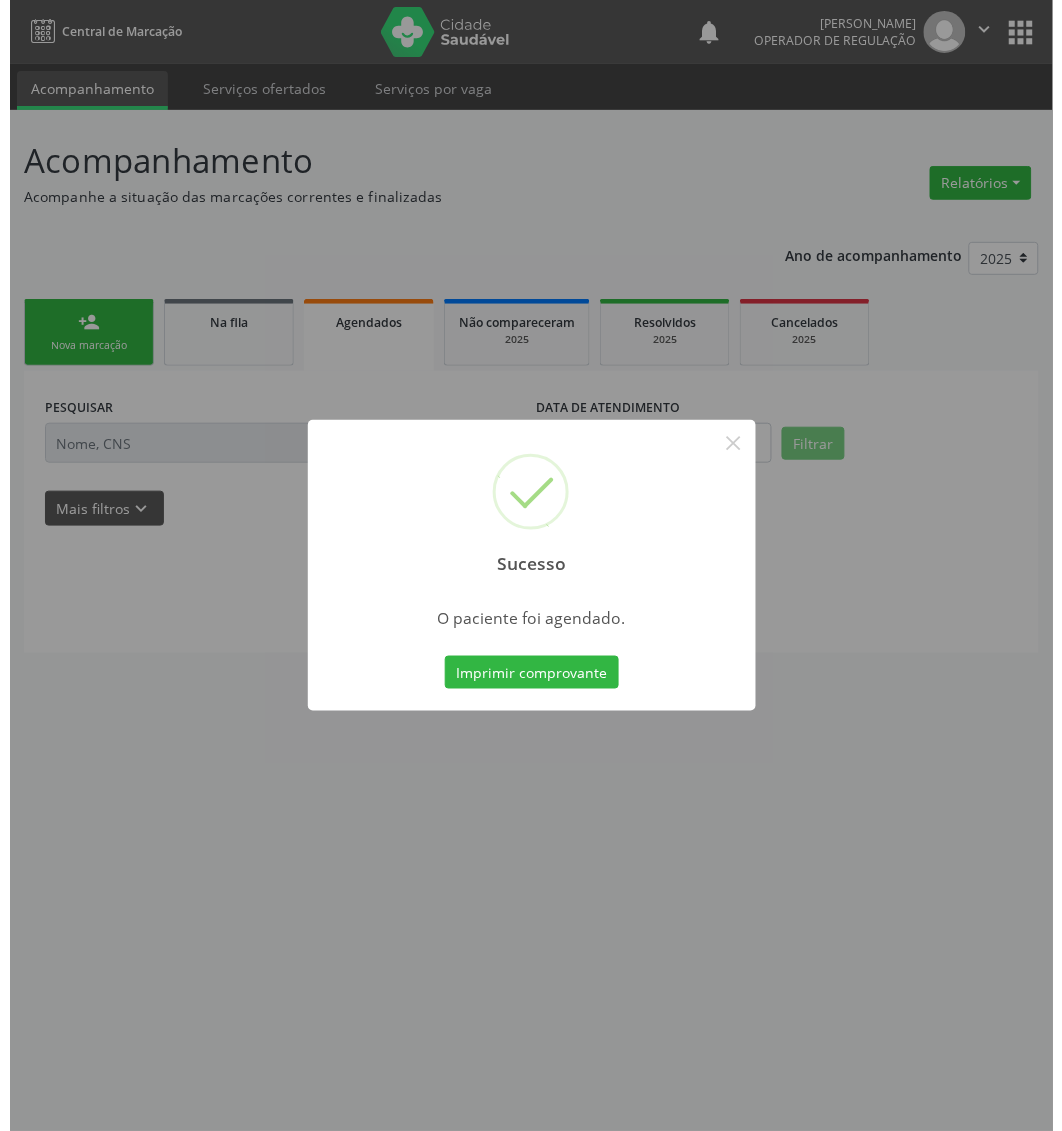 scroll, scrollTop: 0, scrollLeft: 0, axis: both 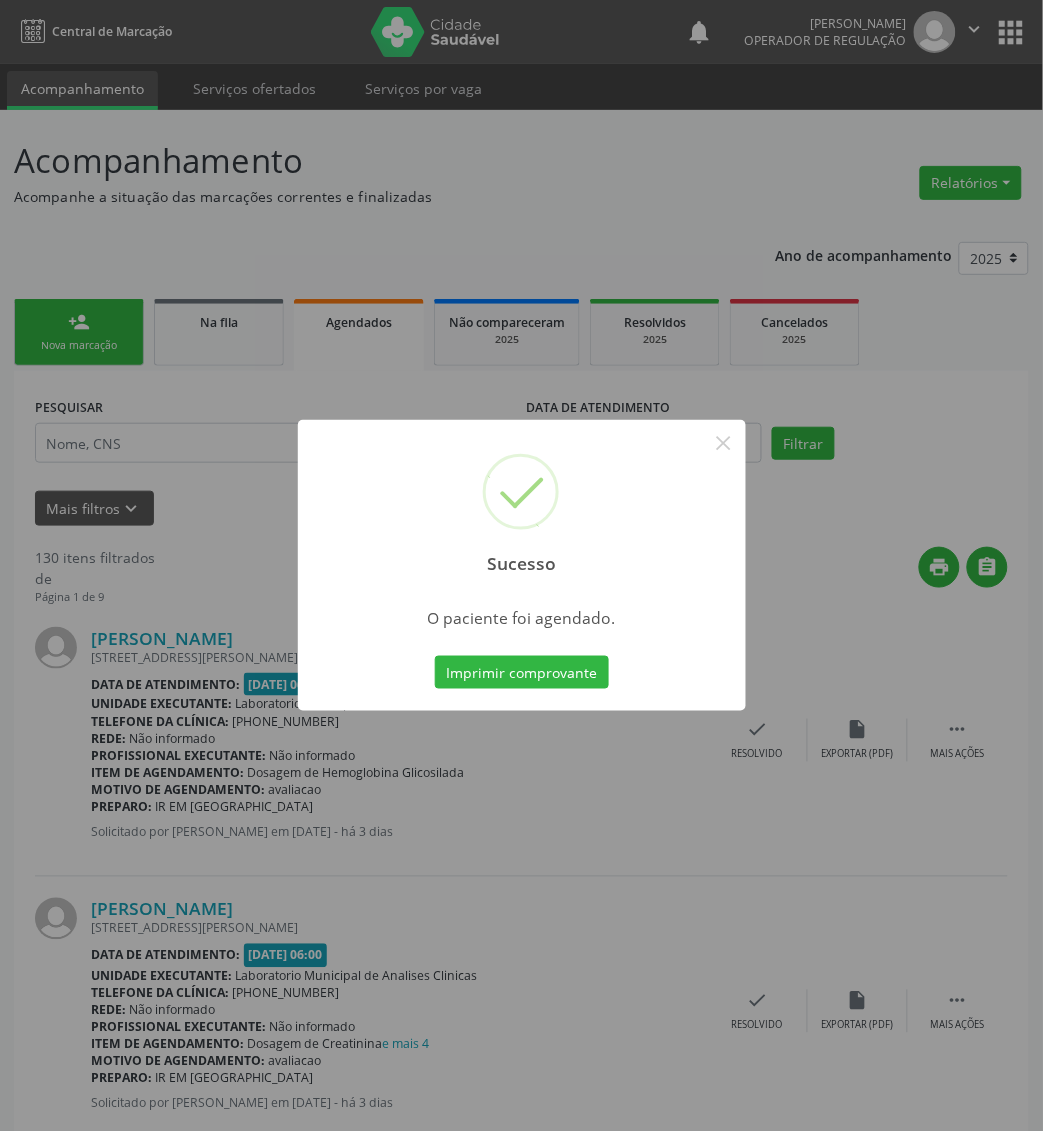 type 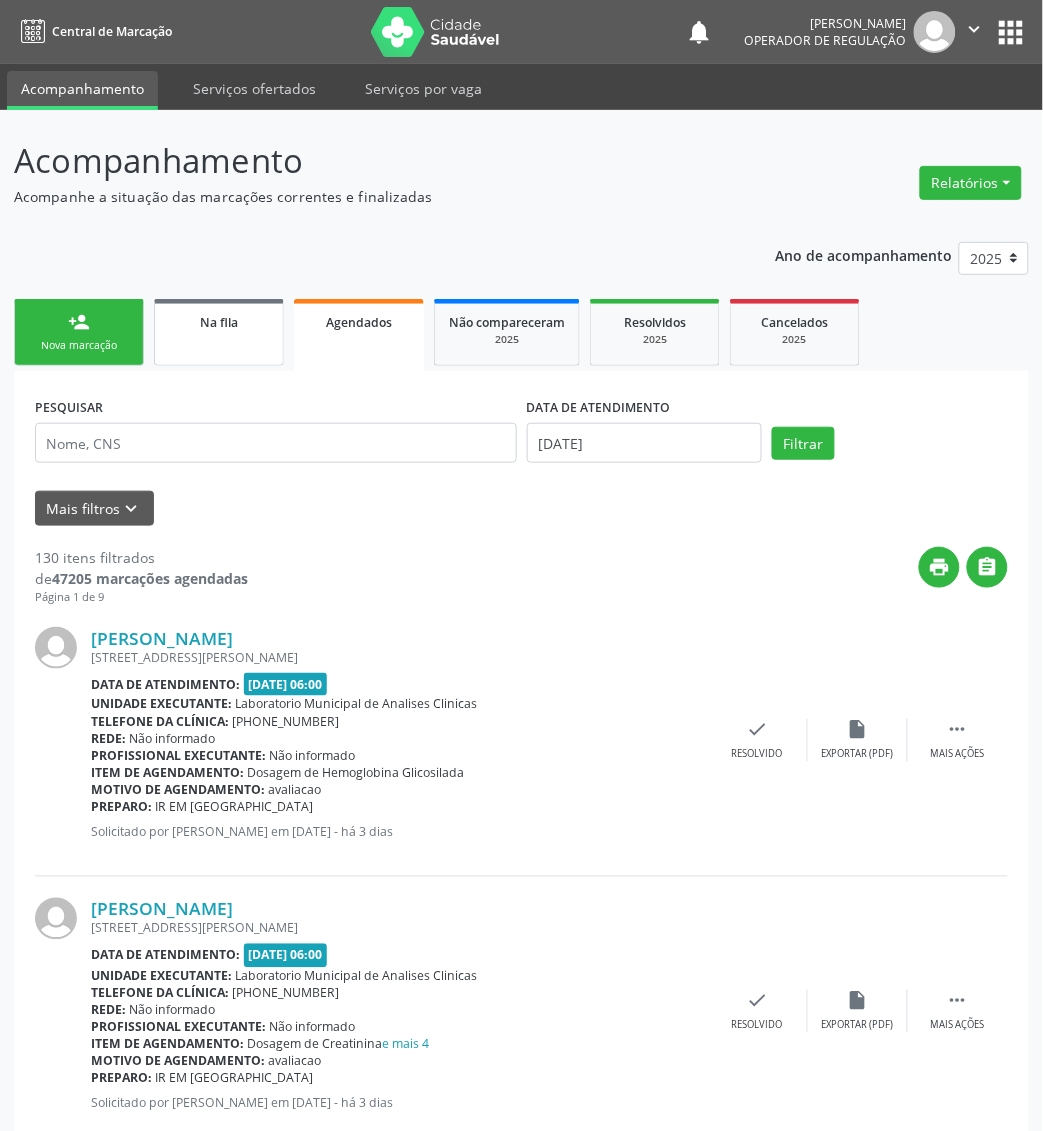click on "Na fila" at bounding box center [219, 332] 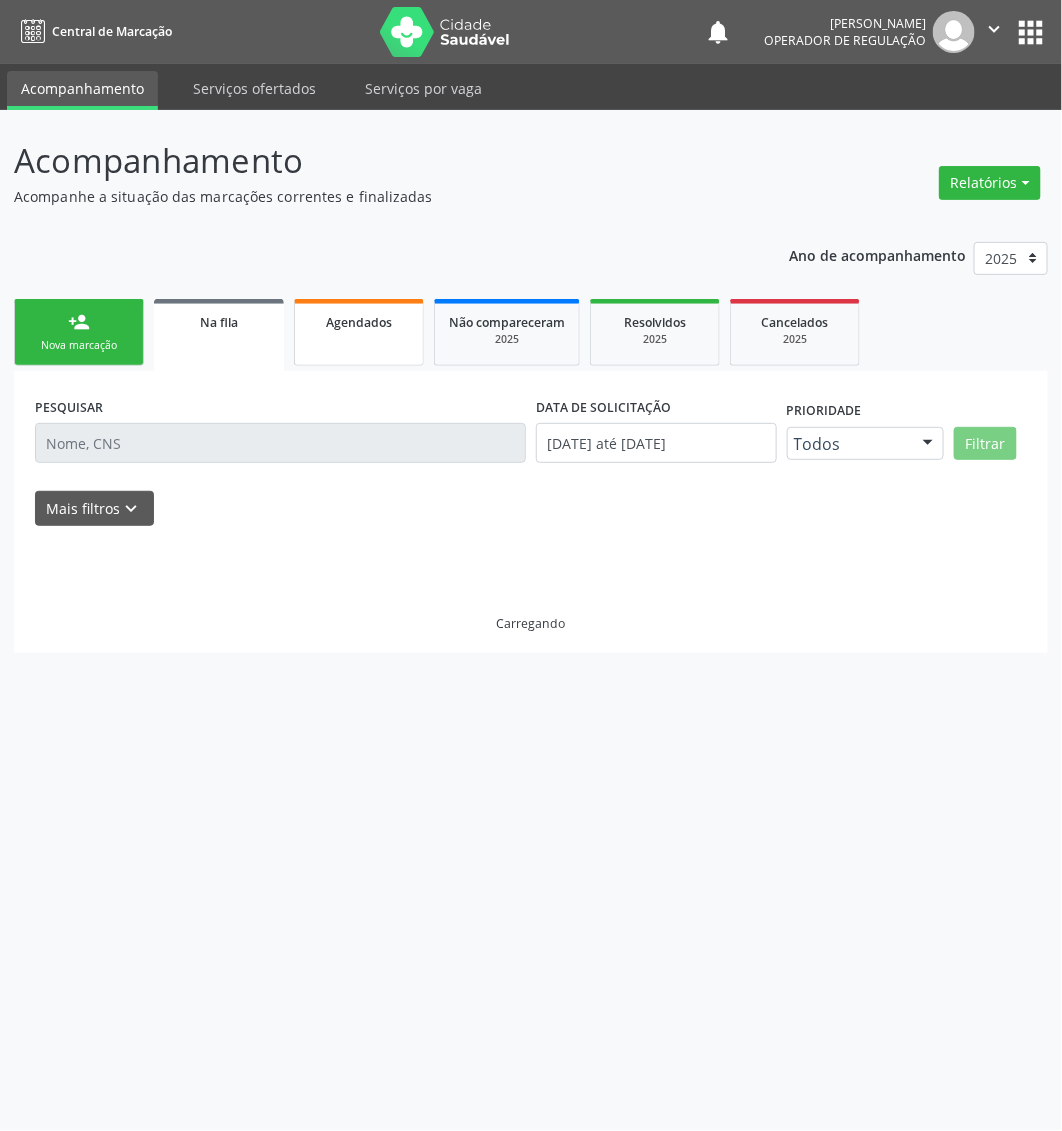 click on "Agendados" at bounding box center (359, 332) 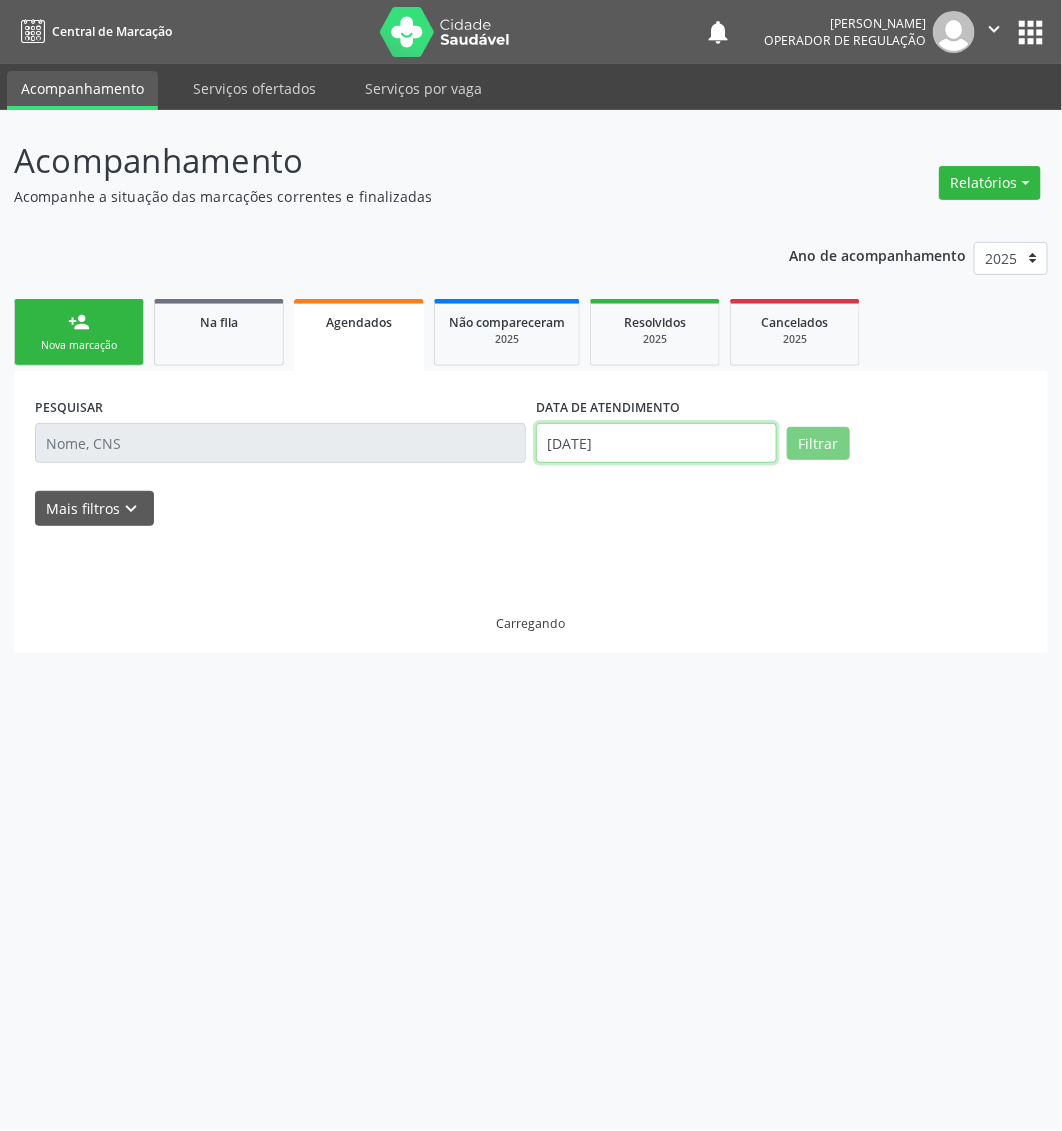 click on "17/07/2025" at bounding box center [656, 443] 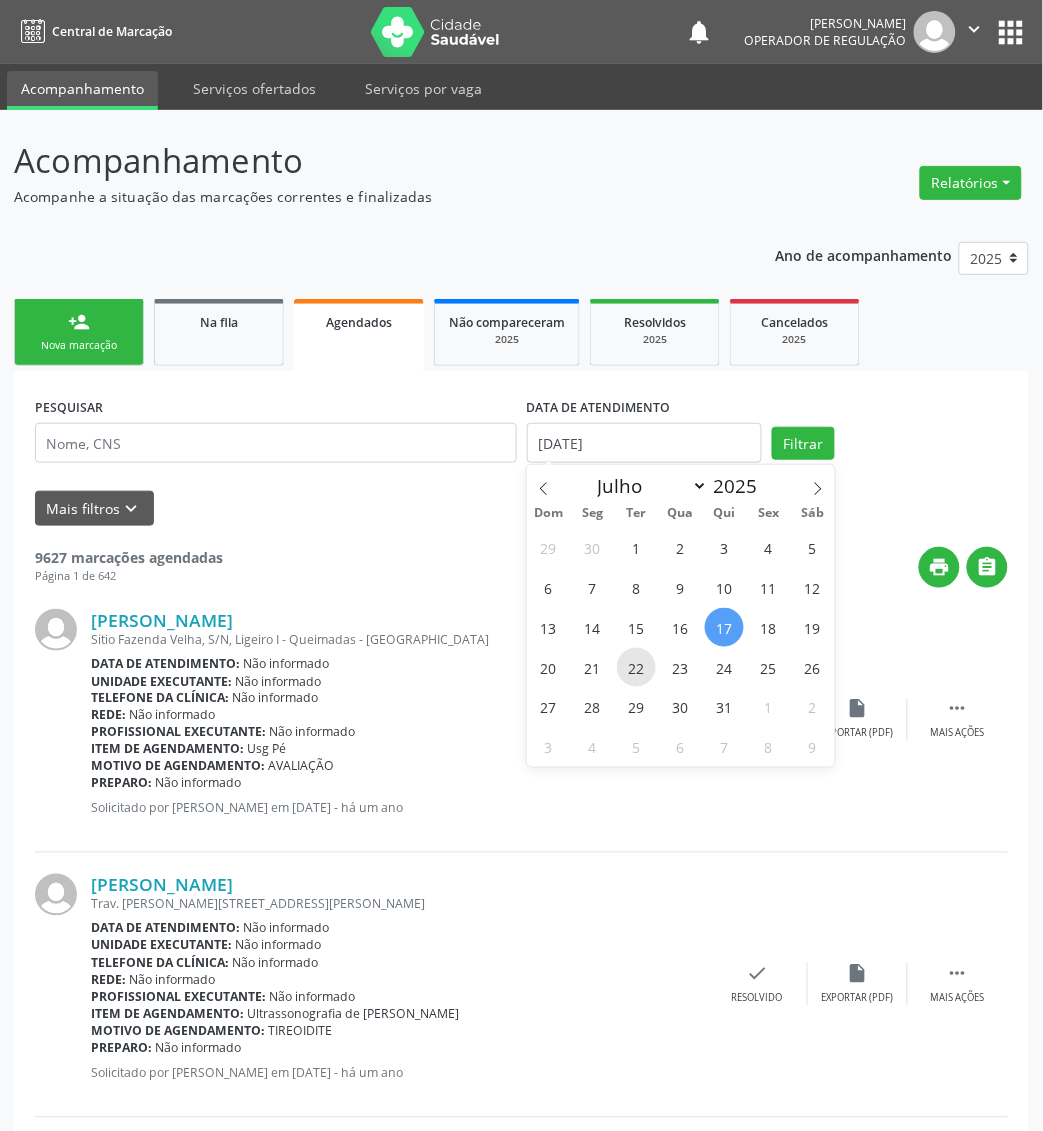 click on "22" at bounding box center [636, 667] 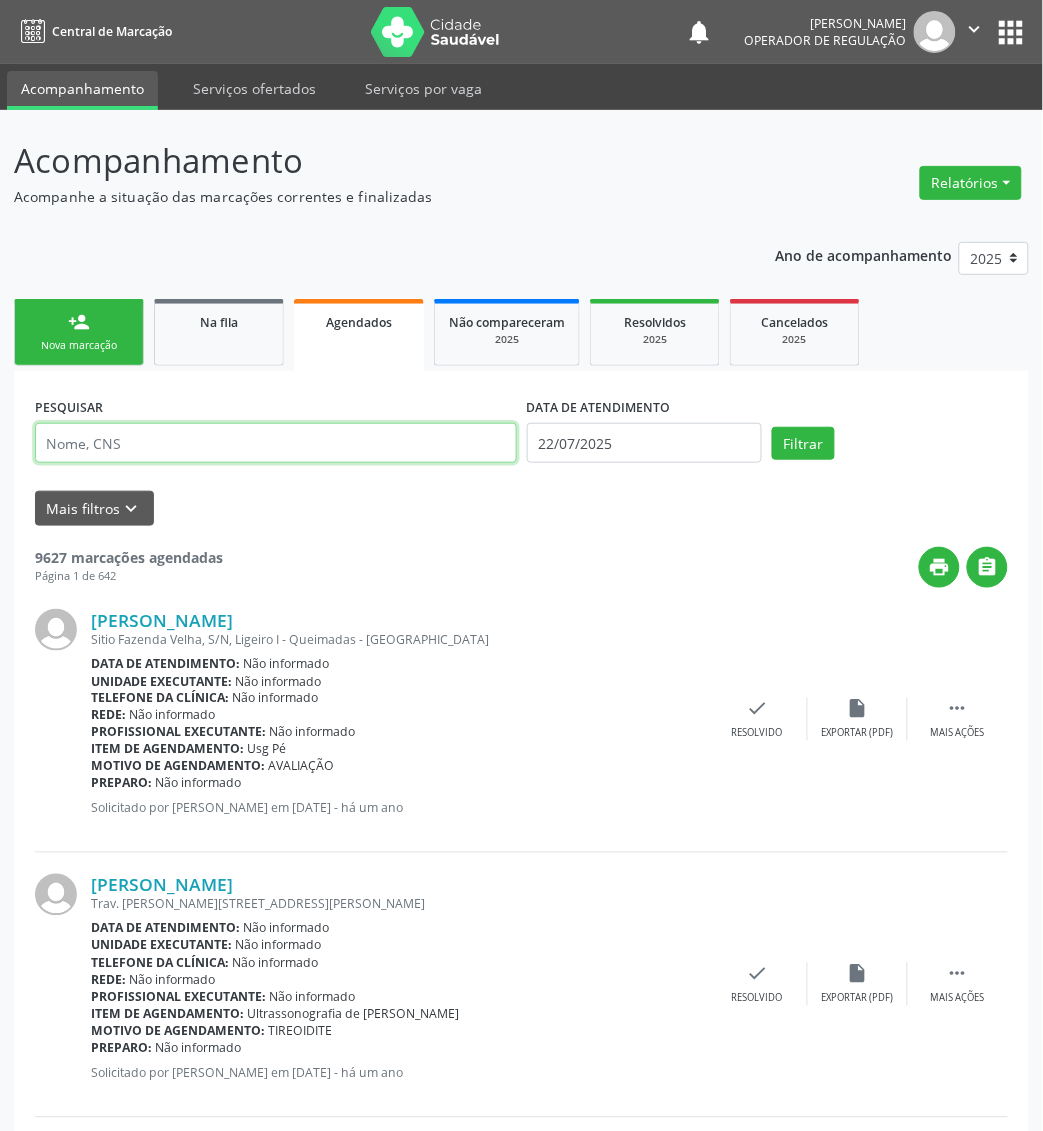 click at bounding box center (276, 443) 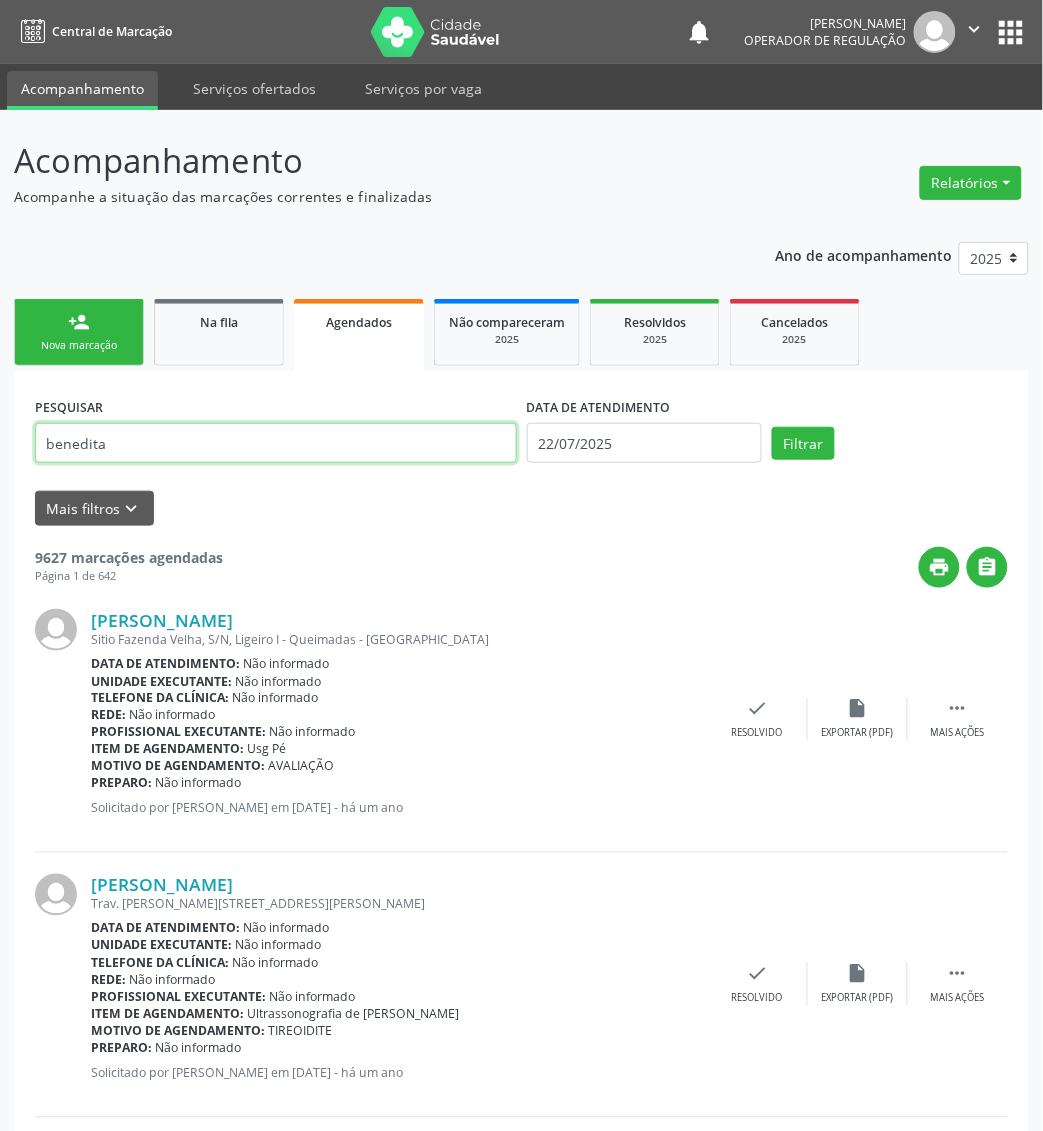 type on "benedita" 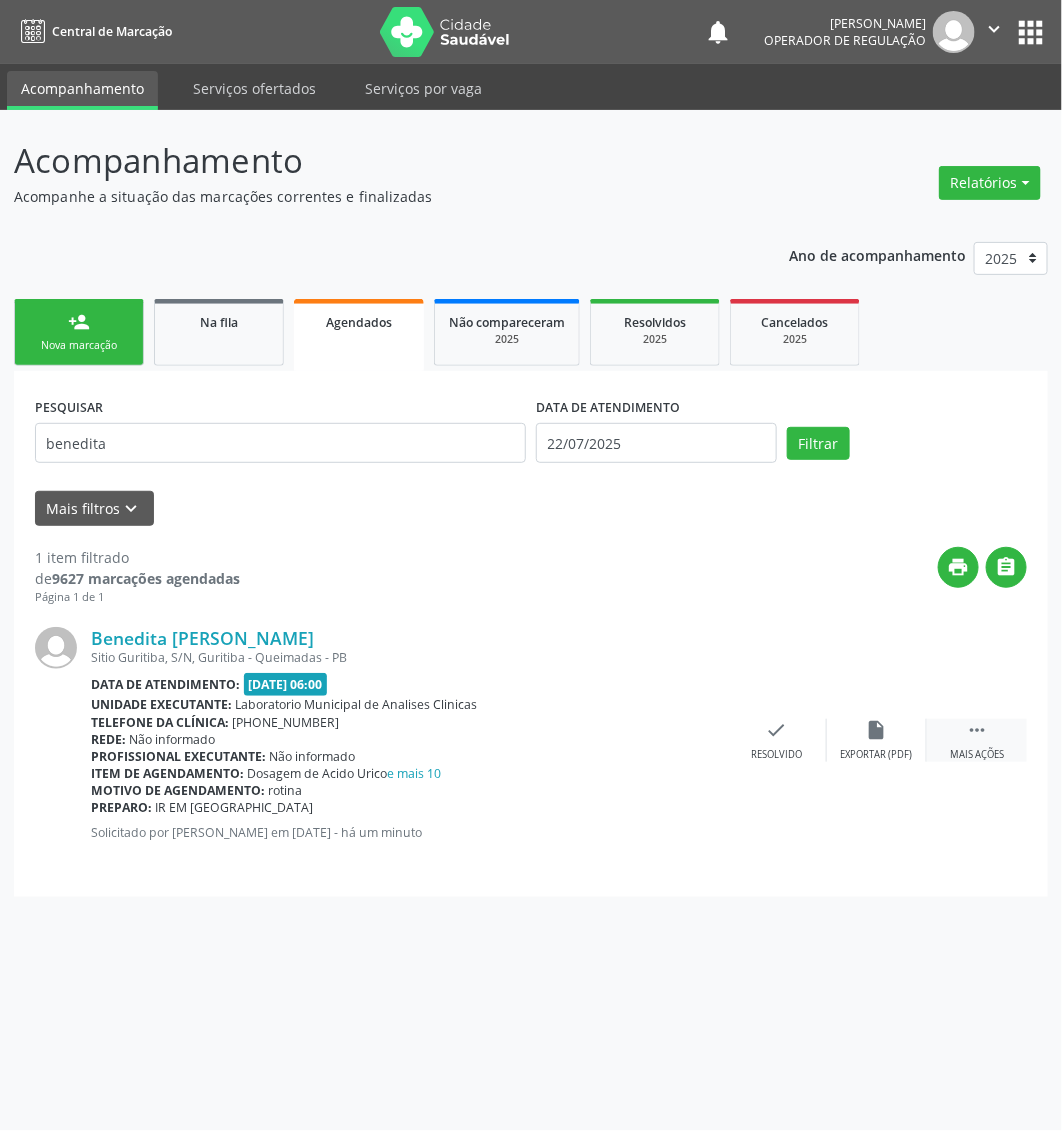 click on "" at bounding box center (977, 730) 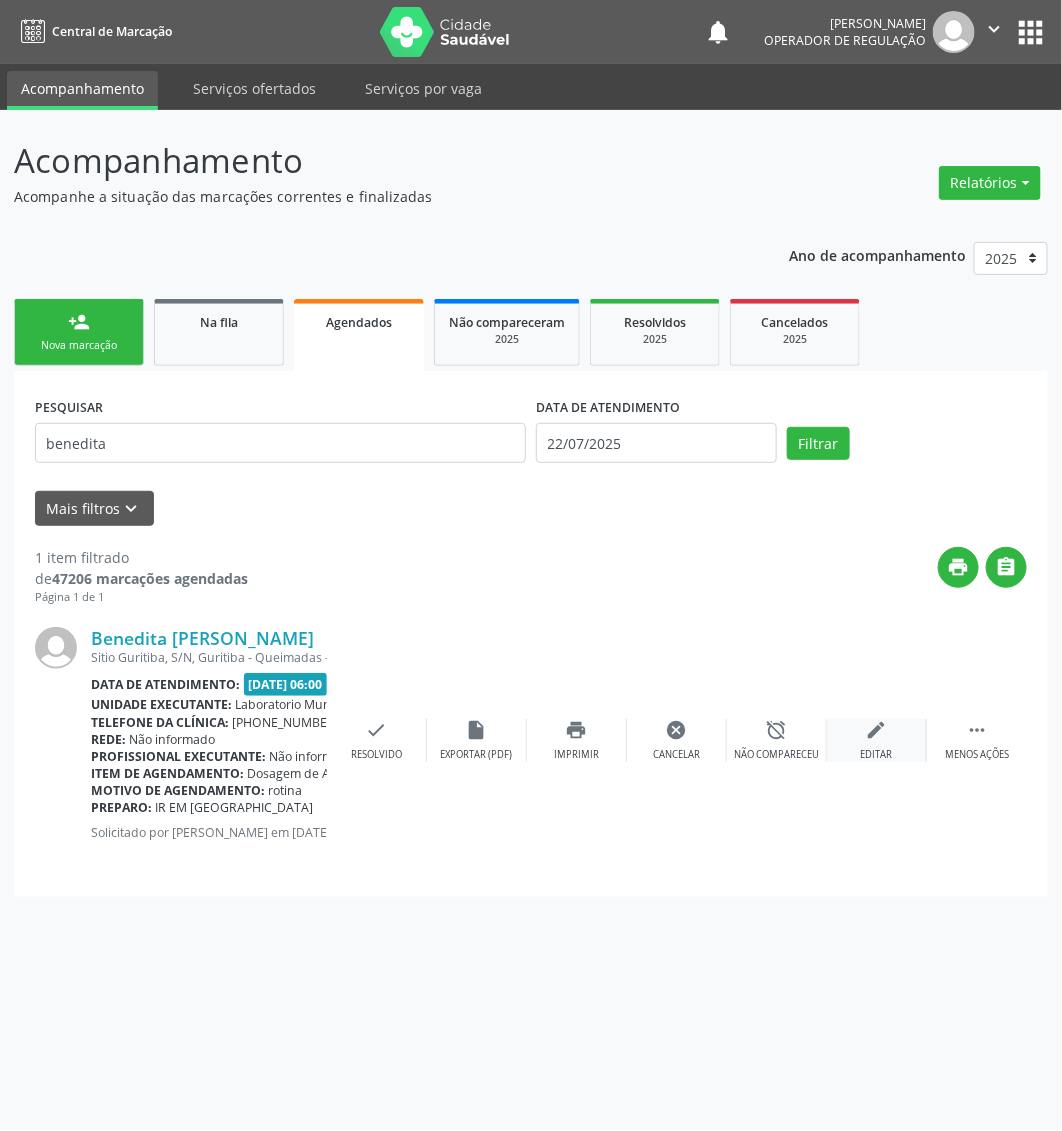 click on "edit
Editar" at bounding box center (877, 740) 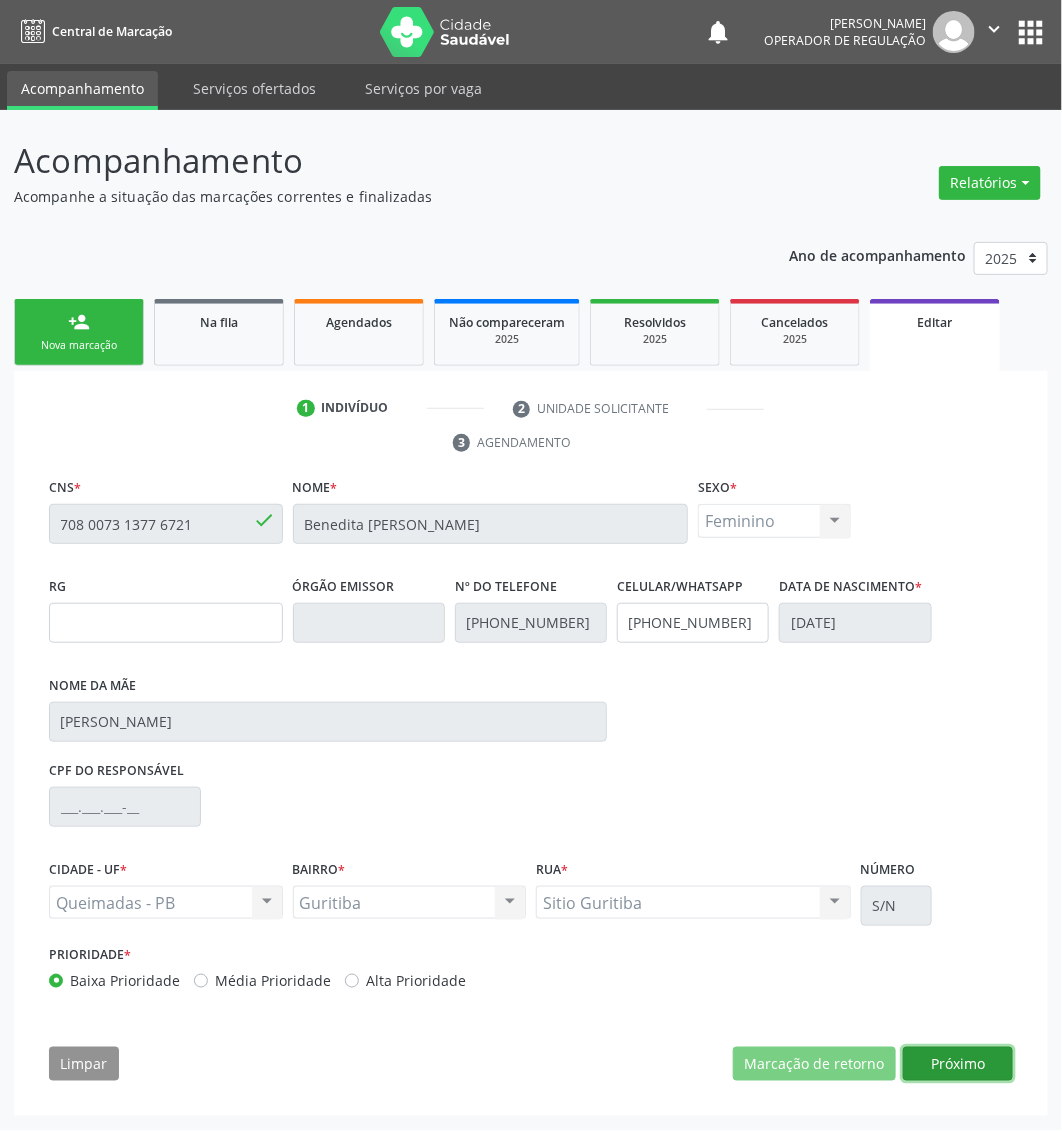 click on "Próximo" at bounding box center [958, 1064] 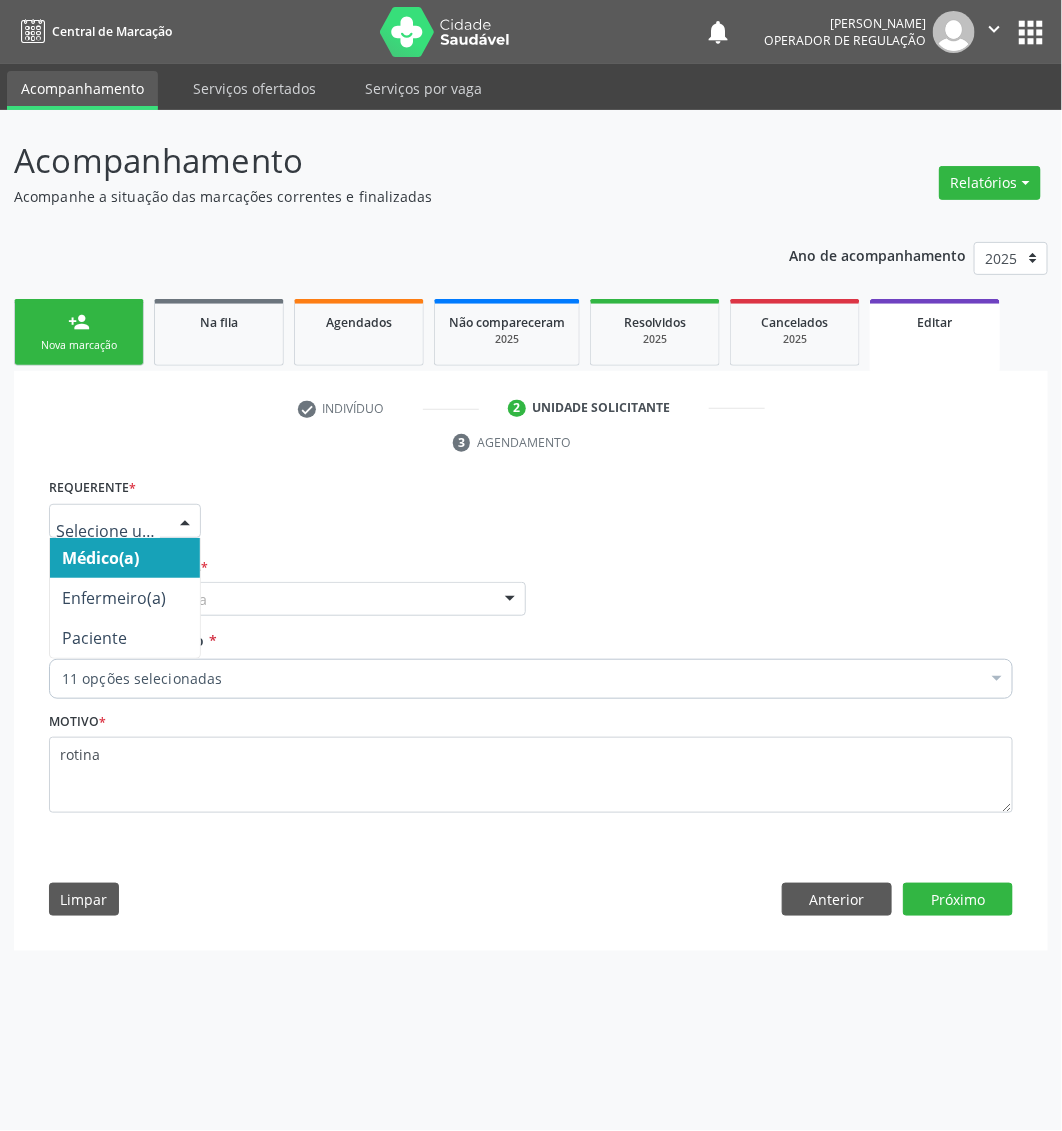 click on "Requerente
*
Médico(a)   Enfermeiro(a)   Paciente
Nenhum resultado encontrado para: "   "
Não há nenhuma opção para ser exibida.
UF
PB         PB
Nenhum resultado encontrado para: "   "
Não há nenhuma opção para ser exibida.
Município
Queimadas         Campina Grande   Queimadas
Nenhum resultado encontrado para: "   "
Não há nenhuma opção para ser exibida.
Médico Solicitante
Por favor, selecione a Unidade de Atendimento primeiro
Nenhum resultado encontrado para: "   "
Não há nenhuma opção para ser exibida.
Unidade de referência
*
Unidade de referência
UBSF Ligeiro II   UBSF Saulo Leal Ernesto de Melo   UBSF Castanho   UBSF Baixa Verde   UBSF Ze Velho   UBSF Boa Vista   UBSF Olho Dagua Salgado" at bounding box center [531, 701] 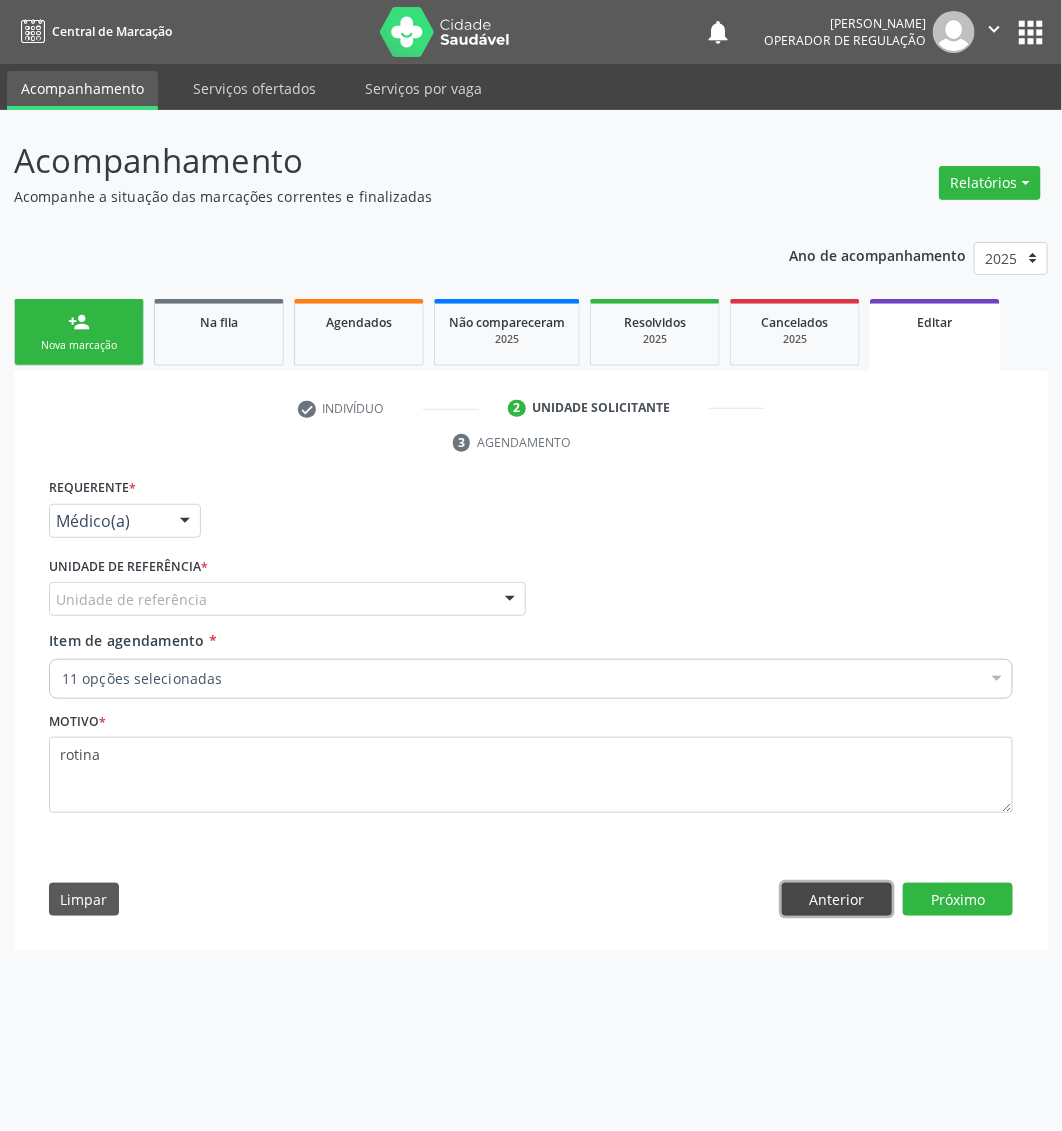 click on "Anterior" at bounding box center (837, 900) 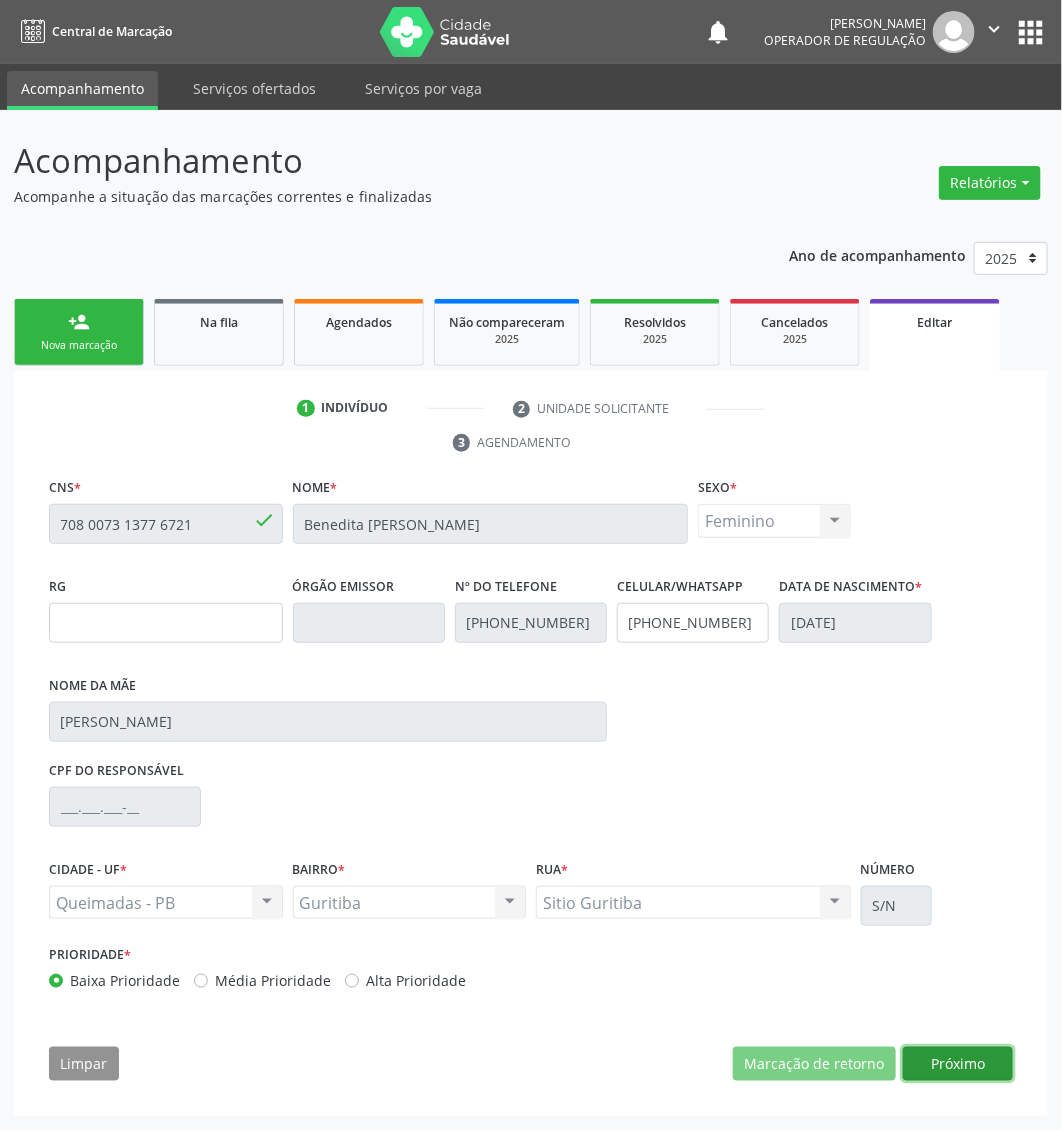 click on "Próximo" at bounding box center (958, 1064) 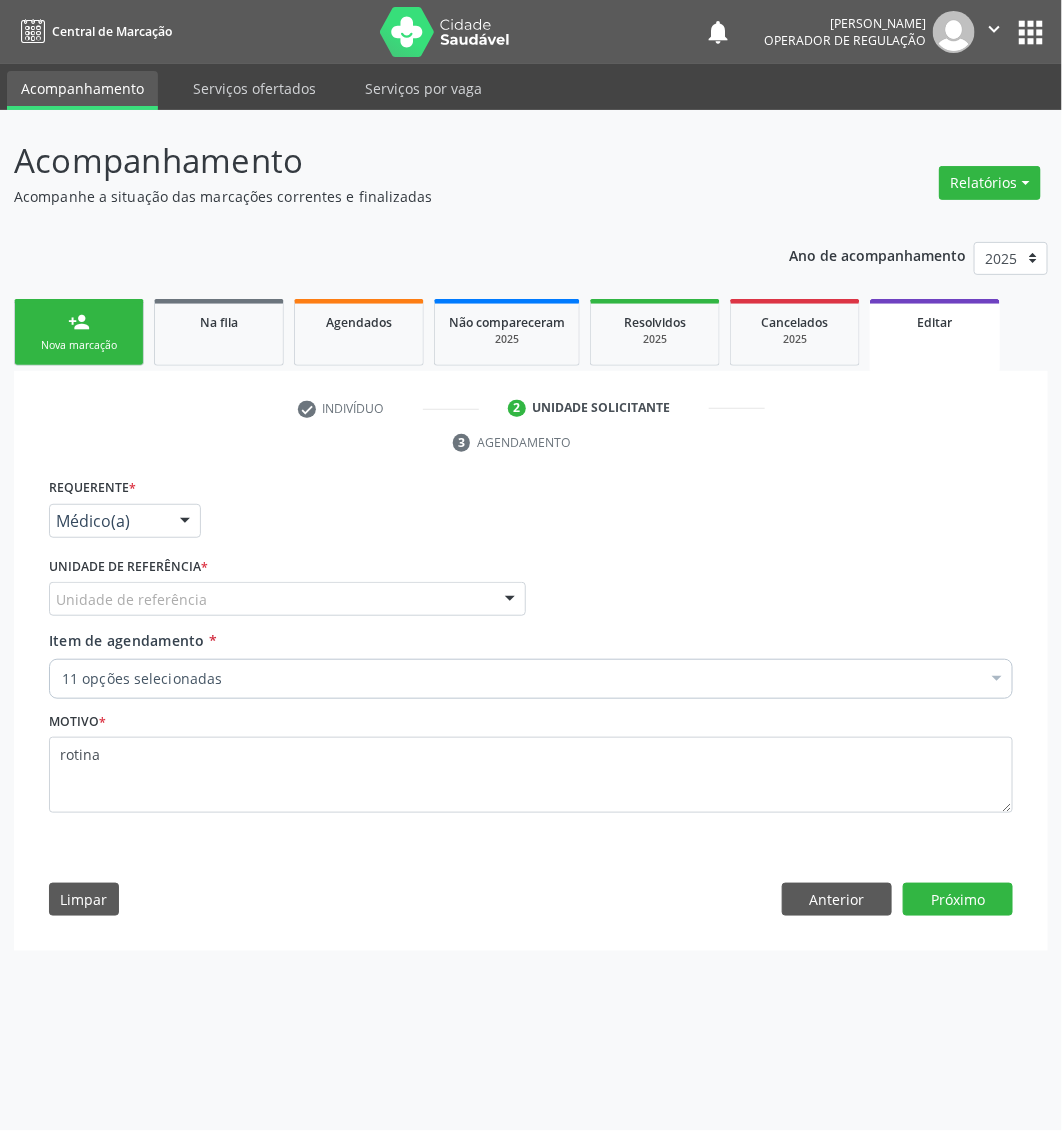 click on "Unidade de referência" at bounding box center [287, 599] 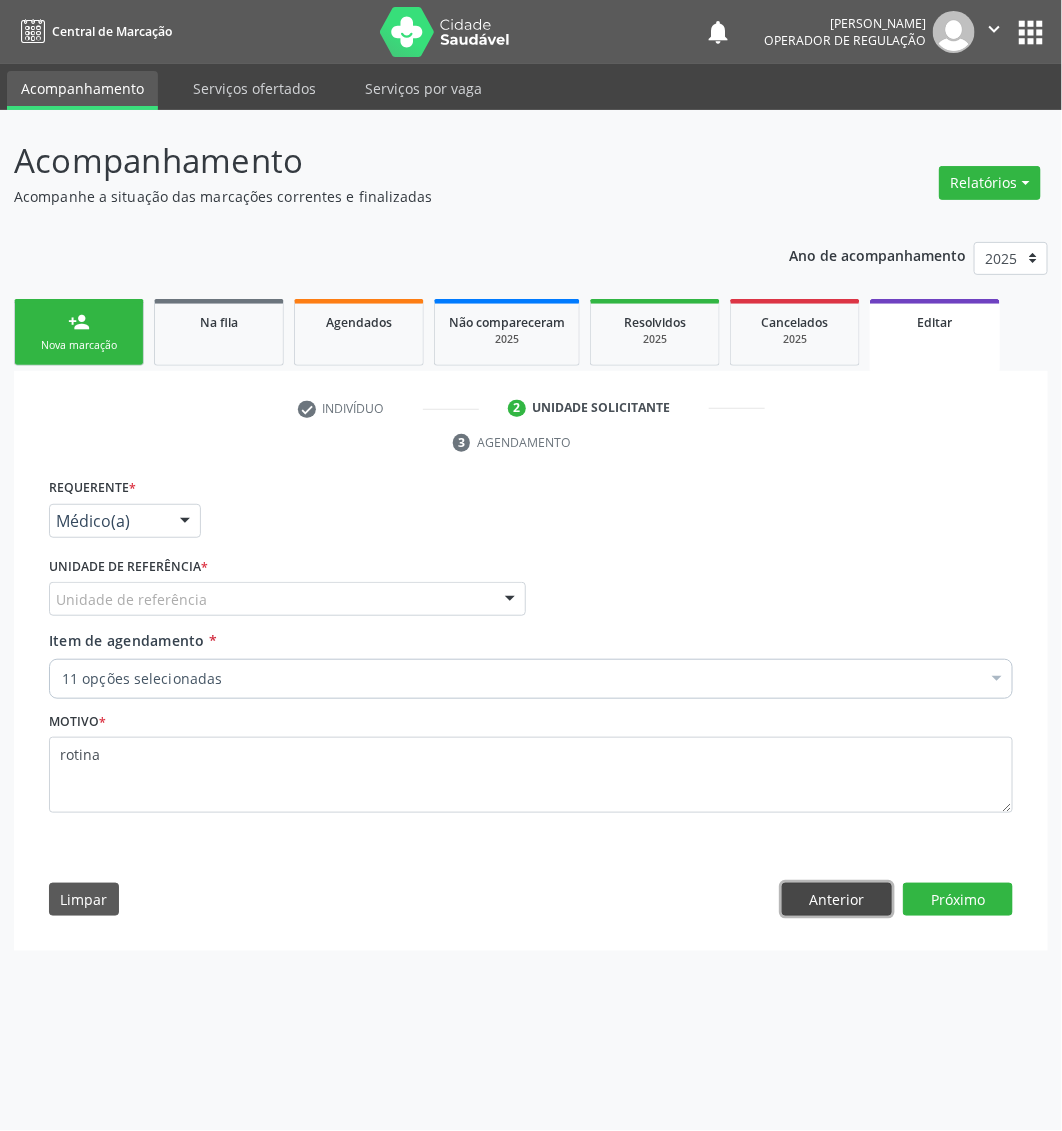 click on "Anterior" at bounding box center (837, 900) 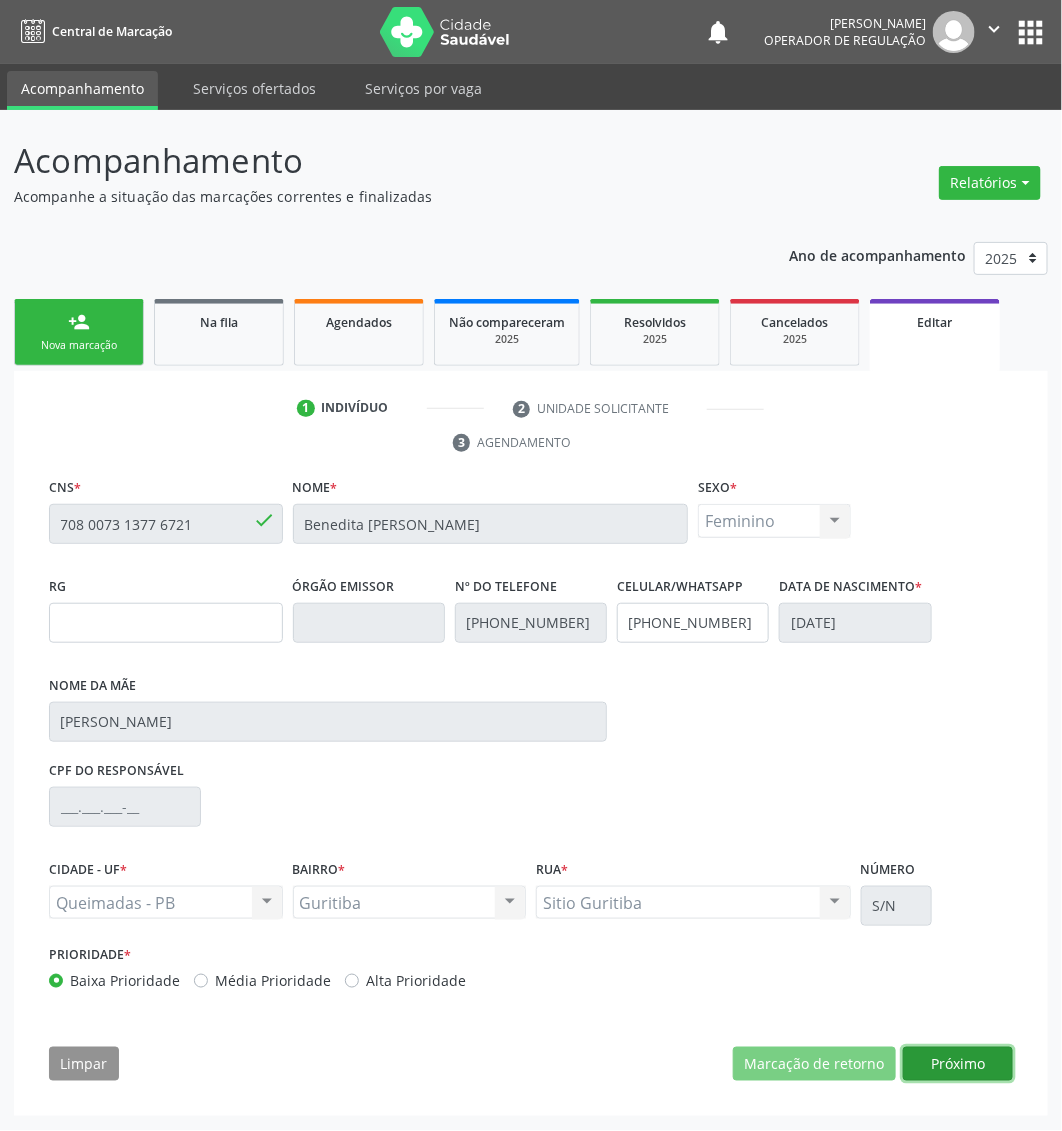 click on "Próximo" at bounding box center [958, 1064] 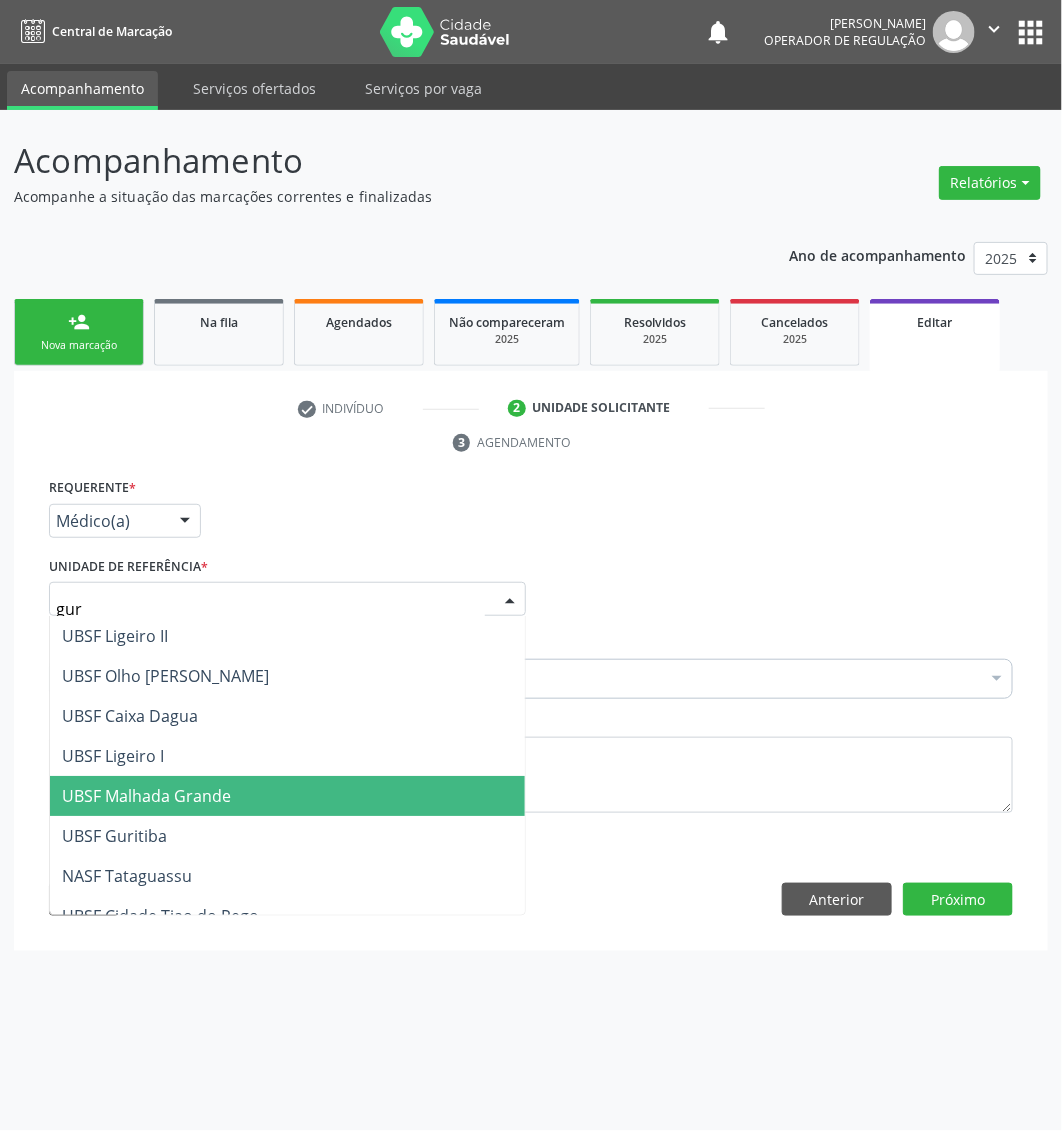 type on "guri" 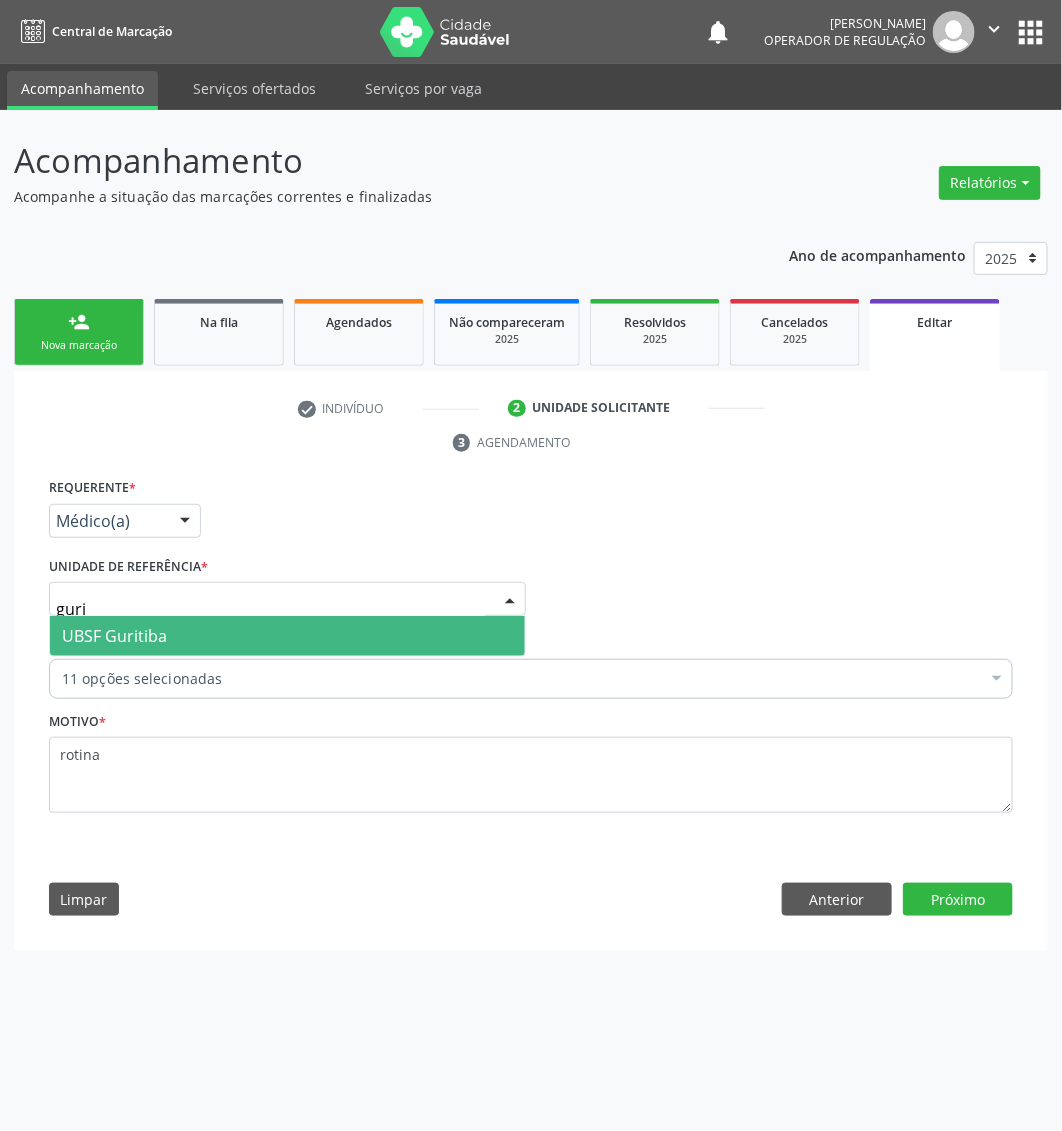 click on "guri" at bounding box center [270, 609] 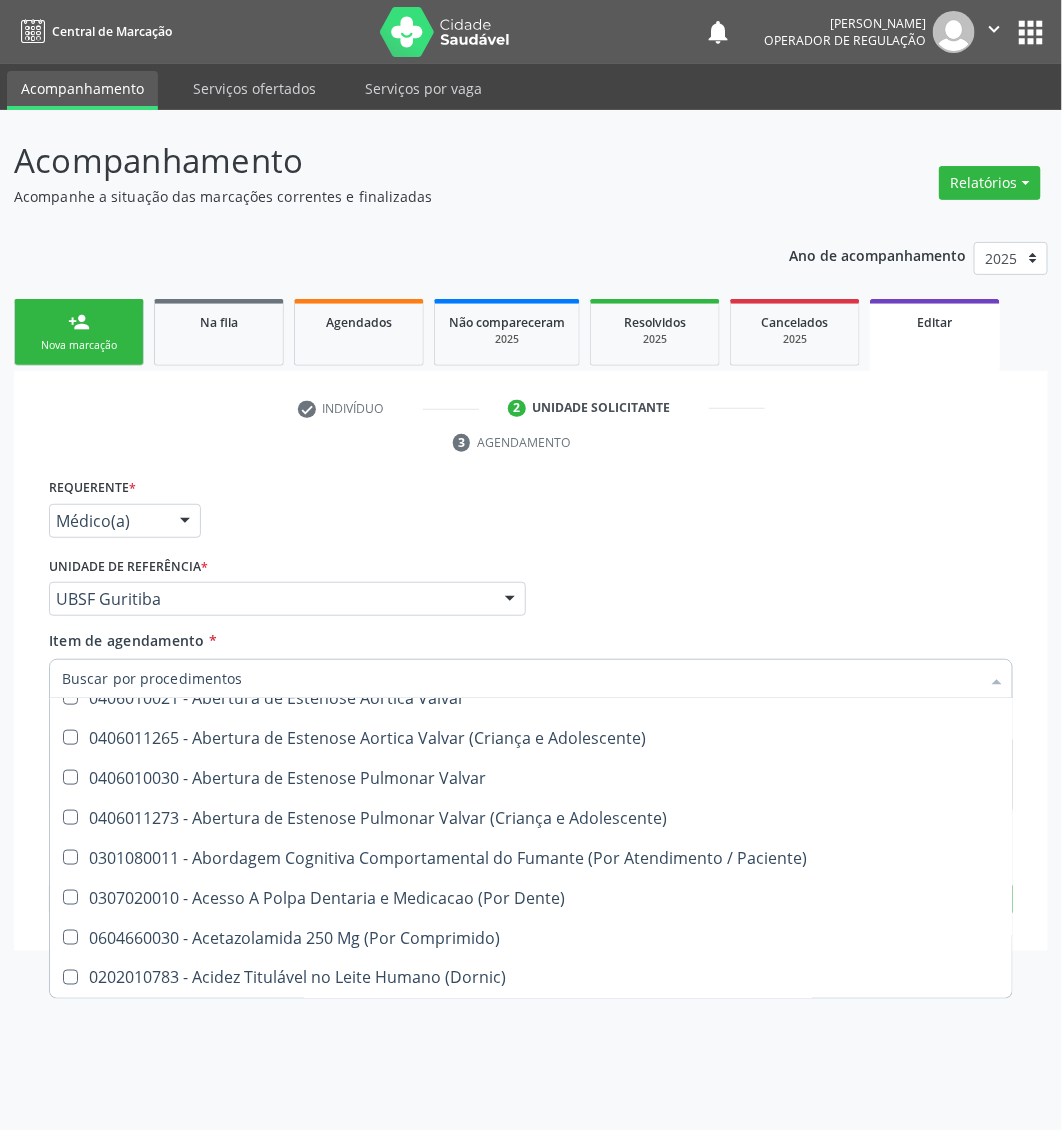scroll, scrollTop: 875, scrollLeft: 0, axis: vertical 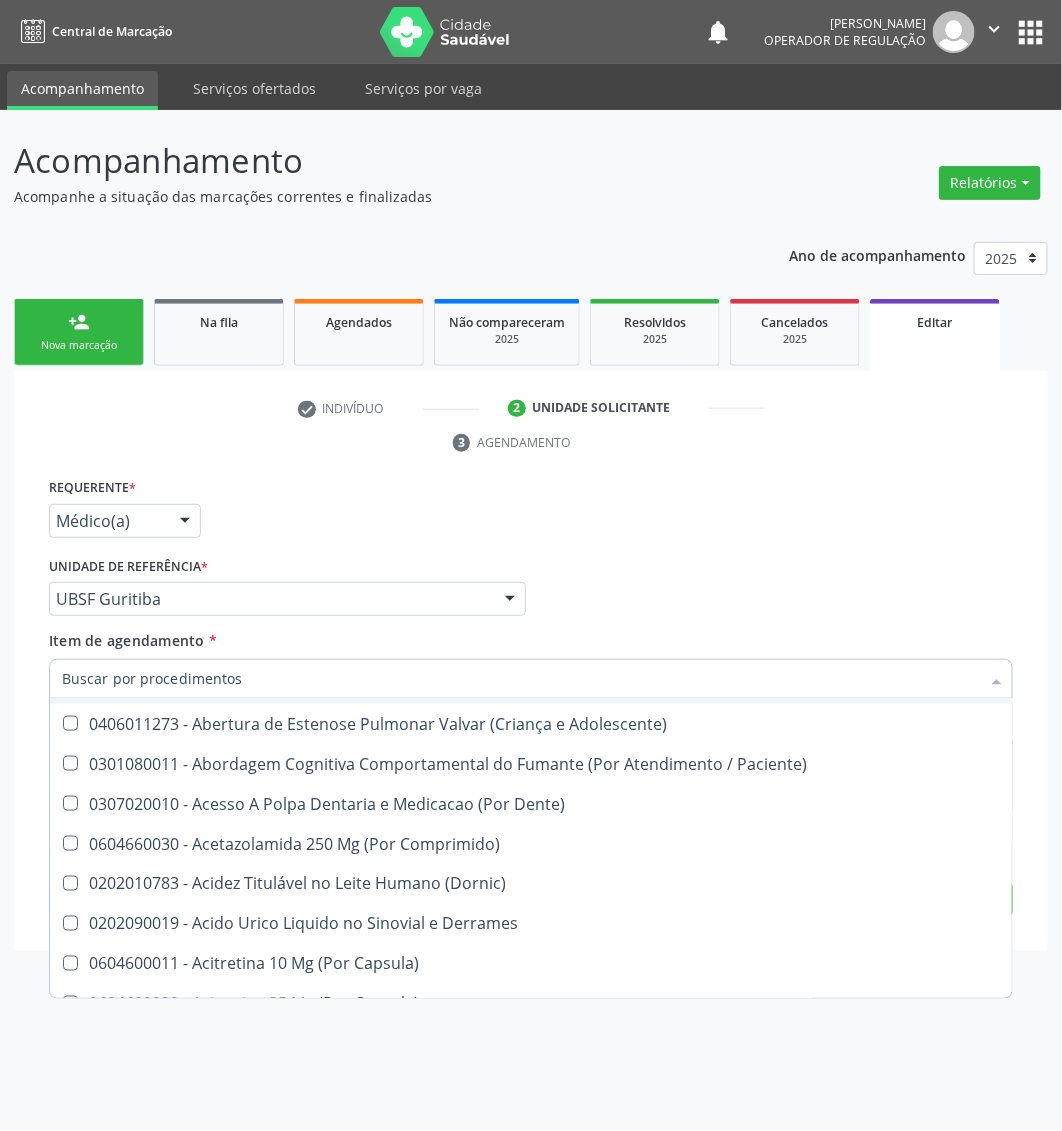 click on "Item de agendamento
*" at bounding box center (521, 679) 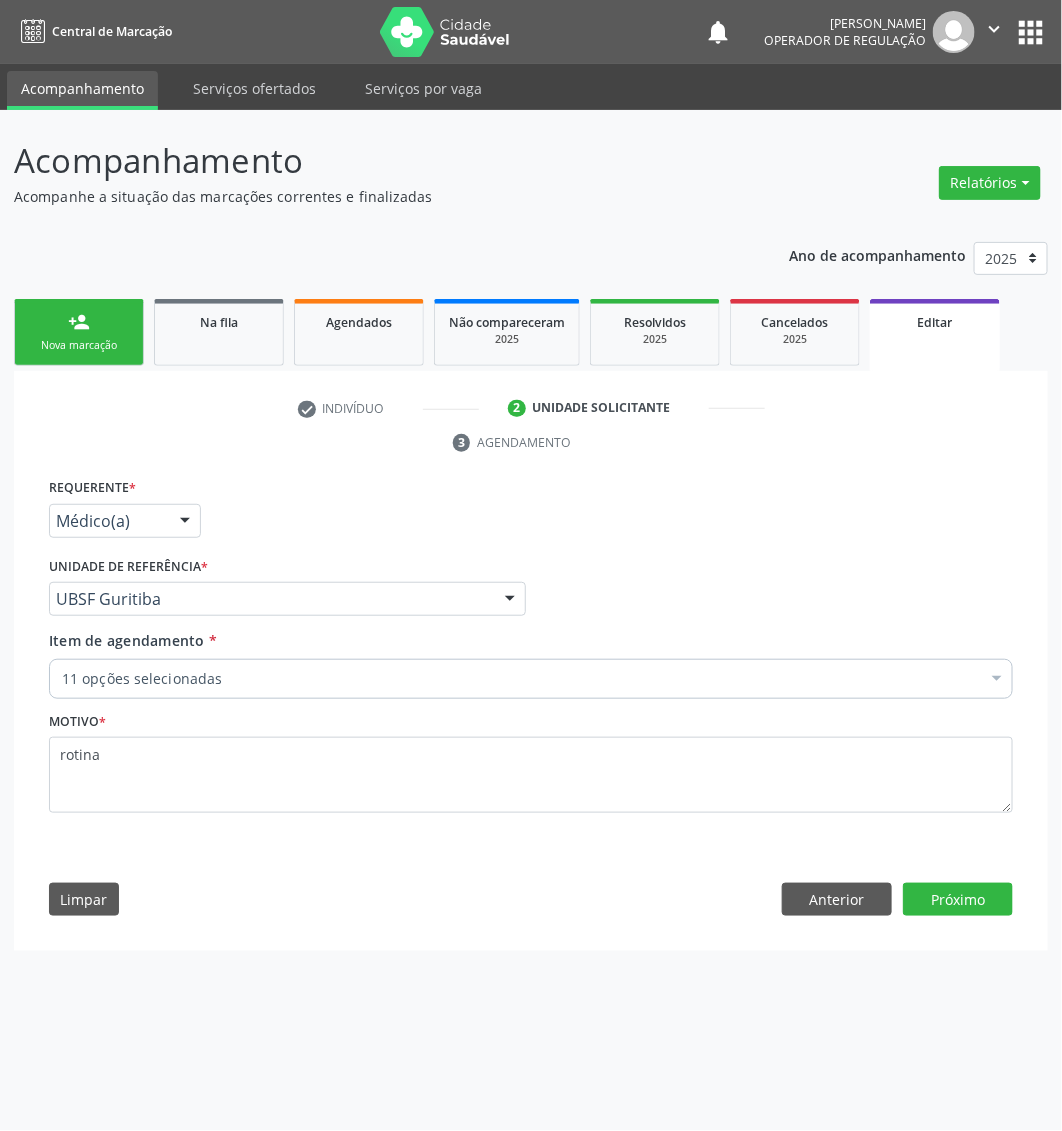 scroll, scrollTop: 0, scrollLeft: 0, axis: both 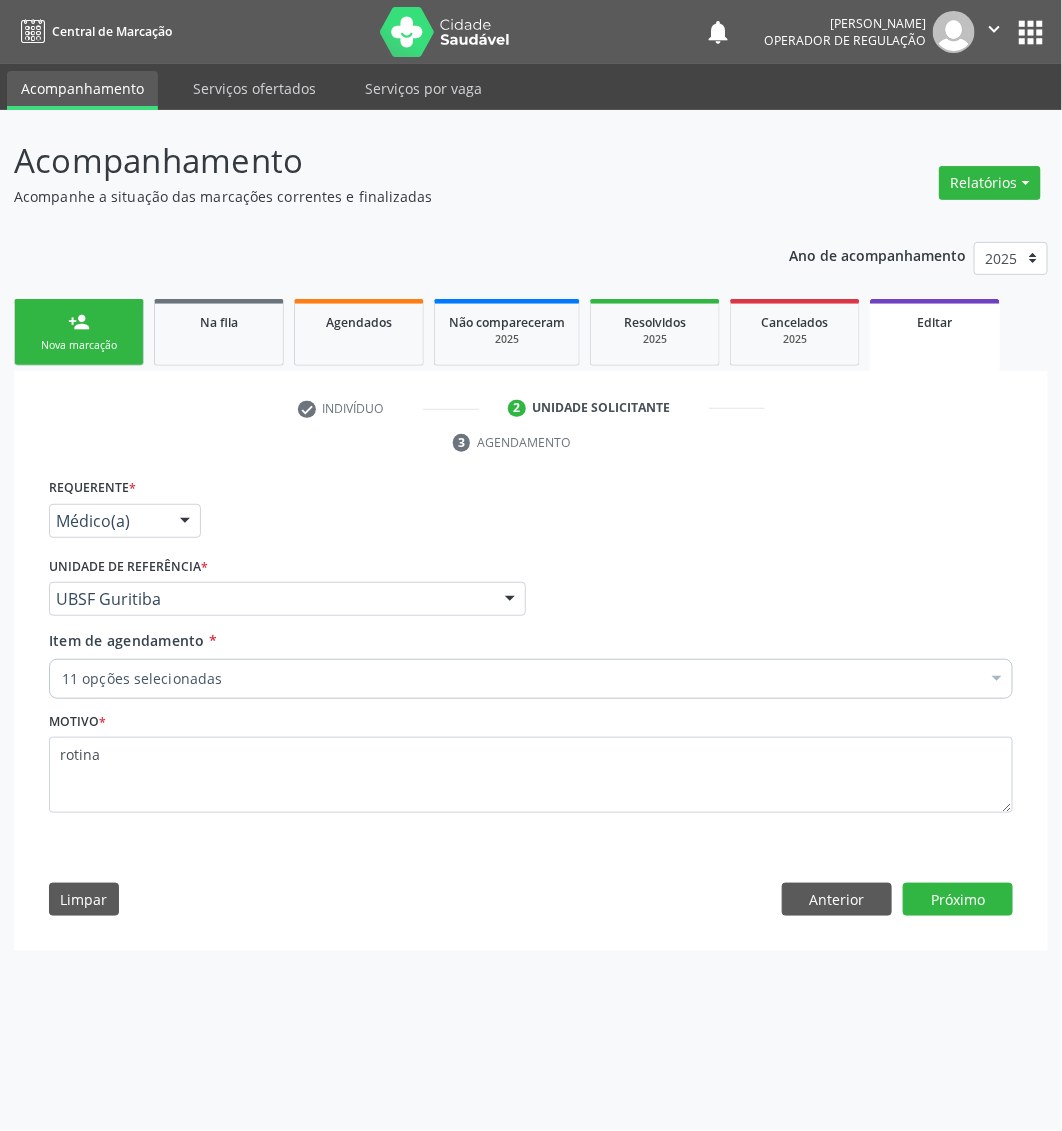 click on "11 opções selecionadas" at bounding box center (531, 679) 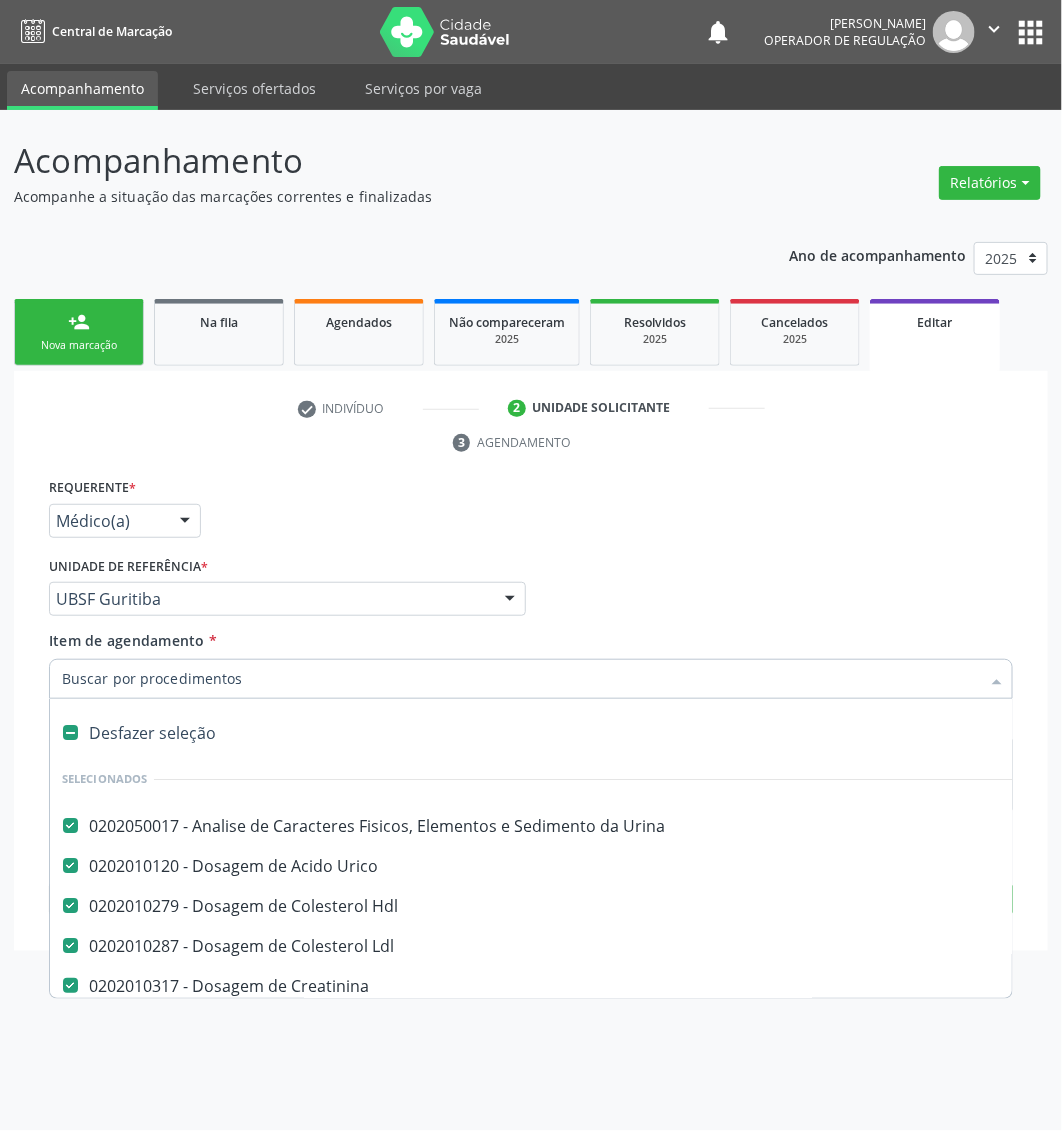 paste on "Dosagem de ureia" 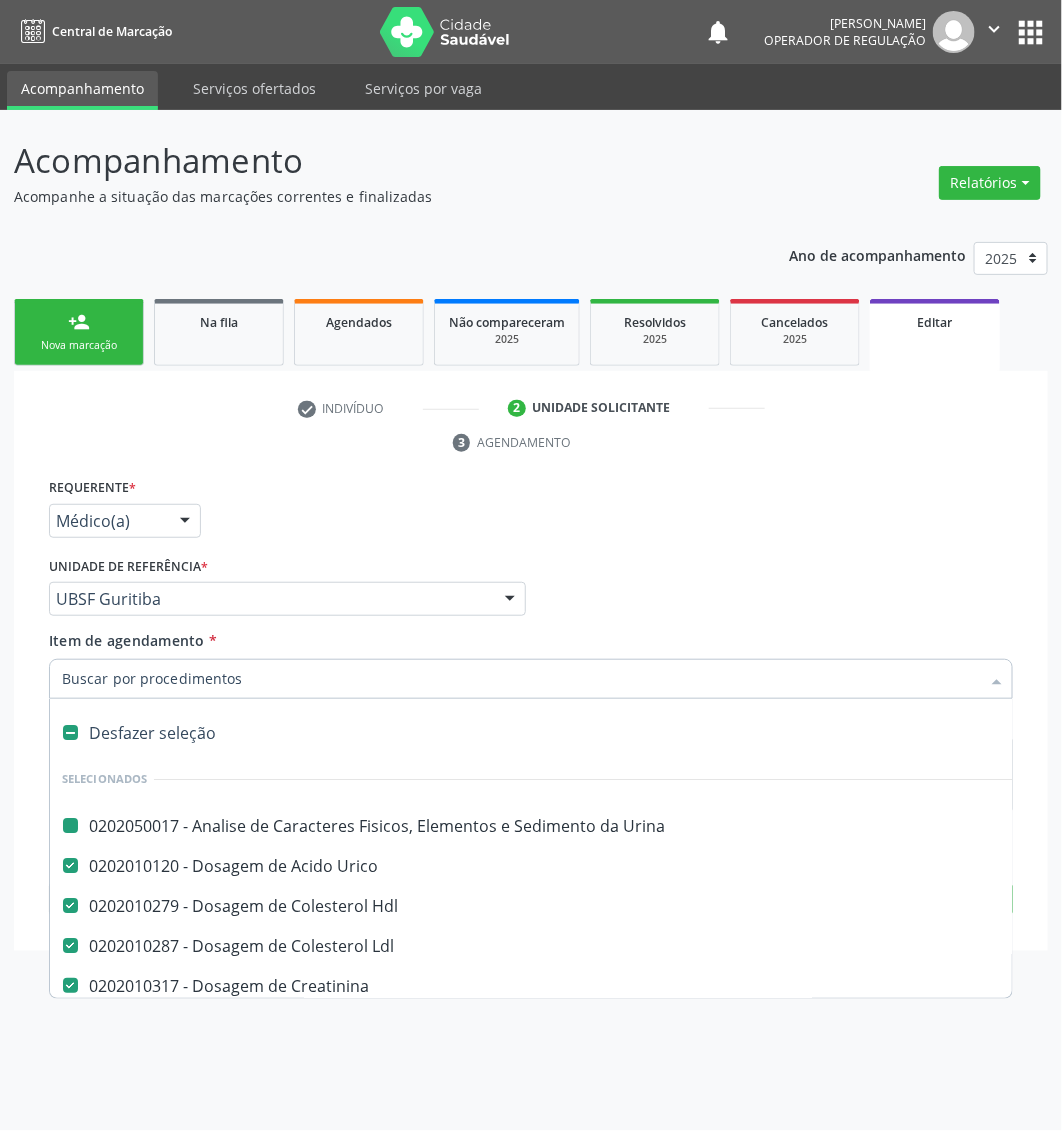 type on "Dosagem de ureia" 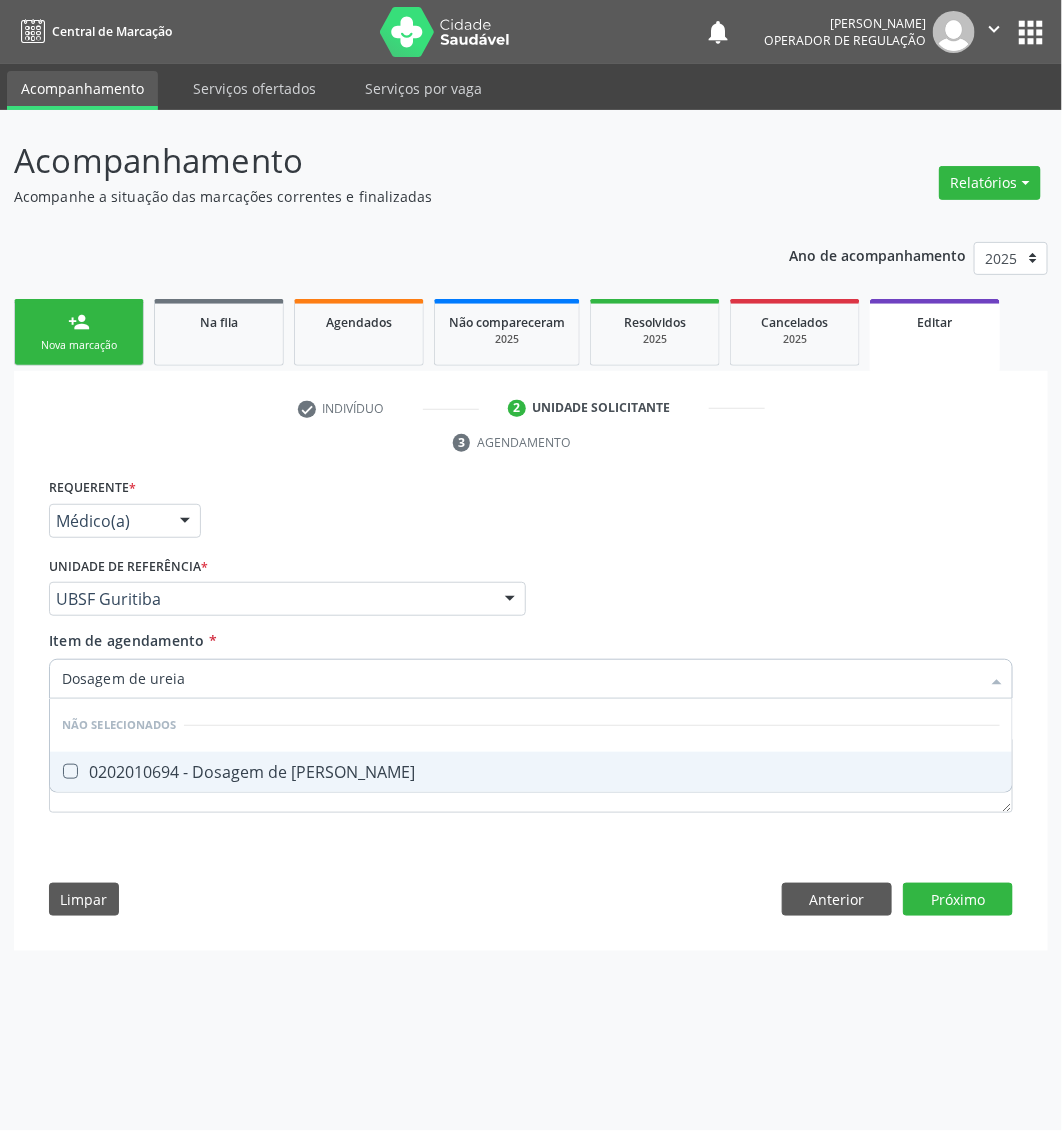 click on "0202010694 - Dosagem de [PERSON_NAME]" at bounding box center [531, 772] 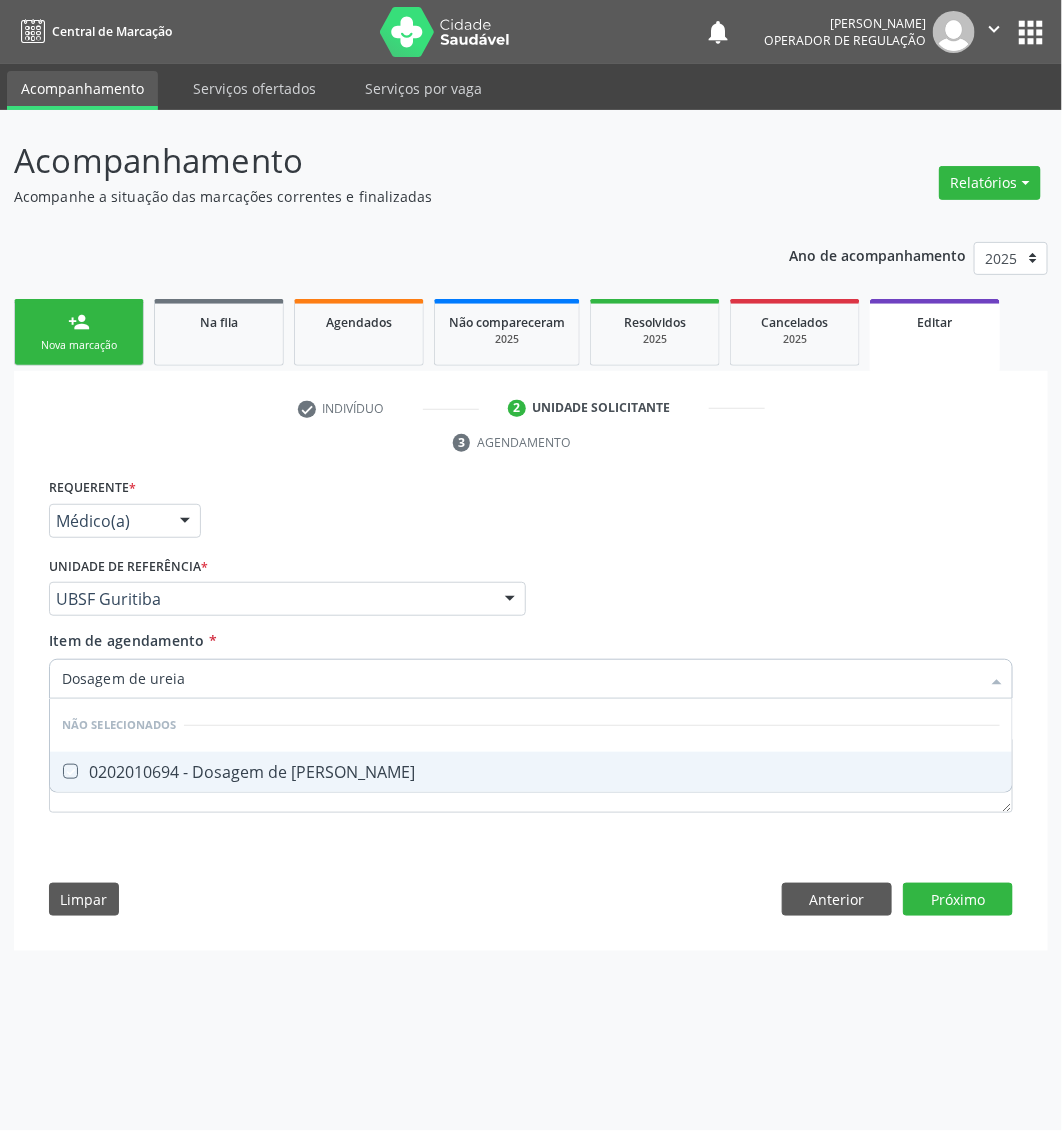 checkbox on "true" 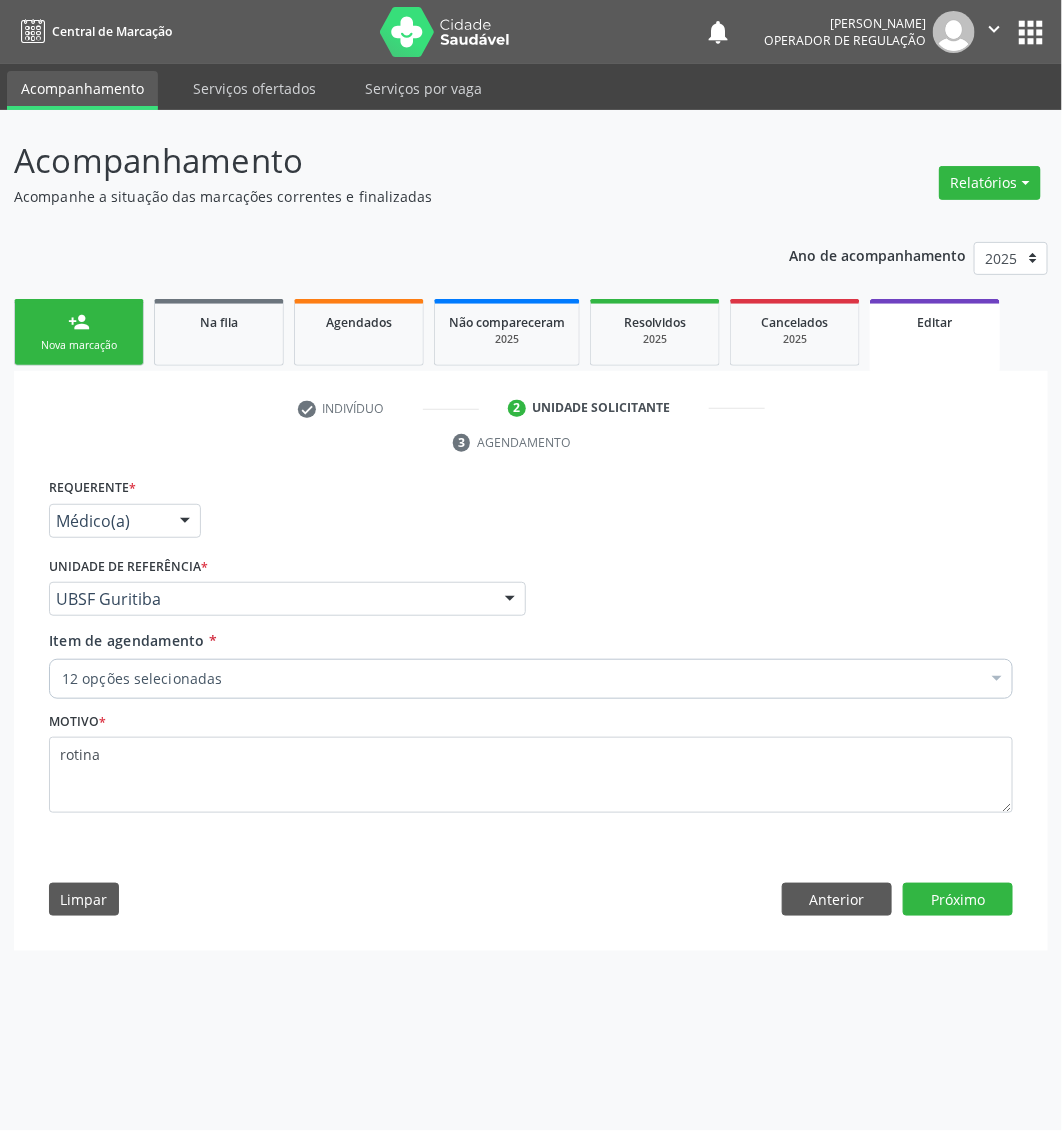 click on "12 opções selecionadas" at bounding box center [531, 679] 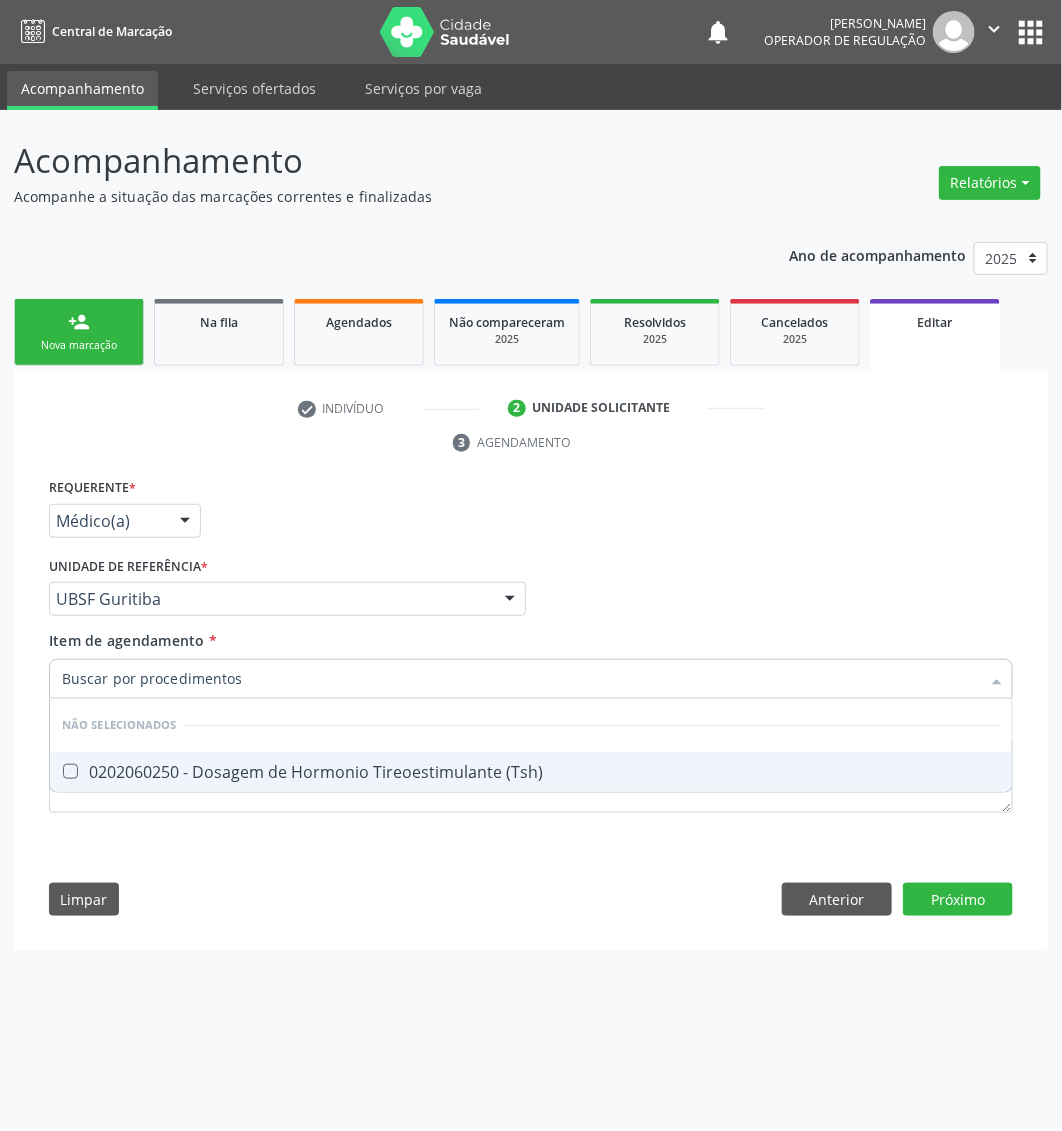type on "Dosagem de hormonio tireoestimulante (tsh)" 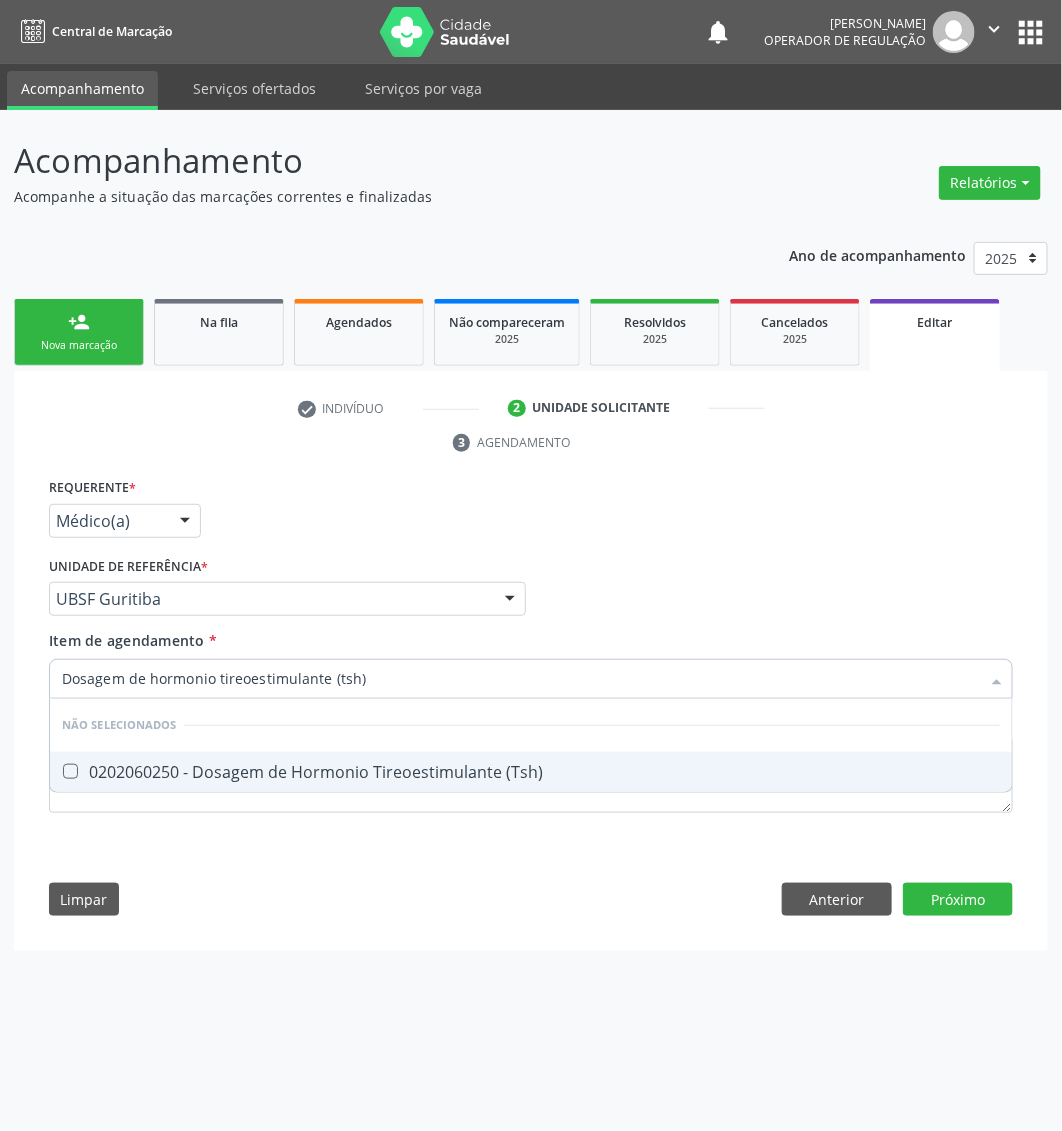 click on "0202060250 - Dosagem de Hormonio Tireoestimulante (Tsh)" at bounding box center [531, 772] 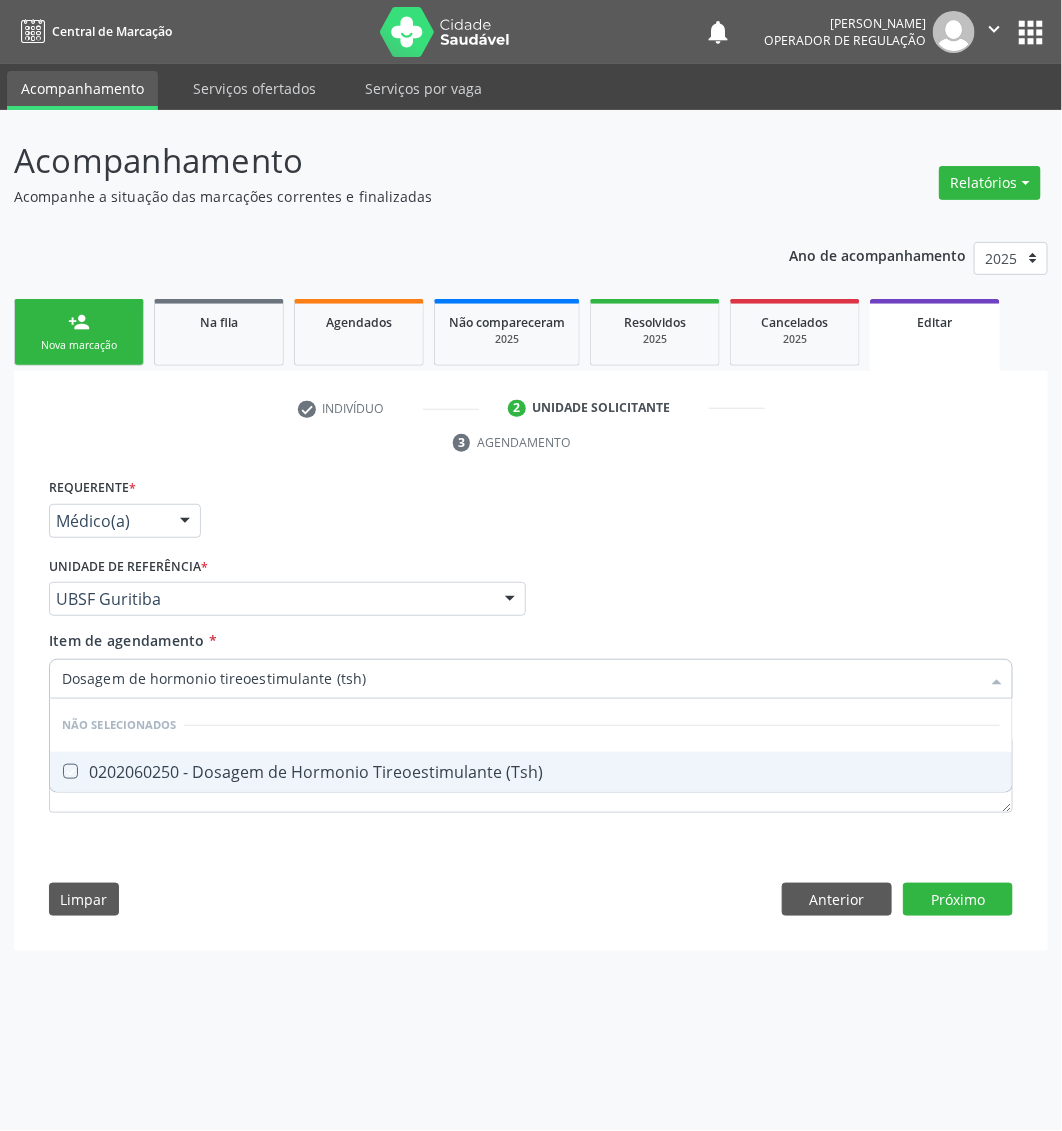 checkbox on "true" 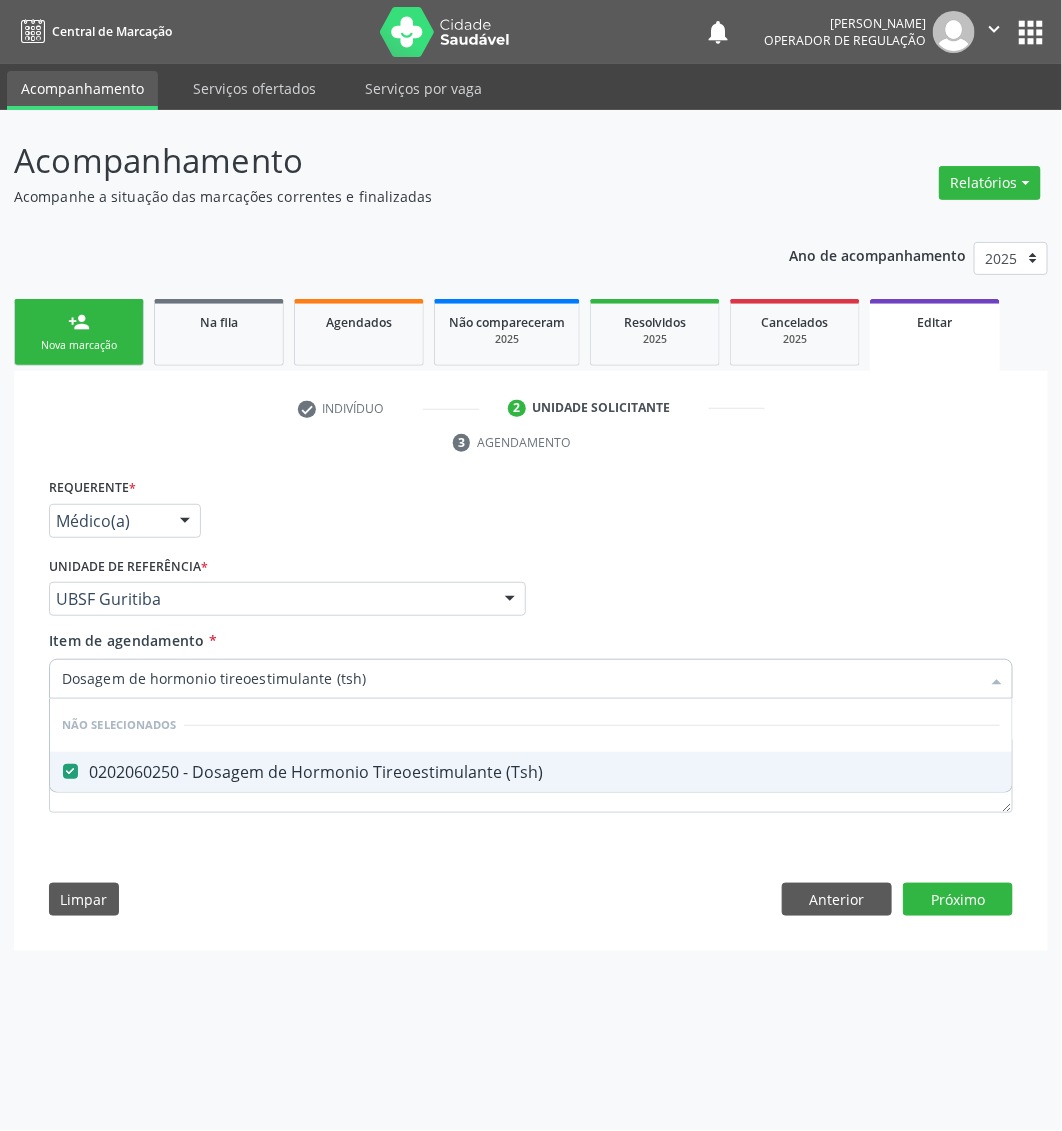 type on "Dosagem de hormonio tireoestimulante (tsh)" 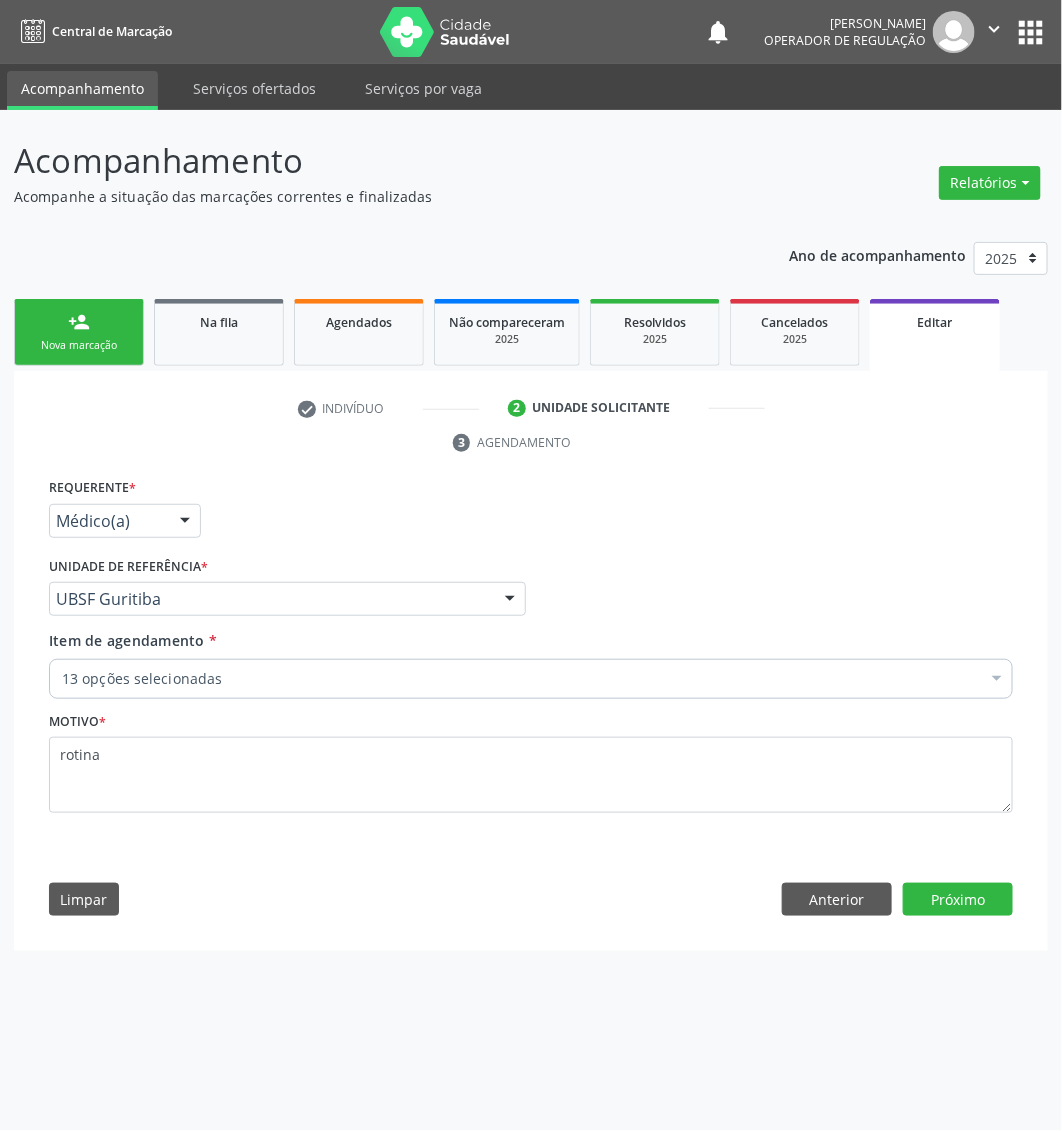 click on "13 opções selecionadas" at bounding box center [531, 679] 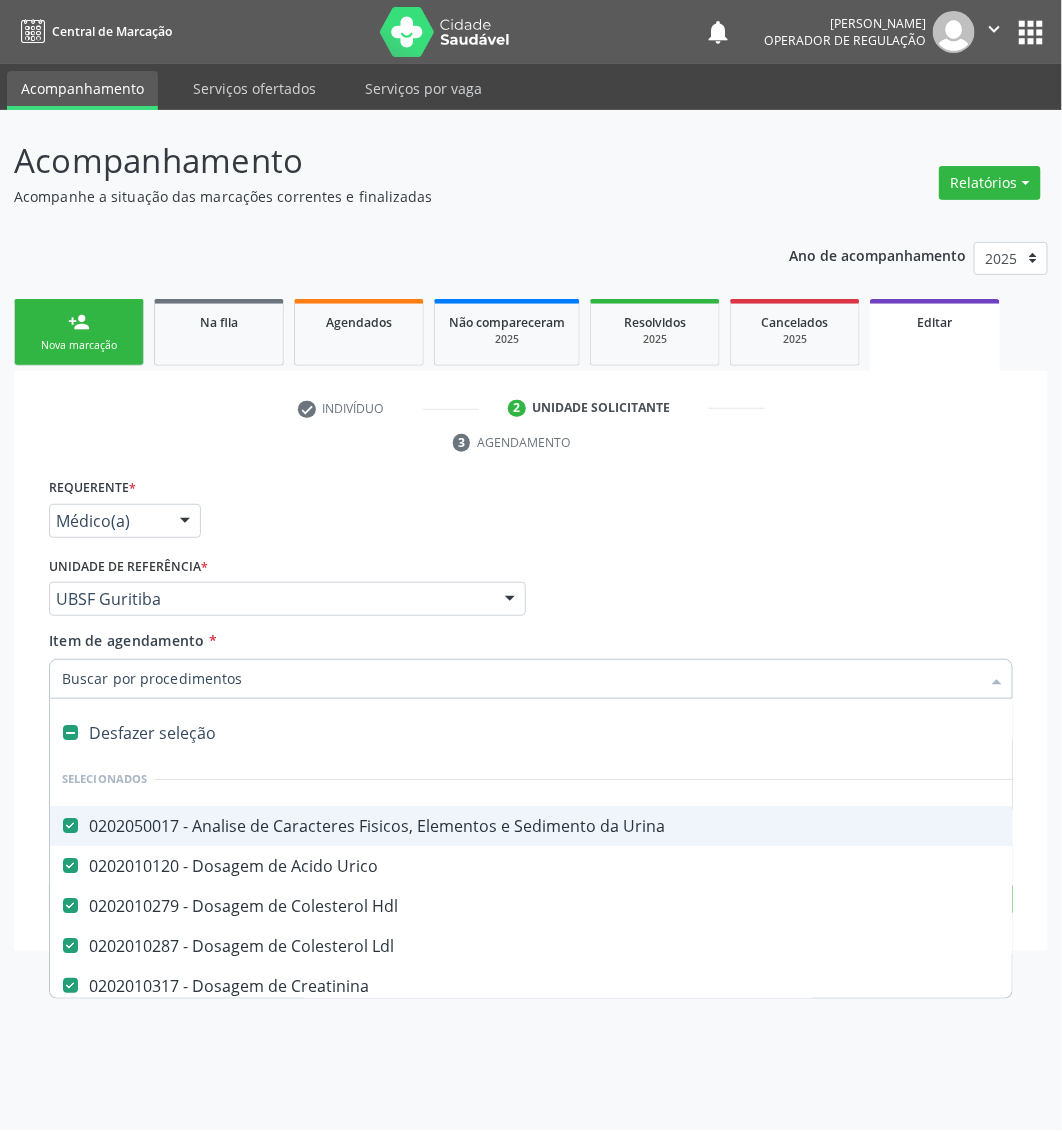 paste on "Dosagem de tiroxina livre (t4 livre)" 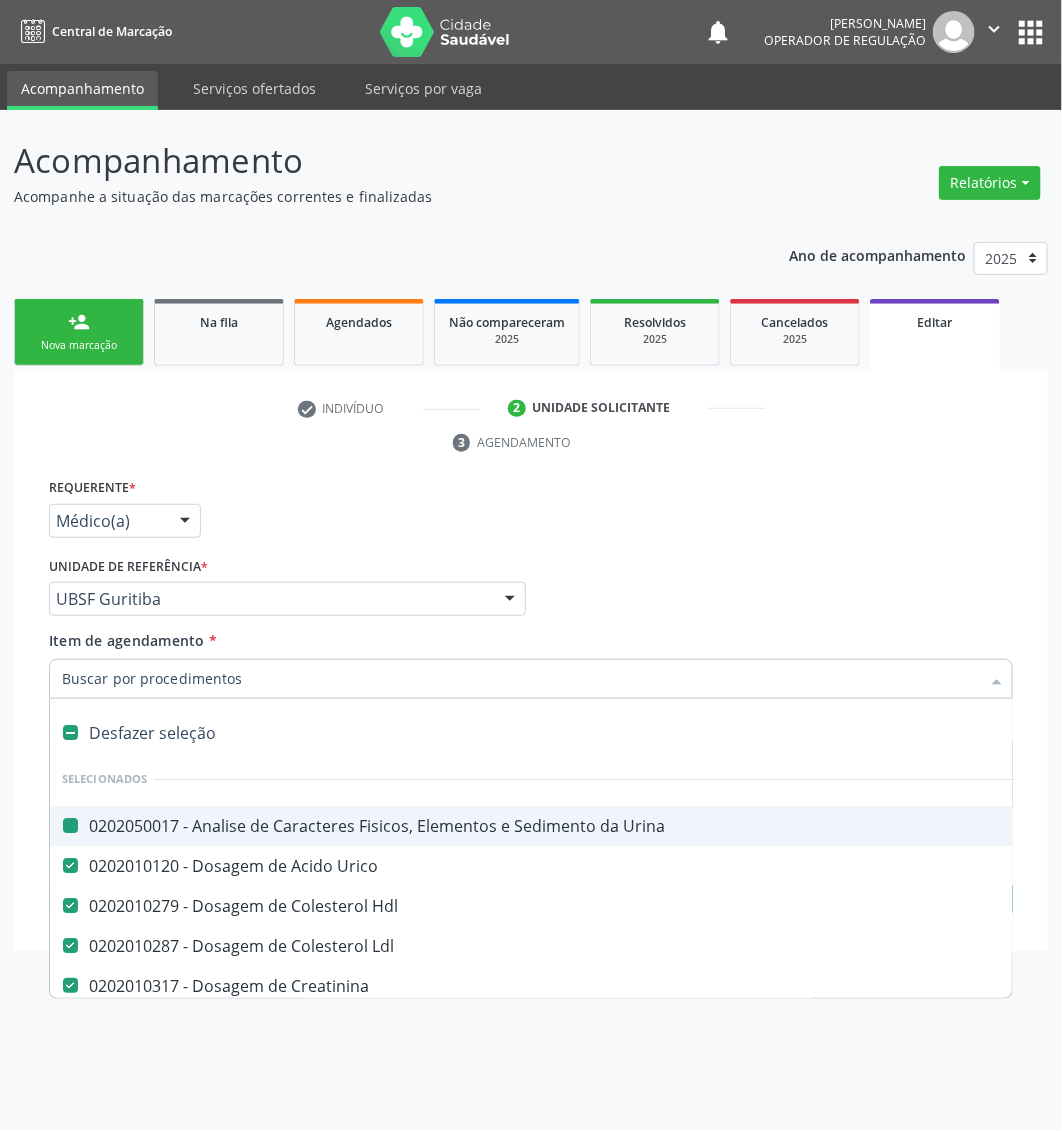 type on "Dosagem de tiroxina livre (t4 livre)" 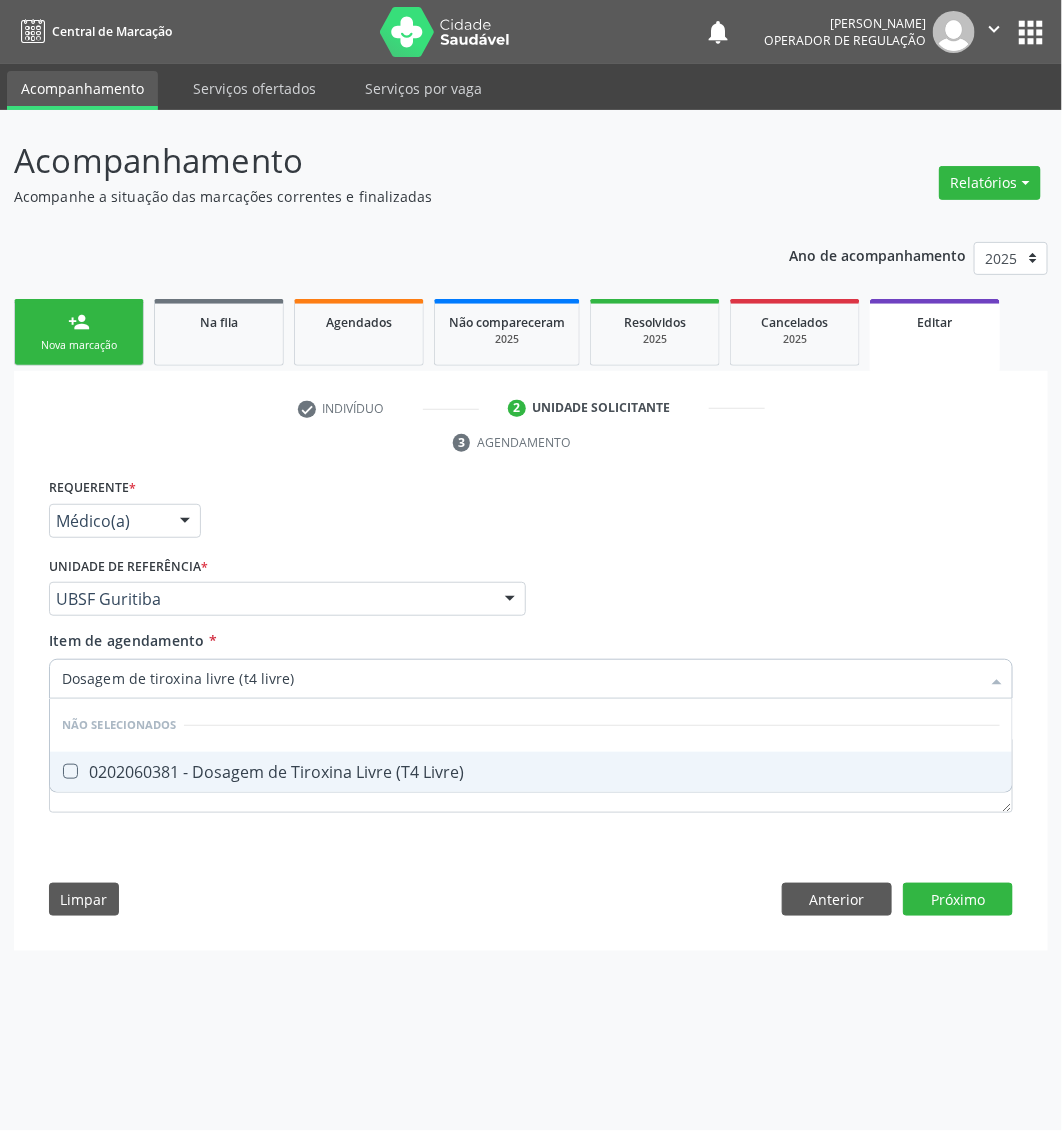 click on "0202060381 - Dosagem de Tiroxina Livre (T4 Livre)" at bounding box center [531, 772] 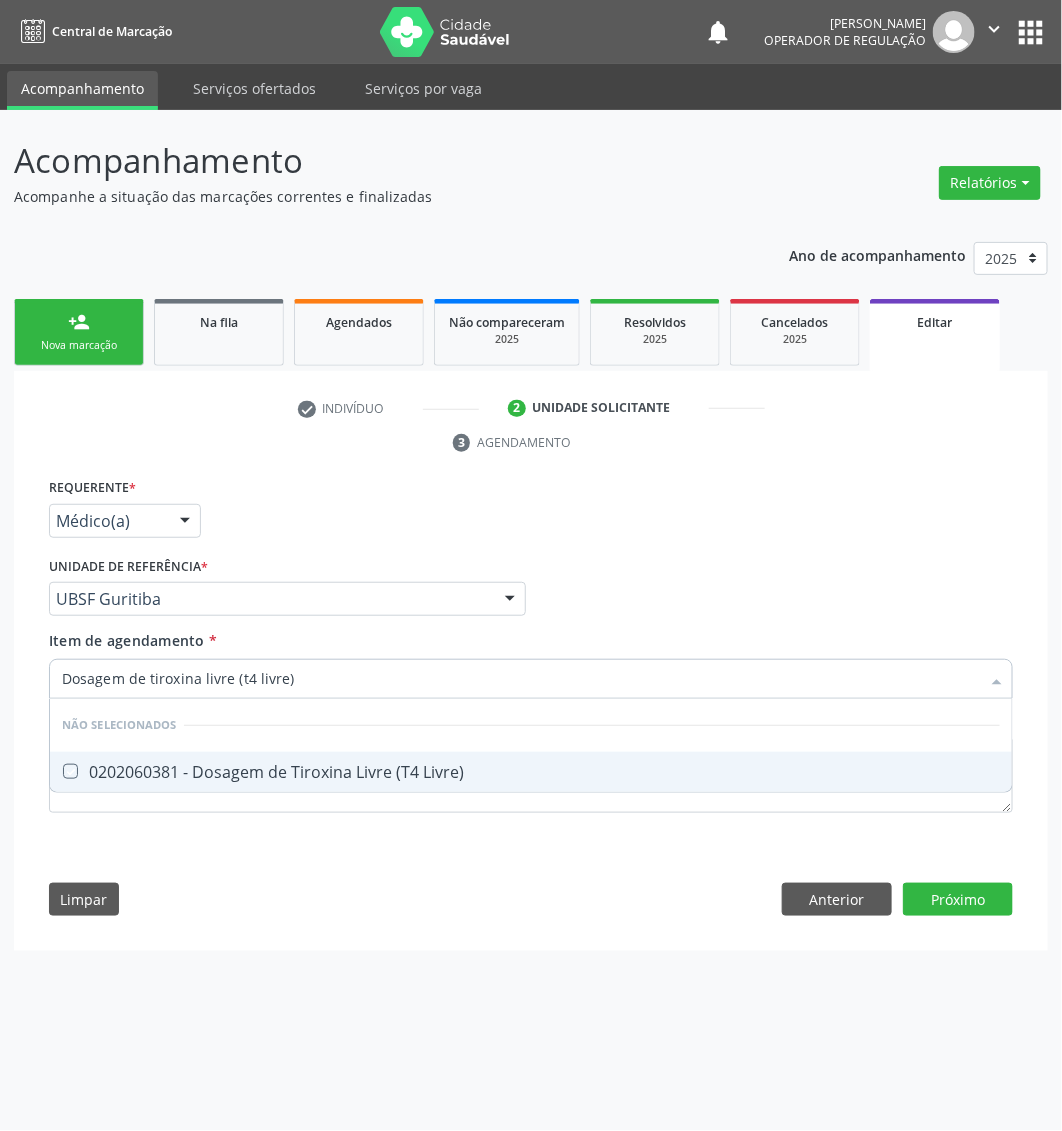 checkbox on "true" 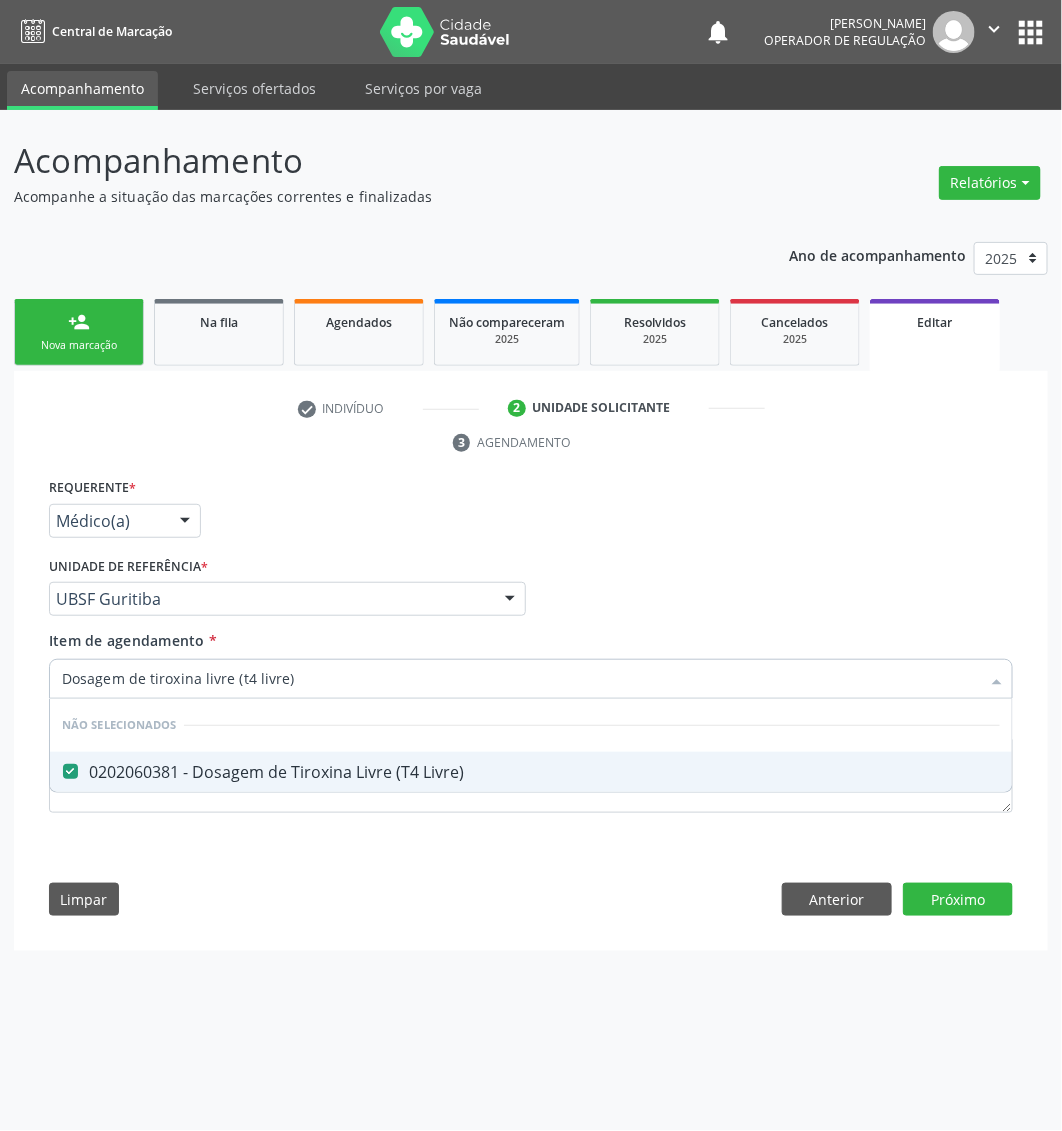type on "Dosagem de tiroxina livre (t4 livre)" 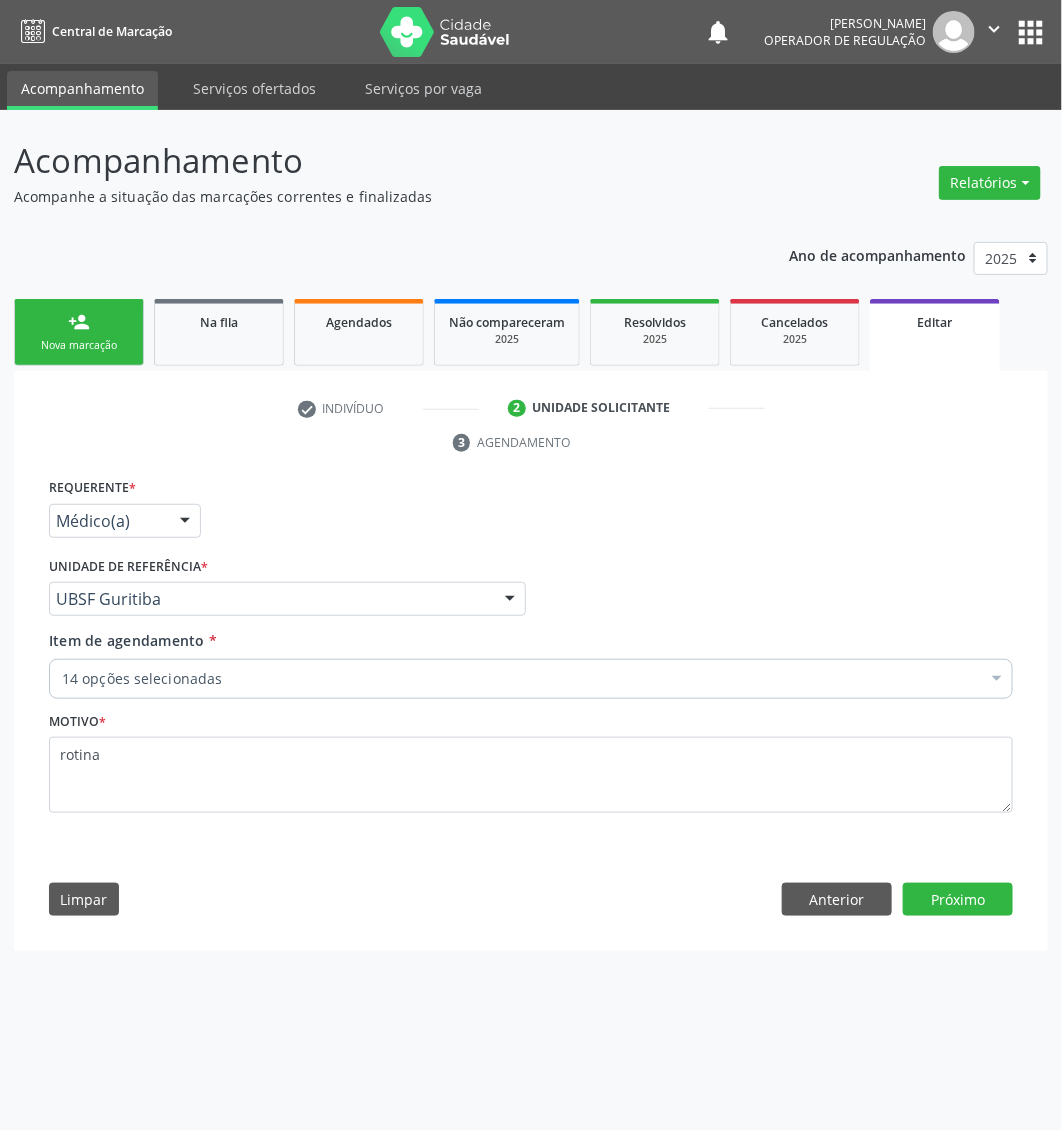 click on "14 opções selecionadas" at bounding box center (531, 679) 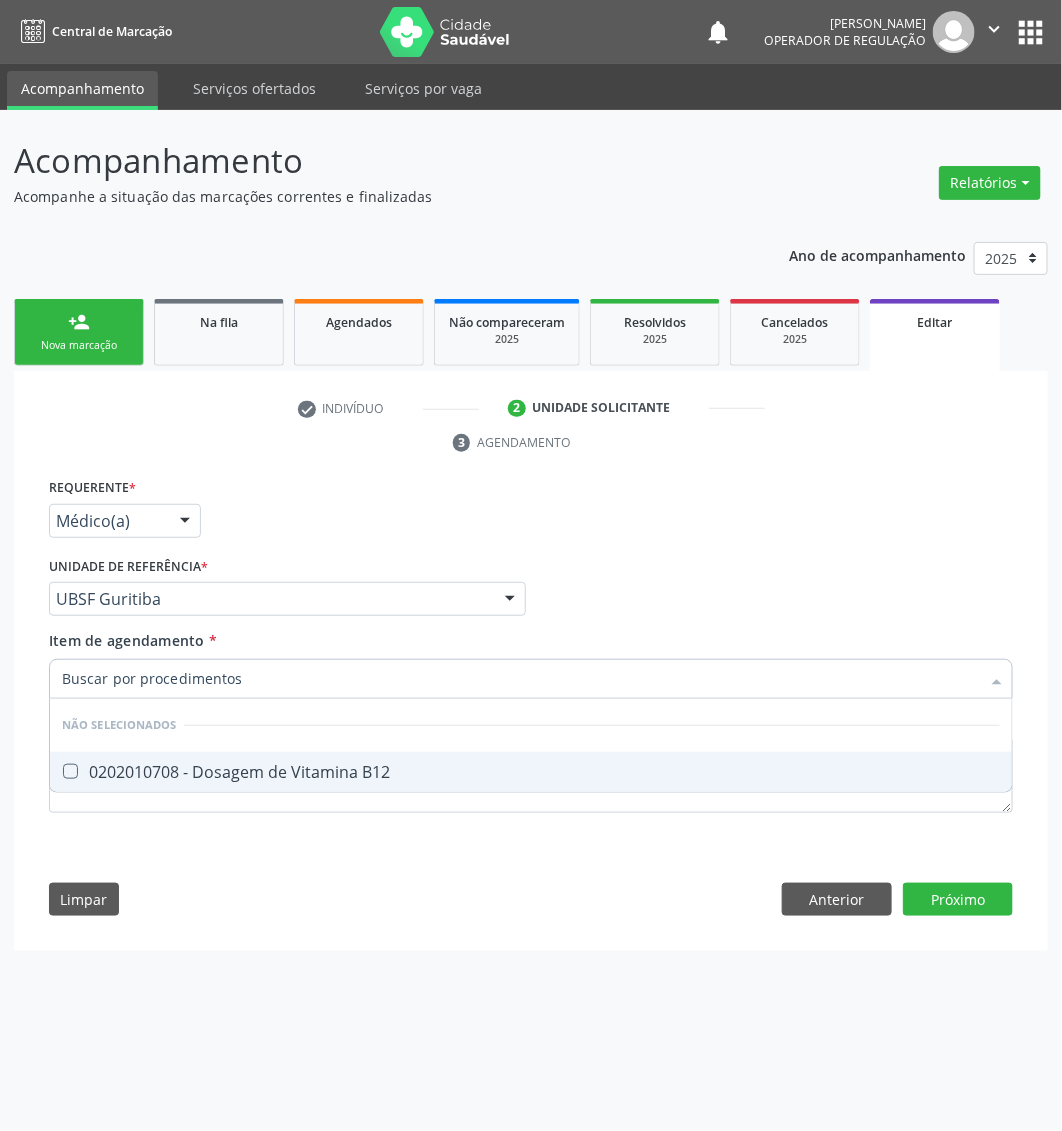 type on "Dosagem de vitamina b12" 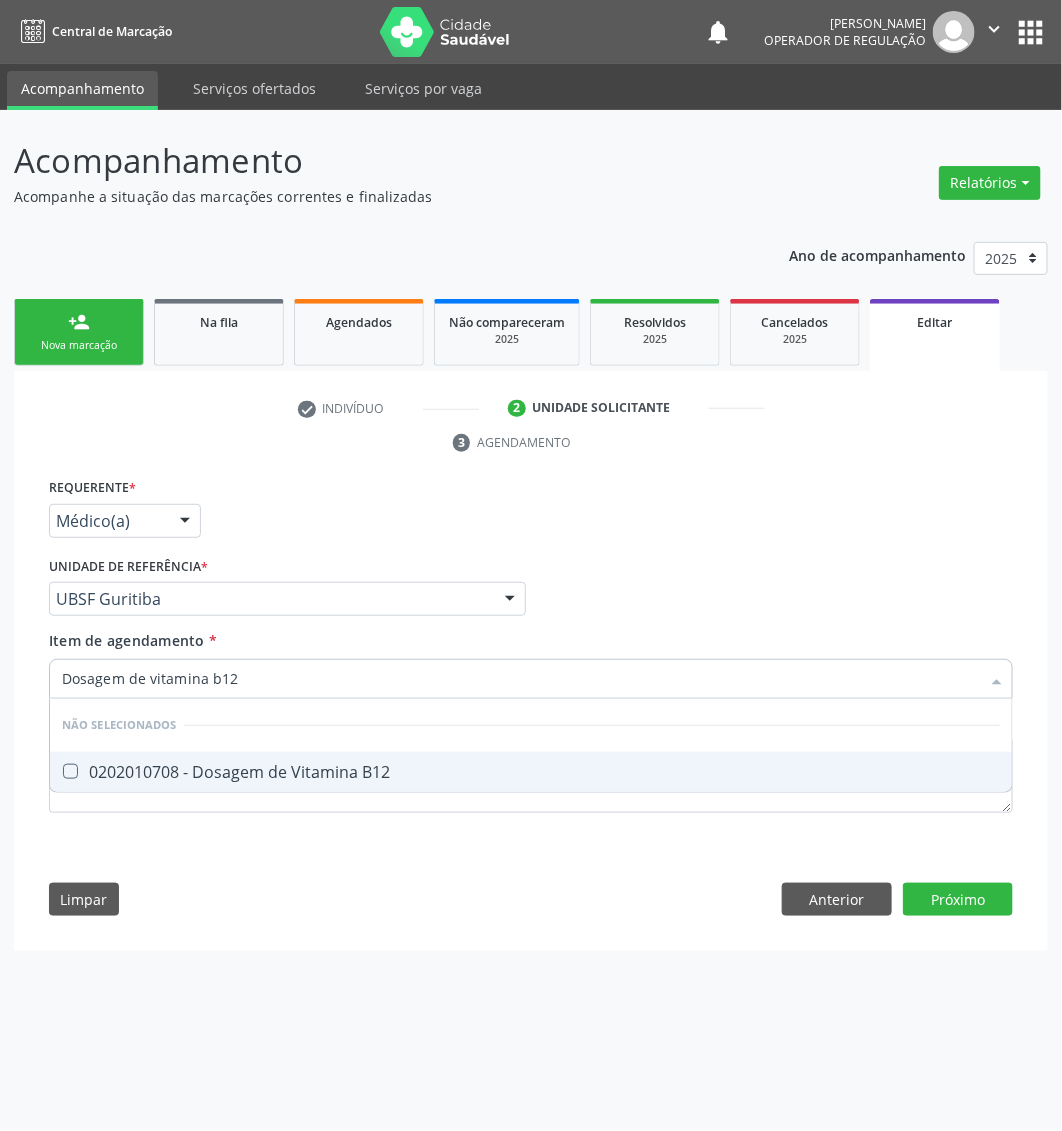 click on "0202010708 - Dosagem de Vitamina B12" at bounding box center [531, 772] 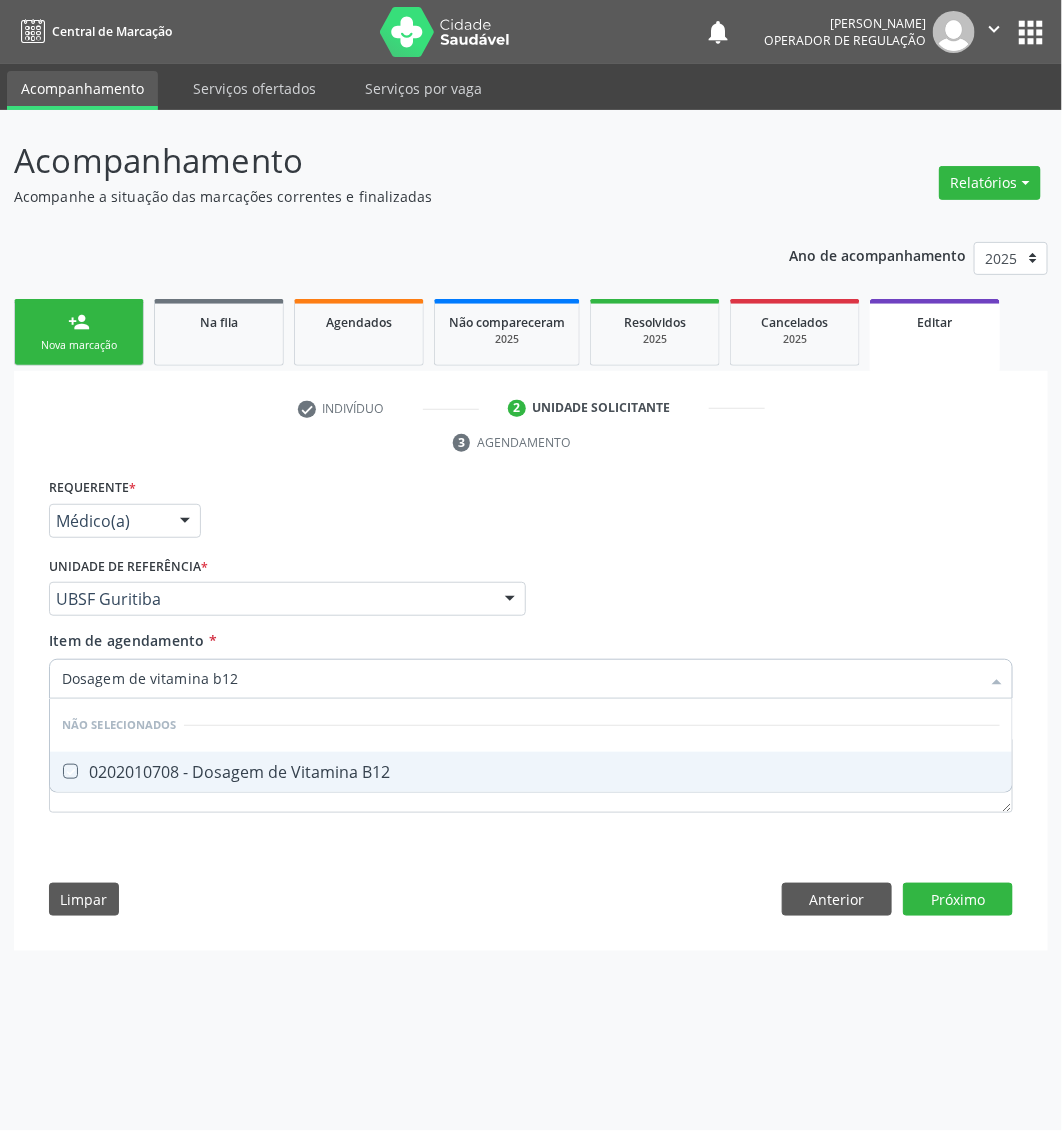 checkbox on "true" 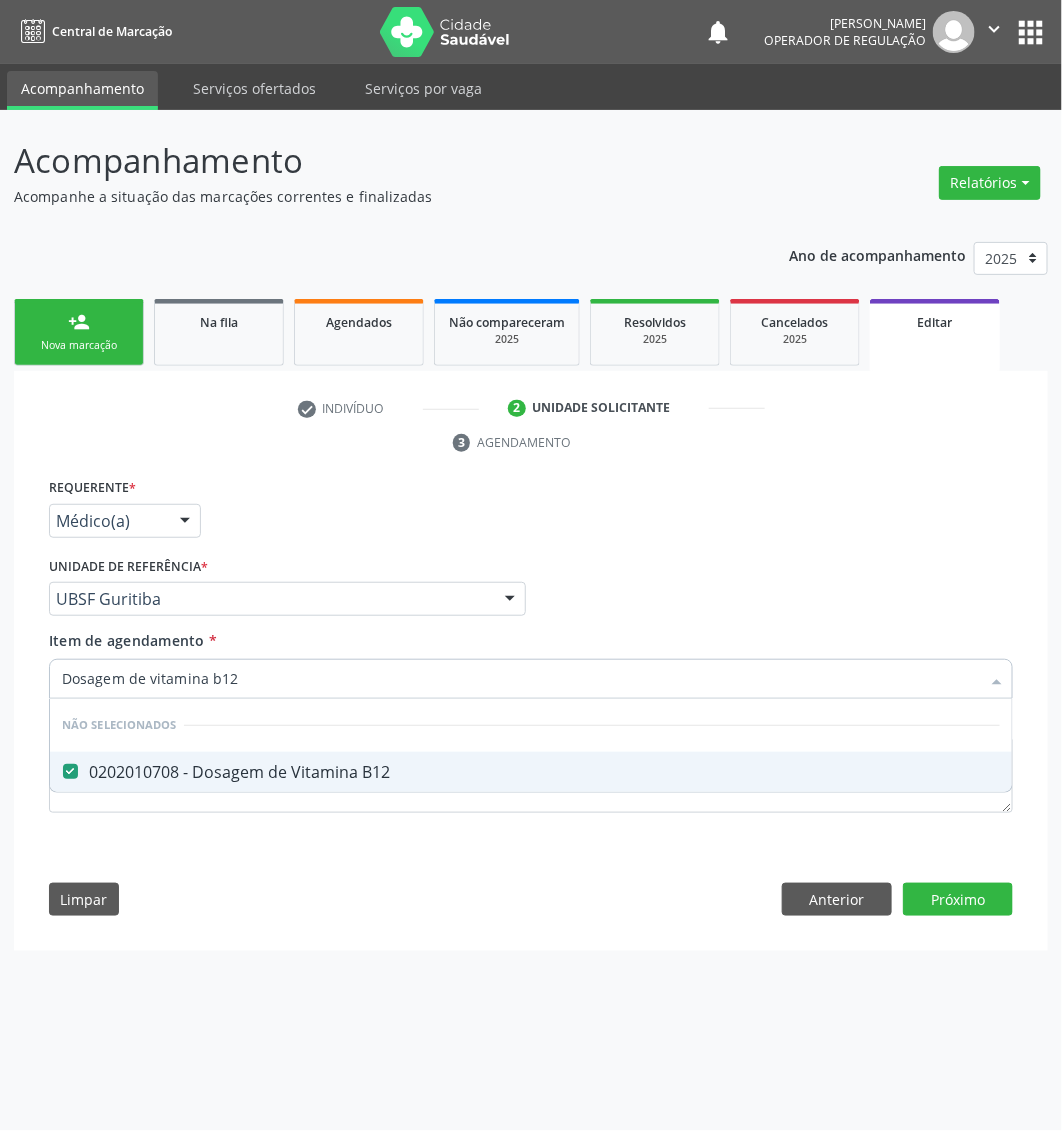 type on "Dosagem de vitamina b12" 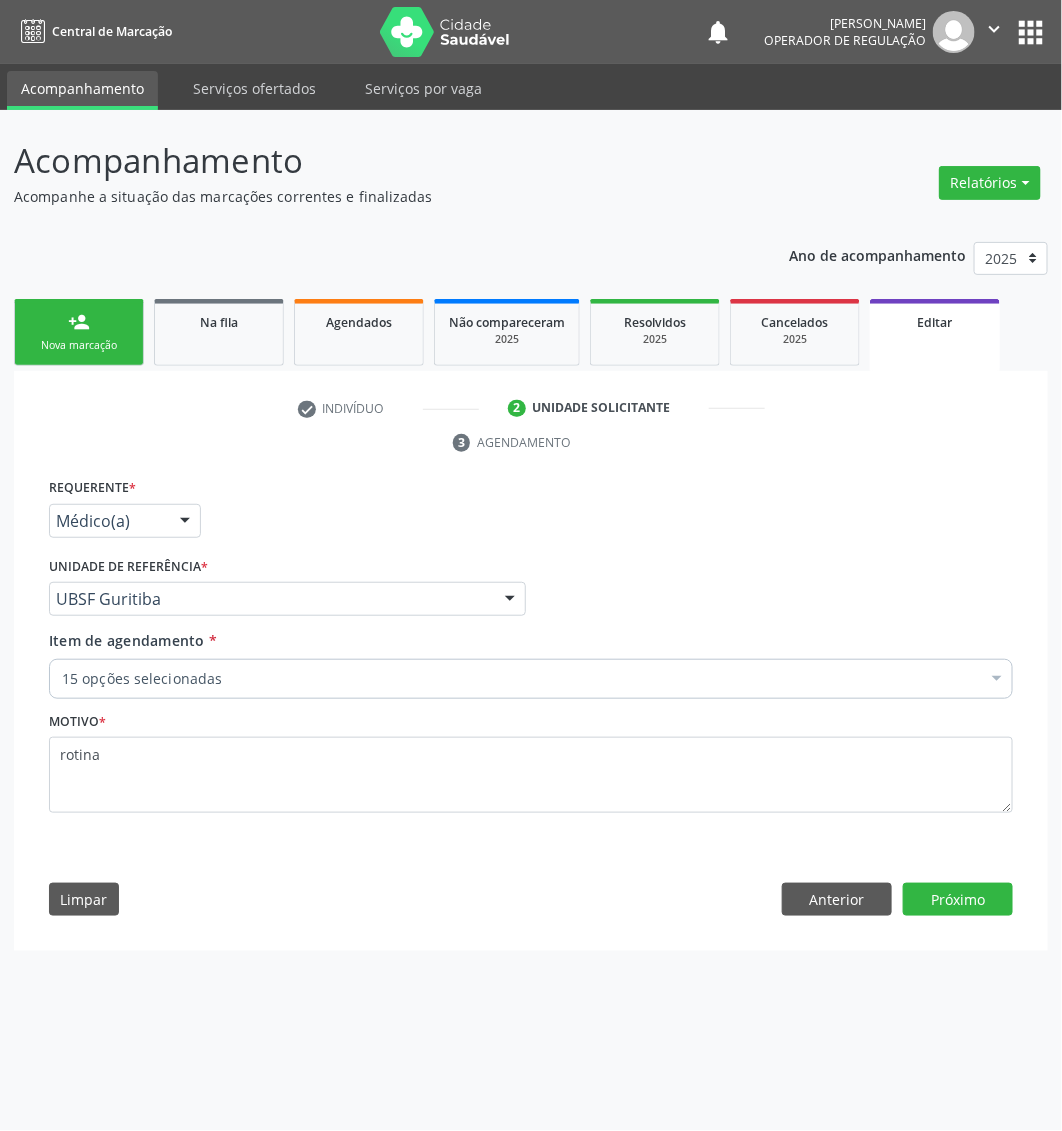 click on "15 opções selecionadas" at bounding box center [531, 679] 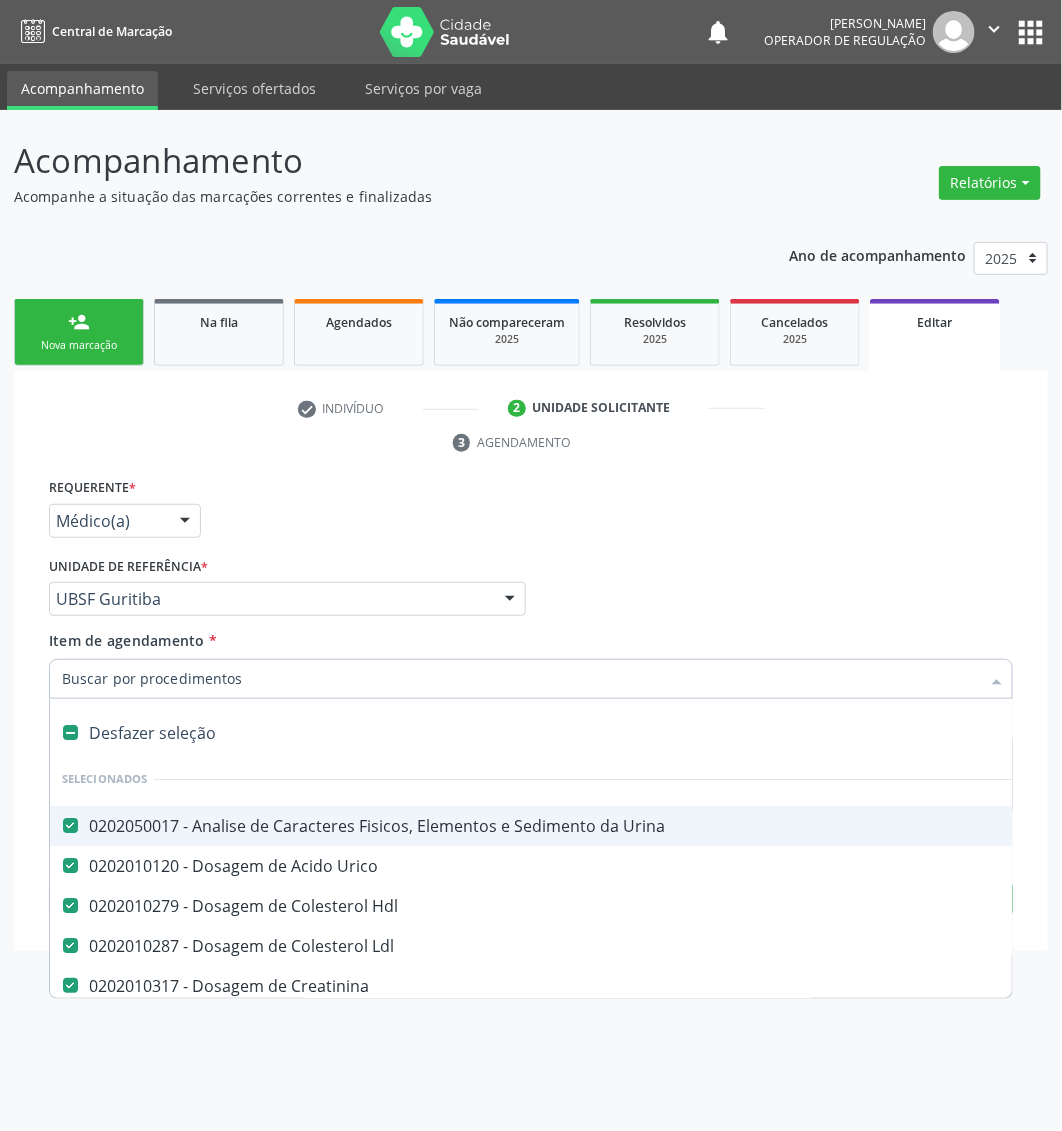 paste on "Dosagem de 25 hidroxivitamina d" 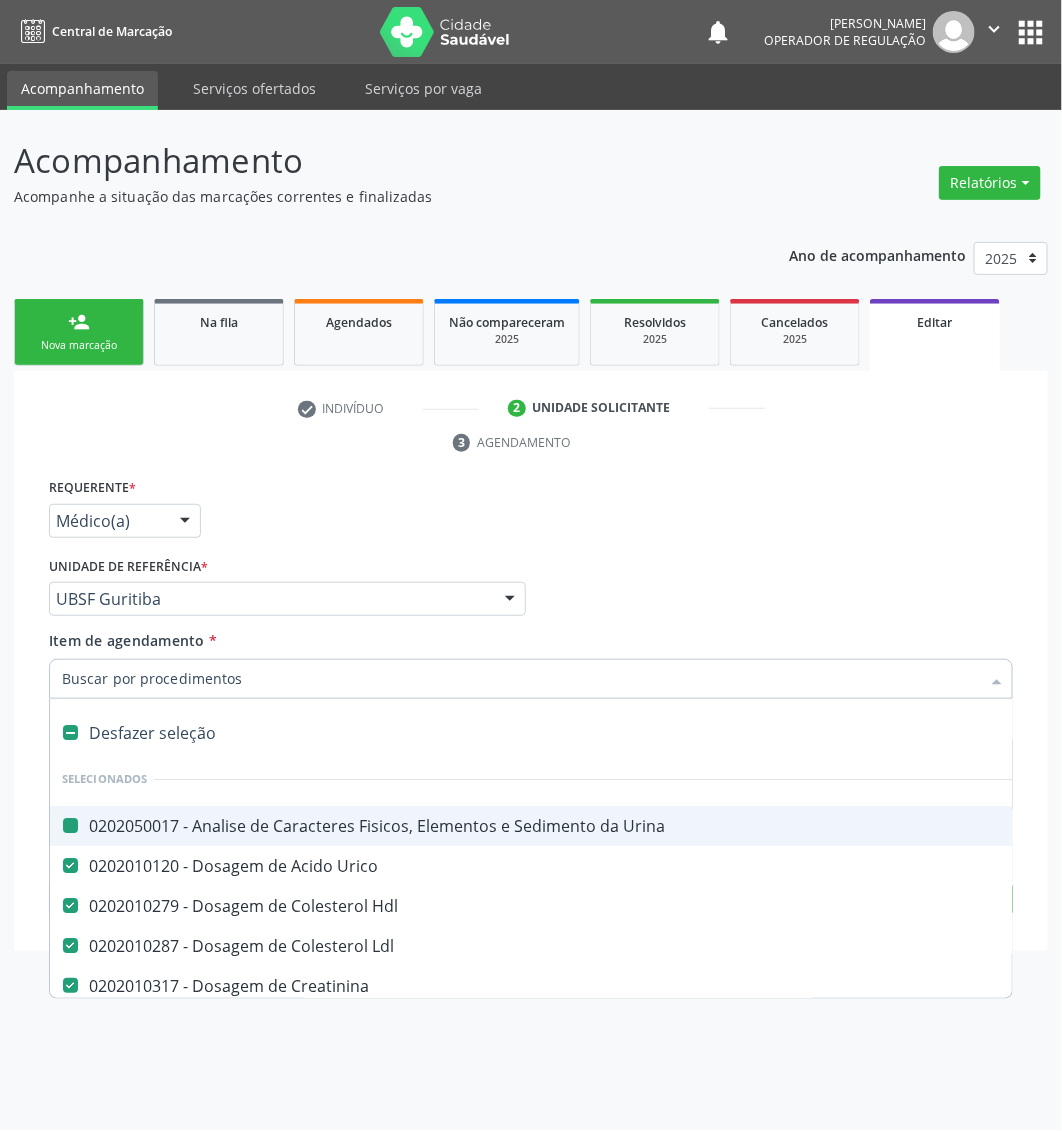 type on "Dosagem de 25 hidroxivitamina d" 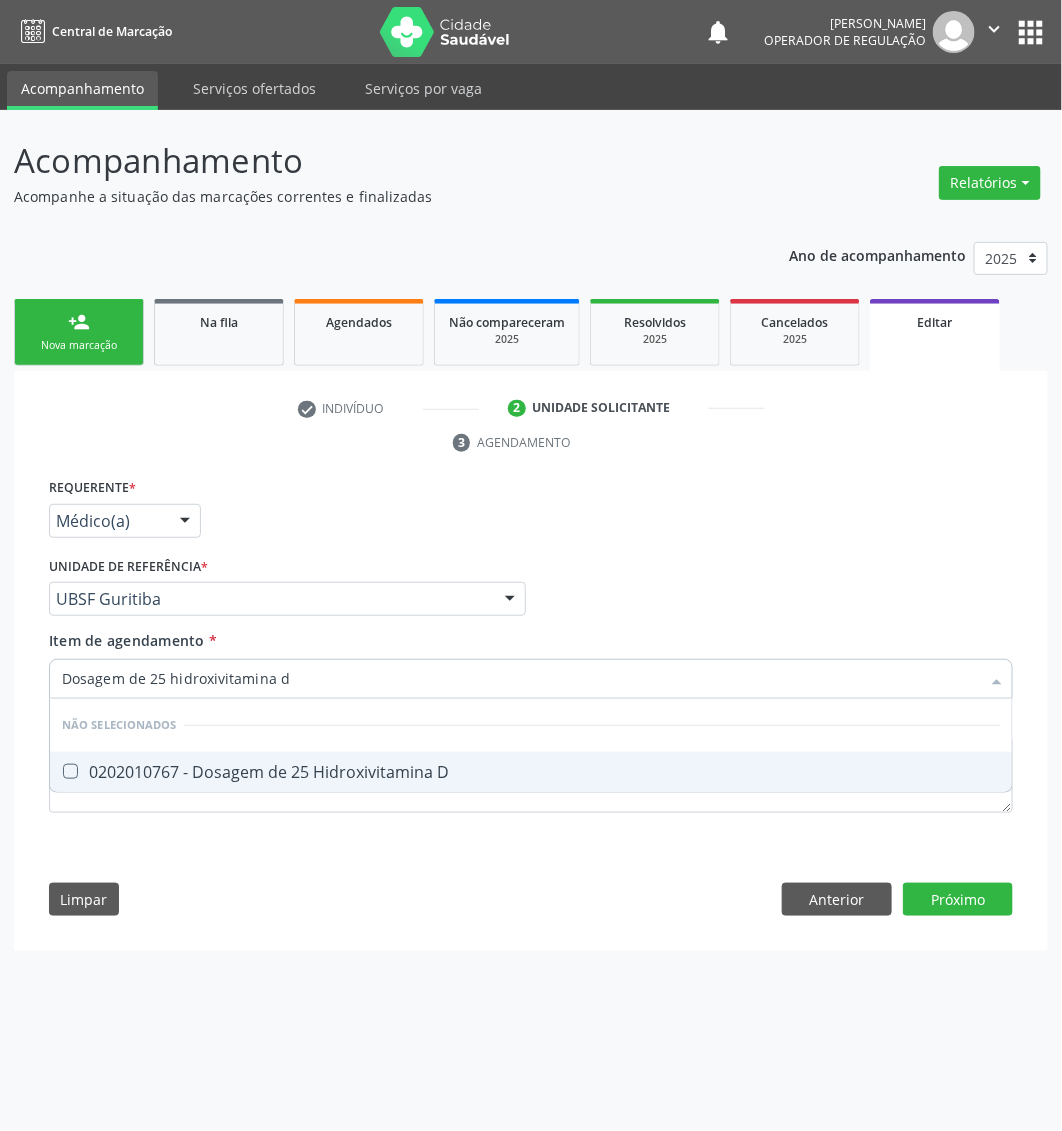 click on "0202010767 - Dosagem de 25 Hidroxivitamina D" at bounding box center (531, 772) 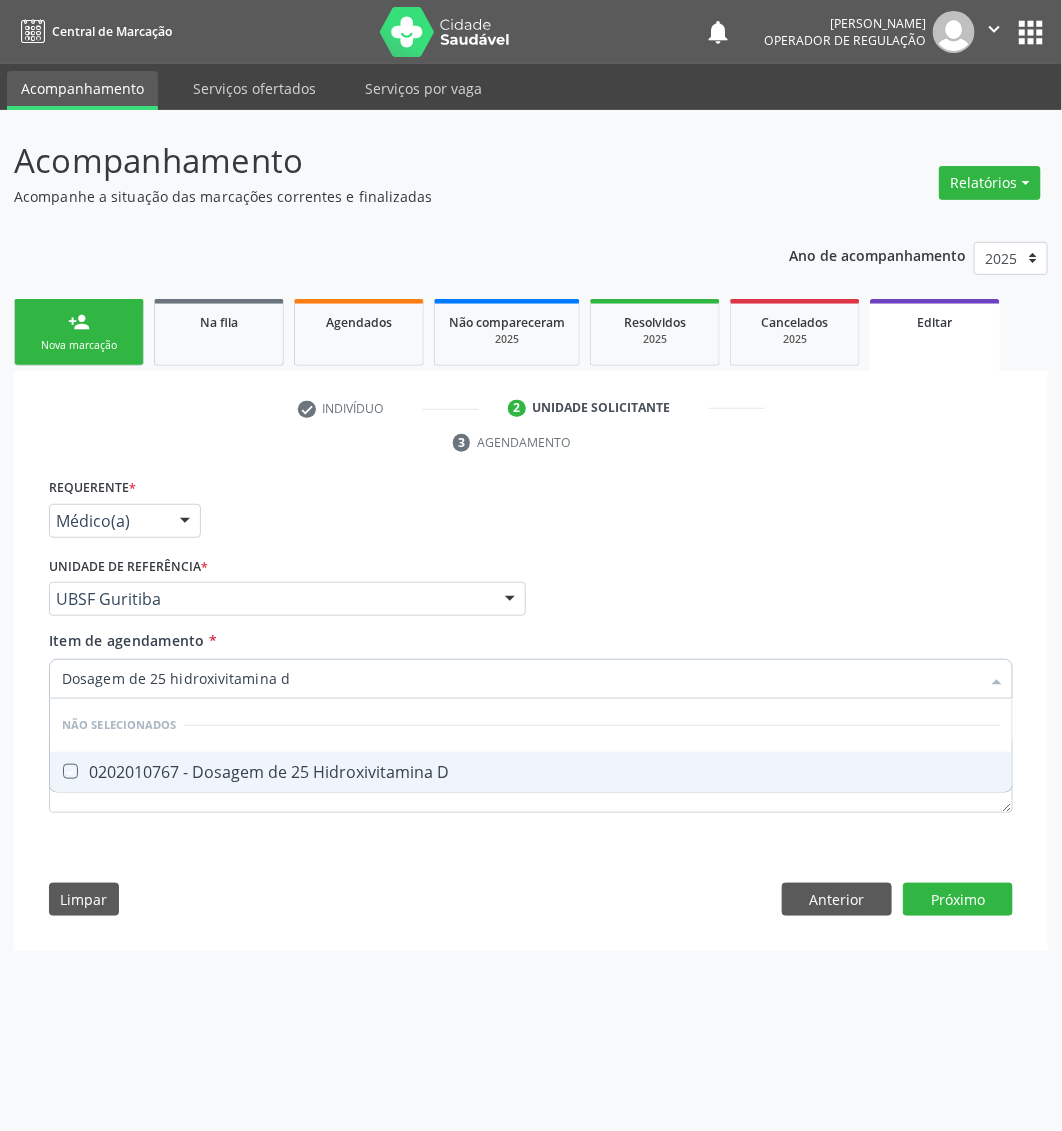 checkbox on "true" 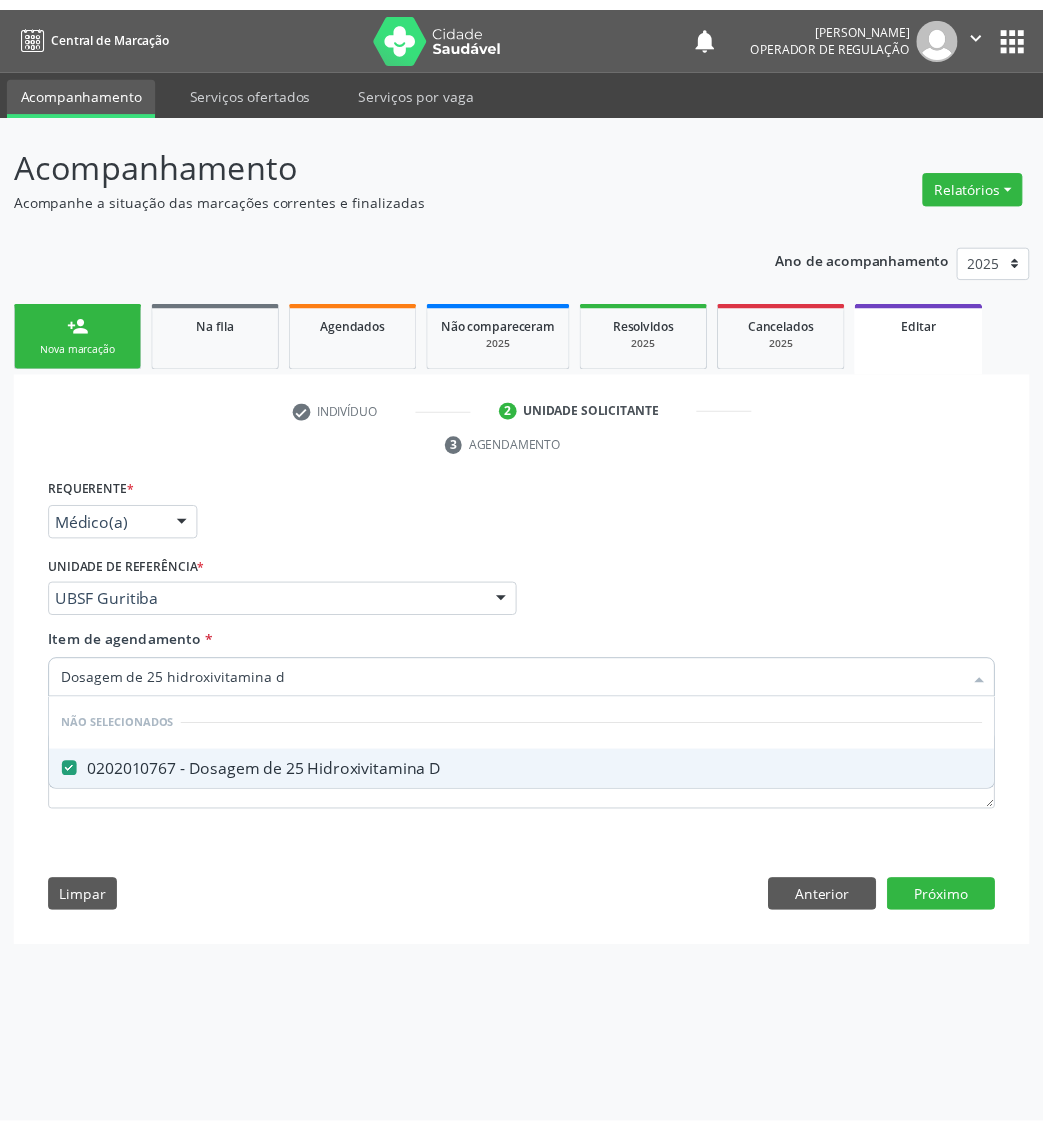 scroll, scrollTop: 0, scrollLeft: 0, axis: both 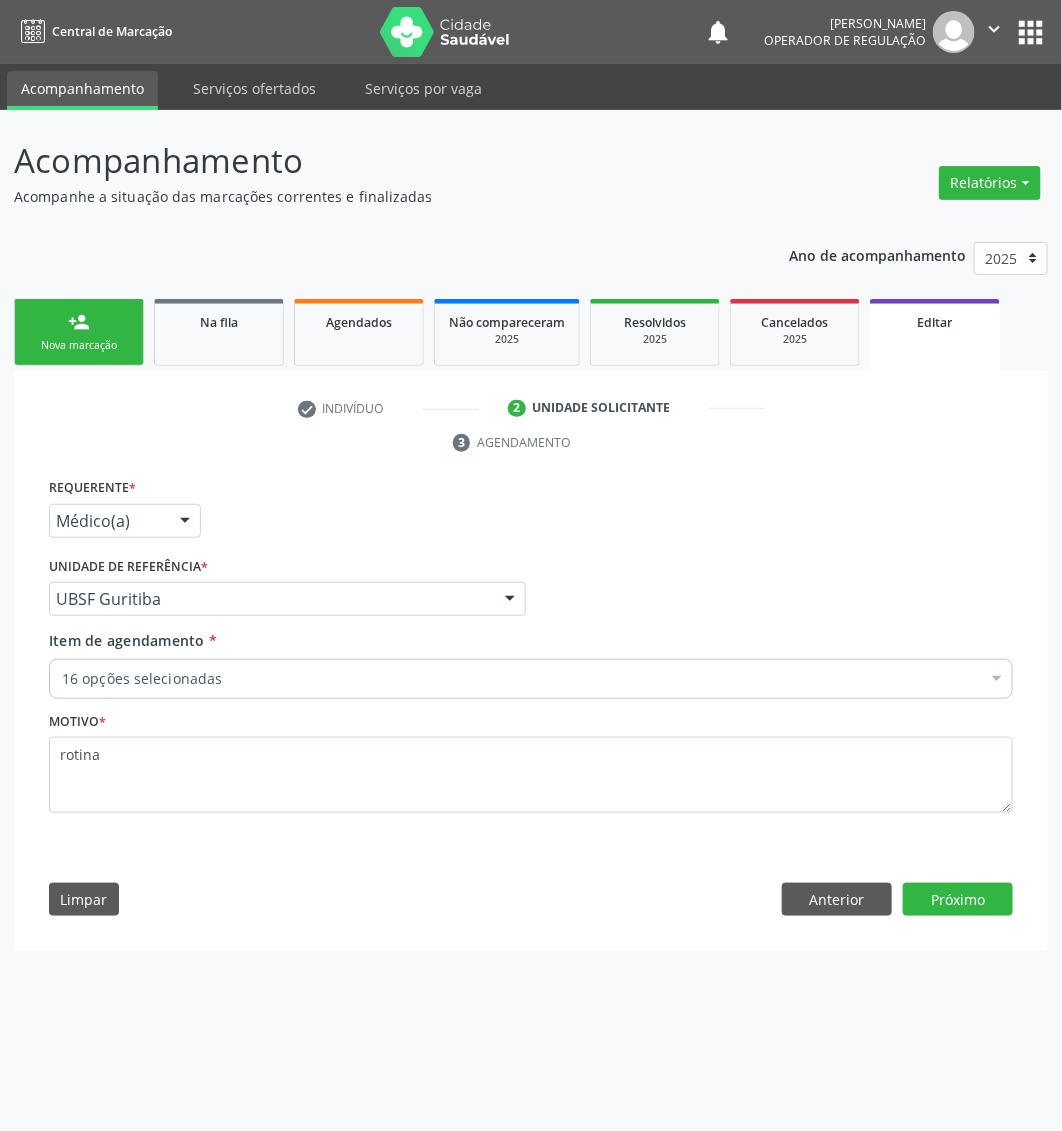 paste on "PESQUISA DE LARVAS NAS FEZES" 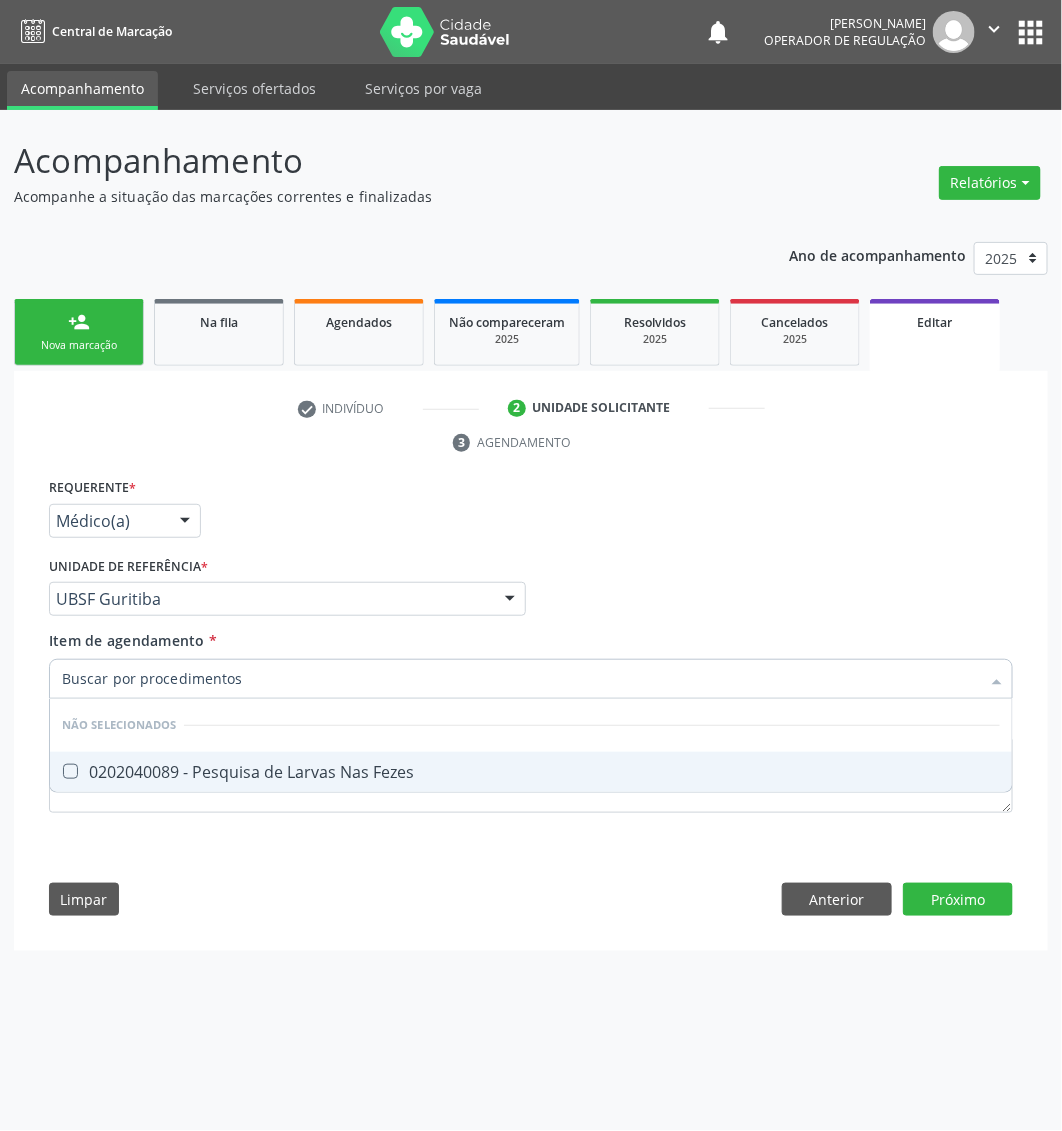 type on "PESQUISA DE LARVAS NAS FEZES" 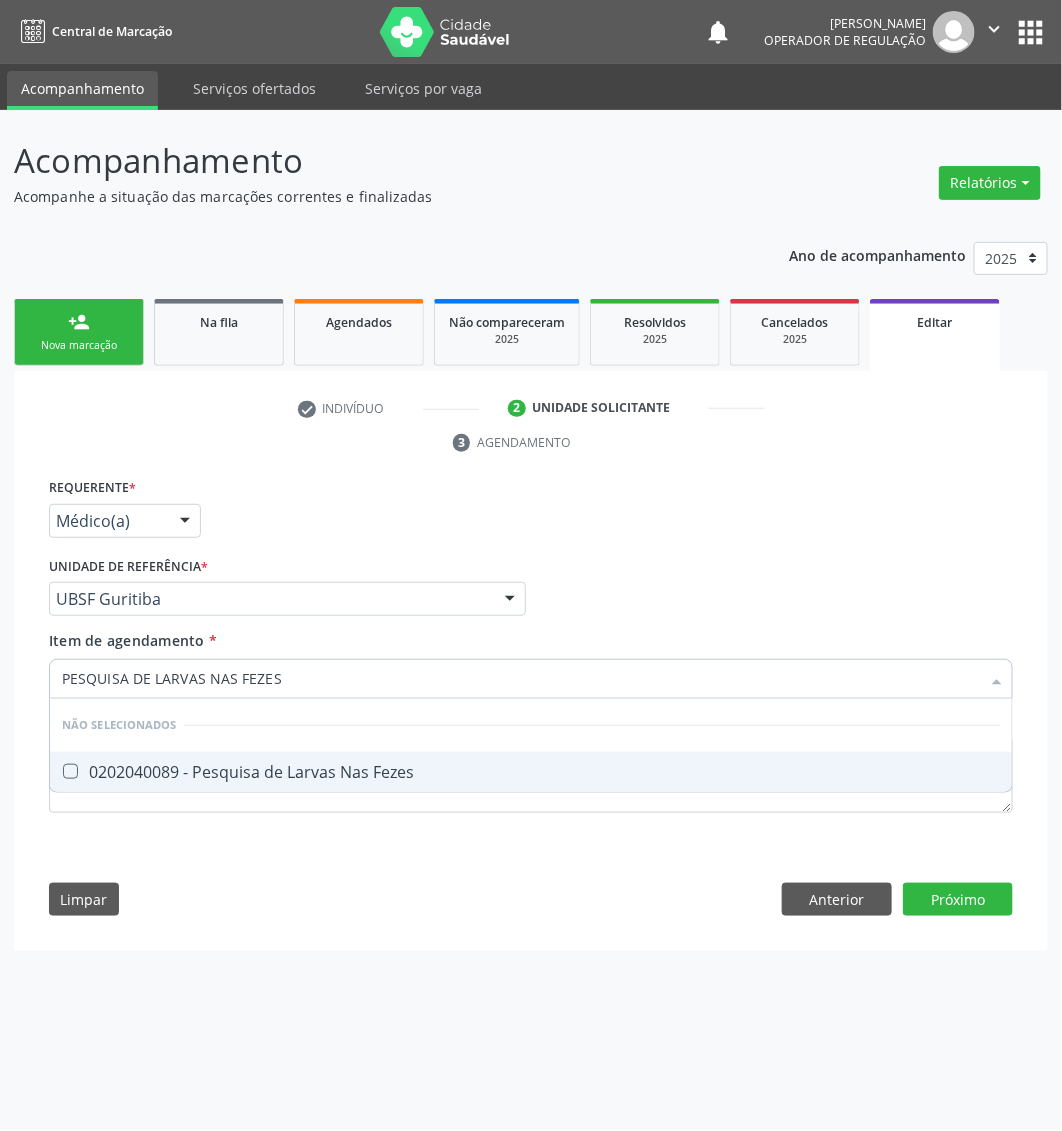 click on "0202040089 - Pesquisa de Larvas Nas Fezes" at bounding box center [531, 772] 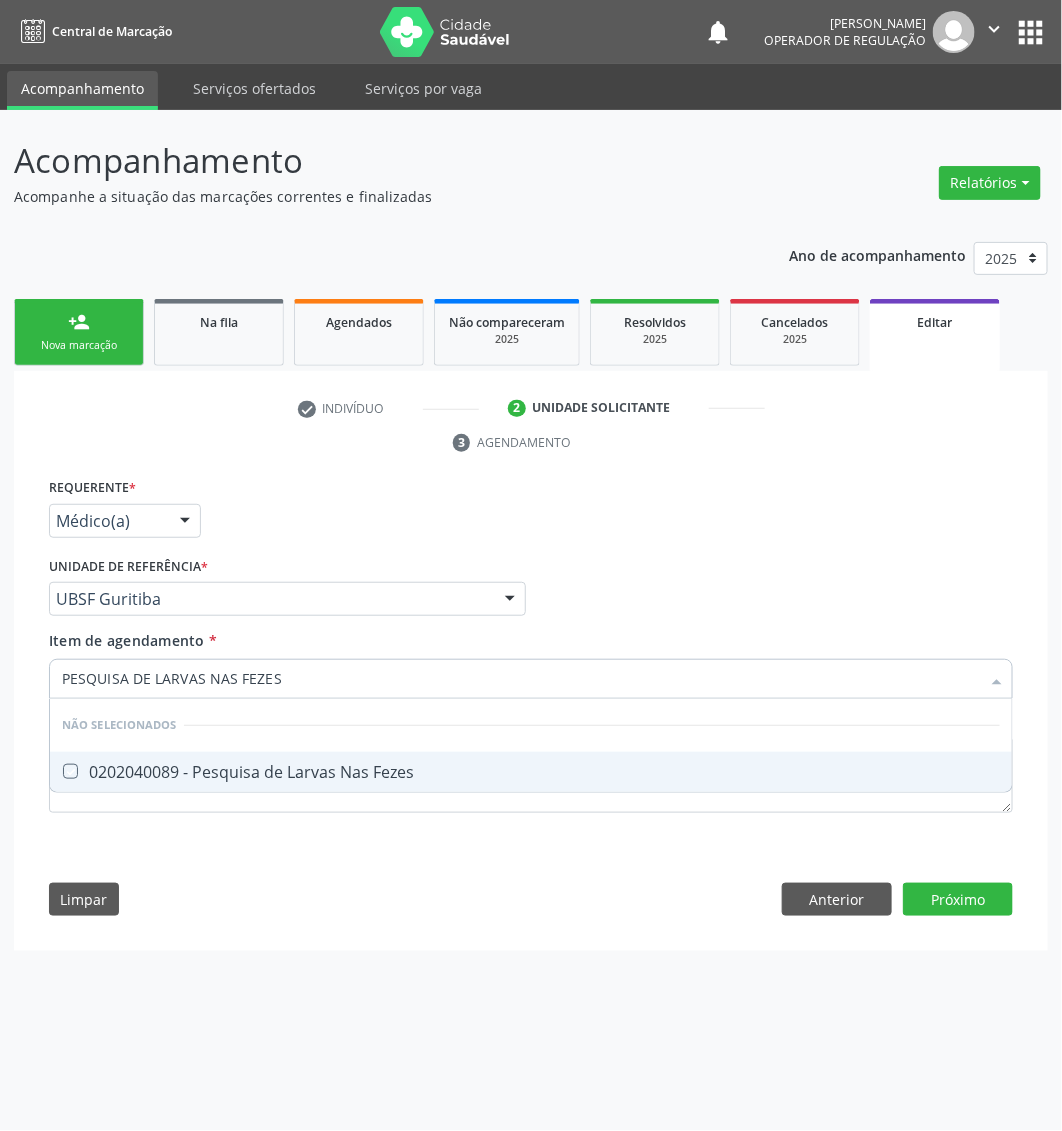 checkbox on "true" 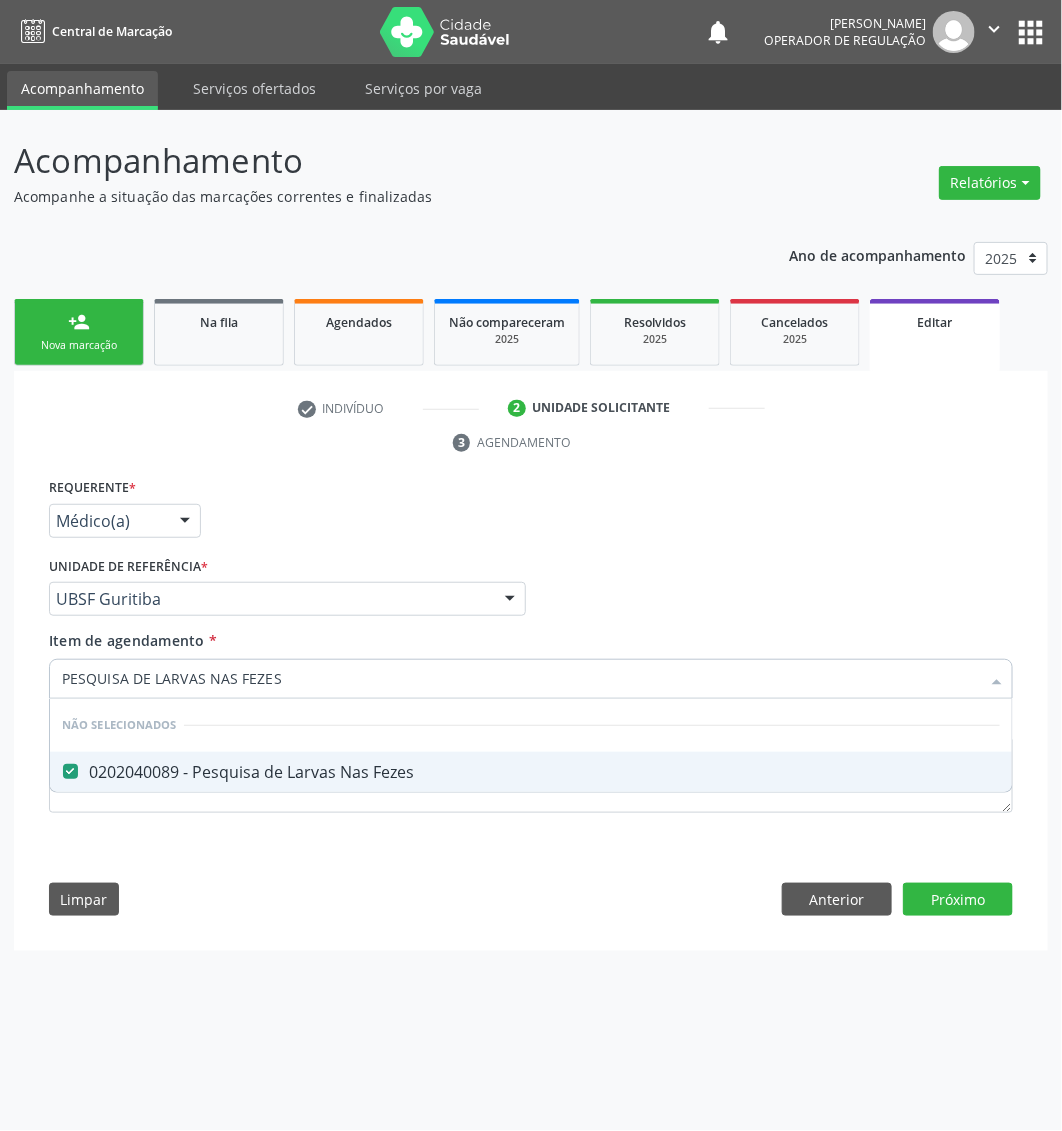 click on "Requerente
*
Médico(a)         Médico(a)   Enfermeiro(a)   Paciente
Nenhum resultado encontrado para: "   "
Não há nenhuma opção para ser exibida.
UF
PB         PB
Nenhum resultado encontrado para: "   "
Não há nenhuma opção para ser exibida.
Município
[GEOGRAPHIC_DATA]   Queimadas
Nenhum resultado encontrado para: "   "
Não há nenhuma opção para ser exibida.
Médico Solicitante
Por favor, selecione a Unidade de Atendimento primeiro
Nenhum resultado encontrado para: "   "
Não há nenhuma opção para ser exibida.
Unidade de referência
*
UBSF Guritiba         UBSF Ligeiro II   UBSF Saulo Leal [PERSON_NAME]   UBSF Castanho   UBSF [GEOGRAPHIC_DATA]   UBSF Ze Velho   UBSF [GEOGRAPHIC_DATA]   UBSF Olho Dagua Salgado   UBSF Zumbi" at bounding box center (531, 701) 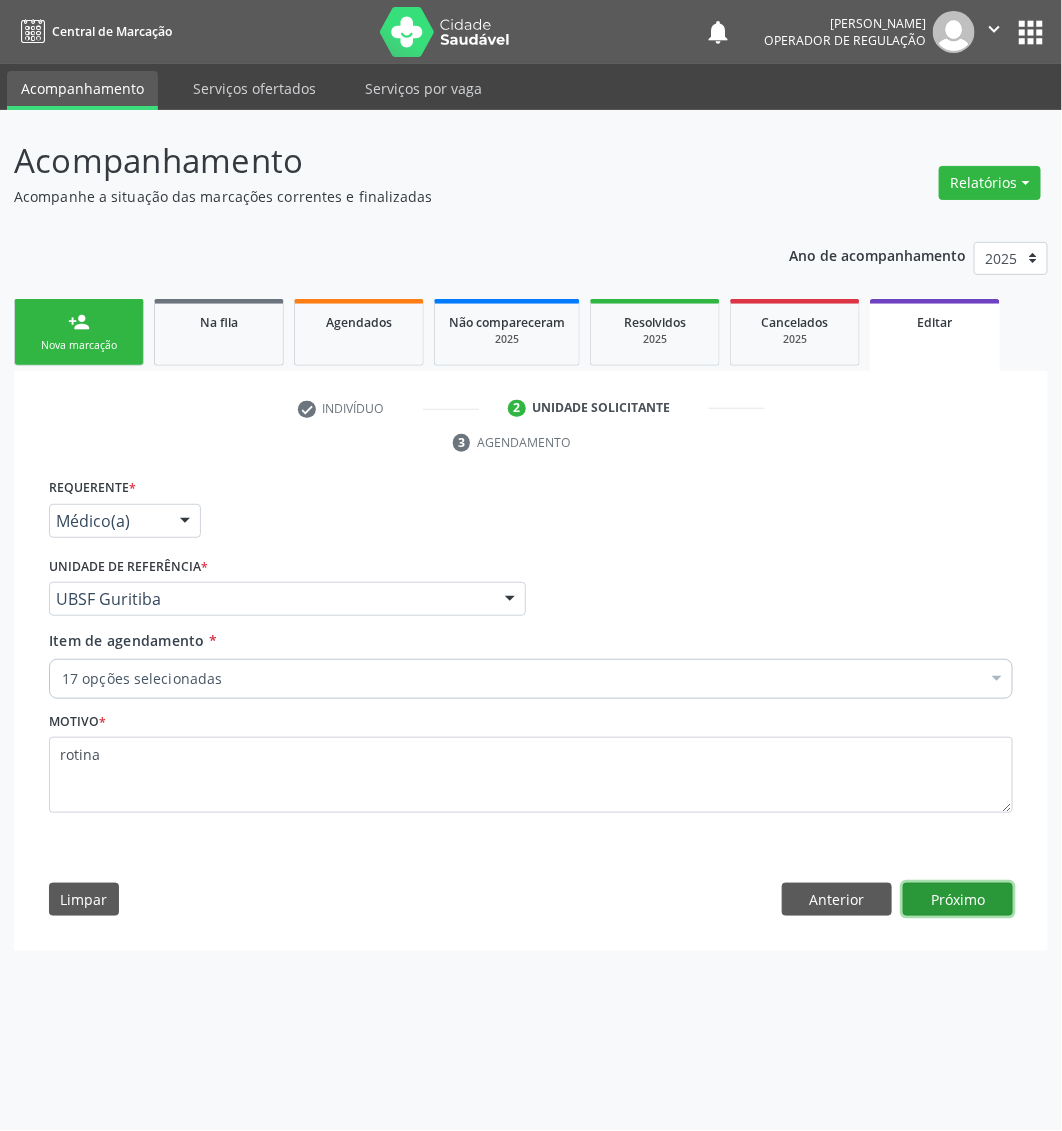 click on "Próximo" at bounding box center [958, 900] 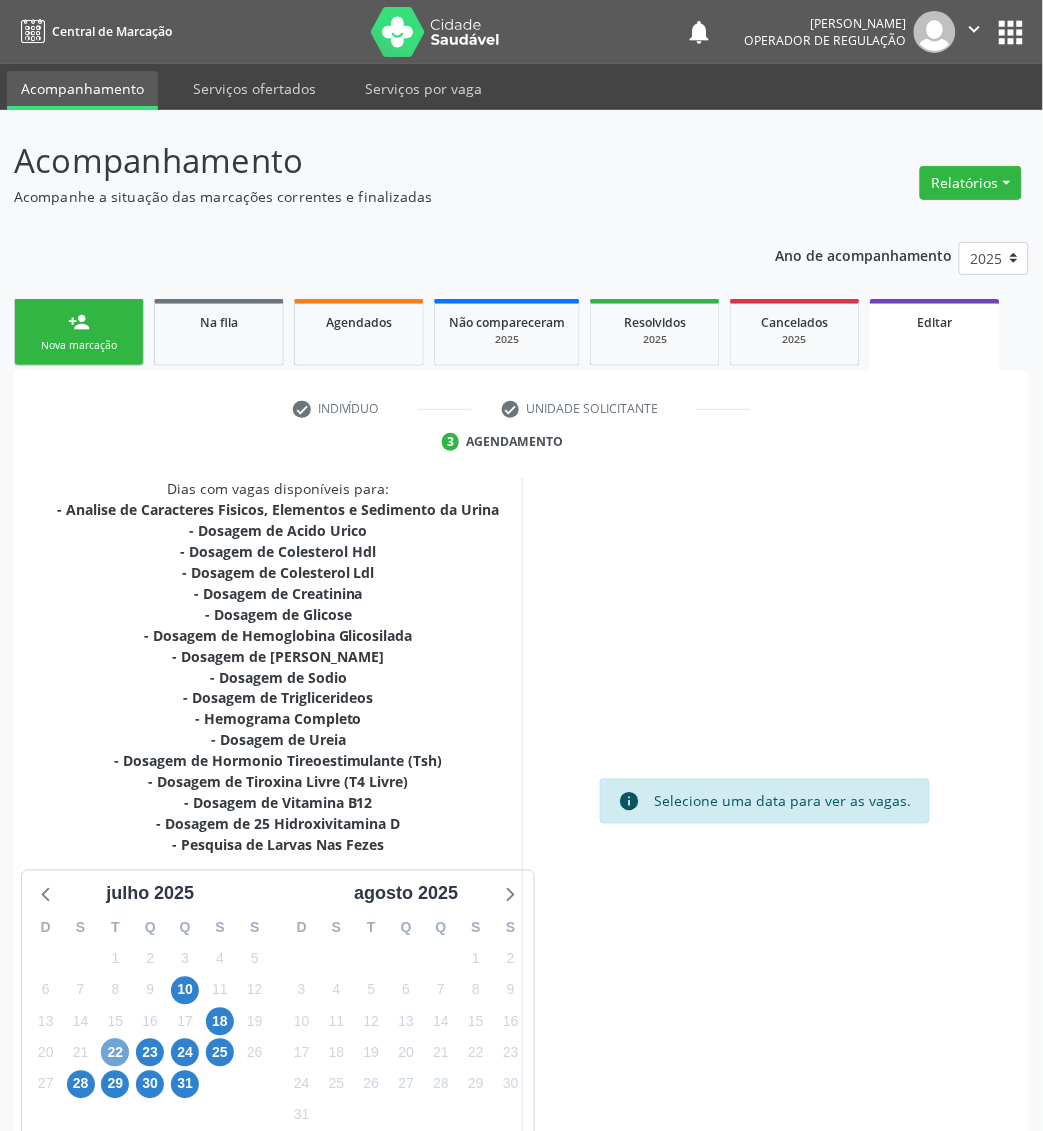 click on "22" at bounding box center (115, 1053) 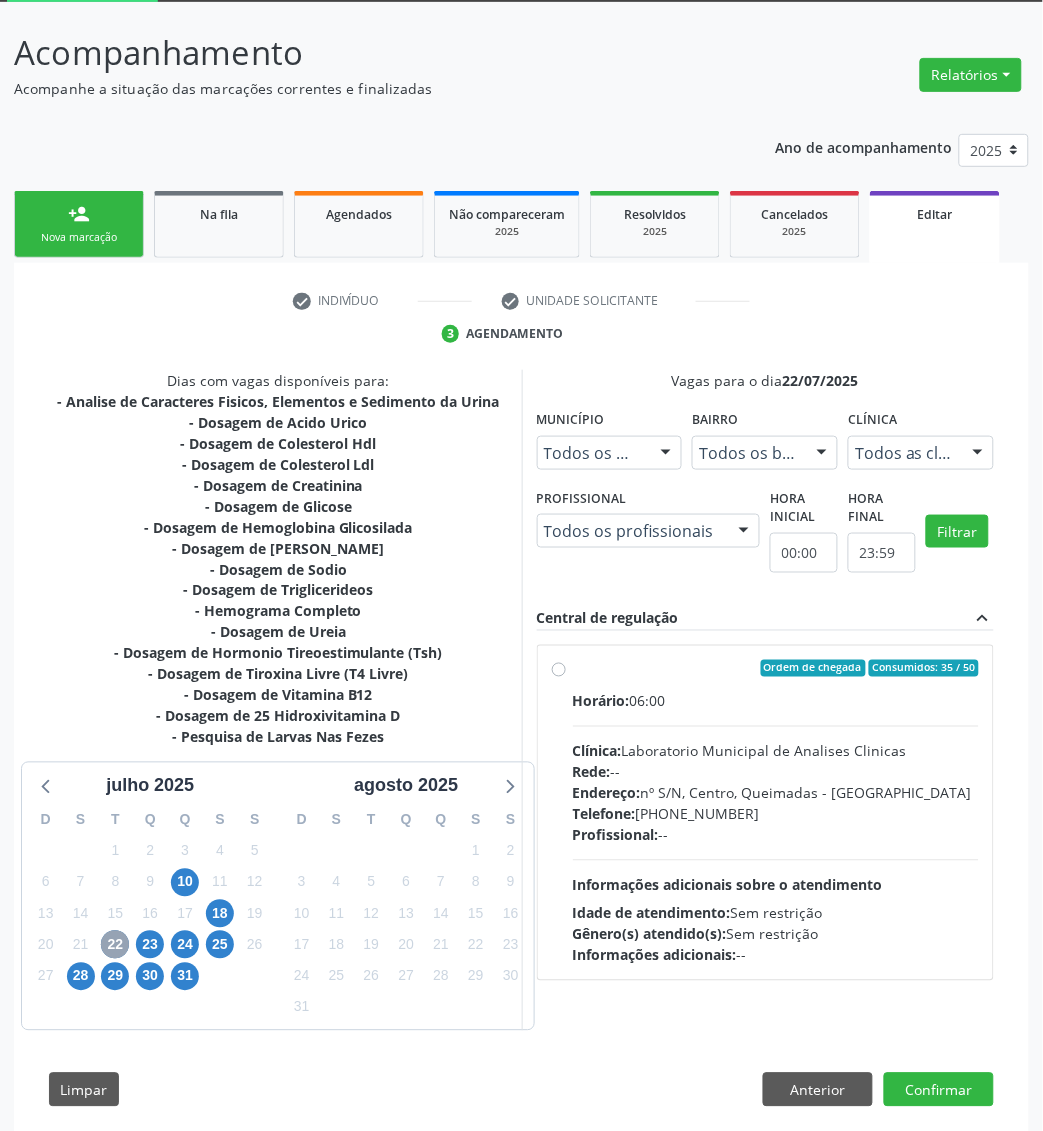 scroll, scrollTop: 133, scrollLeft: 0, axis: vertical 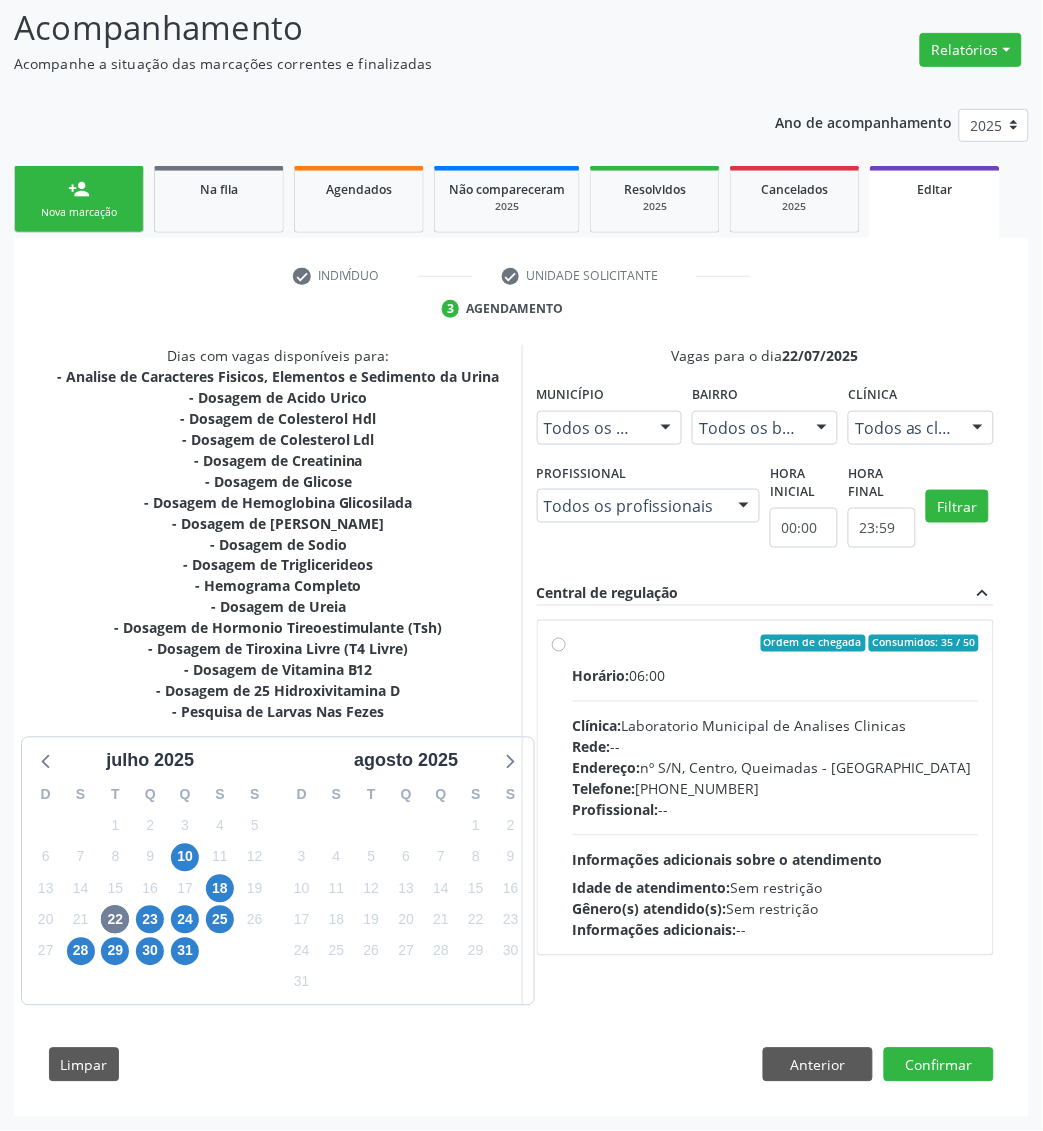 click on "Horário:   06:00
Clínica:  Laboratorio Municipal de Analises Clinicas
Rede:
--
Endereço:   nº [GEOGRAPHIC_DATA] - PB
Telefone:   [PHONE_NUMBER]
Profissional:
--
Informações adicionais sobre o atendimento
Idade de atendimento:
Sem restrição
Gênero(s) atendido(s):
Sem restrição
Informações adicionais:
--" at bounding box center [776, 803] 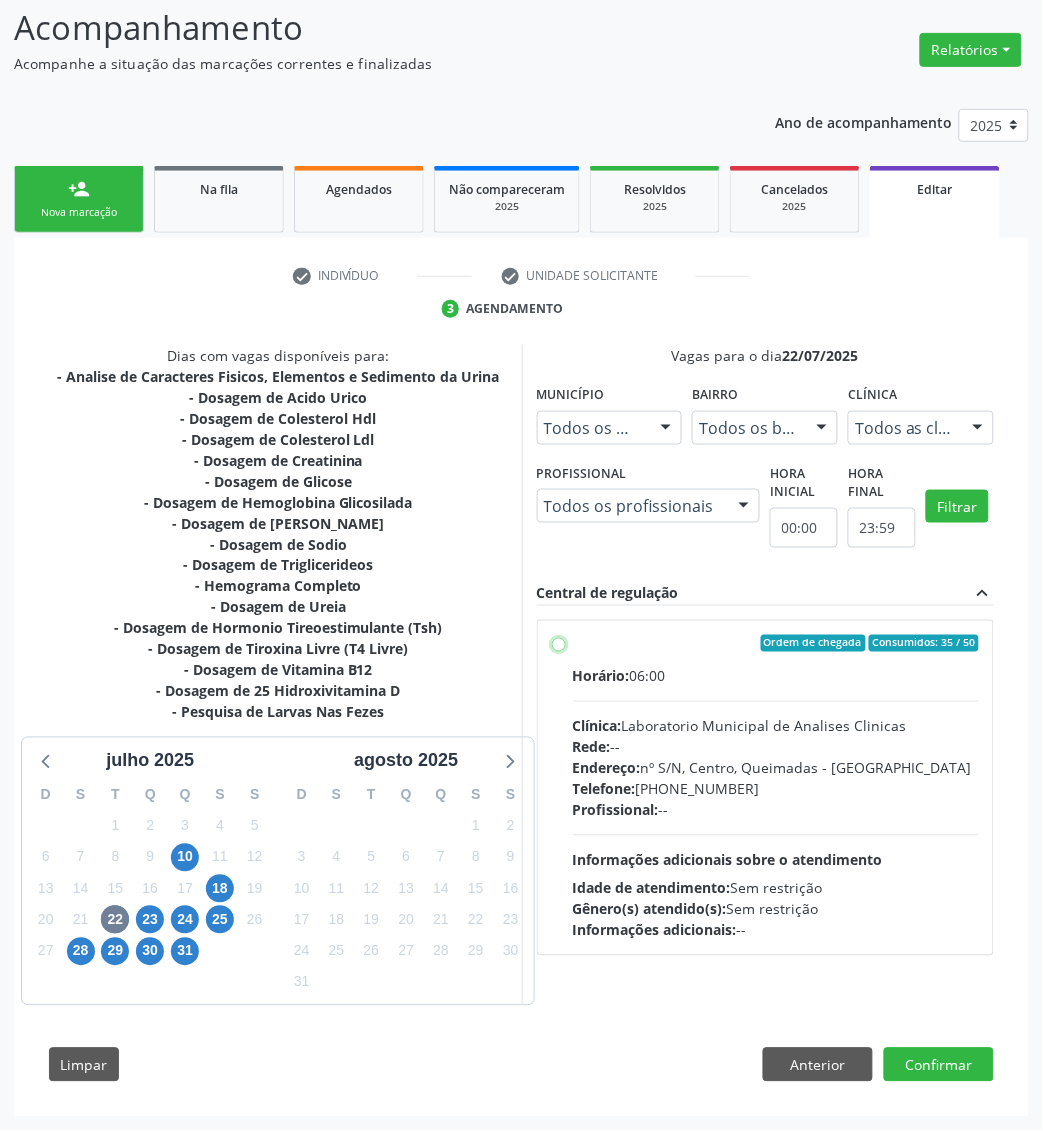 click on "Ordem de chegada
Consumidos: 35 / 50
Horário:   06:00
Clínica:  Laboratorio Municipal de Analises Clinicas
Rede:
--
Endereço:   [STREET_ADDRESS]
Telefone:   [PHONE_NUMBER]
Profissional:
--
Informações adicionais sobre o atendimento
Idade de atendimento:
Sem restrição
Gênero(s) atendido(s):
Sem restrição
Informações adicionais:
--" at bounding box center [559, 644] 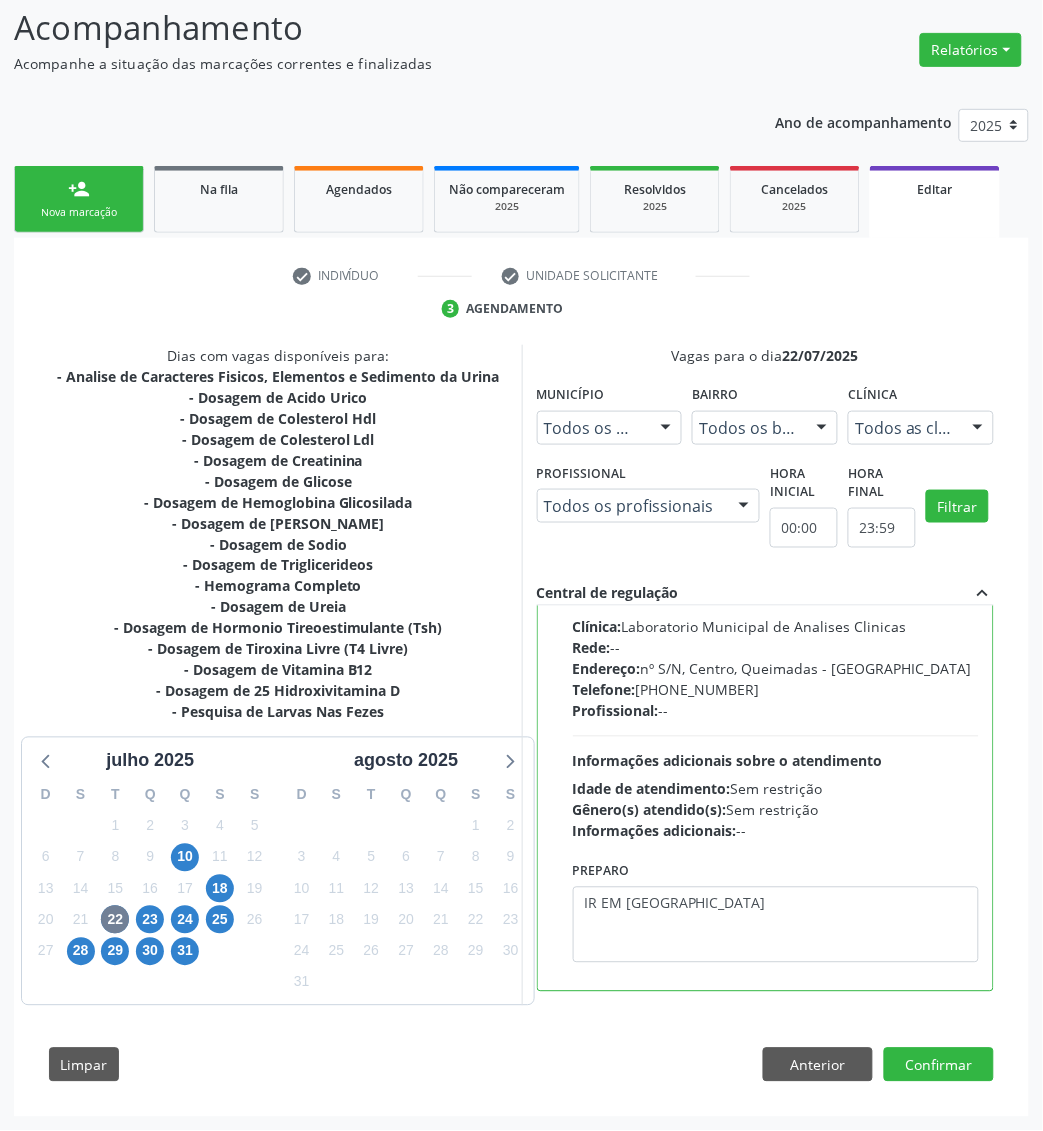 scroll, scrollTop: 0, scrollLeft: 0, axis: both 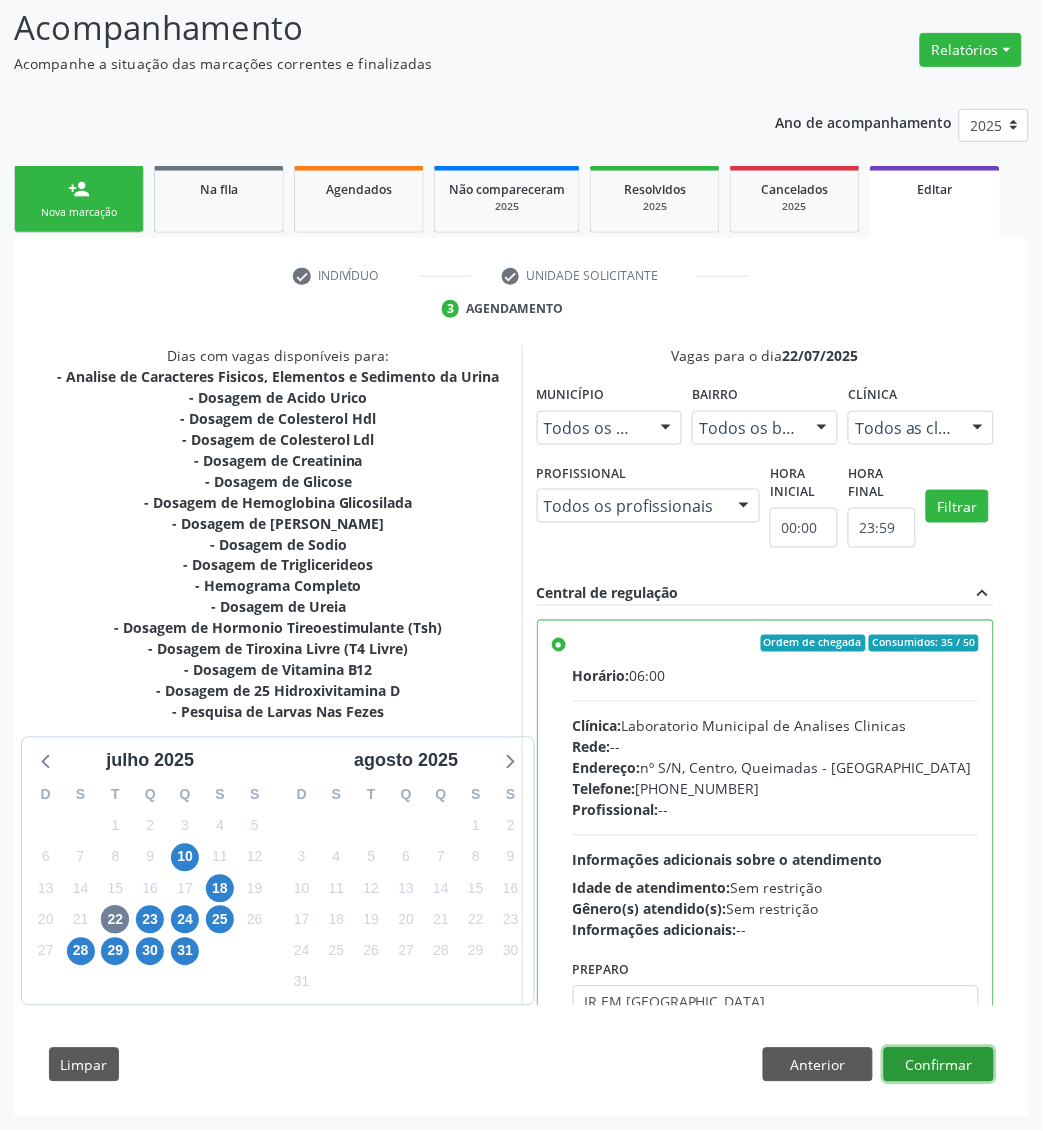 click on "Confirmar" at bounding box center (939, 1065) 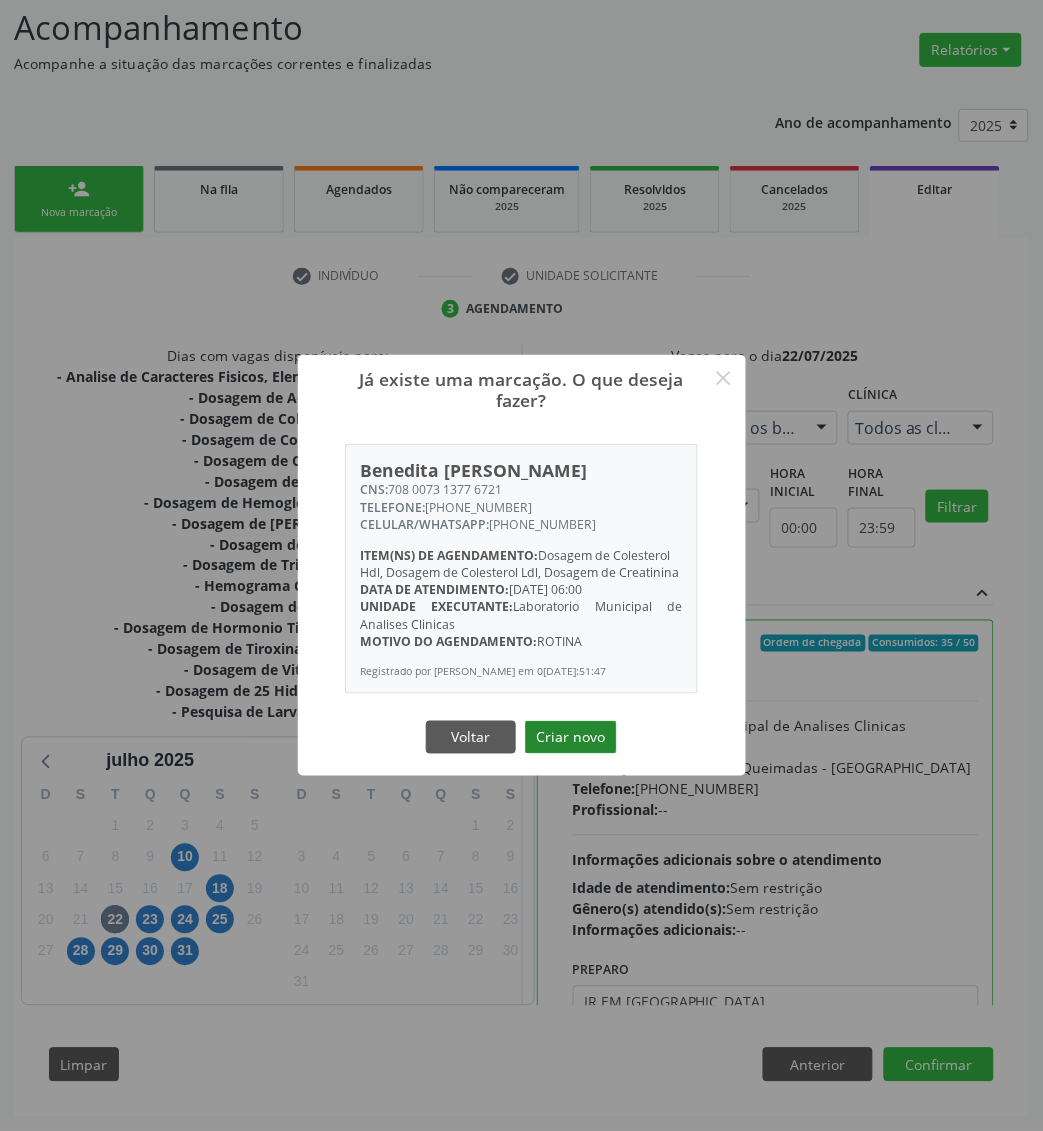 click on "Criar novo" at bounding box center [571, 738] 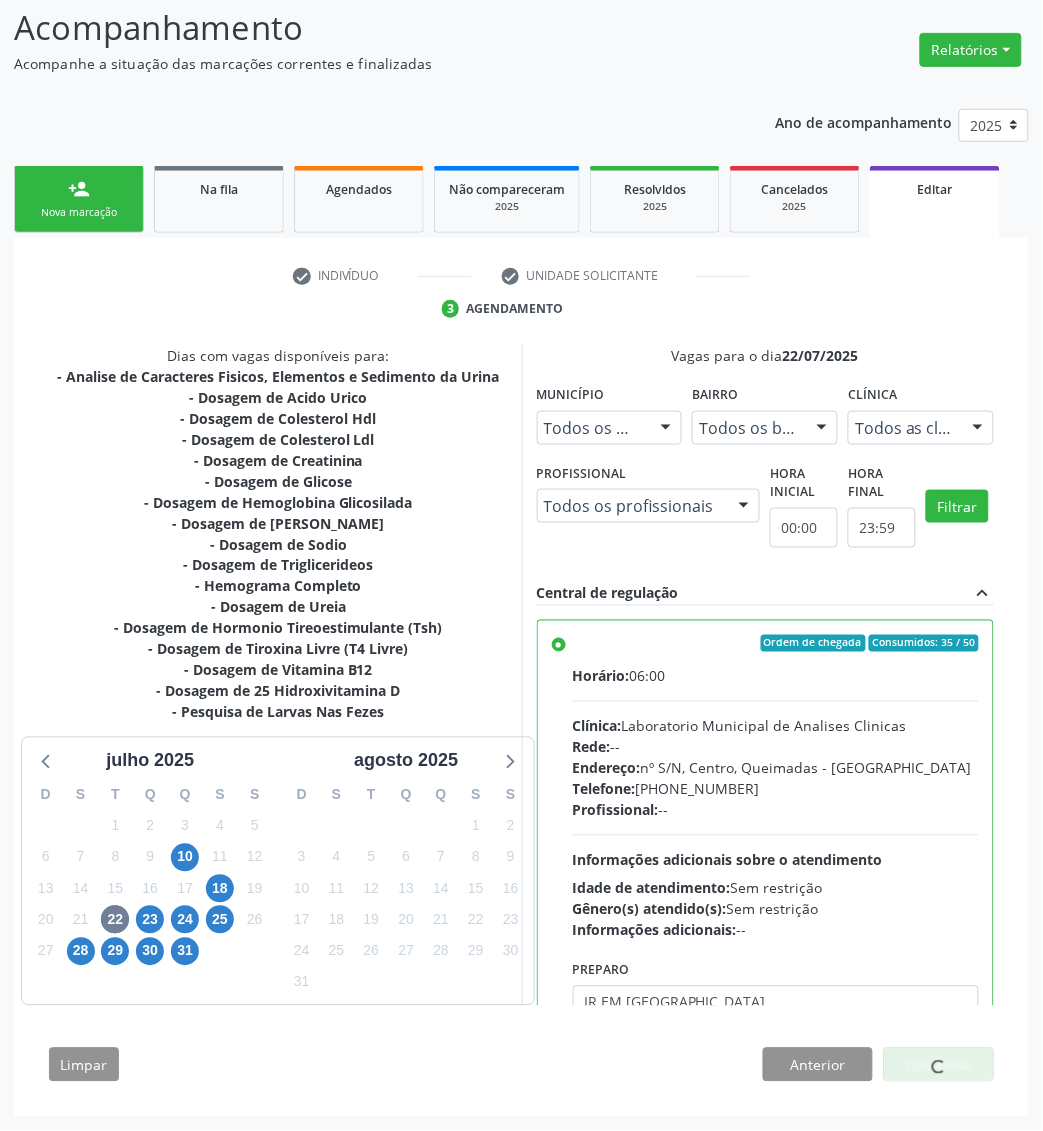 scroll, scrollTop: 0, scrollLeft: 0, axis: both 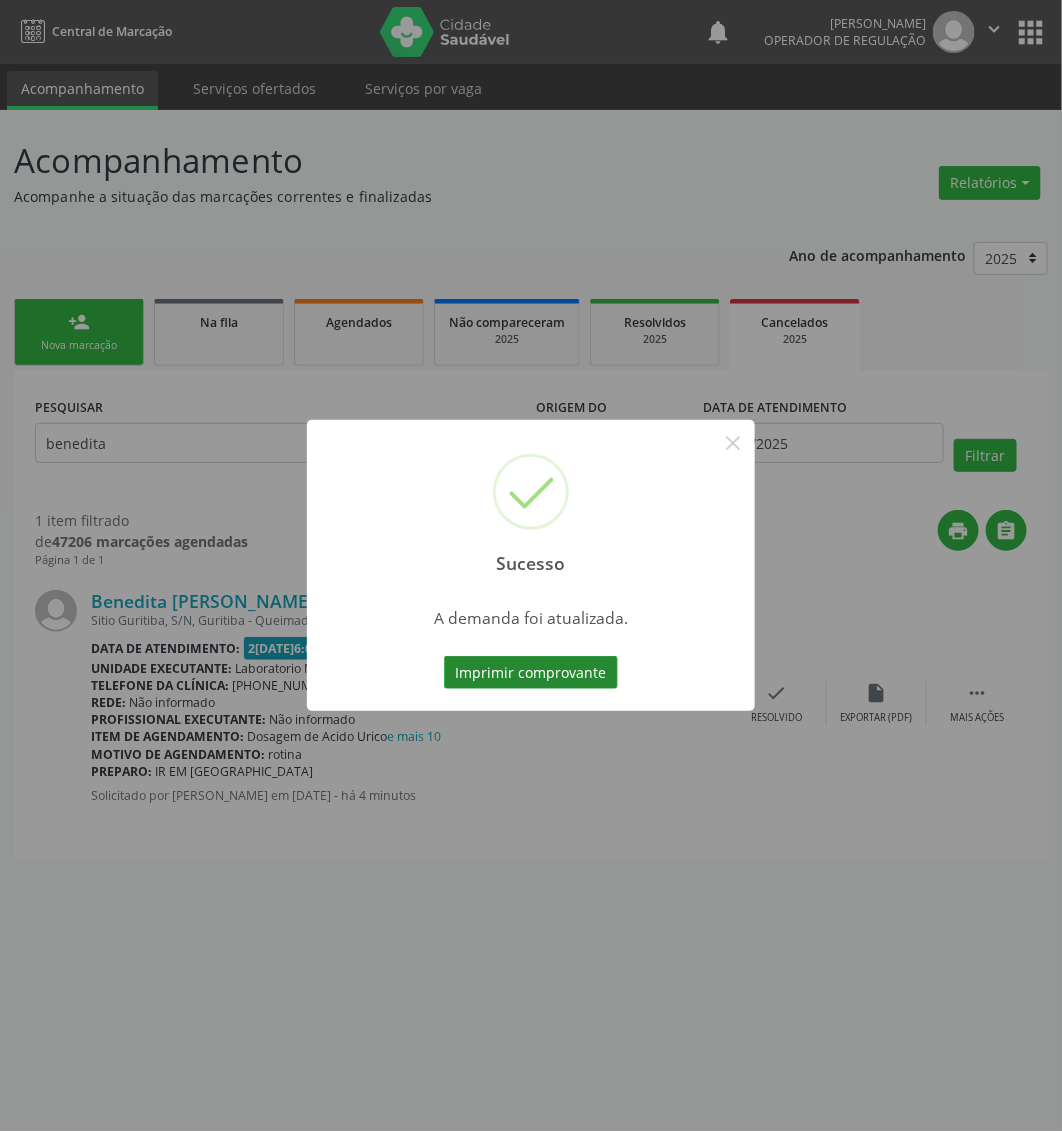 click on "Imprimir comprovante" at bounding box center [531, 673] 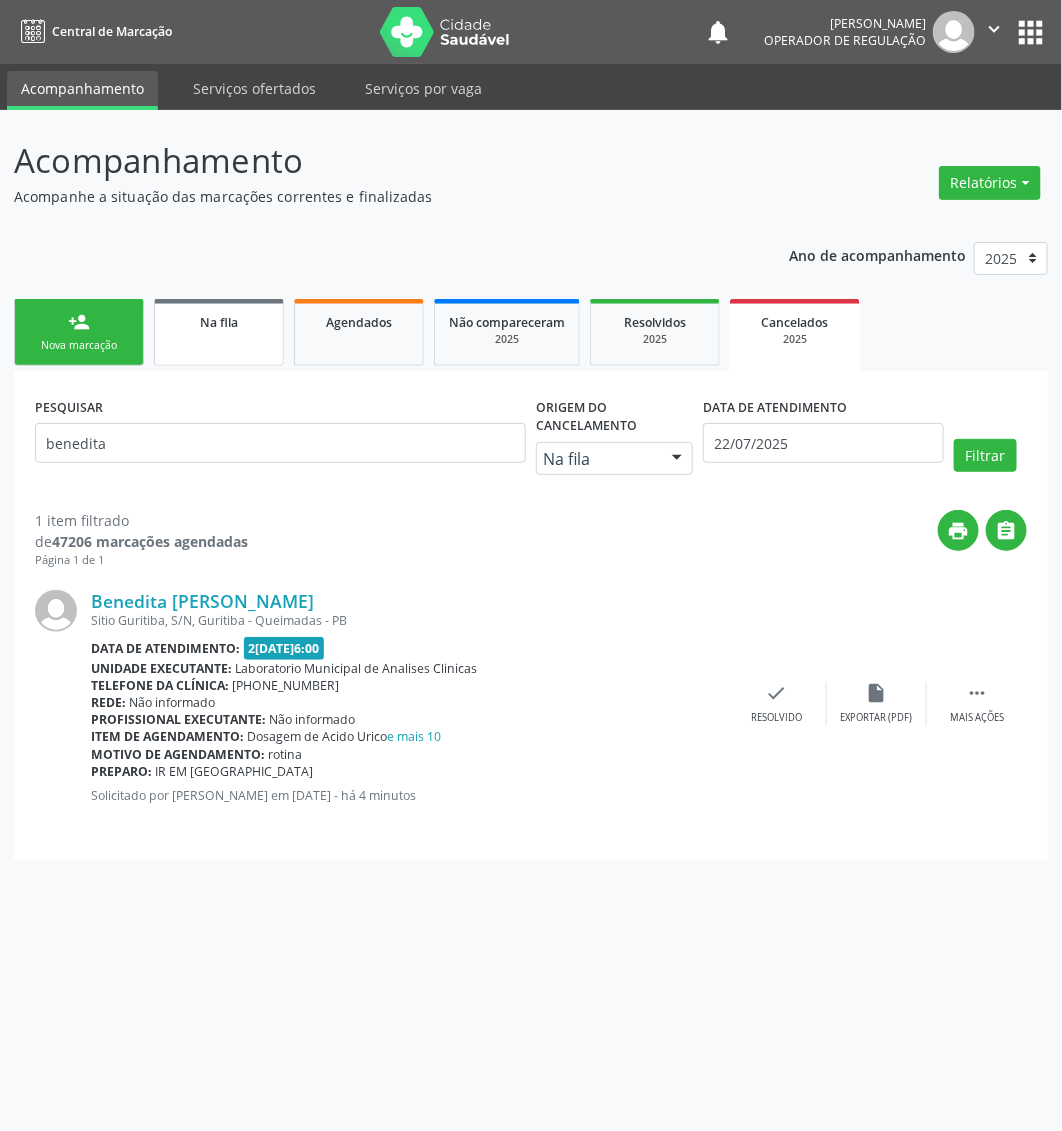 click on "Na fila" at bounding box center [219, 332] 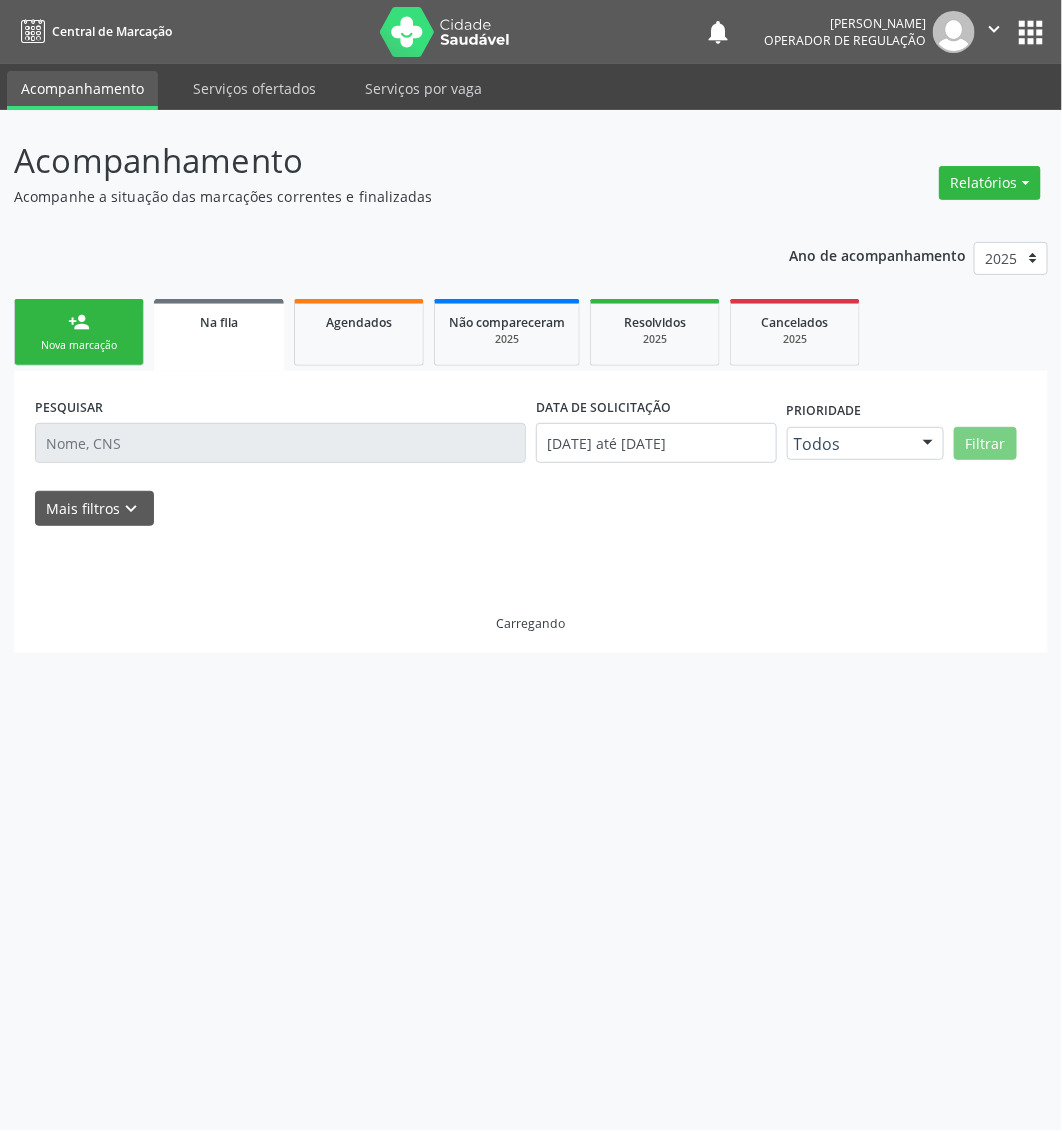 click on "person_add
Nova marcação" at bounding box center (79, 332) 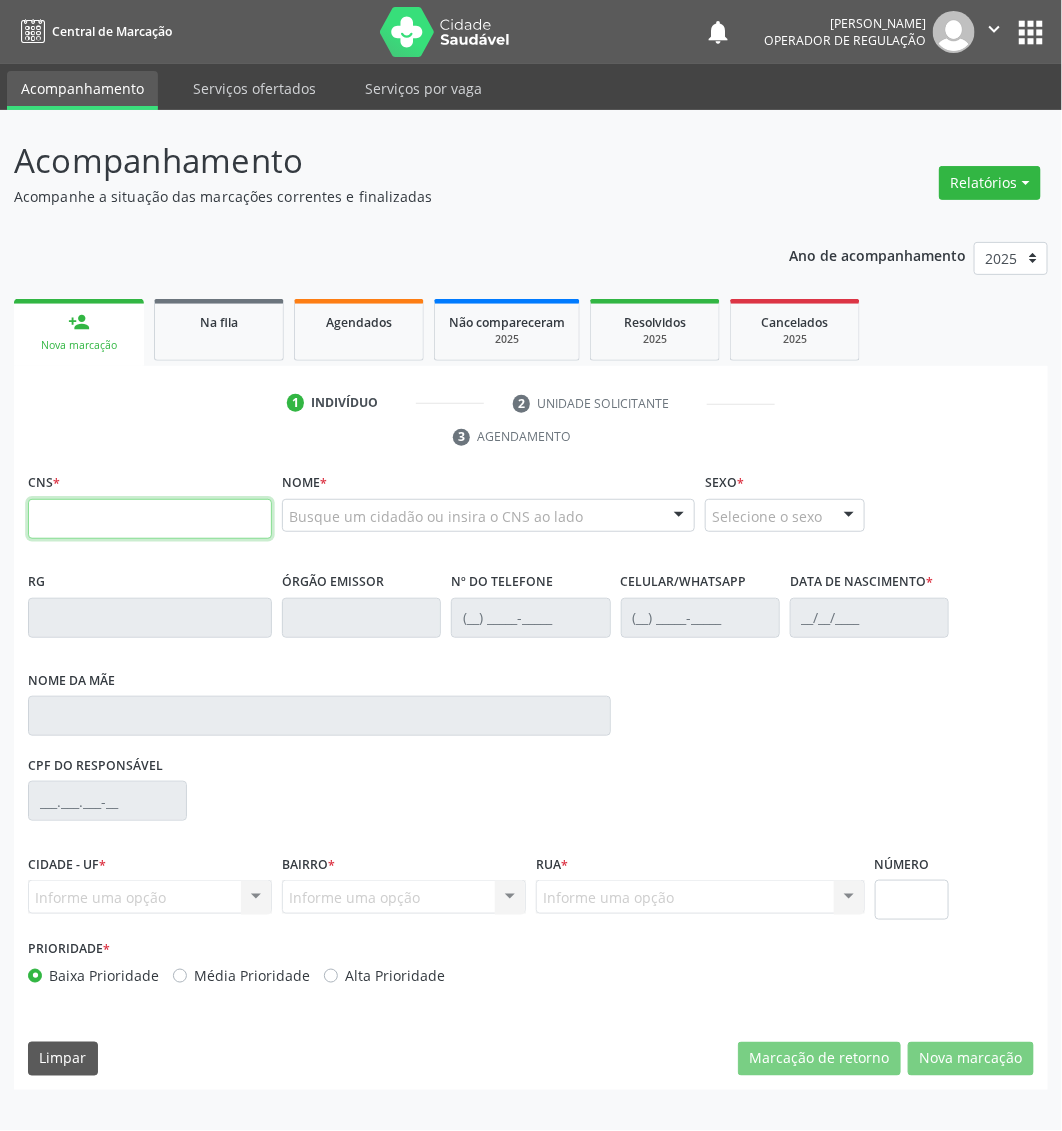 click at bounding box center (150, 519) 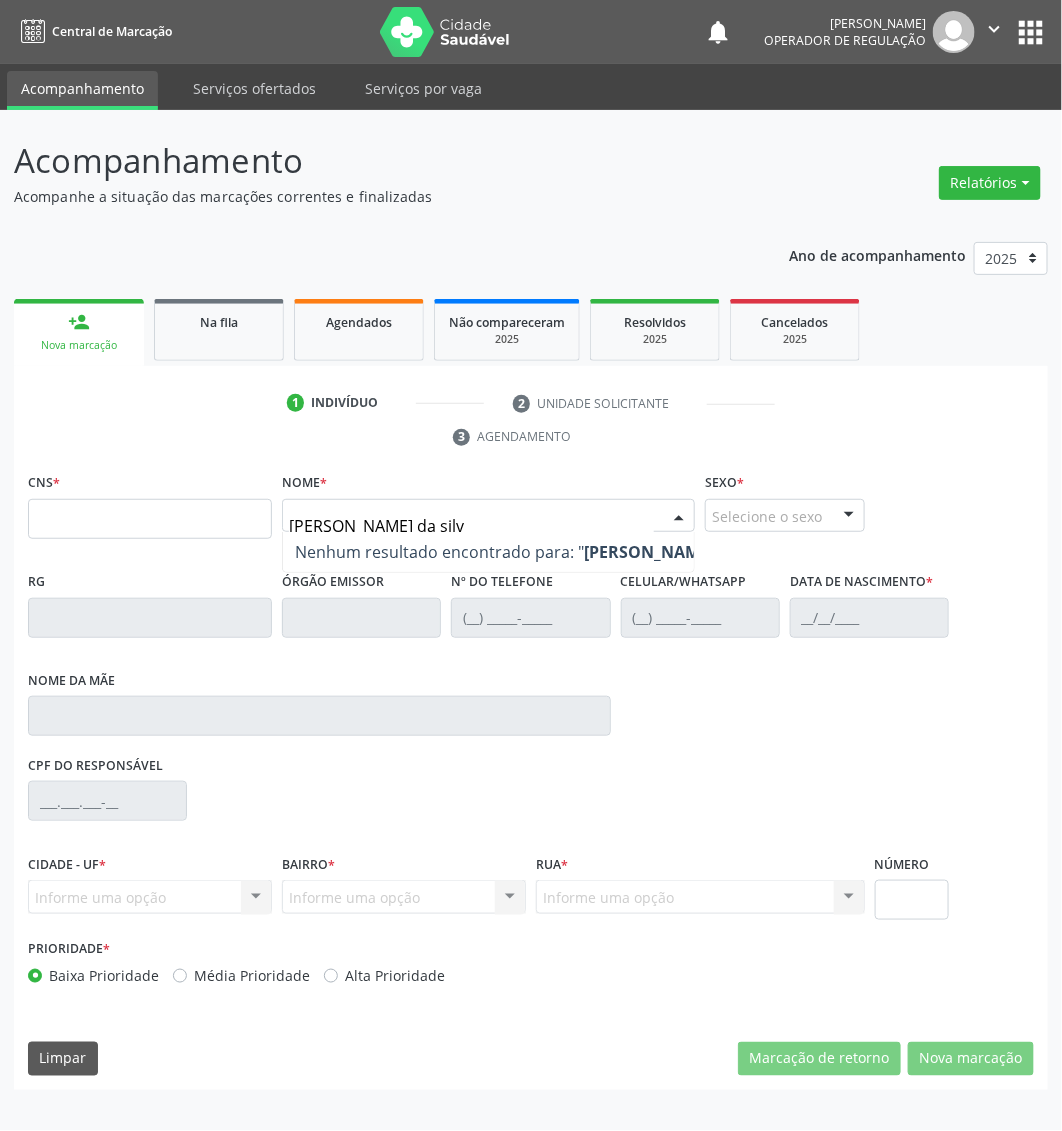 type on "[PERSON_NAME]" 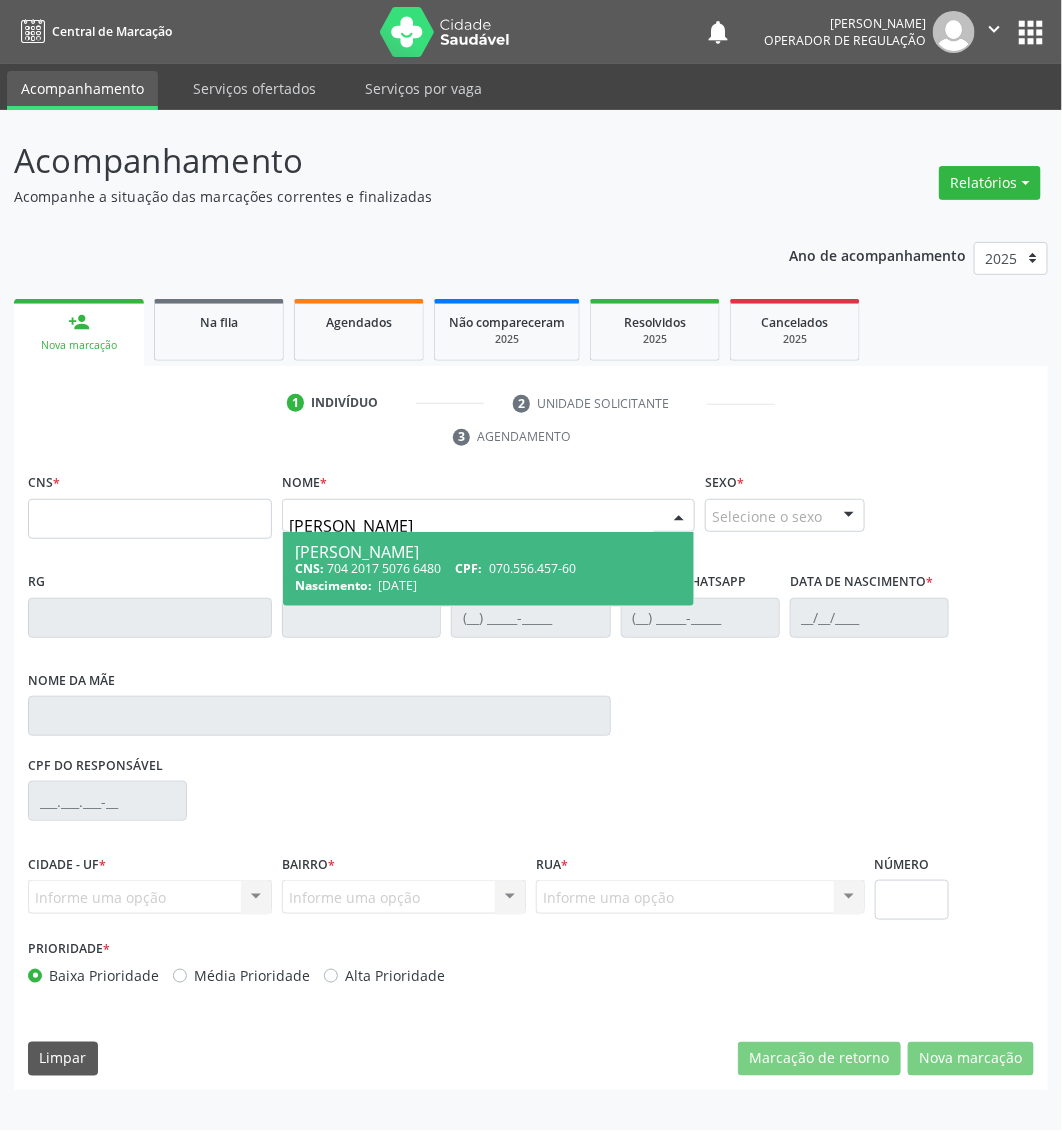 click on "CNS:
704 2017 5076 6480
CPF:
070.556.457-60" at bounding box center [488, 568] 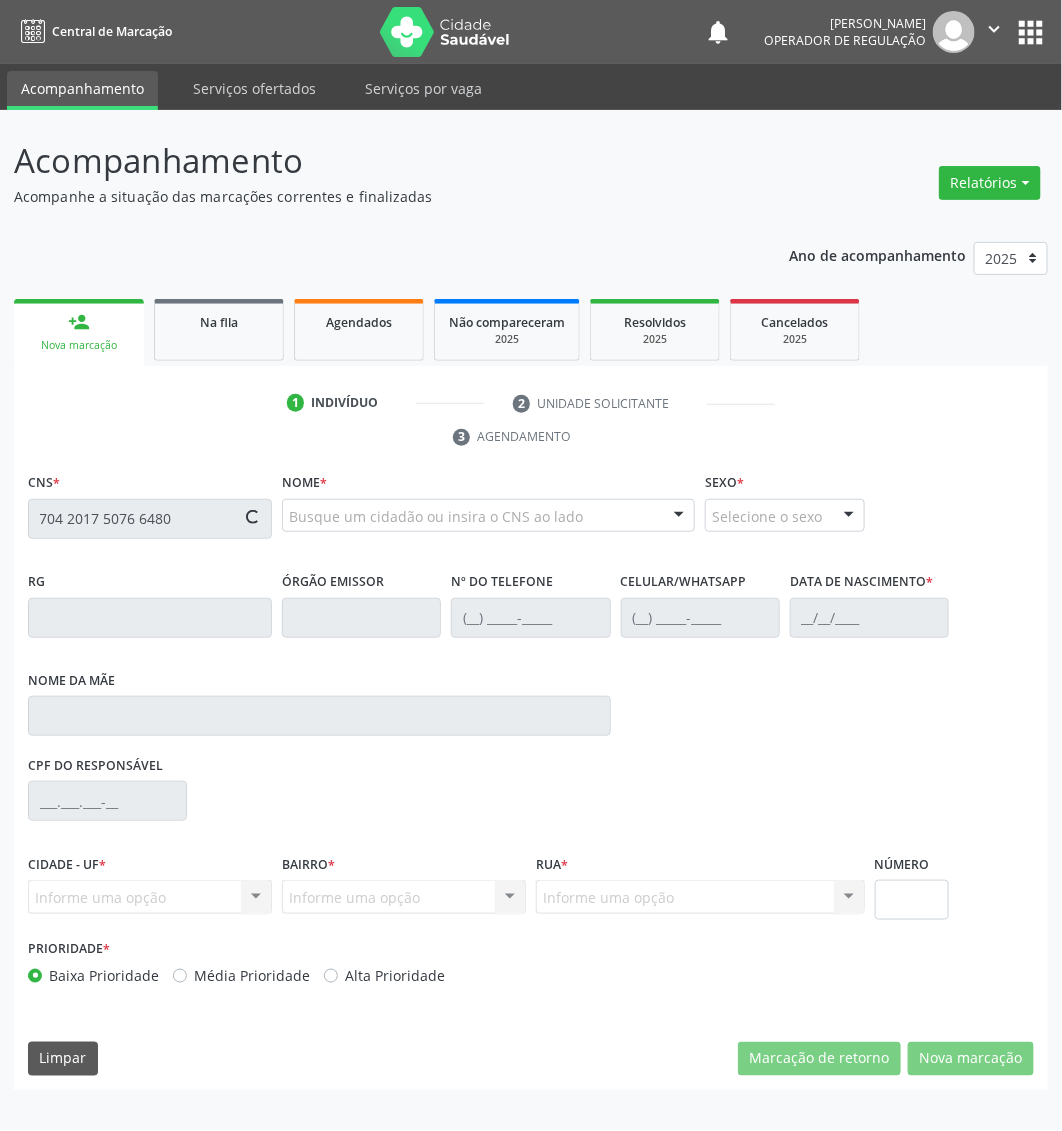 type on "704 2017 5076 6480" 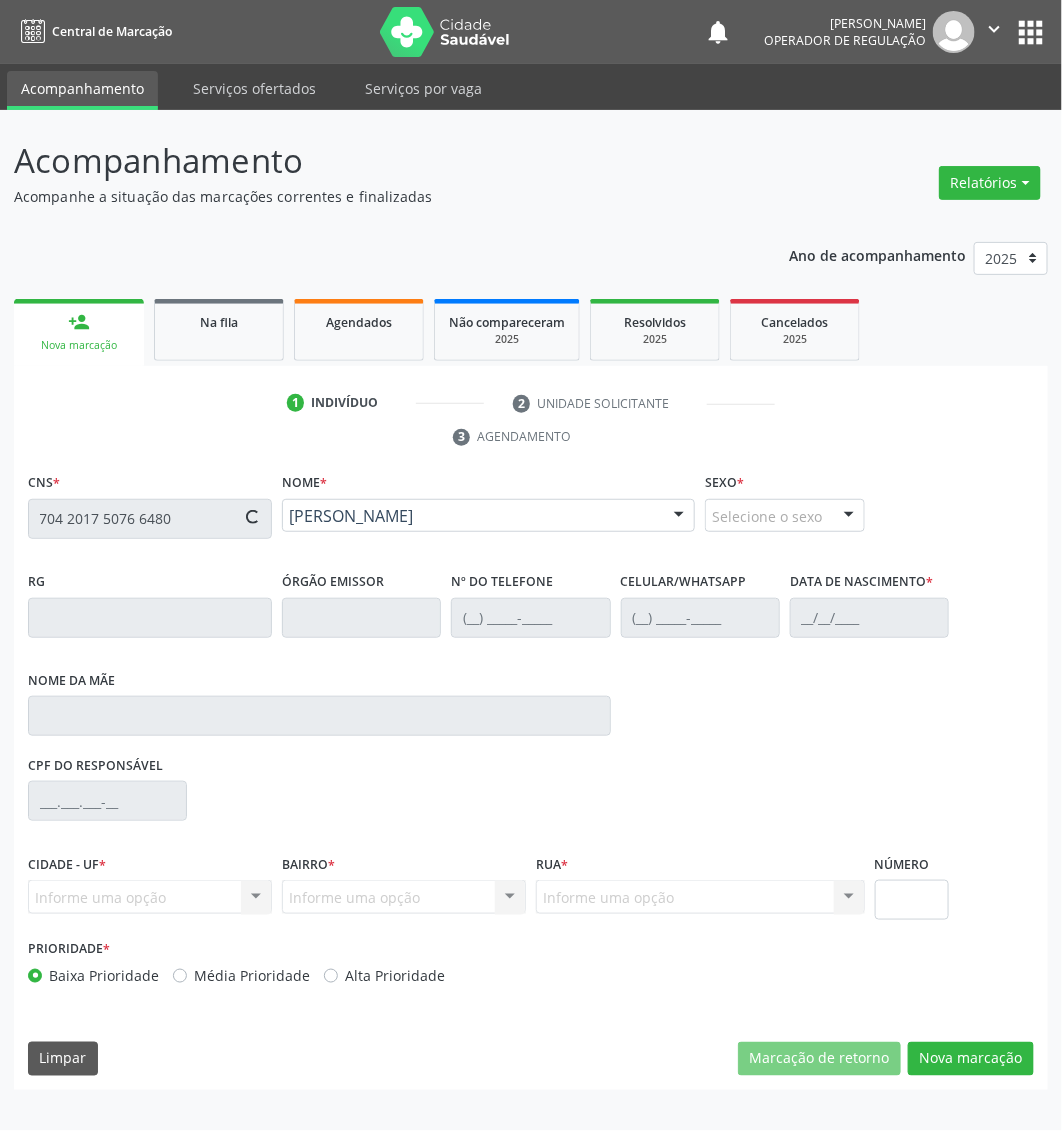 type on "[PHONE_NUMBER]" 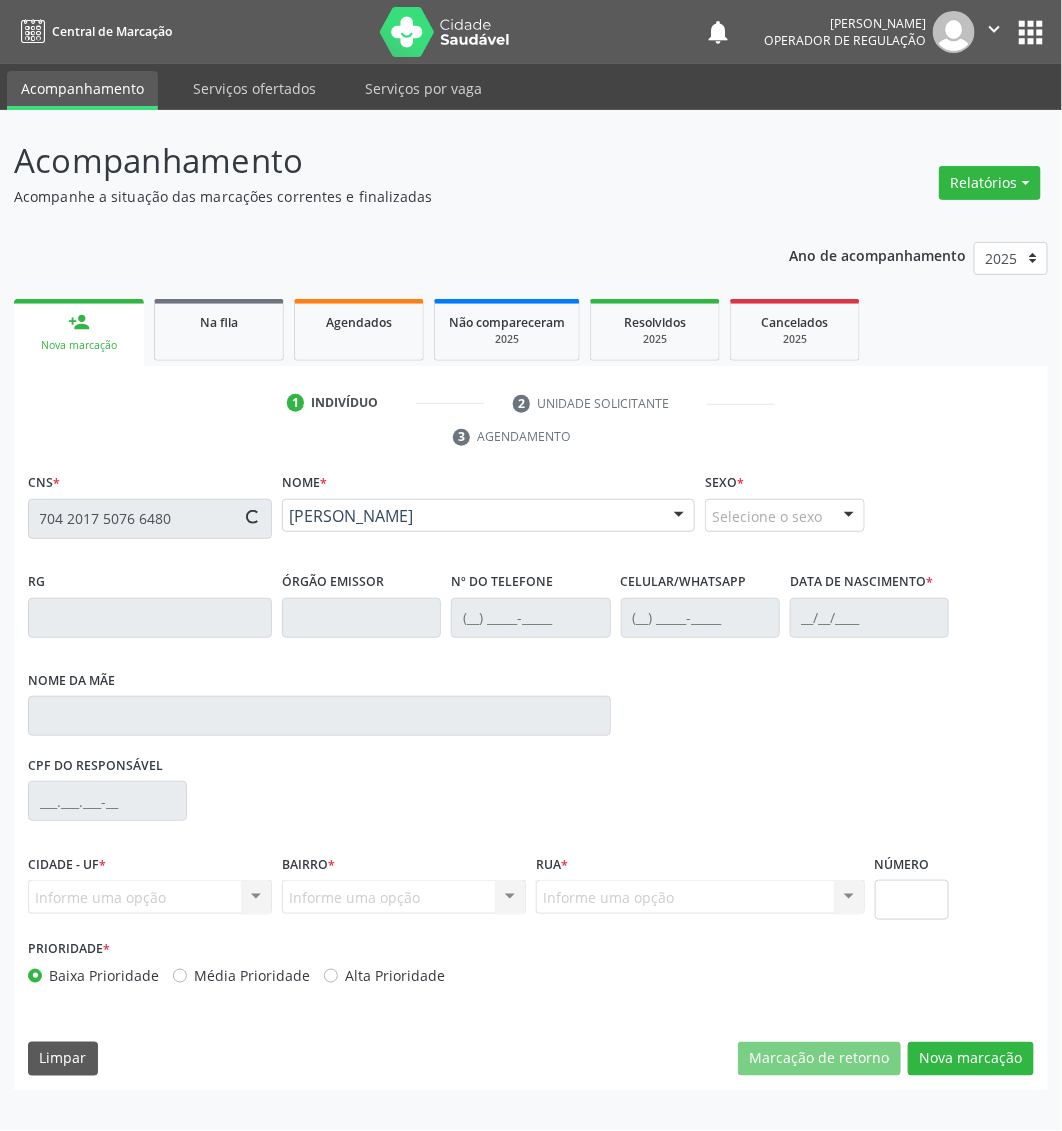 type on "[DATE]" 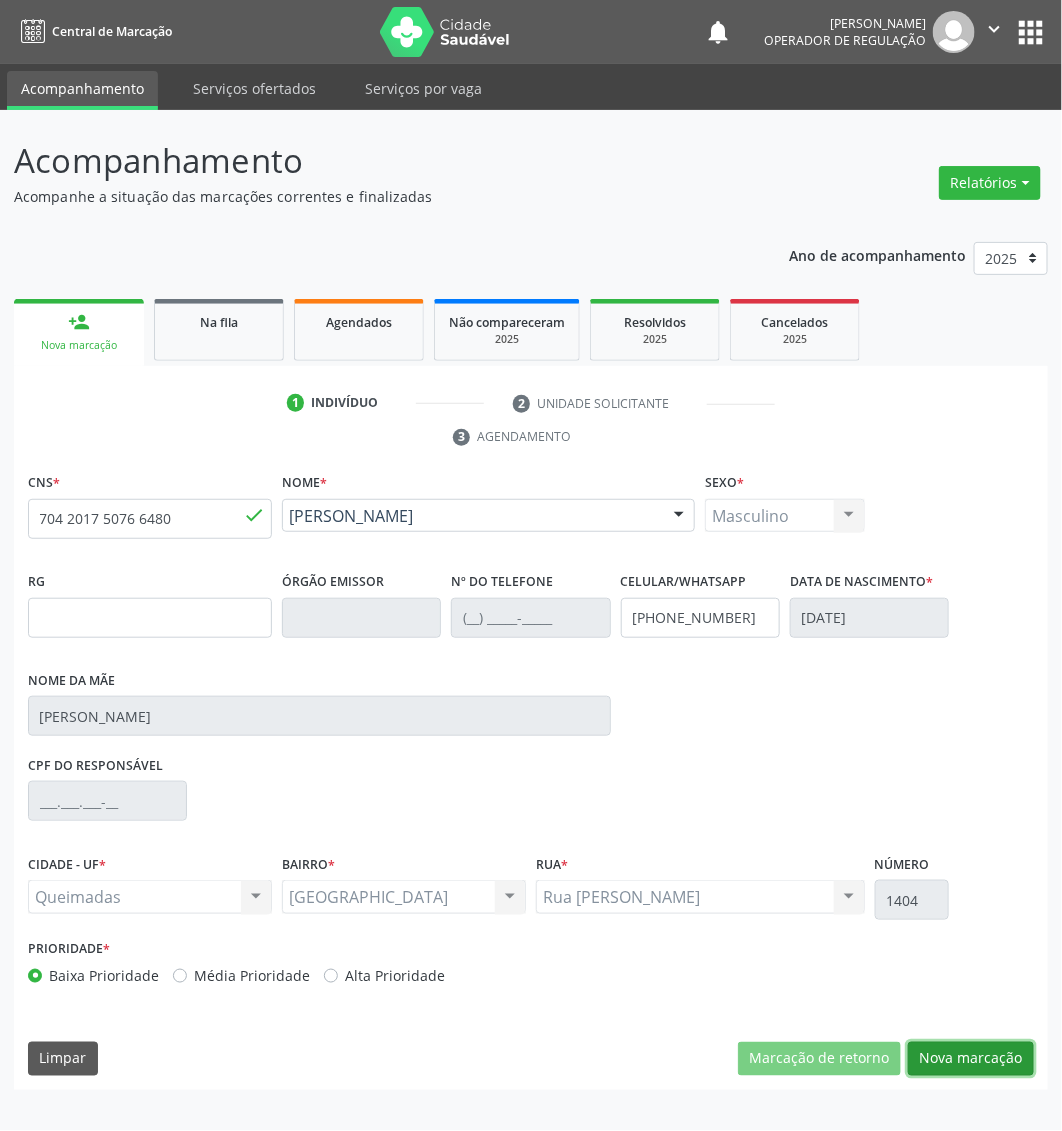 click on "Nova marcação" at bounding box center (971, 1059) 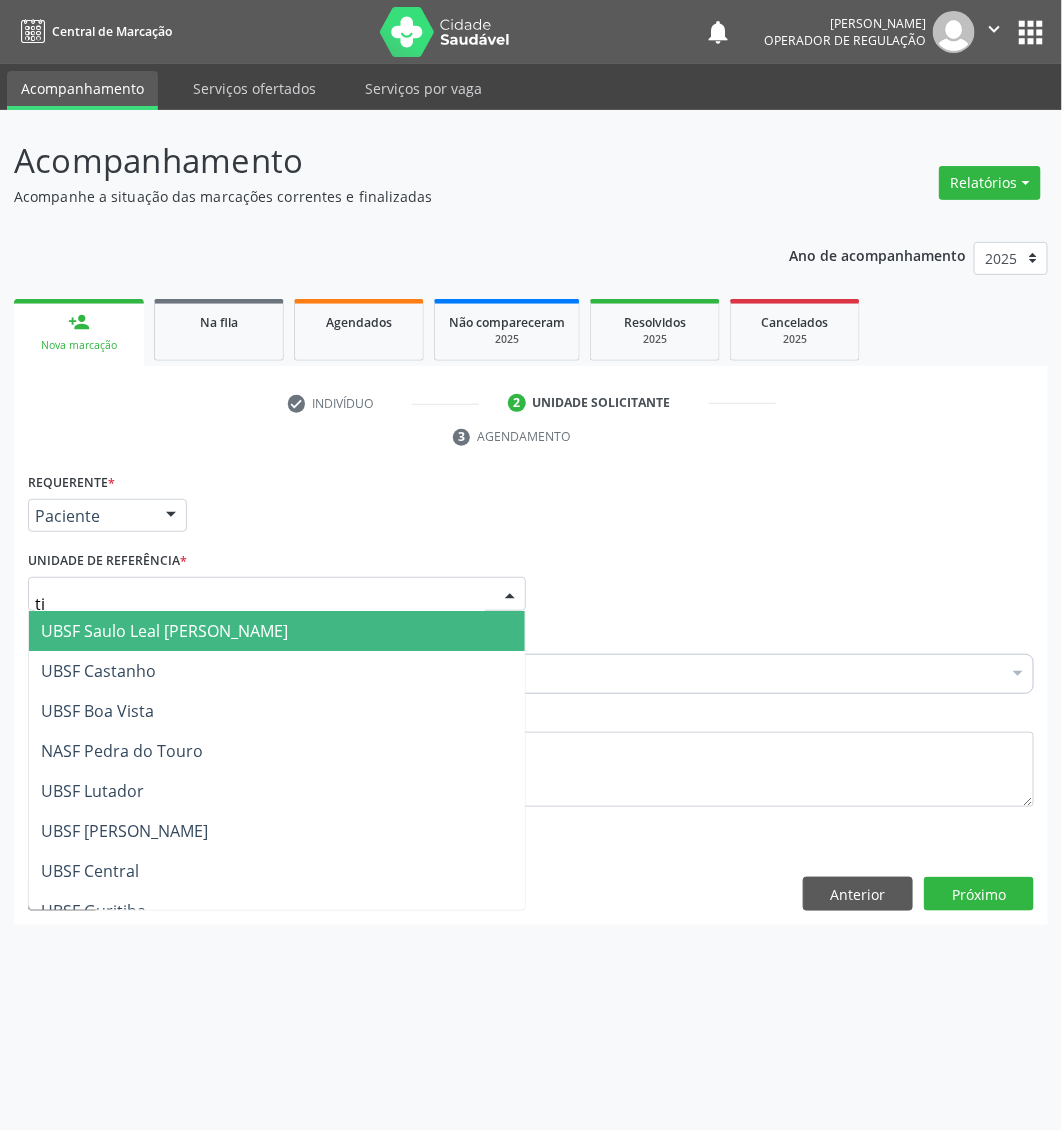 type on "tia" 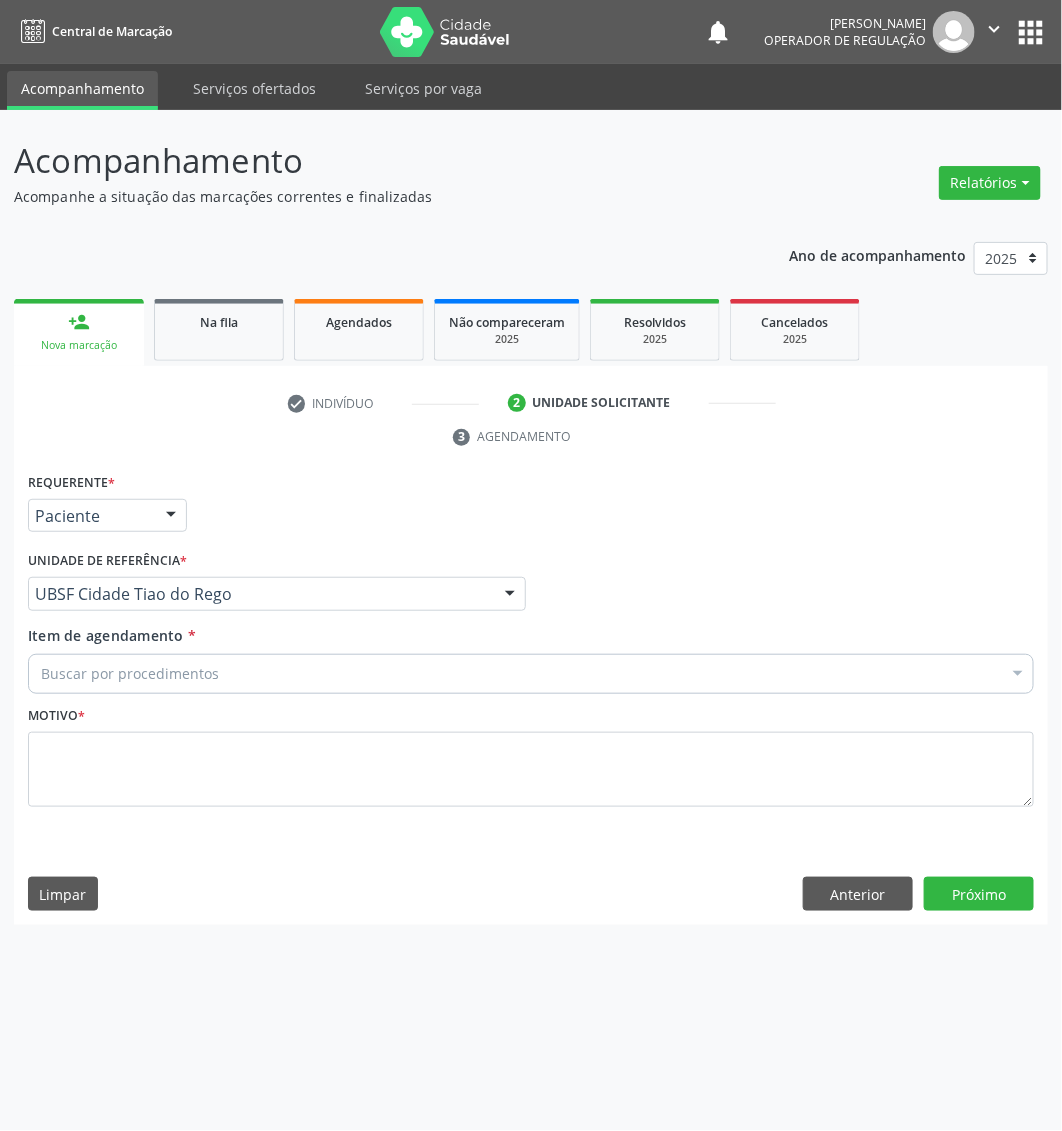 drag, startPoint x: 170, startPoint y: 681, endPoint x: 167, endPoint y: 662, distance: 19.235384 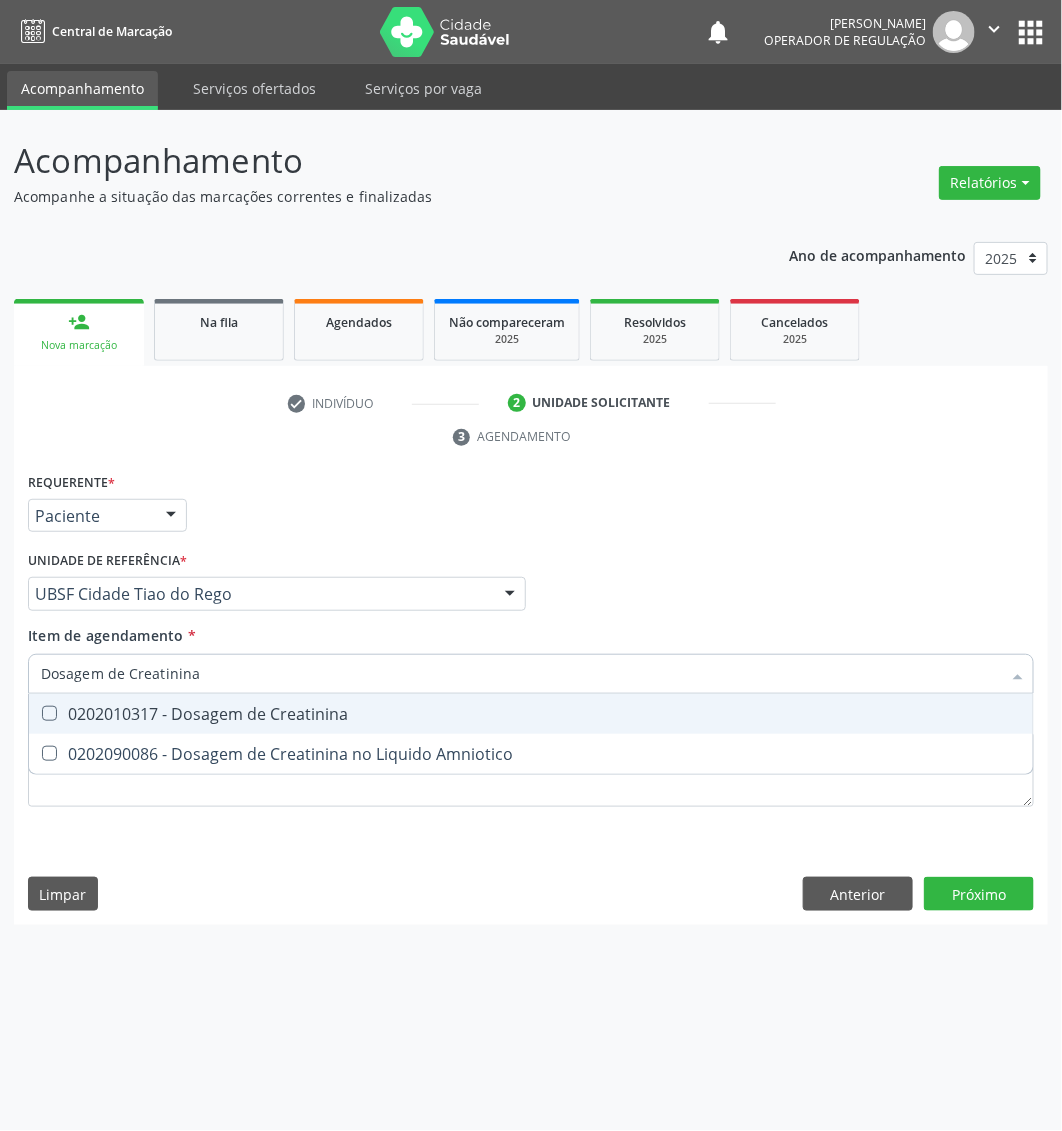 click on "0202010317 - Dosagem de Creatinina" at bounding box center (531, 714) 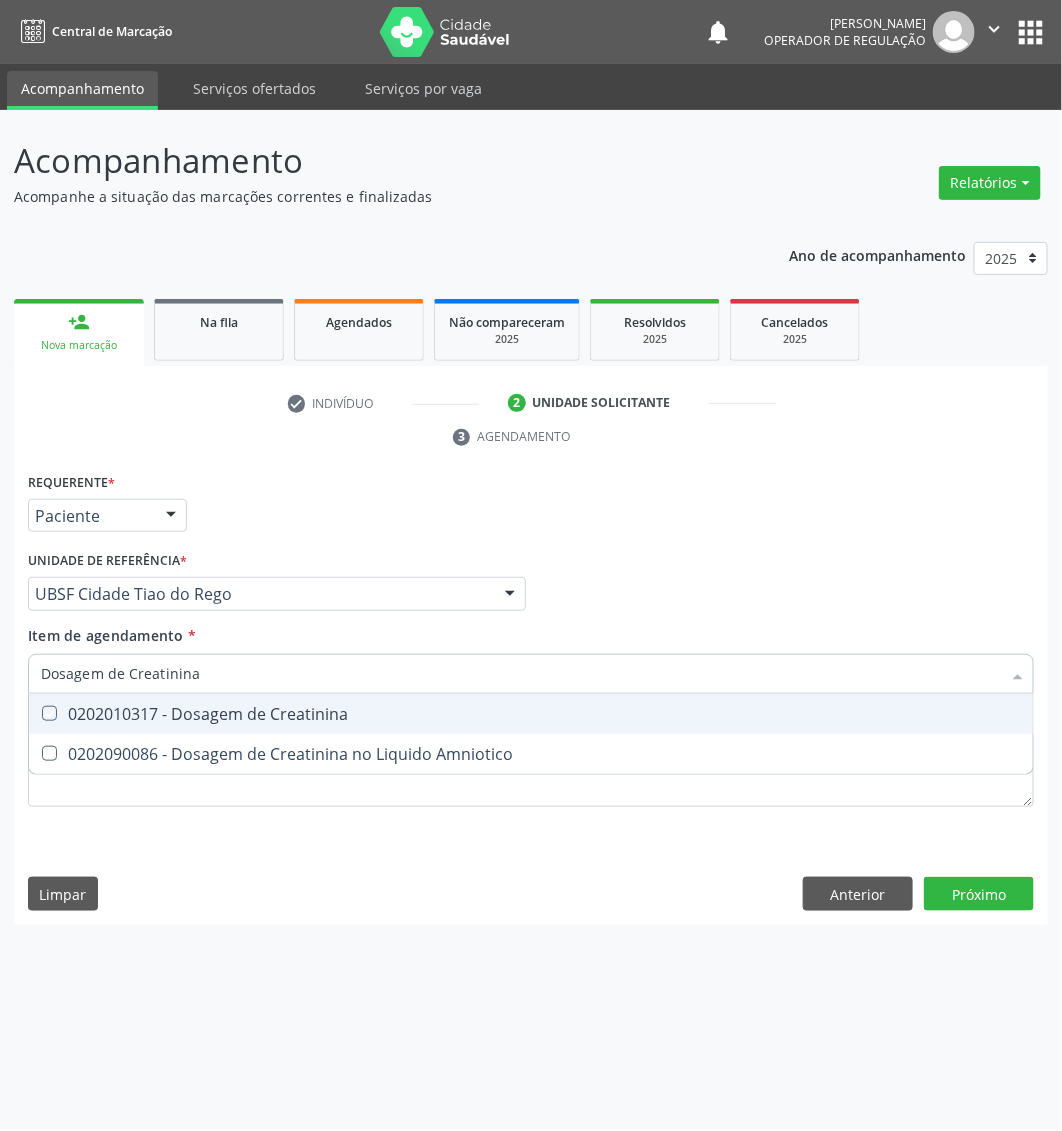 checkbox on "true" 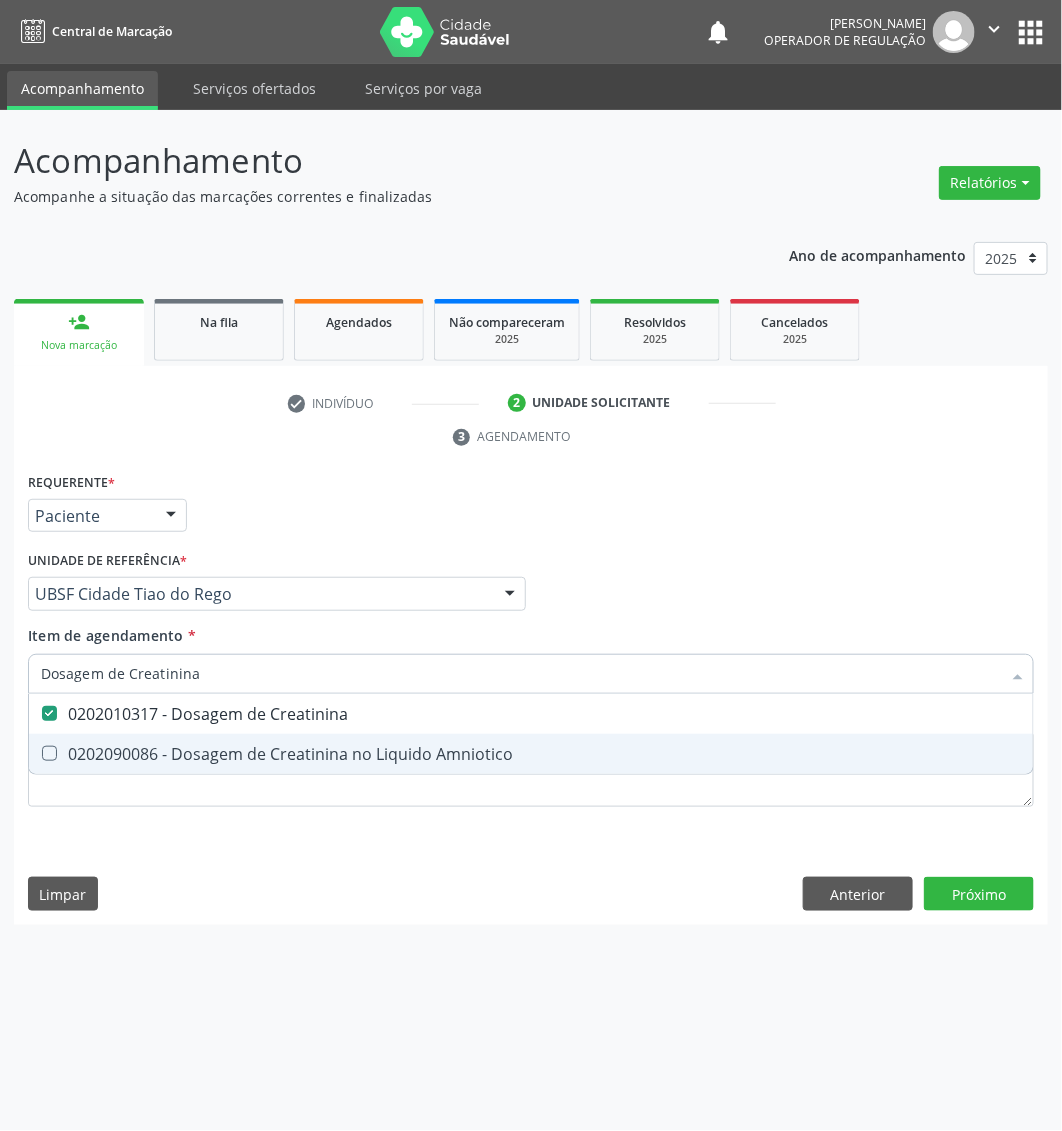 type on "Dosagem de Creatinina" 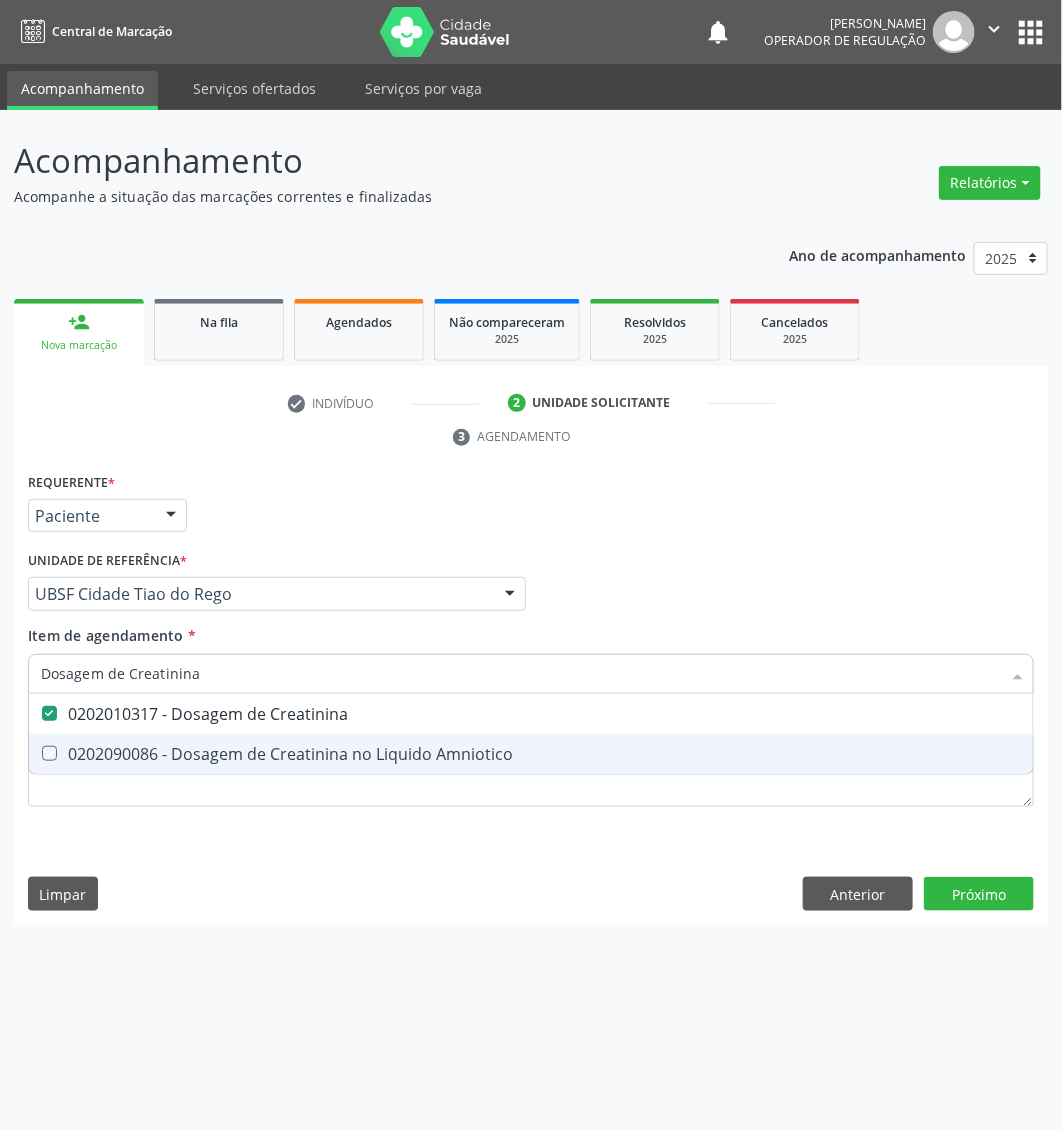 type 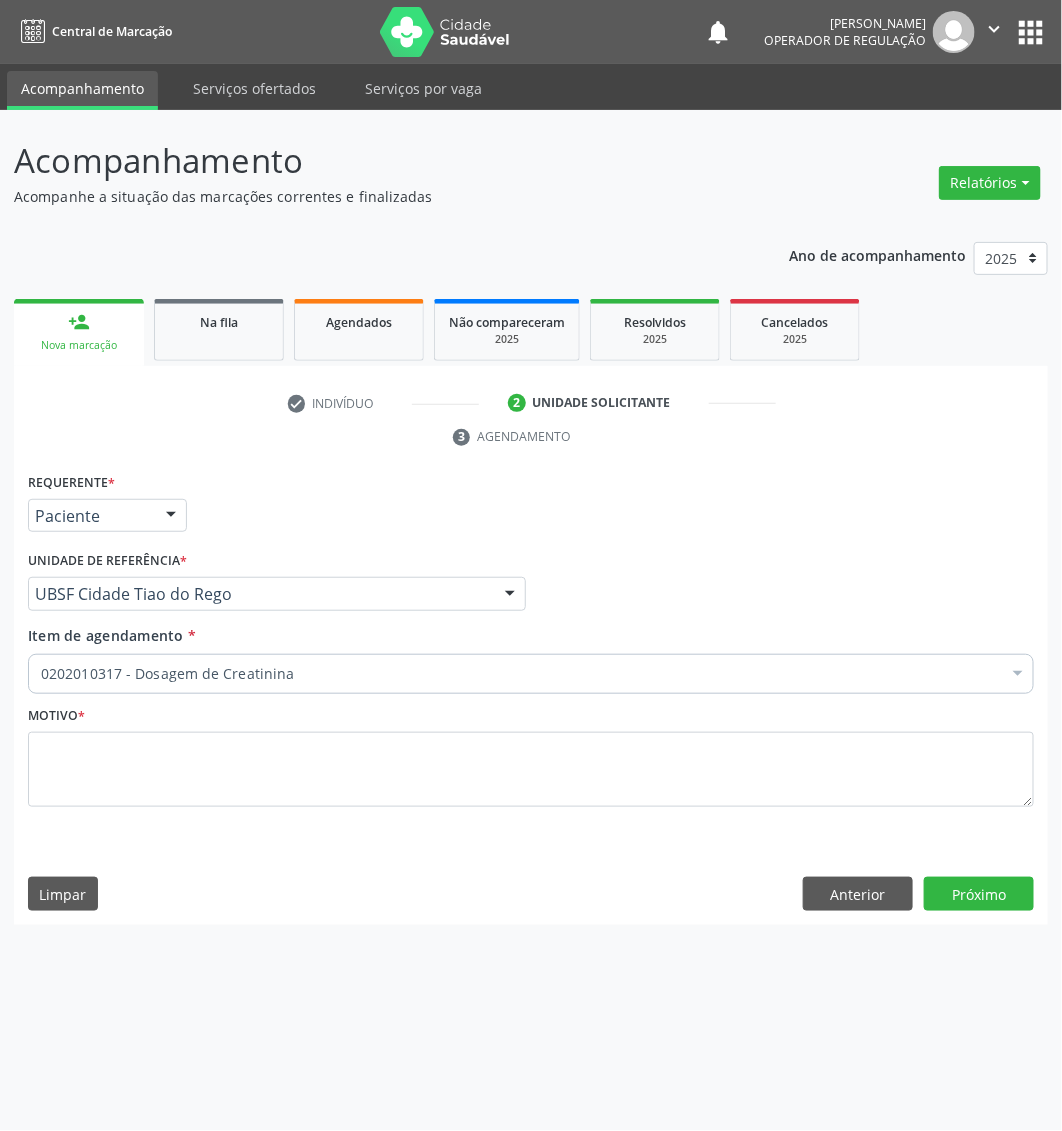 paste on "Dosagem de 25 hidroxivitamina d" 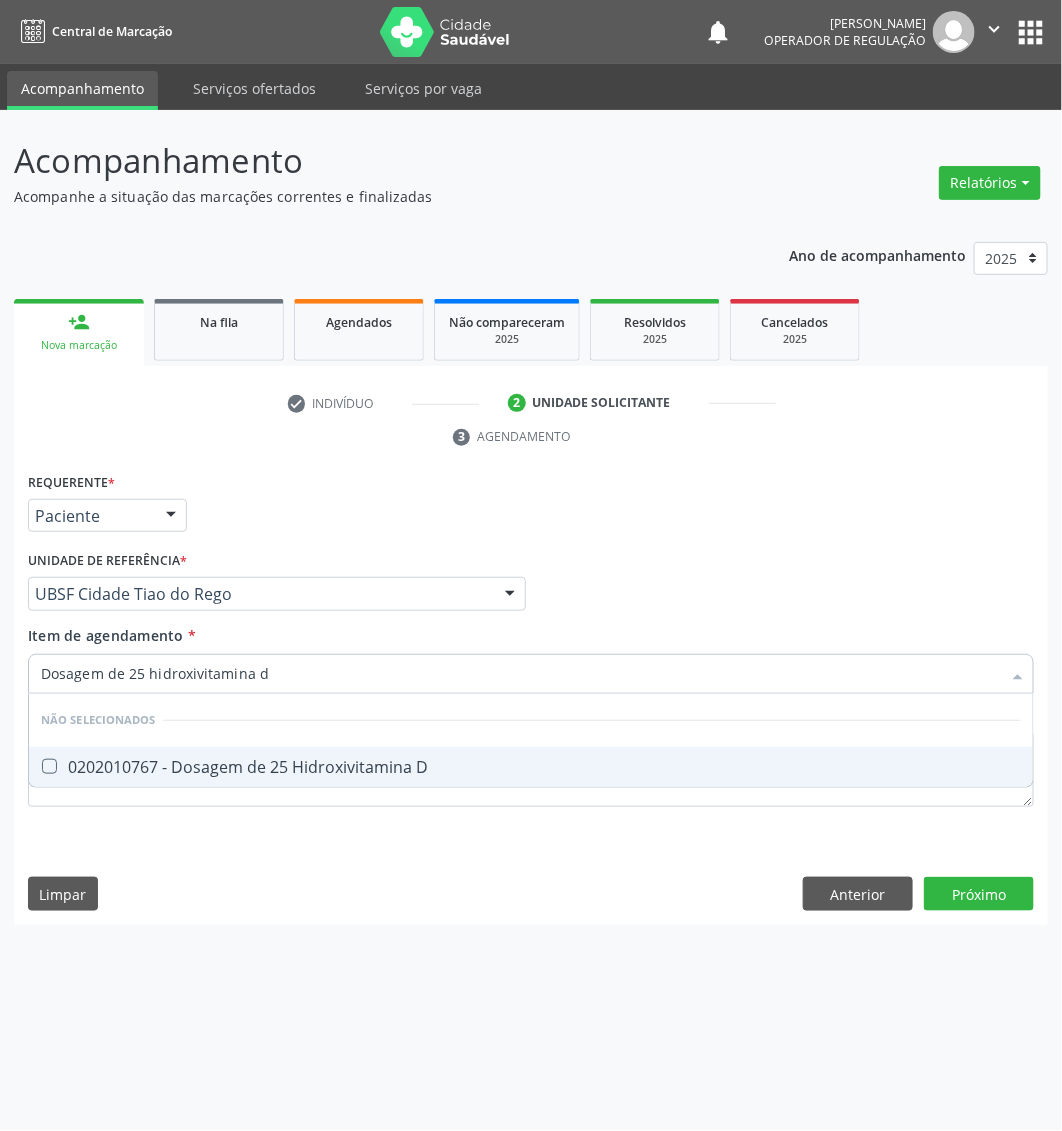 click on "0202010767 - Dosagem de 25 Hidroxivitamina D" at bounding box center (531, 767) 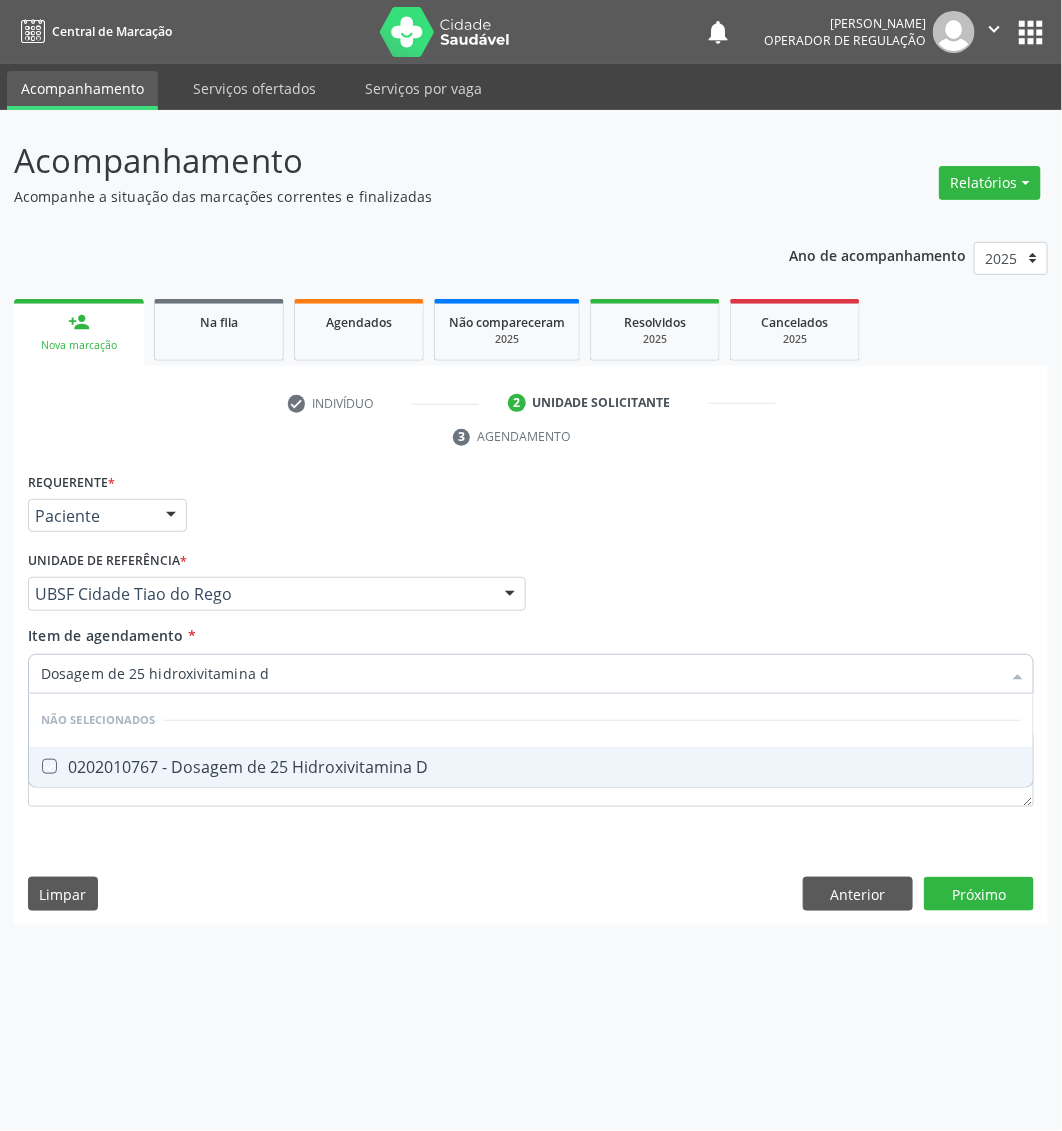 checkbox on "true" 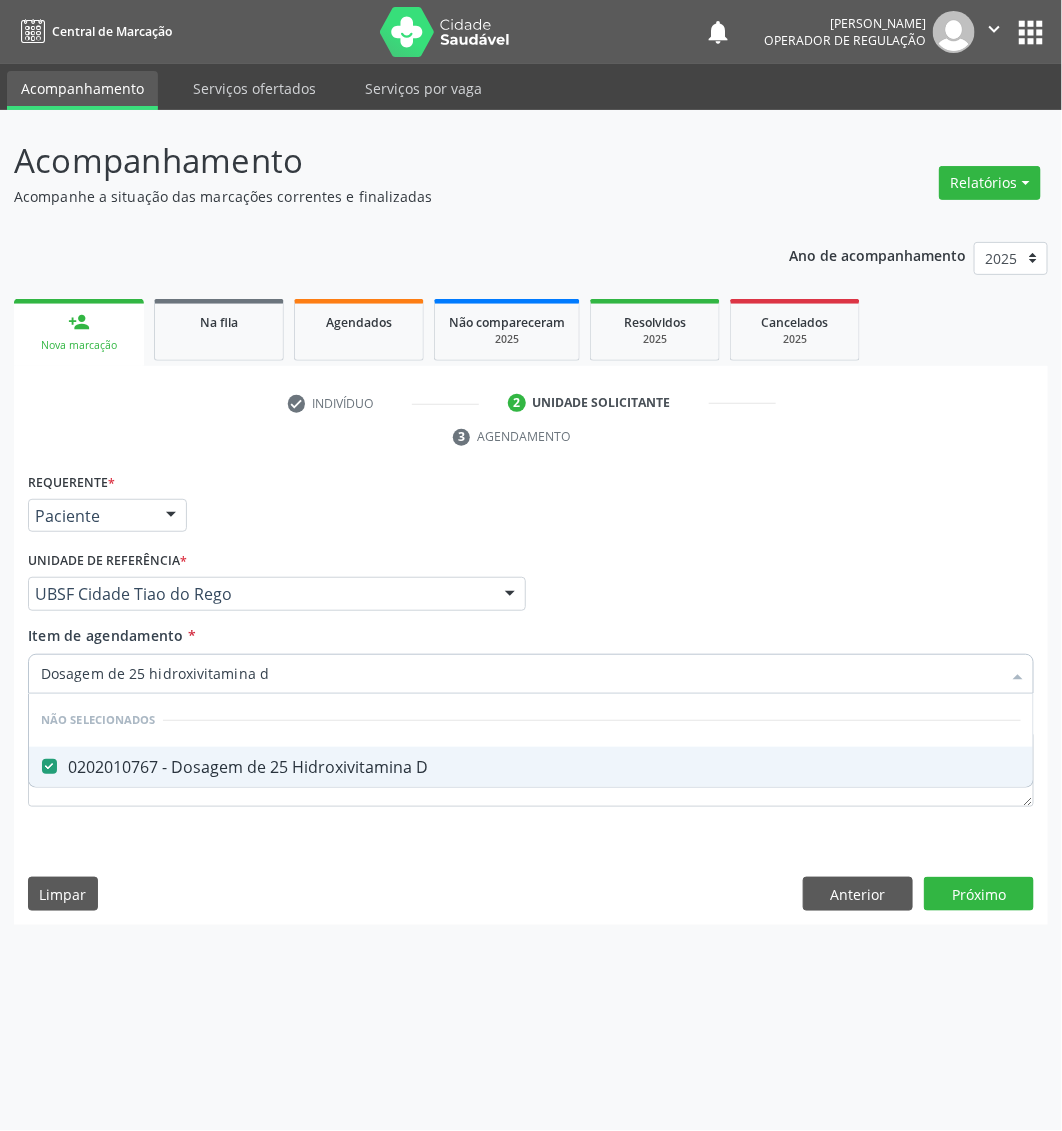 type on "Dosagem de 25 hidroxivitamina d" 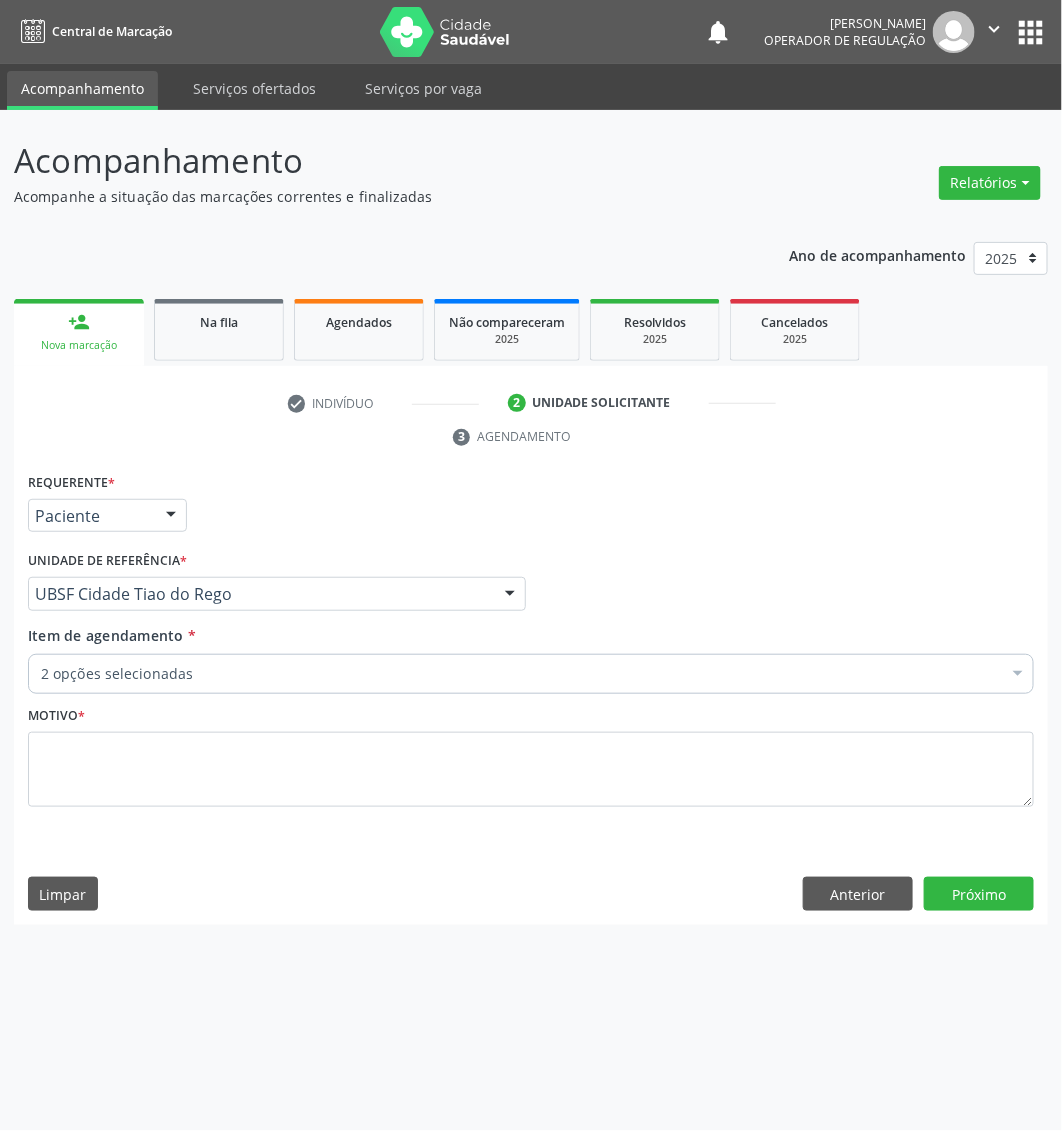 click on "2 opções selecionadas" at bounding box center [531, 674] 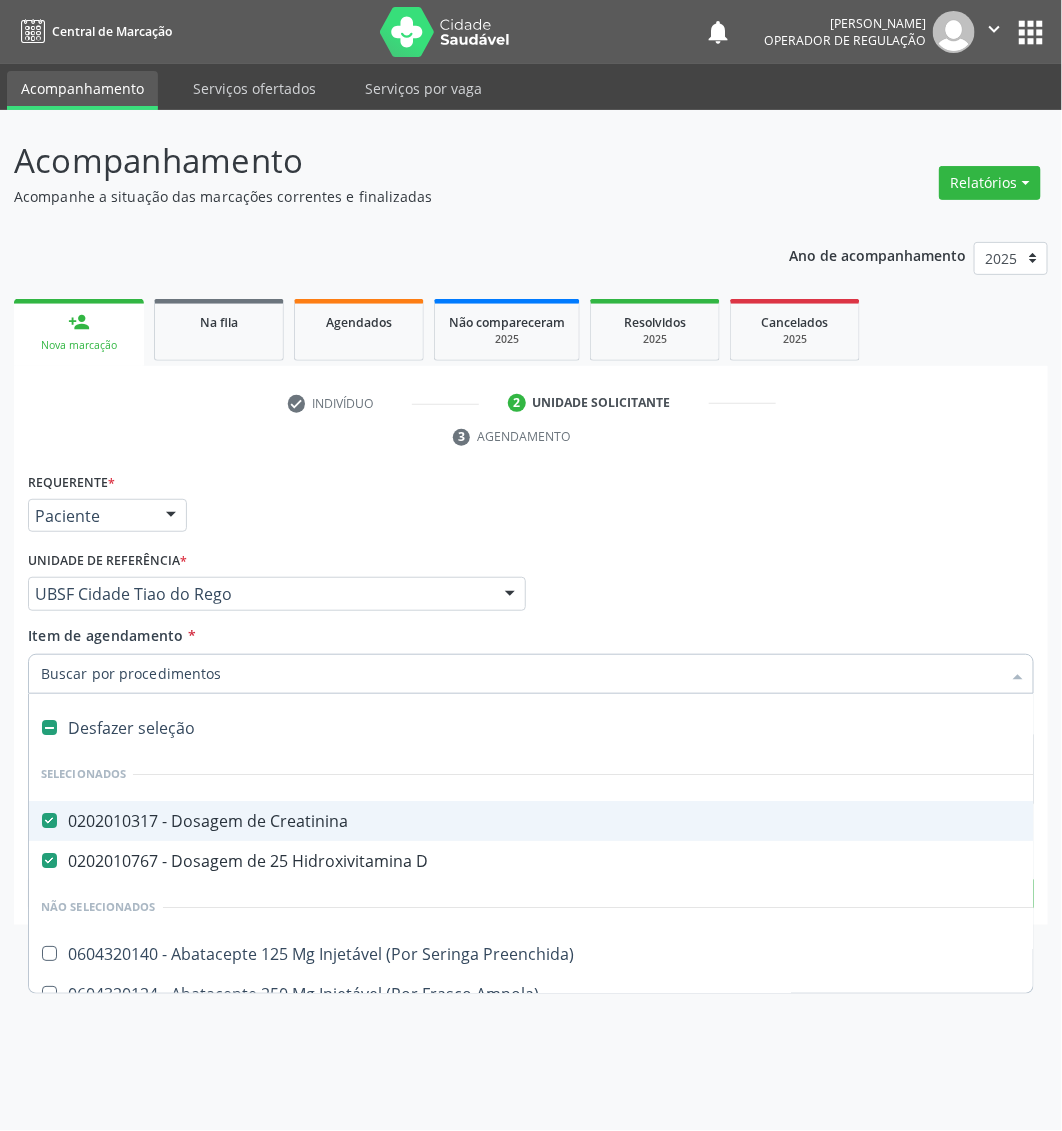 paste on "dosagem de acido urico" 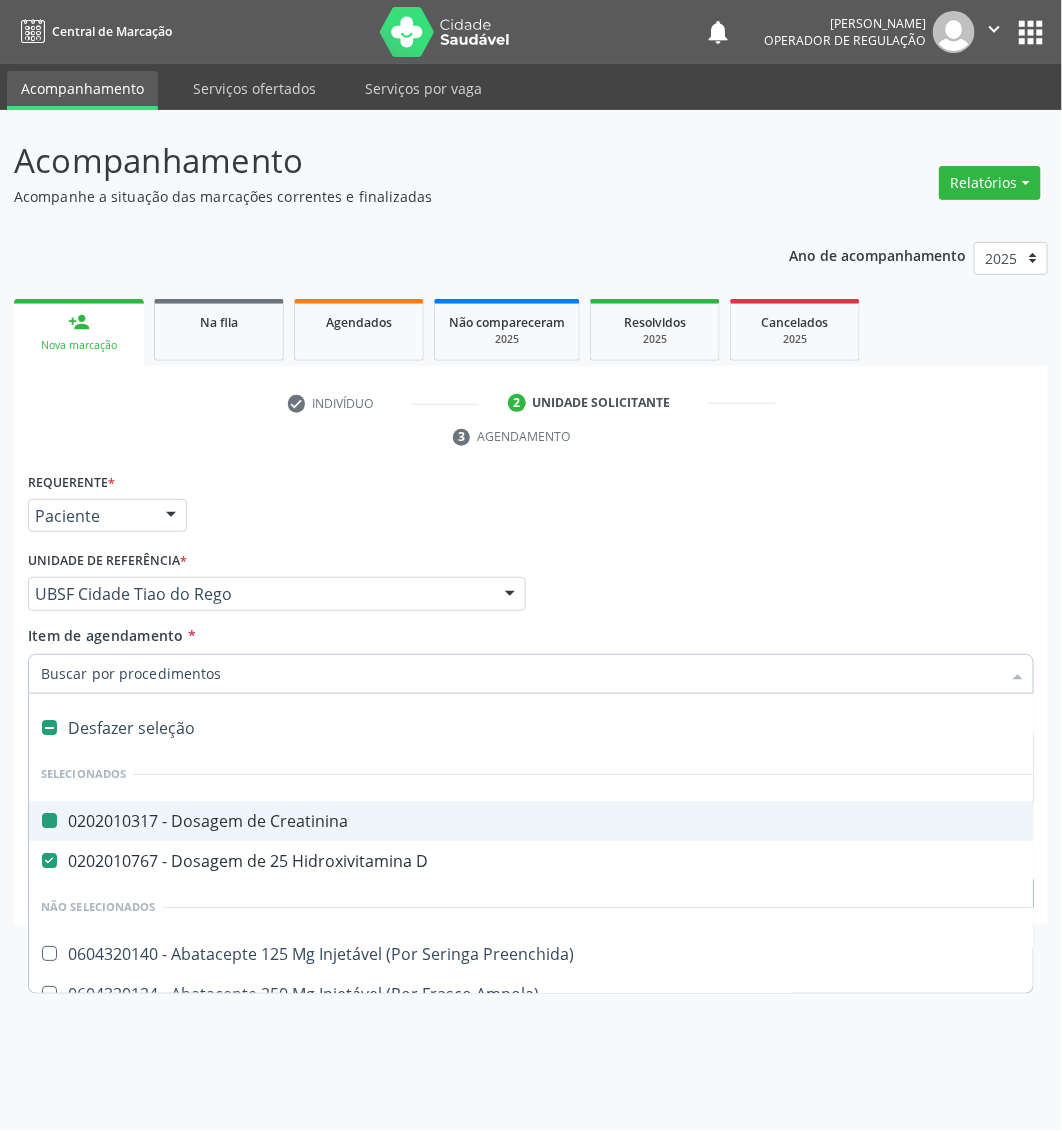 type on "dosagem de acido urico" 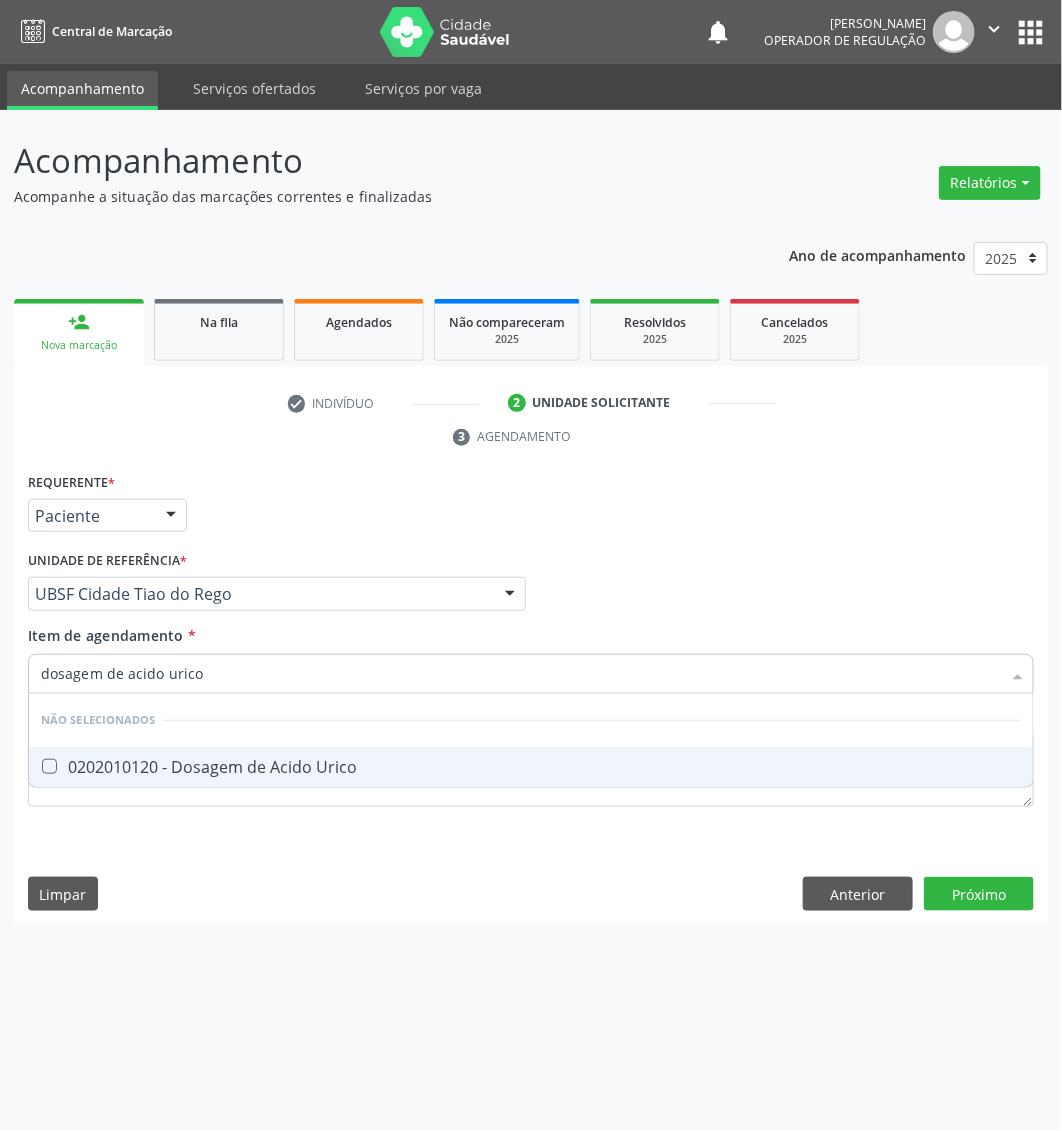 click on "0202010120 - Dosagem de Acido Urico" at bounding box center [531, 767] 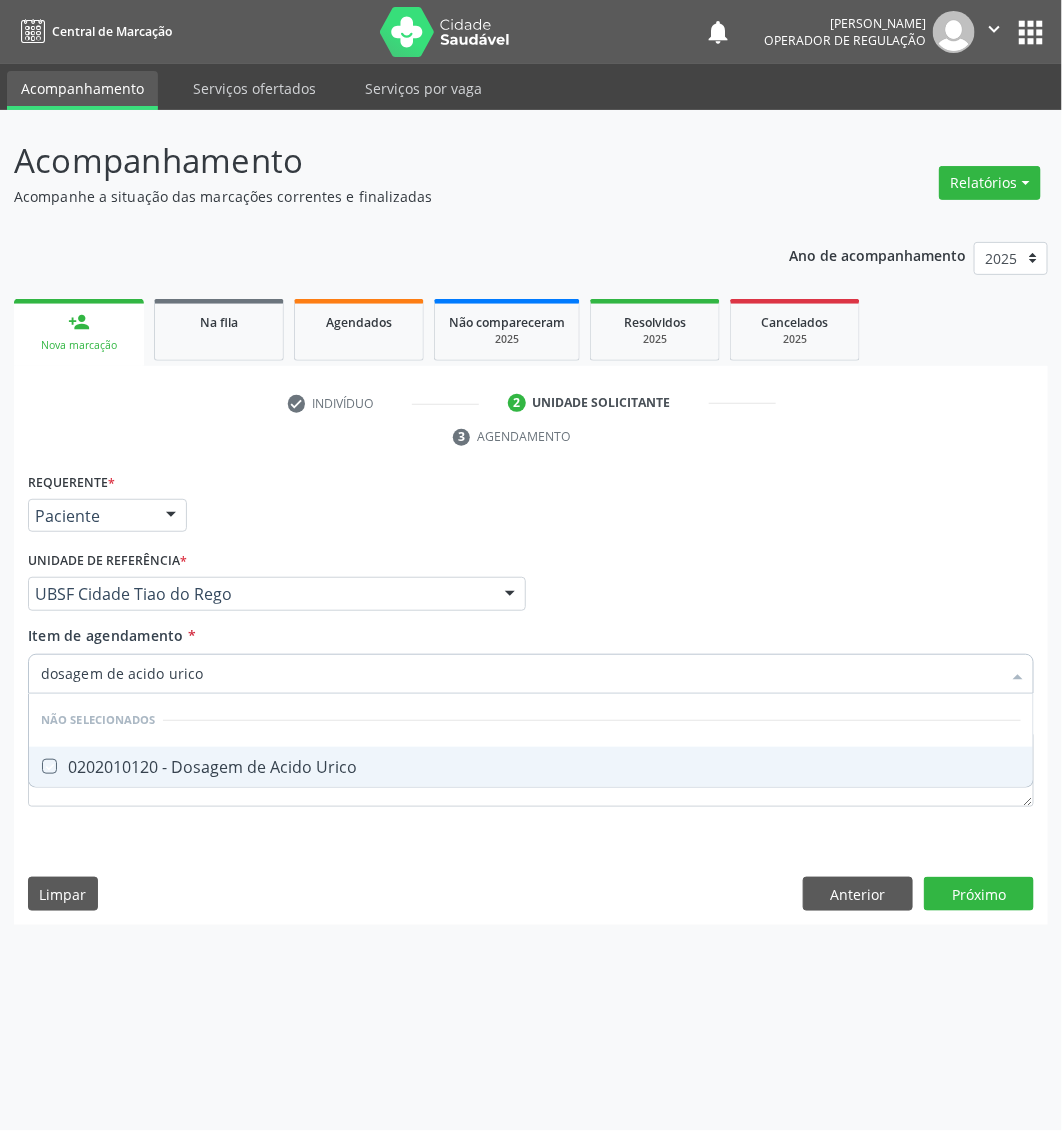 checkbox on "true" 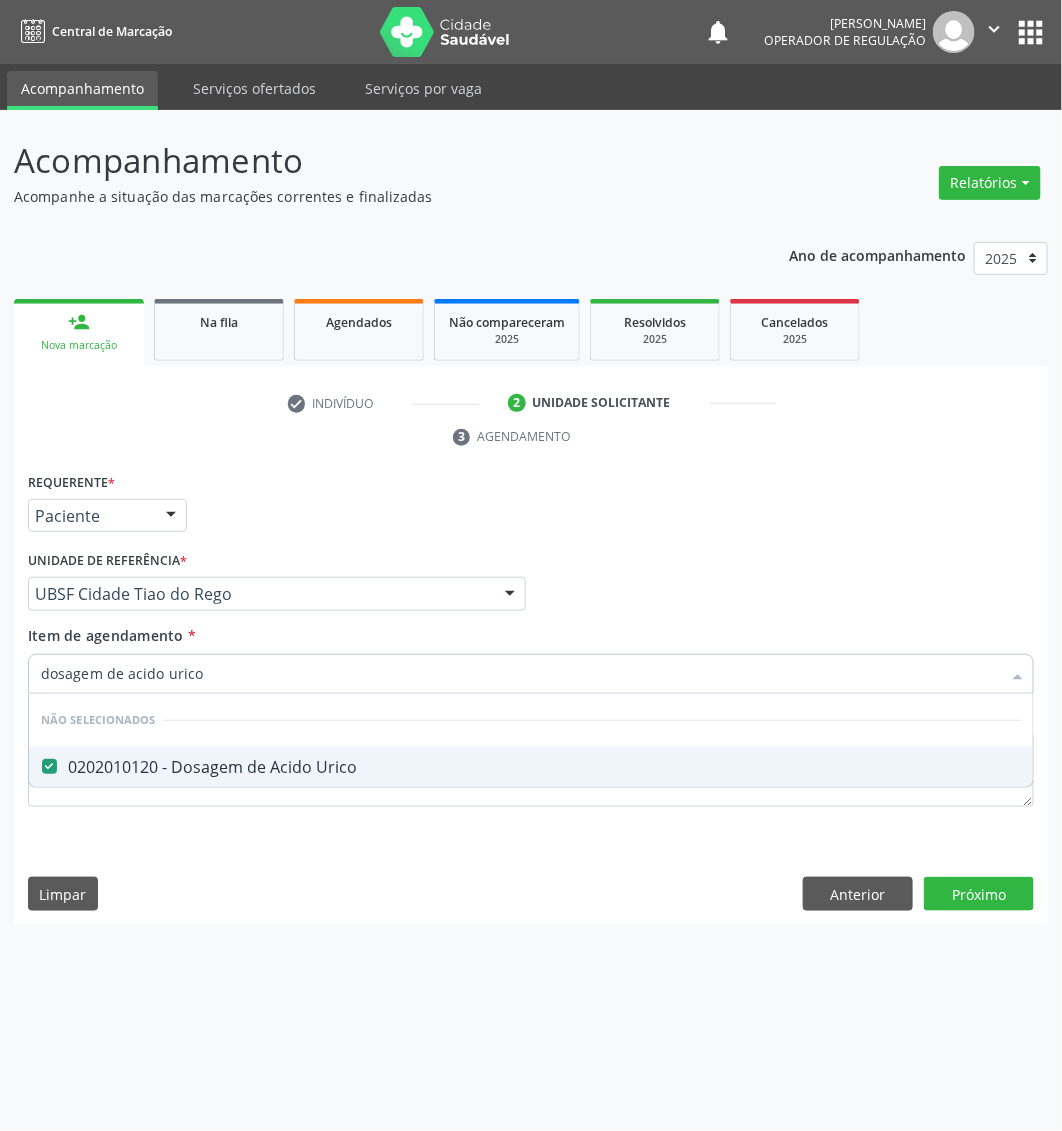 type on "dosagem de acido urico" 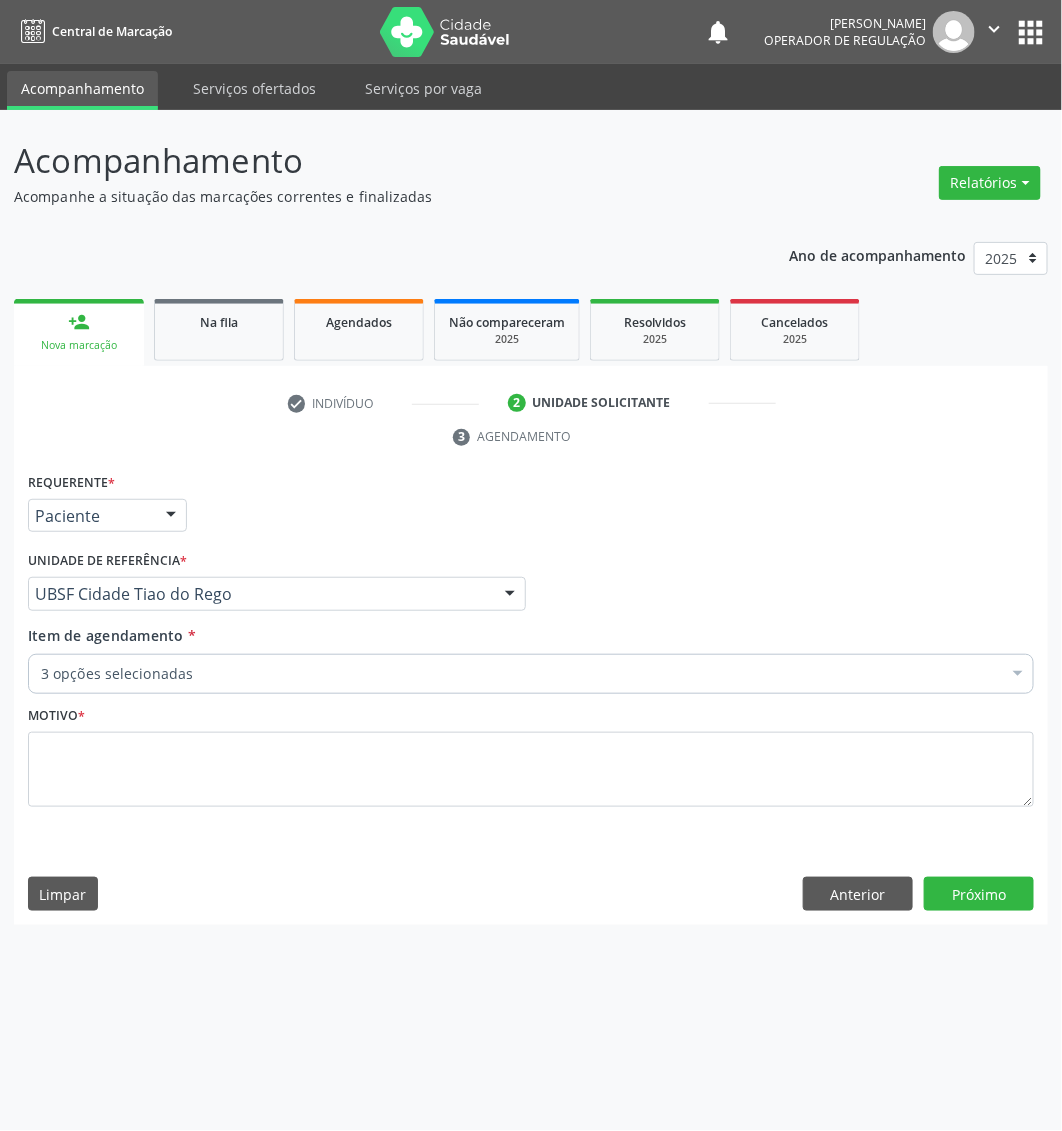 paste on "Dosagem de [PERSON_NAME]" 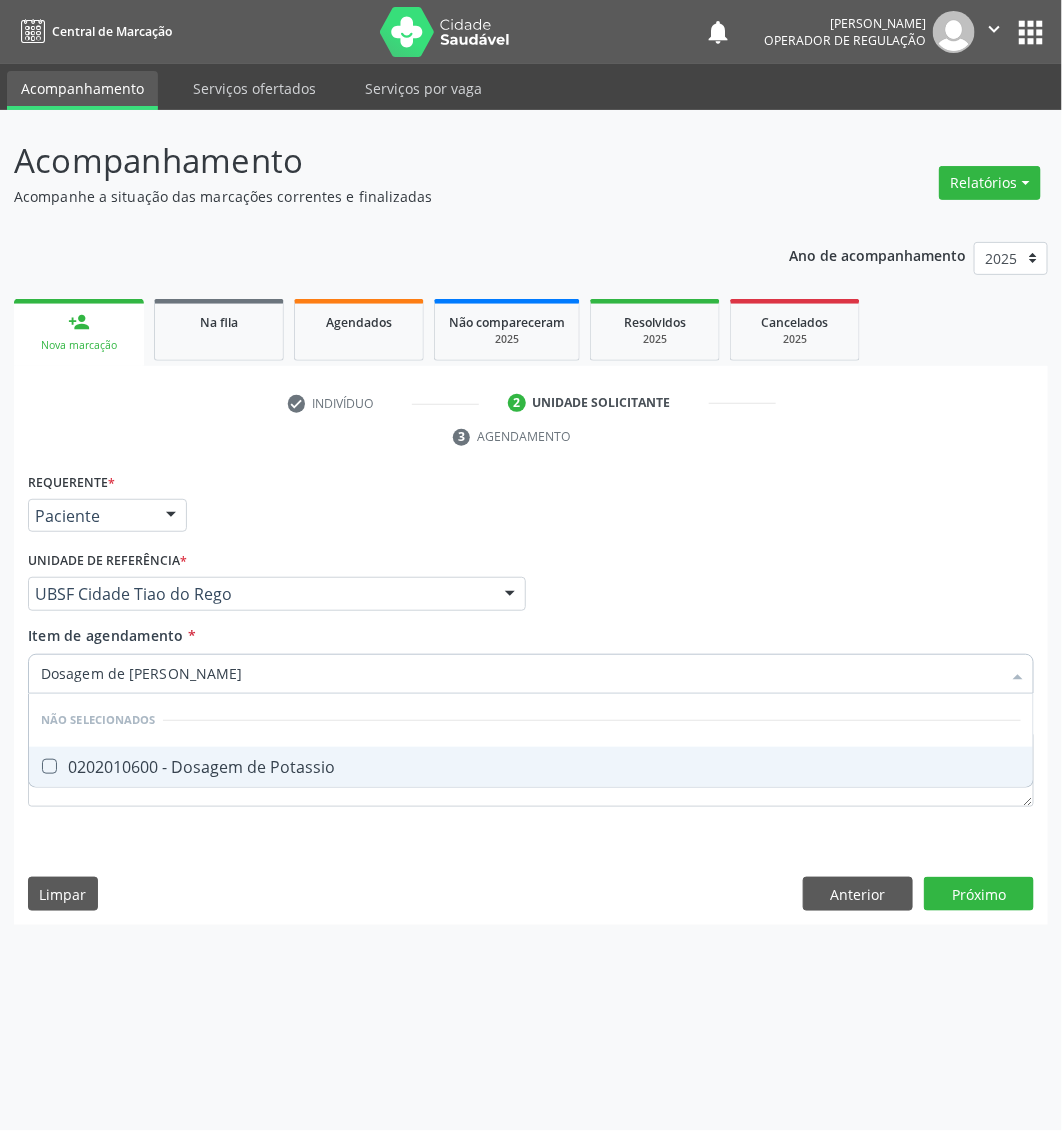 click on "0202010600 - Dosagem de Potassio" at bounding box center [531, 767] 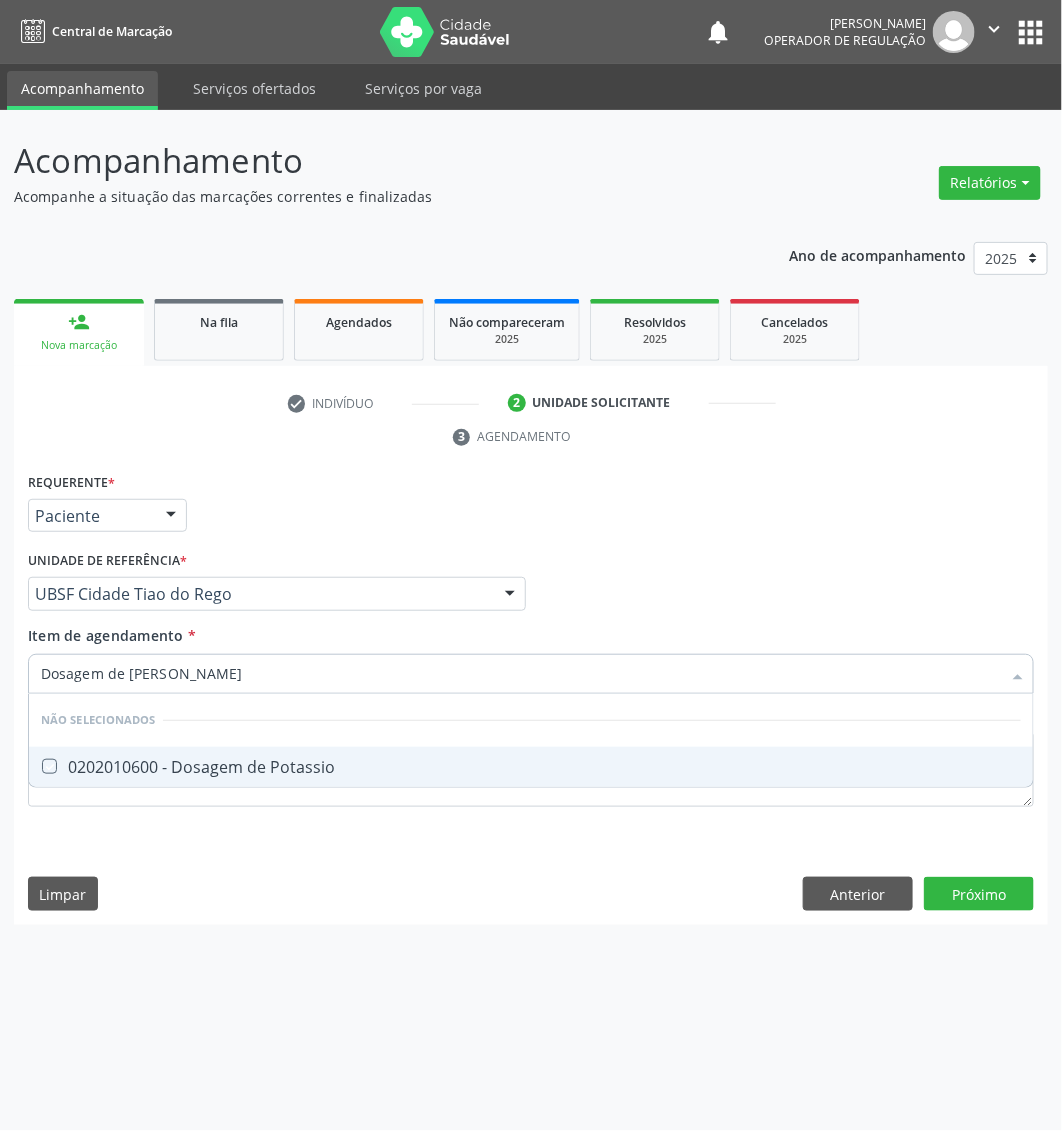 checkbox on "true" 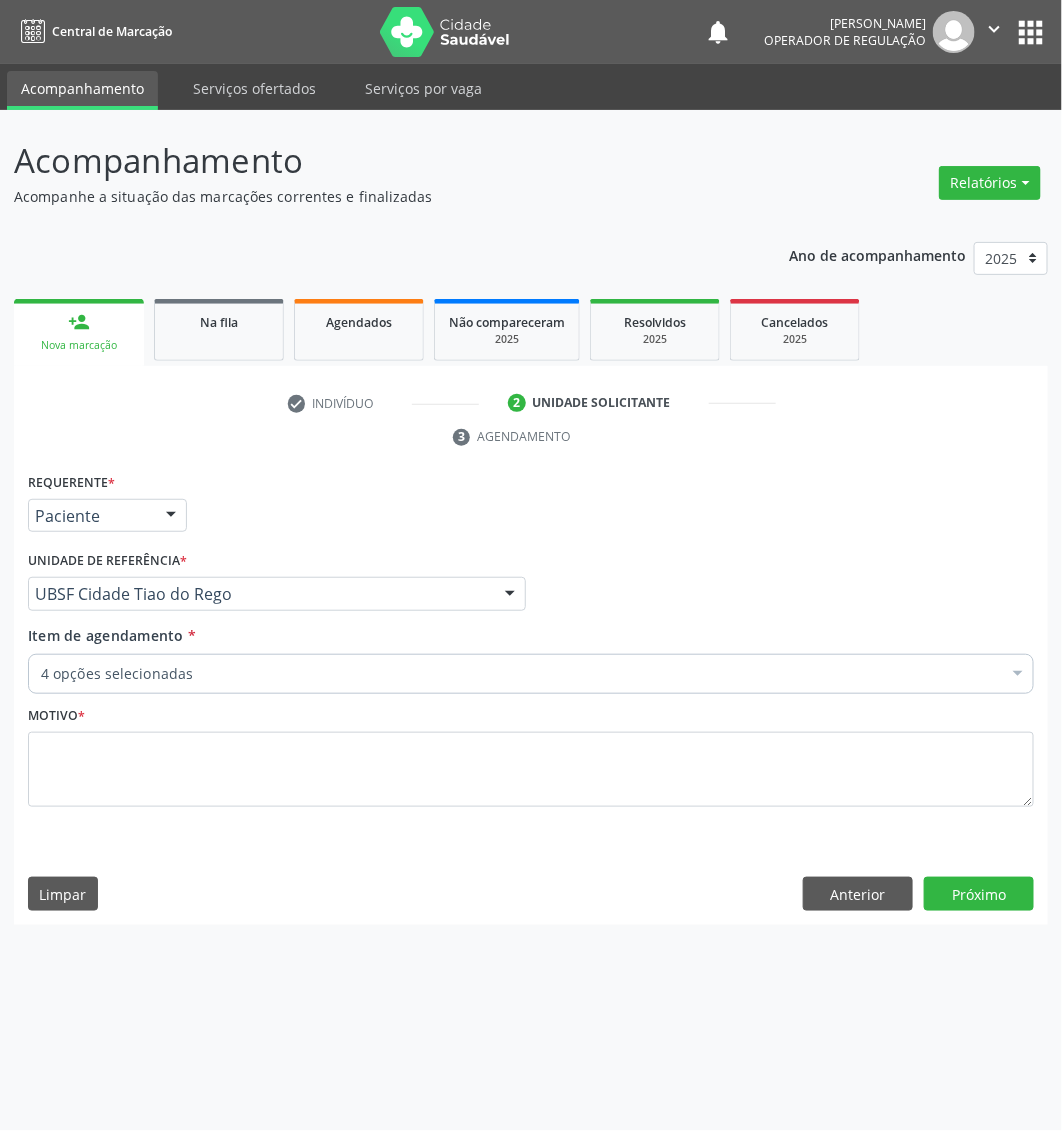 click on "Item de agendamento
*
4 opções selecionadas
Desfazer seleção
Selecionados
0202010317 - Dosagem de Creatinina
0202010767 - Dosagem de 25 Hidroxivitamina D
0202010120 - Dosagem de Acido Urico
0202010600 - Dosagem de Potassio
Não selecionados
0604320140 - Abatacepte 125 Mg Injetável (Por Seringa Preenchida)
0604320124 - Abatacepte 250 Mg Injetável (Por Frasco Ampola).
0603050018 - Abciximabe
0406010013 - Abertura de Comunicacao Inter-Atrial
0406010021 - Abertura de Estenose Aortica Valvar
0406011265 - Abertura de Estenose Aortica Valvar (Criança e Adolescente)
0406010030 - Abertura de Estenose Pulmonar Valvar
0406011273 - Abertura de Estenose Pulmonar Valvar (Criança e Adolescente)
0301080011 - Abordagem Cognitiva Comportamental do Fumante (Por Atendimento / Paciente)" at bounding box center [531, 663] 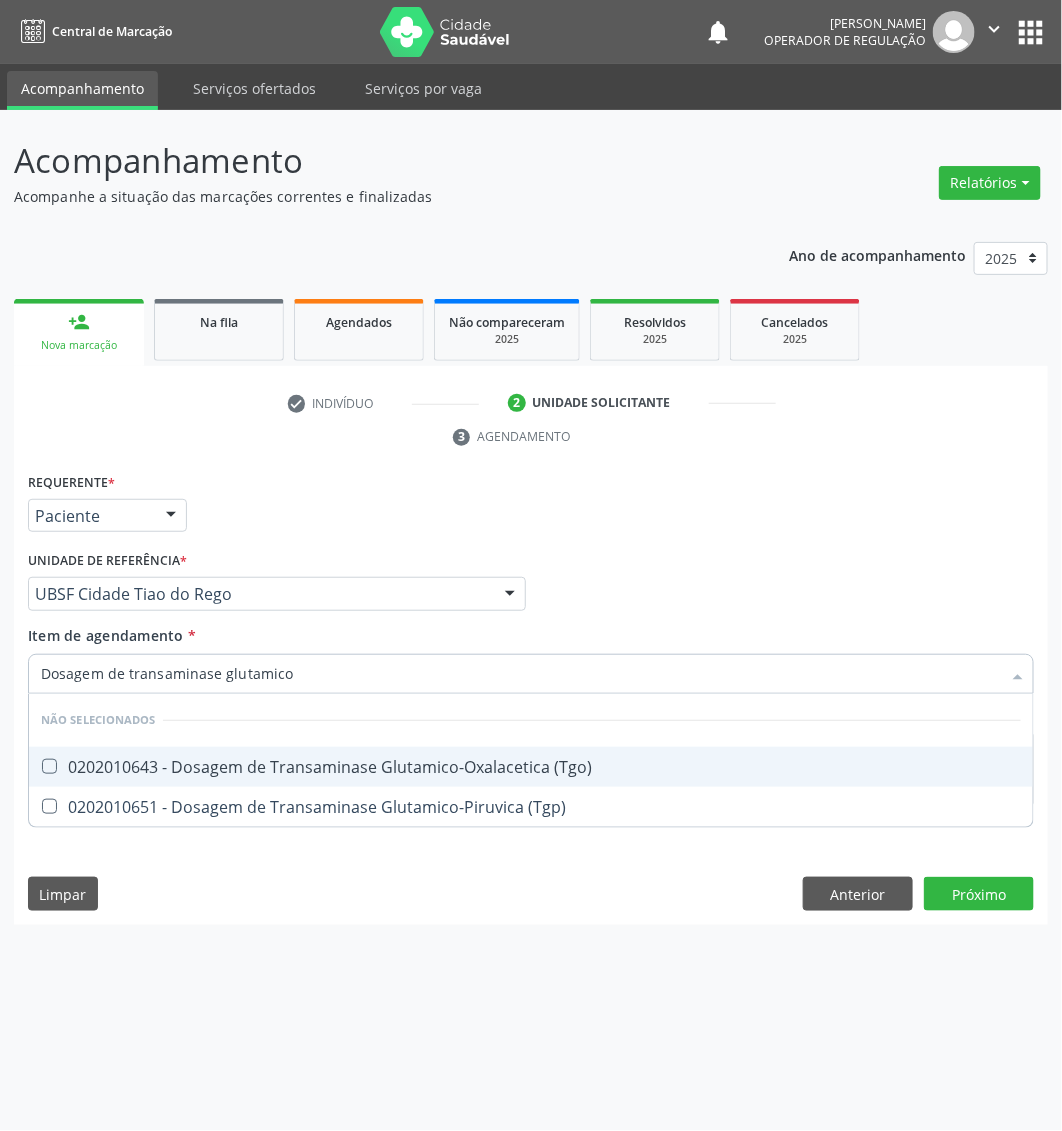 click on "0202010643 - Dosagem de Transaminase Glutamico-Oxalacetica (Tgo)" at bounding box center (531, 767) 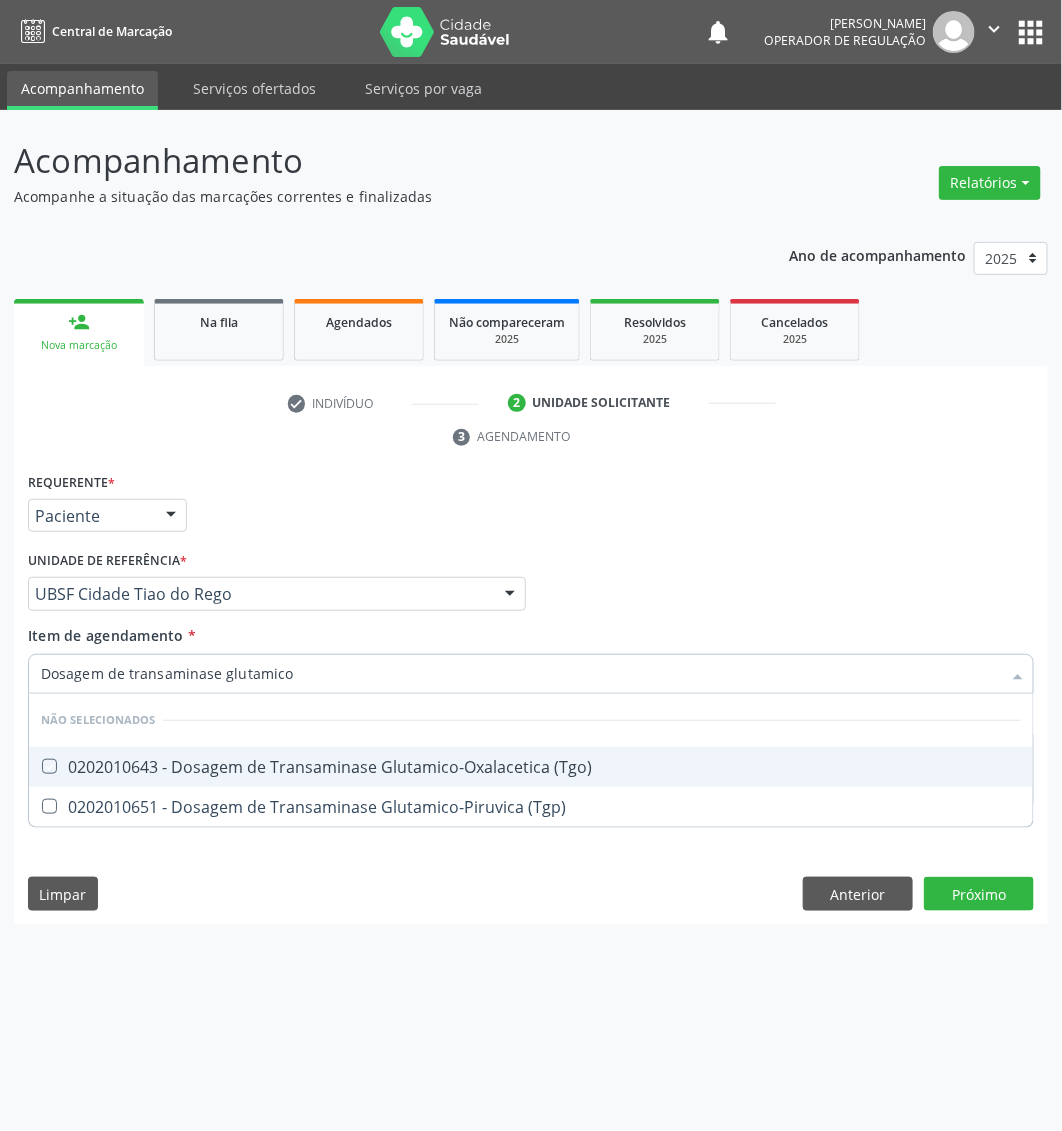 checkbox on "true" 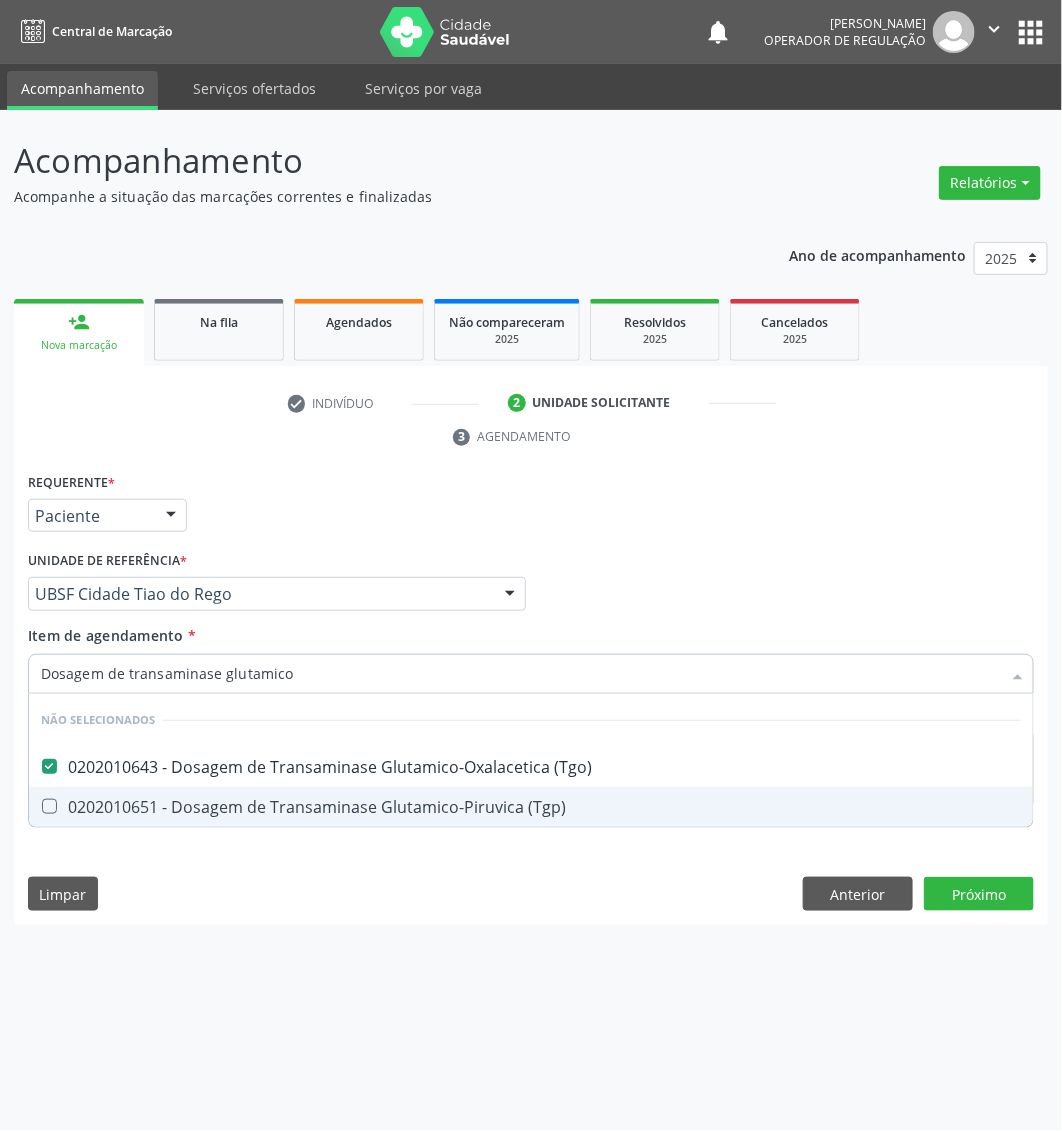 click on "0202010651 - Dosagem de Transaminase Glutamico-Piruvica (Tgp)" at bounding box center [531, 807] 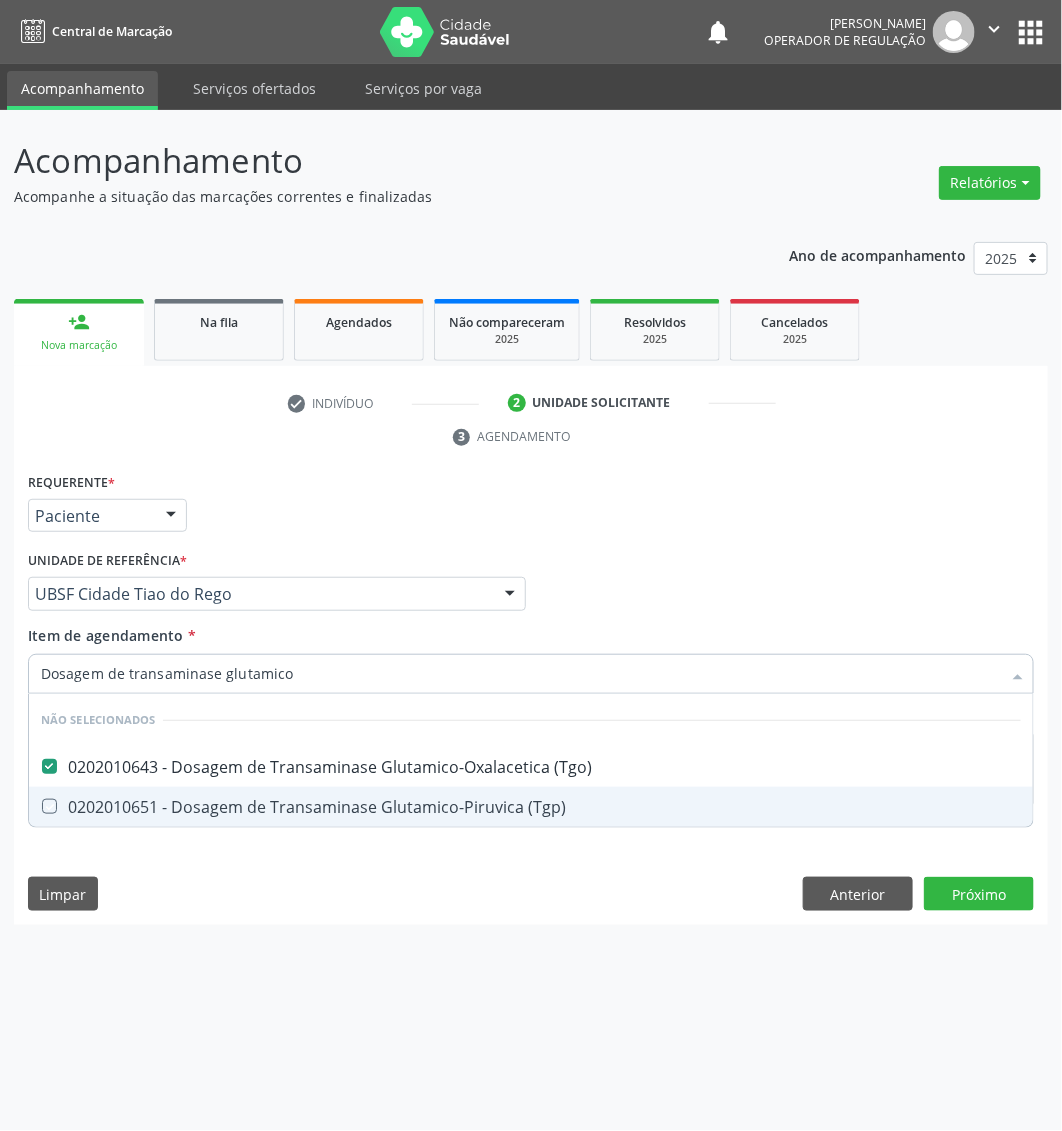 checkbox on "true" 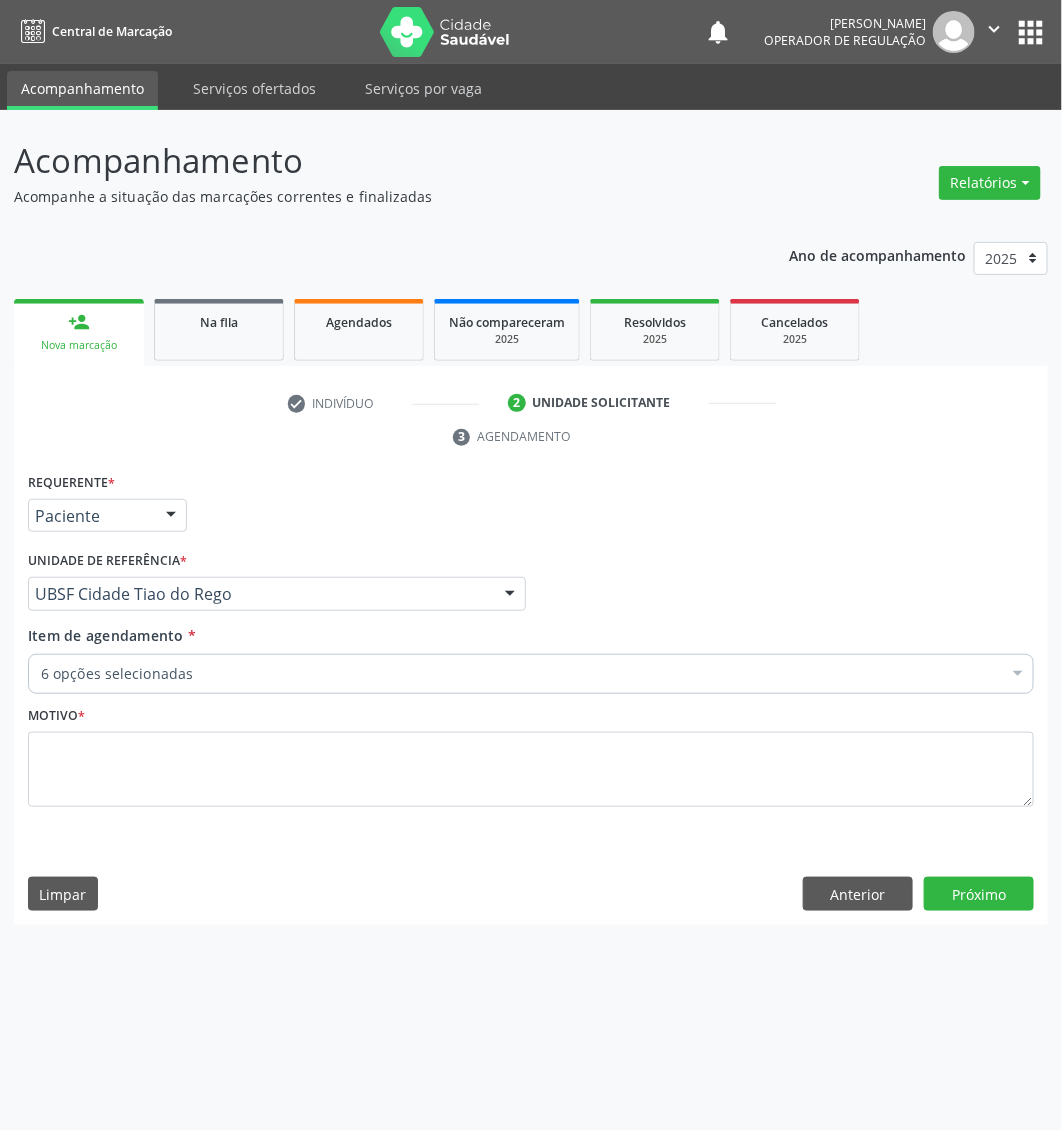 click on "6 opções selecionadas" at bounding box center [531, 674] 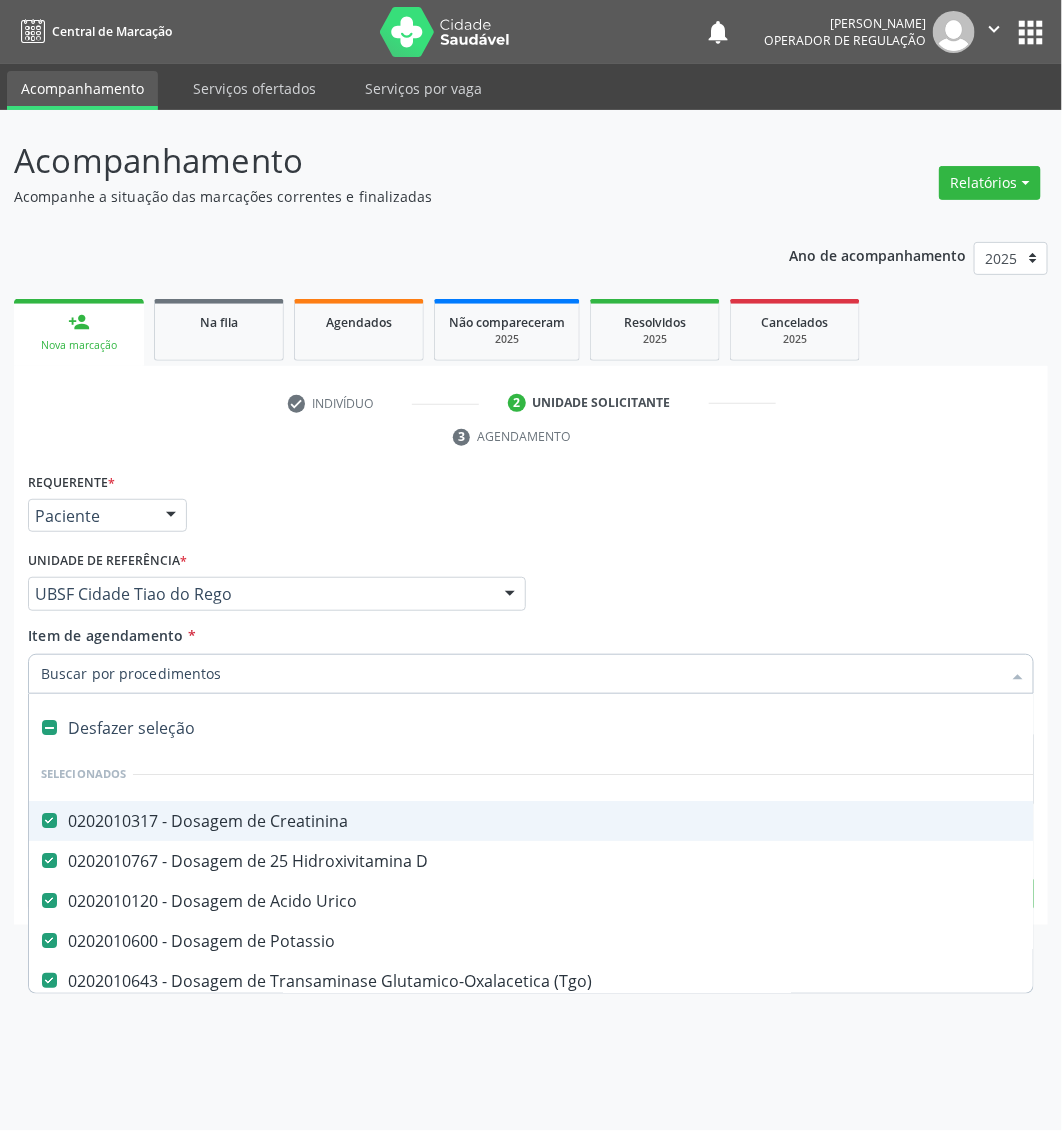 paste on "Dosagem de Triglicerideos" 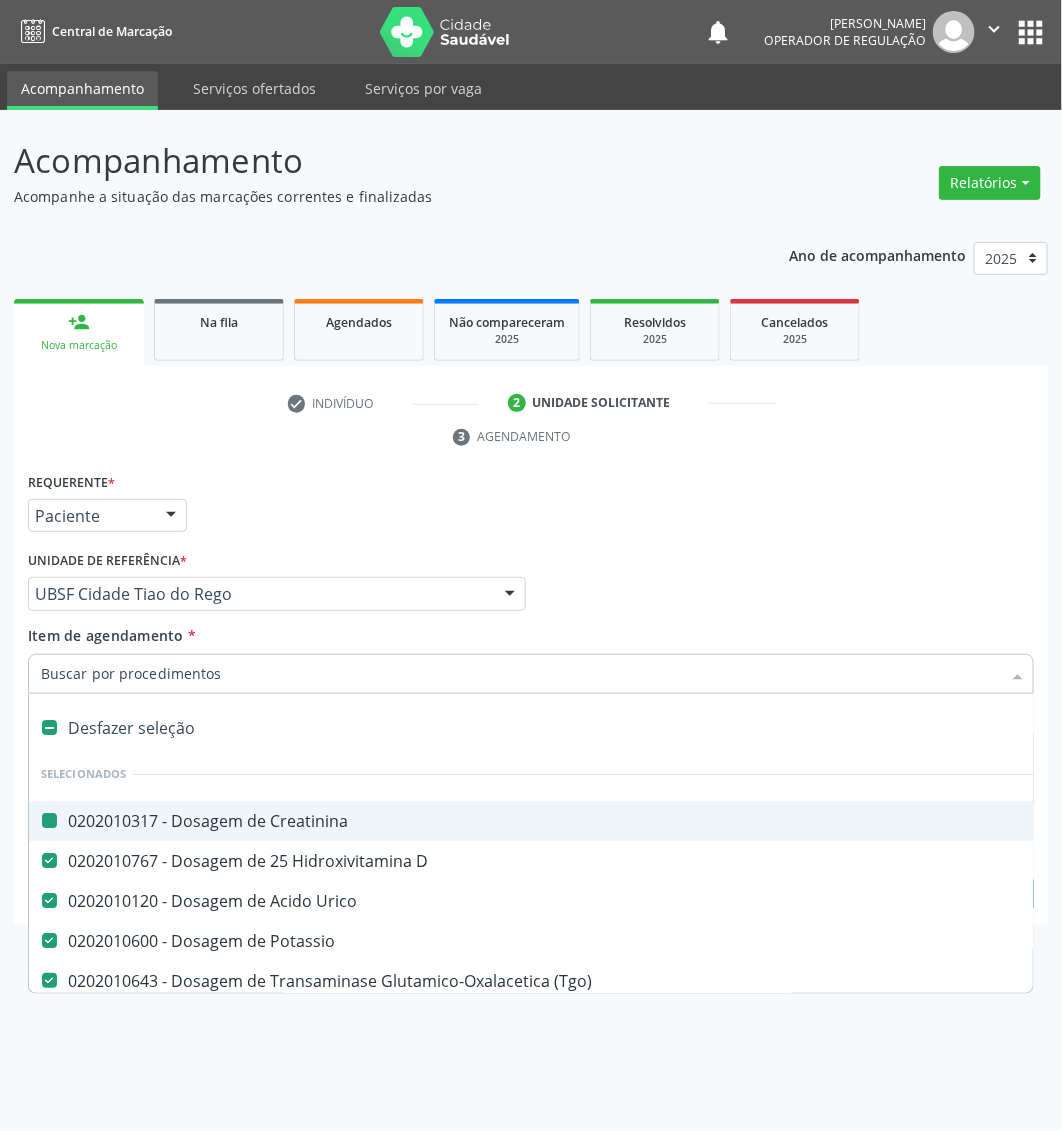 type on "Dosagem de Triglicerideos" 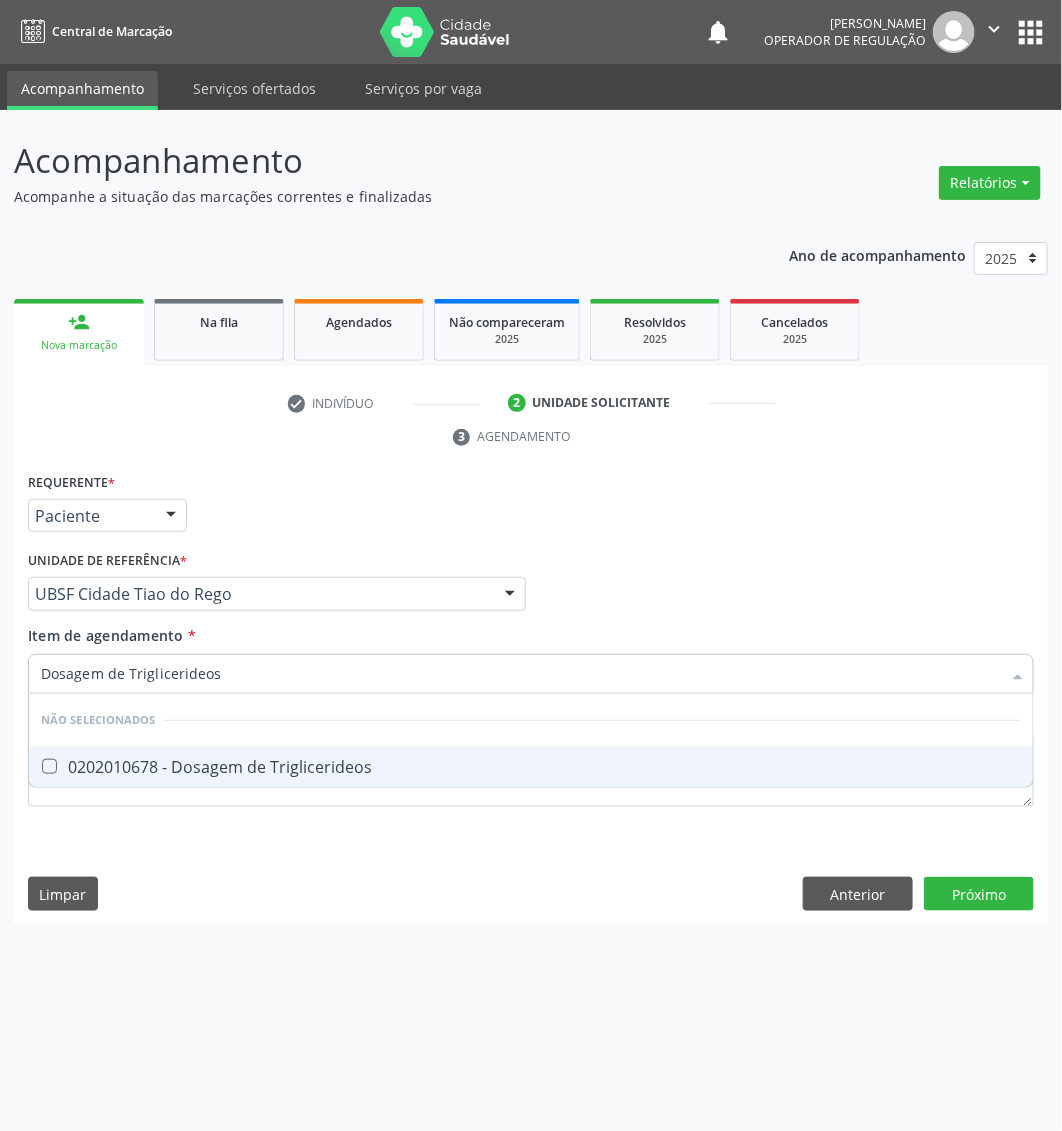 click on "0202010678 - Dosagem de Triglicerideos" at bounding box center (531, 767) 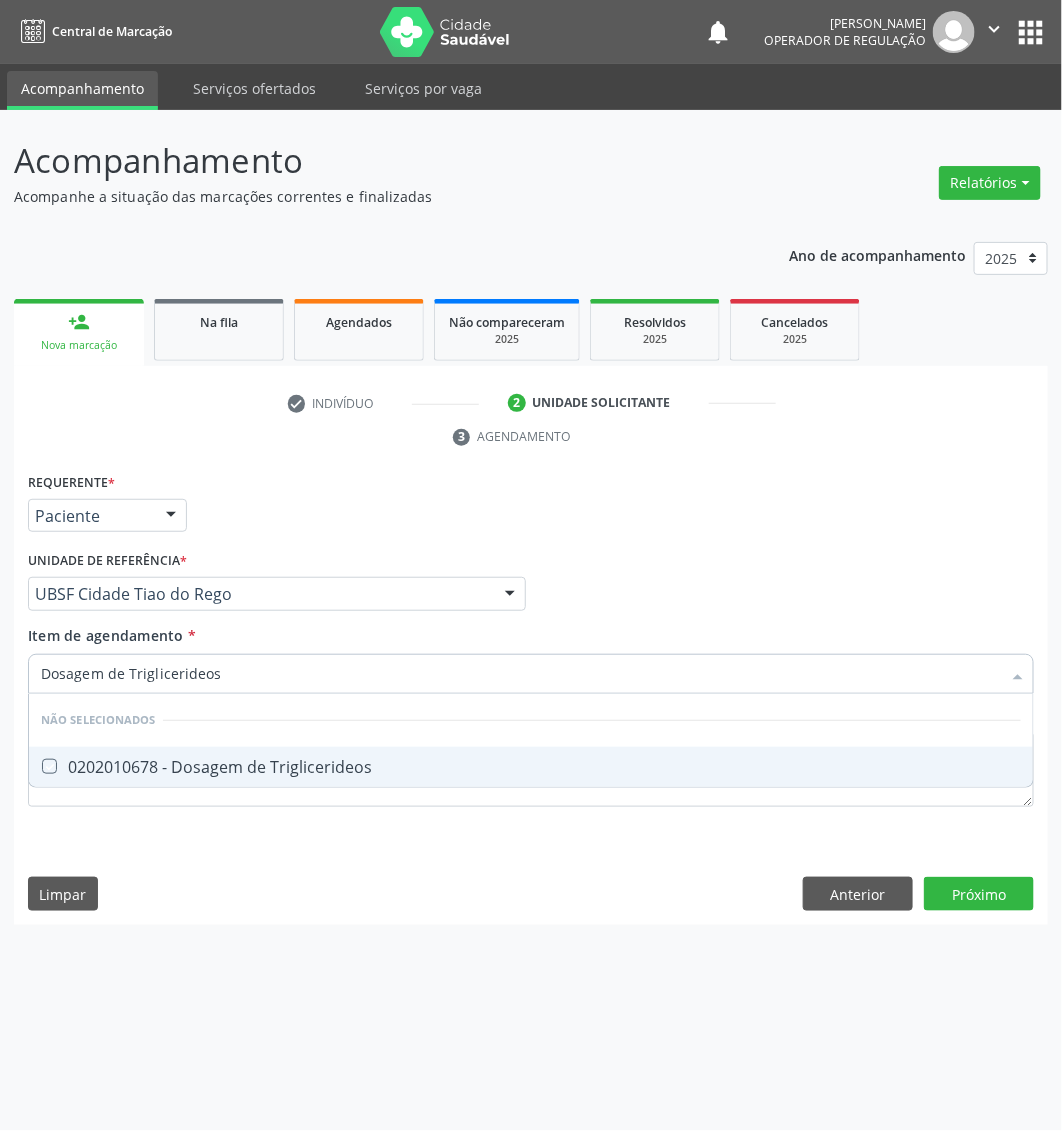 checkbox on "true" 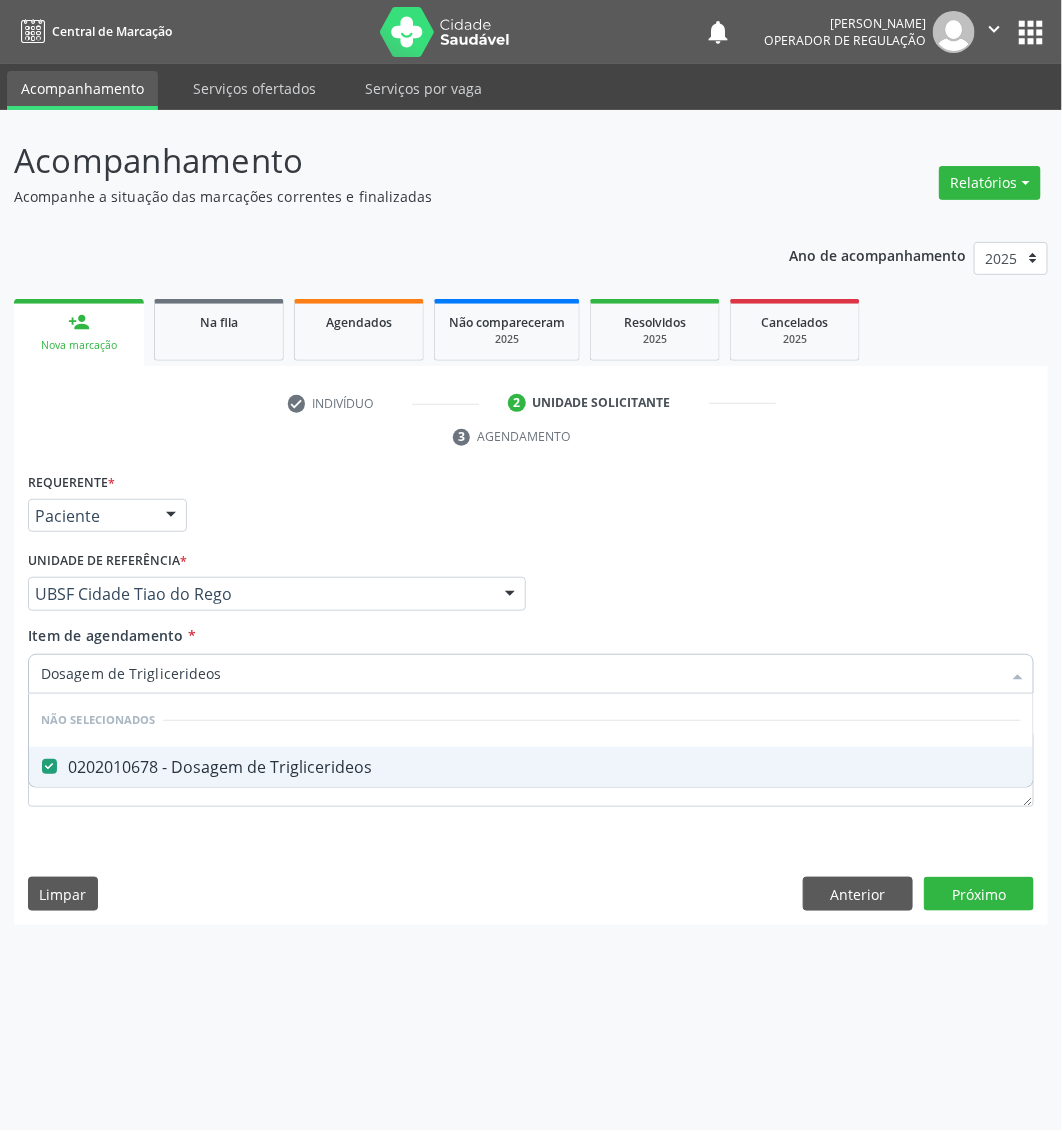 type on "Dosagem de Triglicerideos" 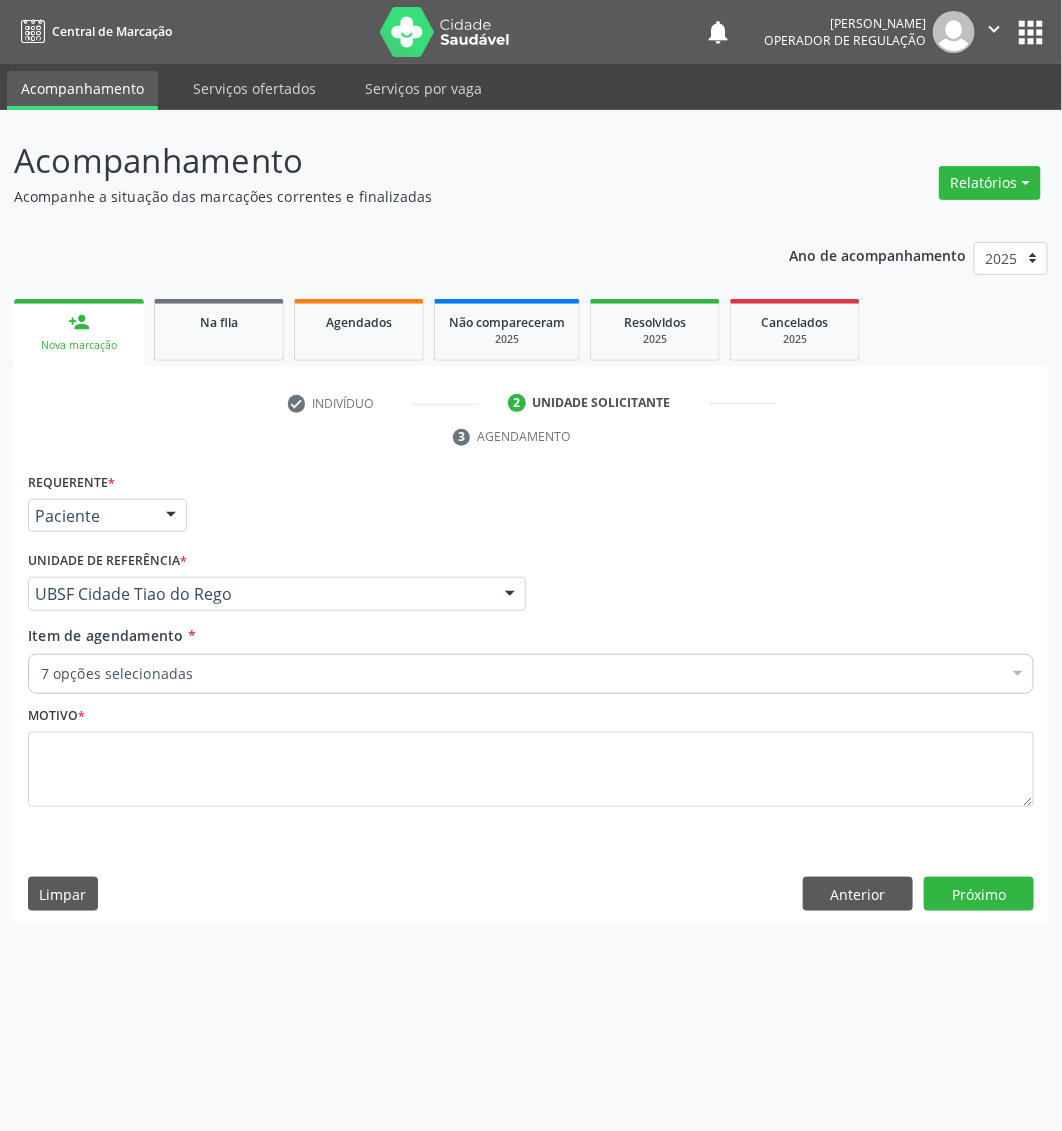 click on "7 opções selecionadas" at bounding box center [531, 674] 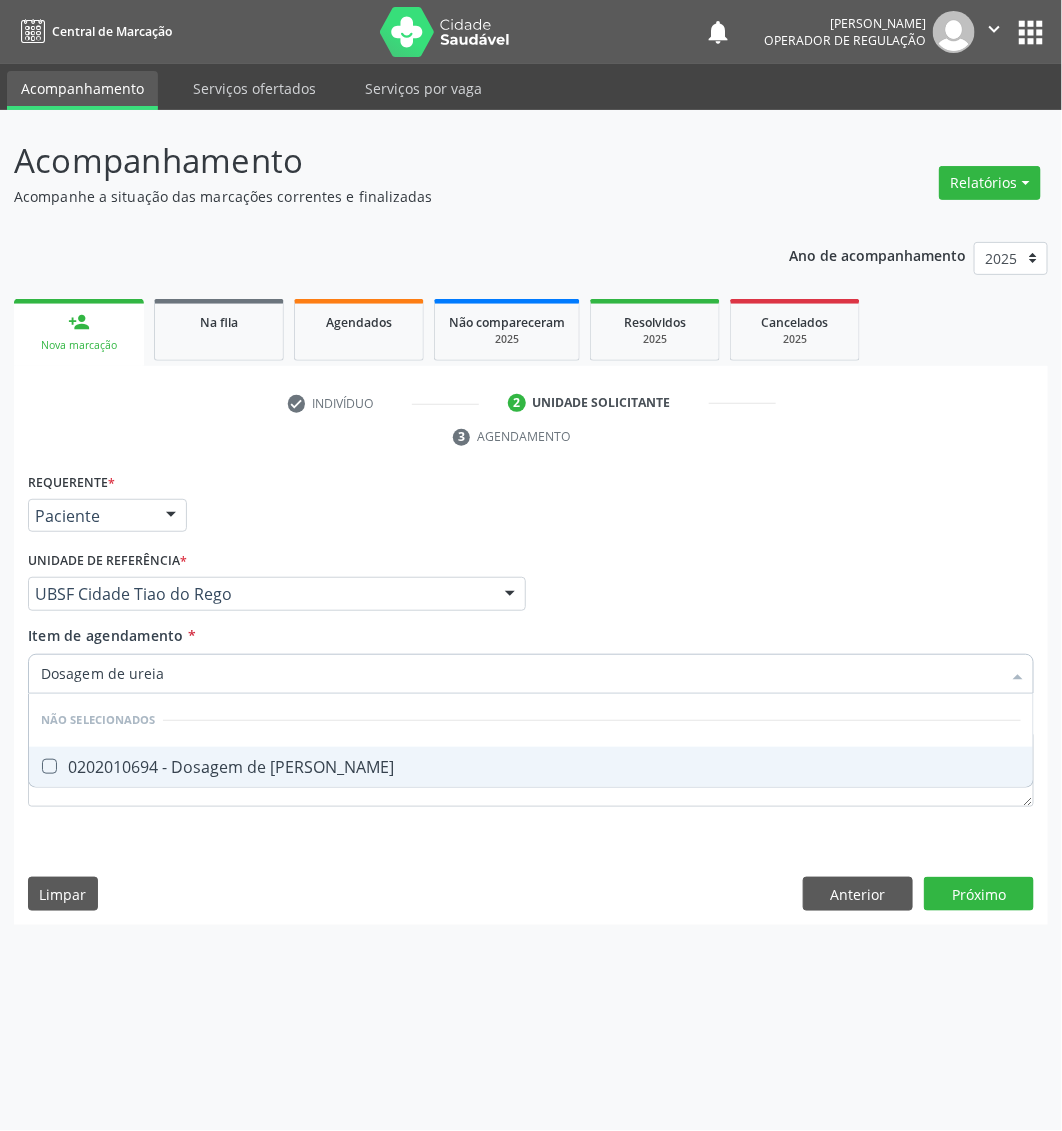 click on "0202010694 - Dosagem de [PERSON_NAME]" at bounding box center [531, 767] 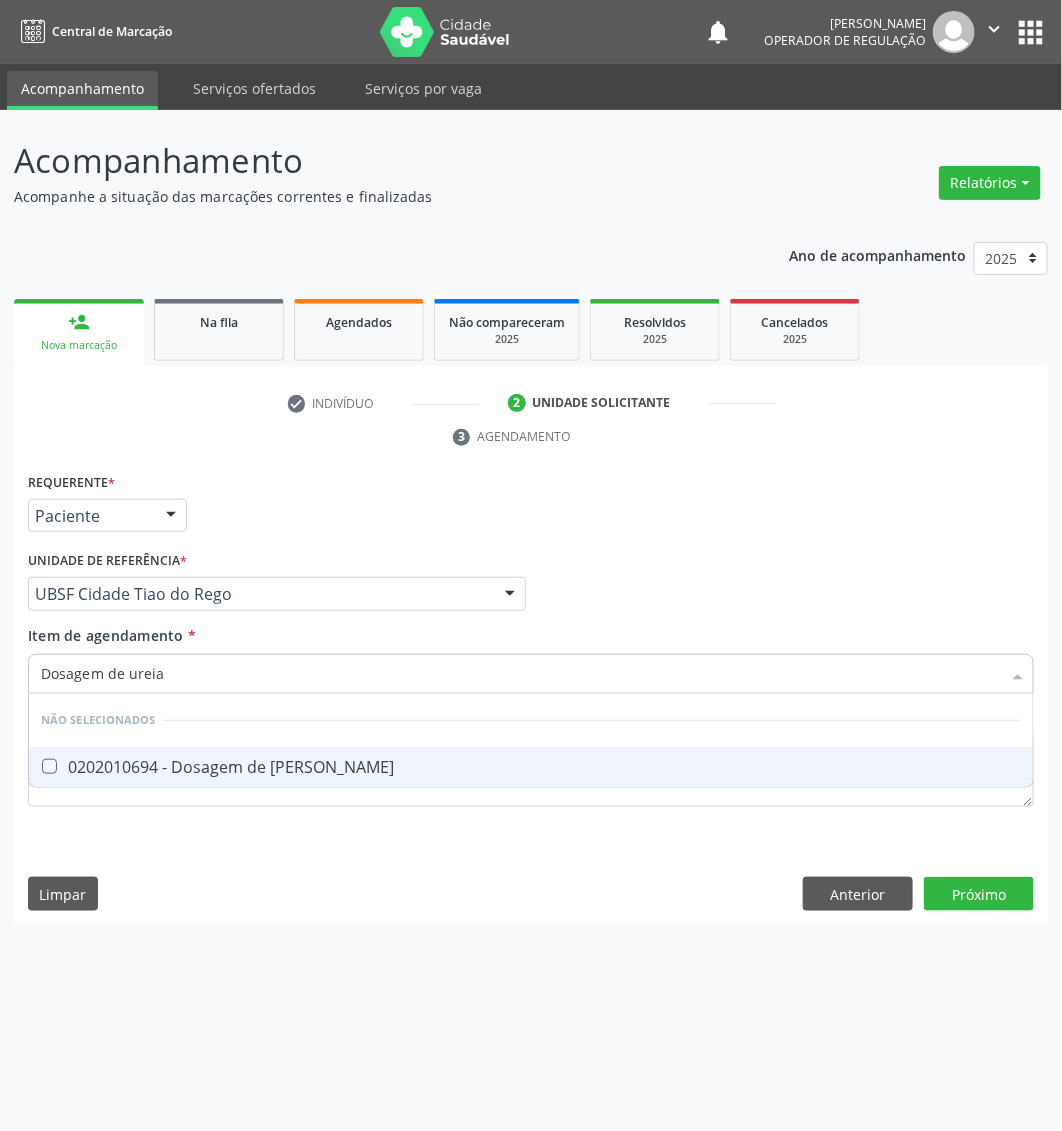 checkbox on "true" 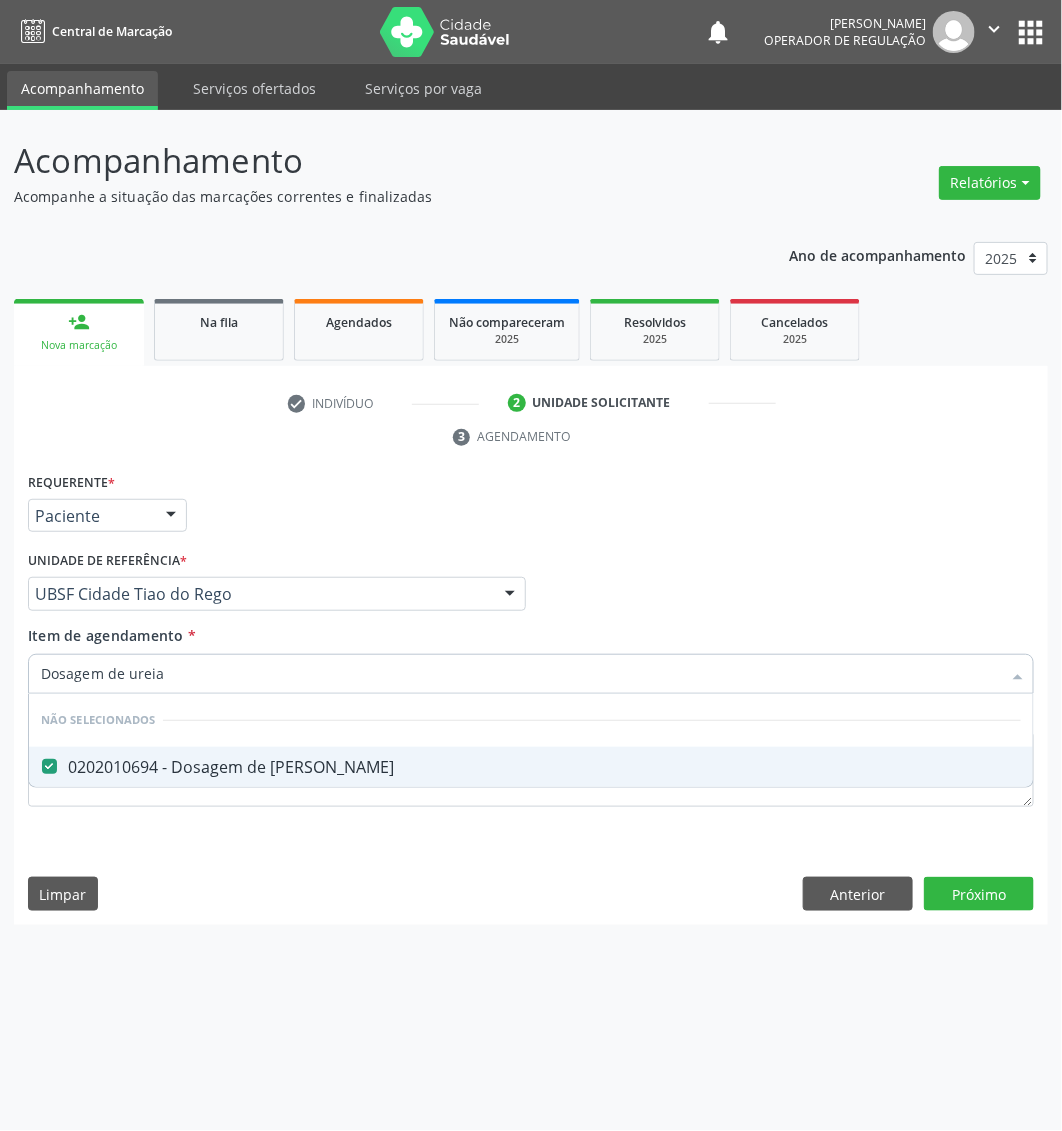 type on "Dosagem de ureia" 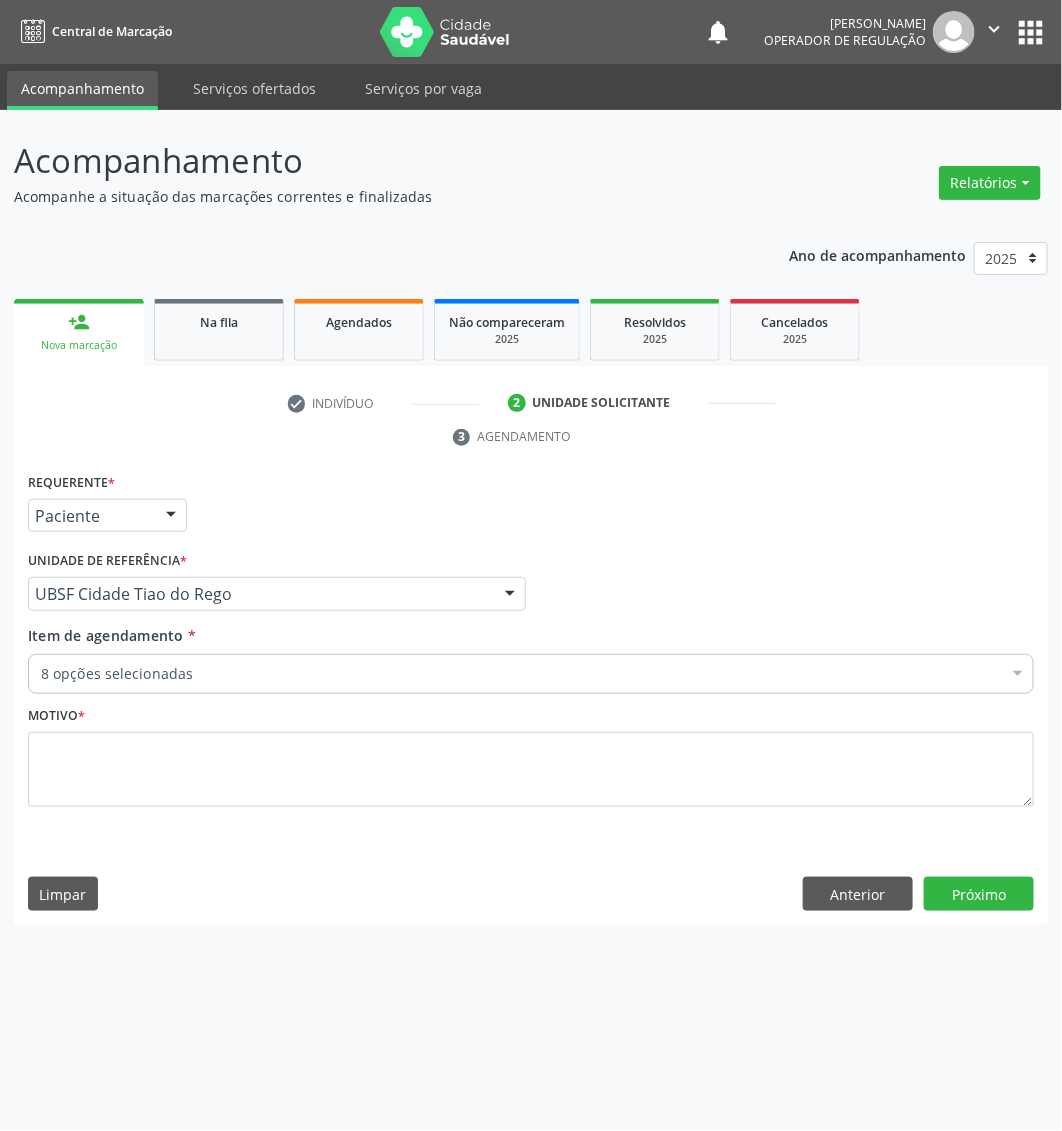 click on "8 opções selecionadas" at bounding box center [531, 674] 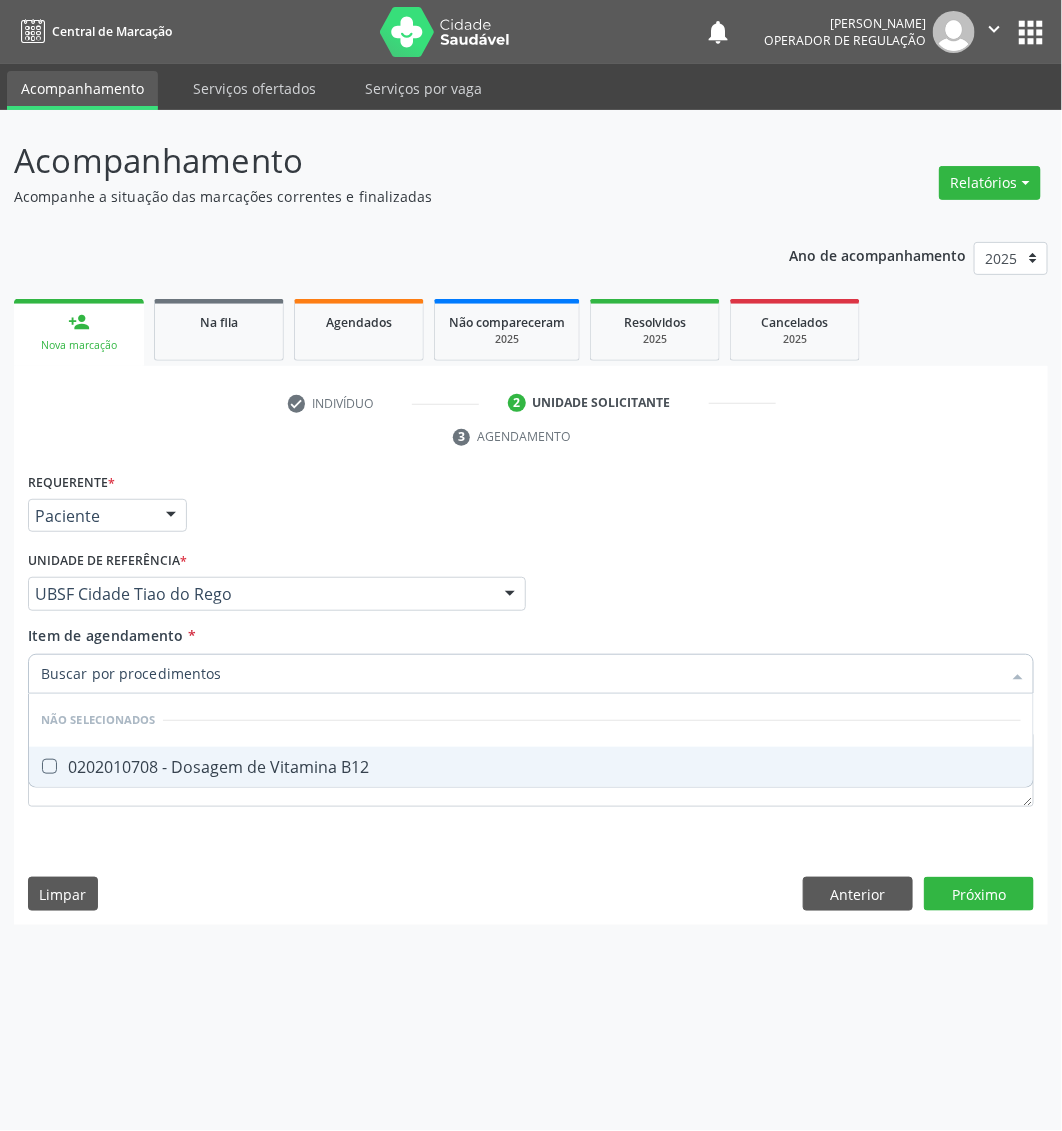 type on "Dosagem de vitamina b12" 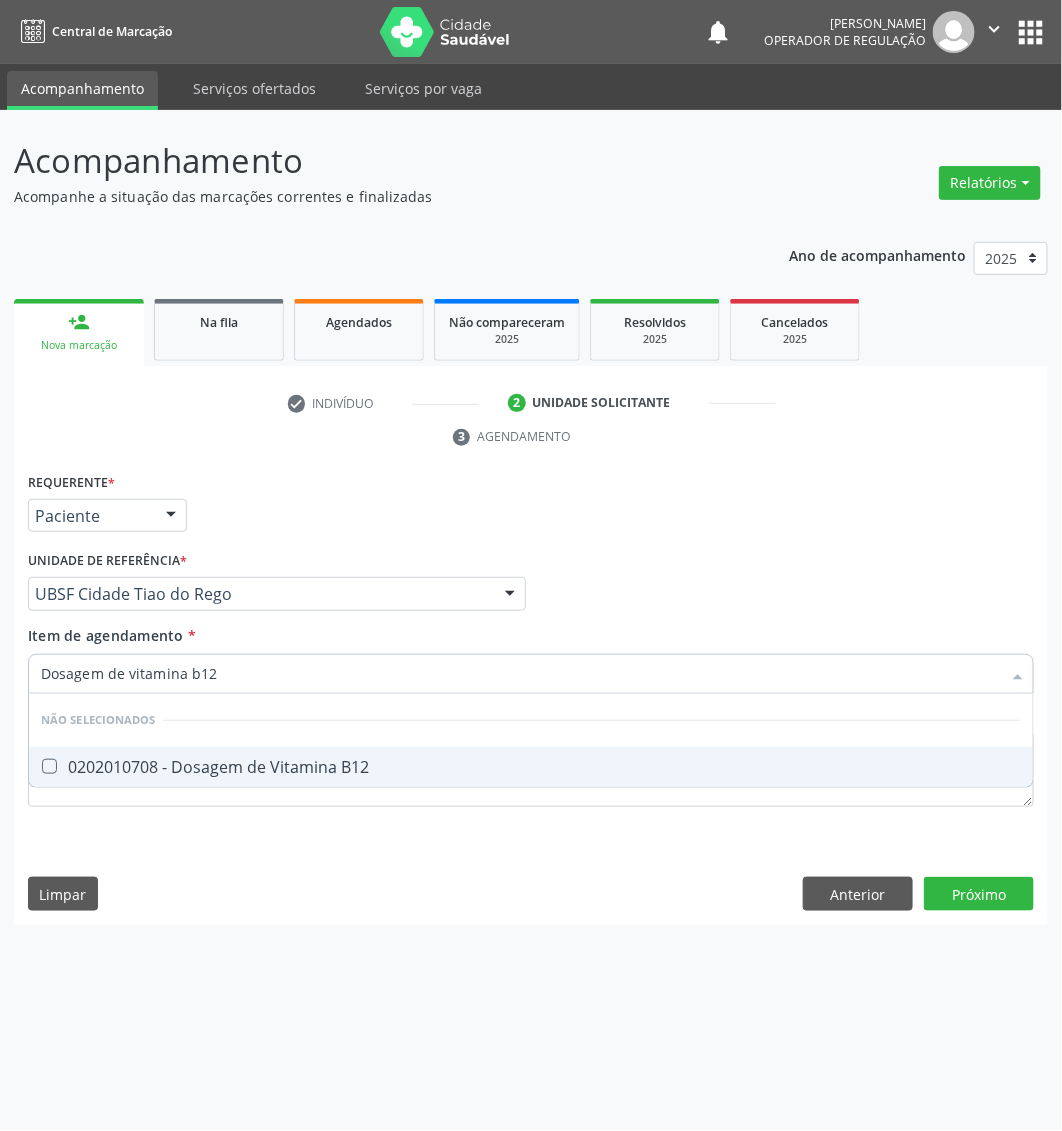 click on "0202010708 - Dosagem de Vitamina B12" at bounding box center [531, 767] 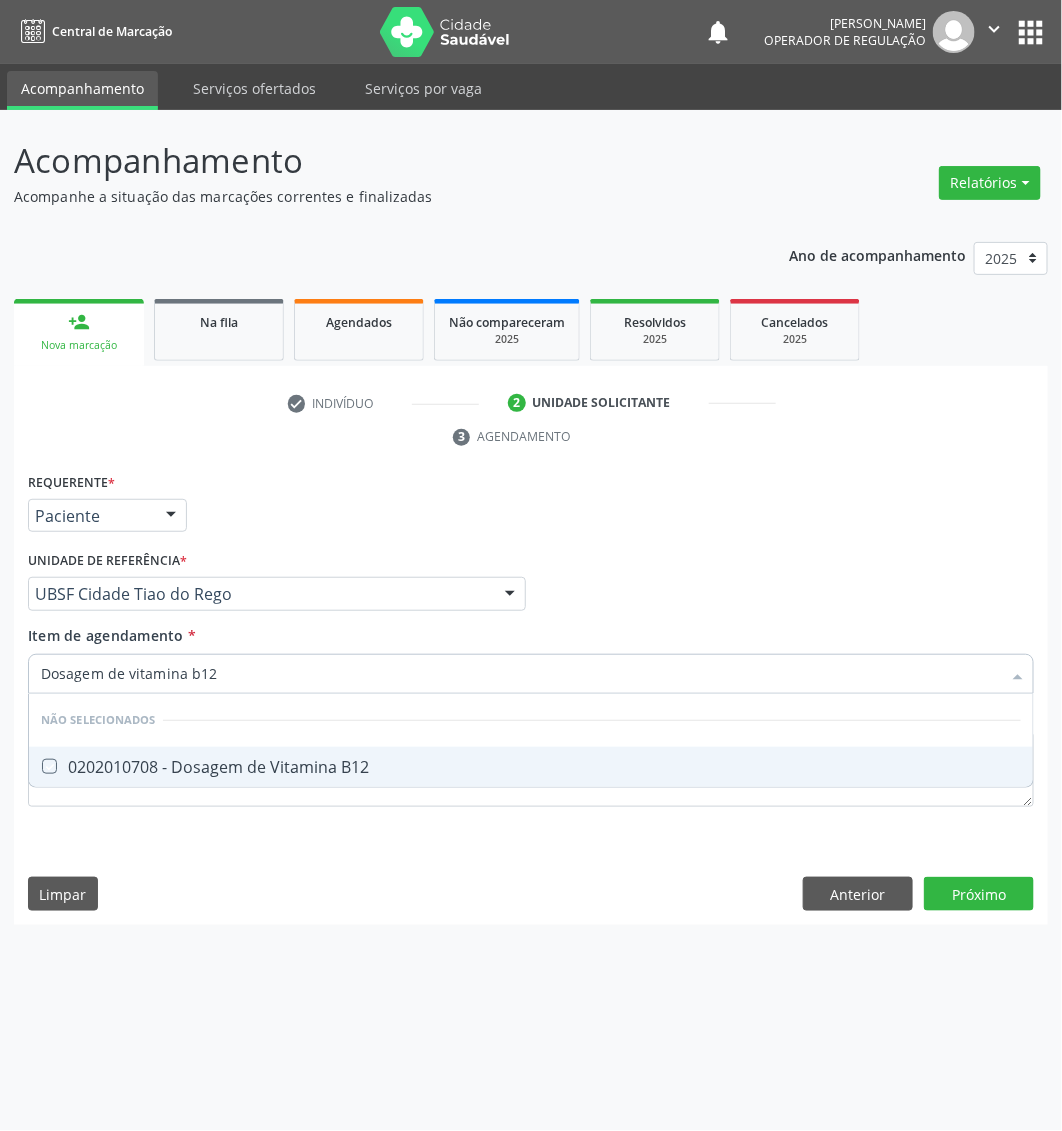 checkbox on "true" 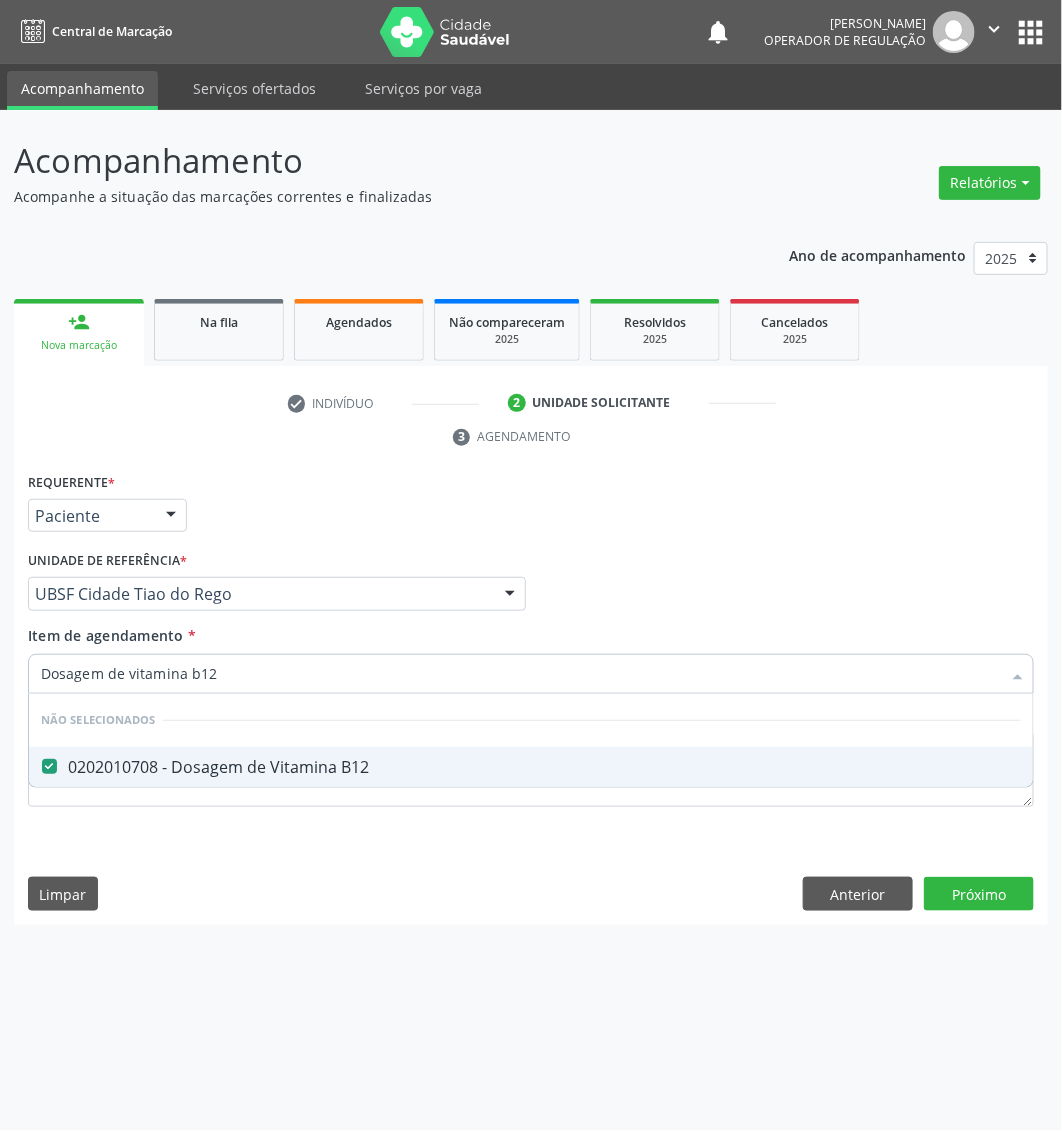 type on "Dosagem de vitamina b12" 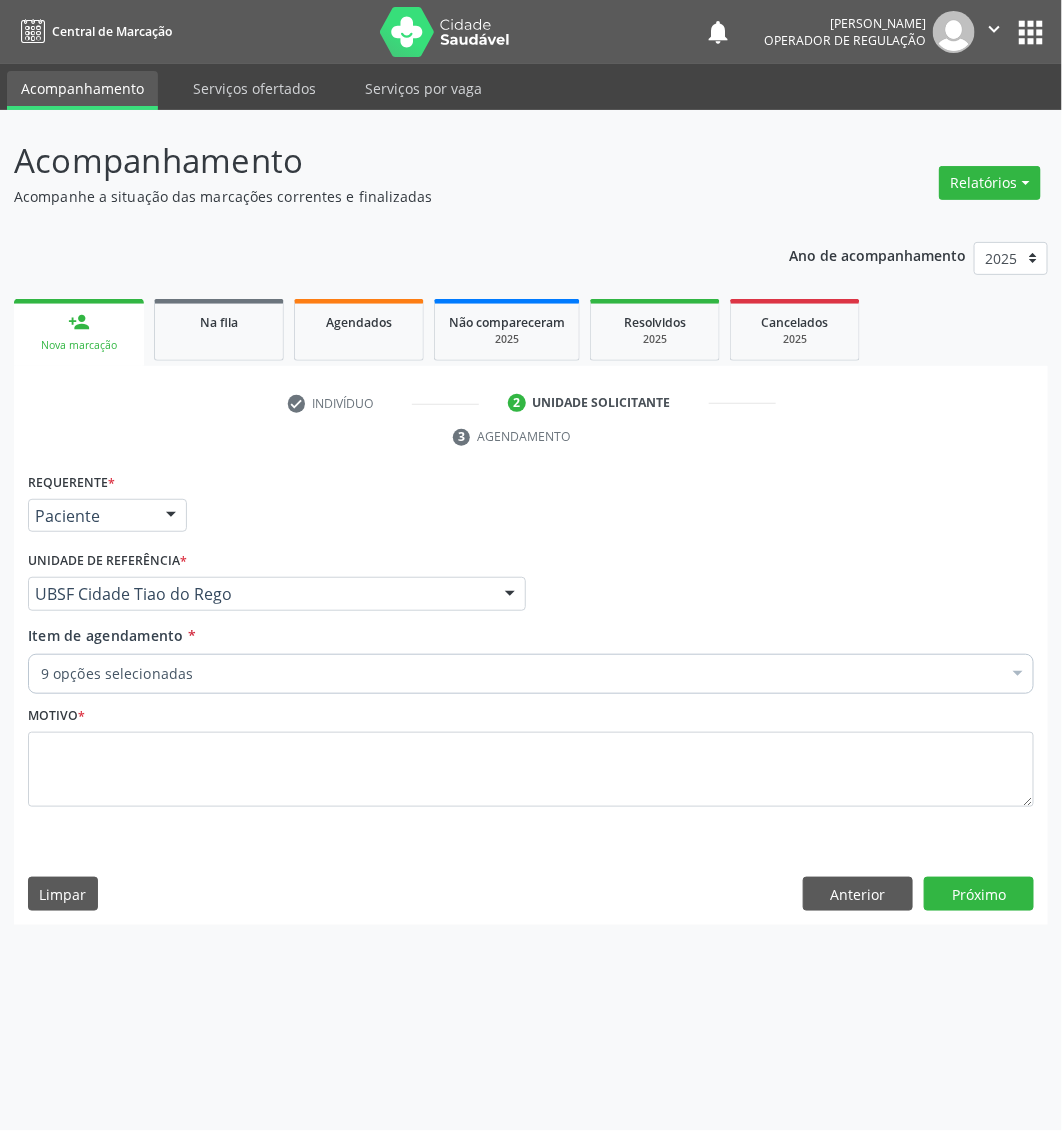 paste on "Analise de Caracteres Fisicos, Elementos e Sedimento da Urina" 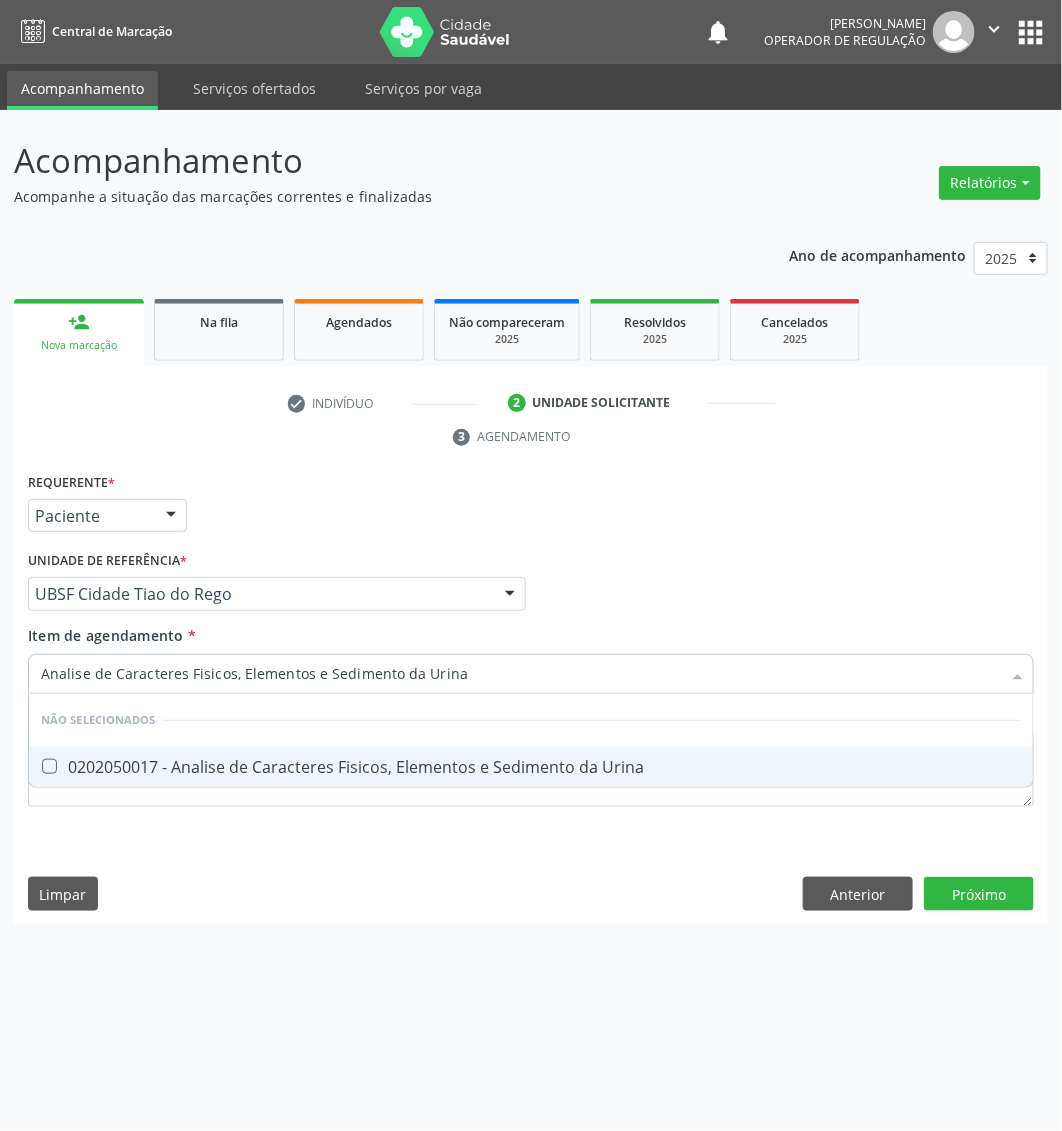click on "0202050017 - Analise de Caracteres Fisicos, Elementos e Sedimento da Urina" at bounding box center [531, 767] 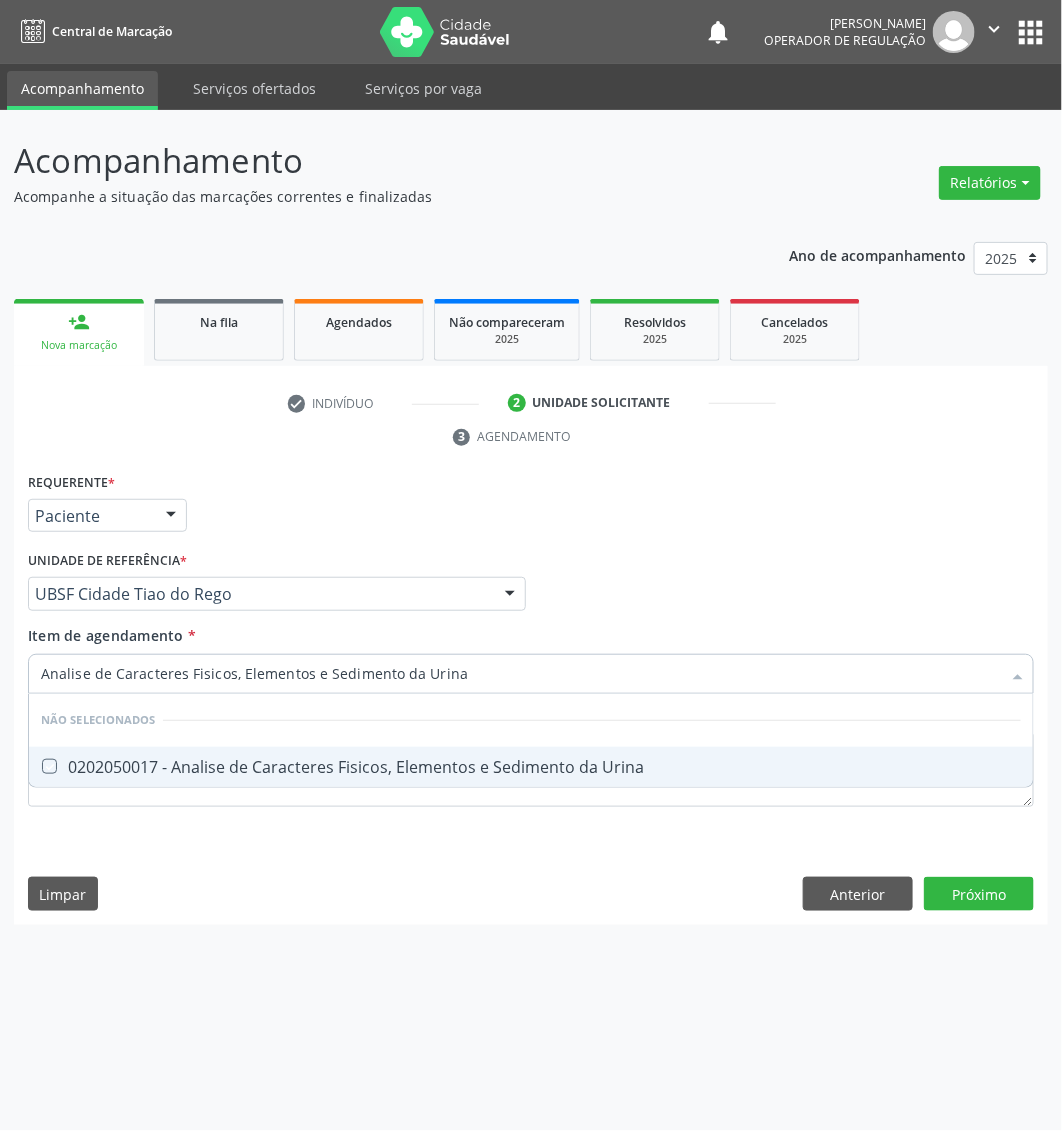 checkbox on "true" 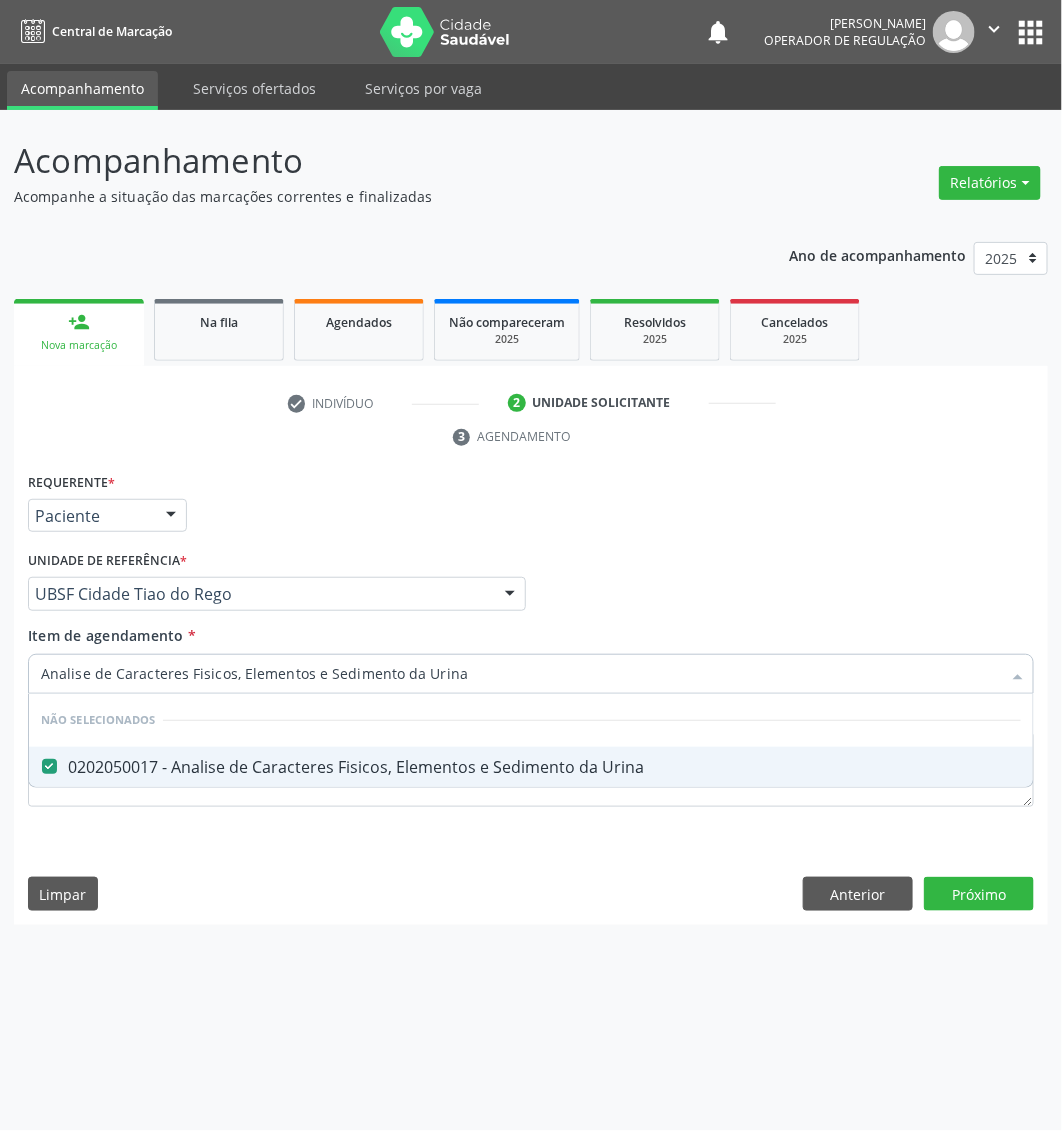 type on "Analise de Caracteres Fisicos, Elementos e Sedimento da Urina" 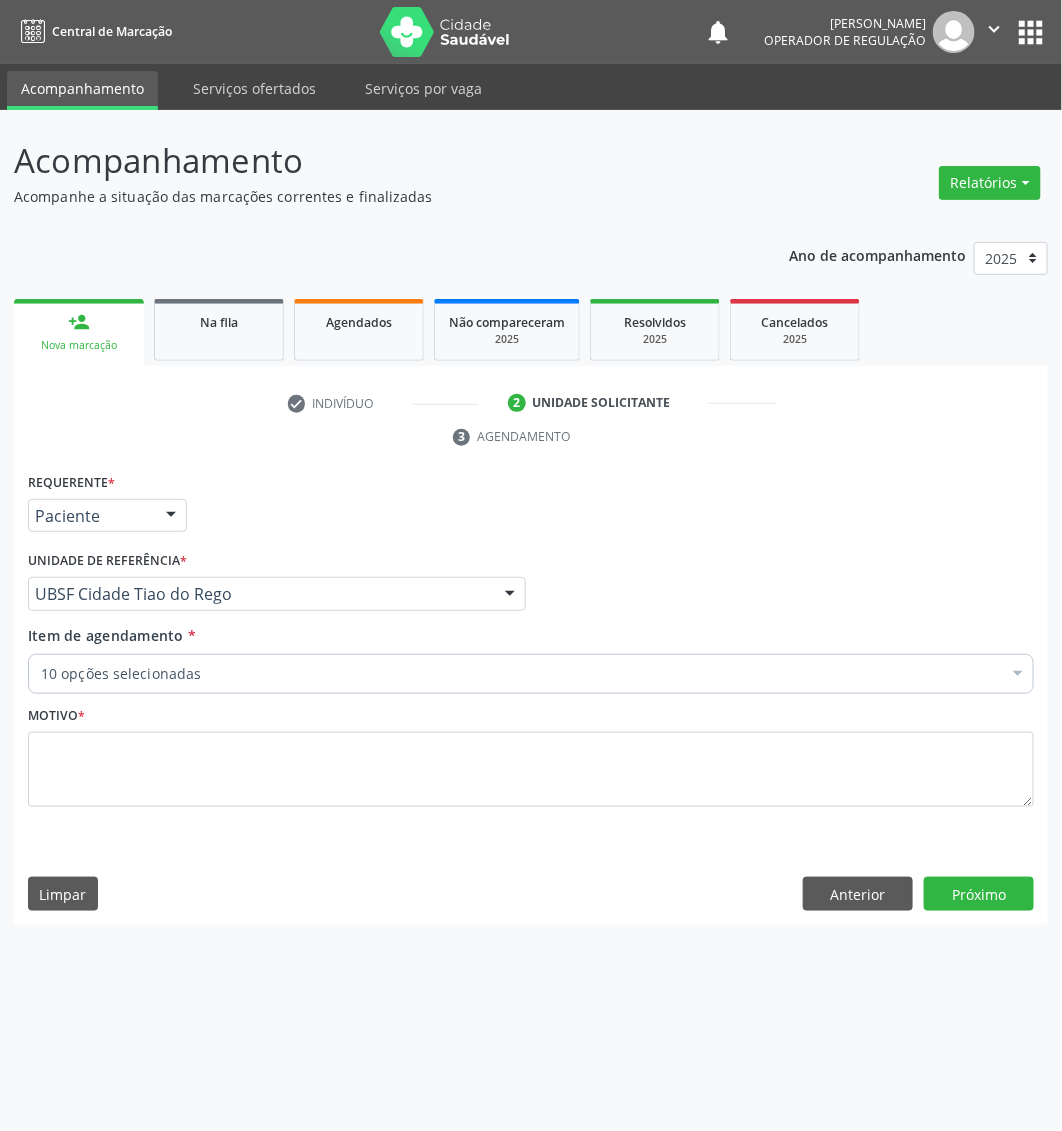 paste on "Dosagem de Glicose" 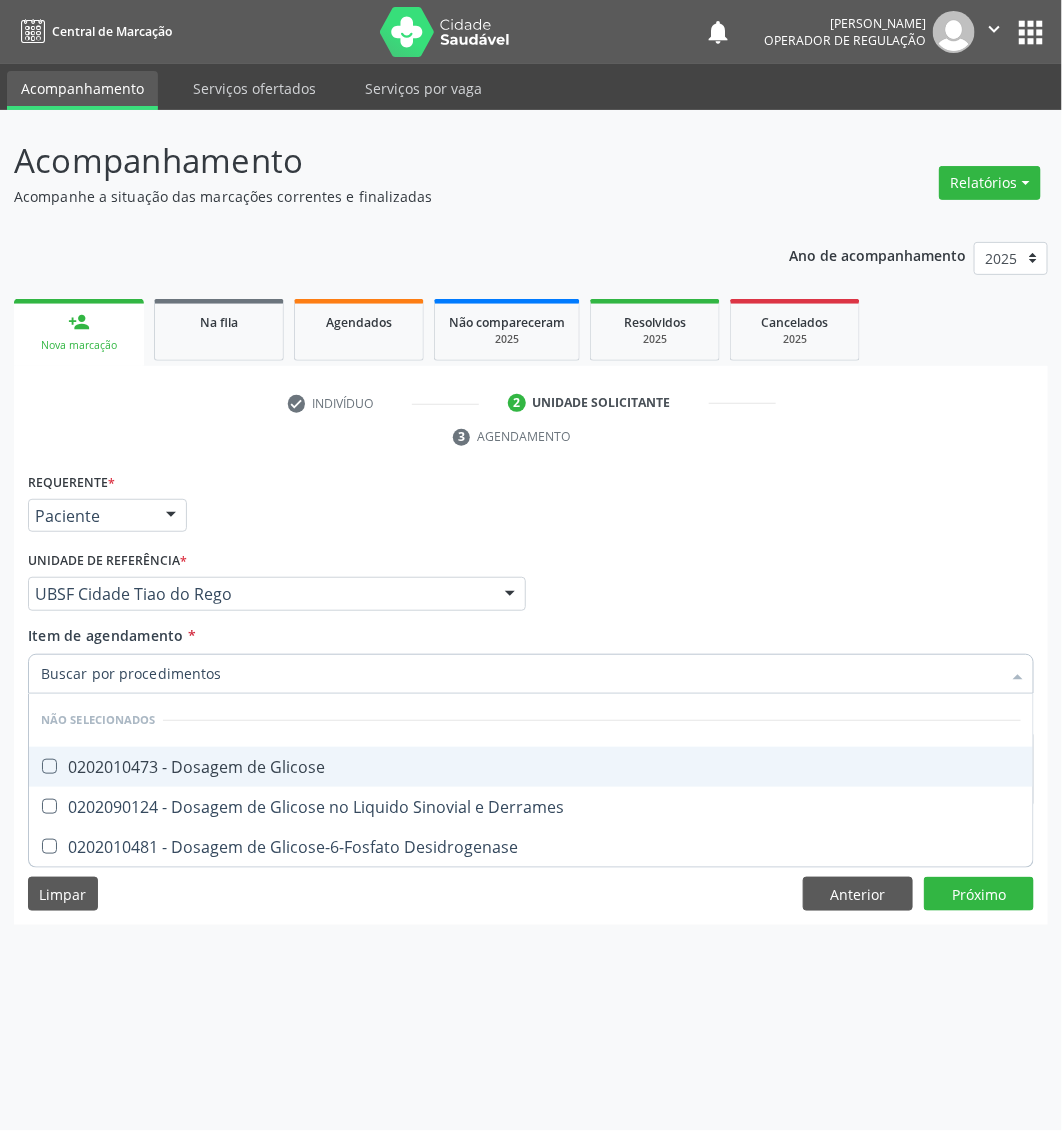 type on "Dosagem de Glicose" 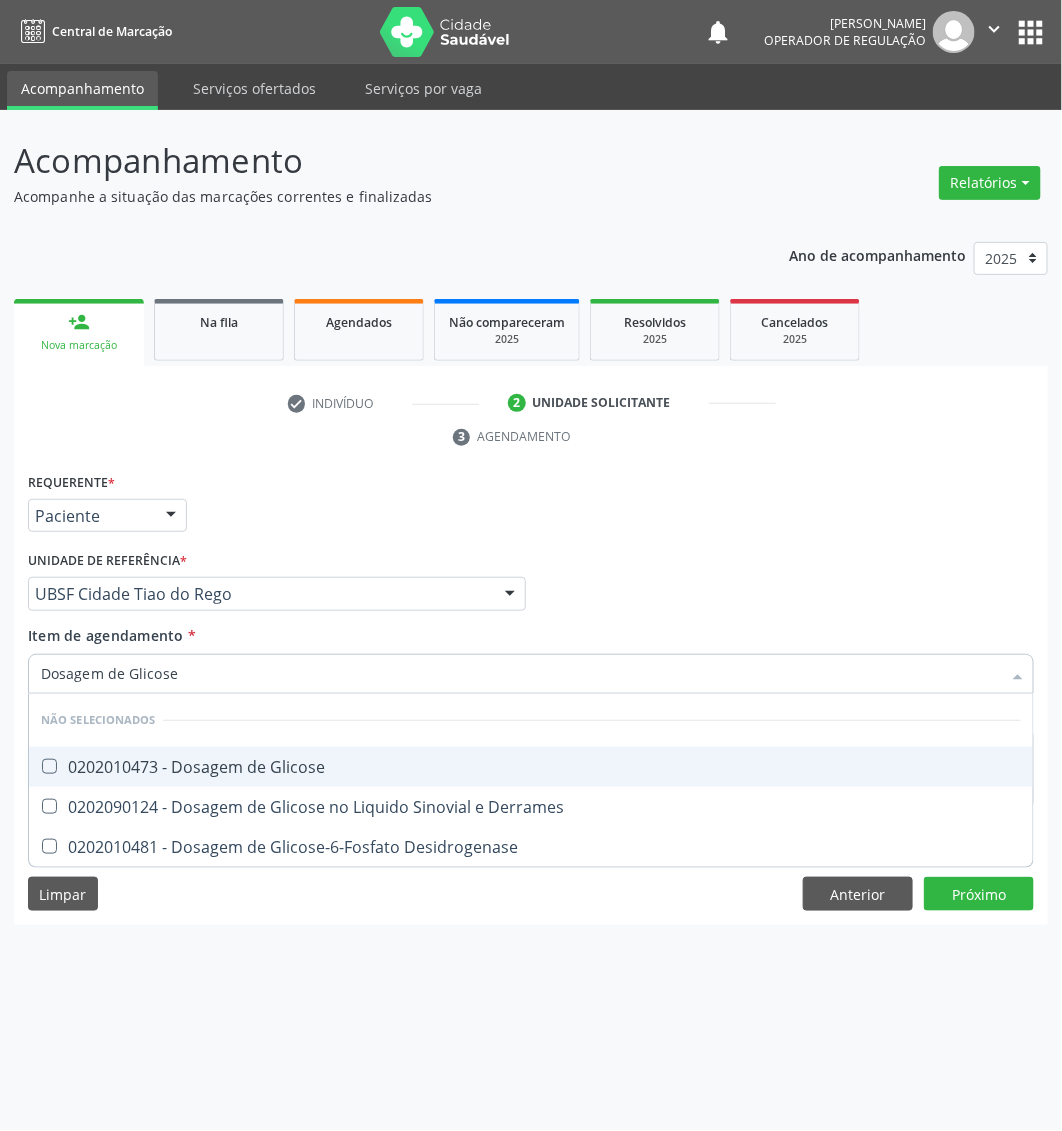 click on "0202010473 - Dosagem de Glicose" at bounding box center (531, 767) 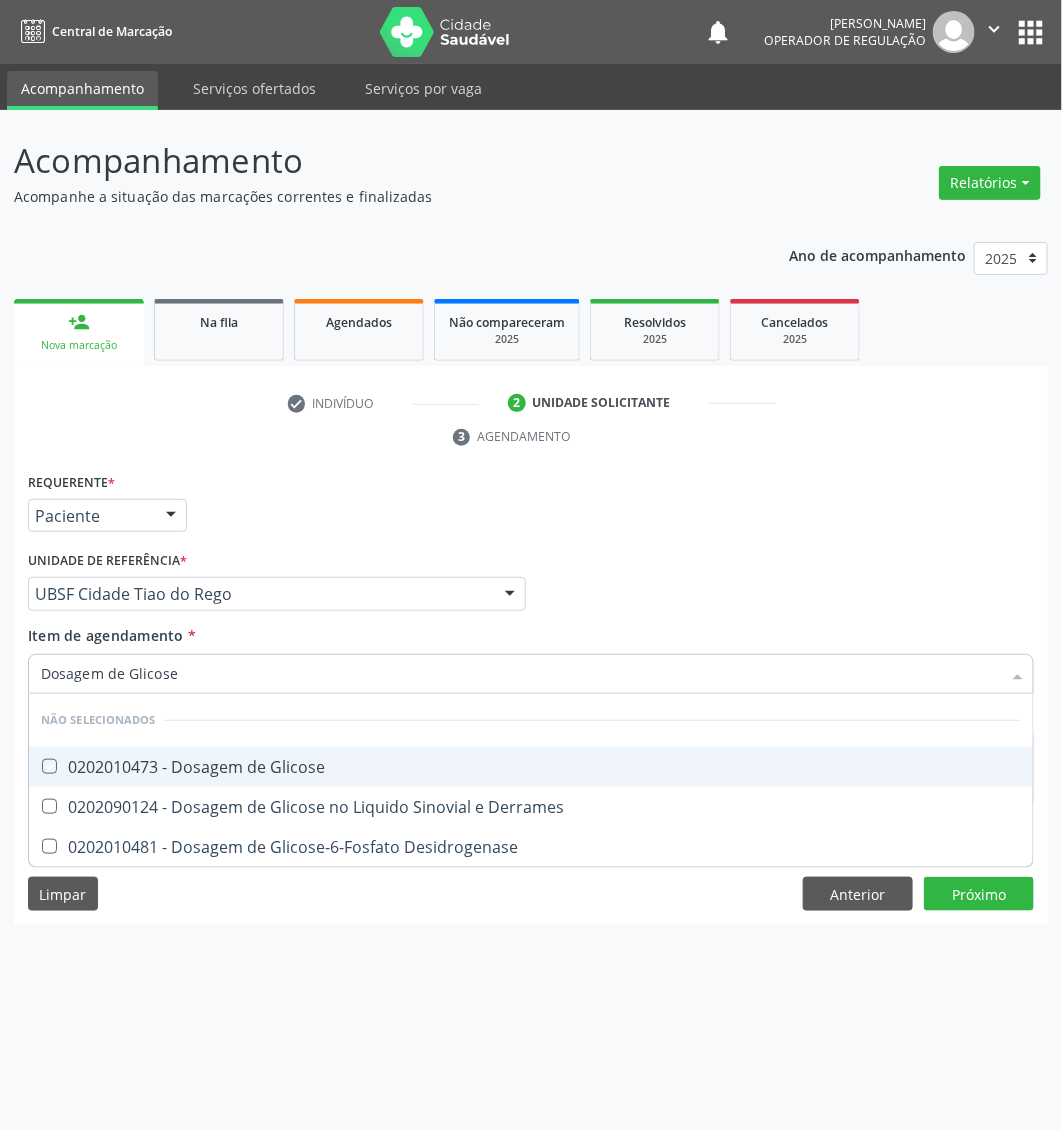 checkbox on "true" 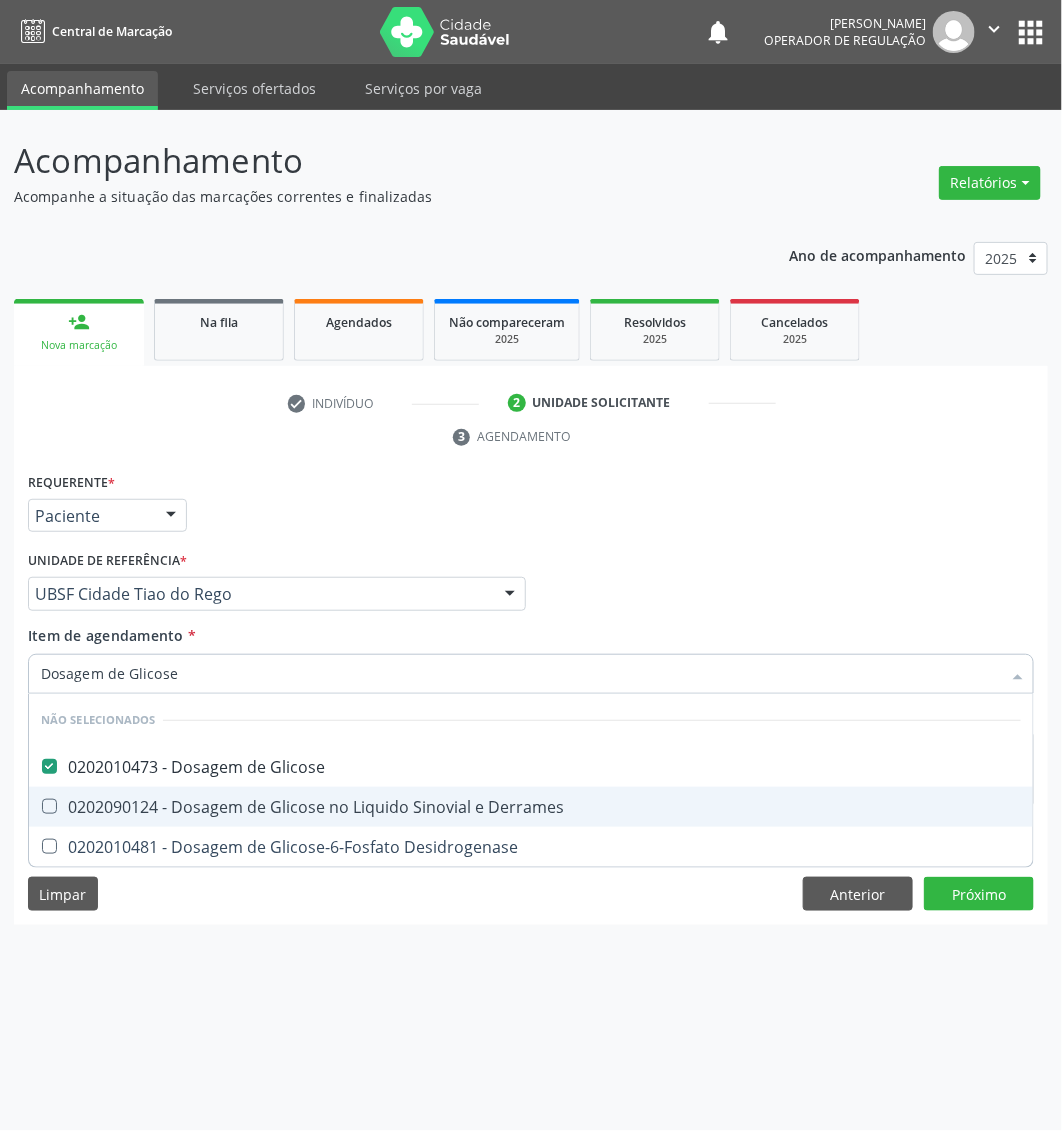 type on "Dosagem de Glicose" 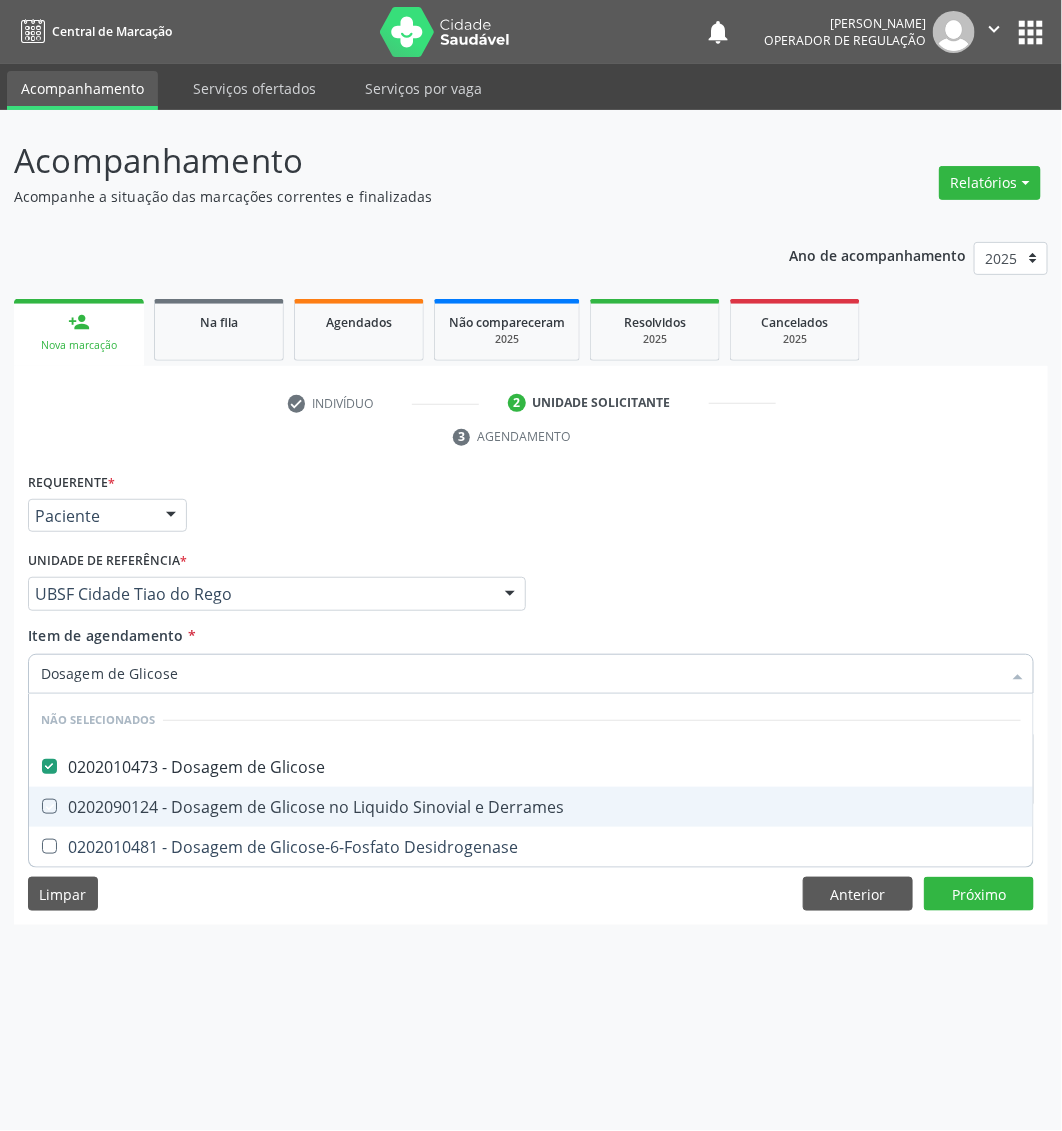 type 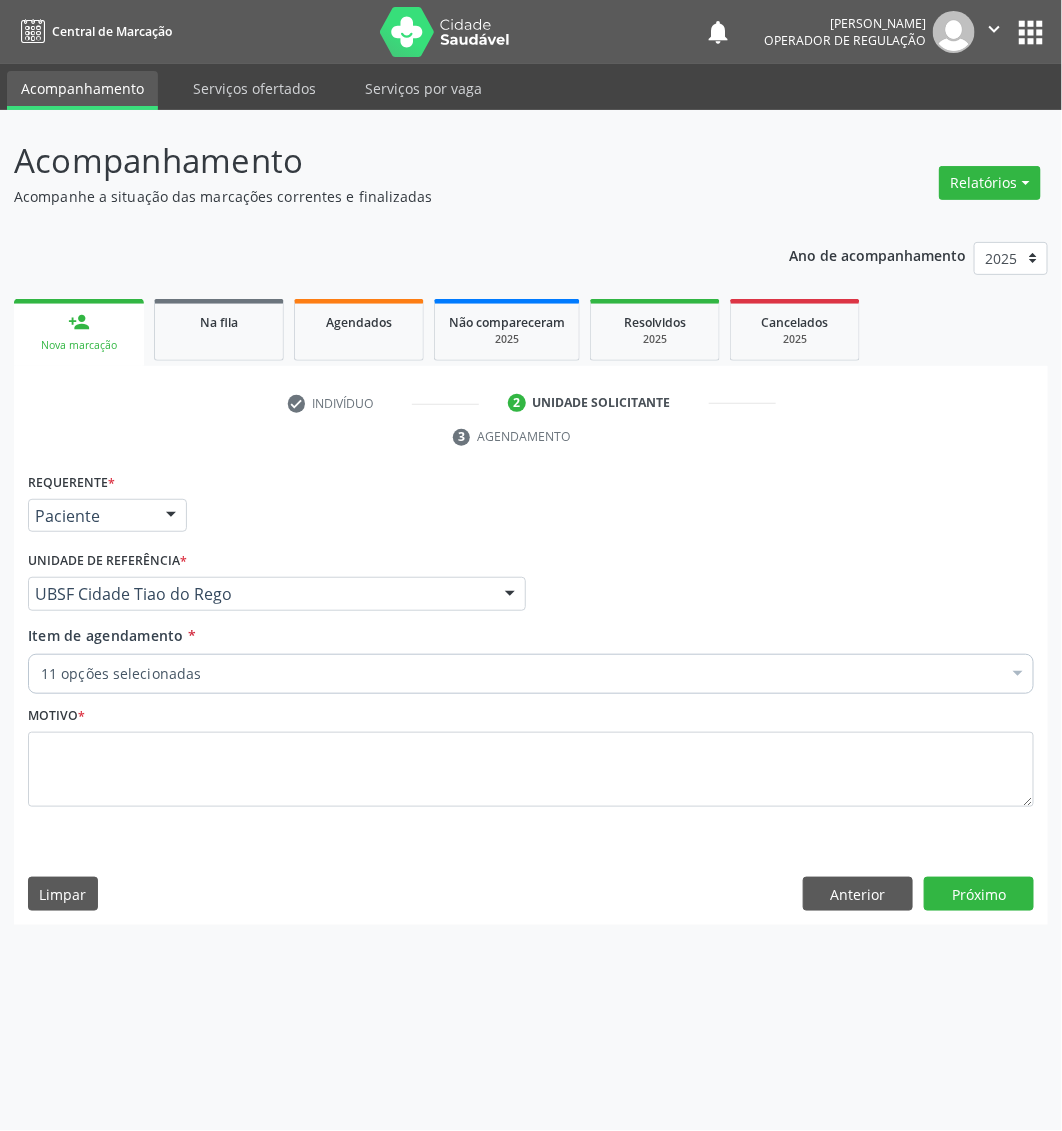 click on "Item de agendamento
*
11 opções selecionadas
Desfazer seleção
Selecionados
0202010317 - Dosagem de Creatinina
0202010767 - Dosagem de 25 Hidroxivitamina D
0202010120 - Dosagem de Acido Urico
0202010600 - Dosagem de Potassio
0202010643 - Dosagem de Transaminase Glutamico-Oxalacetica (Tgo)
0202010651 - Dosagem de Transaminase Glutamico-Piruvica (Tgp)
0202010678 - Dosagem de Triglicerideos
0202010694 - Dosagem de Ureia
0202010708 - Dosagem de Vitamina B12
0202050017 - Analise de Caracteres Fisicos, Elementos e Sedimento da Urina
0202010473 - Dosagem de Glicose
Não selecionados
0604320140 - Abatacepte 125 Mg Injetável (Por Seringa Preenchida)
0604320124 - Abatacepte 250 Mg Injetável (Por Frasco Ampola).
0603050018 - Abciximabe" at bounding box center [531, 656] 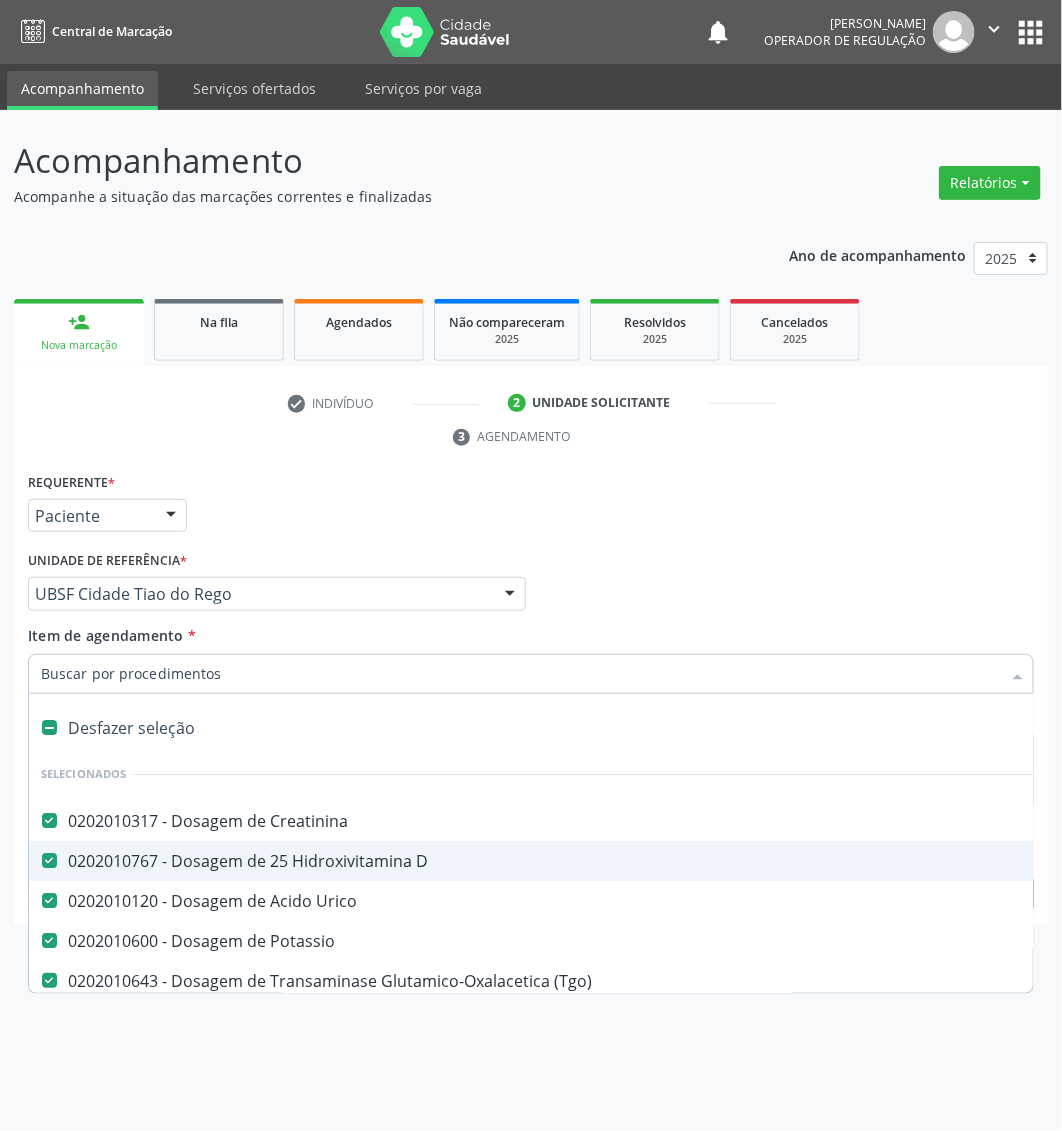 paste on "Dosagem de Colesterol Hdl" 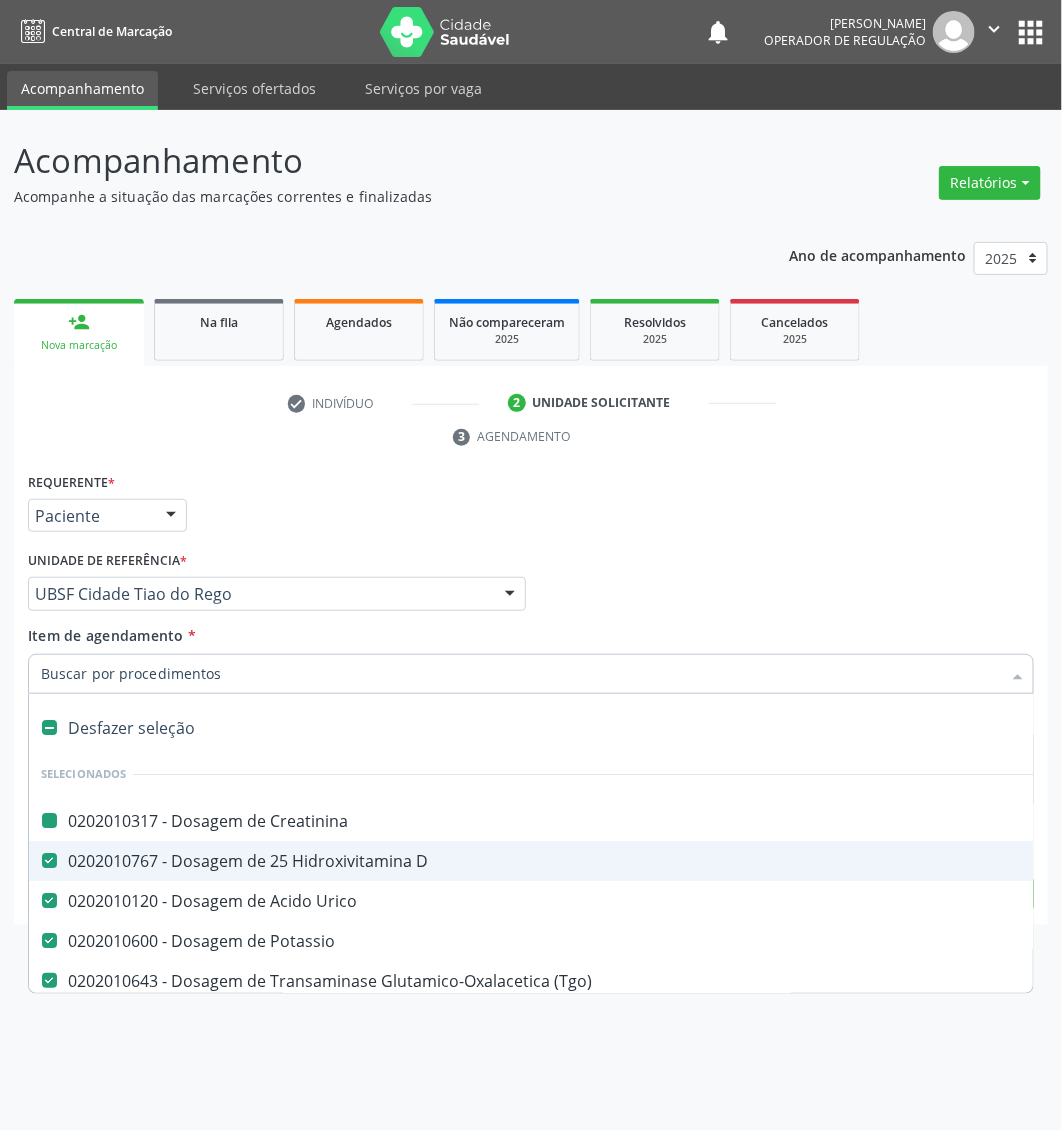 type on "Dosagem de Colesterol Hdl" 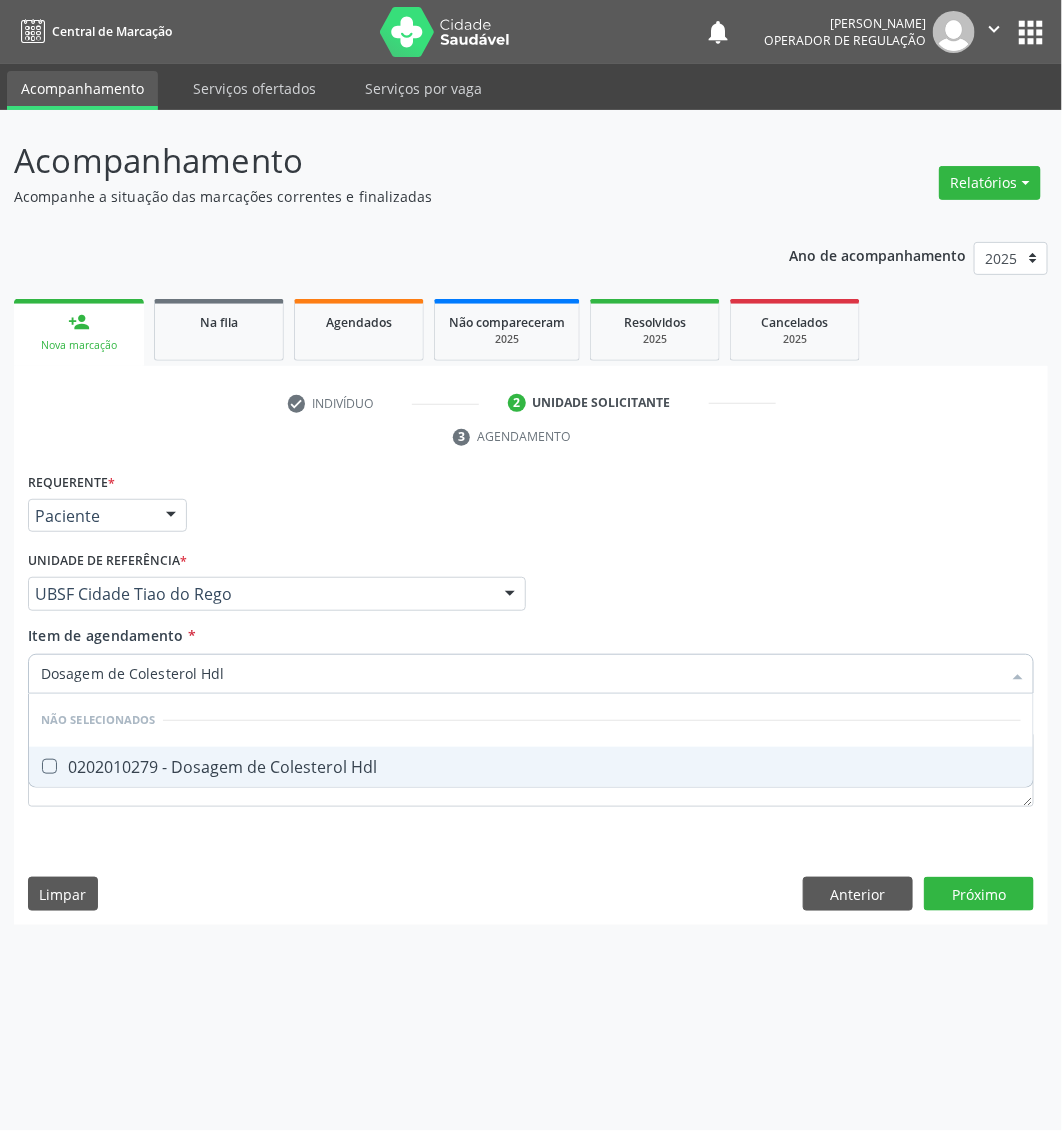 click on "0202010279 - Dosagem de Colesterol Hdl" at bounding box center [531, 767] 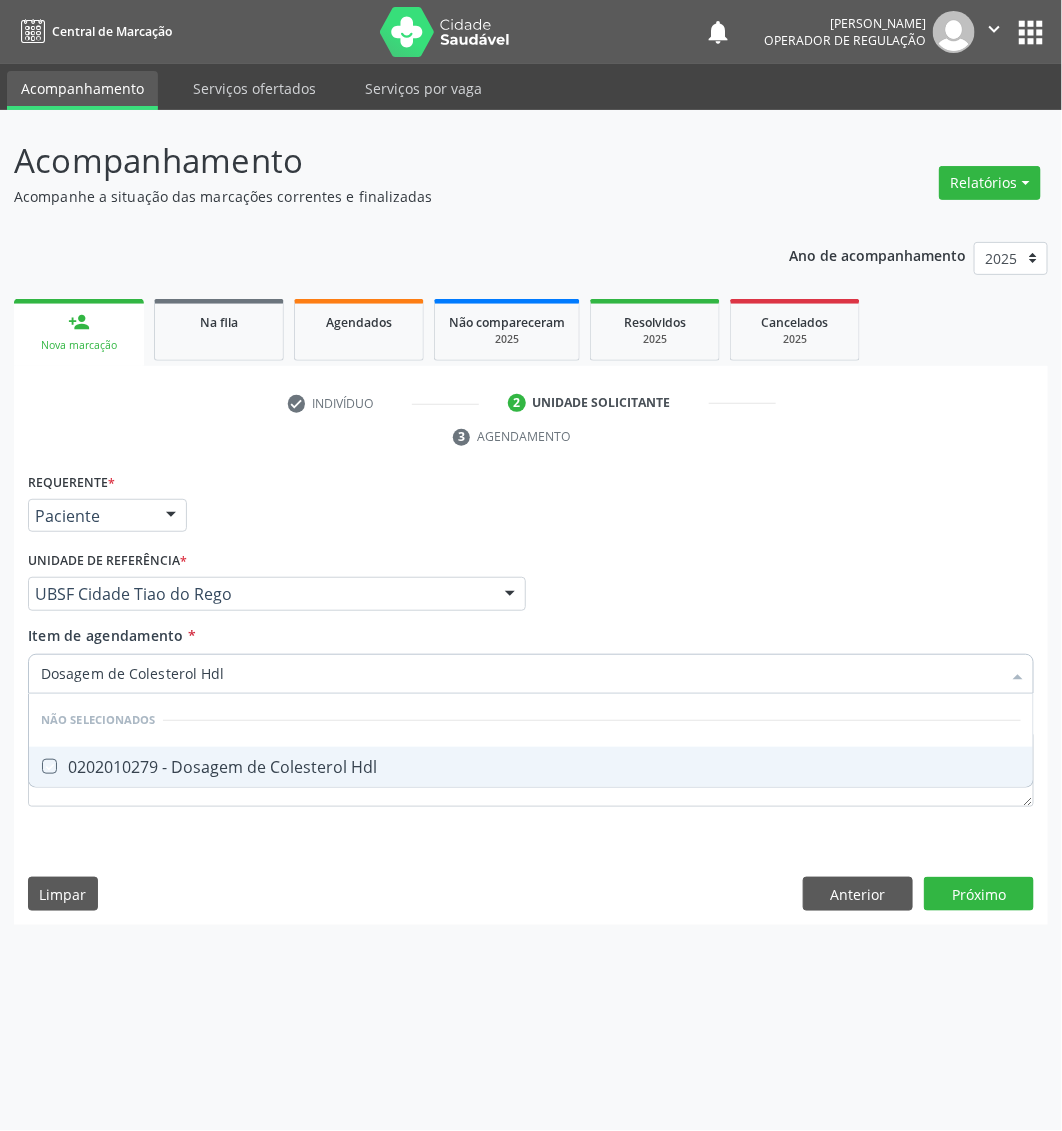 checkbox on "true" 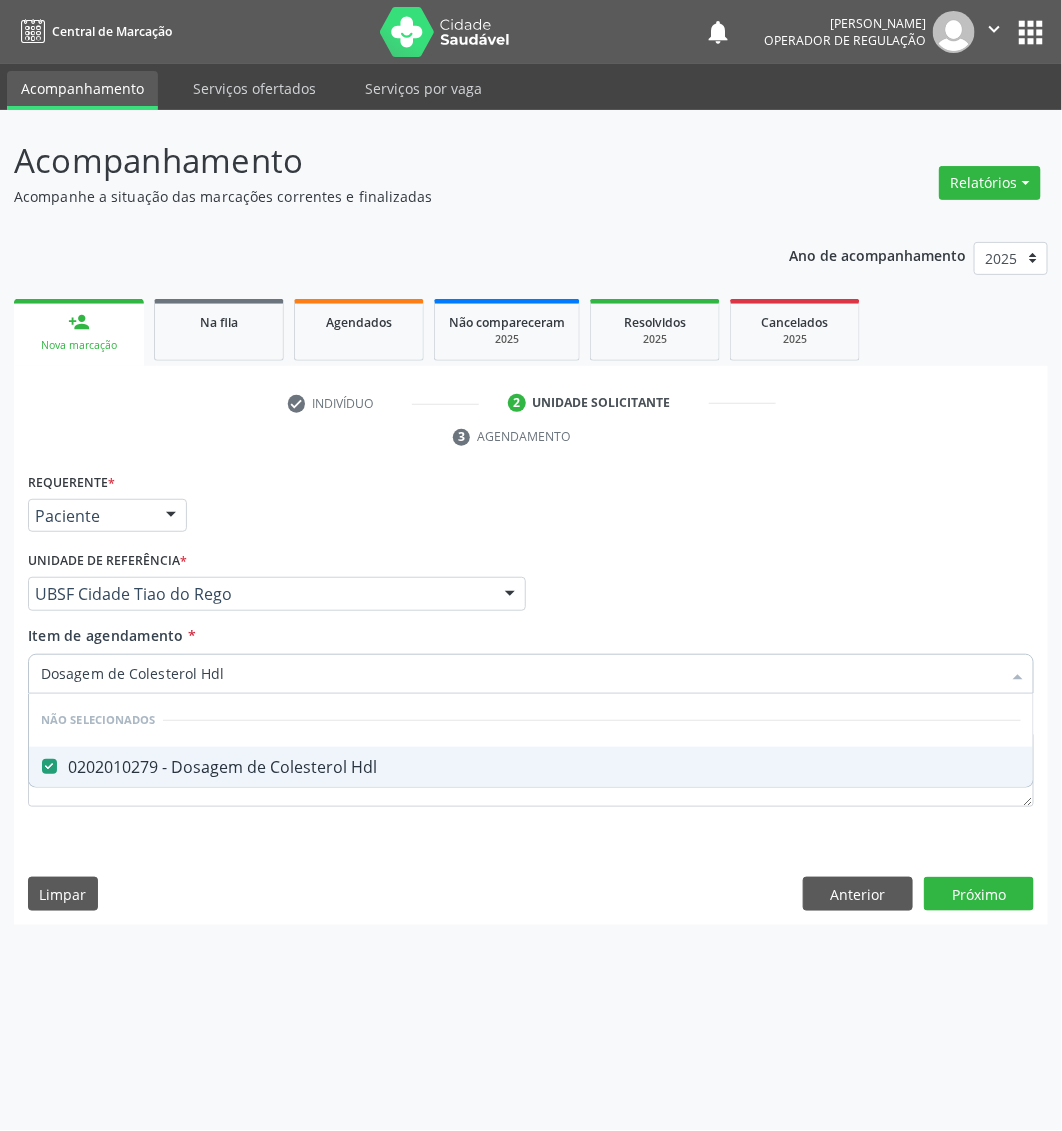 click on "Dosagem de Colesterol Hdl" at bounding box center (521, 674) 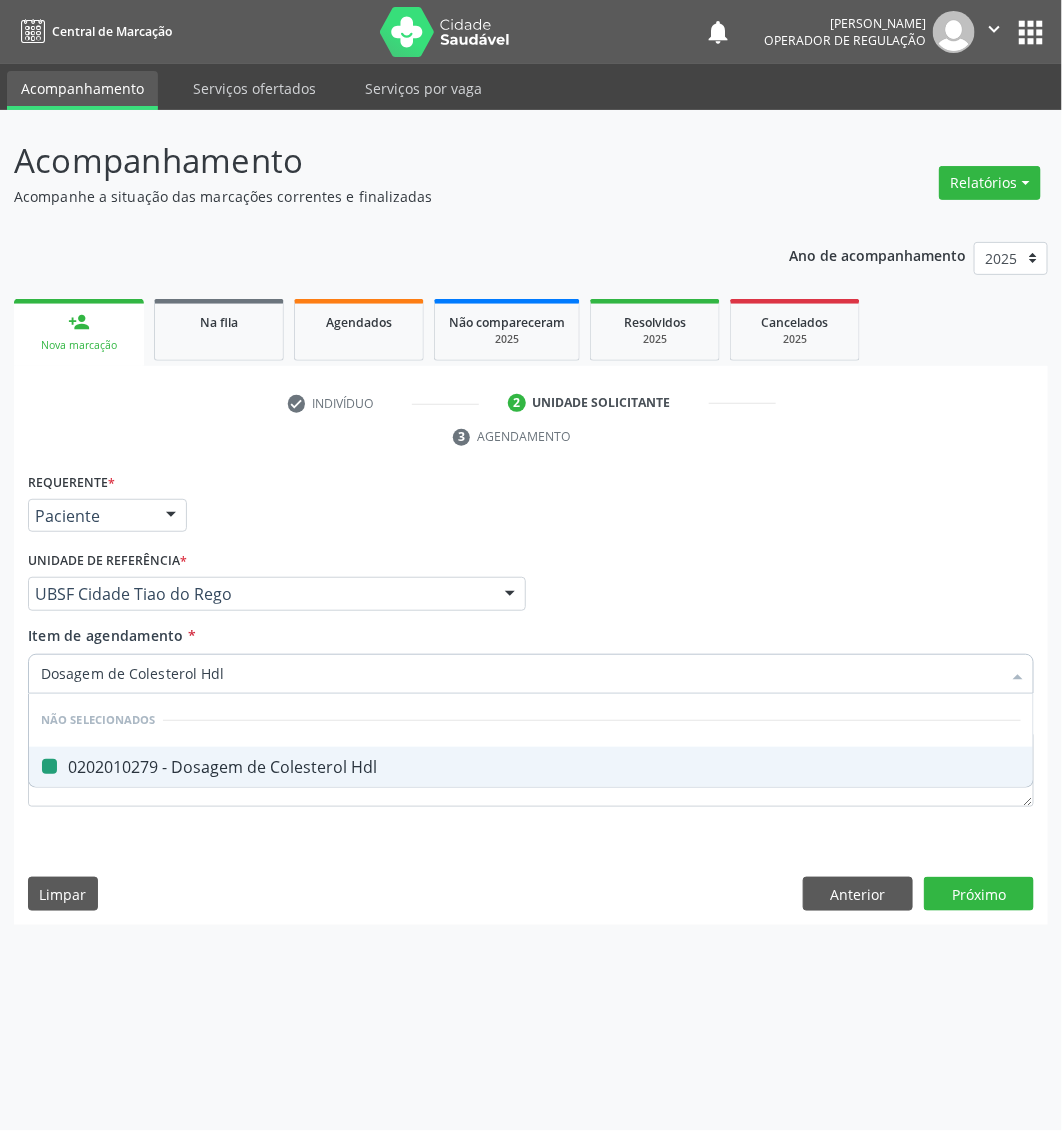 type on "Dosagem de Colesterol ldl" 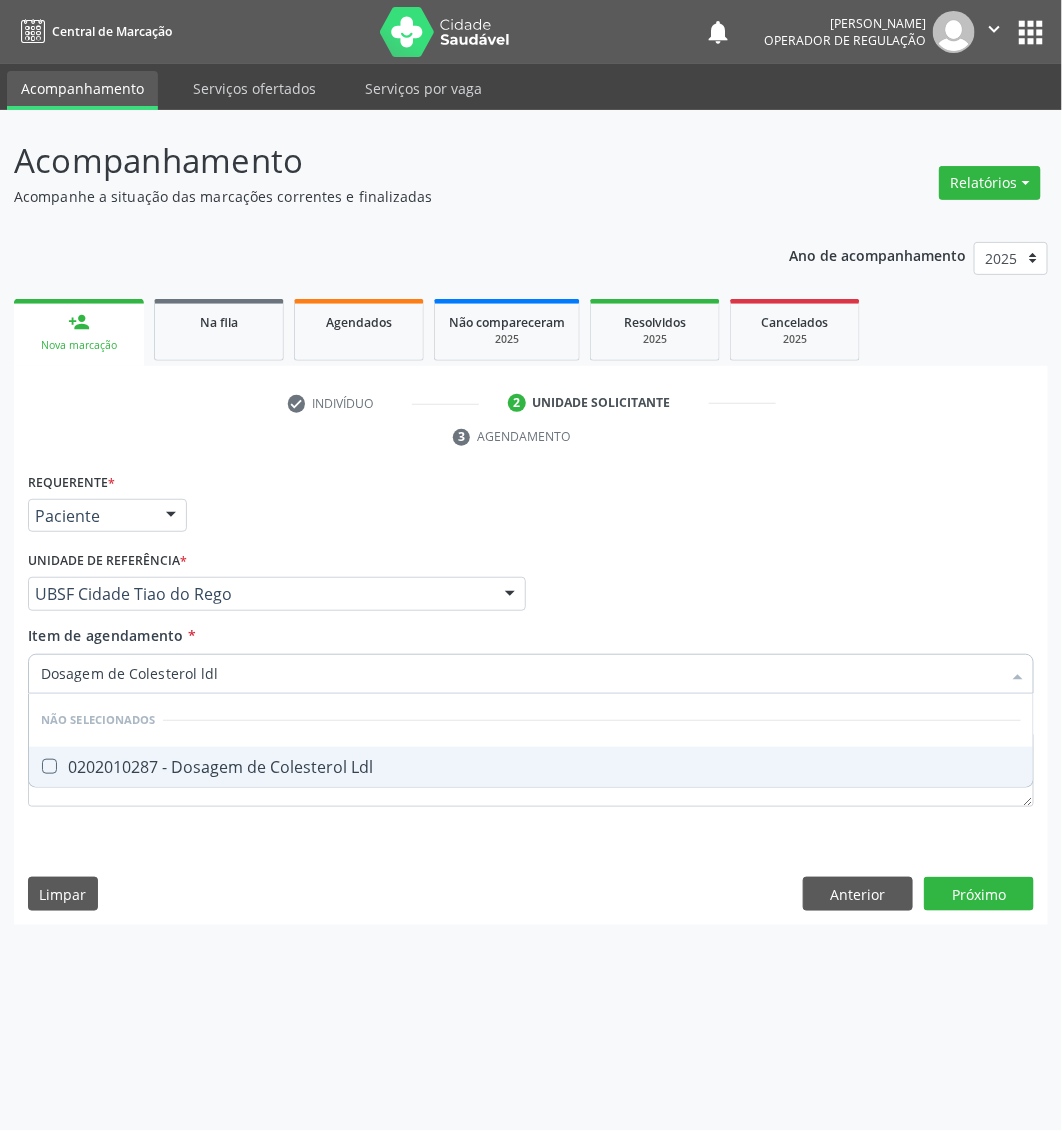 click on "0202010287 - Dosagem de Colesterol Ldl" at bounding box center [531, 767] 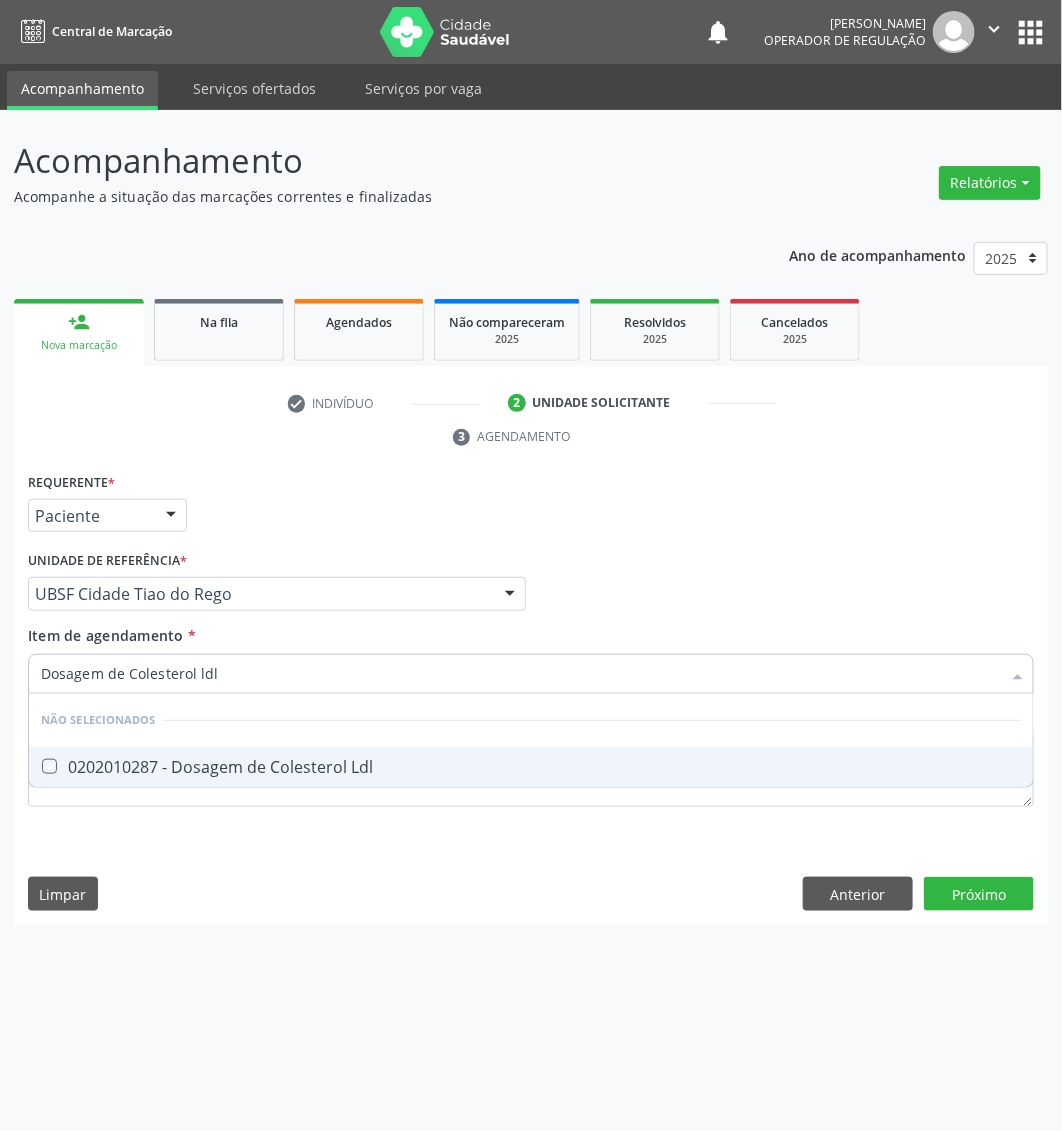checkbox on "true" 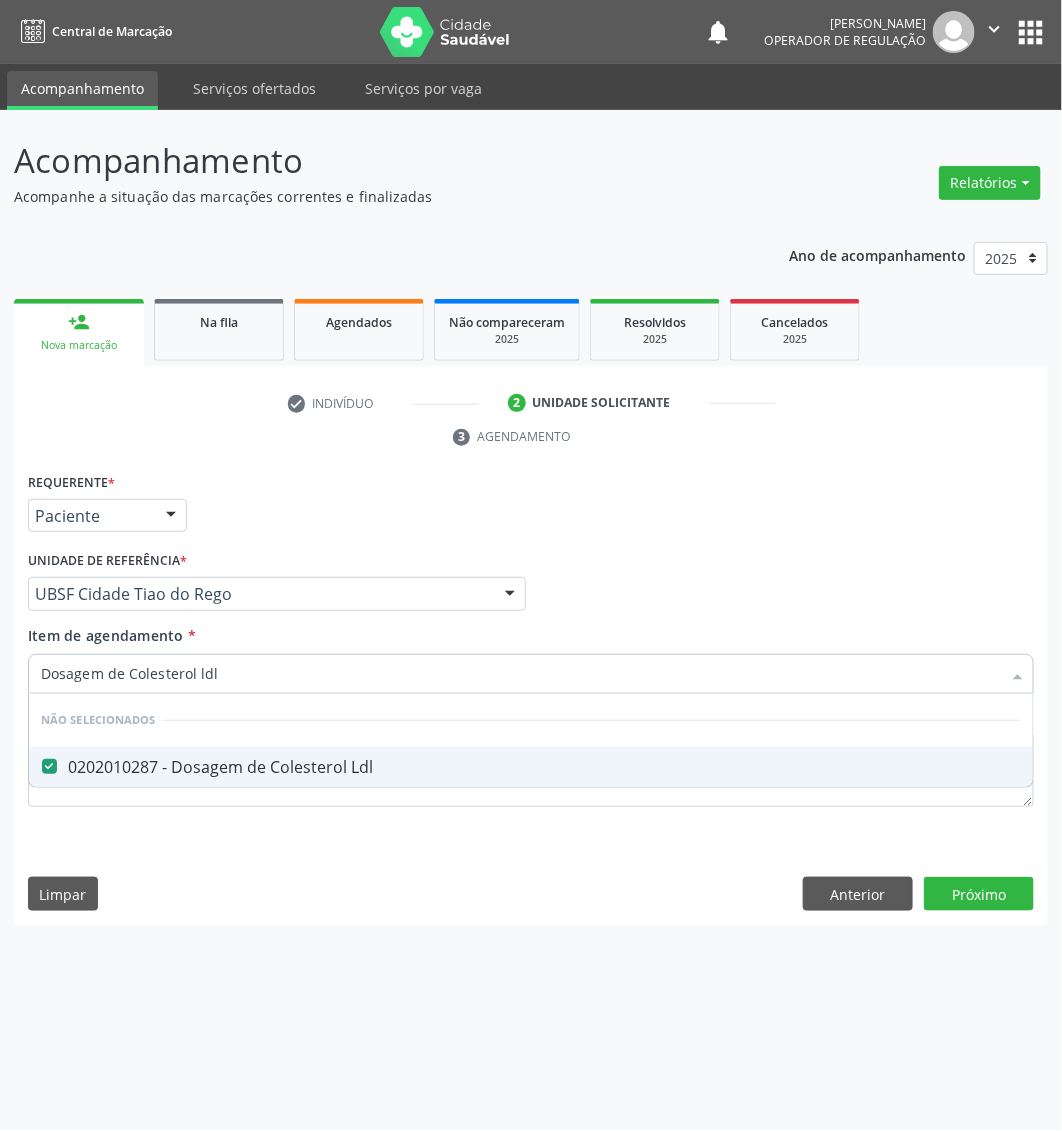 type on "Dosagem de Colesterol ldl" 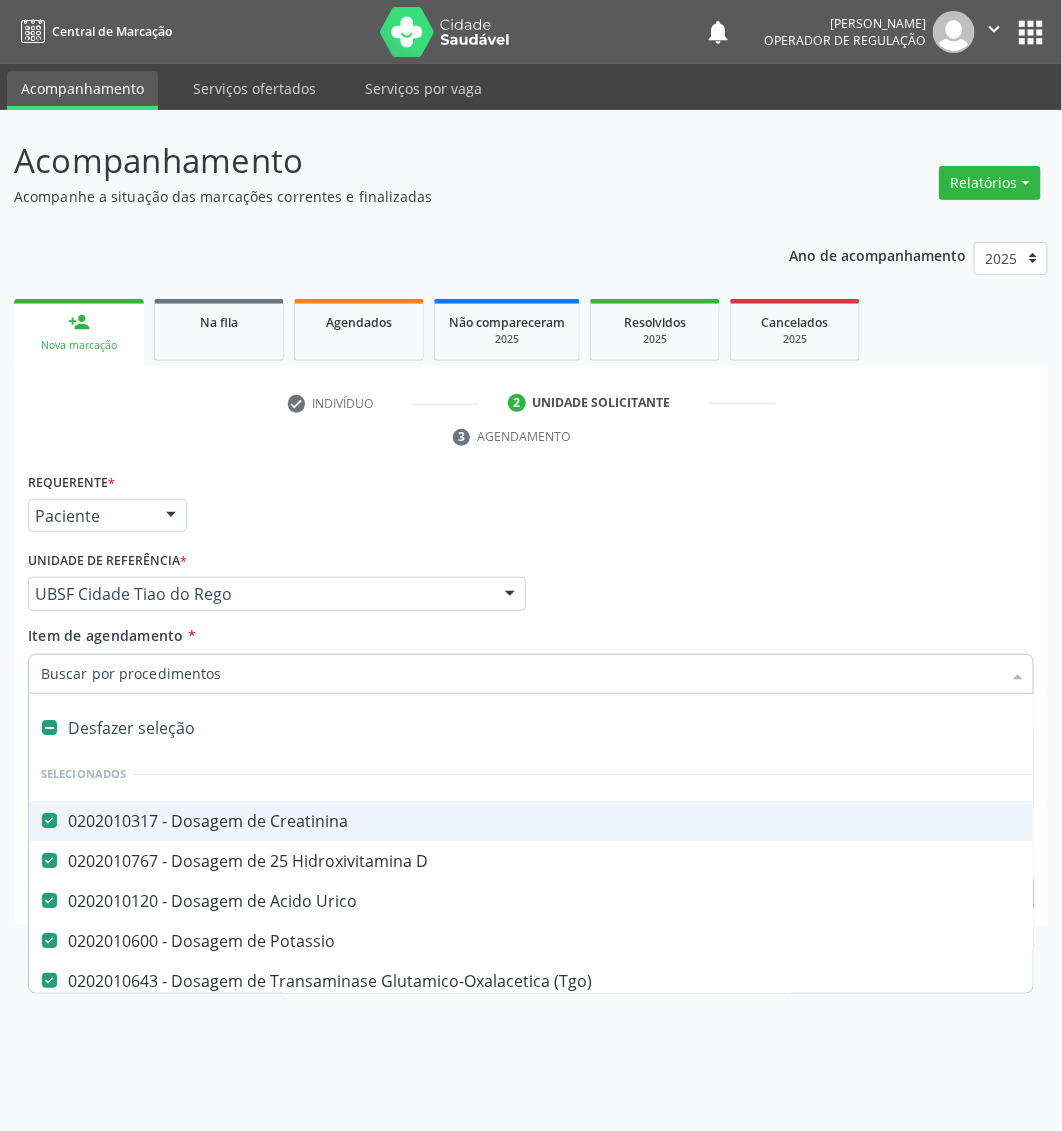 paste on "Hemograma Completo" 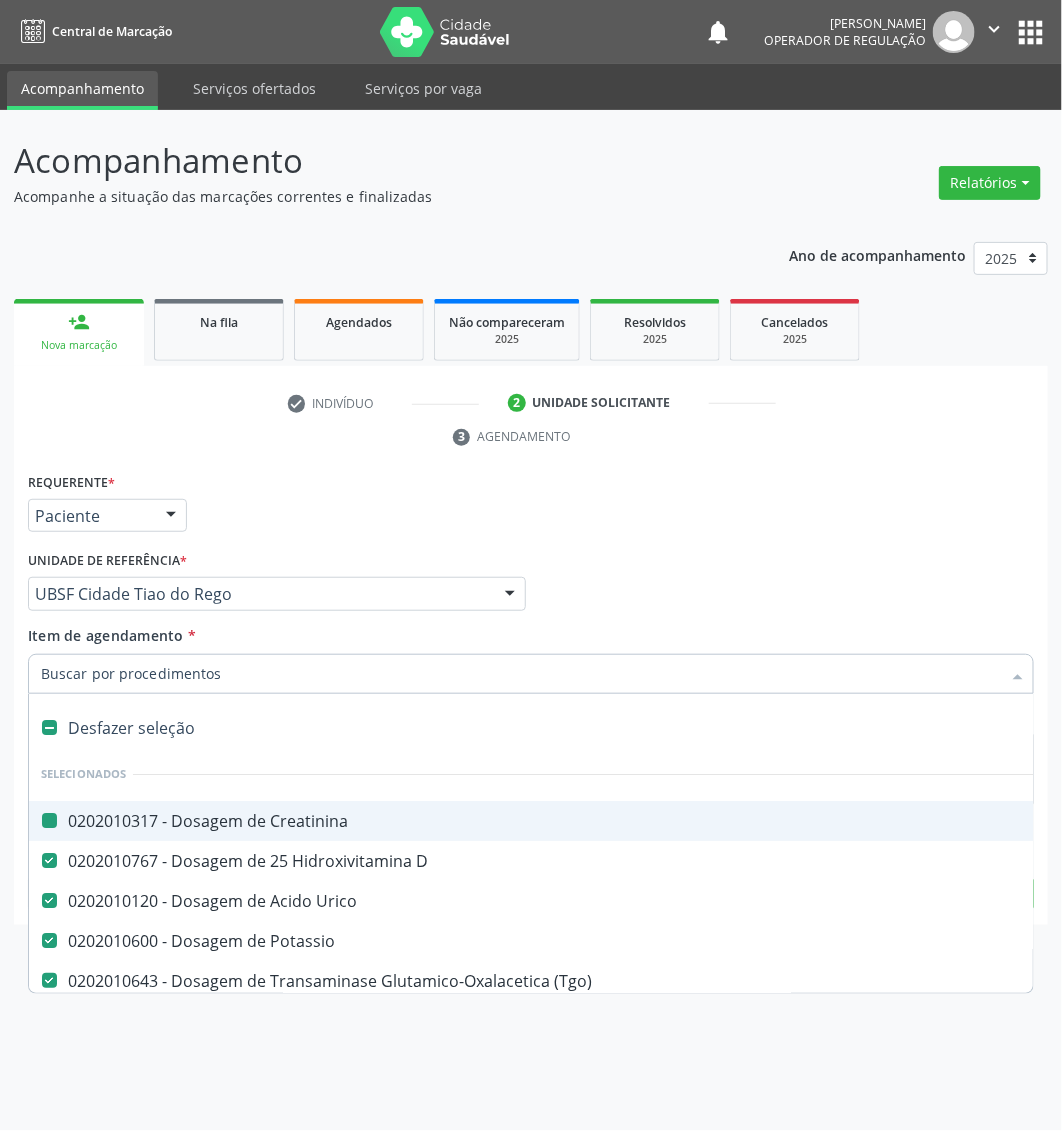 type on "Hemograma Completo" 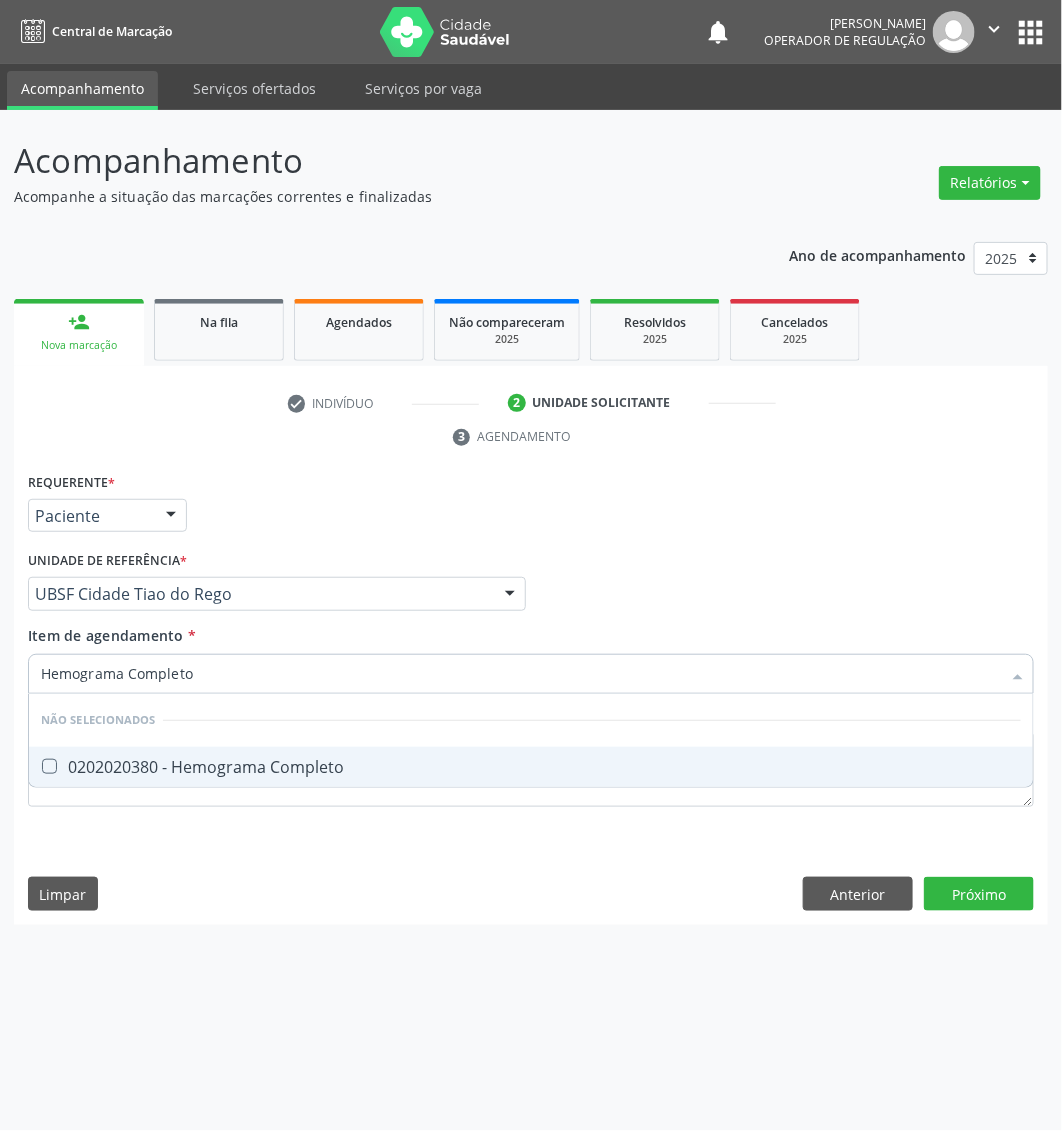 click on "0202020380 - Hemograma Completo" at bounding box center [531, 767] 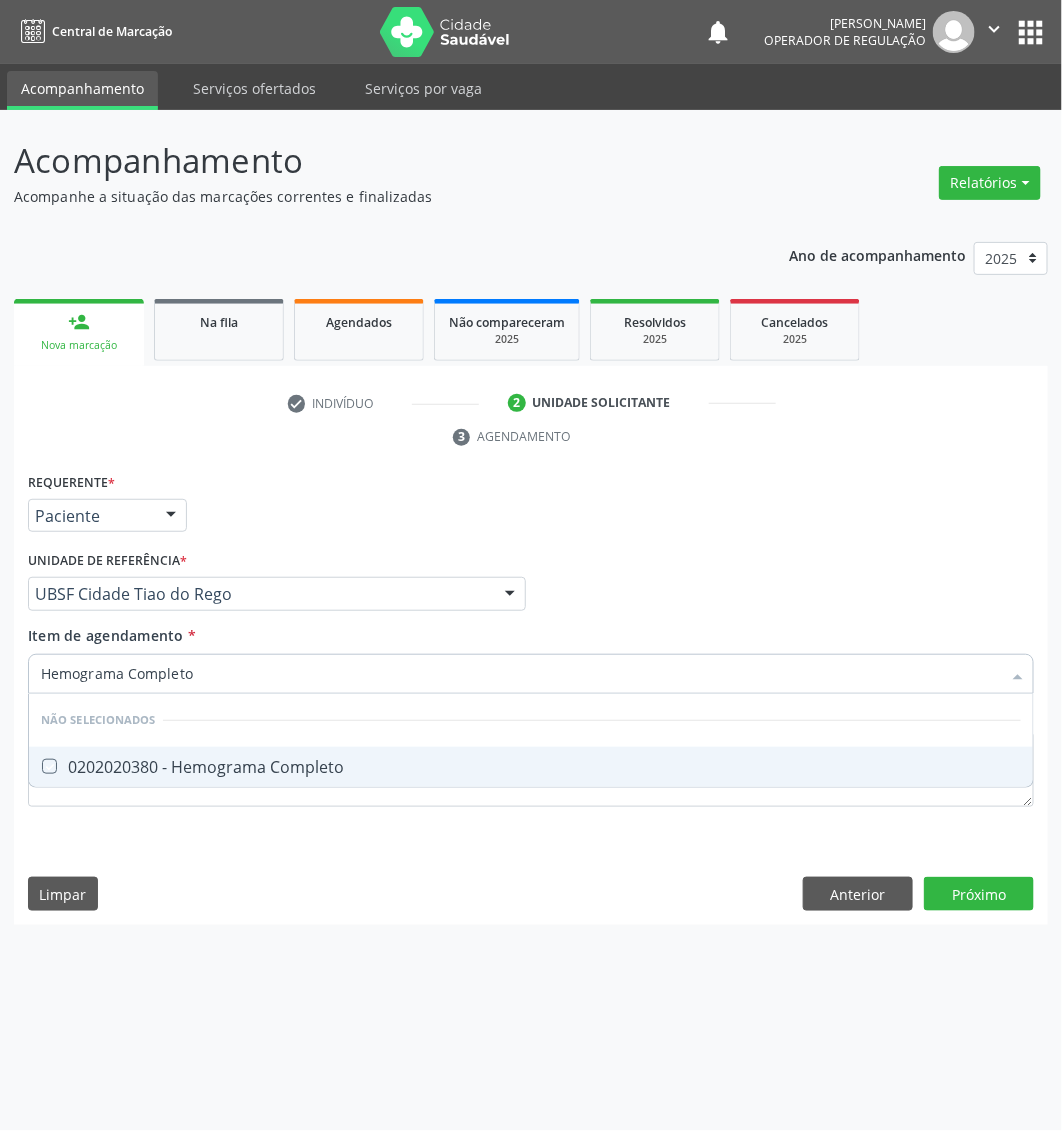 checkbox on "true" 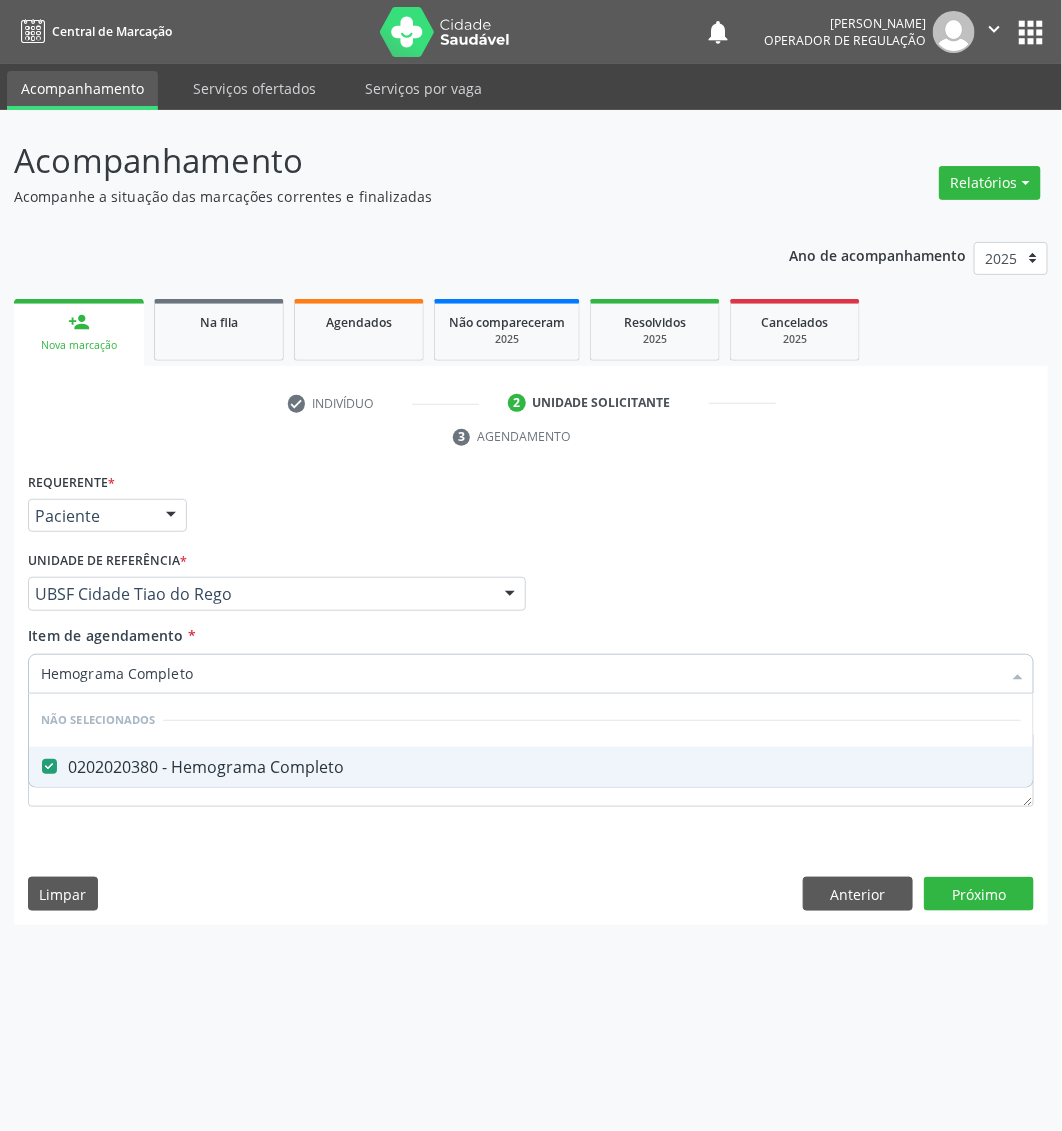 type on "Hemograma Completo" 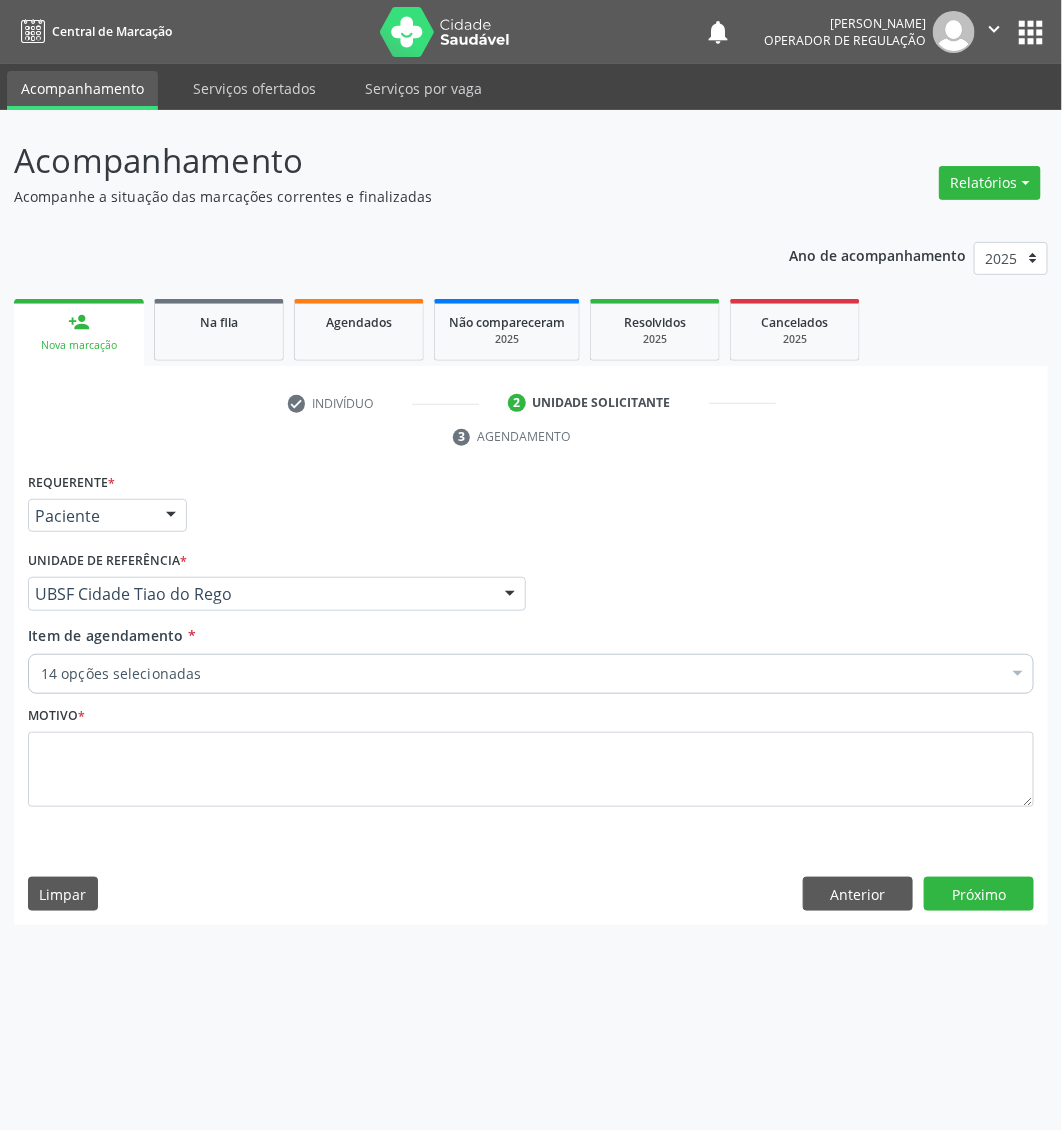 paste on "Dosagem de Hemoglobina Glicosilada" 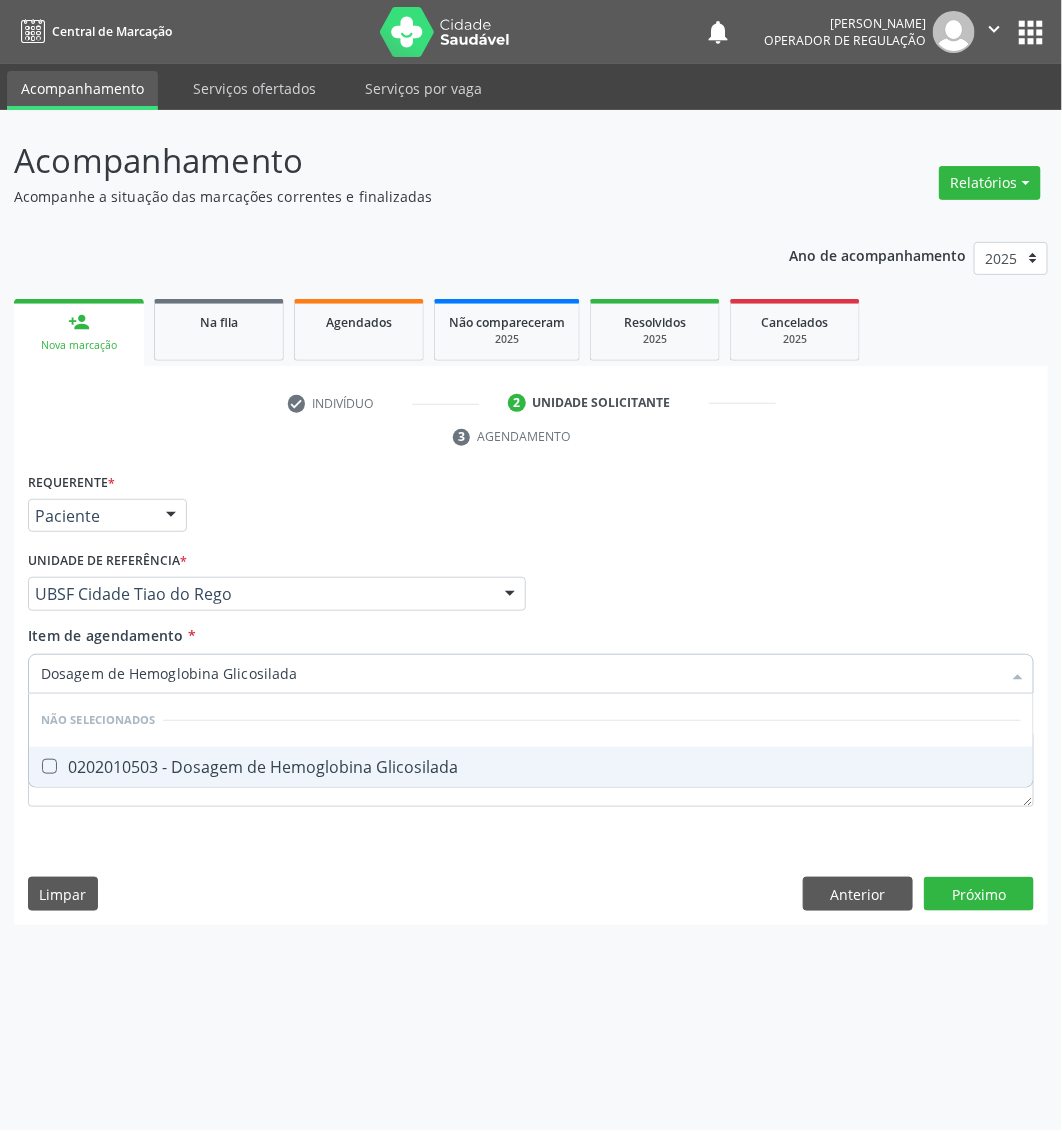 click on "0202010503 - Dosagem de Hemoglobina Glicosilada" at bounding box center [531, 767] 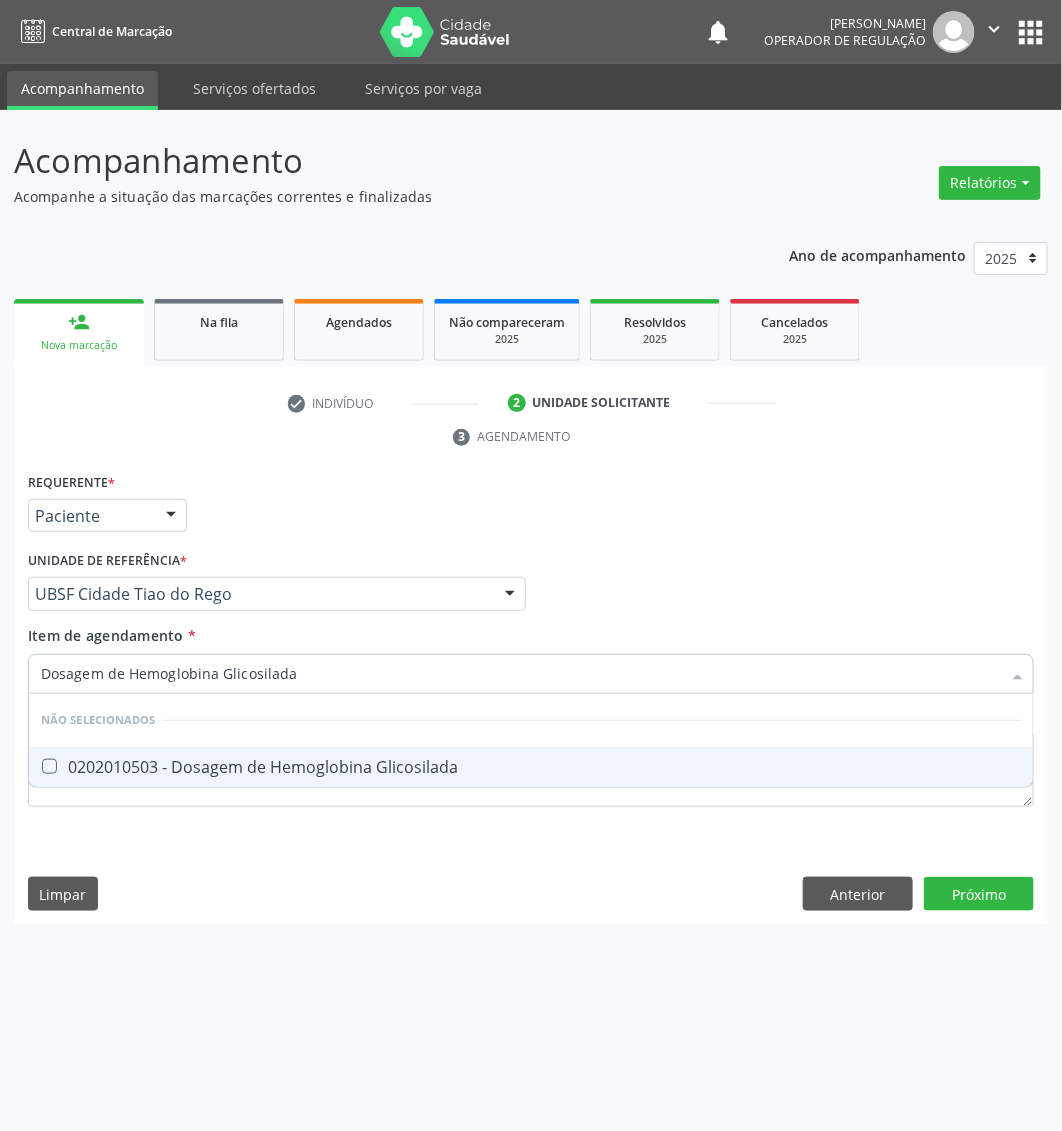 checkbox on "true" 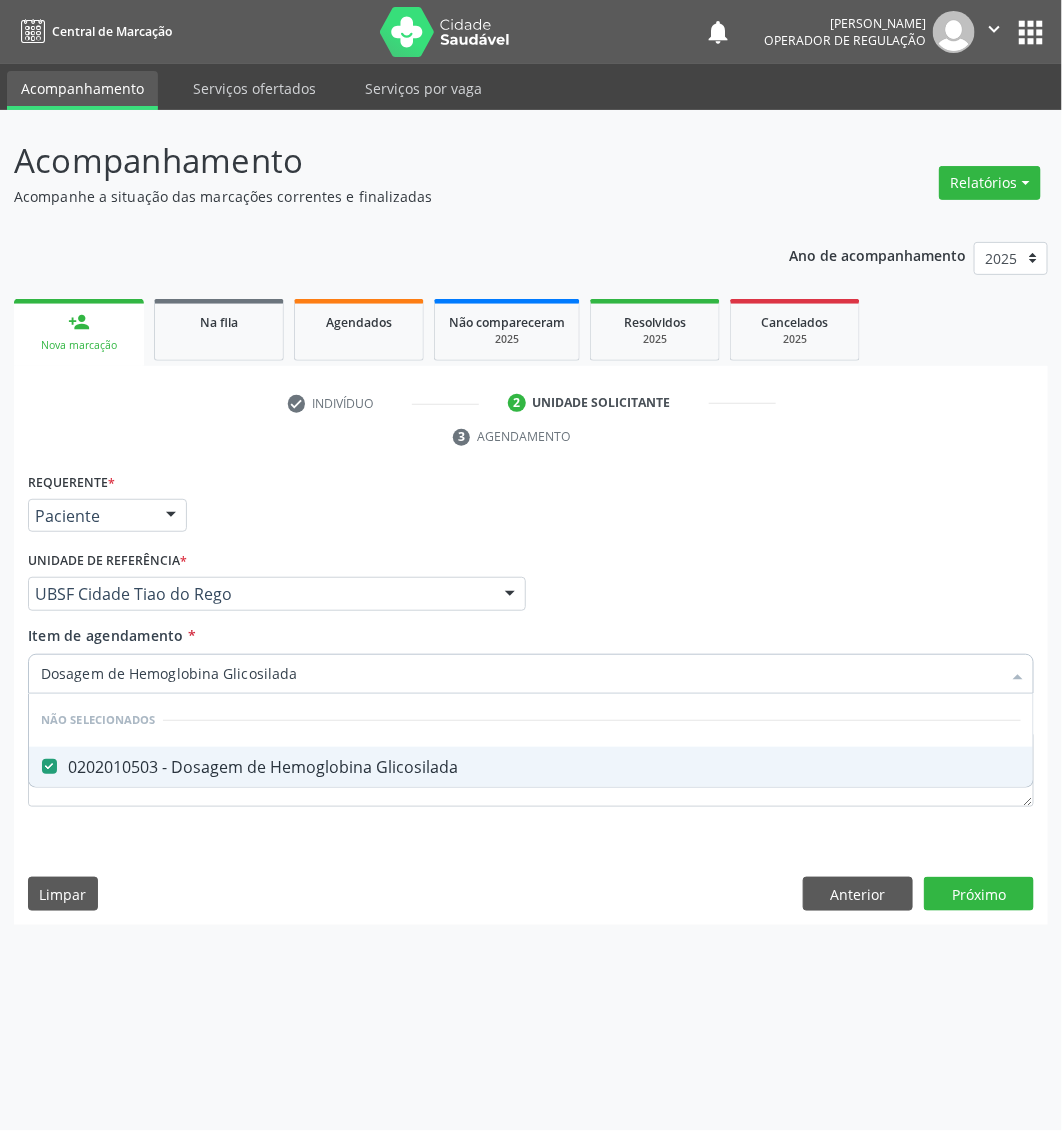 click on "Dosagem de Hemoglobina Glicosilada" at bounding box center [521, 674] 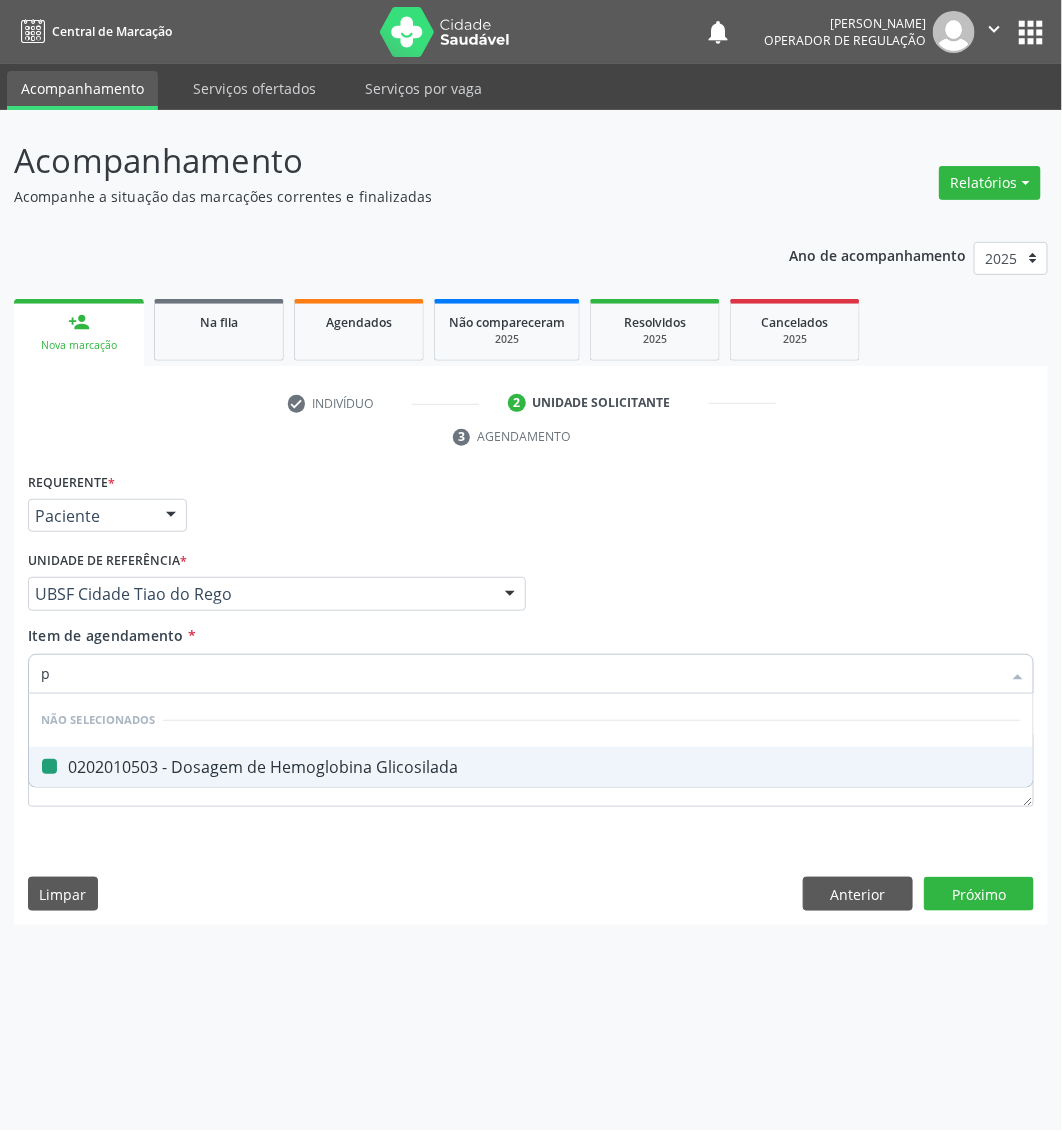 type on "ps" 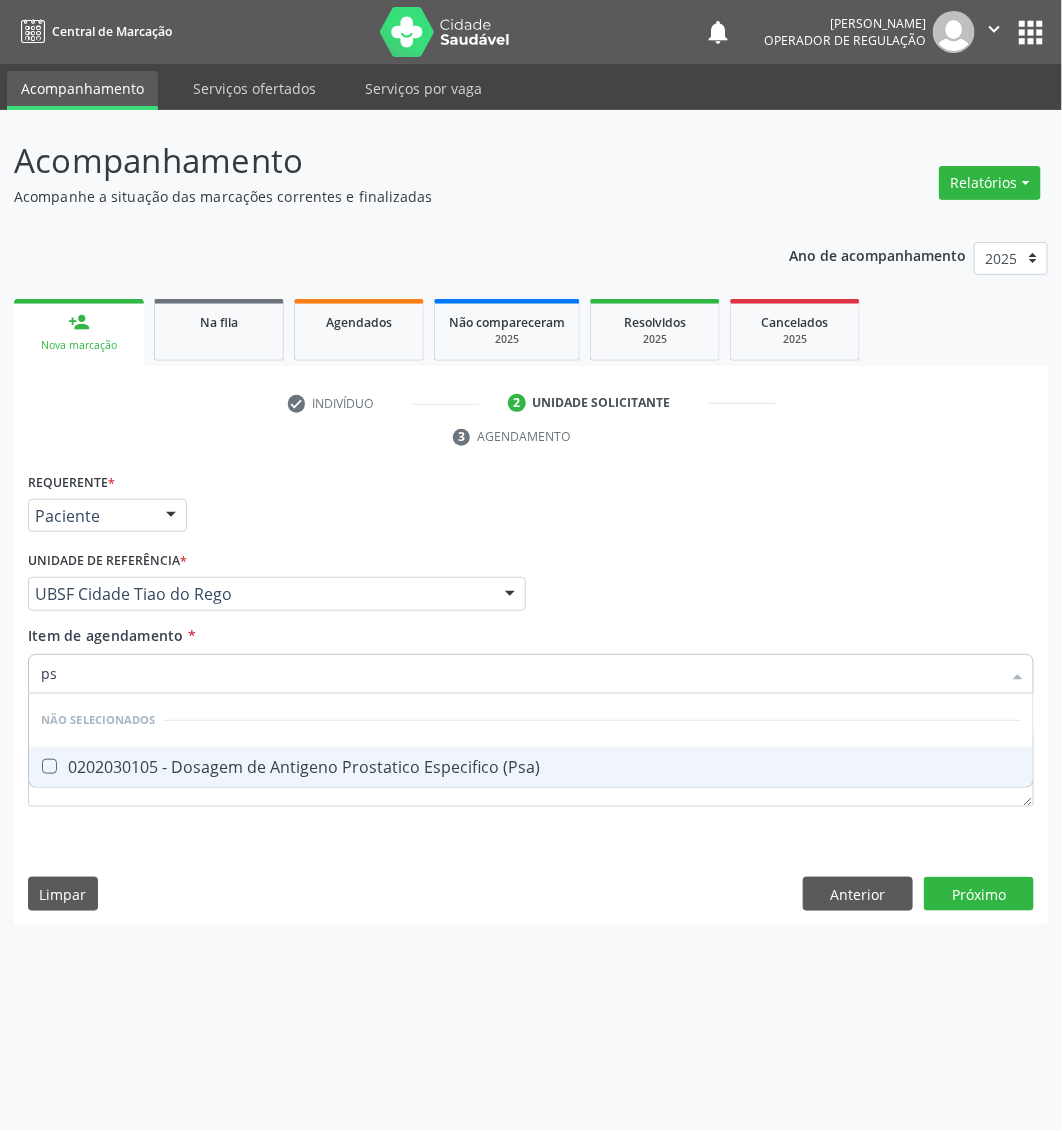 type on "psa" 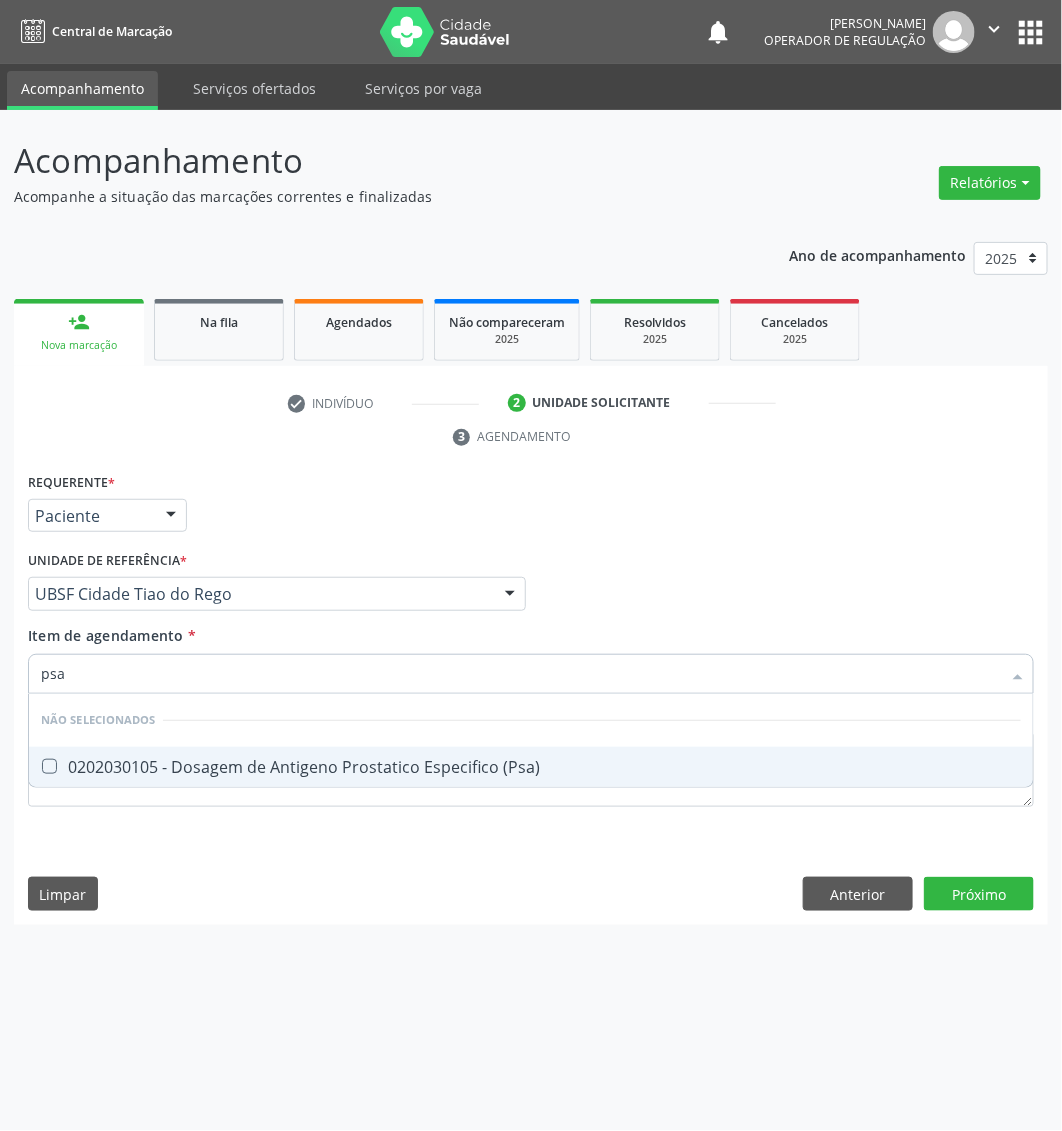 click on "0202030105 - Dosagem de Antigeno Prostatico Especifico (Psa)" at bounding box center (531, 767) 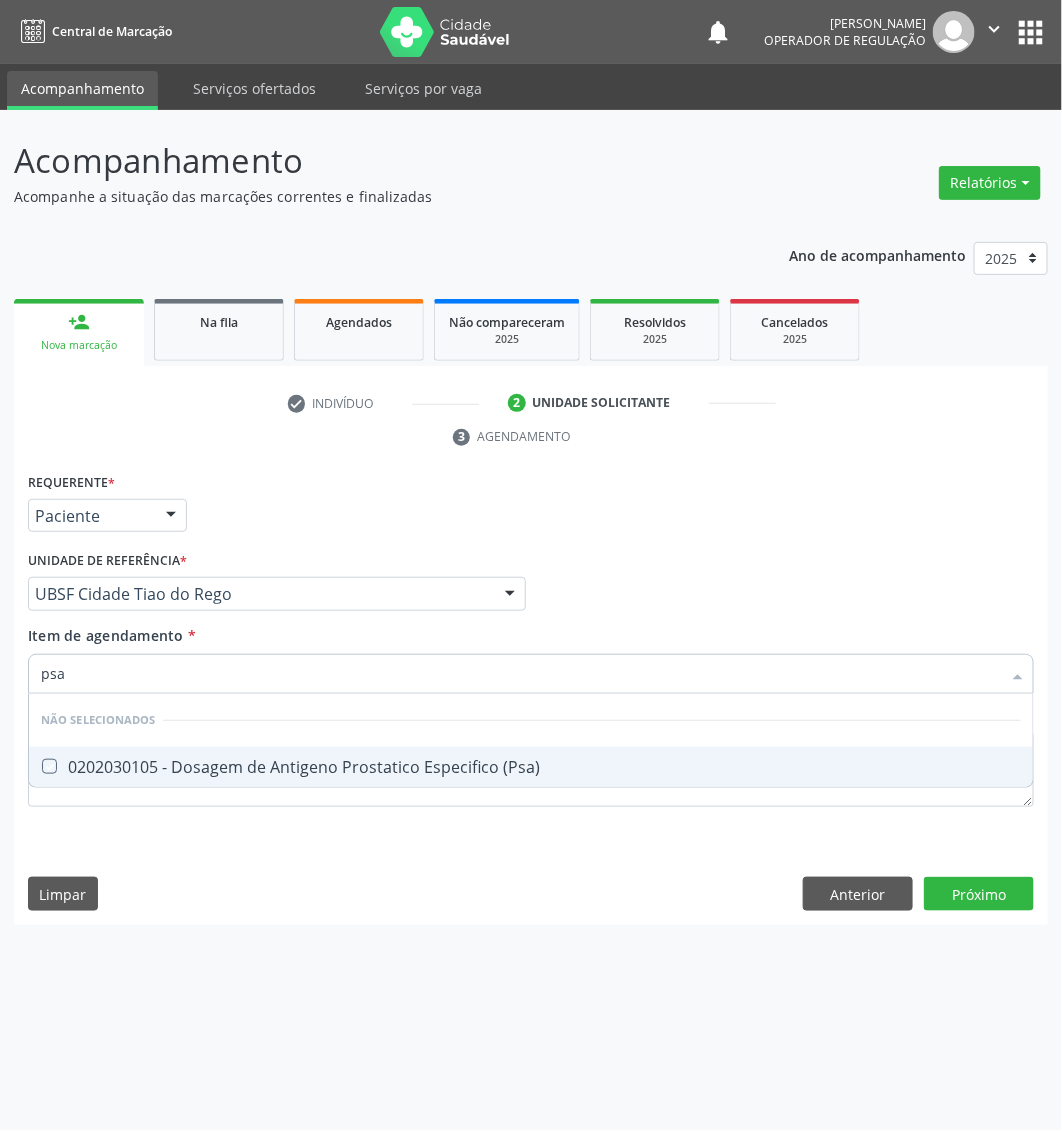 checkbox on "true" 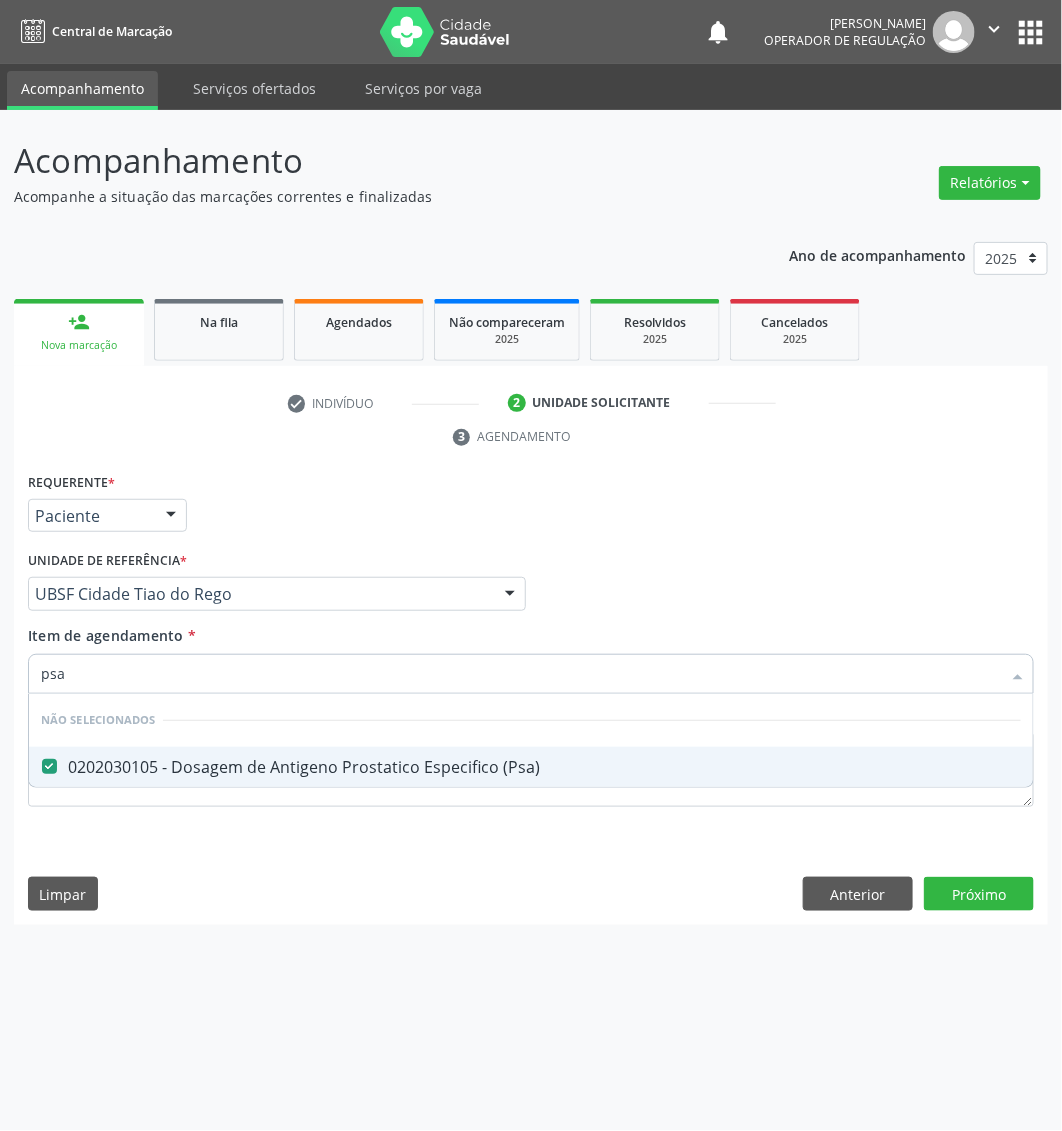 click on "Requerente
*
Paciente         Médico(a)   Enfermeiro(a)   Paciente
Nenhum resultado encontrado para: "   "
Não há nenhuma opção para ser exibida.
UF
PB         PB
Nenhum resultado encontrado para: "   "
Não há nenhuma opção para ser exibida.
Município
[GEOGRAPHIC_DATA]   Queimadas
Nenhum resultado encontrado para: "   "
Não há nenhuma opção para ser exibida.
Médico Solicitante
Por favor, selecione a Unidade de Atendimento primeiro
Nenhum resultado encontrado para: "   "
Não há nenhuma opção para ser exibida.
Unidade de referência
*
UBSF Cidade Tiao do Rego         UBSF Ligeiro II   UBSF Saulo Leal [PERSON_NAME]   UBSF Castanho   UBSF [GEOGRAPHIC_DATA]   UBSF Ze Velho   UBSF Boa Vista   UBSF Olho Dagua Salgado   UBSF Zumbi" at bounding box center [531, 652] 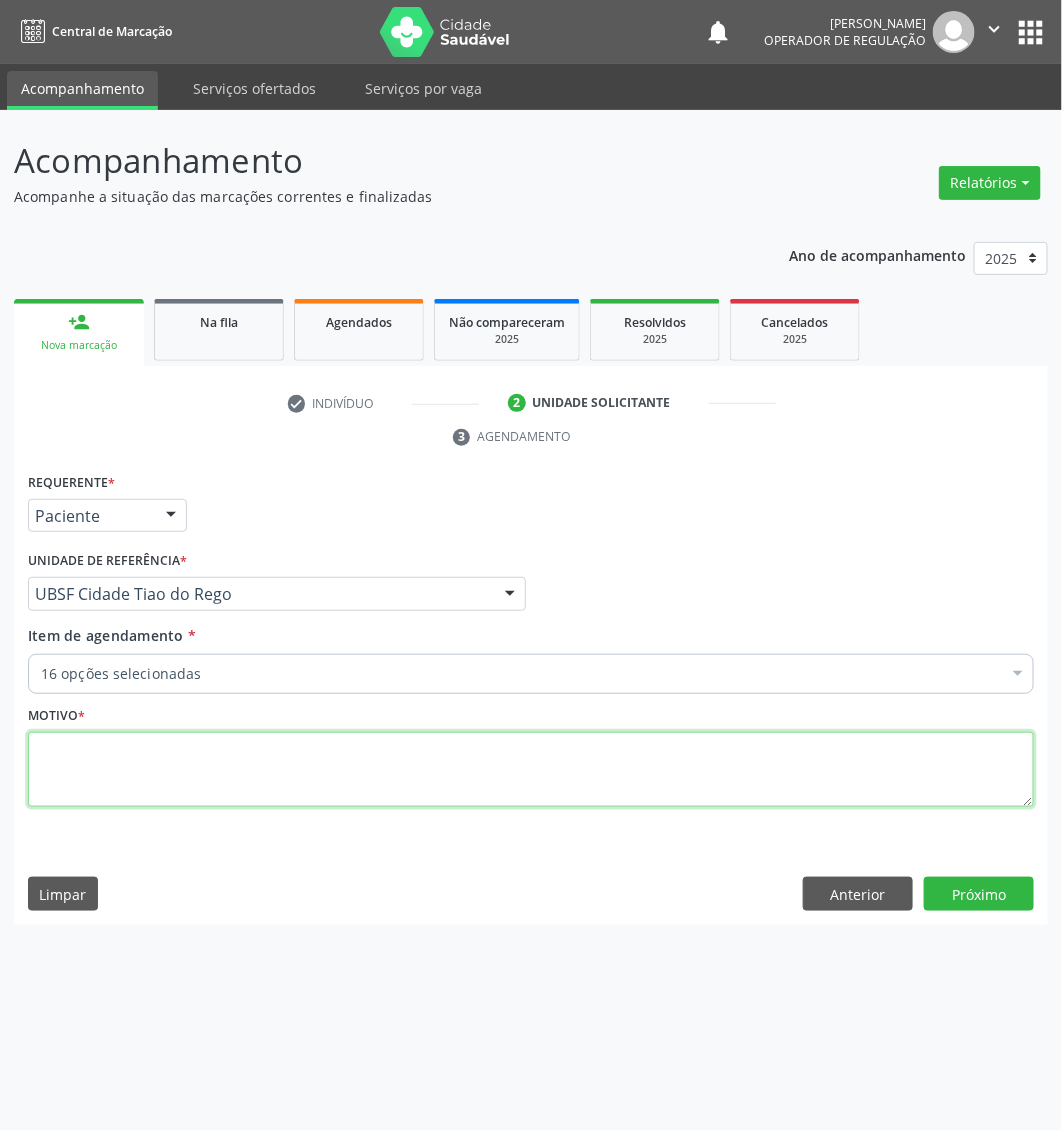 click at bounding box center [531, 770] 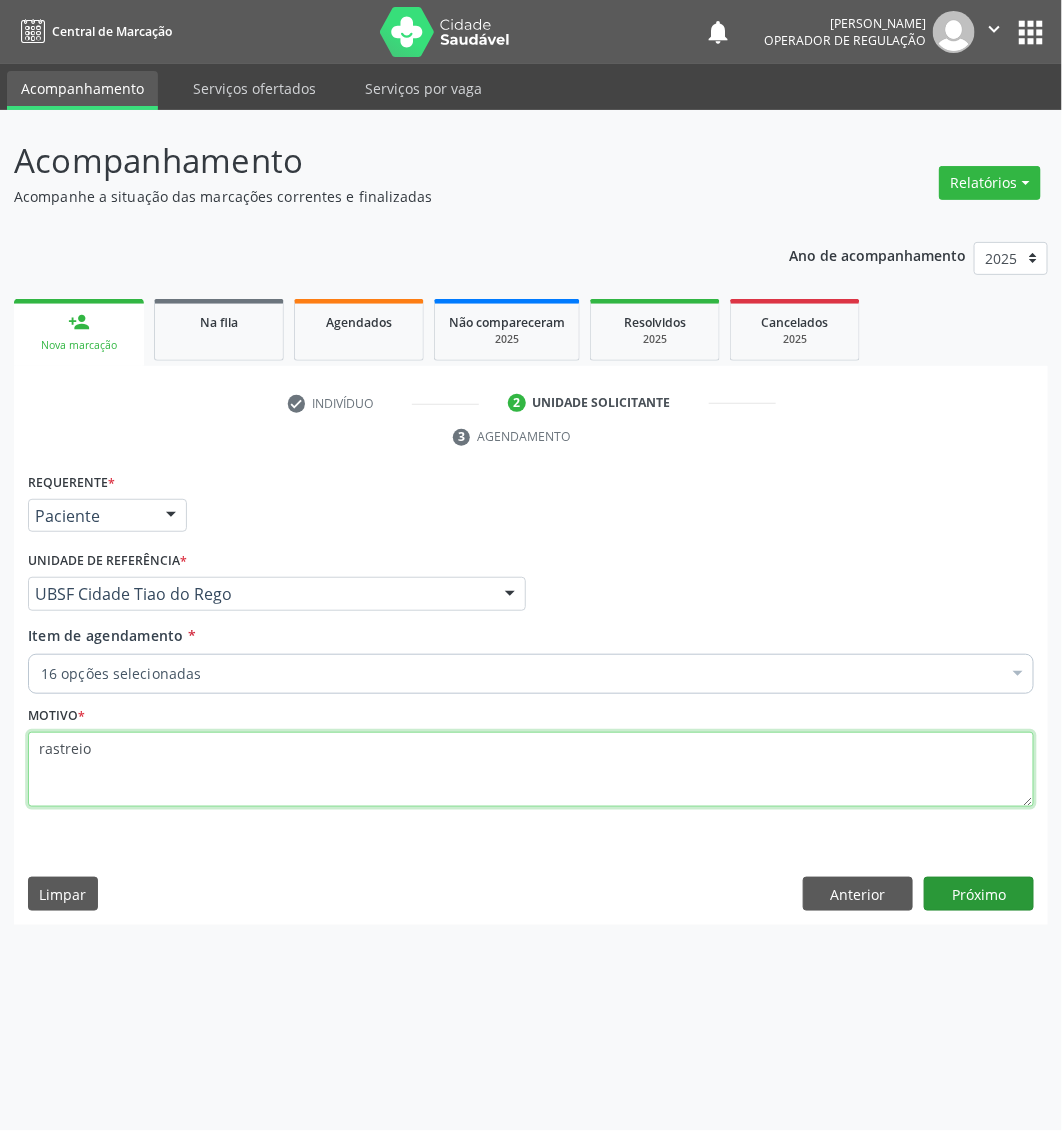 type on "rastreio" 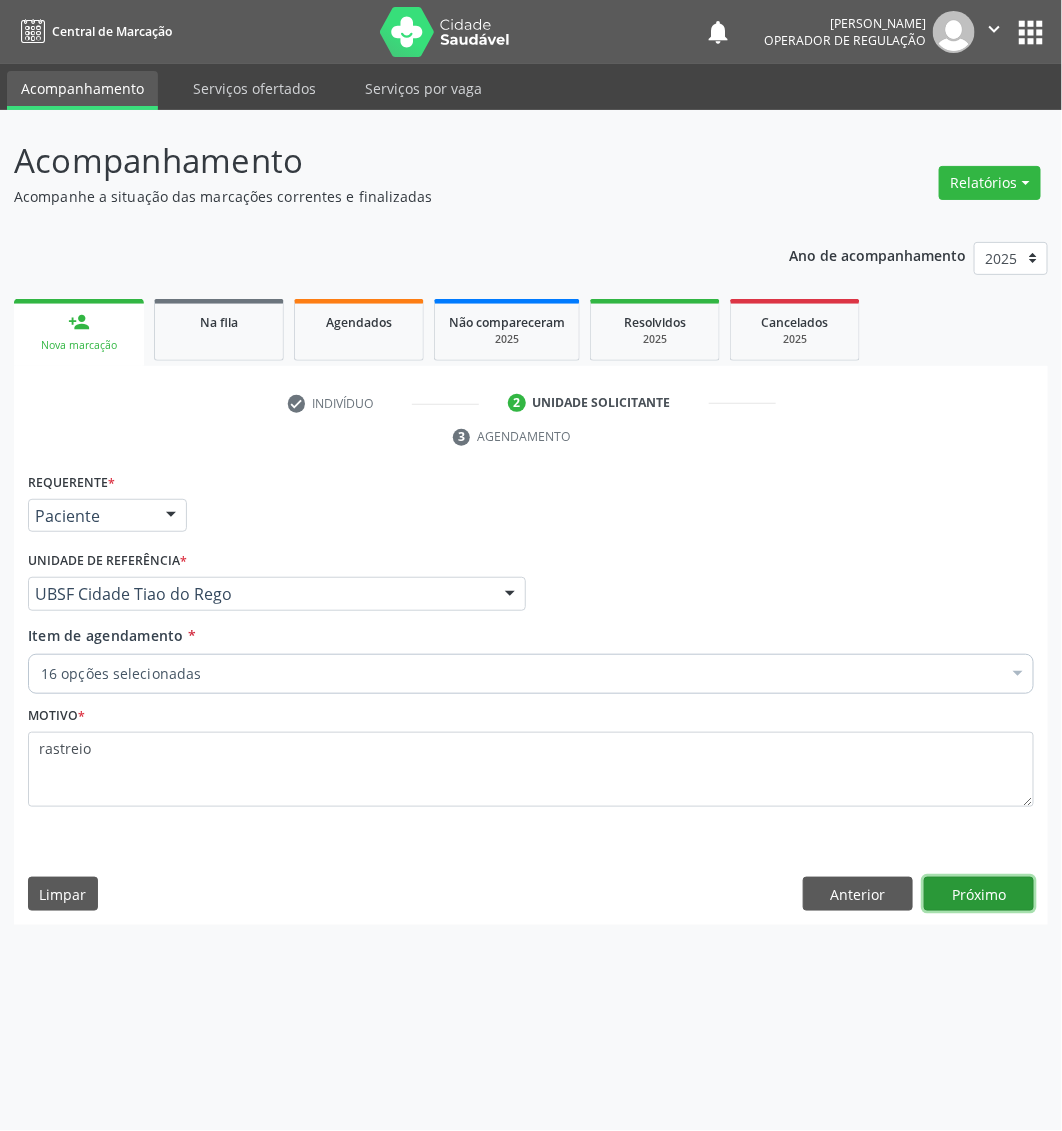 click on "Próximo" at bounding box center (979, 894) 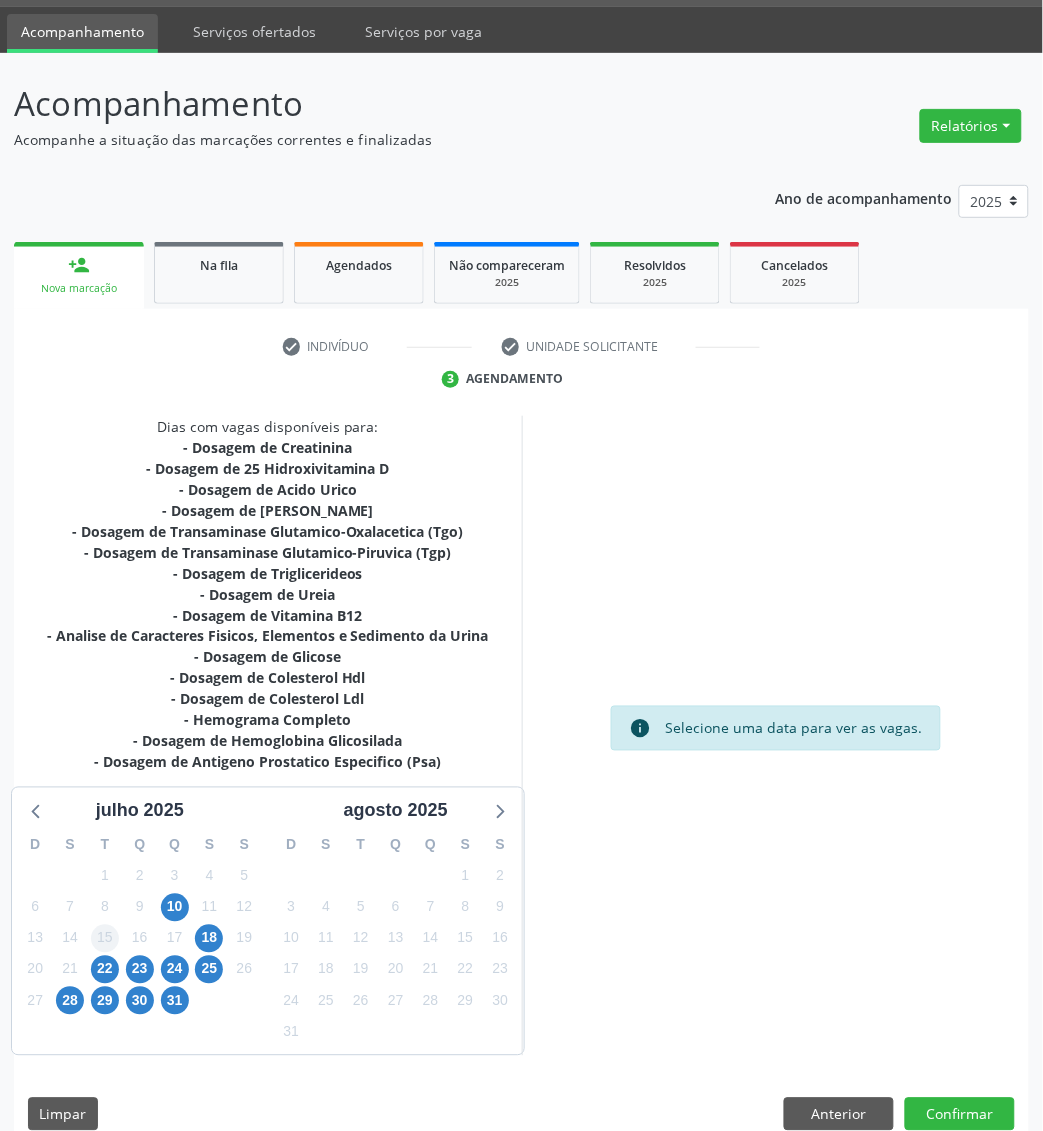 scroll, scrollTop: 86, scrollLeft: 0, axis: vertical 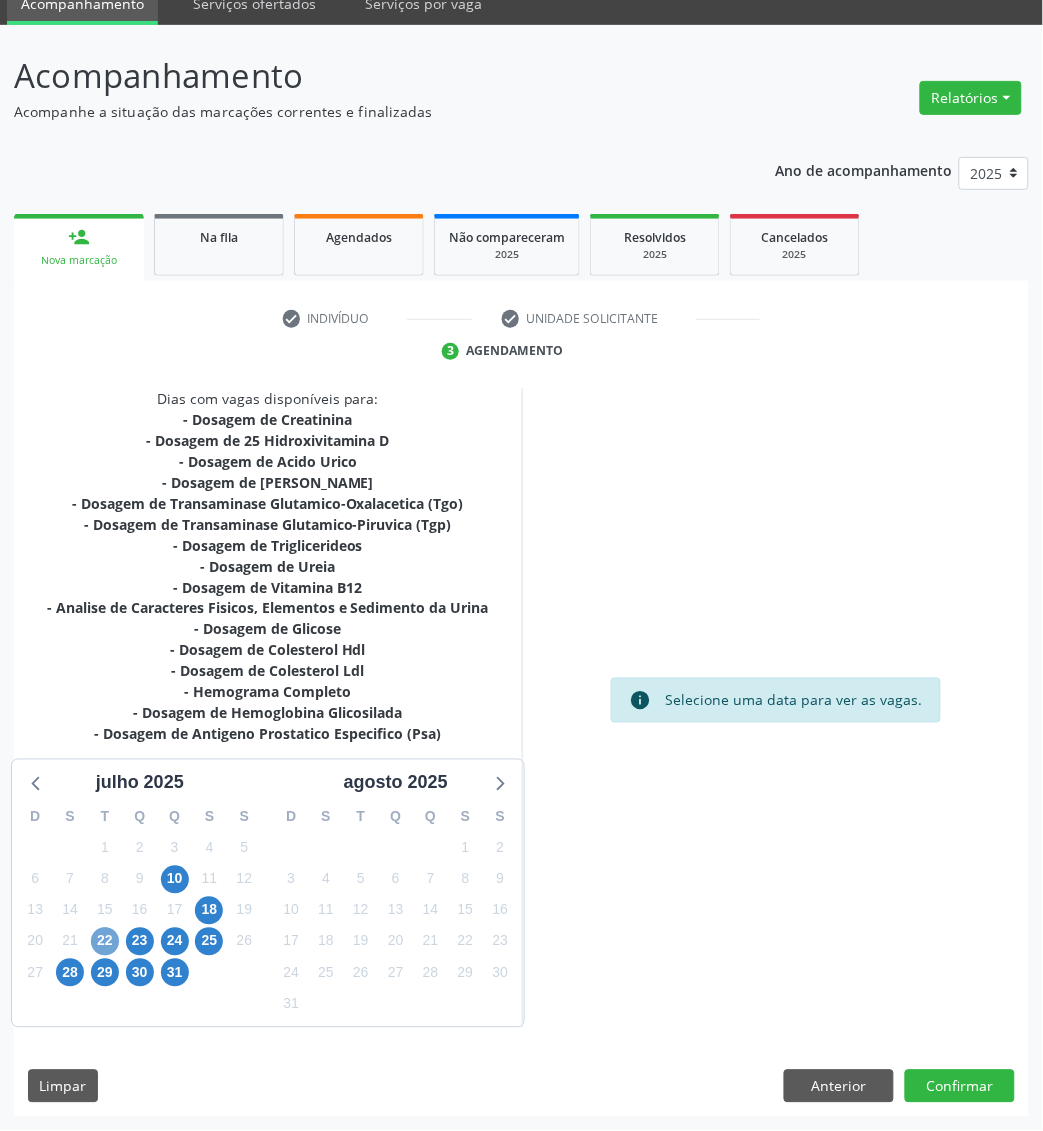 click on "22" at bounding box center (105, 942) 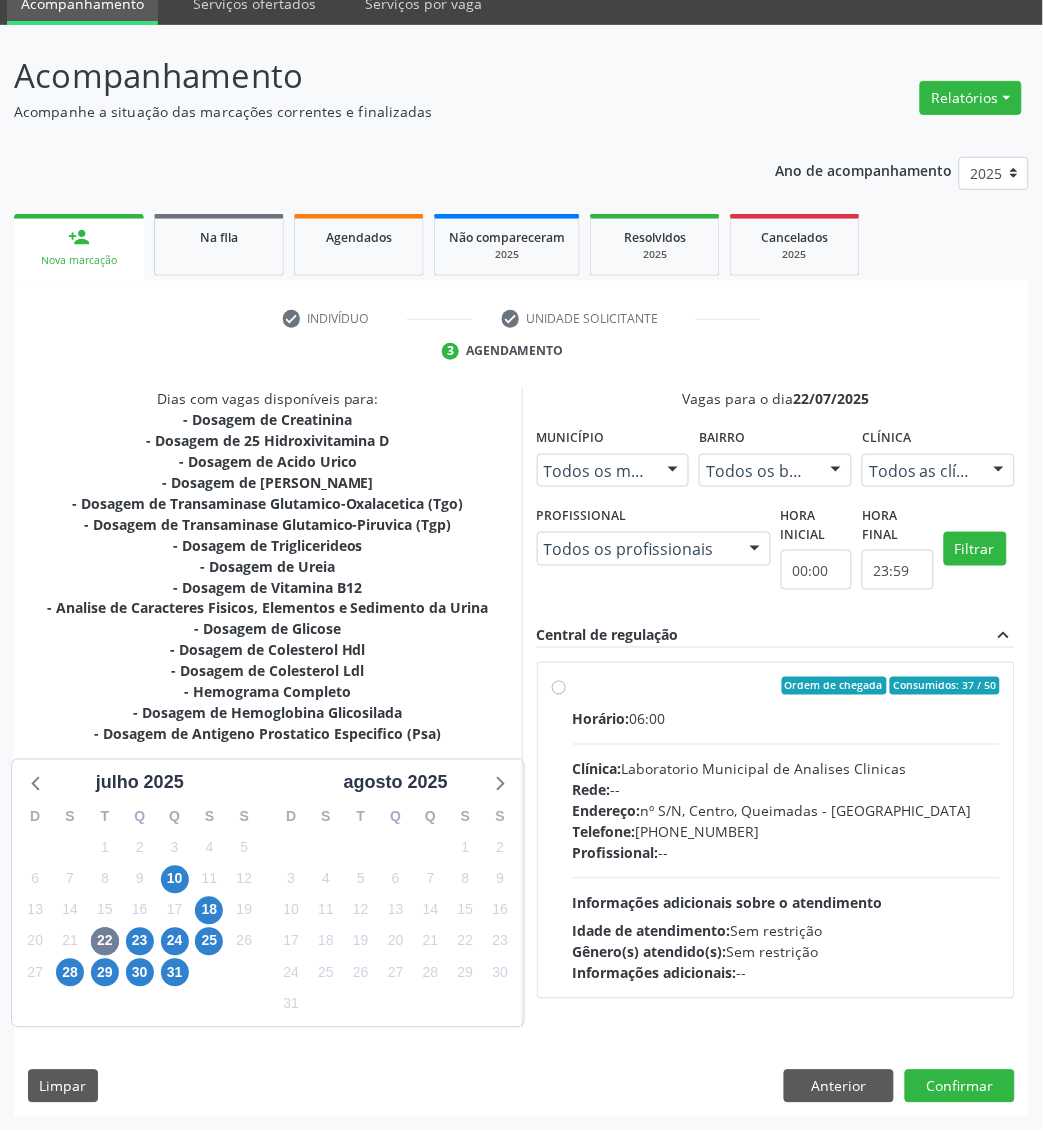 click on "Endereço:   nº S/N, Centro, Queimadas - [GEOGRAPHIC_DATA]" at bounding box center (787, 811) 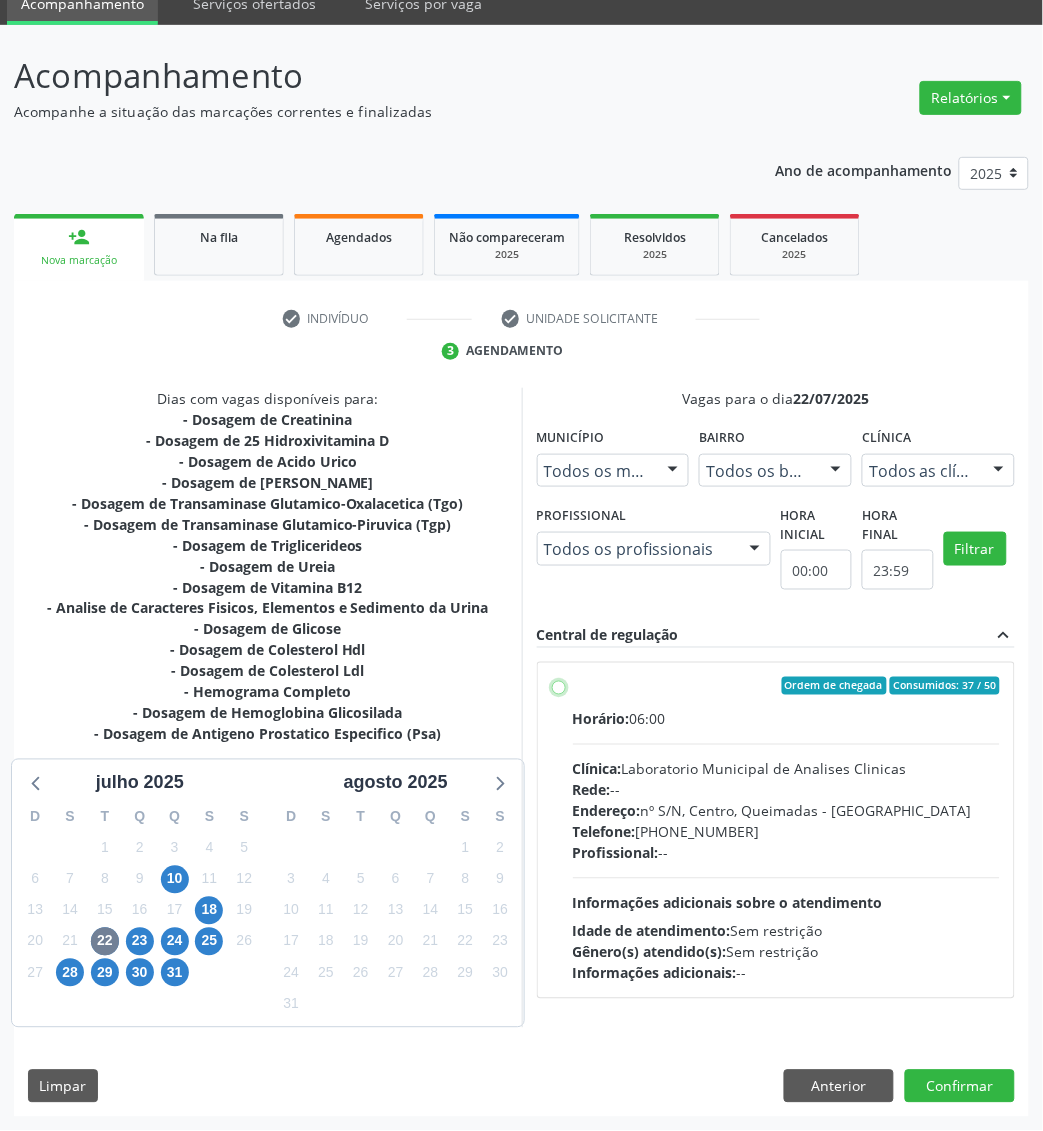 click on "Ordem de chegada
Consumidos: 37 / 50
Horário:   06:00
Clínica:  Laboratorio Municipal de Analises Clinicas
Rede:
--
Endereço:   [STREET_ADDRESS]
Telefone:   [PHONE_NUMBER]
Profissional:
--
Informações adicionais sobre o atendimento
Idade de atendimento:
Sem restrição
Gênero(s) atendido(s):
Sem restrição
Informações adicionais:
--" at bounding box center (559, 686) 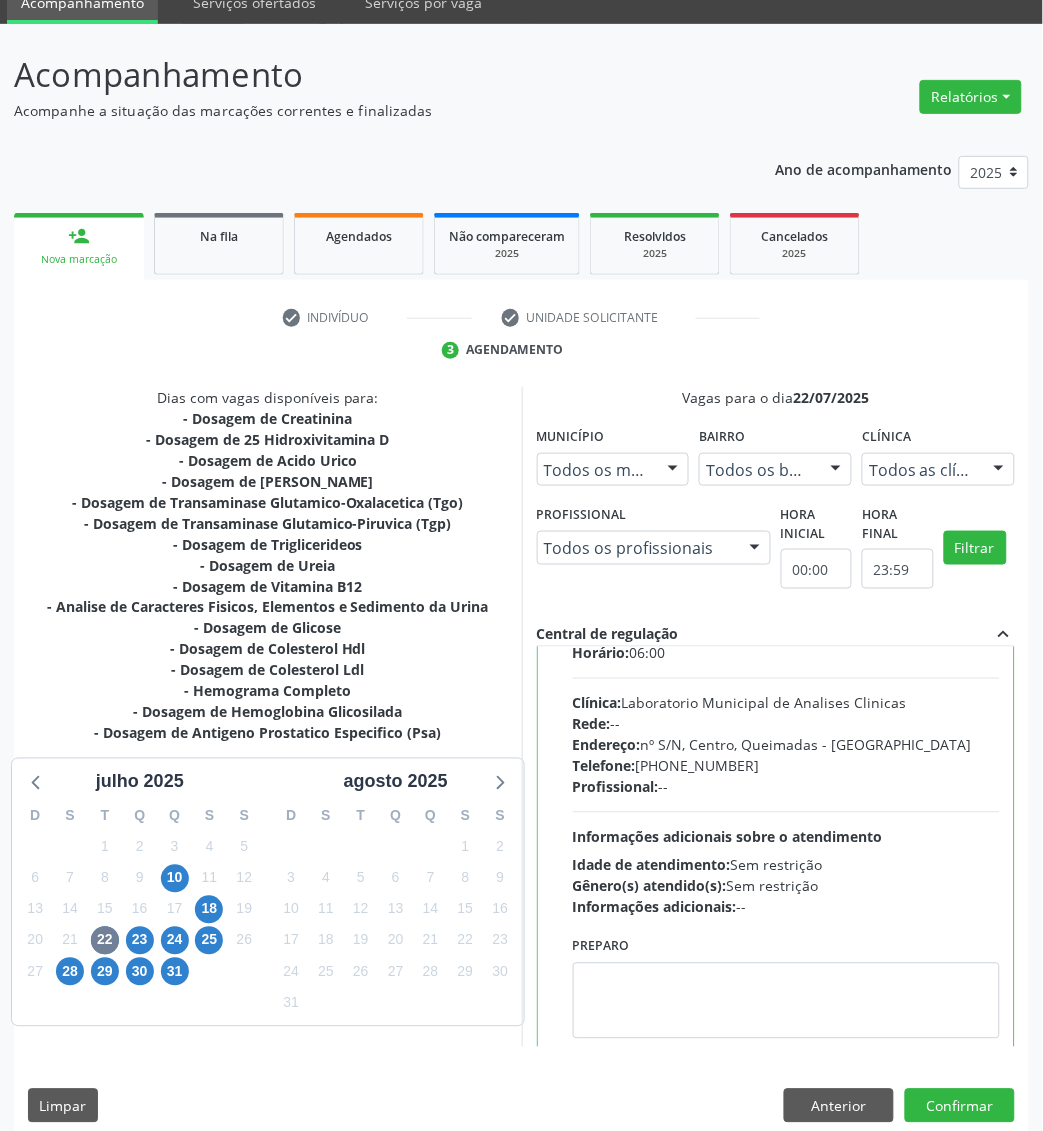 scroll, scrollTop: 100, scrollLeft: 0, axis: vertical 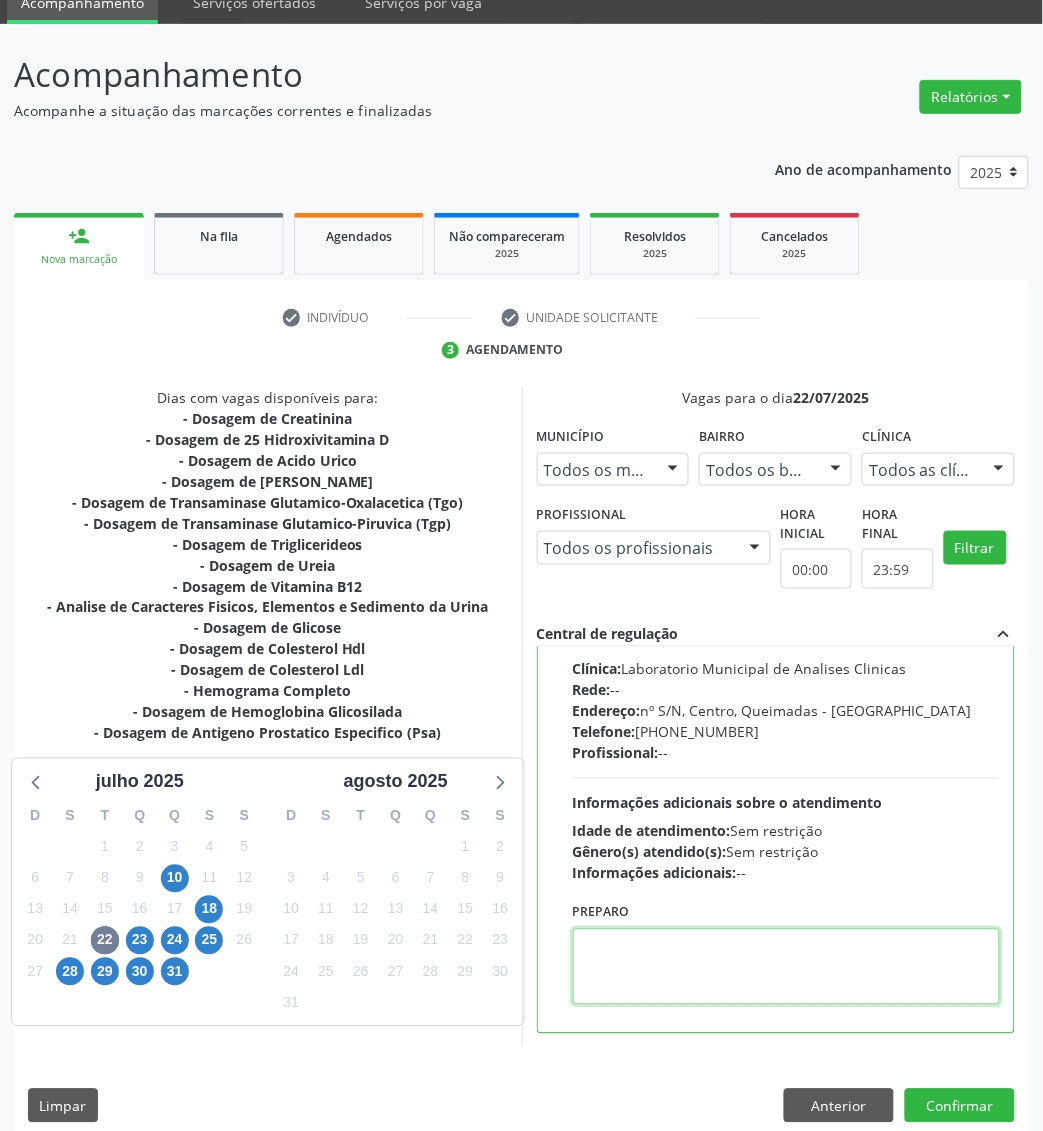 click at bounding box center (787, 967) 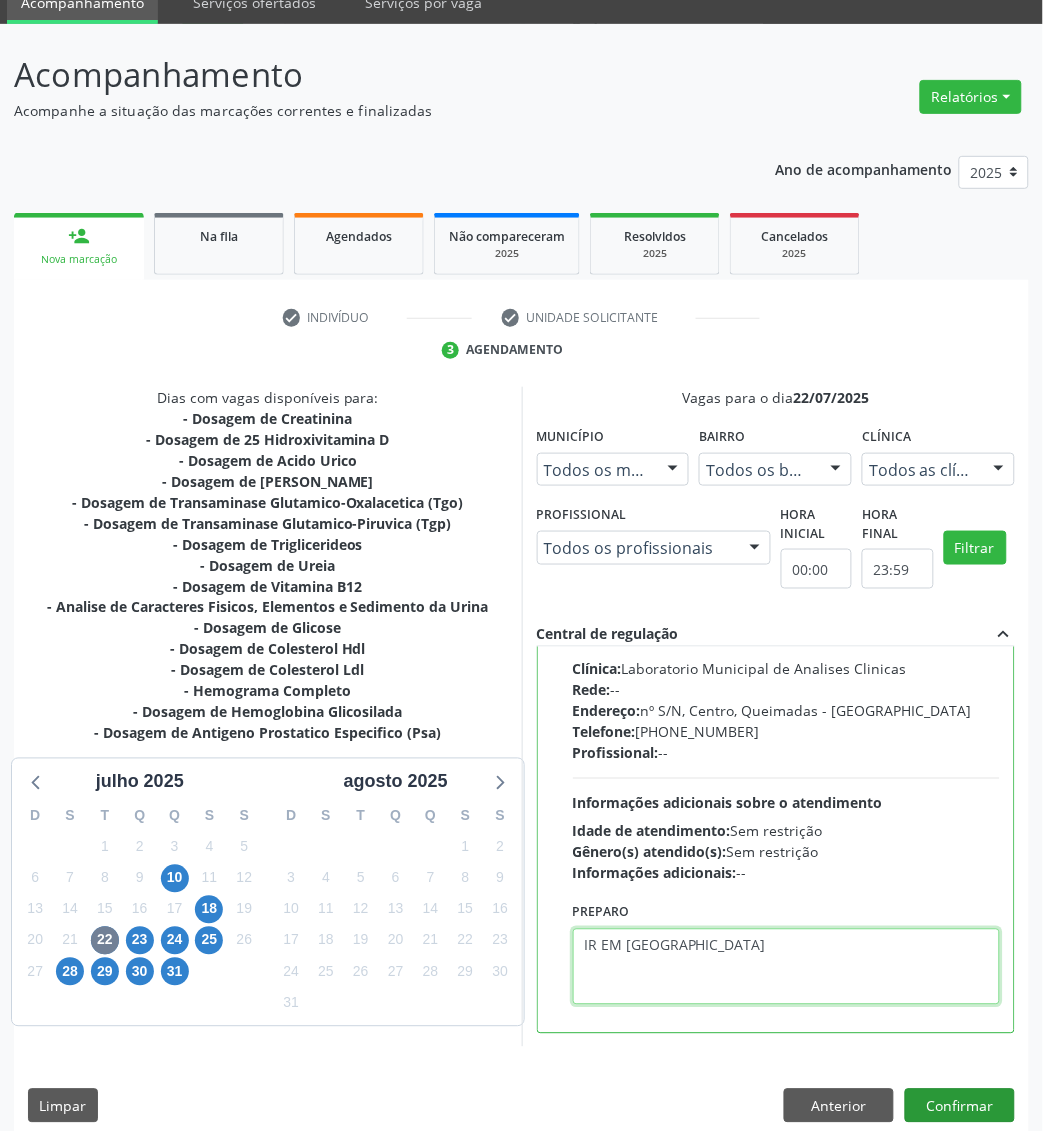 type on "IR EM [GEOGRAPHIC_DATA]" 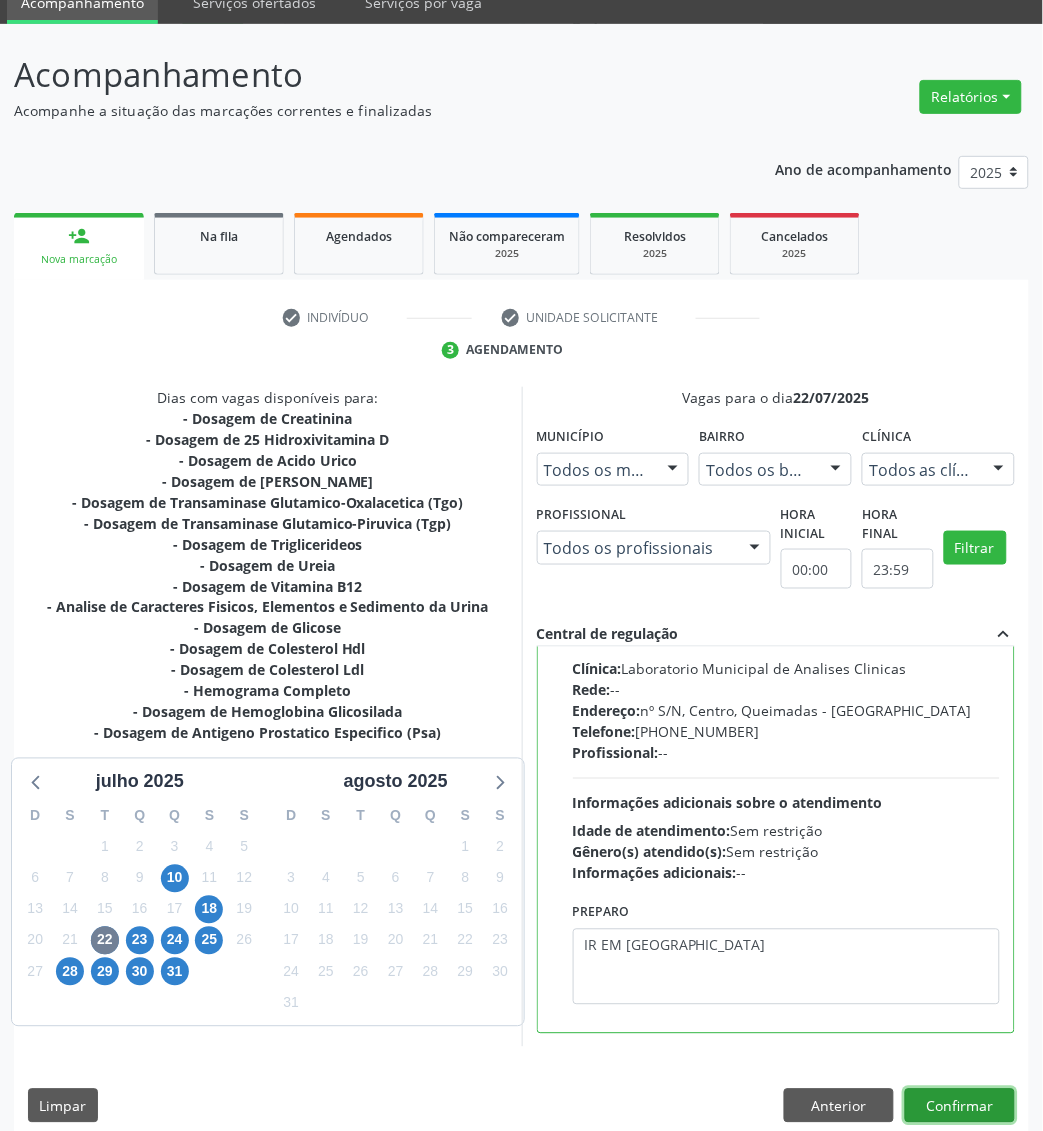 click on "Confirmar" at bounding box center [960, 1106] 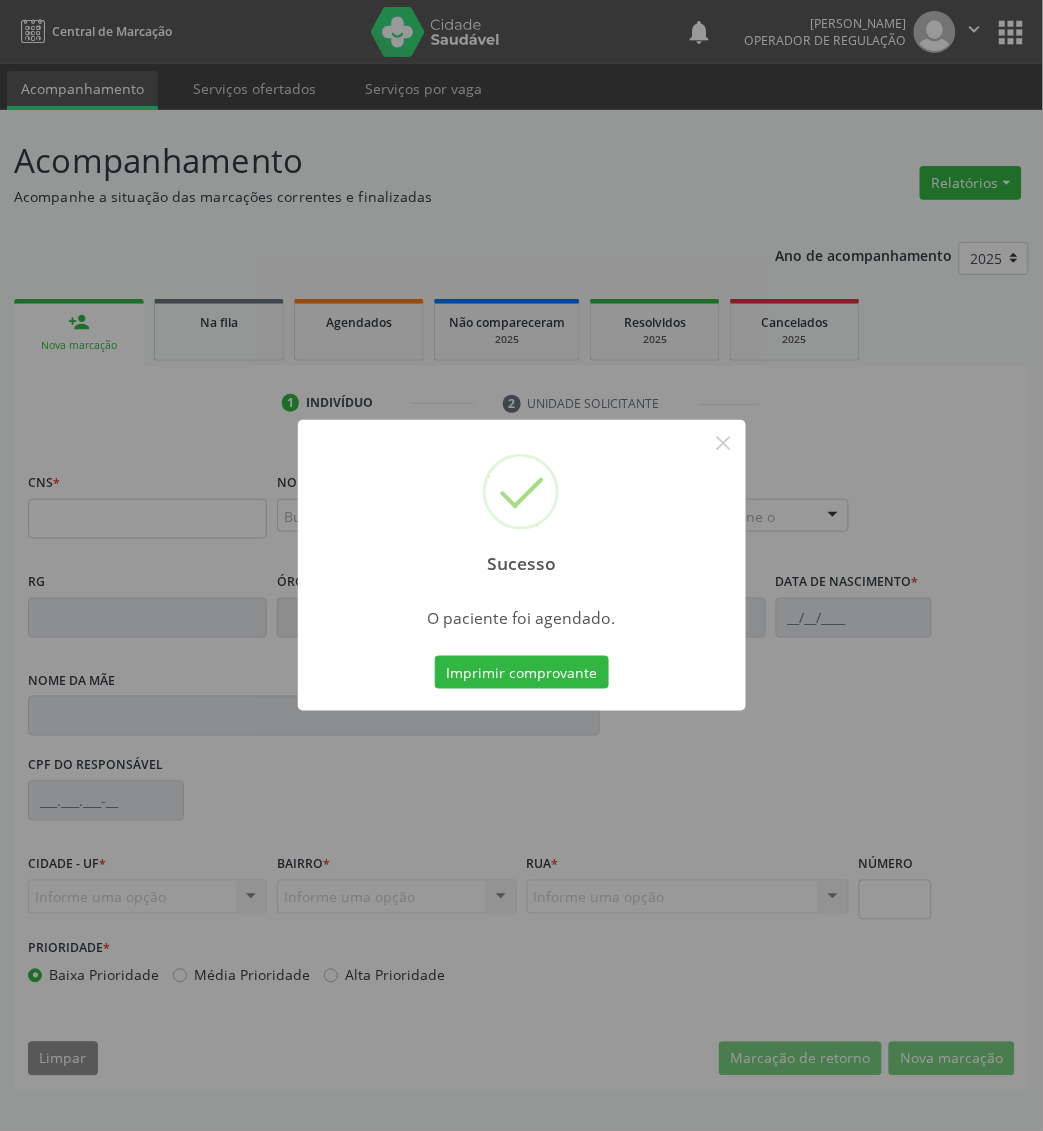 scroll, scrollTop: 0, scrollLeft: 0, axis: both 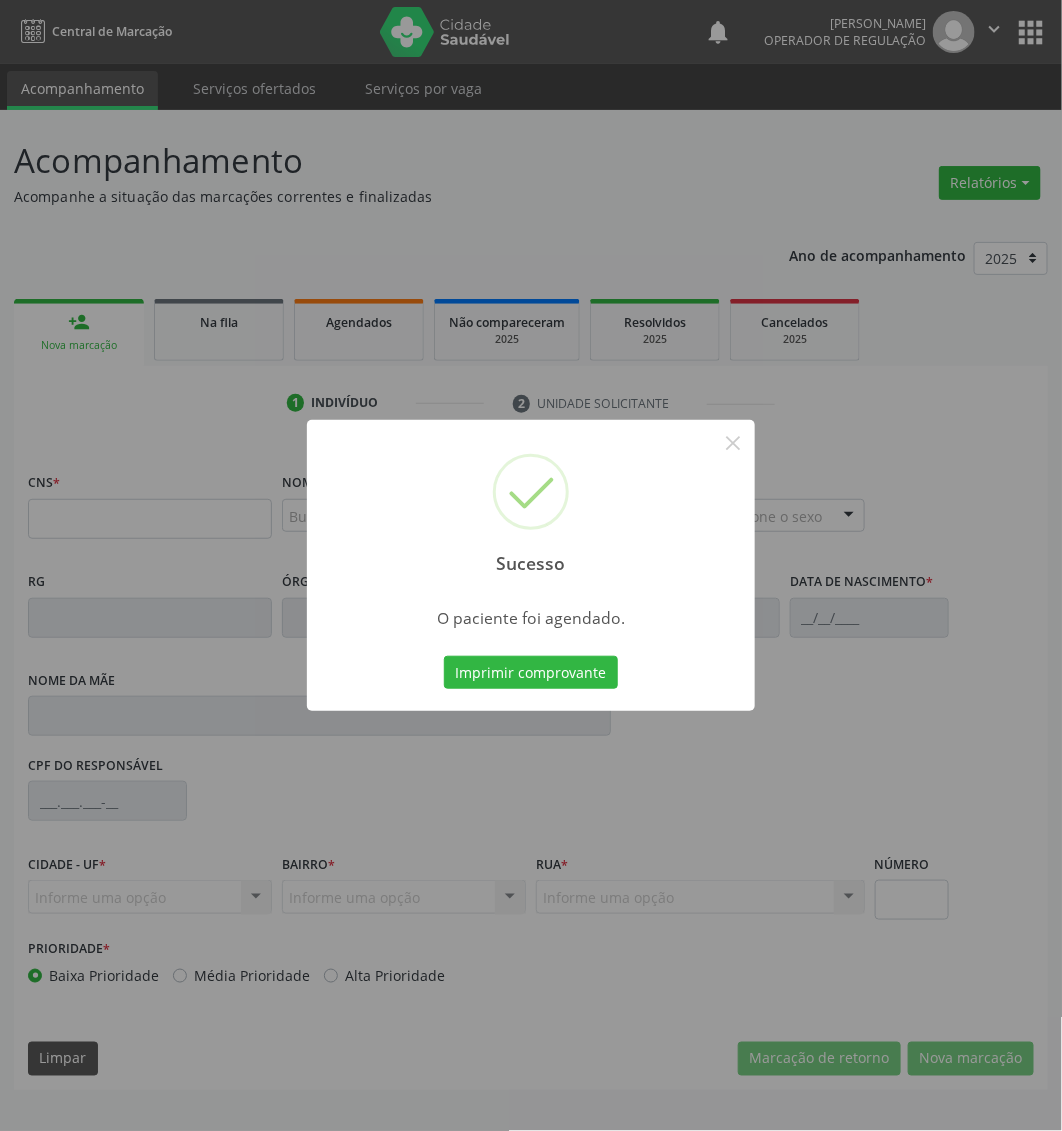 type 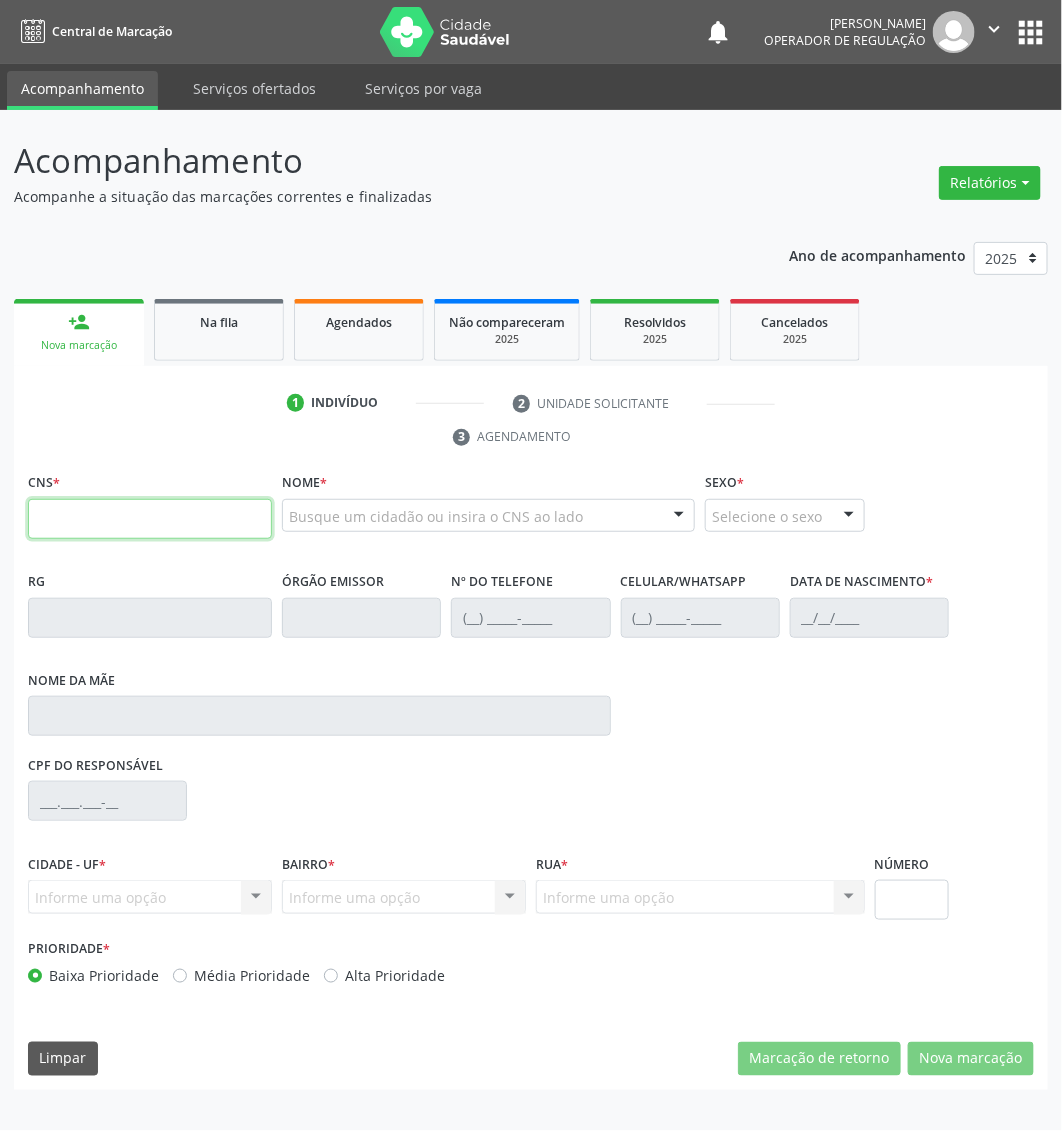 click at bounding box center [150, 519] 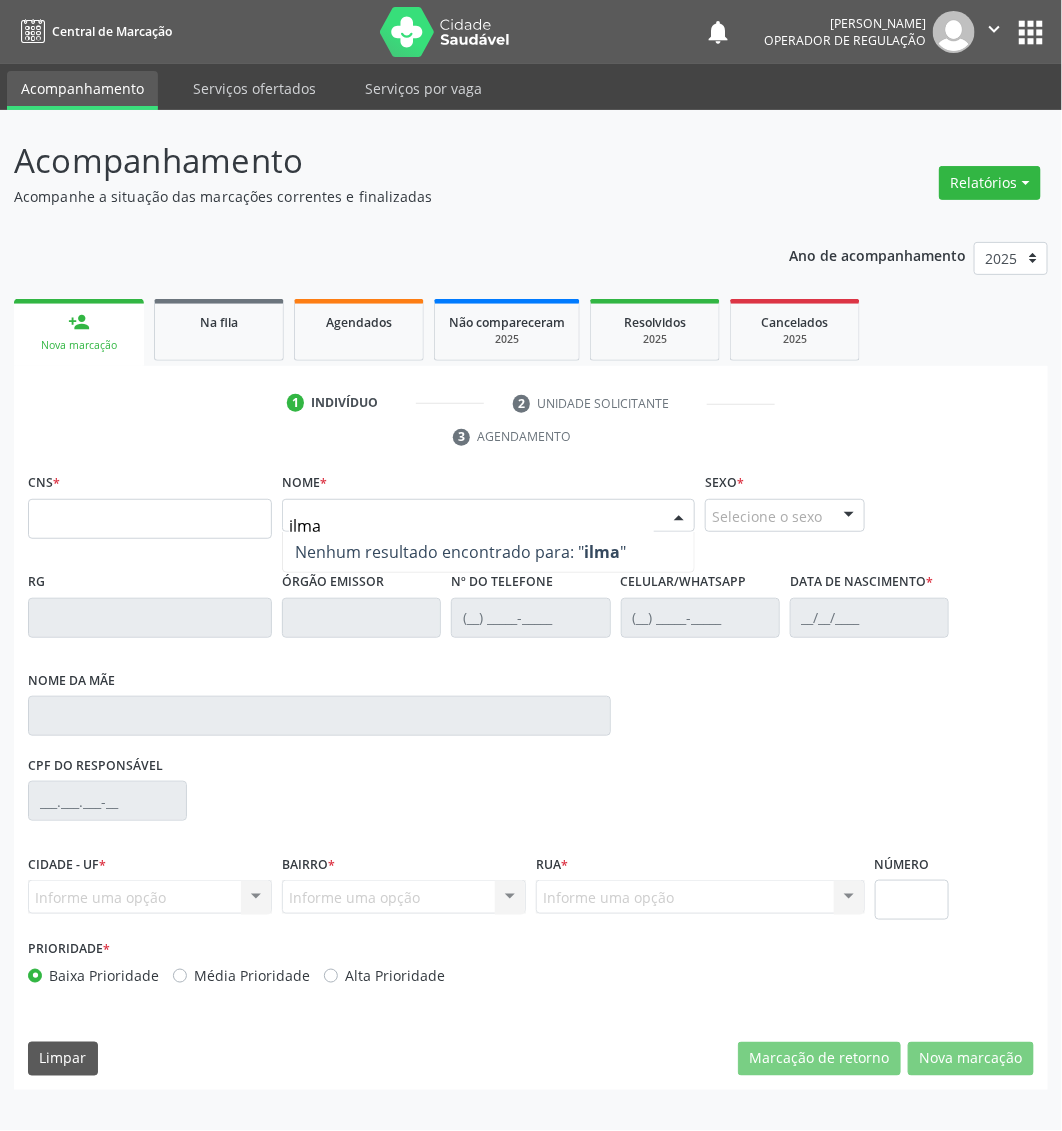 type on "ilma l" 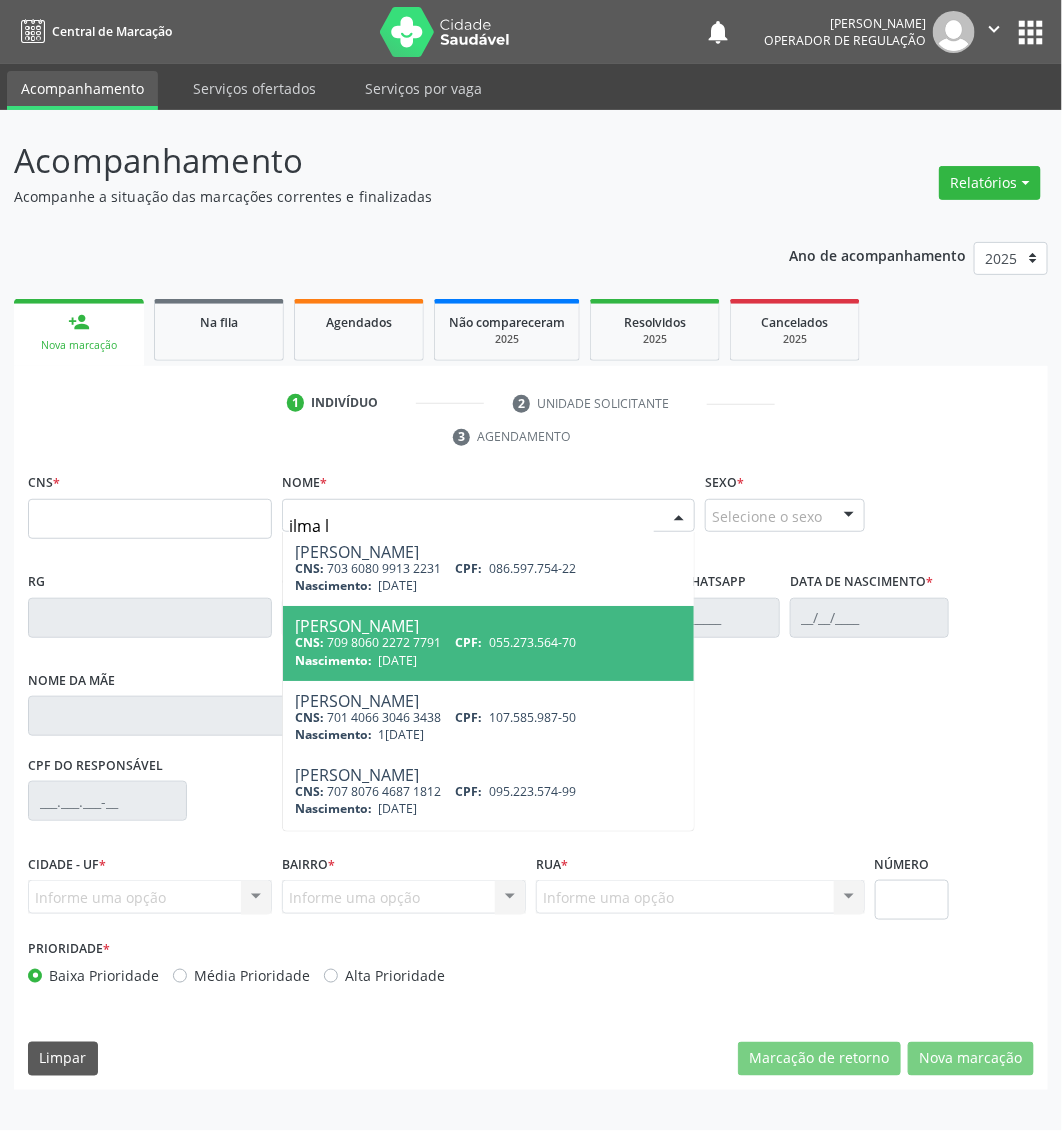 click on "CNS:
709 8060 2272 7791
CPF:
055.273.564-70" at bounding box center (488, 642) 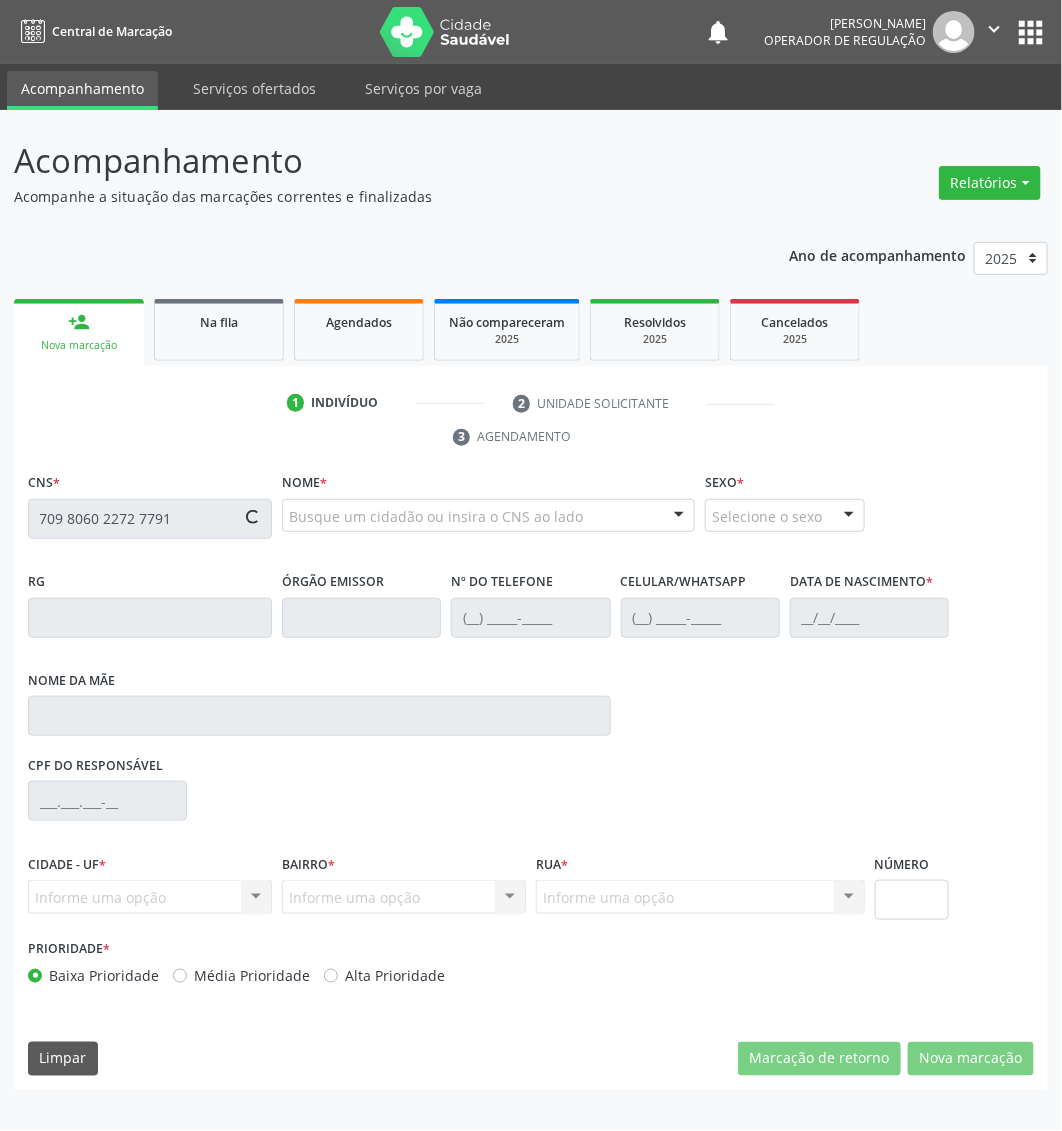 type on "709 8060 2272 7791" 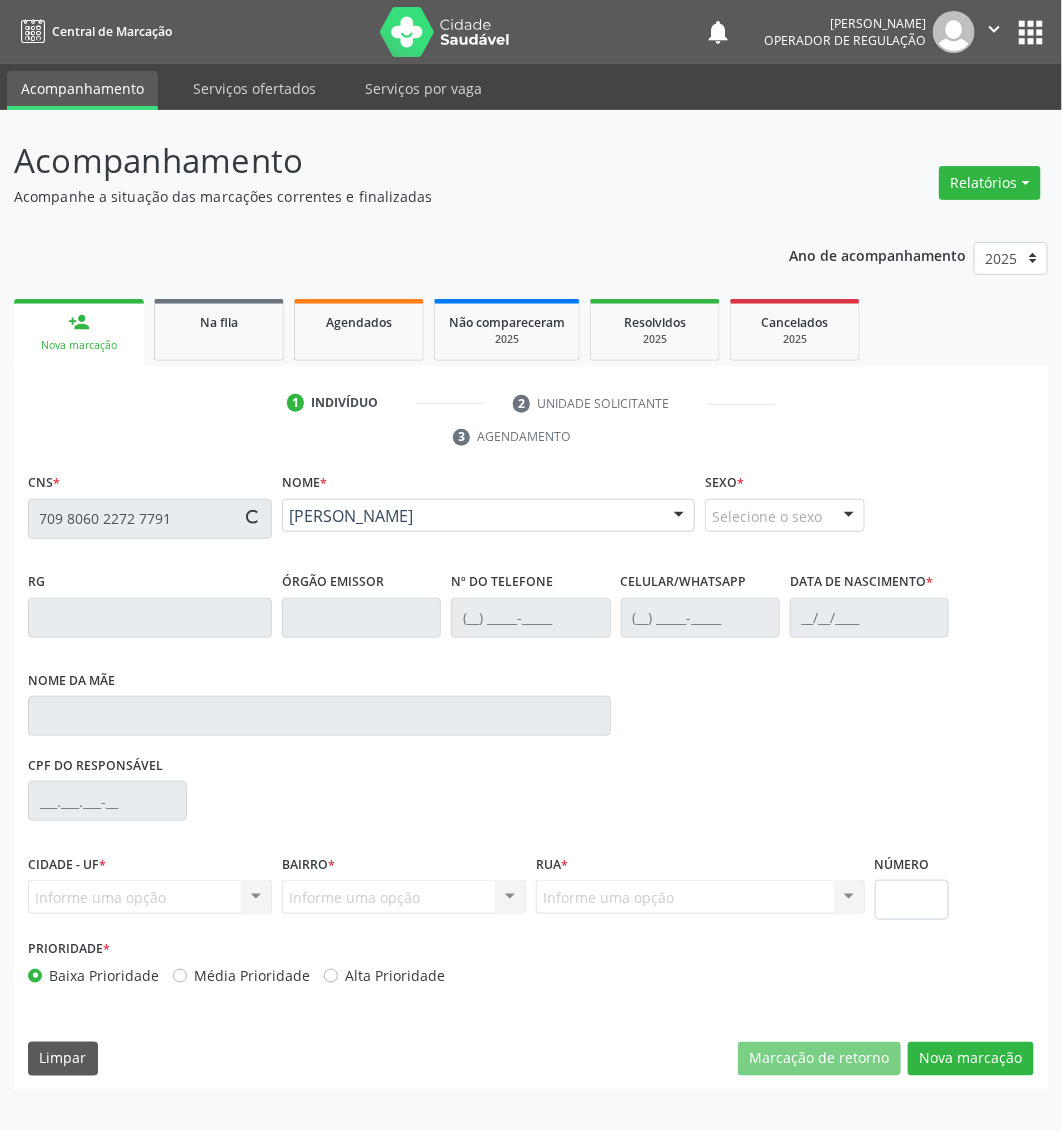 type on "[PHONE_NUMBER]" 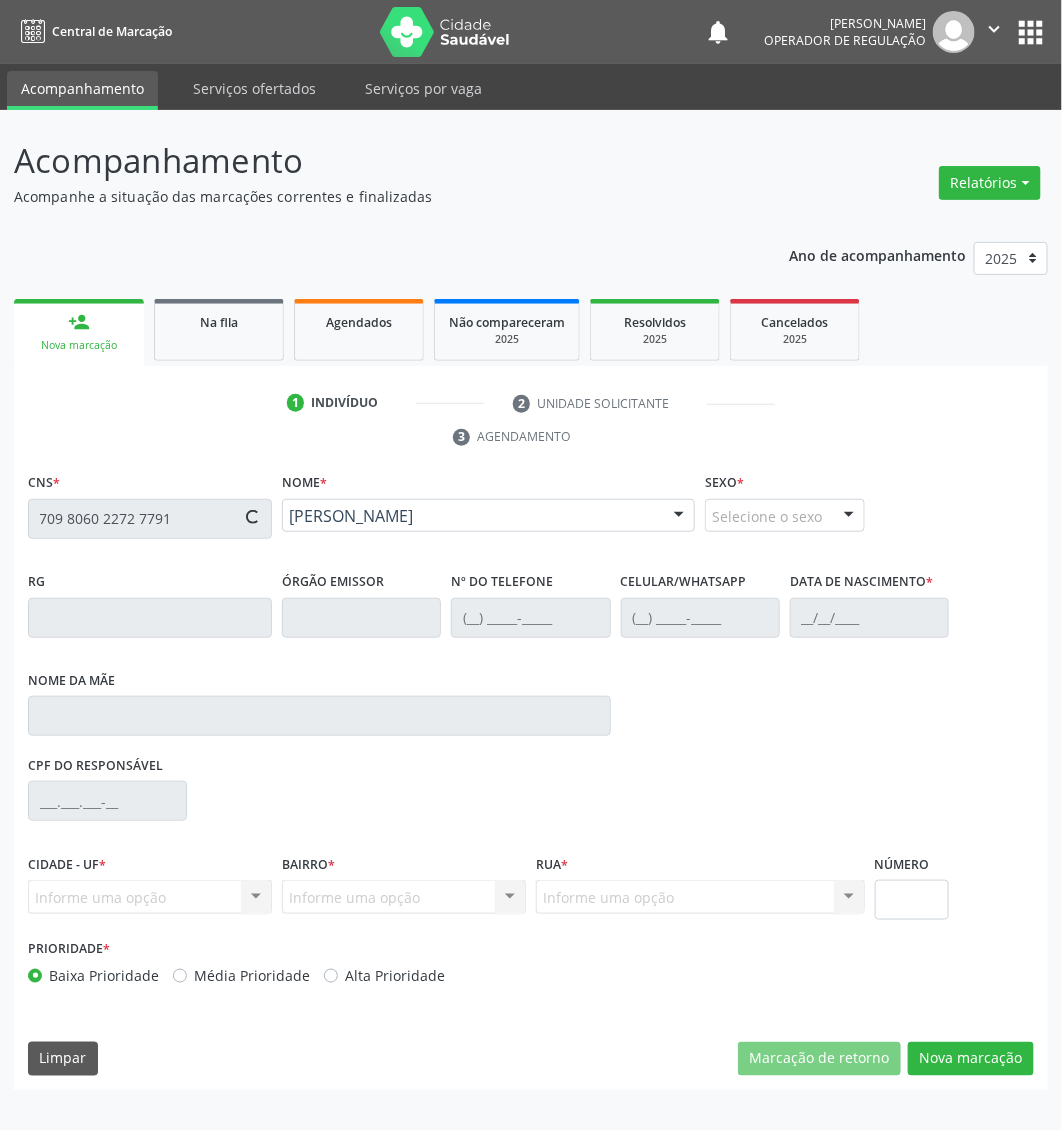 type on "[PHONE_NUMBER]" 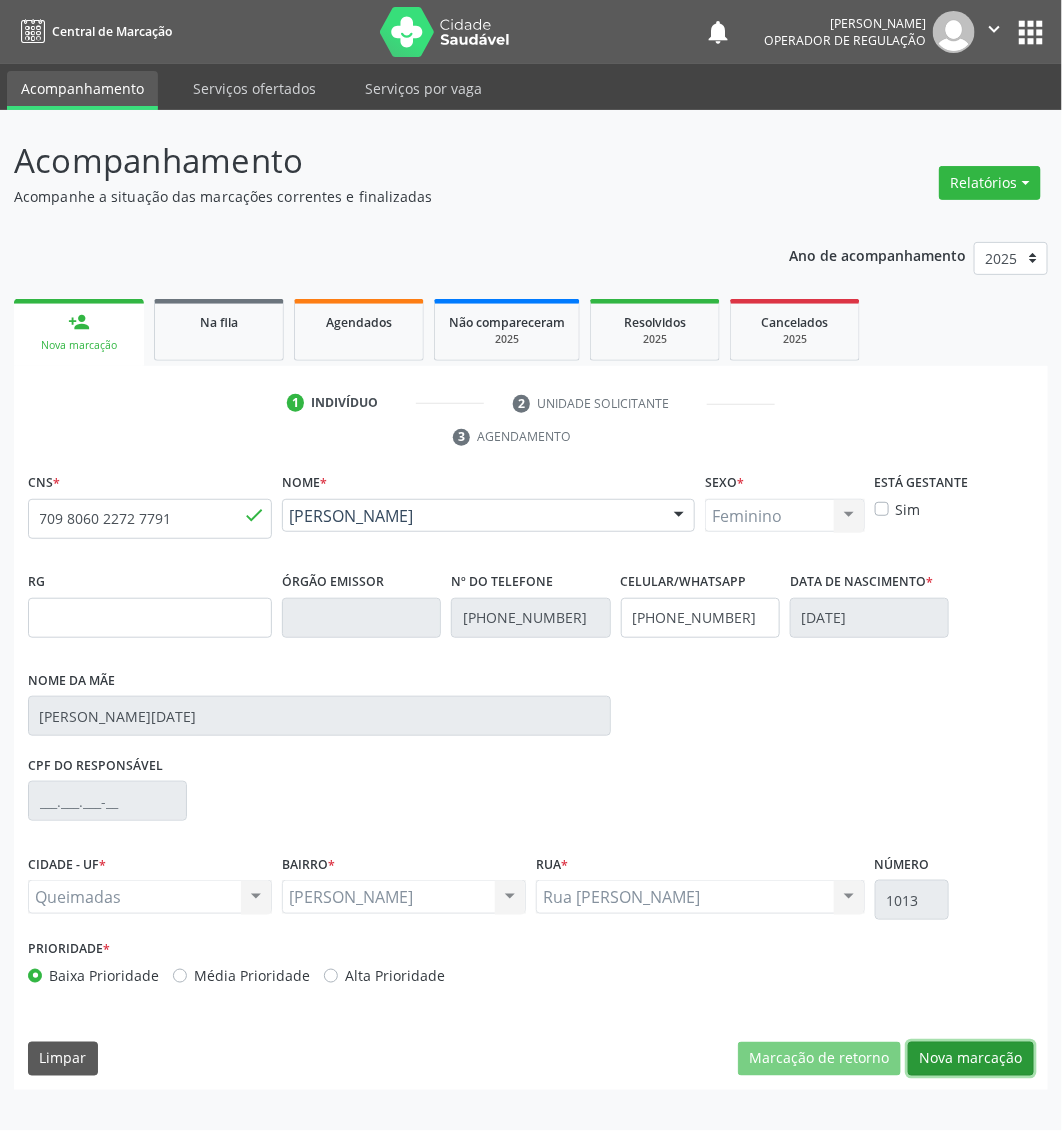 click on "Nova marcação" at bounding box center (971, 1059) 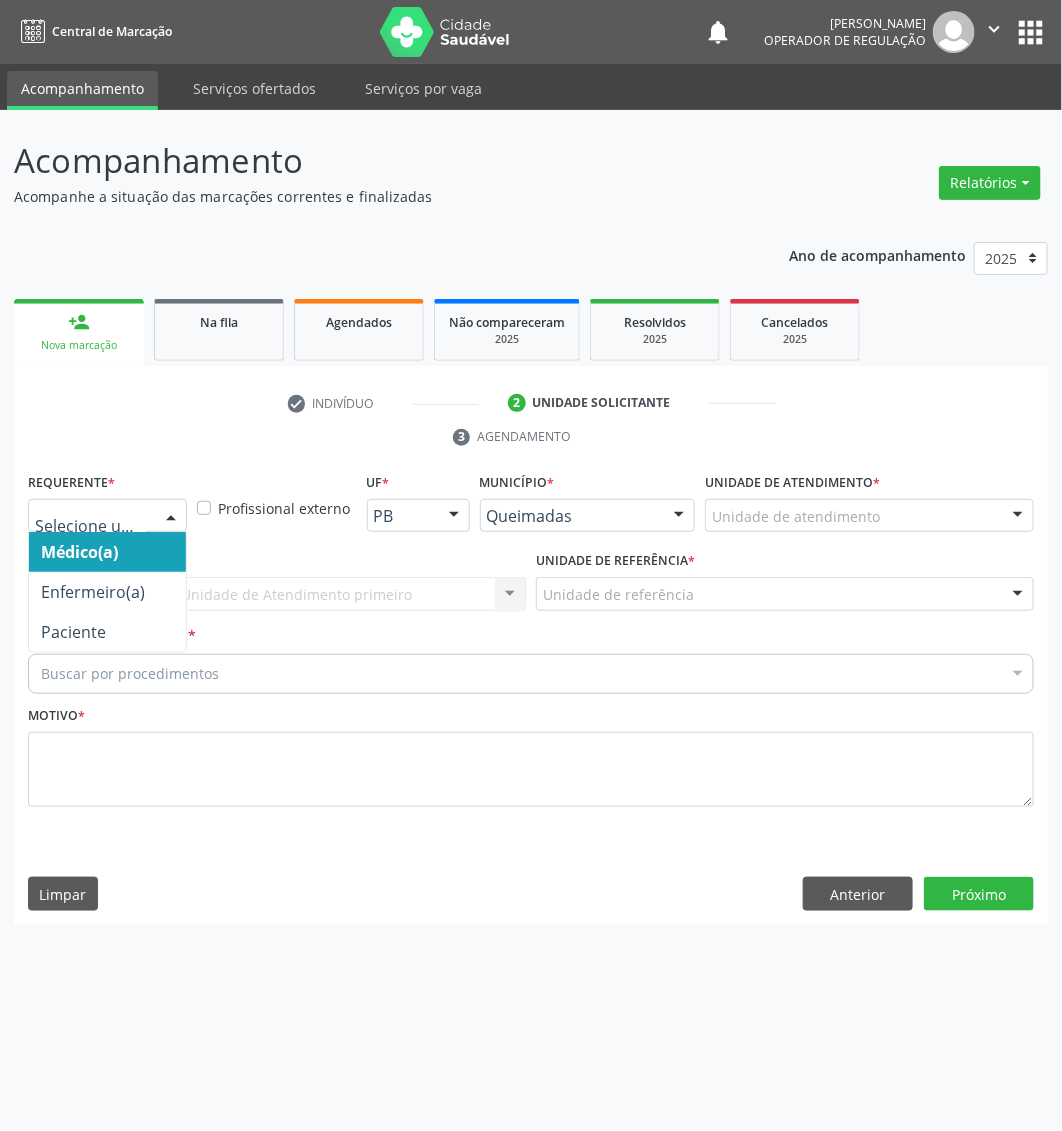 click at bounding box center [171, 517] 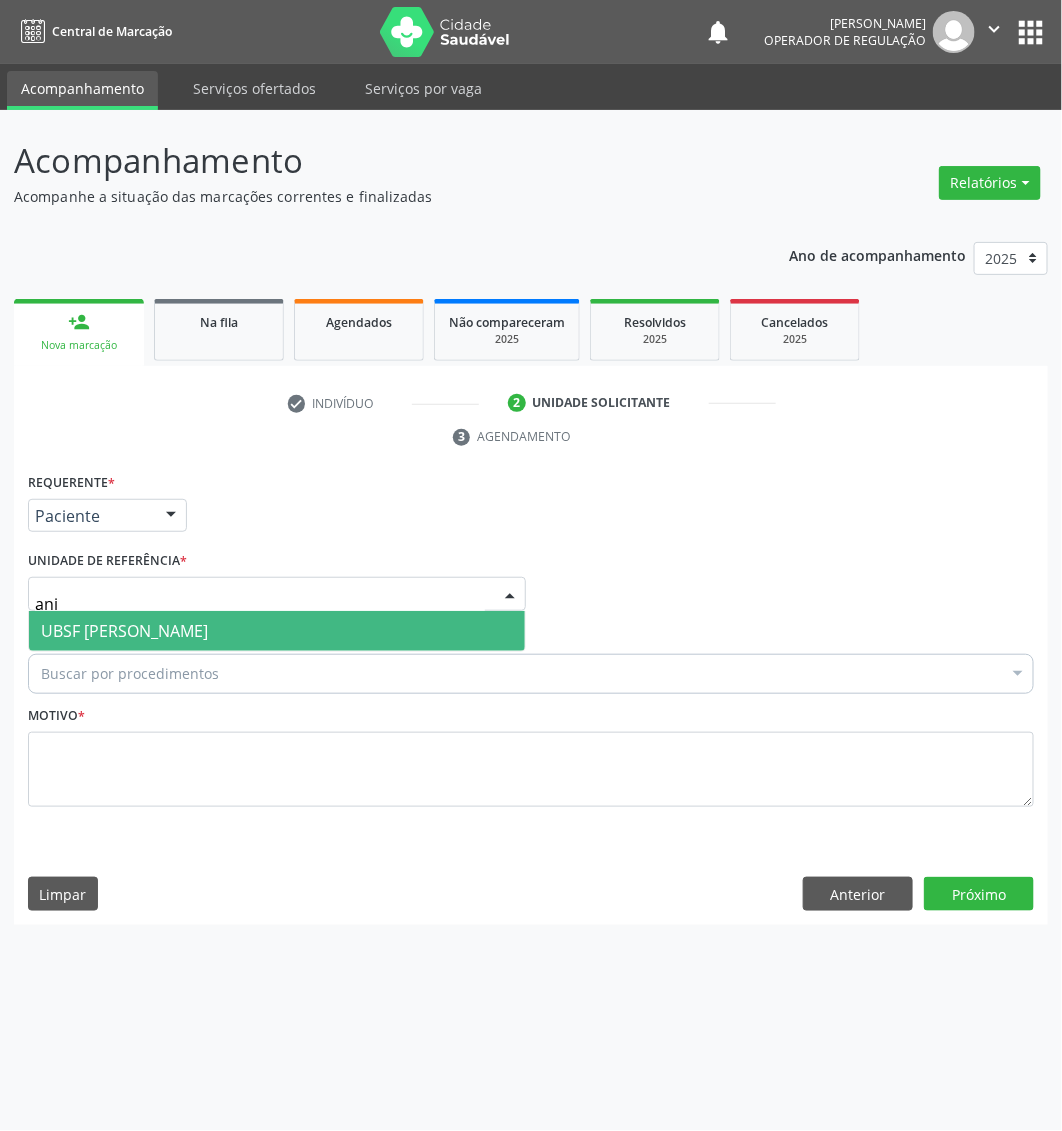 type on "anib" 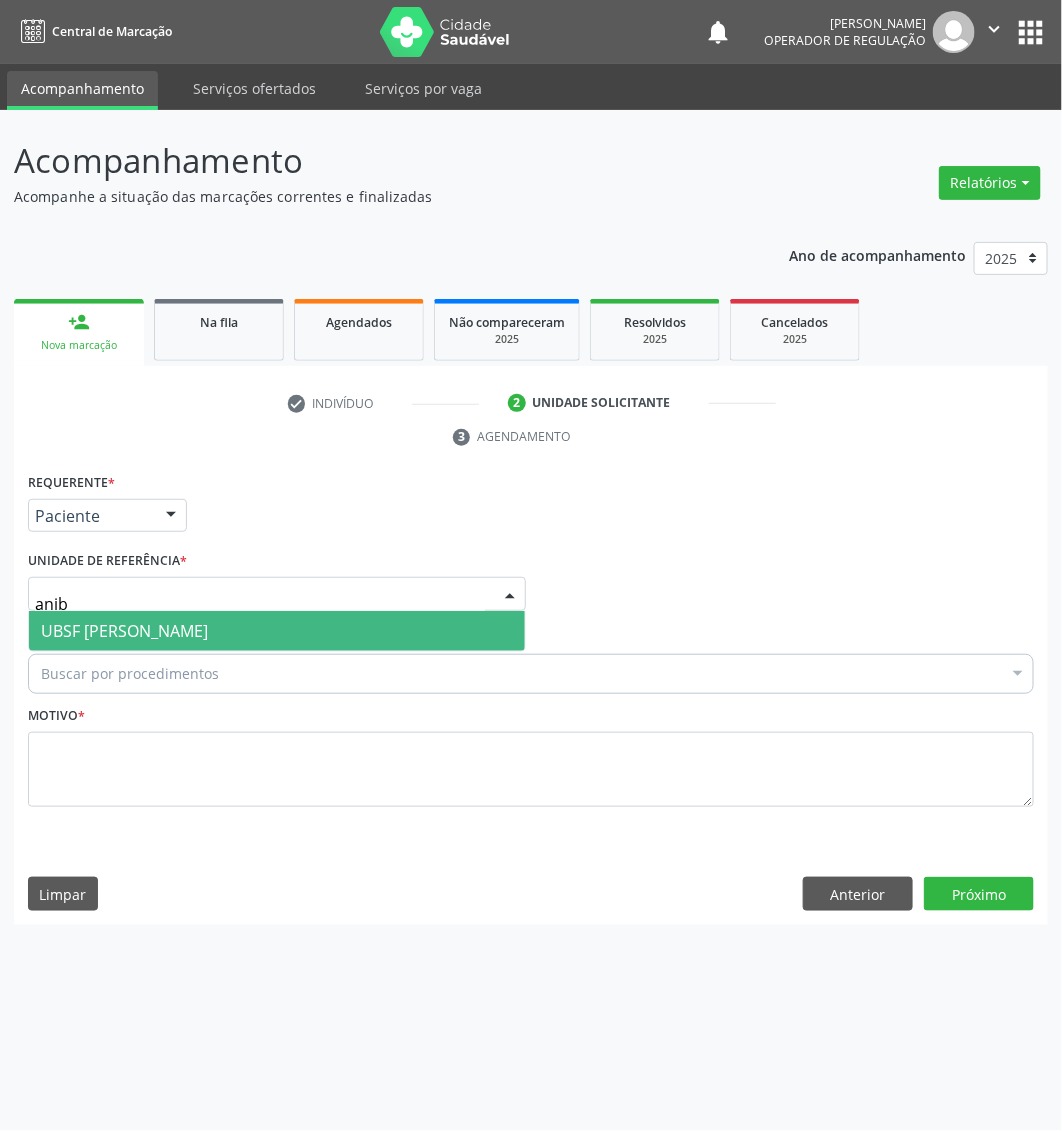 click on "UBSF [PERSON_NAME]" at bounding box center [277, 631] 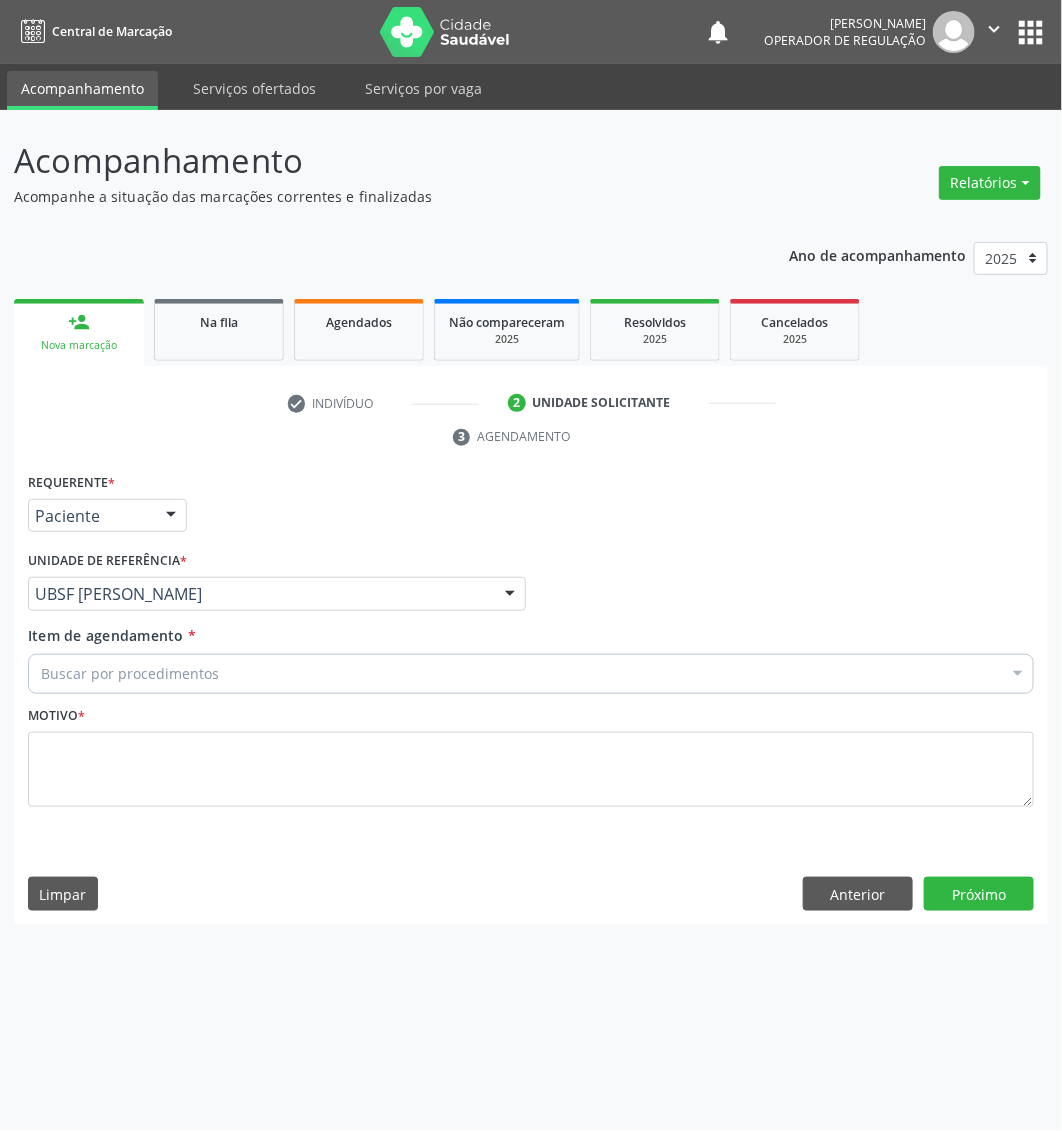 drag, startPoint x: 335, startPoint y: 655, endPoint x: 335, endPoint y: 667, distance: 12 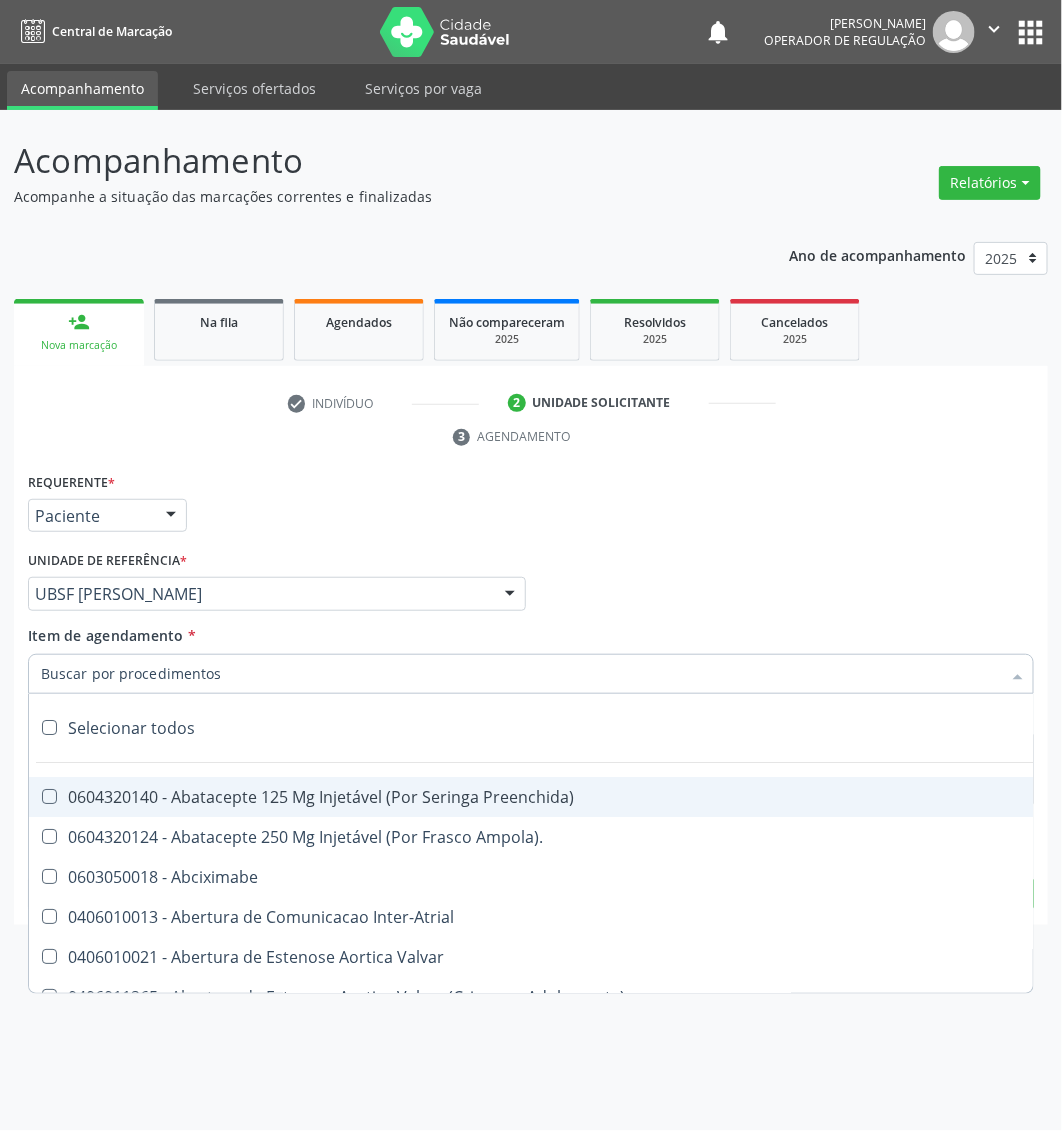 paste on "Creatinina" 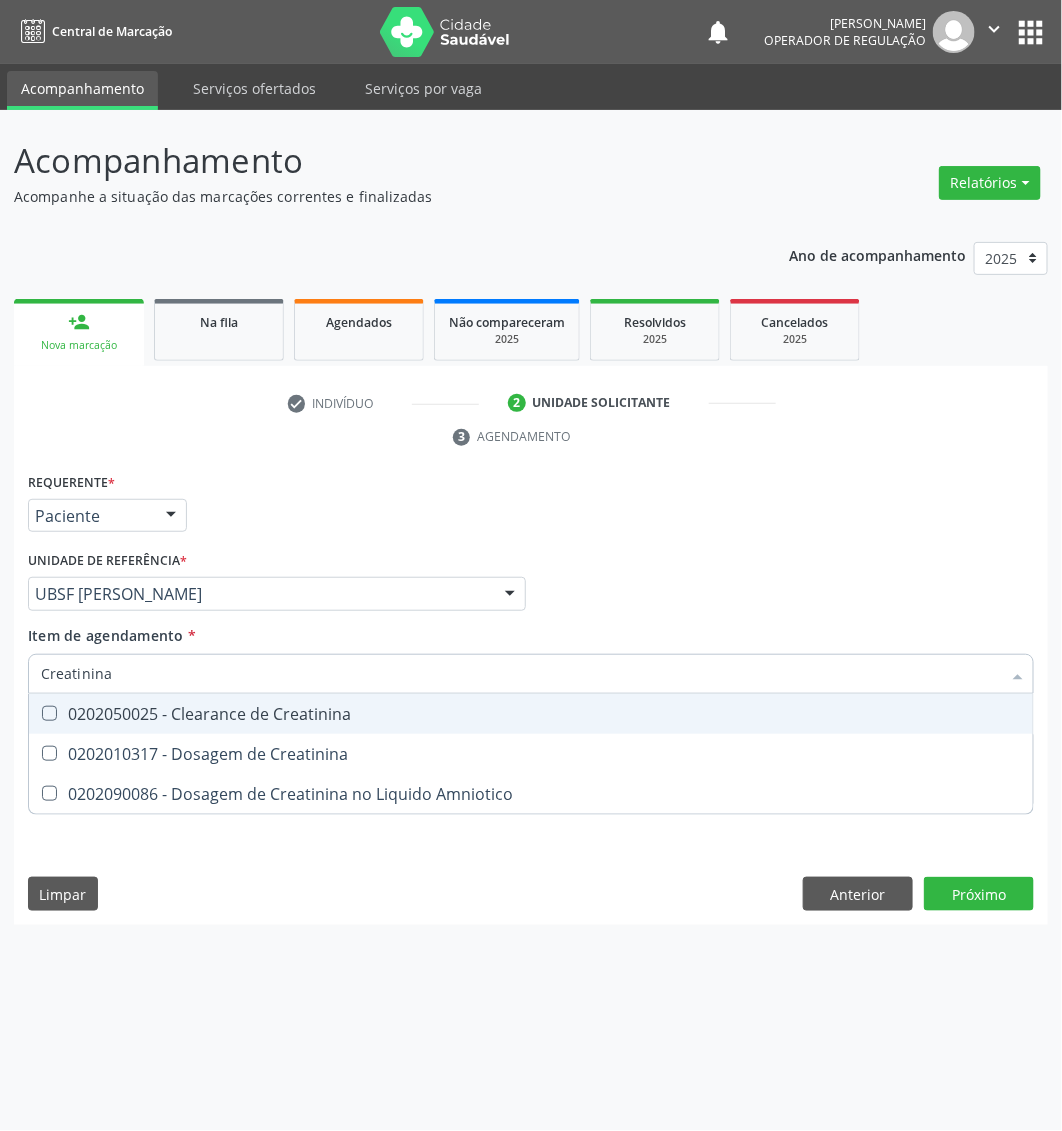 click on "0202050025 - Clearance de Creatinina" at bounding box center [531, 714] 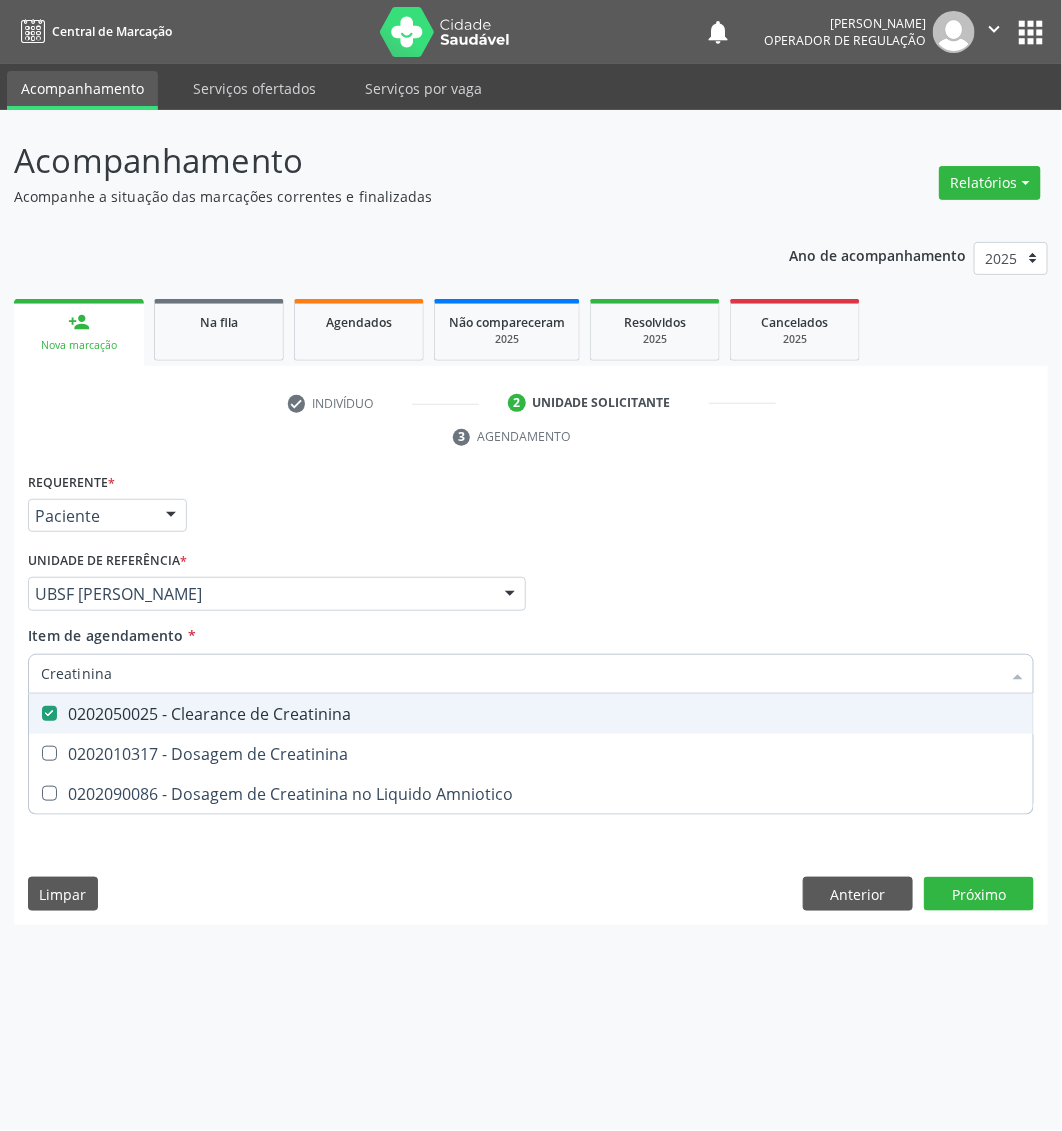 click on "0202050025 - Clearance de Creatinina" at bounding box center (531, 714) 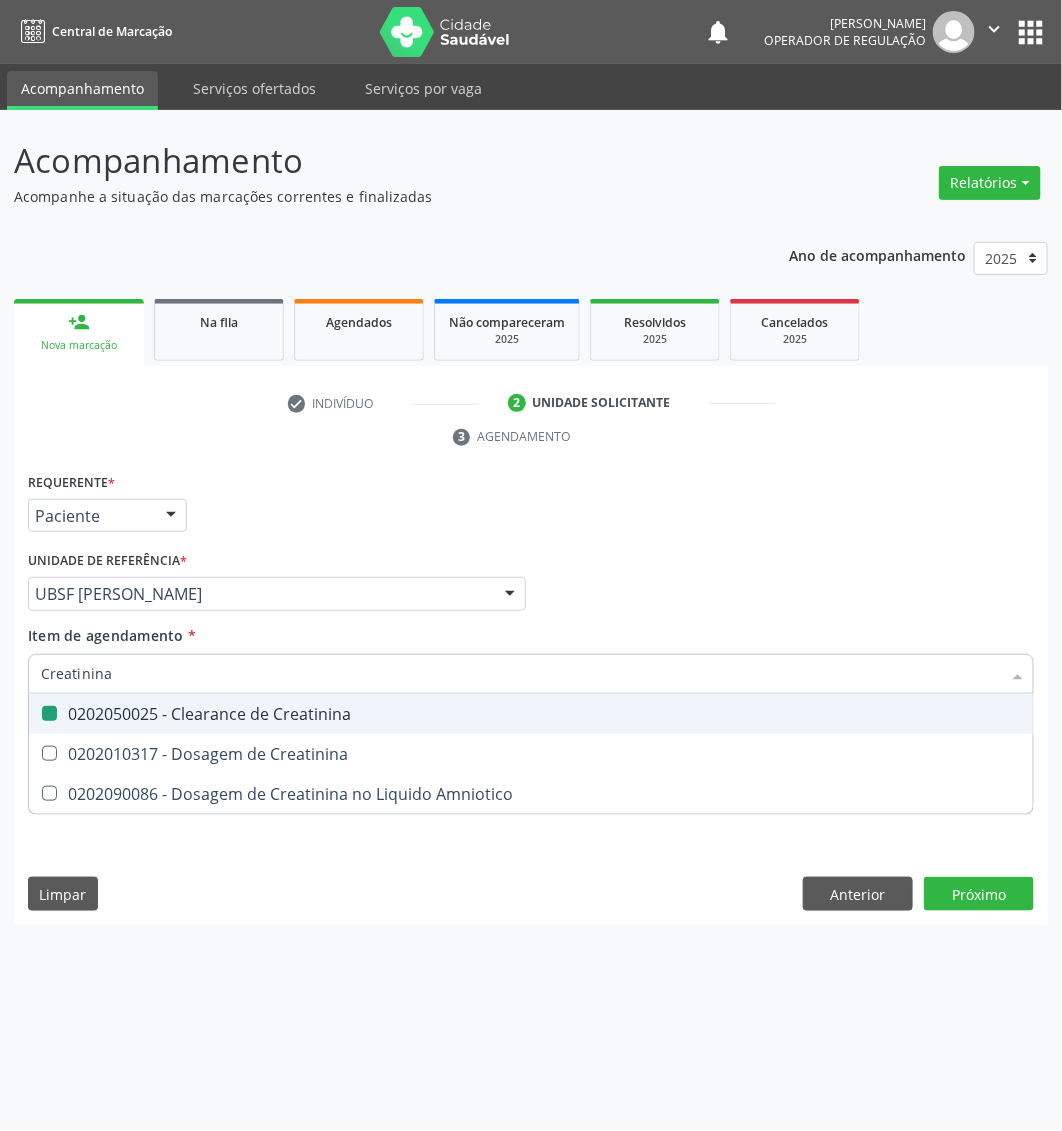 checkbox on "false" 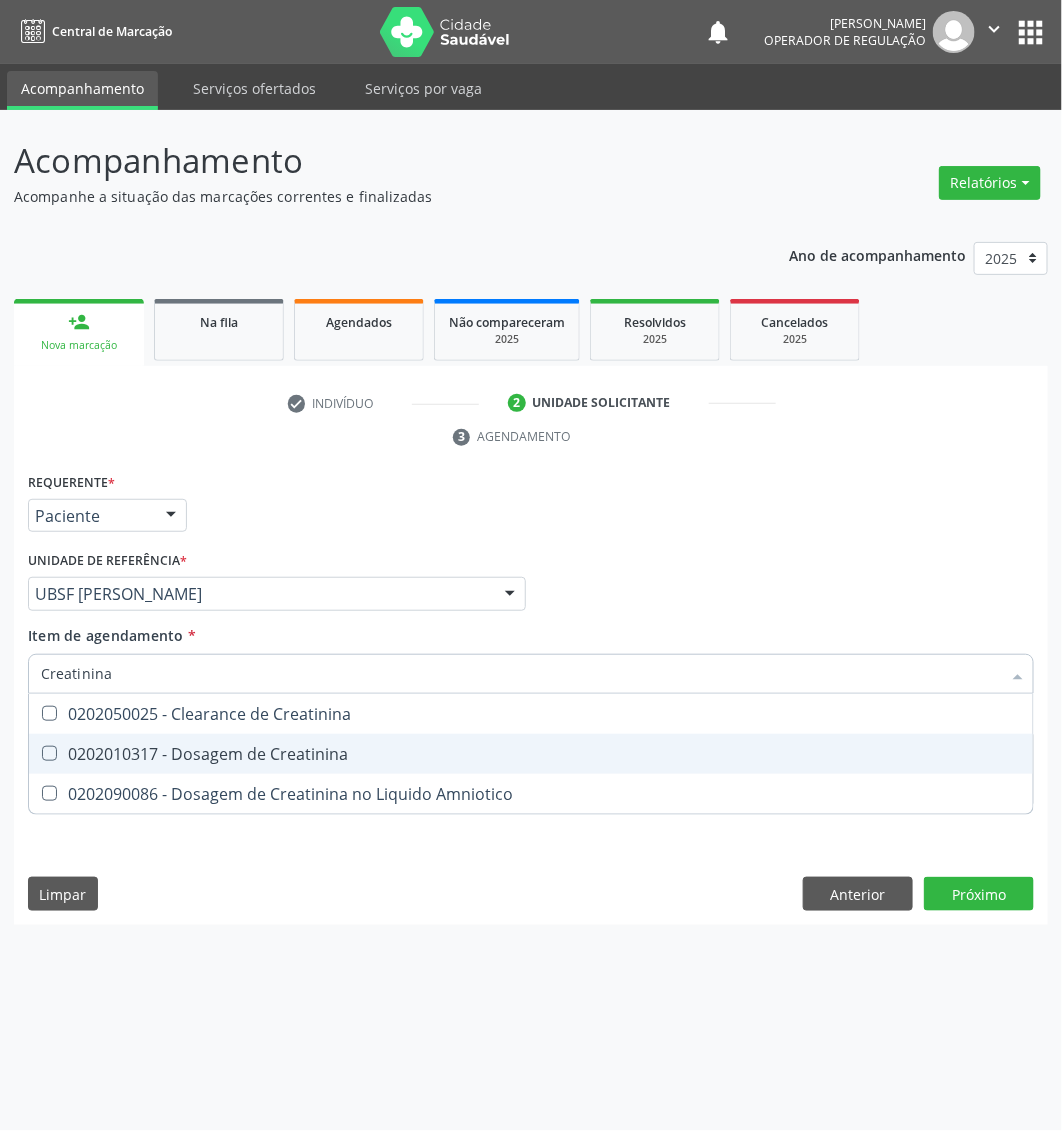 click on "0202010317 - Dosagem de Creatinina" at bounding box center (531, 754) 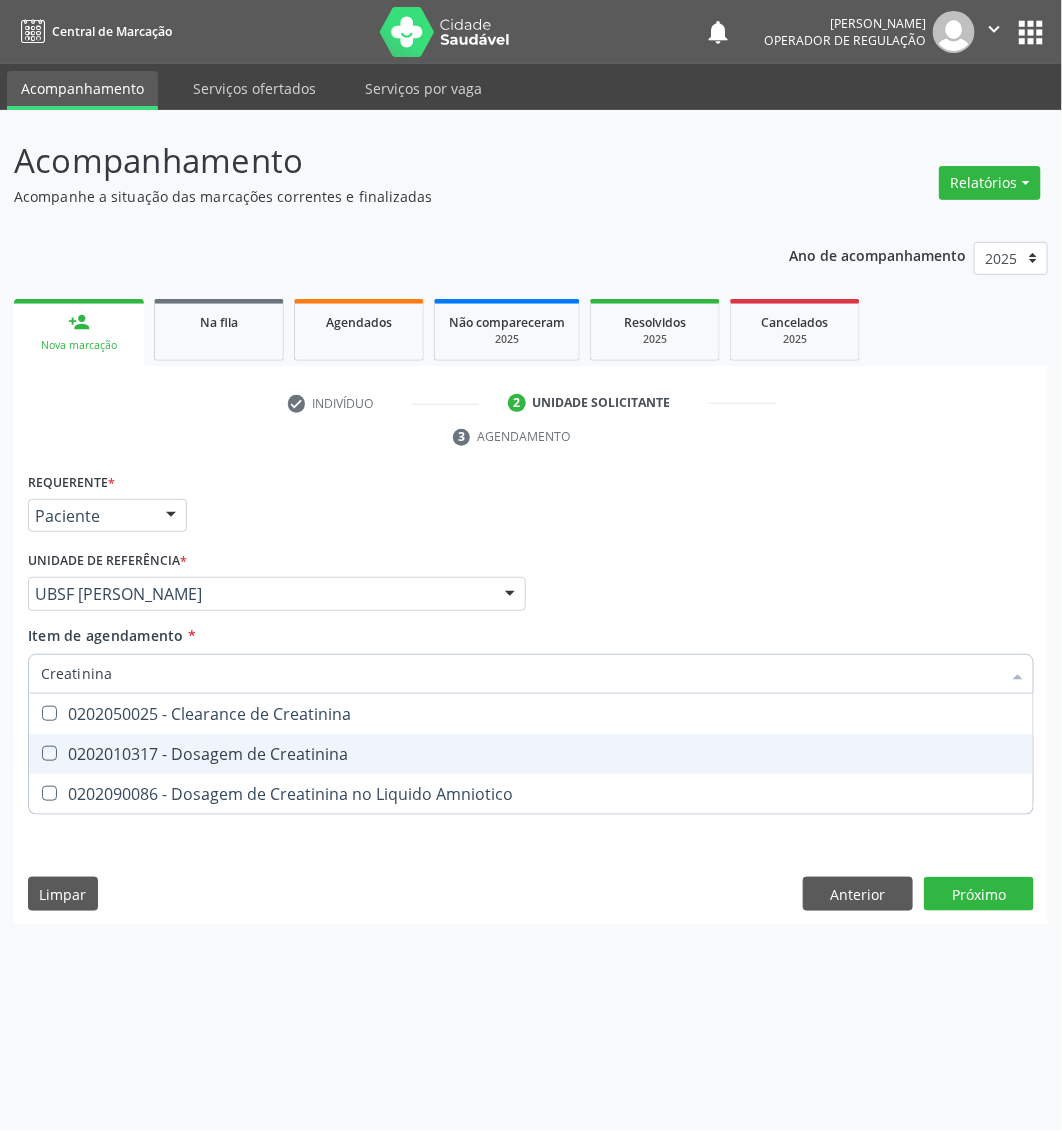 checkbox on "true" 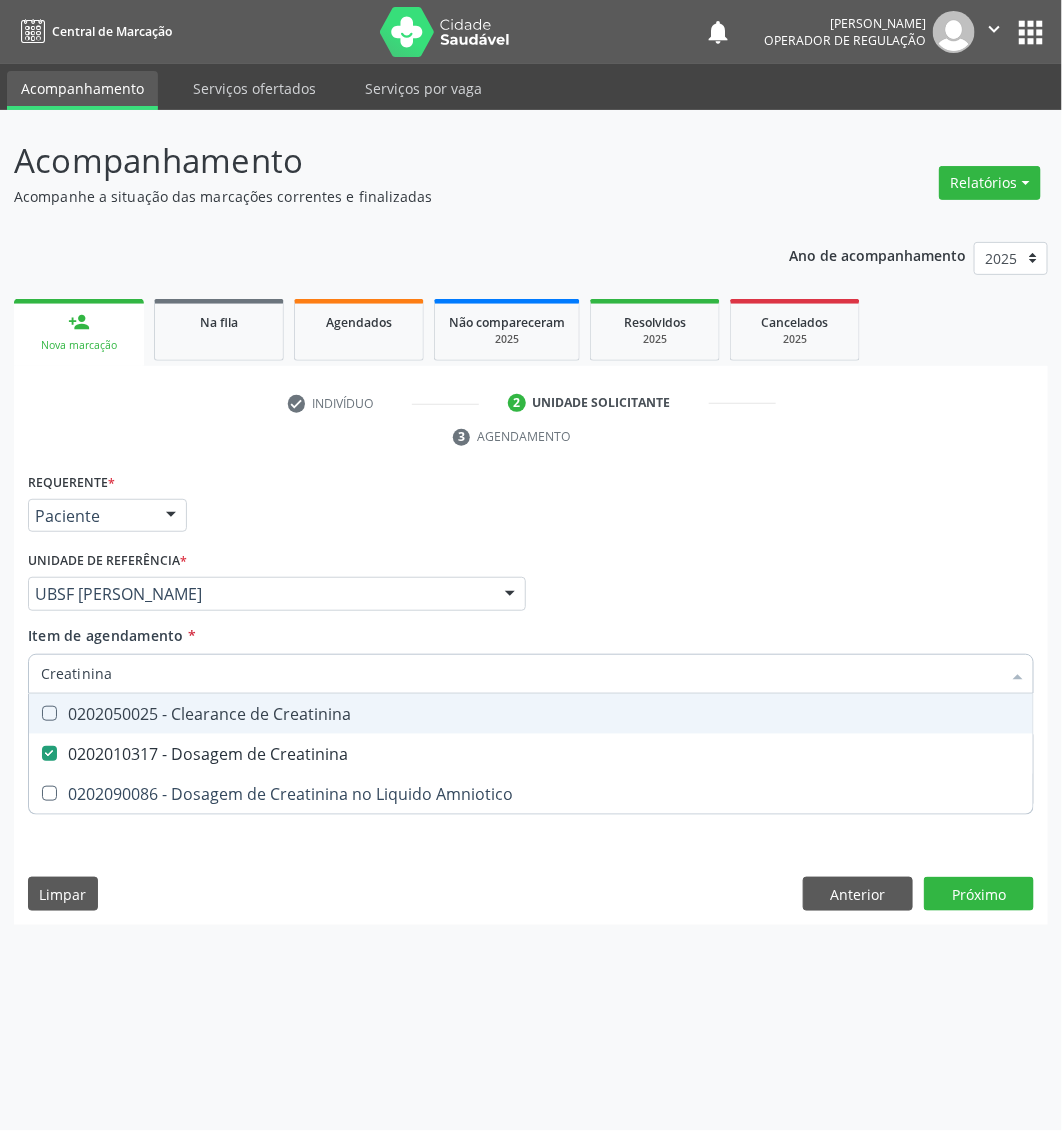 click on "Médico Solicitante
Por favor, selecione a Unidade de Atendimento primeiro
Nenhum resultado encontrado para: "   "
Não há nenhuma opção para ser exibida.
Unidade de referência
*
UBSF [PERSON_NAME]         UBSF Ligeiro II   UBSF Saulo Leal [PERSON_NAME]   UBSF Castanho   UBSF [GEOGRAPHIC_DATA]   UBSF Ze Velho   UBSF [GEOGRAPHIC_DATA]   UBSF Olho Dagua Salgado   UBSF Zumbi   NASF Pedra do Touro   UBSF Lutador   UBSF [PERSON_NAME]   UBSF Central   UBSF Riacho do Meio   UBSF Caixa Dagua   UBSF Ligeiro I   [GEOGRAPHIC_DATA] Malhada Grande   UBSF Vila   UBSF Guritiba   NASF Tataguassu   UBSF [GEOGRAPHIC_DATA] do Rego
Nenhum resultado encontrado para: "   "
Não há nenhuma opção para ser exibida." at bounding box center (531, 585) 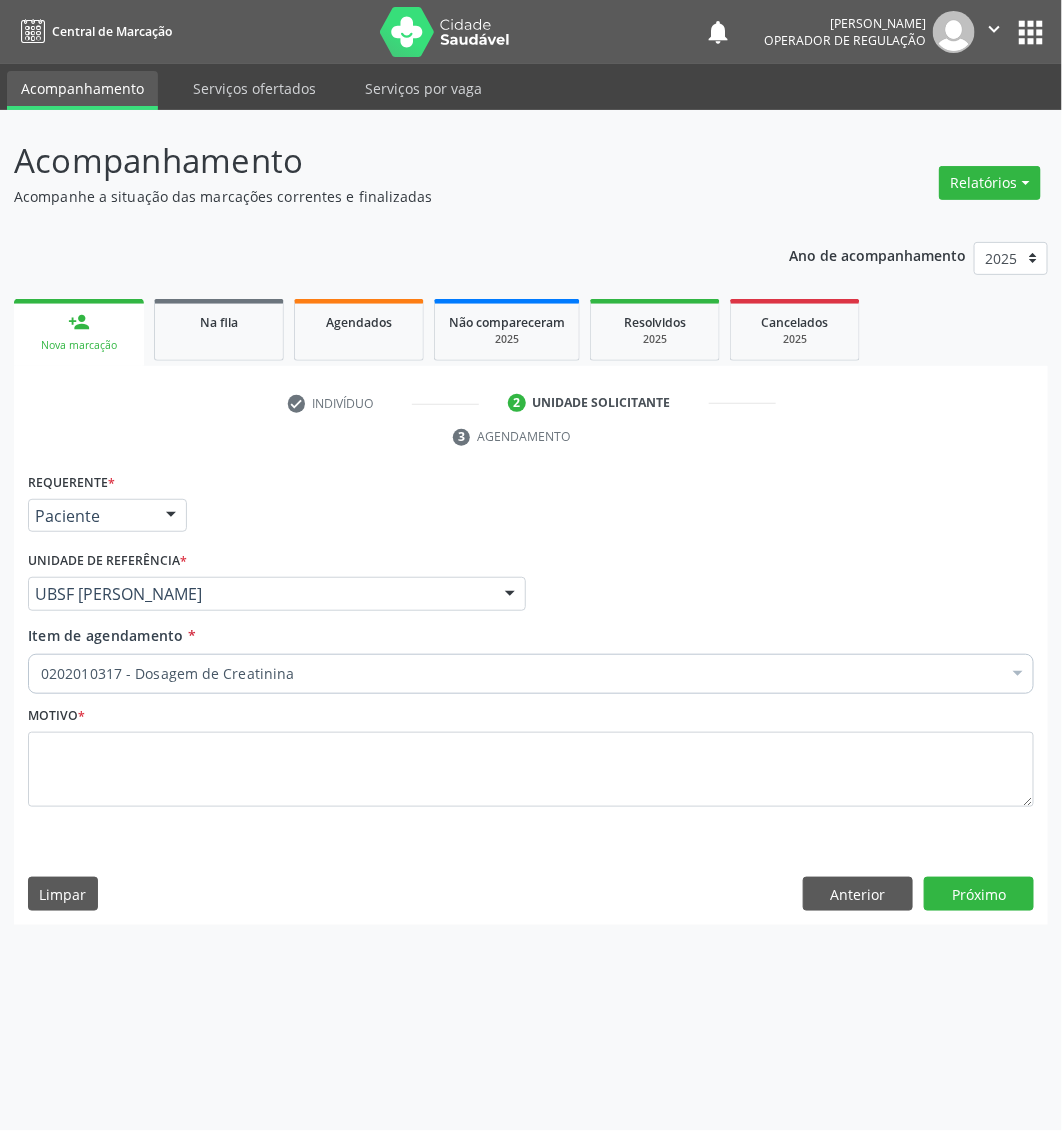 paste on "Hemograma Completo" 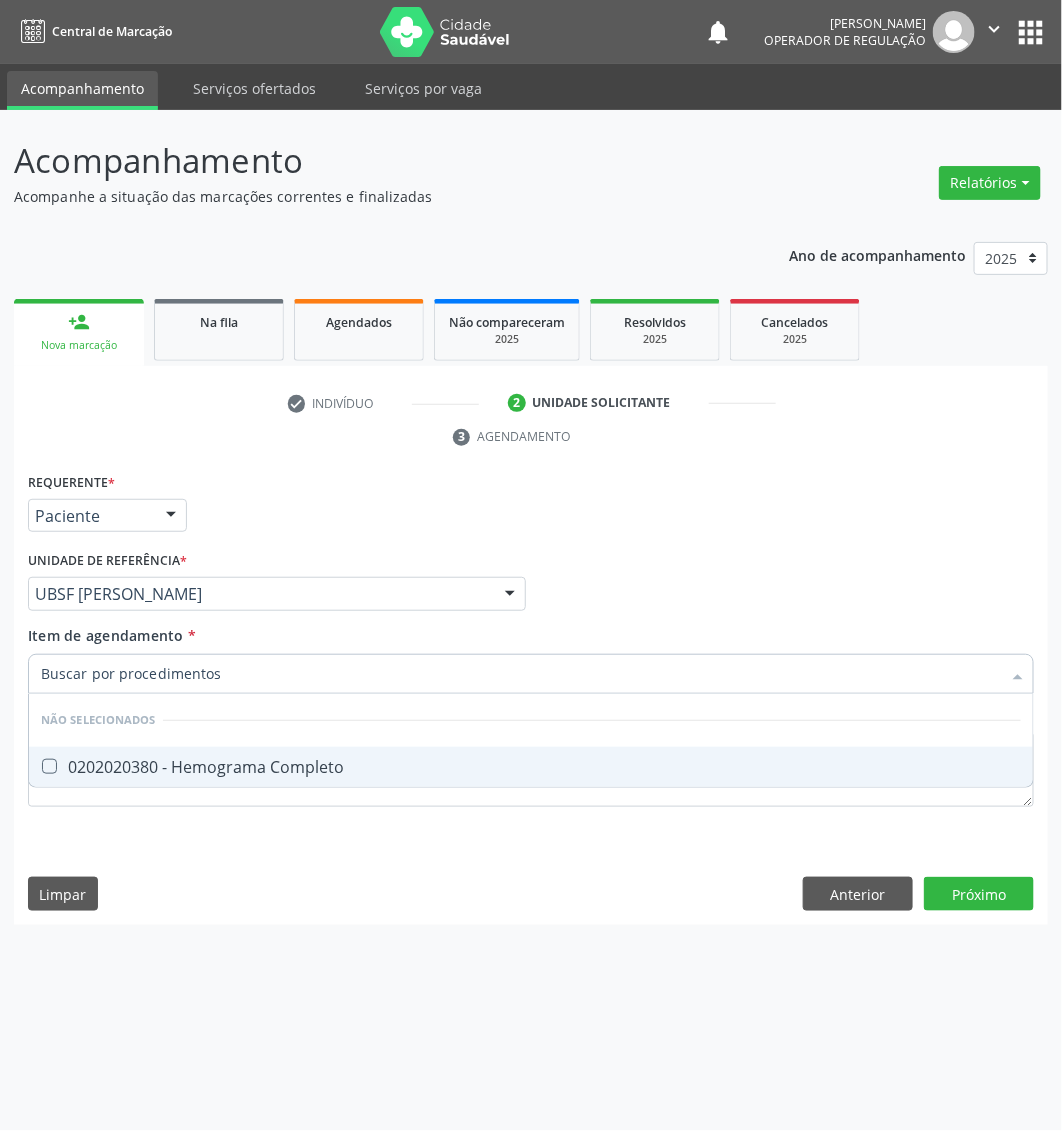 type on "Hemograma Completo" 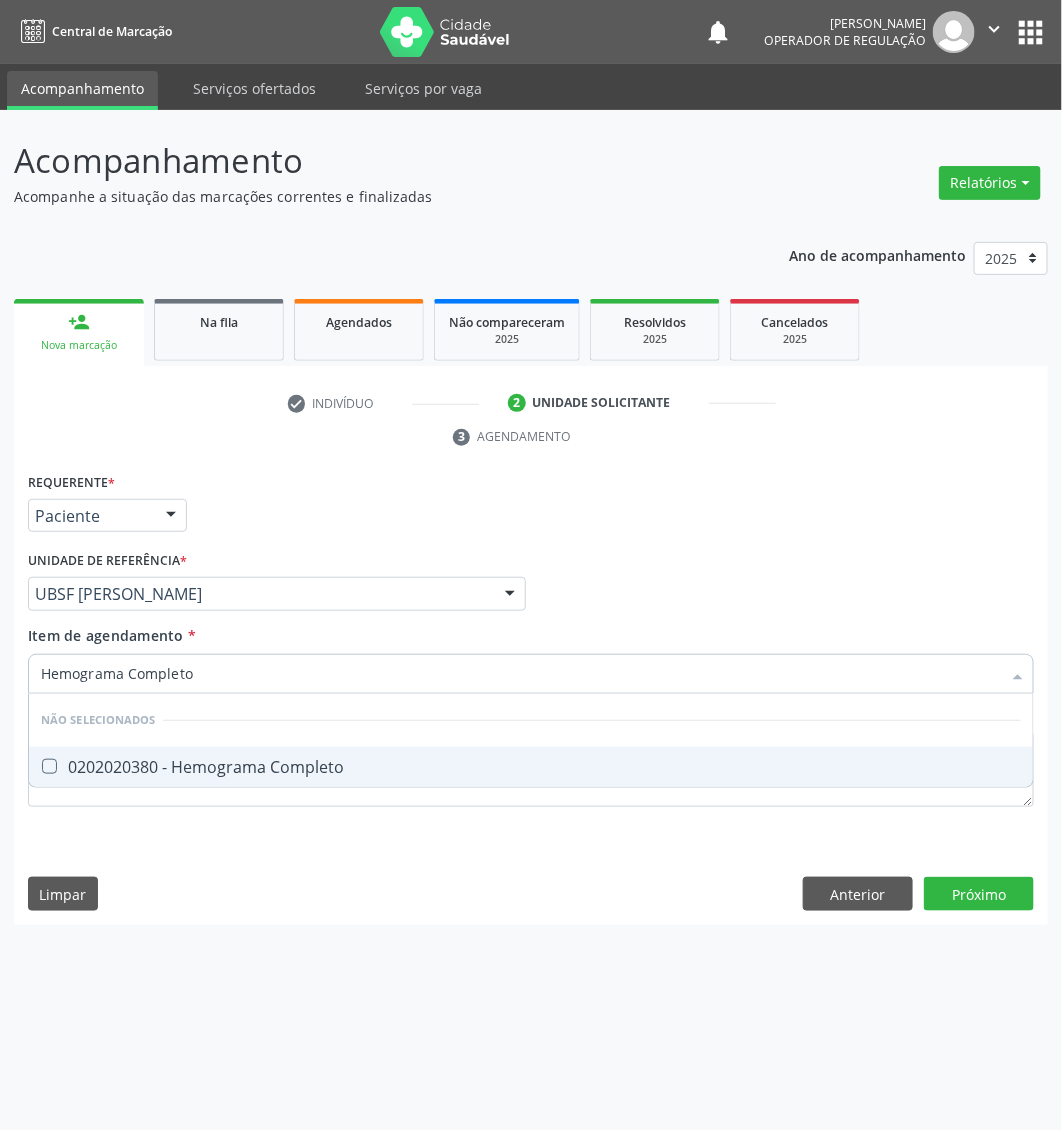 click on "0202020380 - Hemograma Completo" at bounding box center (531, 767) 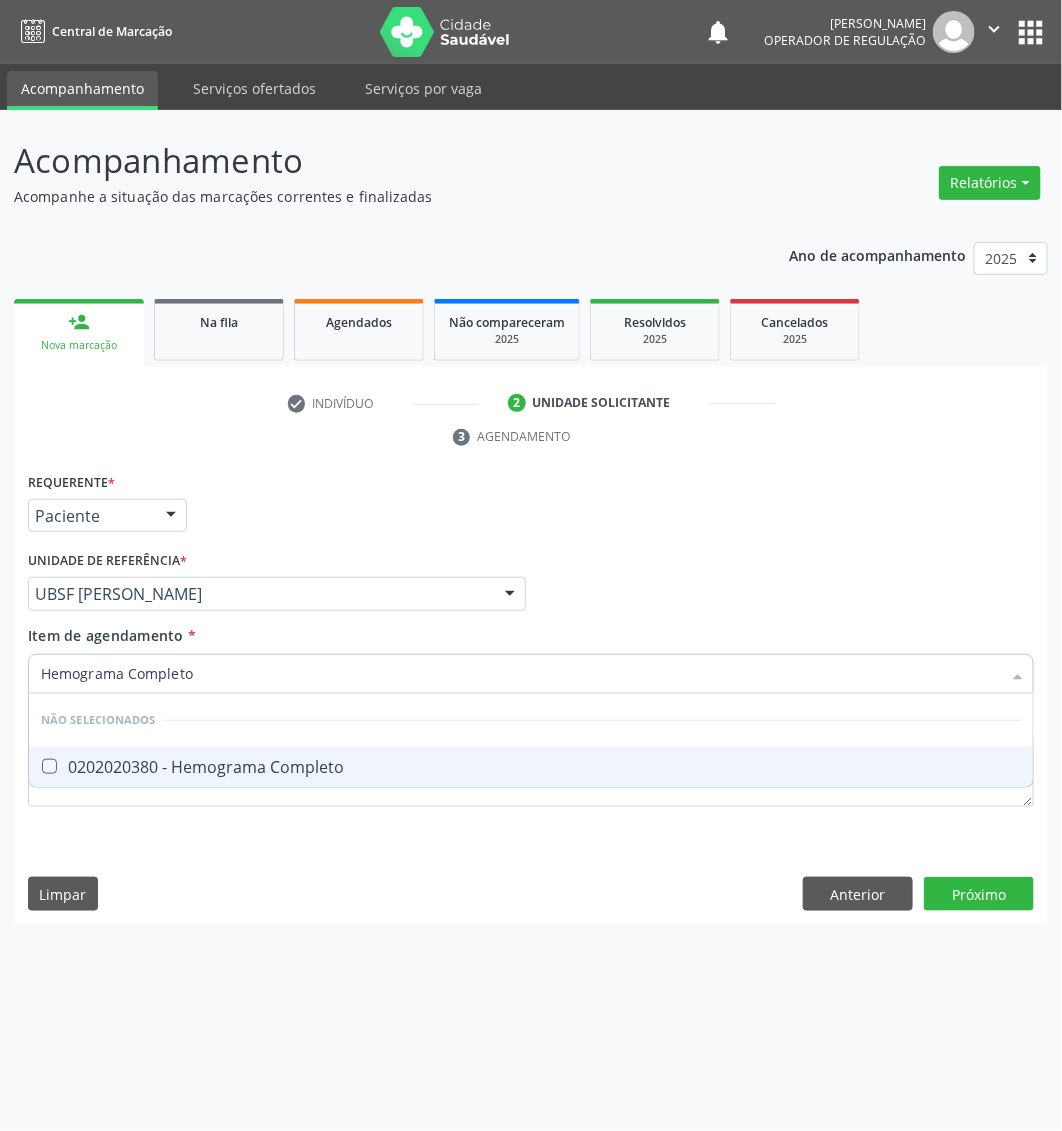 checkbox on "true" 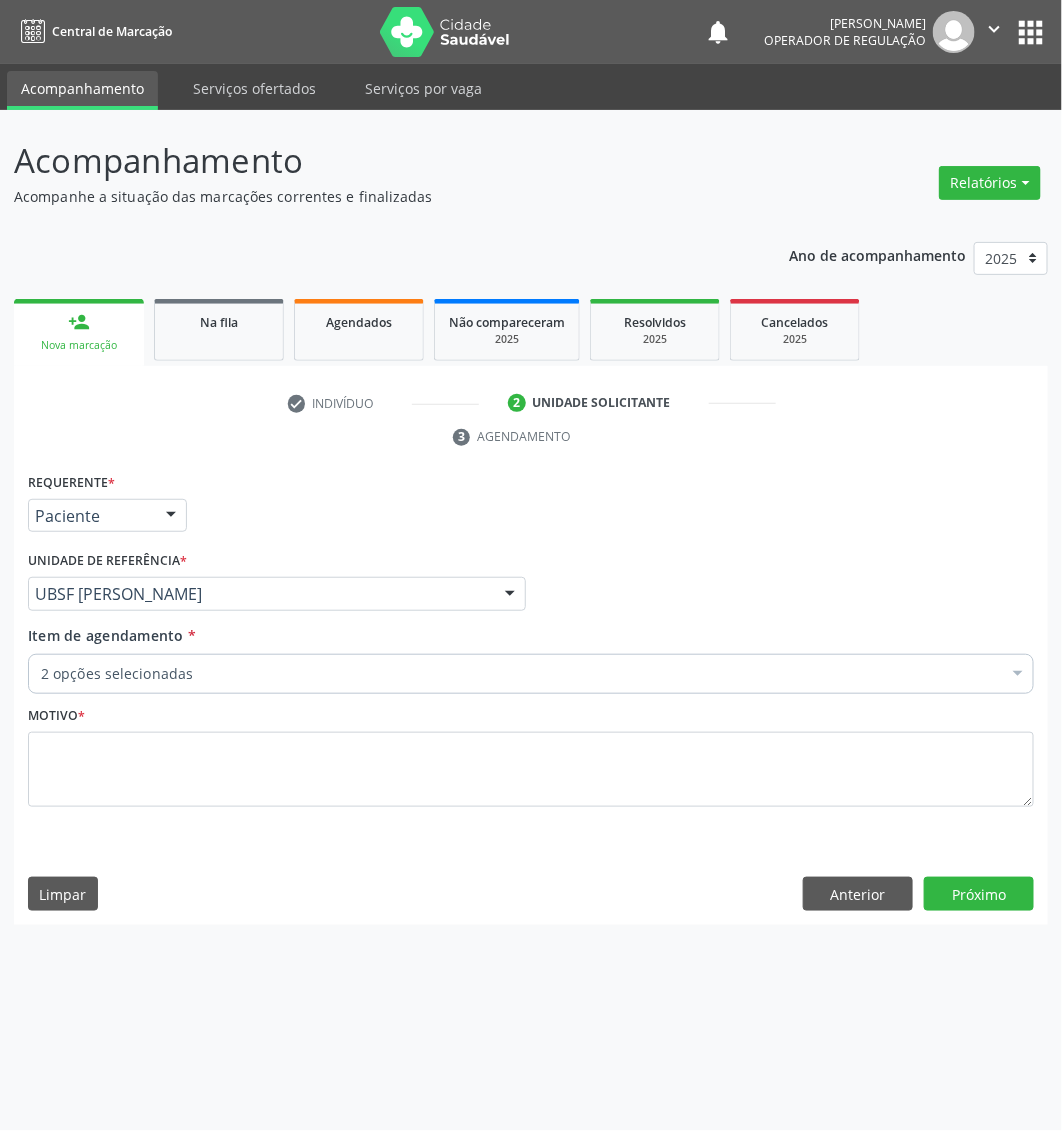 paste on "Dosagem de ureia" 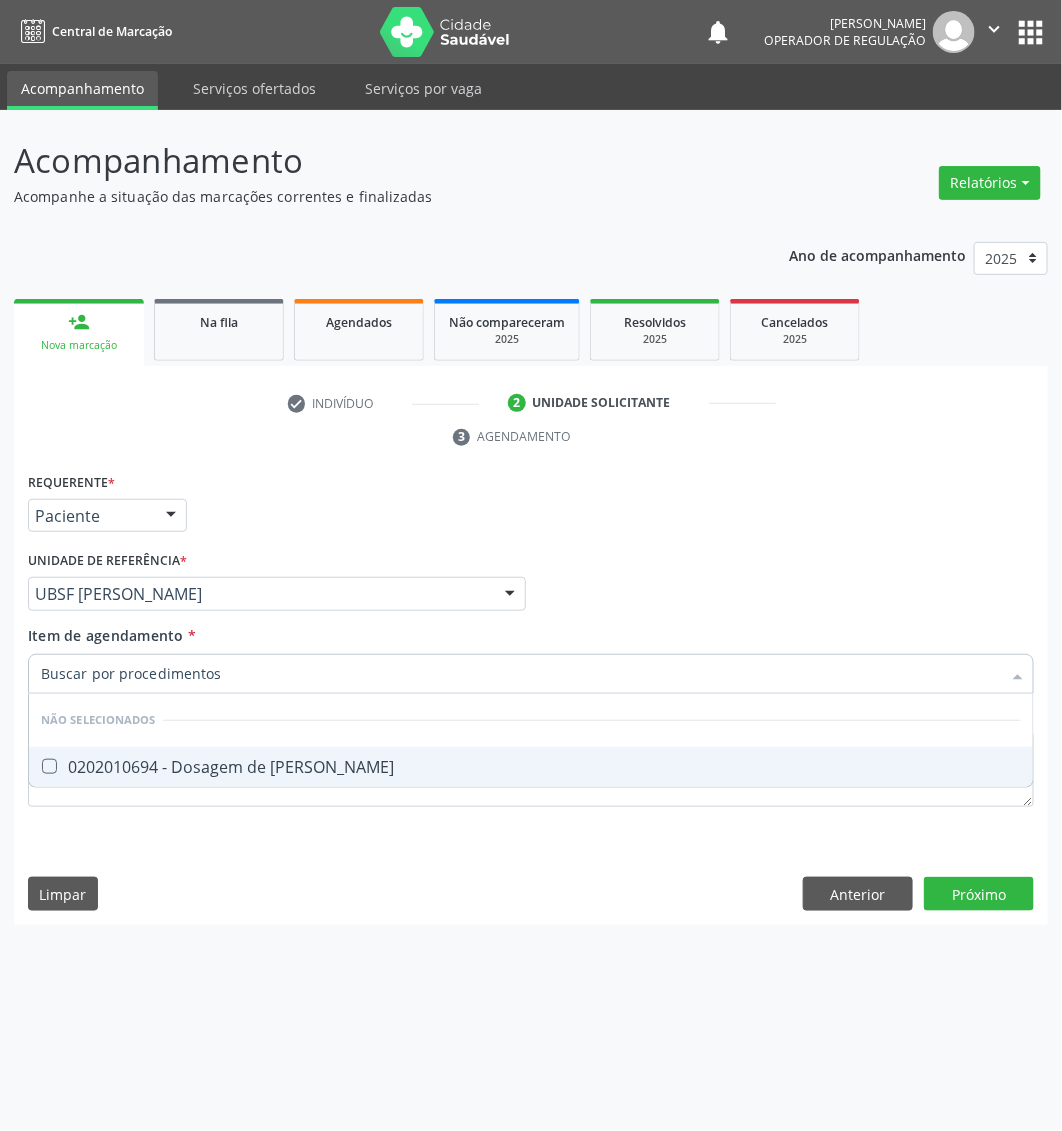 type on "Dosagem de ureia" 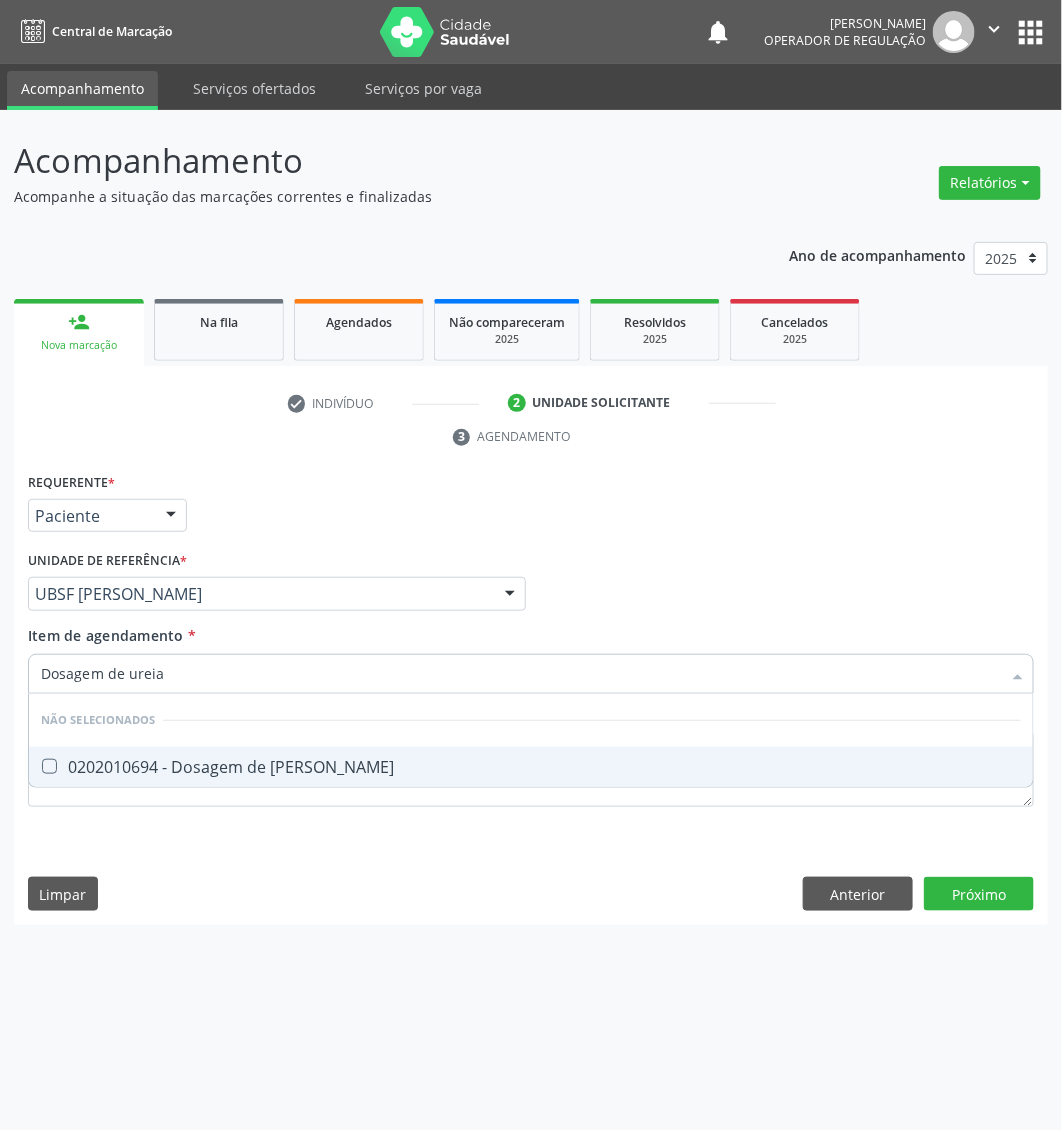 click on "0202010694 - Dosagem de [PERSON_NAME]" at bounding box center [531, 767] 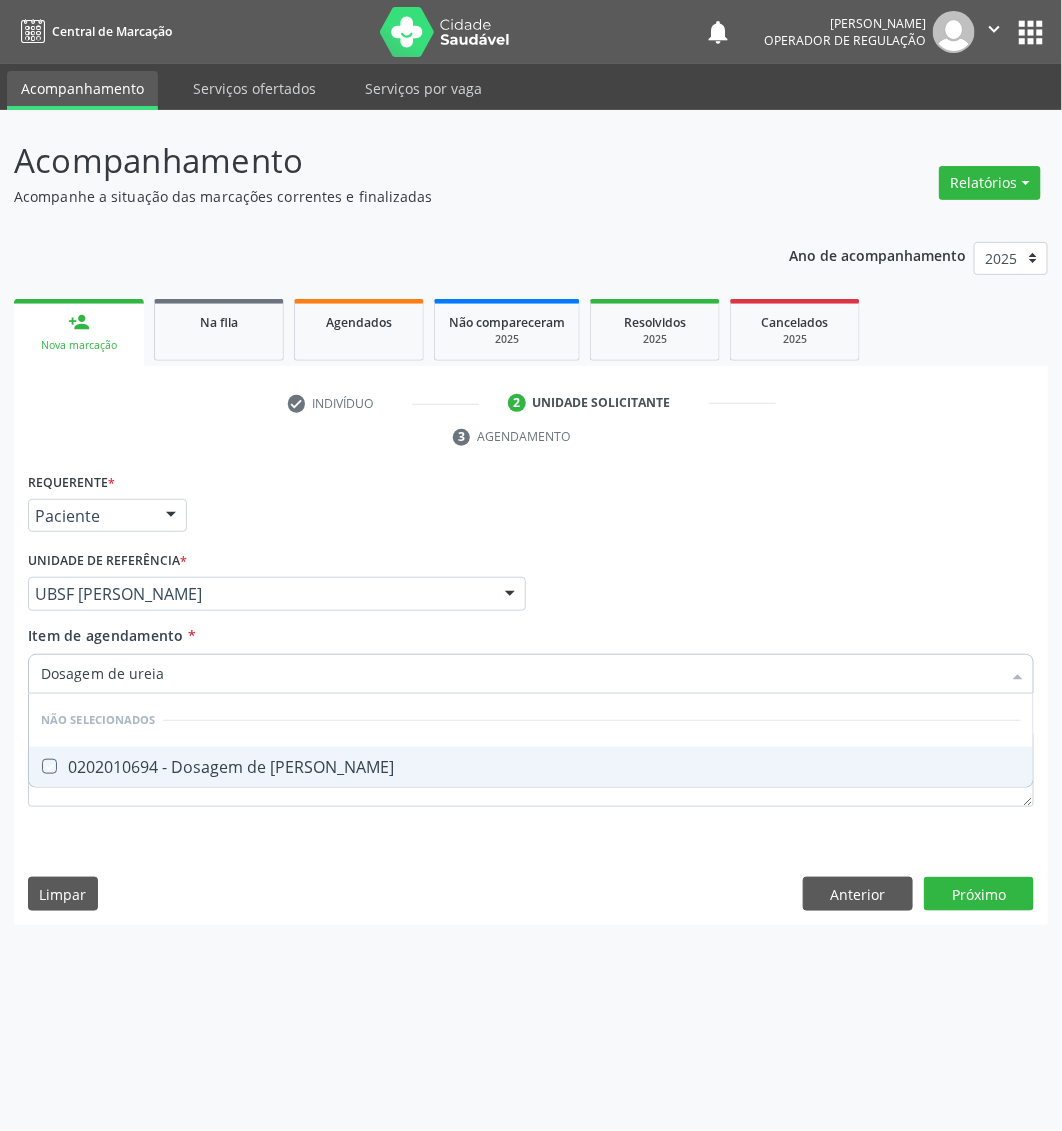 checkbox on "true" 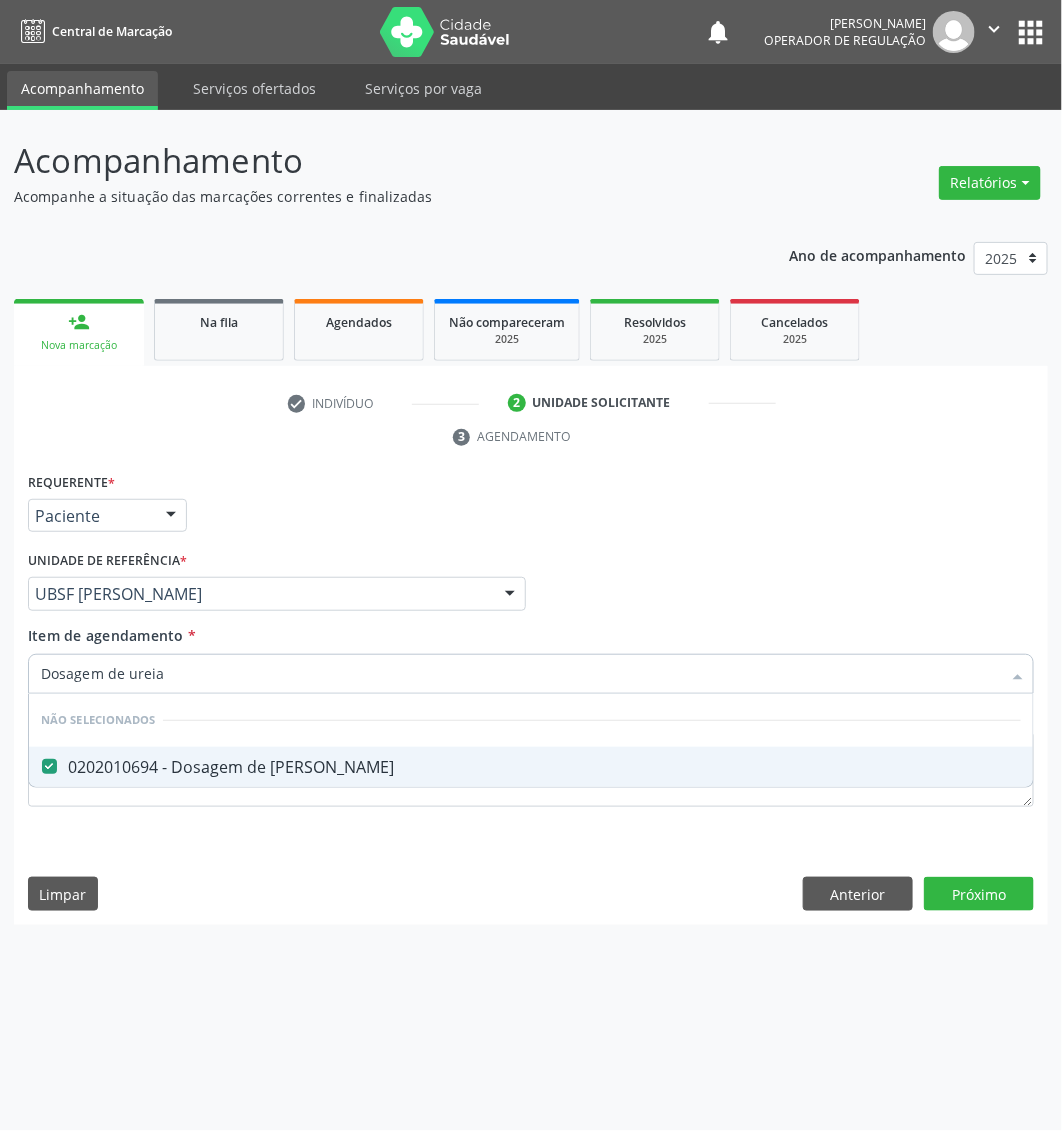 type on "Dosagem de ureia" 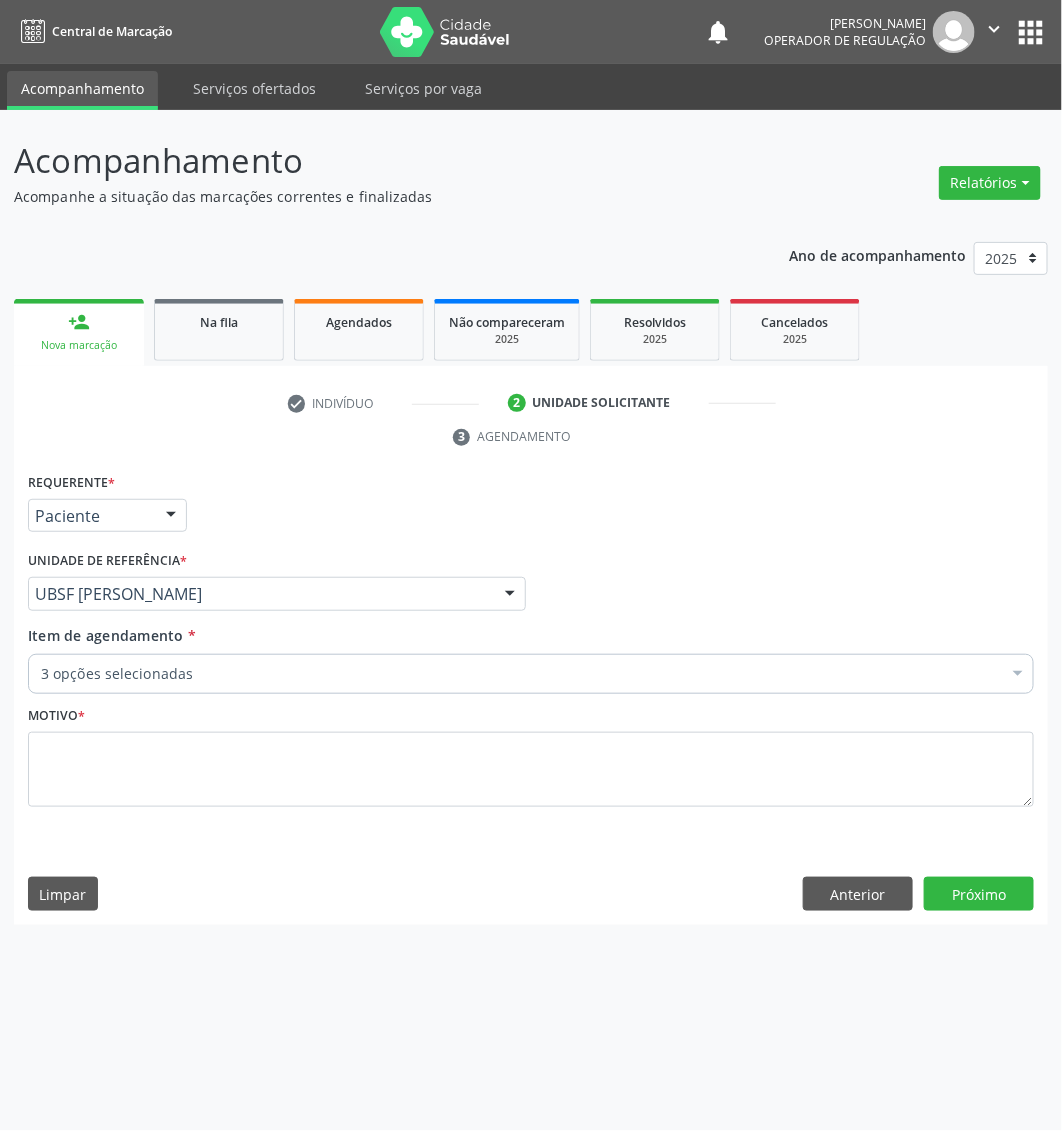 paste on "Dosagem de Hemoglobina Glicosilada" 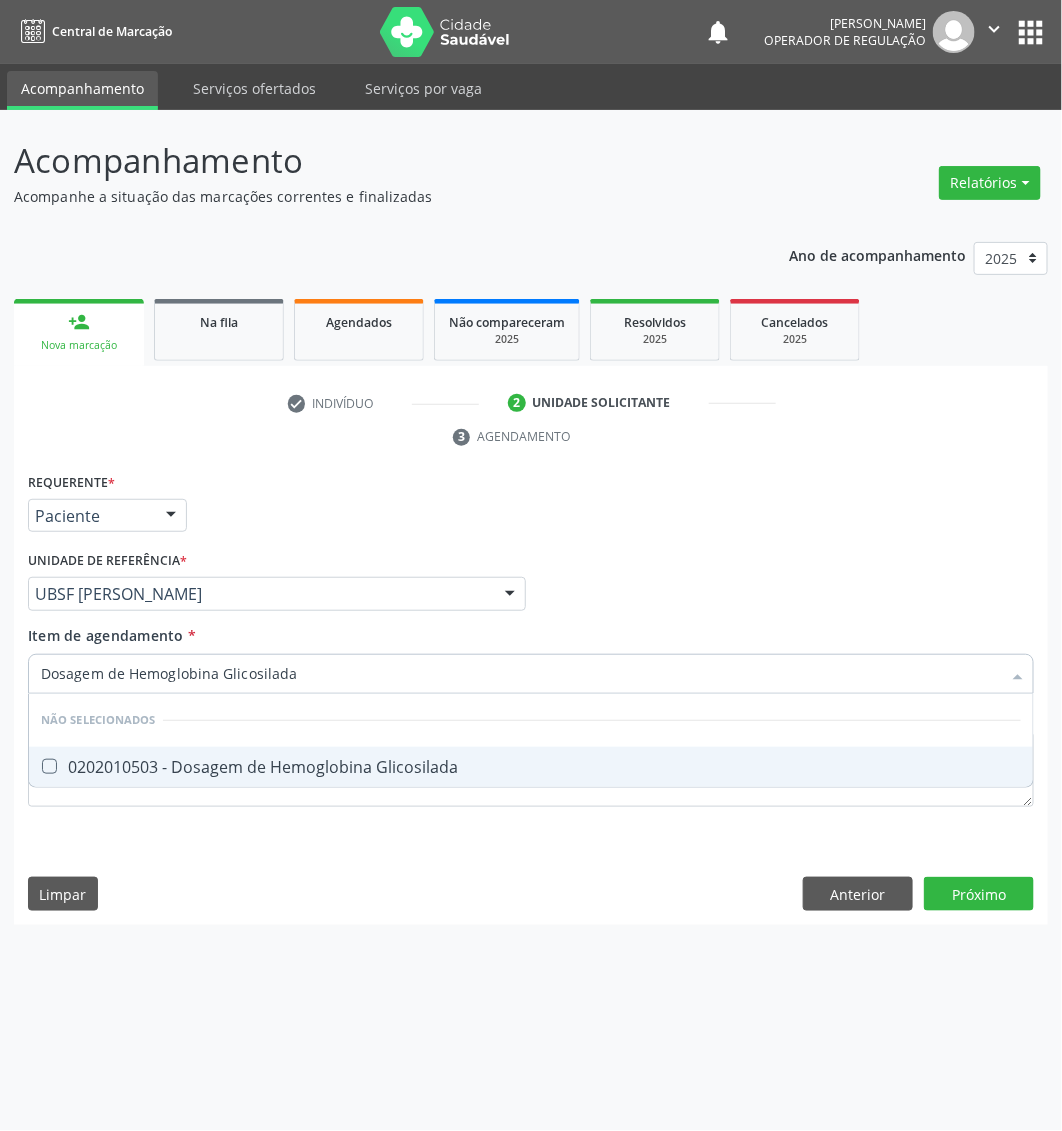 click on "Não selecionados" at bounding box center (531, 720) 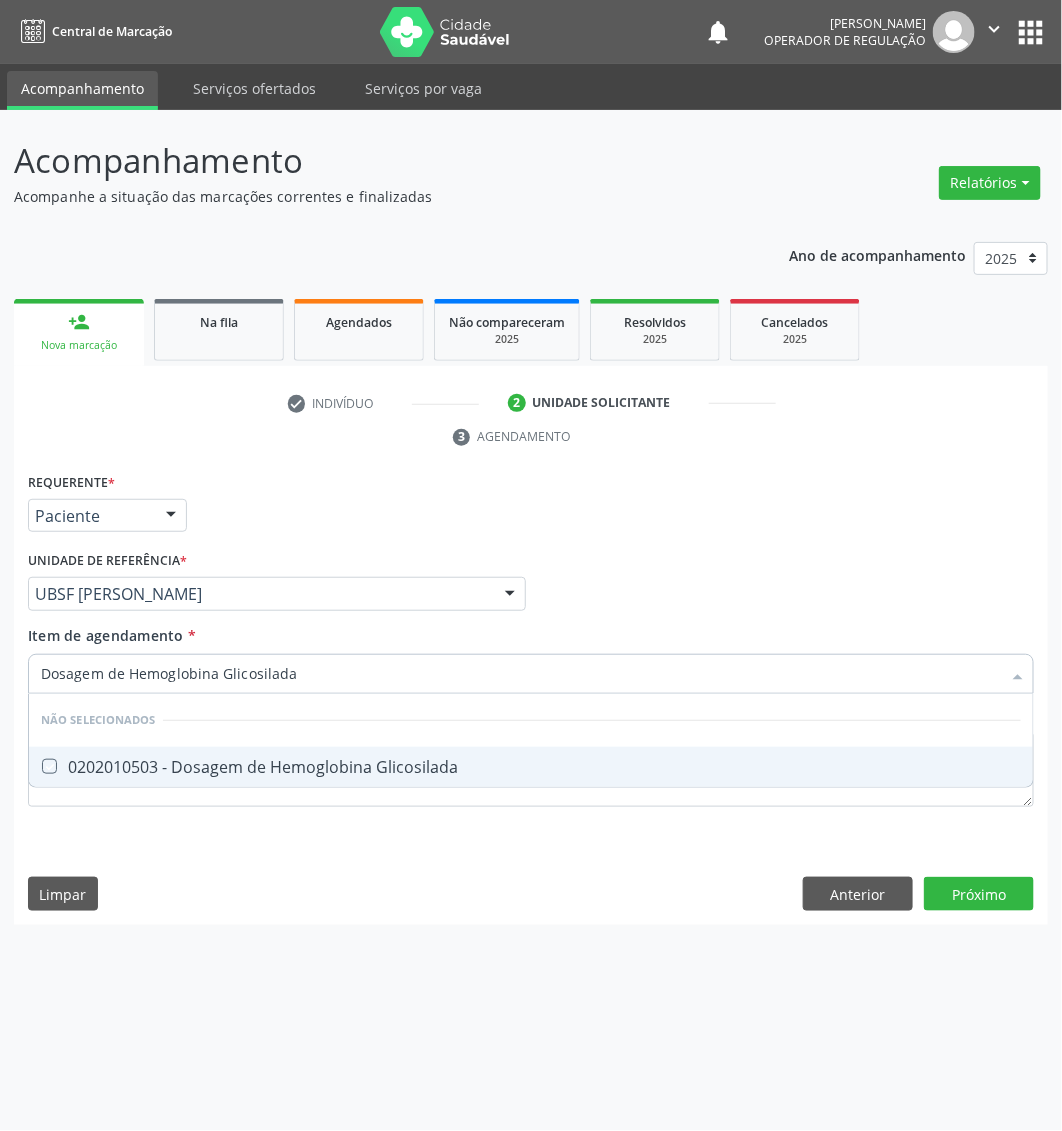 checkbox on "true" 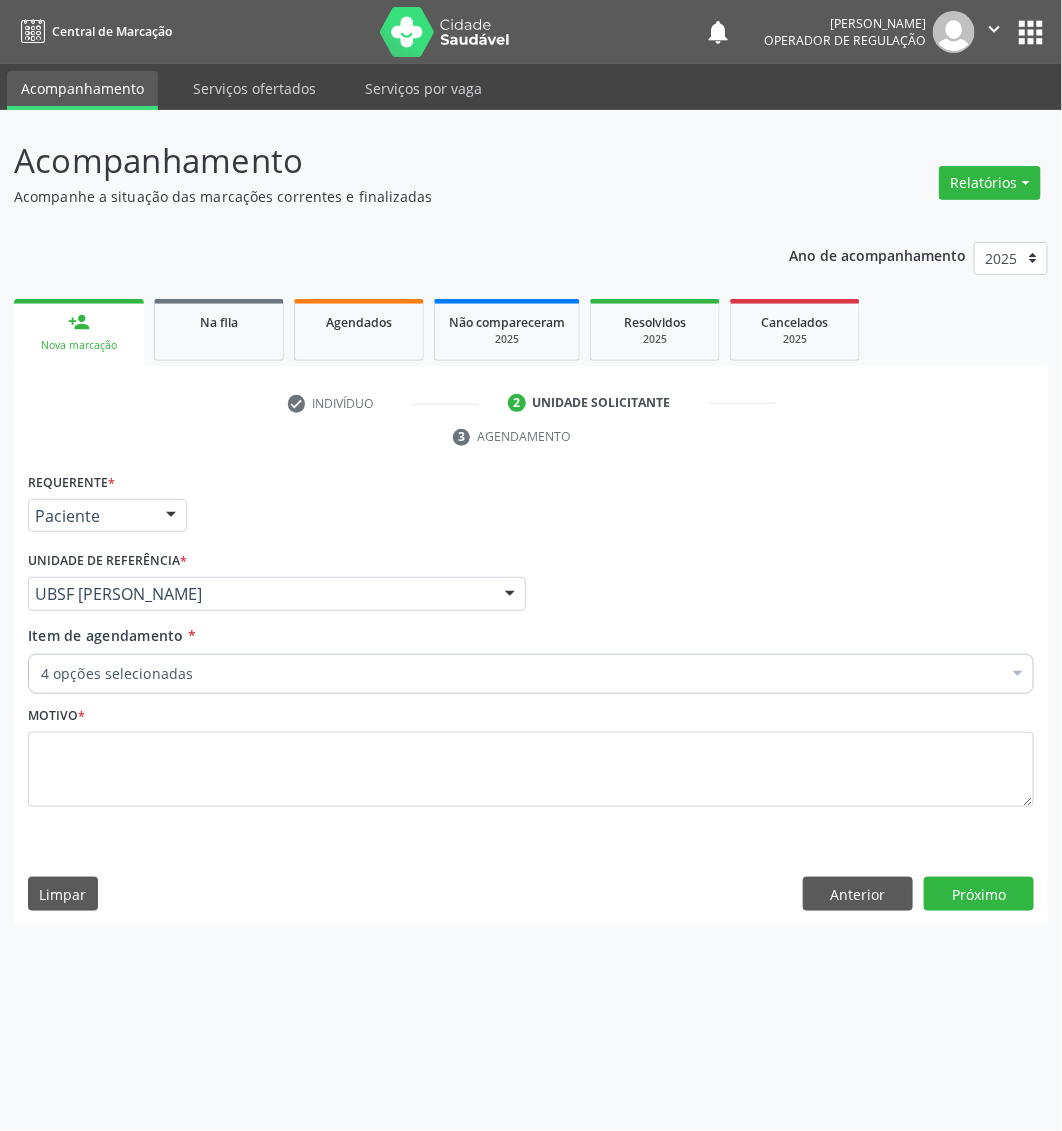 paste on "Dosagem de Glicose" 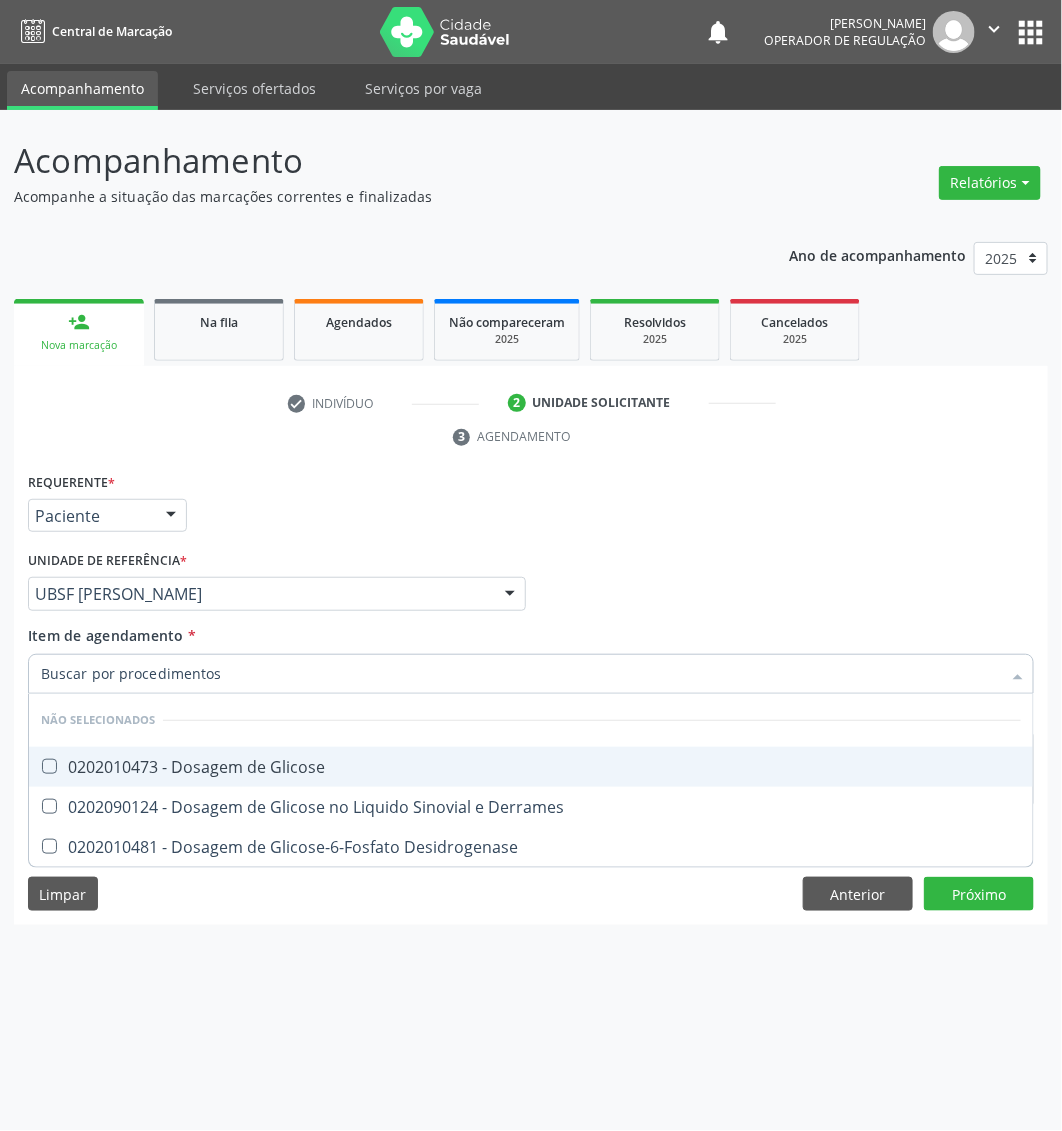 type on "Dosagem de Glicose" 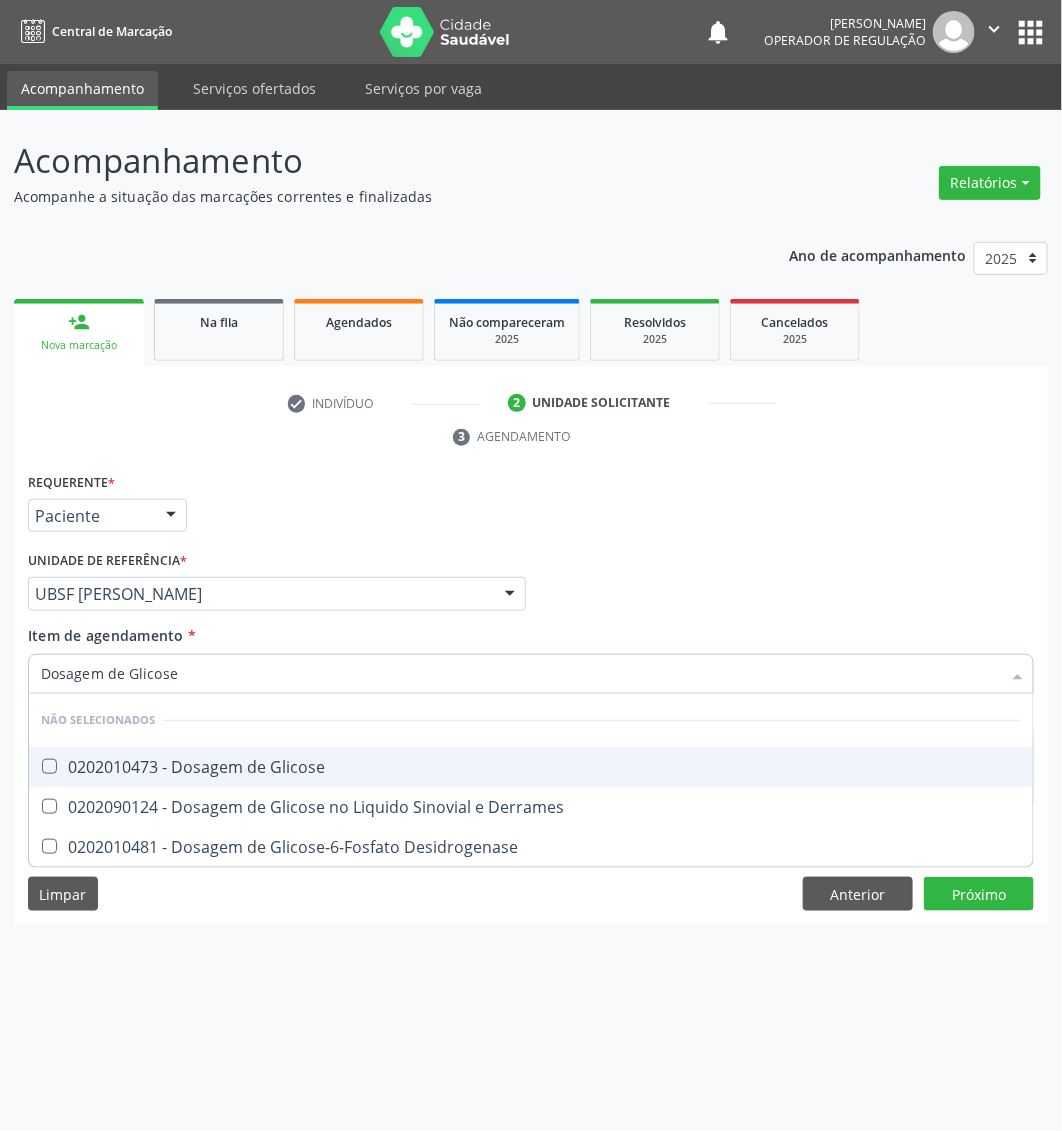click on "0202010473 - Dosagem de Glicose" at bounding box center (531, 767) 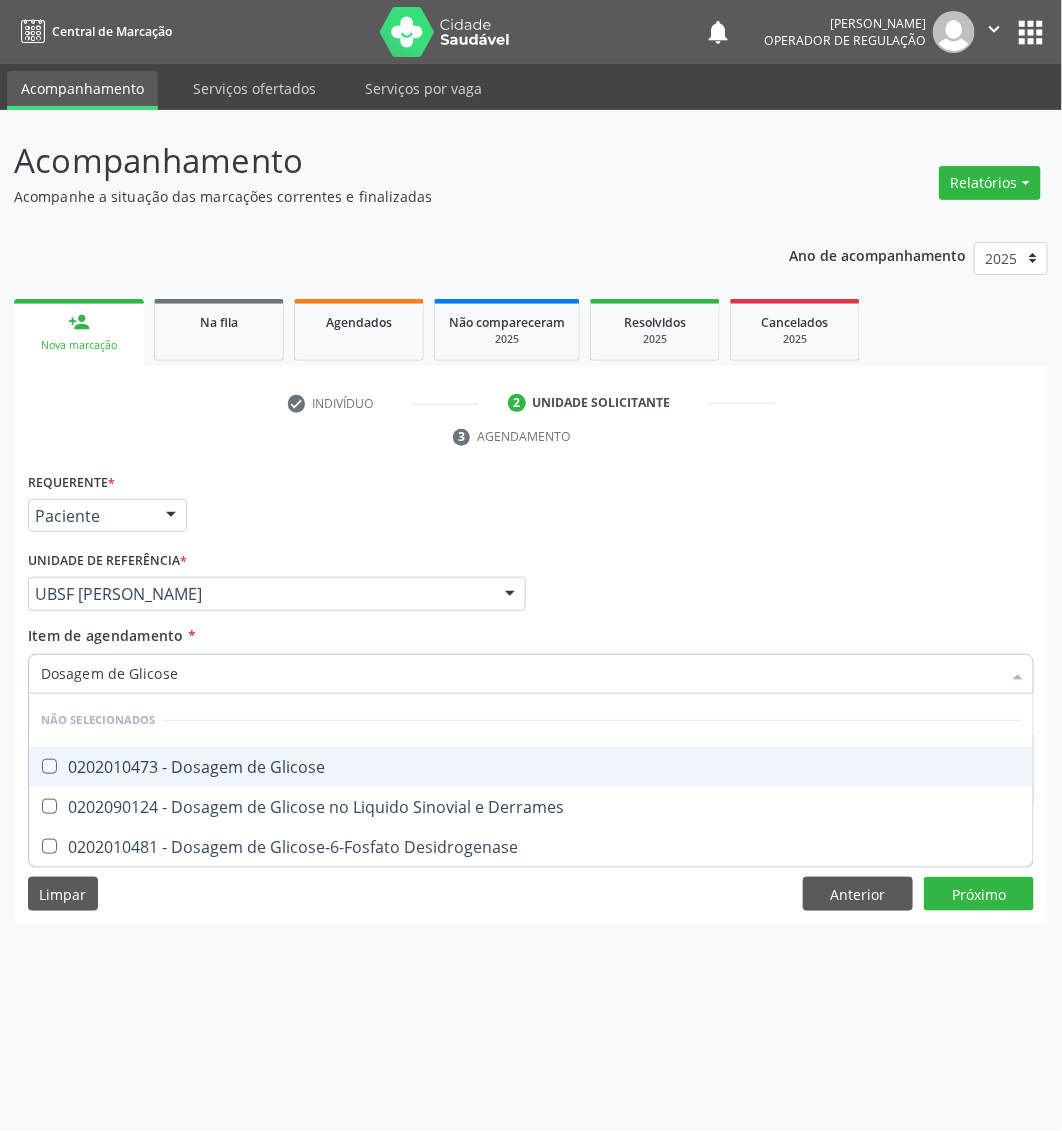 checkbox on "true" 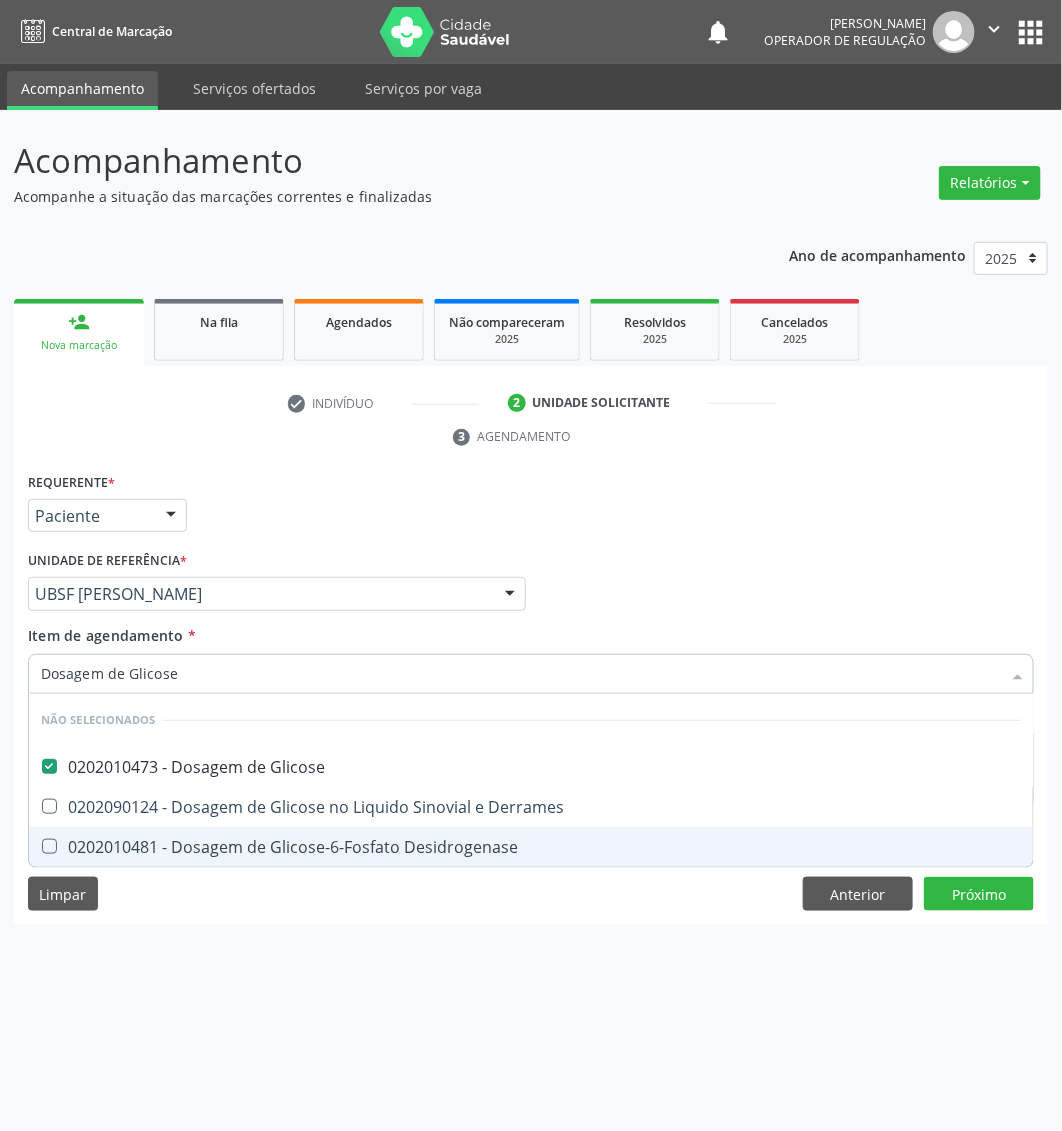 type on "Dosagem de Glicose" 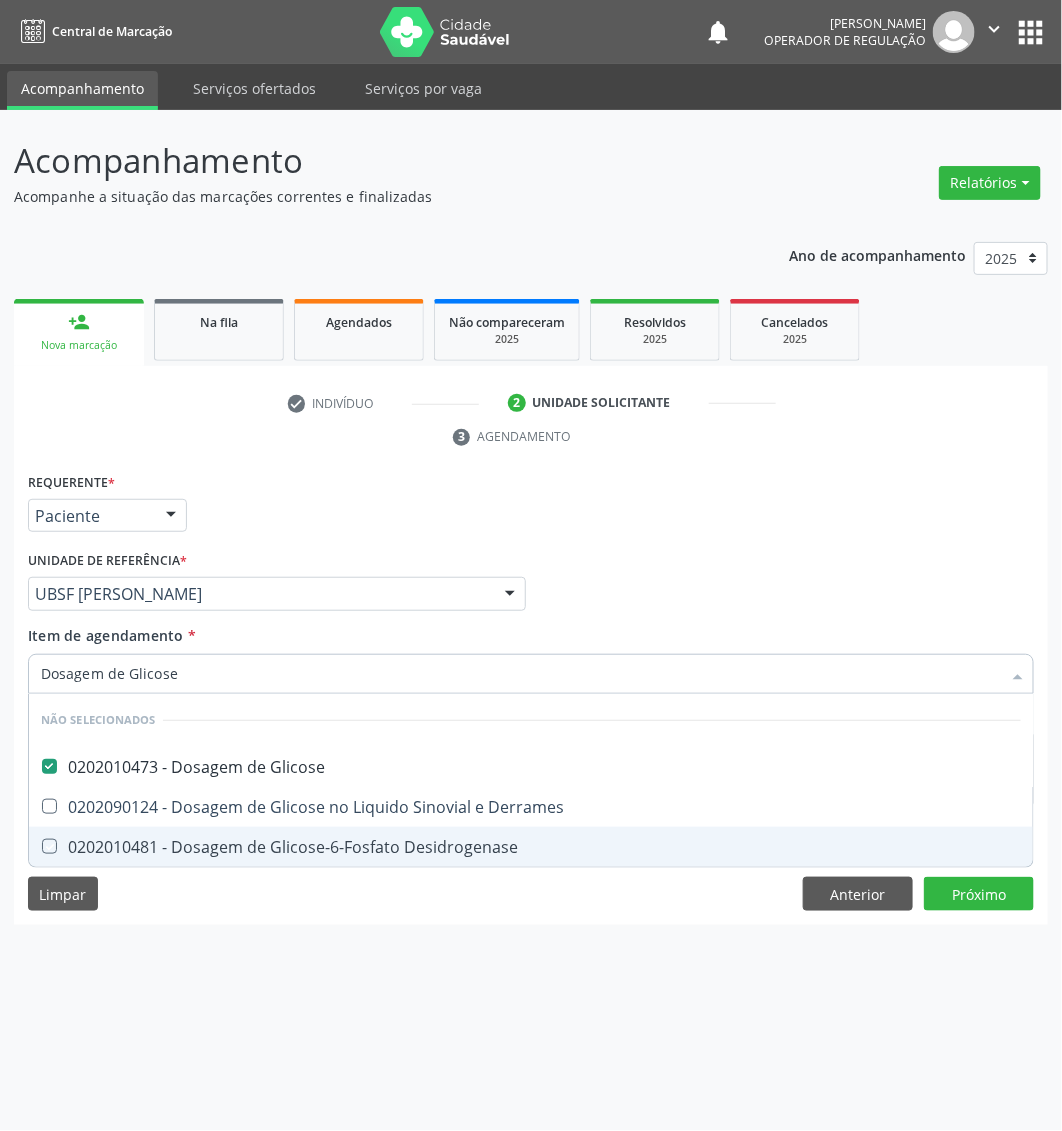 type 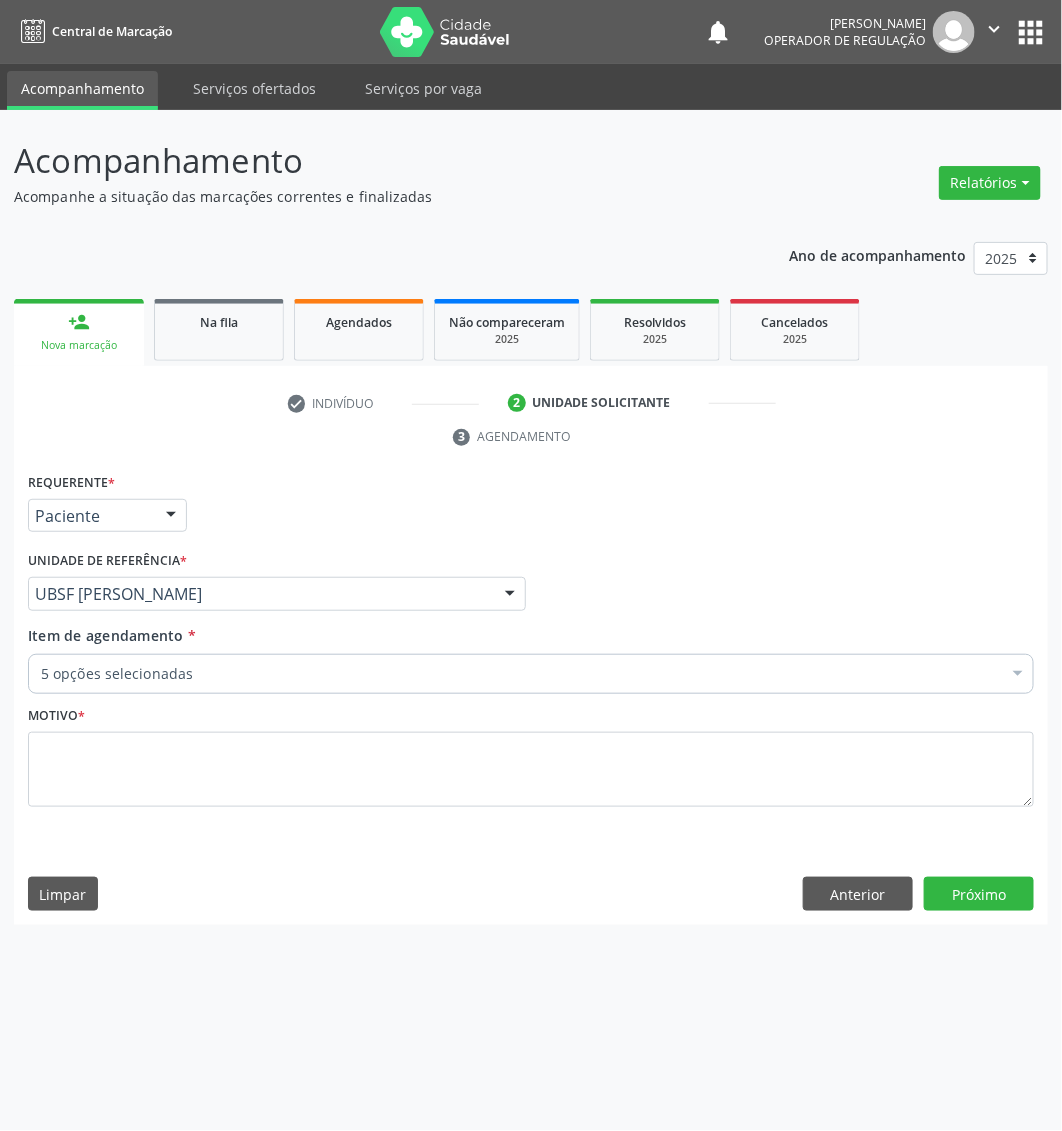 paste on "Dosagem de transaminase glutamico" 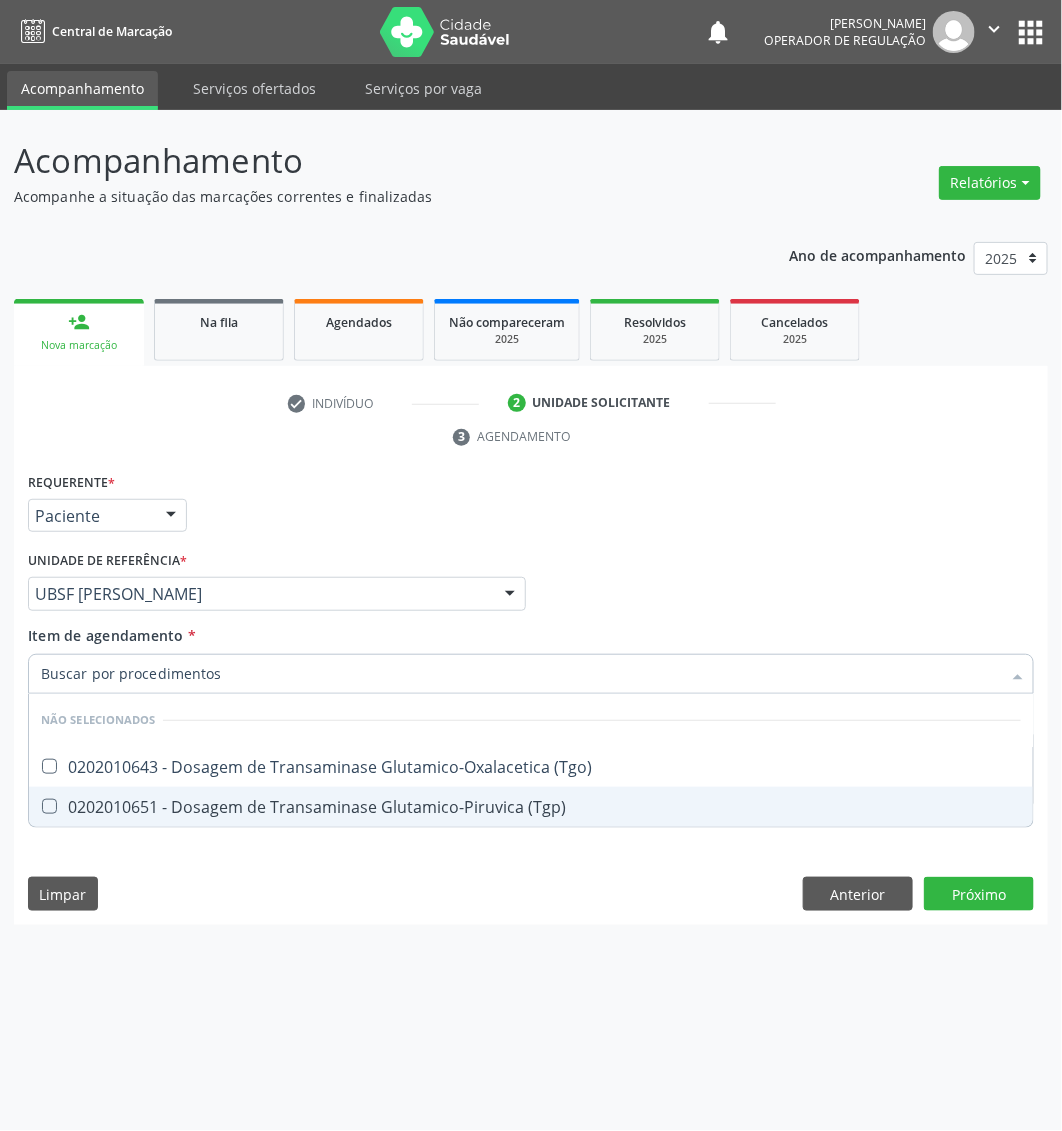 type on "Dosagem de transaminase glutamico" 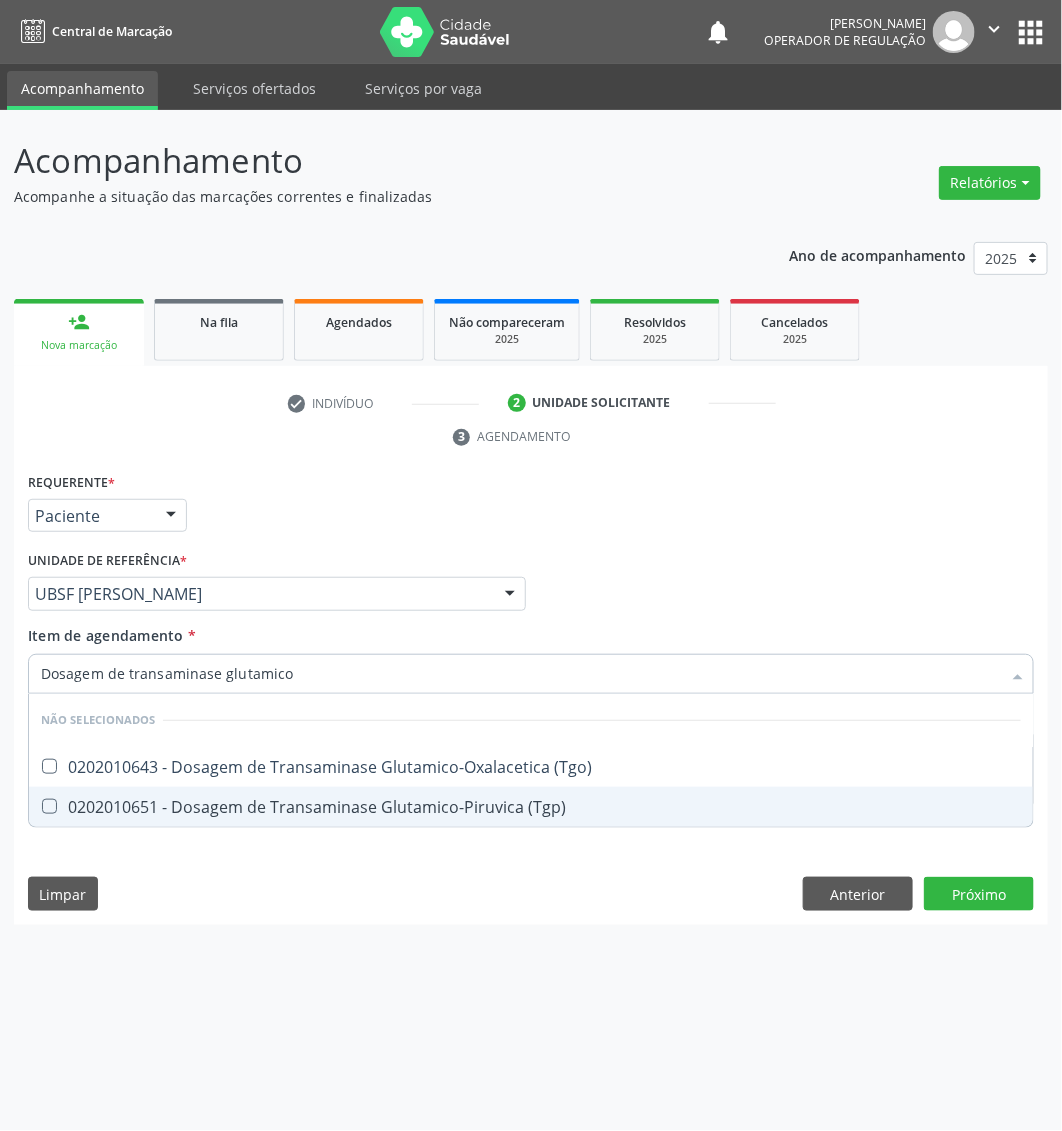 checkbox on "false" 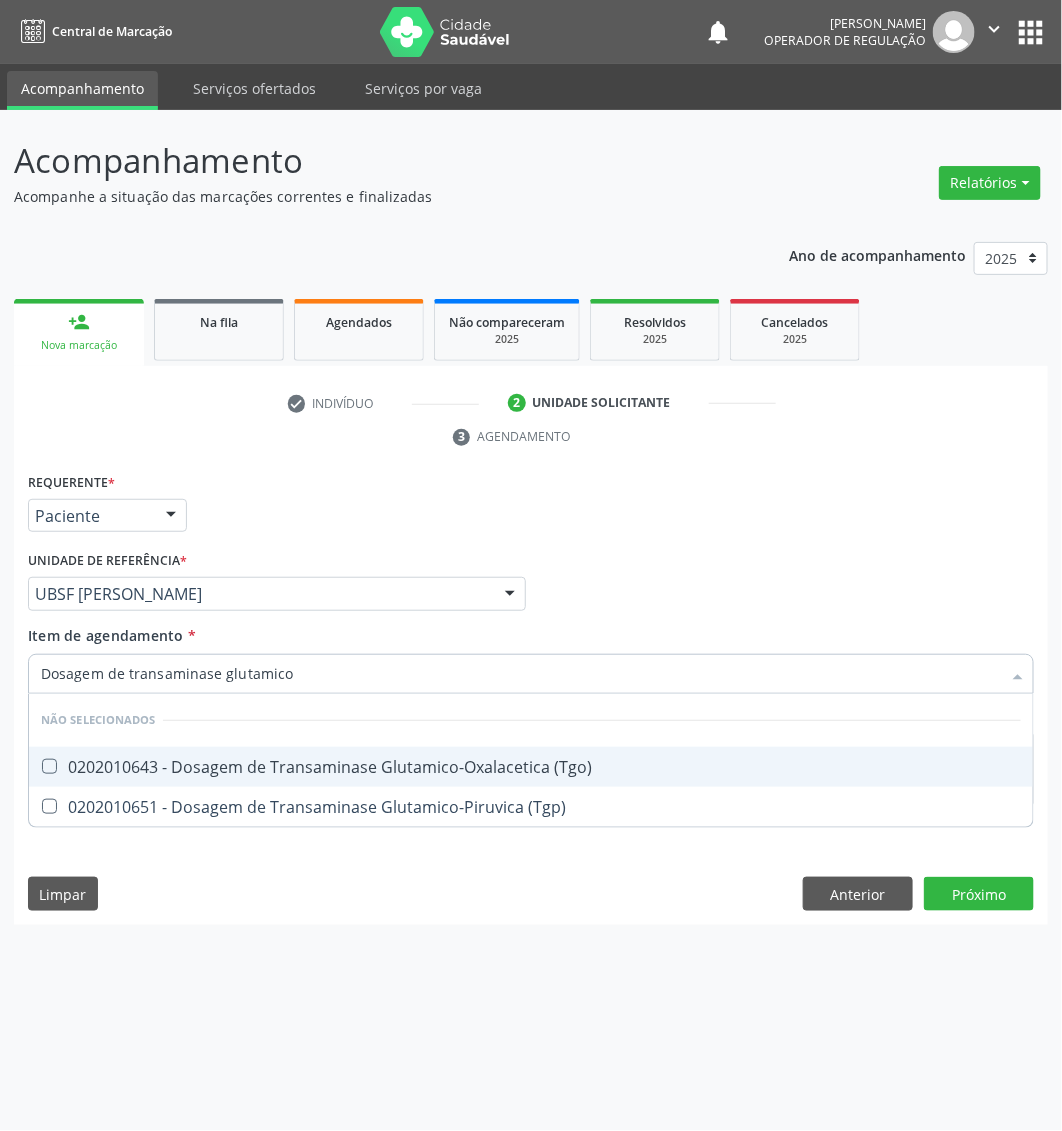 click on "0202010643 - Dosagem de Transaminase Glutamico-Oxalacetica (Tgo)" at bounding box center [531, 767] 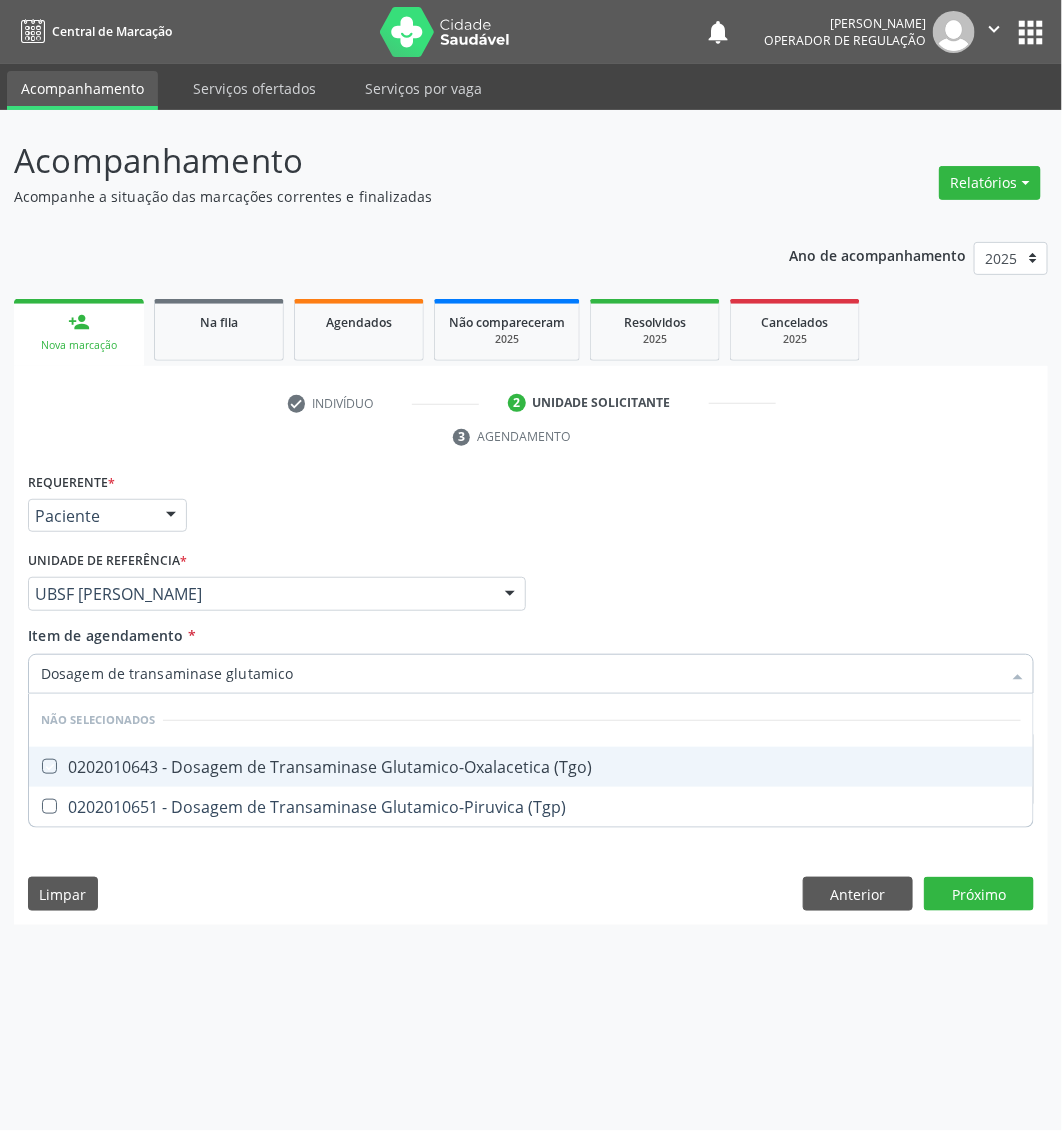 checkbox on "true" 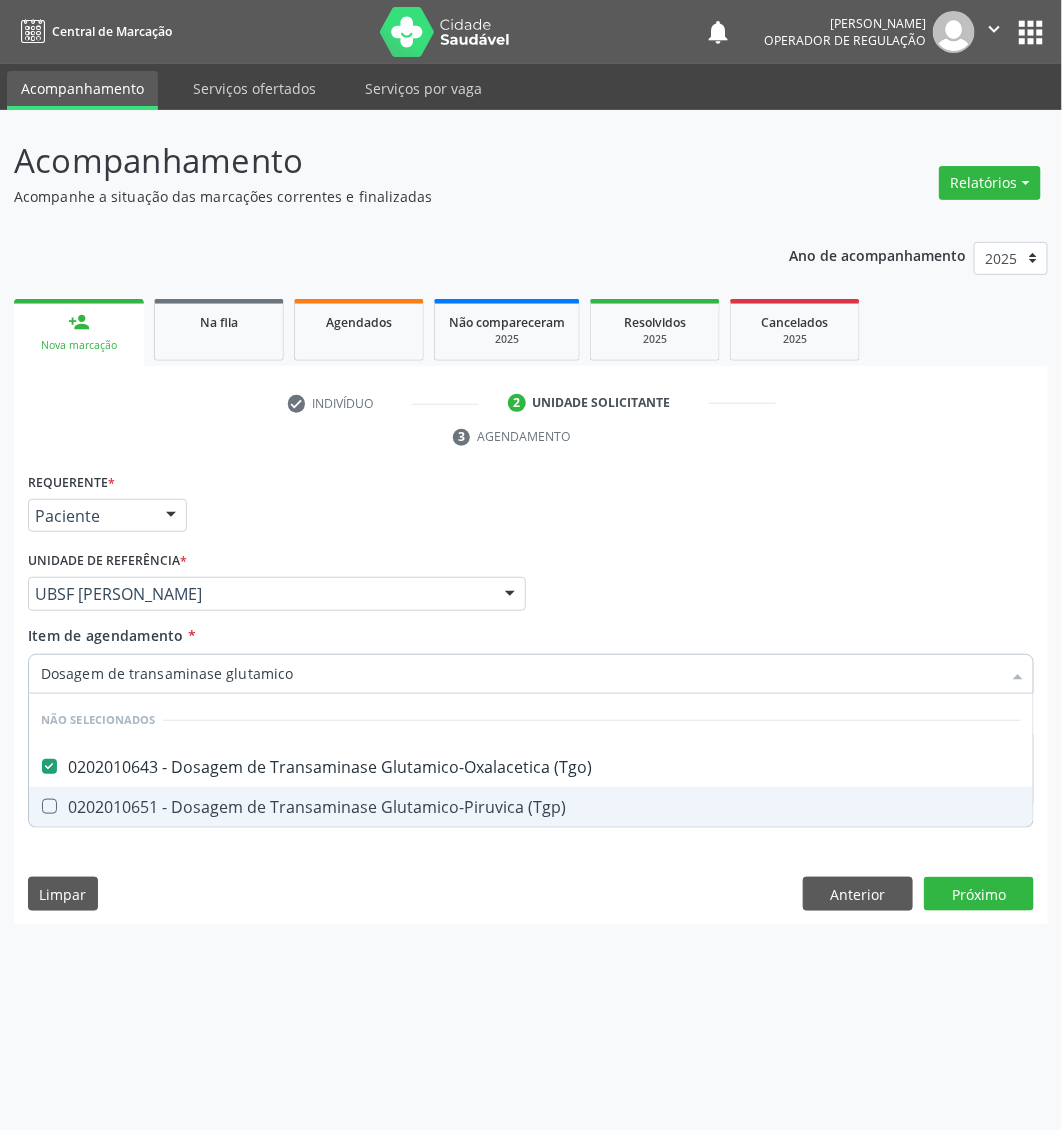 click on "0202010651 - Dosagem de Transaminase Glutamico-Piruvica (Tgp)" at bounding box center [531, 807] 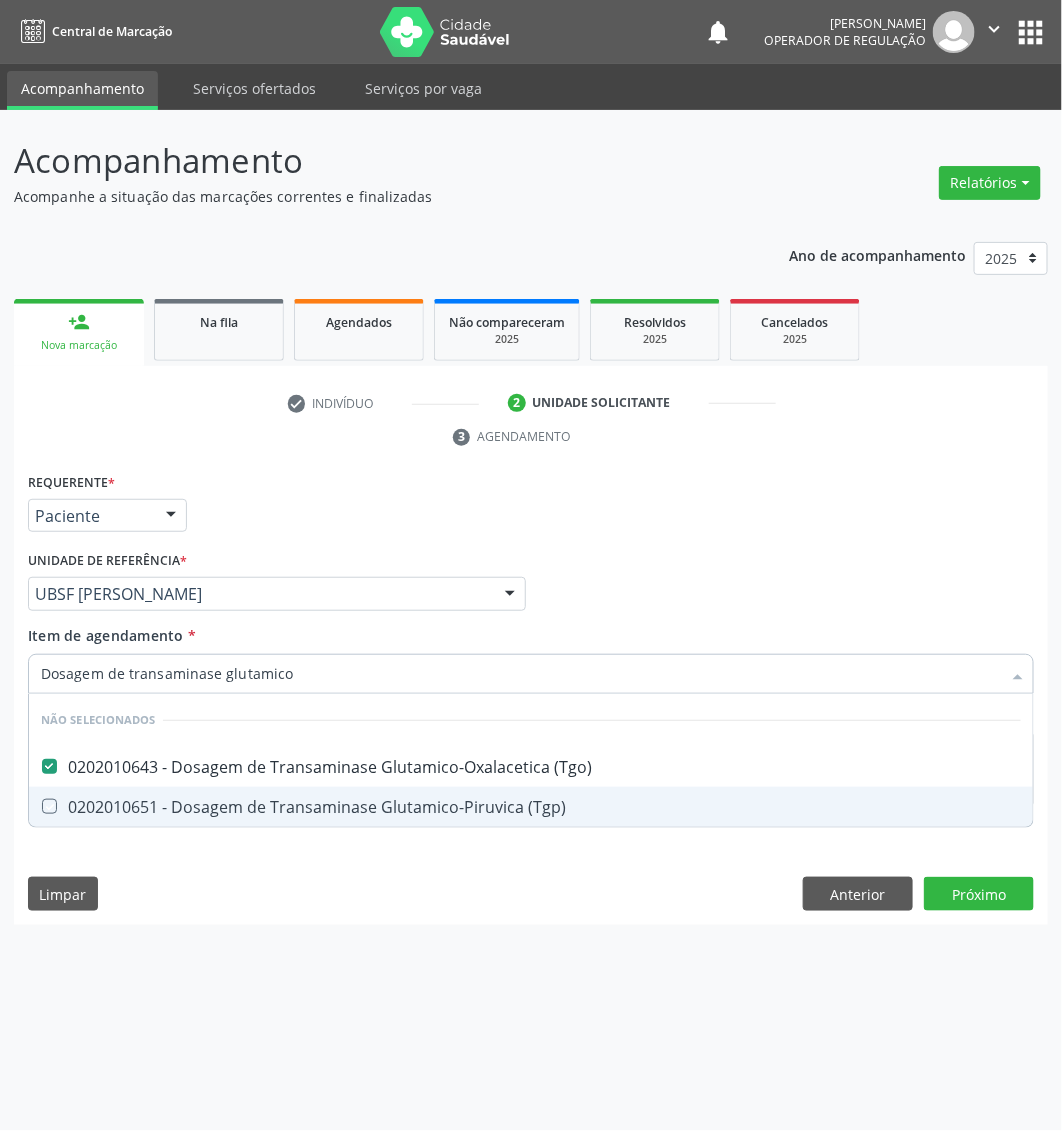checkbox on "true" 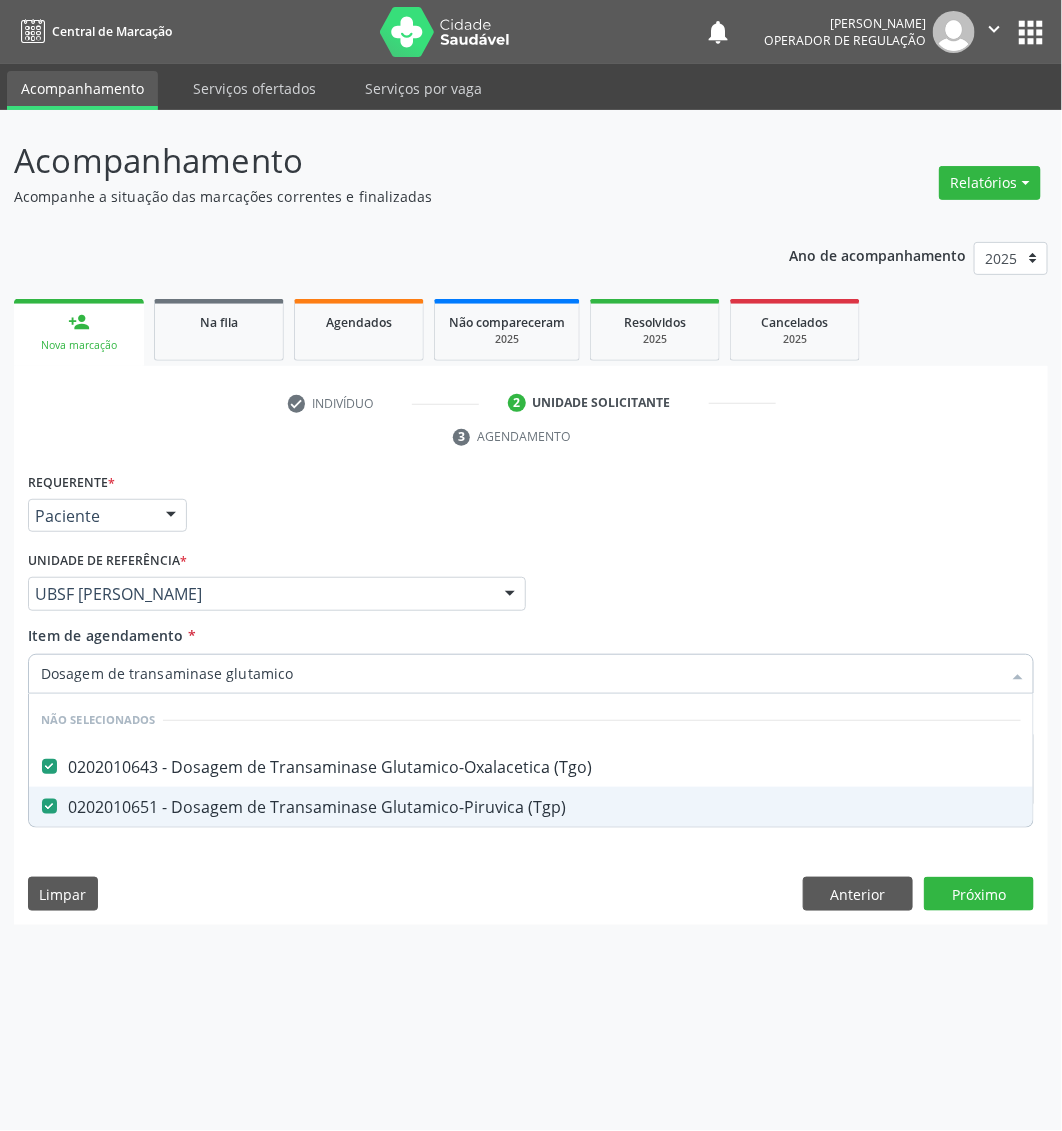 click on "Acompanhamento
Acompanhe a situação das marcações correntes e finalizadas
Relatórios
Acompanhamento
Consolidado
Procedimentos realizados
Ano de acompanhamento
2025 2024 2023 2022 2021
person_add
Nova marcação
Na fila   Agendados   Não compareceram
2025
Resolvidos
2025
Cancelados
2025
check
Indivíduo
2
Unidade solicitante
3
Agendamento
CNS
*
709 8060 2272 7791       done
Nome
*
[PERSON_NAME]
[PERSON_NAME]
CNS:
709 8060 2272 7791
CPF:    --   Nascimento:
2[DATE]
Nenhum resultado encontrado para: "   "
Digite o nome ou CNS para buscar um indivíduo
Sexo
*
Feminino" at bounding box center (531, 620) 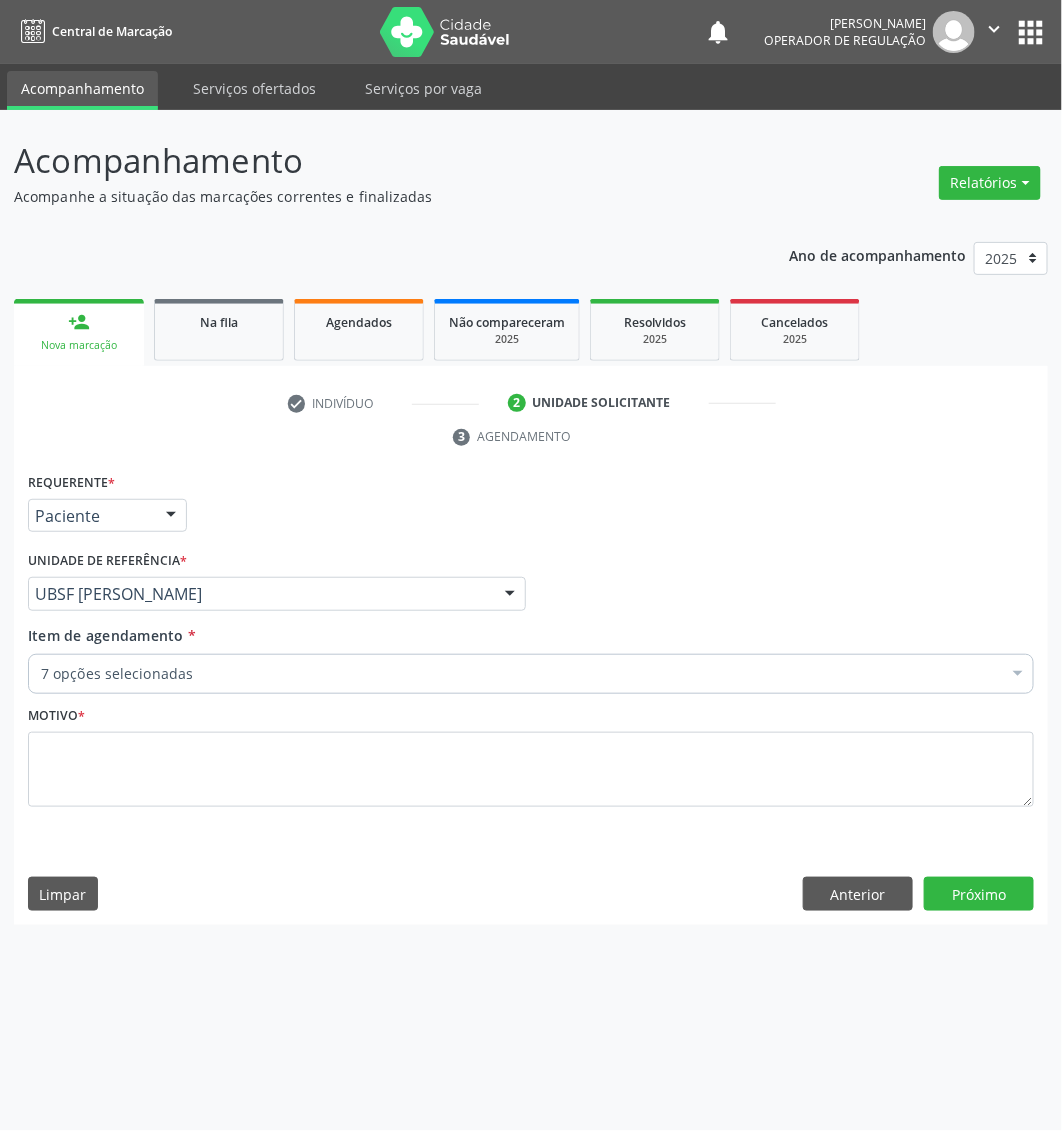 click on "7 opções selecionadas" at bounding box center (531, 674) 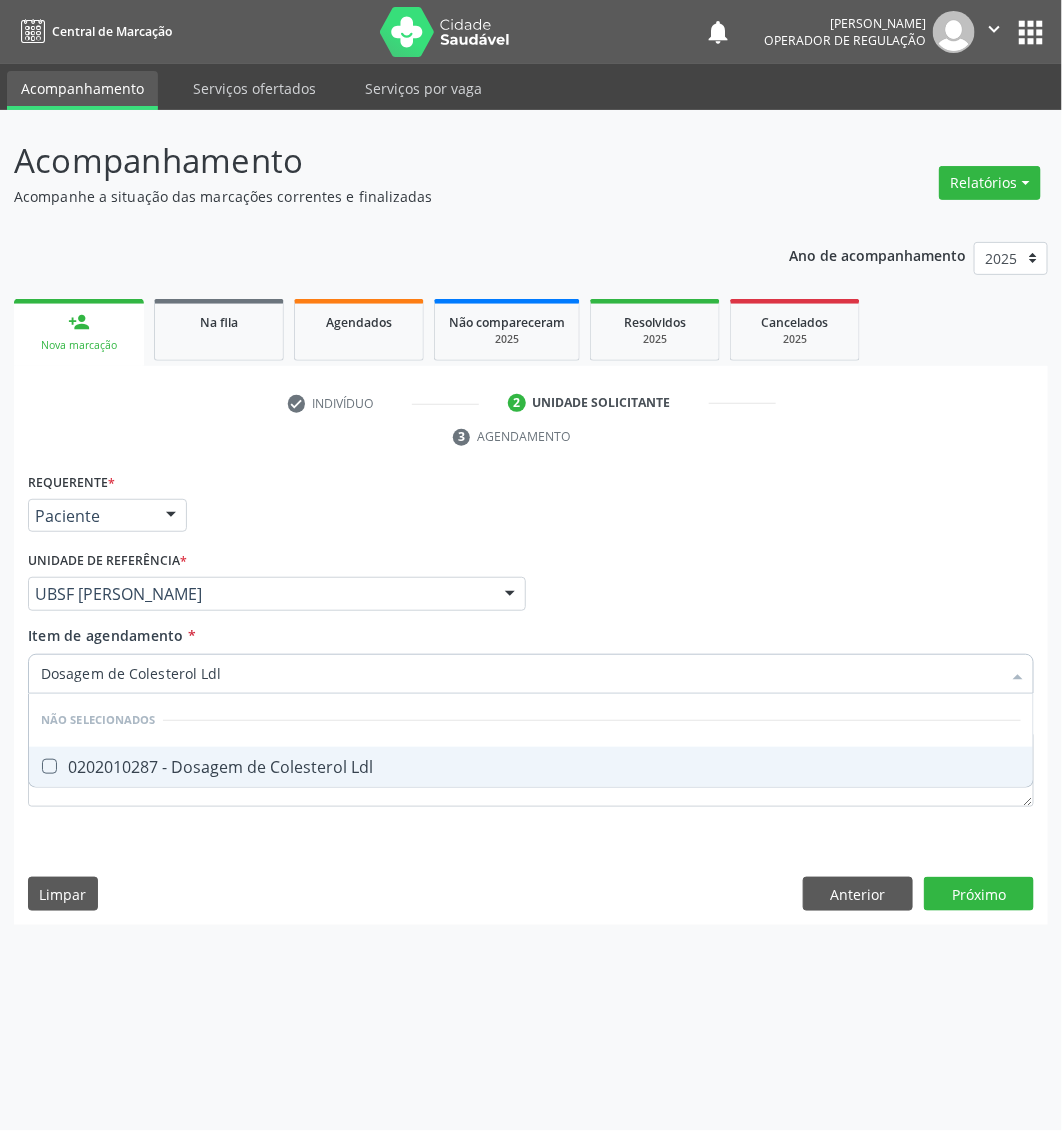 drag, startPoint x: 215, startPoint y: 758, endPoint x: 203, endPoint y: 728, distance: 32.31099 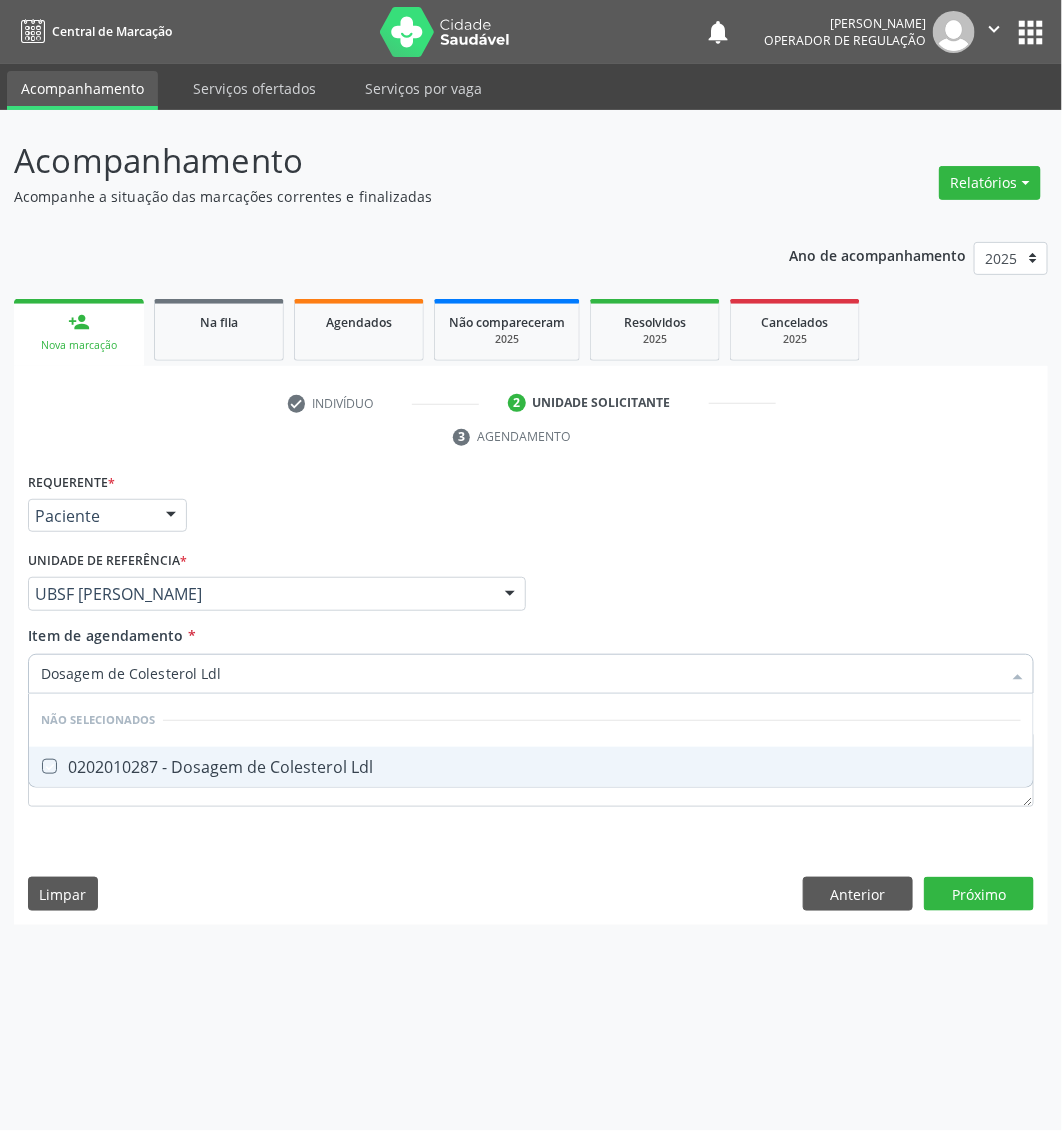 checkbox on "true" 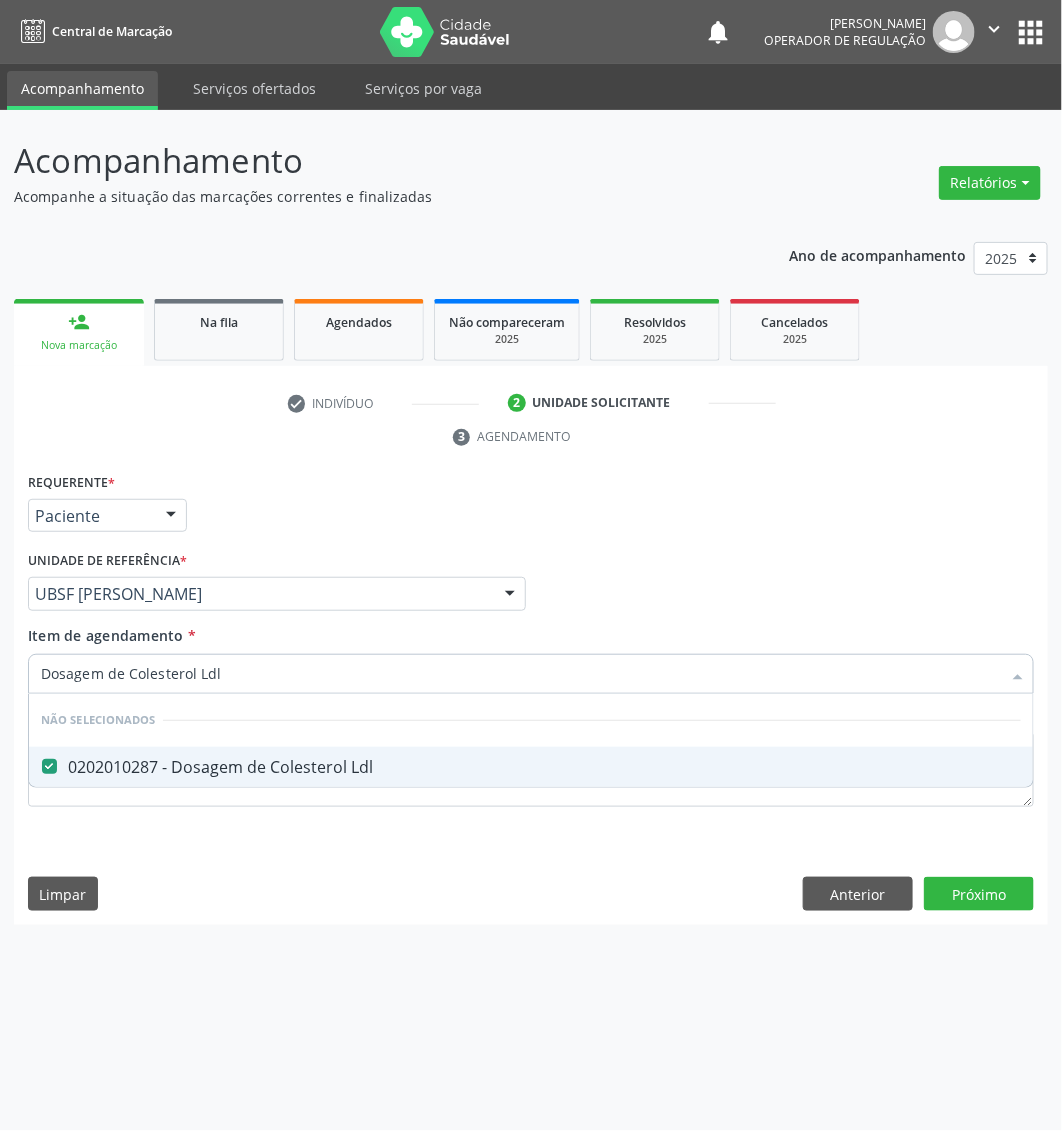 click on "Dosagem de Colesterol Ldl" at bounding box center [521, 674] 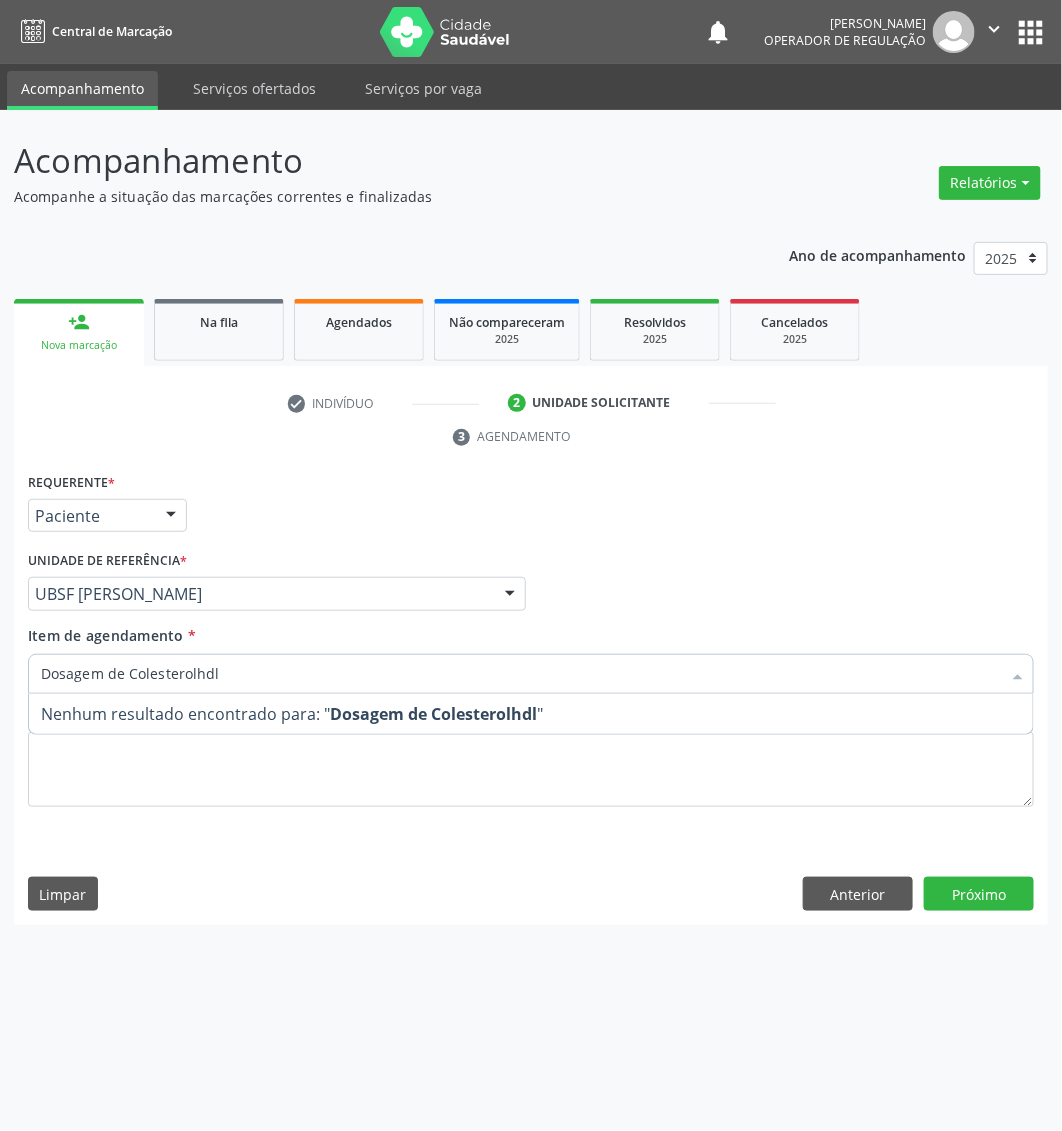 click on "Dosagem de Colesterolhdl" at bounding box center [521, 674] 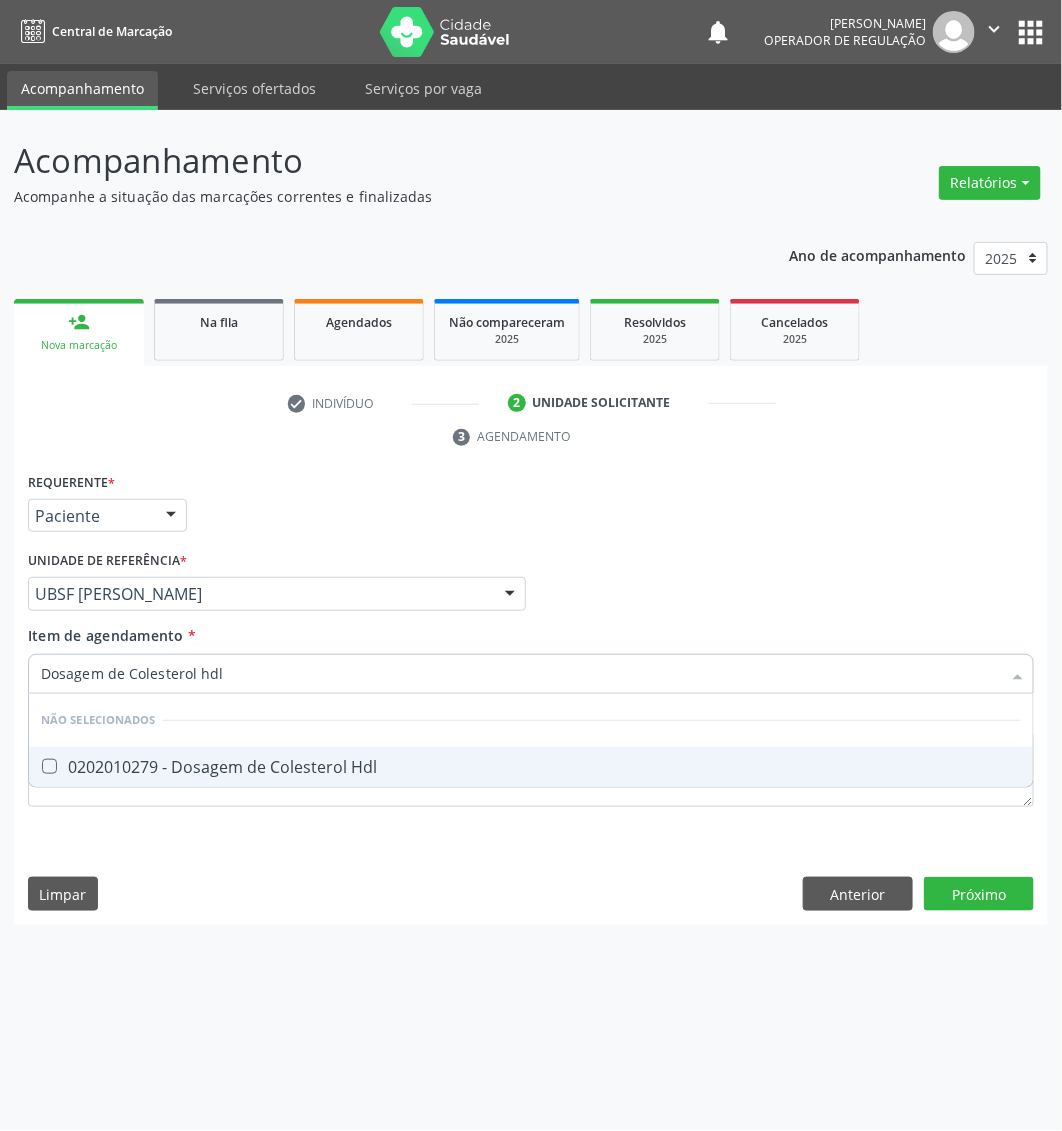 click on "0202010279 - Dosagem de Colesterol Hdl" at bounding box center [531, 767] 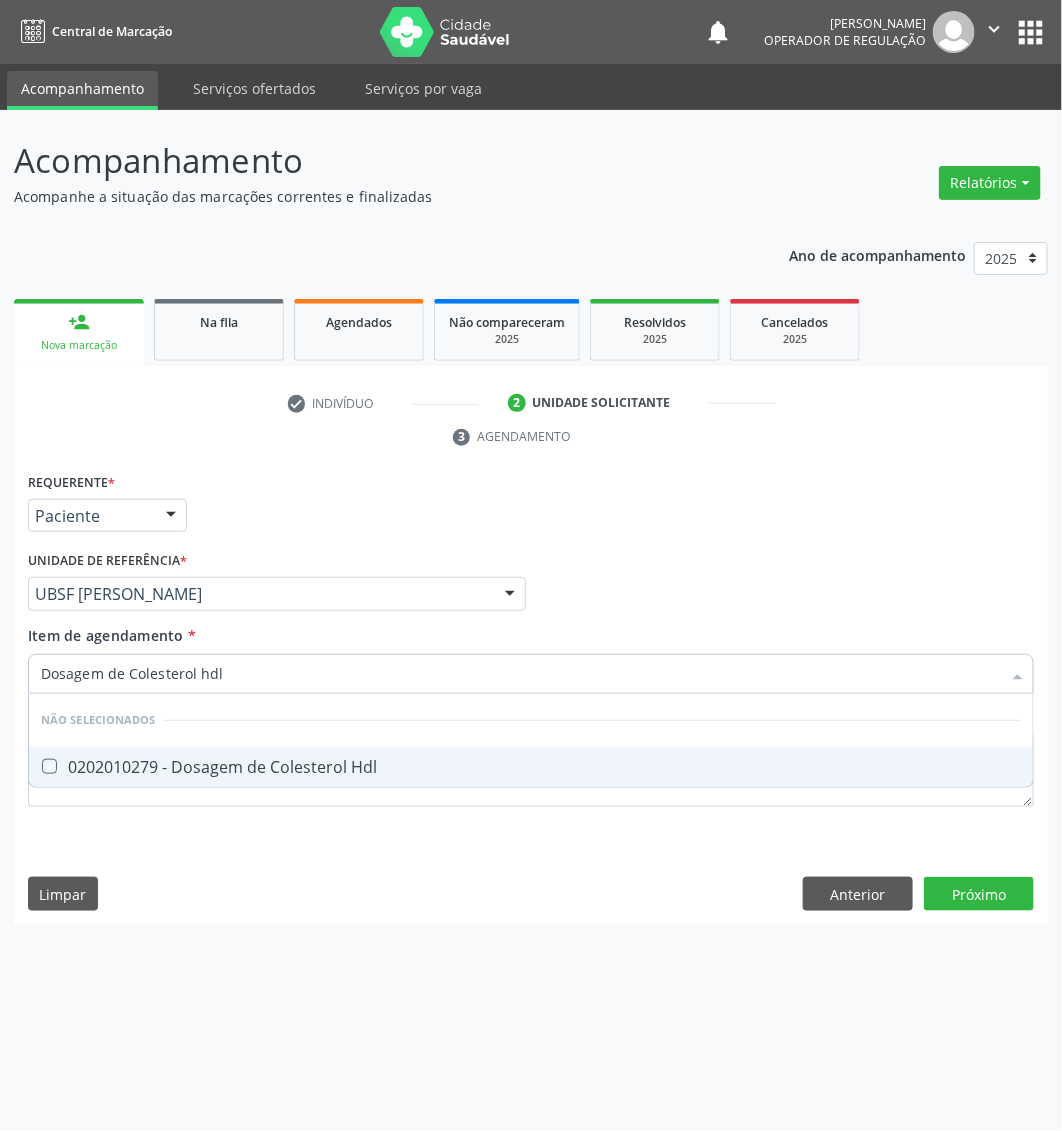 checkbox on "true" 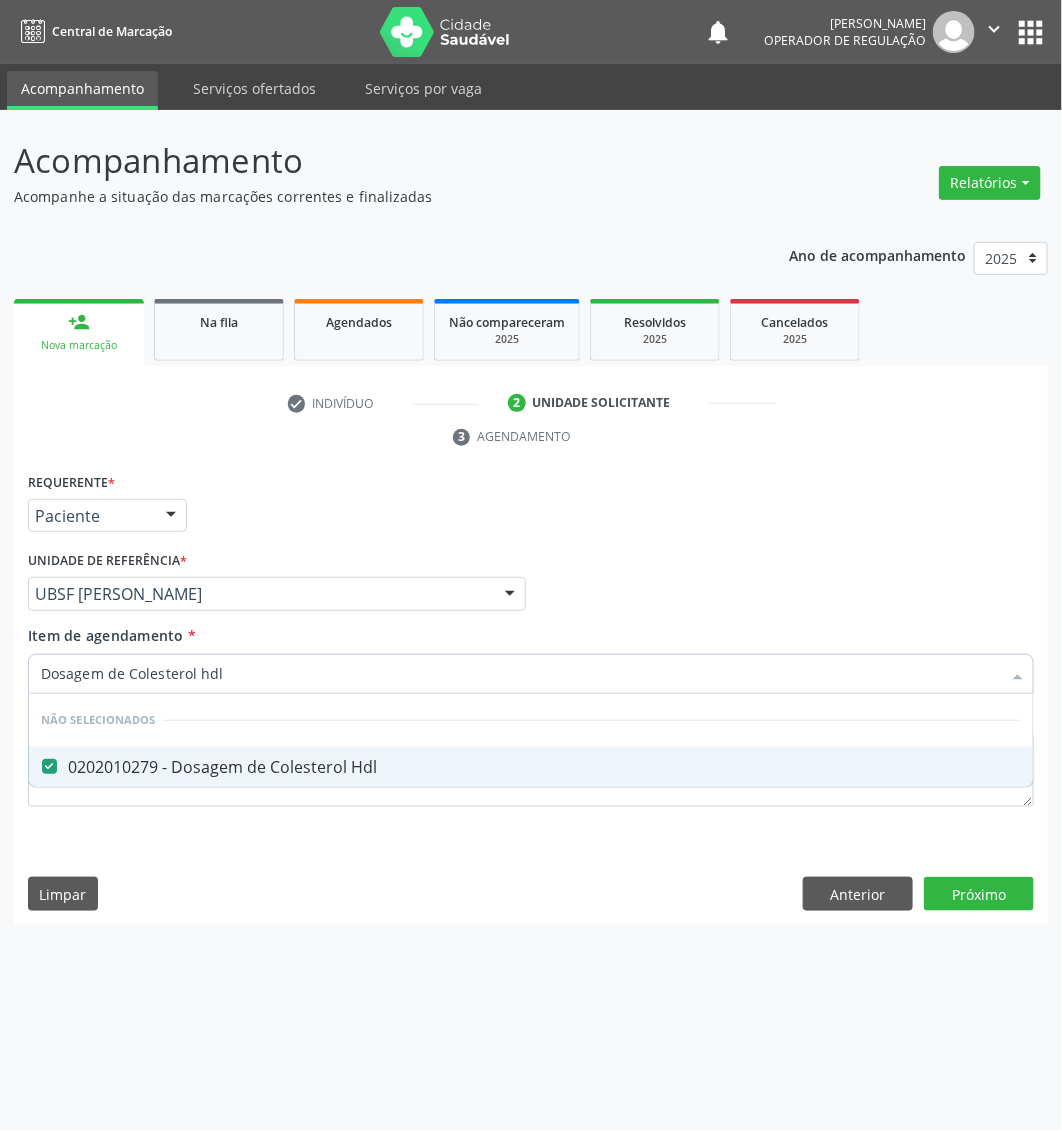 type on "Dosagem de Colesterol hdl" 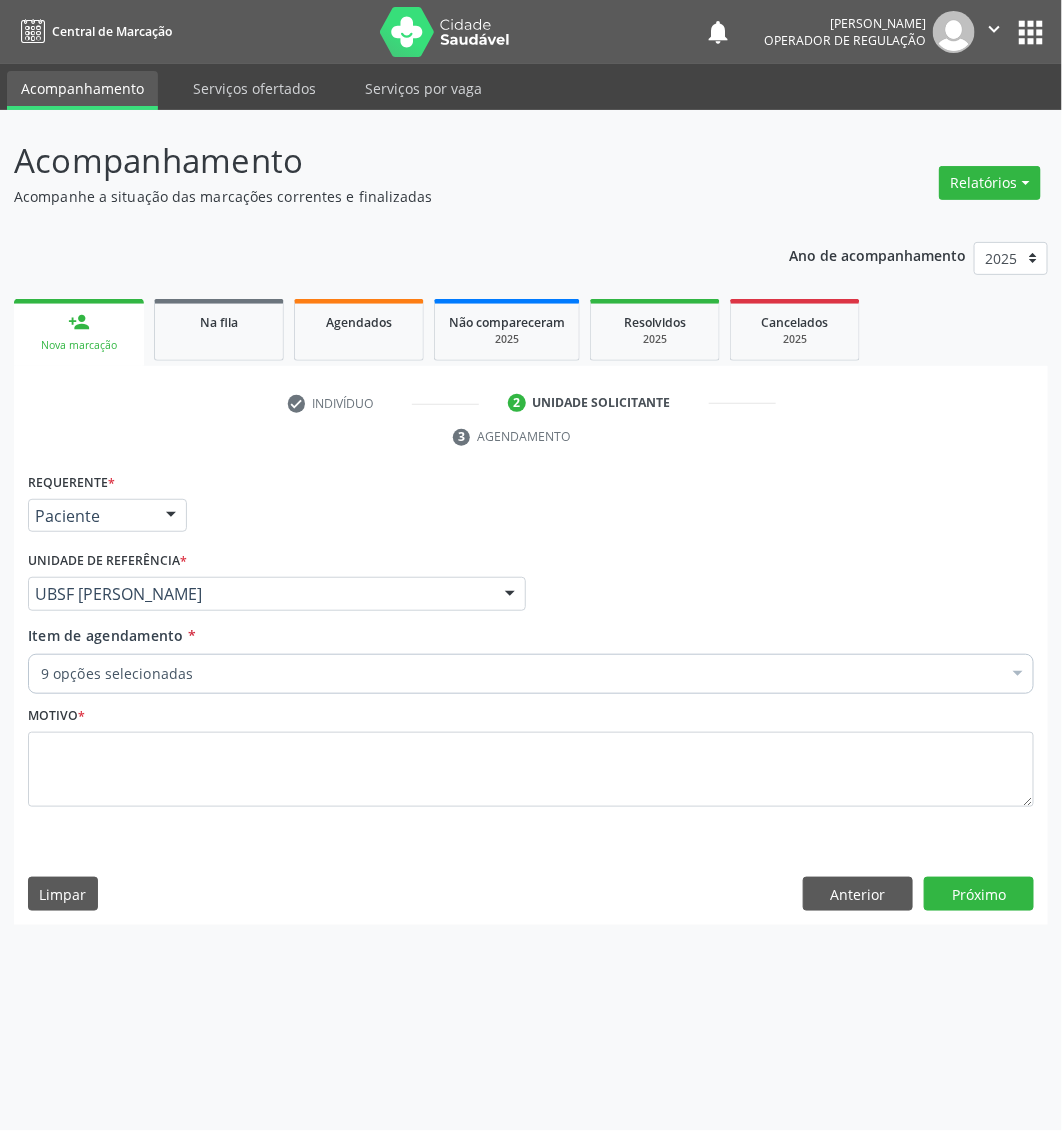 click on "9 opções selecionadas" at bounding box center [531, 674] 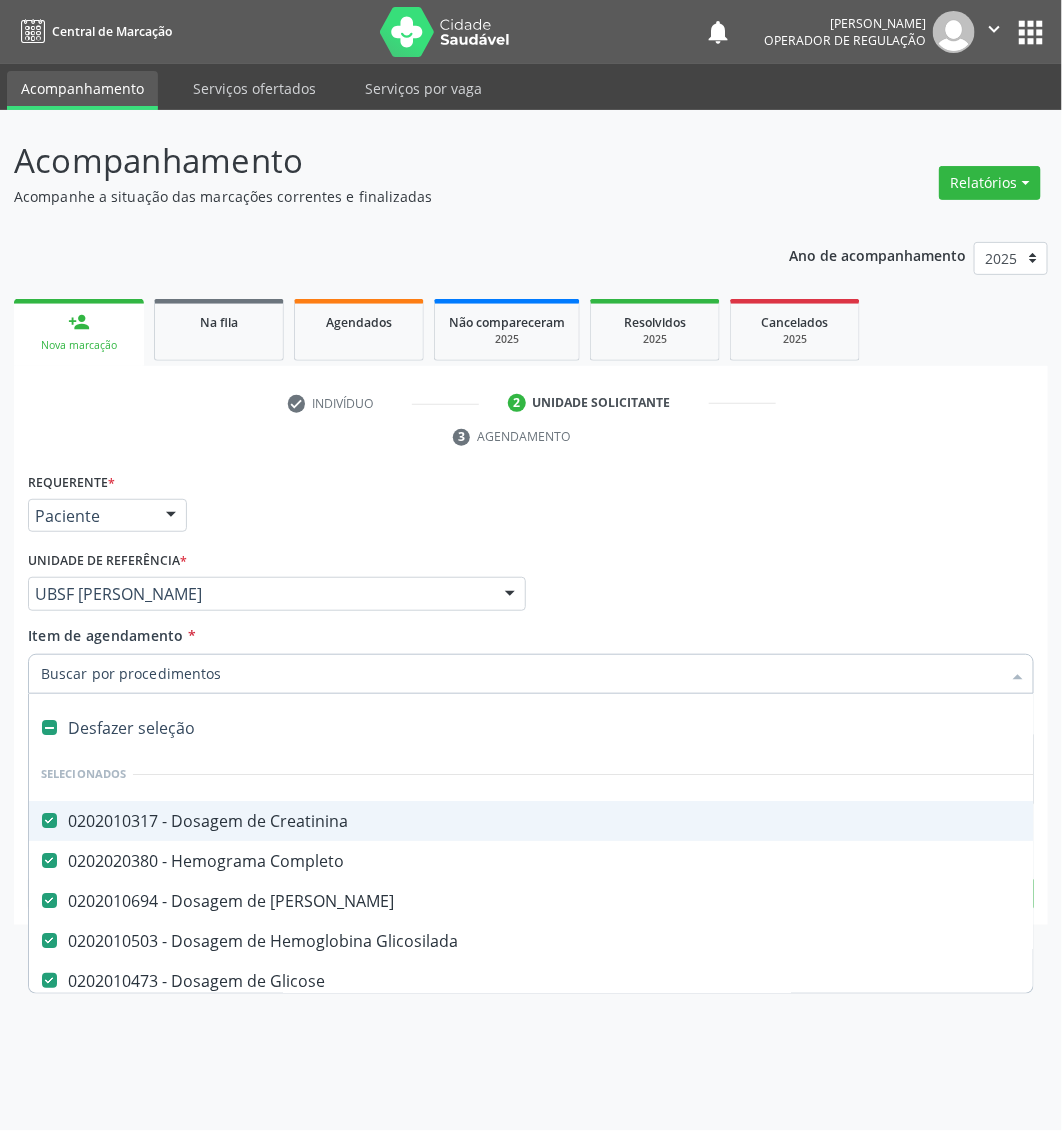 paste on "Dosagem de hormonio tireoestimulante (tsh)" 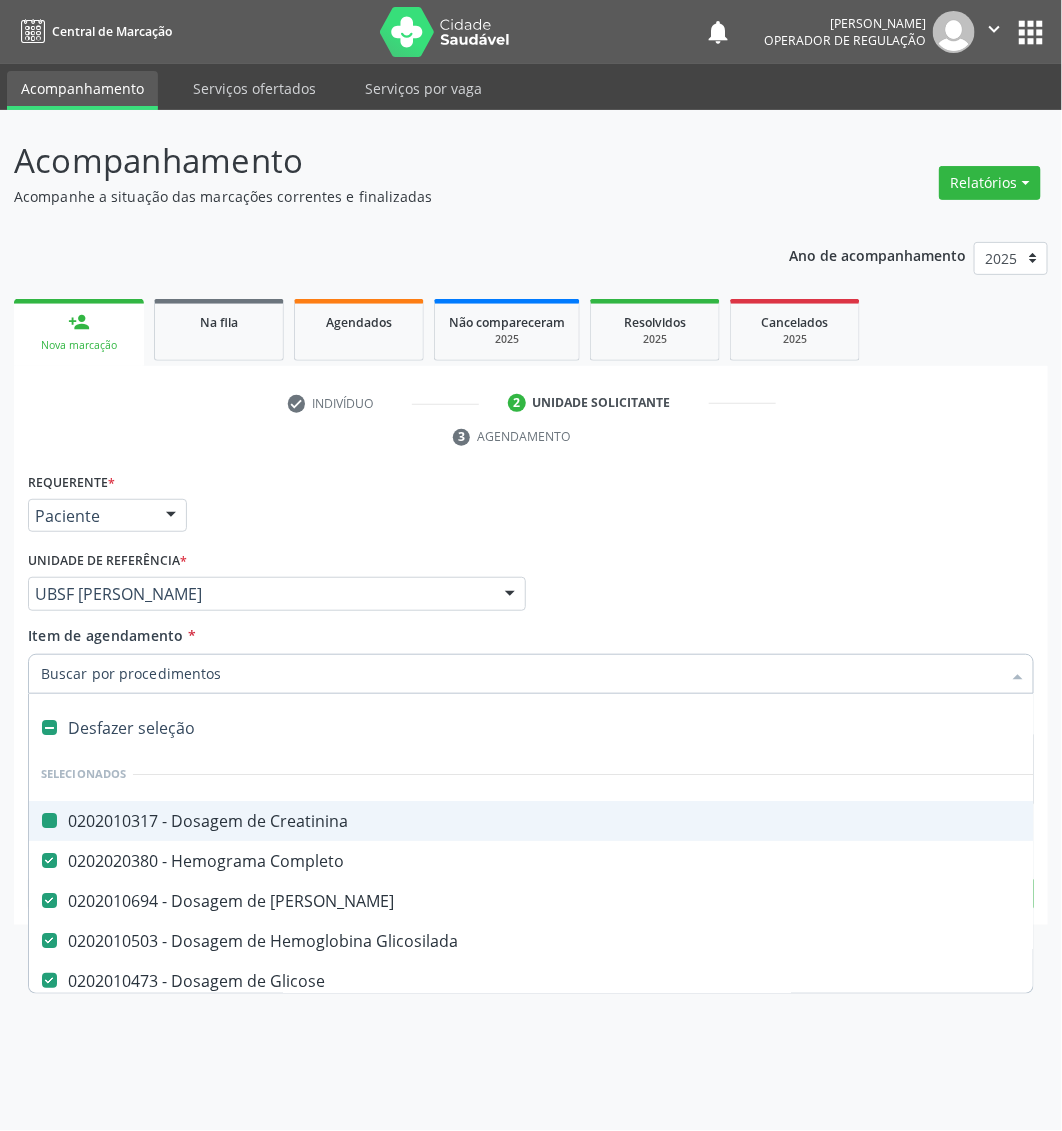 type on "Dosagem de hormonio tireoestimulante (tsh)" 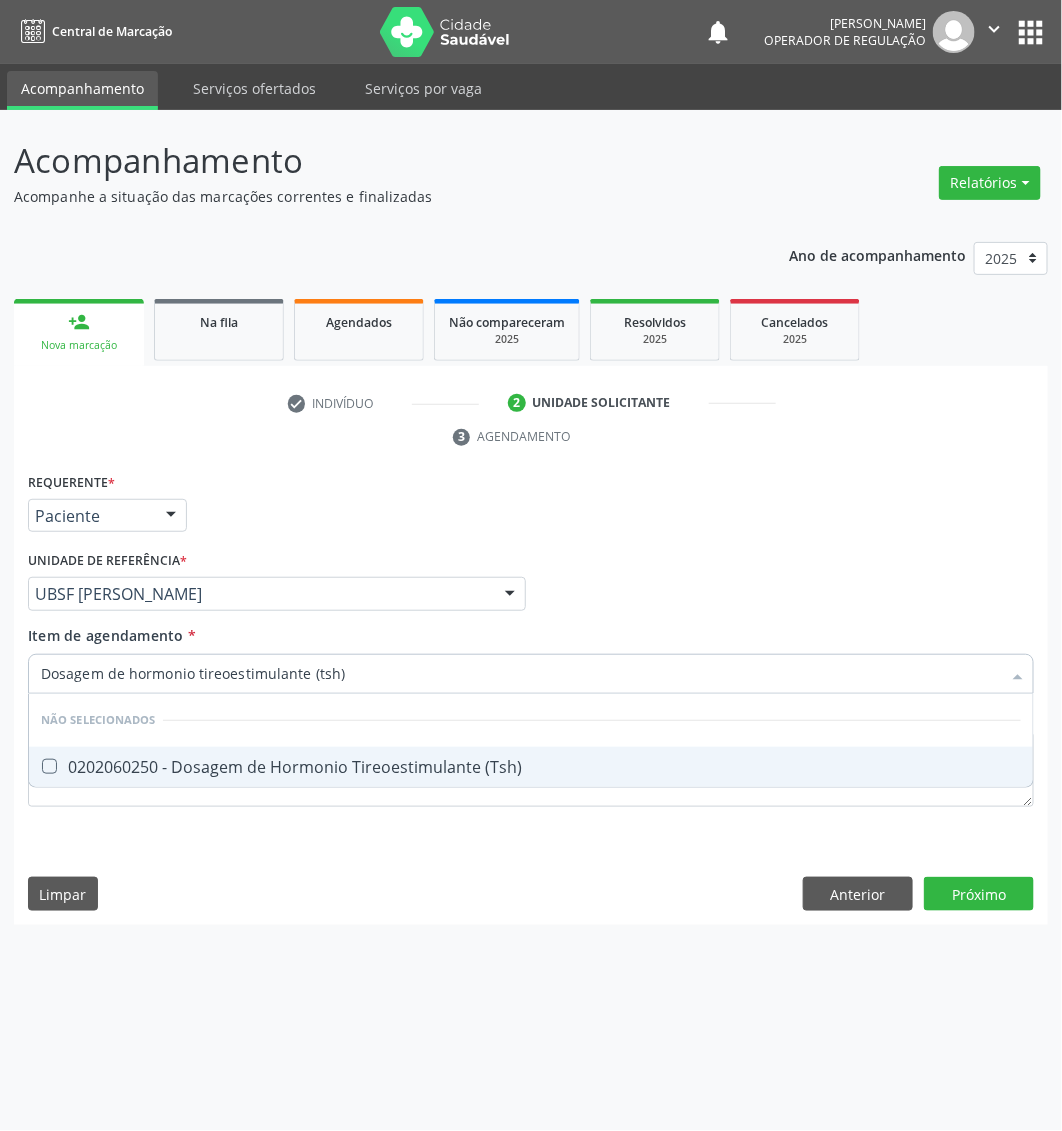 click on "0202060250 - Dosagem de Hormonio Tireoestimulante (Tsh)" at bounding box center [531, 767] 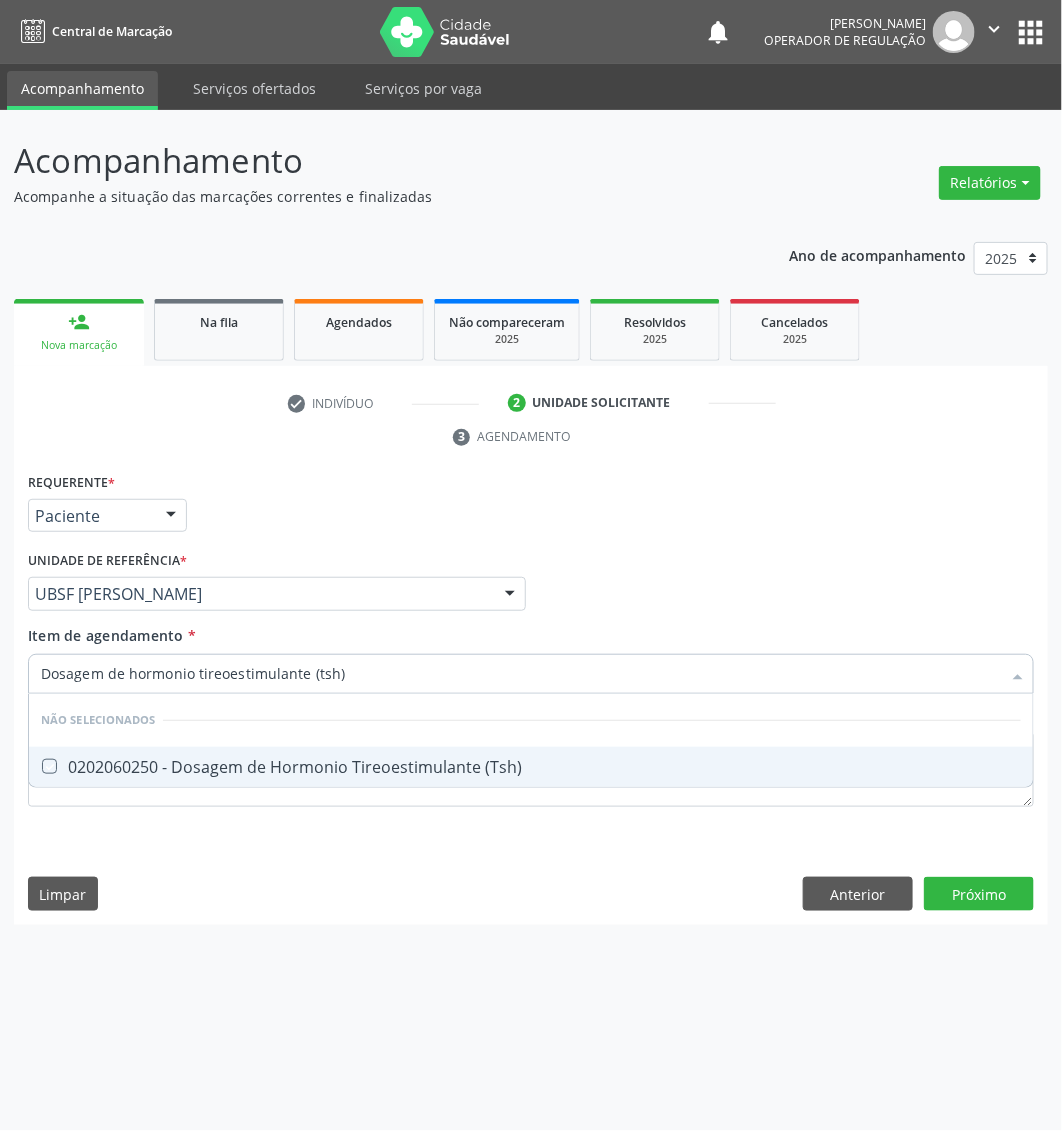 checkbox on "true" 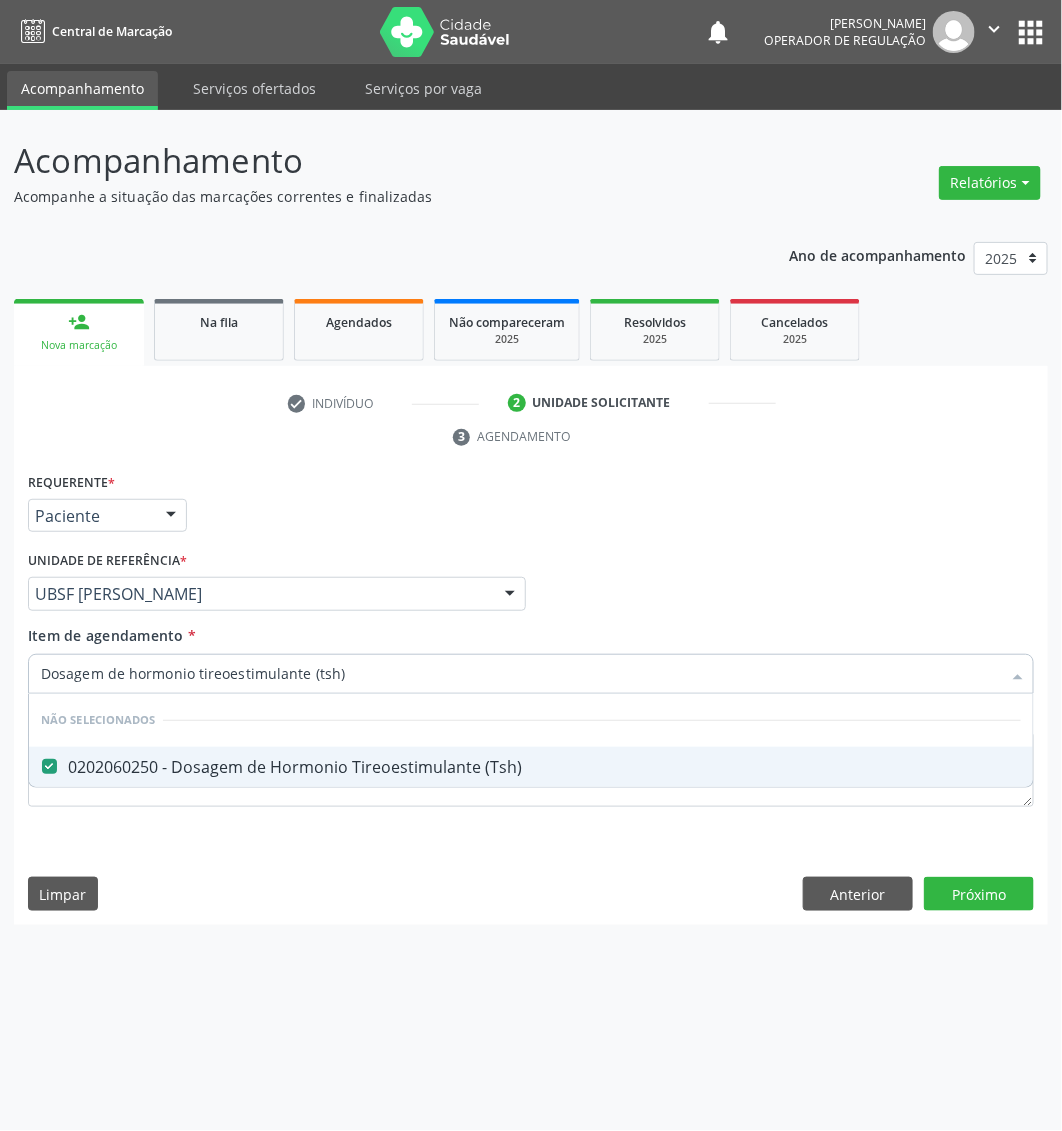 type on "Dosagem de hormonio tireoestimulante (tsh)" 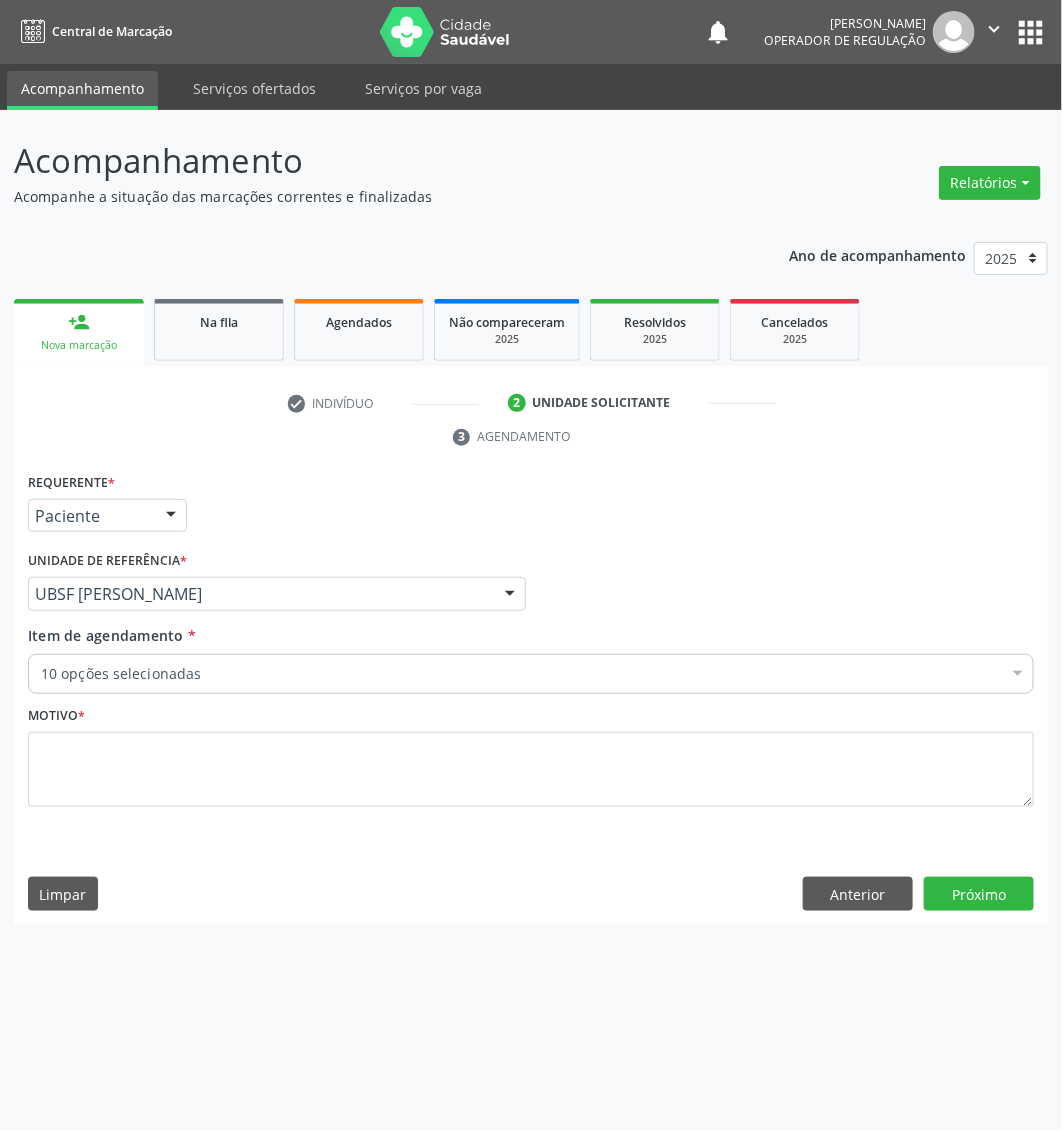 click on "10 opções selecionadas" at bounding box center [531, 674] 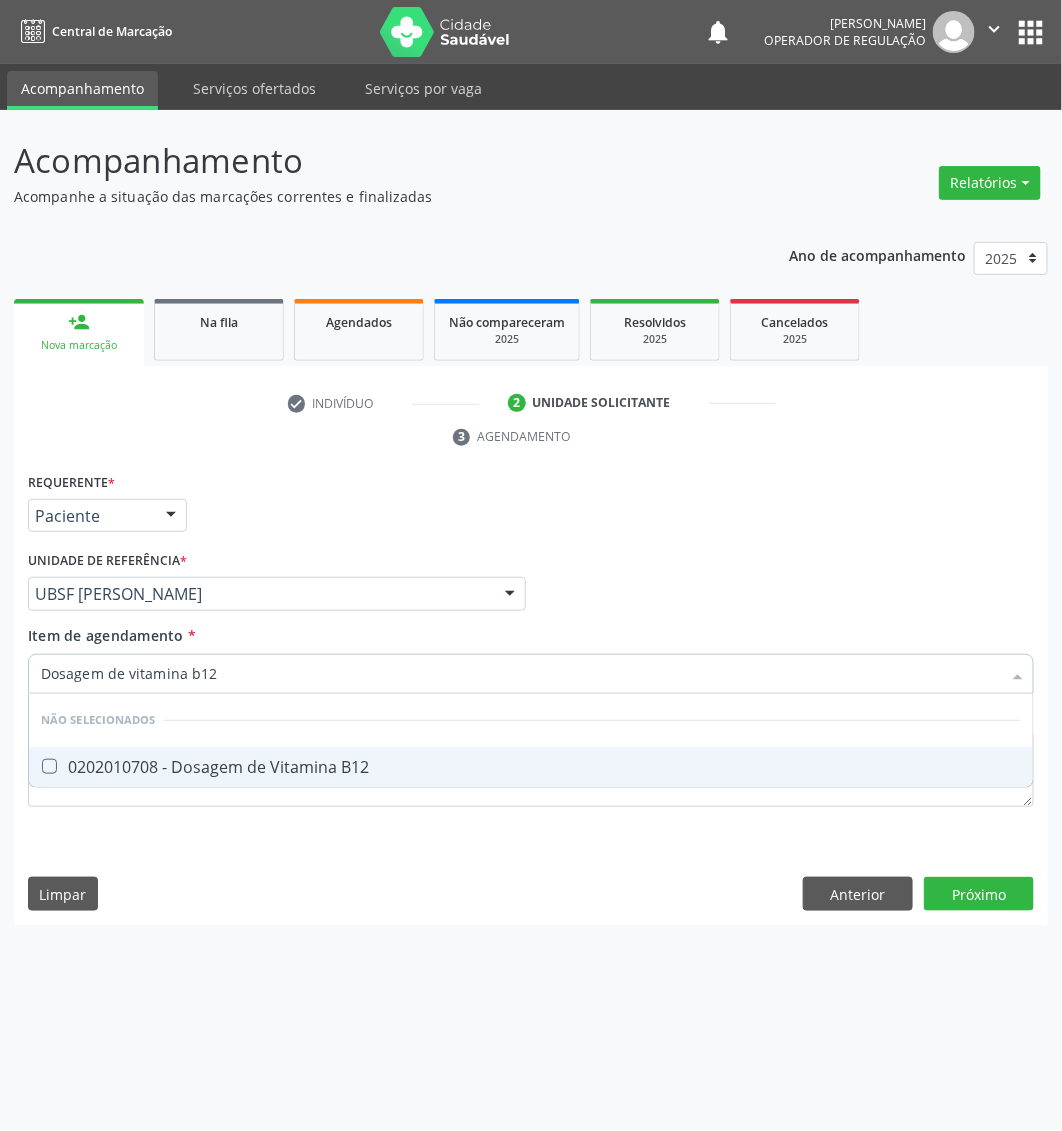 click on "0202010708 - Dosagem de Vitamina B12" at bounding box center (531, 767) 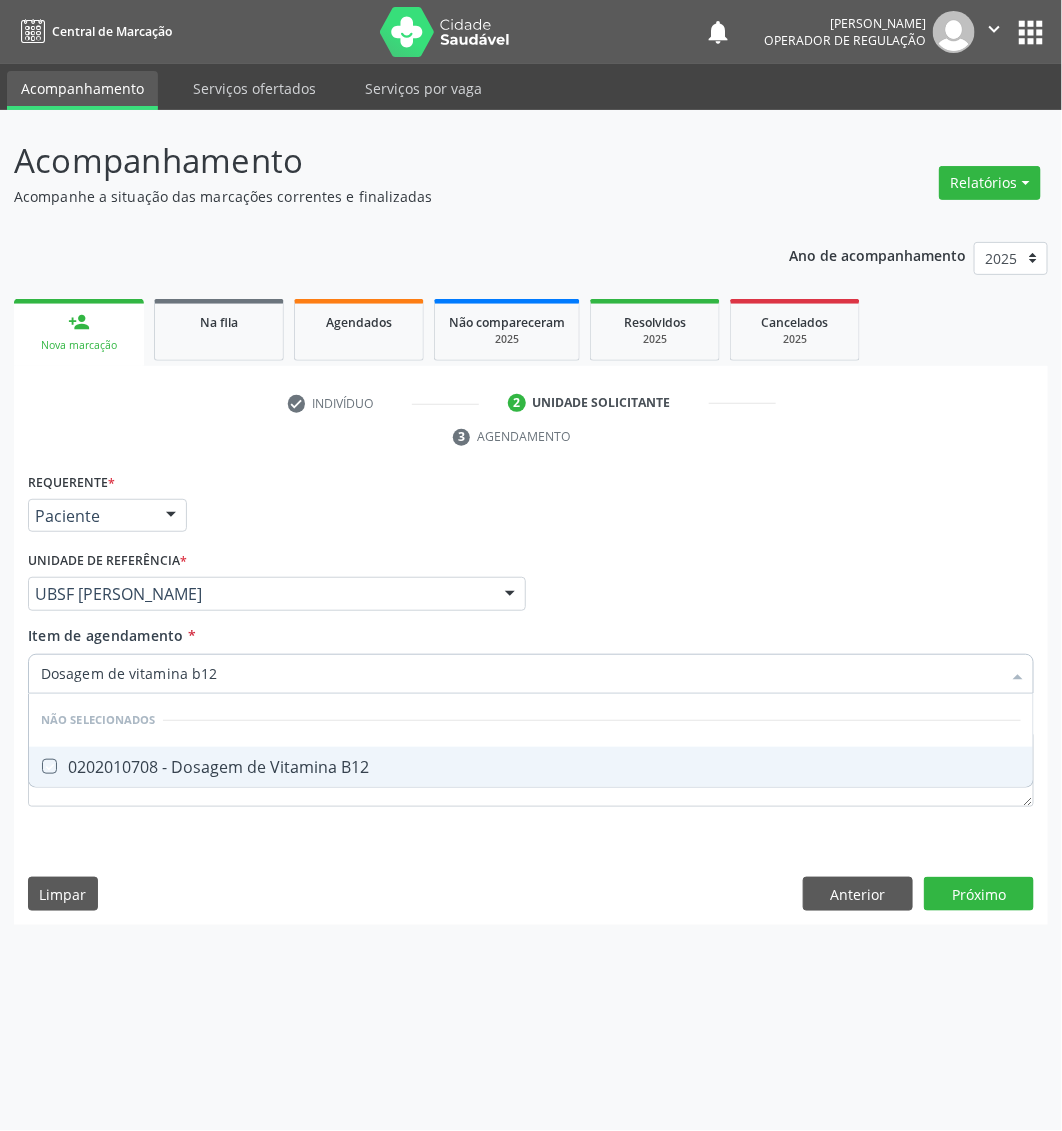 checkbox on "true" 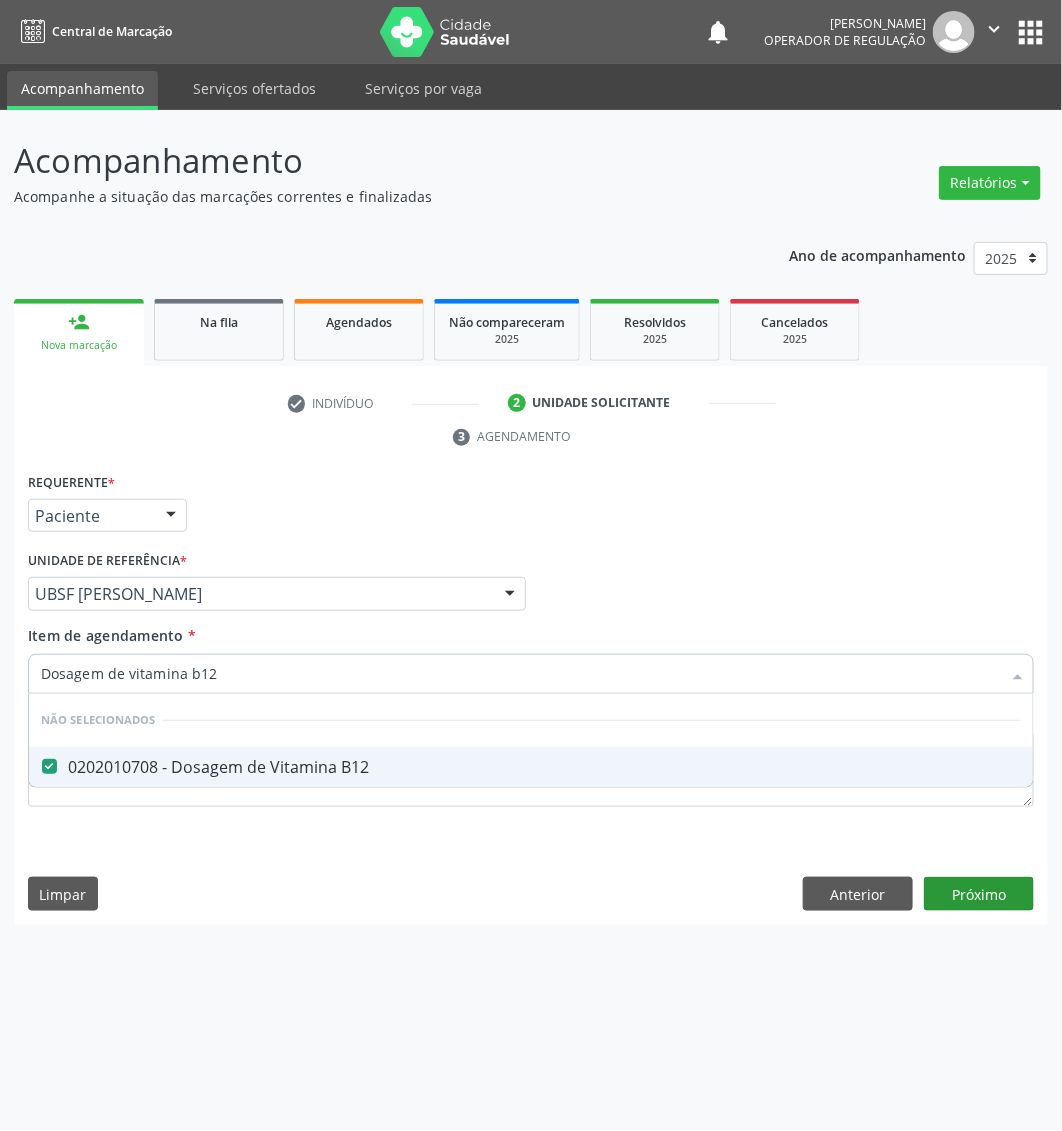 type on "Dosagem de vitamina b12" 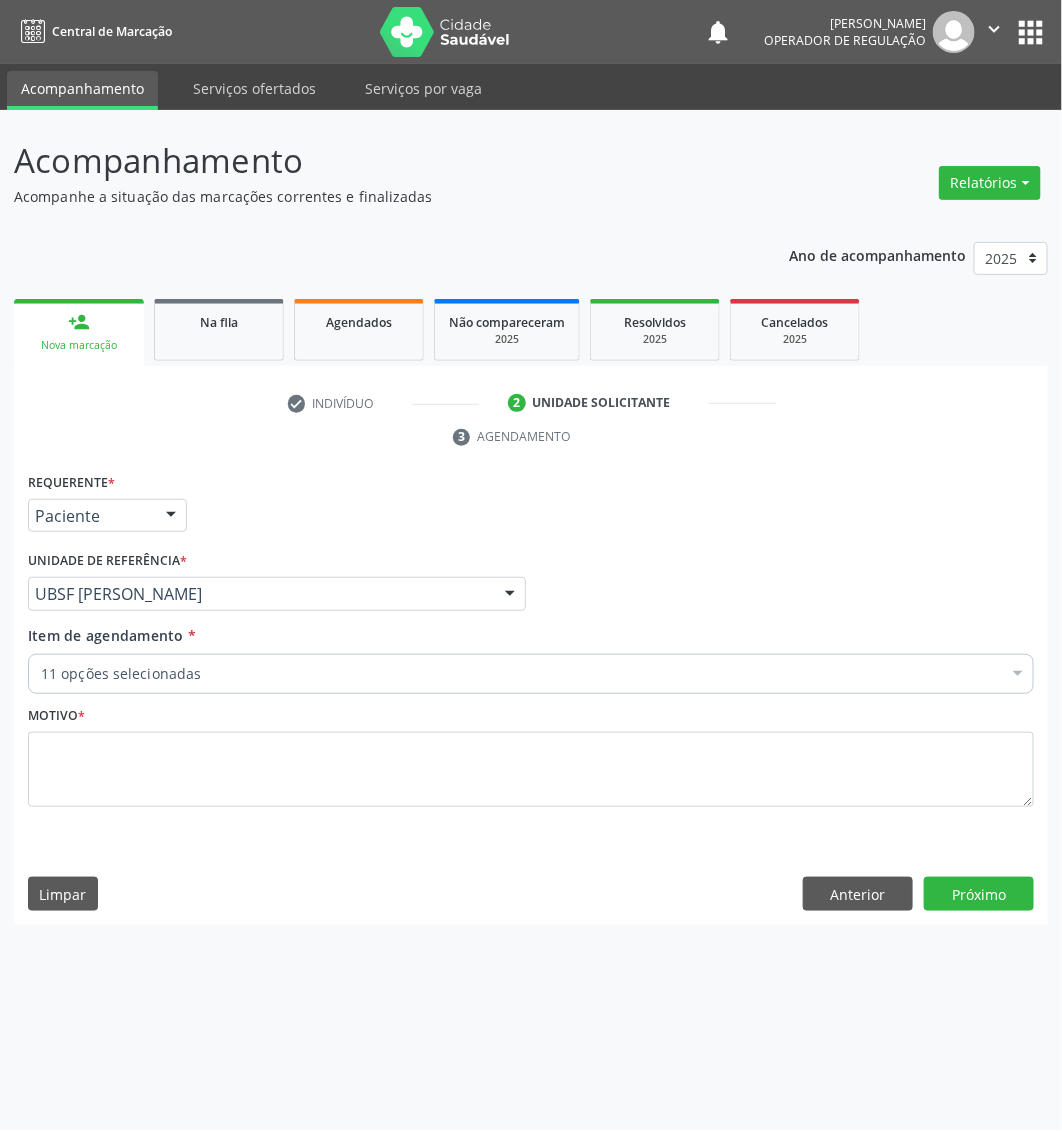 click on "11 opções selecionadas" at bounding box center [531, 674] 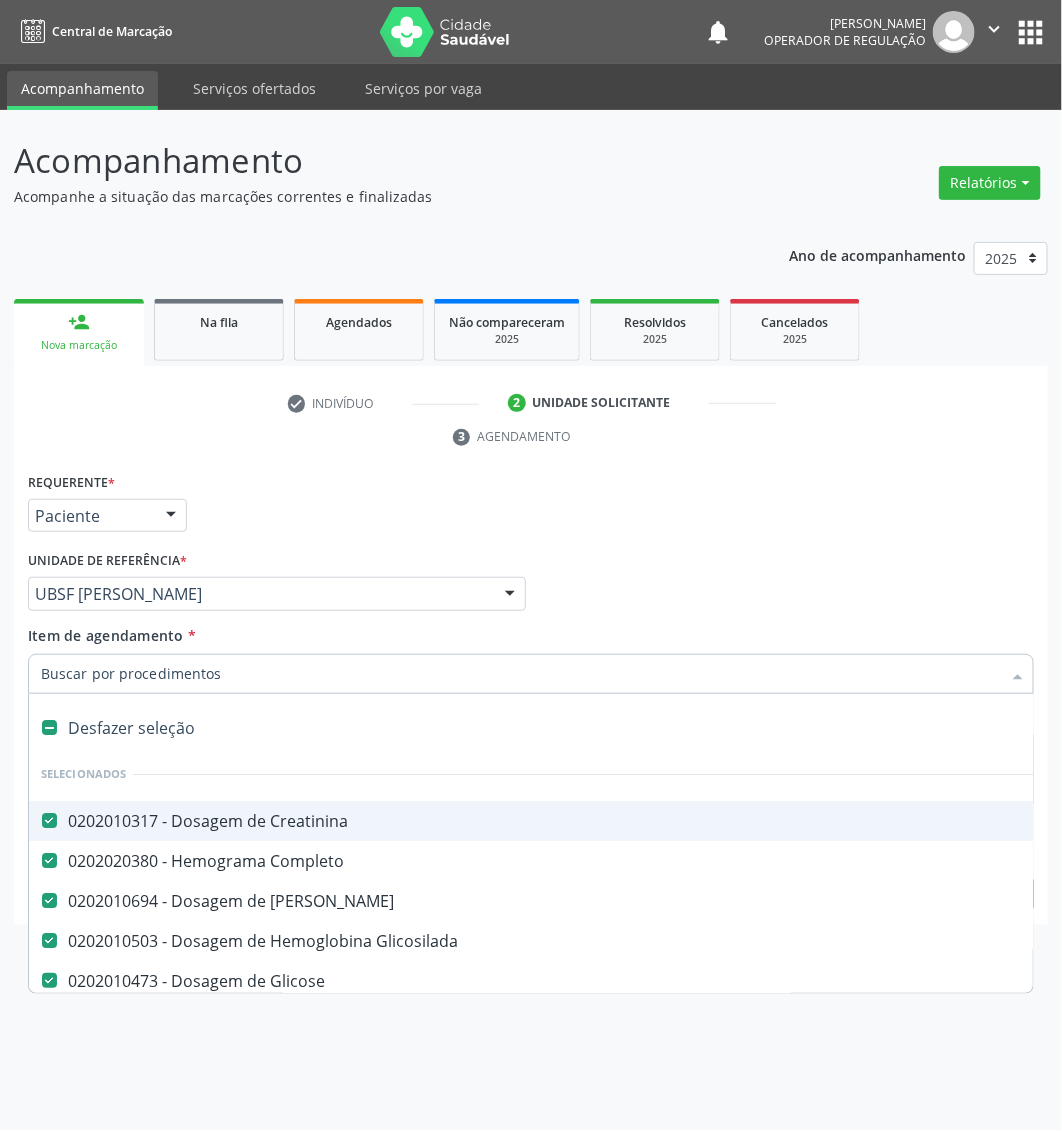 click on "Item de agendamento
*" at bounding box center [521, 674] 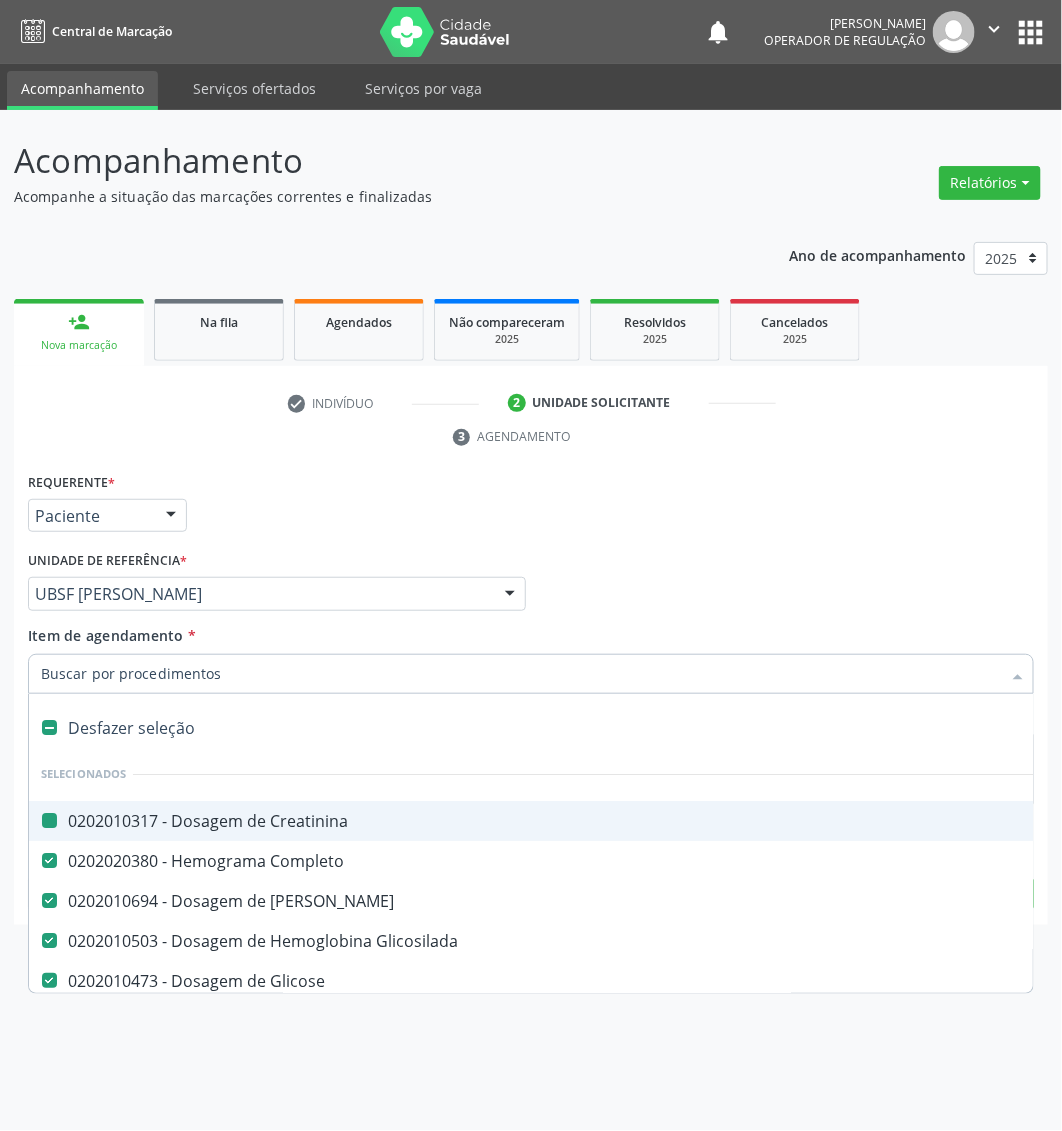 type on "Dosagem de 25 hidroxivitamina d" 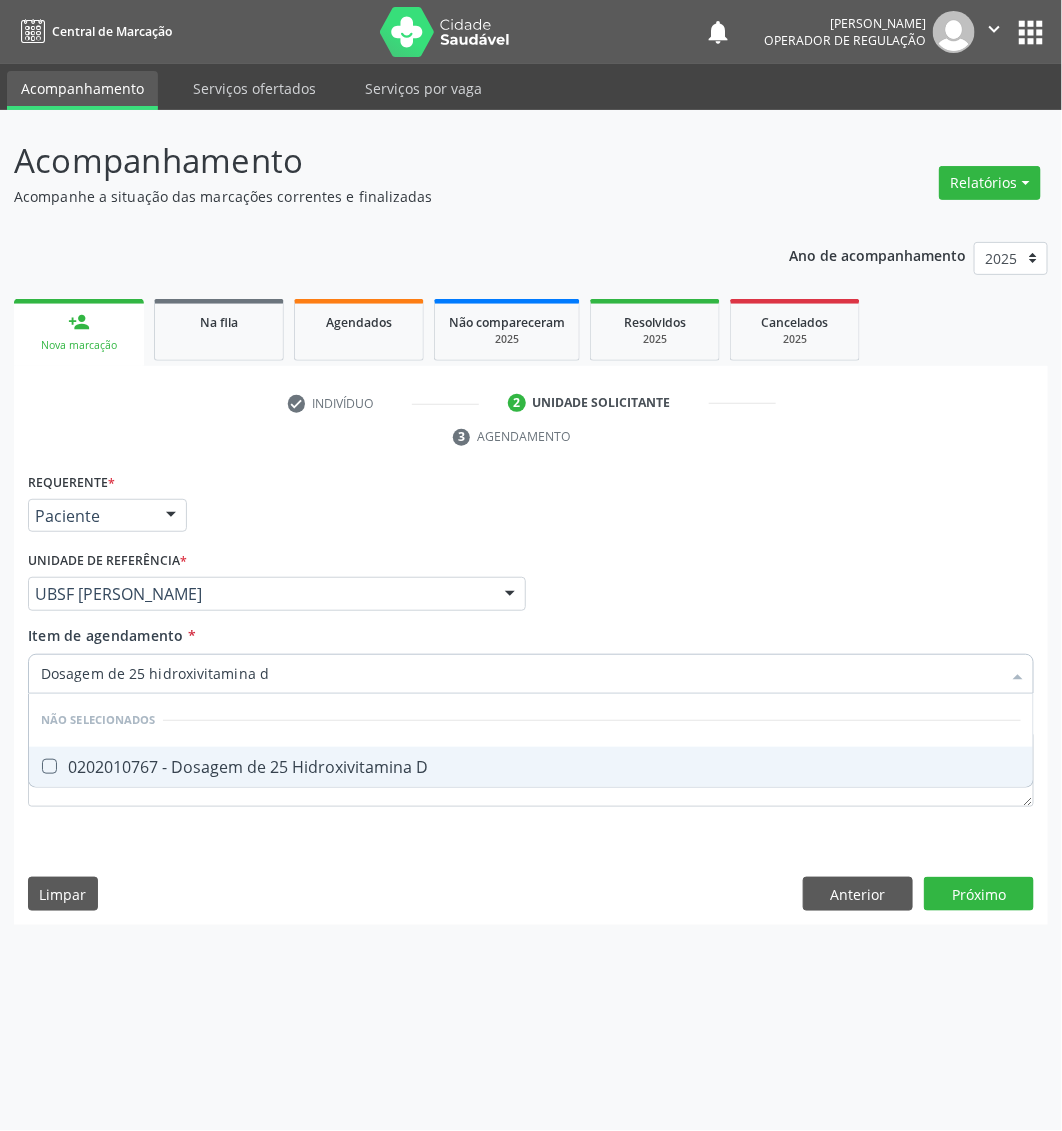 click on "0202010767 - Dosagem de 25 Hidroxivitamina D" at bounding box center [531, 767] 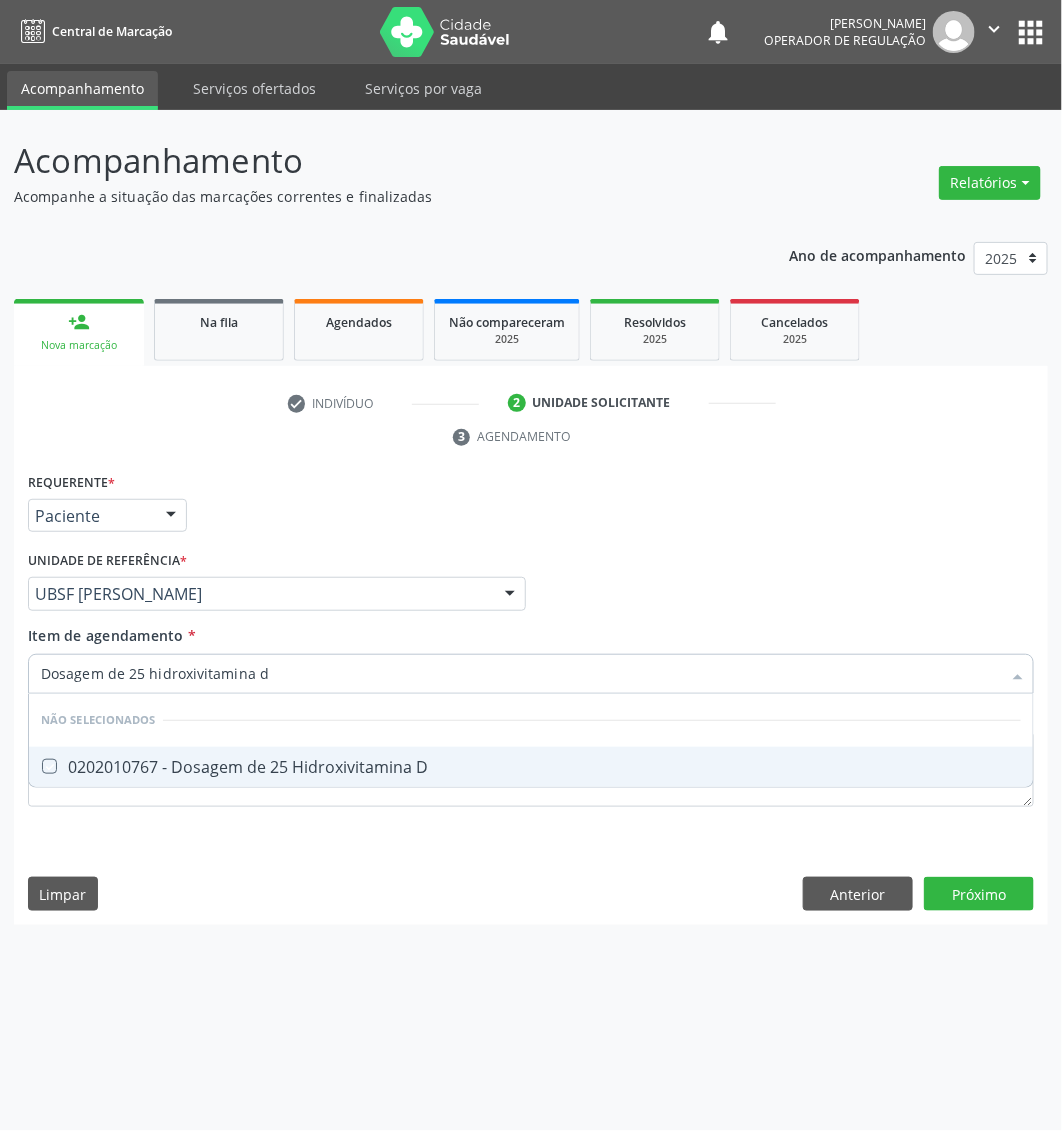 checkbox on "true" 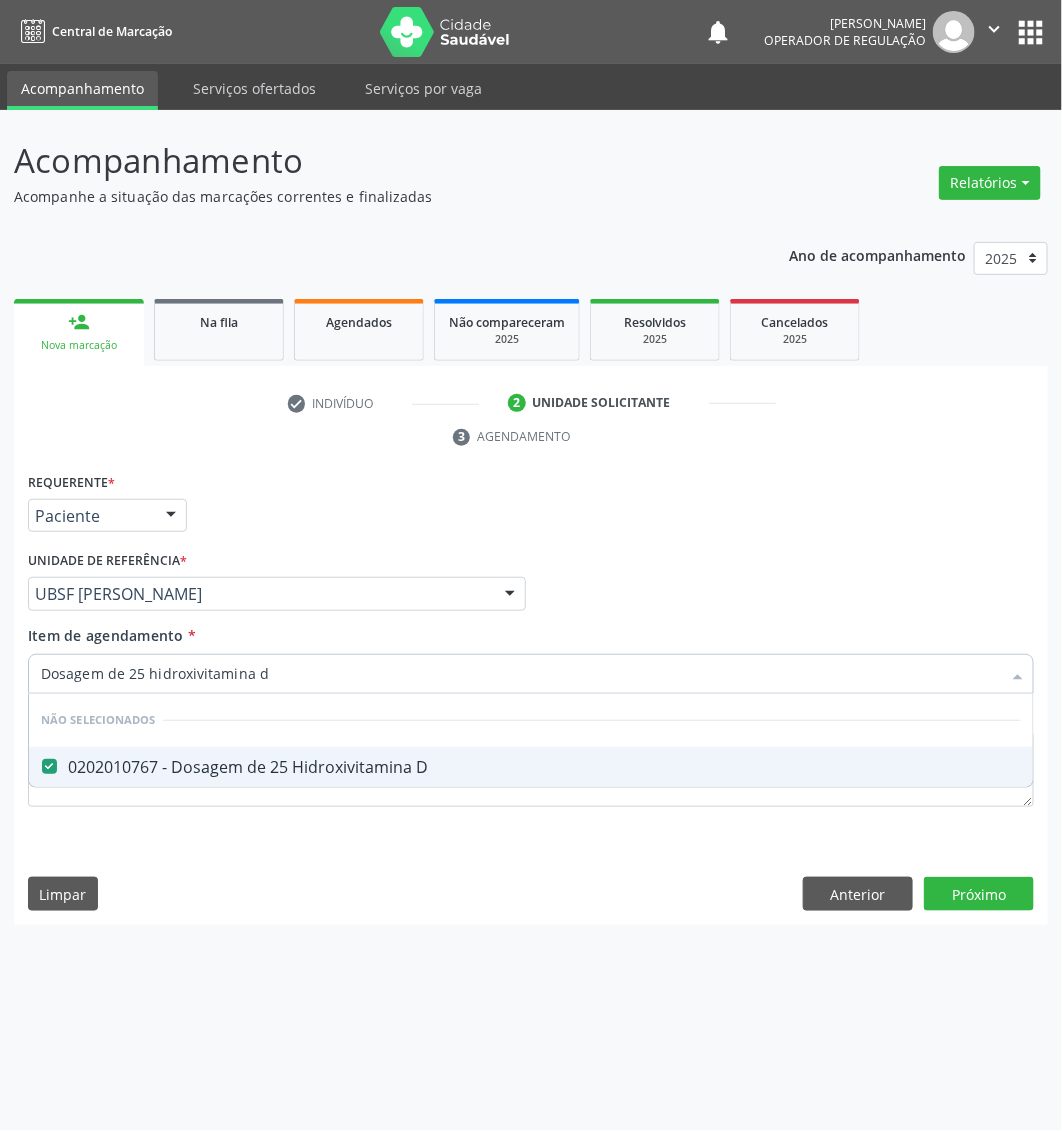 click on "Requerente
*
Paciente         Médico(a)   Enfermeiro(a)   Paciente
Nenhum resultado encontrado para: "   "
Não há nenhuma opção para ser exibida.
UF
PB         PB
Nenhum resultado encontrado para: "   "
Não há nenhuma opção para ser exibida.
Município
[GEOGRAPHIC_DATA]   Queimadas
Nenhum resultado encontrado para: "   "
Não há nenhuma opção para ser exibida.
Médico Solicitante
Por favor, selecione a Unidade de Atendimento primeiro
Nenhum resultado encontrado para: "   "
Não há nenhuma opção para ser exibida.
Unidade de referência
*
UBSF [PERSON_NAME]         UBSF Ligeiro II   UBSF Saulo Leal [PERSON_NAME]   UBSF Castanho   UBSF [GEOGRAPHIC_DATA]   UBSF Ze Velho   UBSF Boa Vista   UBSF Olho Dagua Salgado   UBSF Zumbi" at bounding box center (531, 696) 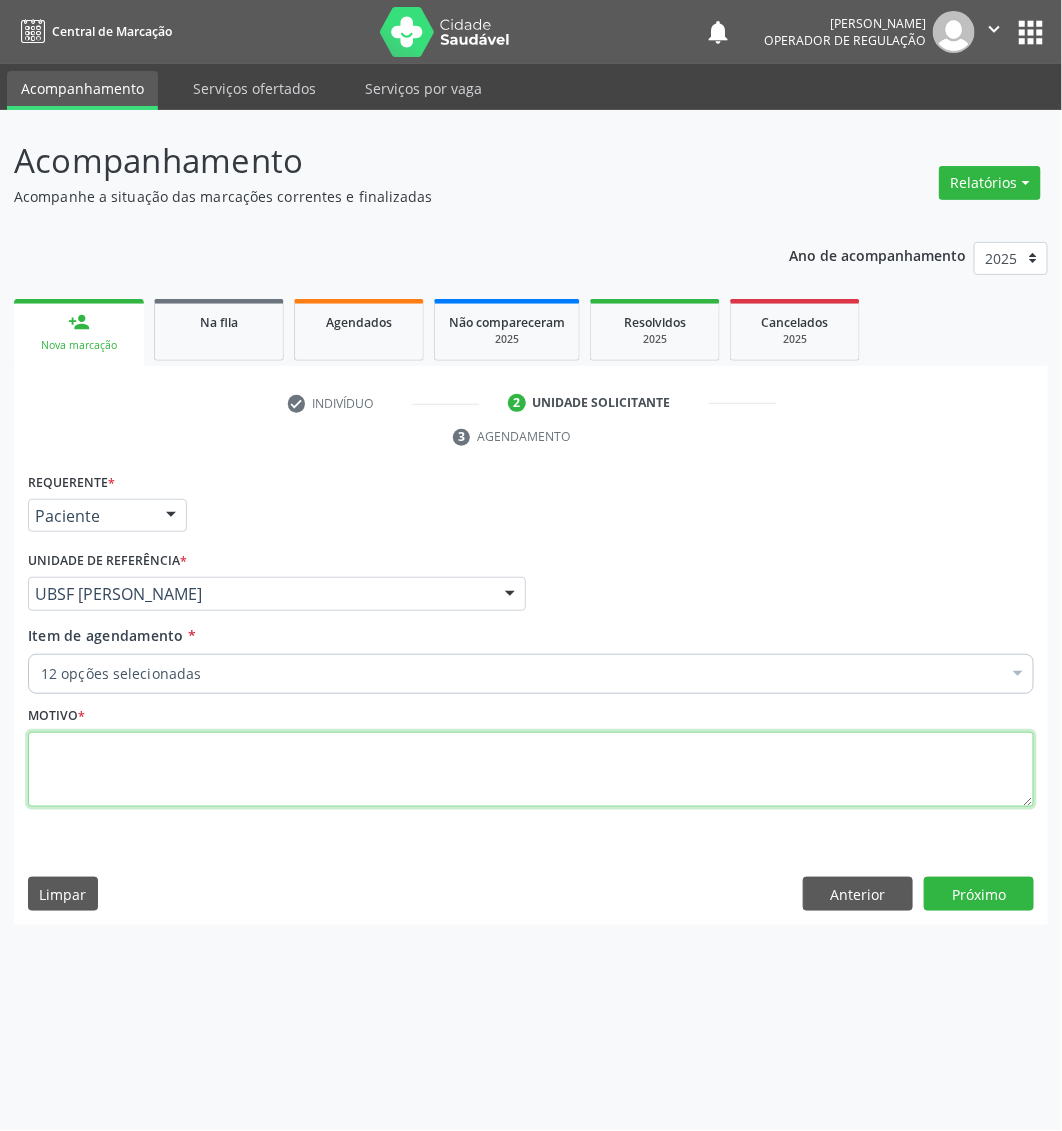 click at bounding box center [531, 770] 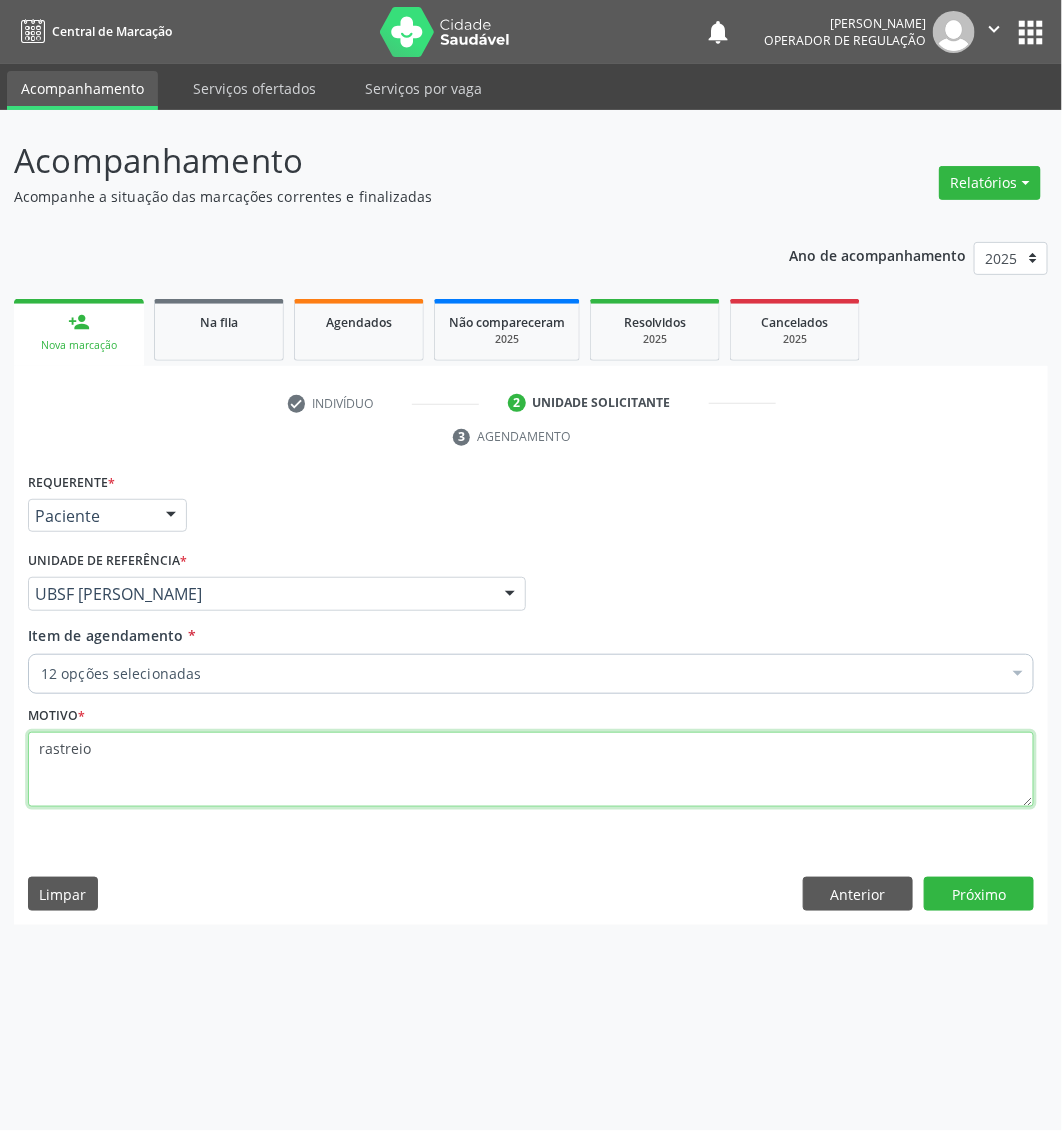 type on "rastreio" 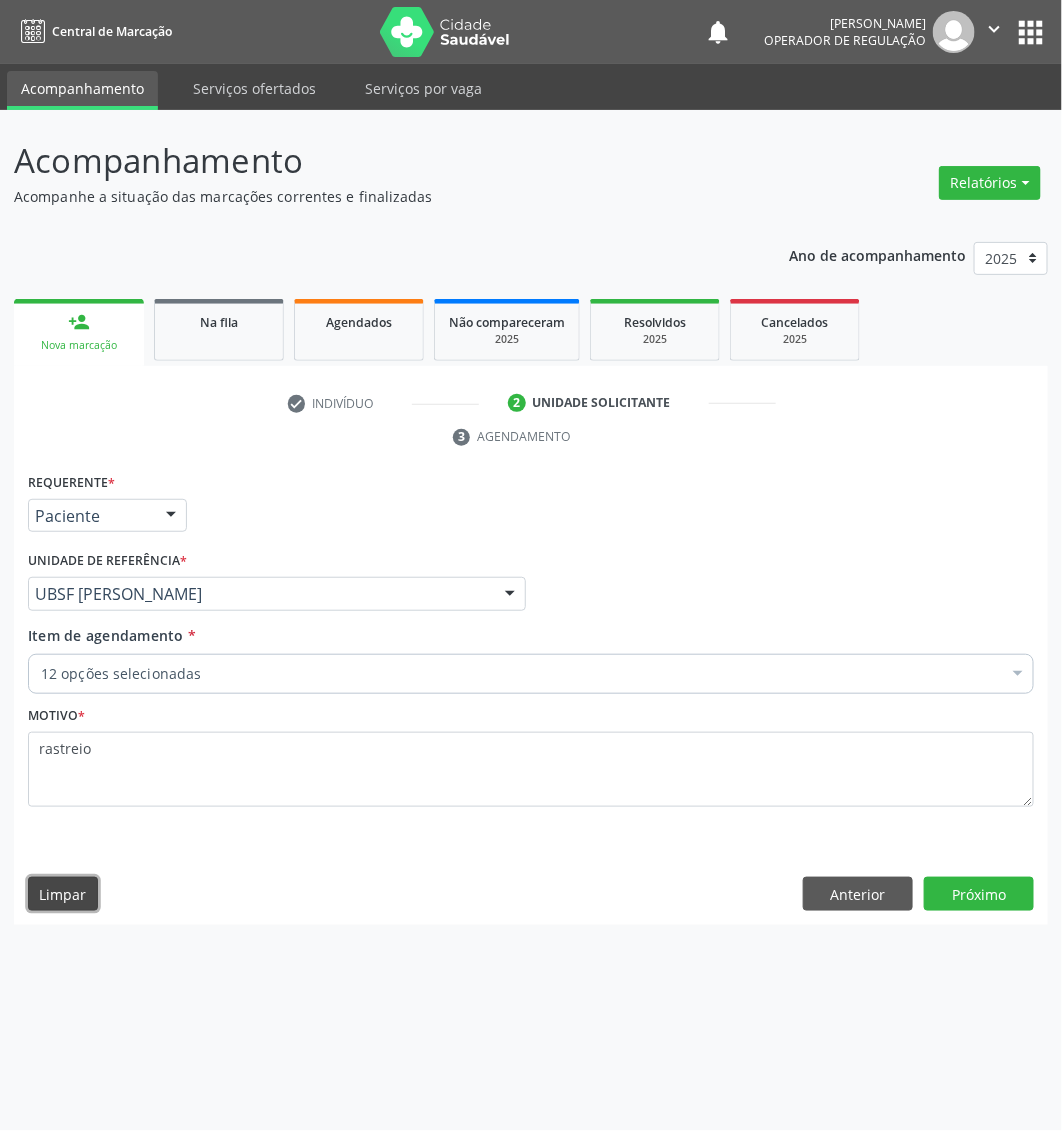 type 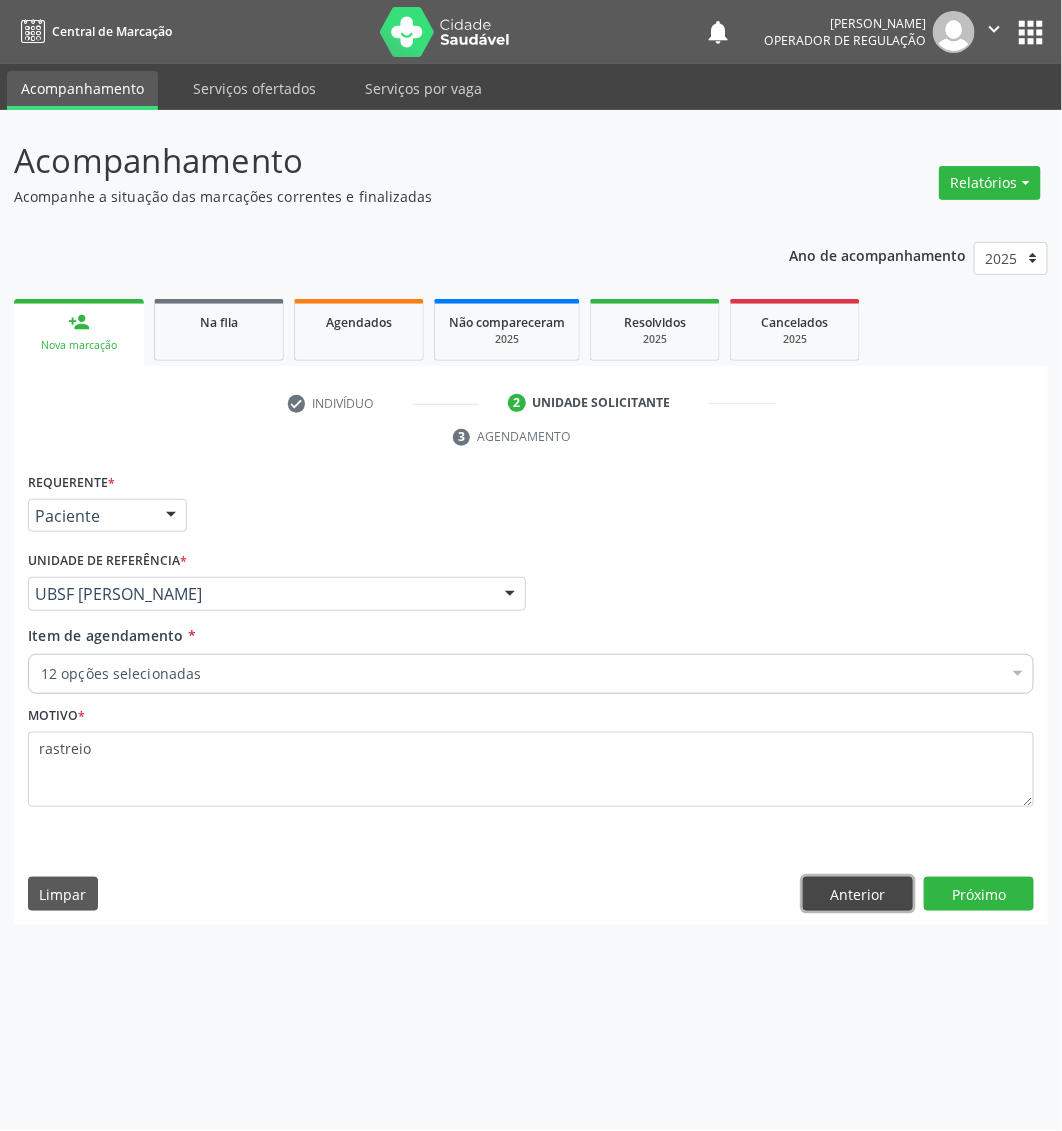 type 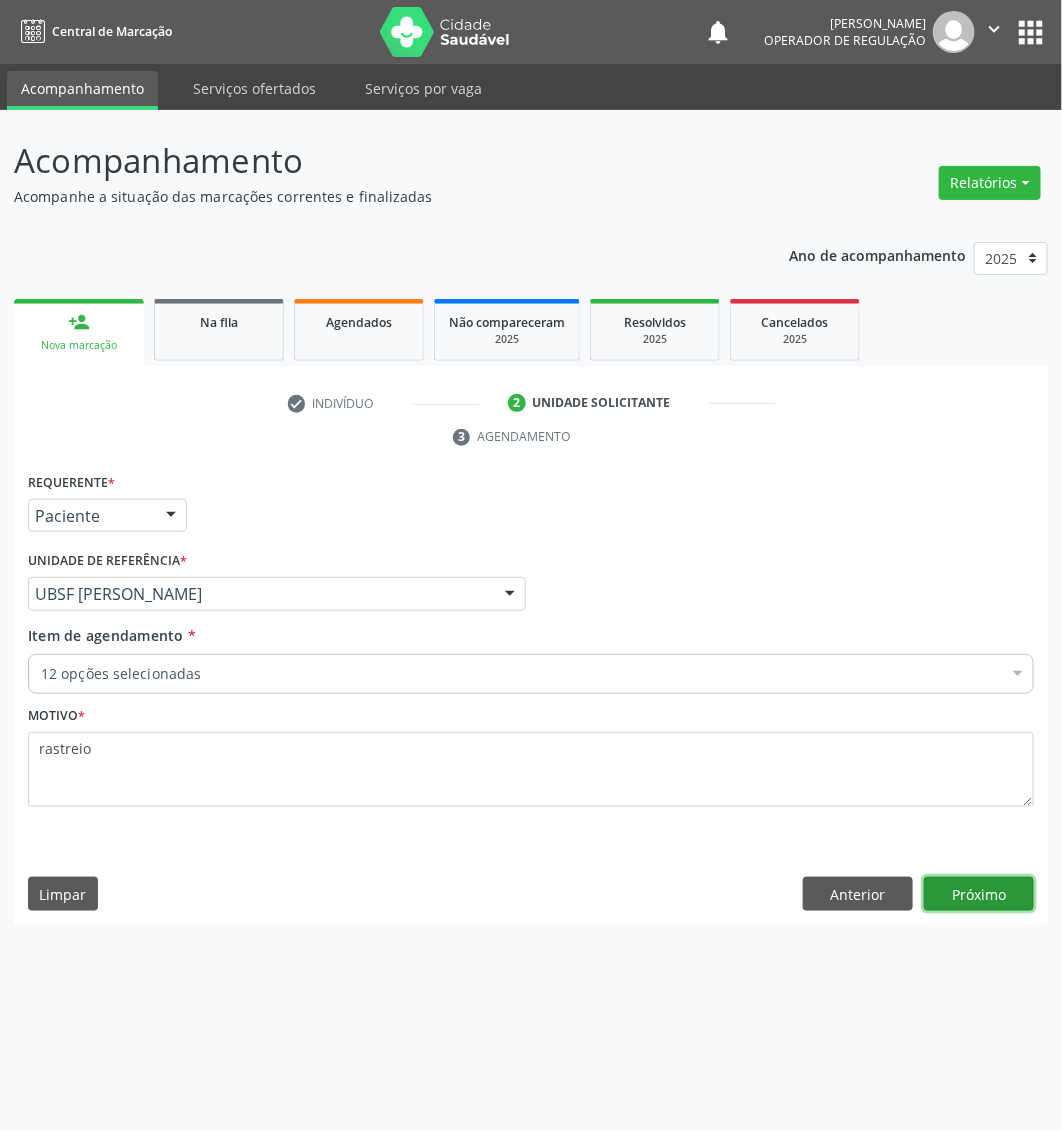 type 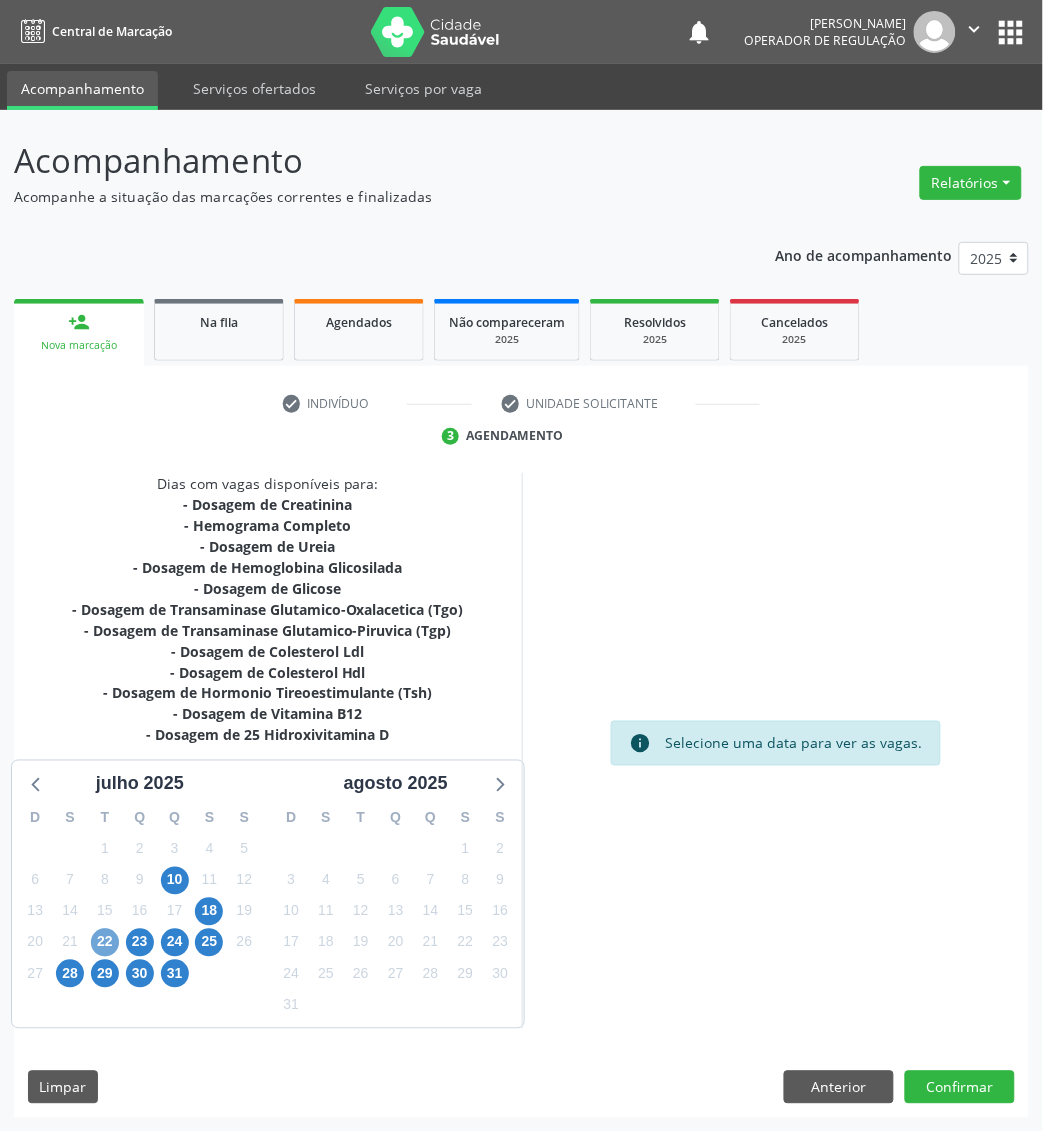 click on "22" at bounding box center (105, 943) 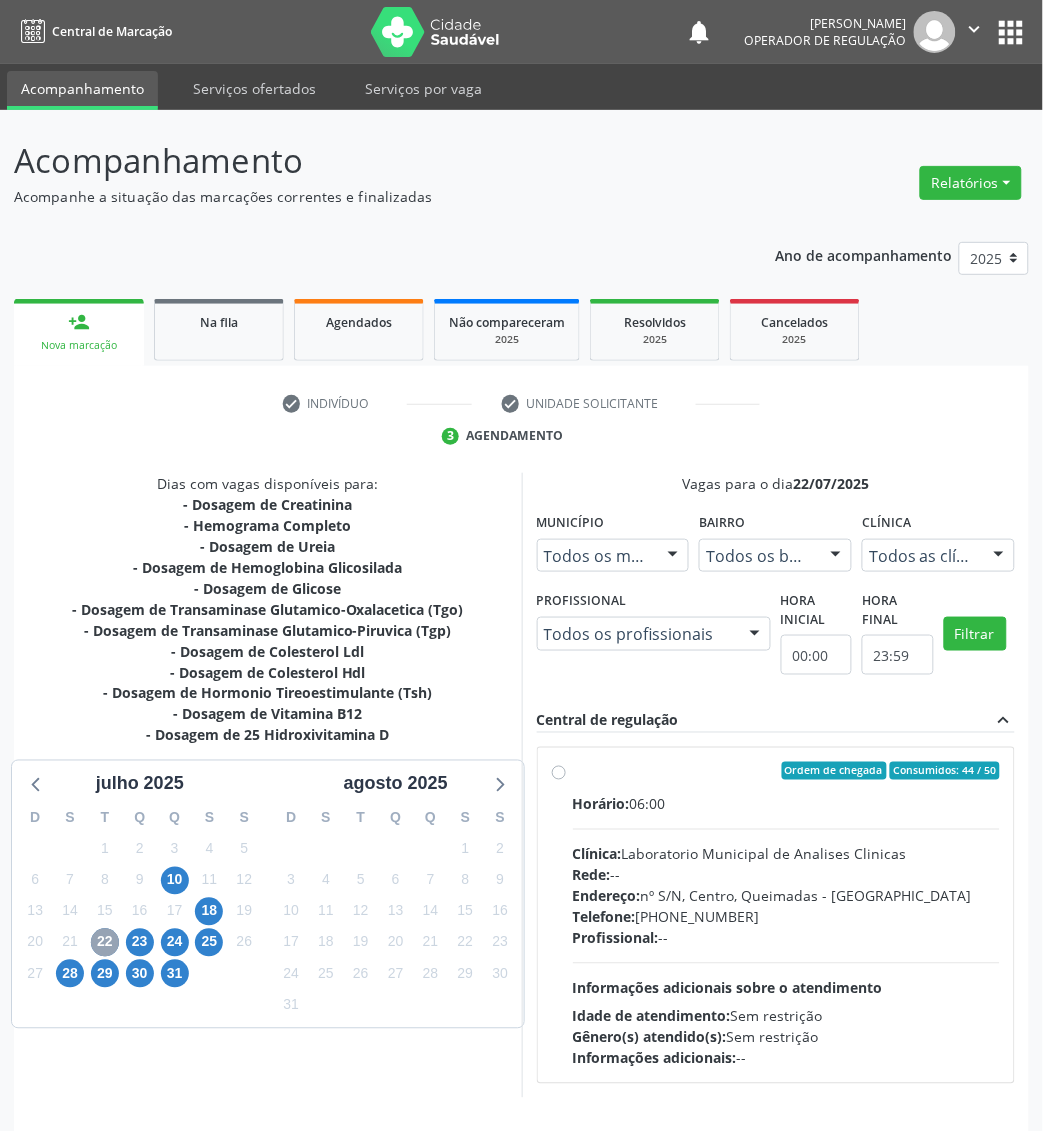 scroll, scrollTop: 71, scrollLeft: 0, axis: vertical 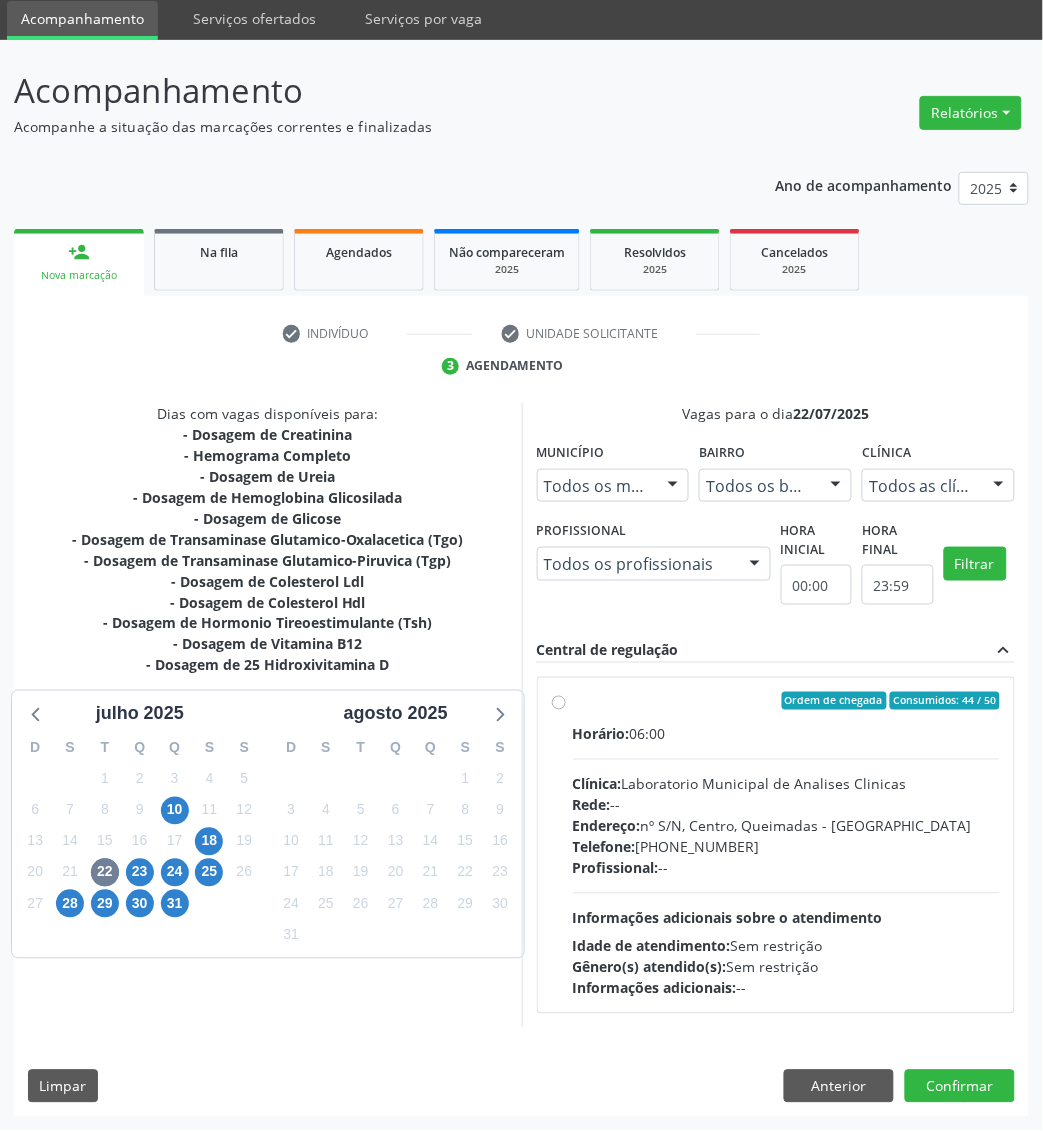 click on "Rede:" at bounding box center (592, 805) 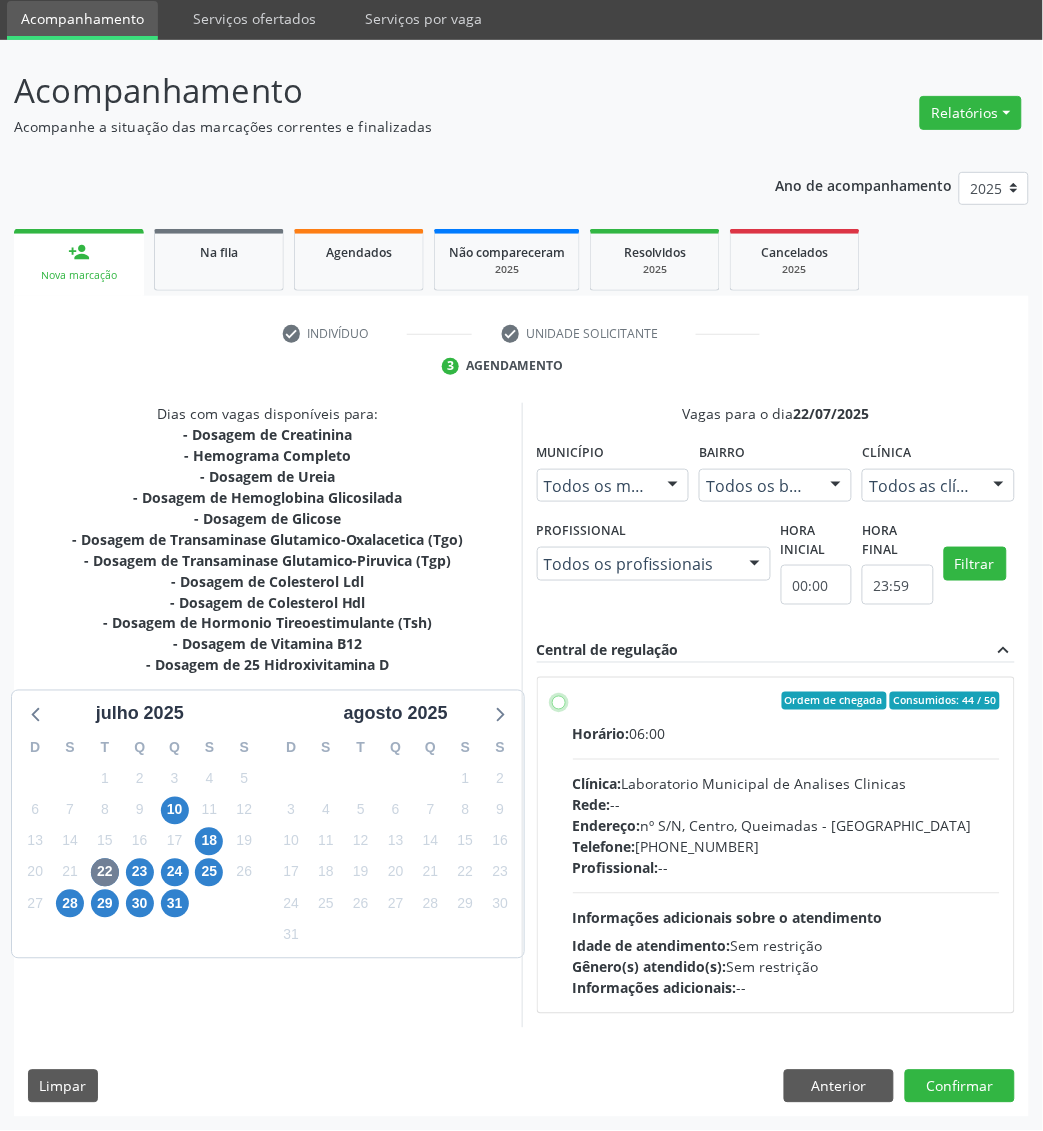 click on "Ordem de chegada
Consumidos: 44 / 50
Horário:   06:00
Clínica:  Laboratorio Municipal de Analises Clinicas
Rede:
--
Endereço:   [STREET_ADDRESS]
Telefone:   [PHONE_NUMBER]
Profissional:
--
Informações adicionais sobre o atendimento
Idade de atendimento:
Sem restrição
Gênero(s) atendido(s):
Sem restrição
Informações adicionais:
--" at bounding box center [559, 701] 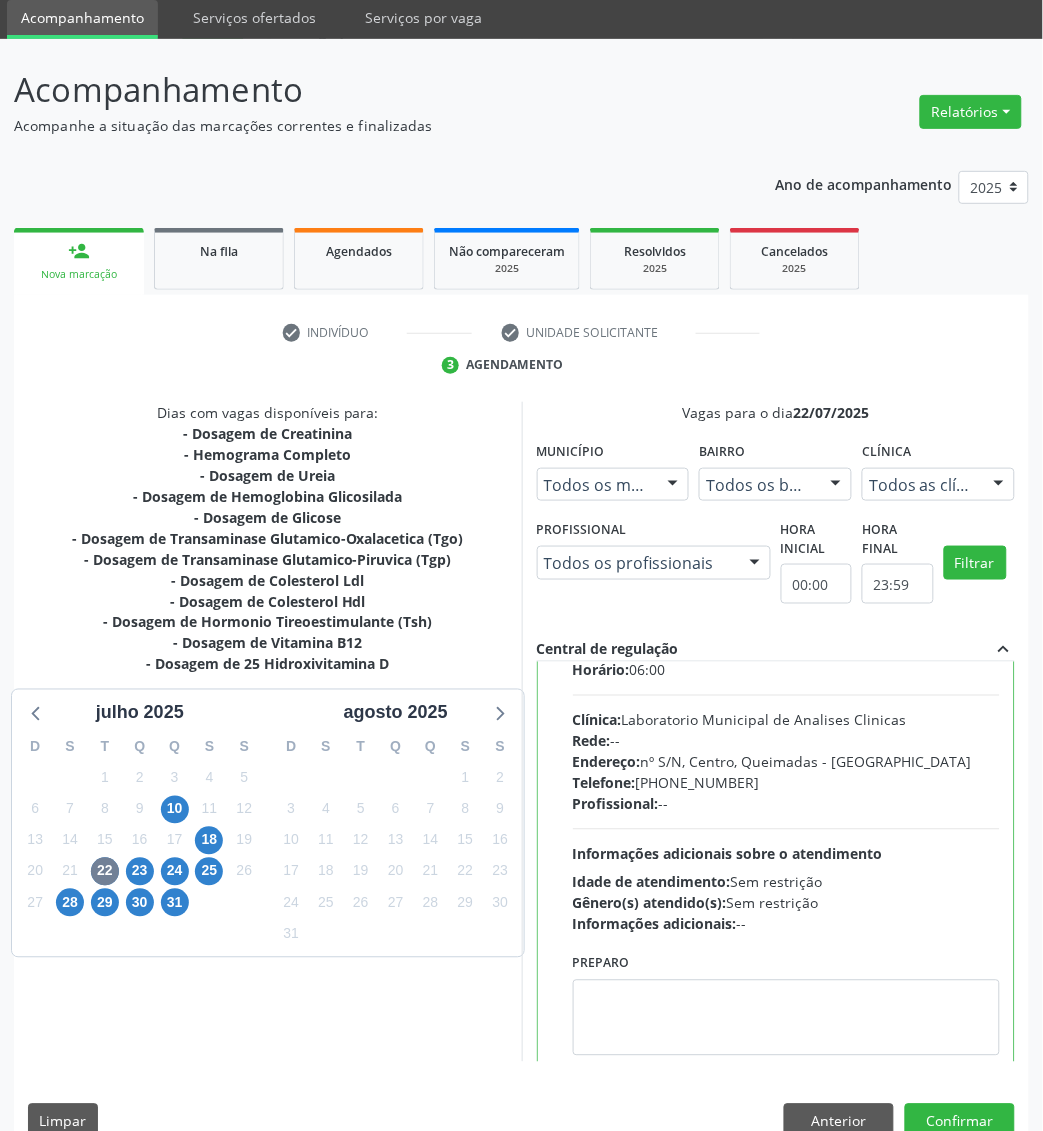 scroll, scrollTop: 100, scrollLeft: 0, axis: vertical 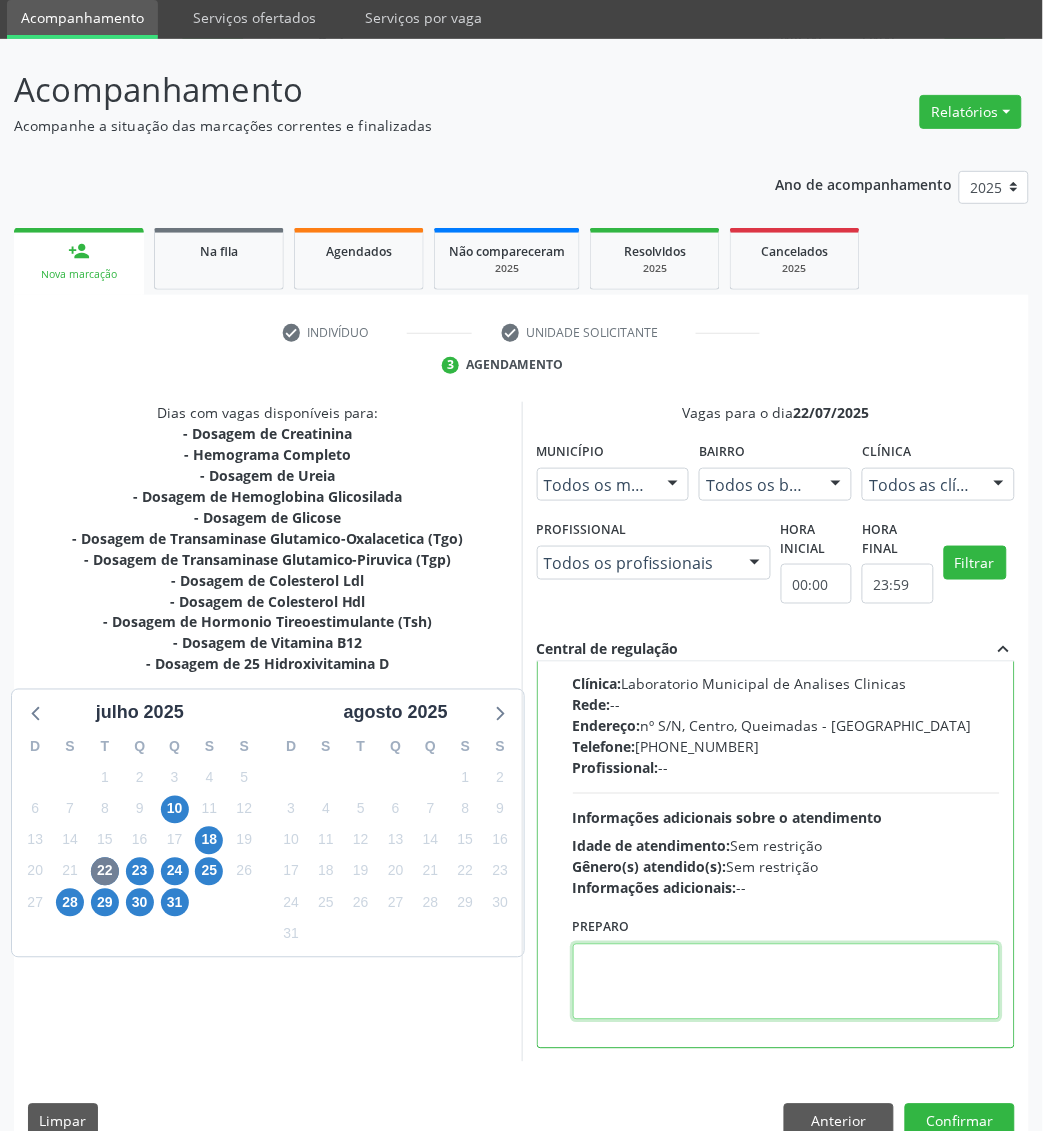click at bounding box center (787, 982) 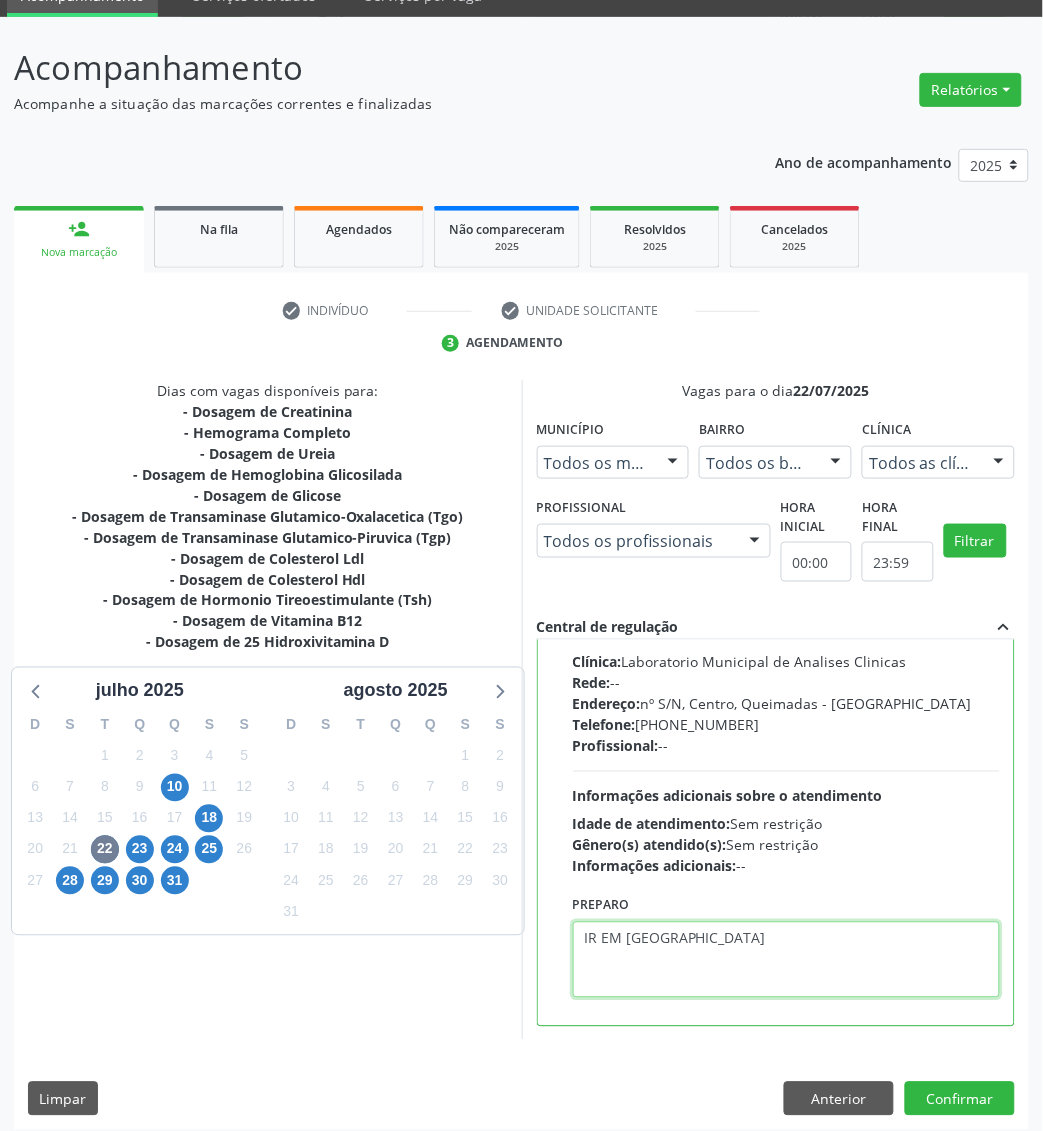 scroll, scrollTop: 106, scrollLeft: 0, axis: vertical 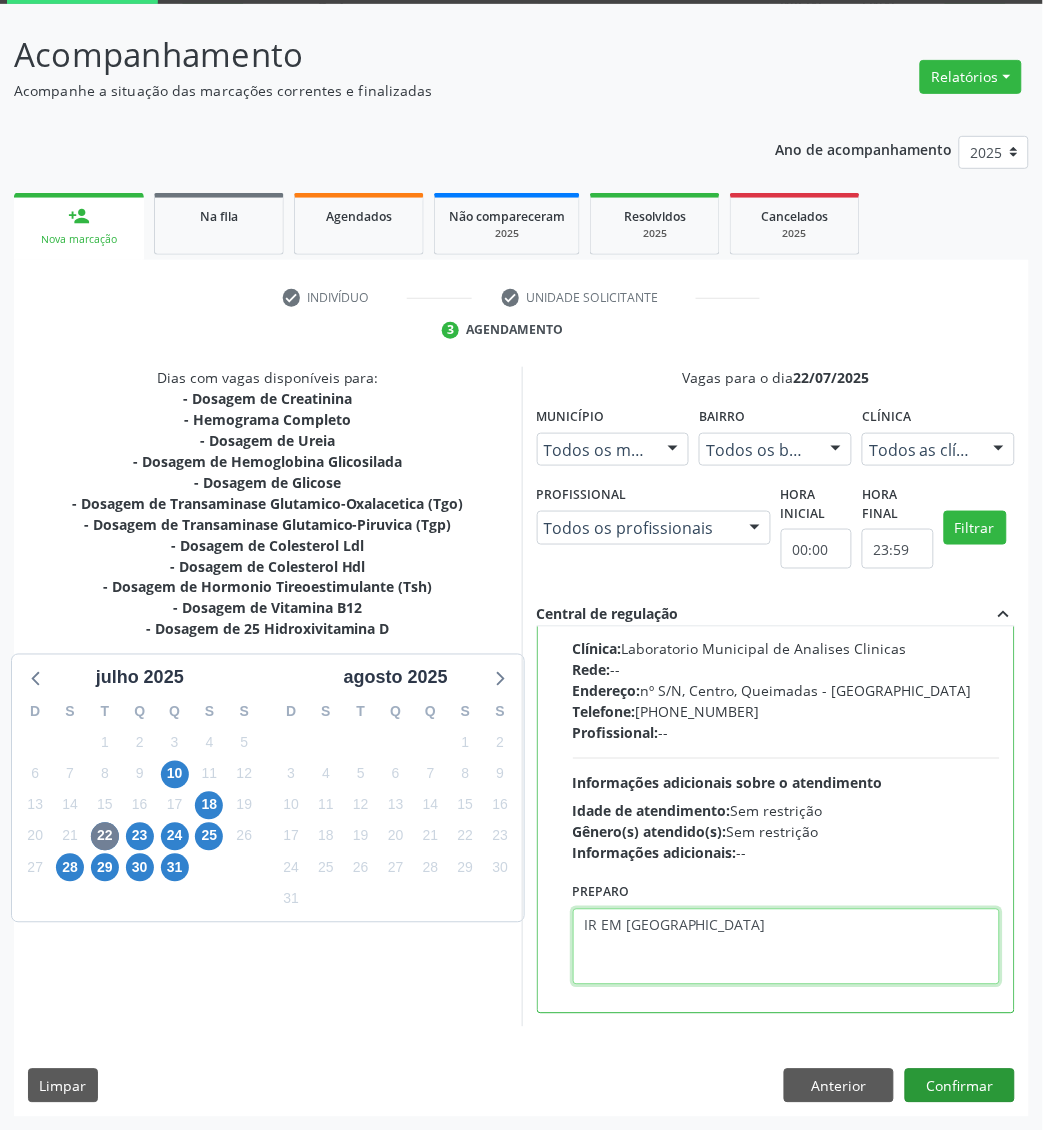 type on "IR EM [GEOGRAPHIC_DATA]" 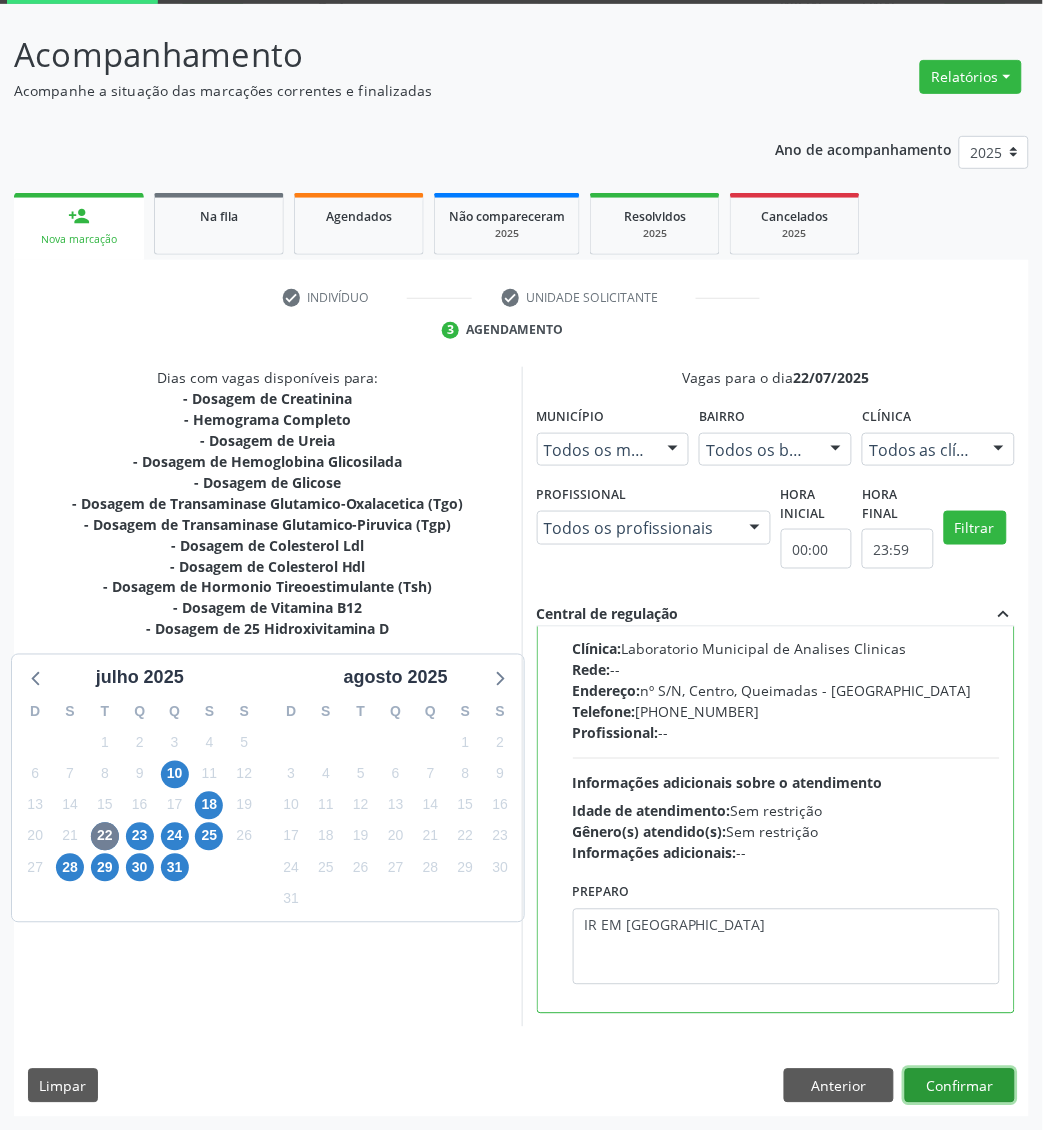 click on "Confirmar" at bounding box center (960, 1086) 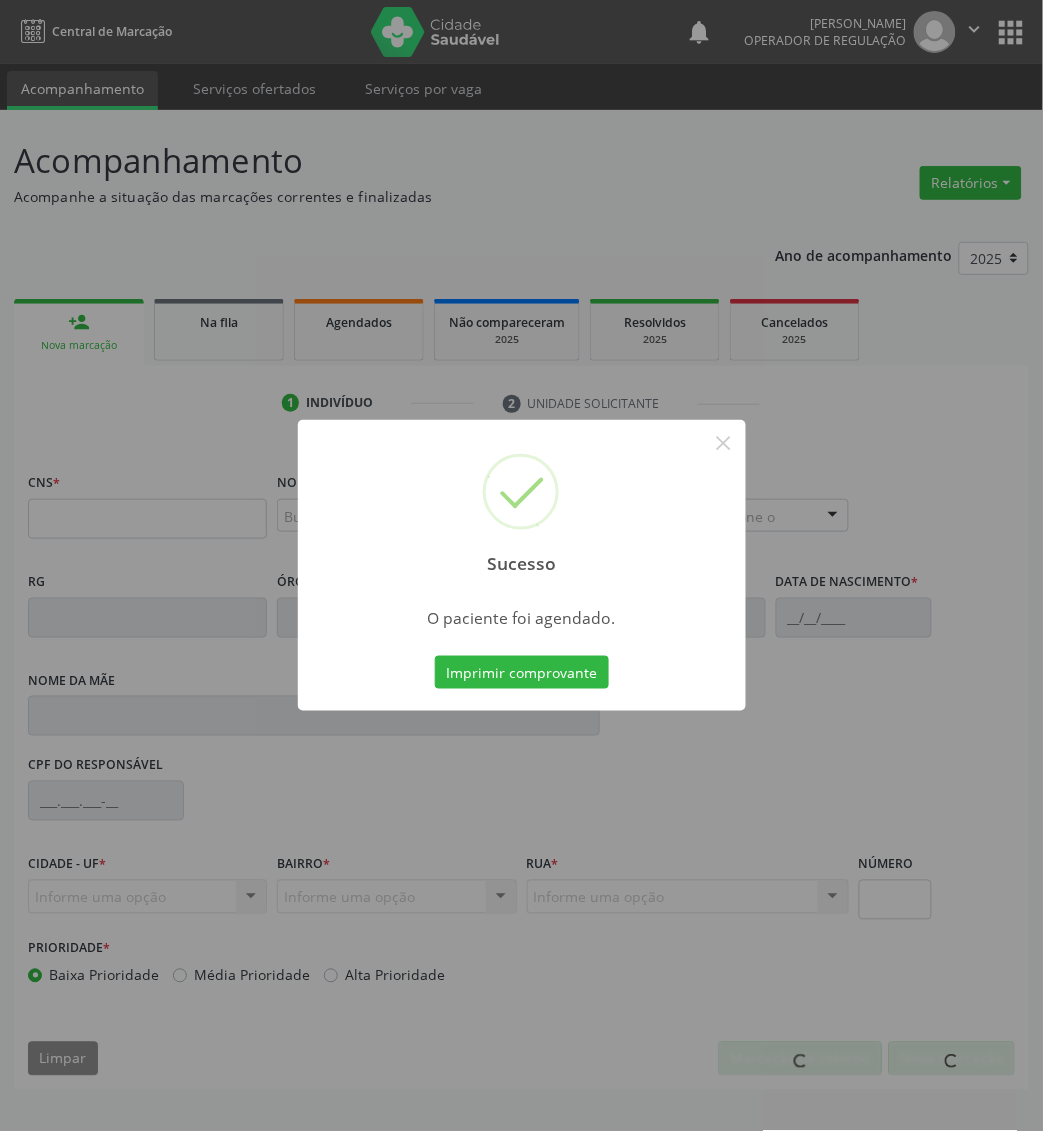 scroll, scrollTop: 0, scrollLeft: 0, axis: both 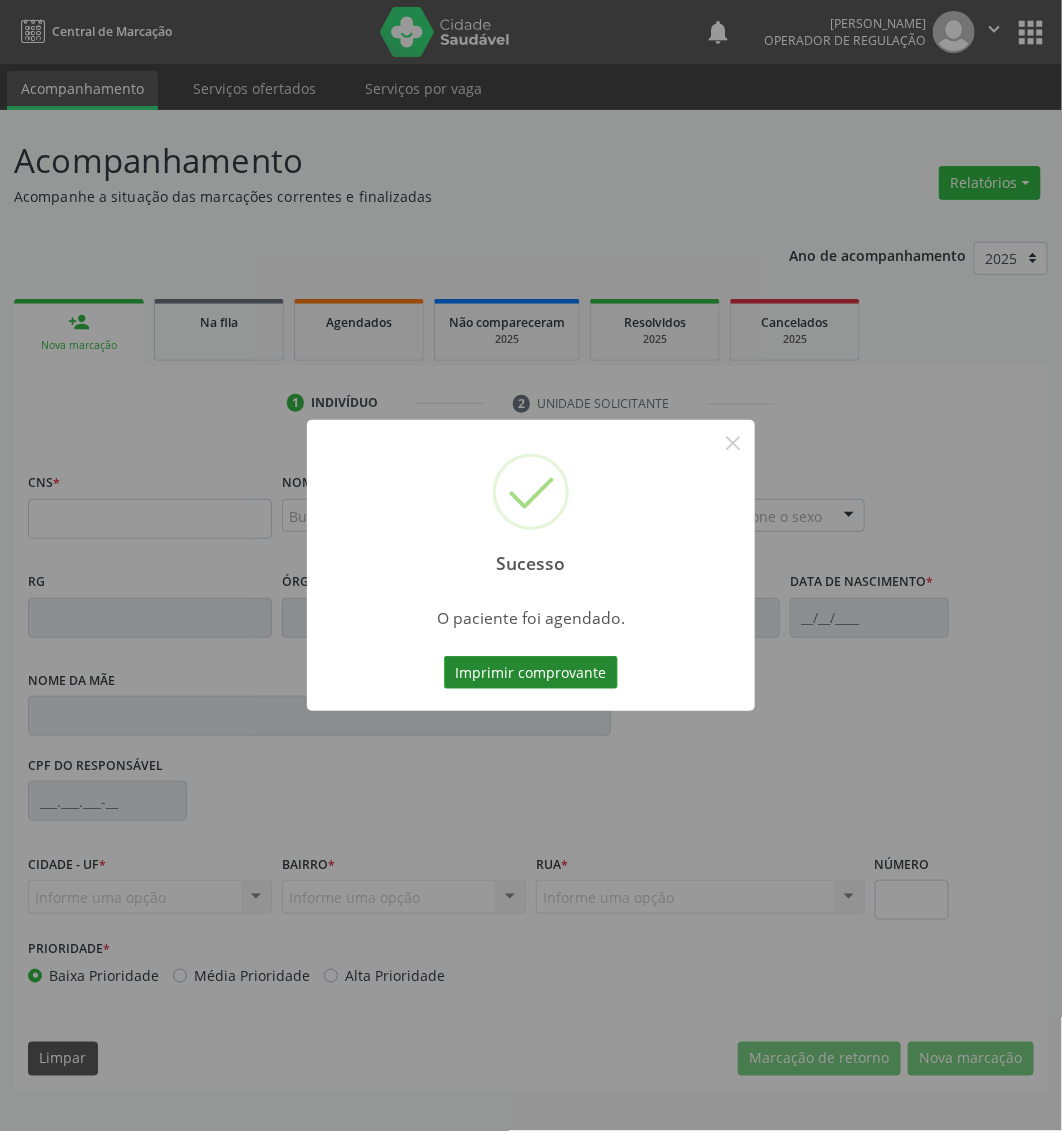 click on "Imprimir comprovante" at bounding box center [531, 673] 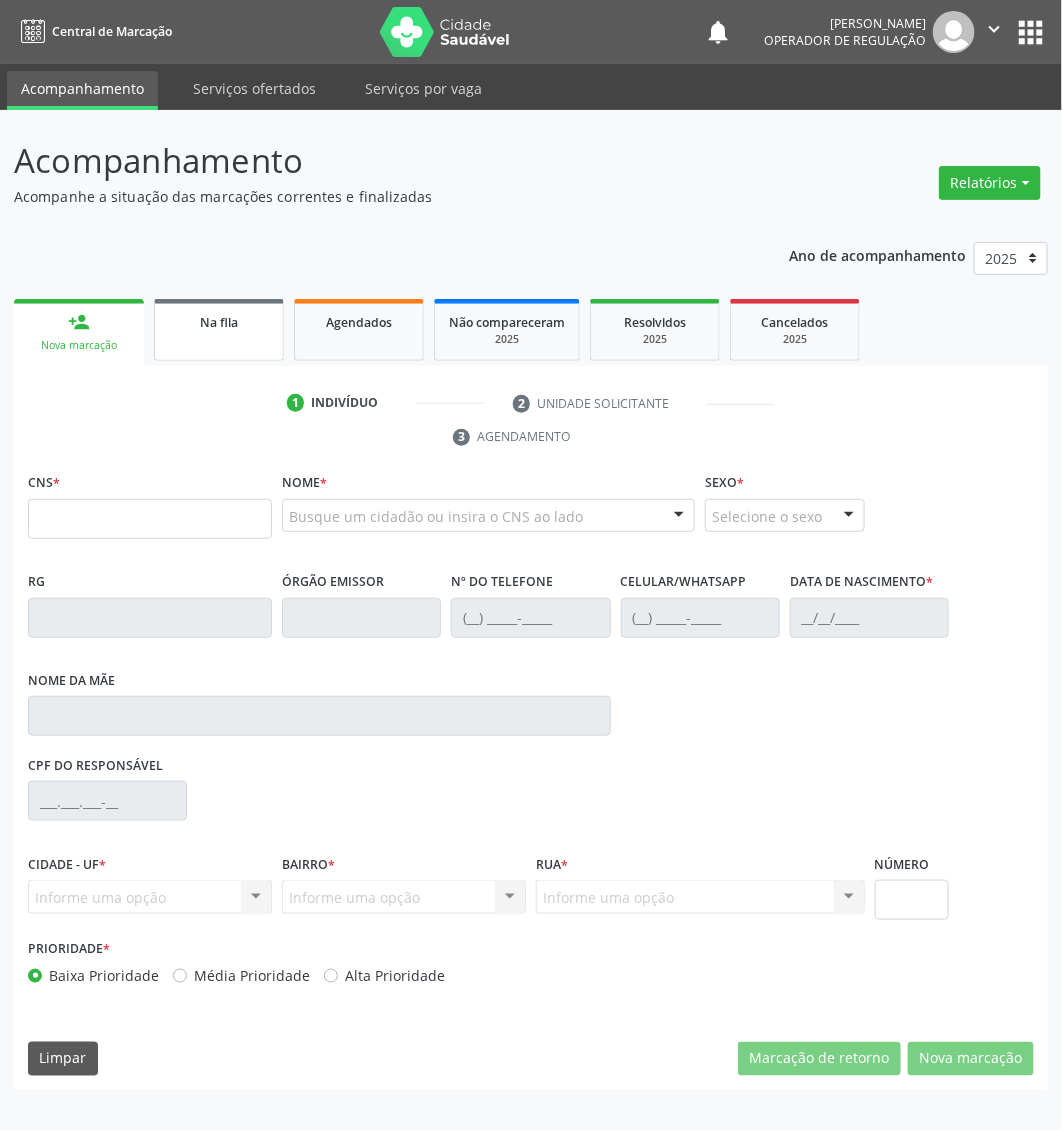 click on "Na fila" at bounding box center (219, 330) 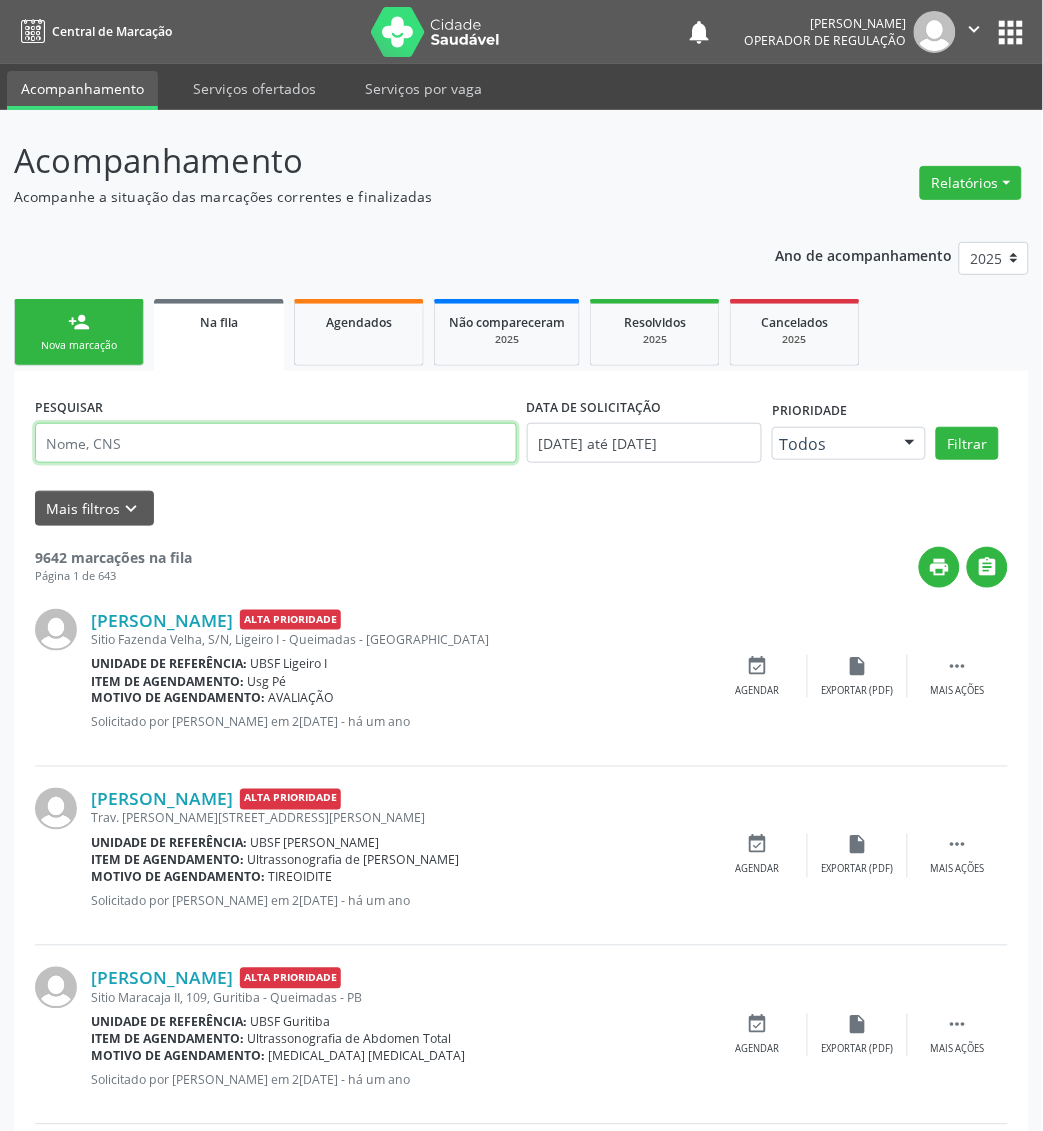 click at bounding box center (276, 443) 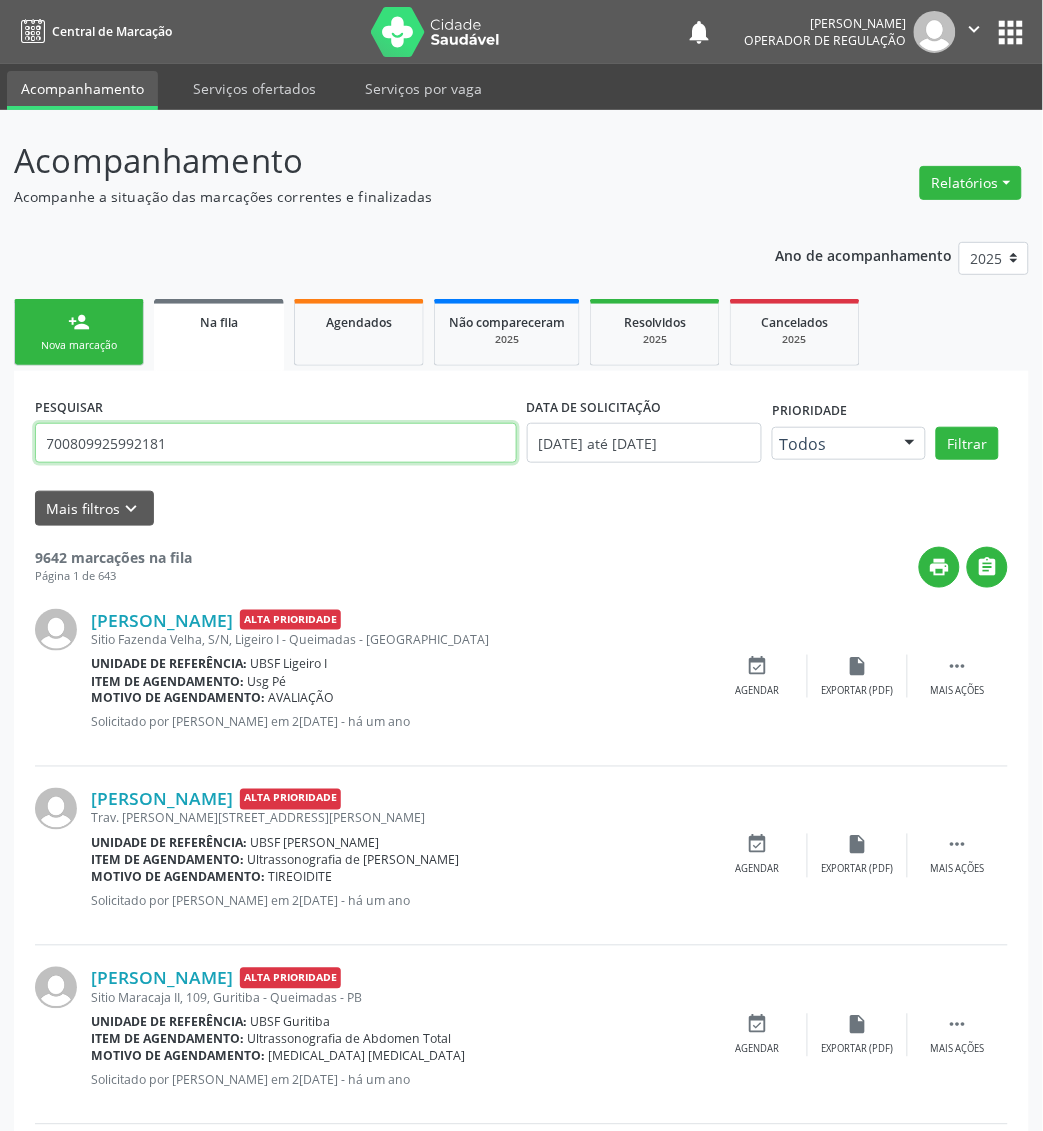 type on "700809925992181" 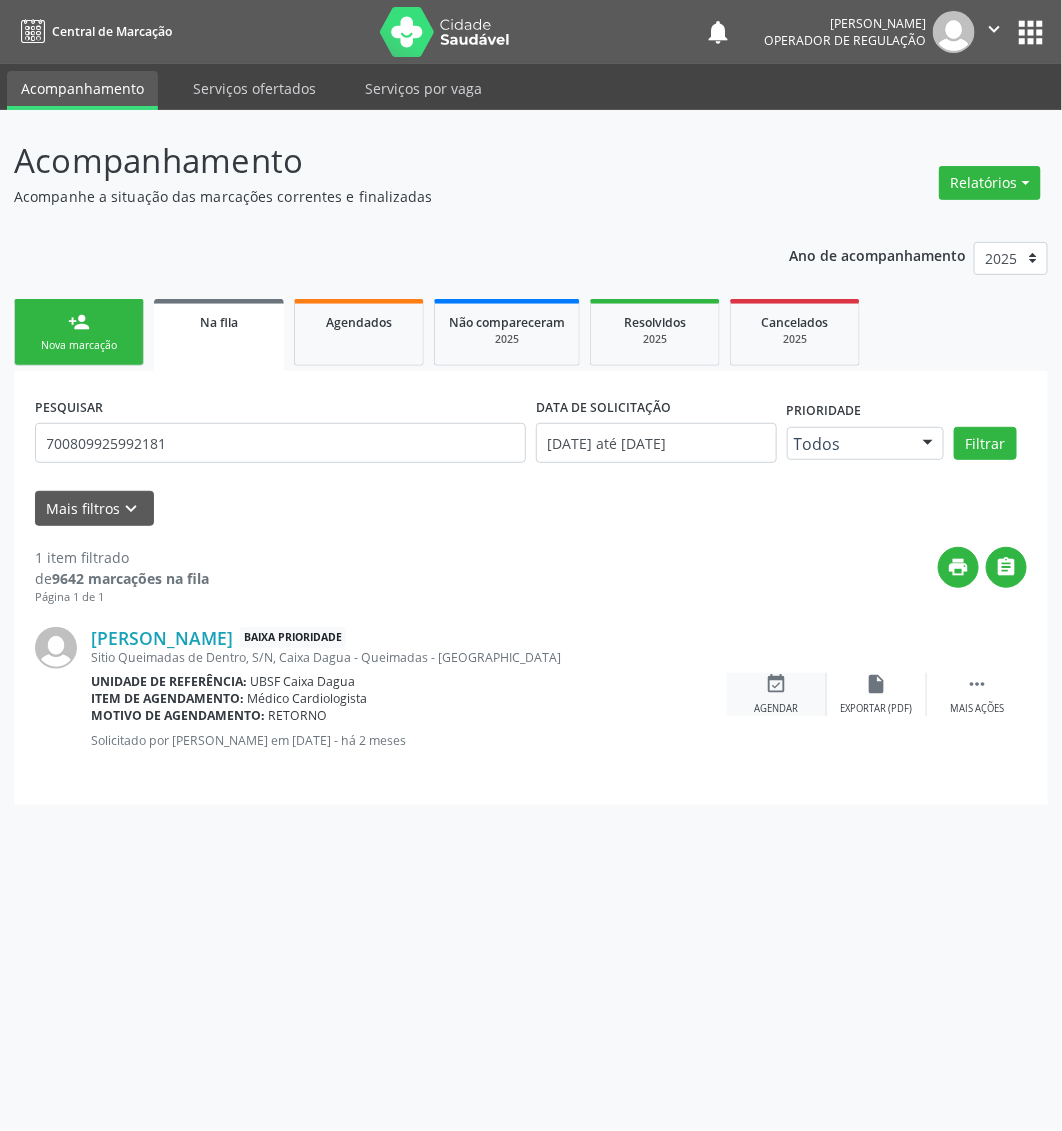 click on "event_available" at bounding box center [777, 684] 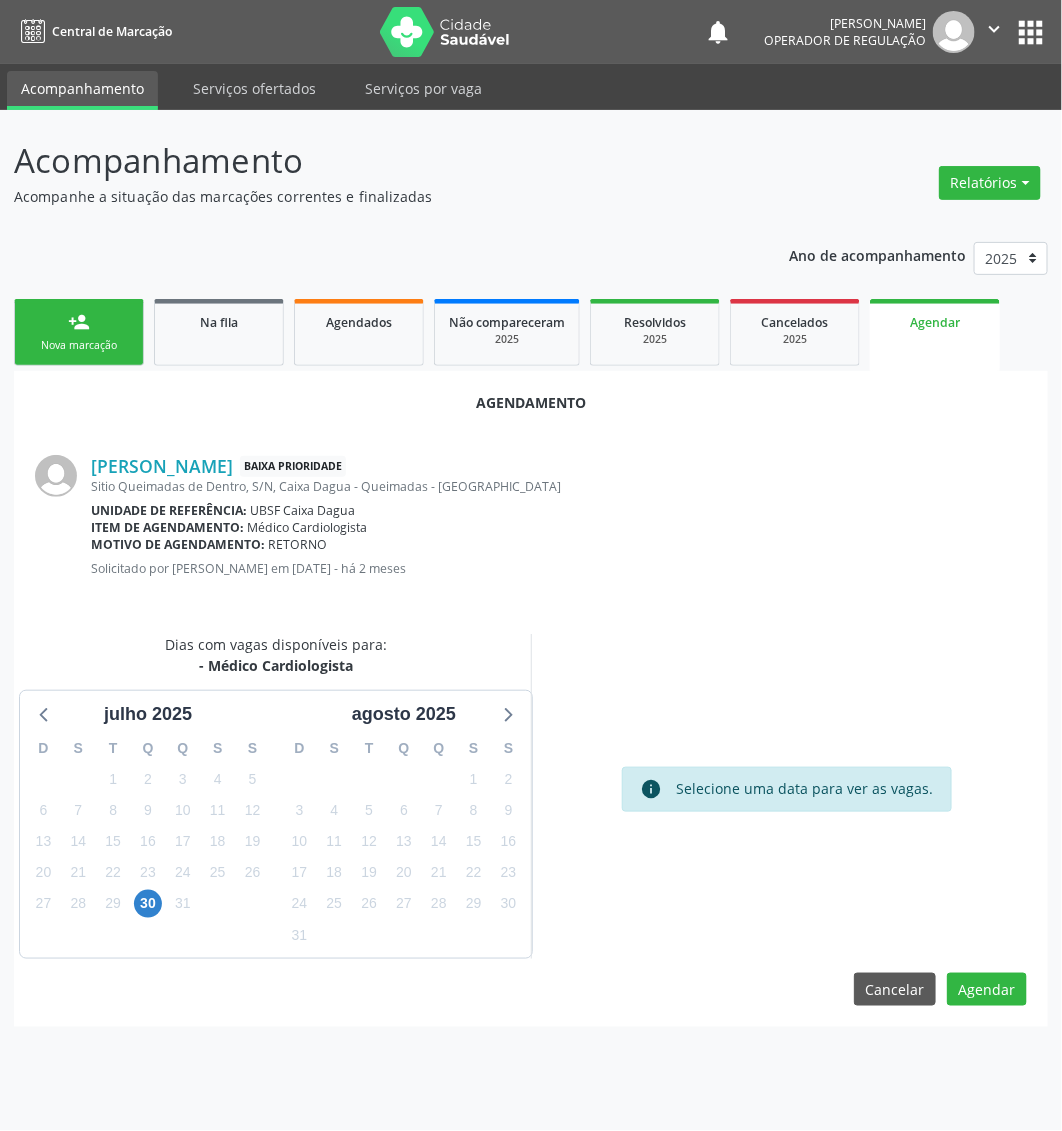 click on "30" at bounding box center (148, 903) 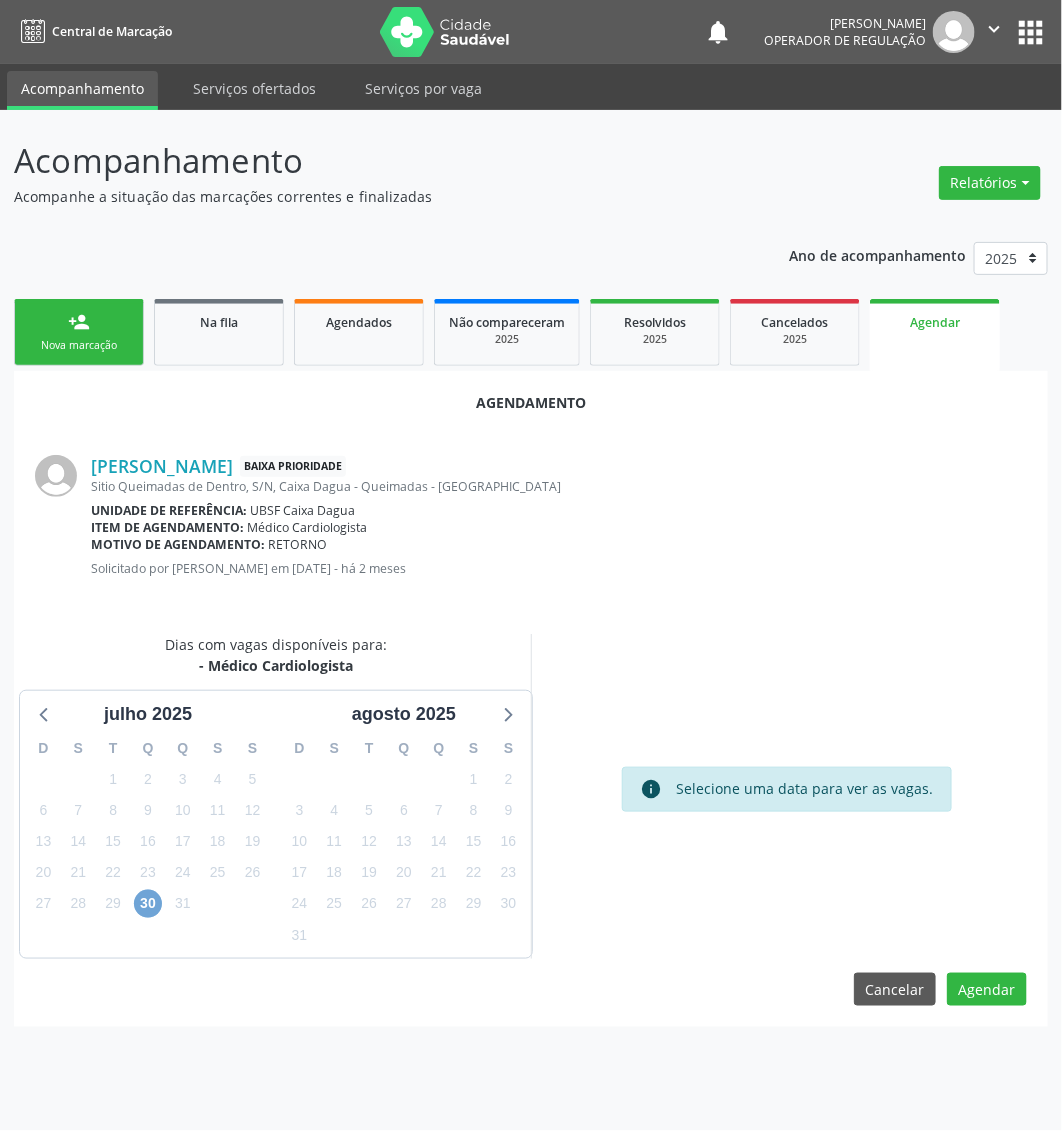 click on "30" at bounding box center (148, 904) 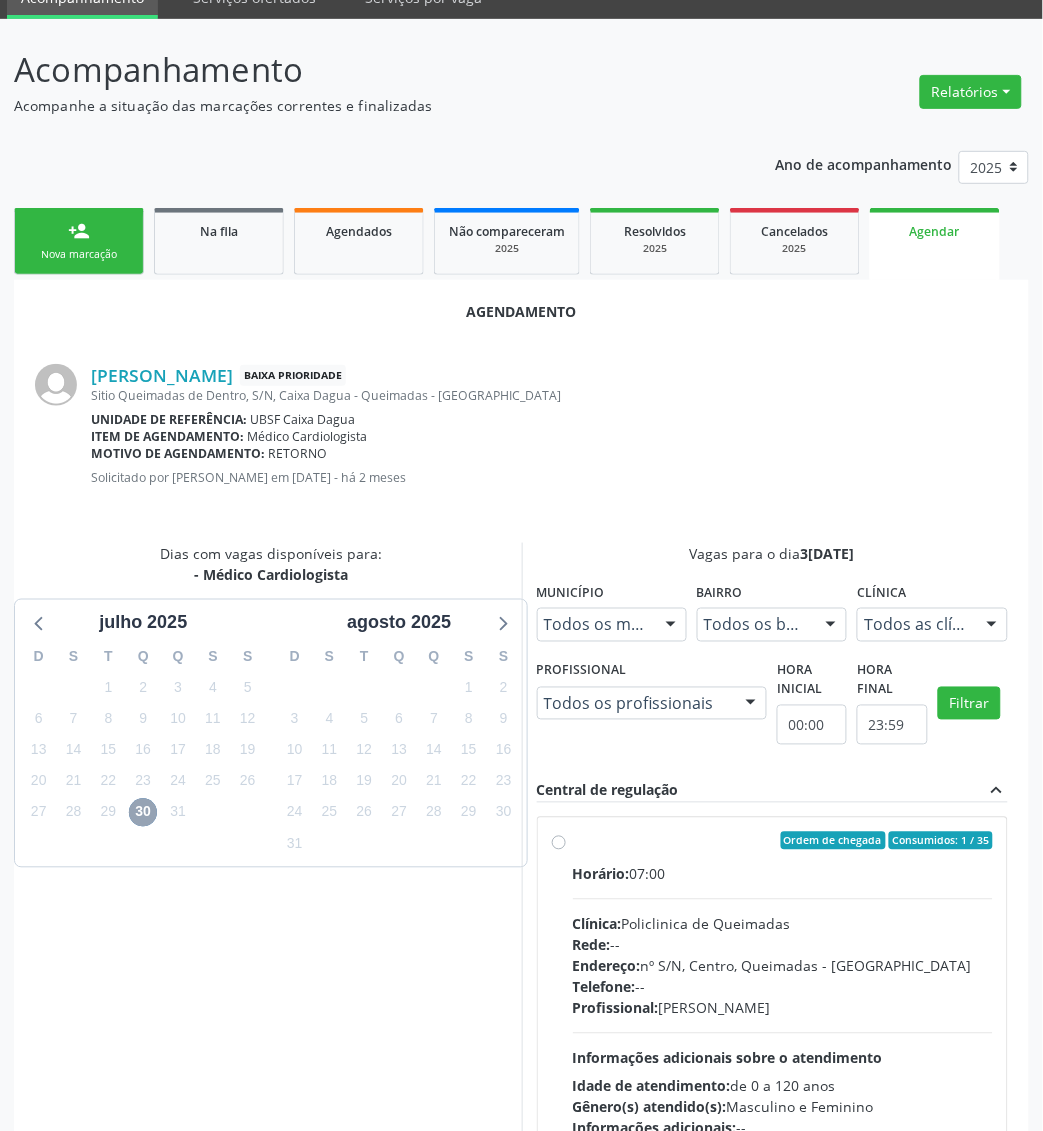 scroll, scrollTop: 211, scrollLeft: 0, axis: vertical 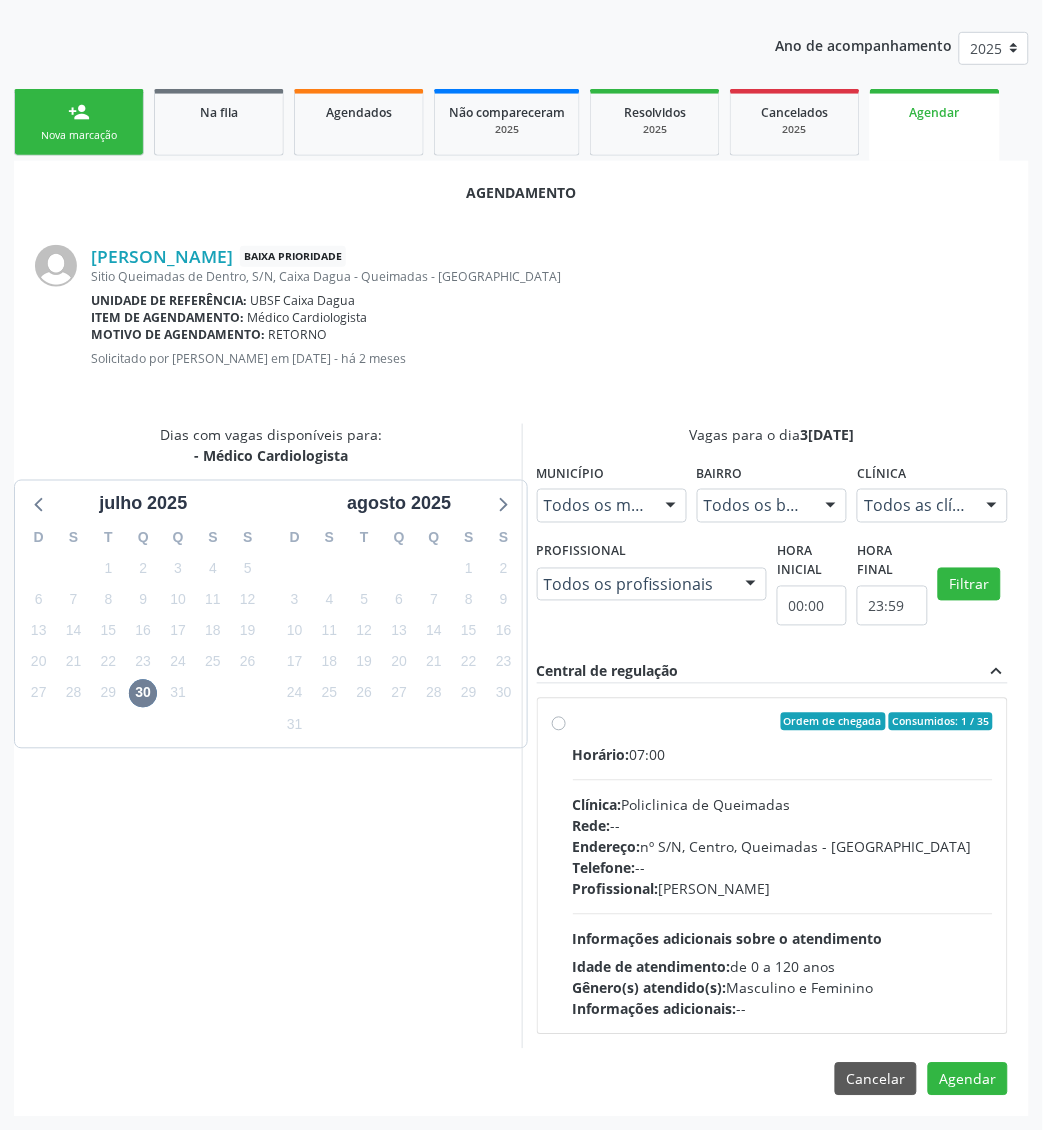 click on "Horário:   07:00
Clínica:  Policlinica de Queimadas
Rede:
--
Endereço:   nº S/N, Centro, Queimadas - PB
Telefone:   --
Profissional:
[PERSON_NAME]
Informações adicionais sobre o atendimento
Idade de atendimento:
de 0 a 120 anos
Gênero(s) atendido(s):
Masculino e Feminino
Informações adicionais:
--" at bounding box center [783, 882] 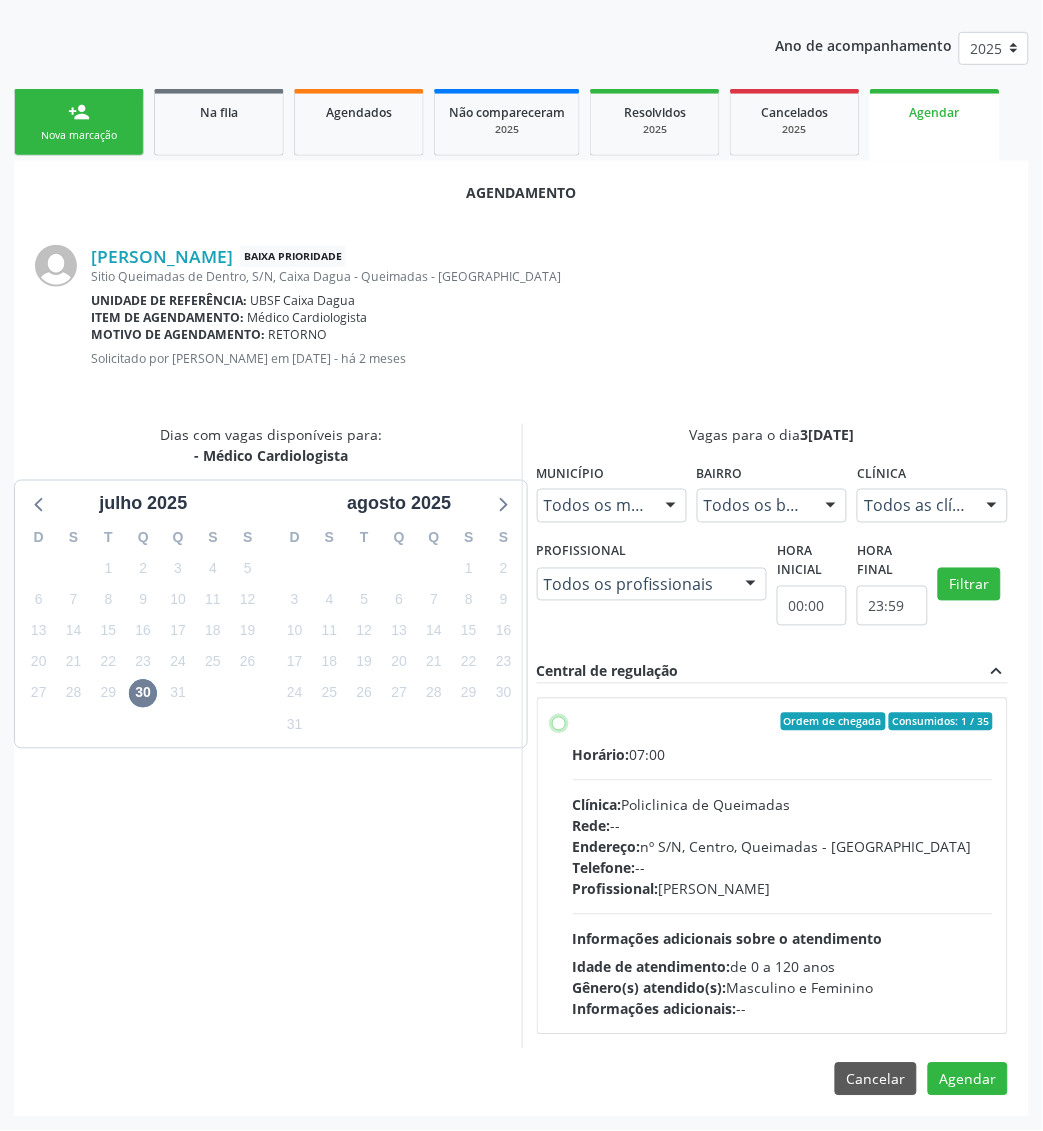 click on "Ordem de chegada
Consumidos: 1 / 35
Horário:   07:00
Clínica:  Policlinica de Queimadas
Rede:
--
Endereço:   nº S/N, Centro, Queimadas - PB
Telefone:   --
Profissional:
[PERSON_NAME] Junior
Informações adicionais sobre o atendimento
Idade de atendimento:
de 0 a 120 anos
Gênero(s) atendido(s):
Masculino e Feminino
Informações adicionais:
--" at bounding box center [559, 722] 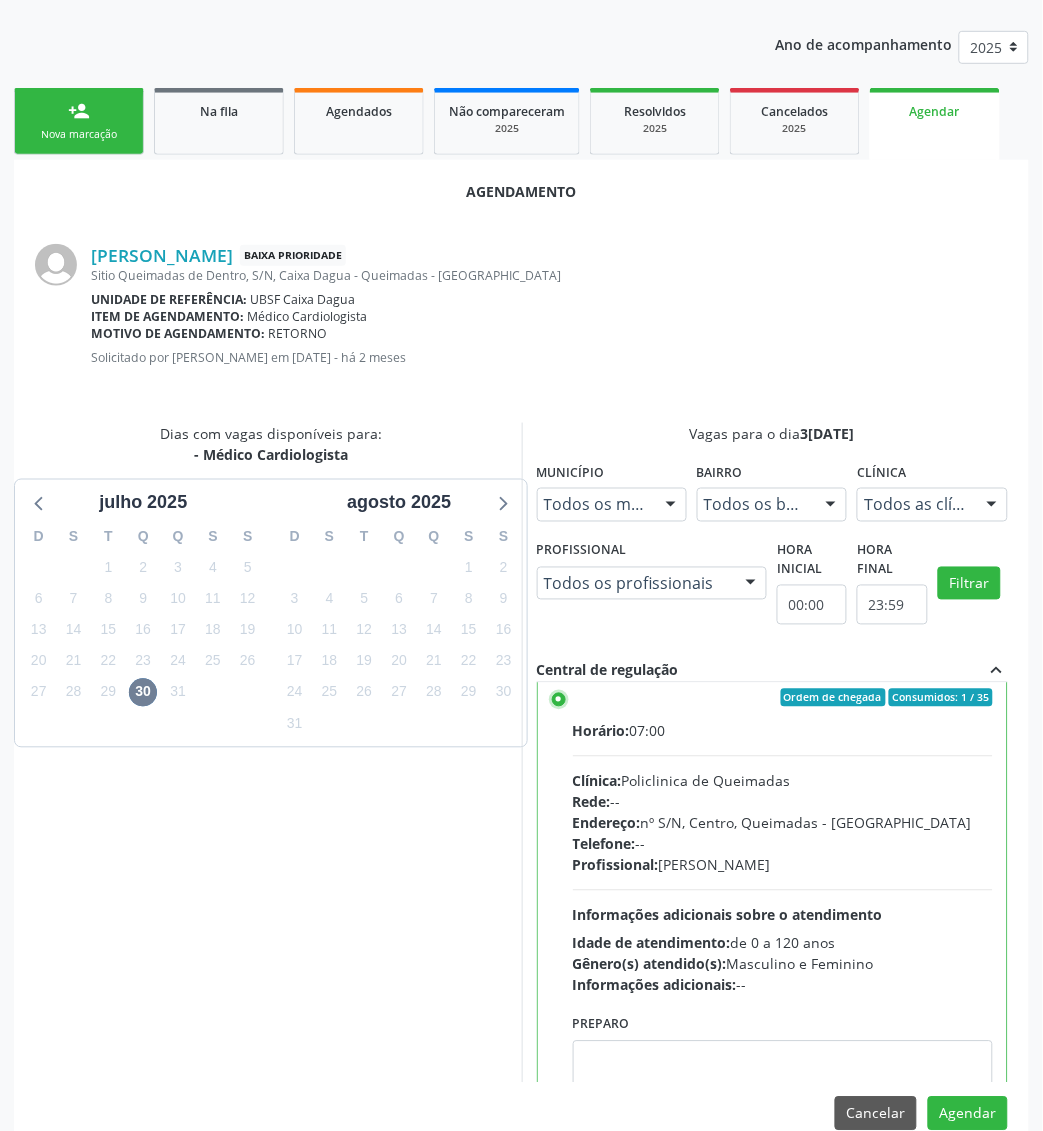 scroll, scrollTop: 100, scrollLeft: 0, axis: vertical 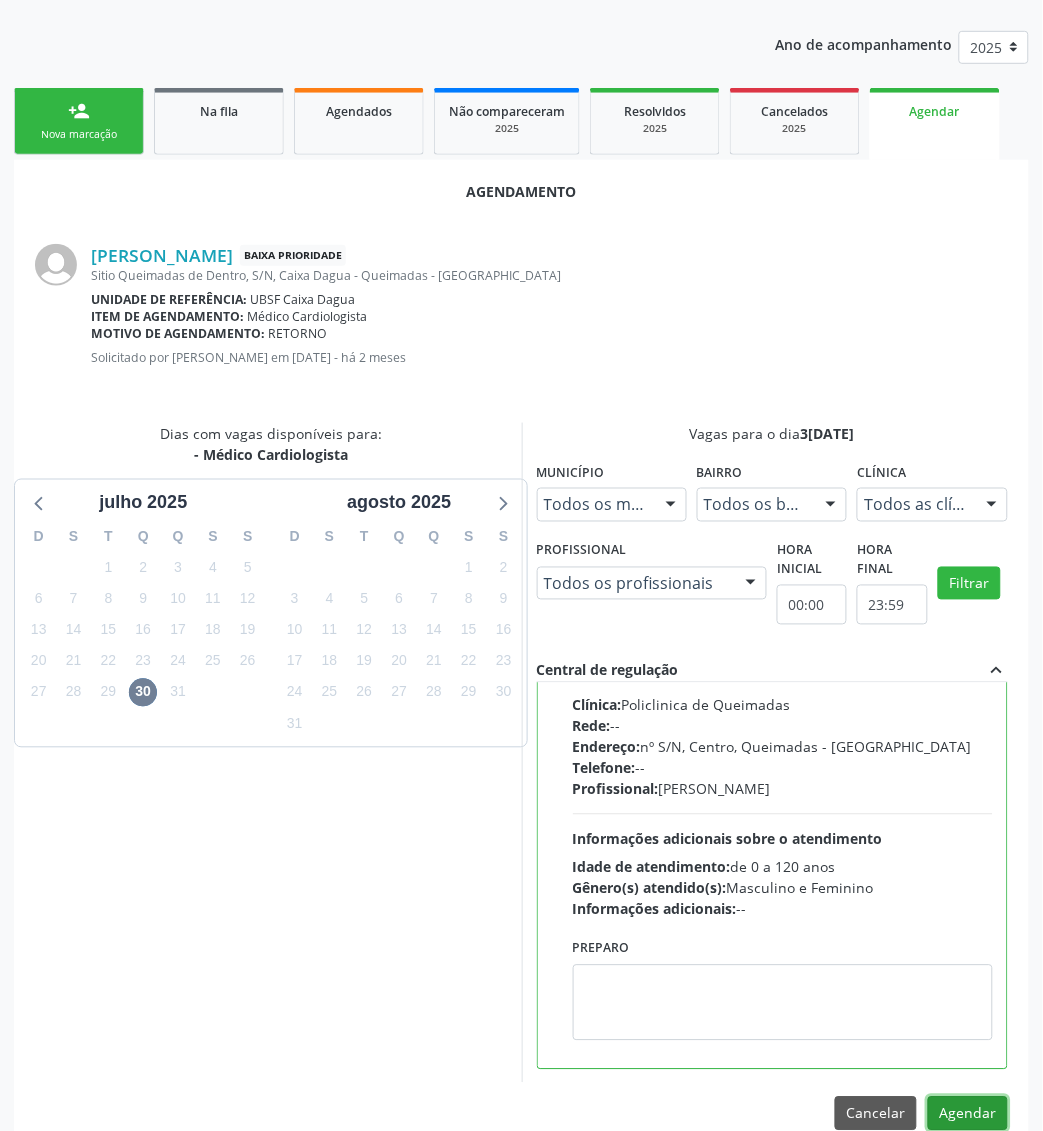 click on "Agendar" at bounding box center [968, 1114] 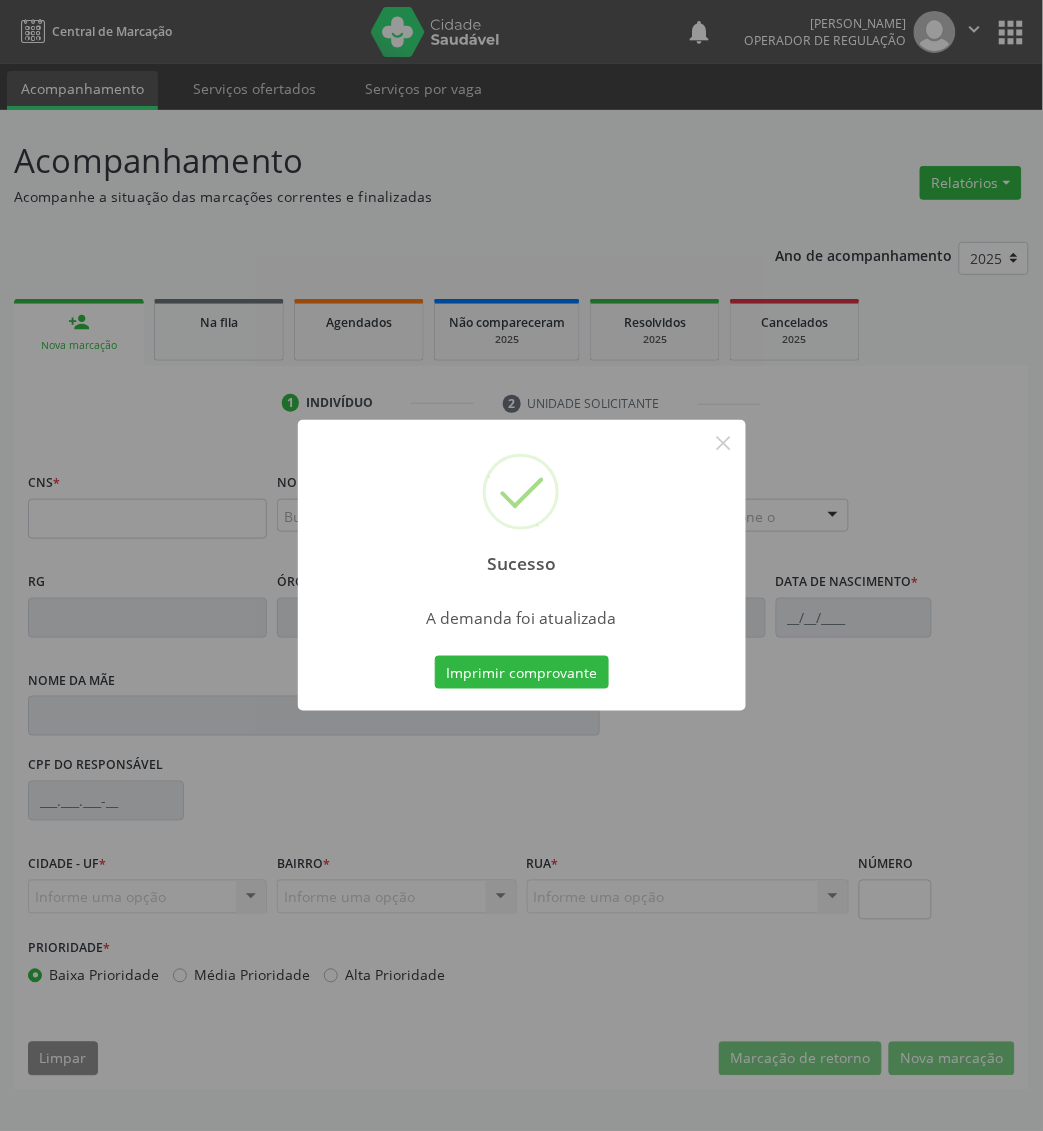 scroll, scrollTop: 0, scrollLeft: 0, axis: both 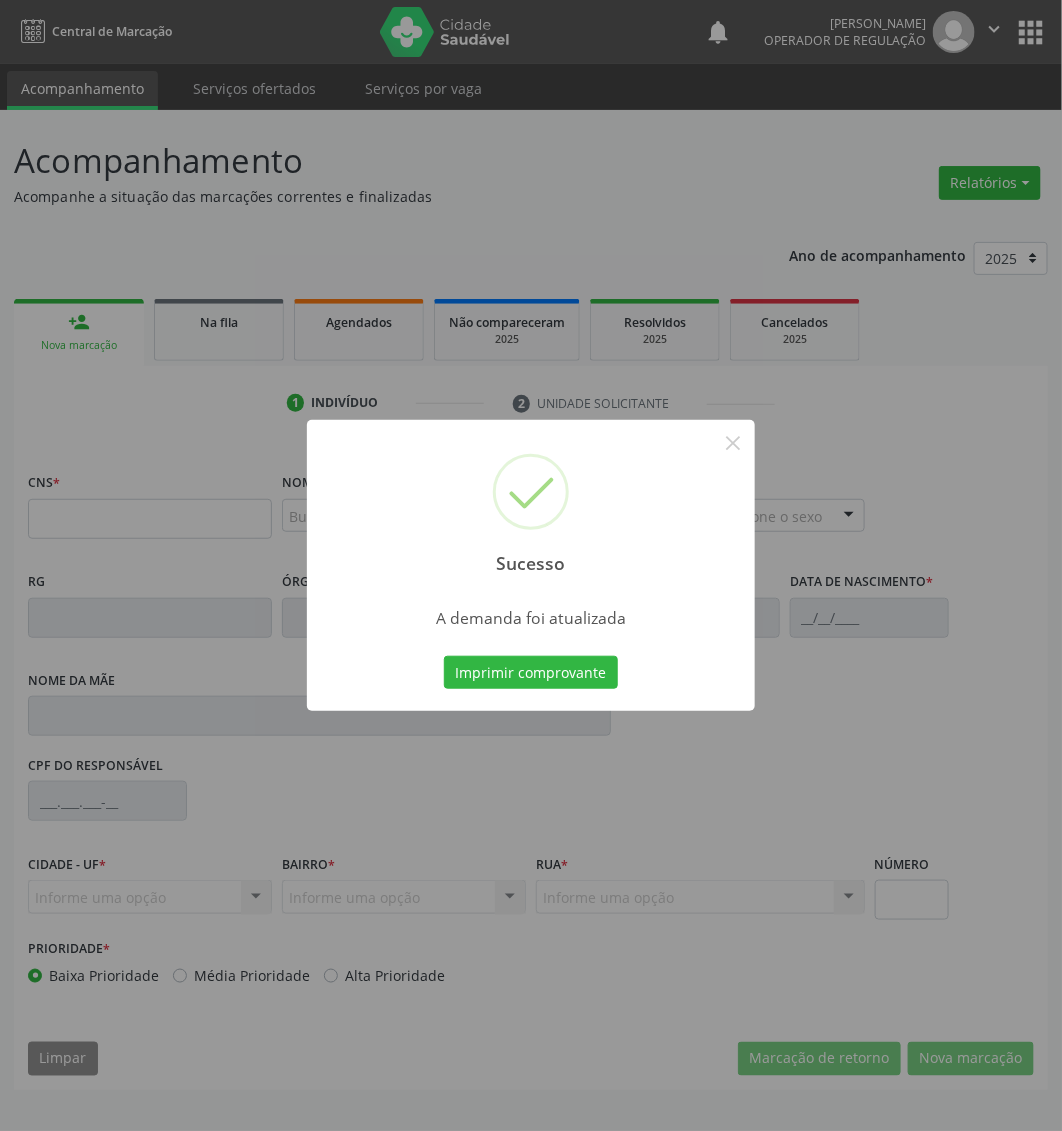 type 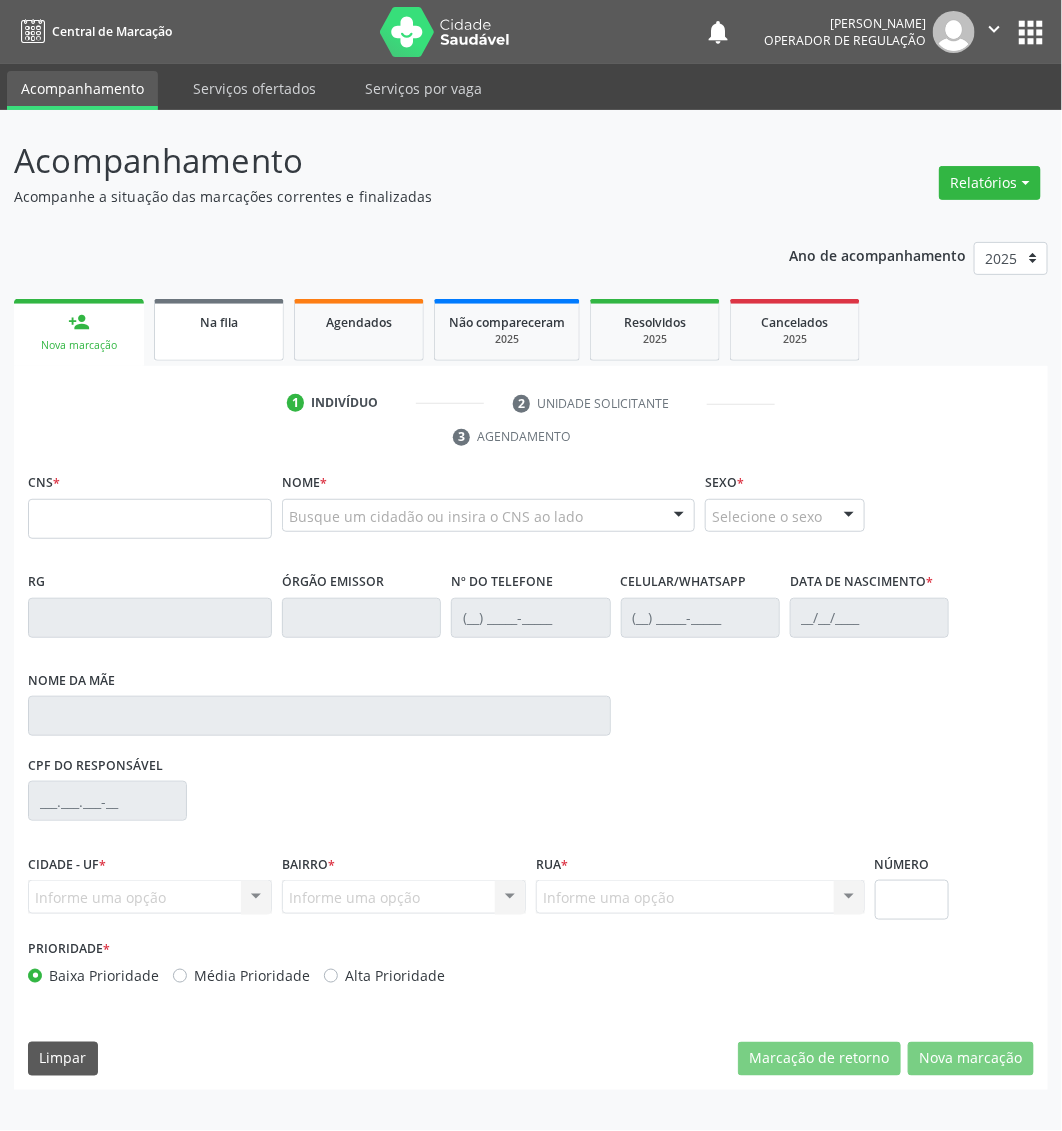 click on "Na fila" at bounding box center [219, 330] 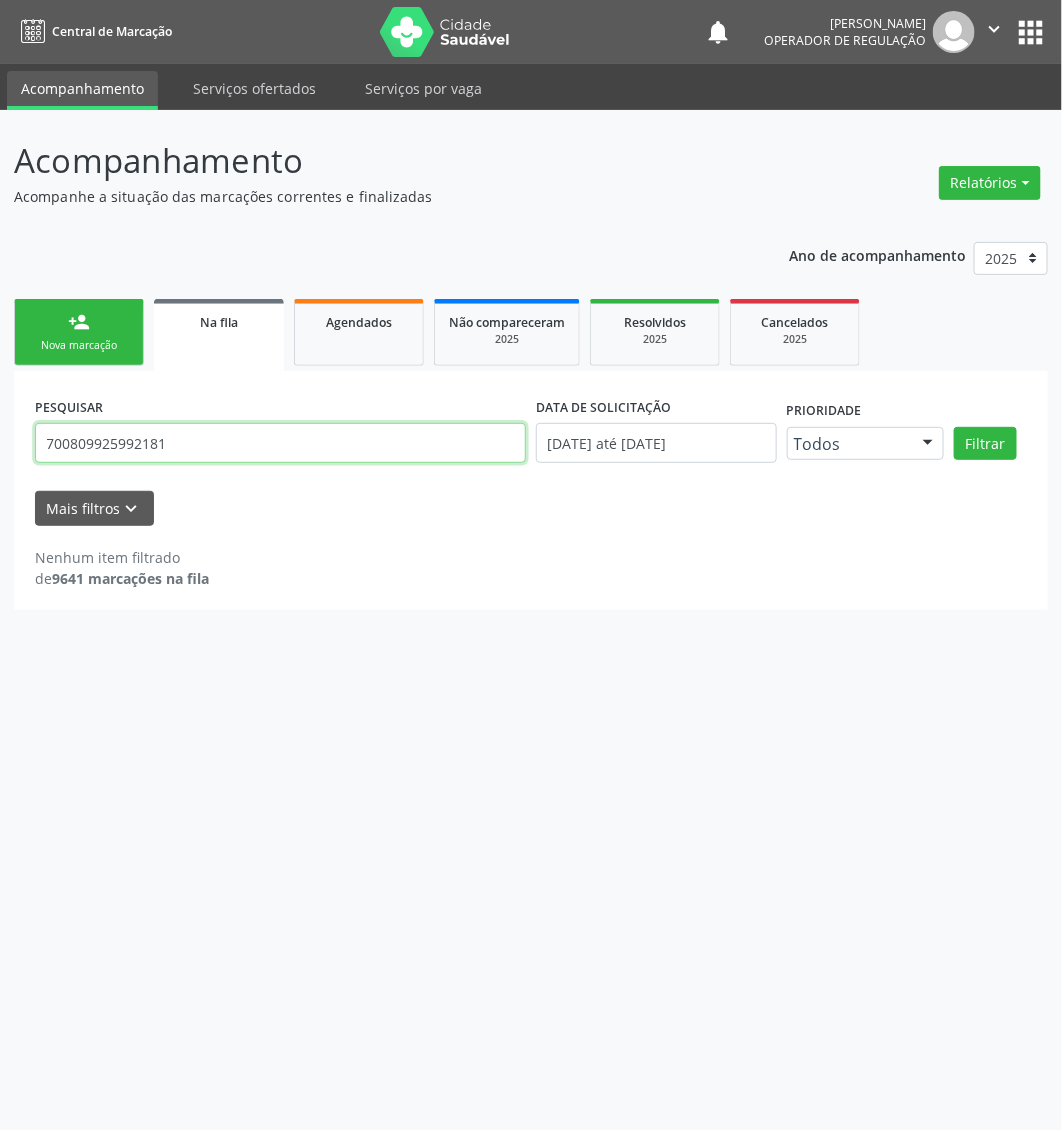 click on "700809925992181" at bounding box center (280, 443) 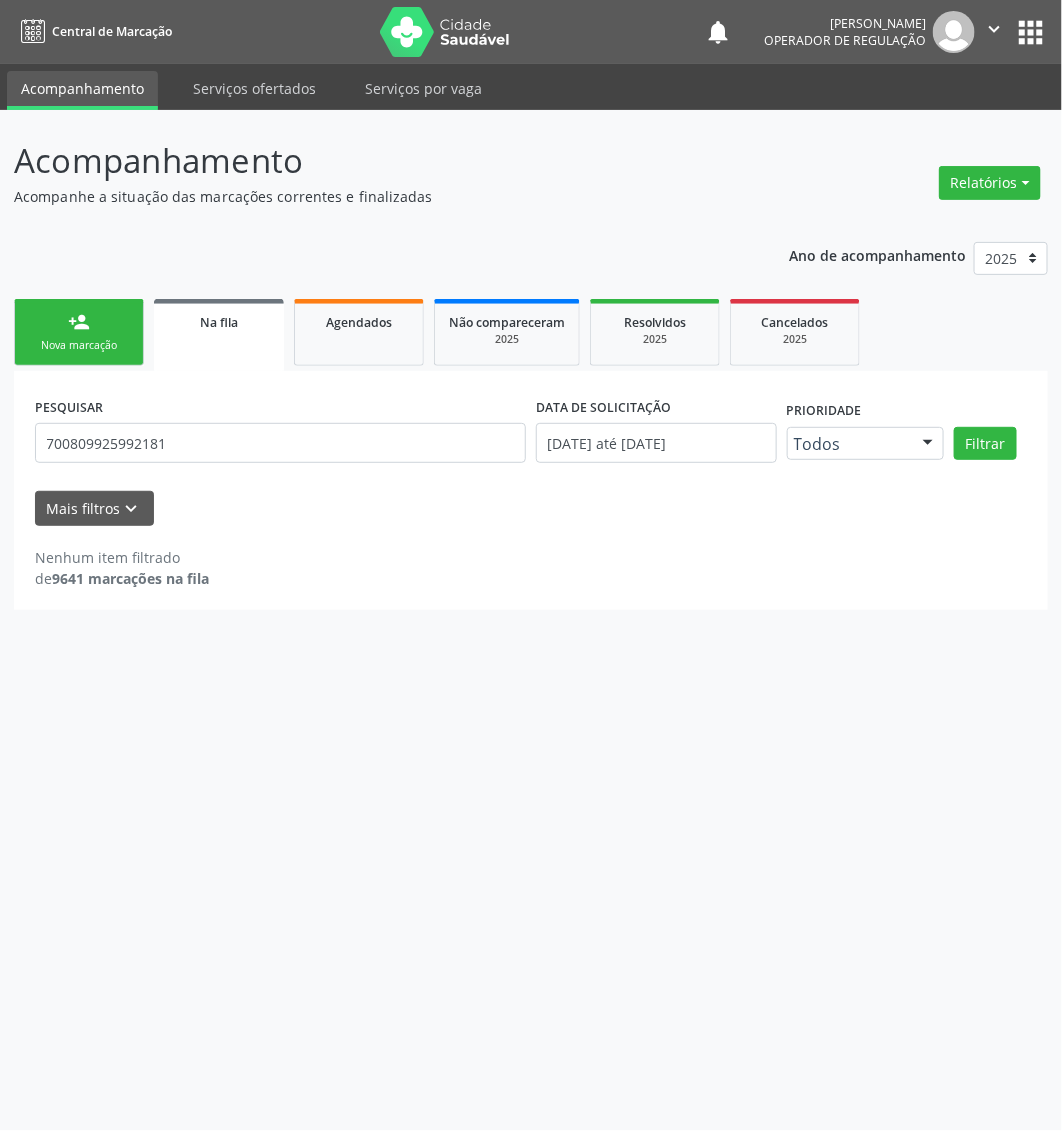 click on "Nova marcação" at bounding box center [79, 345] 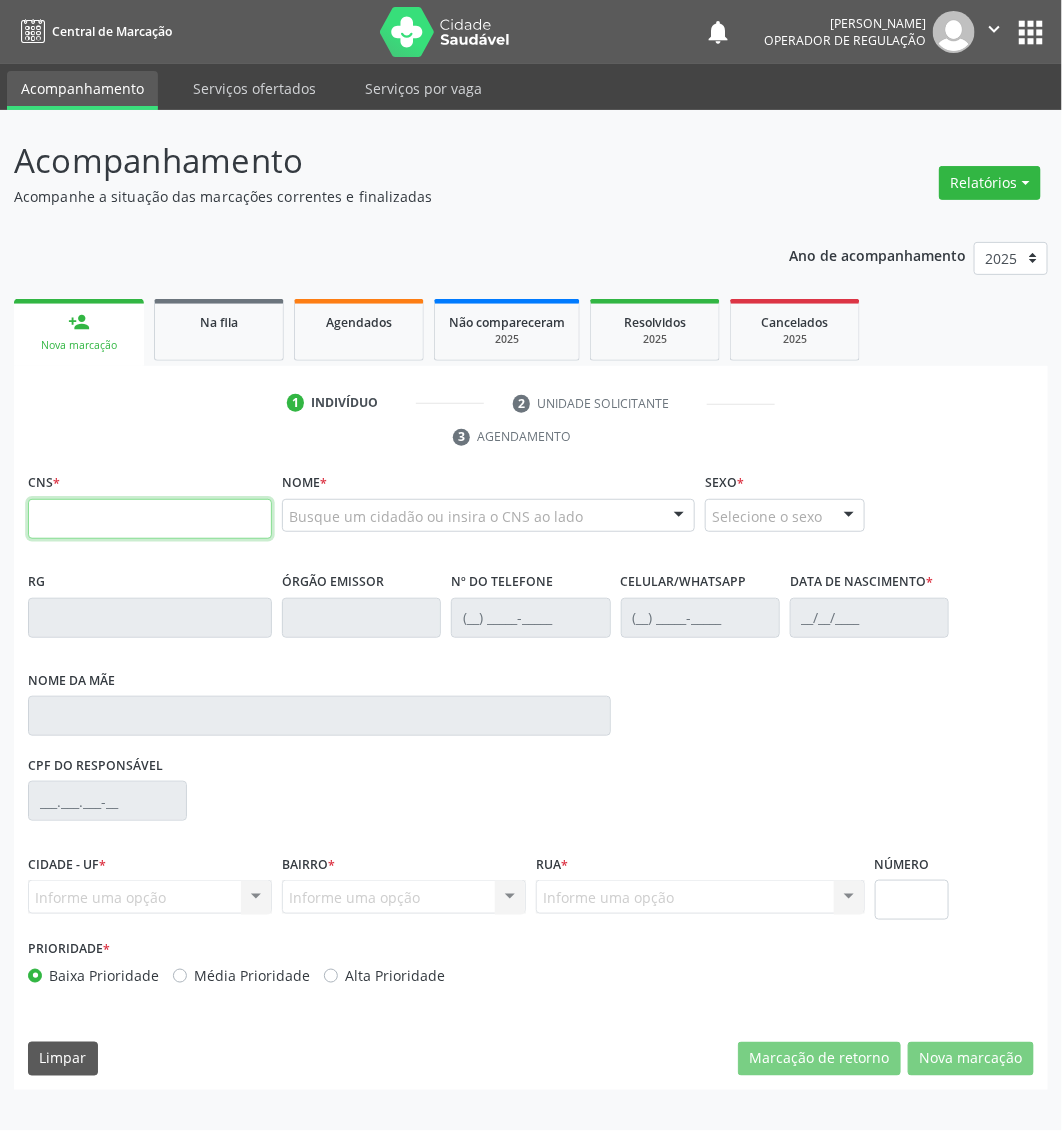 click at bounding box center (150, 519) 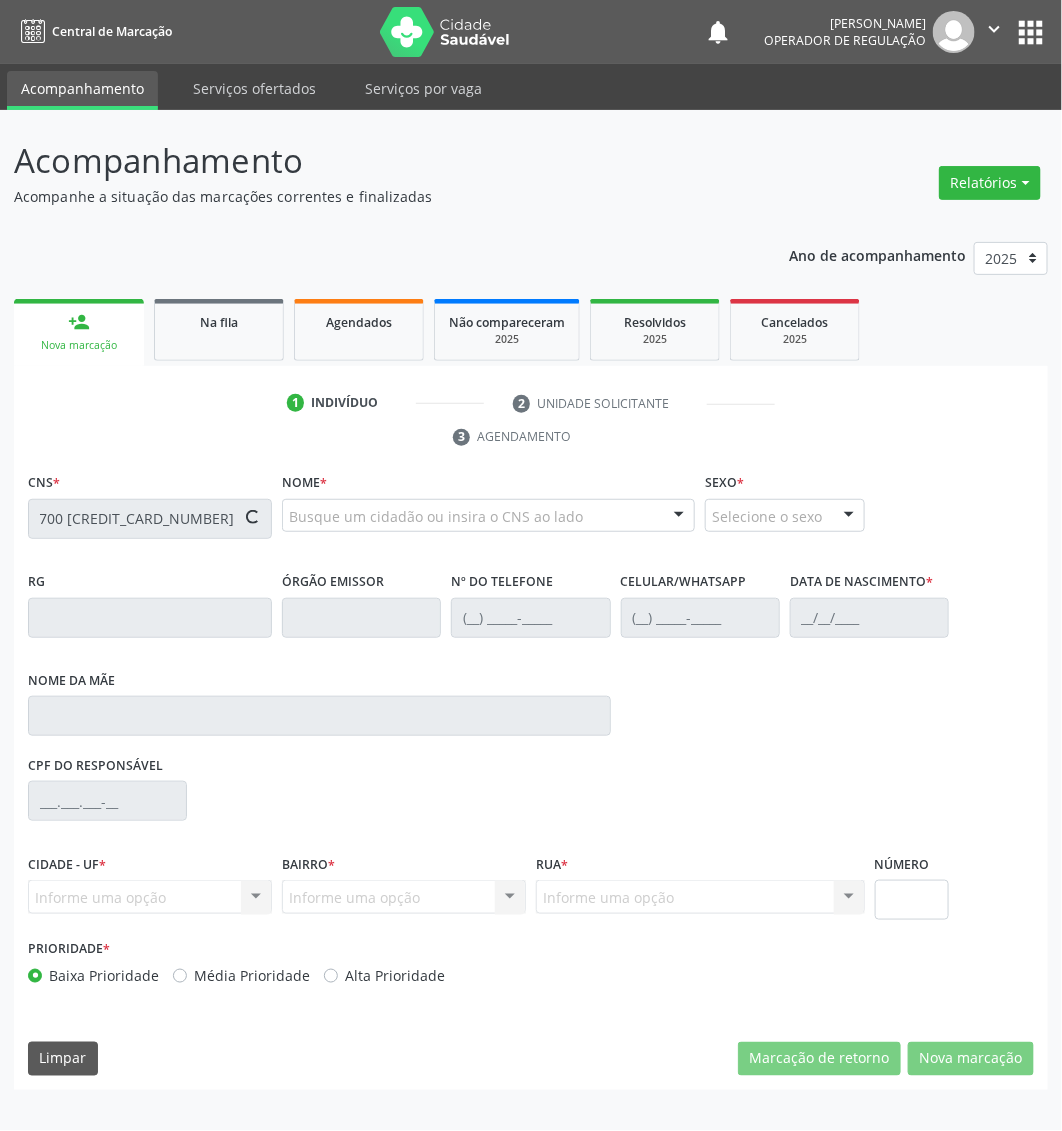 type on "700 [CREDIT_CARD_NUMBER]" 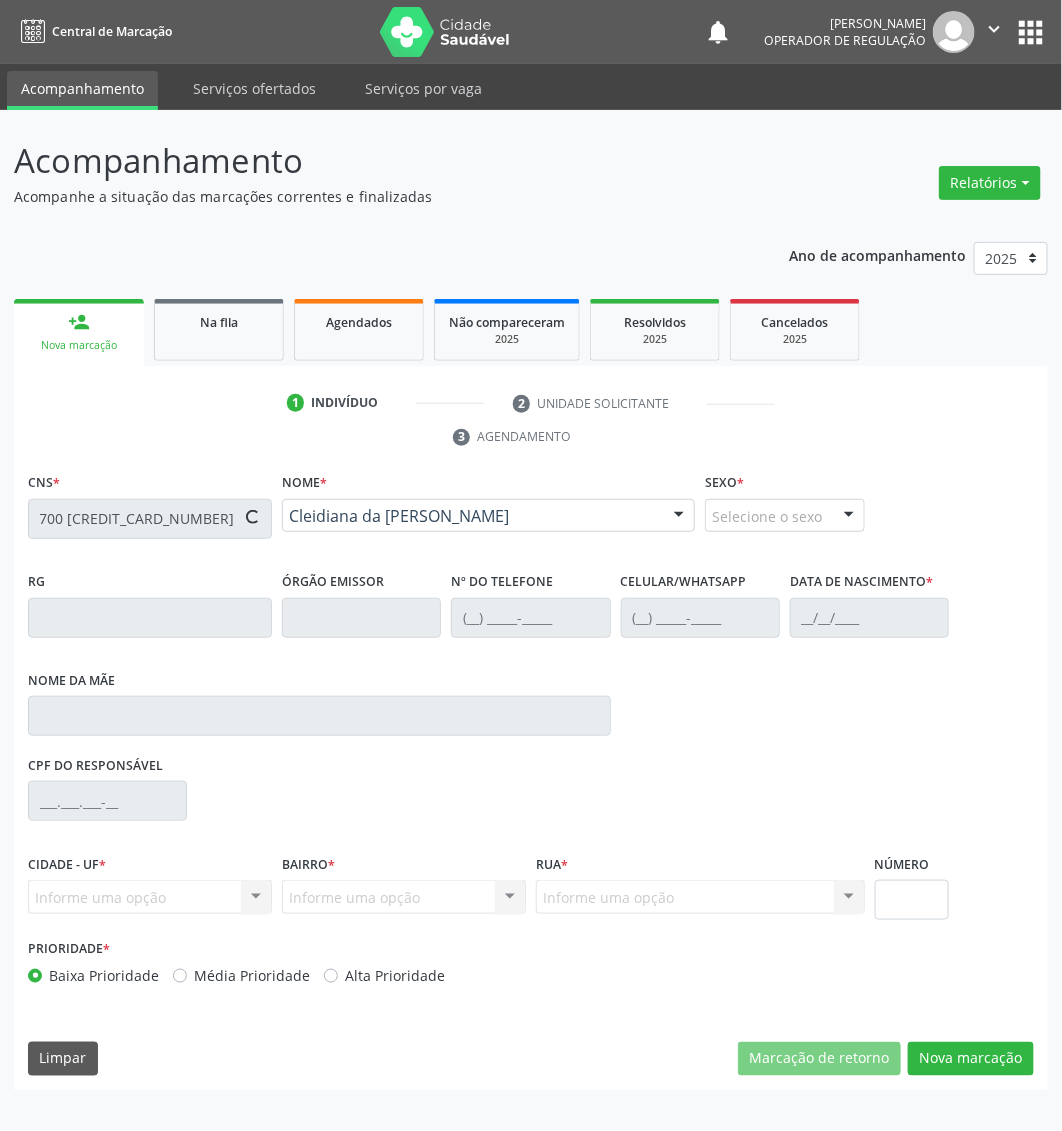 type on "[PHONE_NUMBER]" 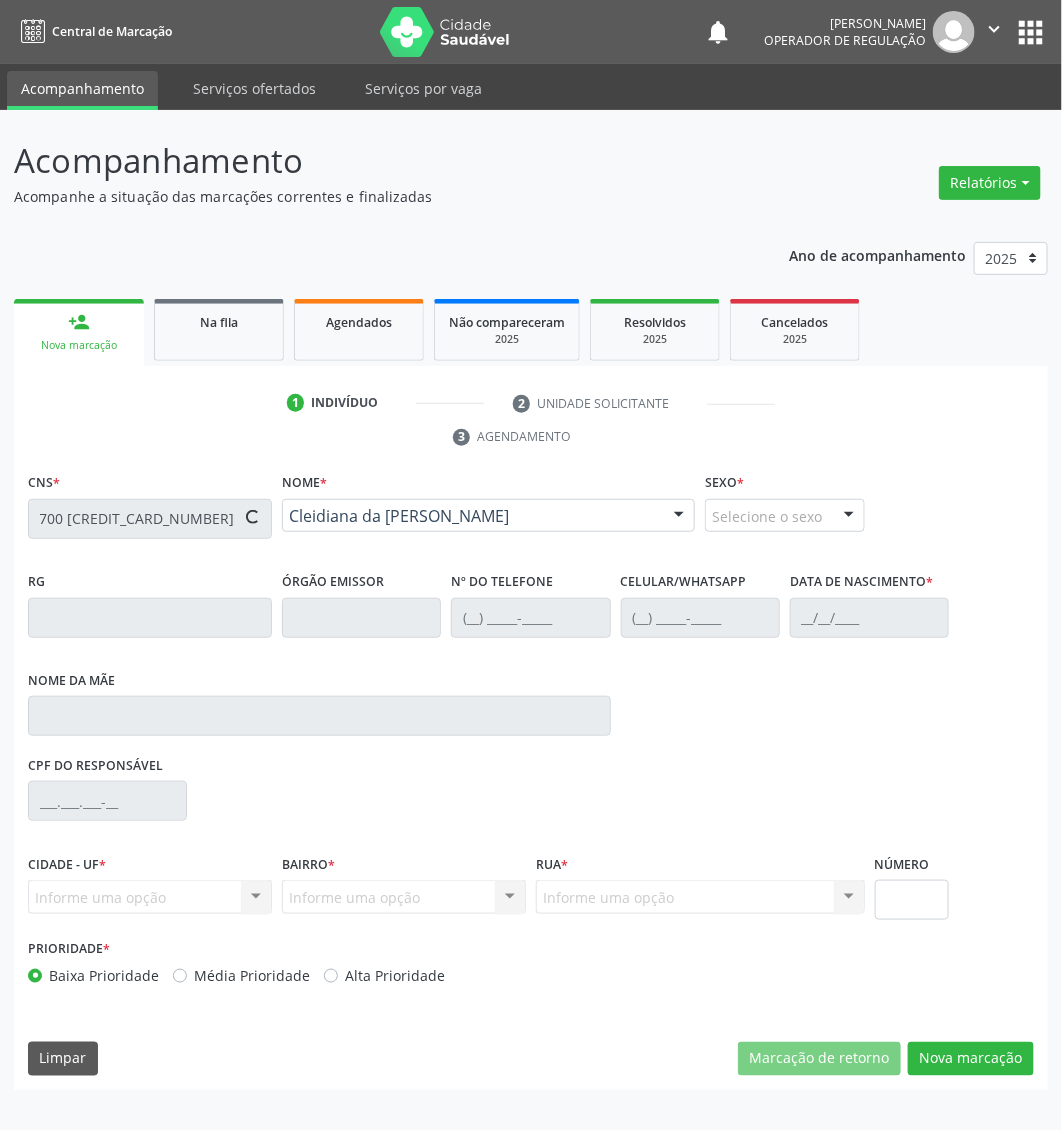 type on "[PHONE_NUMBER]" 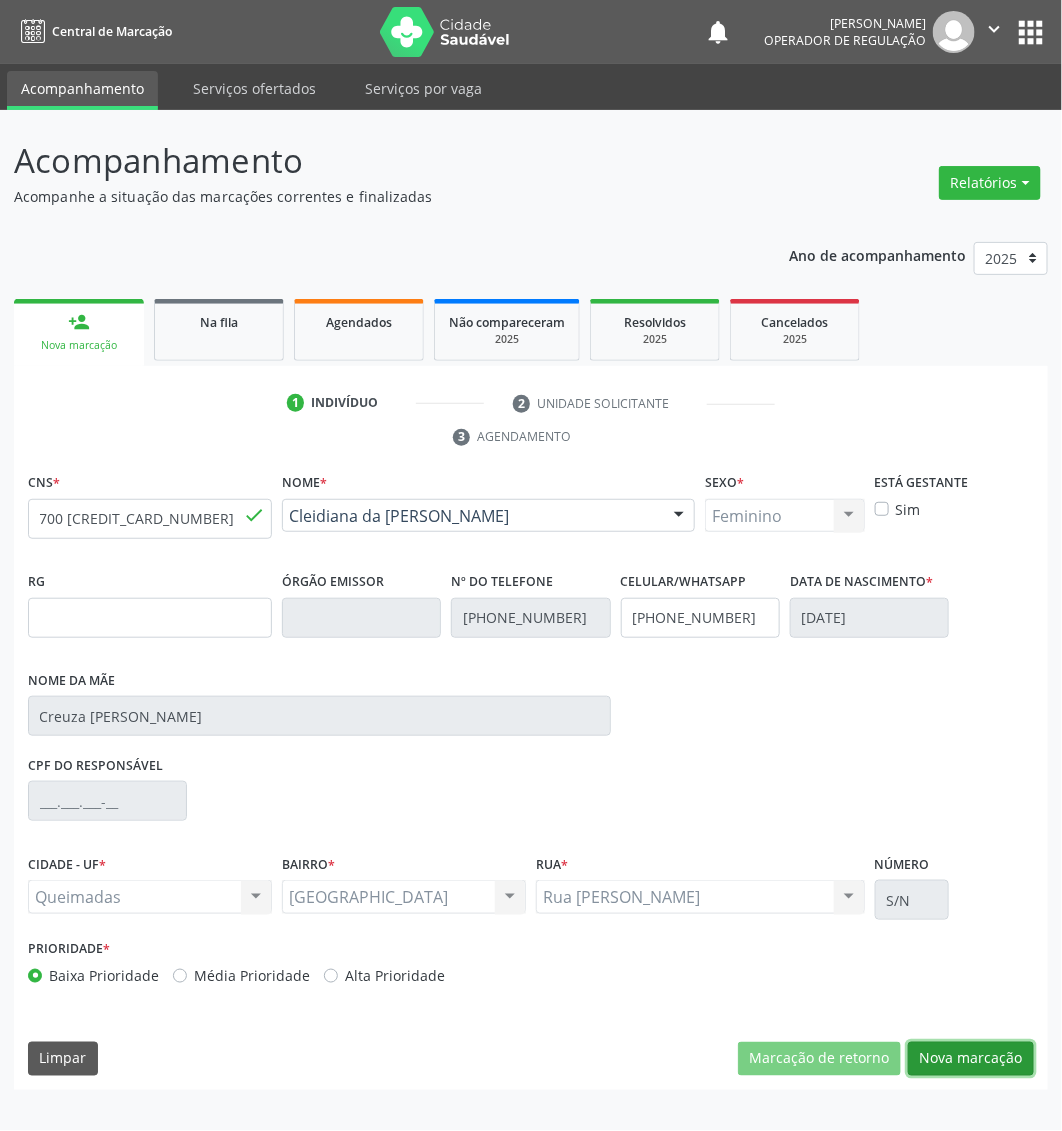 click on "Nova marcação" at bounding box center [971, 1059] 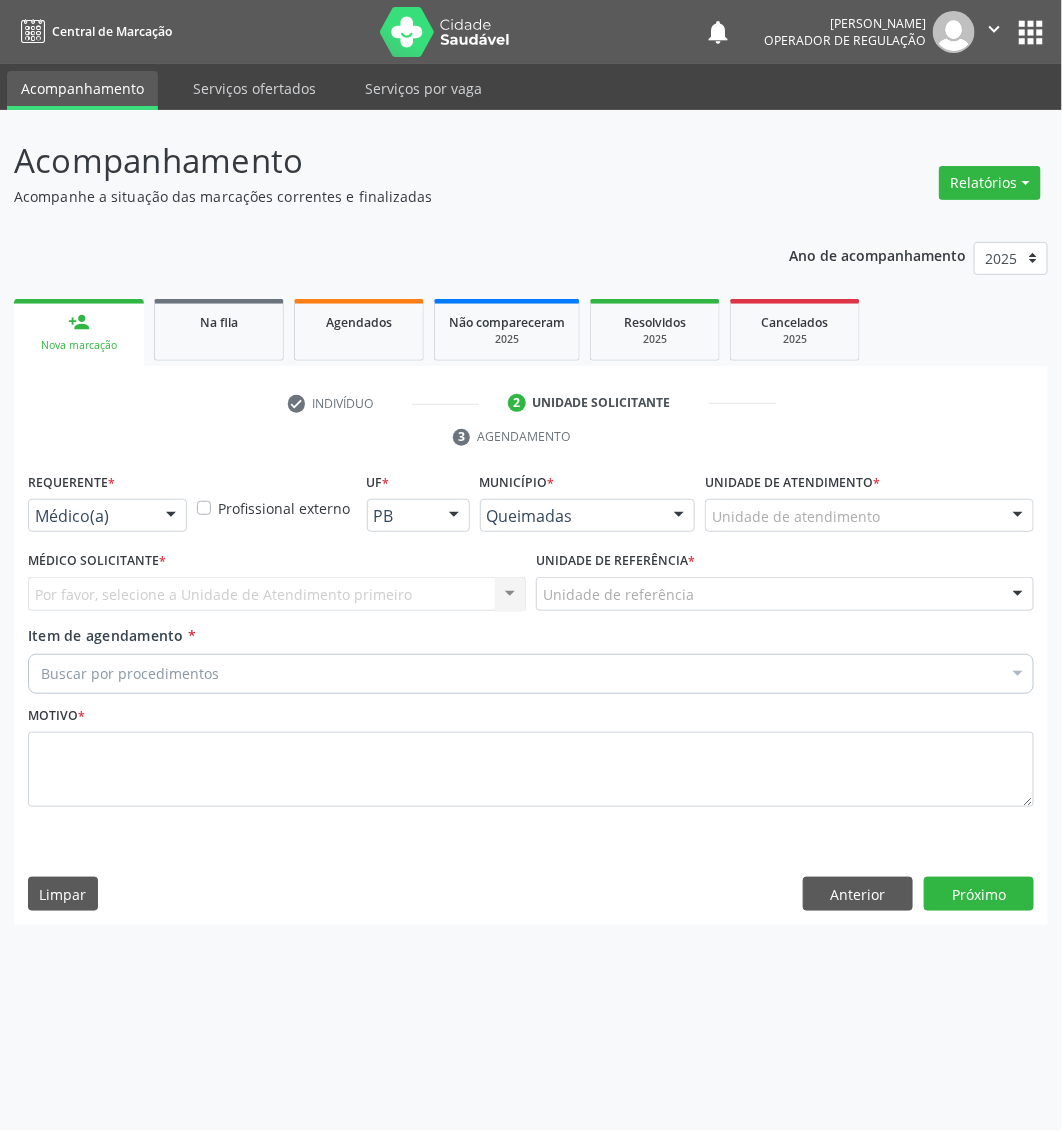 click at bounding box center [171, 517] 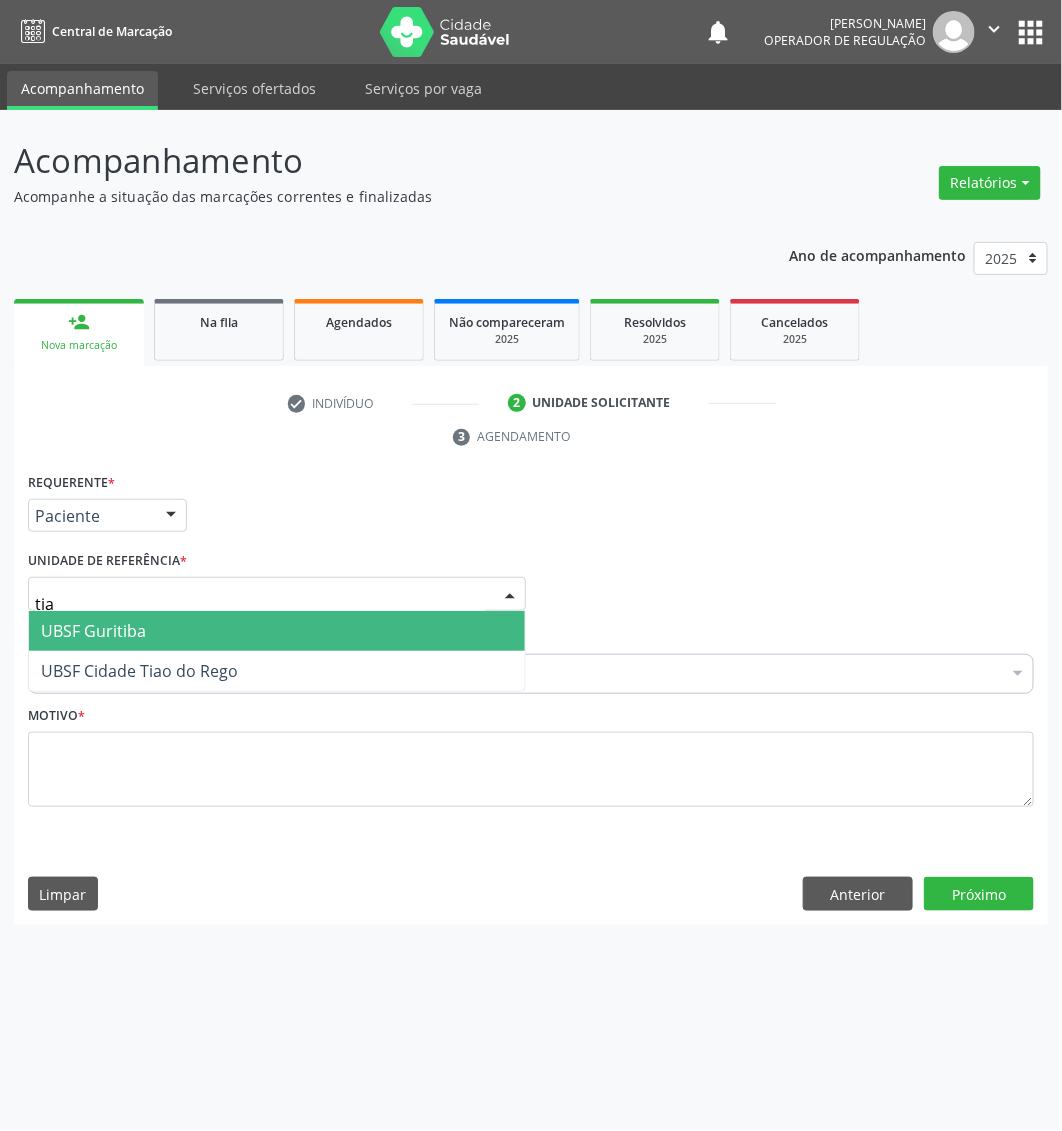 type on "tiao" 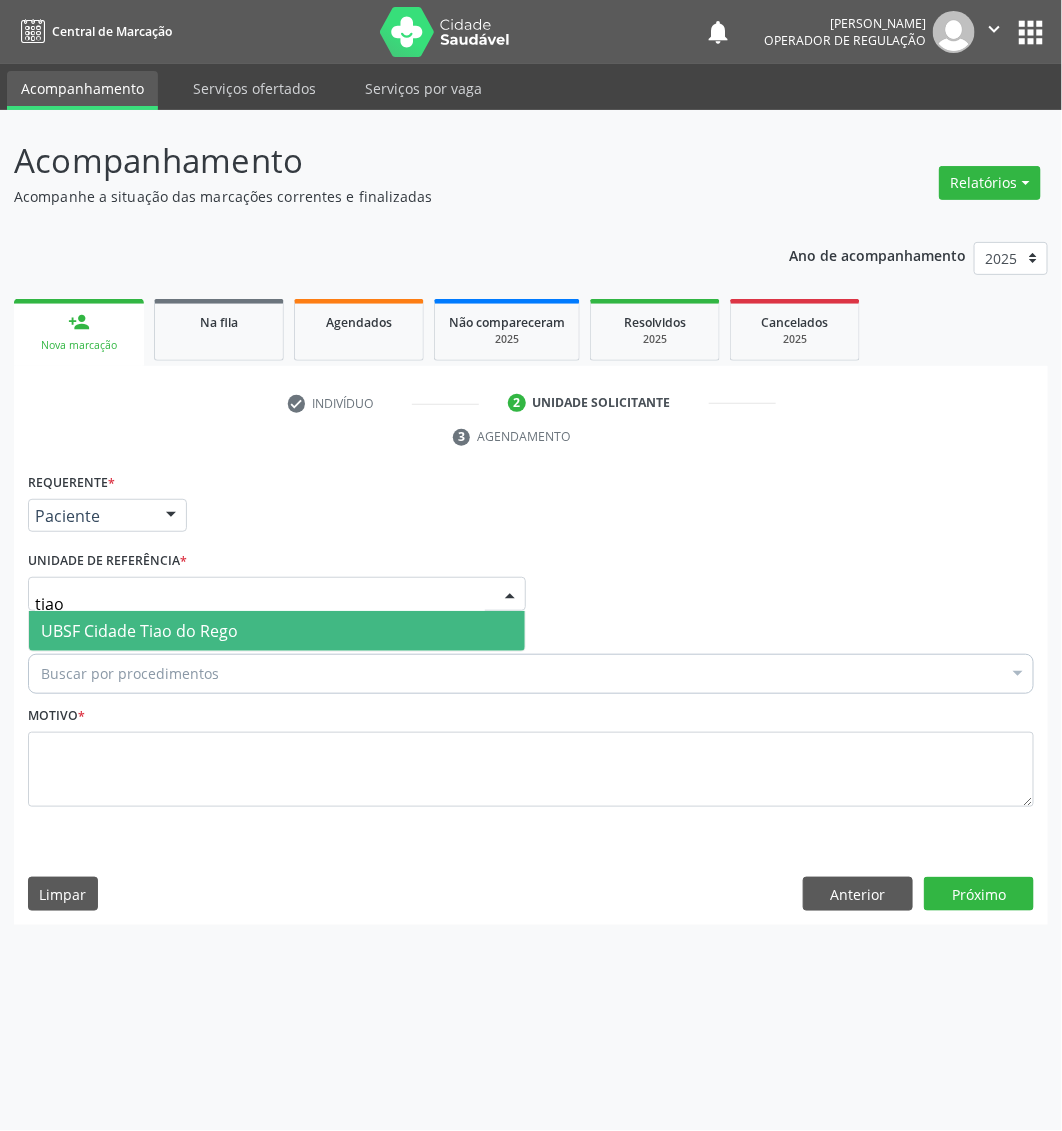 click on "UBSF Cidade Tiao do Rego" at bounding box center (139, 631) 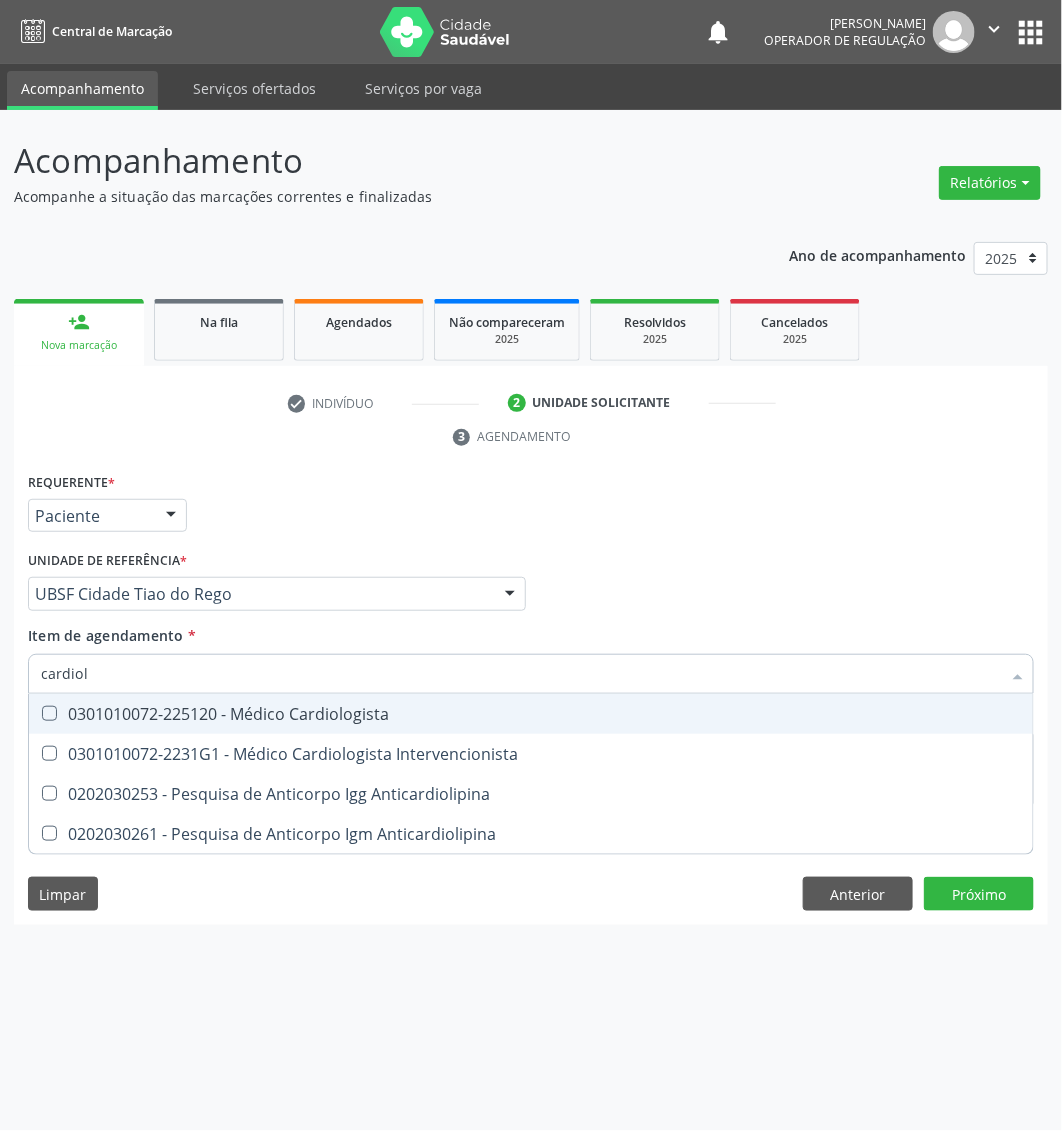 type on "cardiolo" 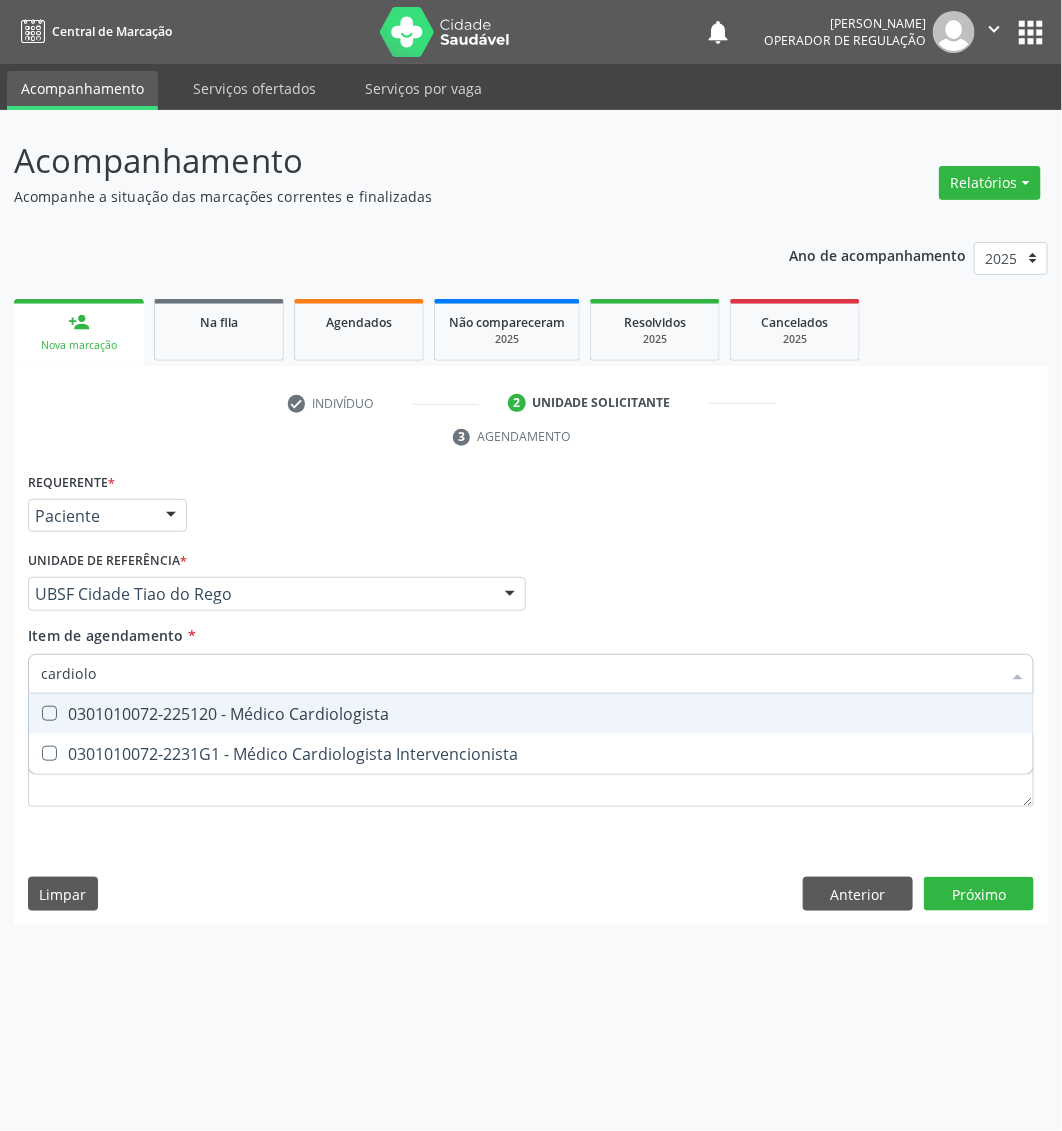 click on "0301010072-225120 - Médico Cardiologista" at bounding box center (531, 714) 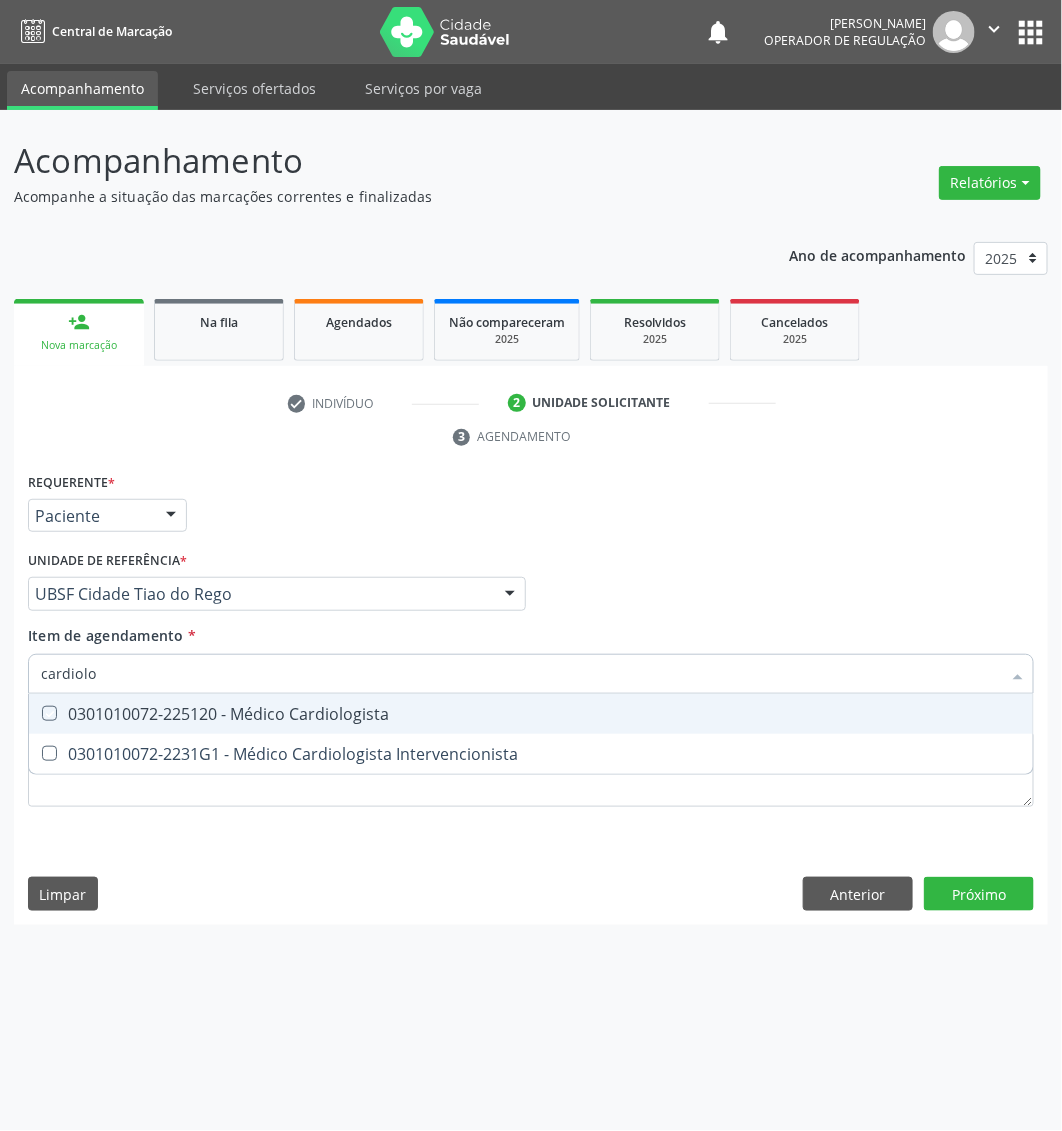 checkbox on "true" 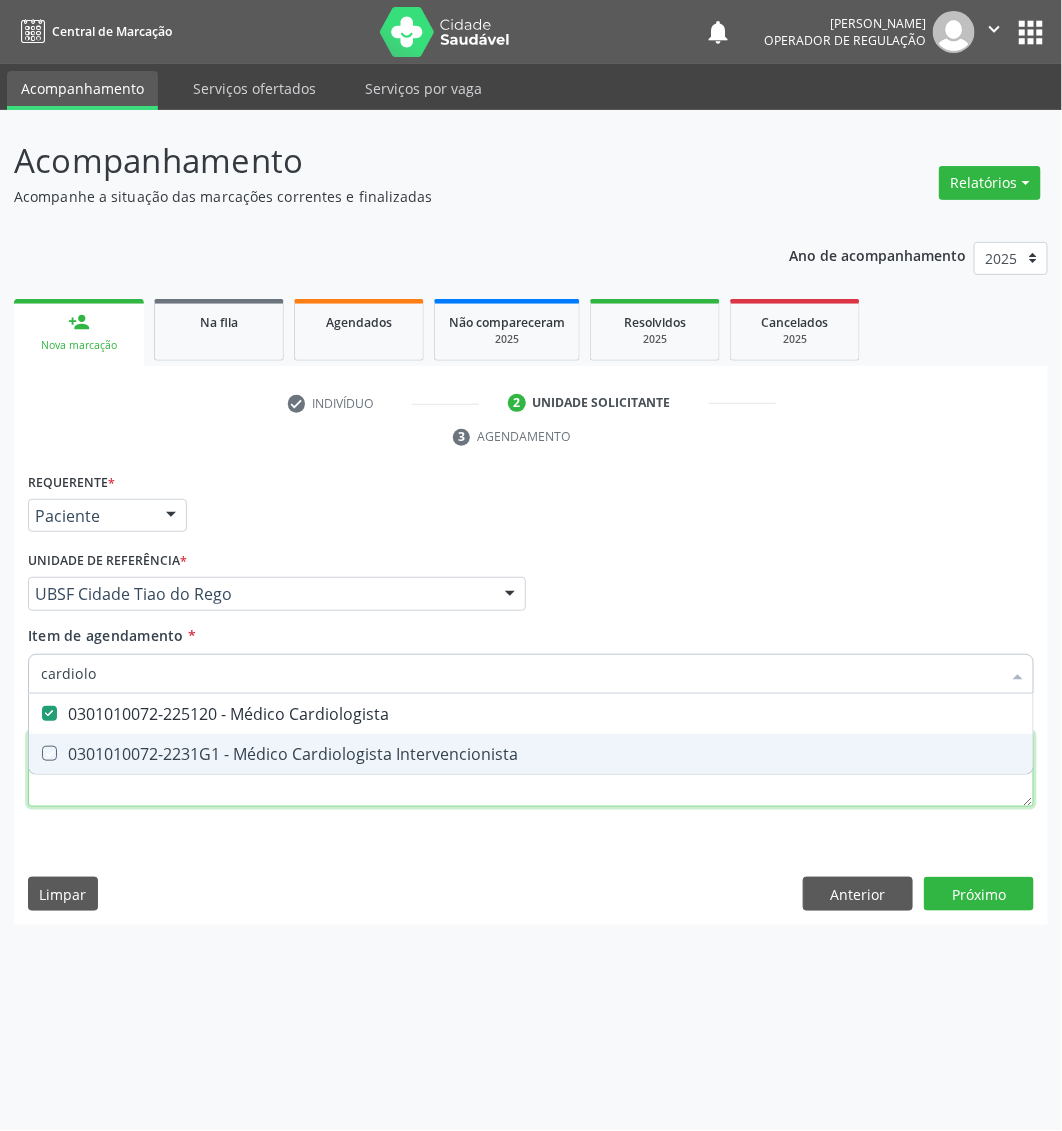 click on "Requerente
*
Paciente         Médico(a)   Enfermeiro(a)   Paciente
Nenhum resultado encontrado para: "   "
Não há nenhuma opção para ser exibida.
UF
PB         PB
Nenhum resultado encontrado para: "   "
Não há nenhuma opção para ser exibida.
Município
[GEOGRAPHIC_DATA]   Queimadas
Nenhum resultado encontrado para: "   "
Não há nenhuma opção para ser exibida.
Médico Solicitante
Por favor, selecione a Unidade de Atendimento primeiro
Nenhum resultado encontrado para: "   "
Não há nenhuma opção para ser exibida.
Unidade de referência
*
UBSF Cidade Tiao do Rego         UBSF Ligeiro II   UBSF Saulo Leal [PERSON_NAME]   UBSF Castanho   UBSF [GEOGRAPHIC_DATA]   UBSF Ze Velho   UBSF Boa Vista   UBSF Olho Dagua Salgado   UBSF Zumbi" at bounding box center [531, 652] 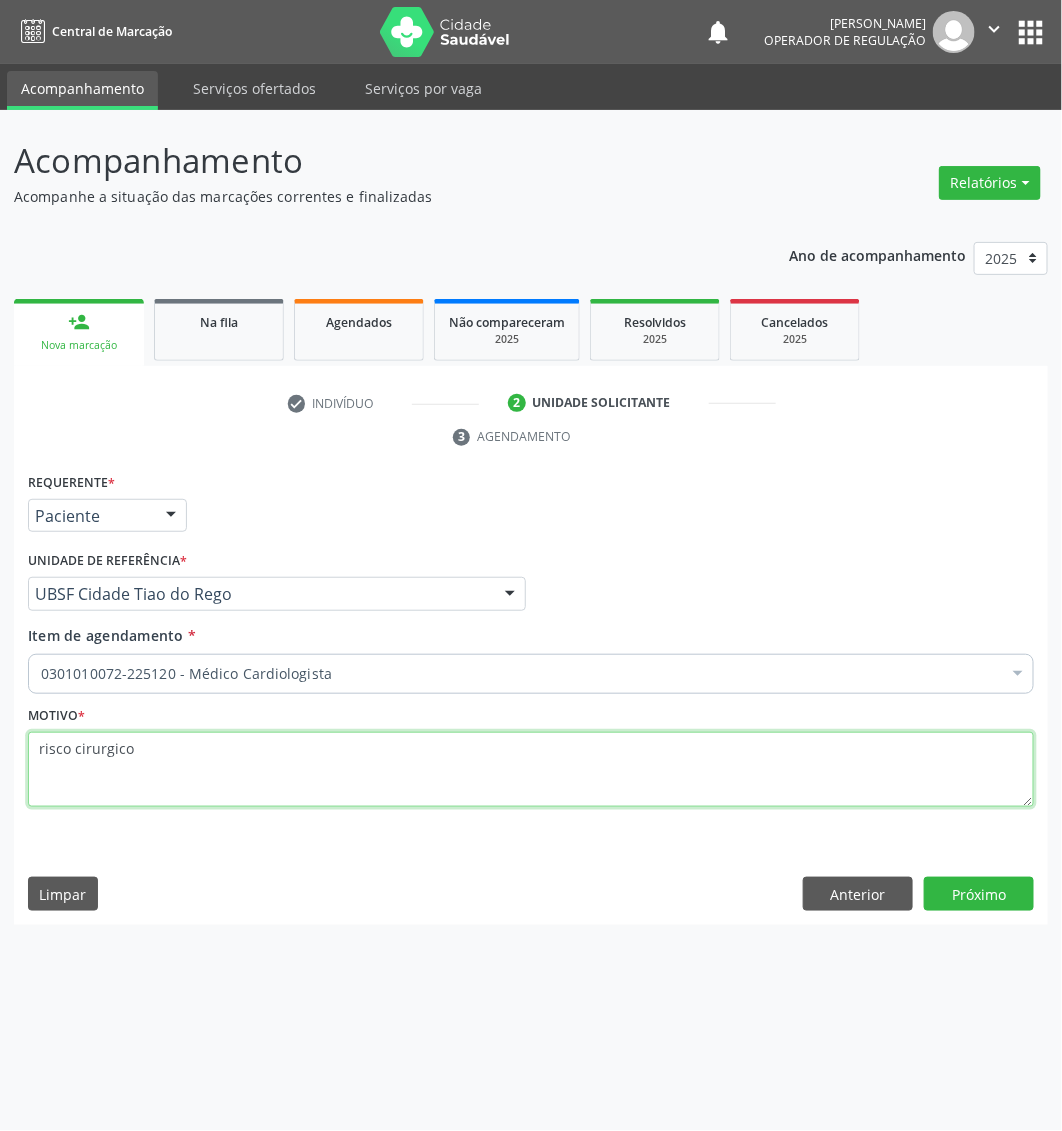 type on "risco cirurgico" 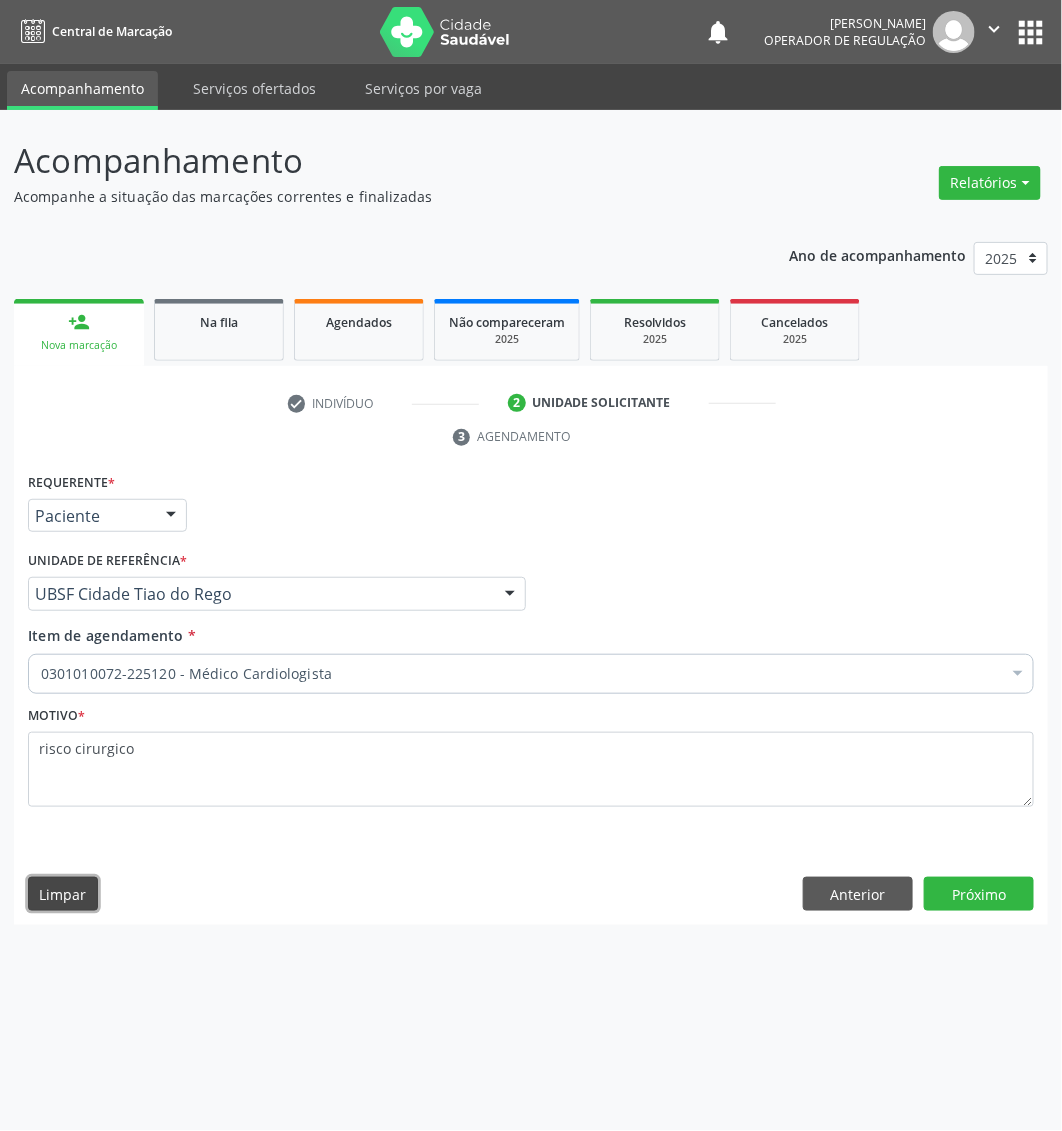 type 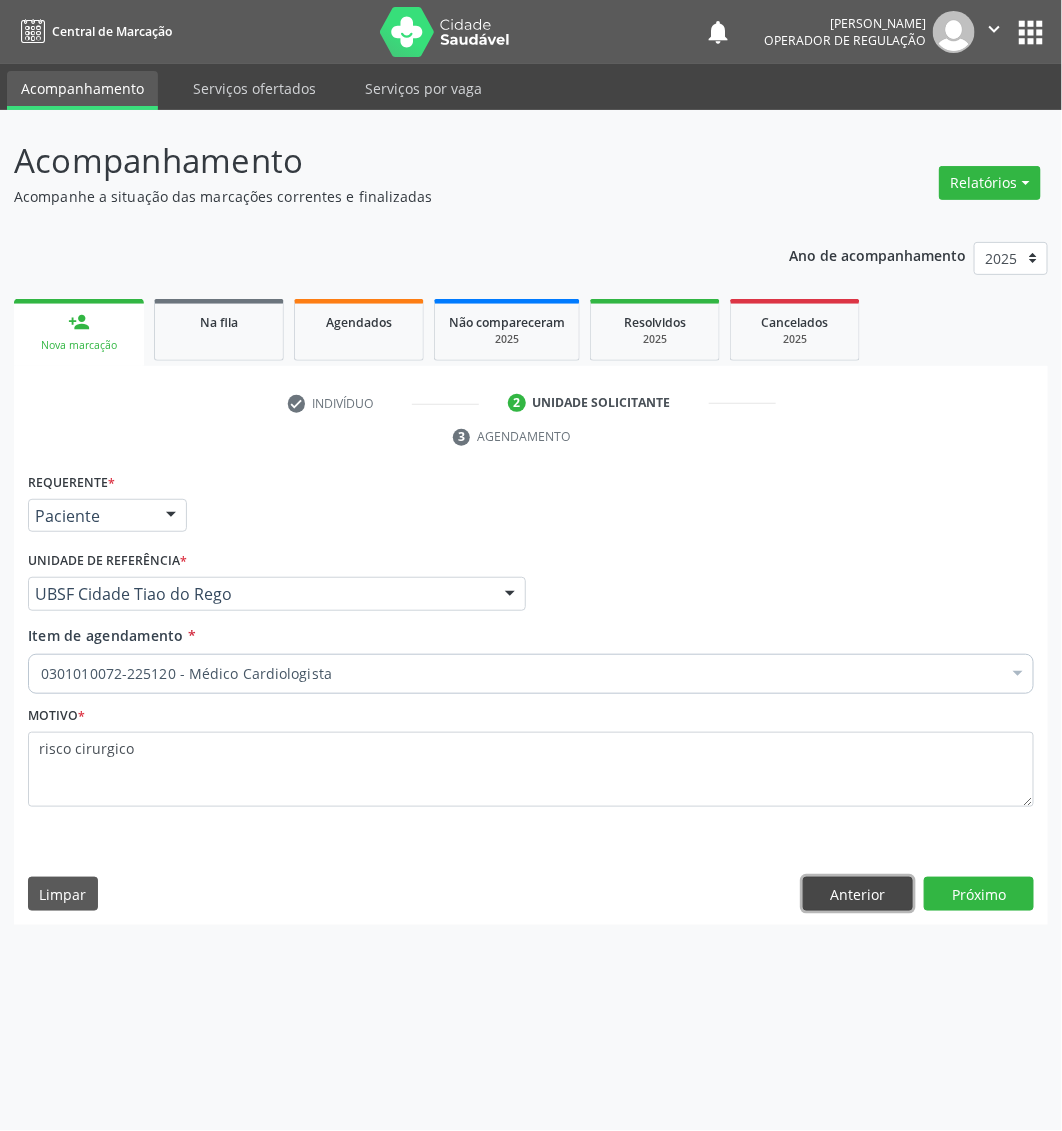 type 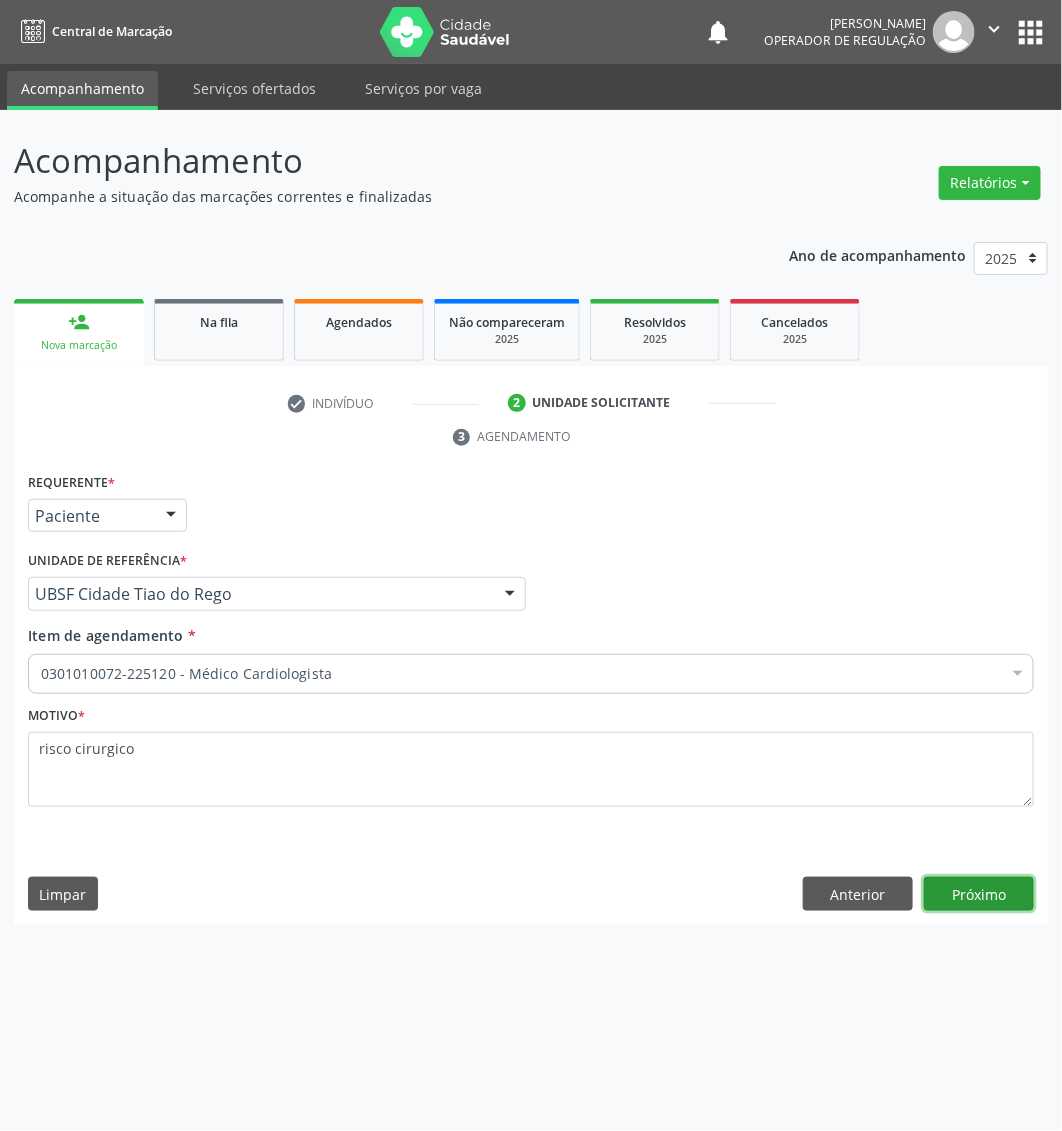 type 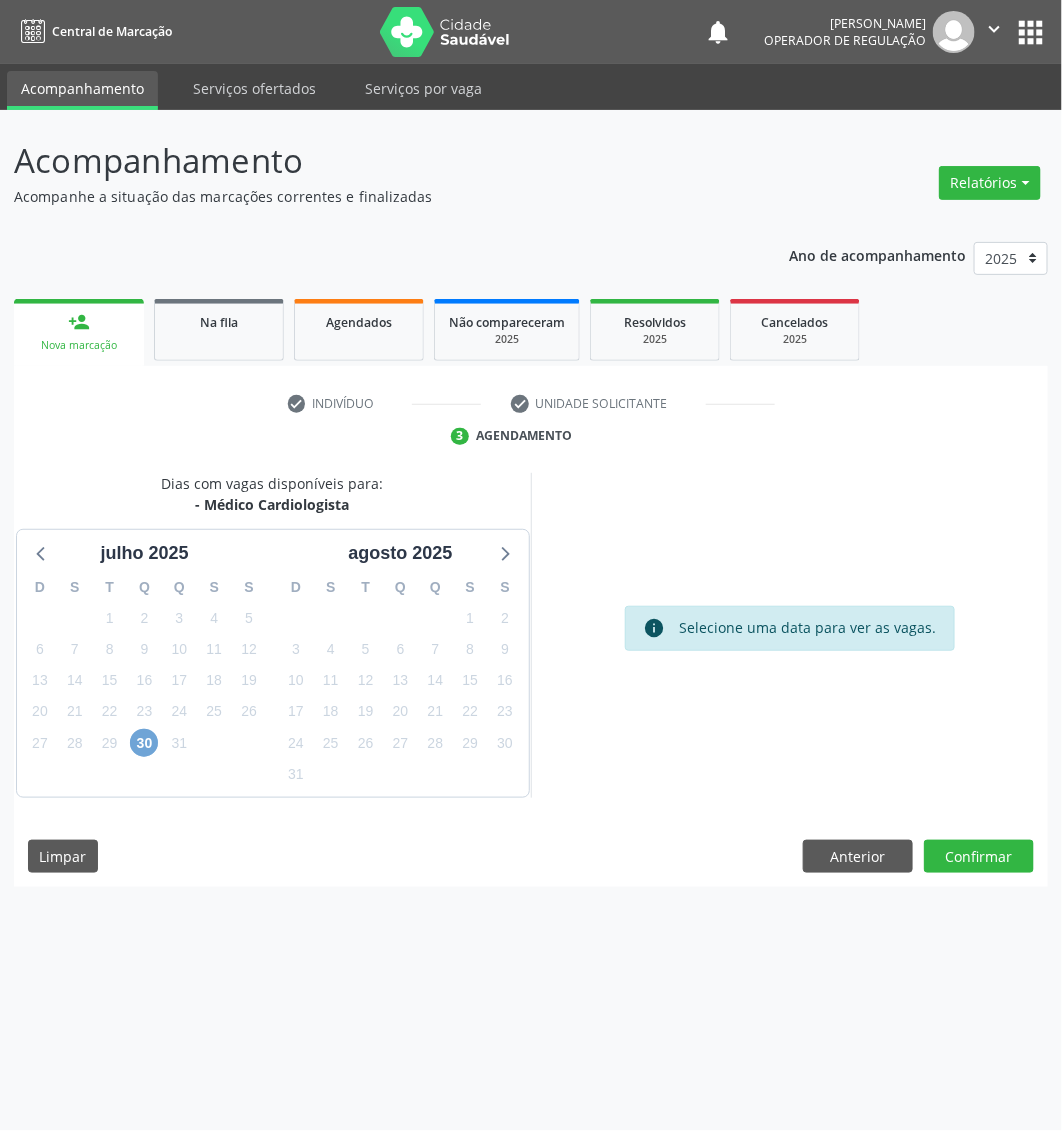 click on "30" at bounding box center (144, 743) 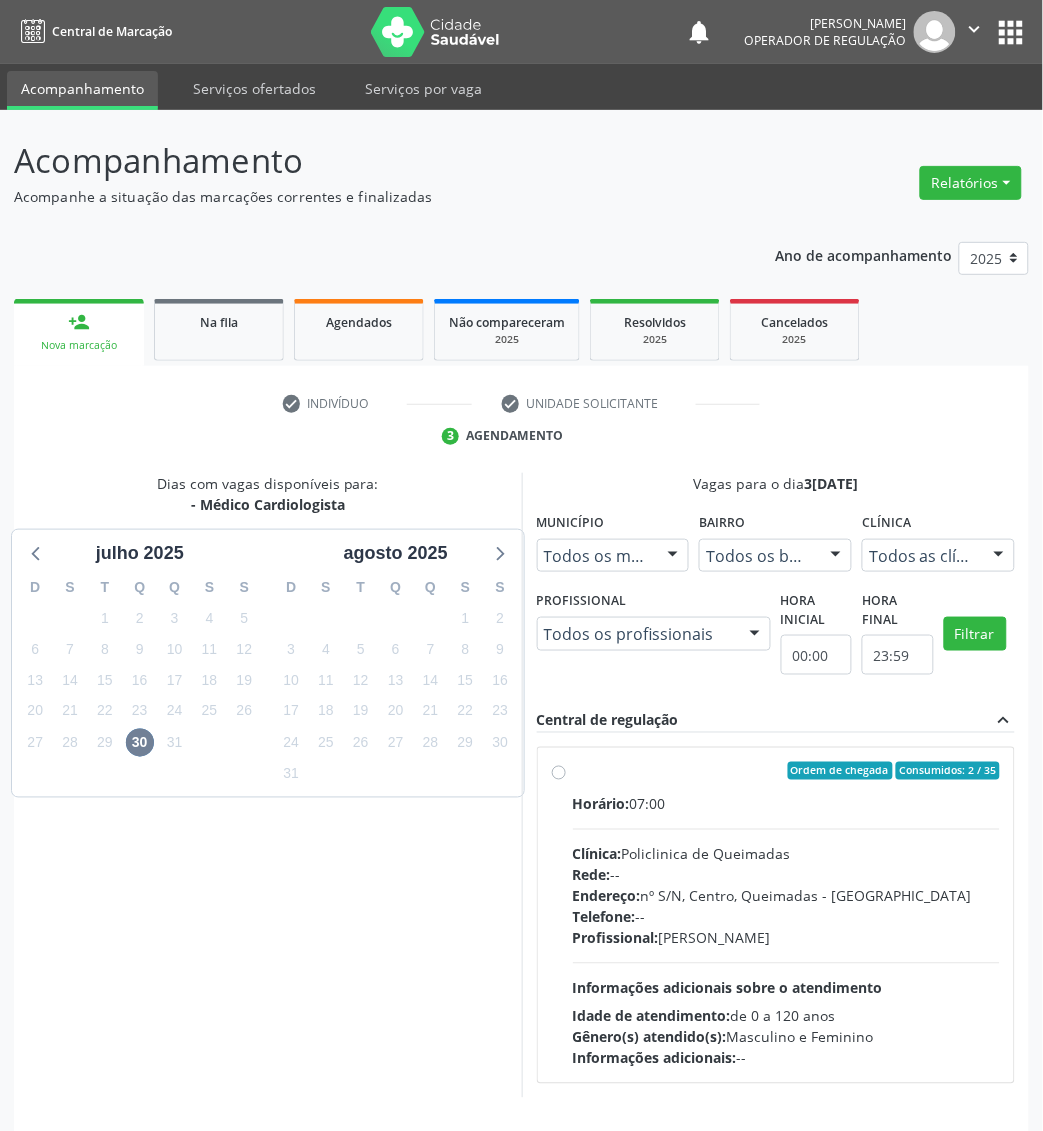 click on "Clínica:  Policlinica de Queimadas" at bounding box center (787, 854) 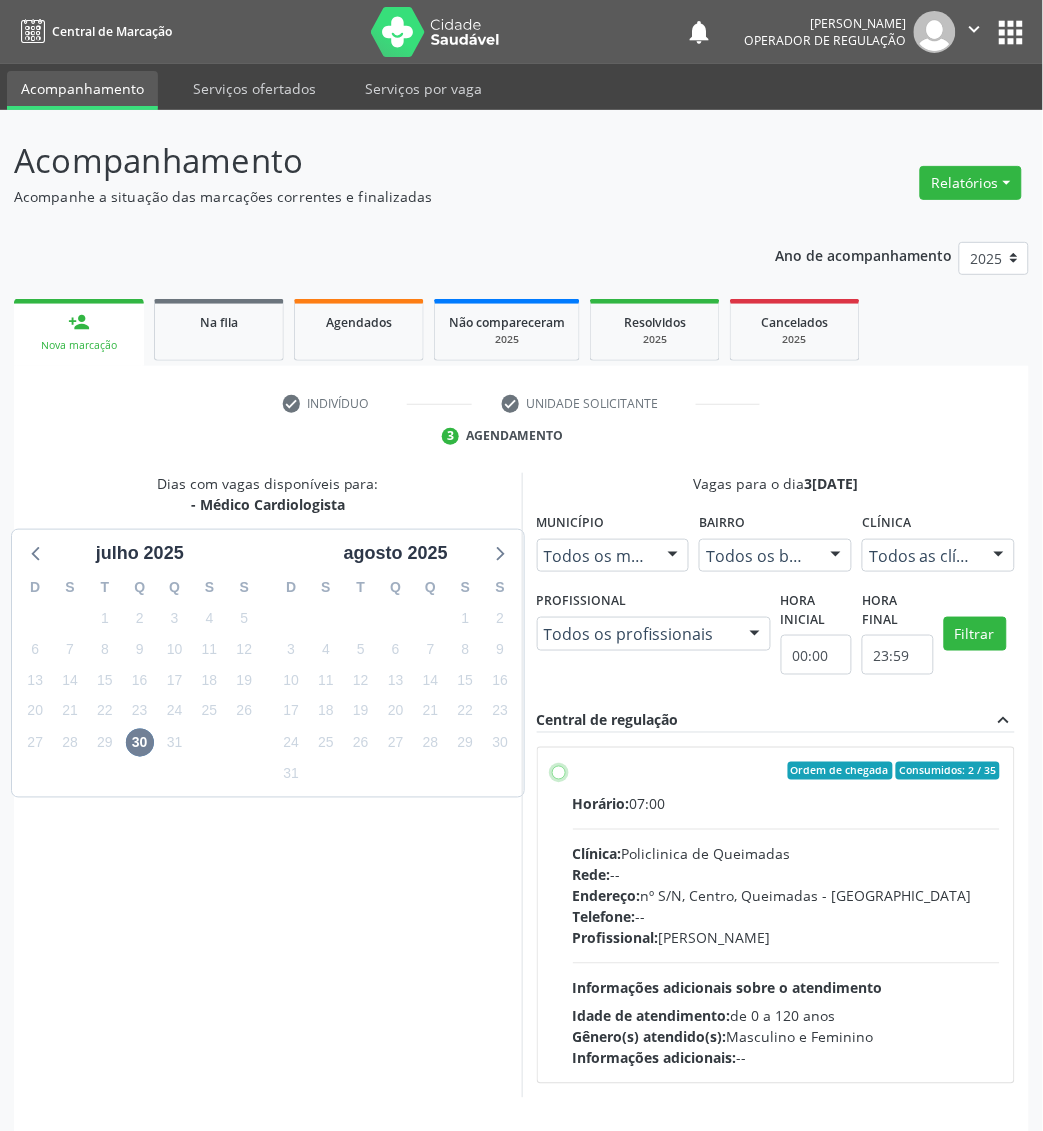 click on "Ordem de chegada
Consumidos: 2 / 35
Horário:   07:00
Clínica:  Policlinica de Queimadas
Rede:
--
Endereço:   nº S/N, Centro, Queimadas - PB
Telefone:   --
Profissional:
[PERSON_NAME] Junior
Informações adicionais sobre o atendimento
Idade de atendimento:
de 0 a 120 anos
Gênero(s) atendido(s):
Masculino e Feminino
Informações adicionais:
--" at bounding box center (559, 771) 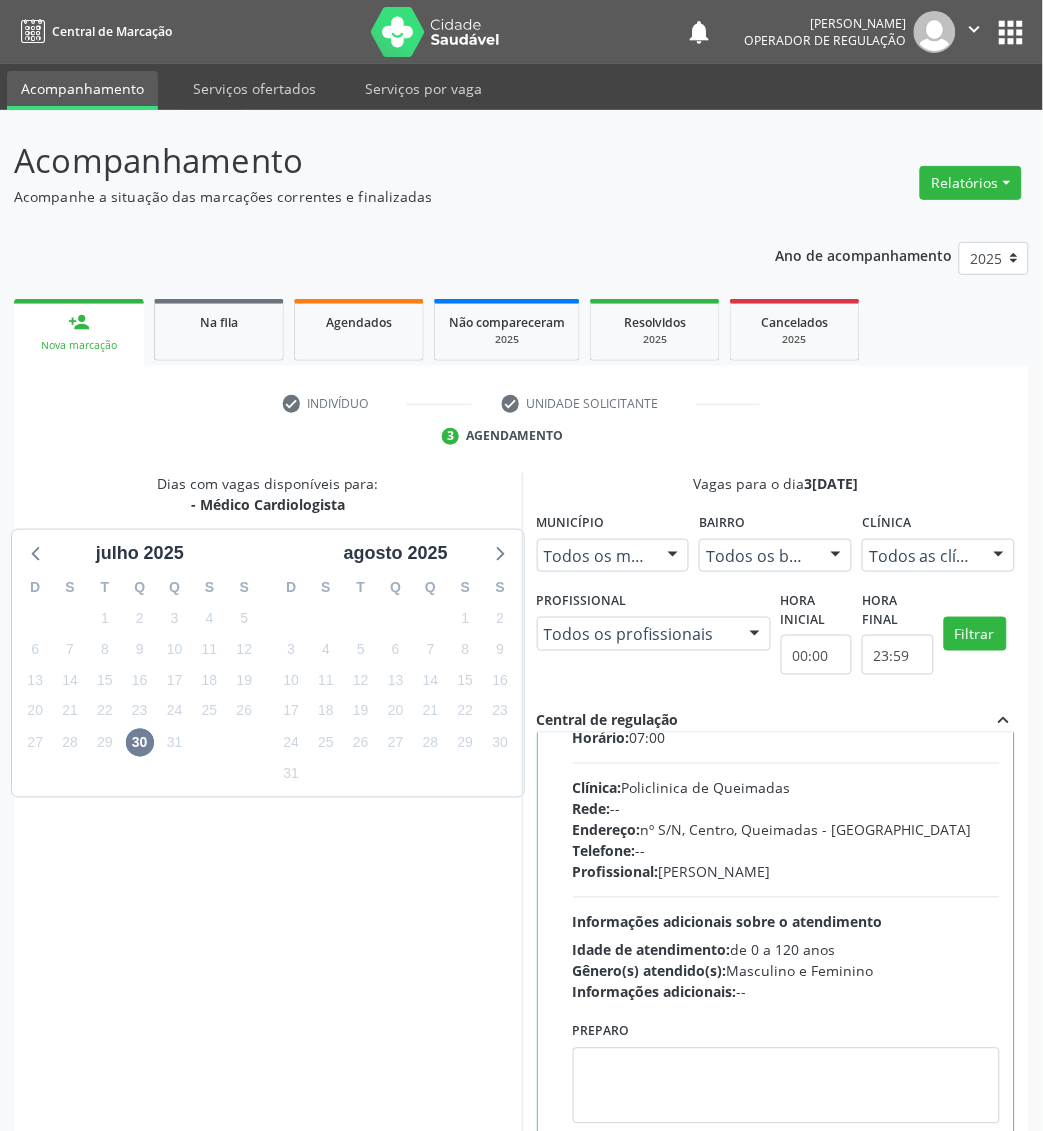 scroll, scrollTop: 100, scrollLeft: 0, axis: vertical 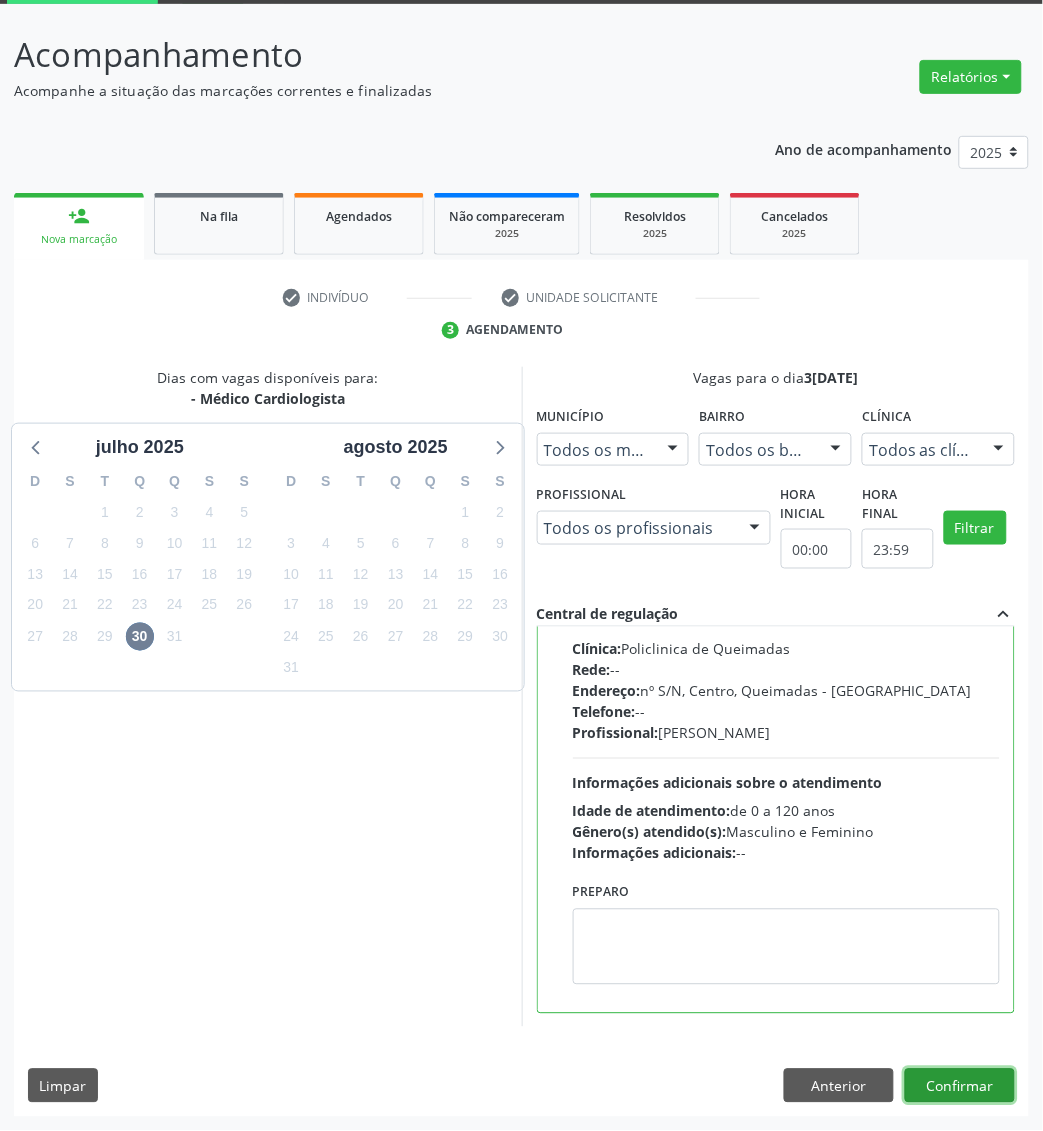 click on "Confirmar" at bounding box center (960, 1086) 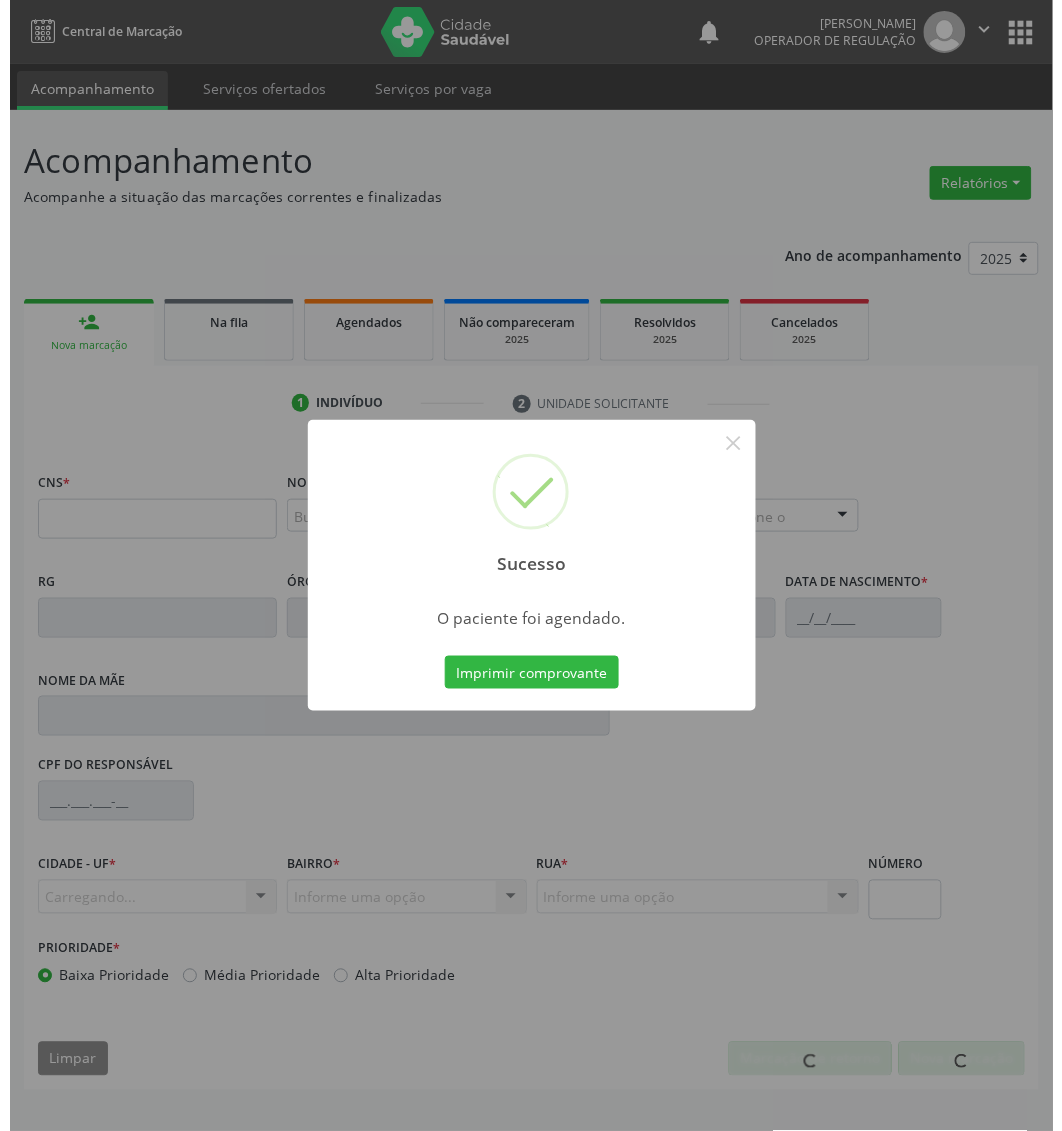 scroll, scrollTop: 0, scrollLeft: 0, axis: both 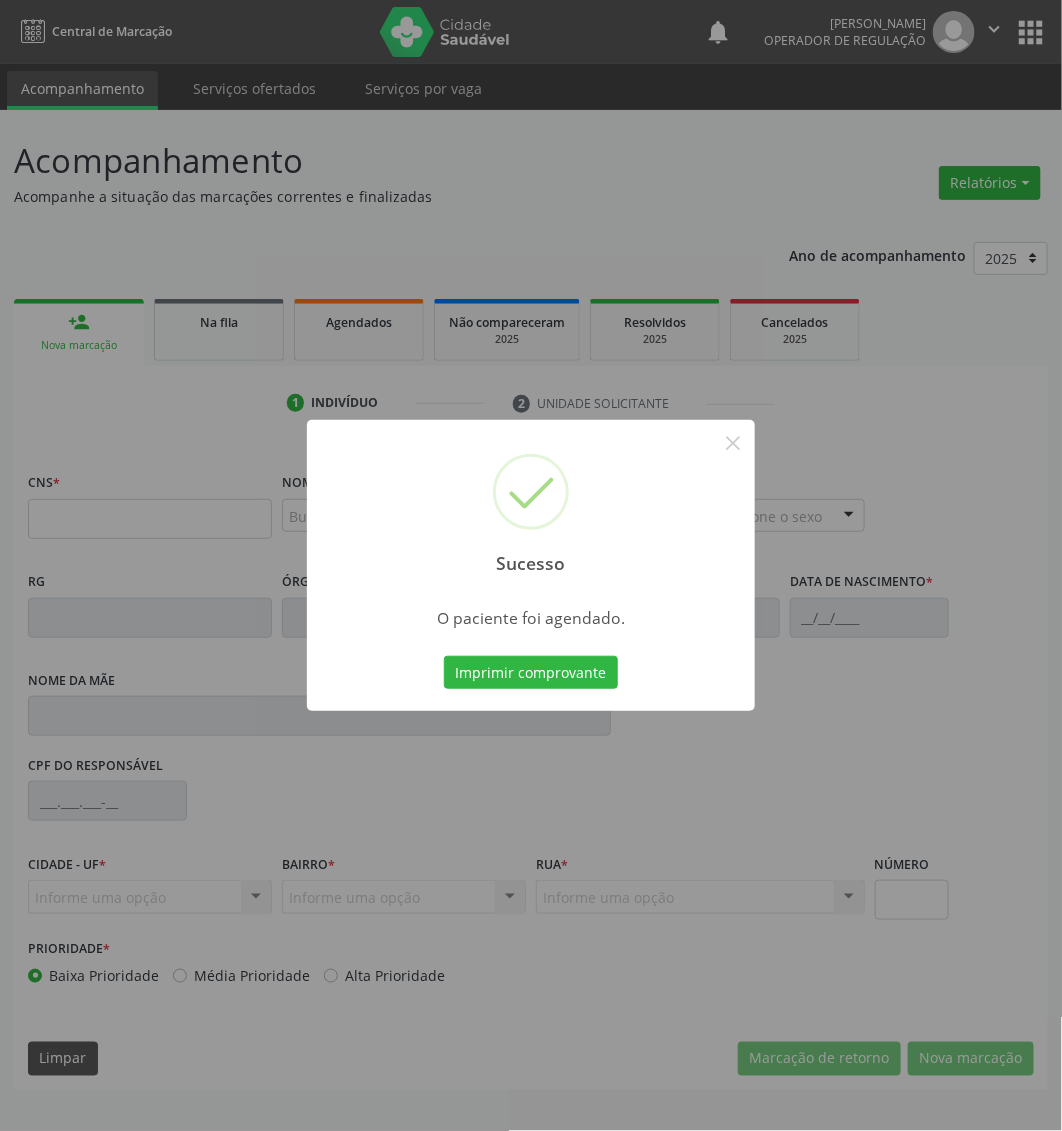 click on "Sucesso × O paciente foi agendado. Imprimir comprovante Cancel" at bounding box center [531, 566] 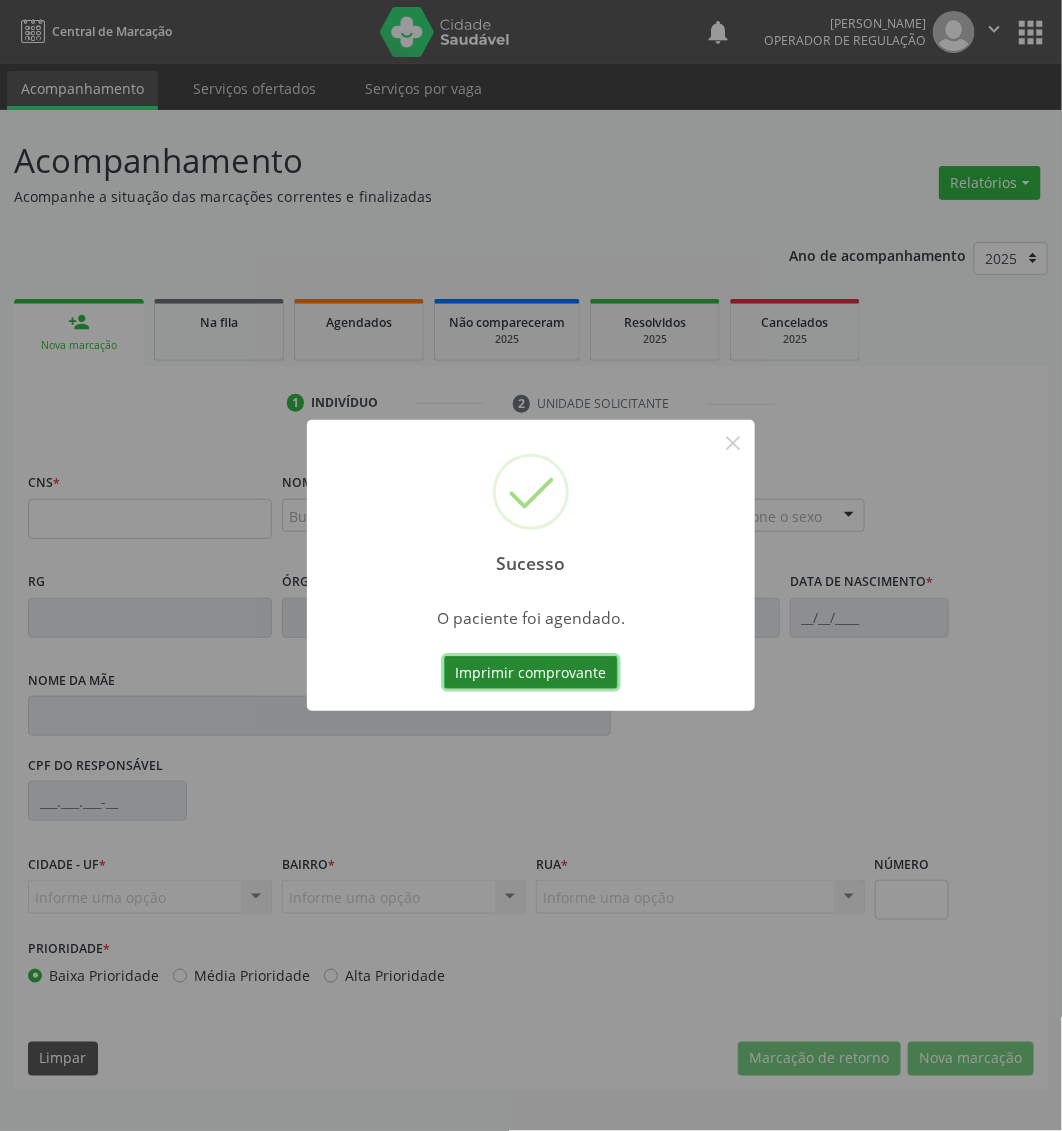 click on "Imprimir comprovante" at bounding box center [531, 673] 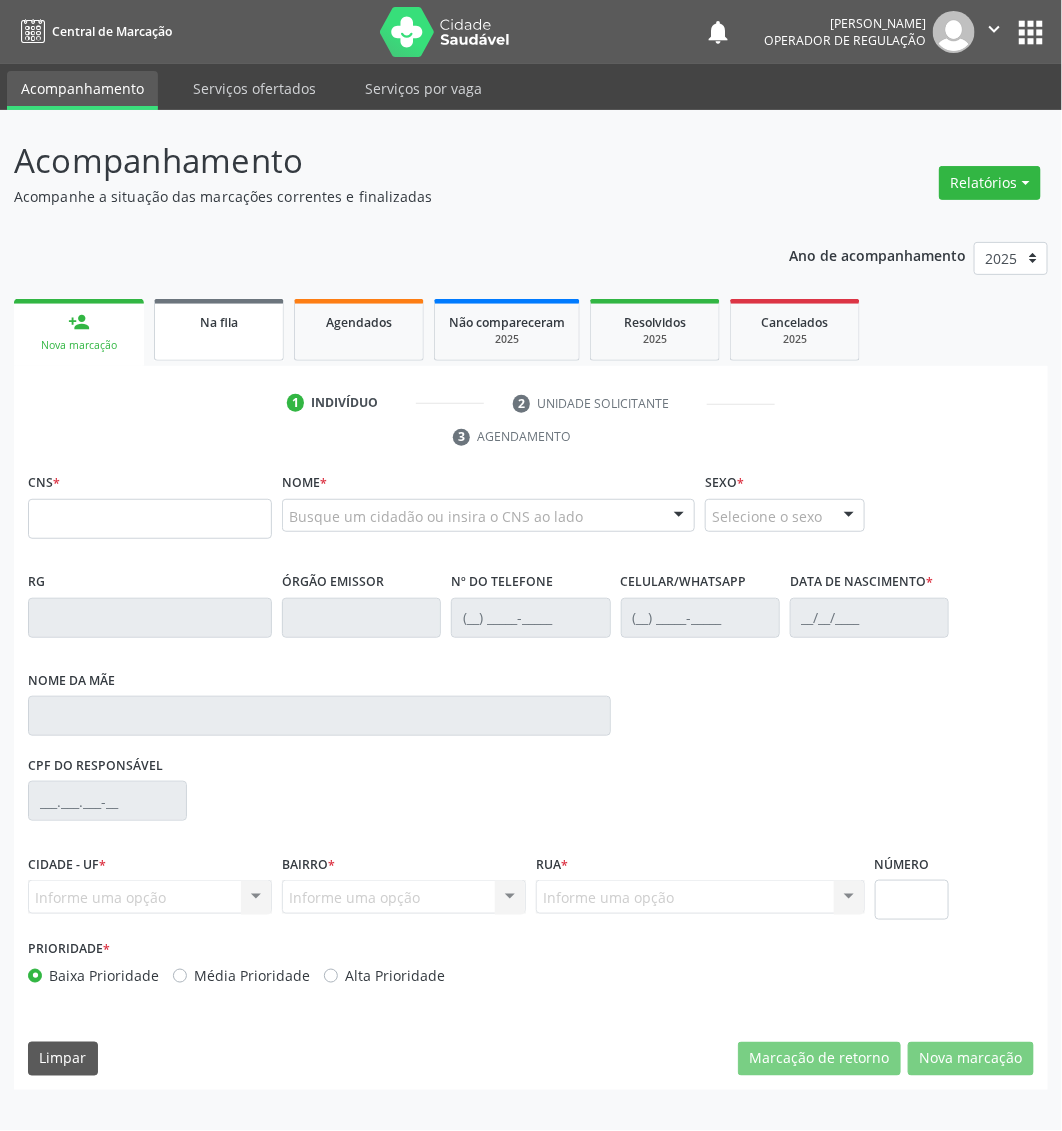 click on "Na fila" at bounding box center (219, 330) 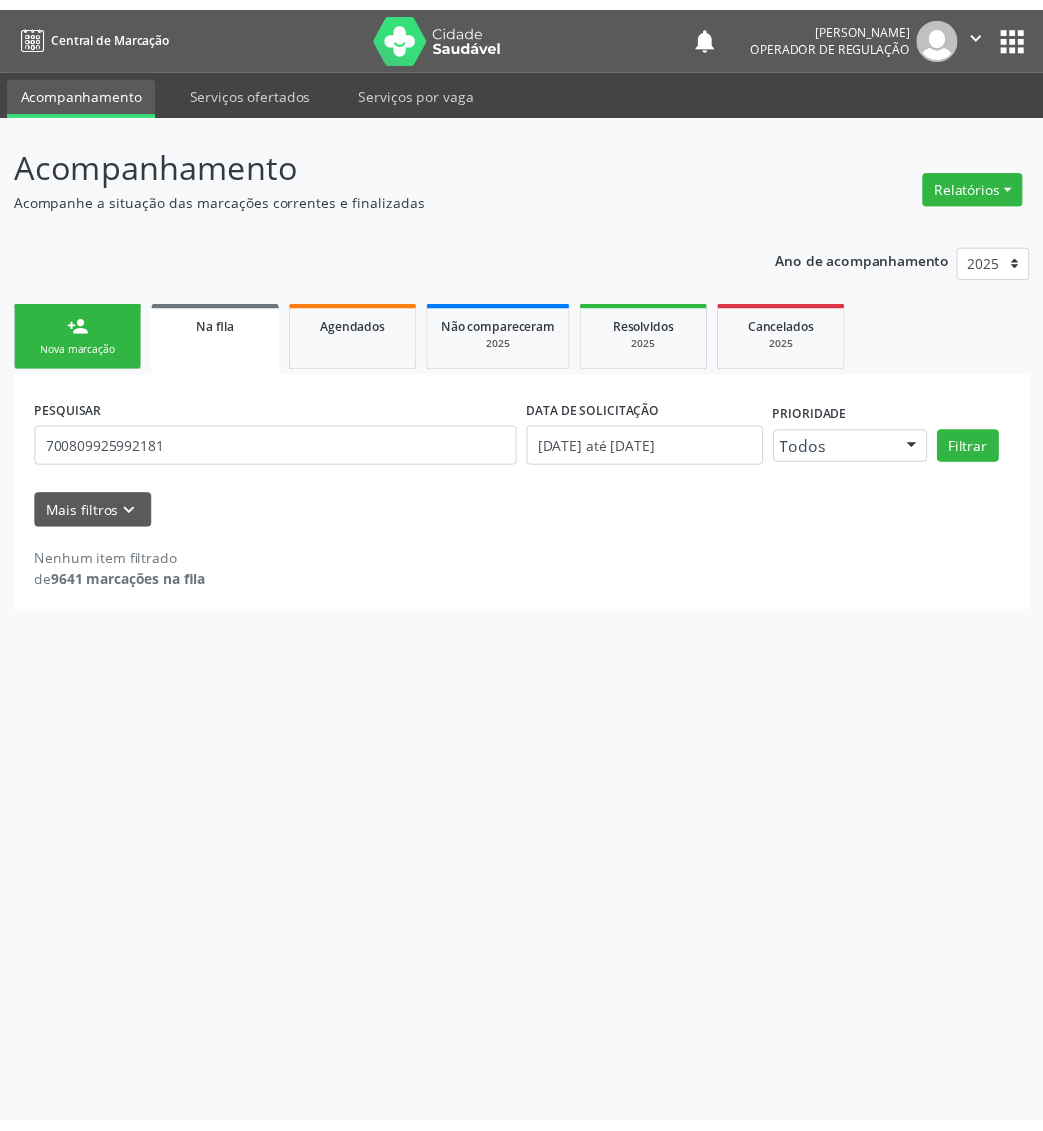 scroll, scrollTop: 0, scrollLeft: 0, axis: both 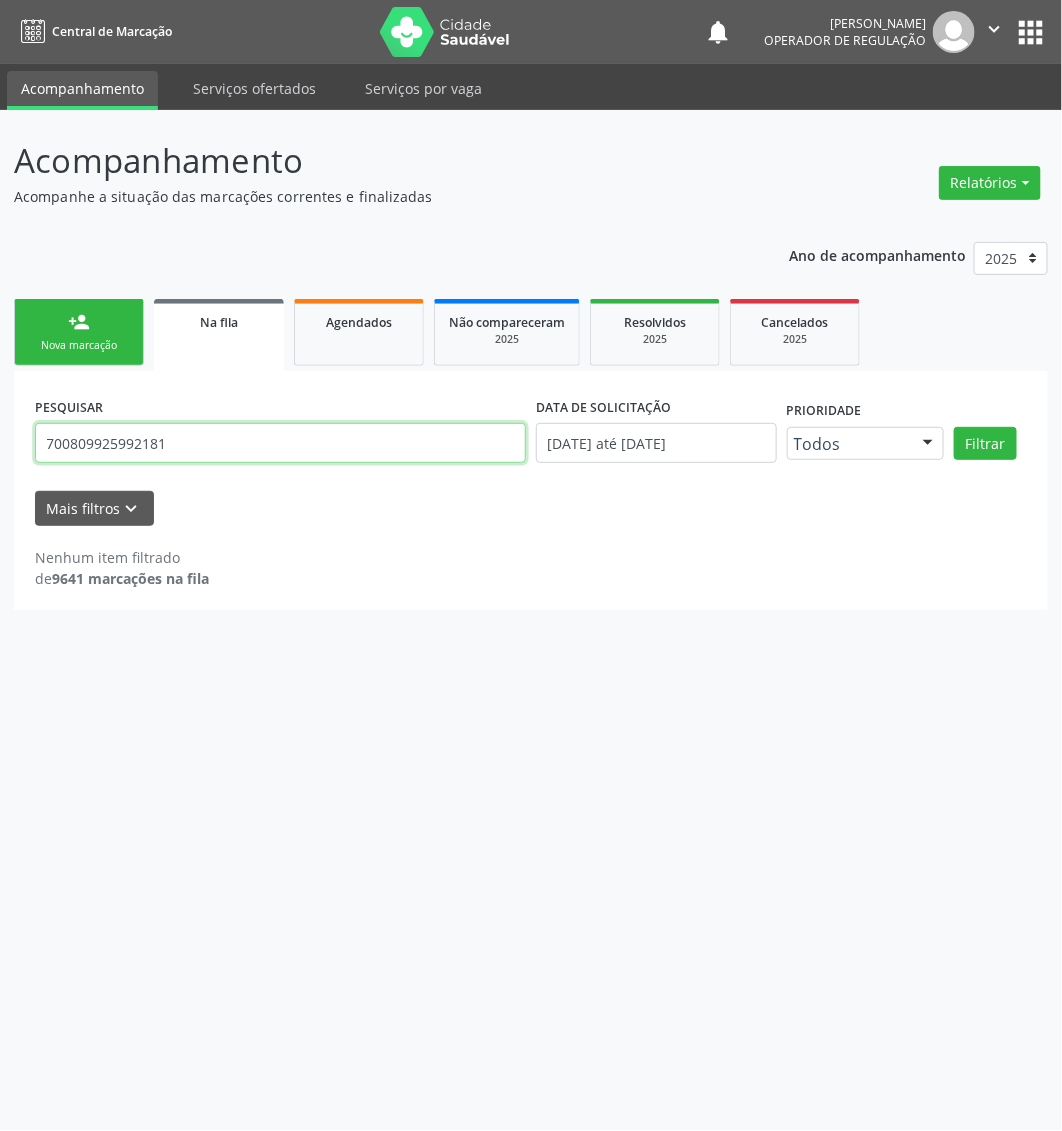 click on "700809925992181" at bounding box center (280, 443) 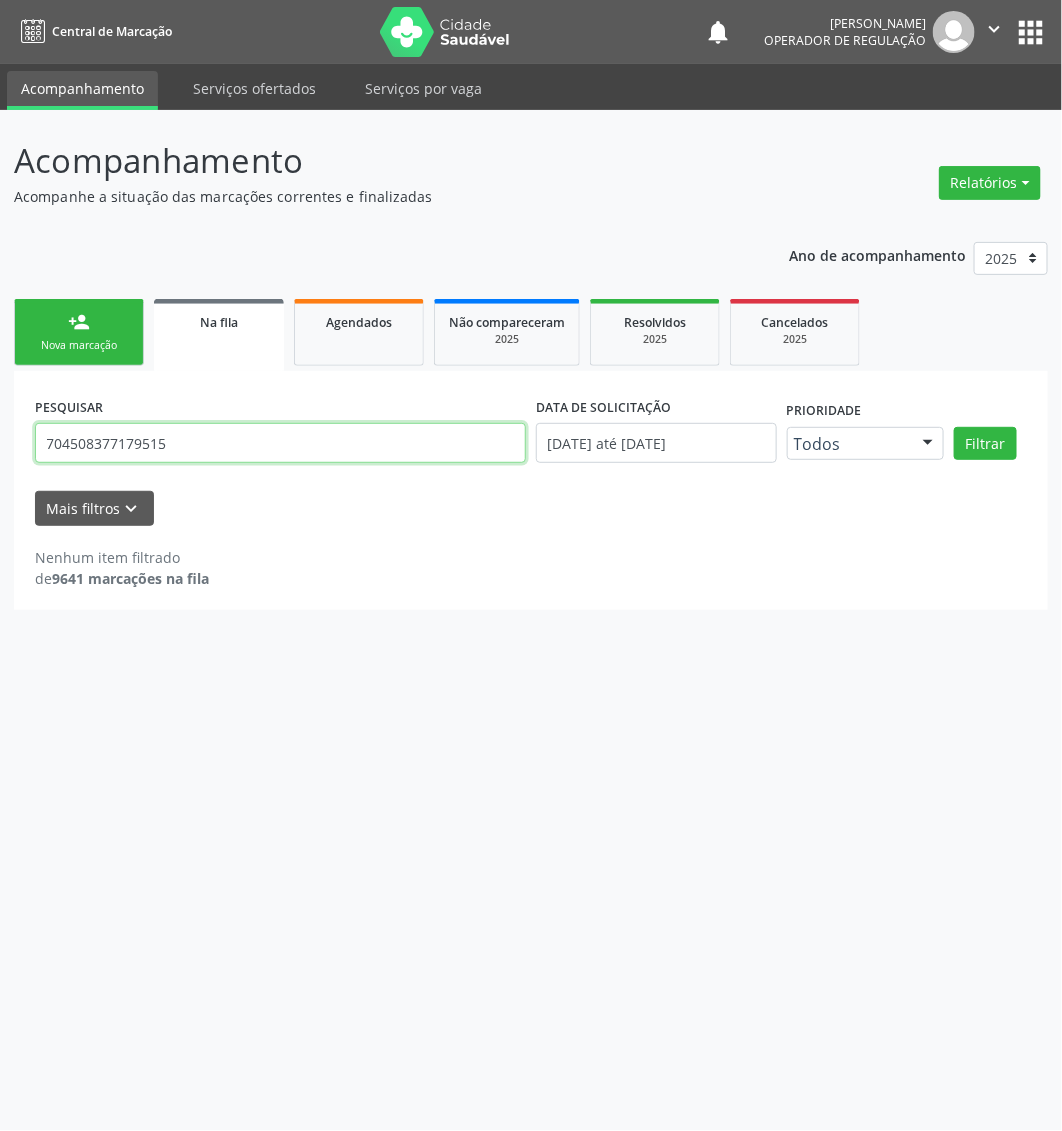 type on "704508377179515" 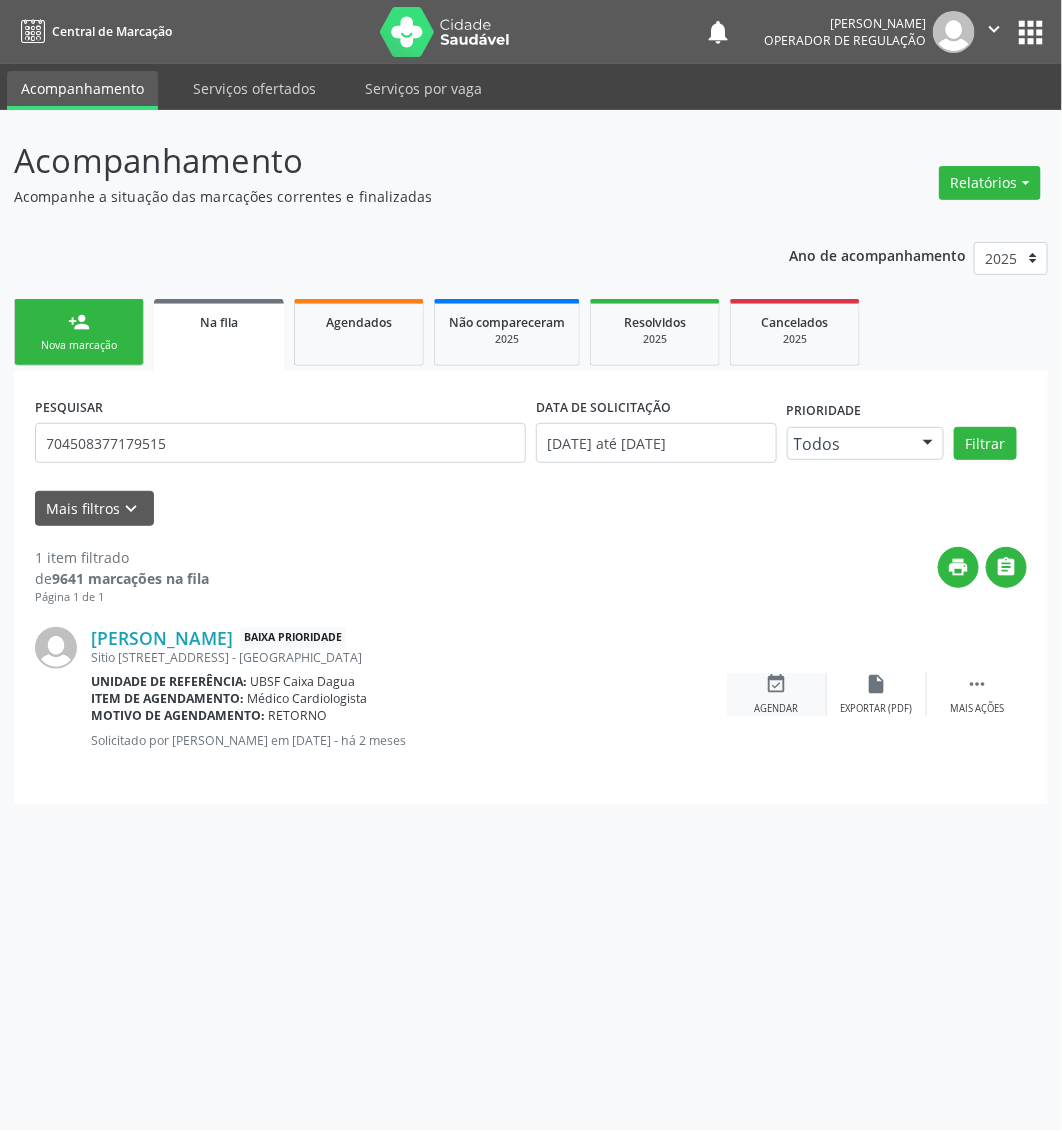 click on "event_available
Agendar" at bounding box center [777, 694] 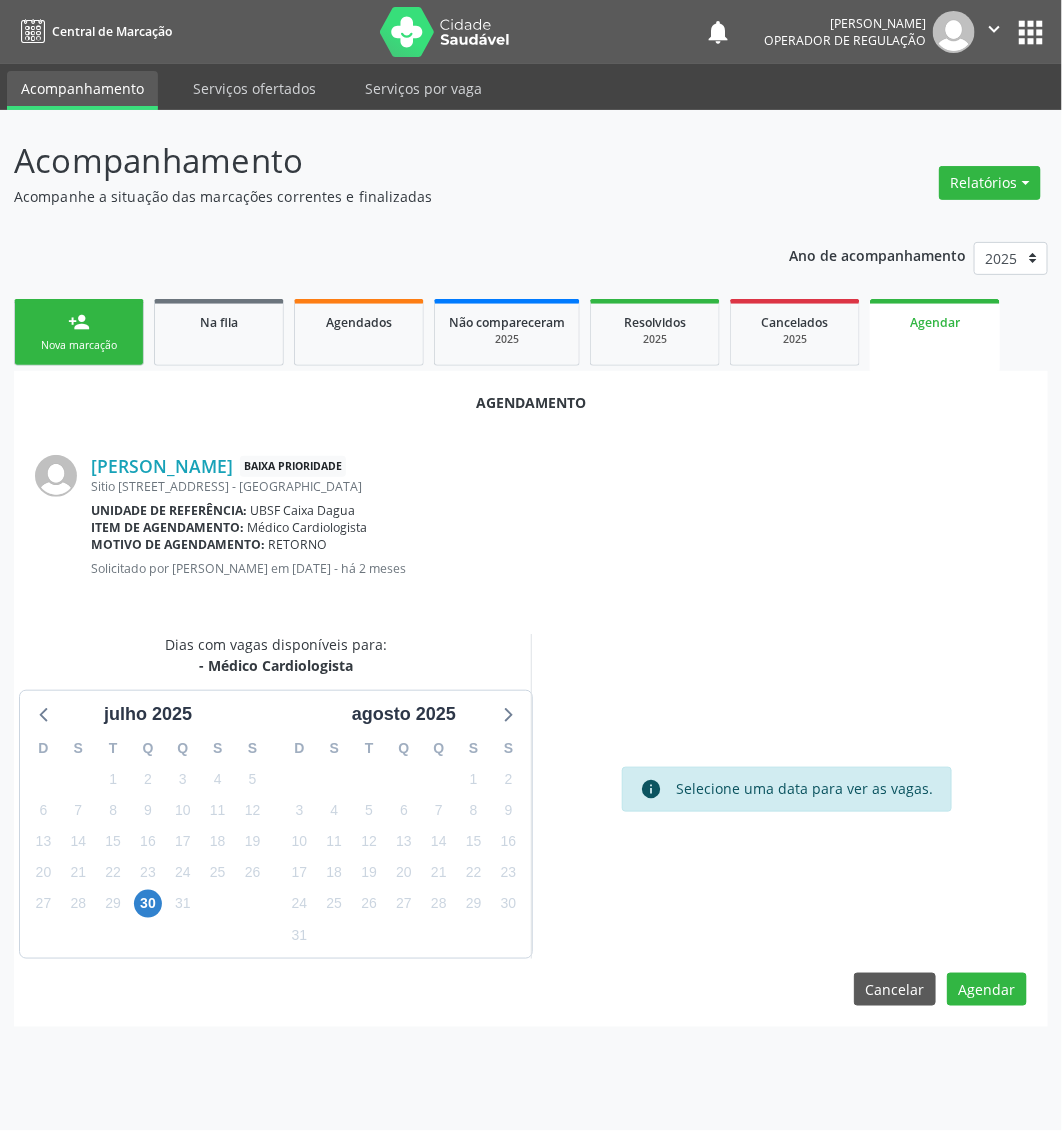 click on "31" at bounding box center [182, 903] 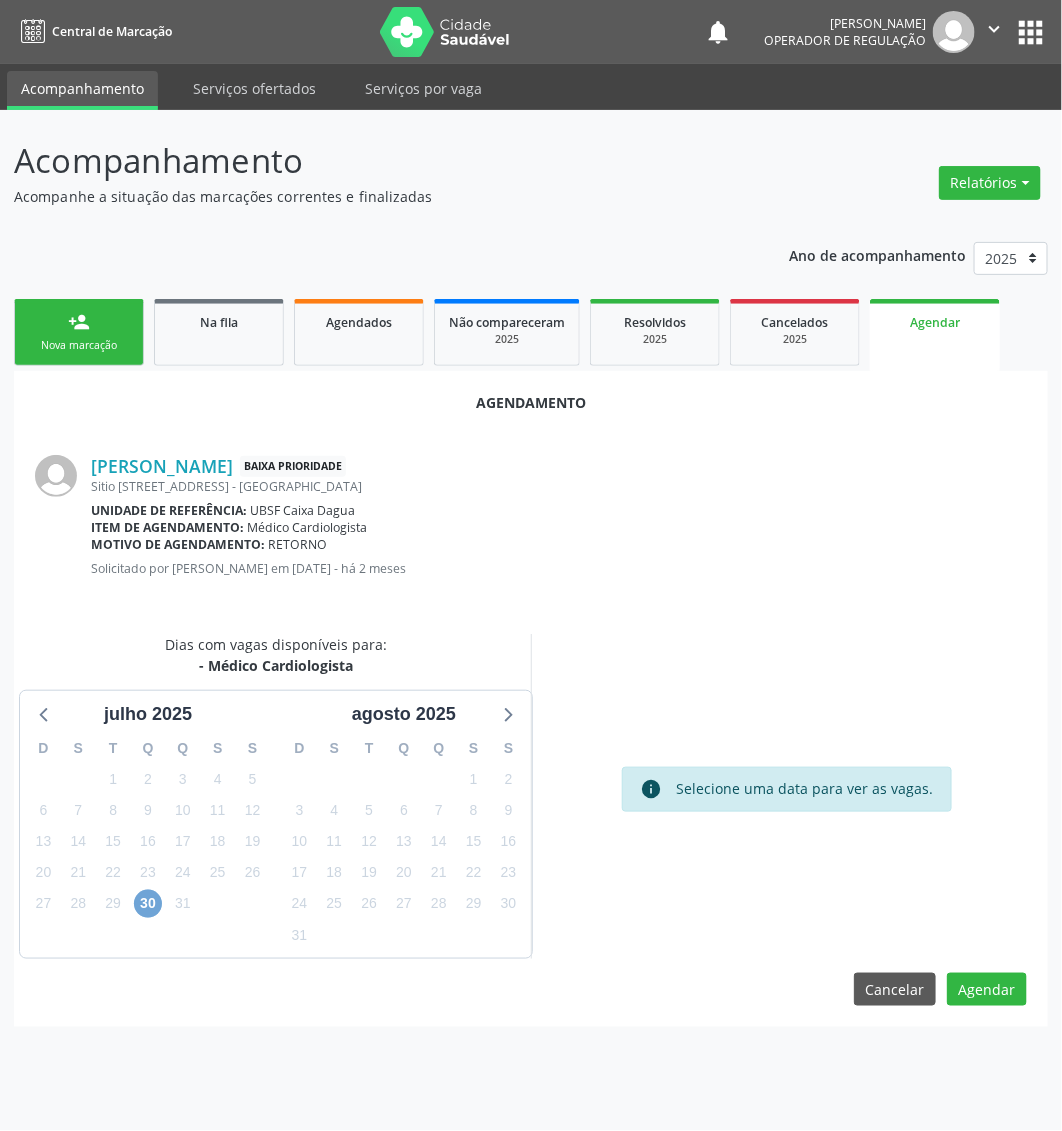 click on "30" at bounding box center (148, 904) 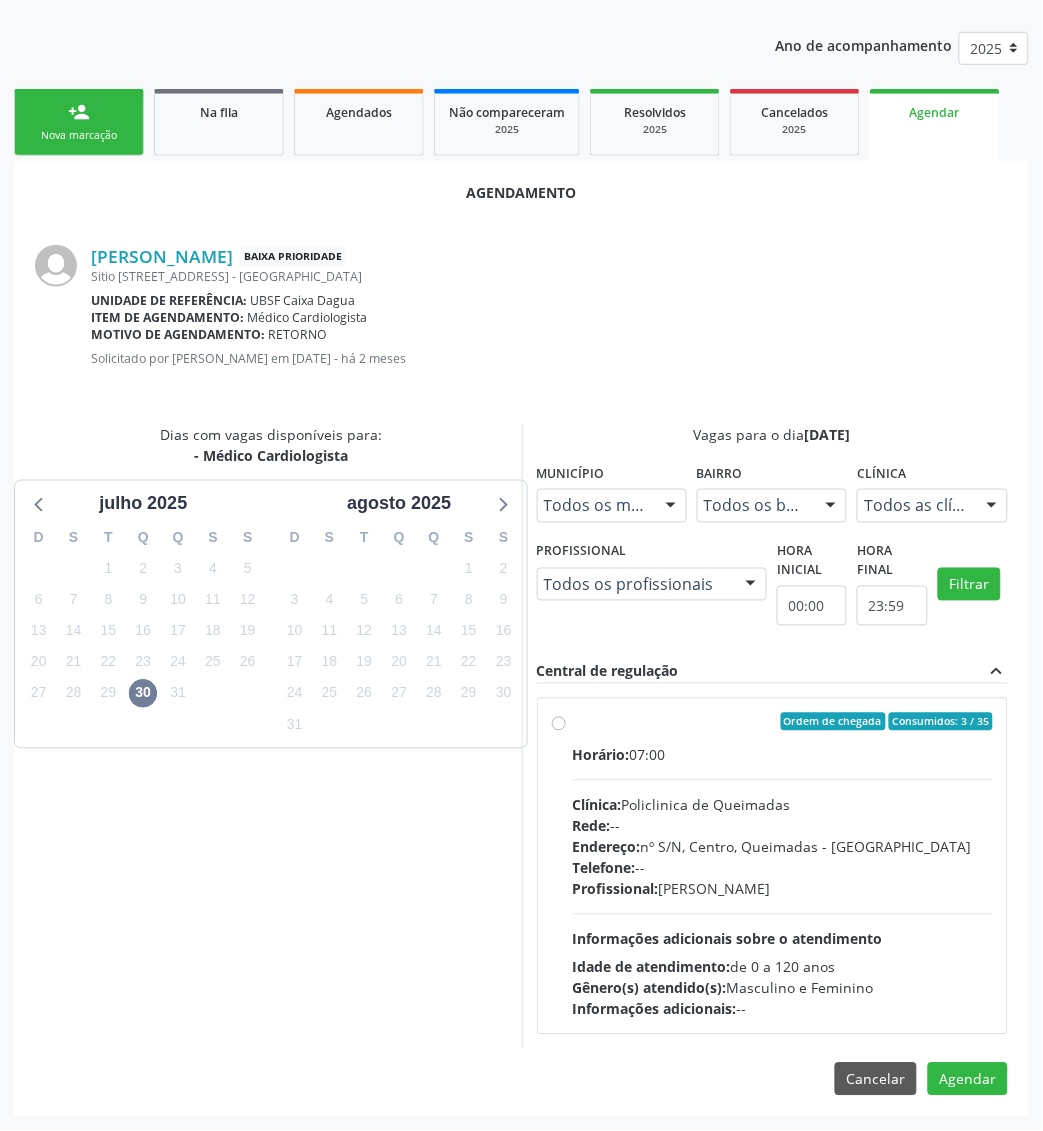 click on "Horário:   07:00
Clínica:  Policlinica de Queimadas
Rede:
--
Endereço:   nº S/N, Centro, Queimadas - PB
Telefone:   --
Profissional:
[PERSON_NAME]
Informações adicionais sobre o atendimento
Idade de atendimento:
de 0 a 120 anos
Gênero(s) atendido(s):
Masculino e Feminino
Informações adicionais:
--" at bounding box center [783, 882] 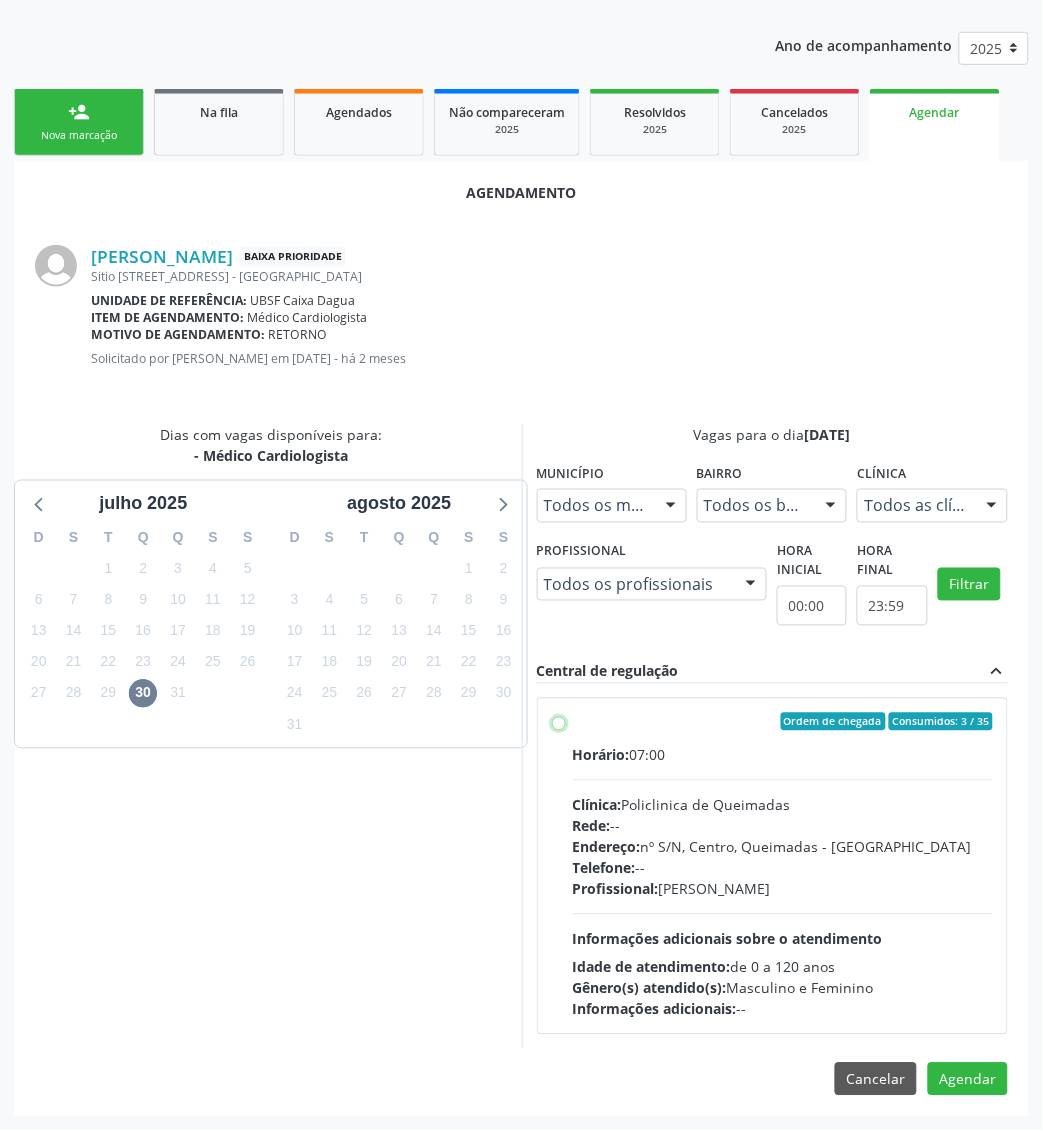 click on "Ordem de chegada
Consumidos: 3 / 35
Horário:   07:00
Clínica:  Policlinica de Queimadas
Rede:
--
Endereço:   nº S/N, Centro, Queimadas - PB
Telefone:   --
Profissional:
Jose Pedrosa Bezerra Nobre Junior
Informações adicionais sobre o atendimento
Idade de atendimento:
de 0 a 120 anos
Gênero(s) atendido(s):
Masculino e Feminino
Informações adicionais:
--" at bounding box center [559, 722] 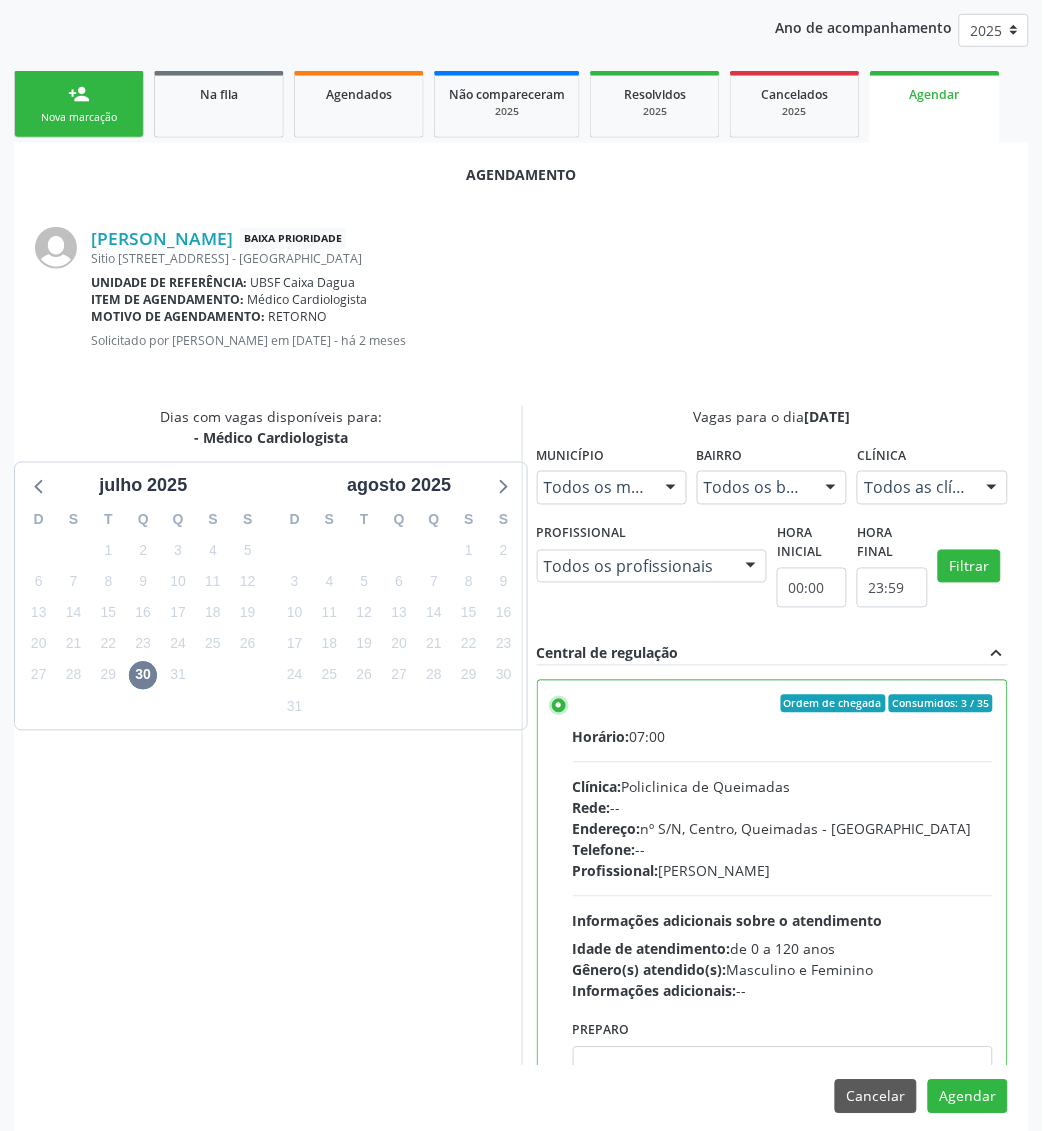 scroll, scrollTop: 246, scrollLeft: 0, axis: vertical 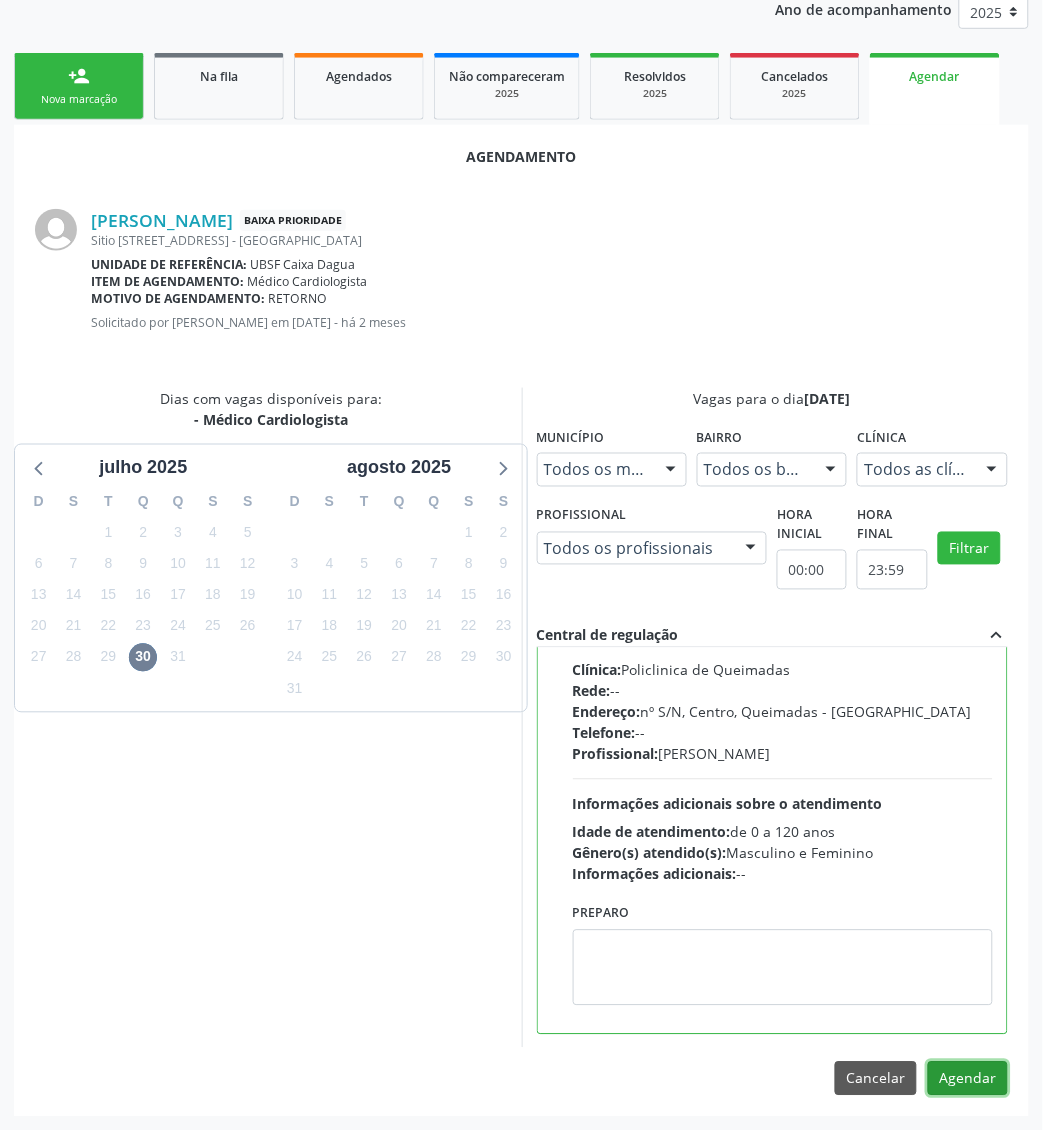 click on "Agendar" at bounding box center (968, 1079) 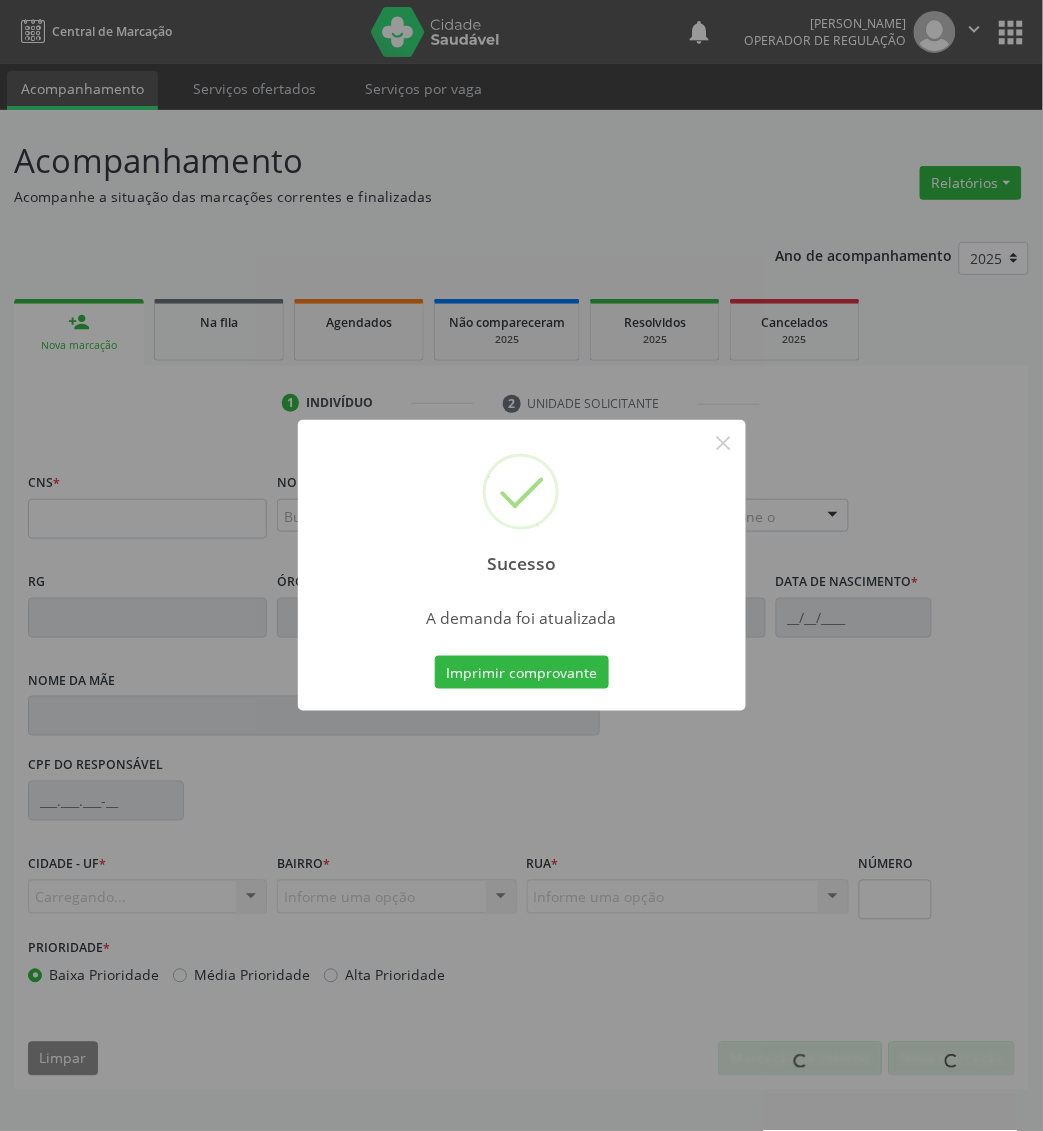 scroll, scrollTop: 0, scrollLeft: 0, axis: both 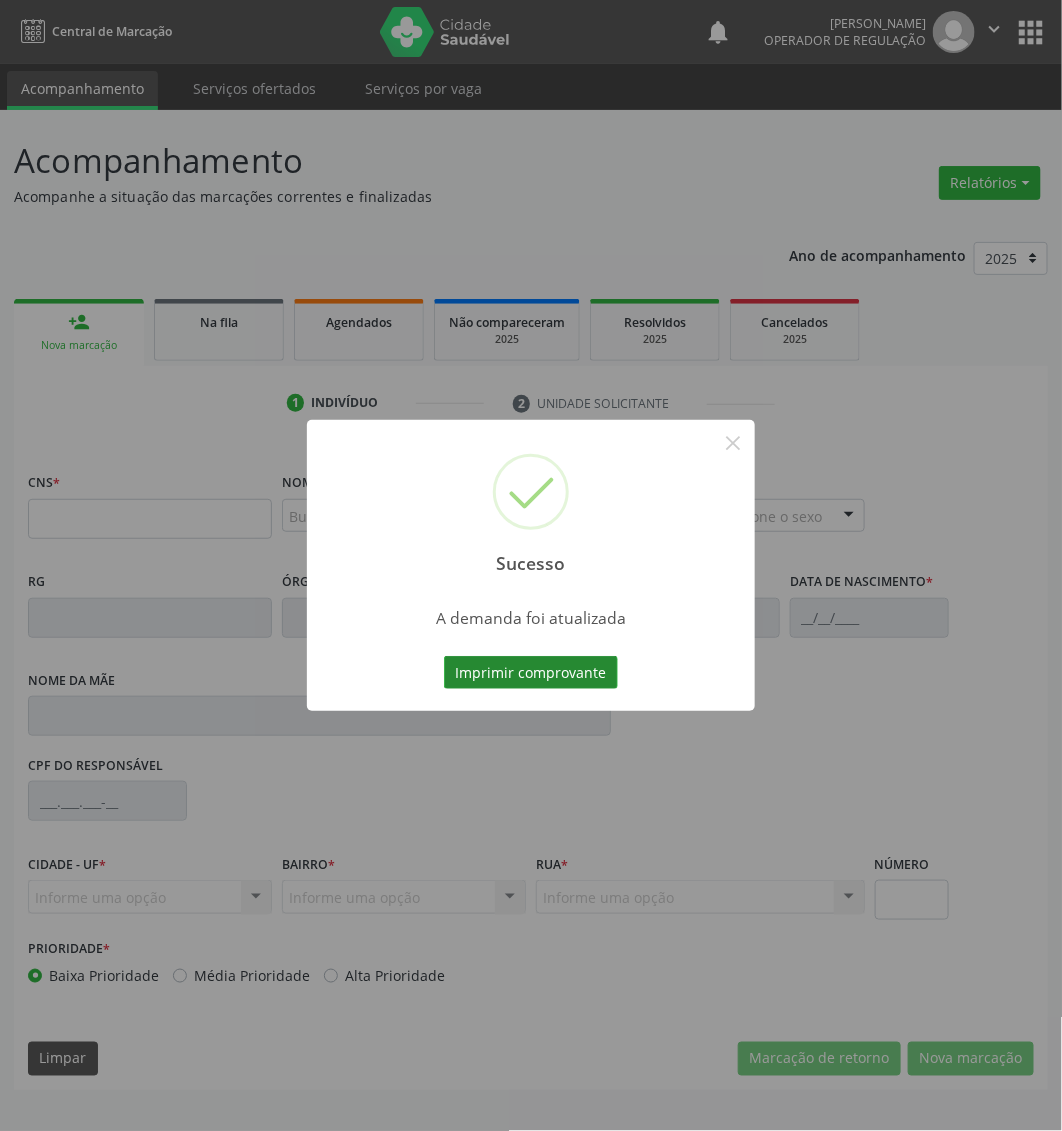 click on "Imprimir comprovante" at bounding box center (531, 673) 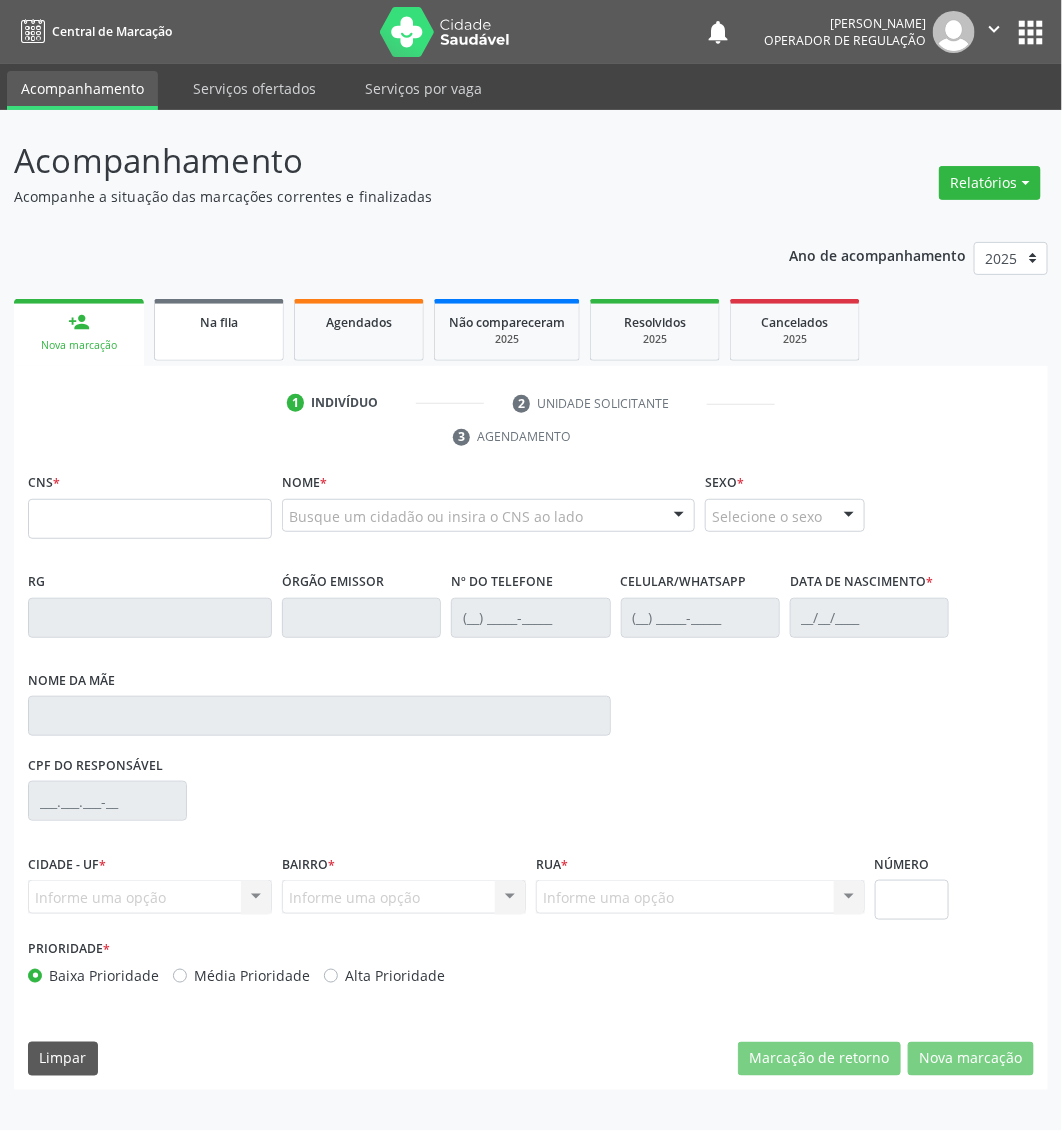 click on "Na fila" at bounding box center [219, 330] 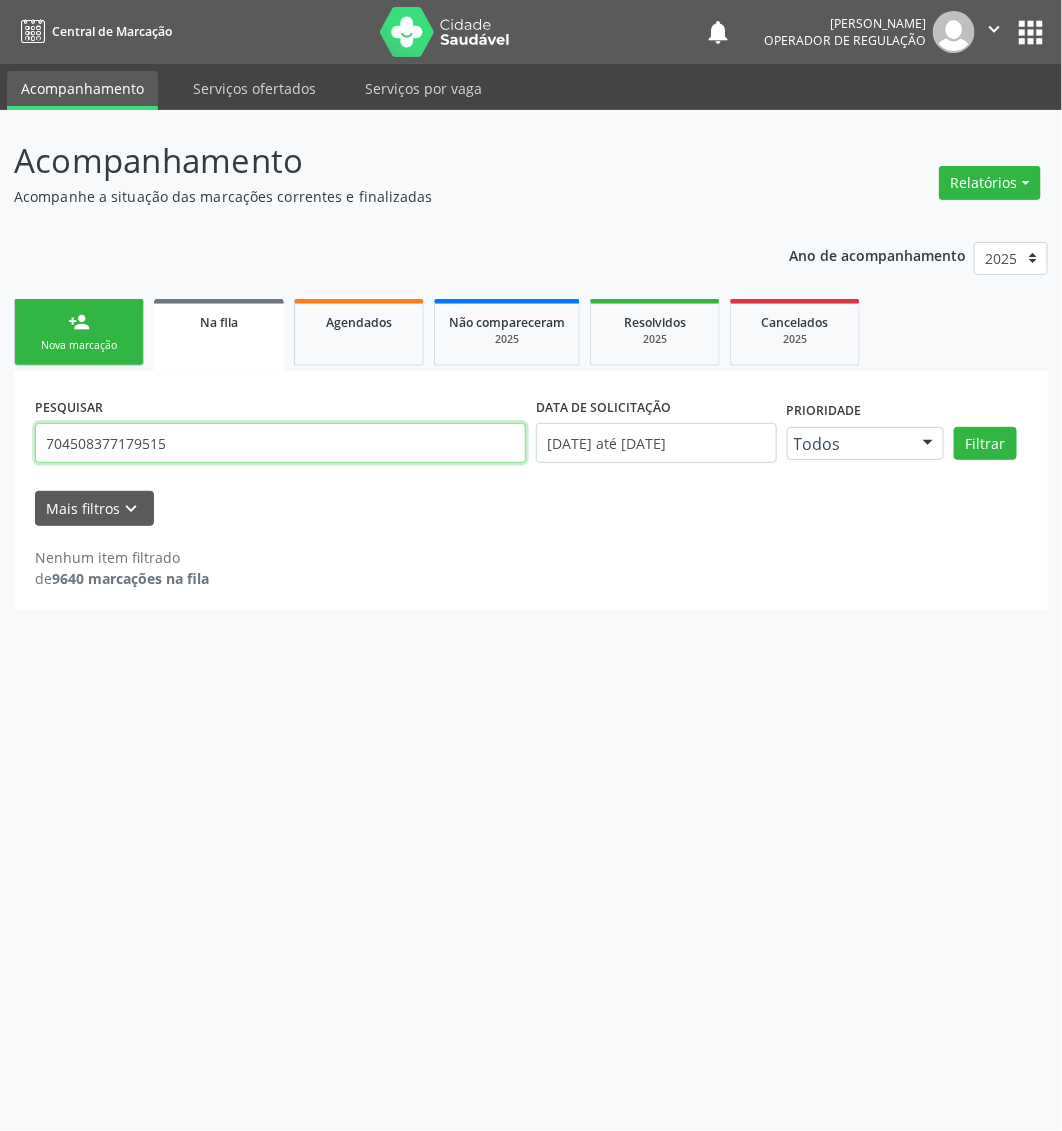 click on "704508377179515" at bounding box center [280, 443] 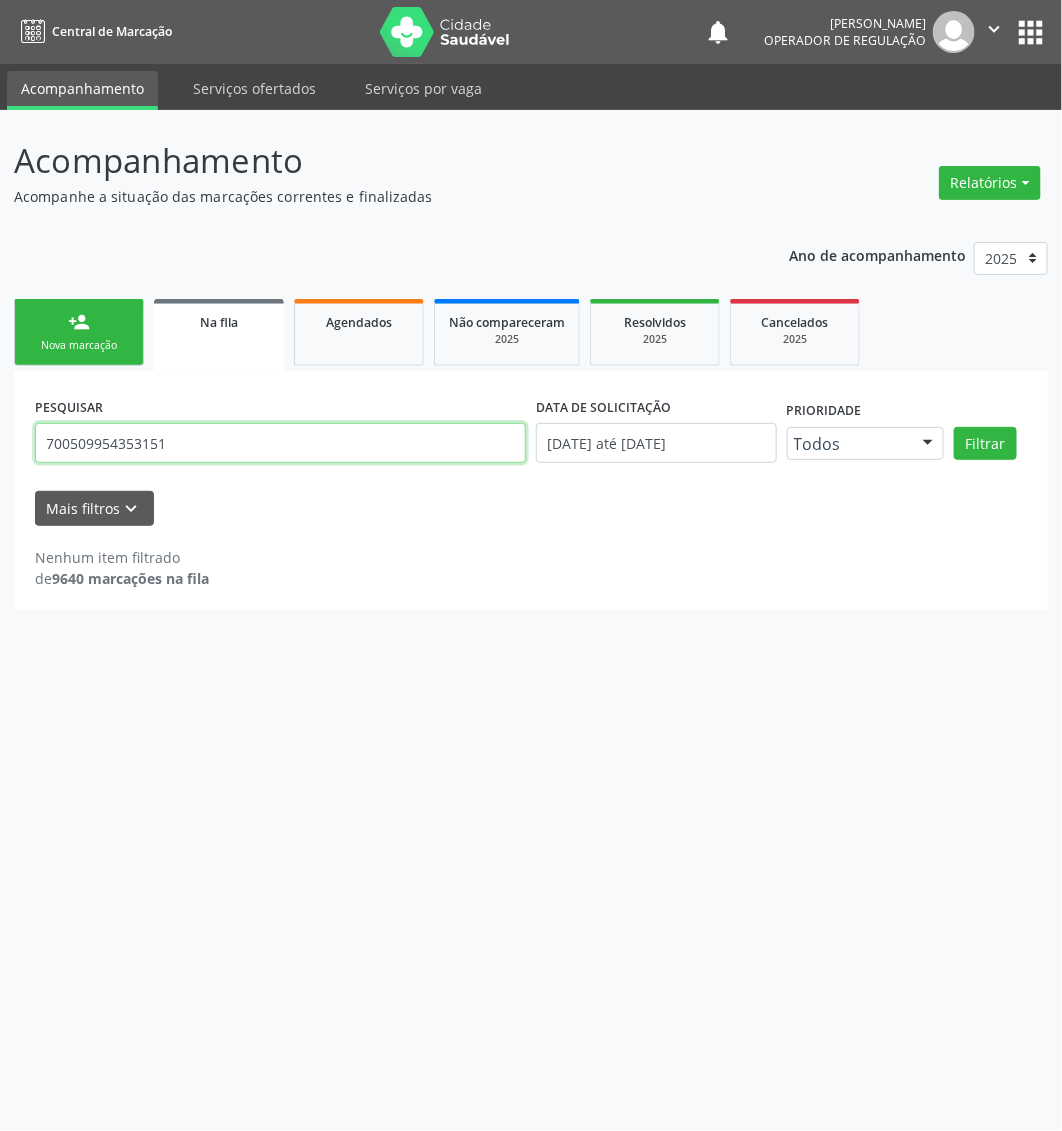 type on "700509954353151" 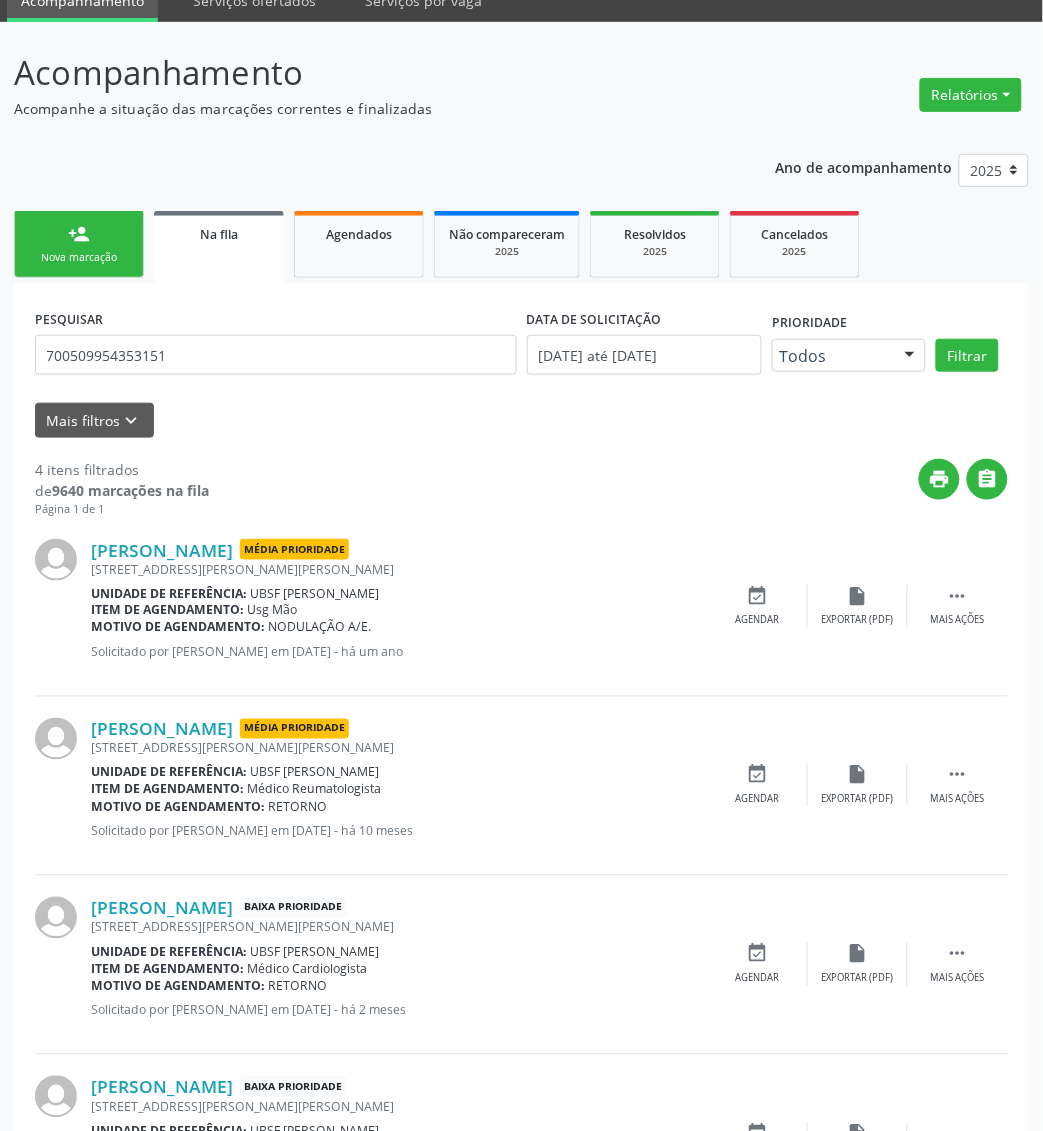 scroll, scrollTop: 226, scrollLeft: 0, axis: vertical 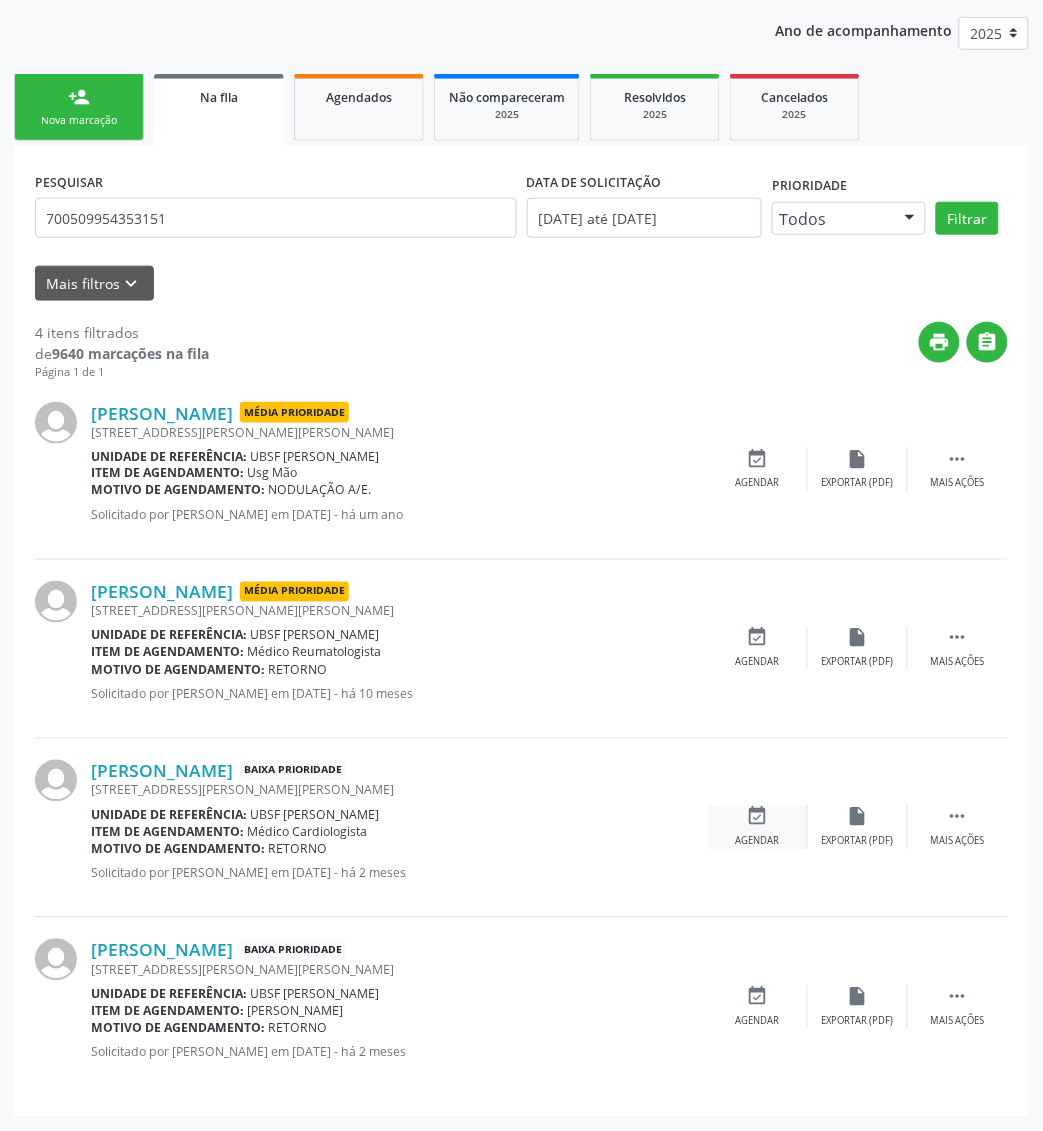 click on "event_available" at bounding box center [758, 817] 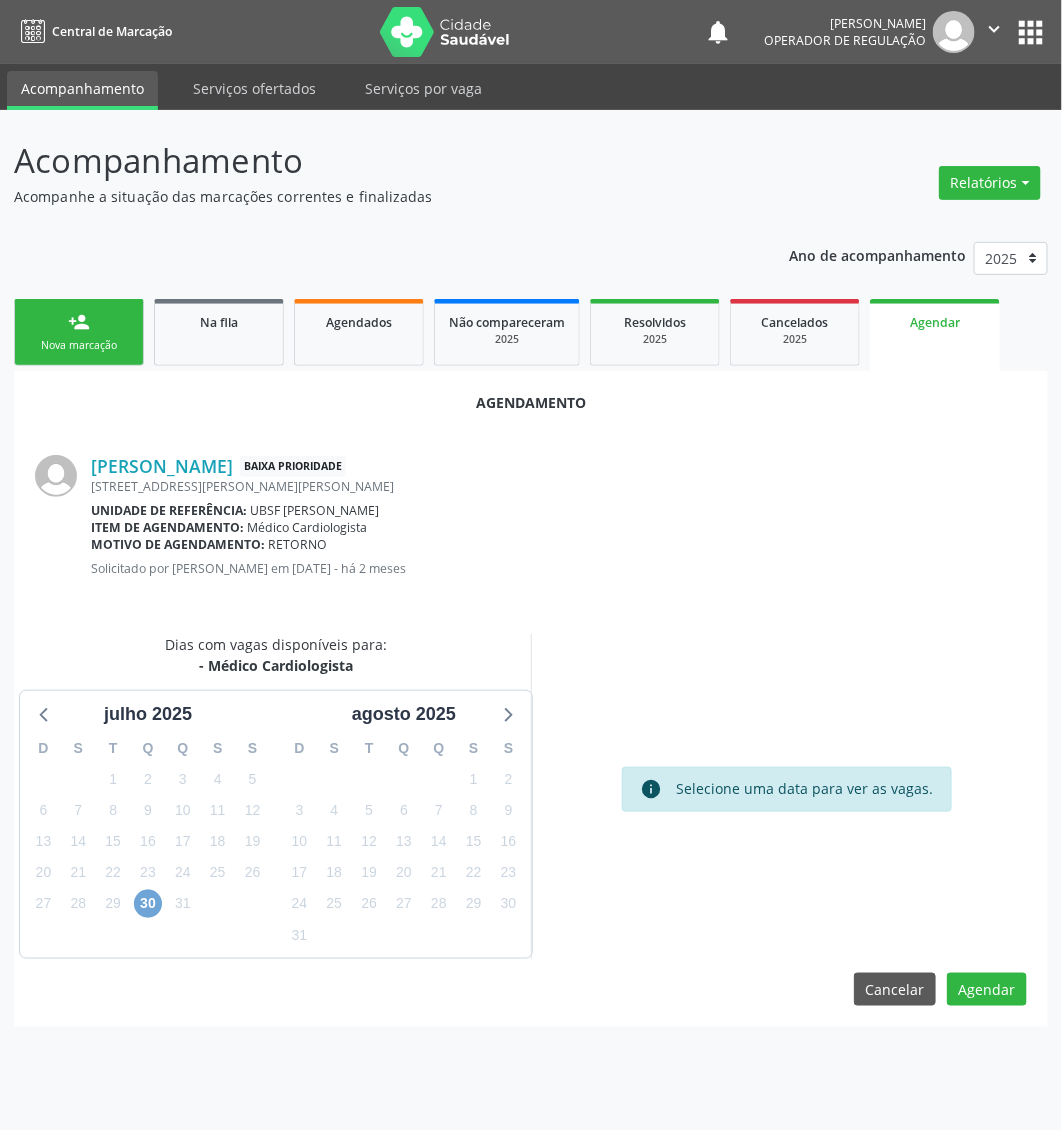click on "30" at bounding box center (148, 904) 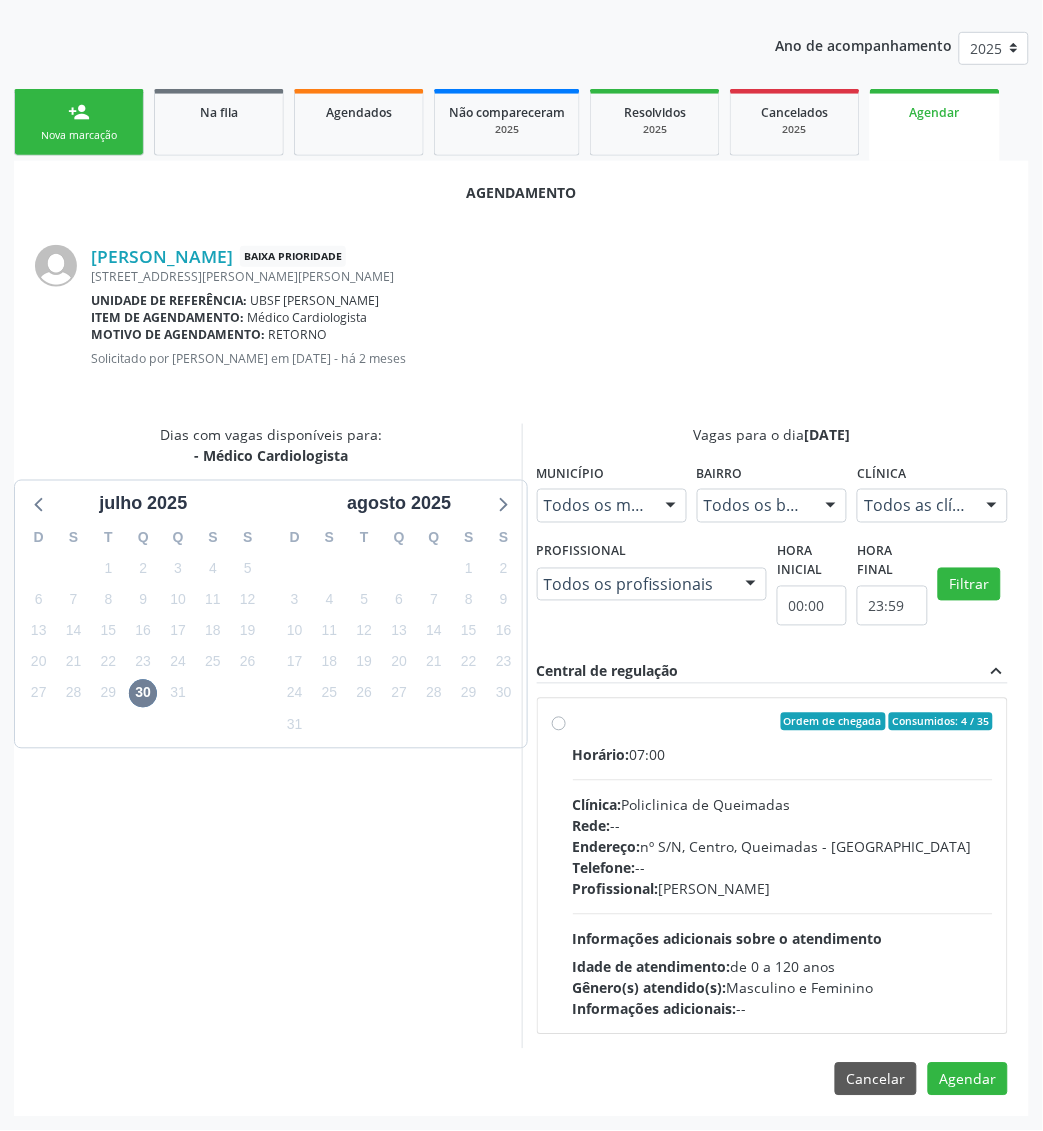 click on "Clínica:  Policlinica de Queimadas" at bounding box center [783, 805] 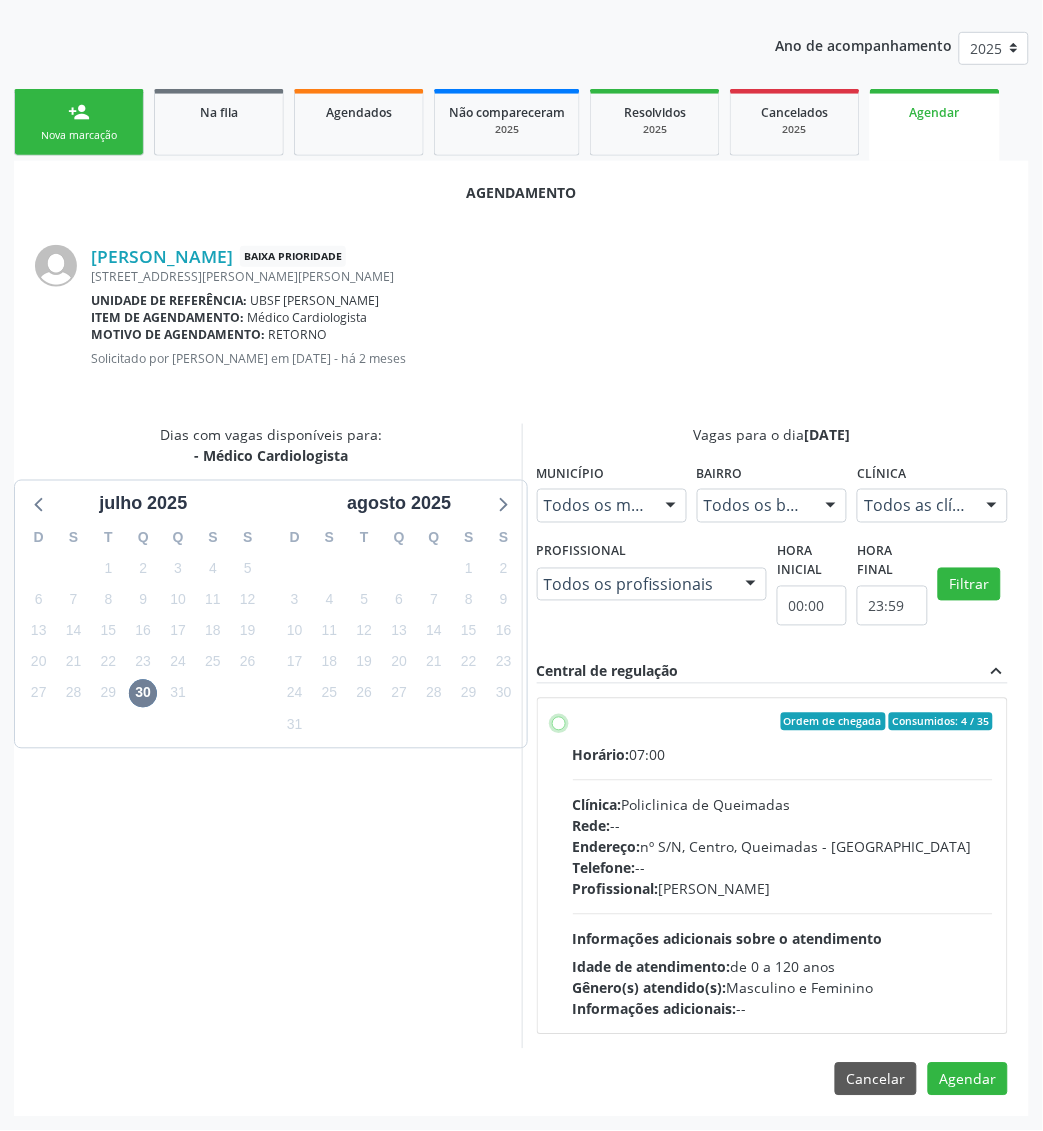 click on "Ordem de chegada
Consumidos: 4 / 35
Horário:   07:00
Clínica:  Policlinica de Queimadas
Rede:
--
Endereço:   nº S/N, Centro, Queimadas - PB
Telefone:   --
Profissional:
Jose Pedrosa Bezerra Nobre Junior
Informações adicionais sobre o atendimento
Idade de atendimento:
de 0 a 120 anos
Gênero(s) atendido(s):
Masculino e Feminino
Informações adicionais:
--" at bounding box center [559, 722] 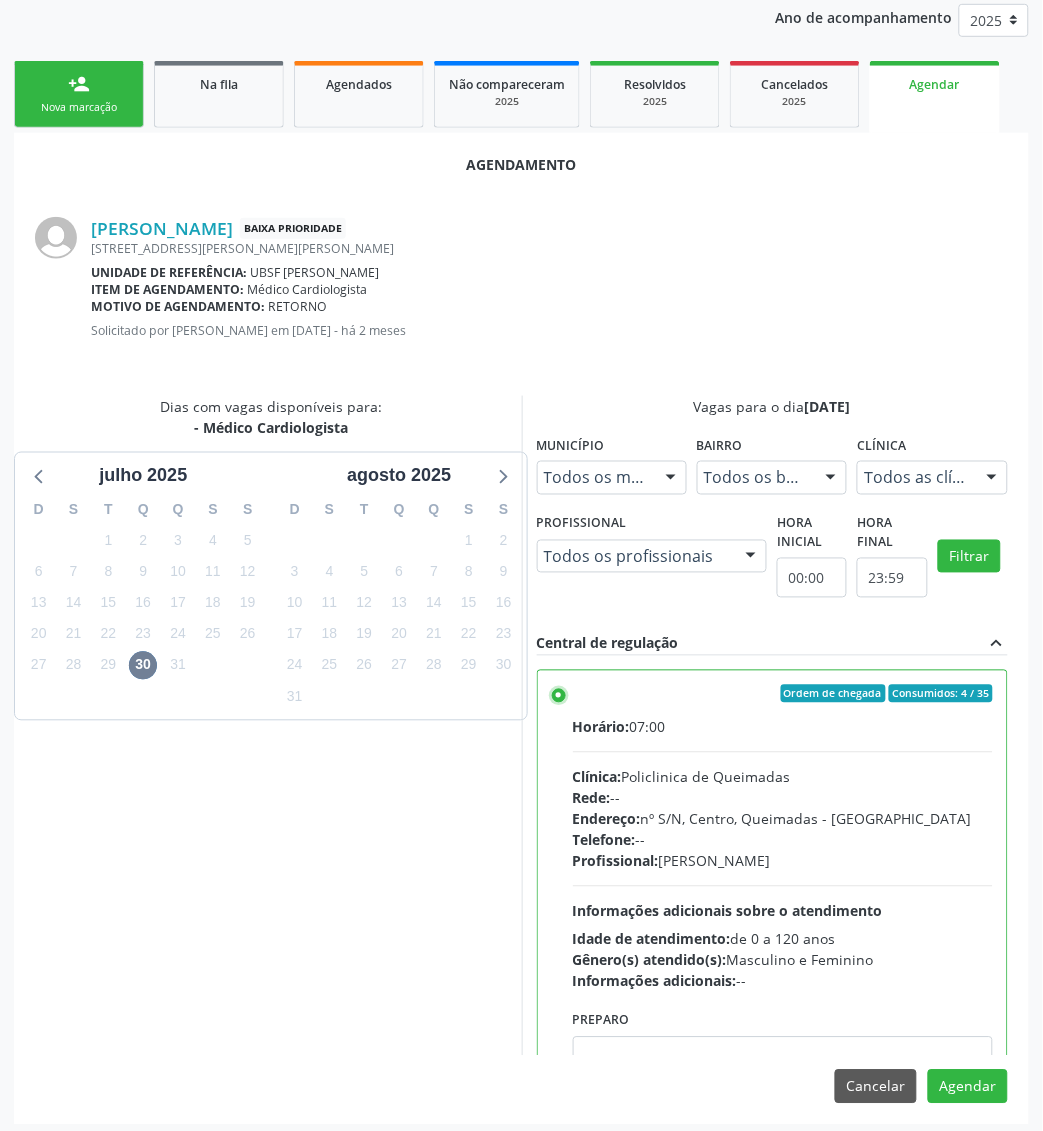 scroll, scrollTop: 246, scrollLeft: 0, axis: vertical 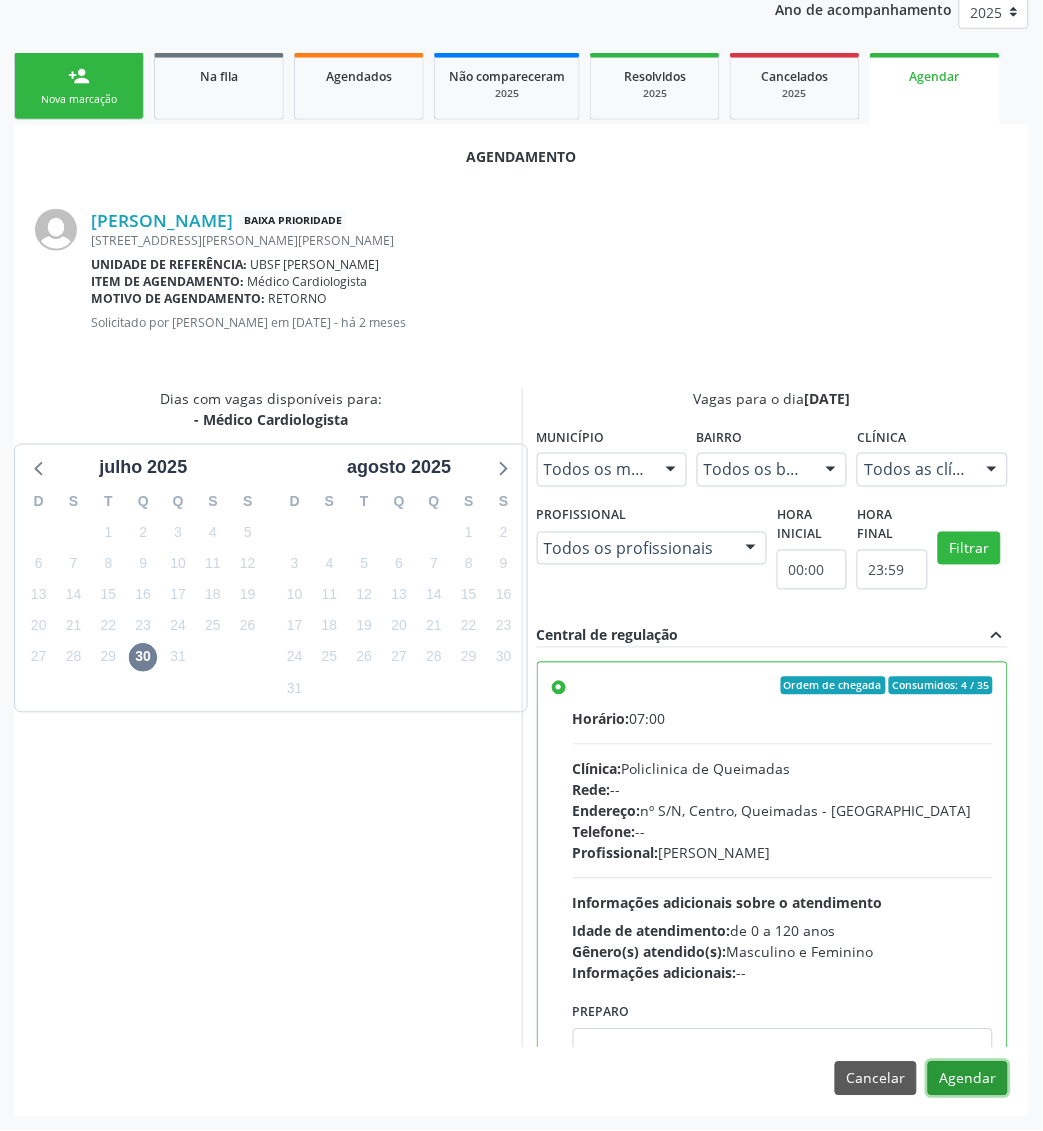 click on "Agendar" at bounding box center [968, 1079] 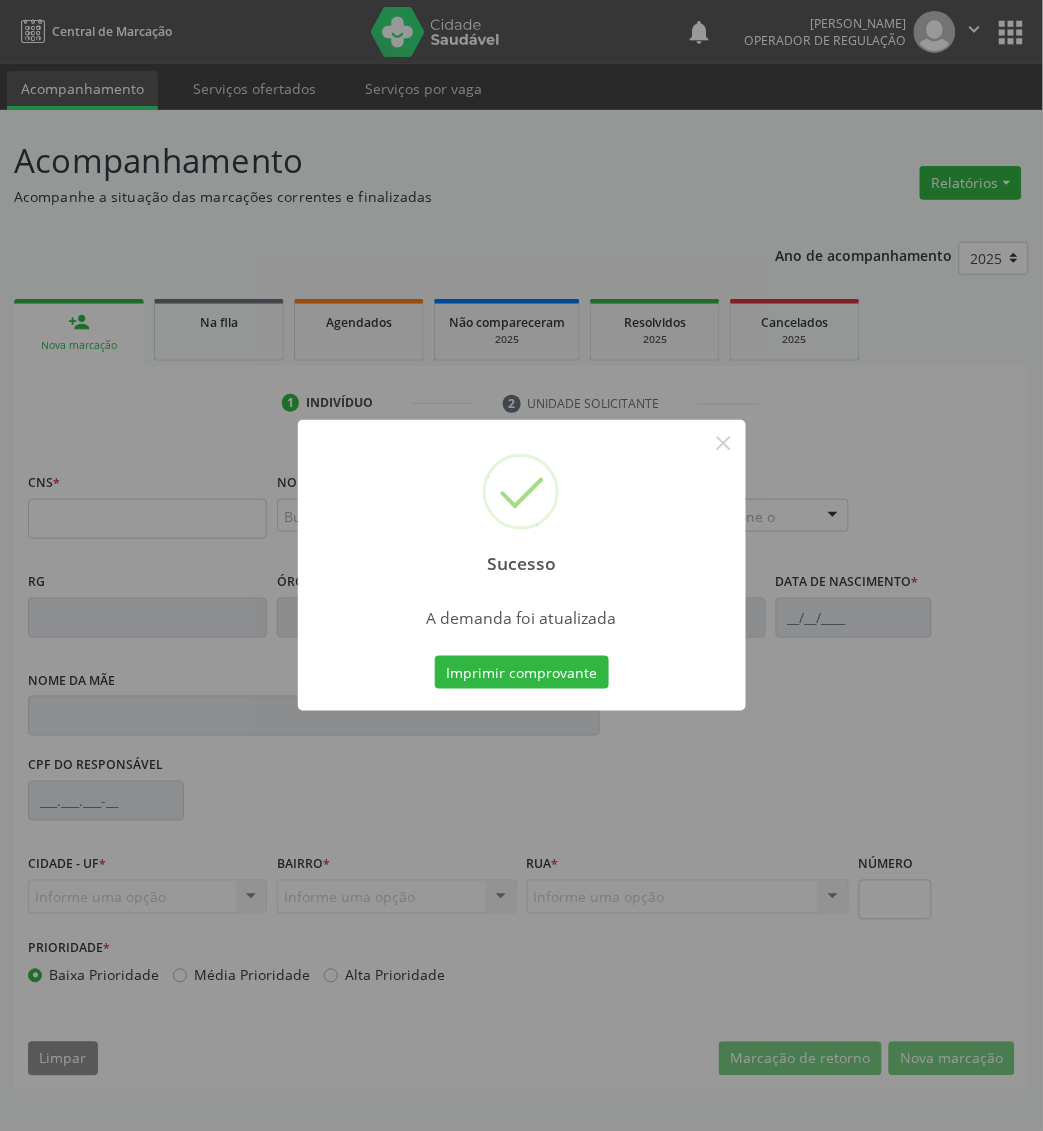 scroll, scrollTop: 0, scrollLeft: 0, axis: both 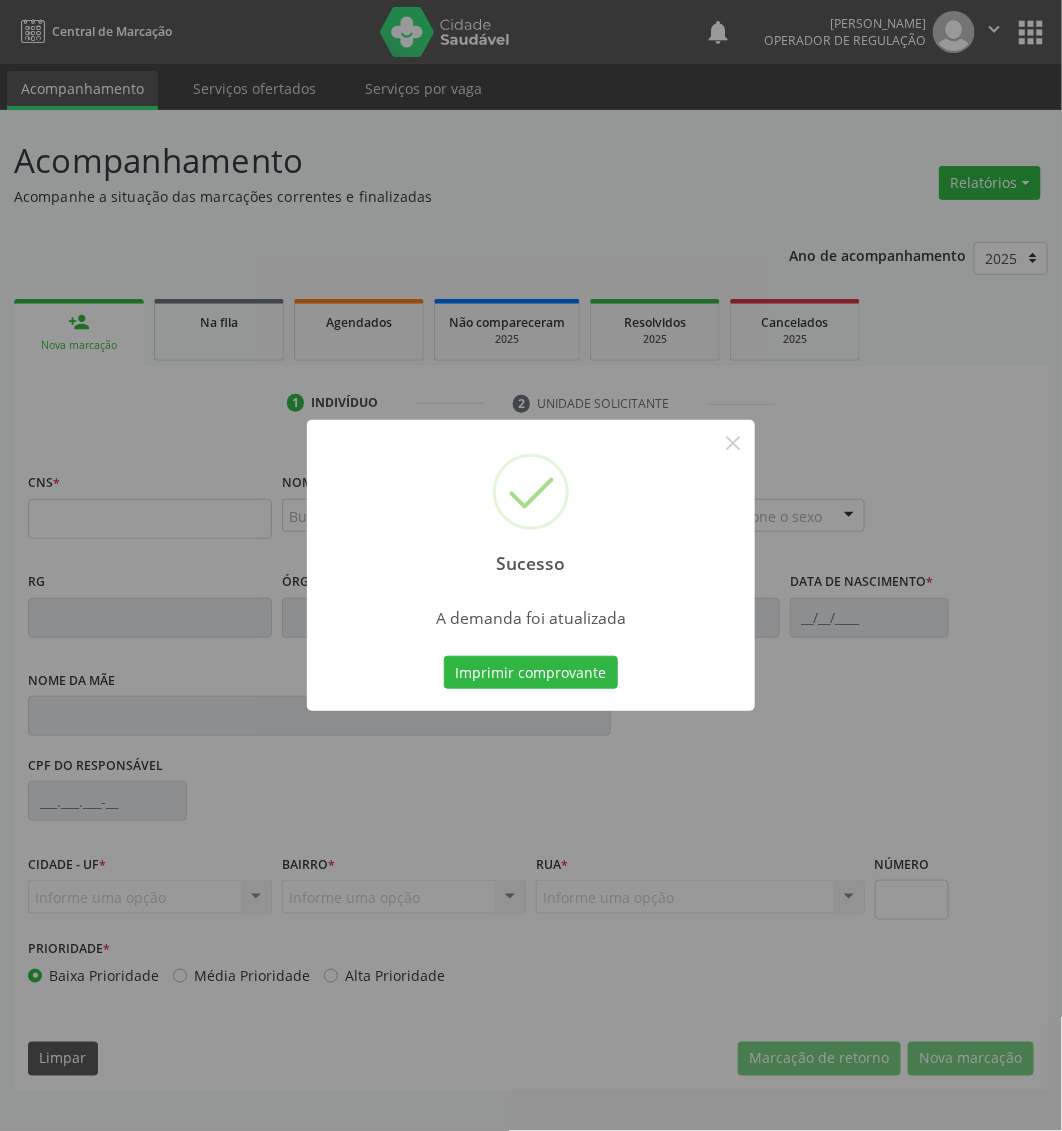 type 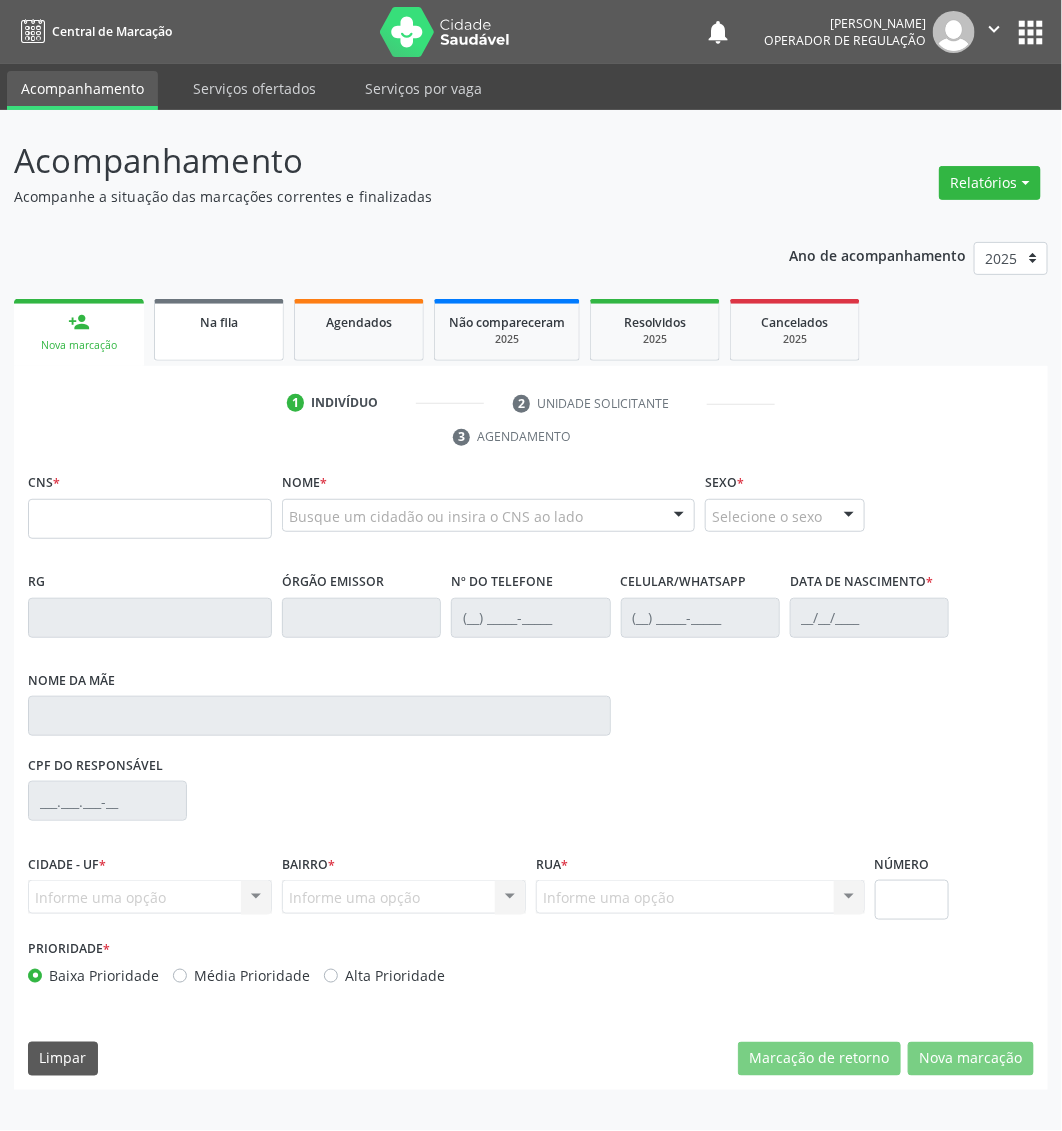 click on "Na fila" at bounding box center [219, 330] 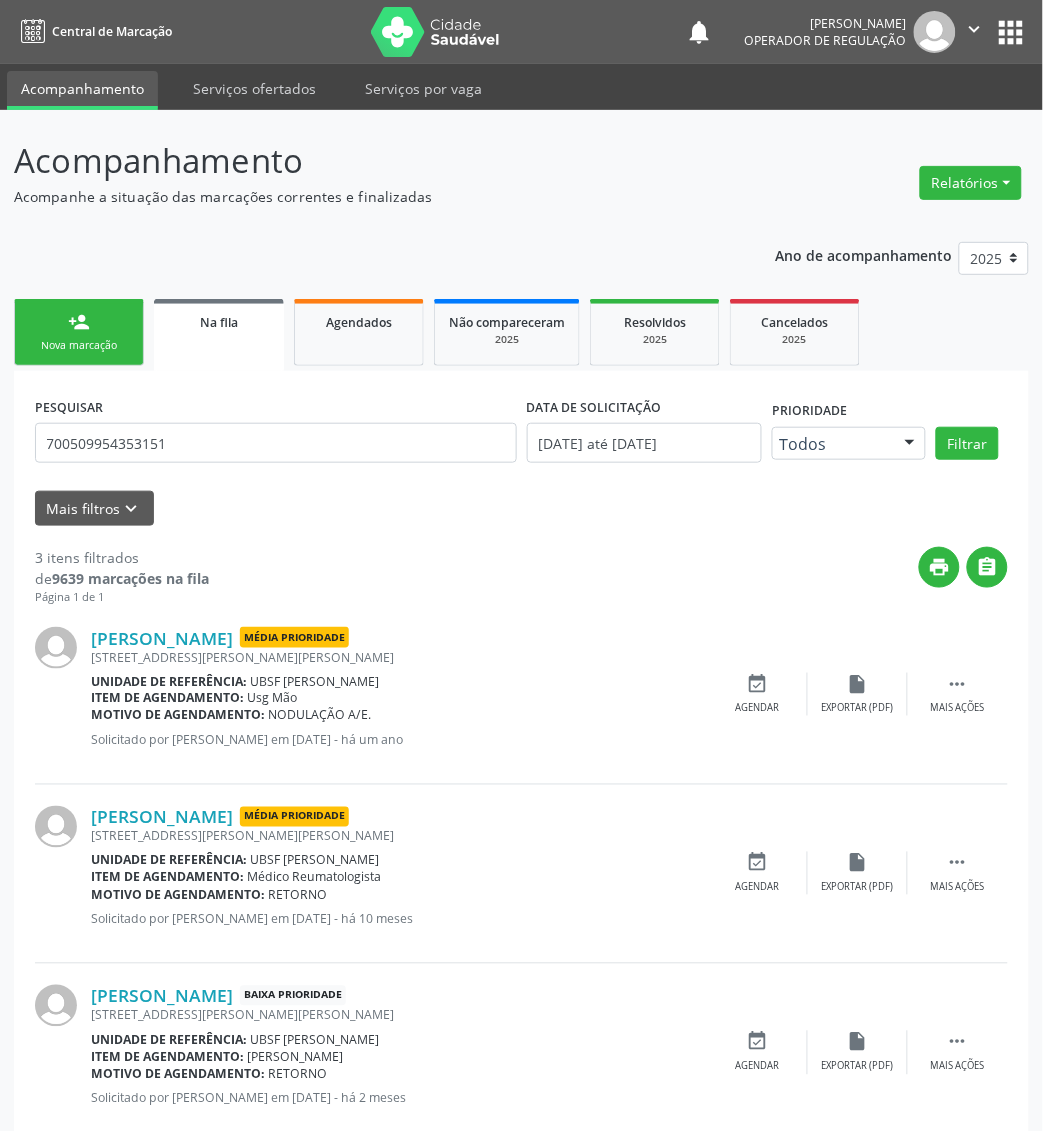 click on "PESQUISAR
700509954353151" at bounding box center [276, 434] 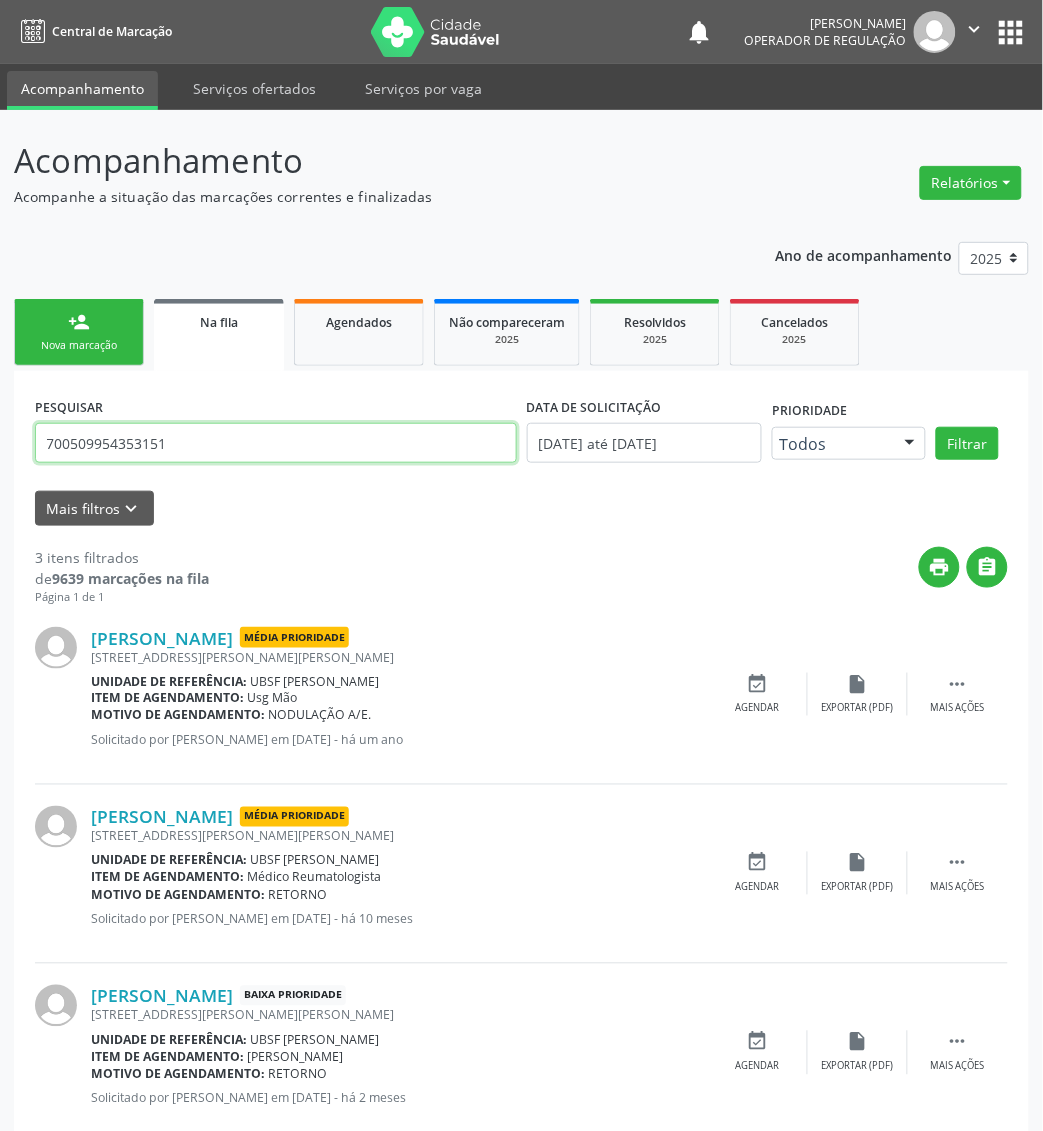 click on "700509954353151" at bounding box center (276, 443) 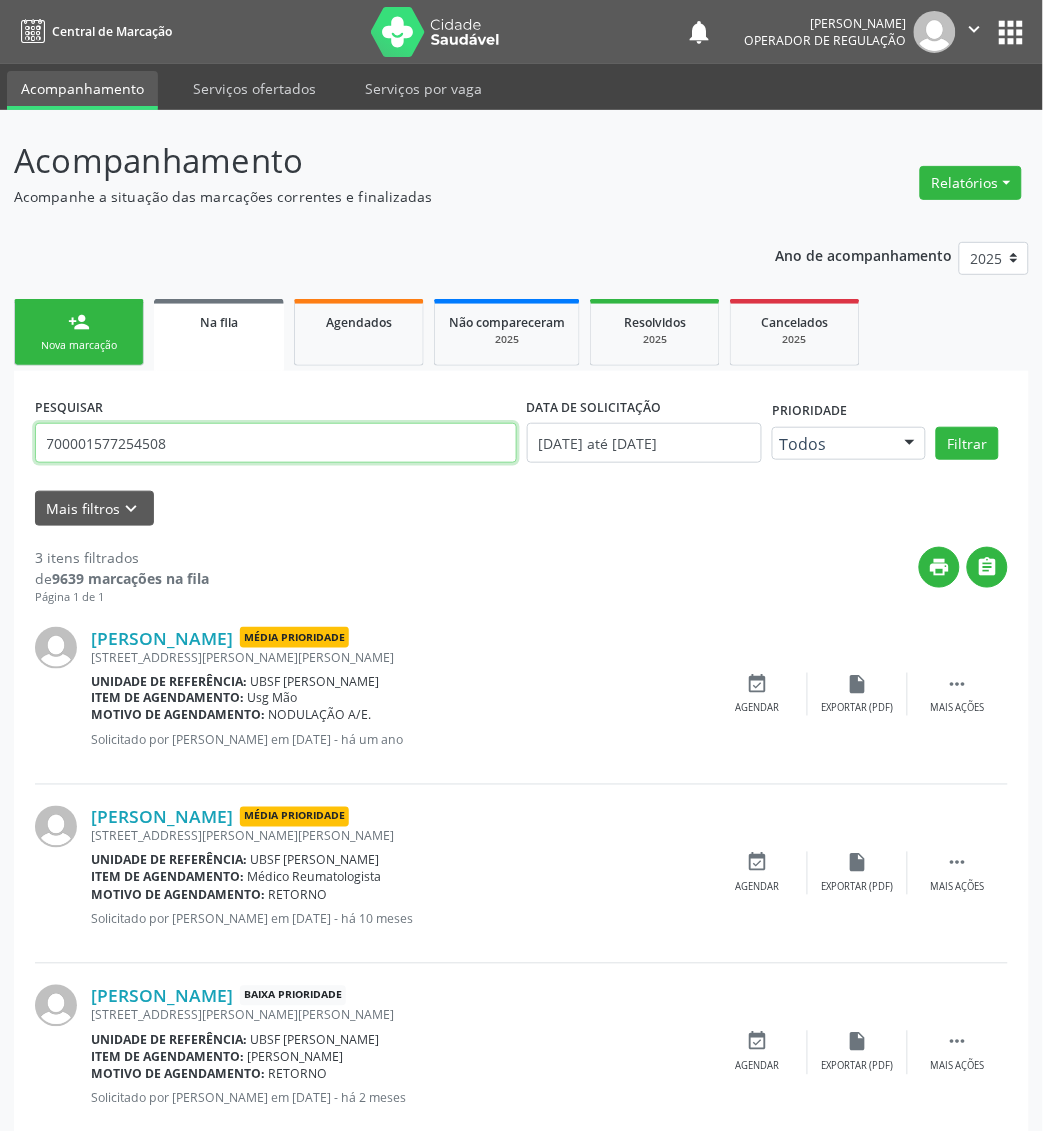 type on "700001577254508" 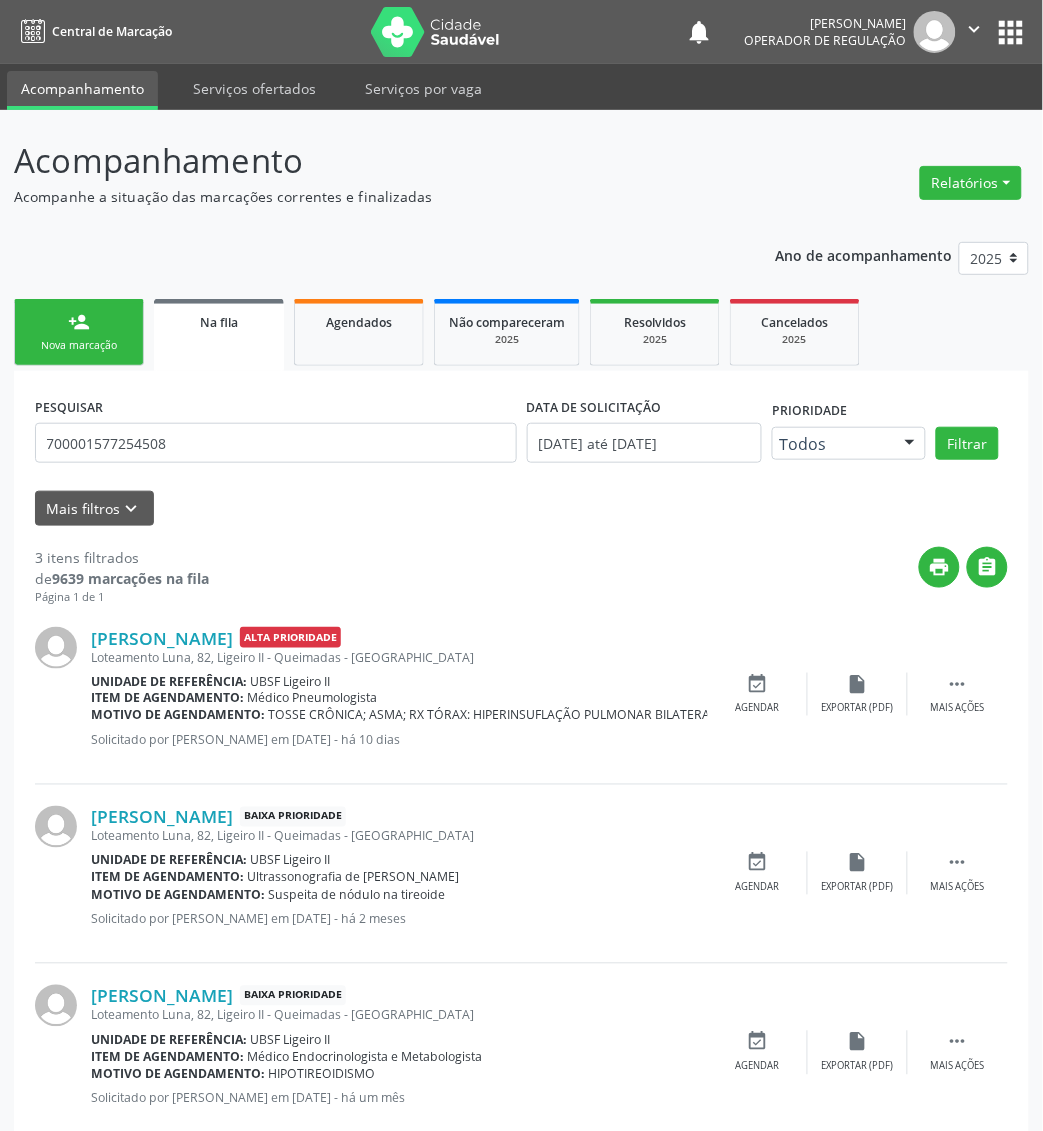 scroll, scrollTop: 46, scrollLeft: 0, axis: vertical 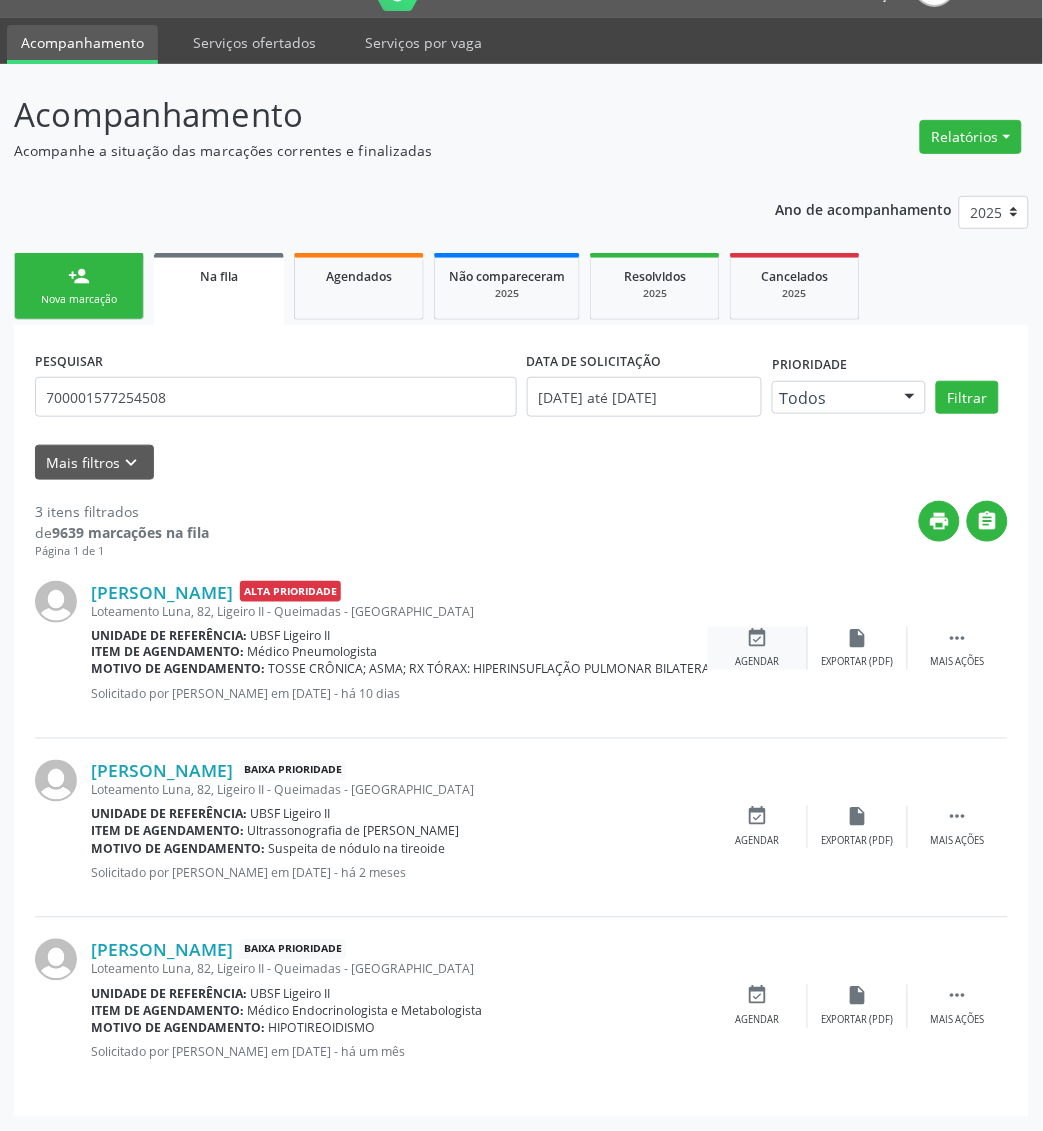 click on "event_available" at bounding box center [758, 638] 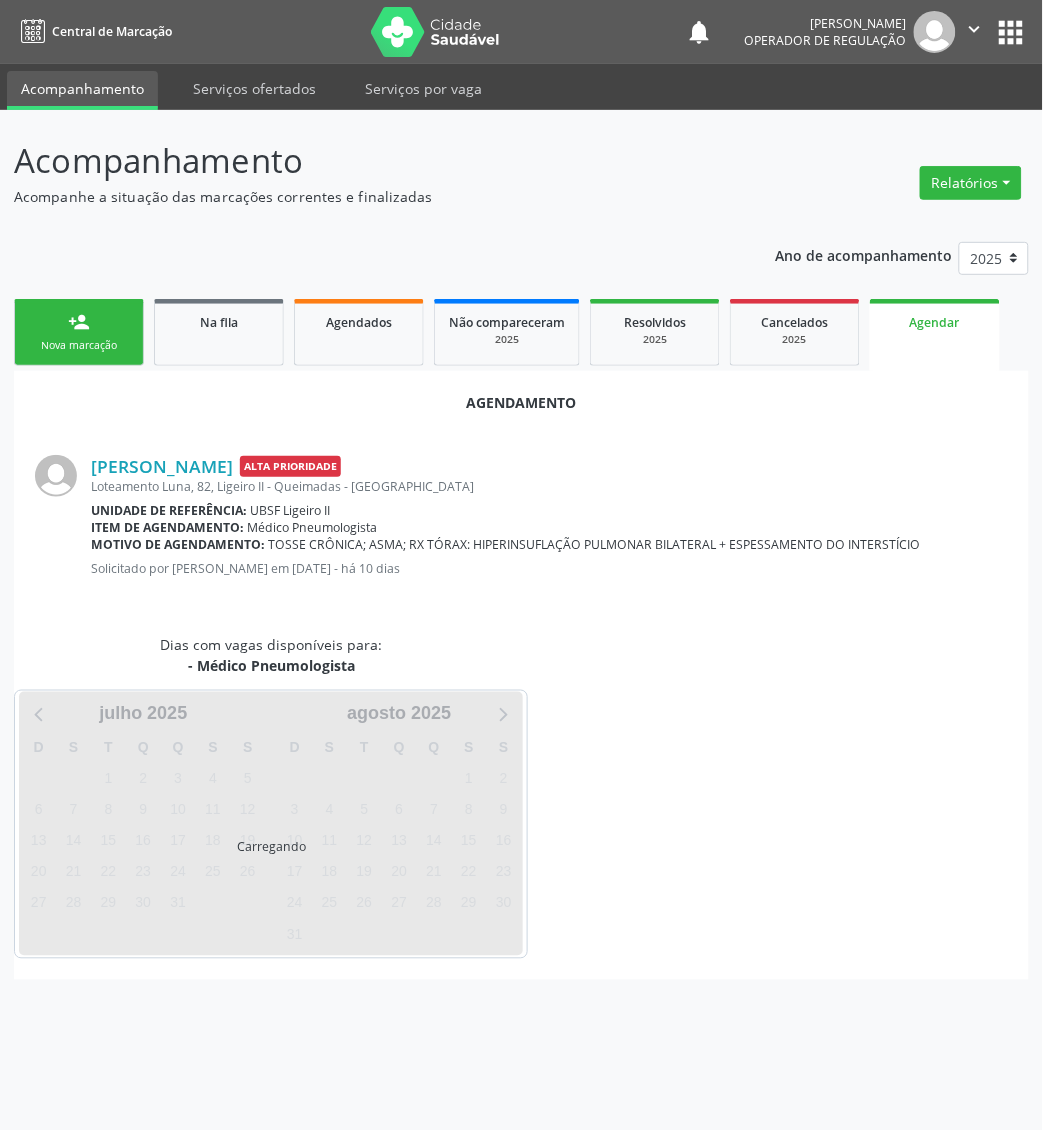 scroll, scrollTop: 0, scrollLeft: 0, axis: both 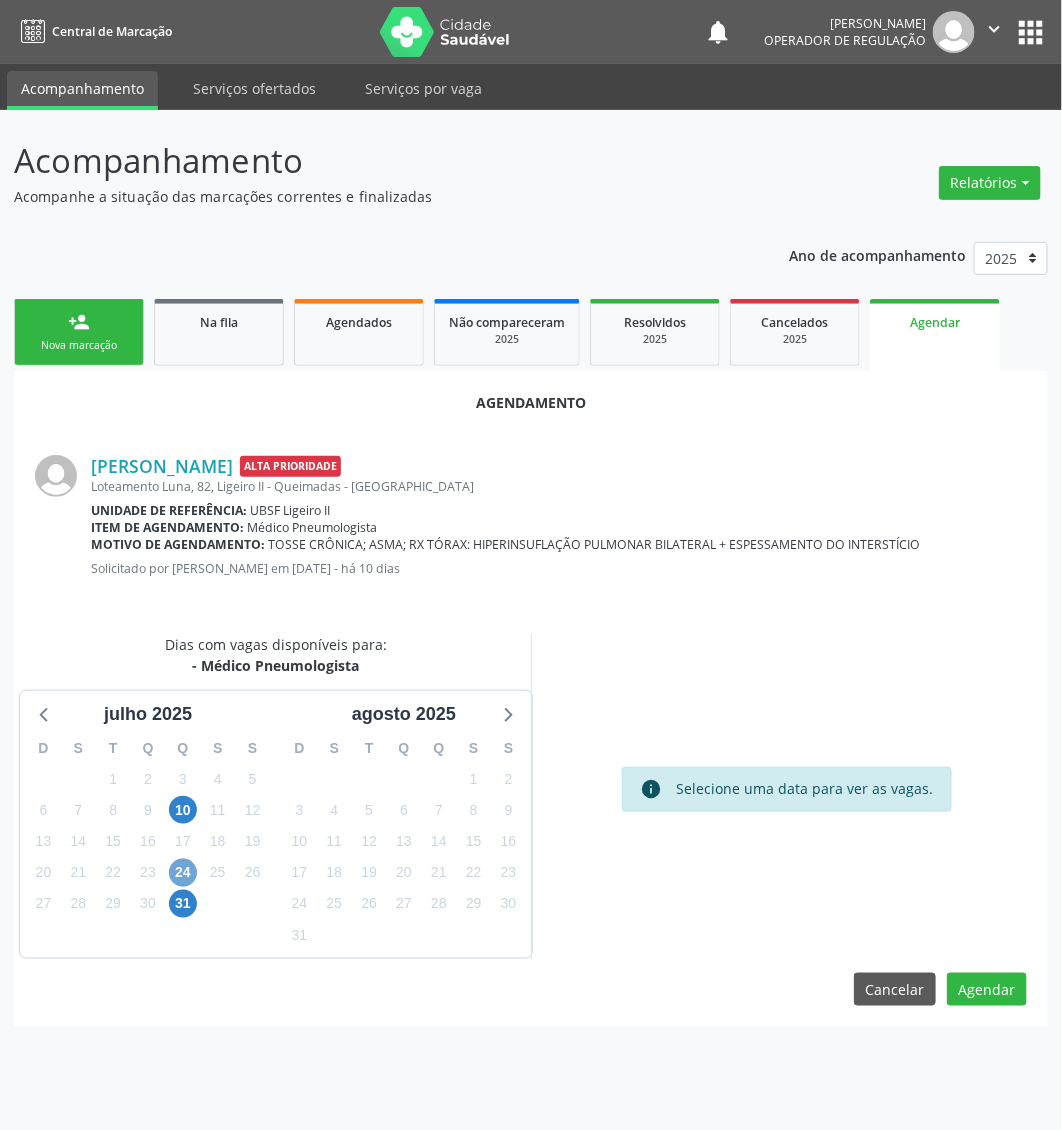 click on "24" at bounding box center (183, 873) 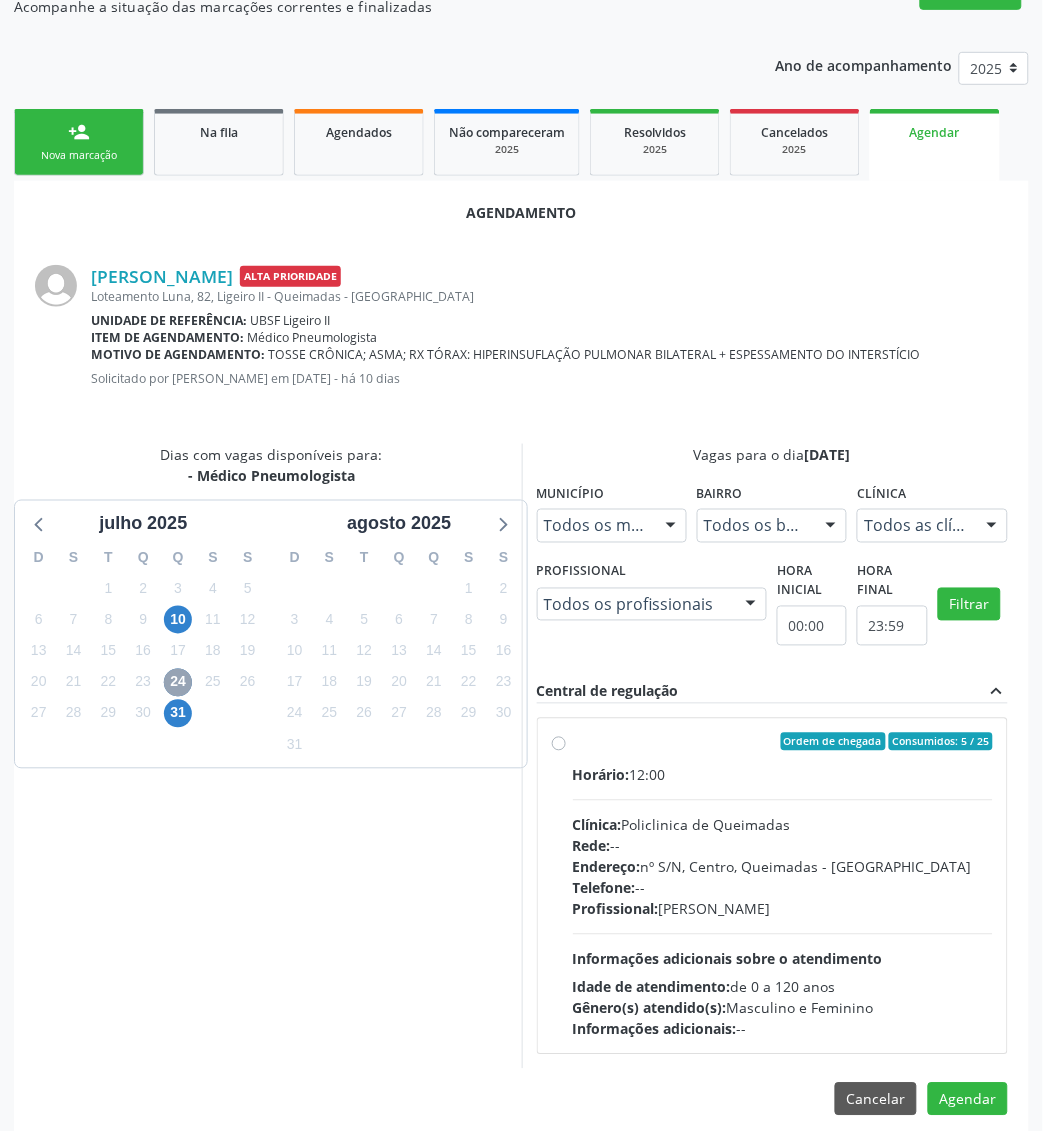 scroll, scrollTop: 211, scrollLeft: 0, axis: vertical 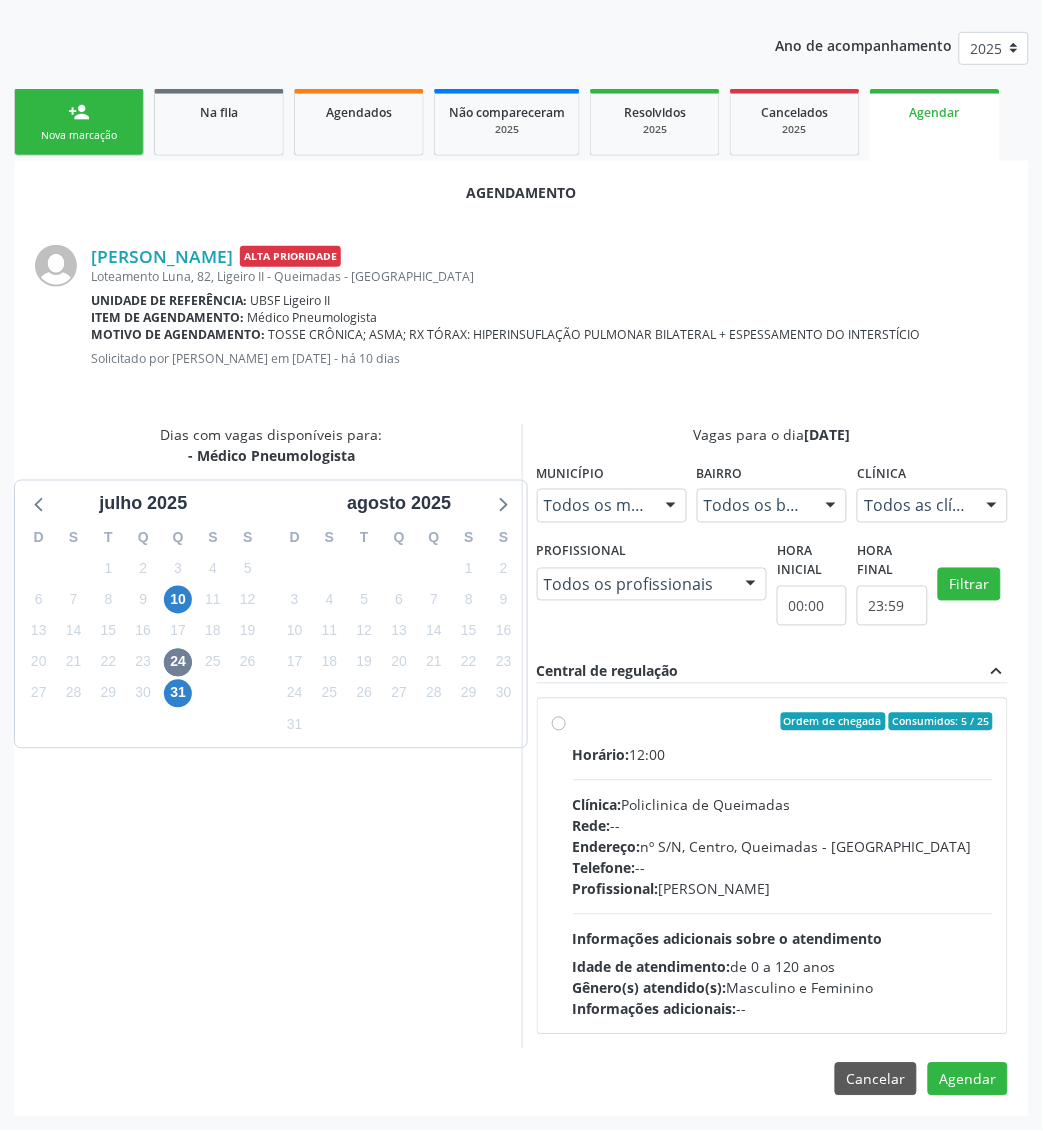 click on "Endereço:   nº S/N, Centro, Queimadas - [GEOGRAPHIC_DATA]" at bounding box center [783, 847] 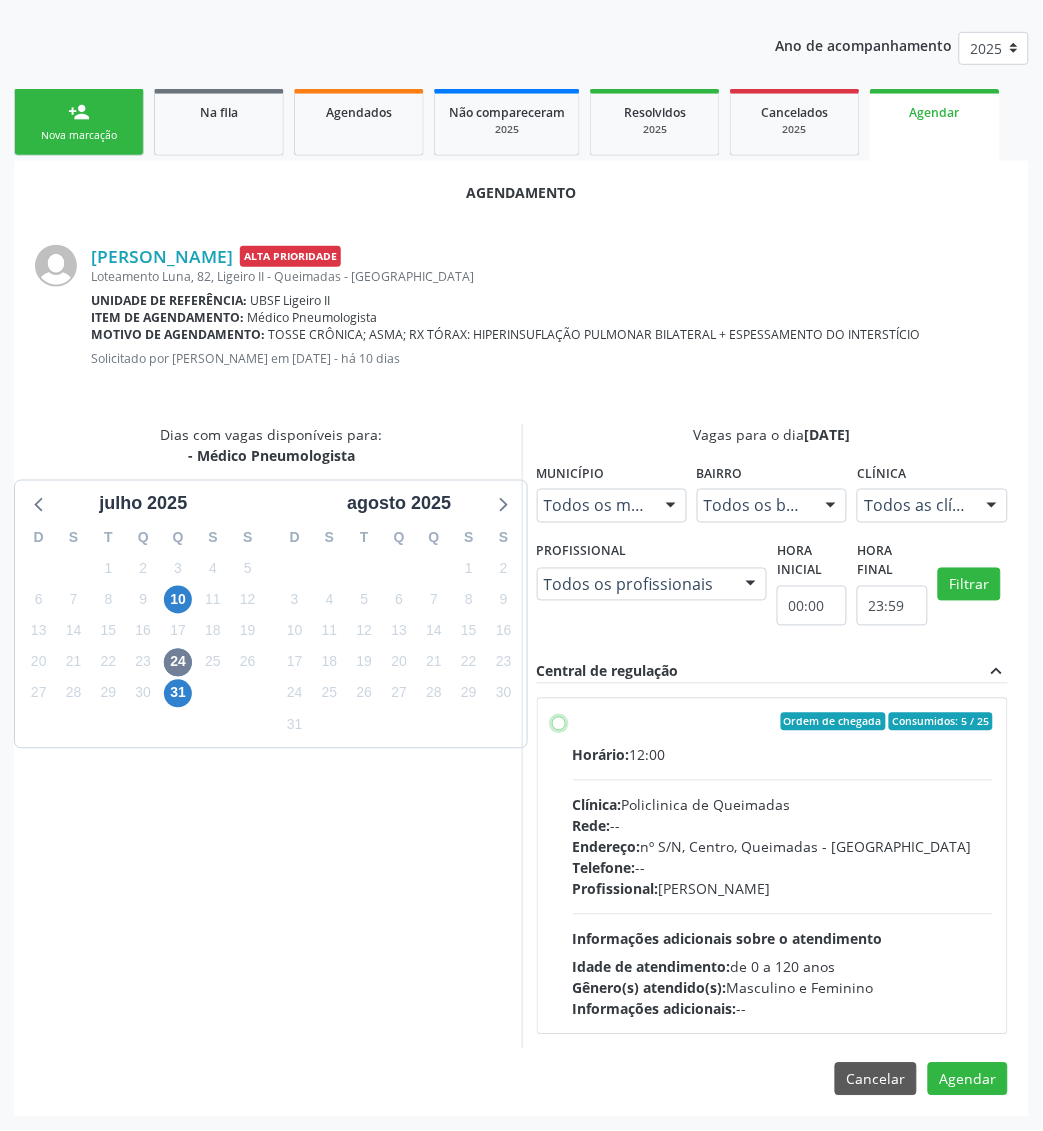 click on "Ordem de chegada
Consumidos: 5 / 25
Horário:   12:00
Clínica:  Policlinica de Queimadas
Rede:
--
Endereço:   nº S/N, Centro, Queimadas - PB
Telefone:   --
Profissional:
Guilherme Figueiredo da Silva
Informações adicionais sobre o atendimento
Idade de atendimento:
de 0 a 120 anos
Gênero(s) atendido(s):
Masculino e Feminino
Informações adicionais:
--" at bounding box center [559, 722] 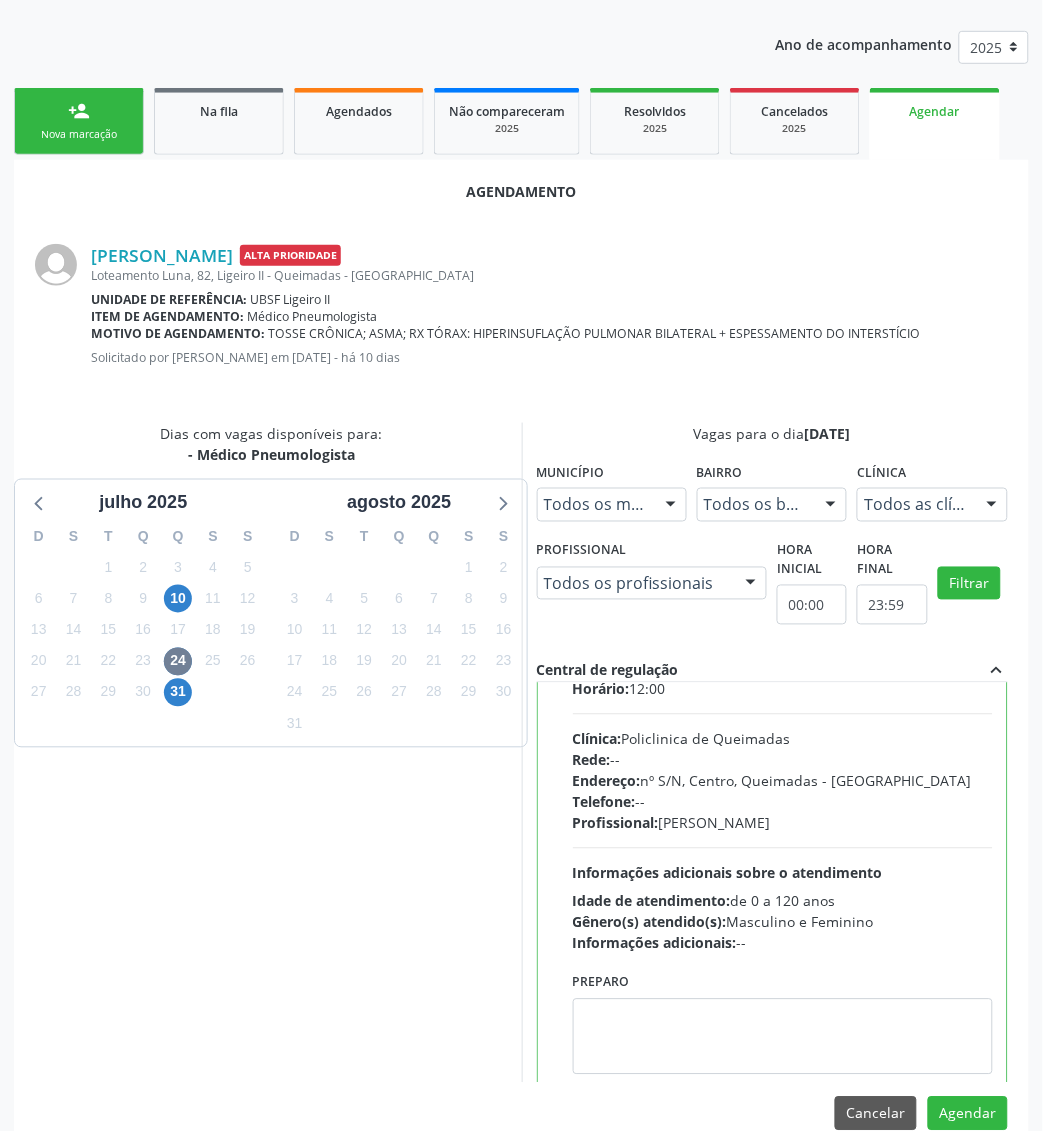 scroll, scrollTop: 100, scrollLeft: 0, axis: vertical 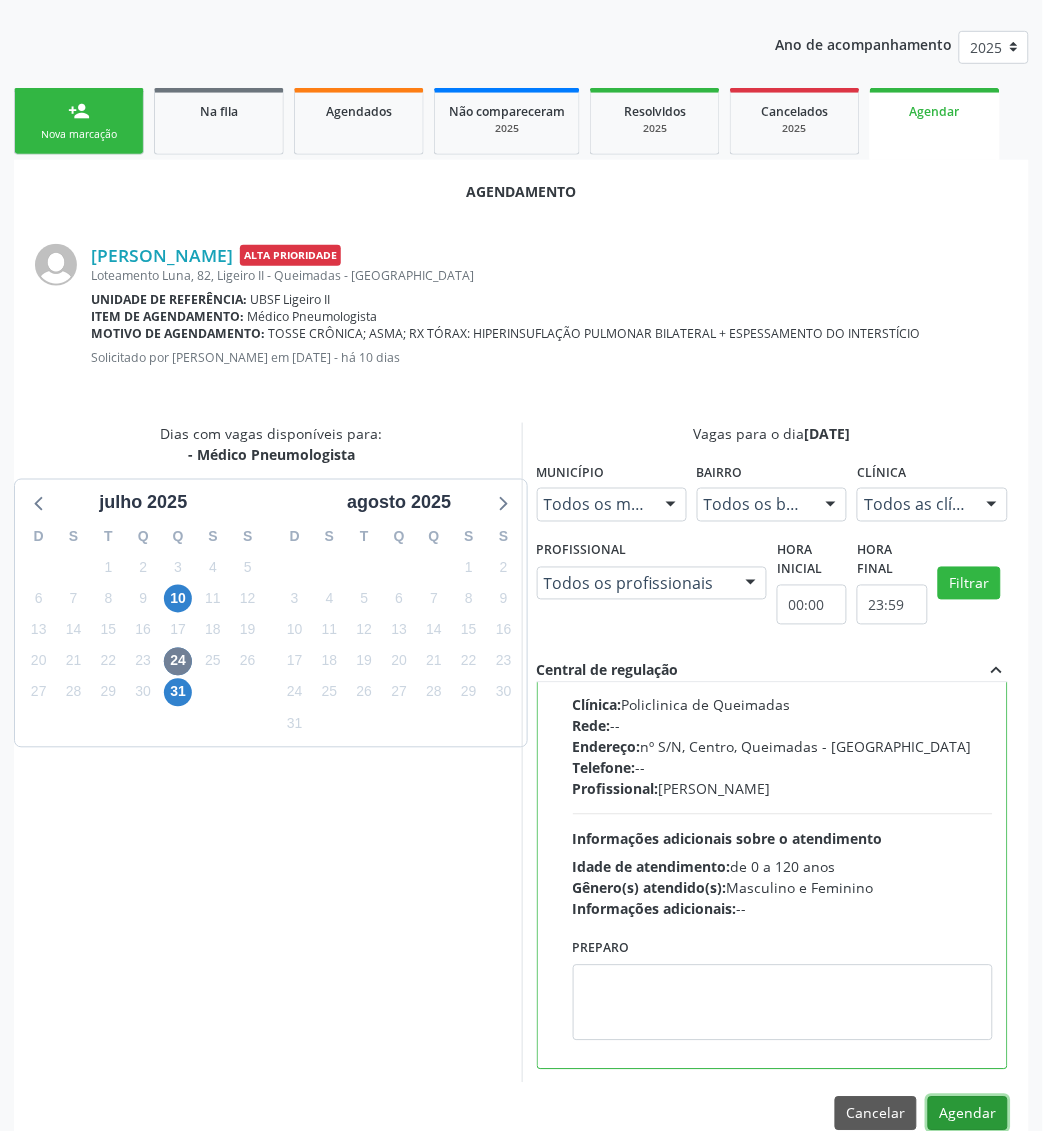 click on "Agendar" at bounding box center (968, 1114) 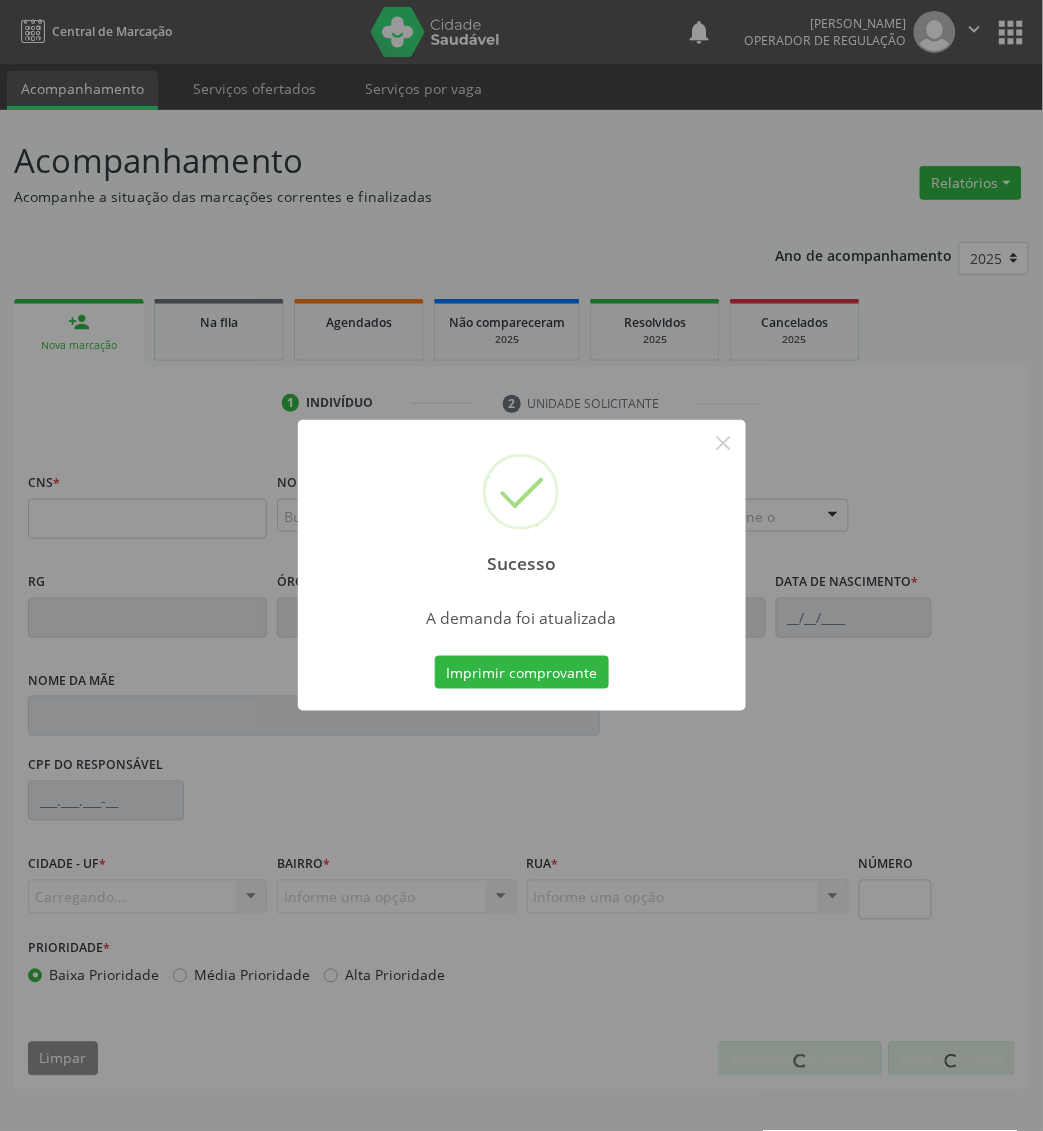 scroll, scrollTop: 0, scrollLeft: 0, axis: both 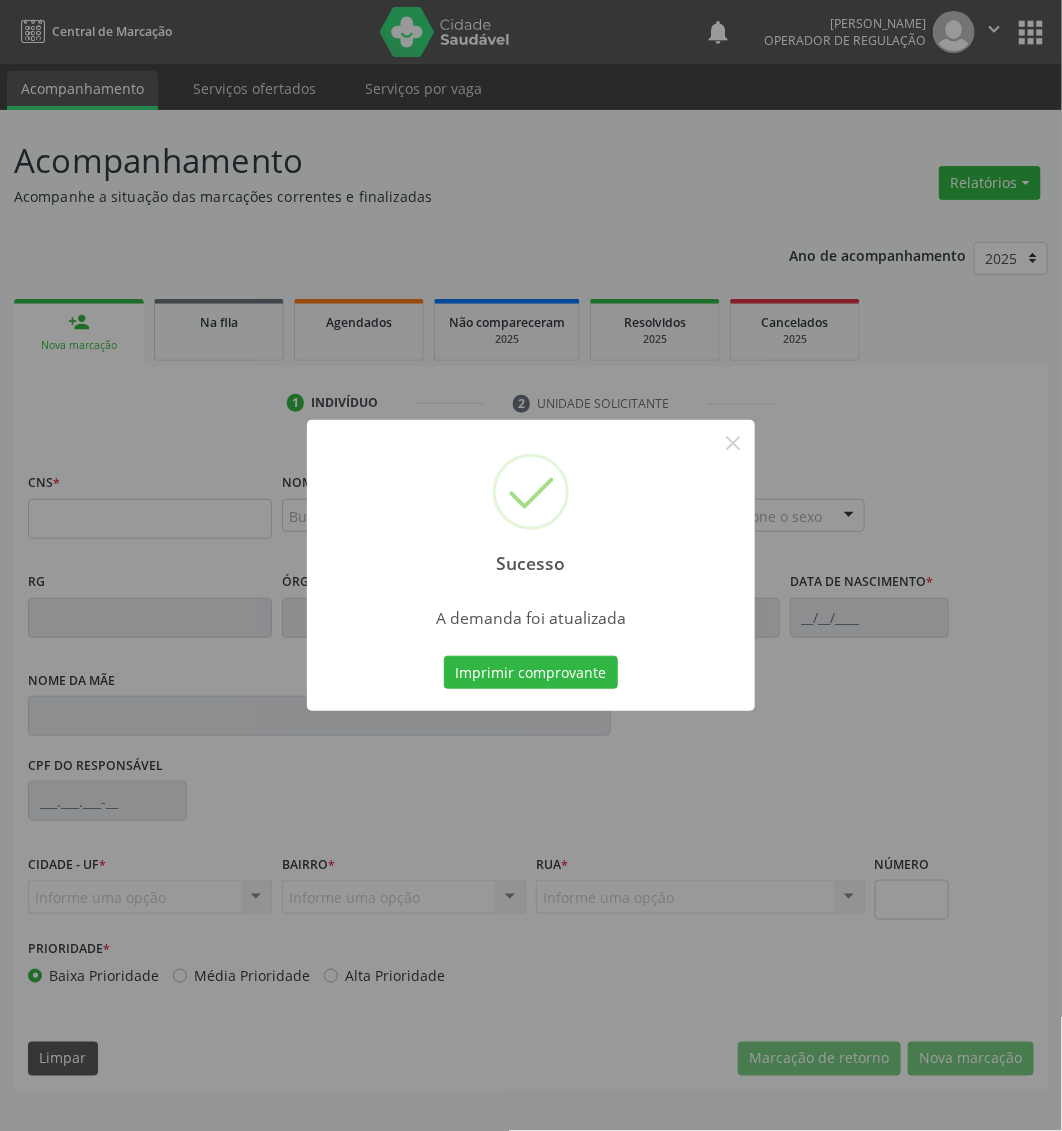 click on "Imprimir comprovante Cancel" at bounding box center (531, 673) 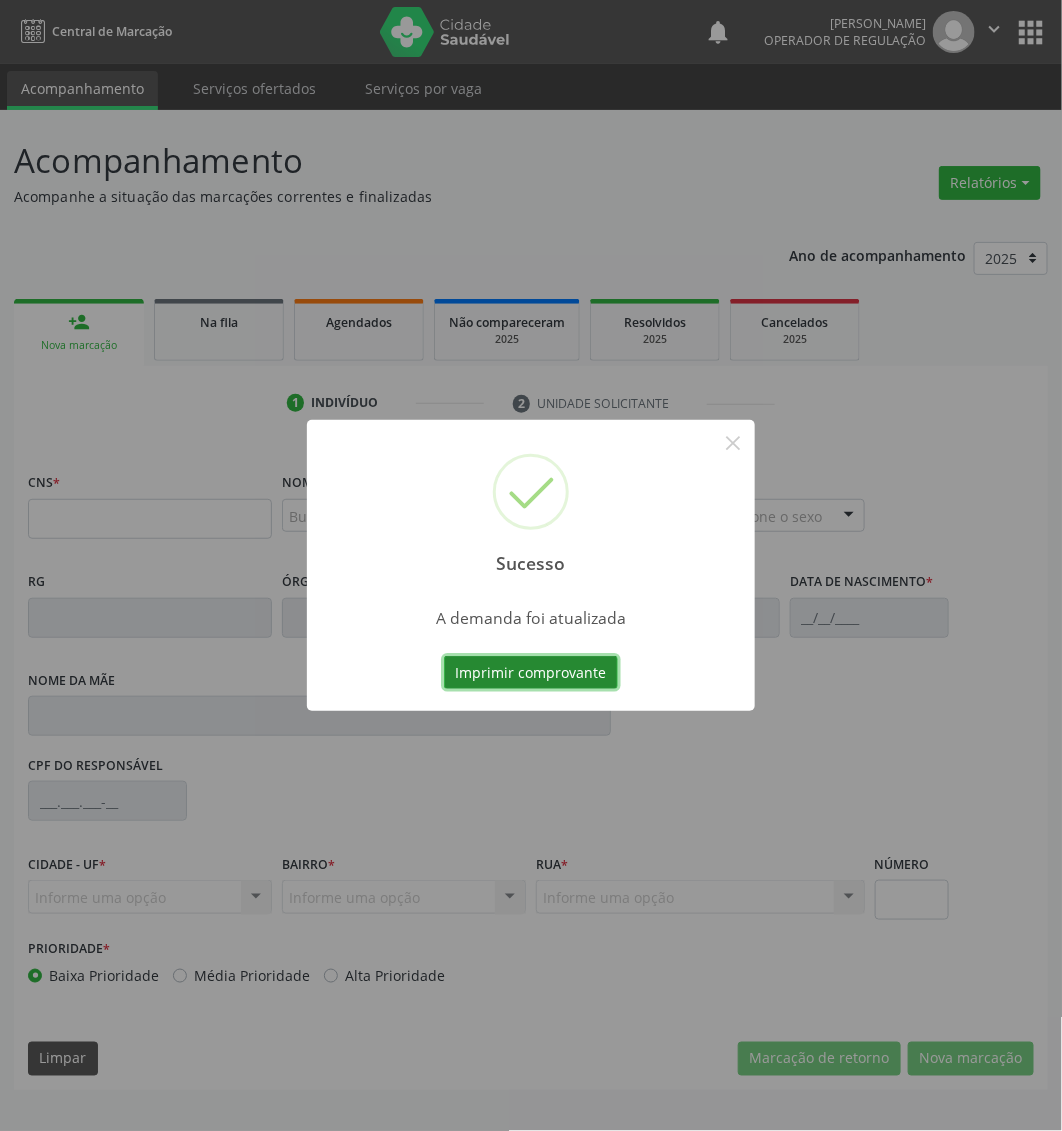 click on "Imprimir comprovante" at bounding box center [531, 673] 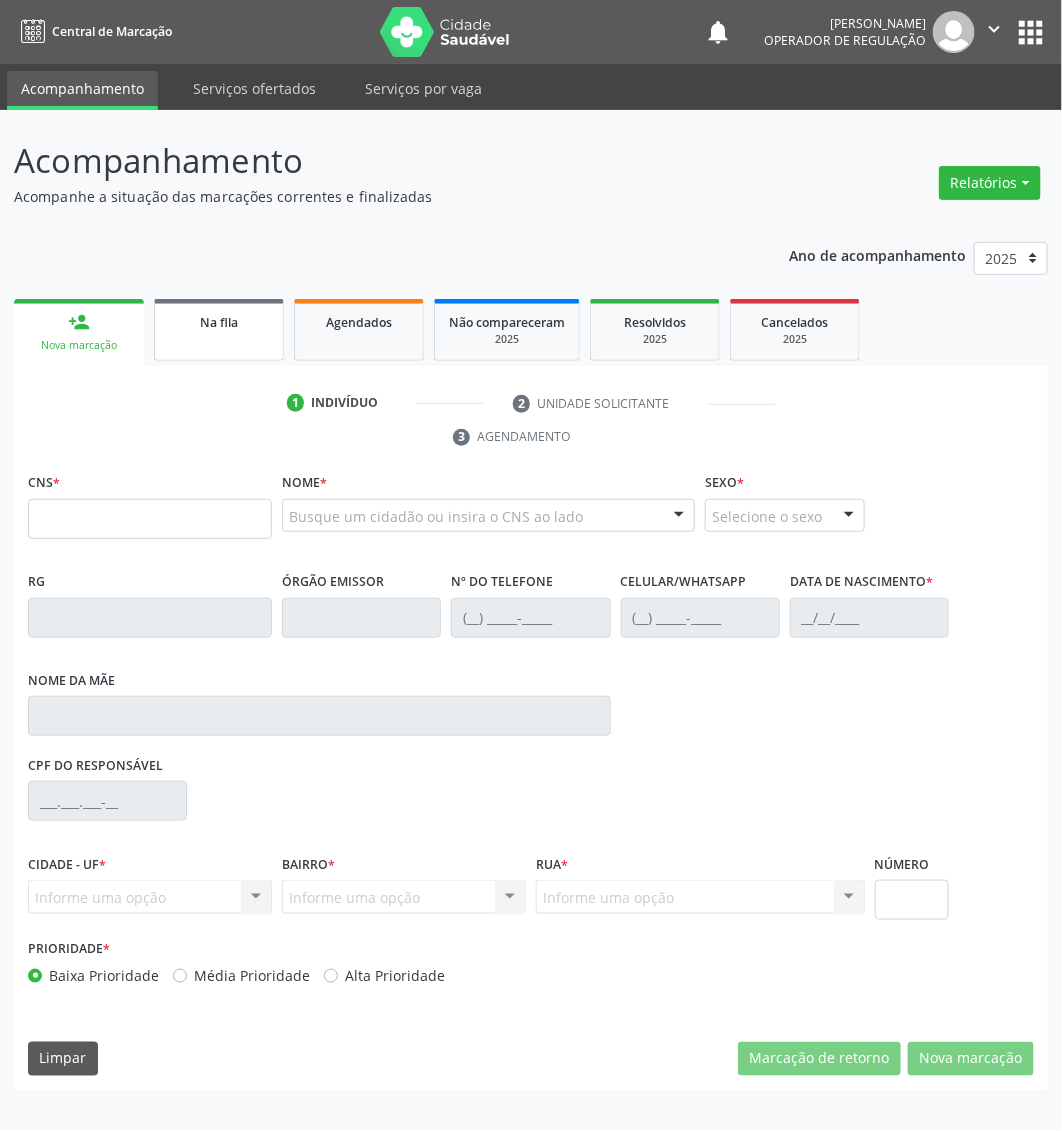 click on "Na fila" at bounding box center (219, 330) 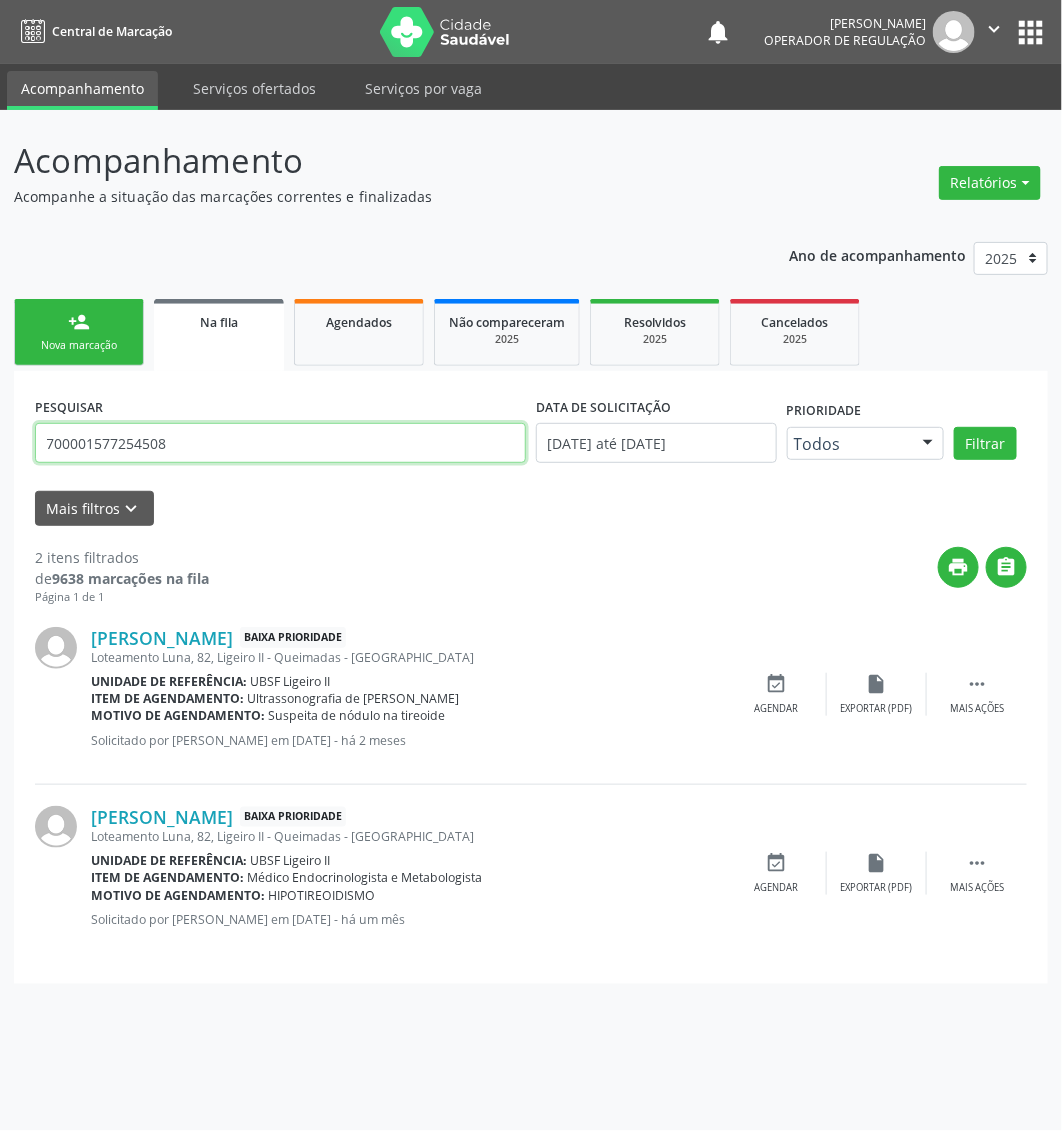 click on "700001577254508" at bounding box center (280, 443) 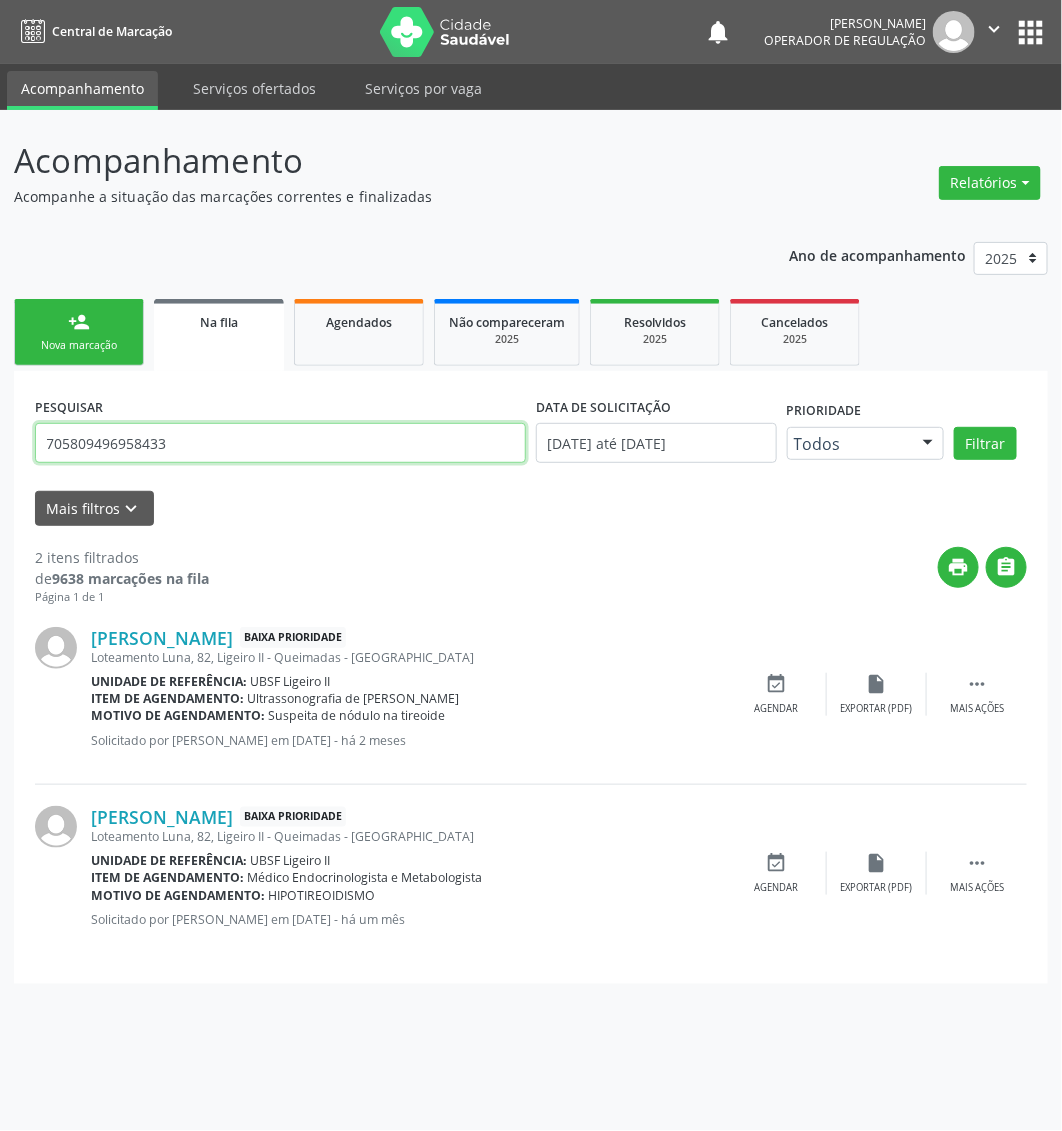 type on "705809496958433" 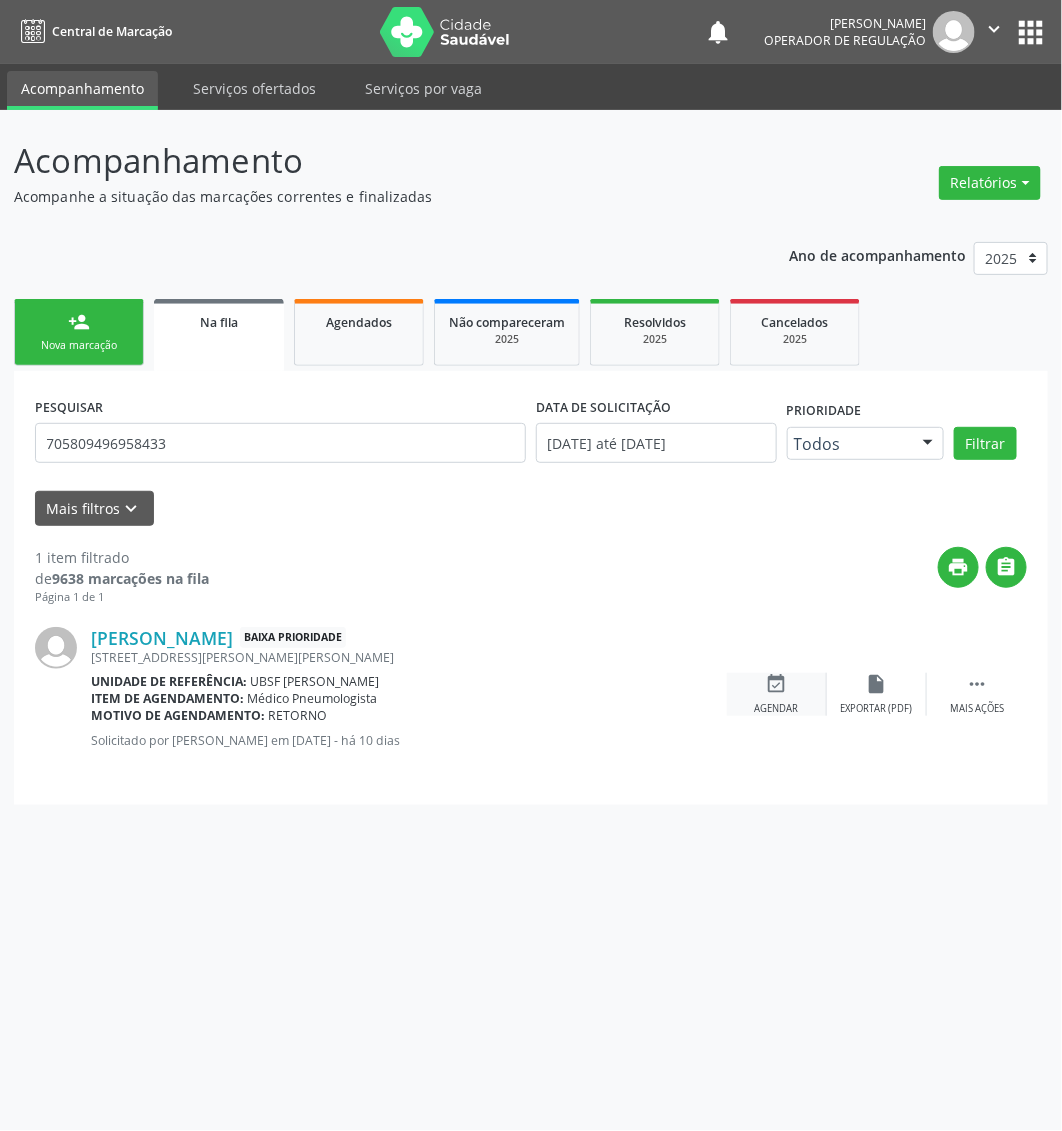 click on "event_available" at bounding box center (777, 684) 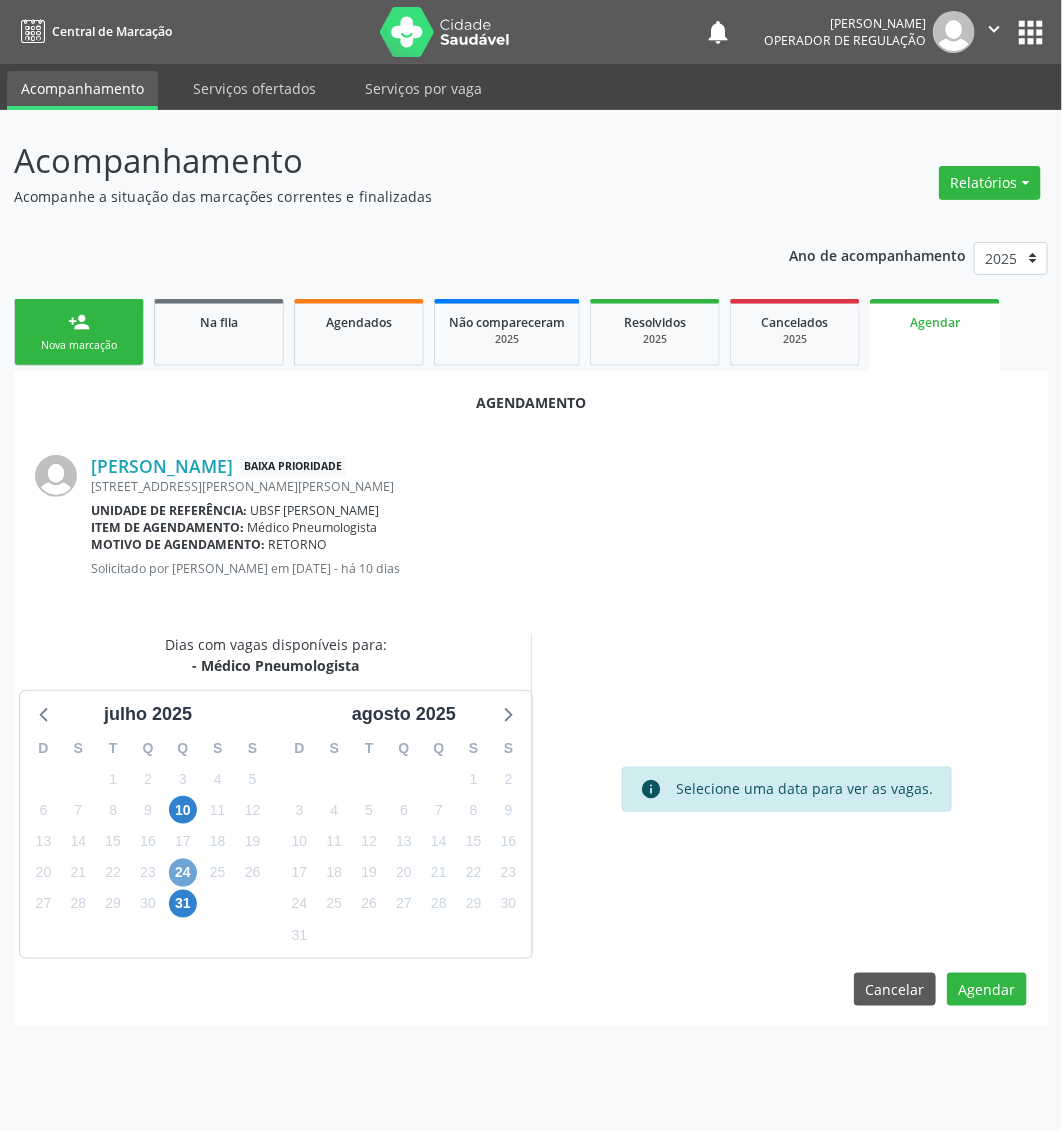 click on "24" at bounding box center (183, 873) 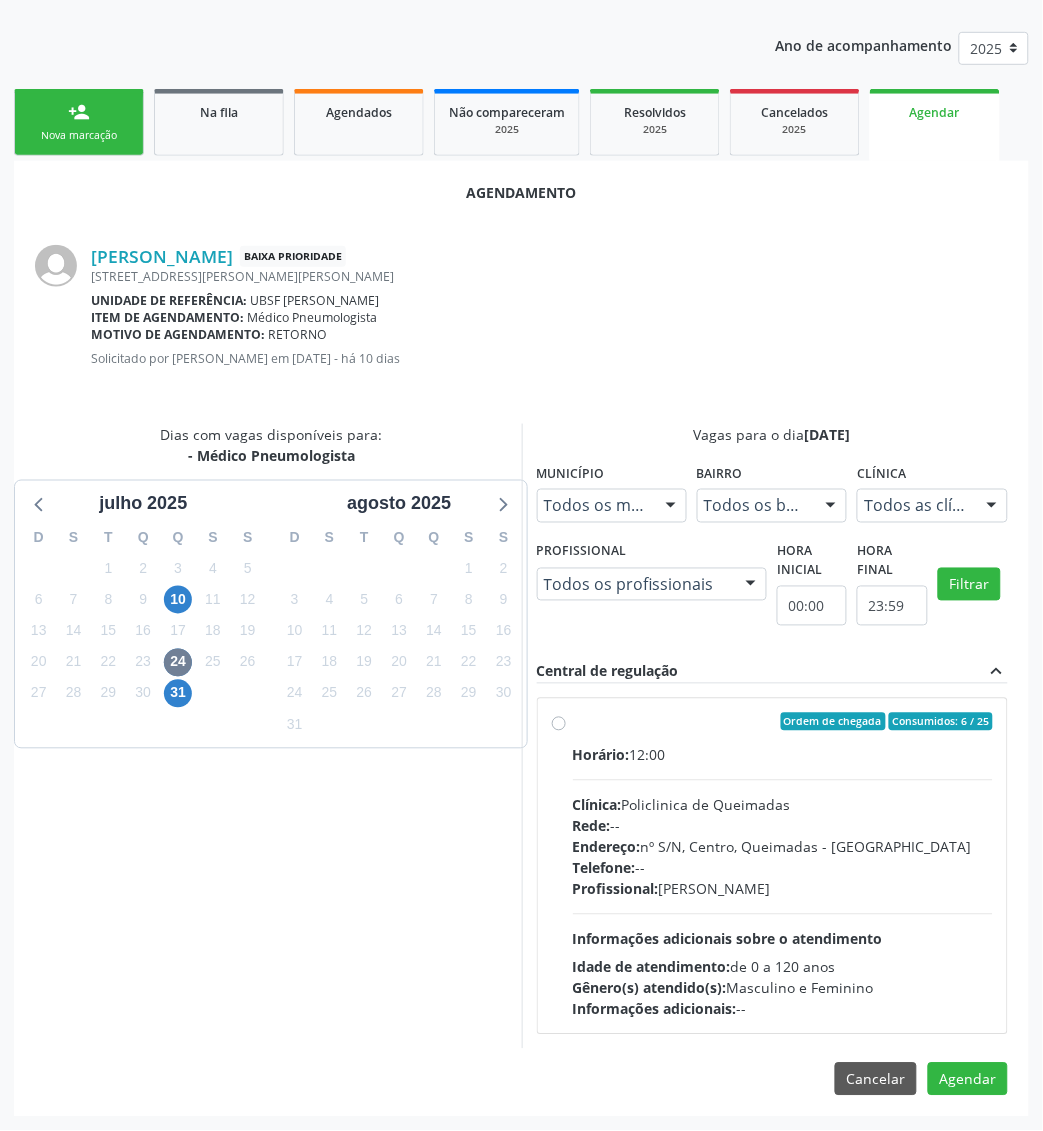 click on "Endereço:   nº S/N, Centro, Queimadas - [GEOGRAPHIC_DATA]" at bounding box center [783, 847] 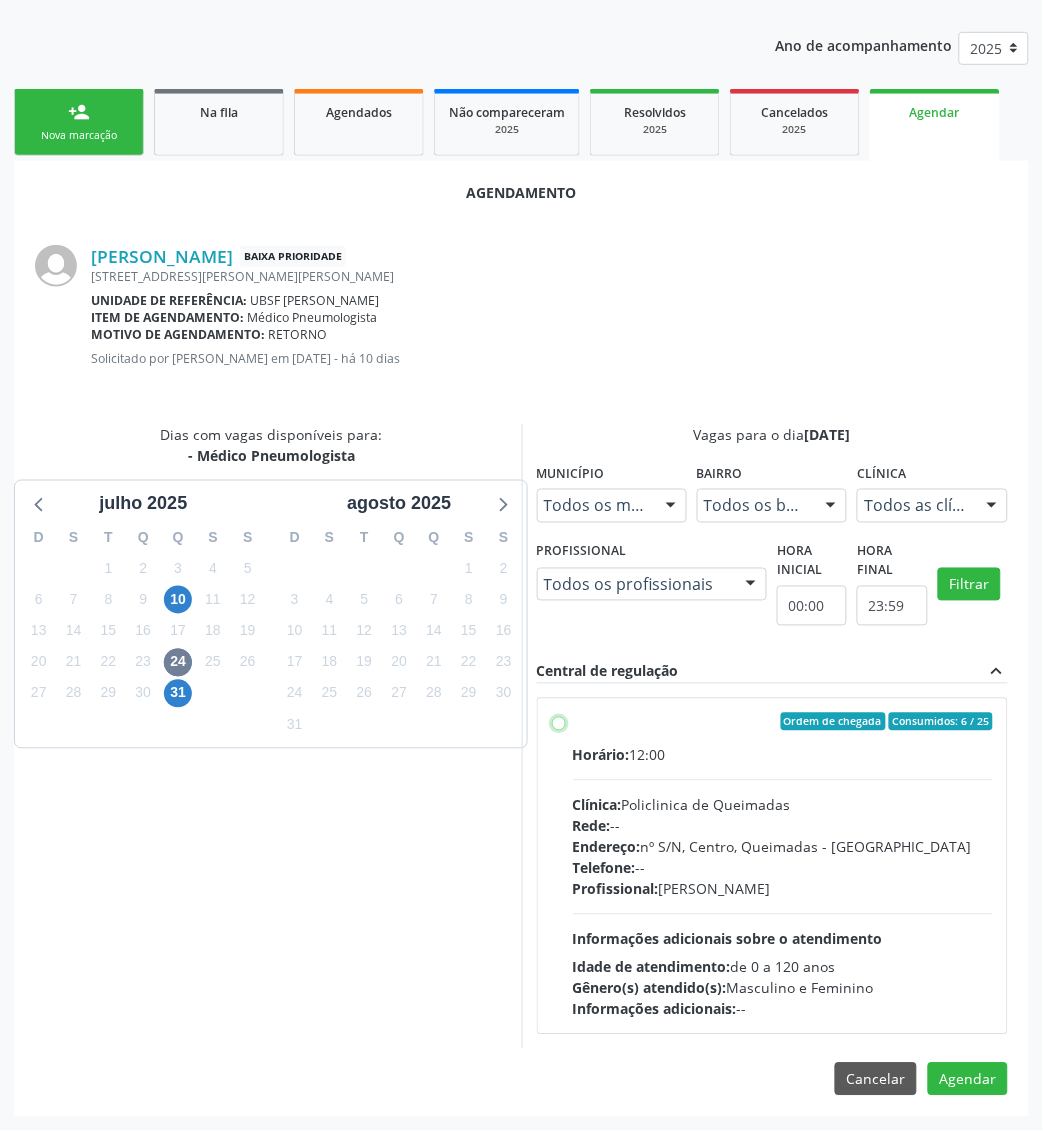 radio on "true" 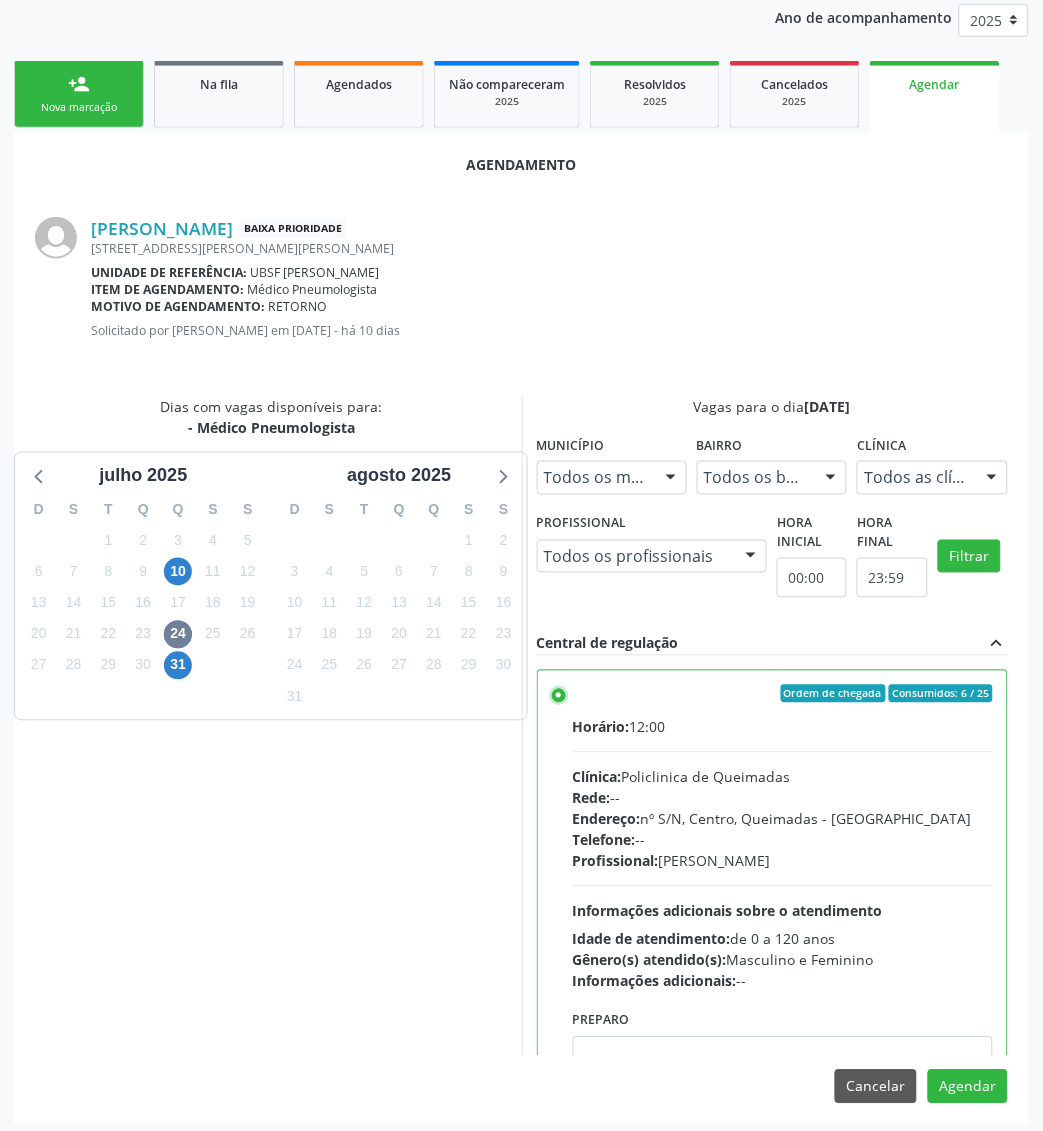 scroll, scrollTop: 246, scrollLeft: 0, axis: vertical 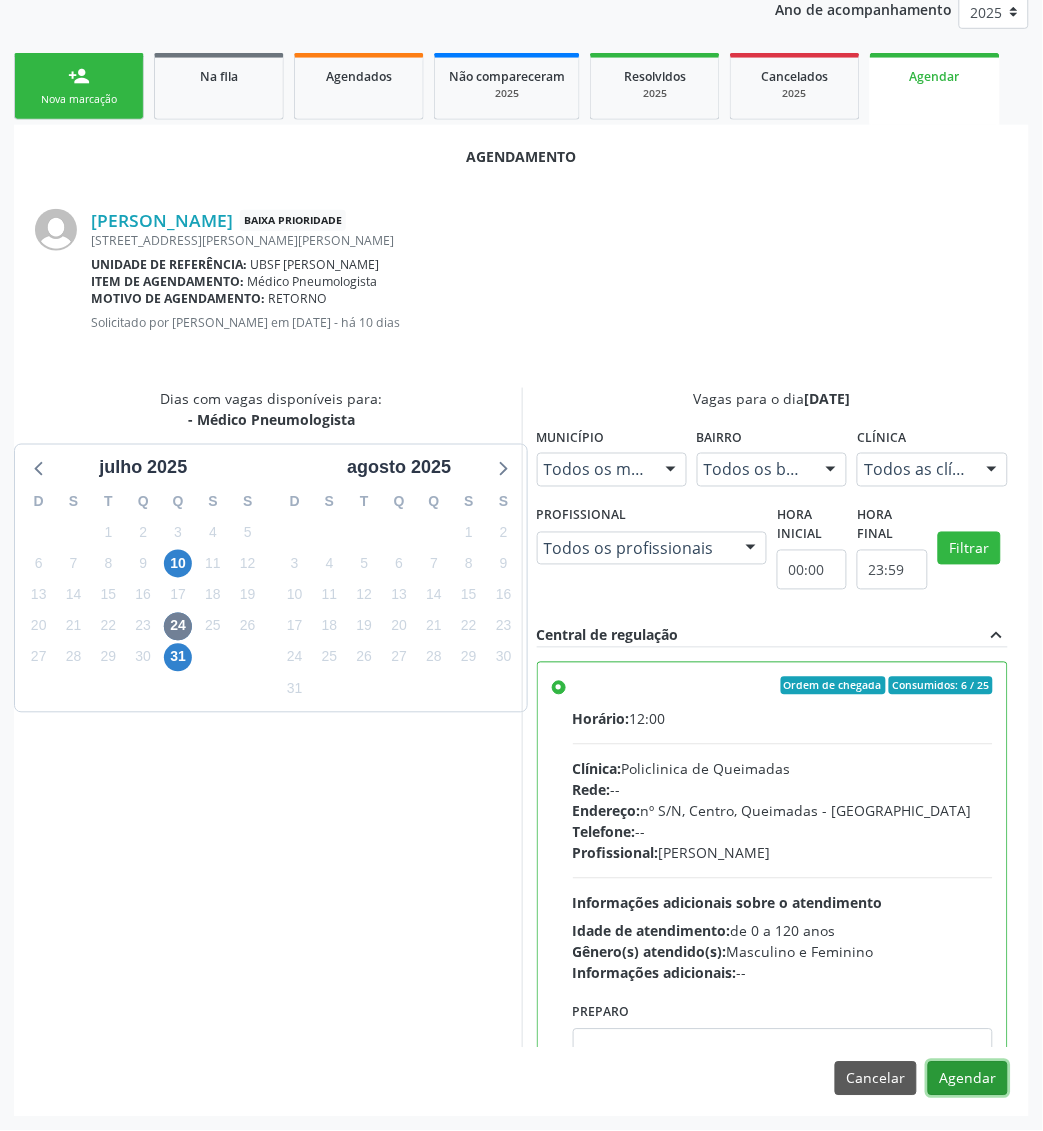 click on "Agendar" at bounding box center (968, 1079) 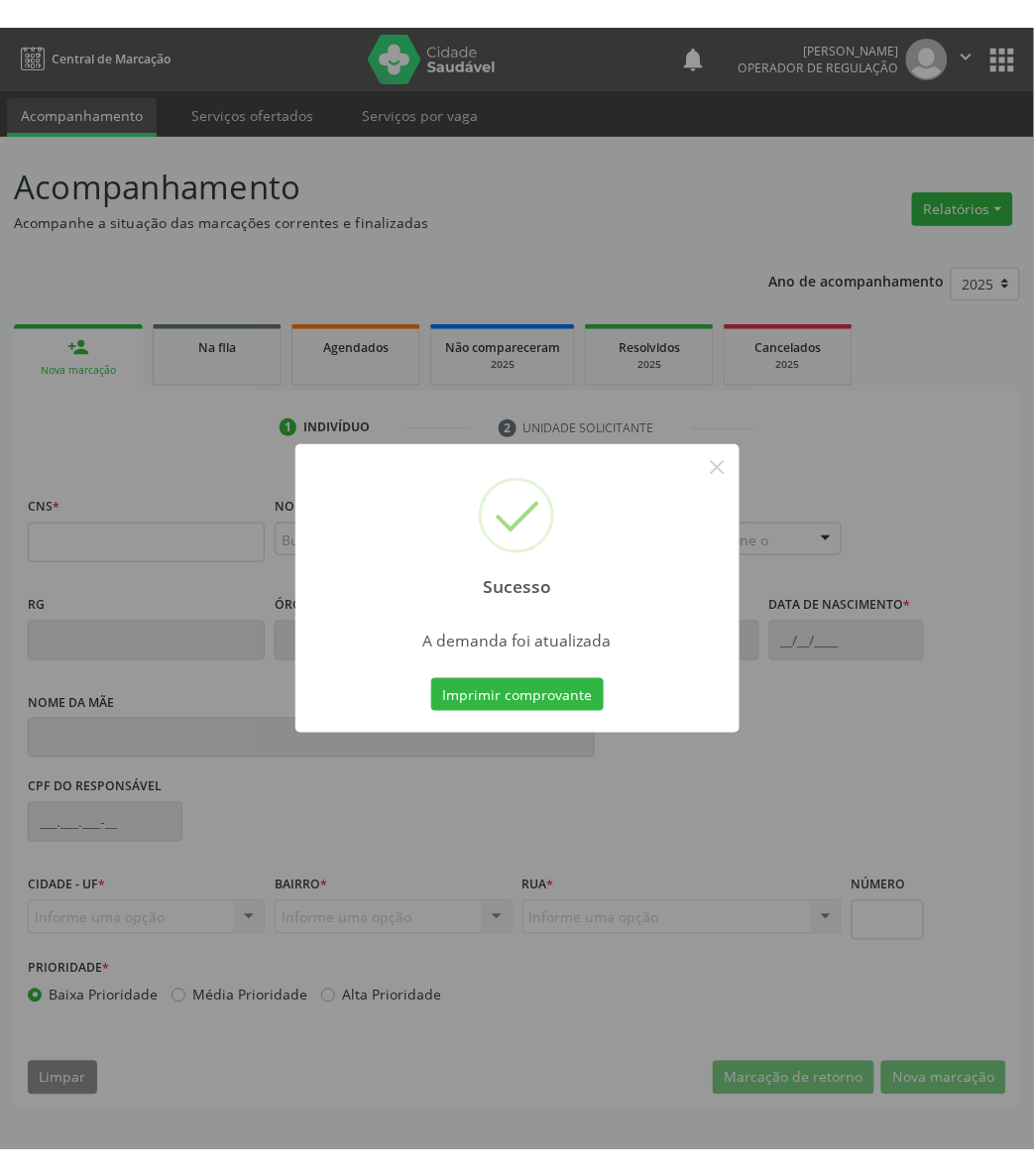 scroll, scrollTop: 0, scrollLeft: 0, axis: both 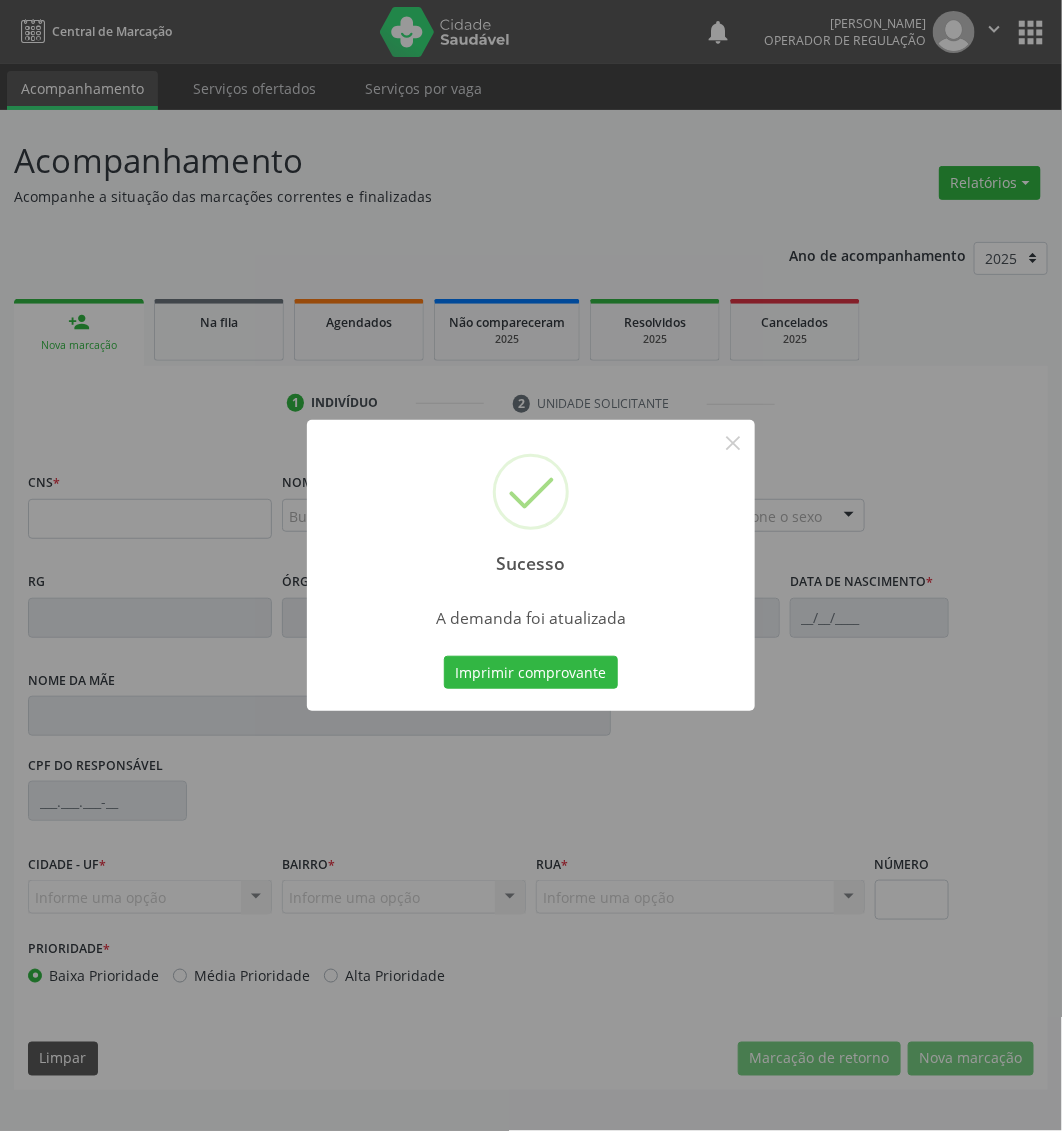 type 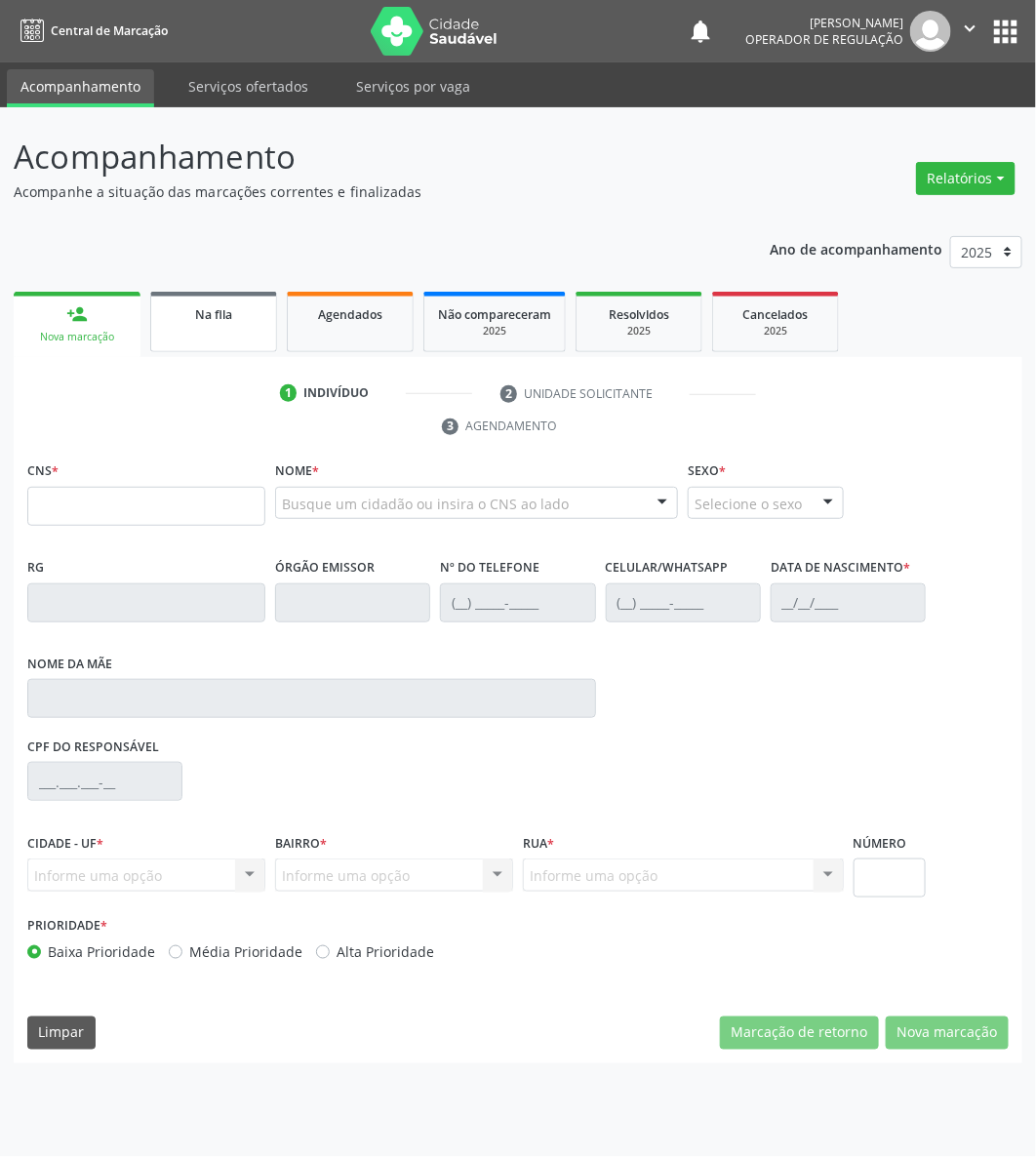 click on "Na fila" at bounding box center (214, 313) 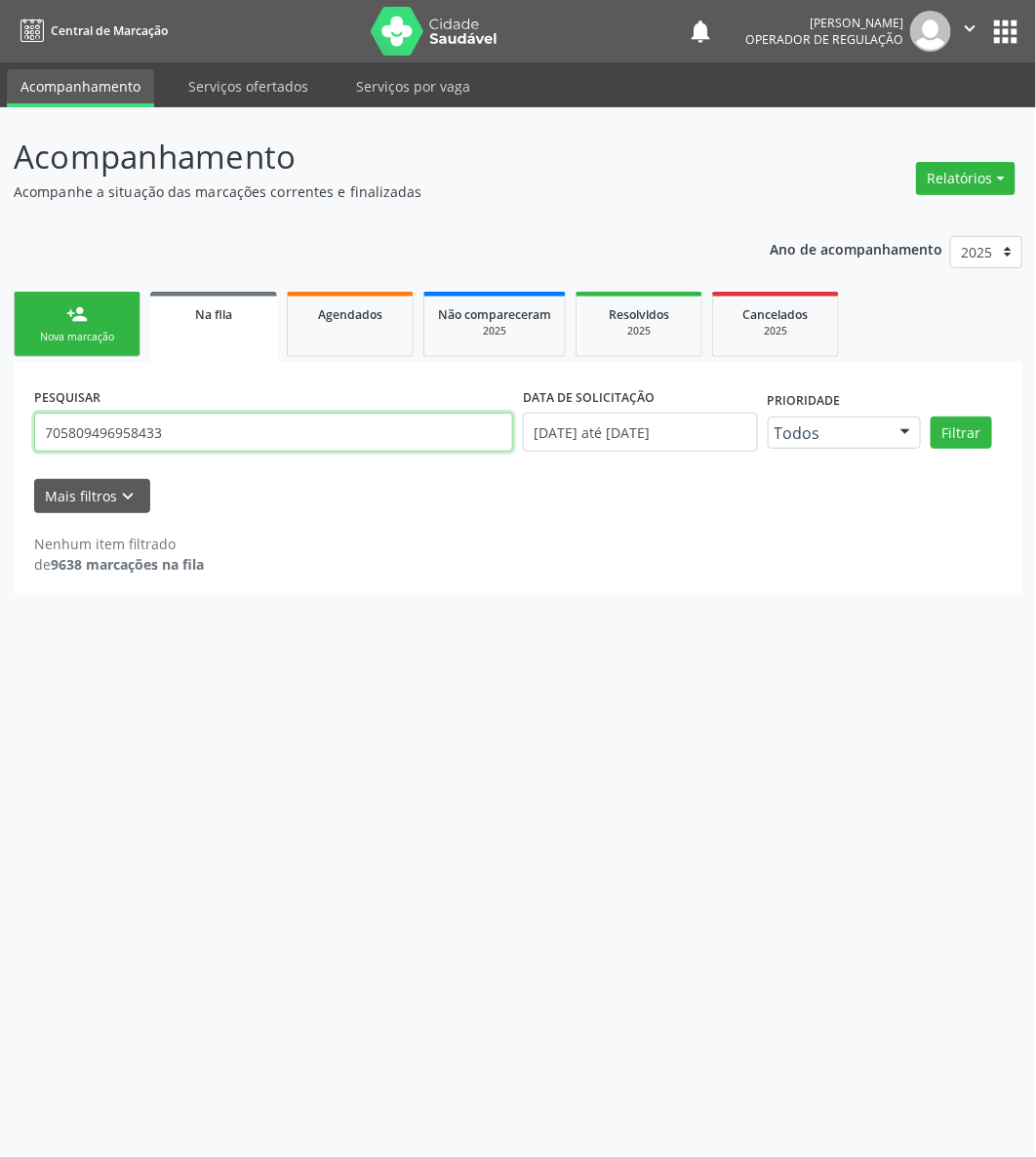 click on "705809496958433" at bounding box center [273, 432] 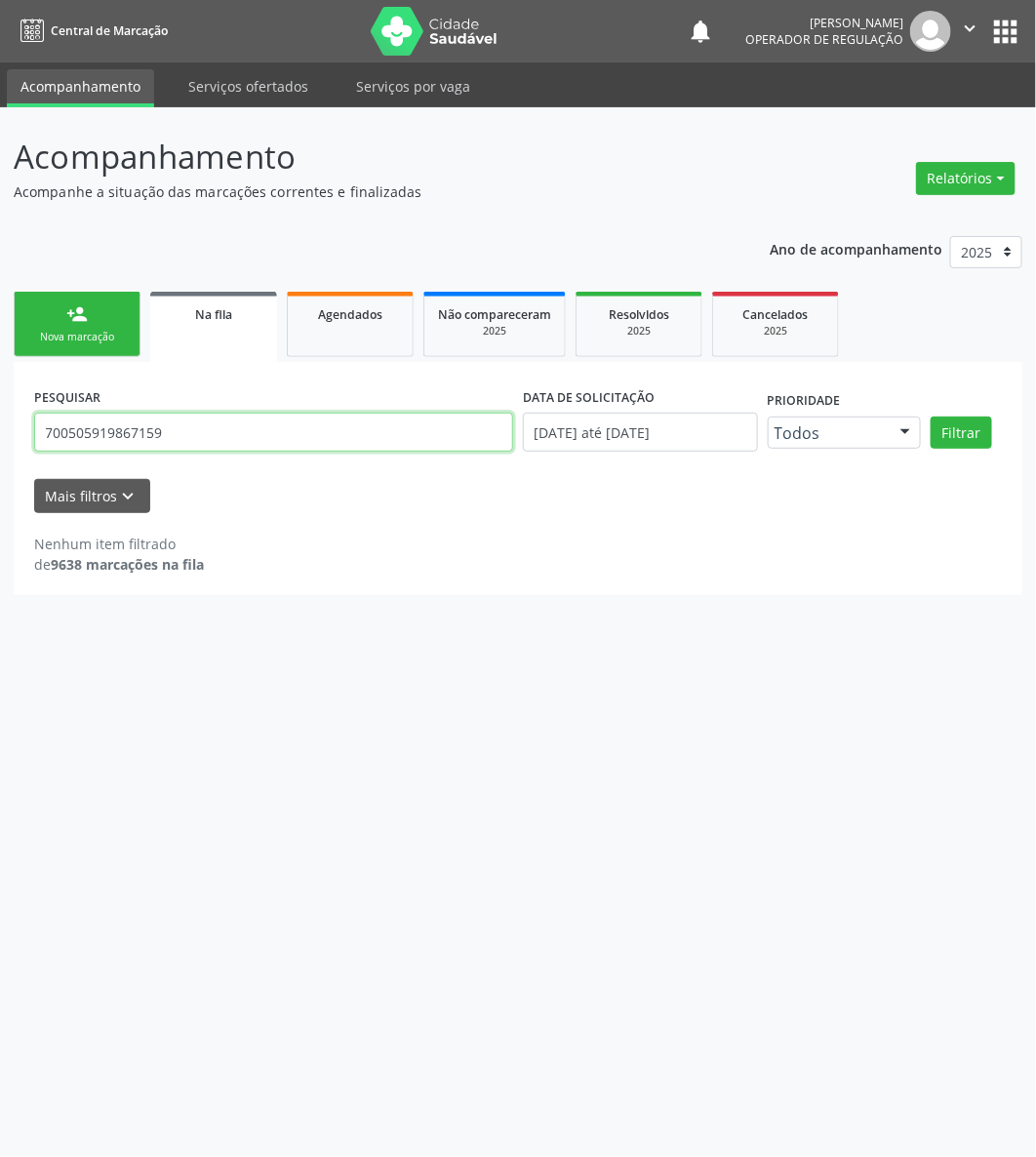 type on "700505919867159" 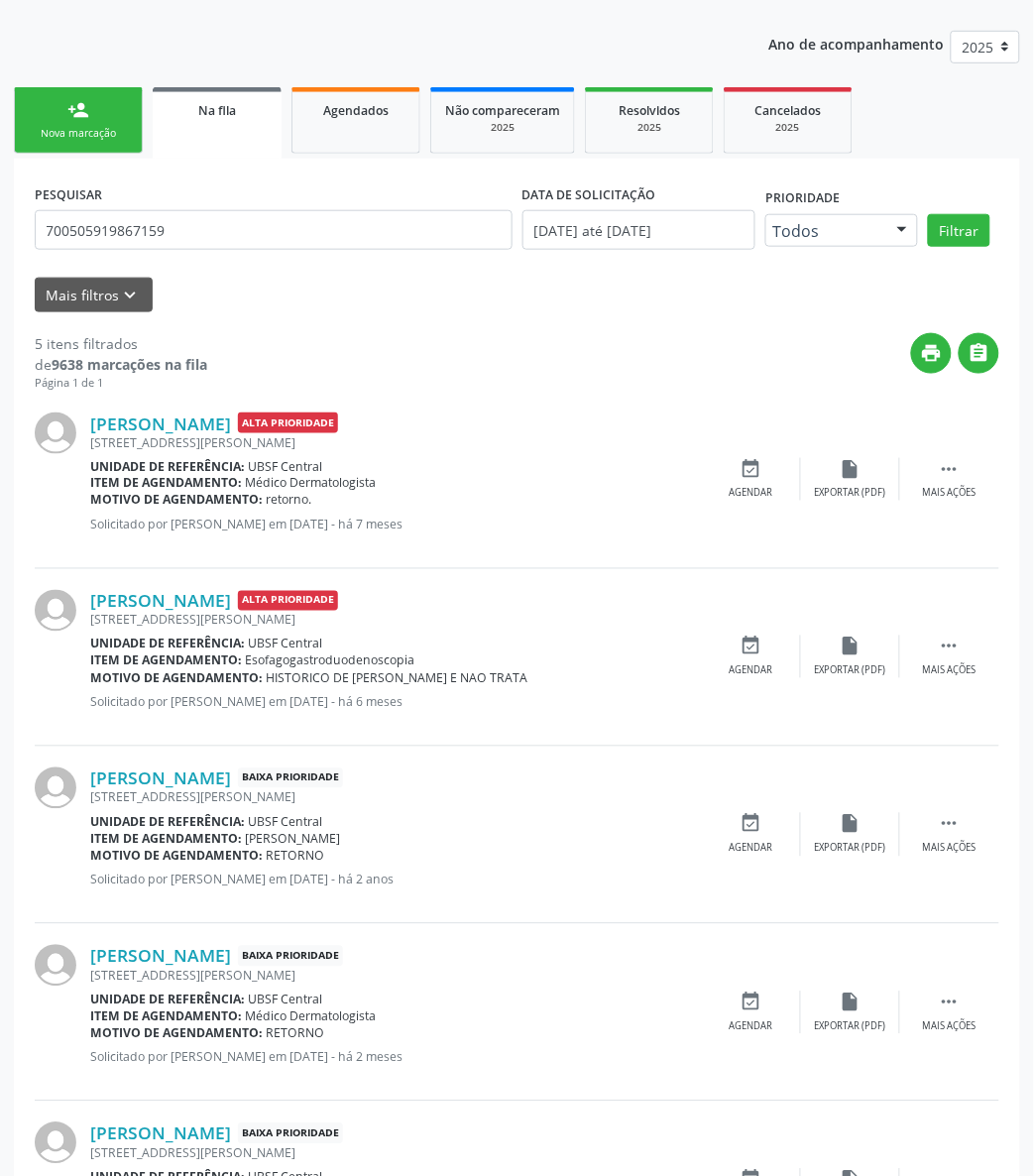 scroll, scrollTop: 347, scrollLeft: 0, axis: vertical 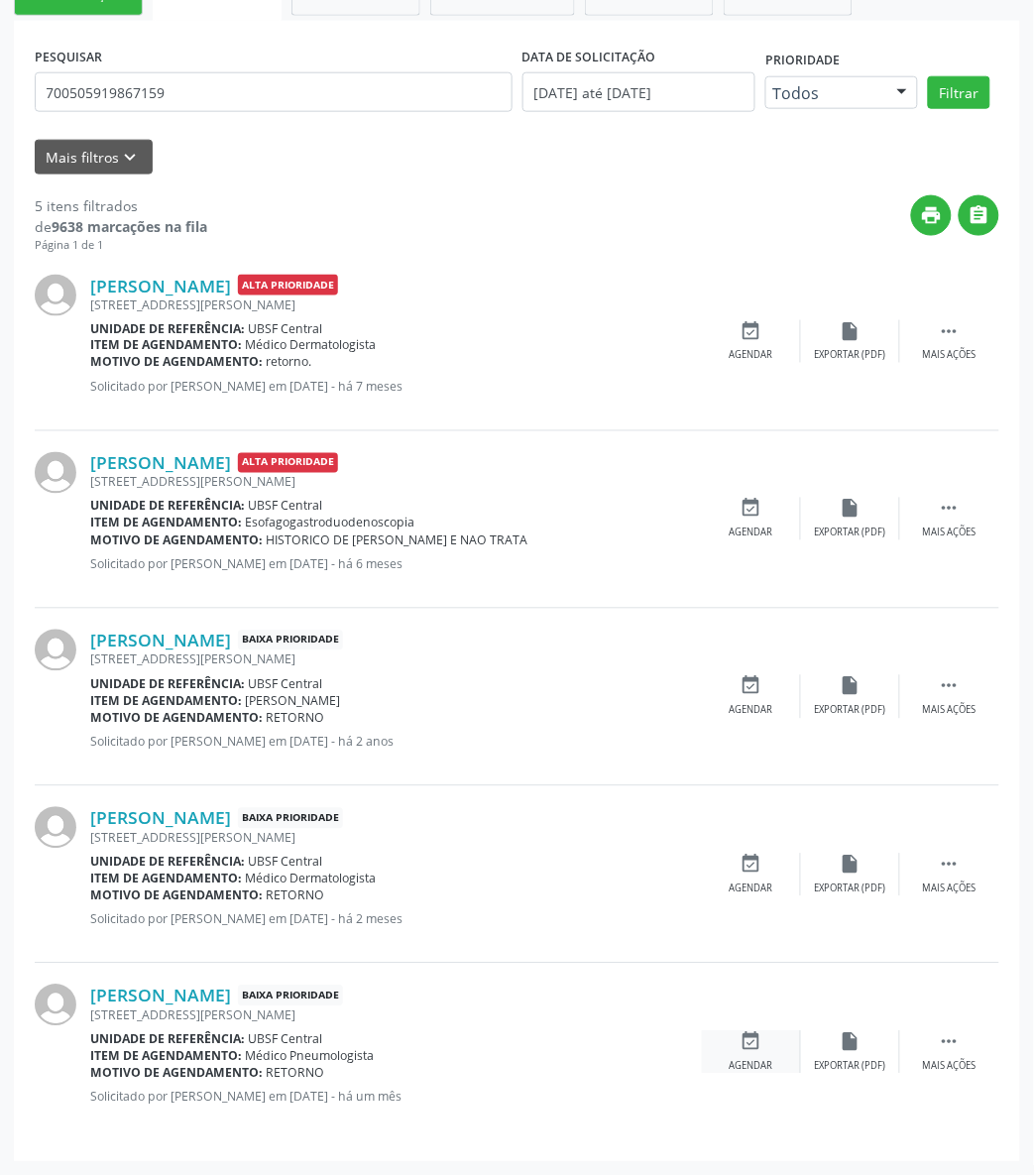 click on "event_available" at bounding box center [751, 1042] 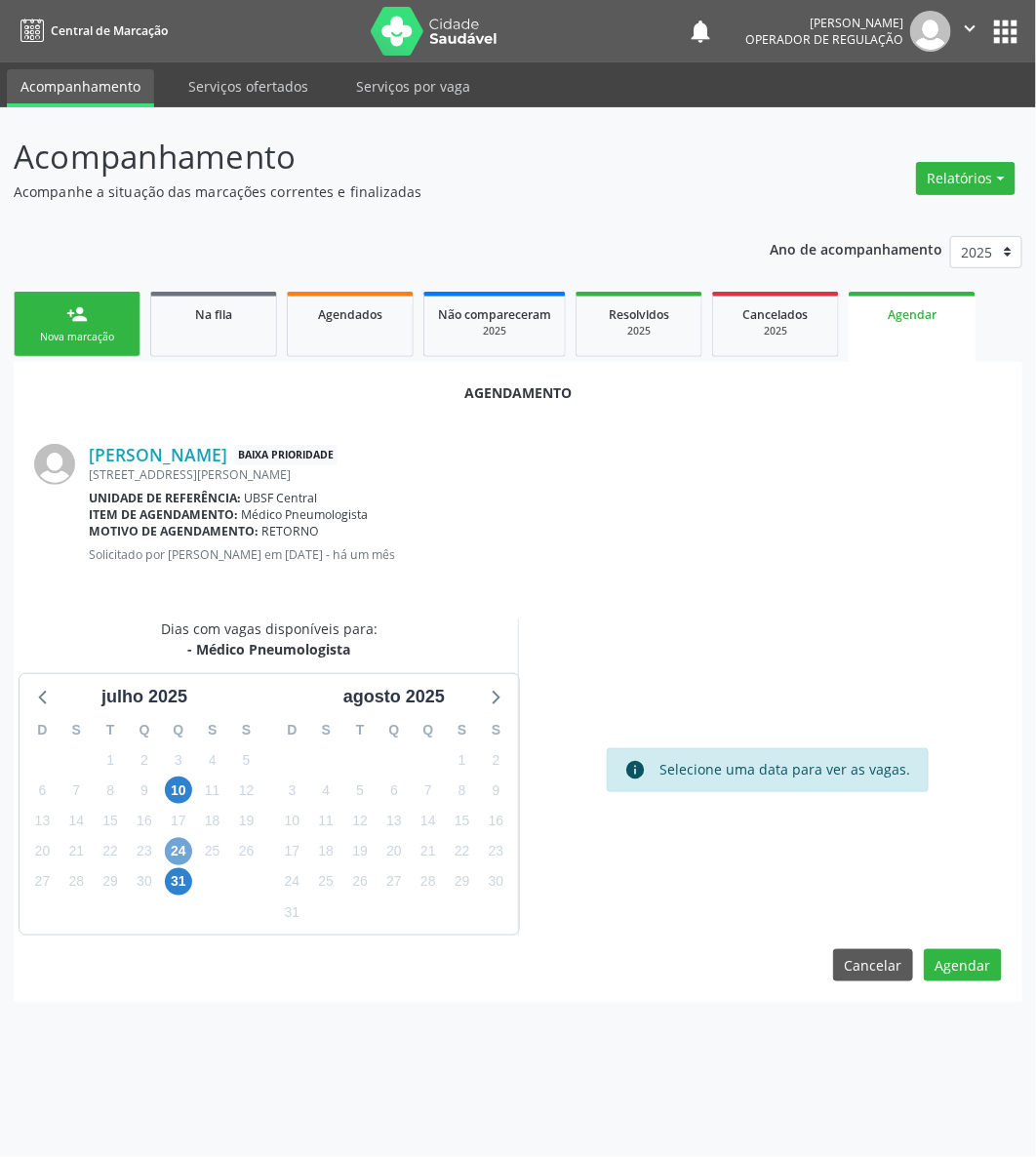 click on "24" at bounding box center (179, 852) 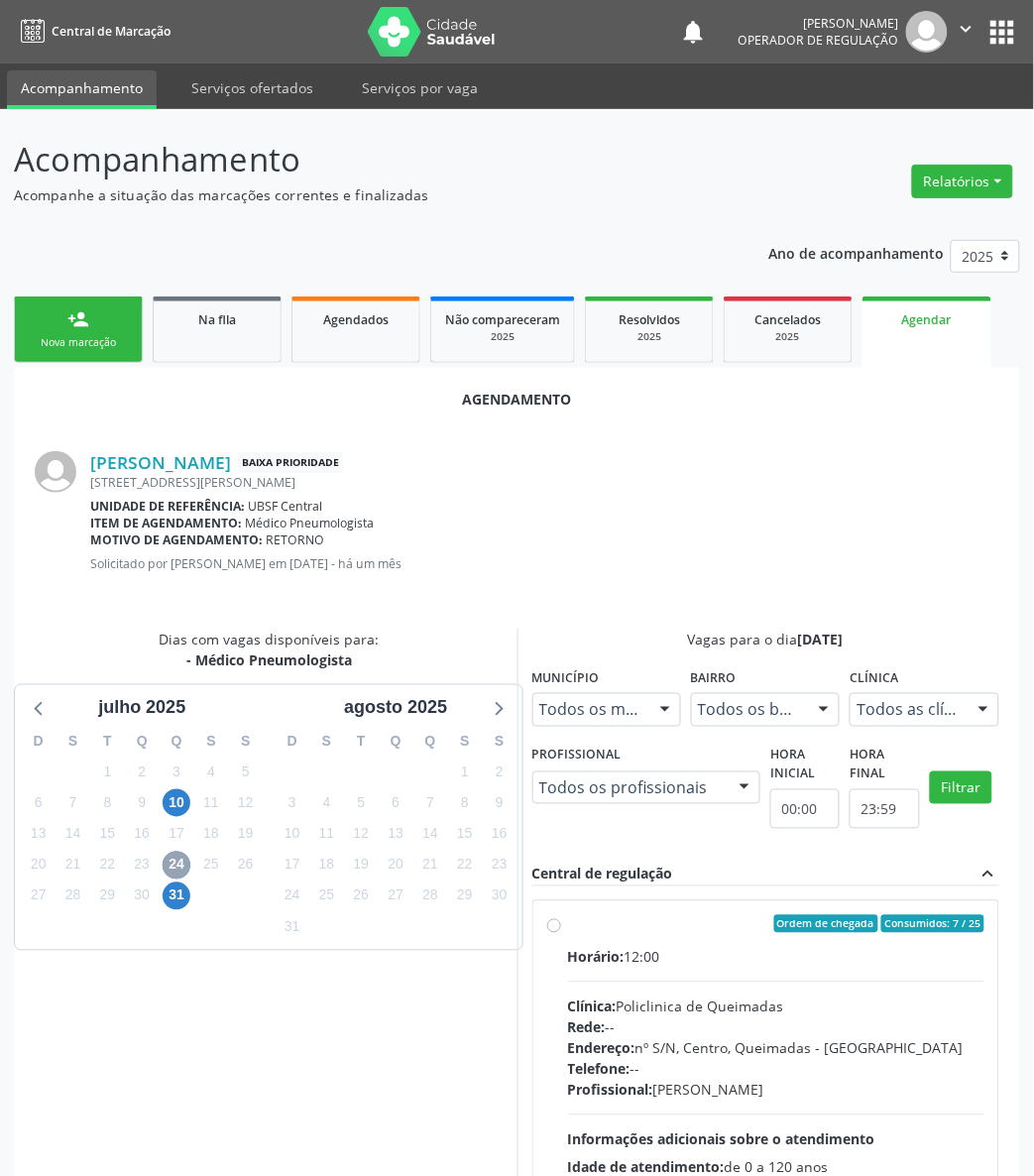 scroll, scrollTop: 155, scrollLeft: 0, axis: vertical 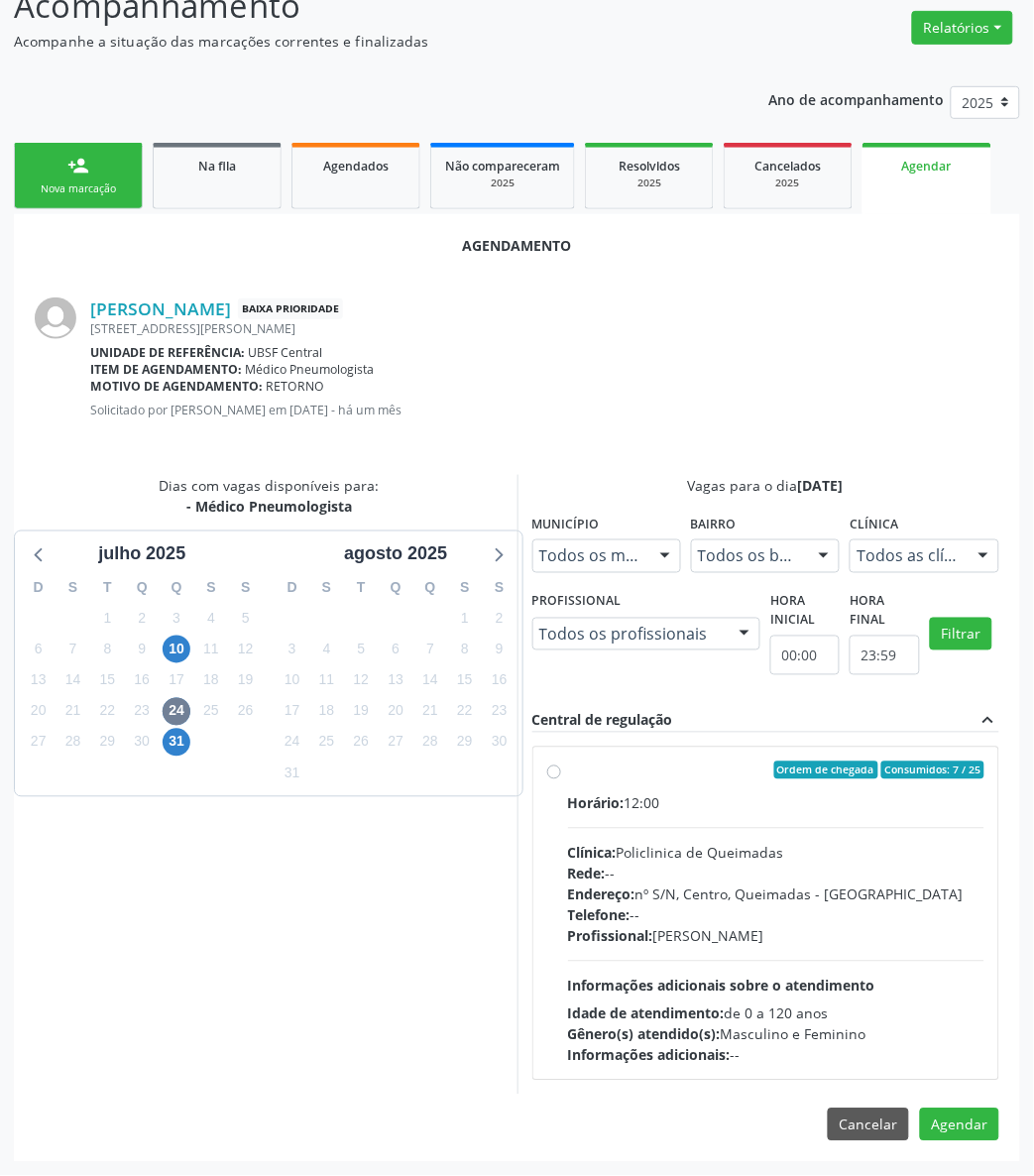 click on "Clínica:  Policlinica de Queimadas" at bounding box center [776, 853] 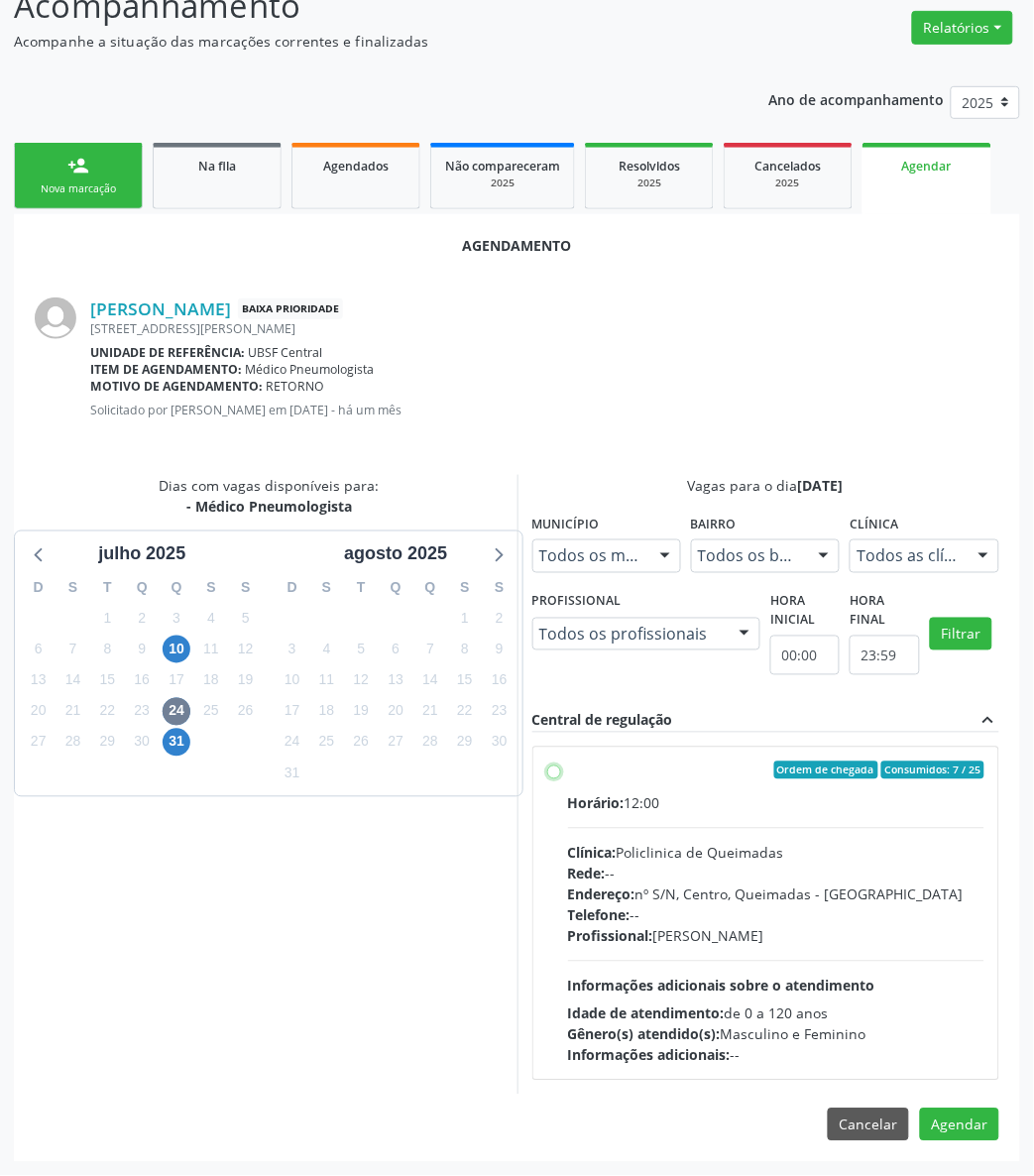 click on "Ordem de chegada
Consumidos: 7 / 25
Horário:   12:00
Clínica:  Policlinica de Queimadas
Rede:
--
Endereço:   nº S/N, Centro, Queimadas - PB
Telefone:   --
Profissional:
Guilherme Figueiredo da Silva
Informações adicionais sobre o atendimento
Idade de atendimento:
de 0 a 120 anos
Gênero(s) atendido(s):
Masculino e Feminino
Informações adicionais:
--" at bounding box center [554, 770] 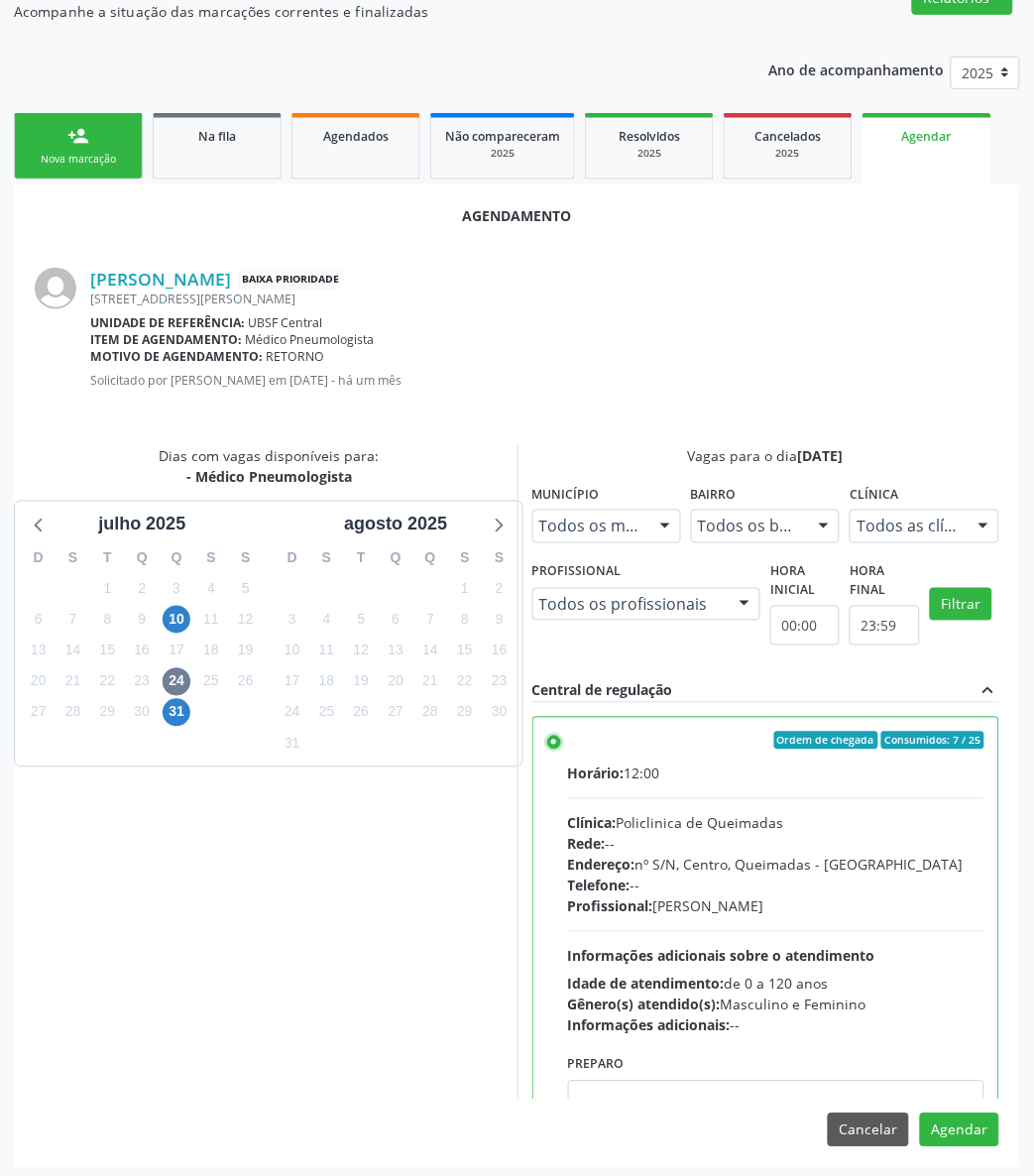 scroll, scrollTop: 189, scrollLeft: 0, axis: vertical 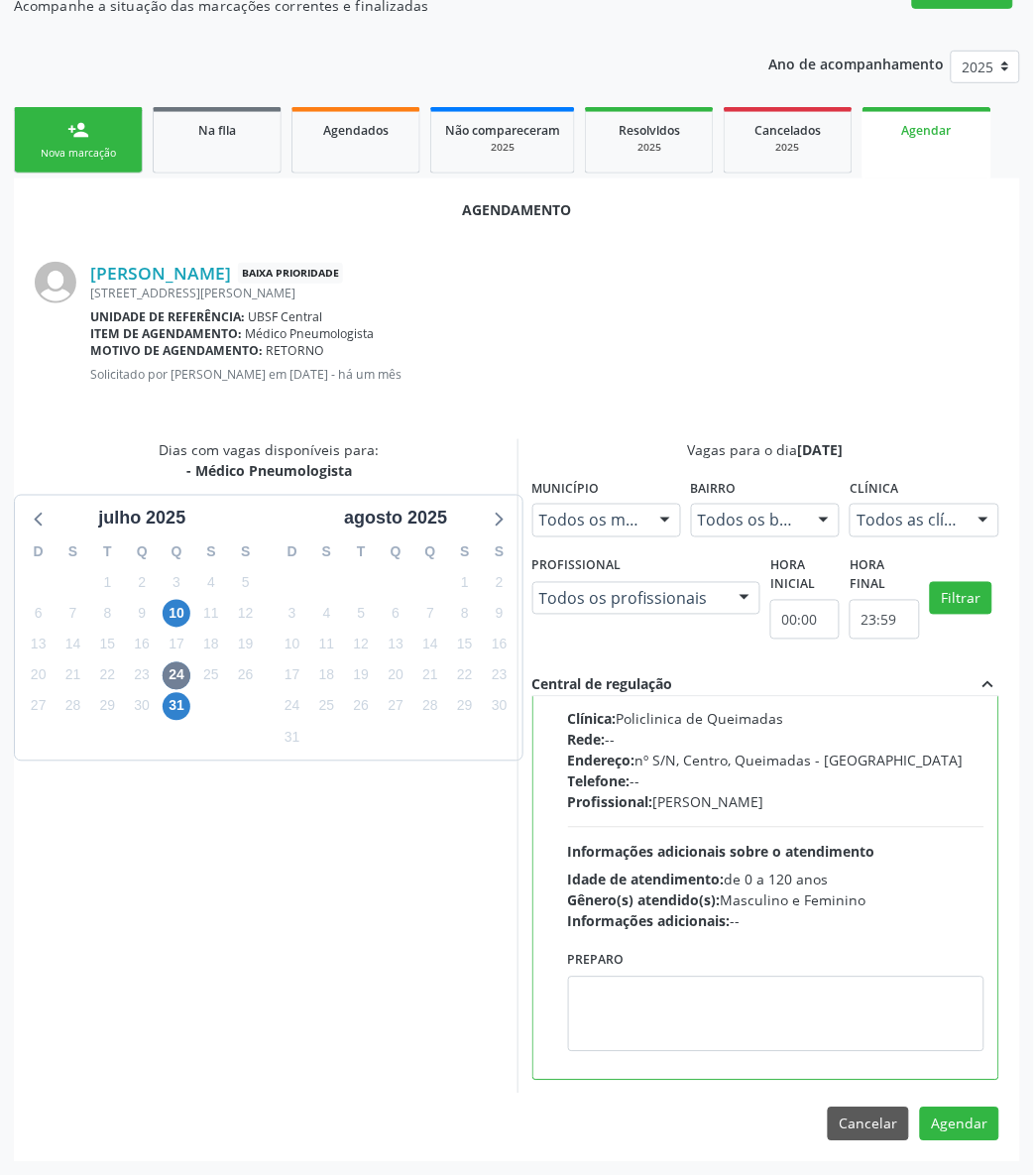 click on "Vagas para o dia
24/07/2025
Município
Todos os municípios         Todos os municípios   Queimadas - PB
Nenhum resultado encontrado para: "   "
Não há nenhuma opção para ser exibida.
Bairro
Todos os bairros         Todos os bairros   Centro
Nenhum resultado encontrado para: "   "
Não há nenhuma opção para ser exibida.
Clínica
Todos as clínicas         Todos as clínicas   Policlinica de Queimadas
Nenhum resultado encontrado para: "   "
Não há nenhuma opção para ser exibida.
Profissional
Todos os profissionais         Todos os profissionais   Guilherme Figueiredo da Silva
Nenhum resultado encontrado para: "   "
Não há nenhuma opção para ser exibida.
Hora inicial
00:00
Hora final
23:59
Filtrar" at bounding box center (765, 766) 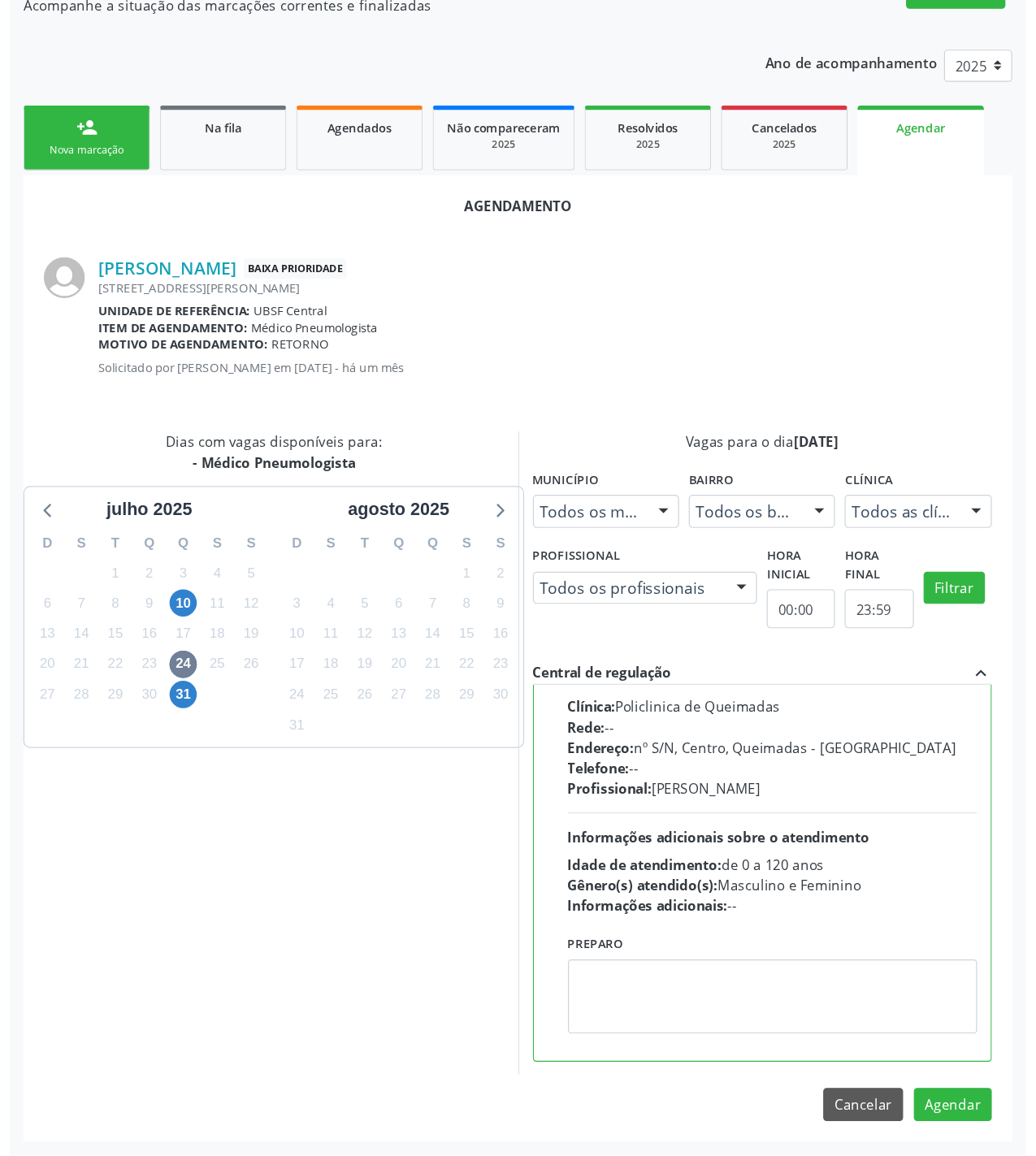 scroll, scrollTop: 0, scrollLeft: 0, axis: both 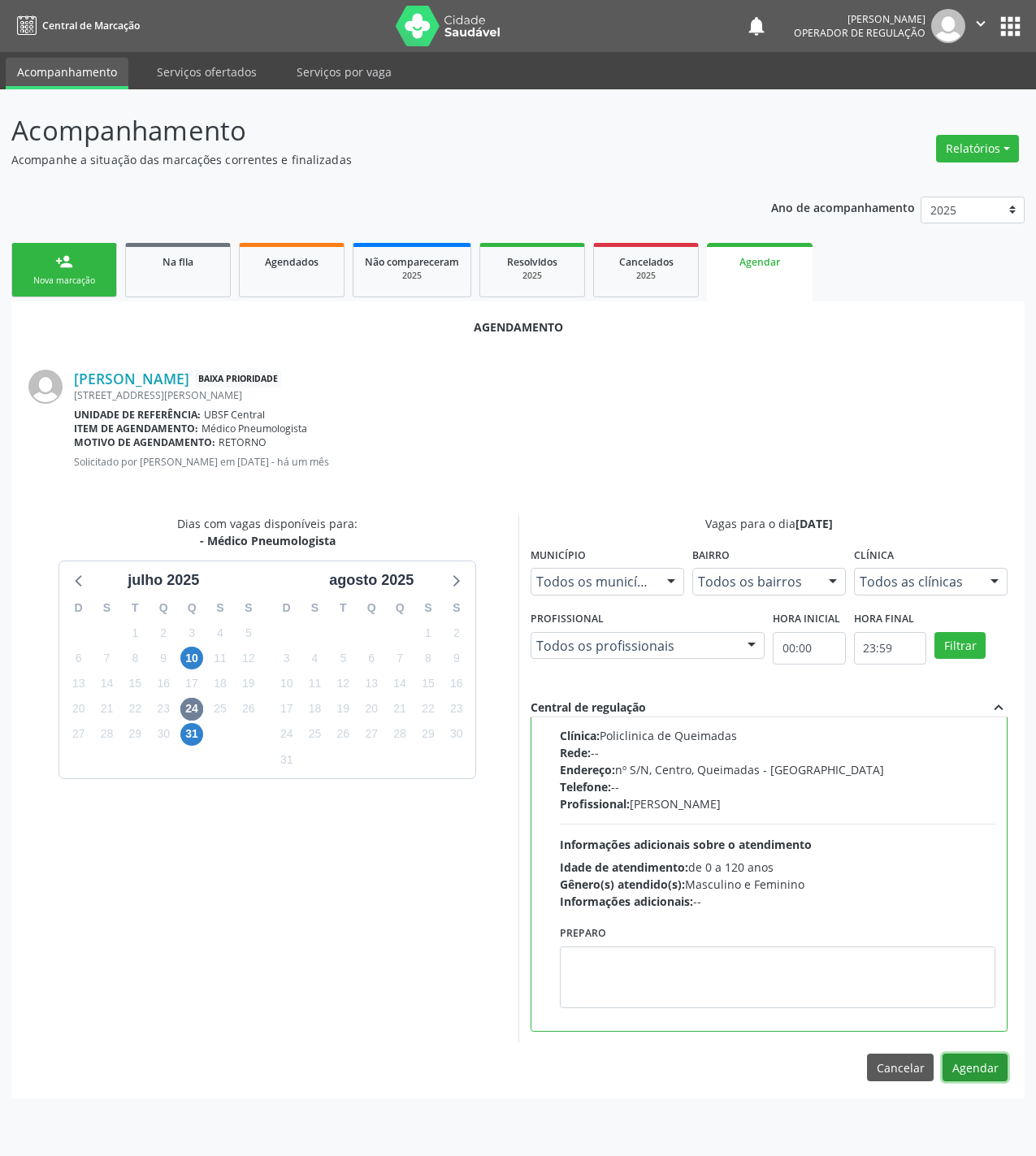click on "Agendar" at bounding box center [975, 1067] 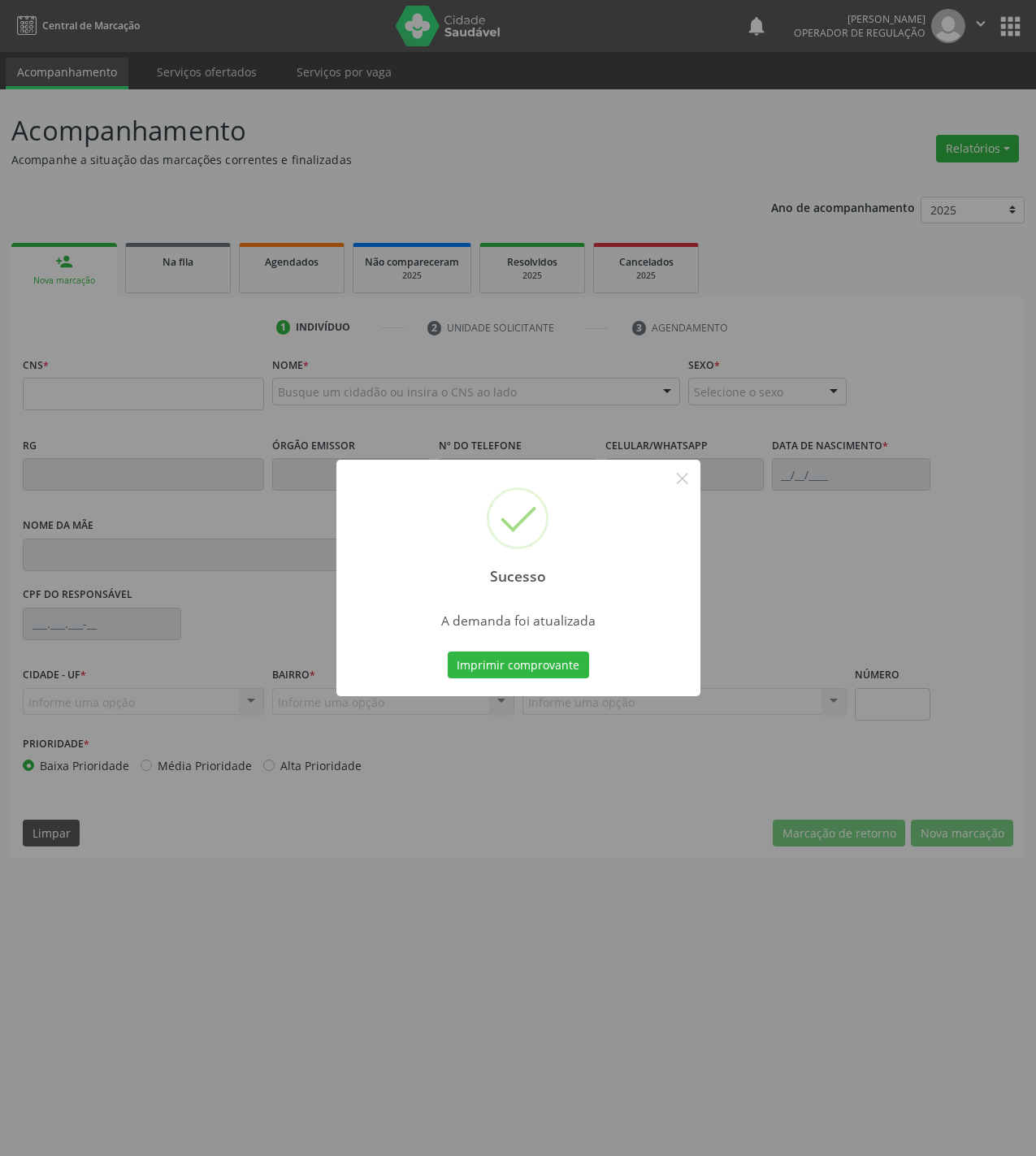 type 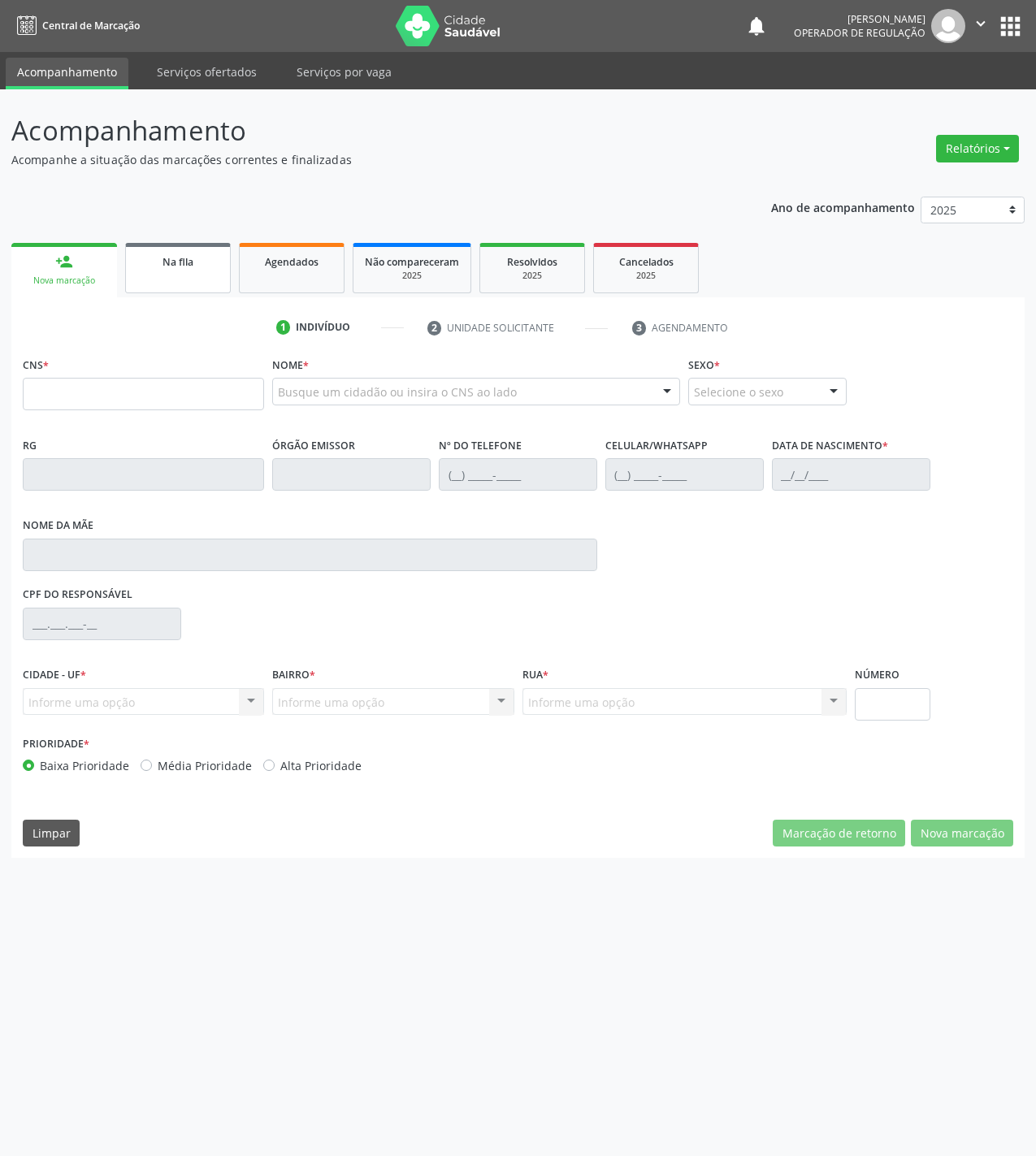 click on "Na fila" at bounding box center (178, 268) 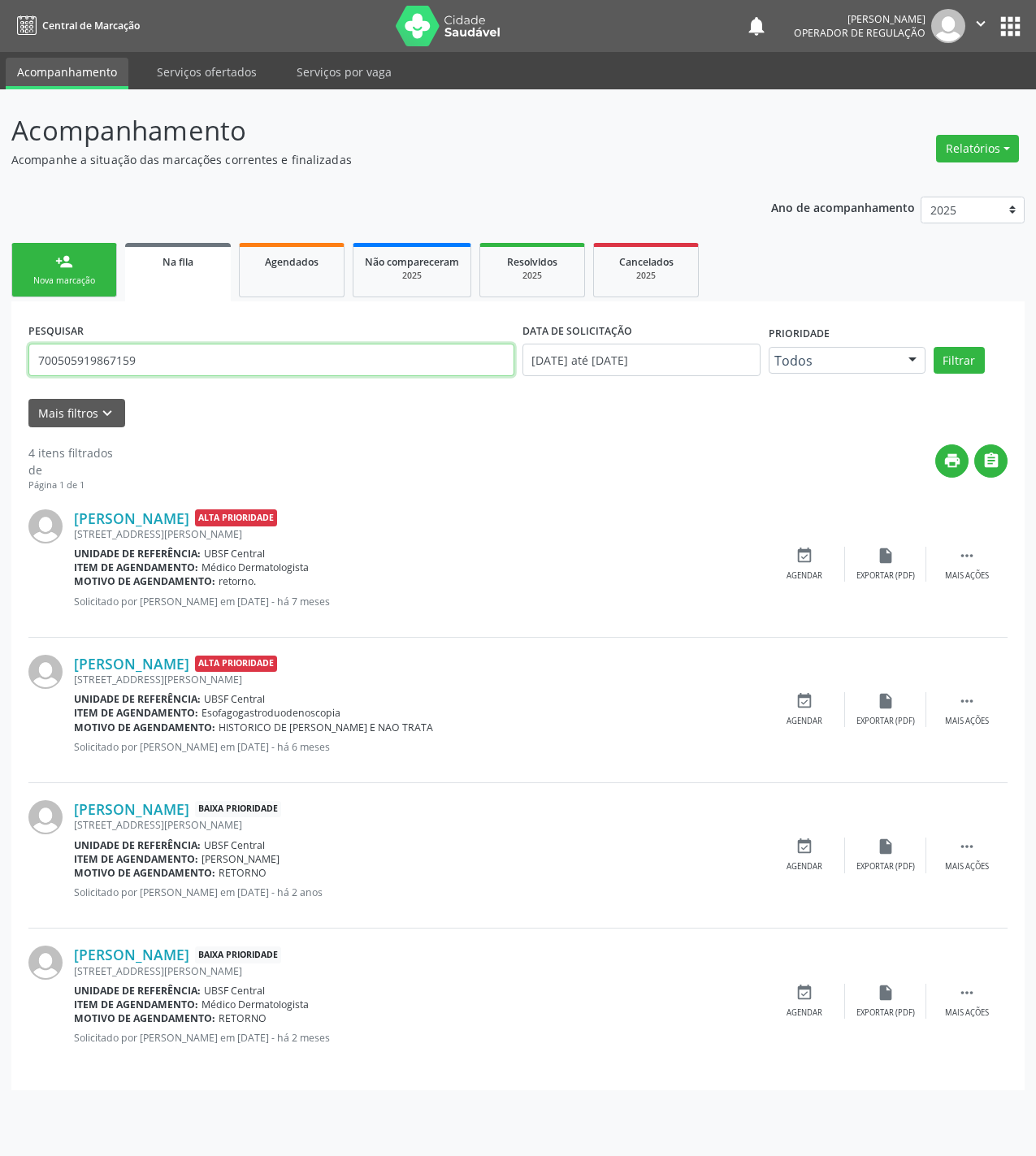 click on "700505919867159" at bounding box center [271, 360] 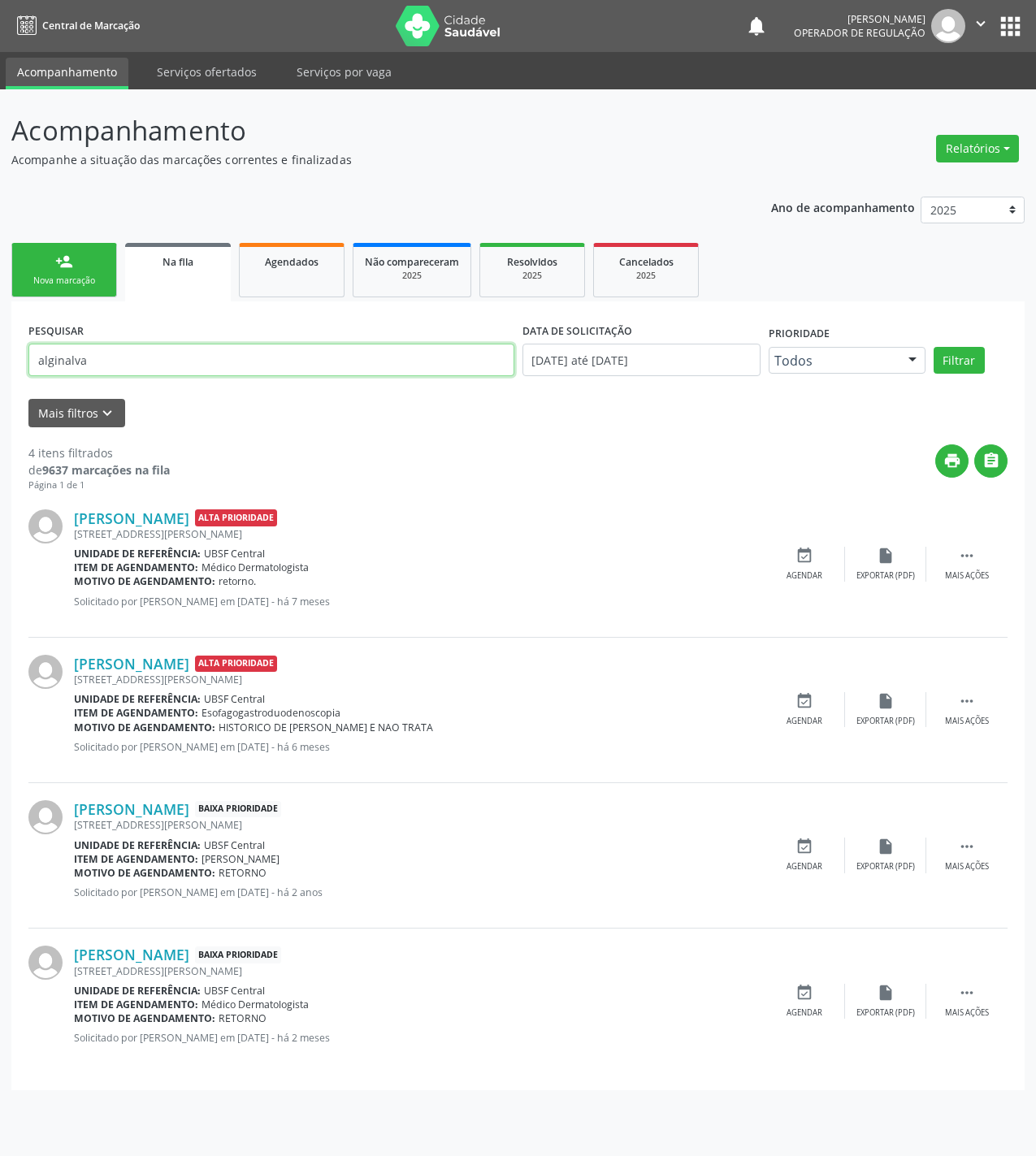 click on "Filtrar" at bounding box center (959, 361) 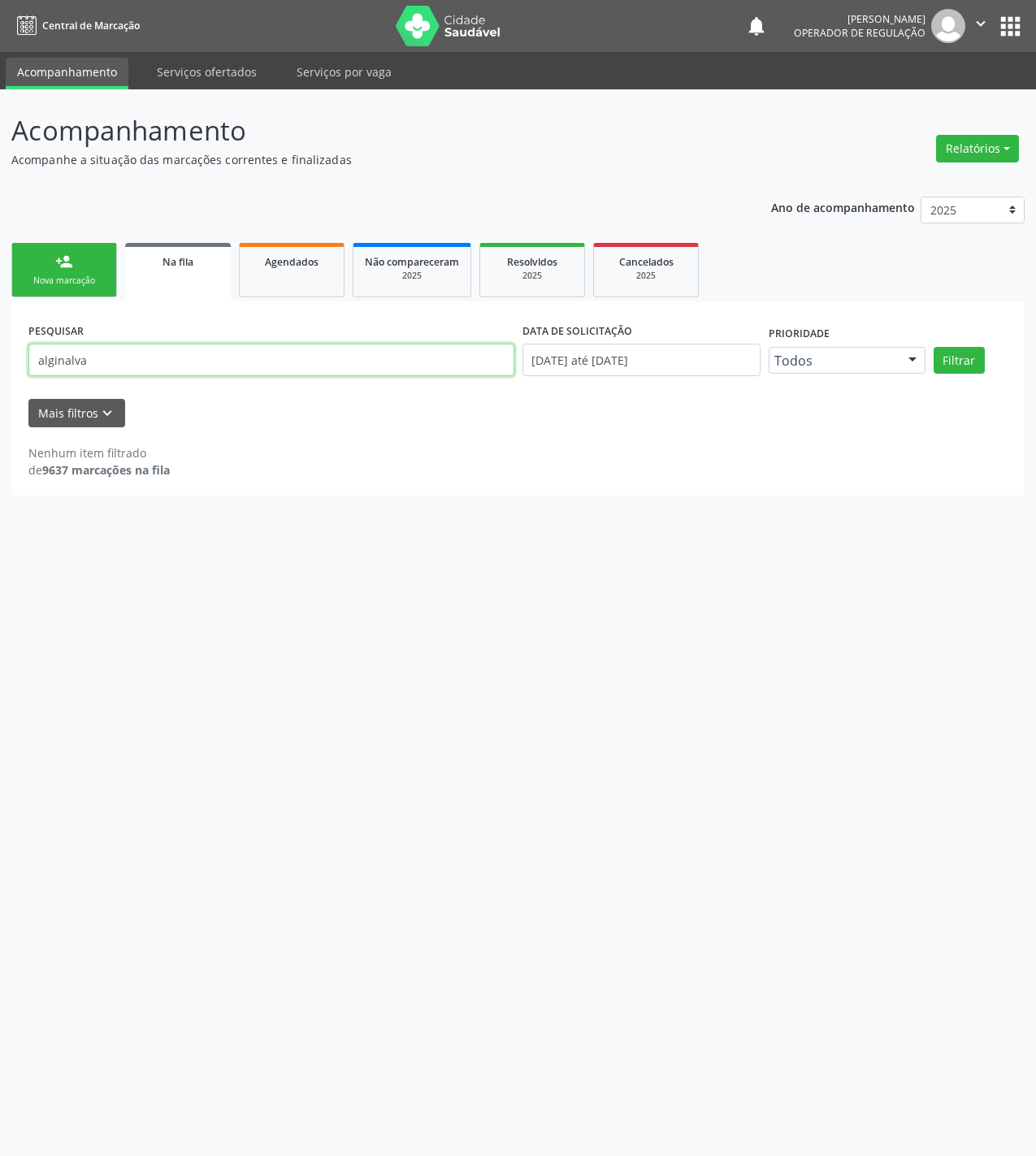 click on "alginalva" at bounding box center [271, 360] 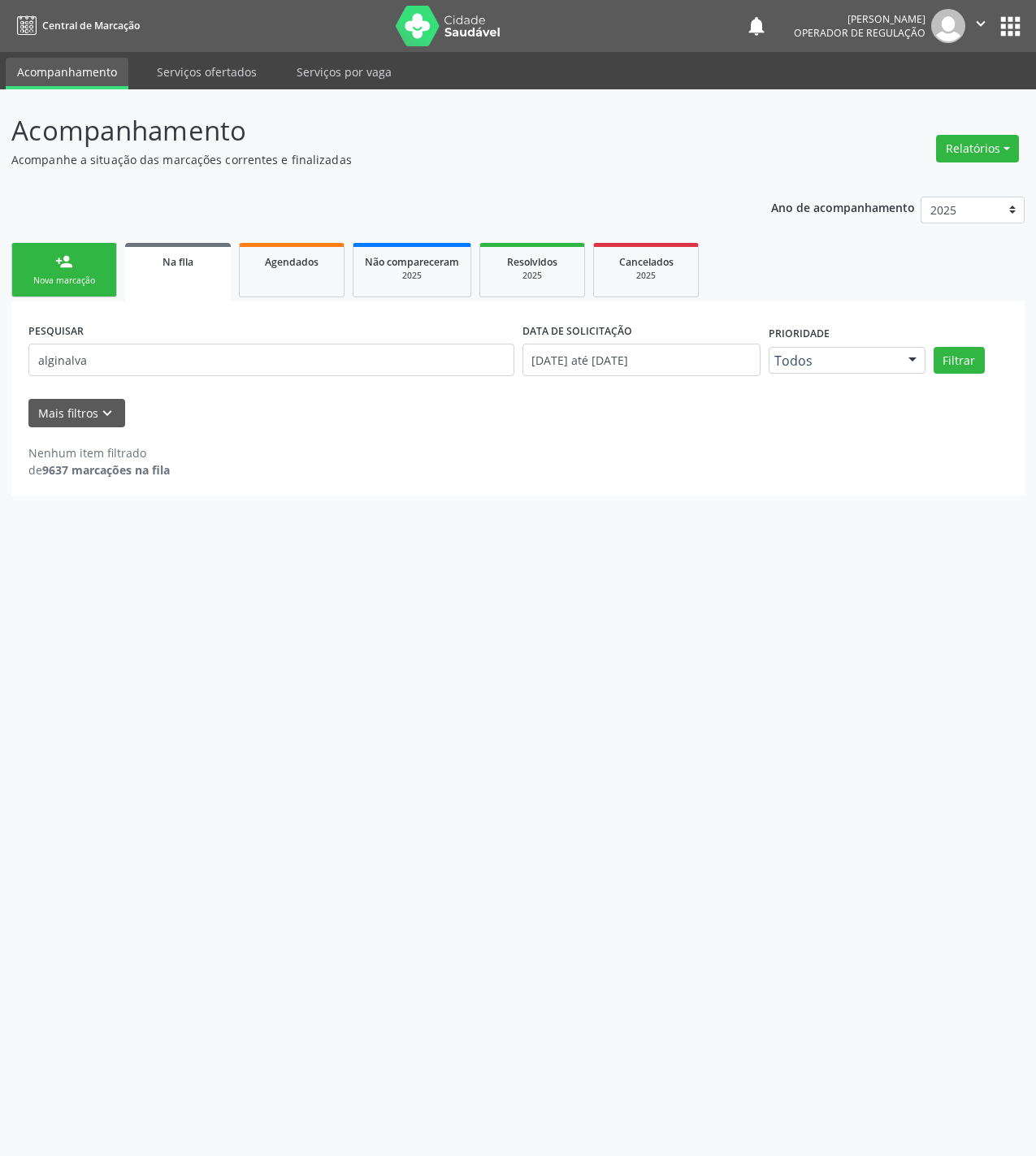click on "PESQUISAR
alginalva" at bounding box center (271, 353) 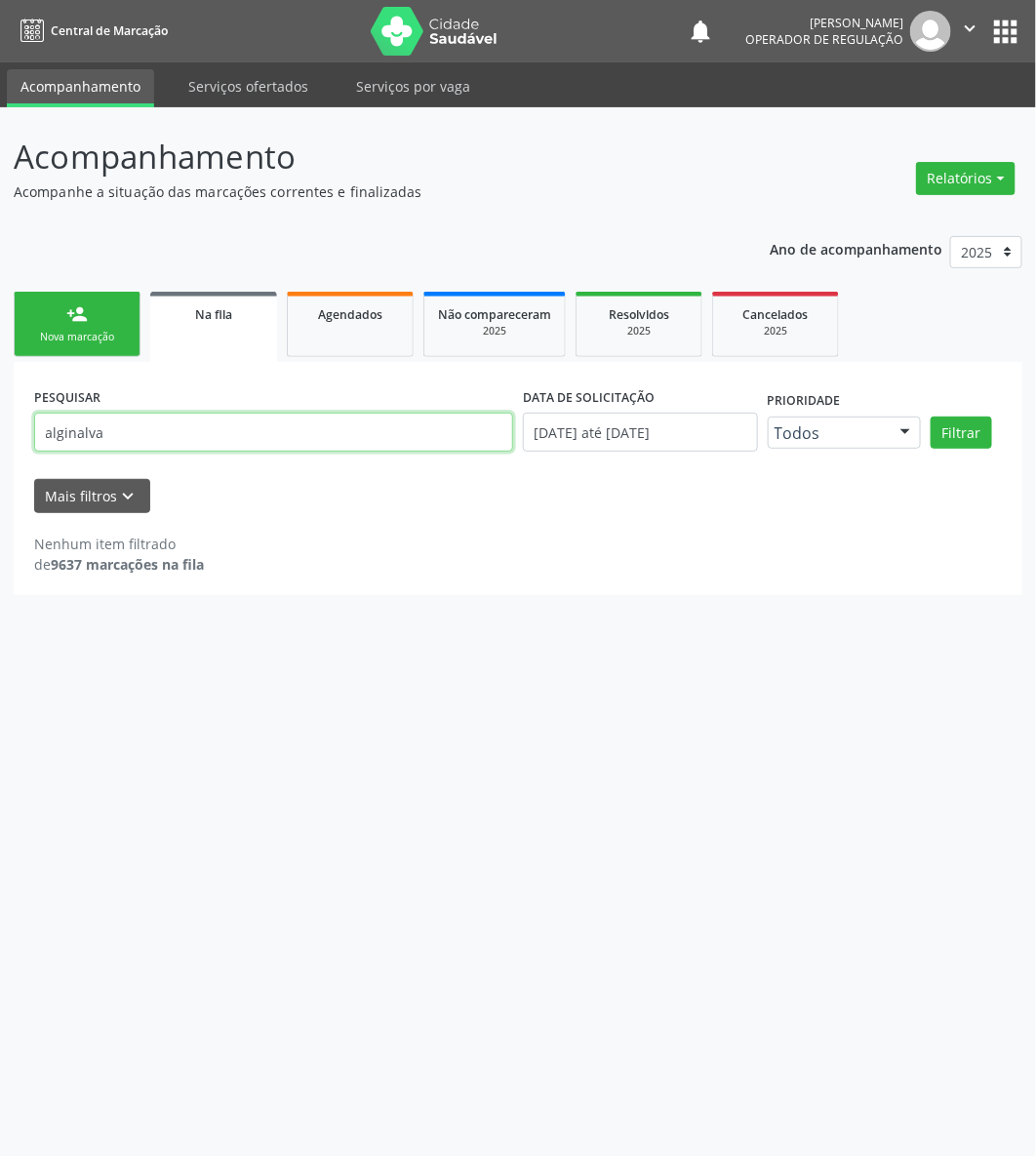 click on "alginalva" at bounding box center (273, 432) 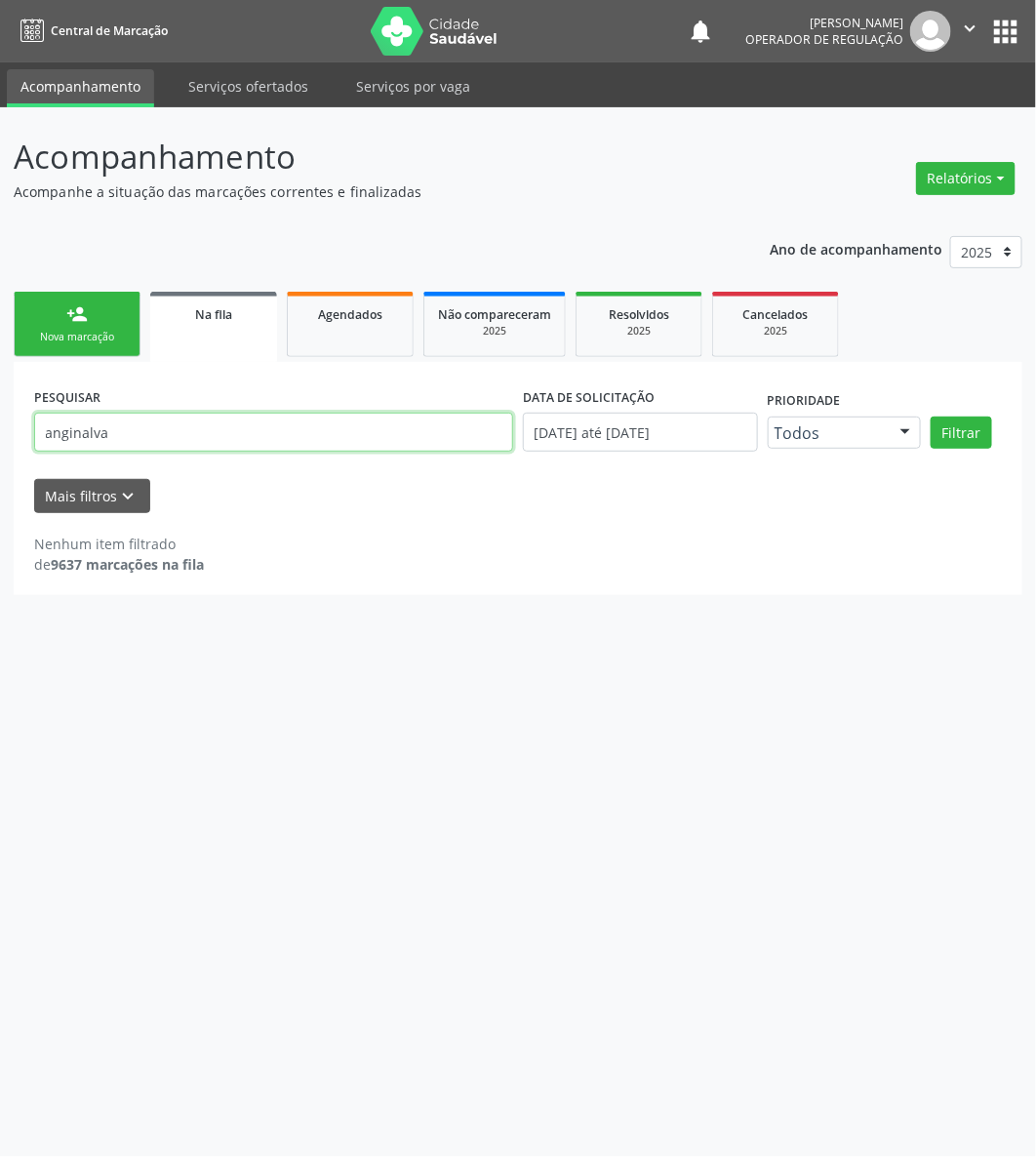 type on "anginalva" 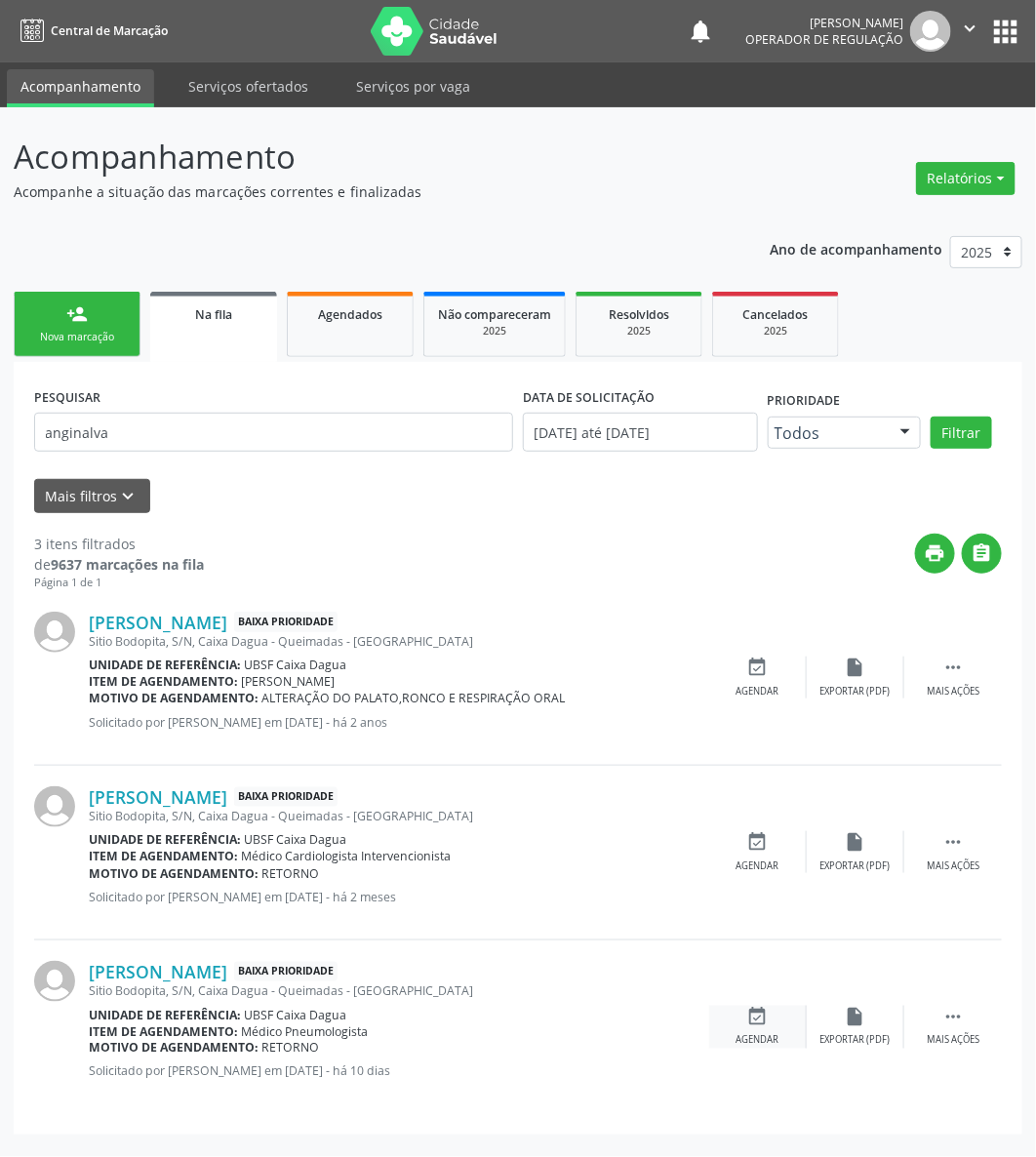 click on "event_available" at bounding box center [758, 1017] 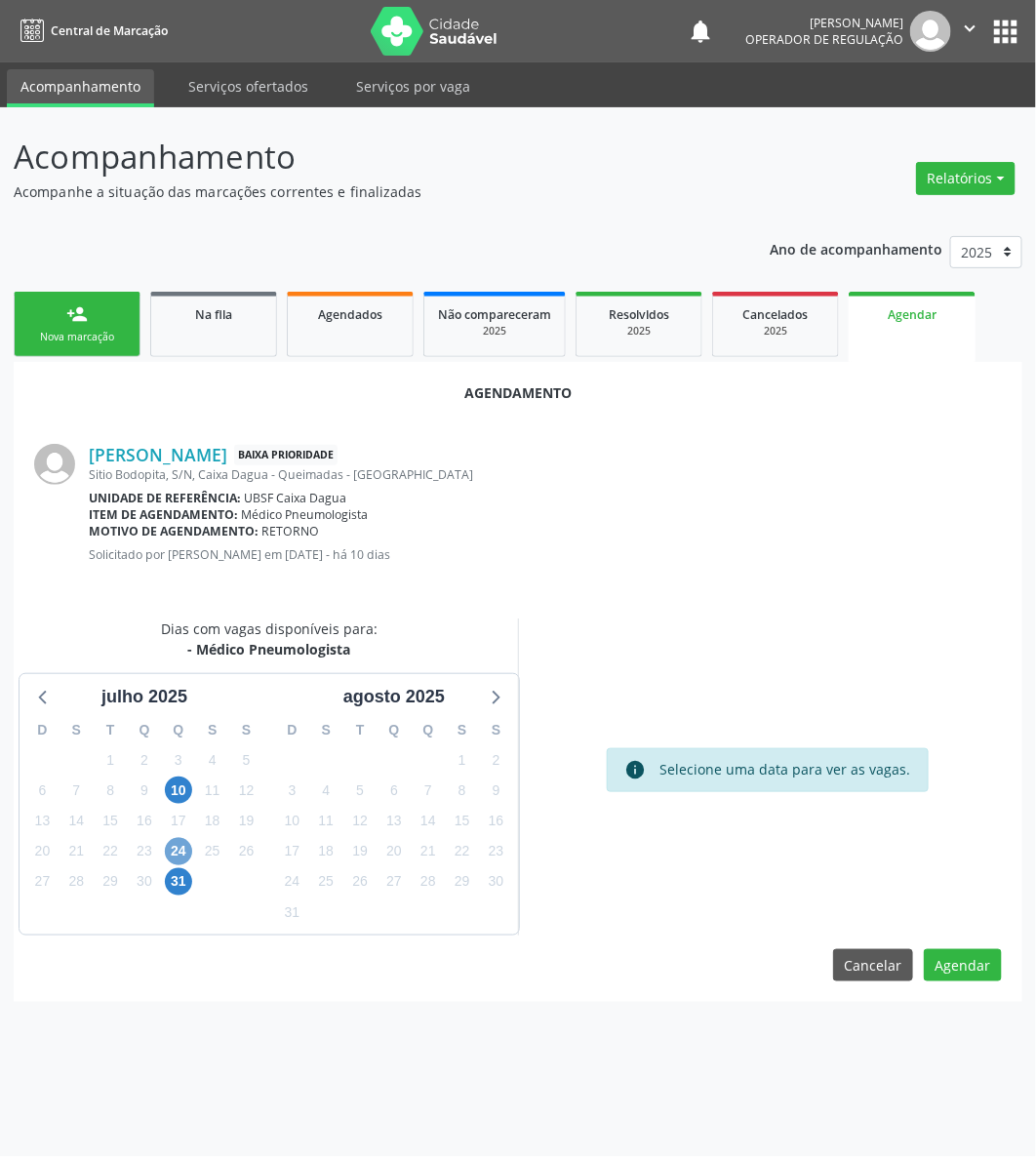 click on "24" at bounding box center [179, 852] 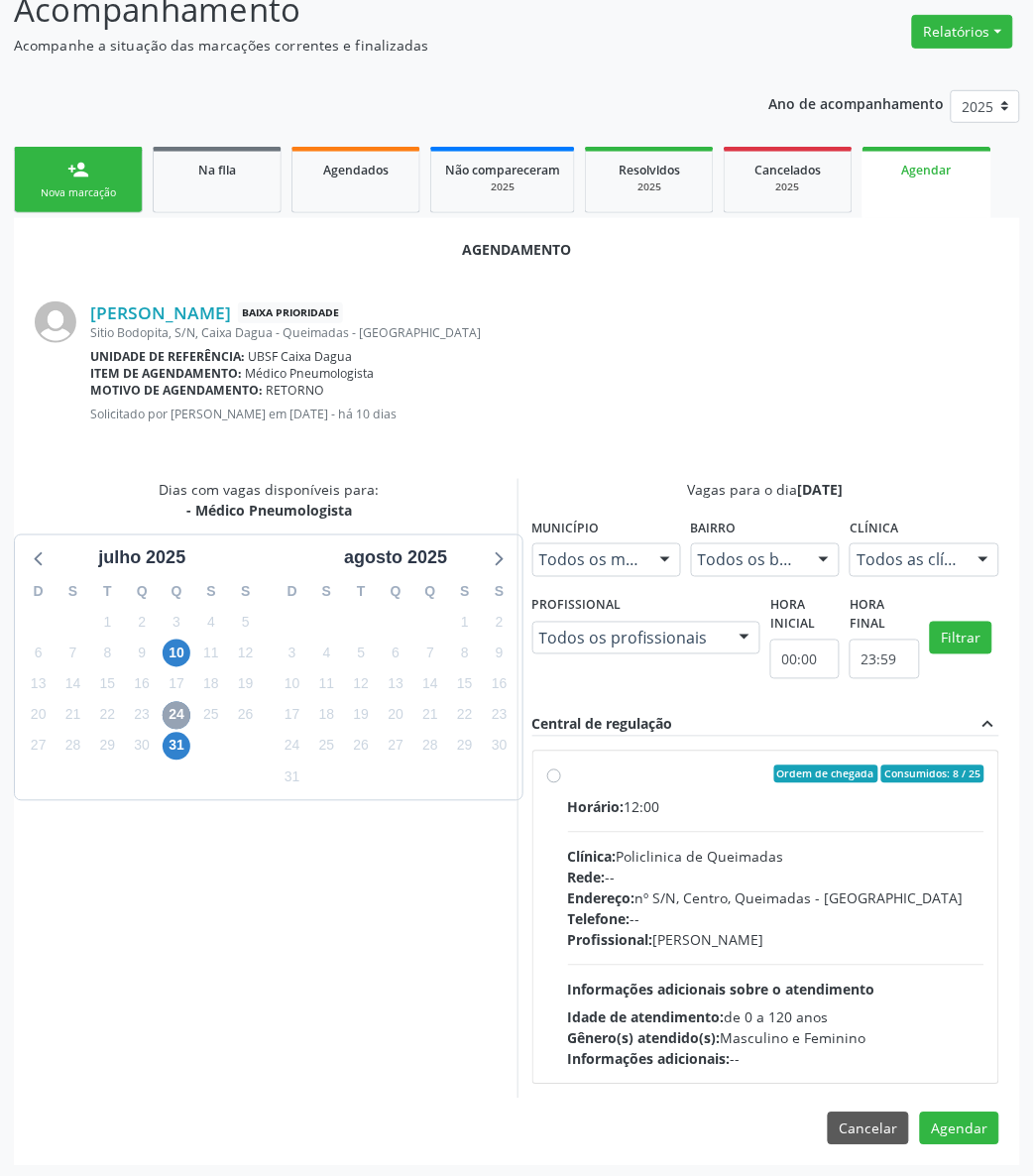 scroll, scrollTop: 155, scrollLeft: 0, axis: vertical 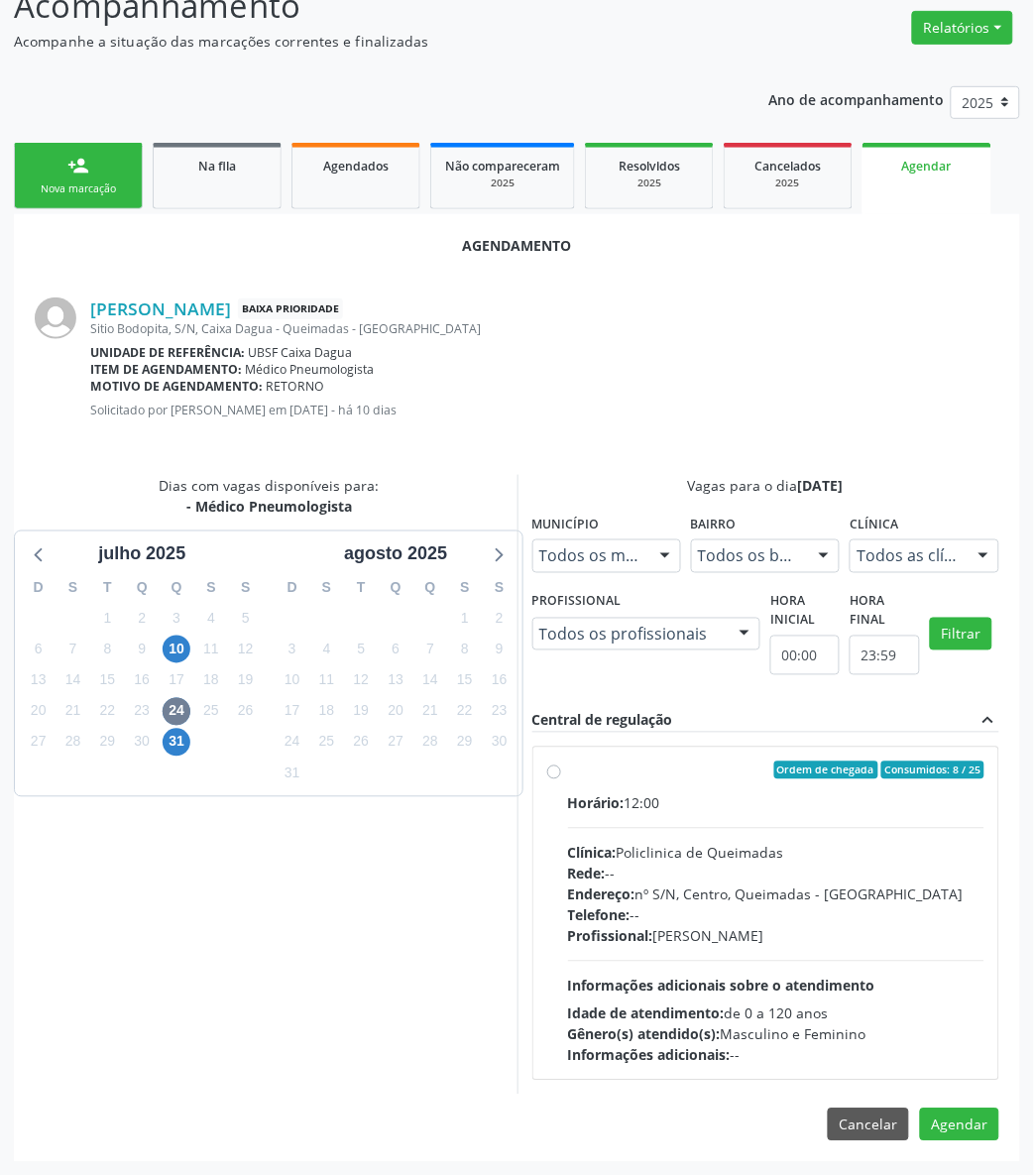 click on "Endereço:   nº S/N, Centro, Queimadas - [GEOGRAPHIC_DATA]" at bounding box center (776, 894) 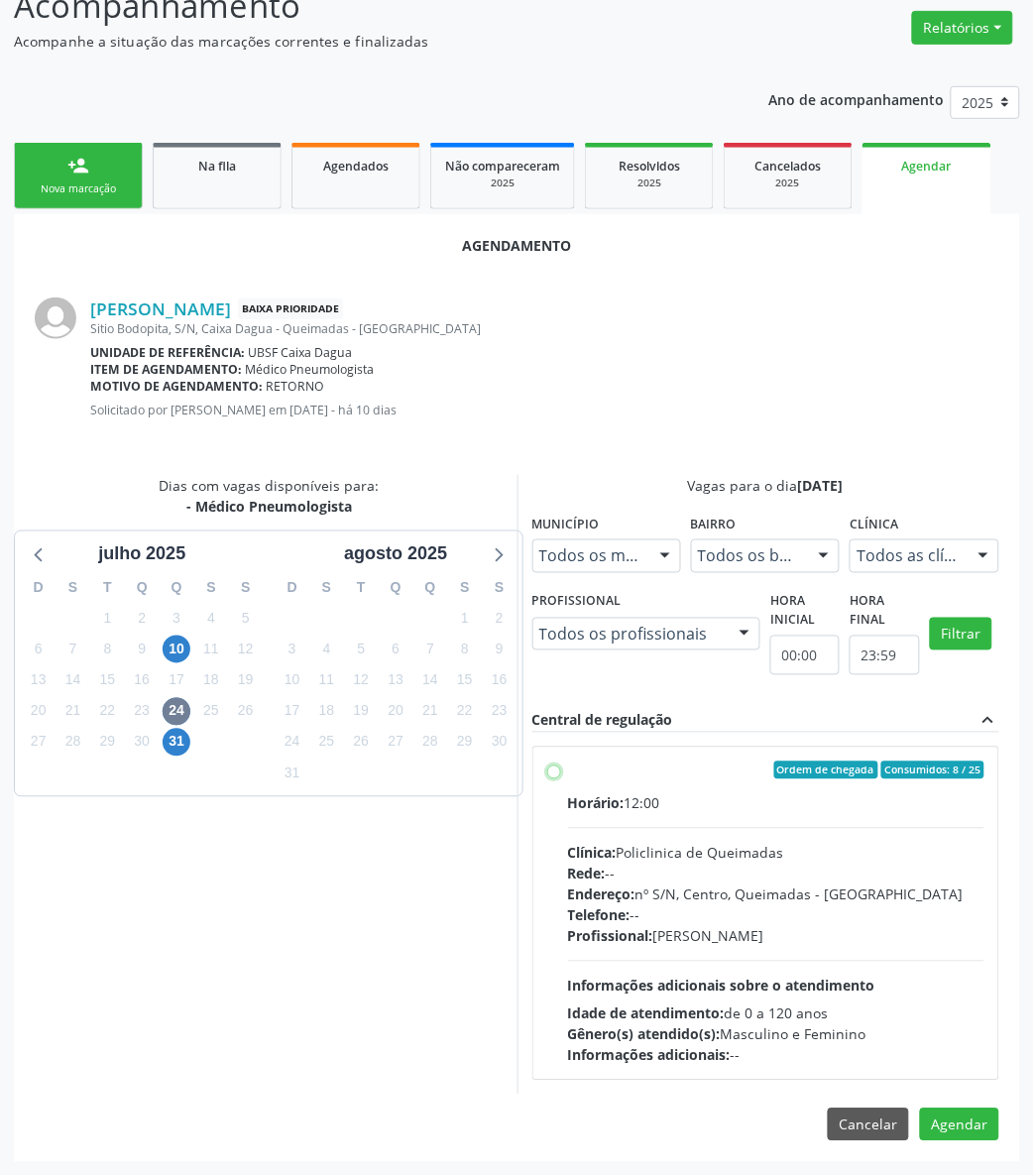 click on "Ordem de chegada
Consumidos: 8 / 25
Horário:   12:00
Clínica:  Policlinica de Queimadas
Rede:
--
Endereço:   nº S/N, Centro, Queimadas - PB
Telefone:   --
Profissional:
Guilherme Figueiredo da Silva
Informações adicionais sobre o atendimento
Idade de atendimento:
de 0 a 120 anos
Gênero(s) atendido(s):
Masculino e Feminino
Informações adicionais:
--" at bounding box center (554, 770) 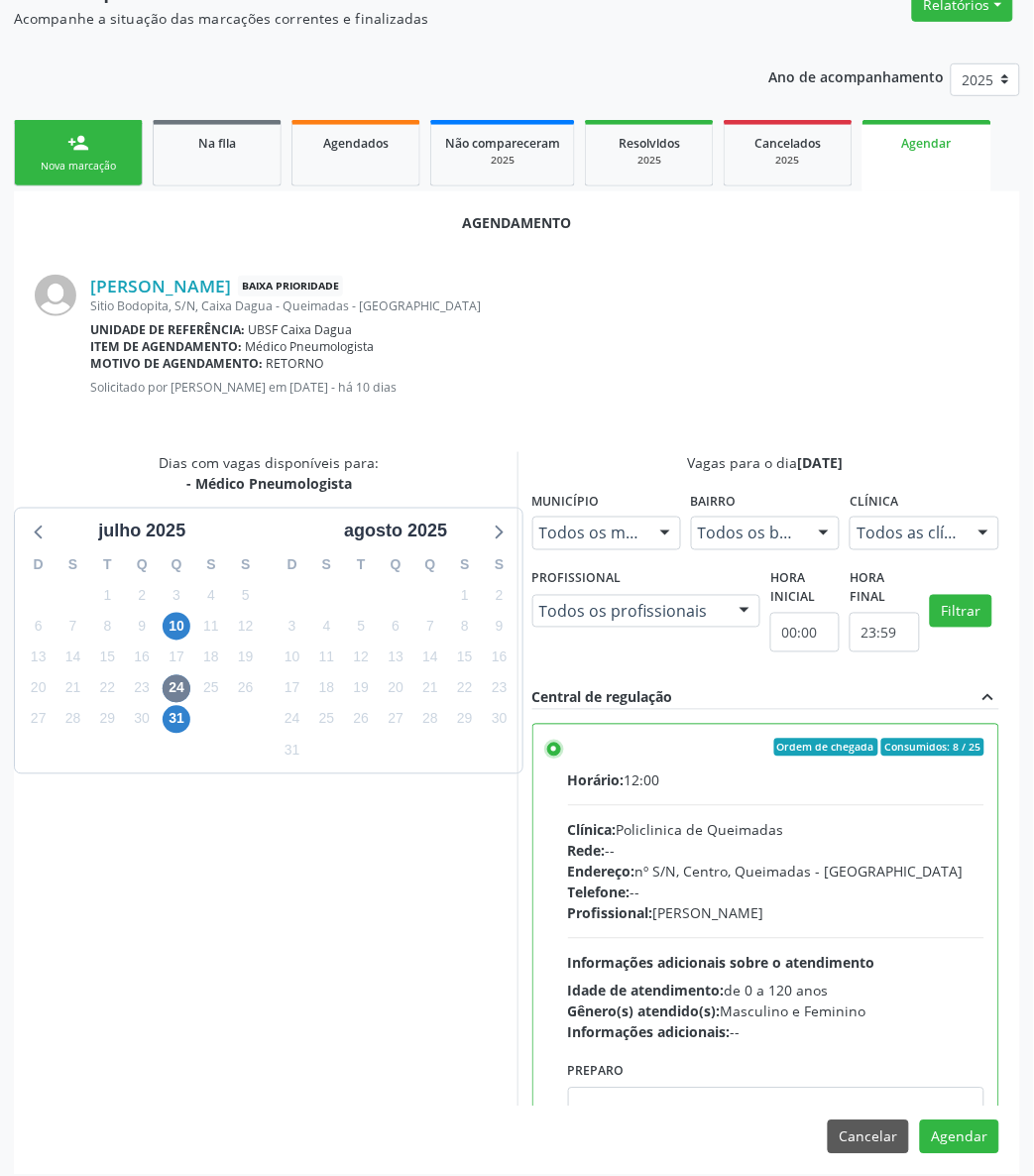 scroll, scrollTop: 189, scrollLeft: 0, axis: vertical 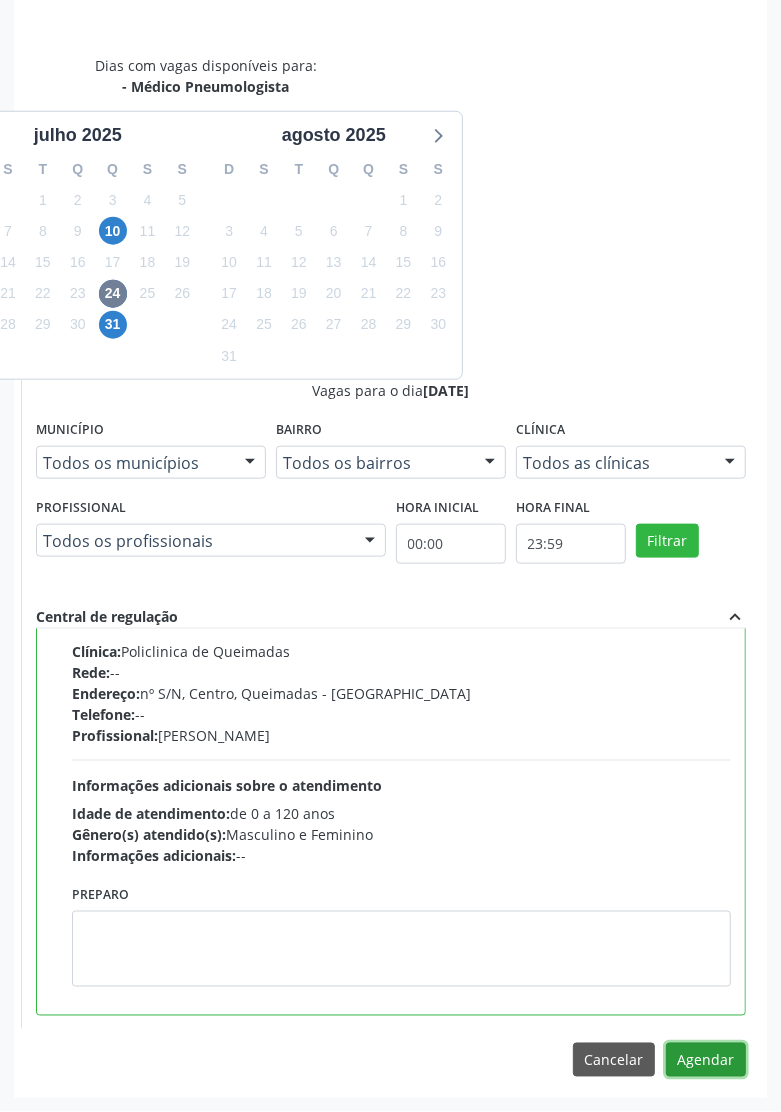 click on "Agendar" at bounding box center (706, 1060) 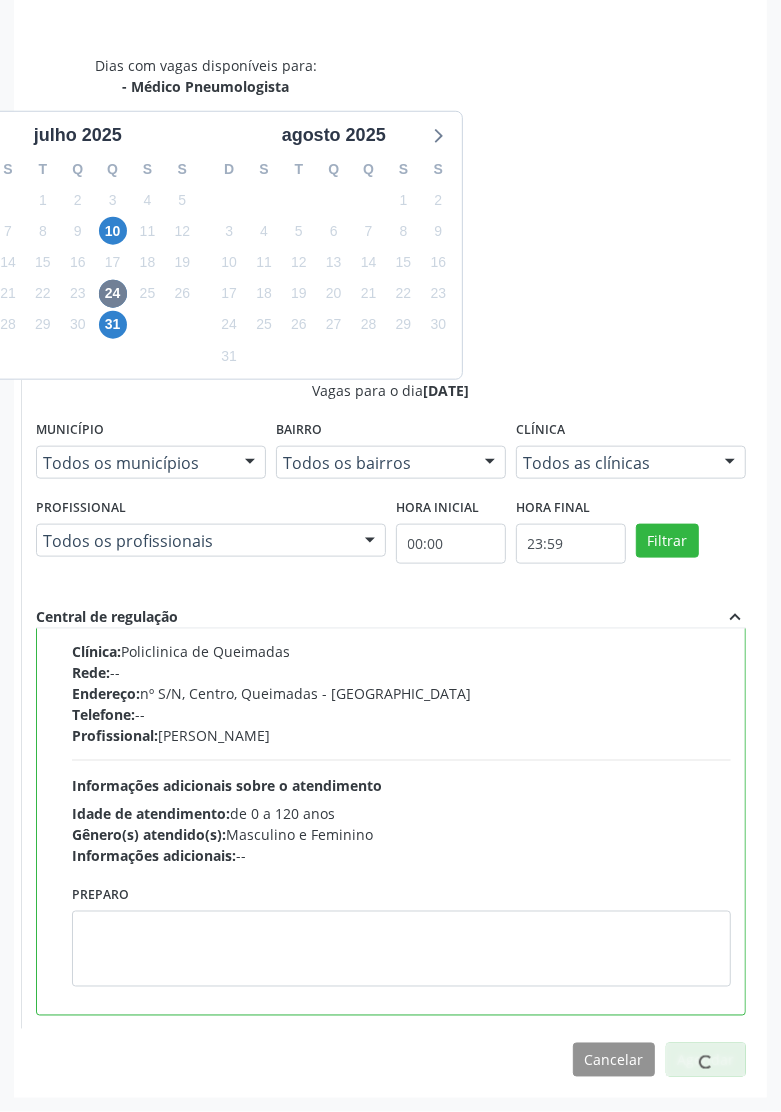 scroll, scrollTop: 152, scrollLeft: 0, axis: vertical 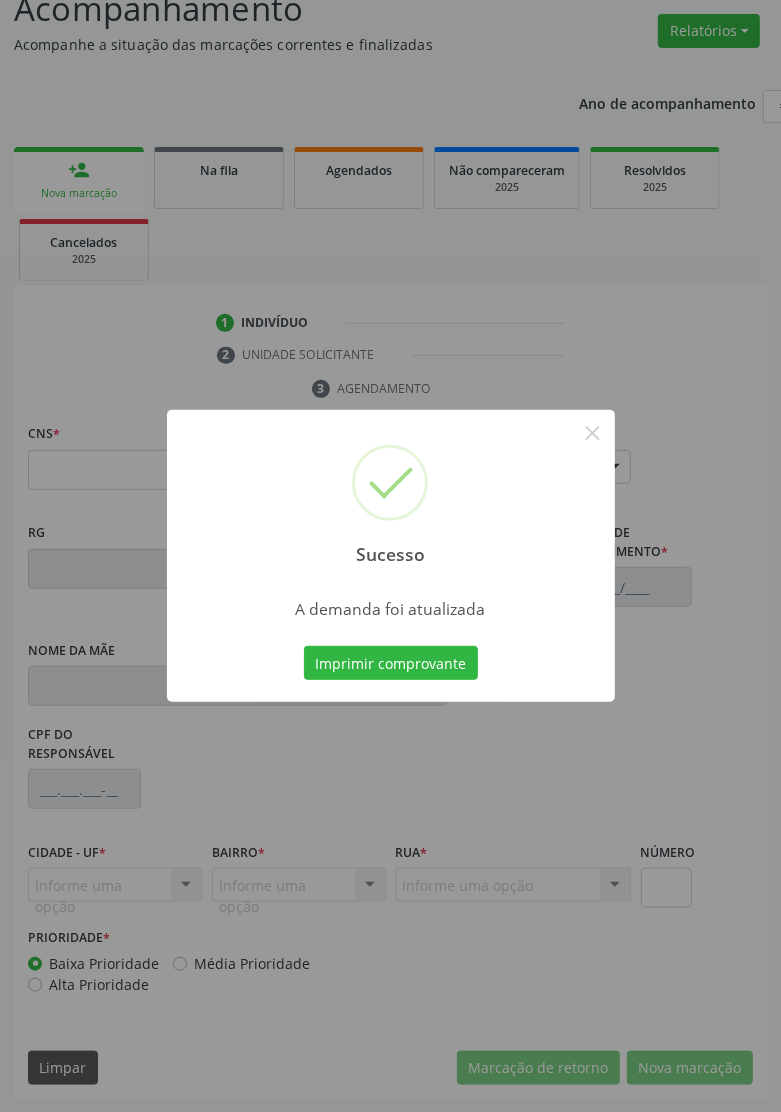 type 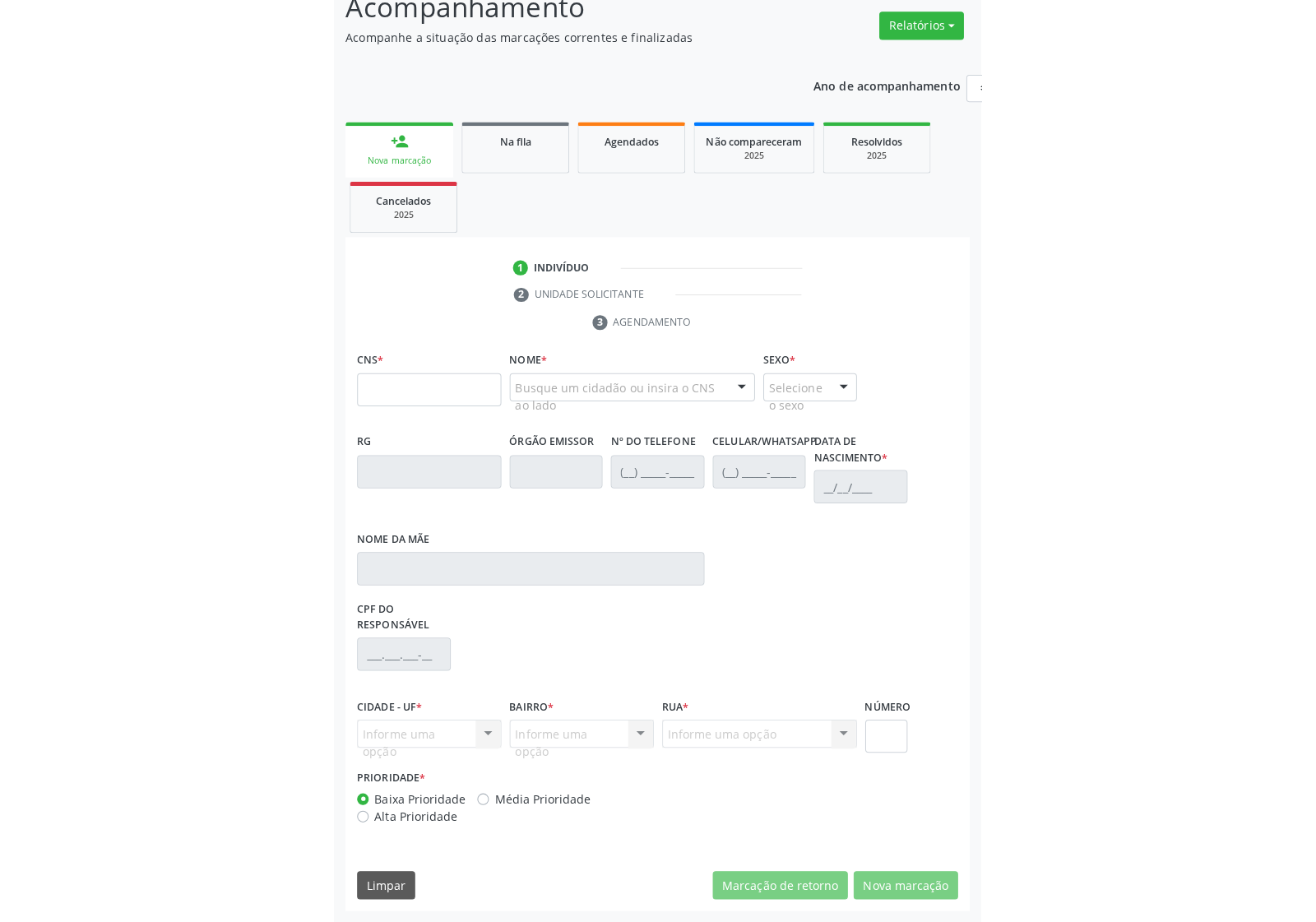 scroll, scrollTop: 0, scrollLeft: 0, axis: both 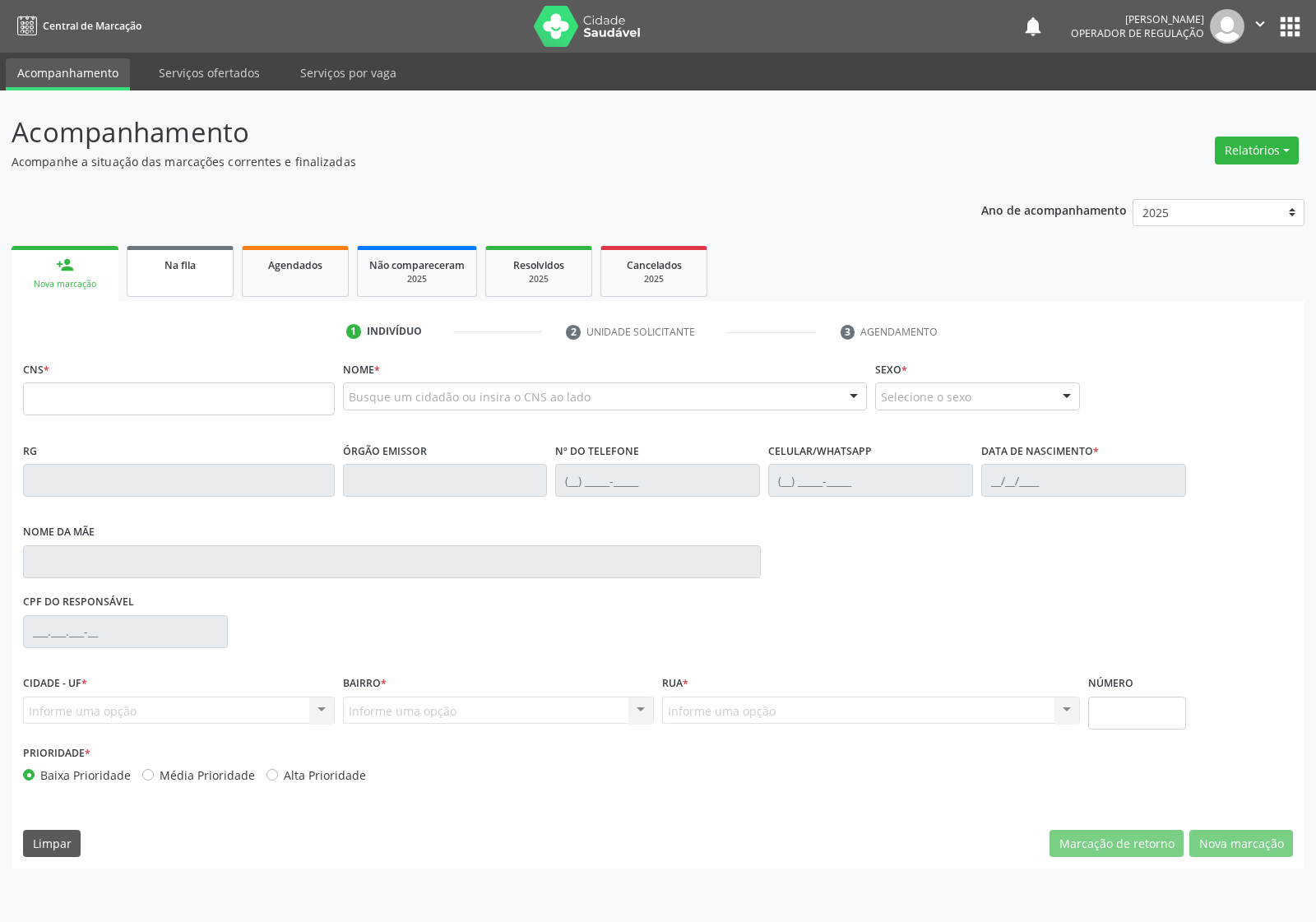 click on "Na fila" at bounding box center [180, 271] 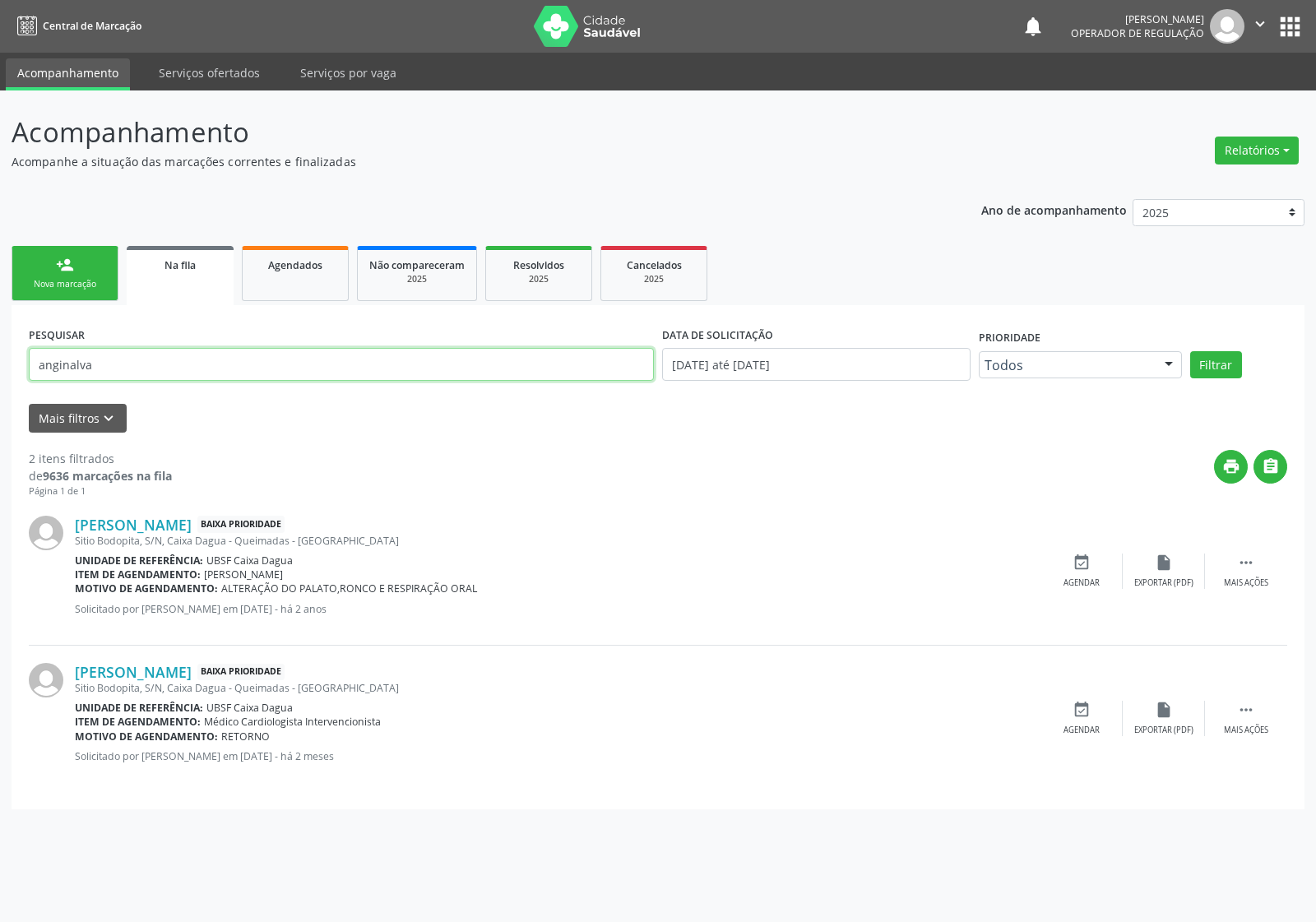 click on "anginalva" at bounding box center (341, 364) 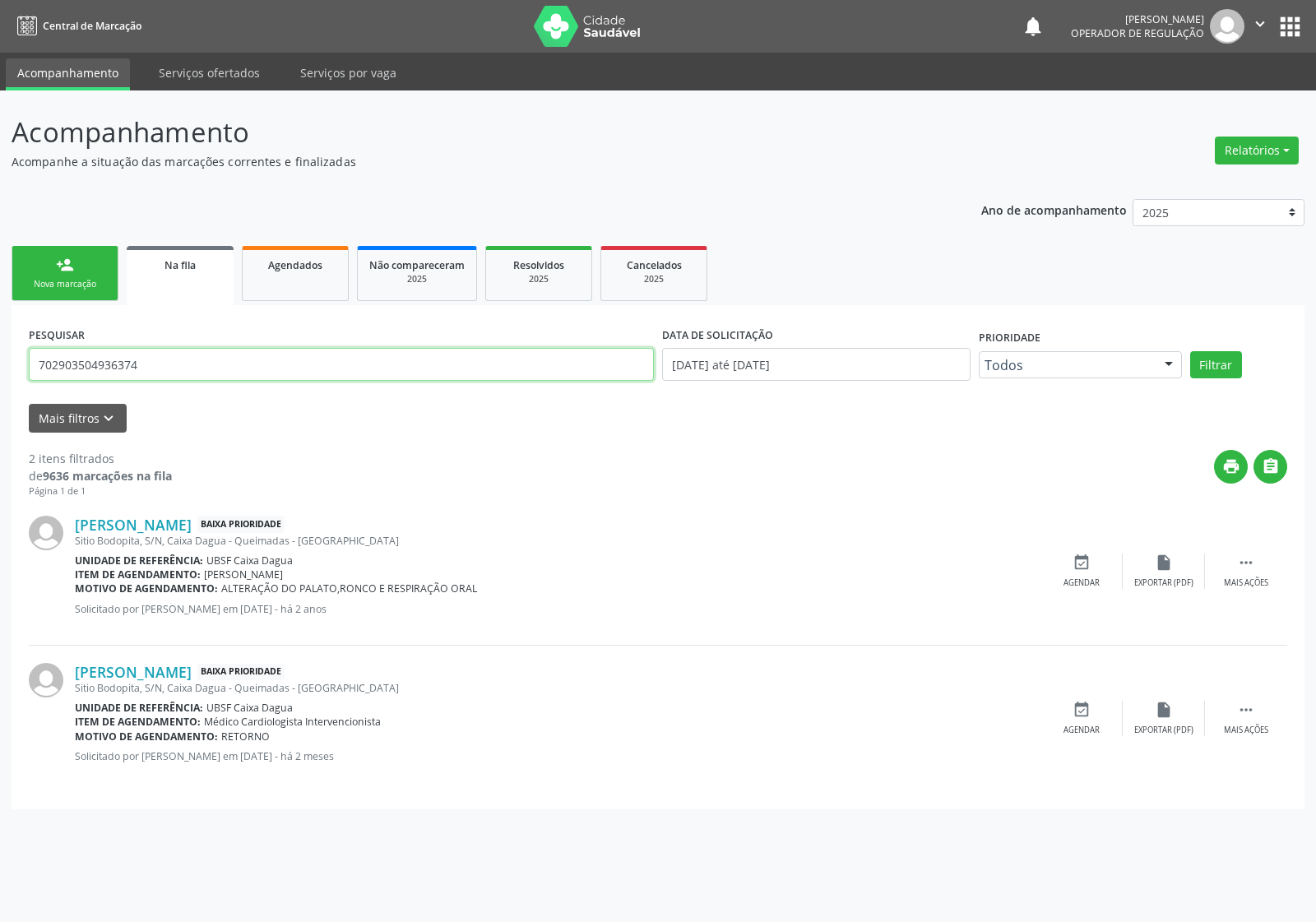 type on "702903504936374" 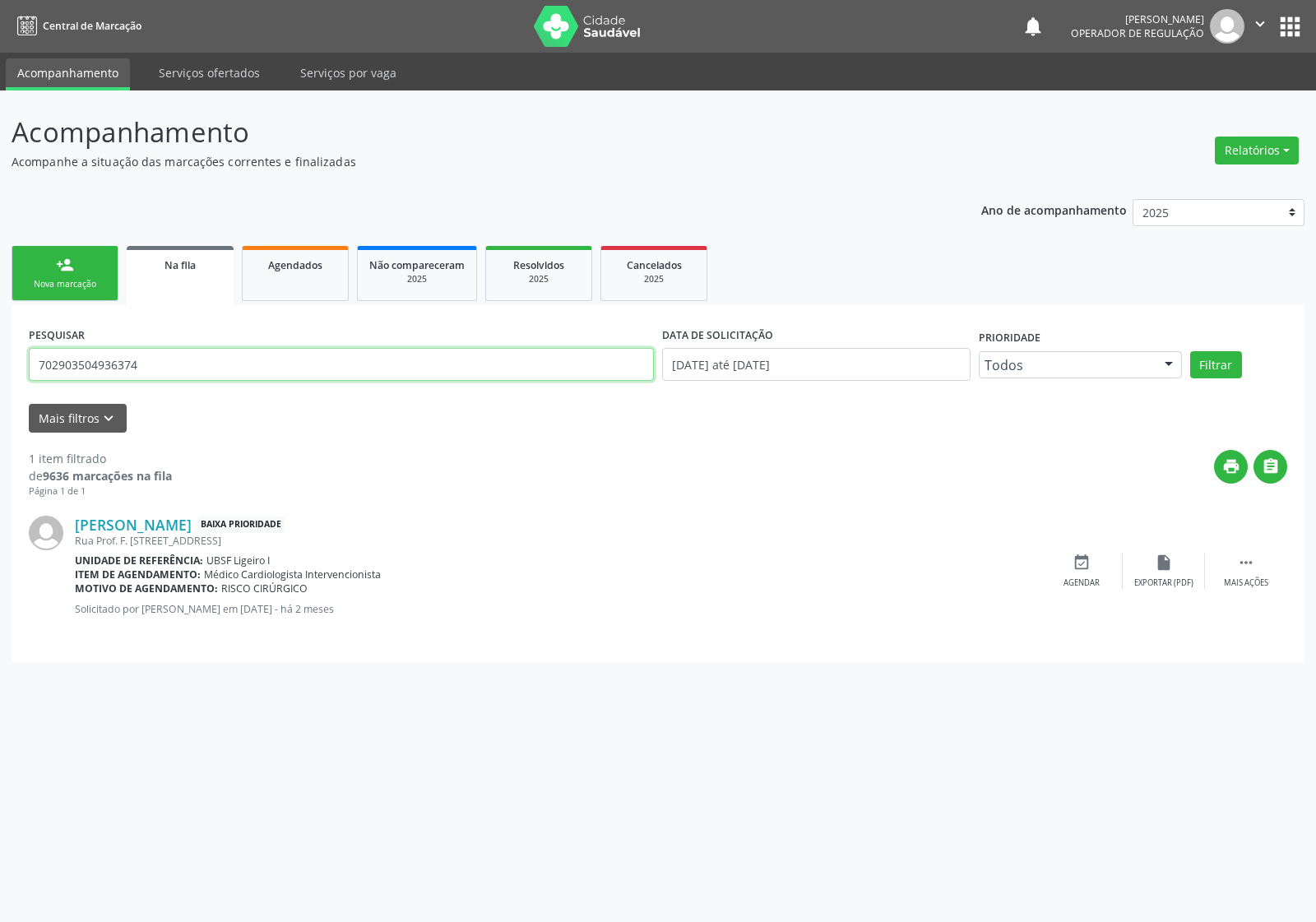 click on "702903504936374" at bounding box center (341, 364) 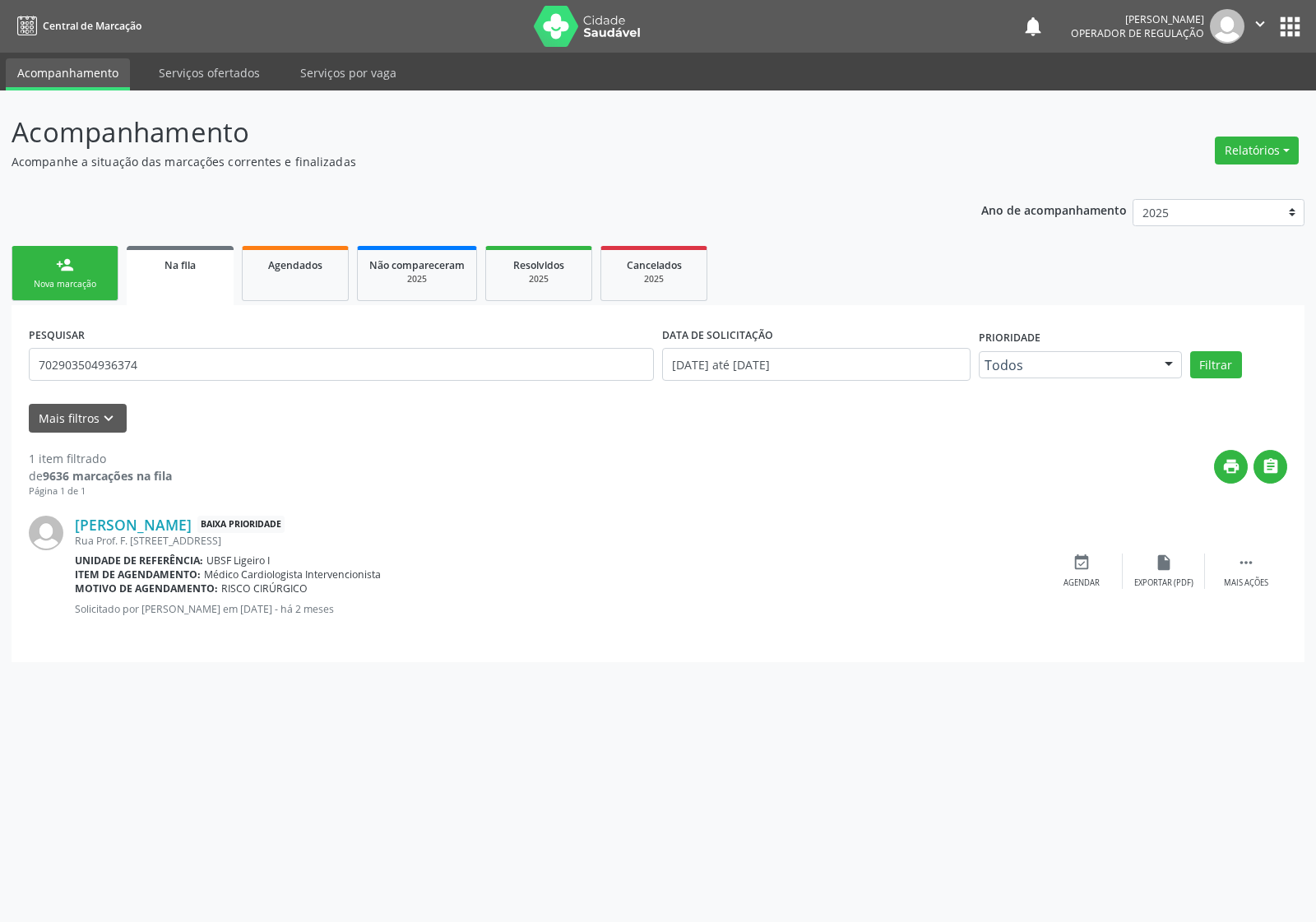 click on "person_add
Nova marcação" at bounding box center (65, 273) 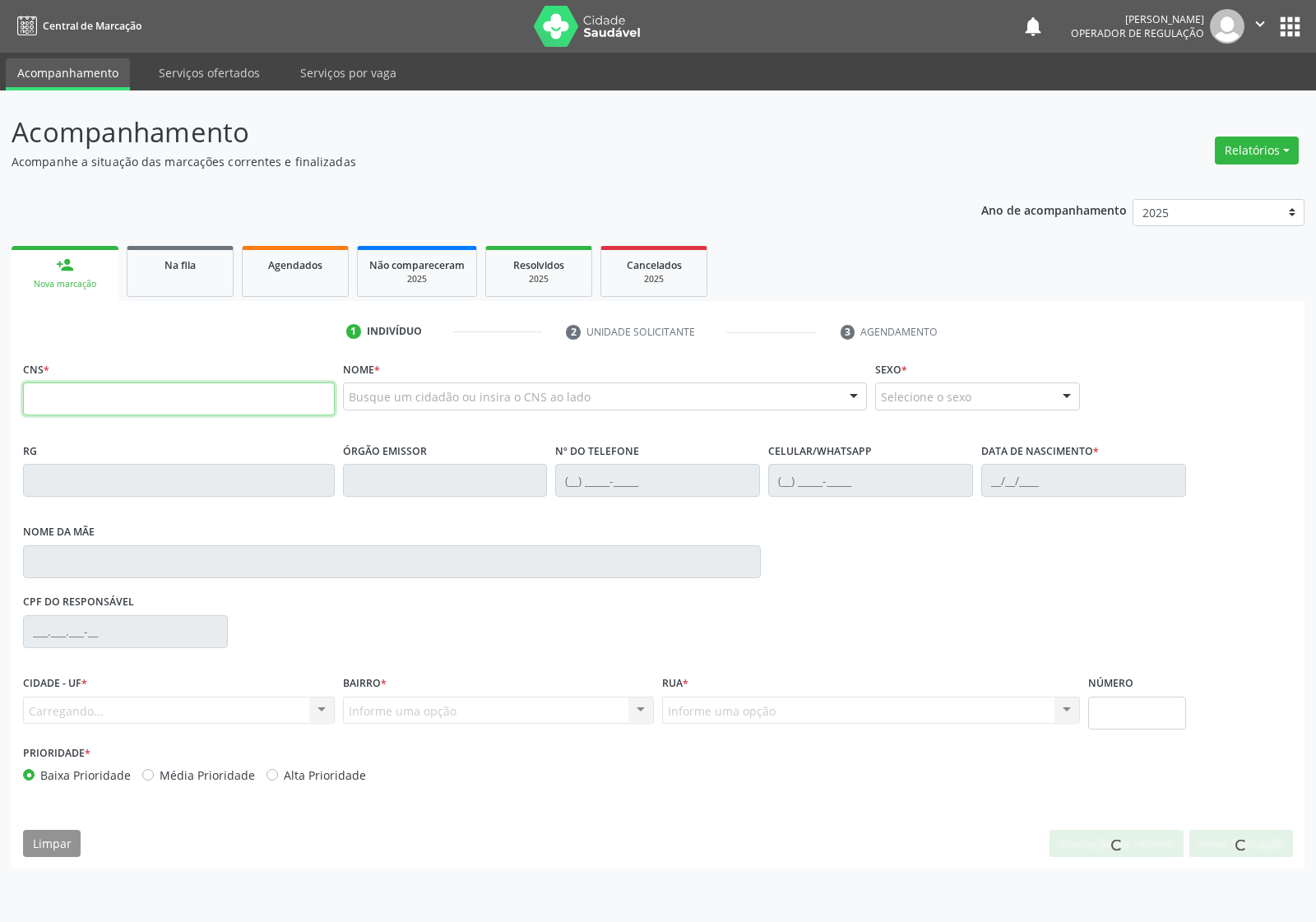 click at bounding box center (178, 399) 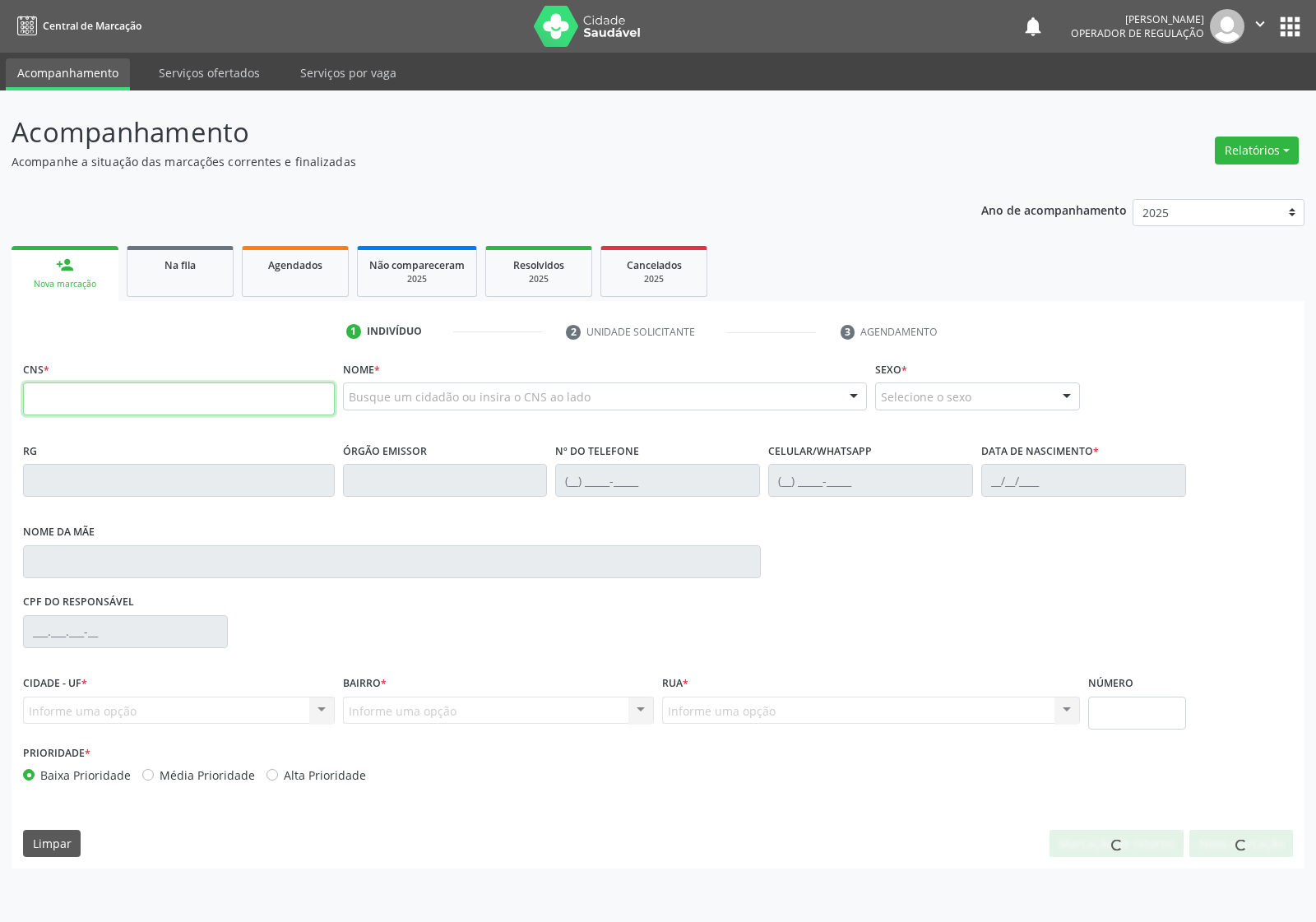 paste on "702 9035 0493 6374" 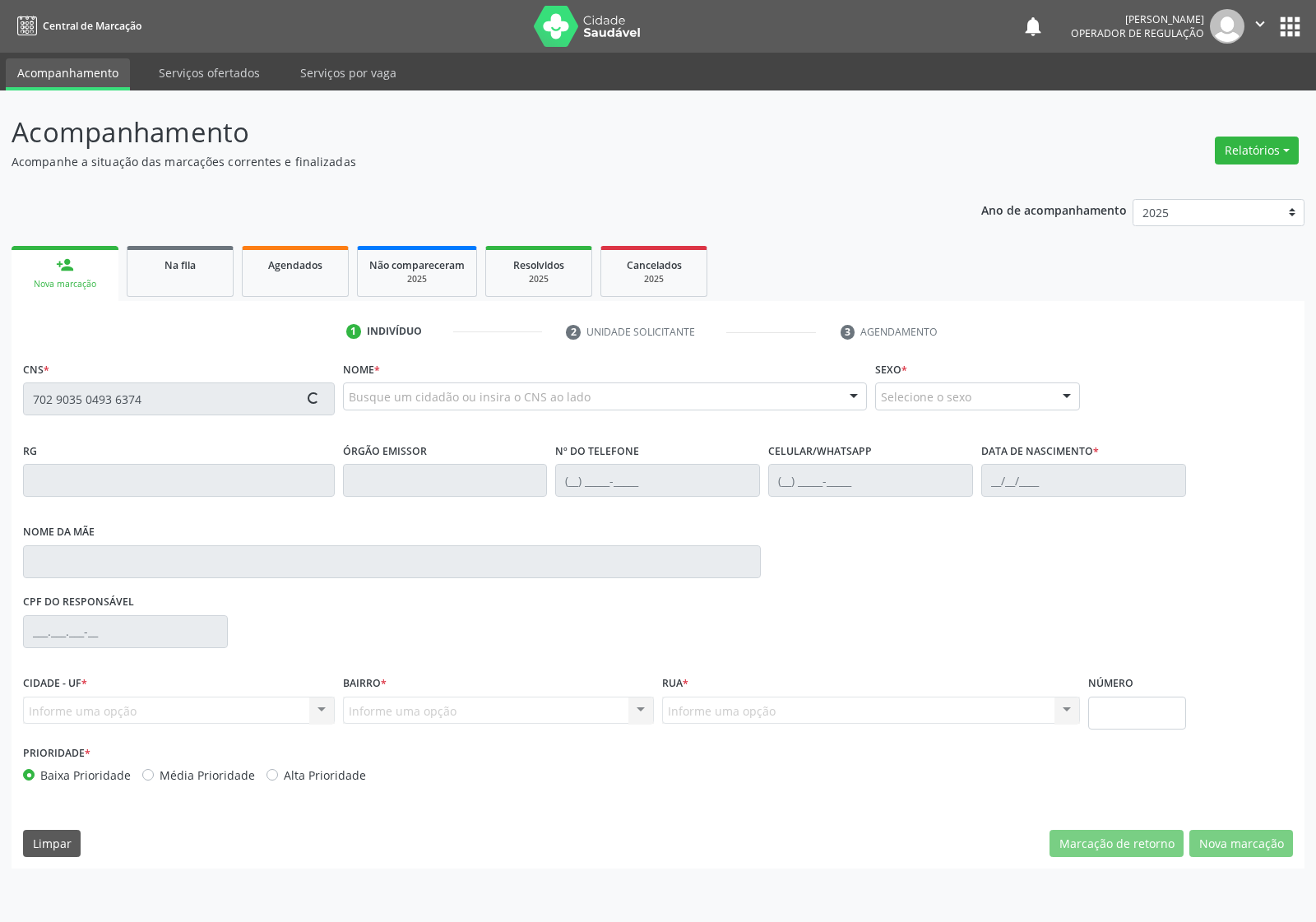 type on "702 9035 0493 6374" 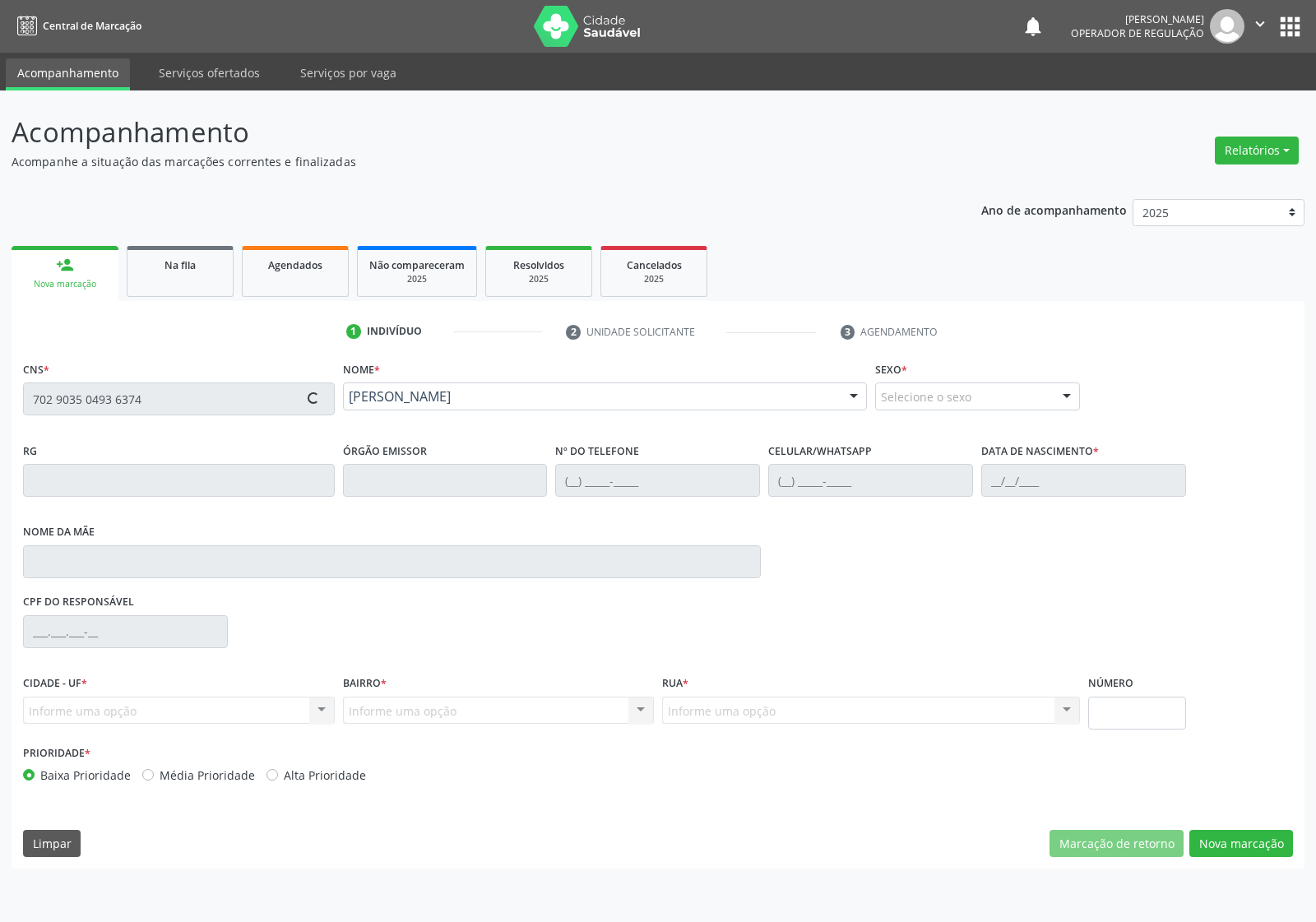 type on "(21) 99038-2357" 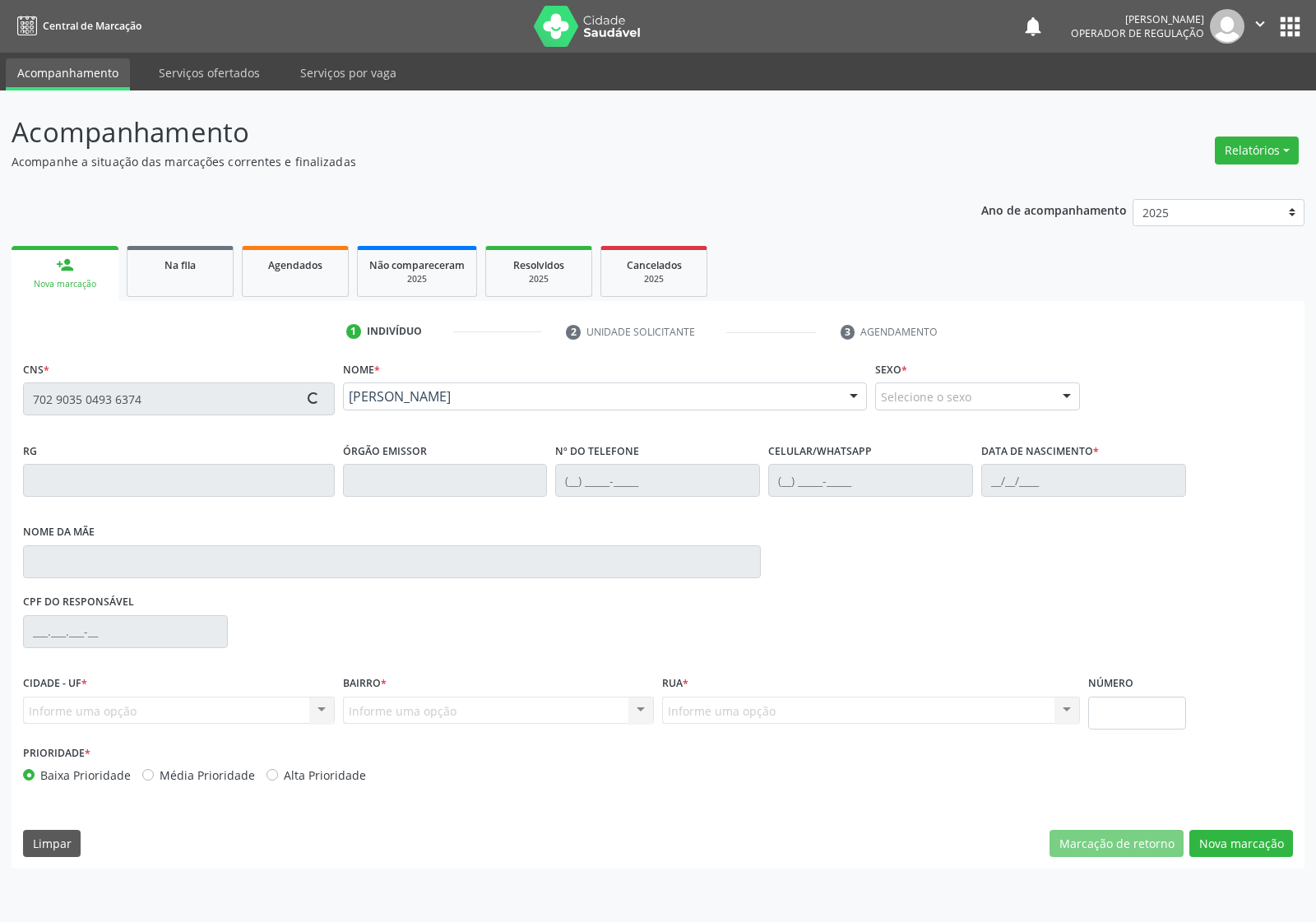 type on "(21) 99038-2357" 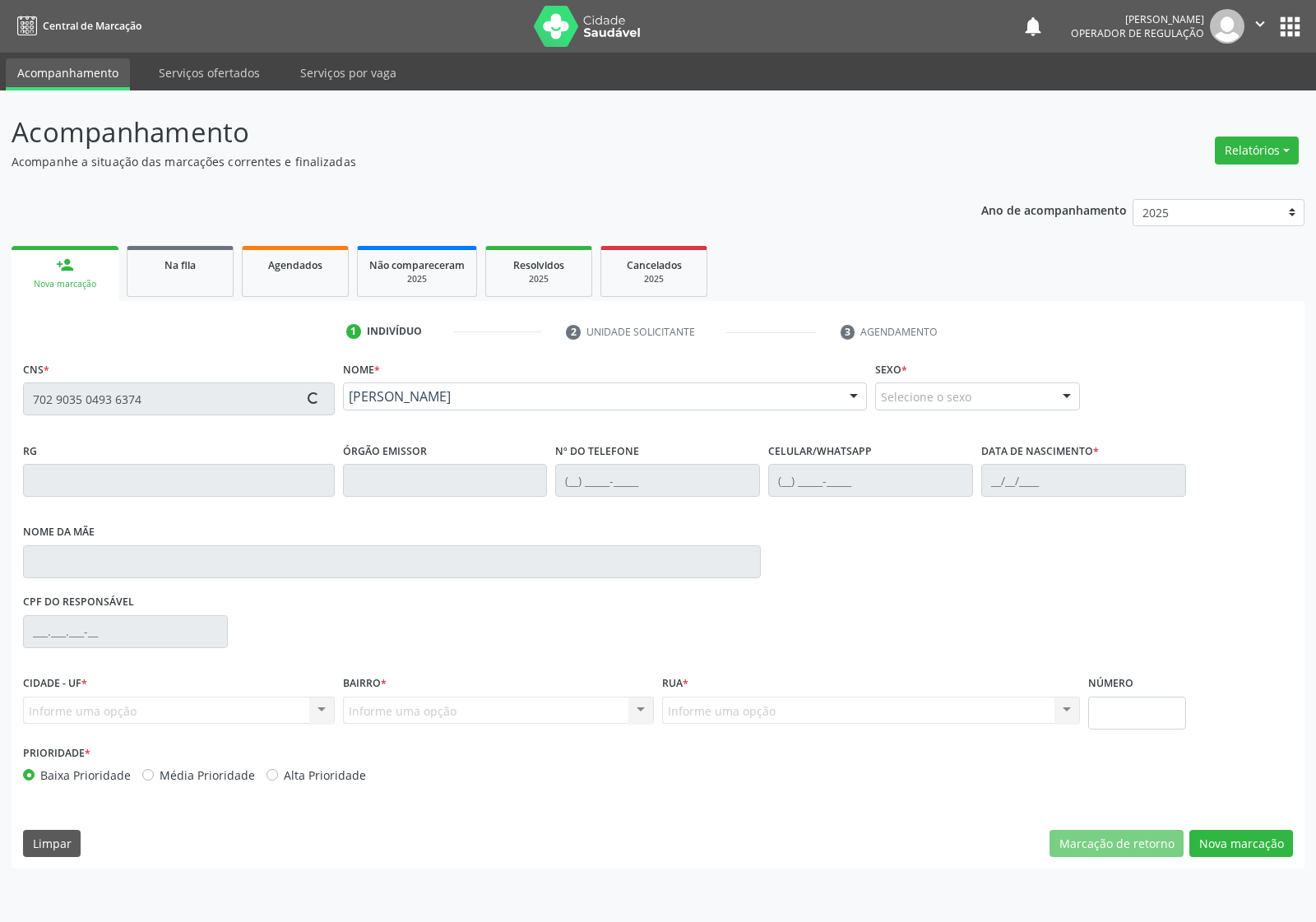 type on "07/03/1959" 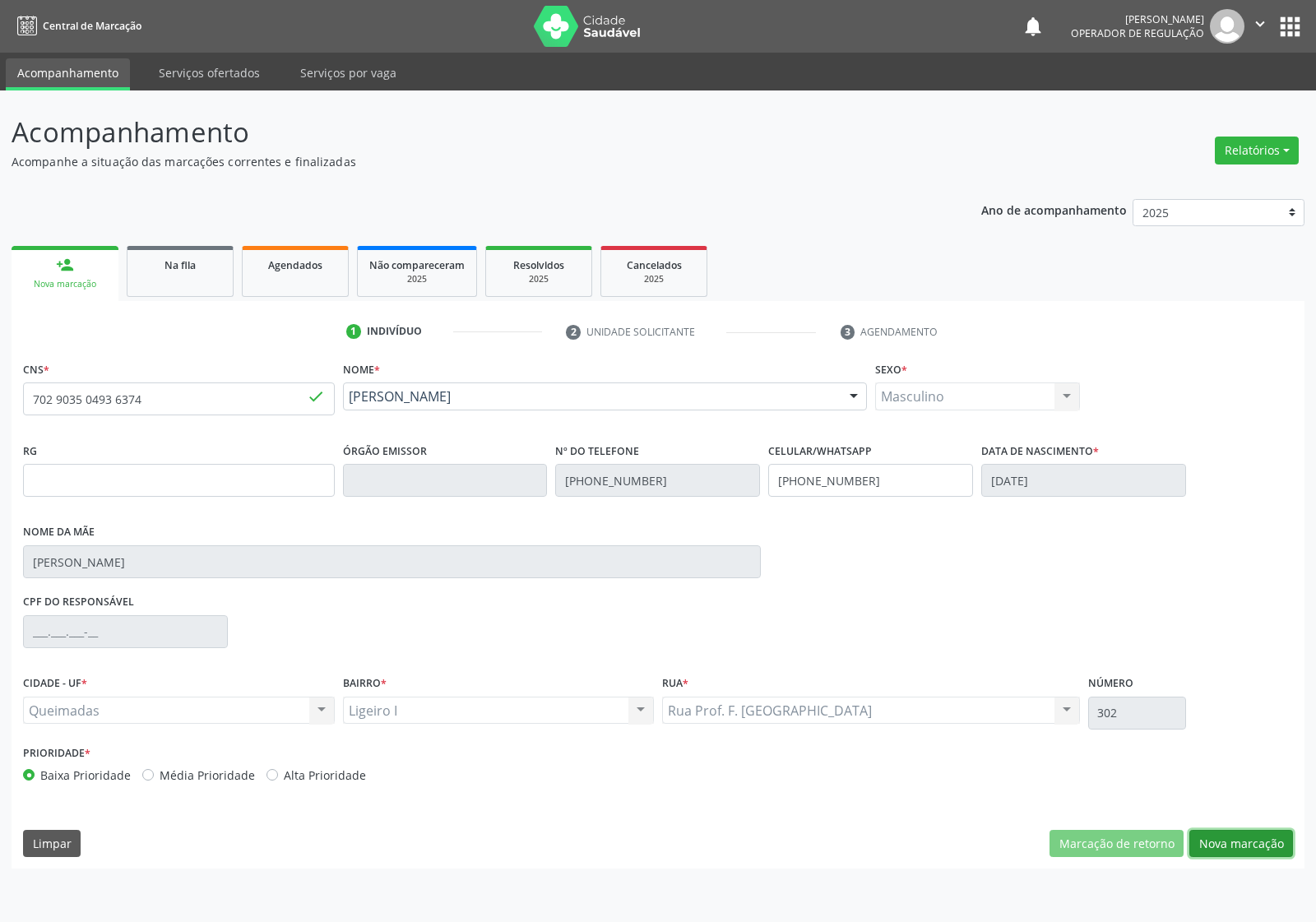 click on "Nova marcação" at bounding box center [1241, 844] 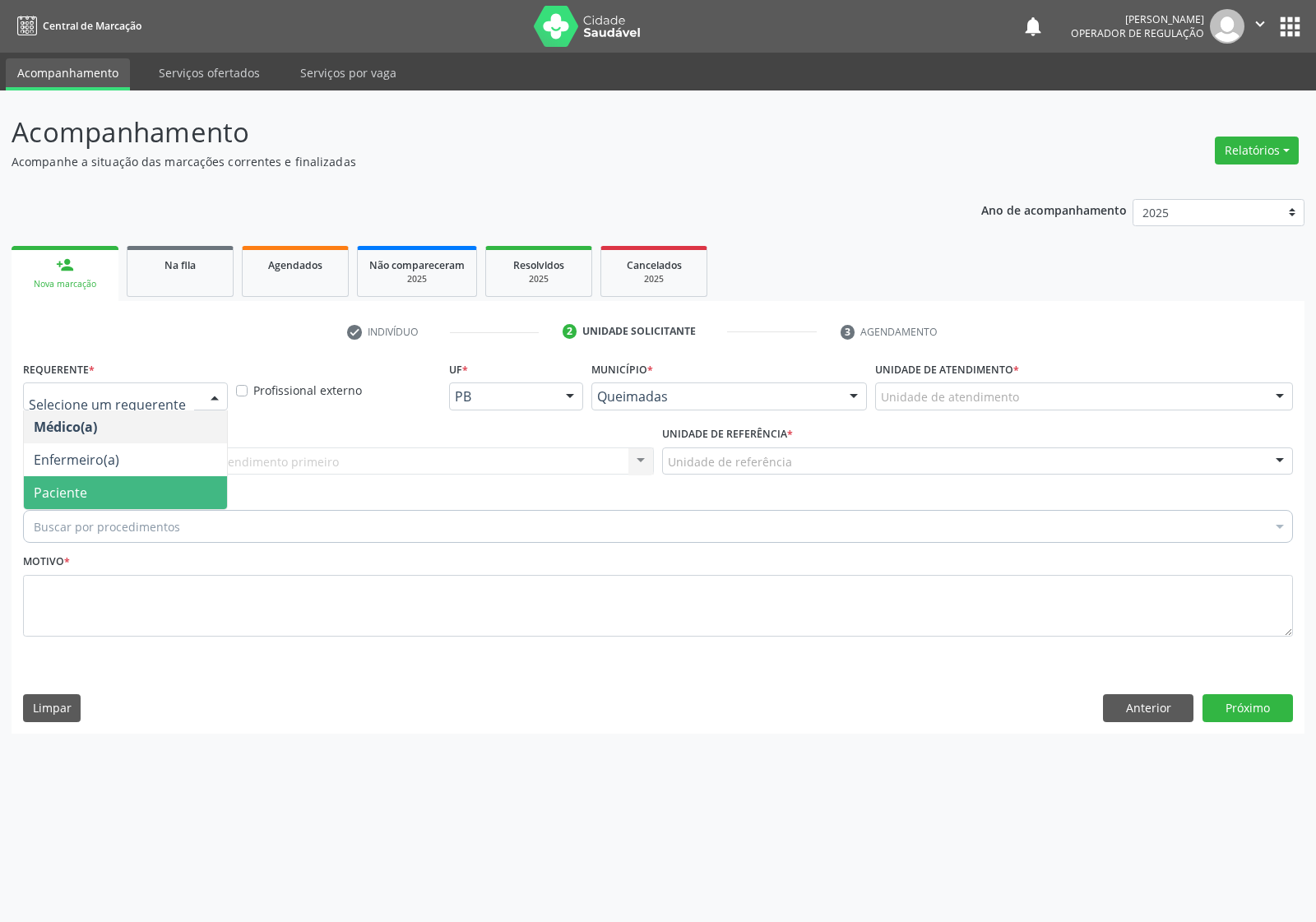 click on "Paciente" at bounding box center [125, 493] 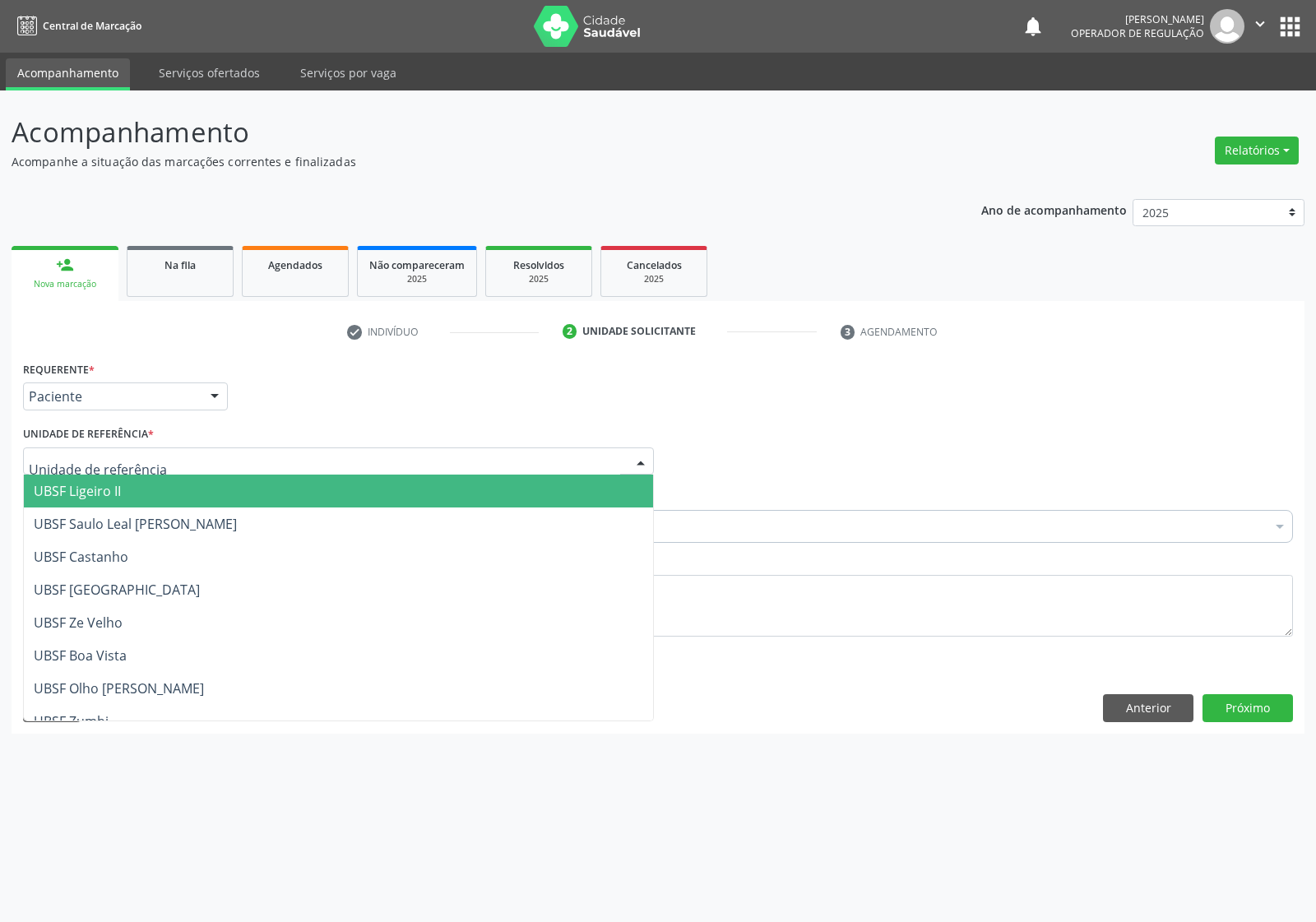 click at bounding box center [338, 461] 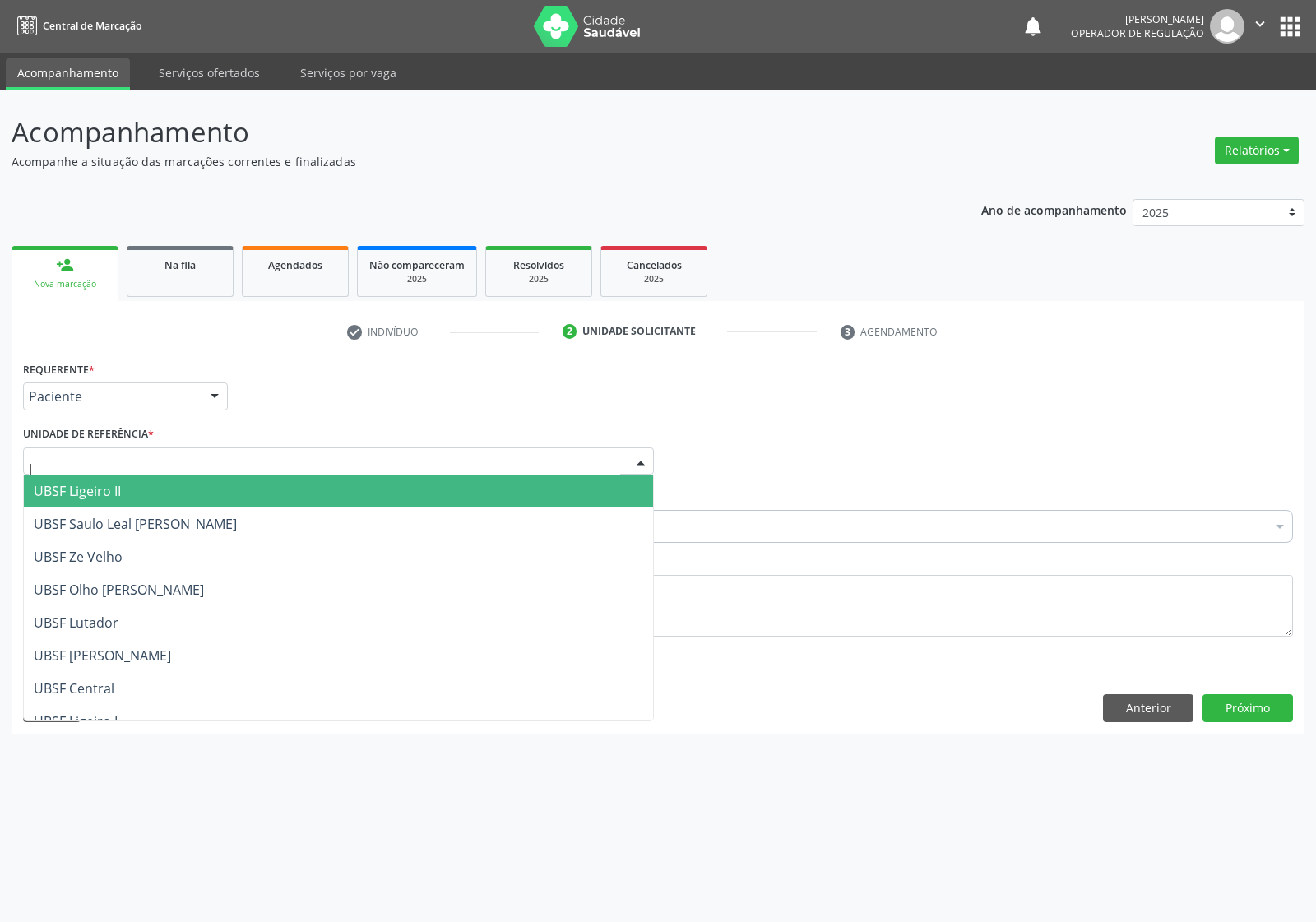 type on "li" 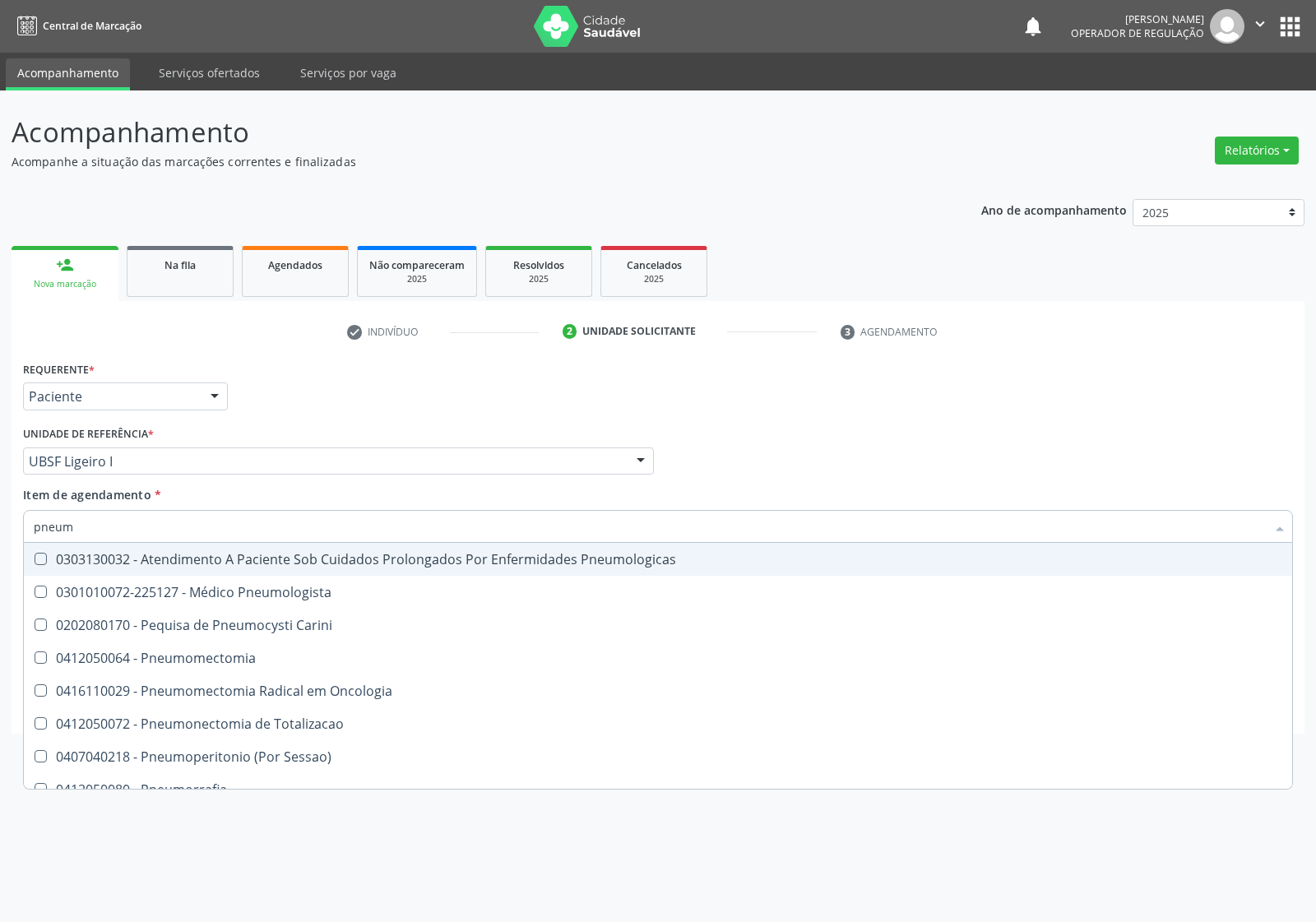 type on "pneumo" 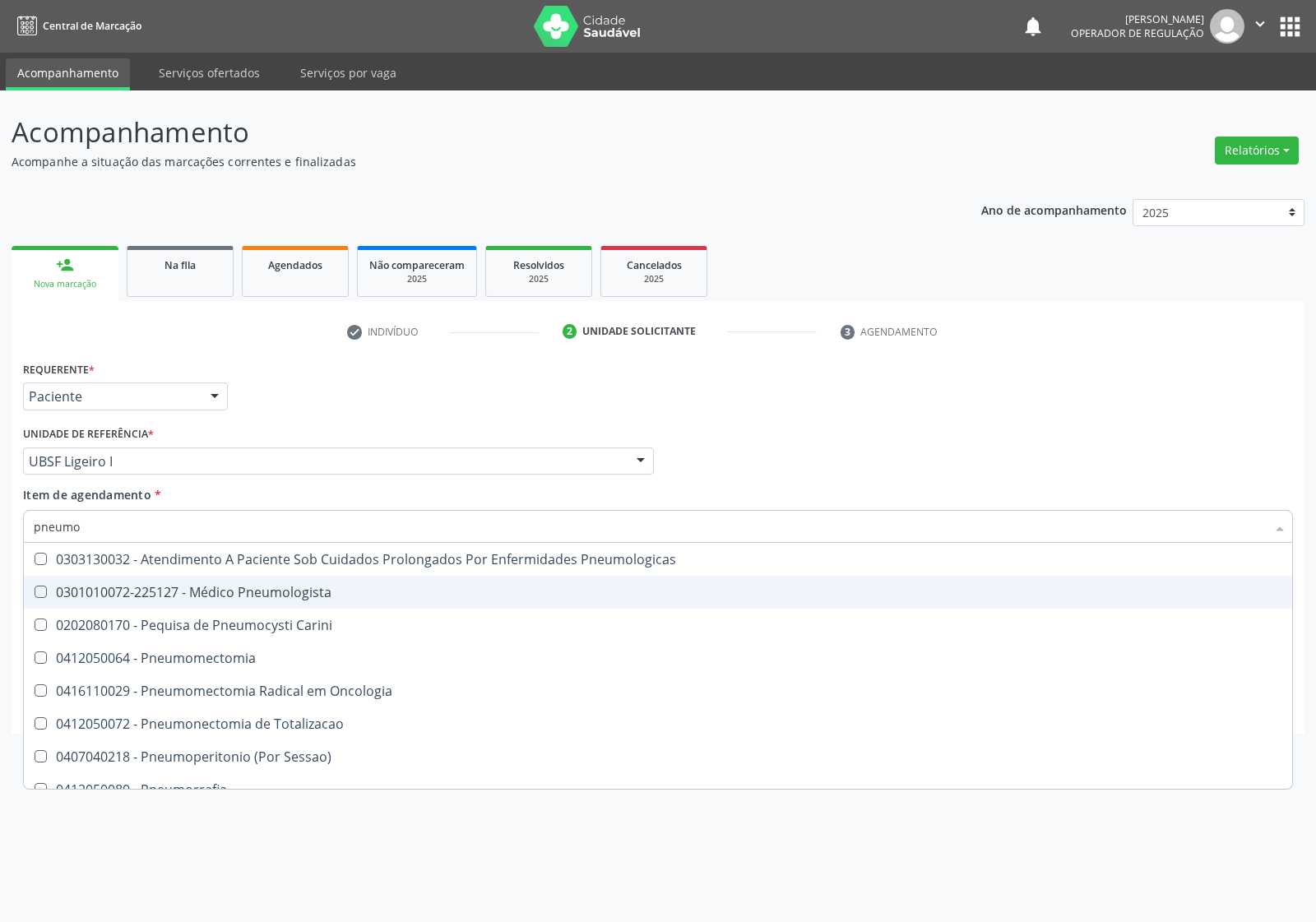 click on "0301010072-225127 - Médico Pneumologista" at bounding box center (658, 592) 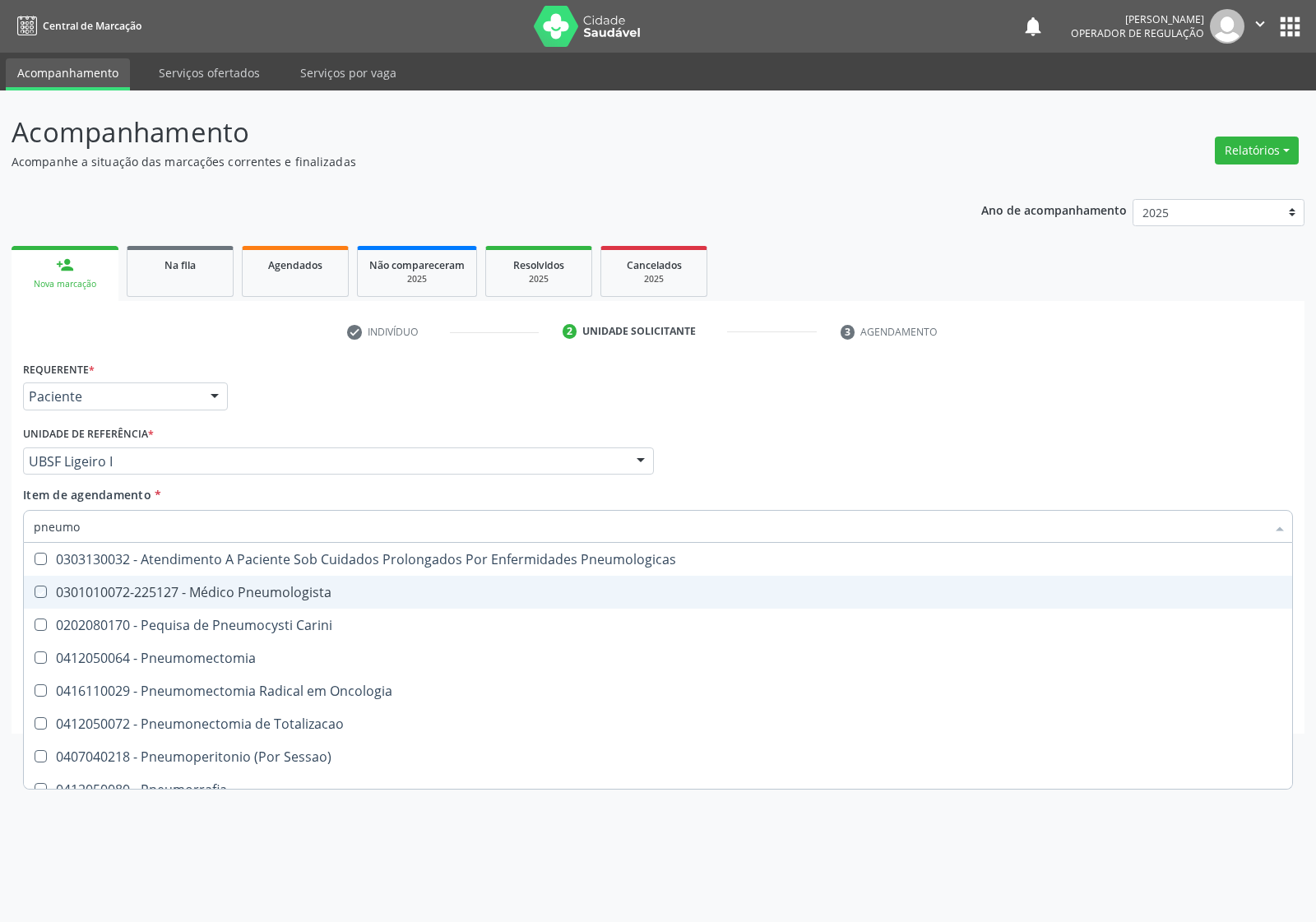 checkbox on "true" 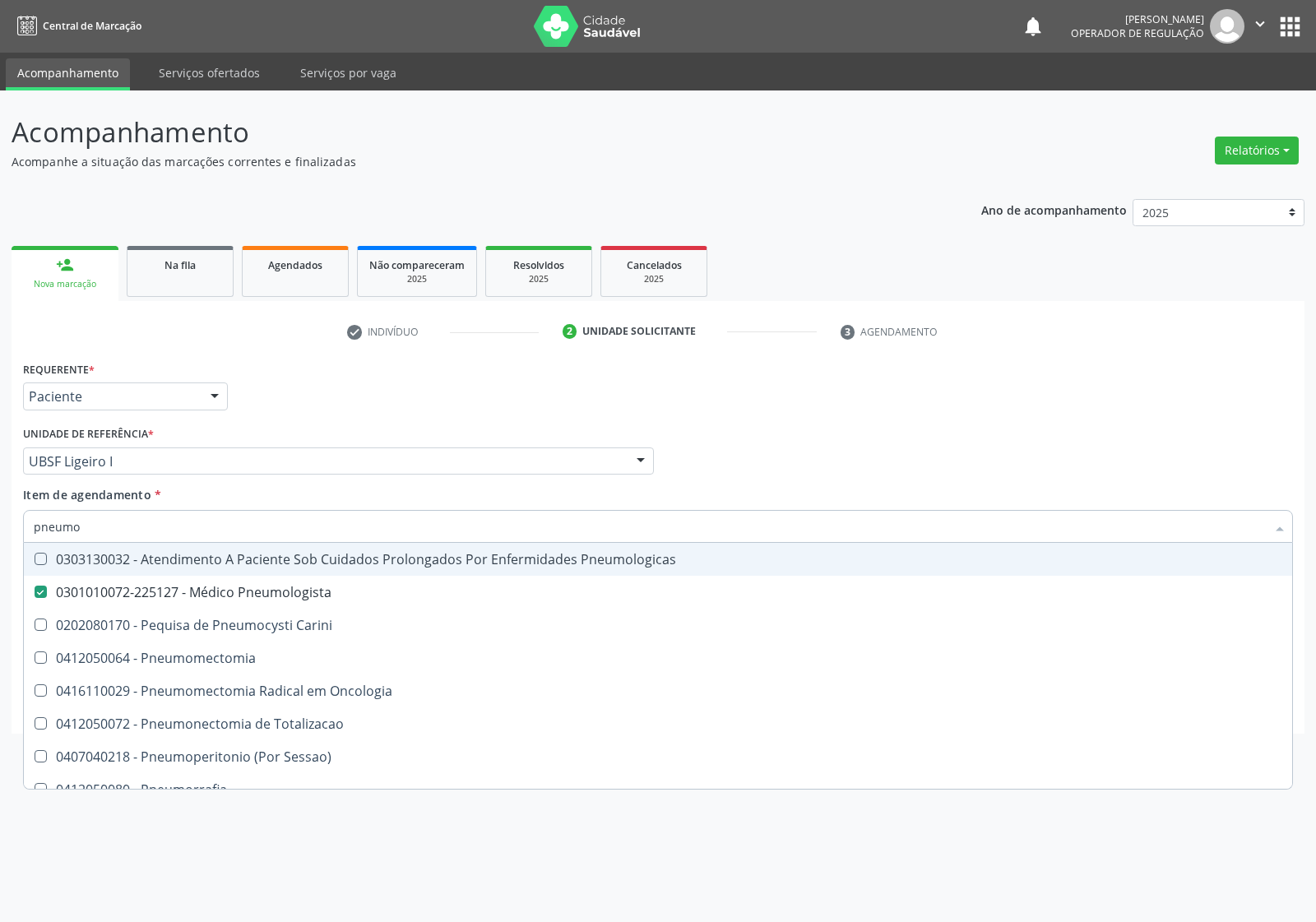 click on "Unidade de referência
*
UBSF Ligeiro I         UBSF Ligeiro II   UBSF Saulo Leal Ernesto de Melo   UBSF Castanho   UBSF Baixa Verde   UBSF Ze Velho   UBSF Boa Vista   UBSF Olho Dagua Salgado   UBSF Zumbi   NASF Pedra do Touro   UBSF Lutador   UBSF Anibal Teixeira   UBSF Central   UBSF Riacho do Meio   UBSF Caixa Dagua   UBSF Ligeiro I   UBSF Malhada Grande   UBSF Vila   UBSF Guritiba   NASF Tataguassu   UBSF Cidade Tiao do Rego
Nenhum resultado encontrado para: "   "
Não há nenhuma opção para ser exibida." at bounding box center (338, 454) 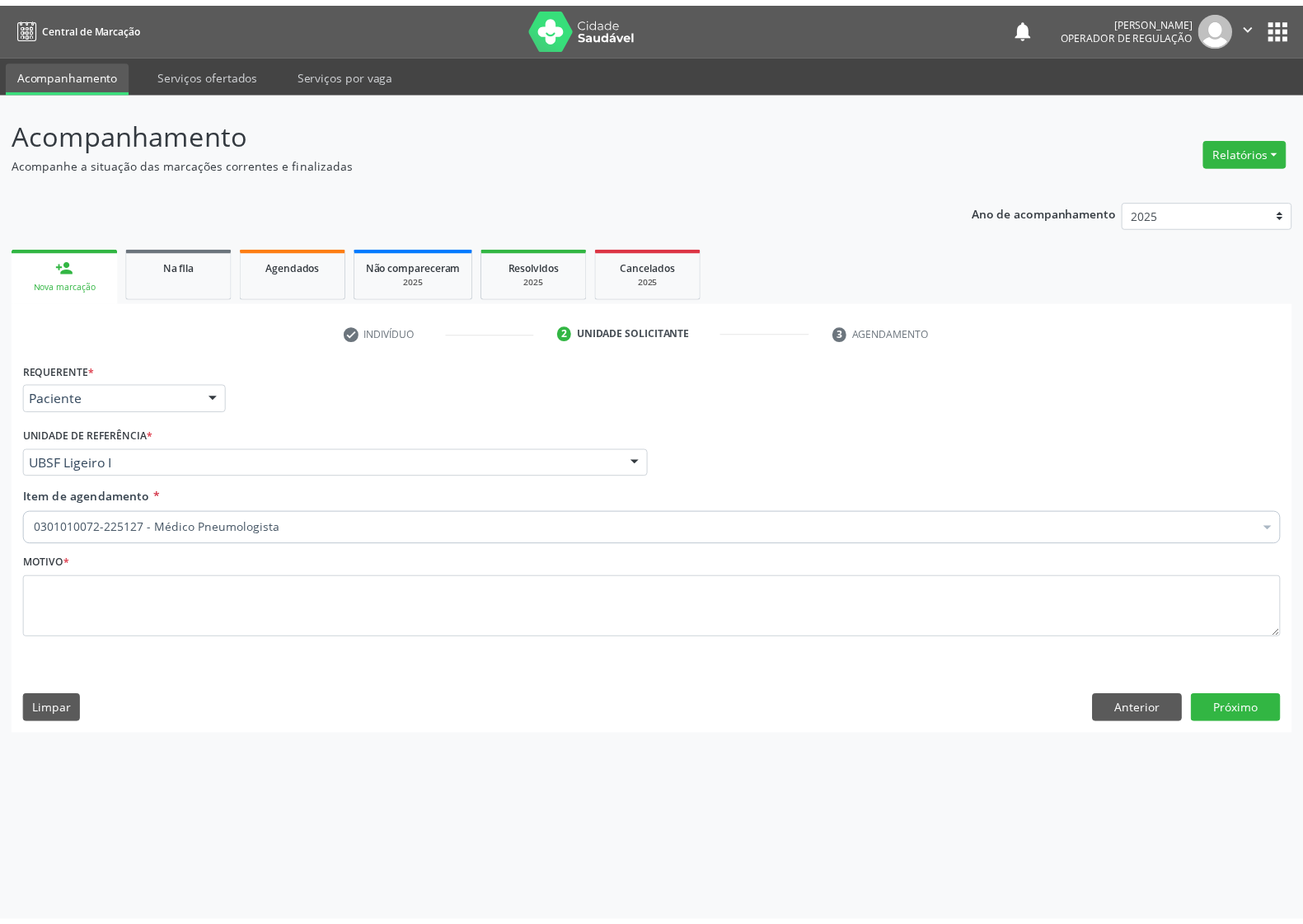 scroll, scrollTop: 0, scrollLeft: 0, axis: both 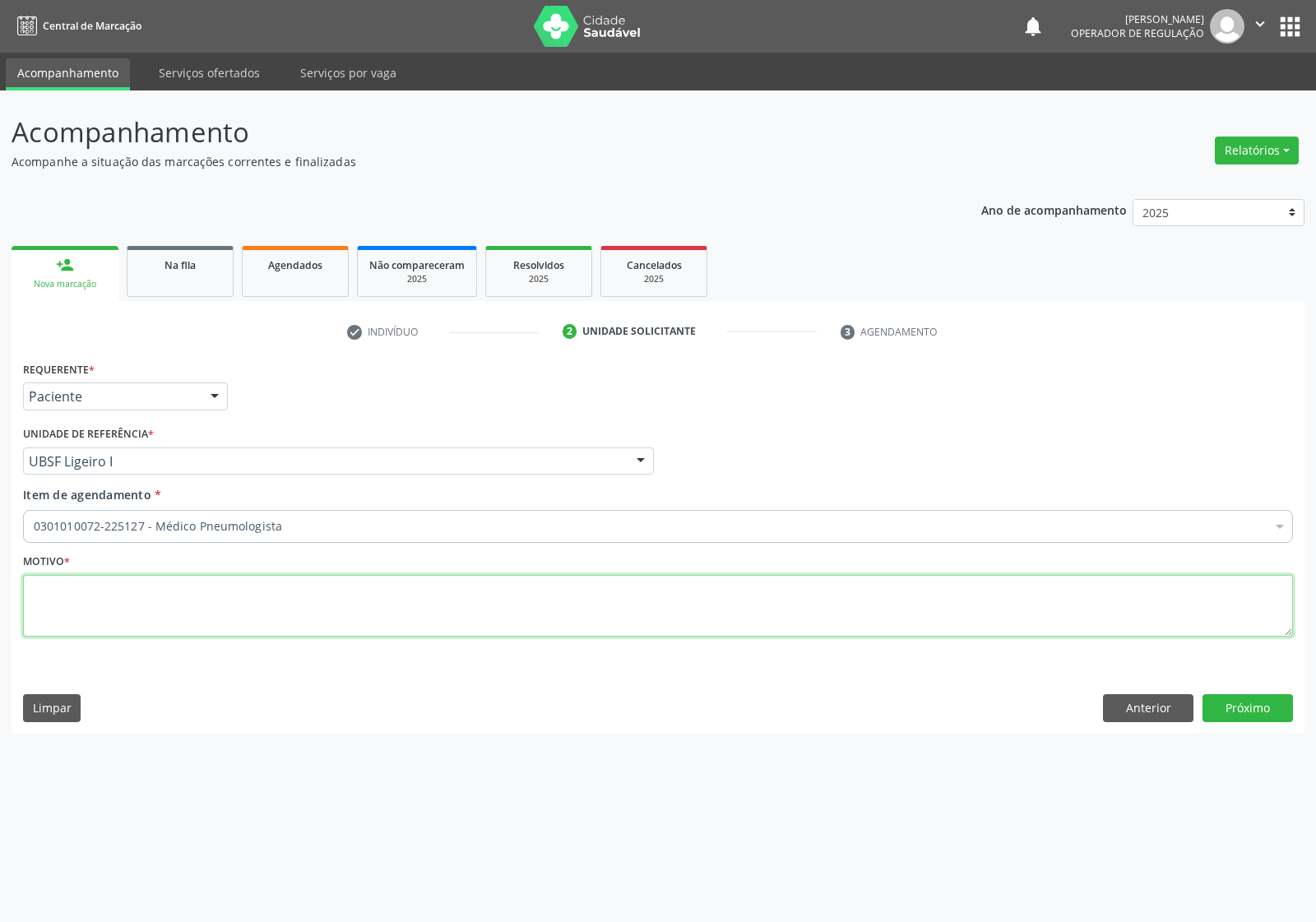 click at bounding box center [658, 606] 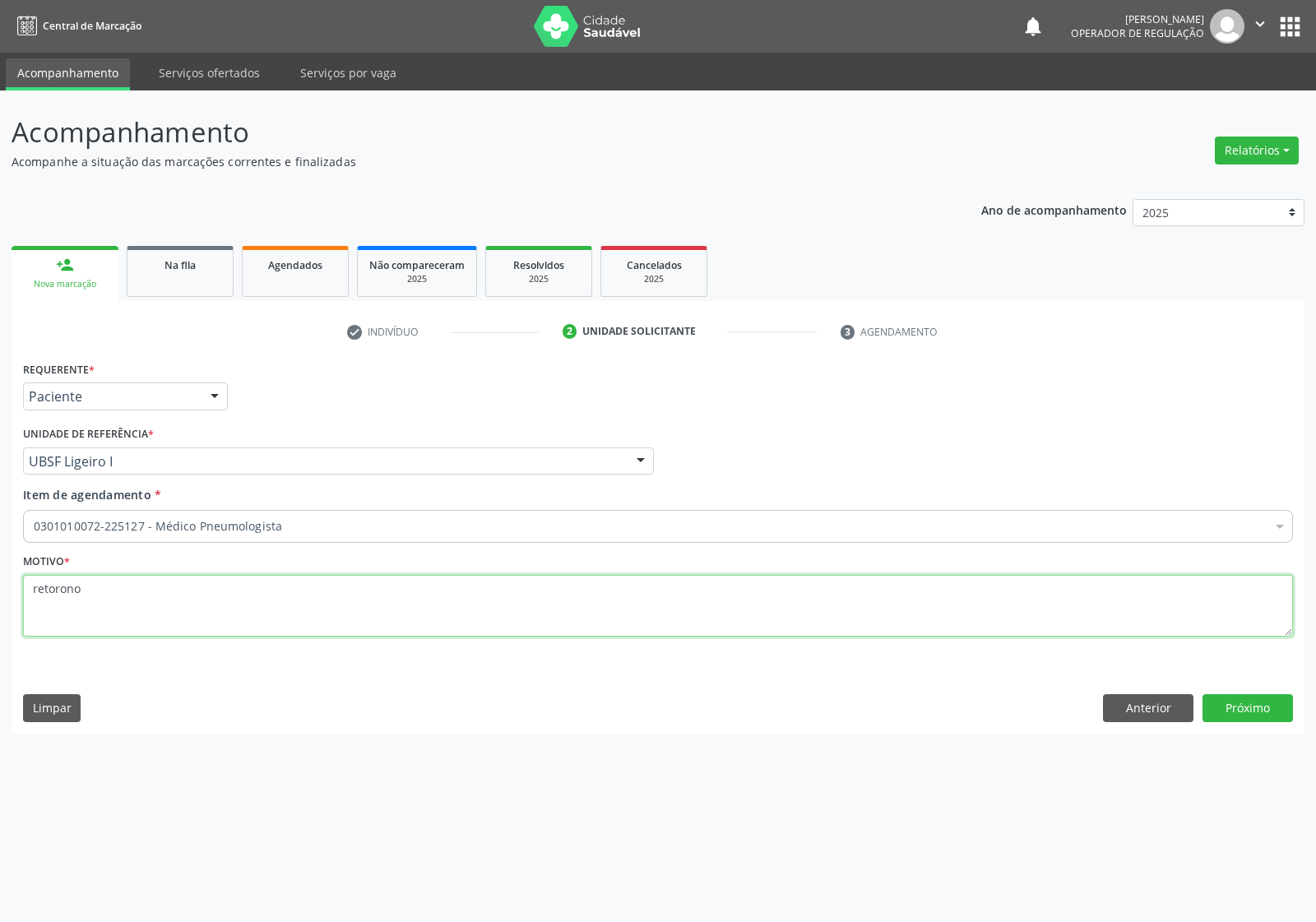 type on "retorono" 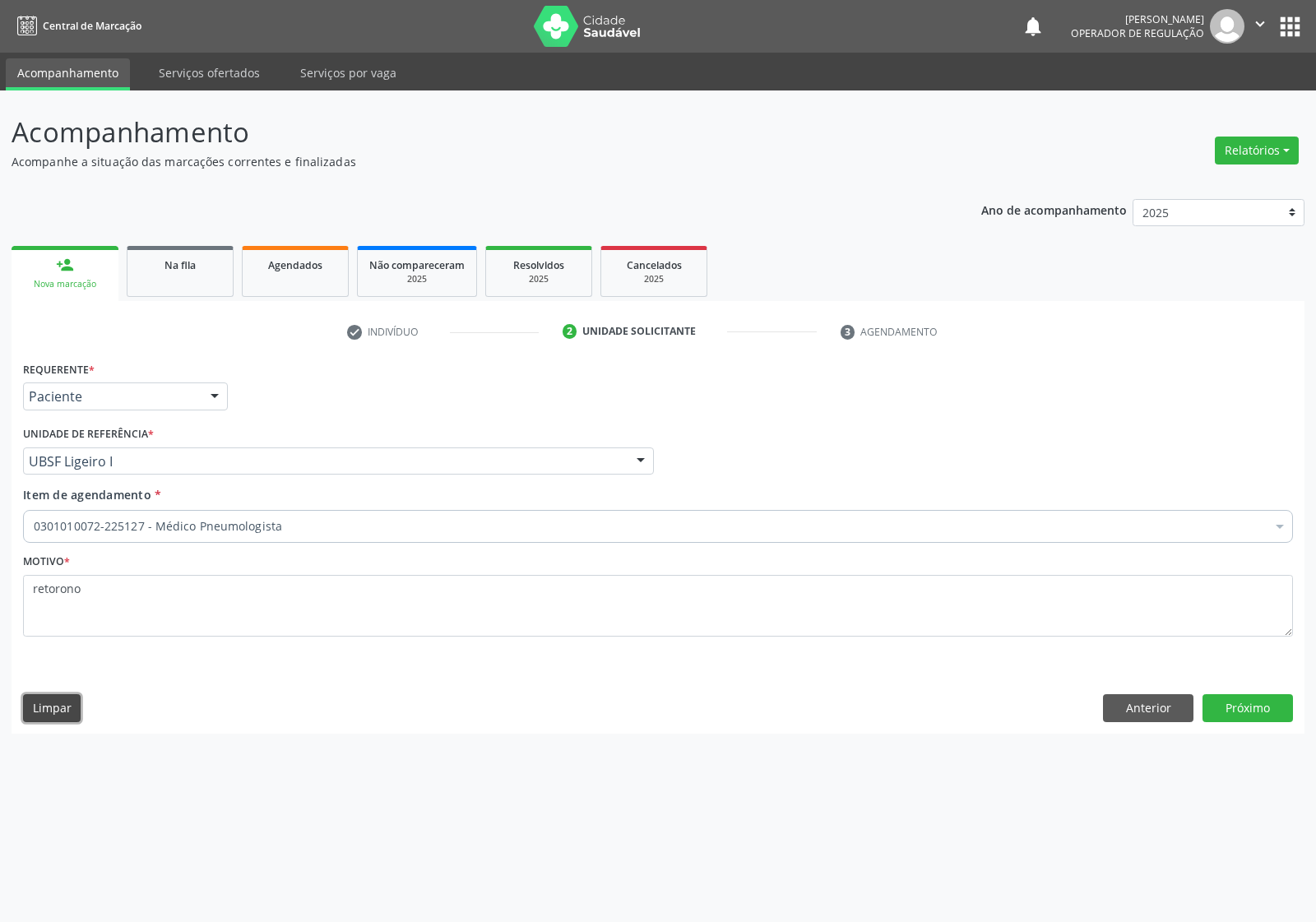 type 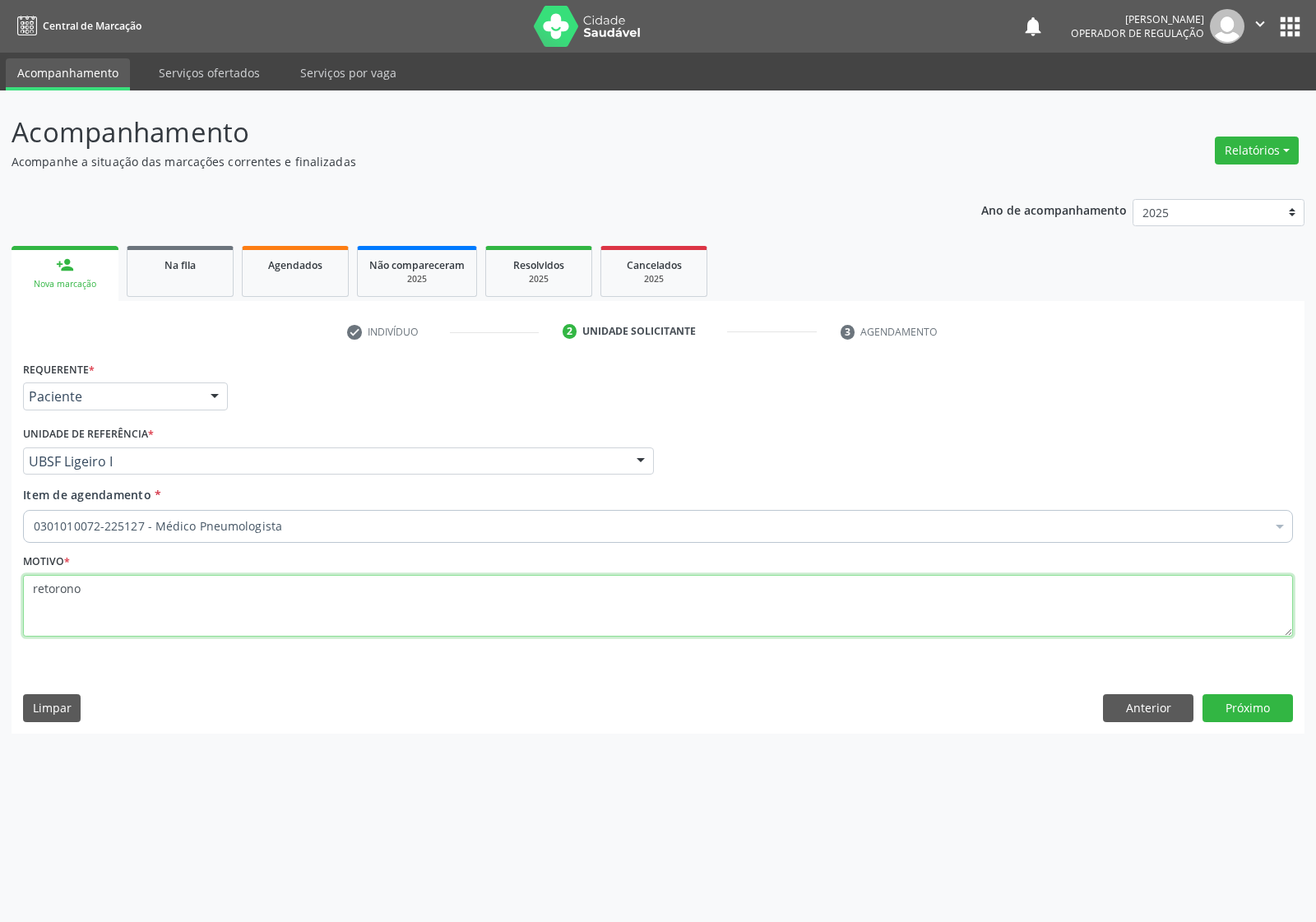 click on "retorono" at bounding box center [658, 606] 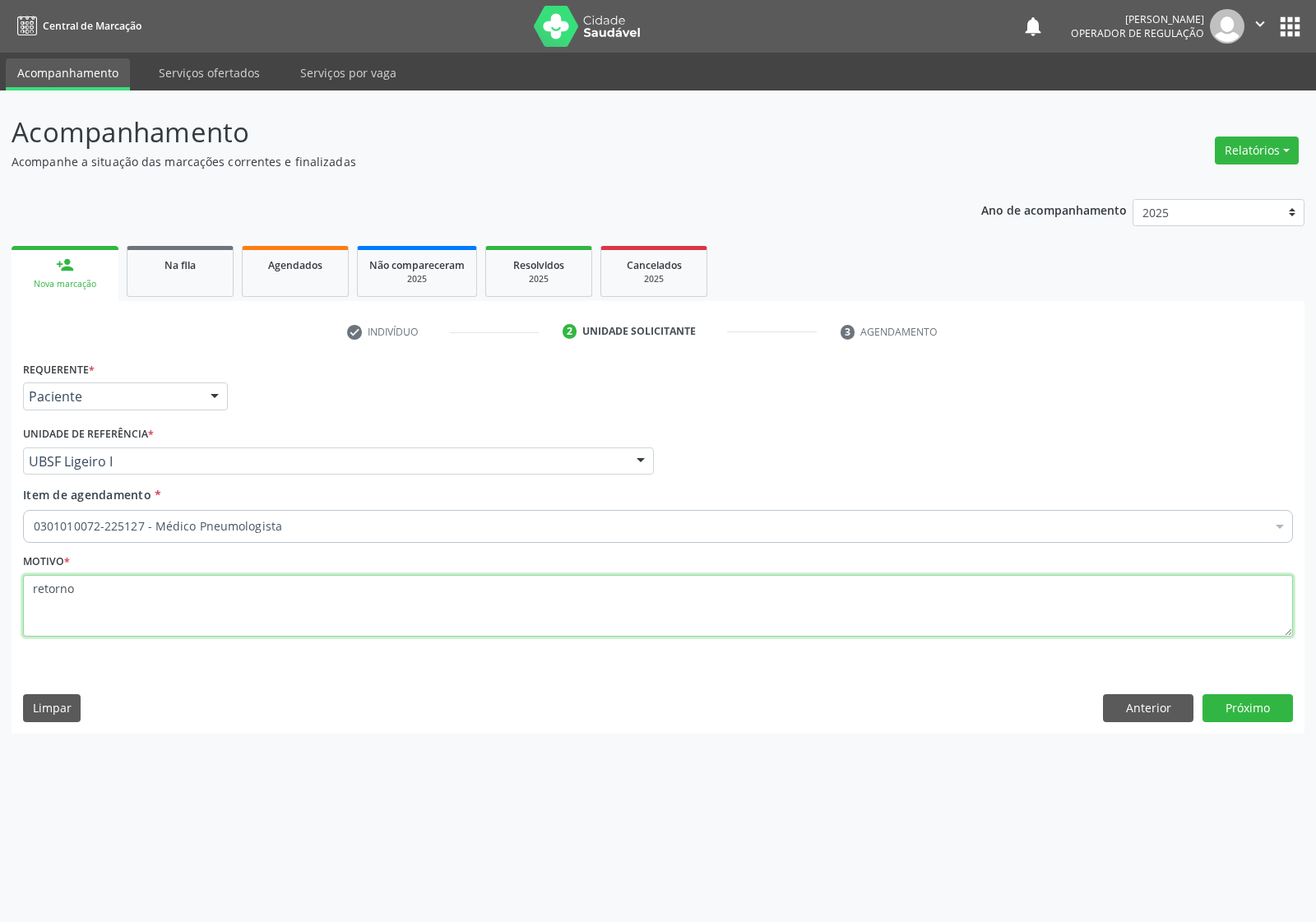 type on "retorno" 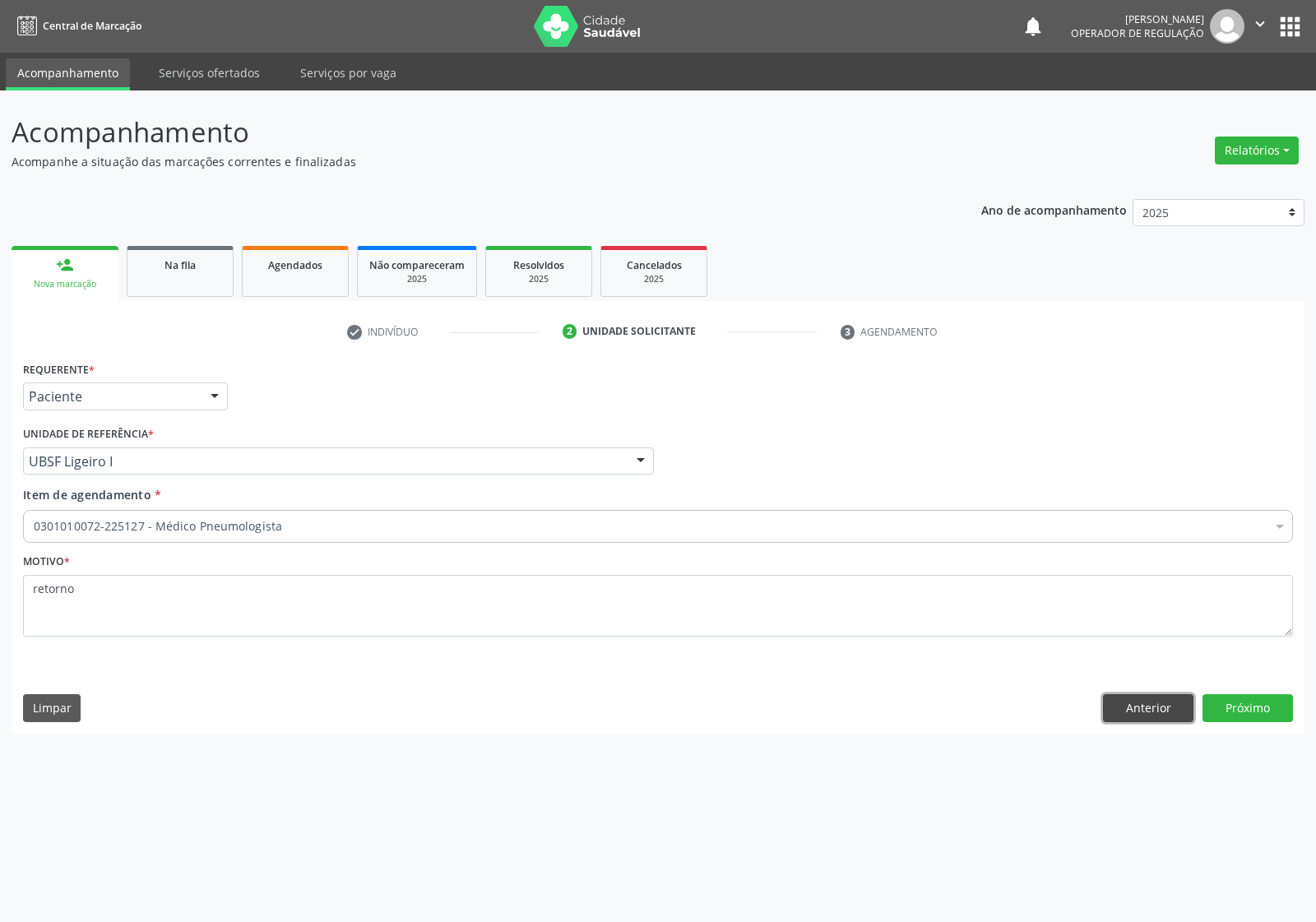 type 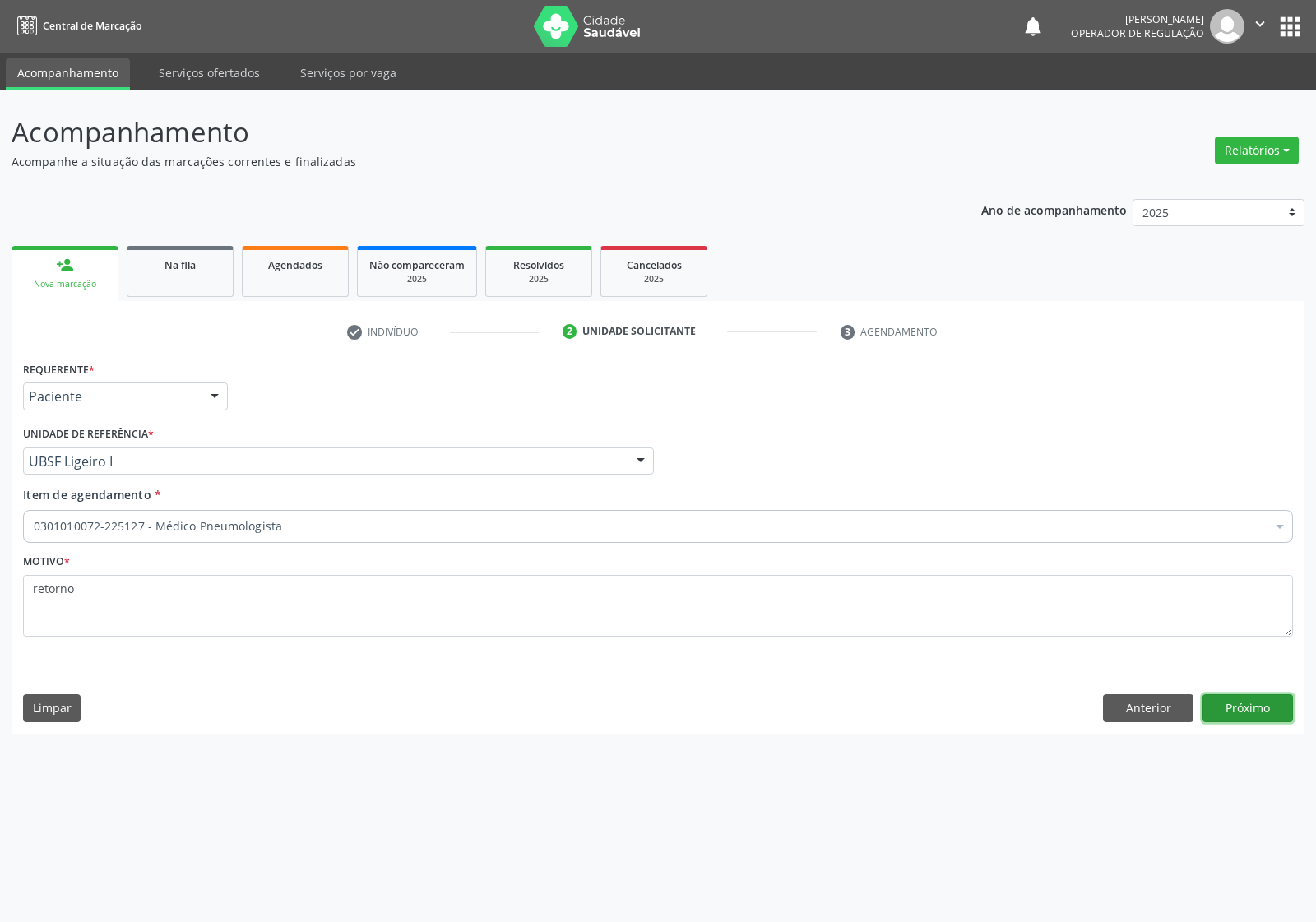 type 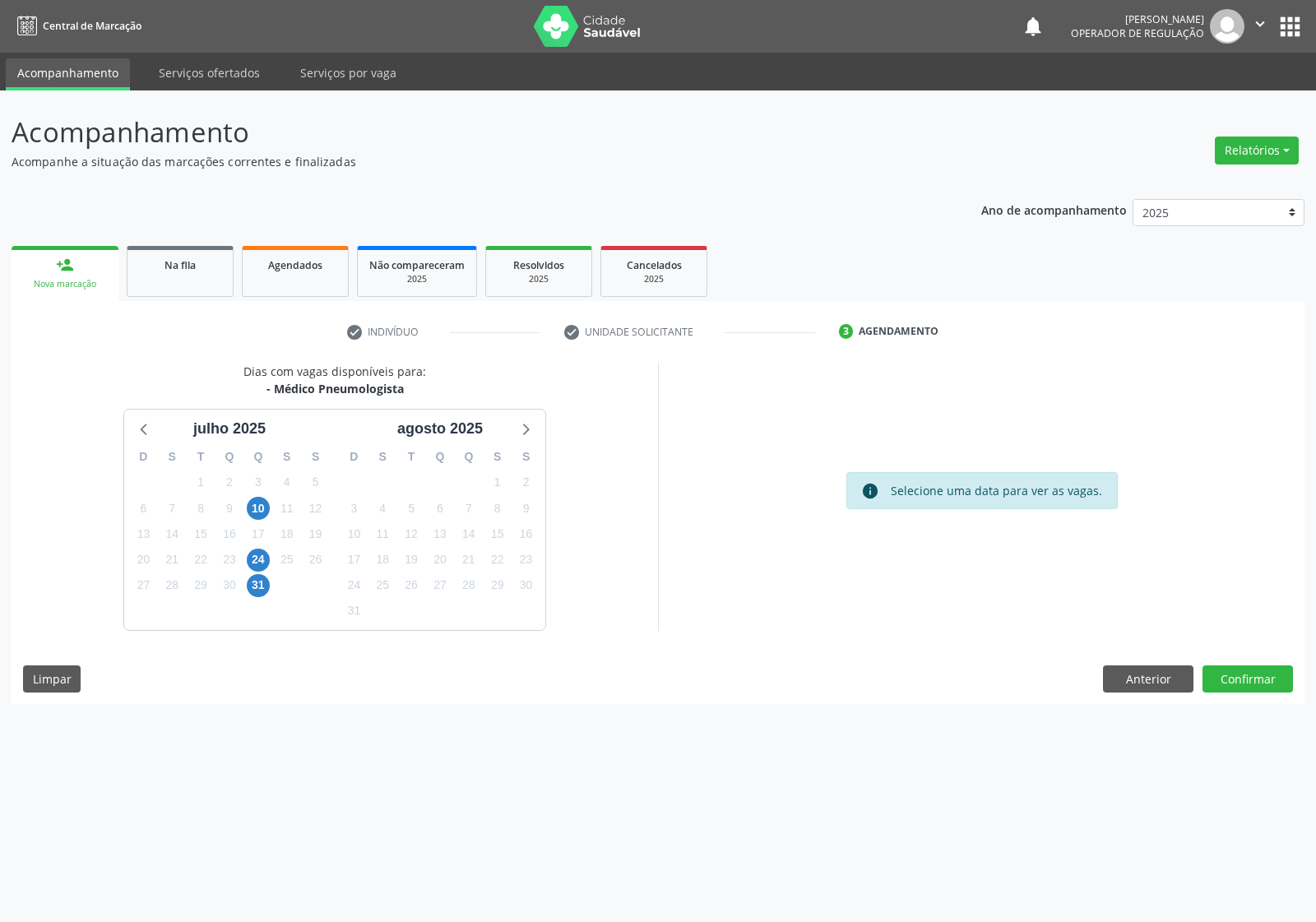click on "24" at bounding box center [257, 559] 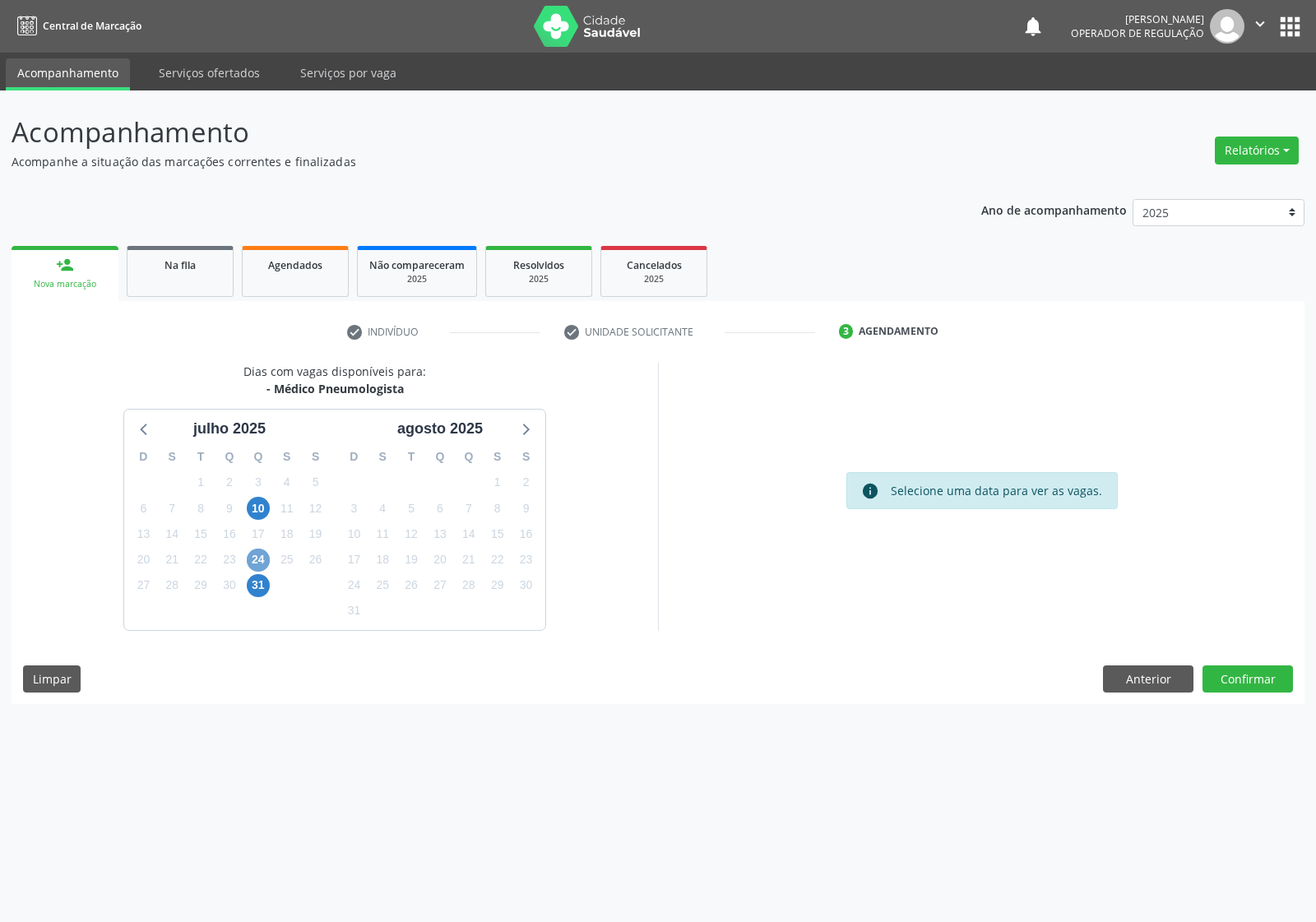 click on "24" at bounding box center [258, 560] 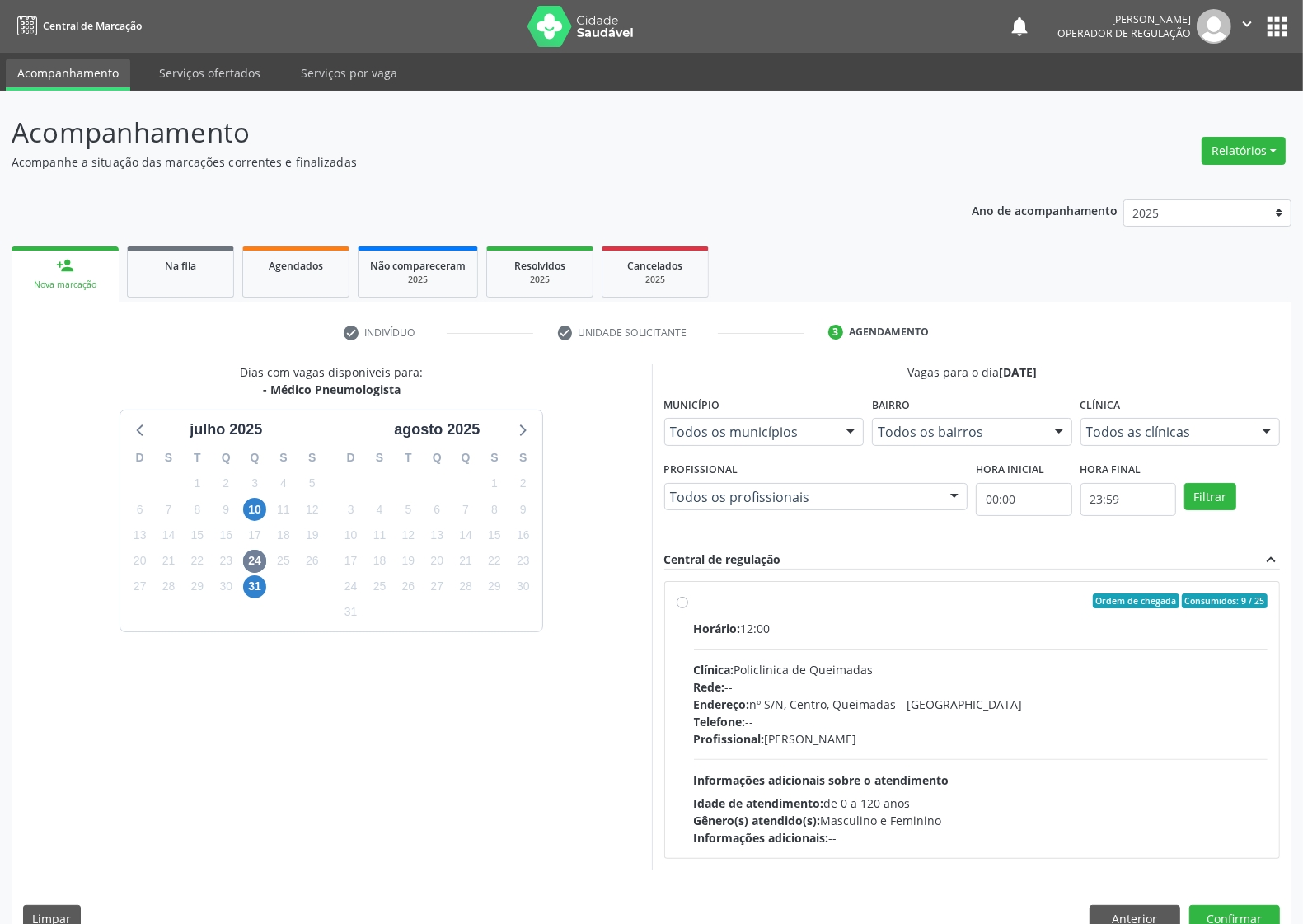 click on "Horário:   12:00" at bounding box center [981, 628] 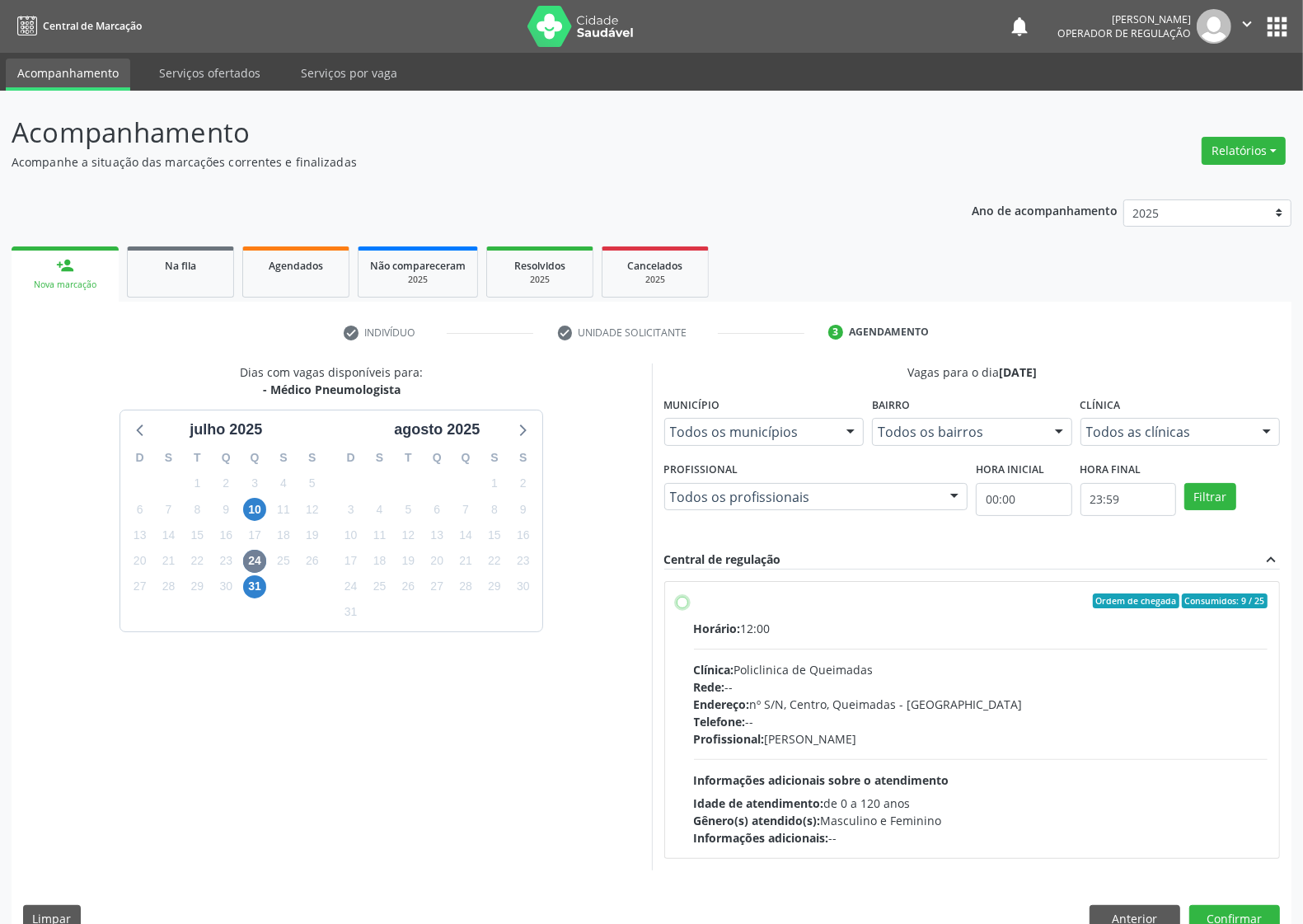 click on "Ordem de chegada
Consumidos: 9 / 25
Horário:   12:00
Clínica:  Policlinica de Queimadas
Rede:
--
Endereço:   nº S/N, Centro, Queimadas - PB
Telefone:   --
Profissional:
Guilherme Figueiredo da Silva
Informações adicionais sobre o atendimento
Idade de atendimento:
de 0 a 120 anos
Gênero(s) atendido(s):
Masculino e Feminino
Informações adicionais:
--" at bounding box center (682, 601) 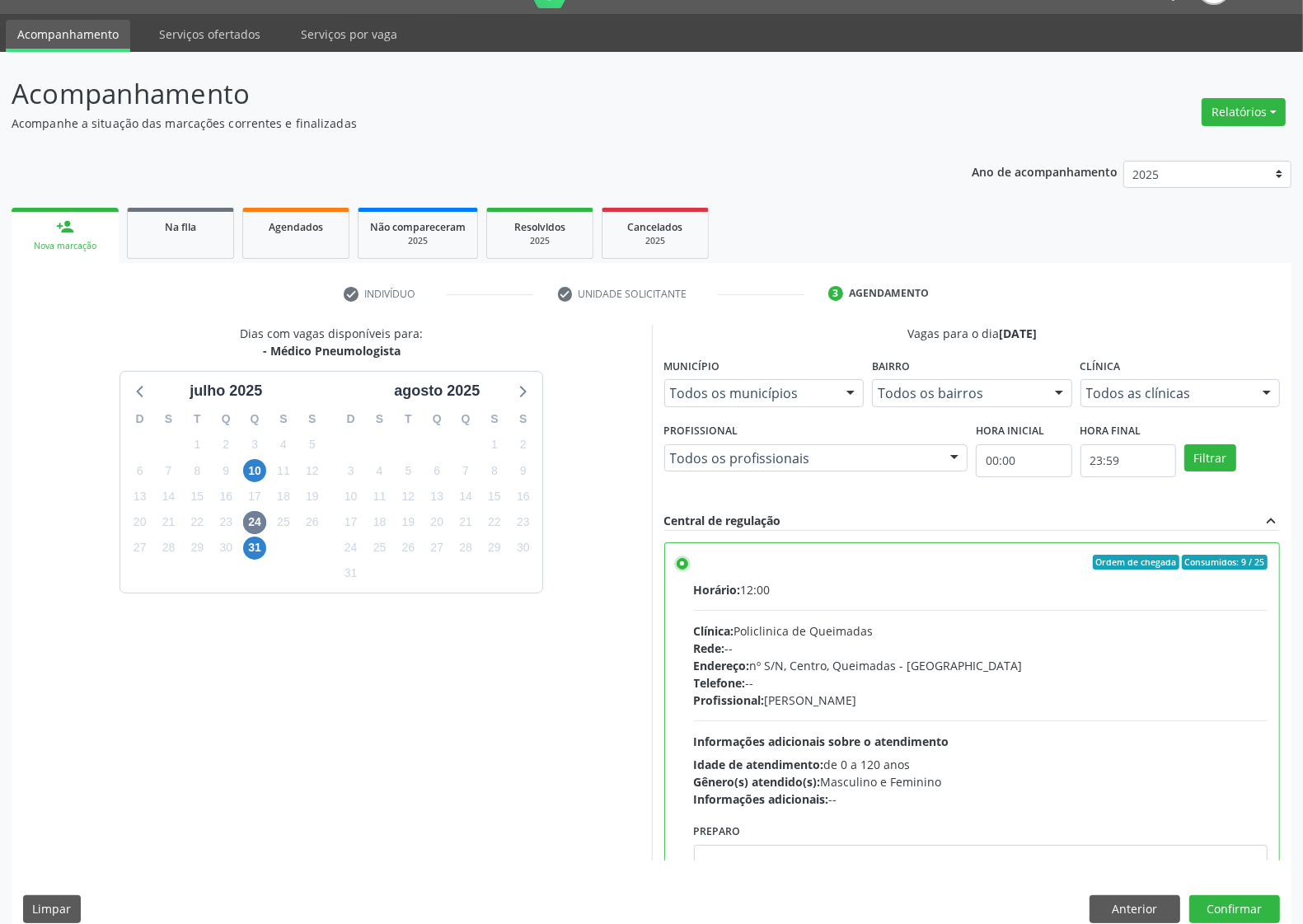 scroll, scrollTop: 60, scrollLeft: 0, axis: vertical 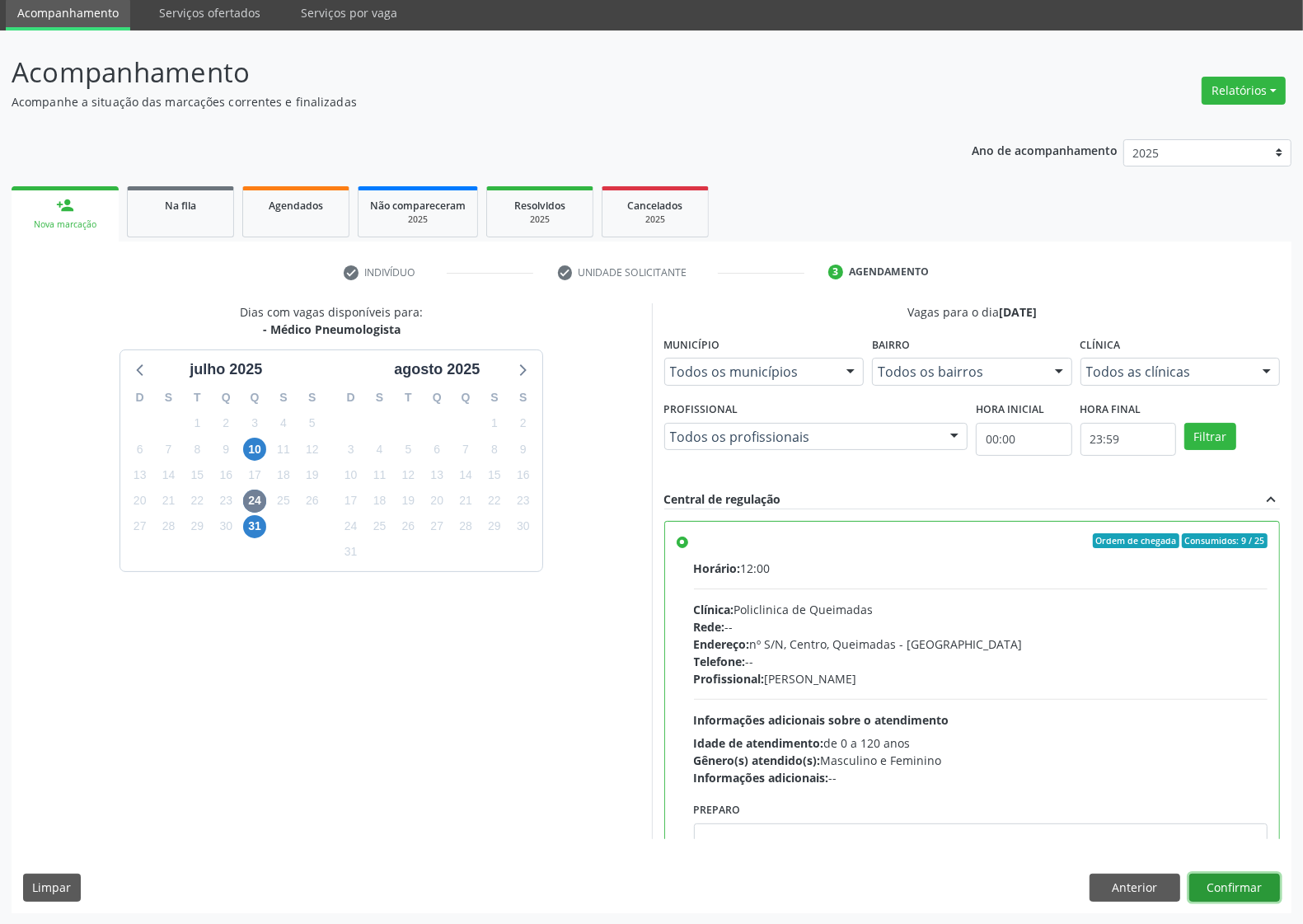 click on "Confirmar" at bounding box center (1235, 888) 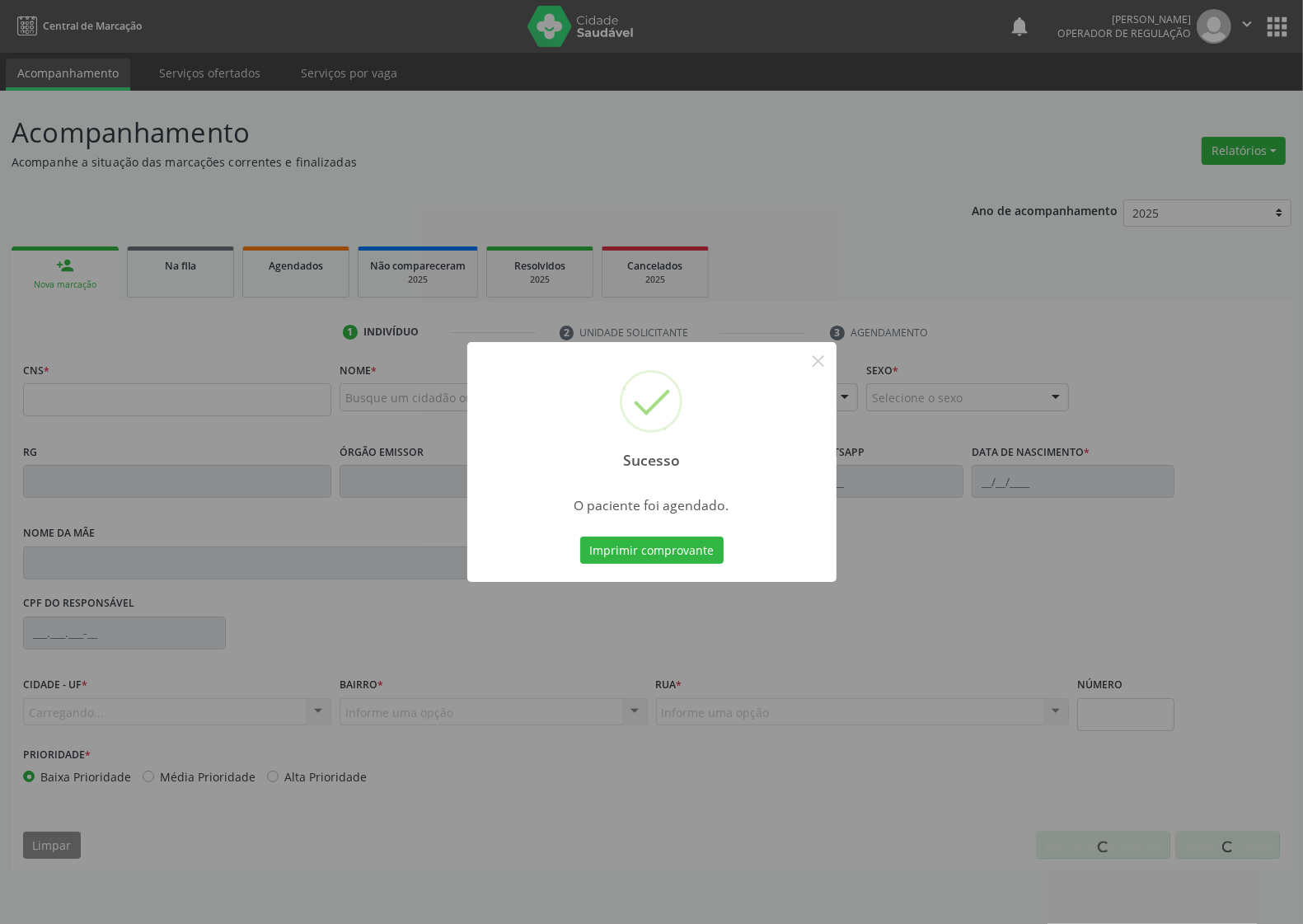 scroll, scrollTop: 0, scrollLeft: 0, axis: both 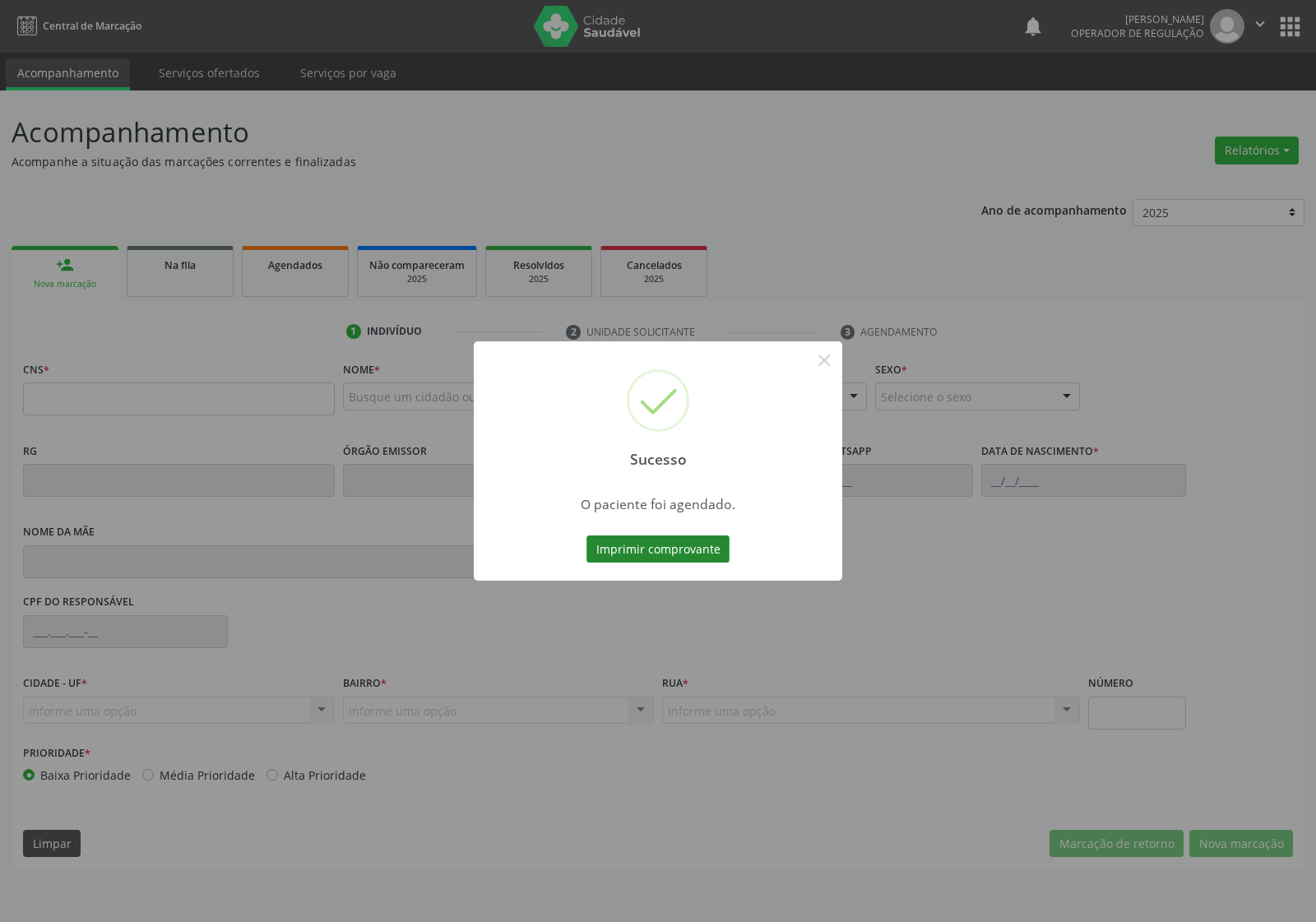 click on "Imprimir comprovante" at bounding box center (658, 549) 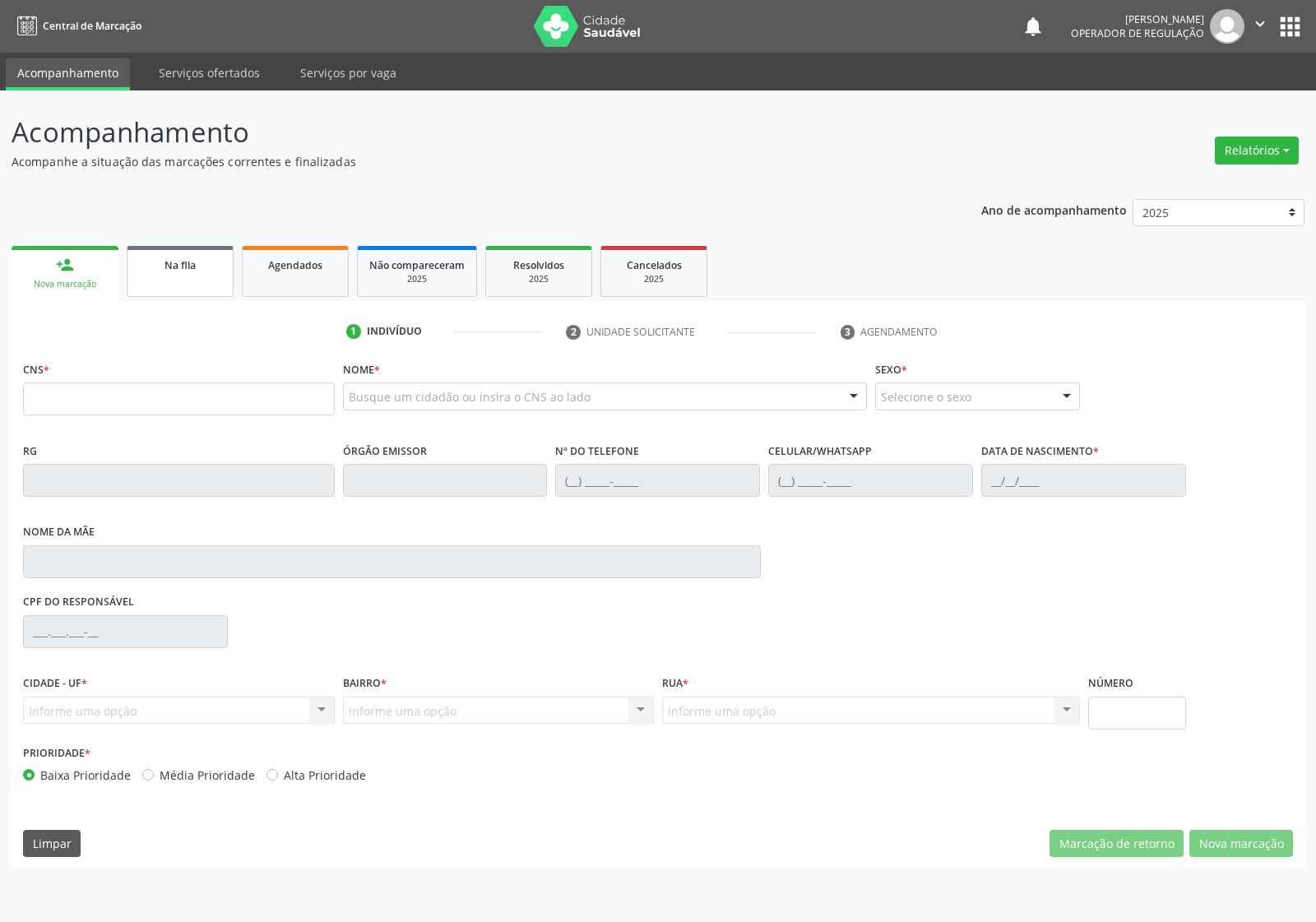 click on "Na fila" at bounding box center (180, 271) 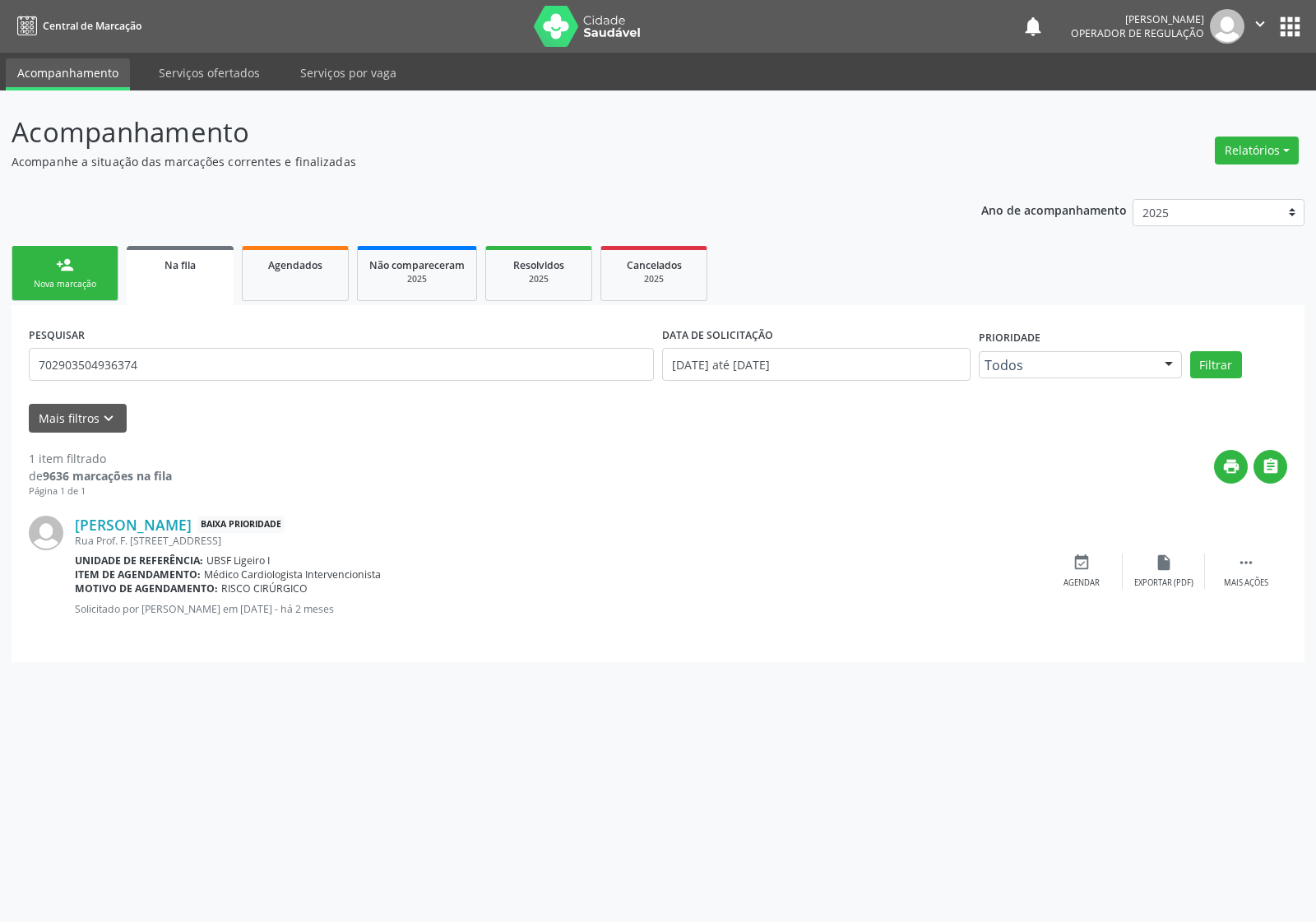 drag, startPoint x: 126, startPoint y: 382, endPoint x: 132, endPoint y: 372, distance: 11.661904 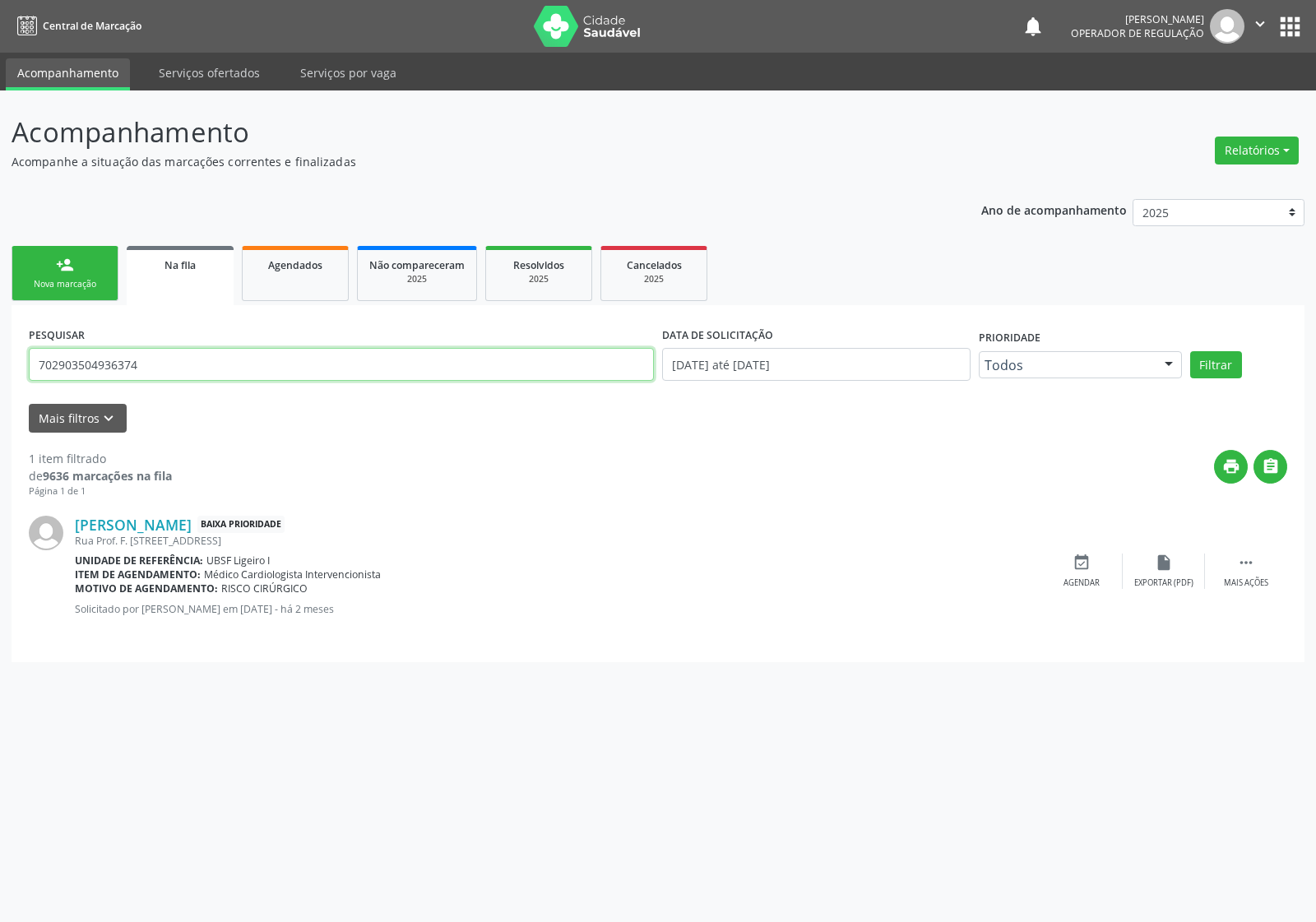 click on "702903504936374" at bounding box center [341, 364] 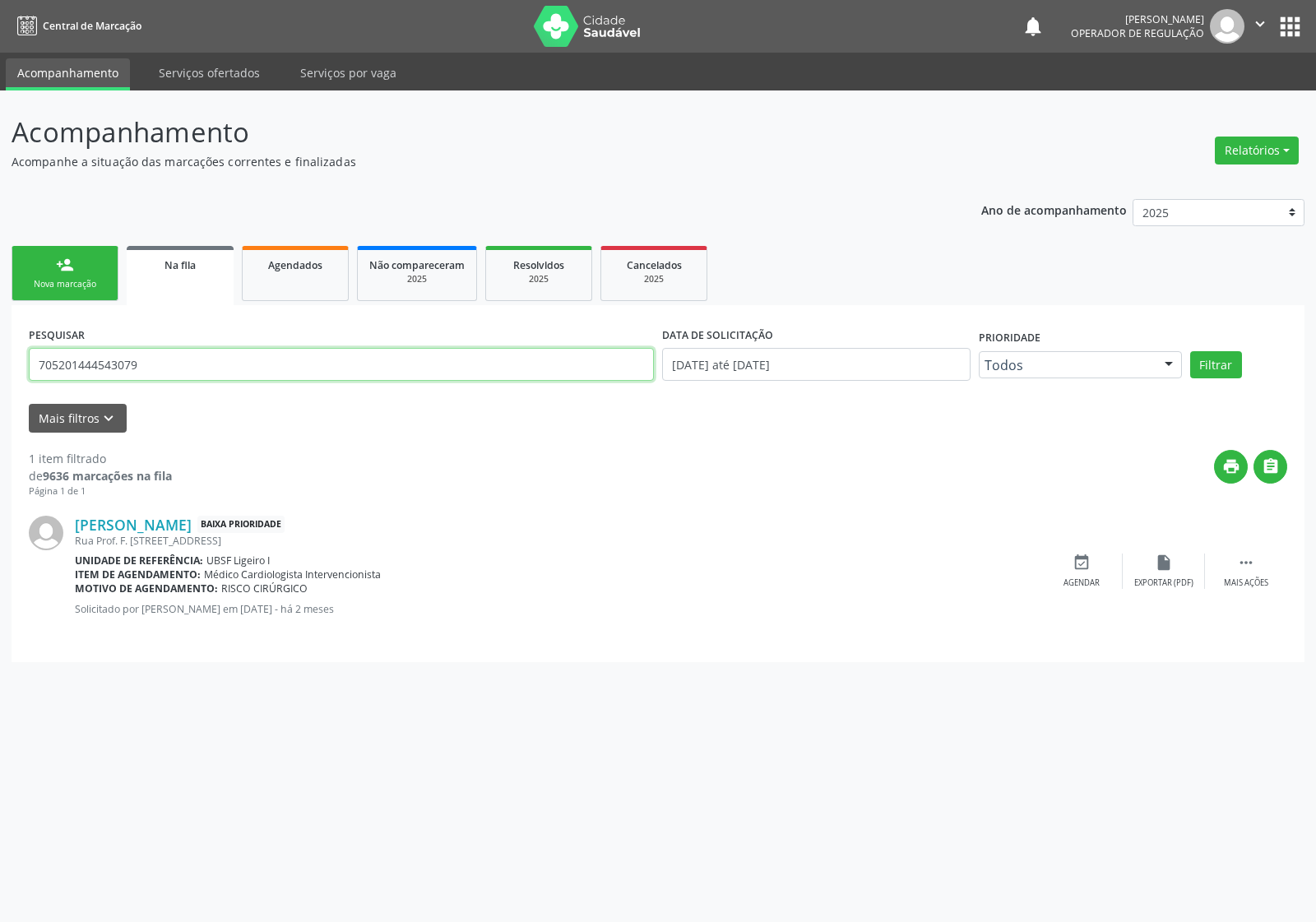 type on "705201444543079" 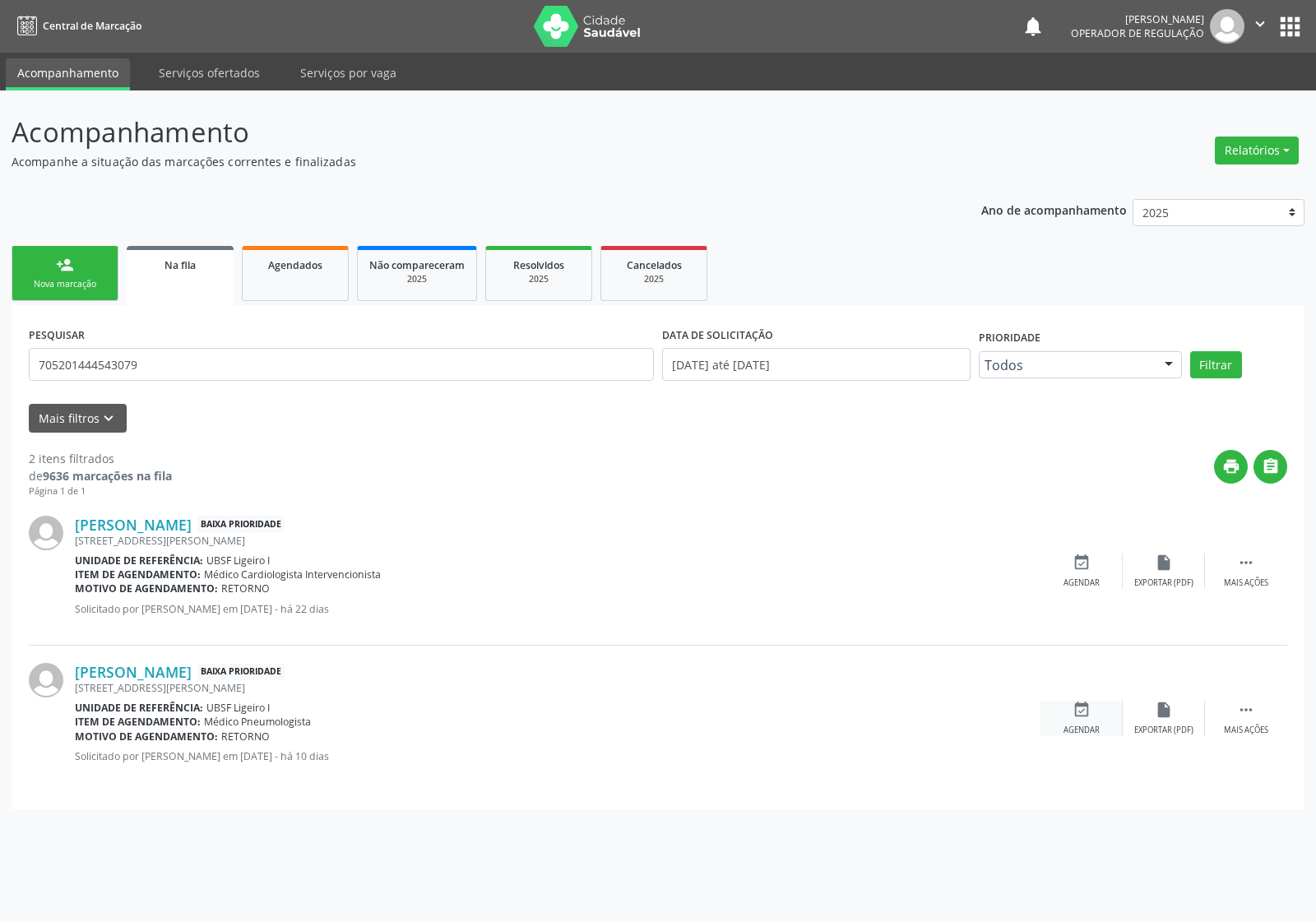 click on "event_available
Agendar" at bounding box center [1082, 718] 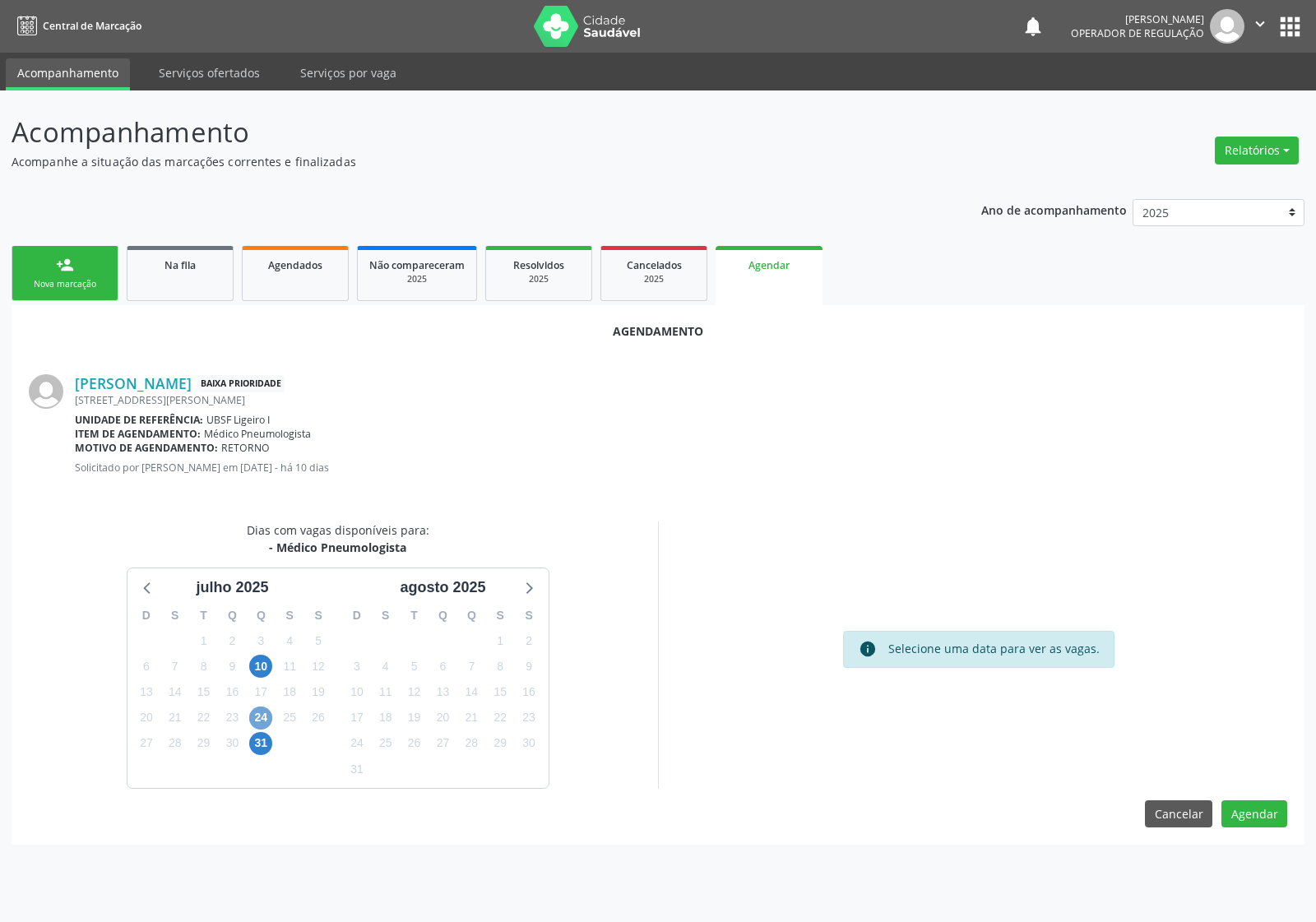 click on "24" at bounding box center (261, 718) 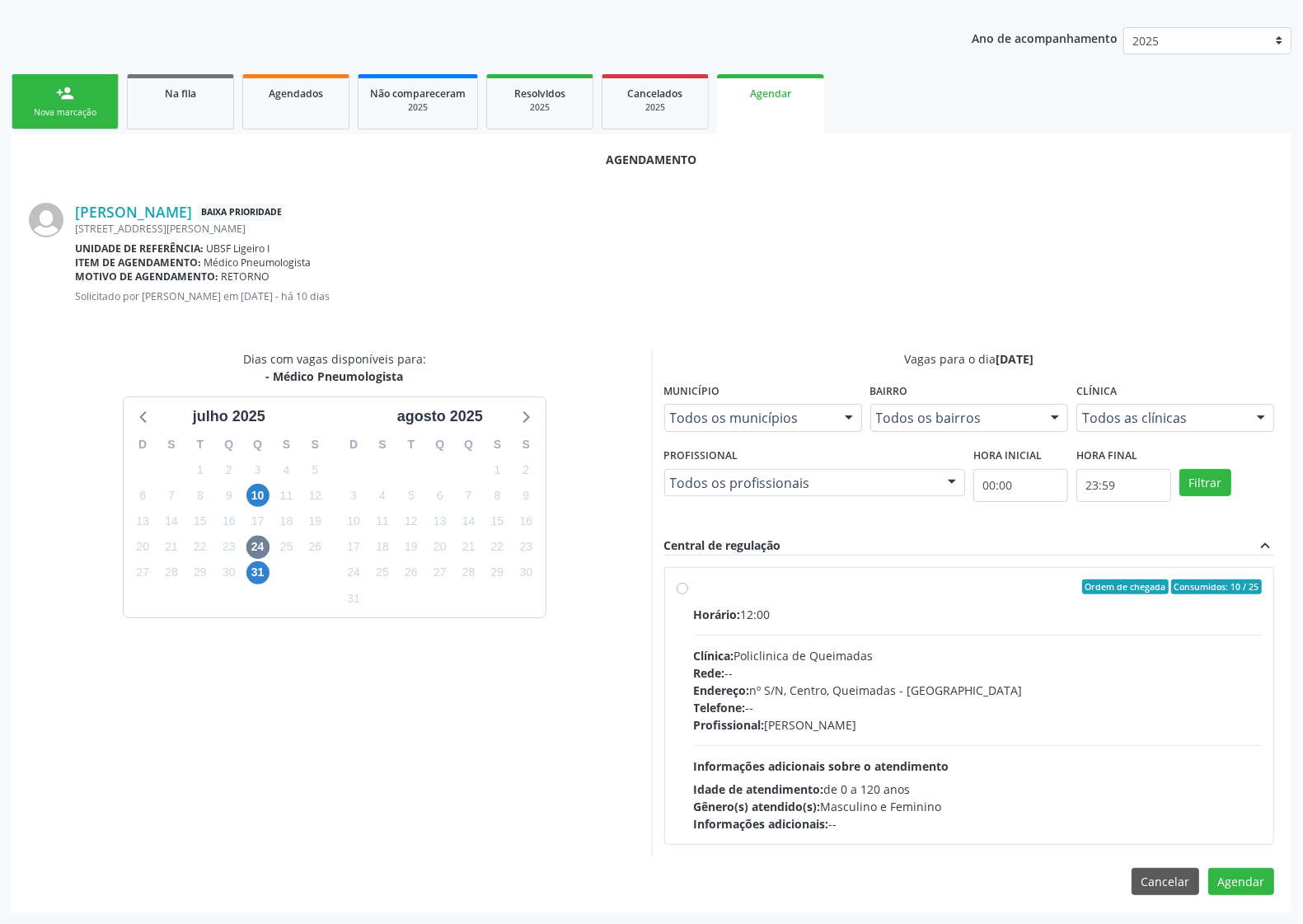 click on "Clínica:  Policlinica de Queimadas" at bounding box center (978, 655) 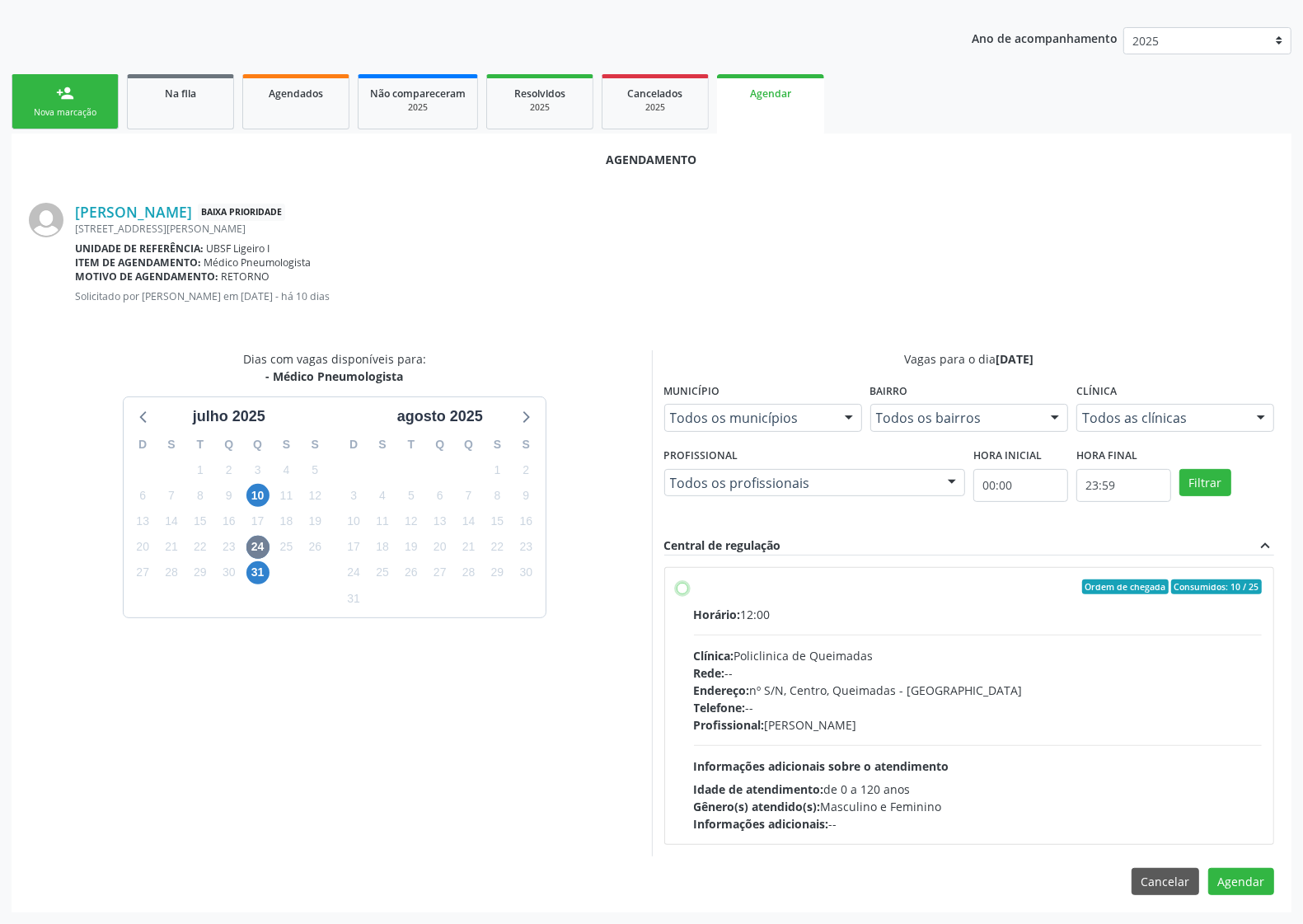 click on "Ordem de chegada
Consumidos: 10 / 25
Horário:   12:00
Clínica:  Policlinica de Queimadas
Rede:
--
Endereço:   nº S/N, Centro, Queimadas - PB
Telefone:   --
Profissional:
Guilherme Figueiredo da Silva
Informações adicionais sobre o atendimento
Idade de atendimento:
de 0 a 120 anos
Gênero(s) atendido(s):
Masculino e Feminino
Informações adicionais:
--" at bounding box center [682, 587] 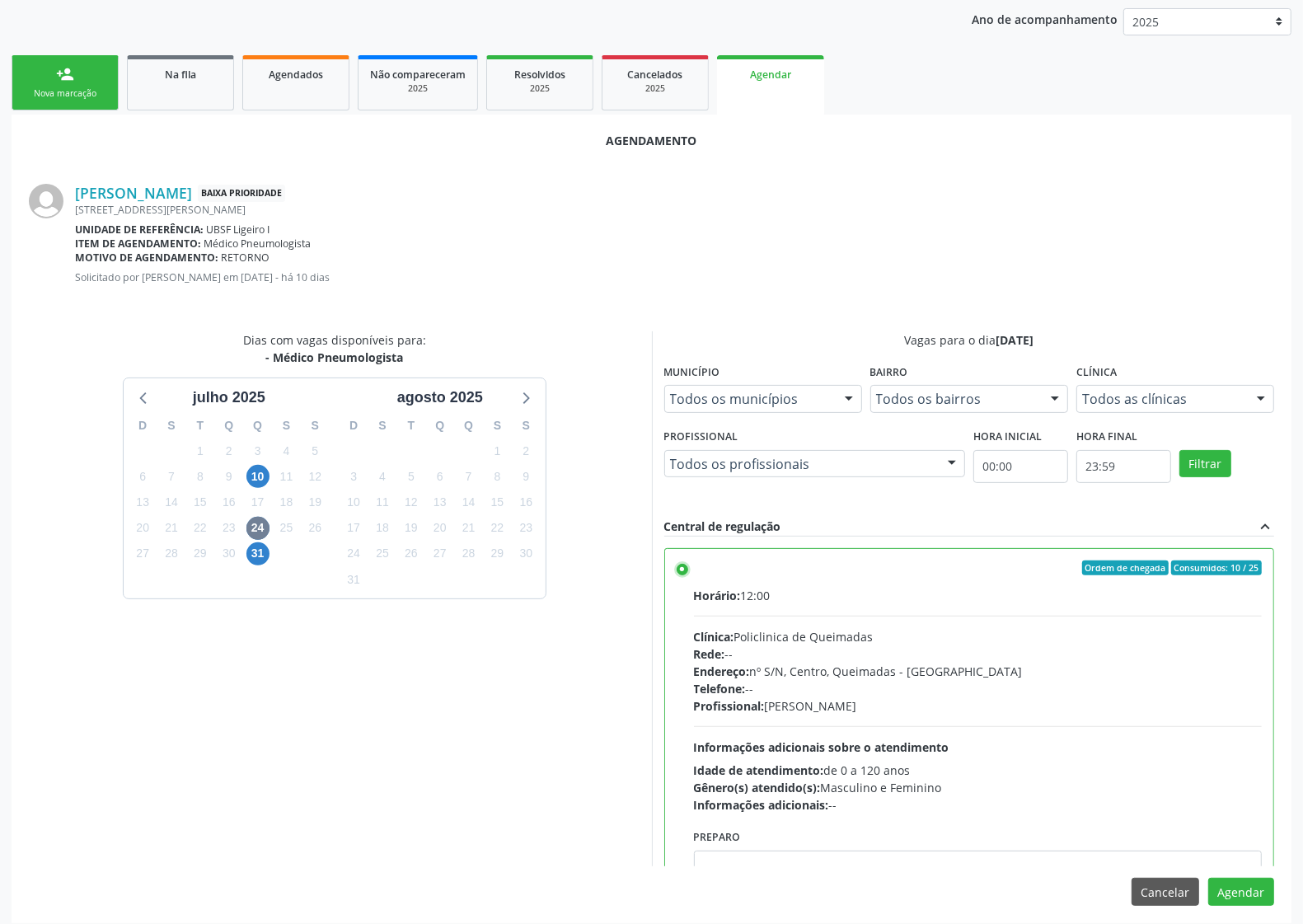 scroll, scrollTop: 202, scrollLeft: 0, axis: vertical 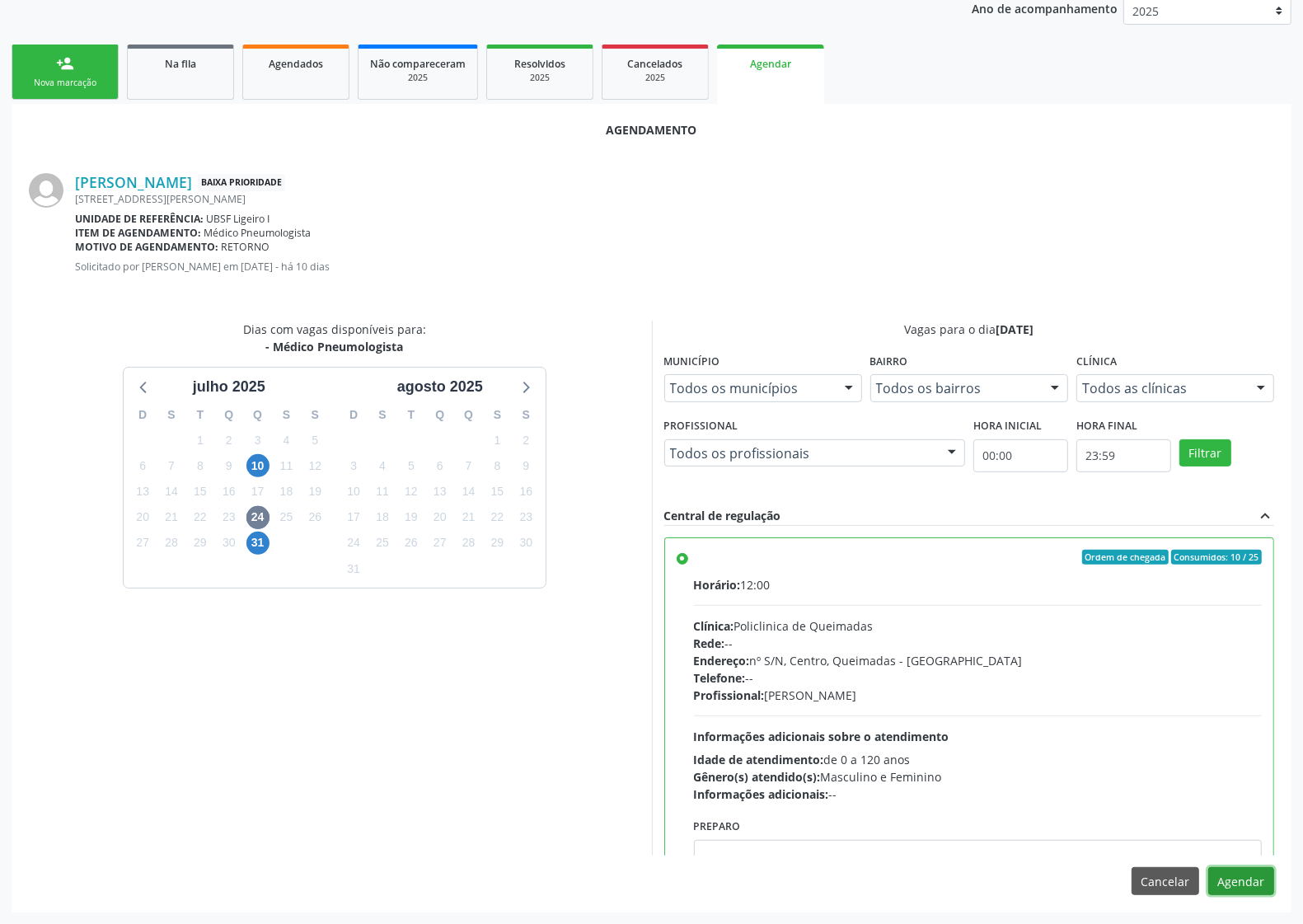 click on "Agendar" at bounding box center (1241, 881) 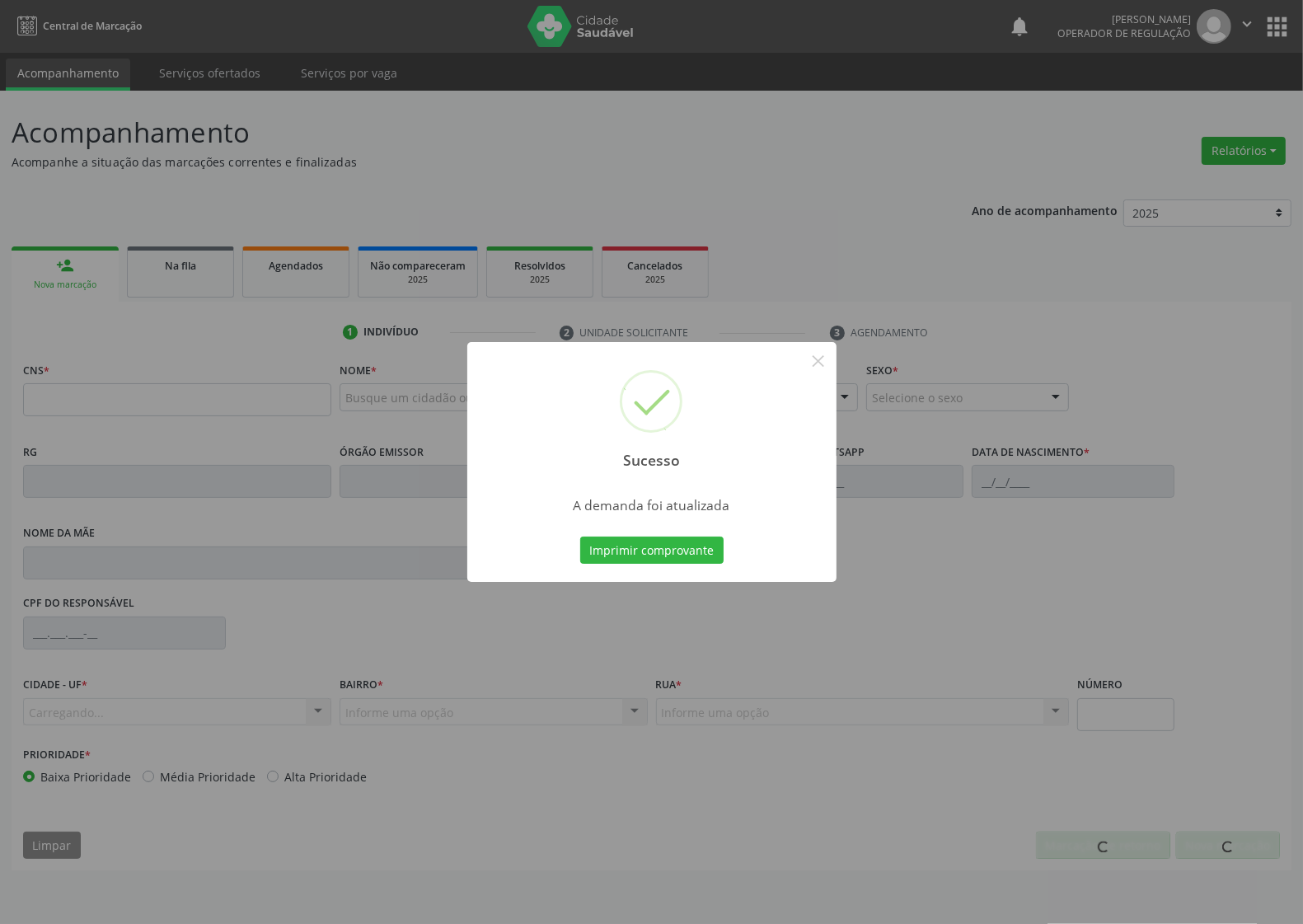 scroll, scrollTop: 0, scrollLeft: 0, axis: both 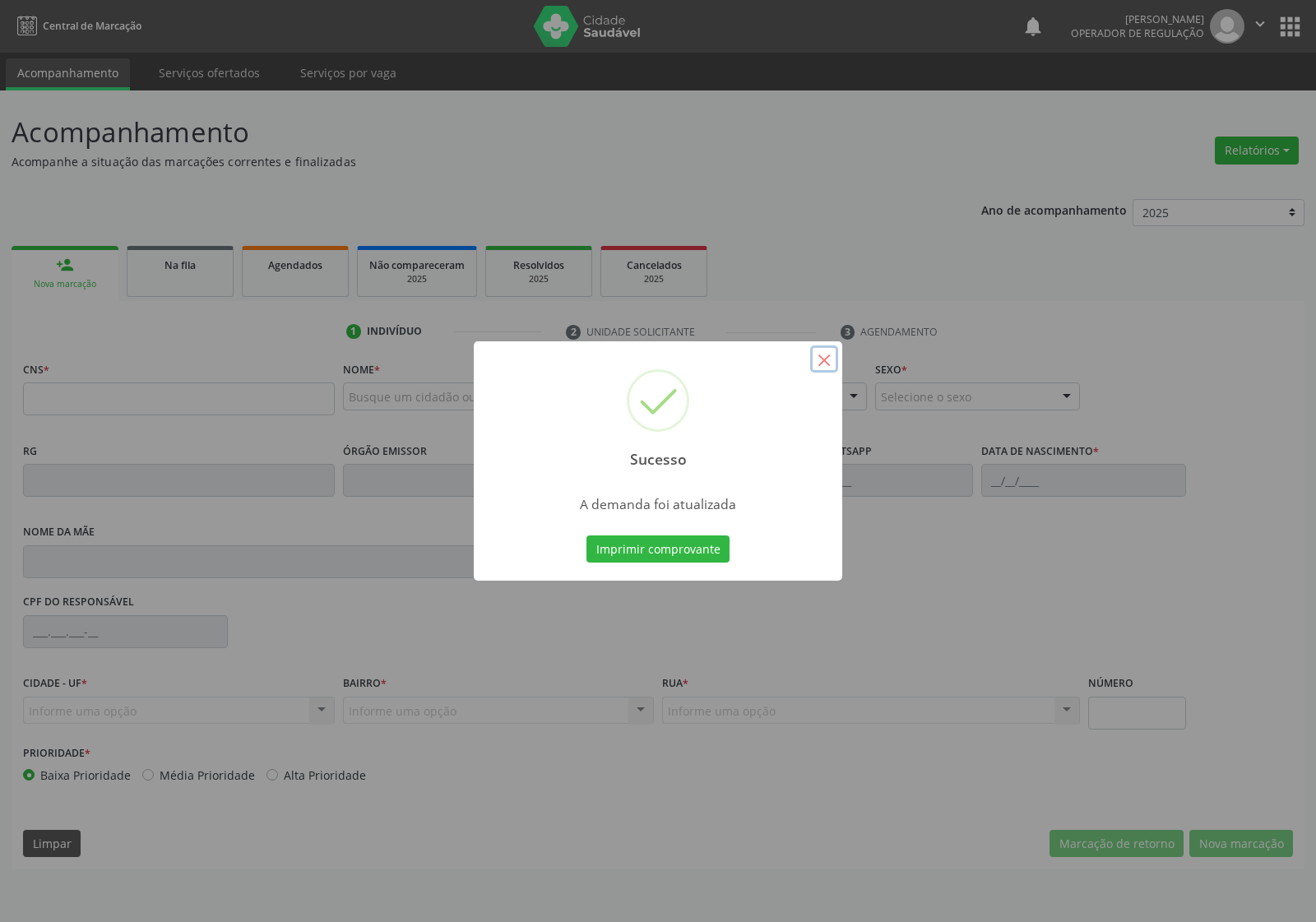 click on "×" at bounding box center (824, 359) 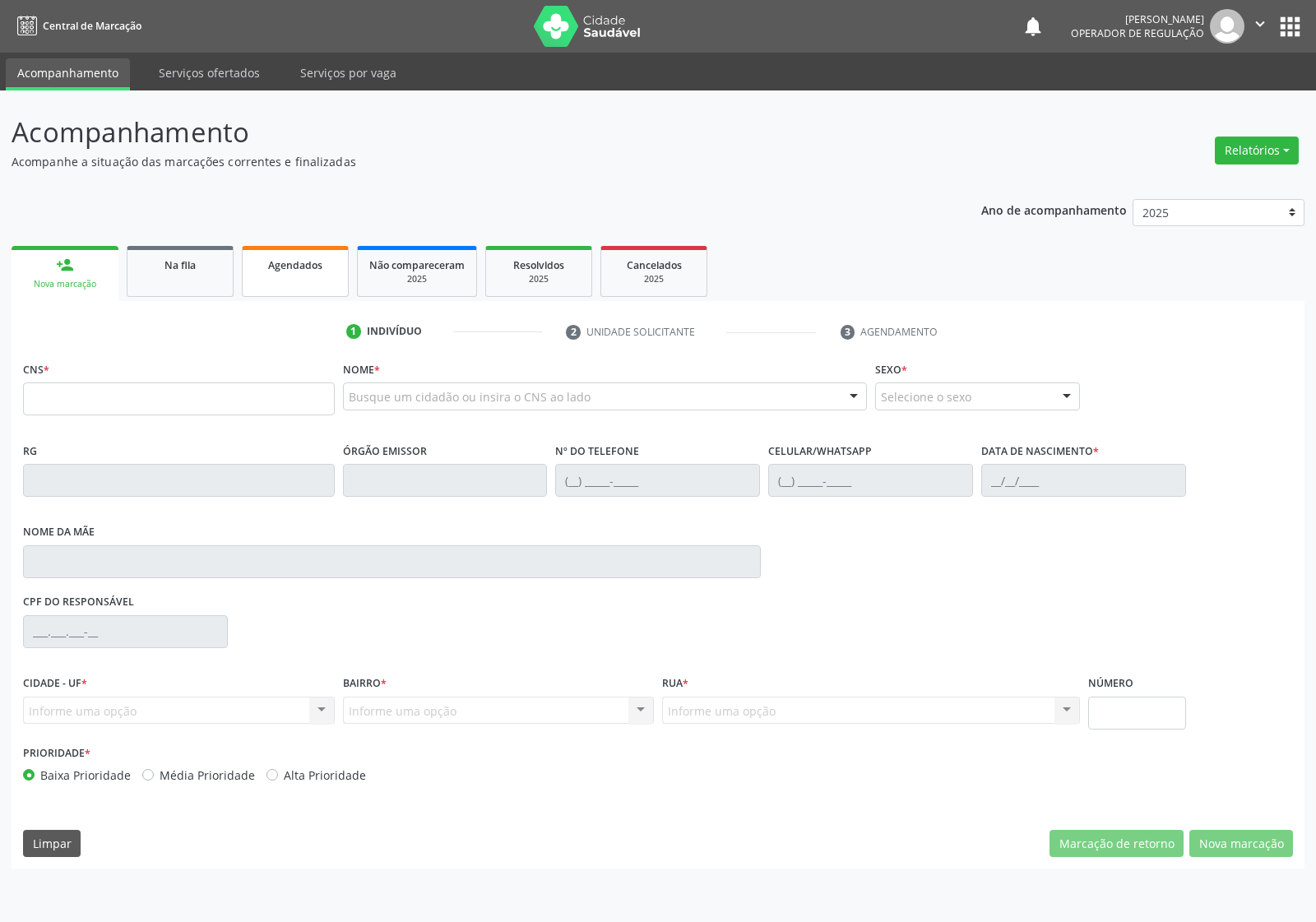 click on "Agendados" at bounding box center [295, 271] 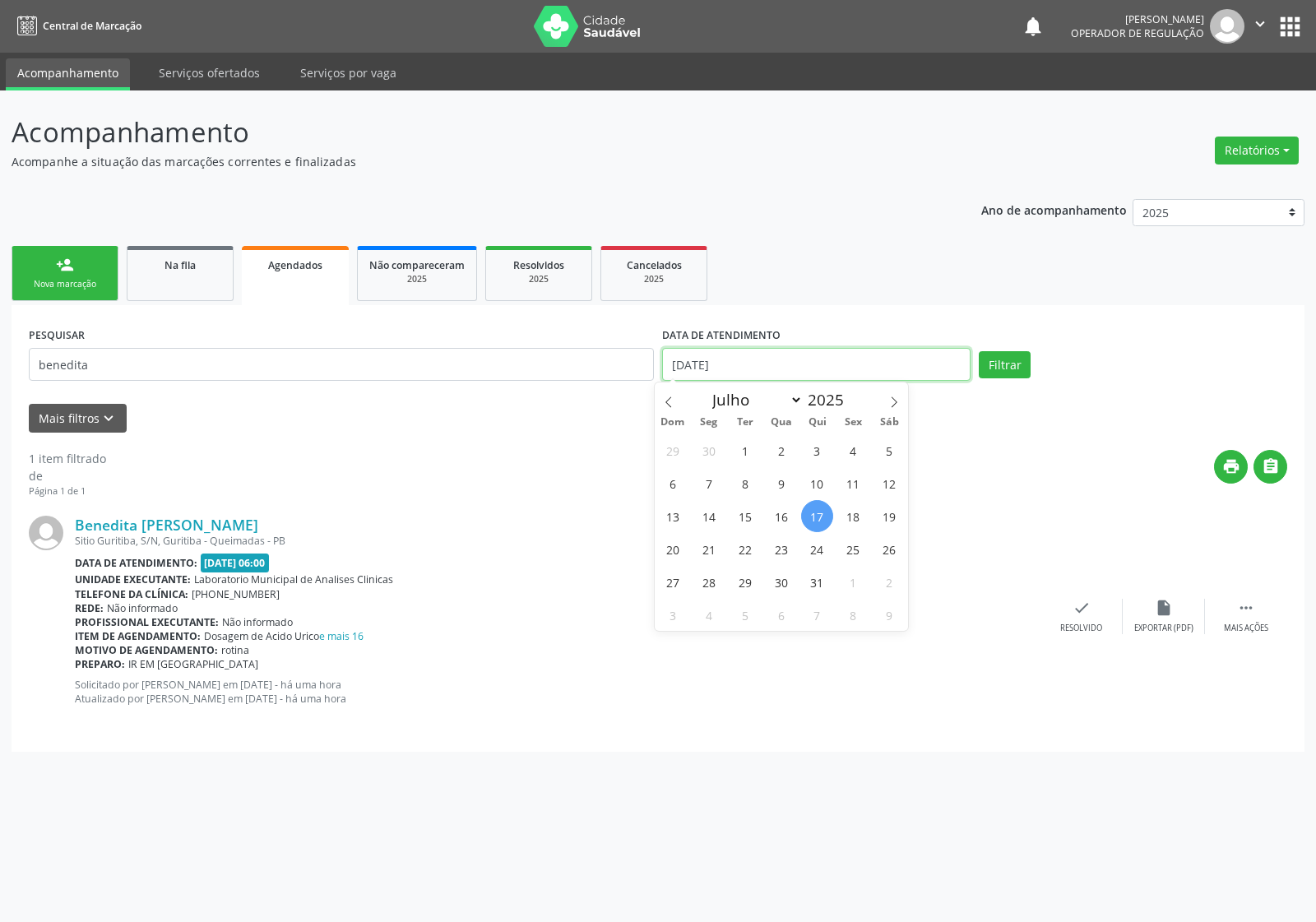 click on "17/07/2025" at bounding box center (816, 364) 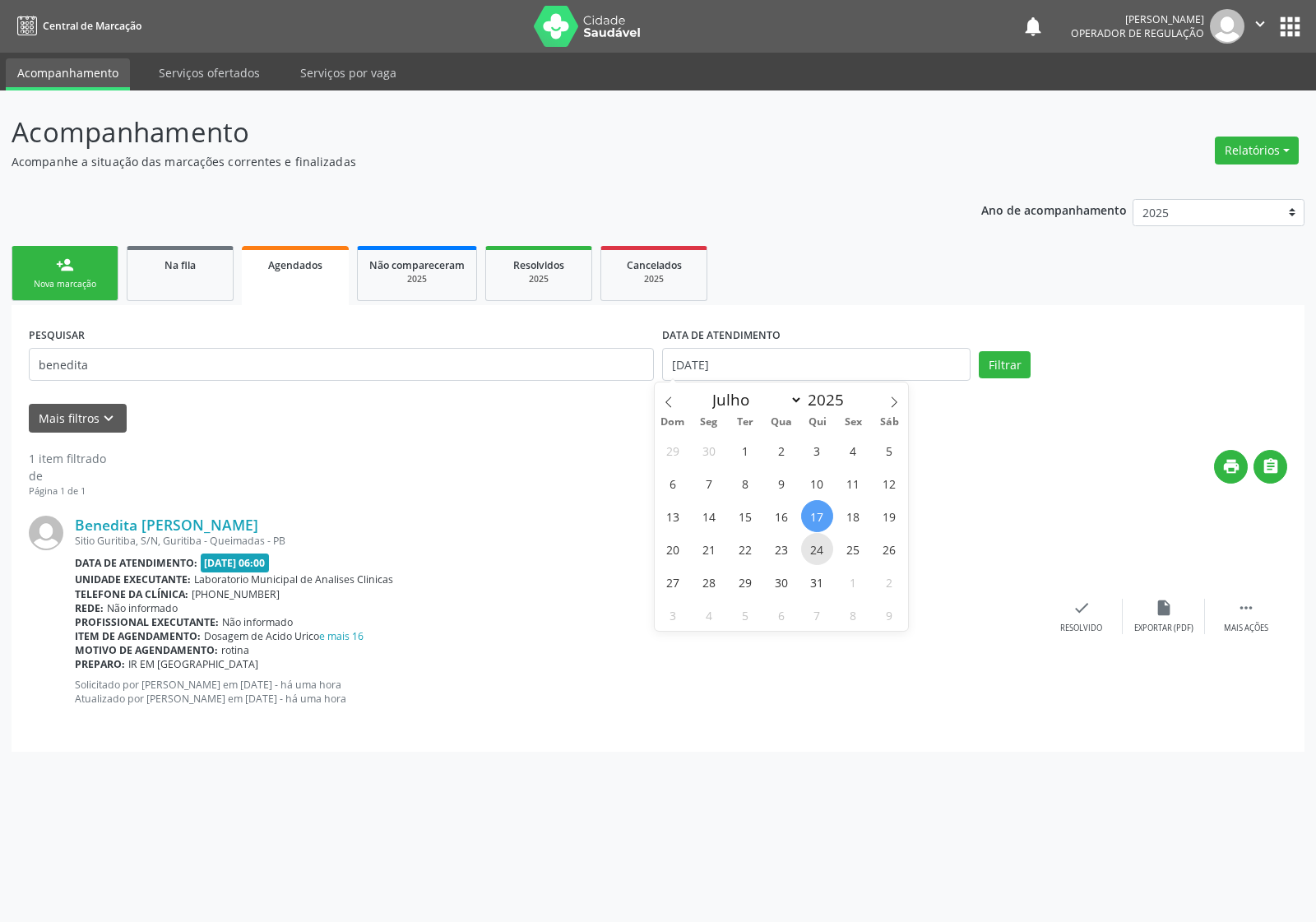 click on "24" at bounding box center (817, 549) 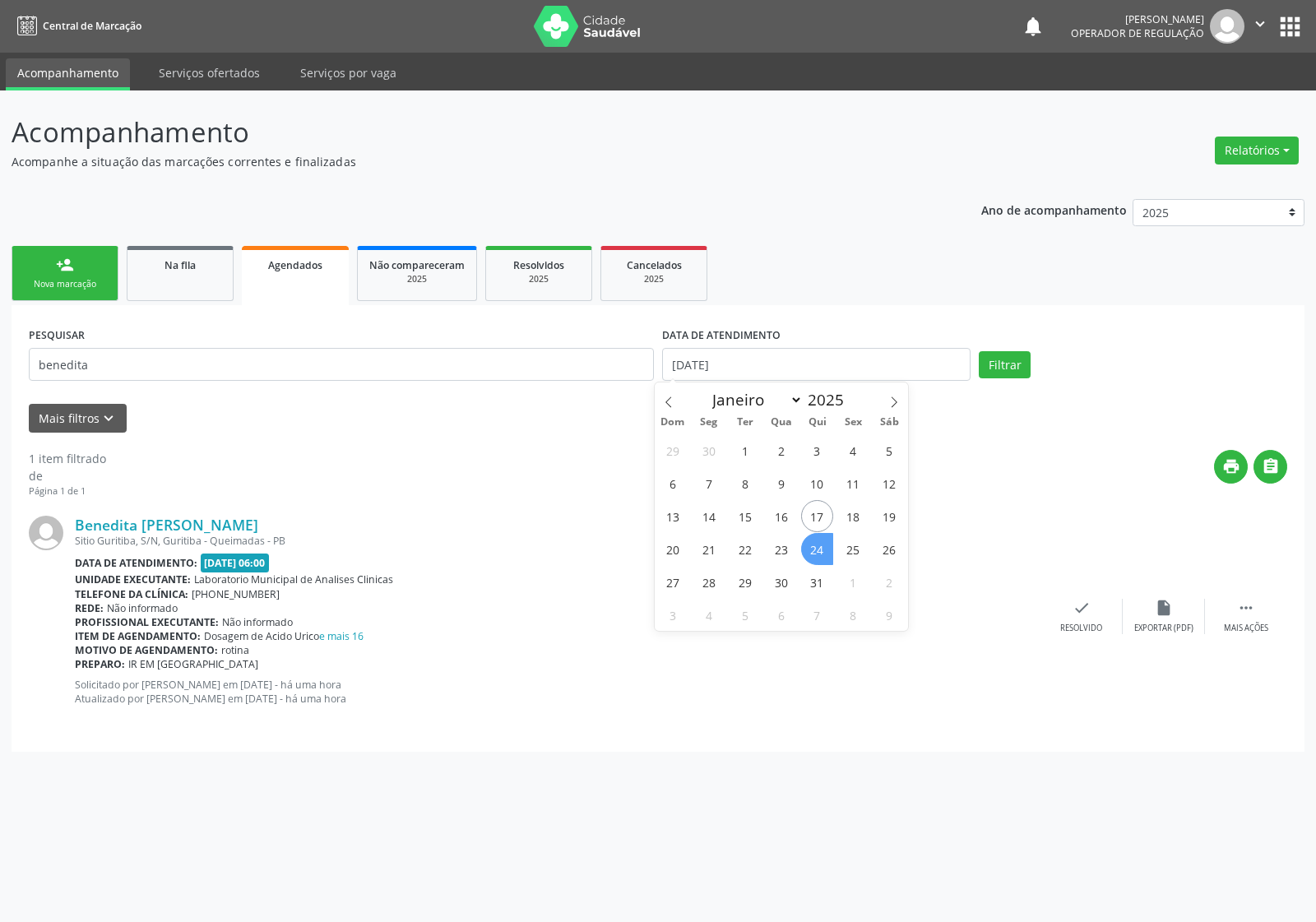 click on "24" at bounding box center [817, 549] 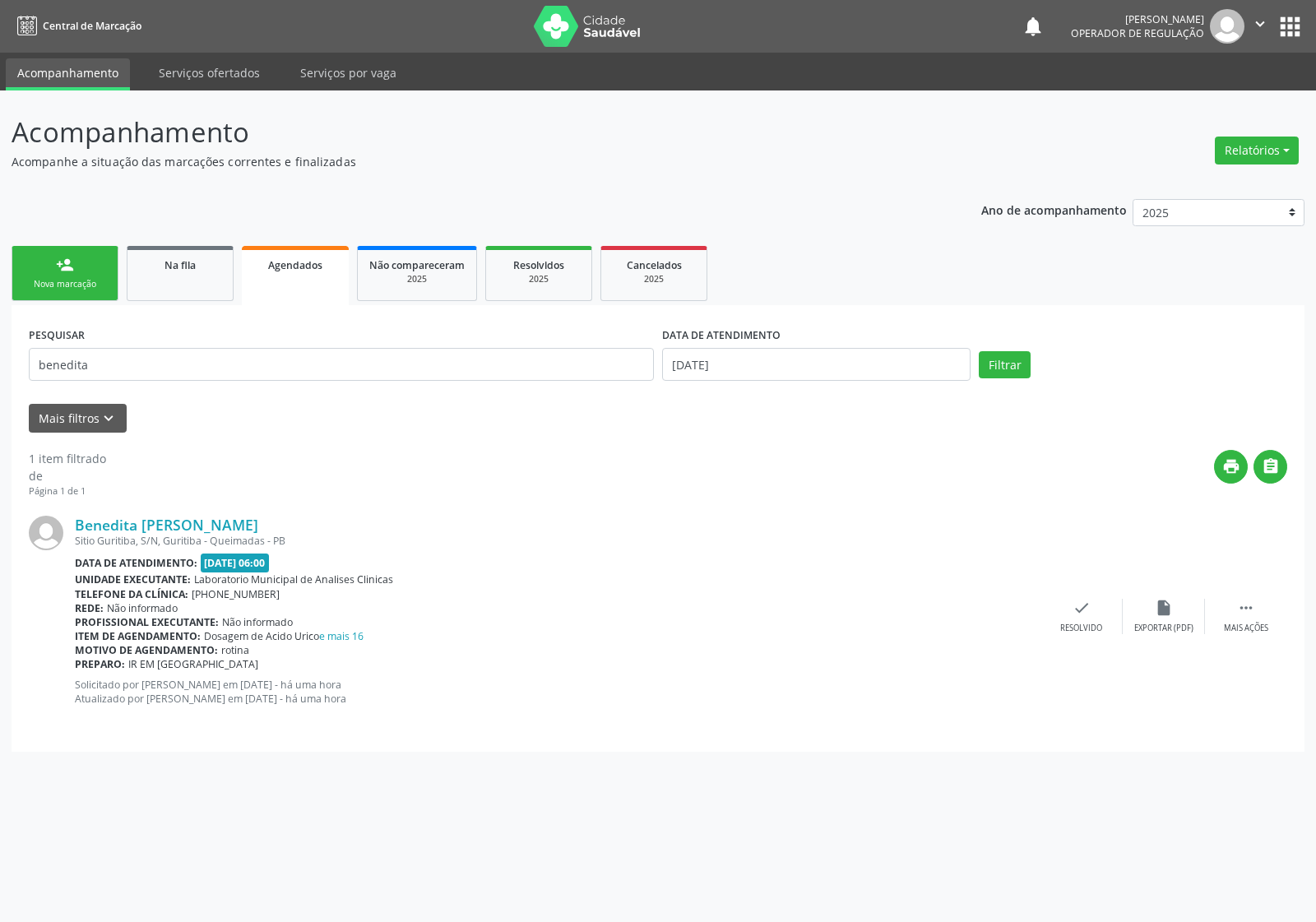 click on "PESQUISAR
benedita
DATA DE ATENDIMENTO
24/07/2025
Filtrar" at bounding box center [658, 357] 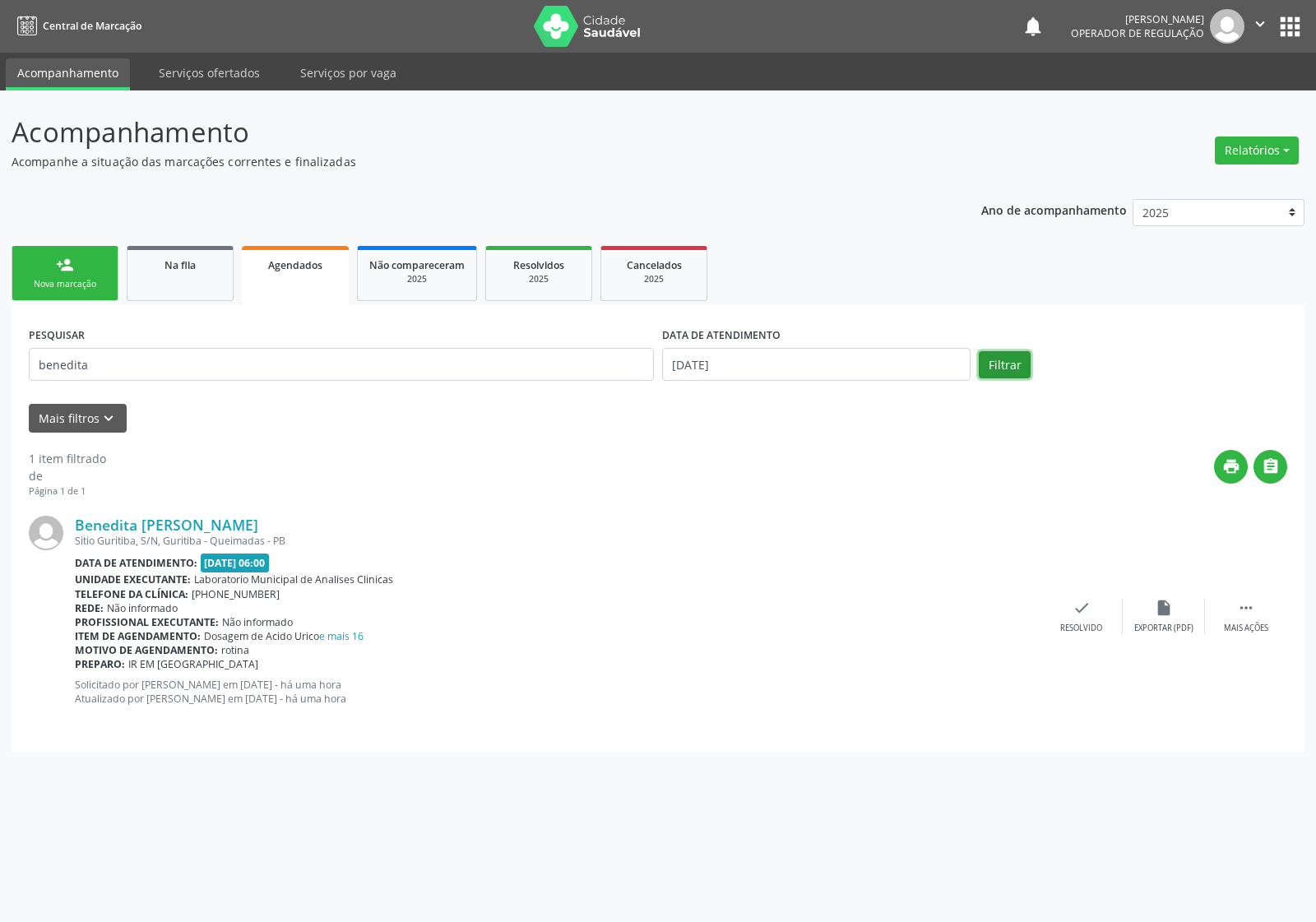 click on "Filtrar" at bounding box center [1004, 365] 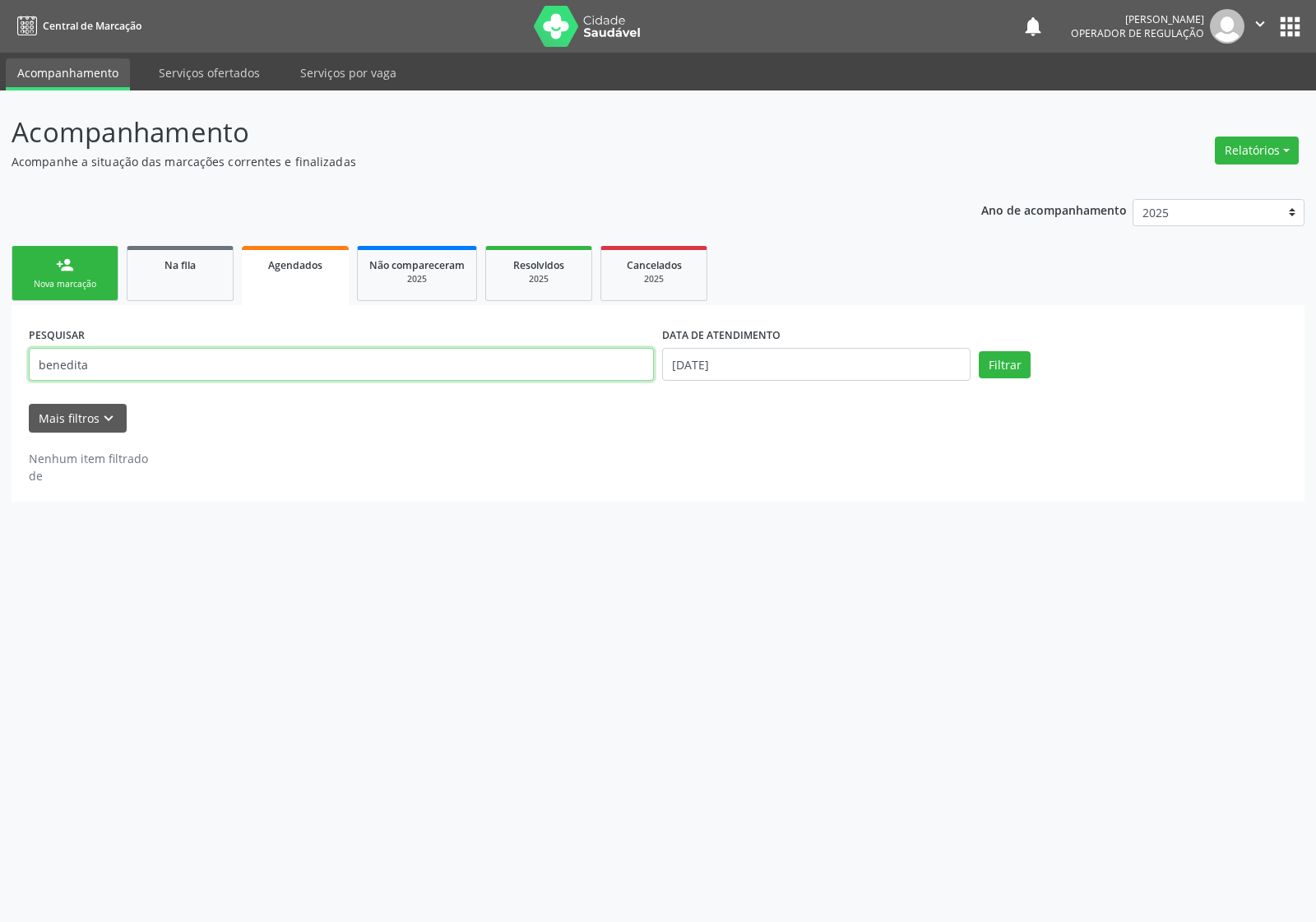 click on "benedita" at bounding box center [341, 364] 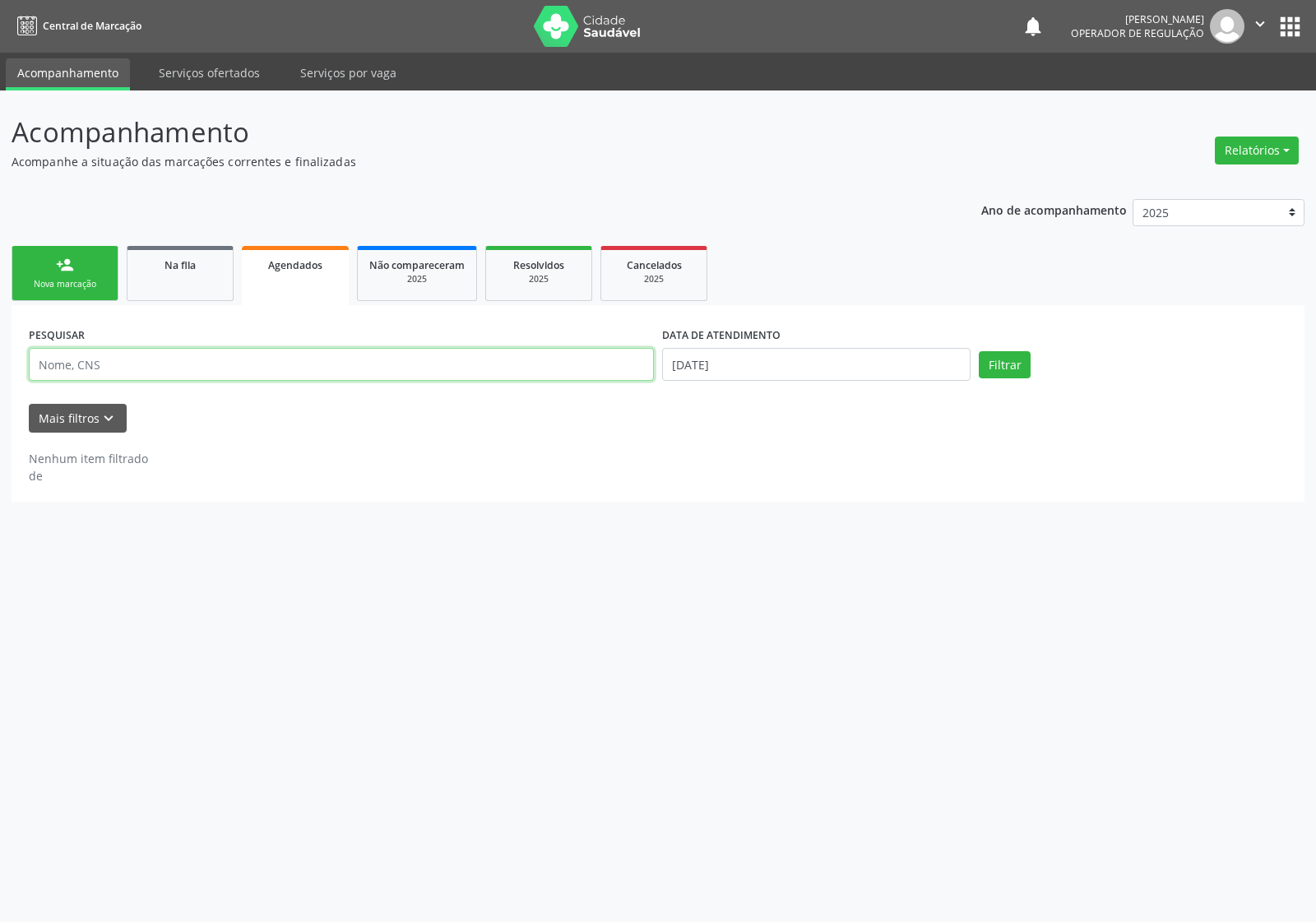 type 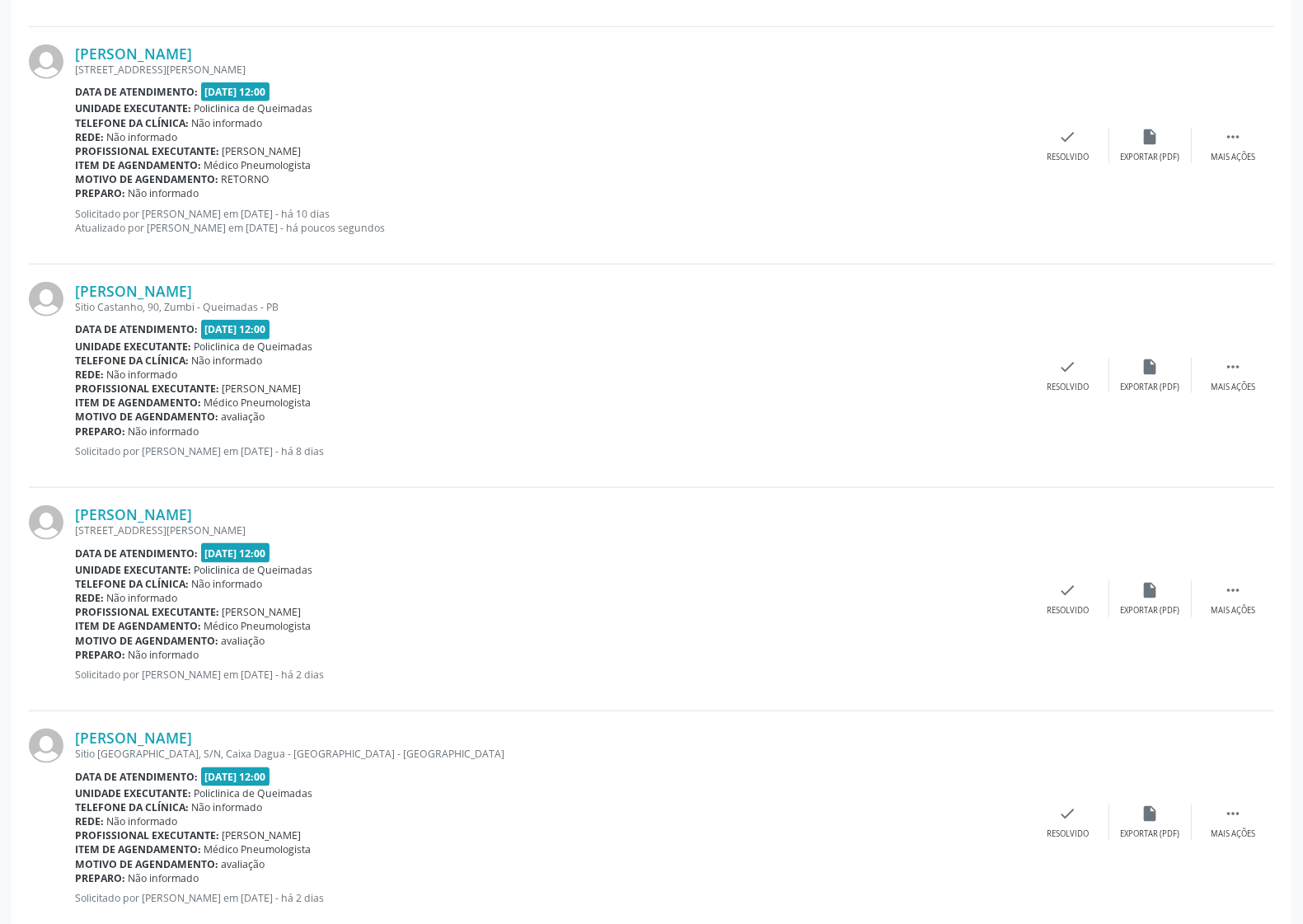 scroll, scrollTop: 1236, scrollLeft: 0, axis: vertical 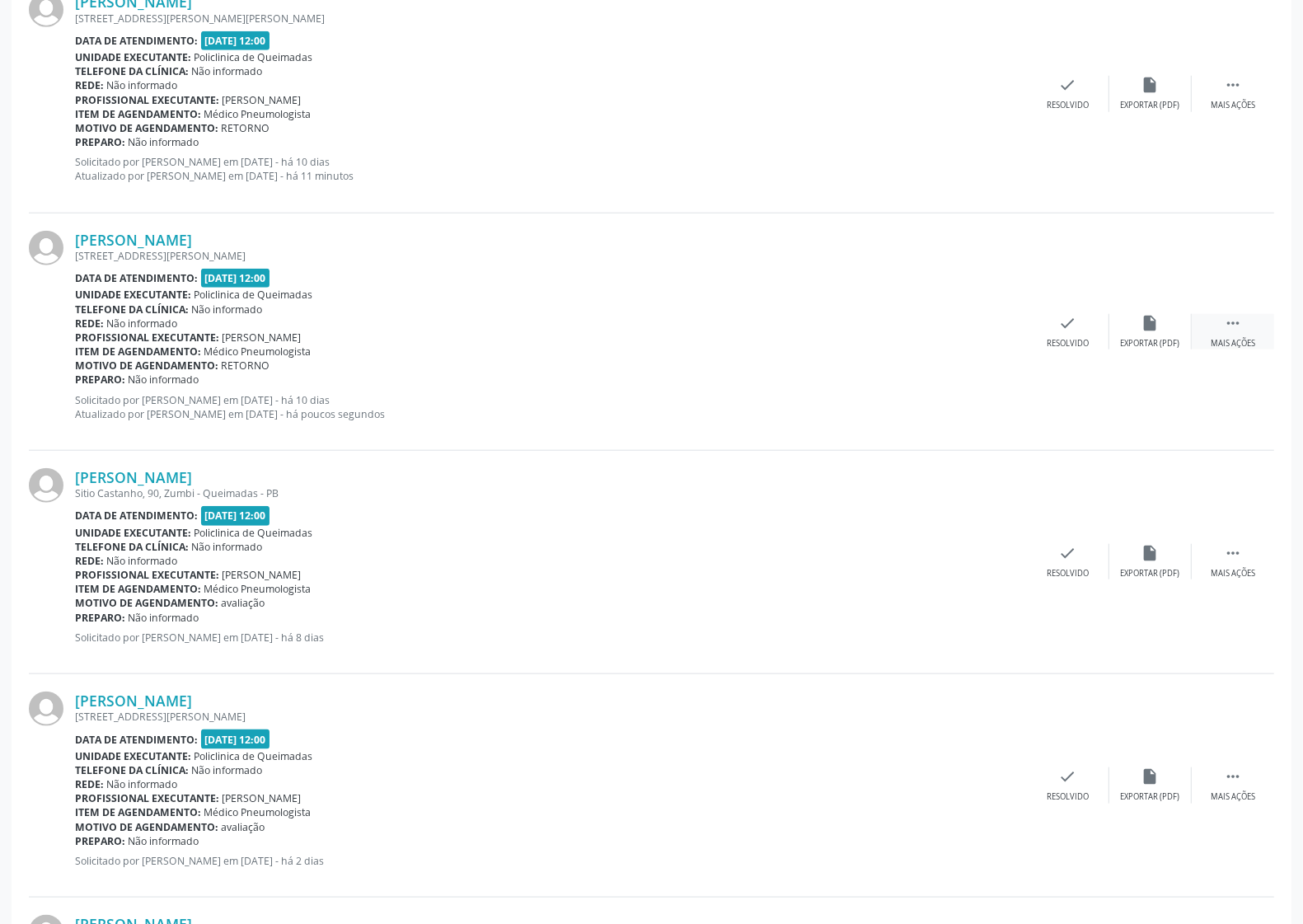 click on "
Mais ações" at bounding box center [1233, 331] 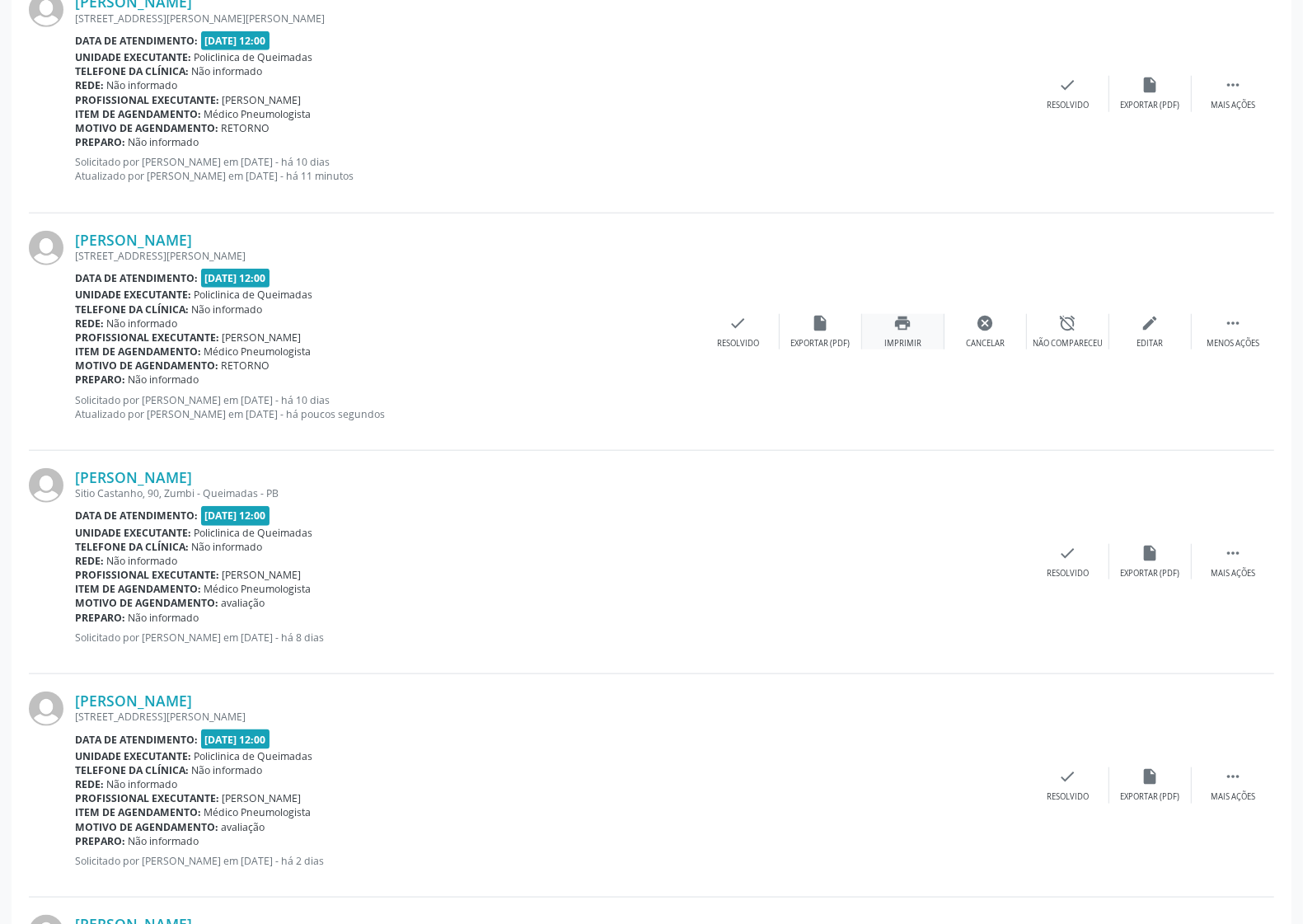 click on "print
Imprimir" at bounding box center (903, 331) 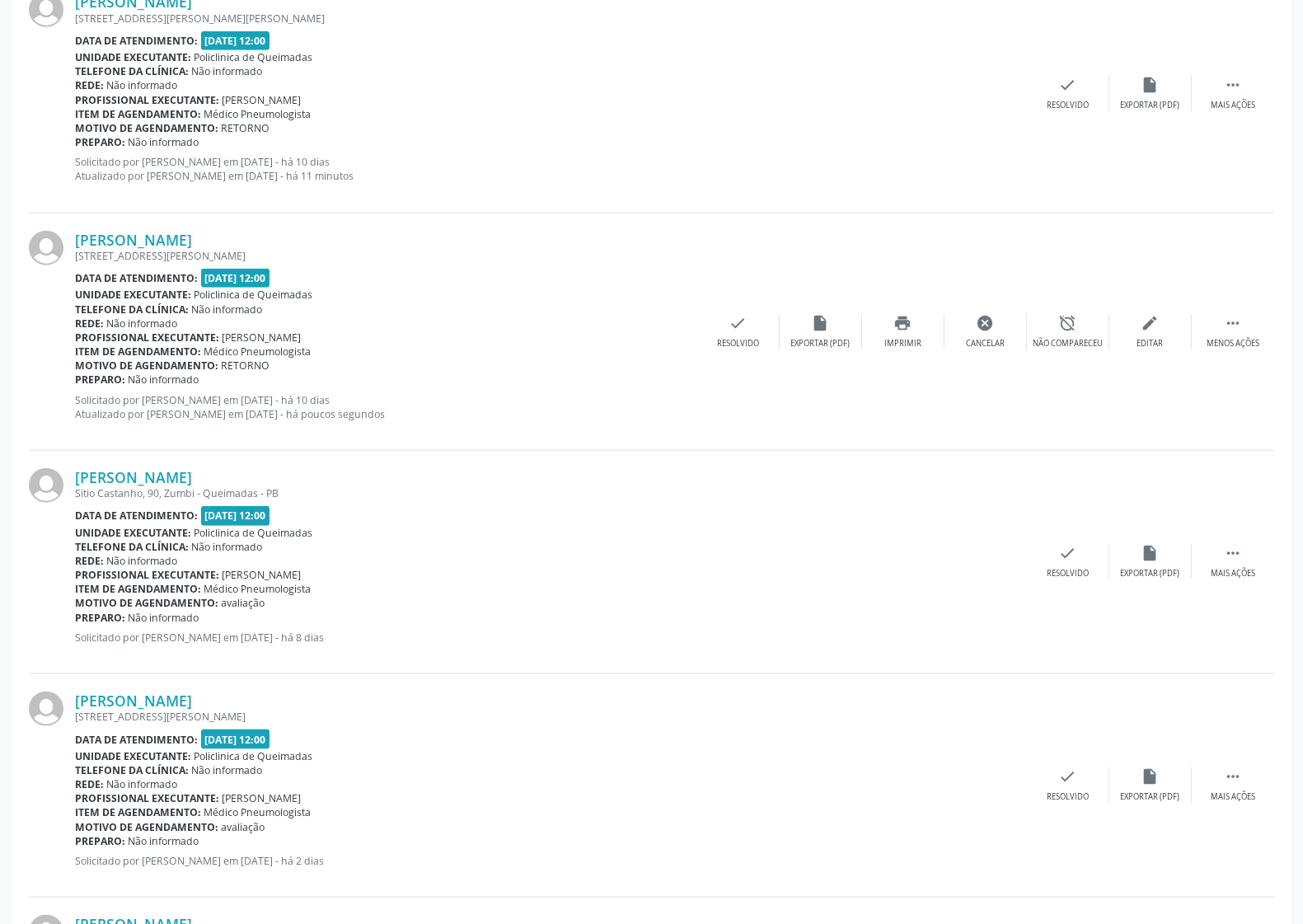 scroll, scrollTop: 0, scrollLeft: 0, axis: both 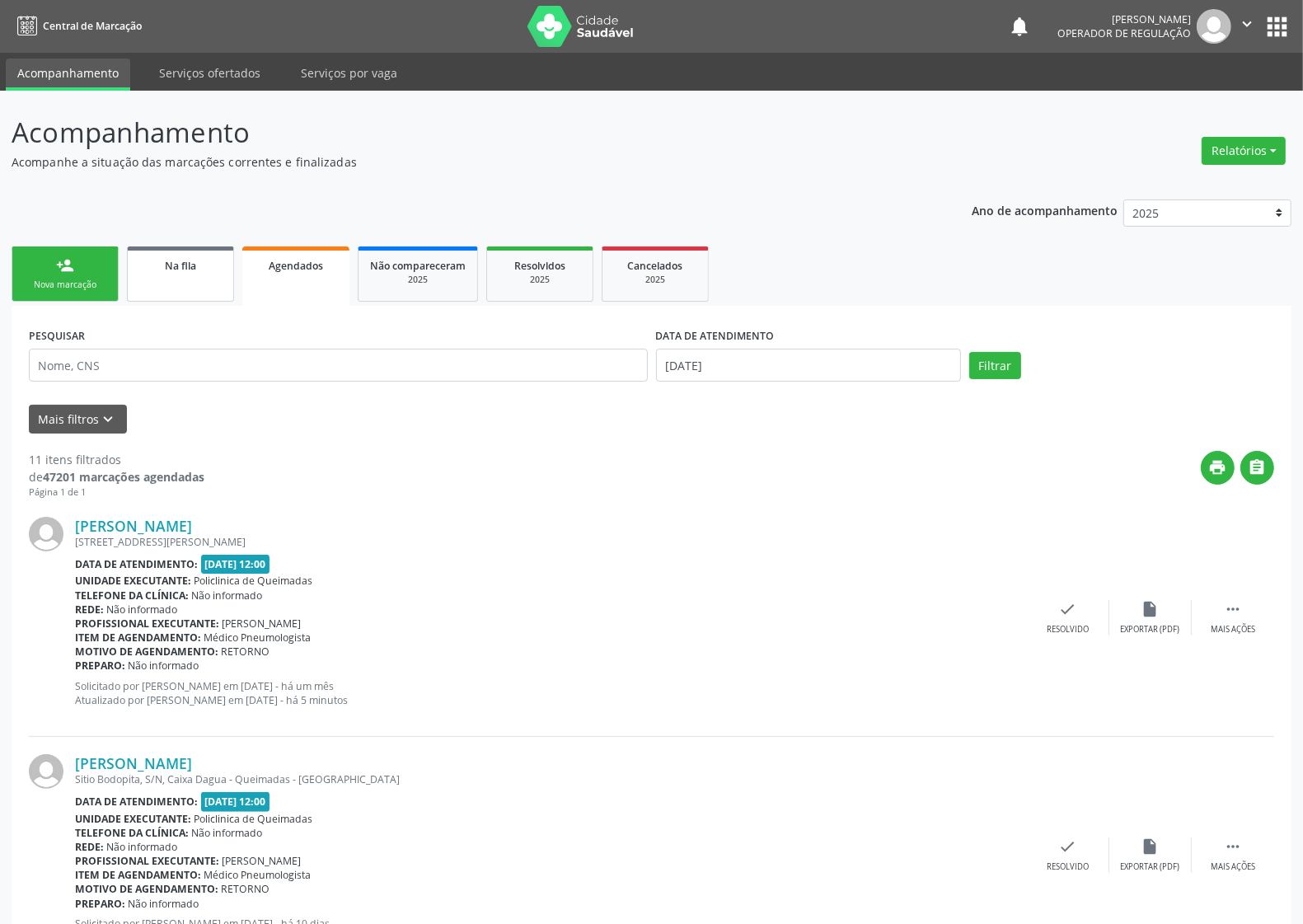 click on "Na fila" at bounding box center [180, 274] 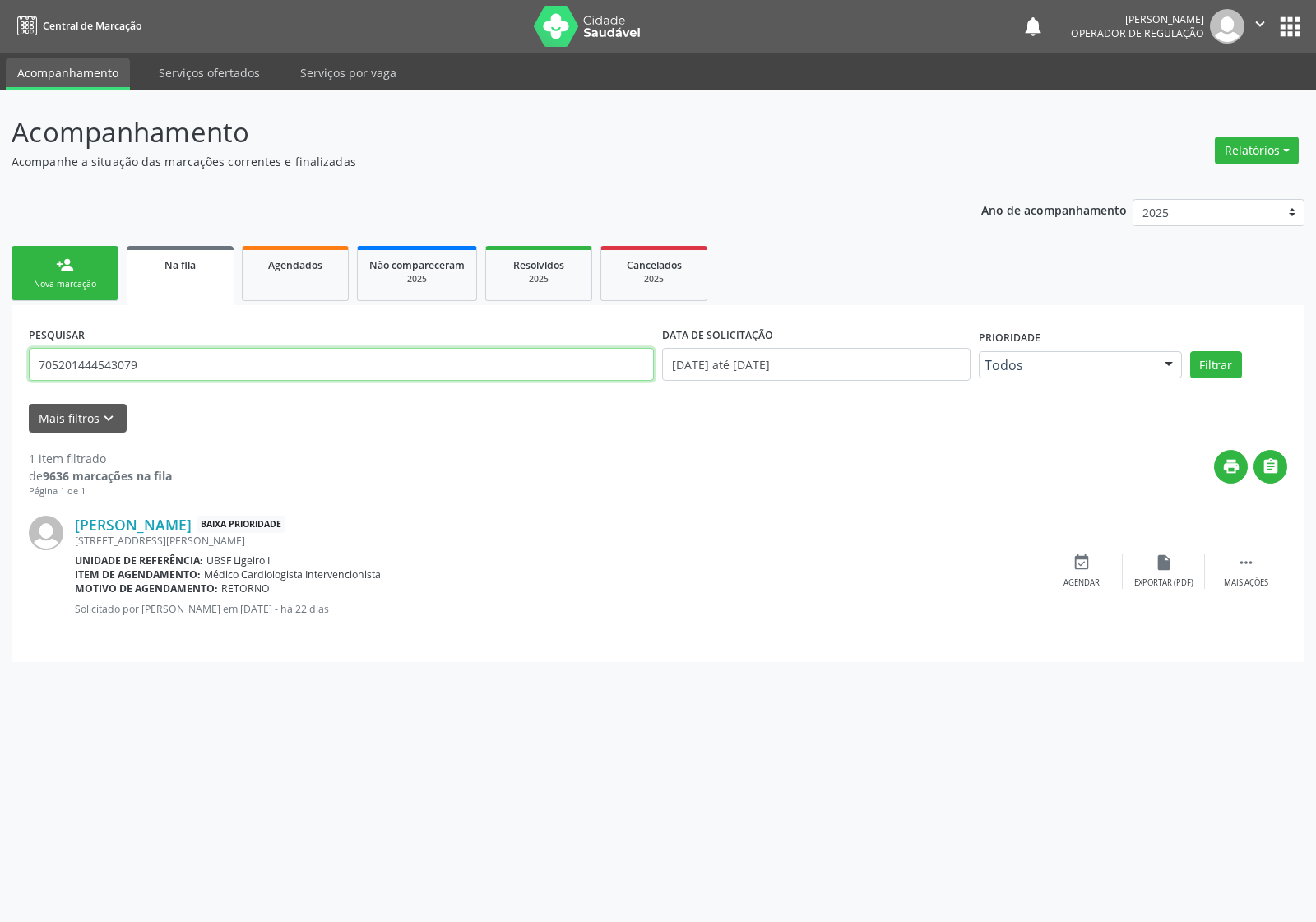 click on "705201444543079" at bounding box center [341, 364] 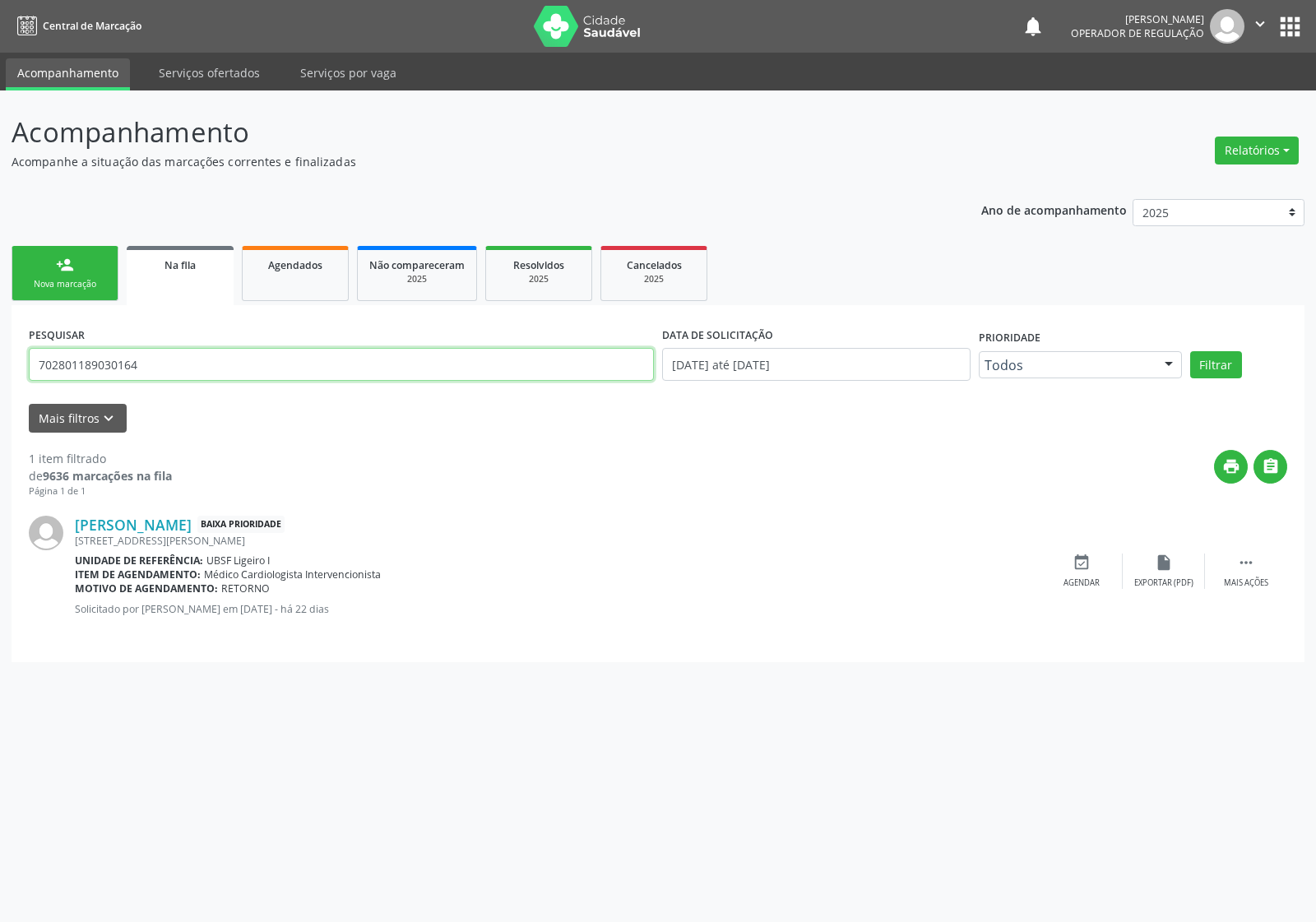 type on "702801189030164" 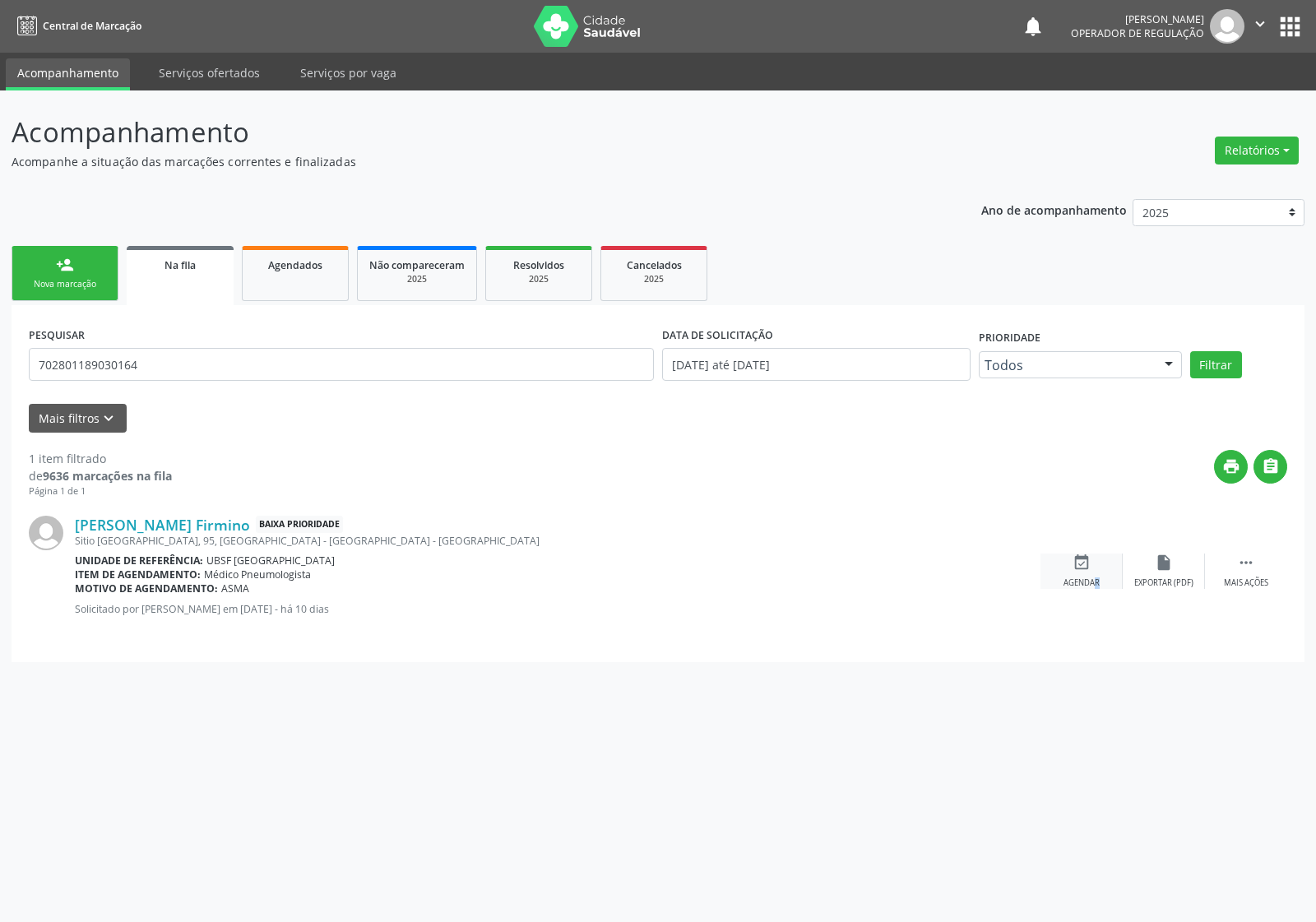 click on "Agendar" at bounding box center [1082, 583] 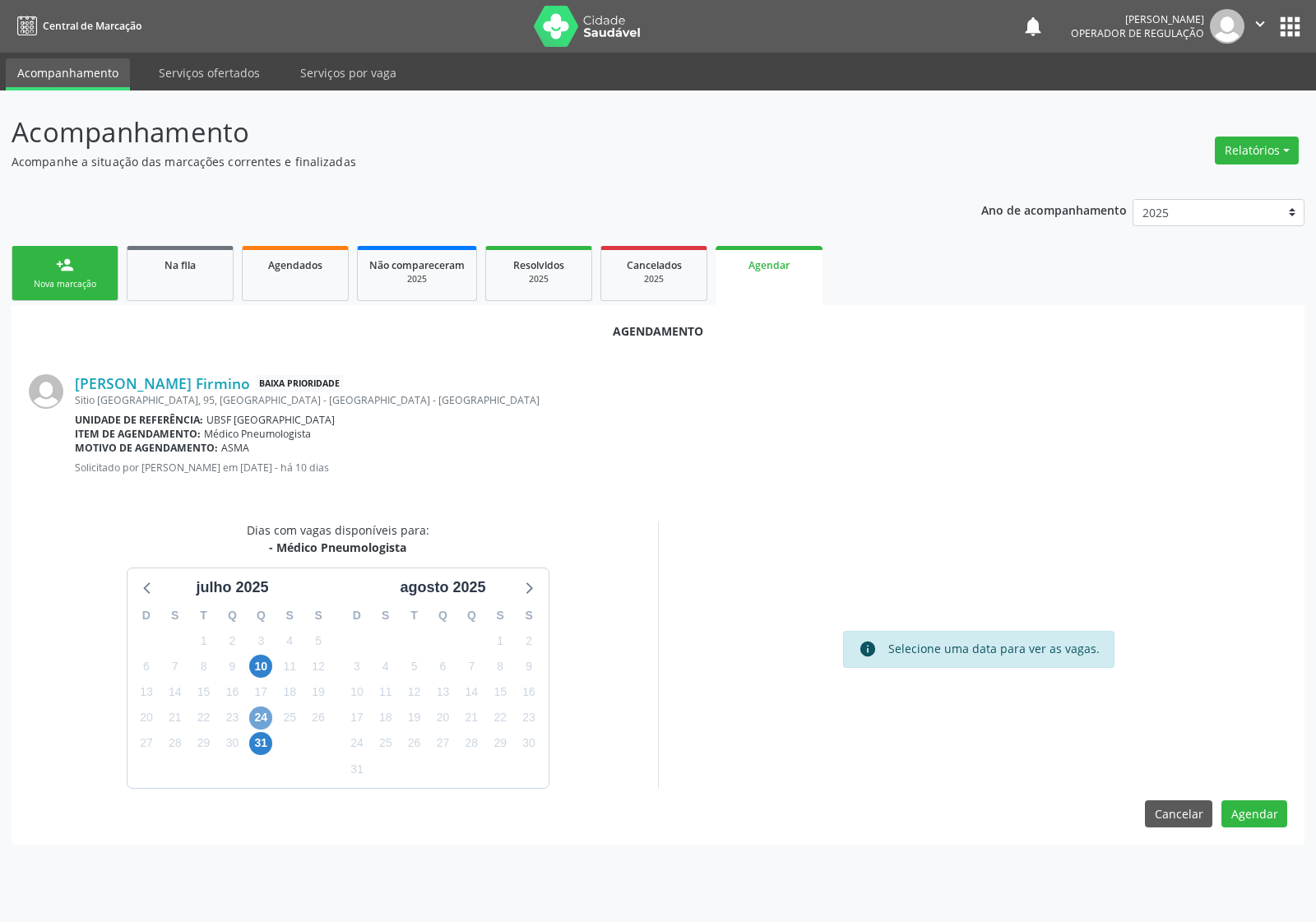 click on "24" at bounding box center [261, 718] 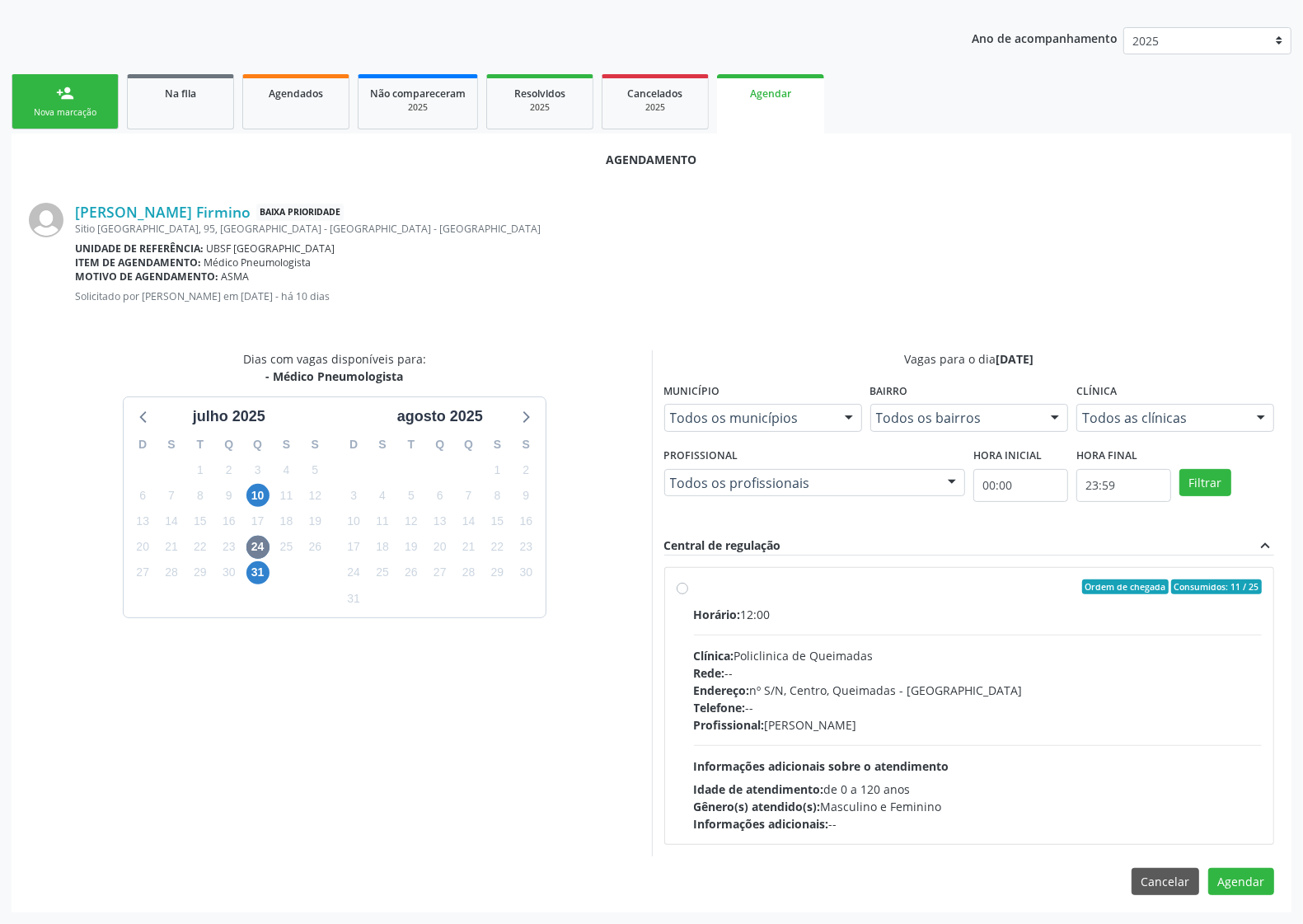 click on "Clínica:  Policlinica de Queimadas" at bounding box center [978, 655] 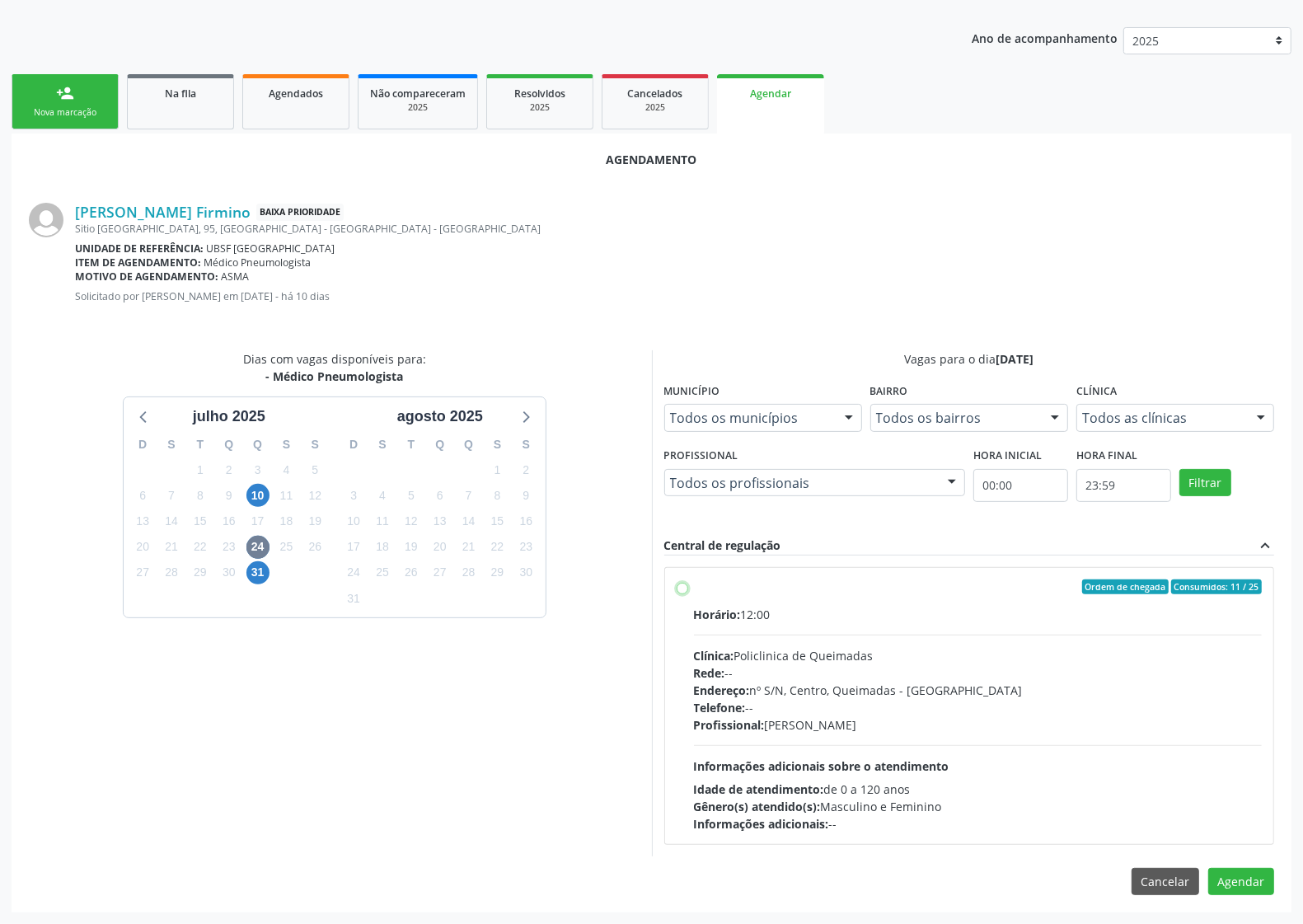 click on "Ordem de chegada
Consumidos: 11 / 25
Horário:   12:00
Clínica:  Policlinica de Queimadas
Rede:
--
Endereço:   nº S/N, Centro, Queimadas - PB
Telefone:   --
Profissional:
Guilherme Figueiredo da Silva
Informações adicionais sobre o atendimento
Idade de atendimento:
de 0 a 120 anos
Gênero(s) atendido(s):
Masculino e Feminino
Informações adicionais:
--" at bounding box center [682, 587] 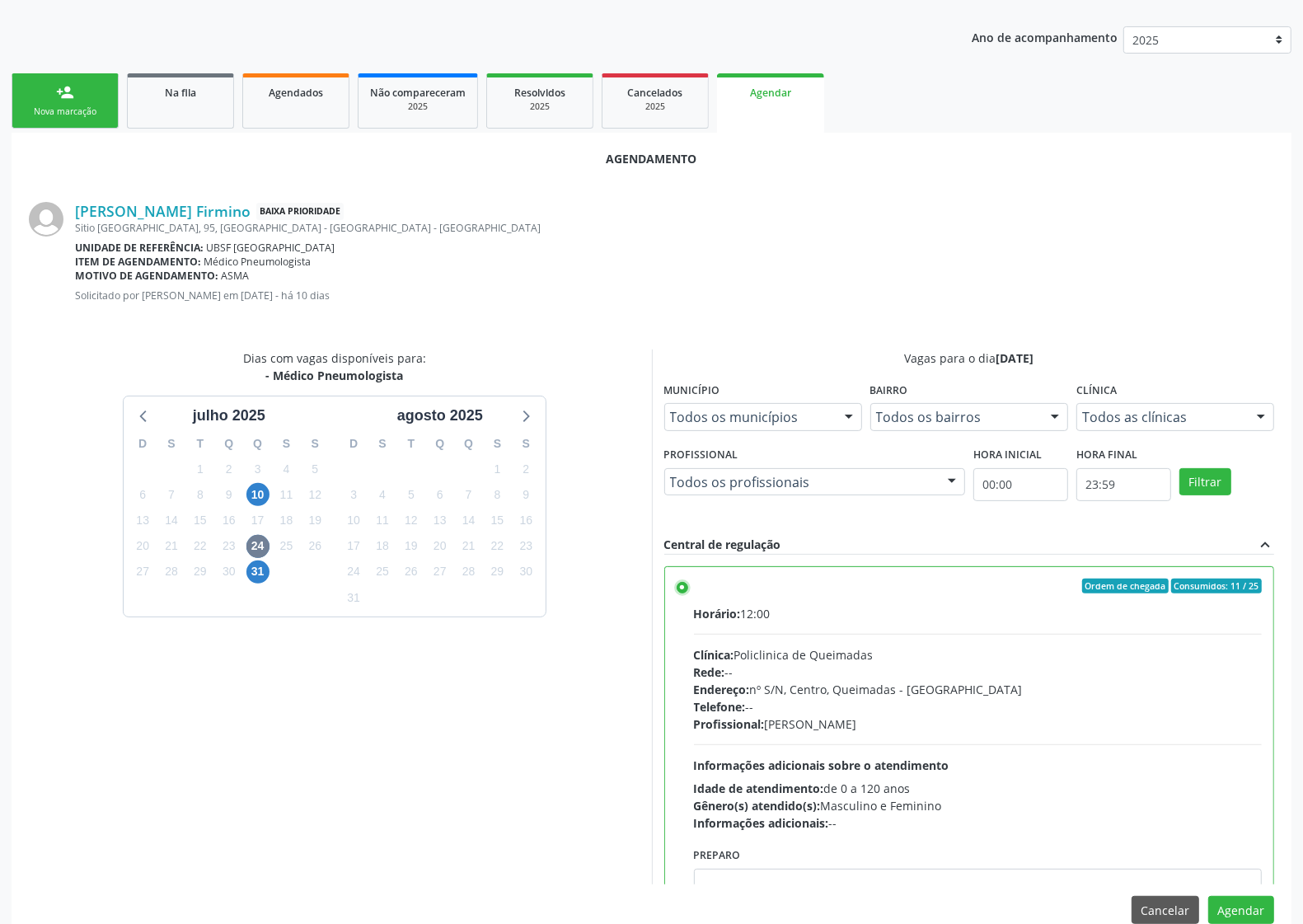 scroll, scrollTop: 202, scrollLeft: 0, axis: vertical 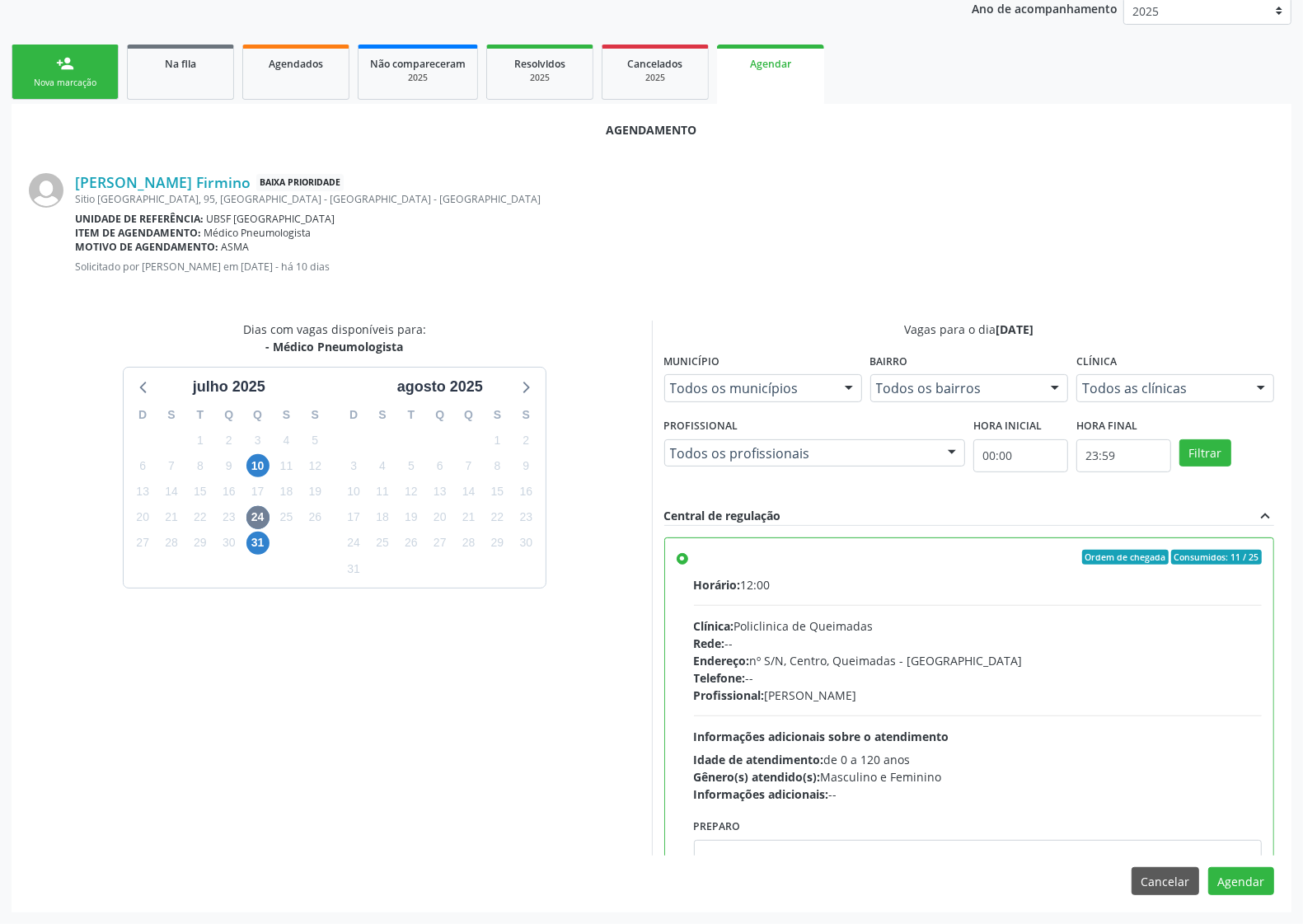 click on "Agendamento
Erika Crislane Firmino
Baixa Prioridade
Sitio Baixa Verde, 95, Baixa Verde - Queimadas - PB
Unidade de referência:
UBSF Baixa Verde
Item de agendamento:
Médico Pneumologista
Motivo de agendamento:
ASMA
Solicitado por Anna Caroline Mendes de Andrade em 07/07/2025 - há 10 dias
Dias com vagas disponíveis para:
- Médico Pneumologista
julho 2025 D S T Q Q S S 29 30 1 2 3 4 5 6 7 8 9 10 11 12 13 14 15 16 17 18 19 20 21 22 23 24 25 26 27 28 29 30 31 1 2 3 4 5 6 7 8 9 agosto 2025 D S T Q Q S S 27 28 29 30 31 1 2 3 4 5 6 7 8 9 10 11 12 13 14 15 16 17 18 19 20 21 22 23 24 25 26 27 28 29 30 31 1 2 3 4 5 6
Vagas para o dia
24/07/2025
Município
Todos os municípios         Todos os municípios   Queimadas - PB
Nenhum resultado encontrado para: "   "
Não há nenhuma opção para ser exibida." at bounding box center [651, 508] 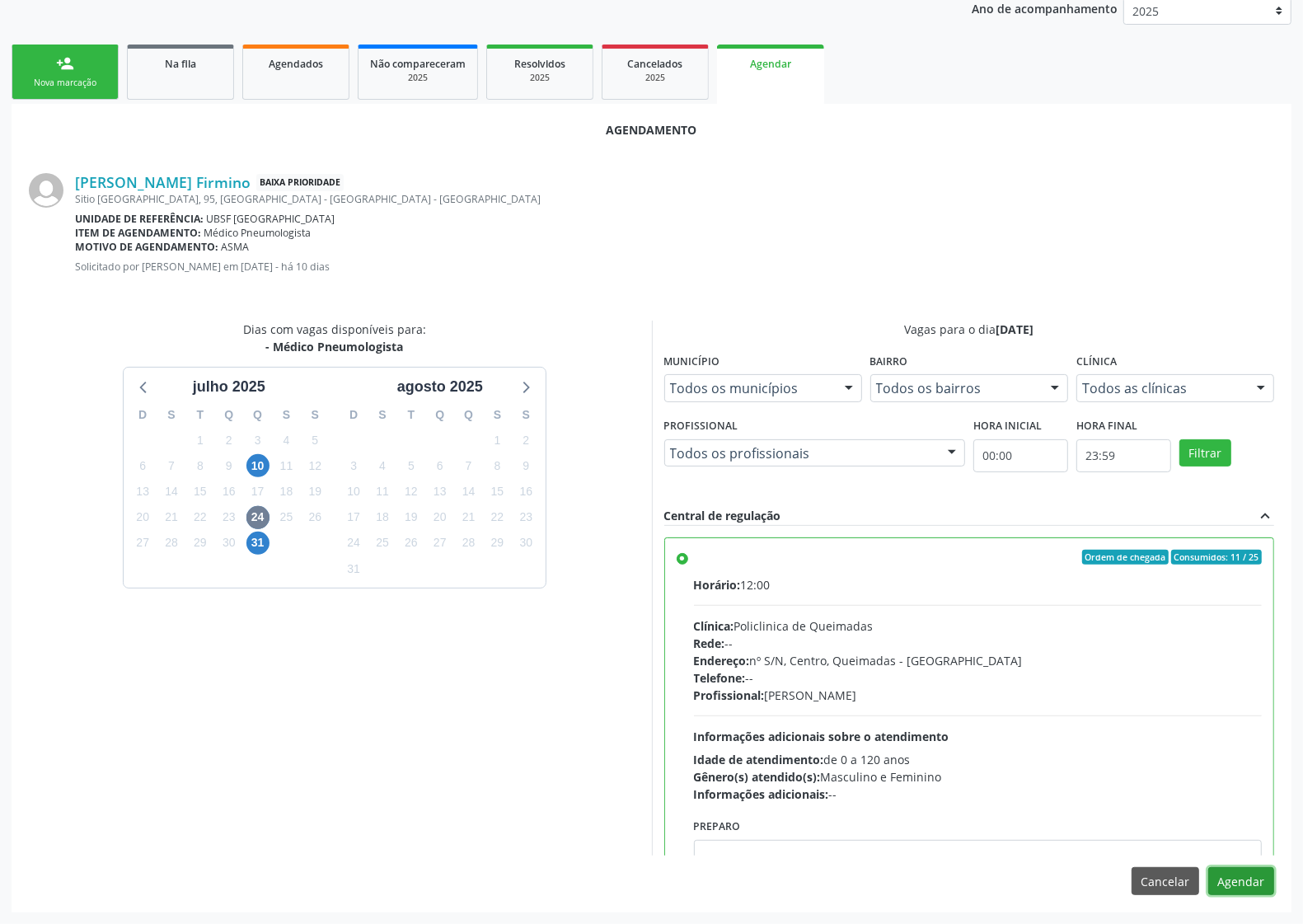 click on "Agendar" at bounding box center (1241, 881) 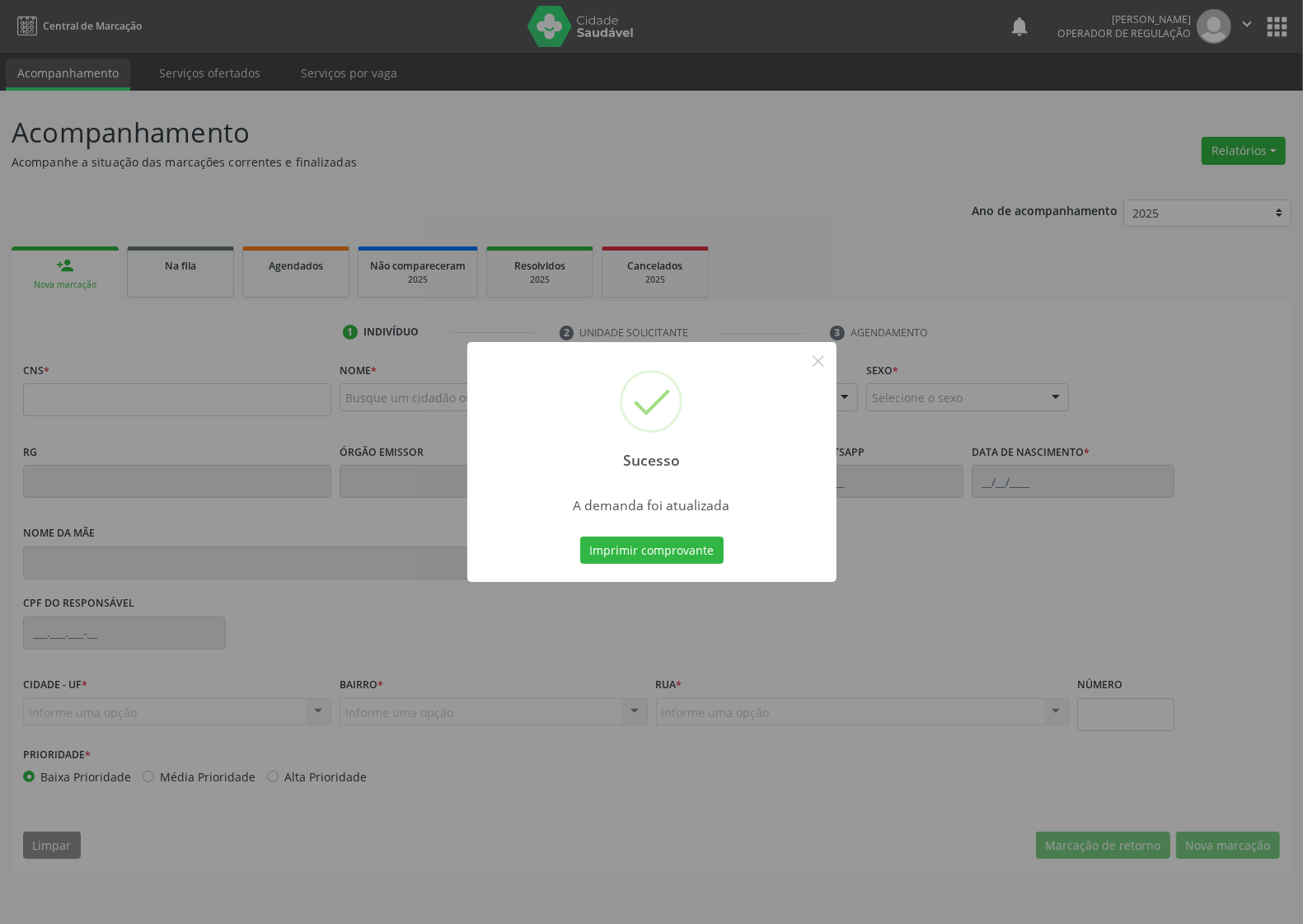 scroll, scrollTop: 0, scrollLeft: 0, axis: both 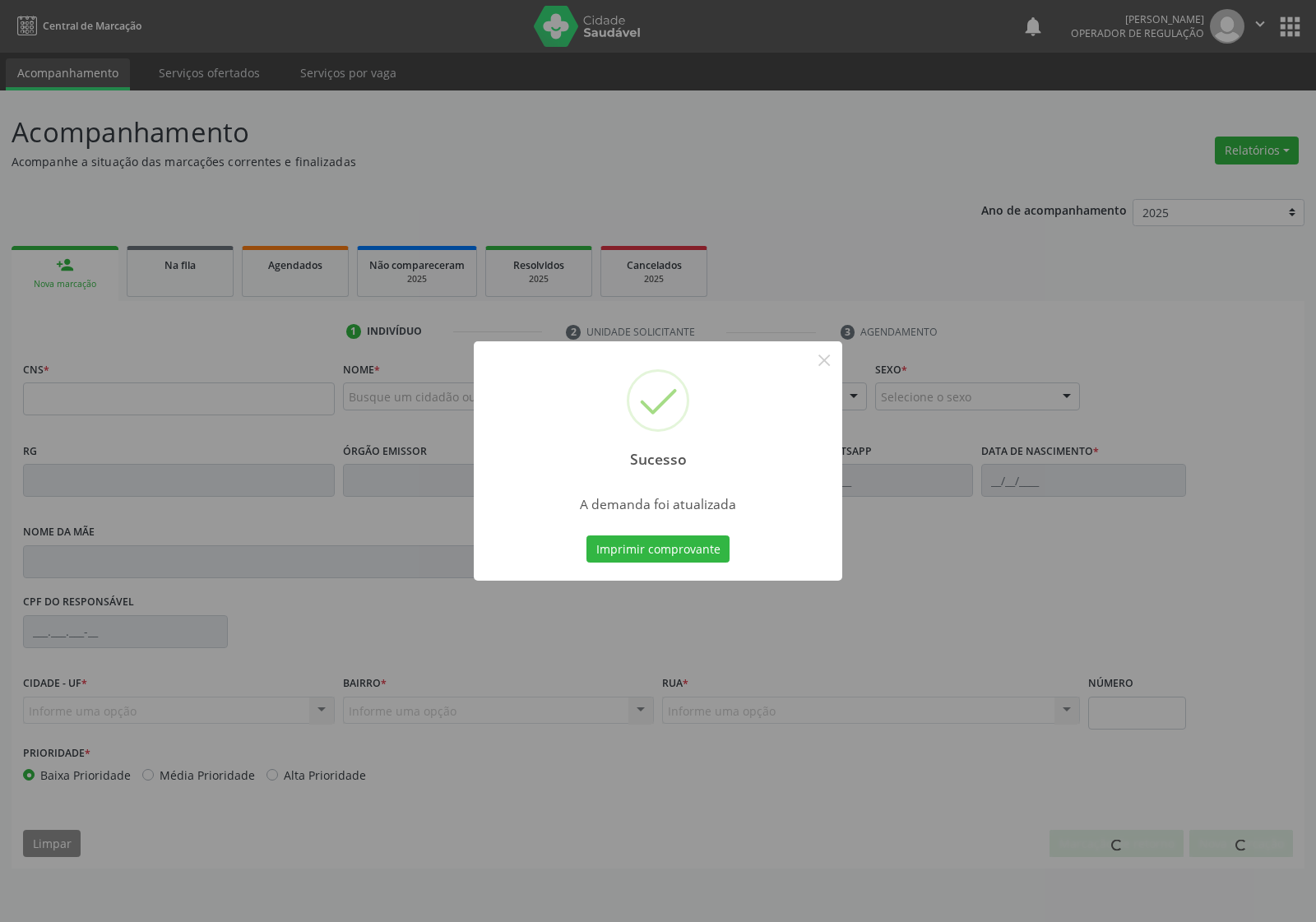 type 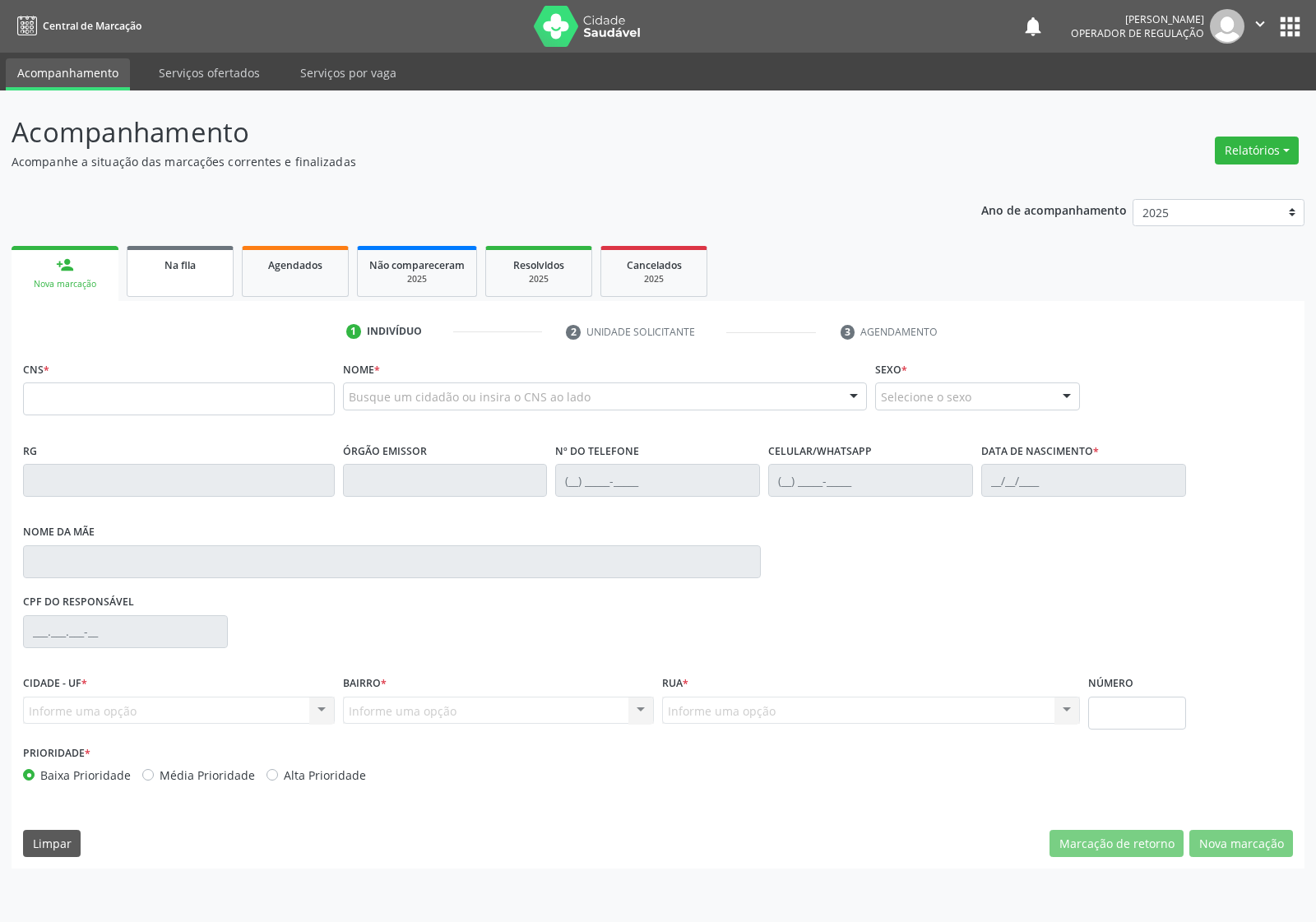 click on "Na fila" at bounding box center [180, 264] 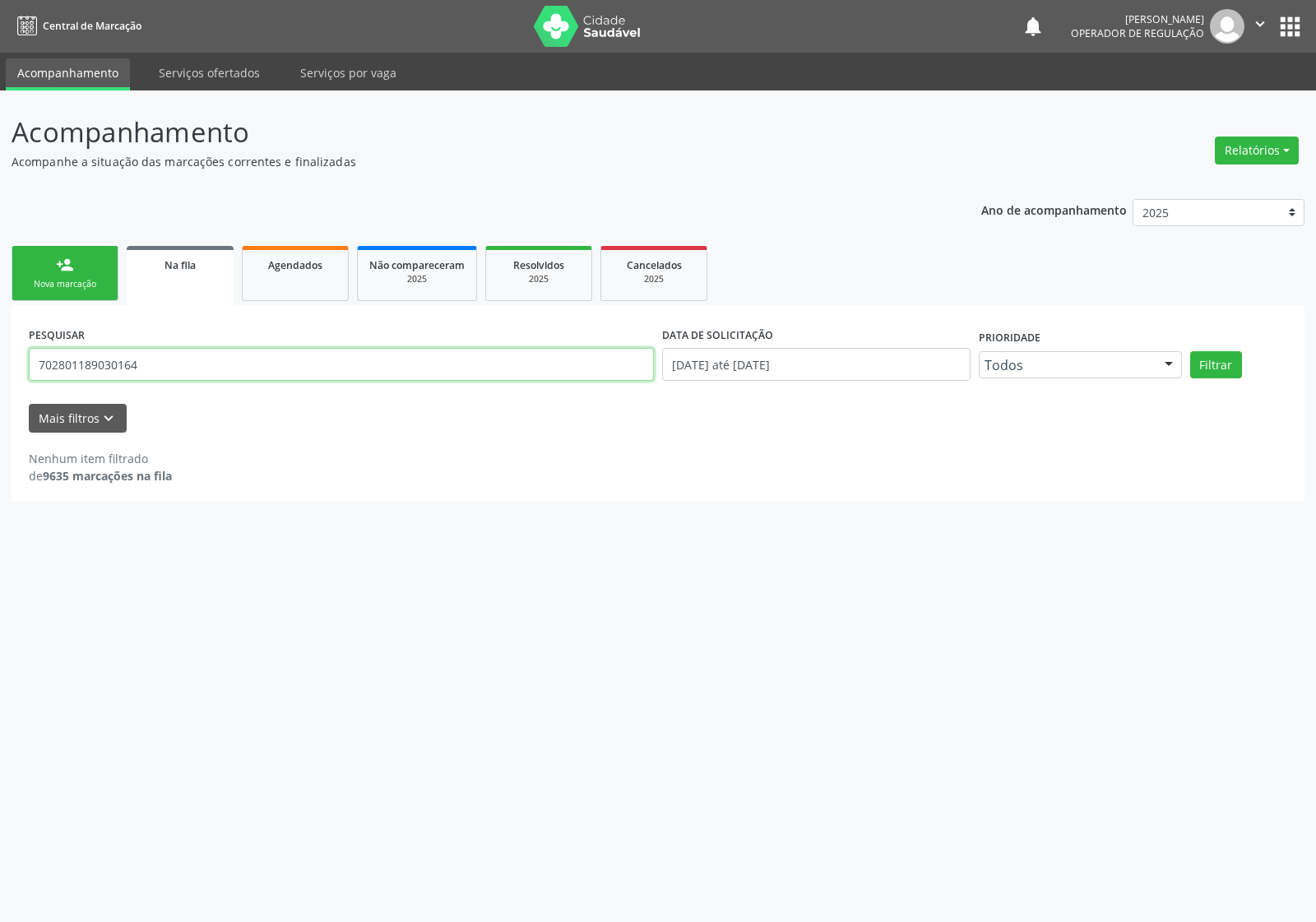 click on "702801189030164" at bounding box center (341, 364) 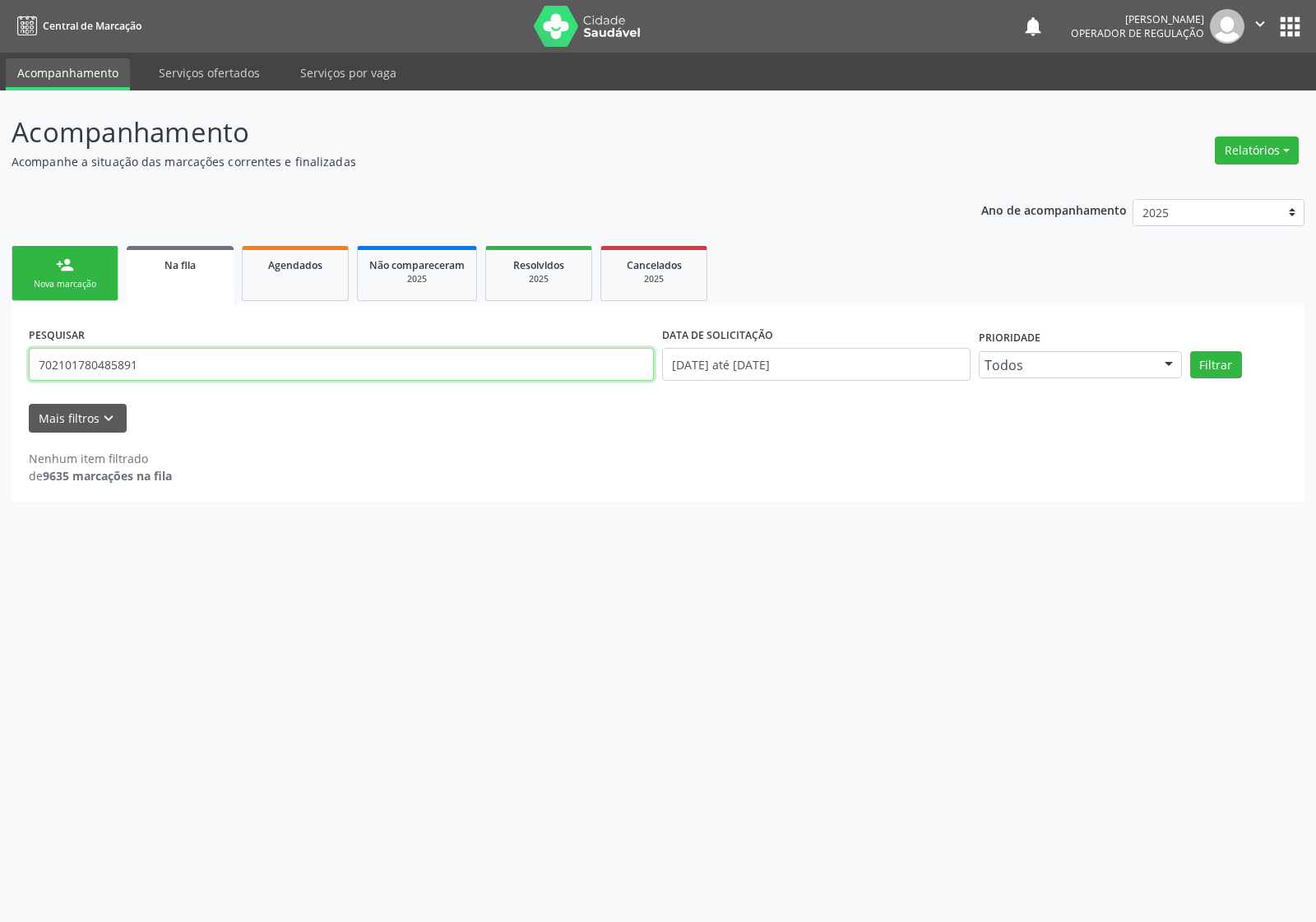 type on "702101780485891" 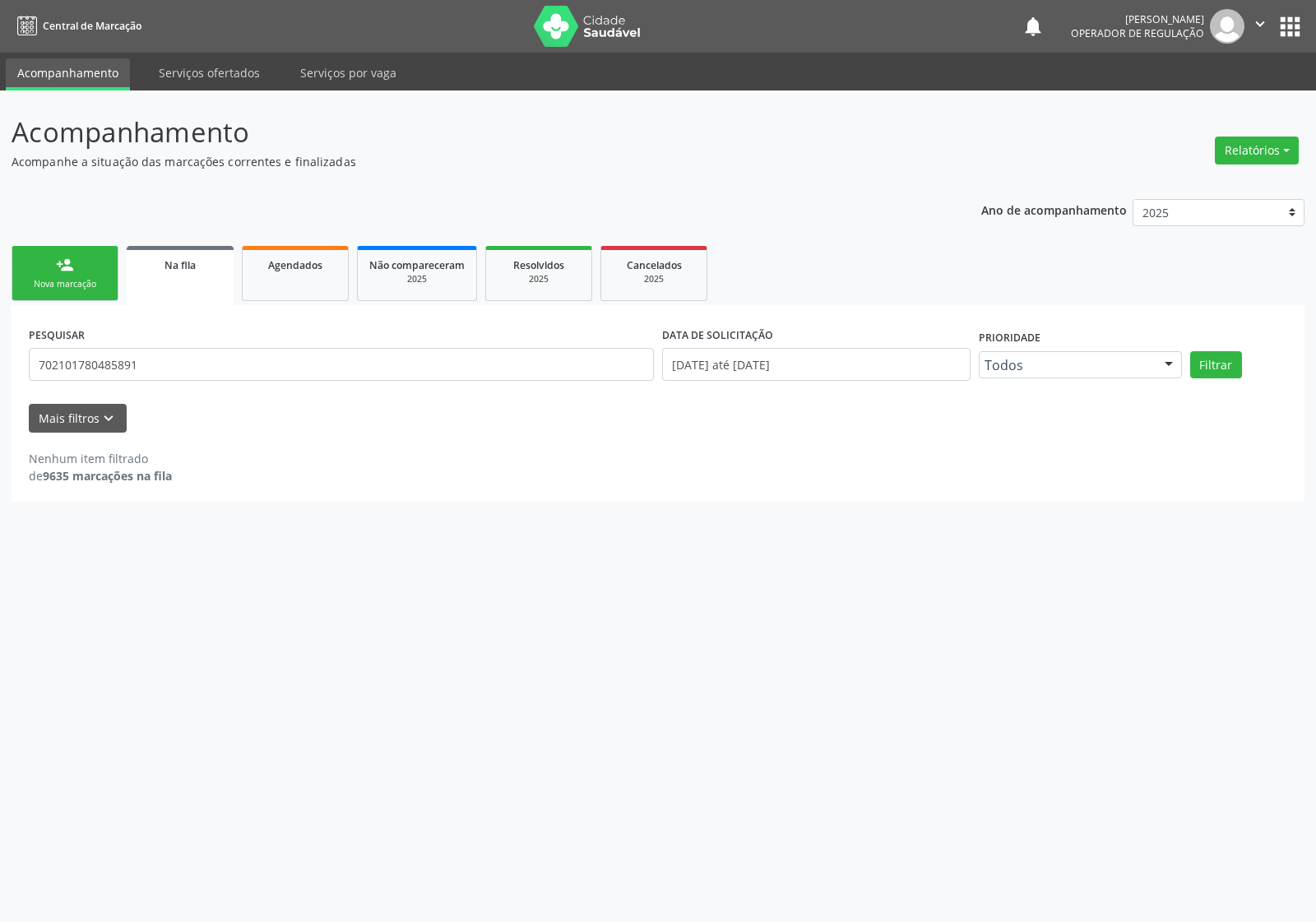 click on "Nova marcação" at bounding box center (65, 284) 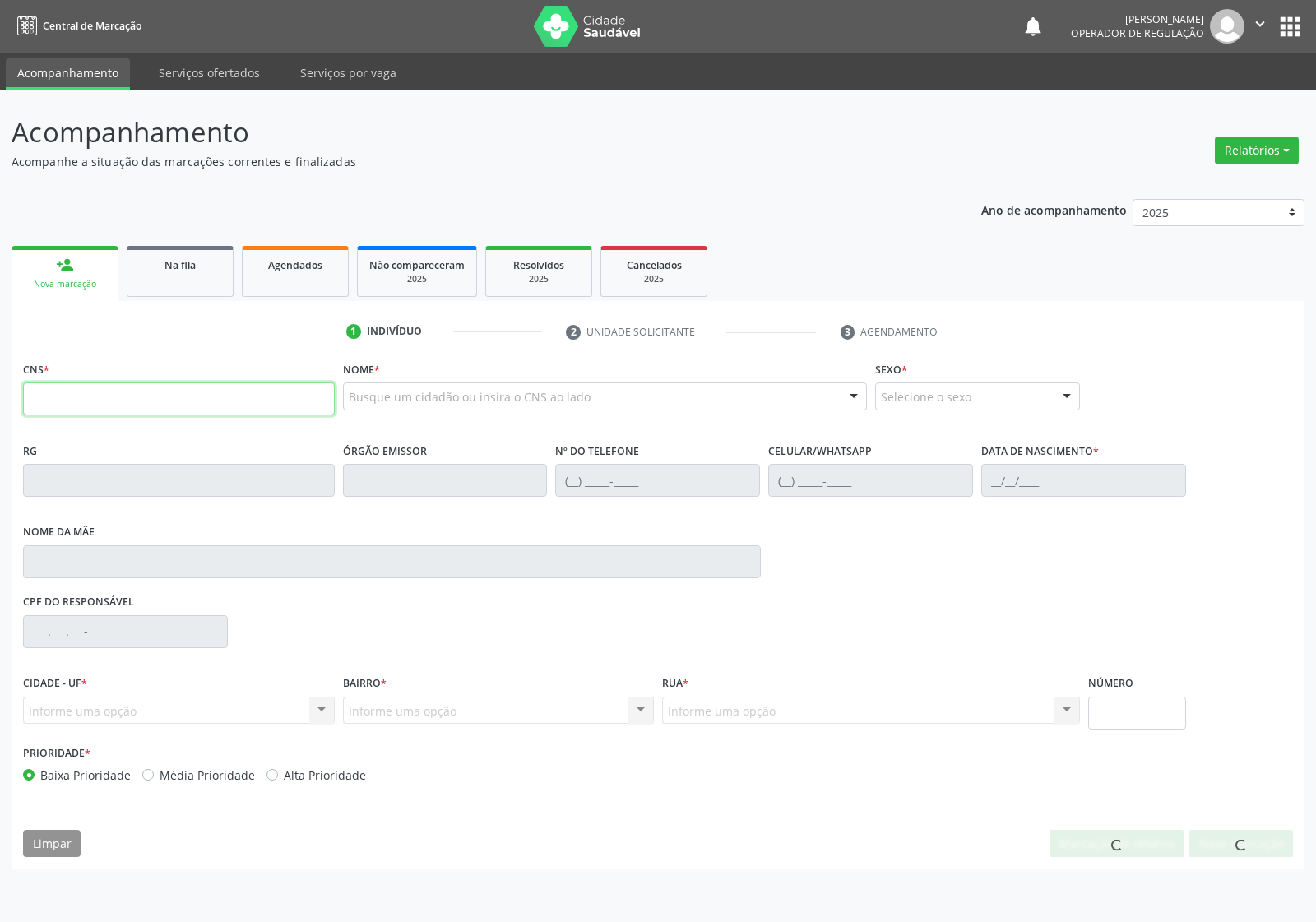 click at bounding box center [178, 399] 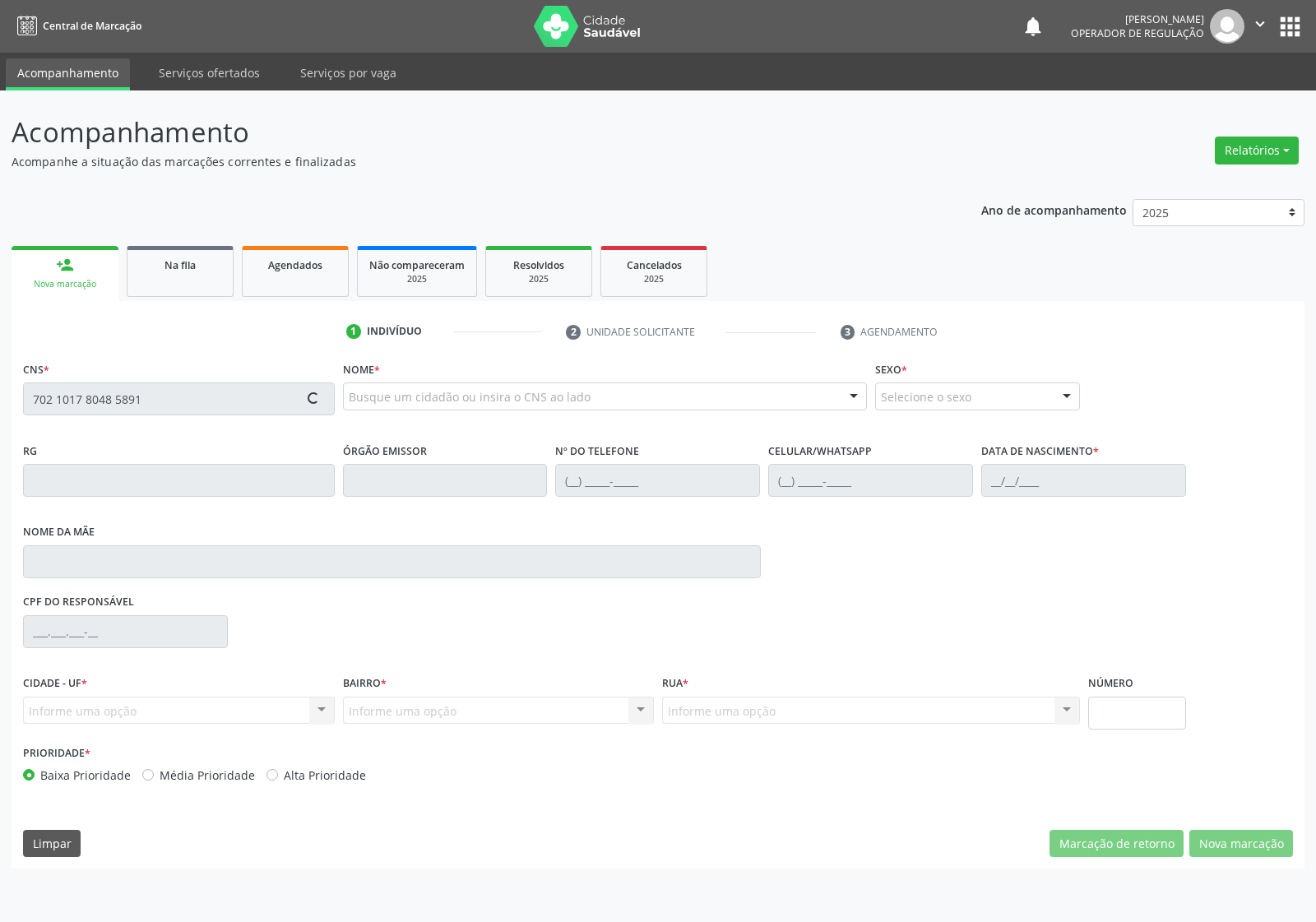 type on "702 1017 8048 5891" 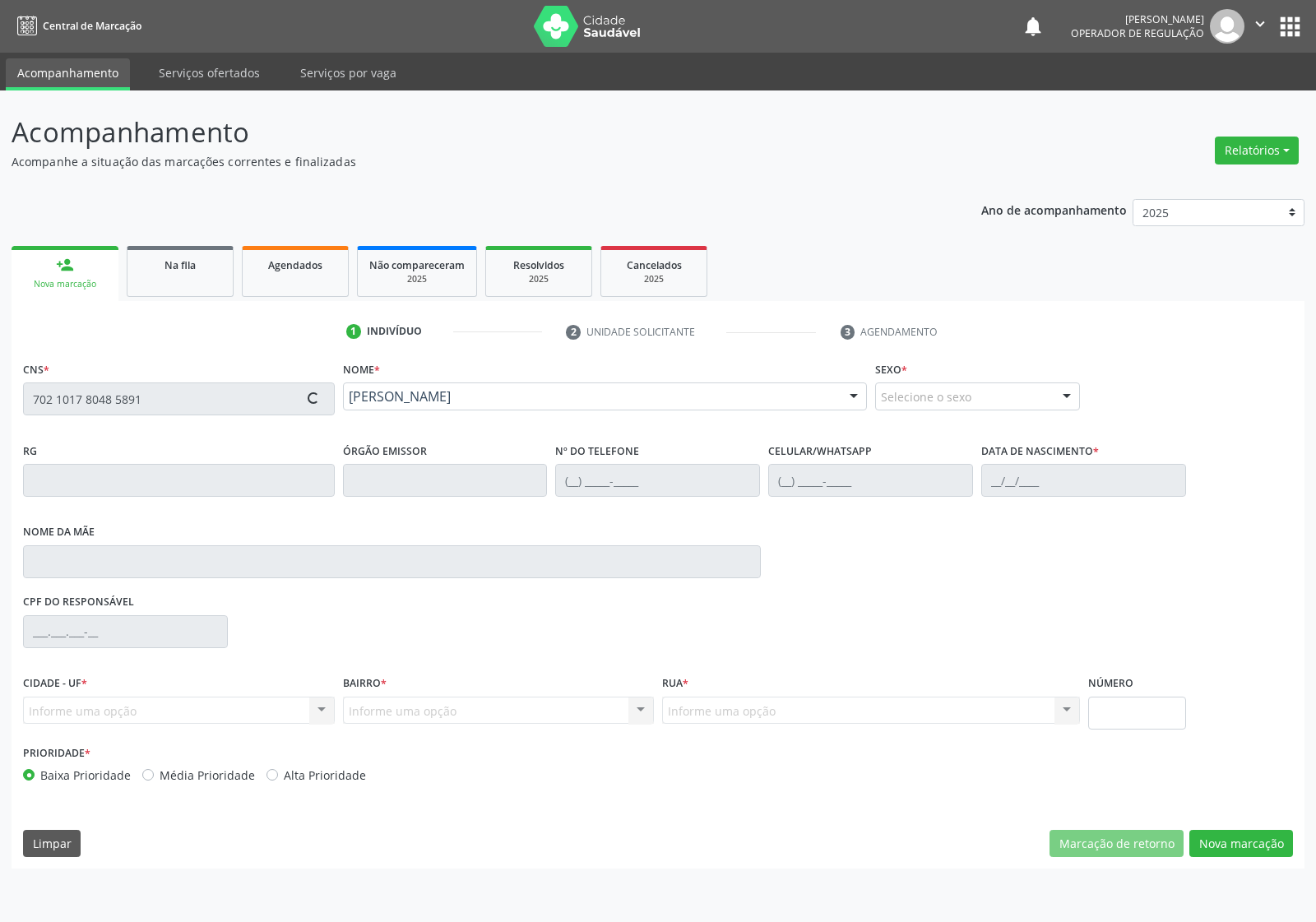 type on "(83) 99178-7052" 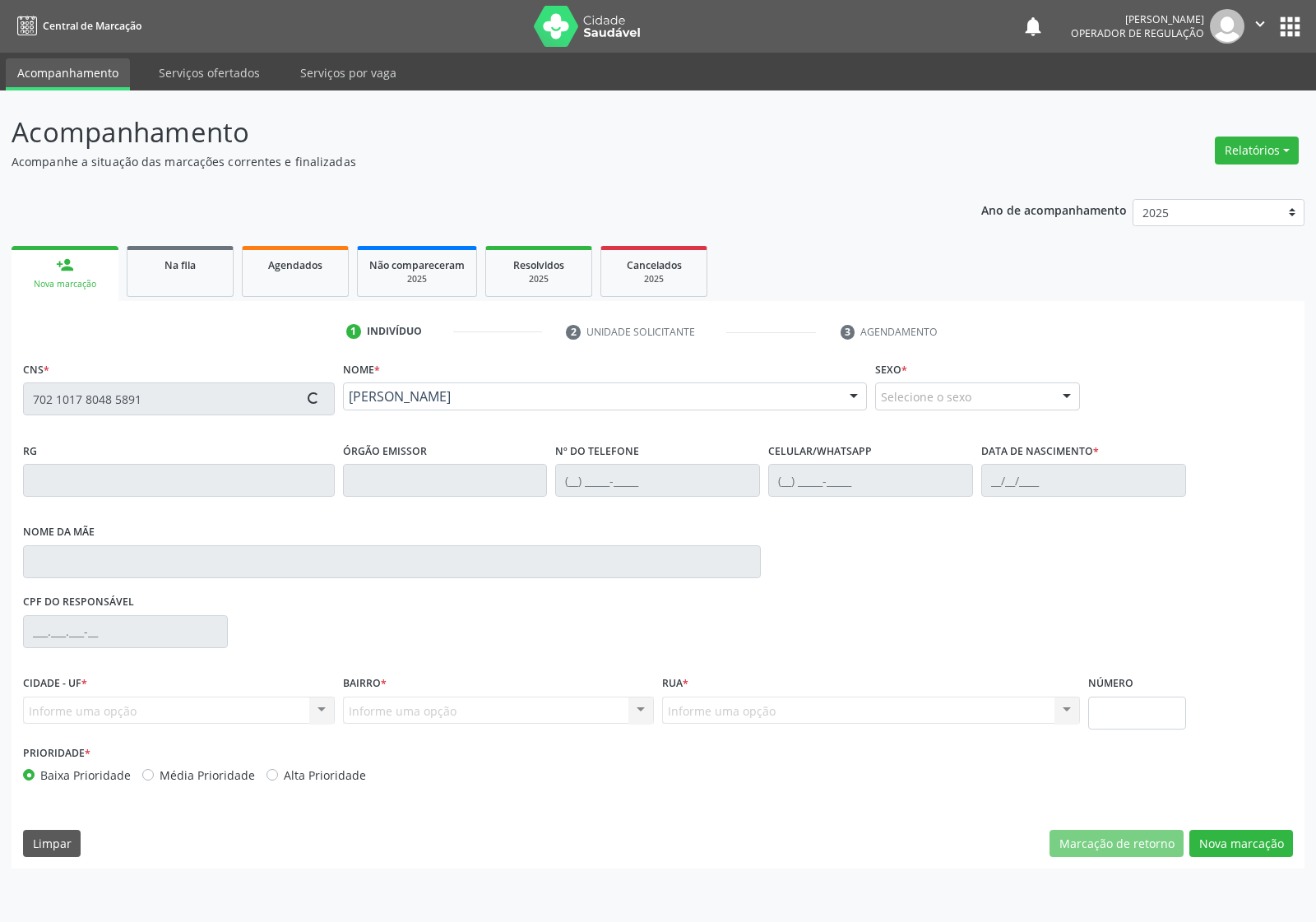 type on "(83) 99178-7052" 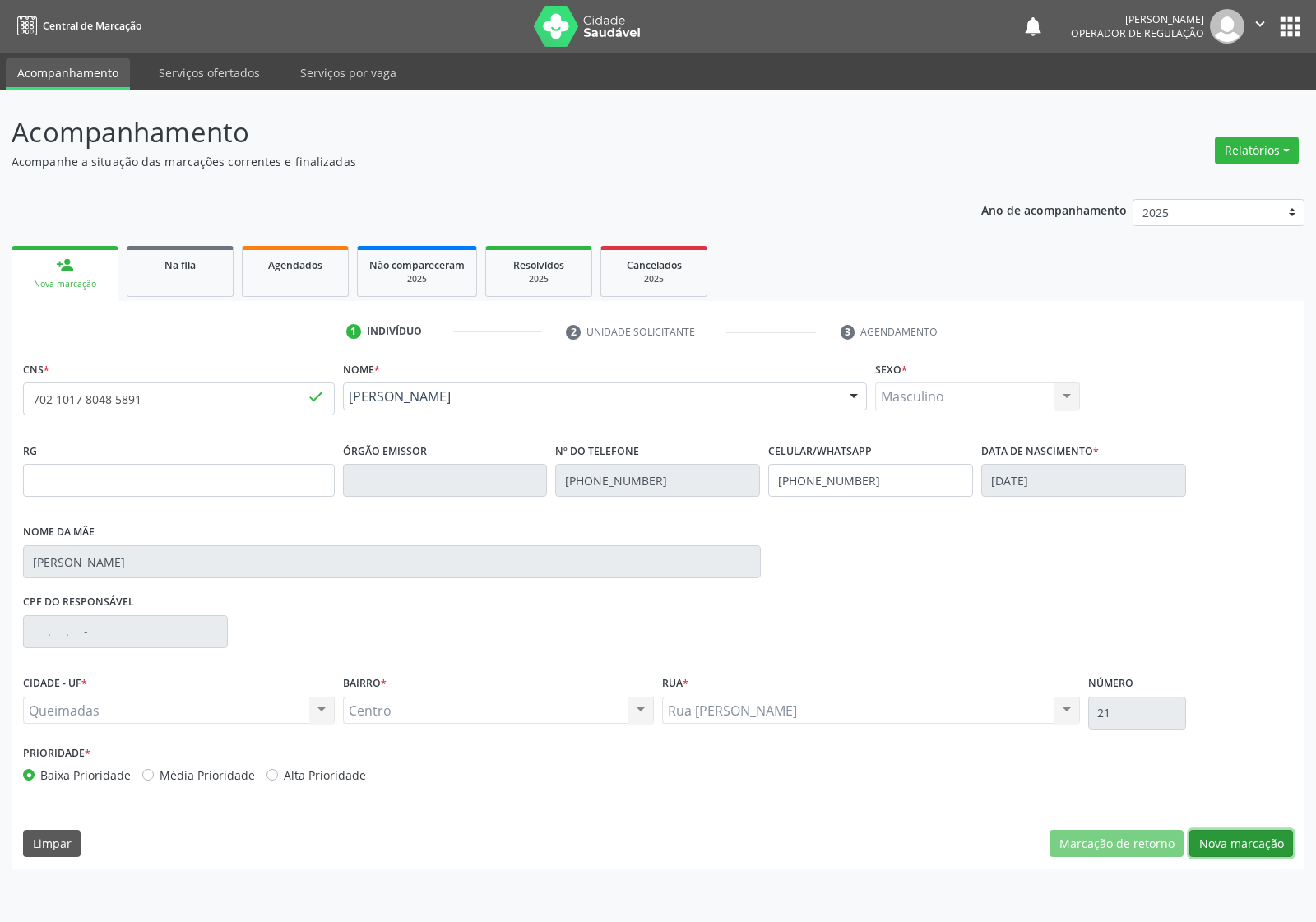 click on "Nova marcação" at bounding box center (1241, 844) 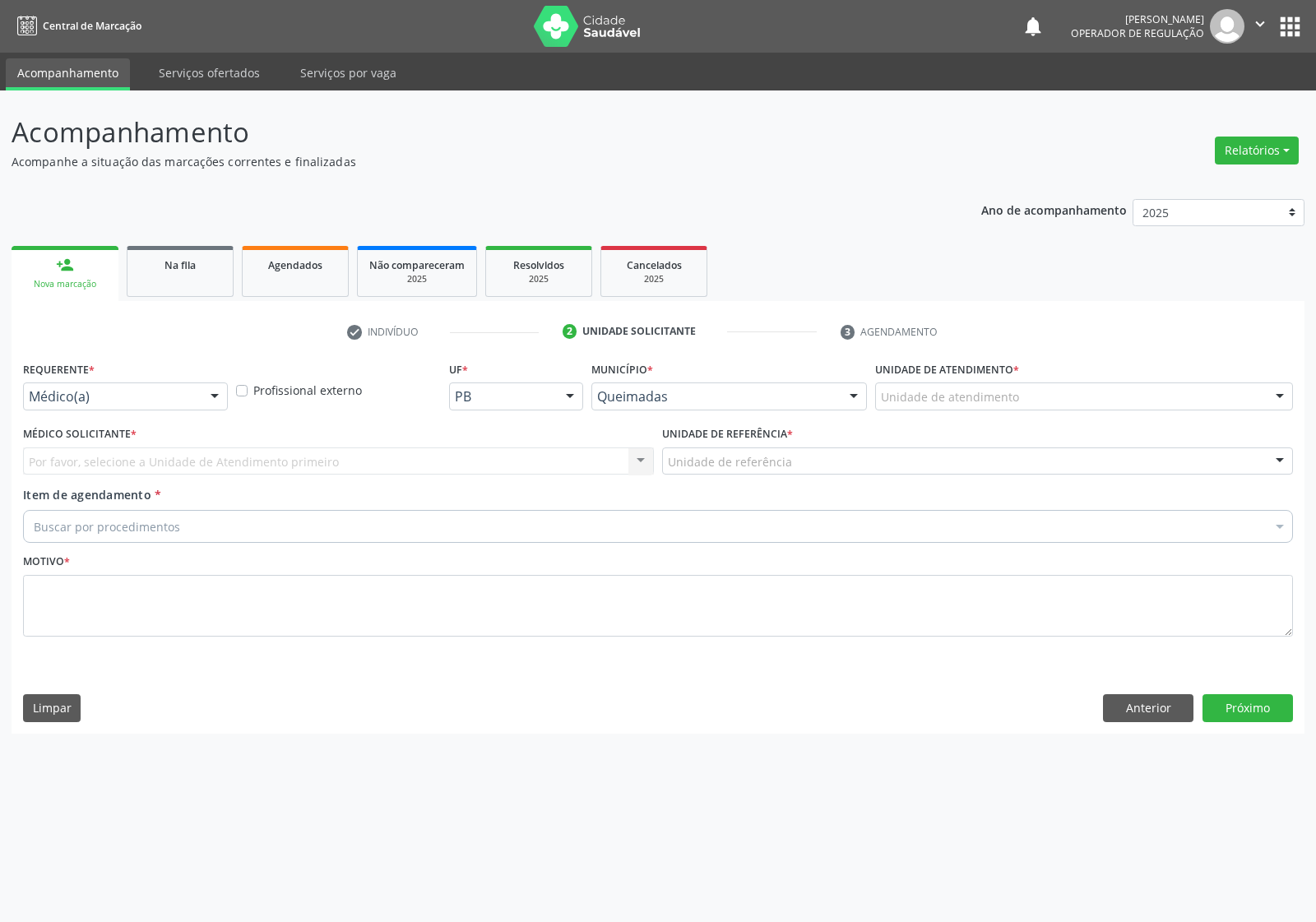 click on "Médico(a)" at bounding box center (125, 396) 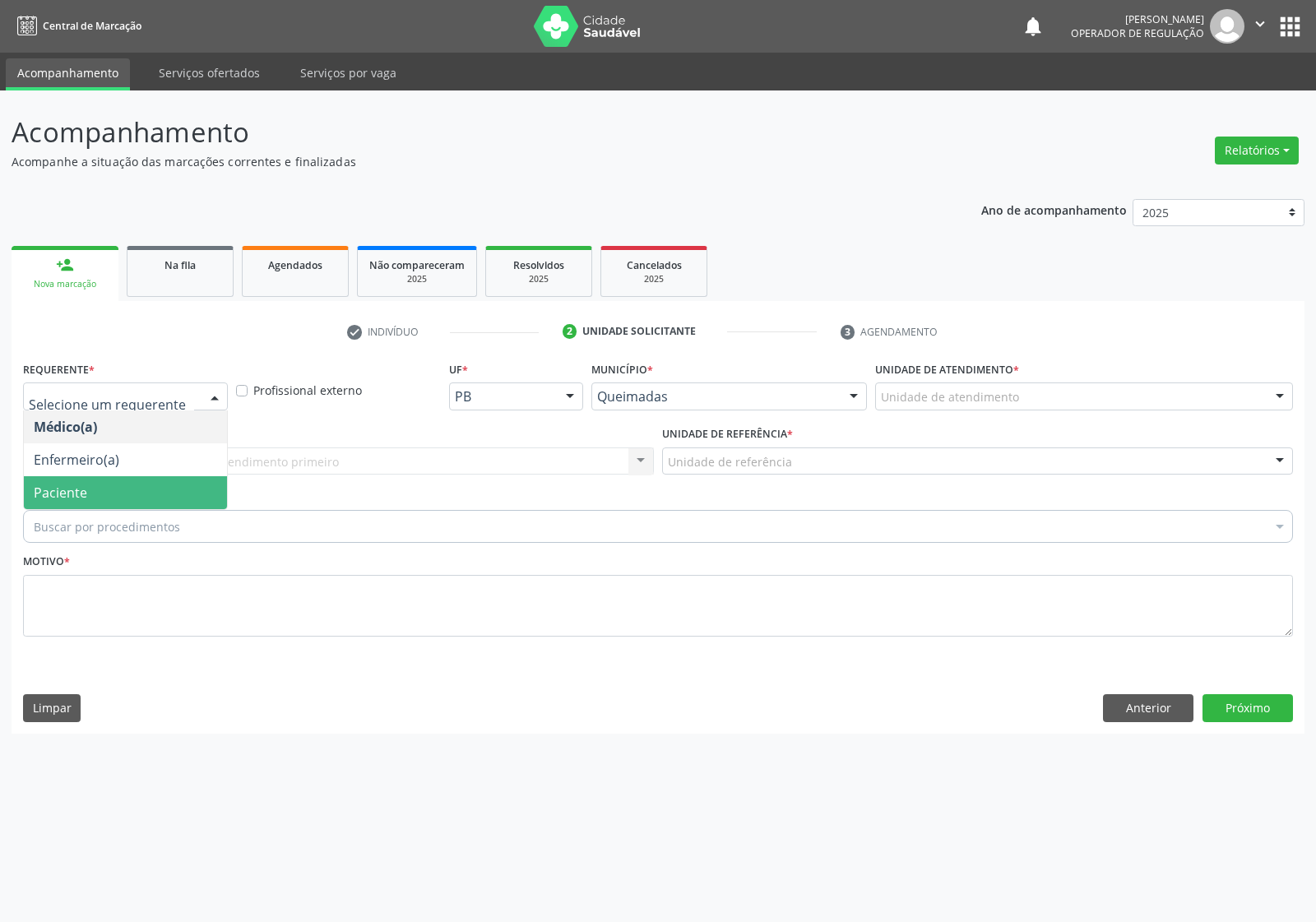 click on "Paciente" at bounding box center [60, 493] 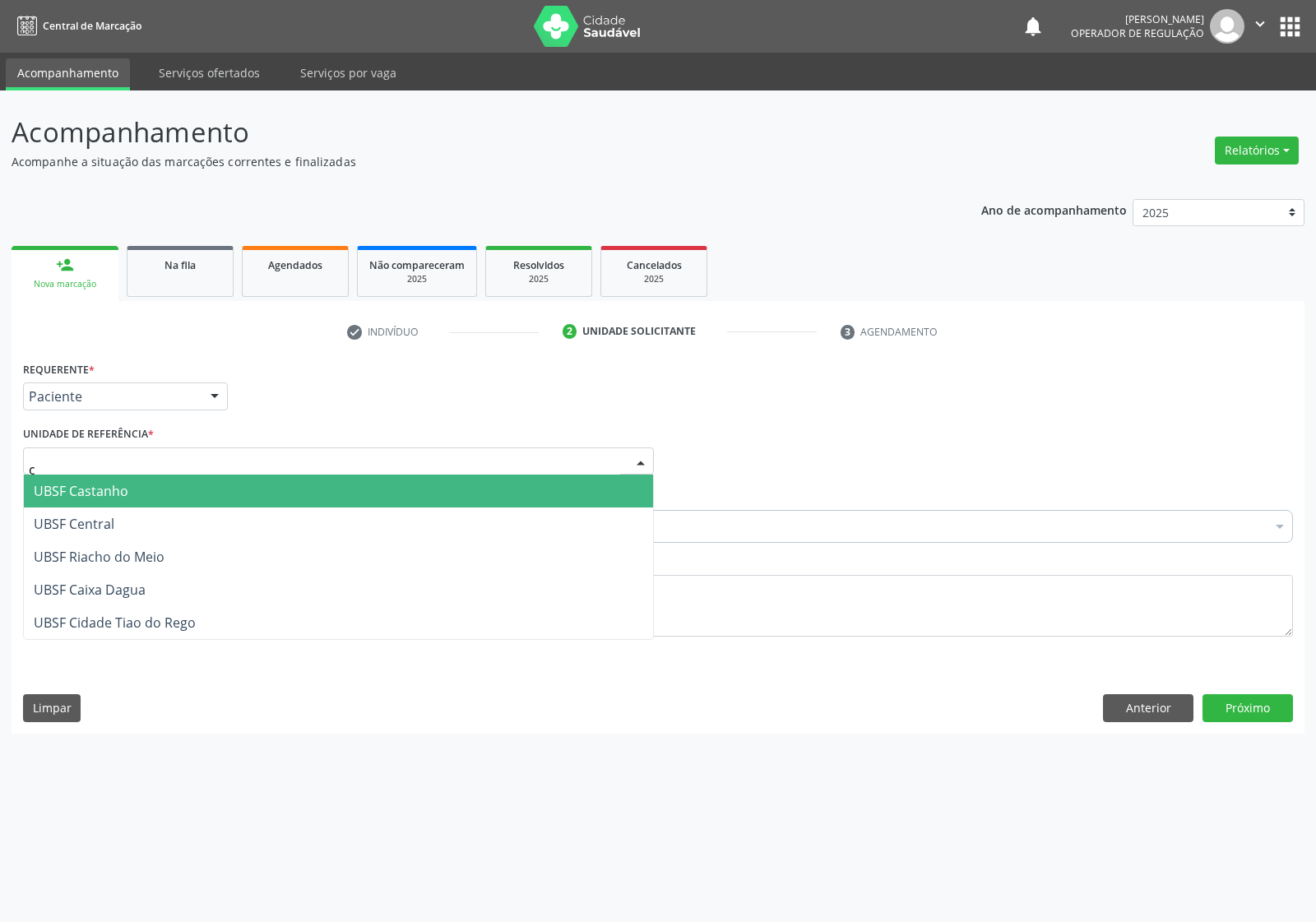 type on "ce" 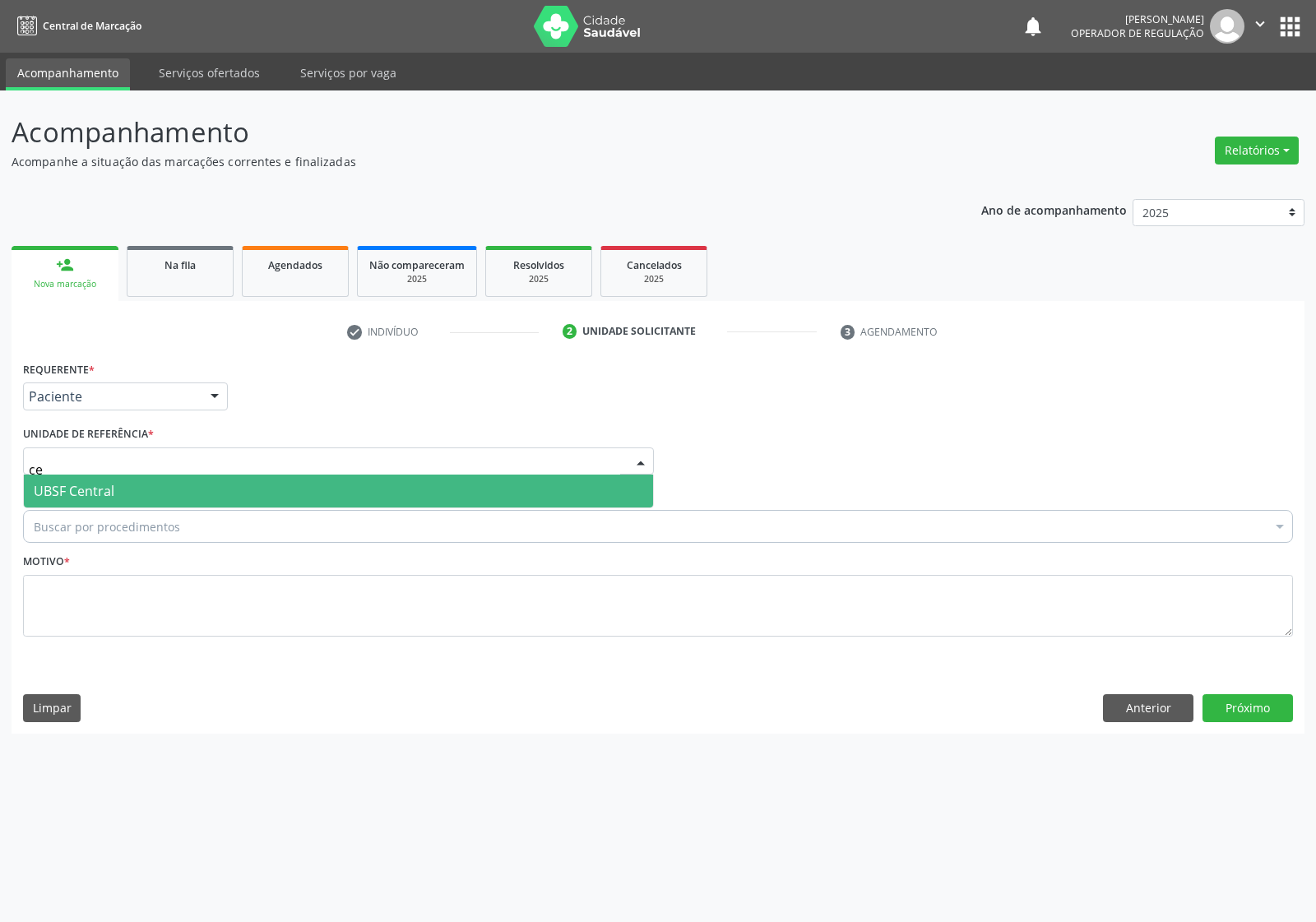 click on "UBSF Central" at bounding box center (338, 491) 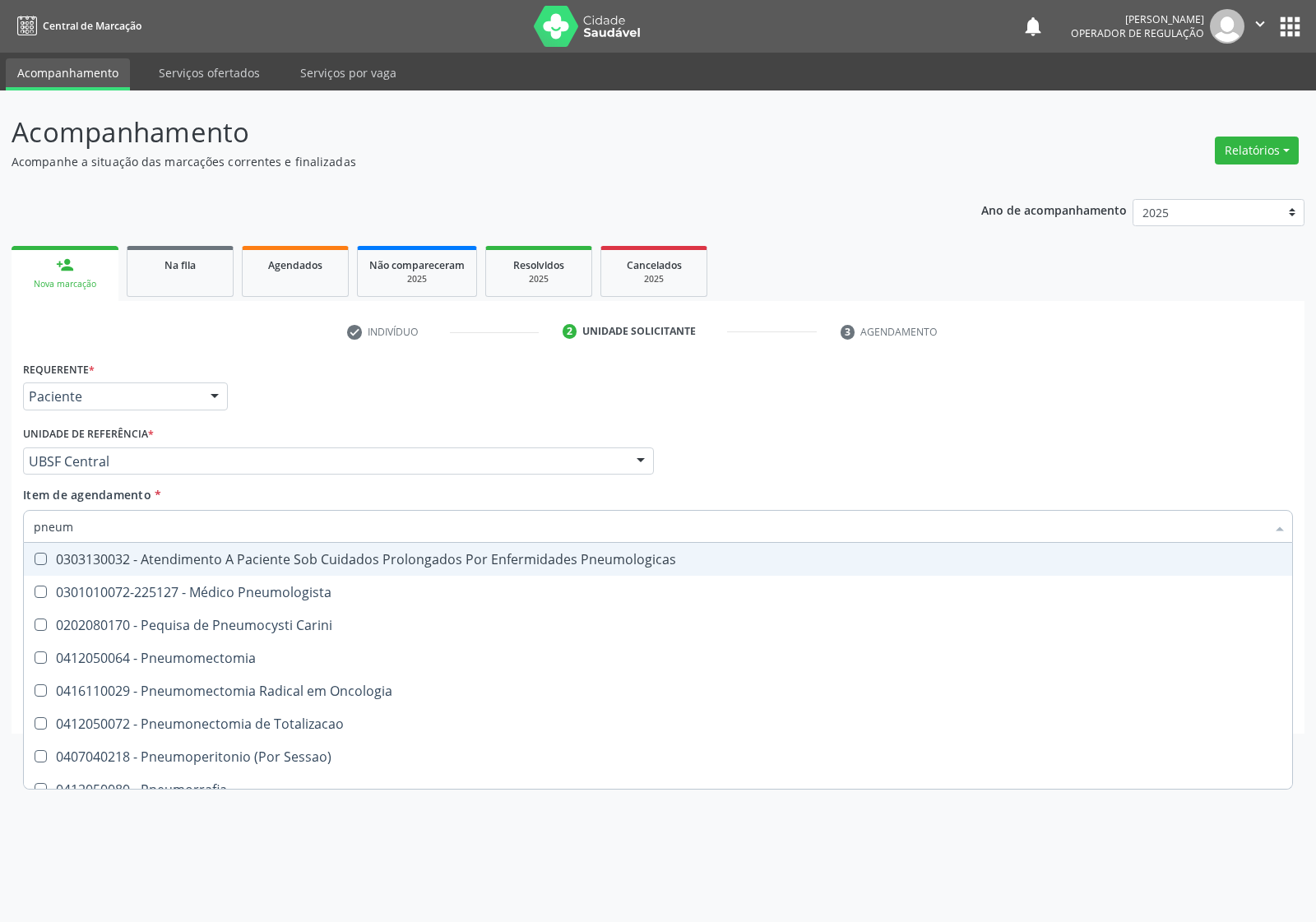 type on "pneumo" 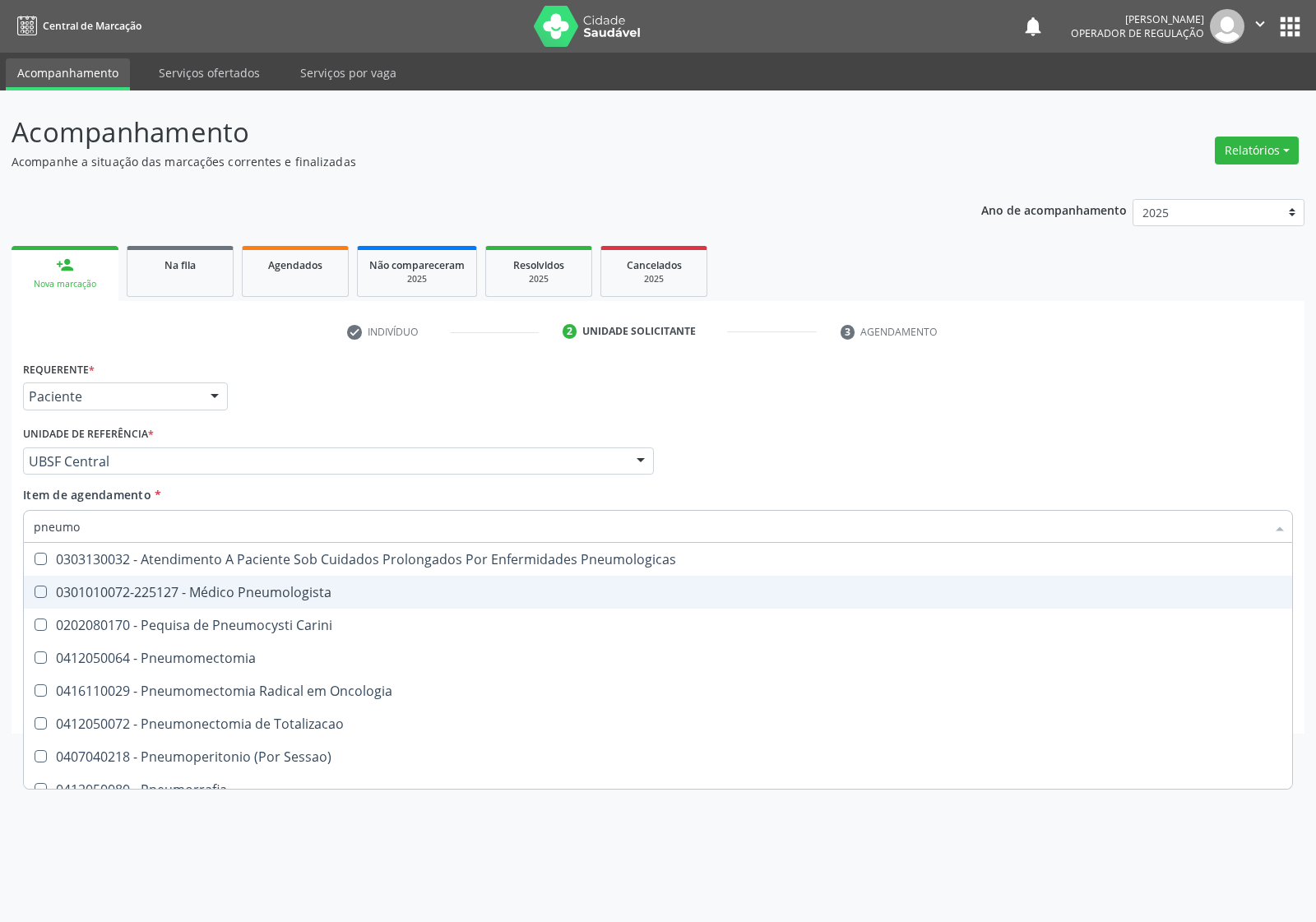 click on "0301010072-225127 - Médico Pneumologista" at bounding box center (658, 592) 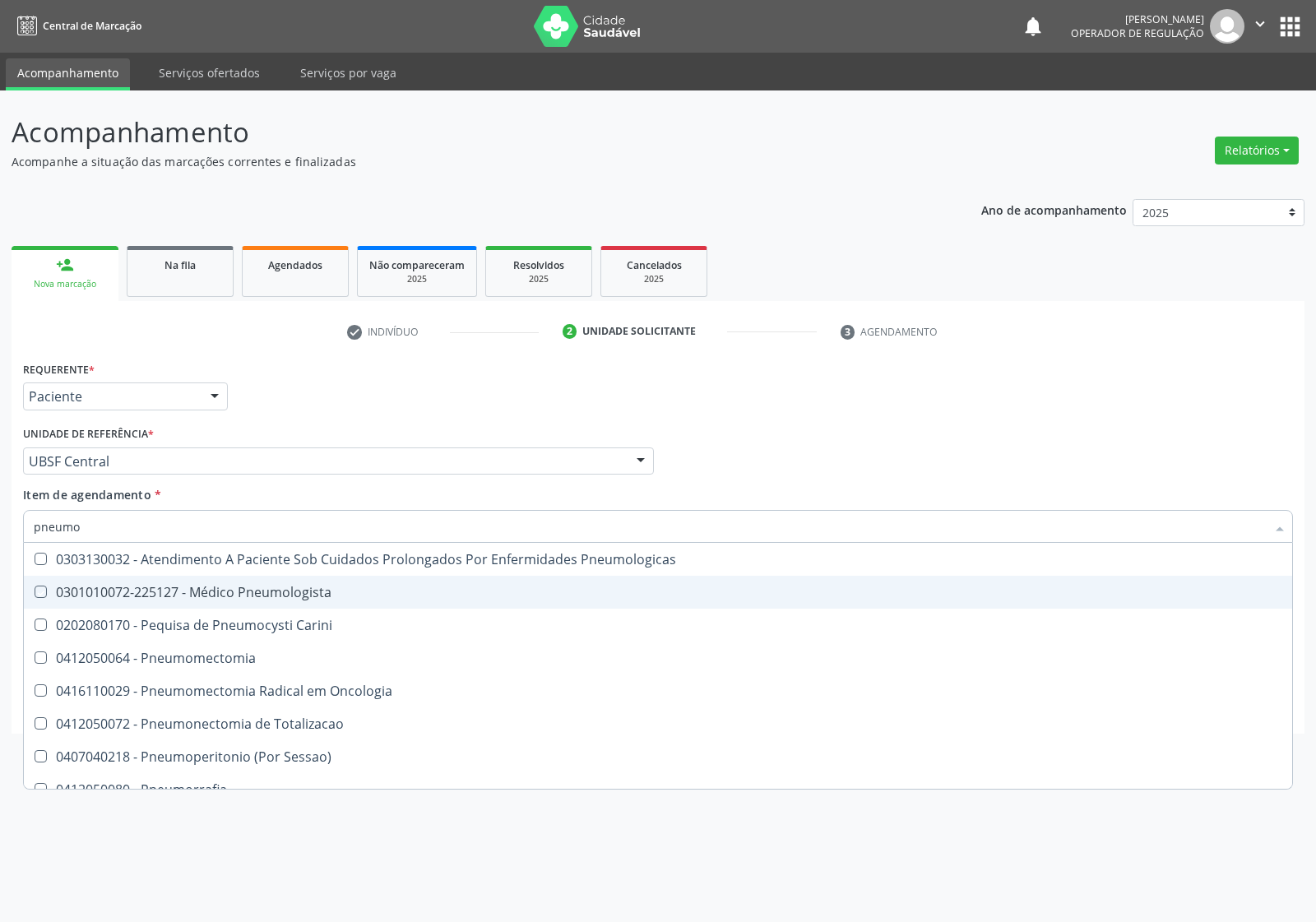 checkbox on "true" 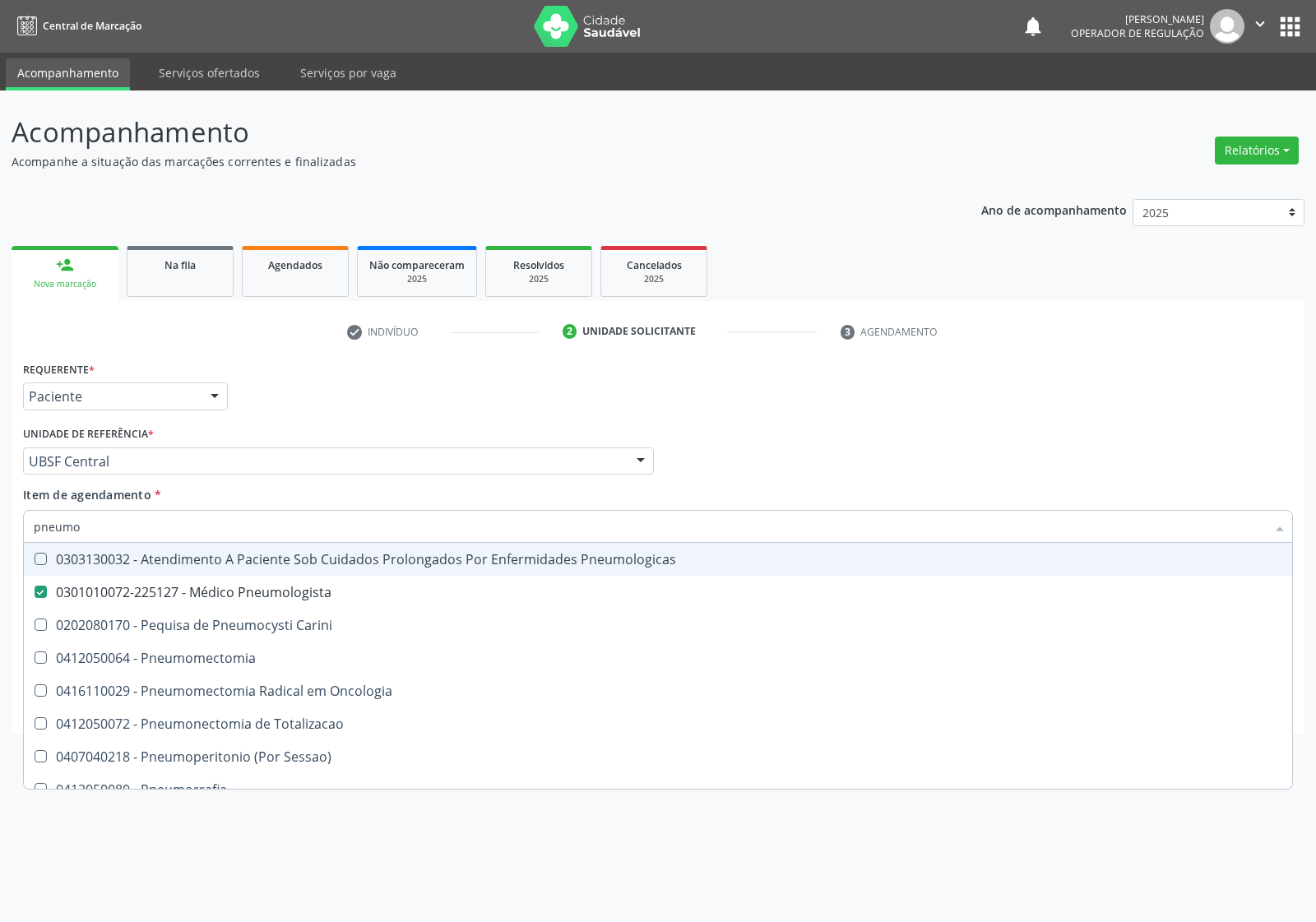click on "Requerente
*
Paciente         Médico(a)   Enfermeiro(a)   Paciente
Nenhum resultado encontrado para: "   "
Não há nenhuma opção para ser exibida.
UF
PB         PB
Nenhum resultado encontrado para: "   "
Não há nenhuma opção para ser exibida.
Município
Queimadas         Campina Grande   Queimadas
Nenhum resultado encontrado para: "   "
Não há nenhuma opção para ser exibida." at bounding box center (658, 389) 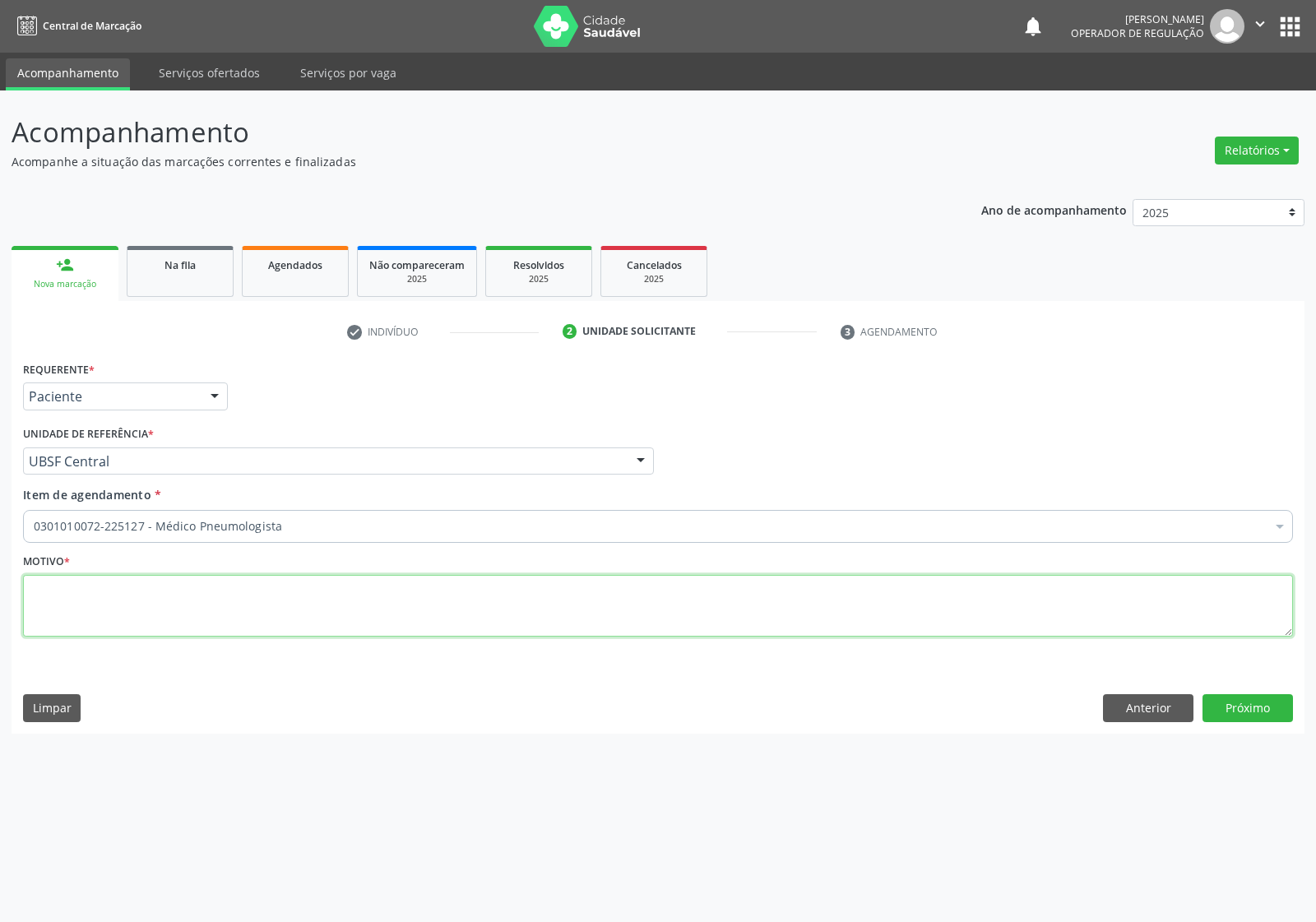 click at bounding box center (658, 606) 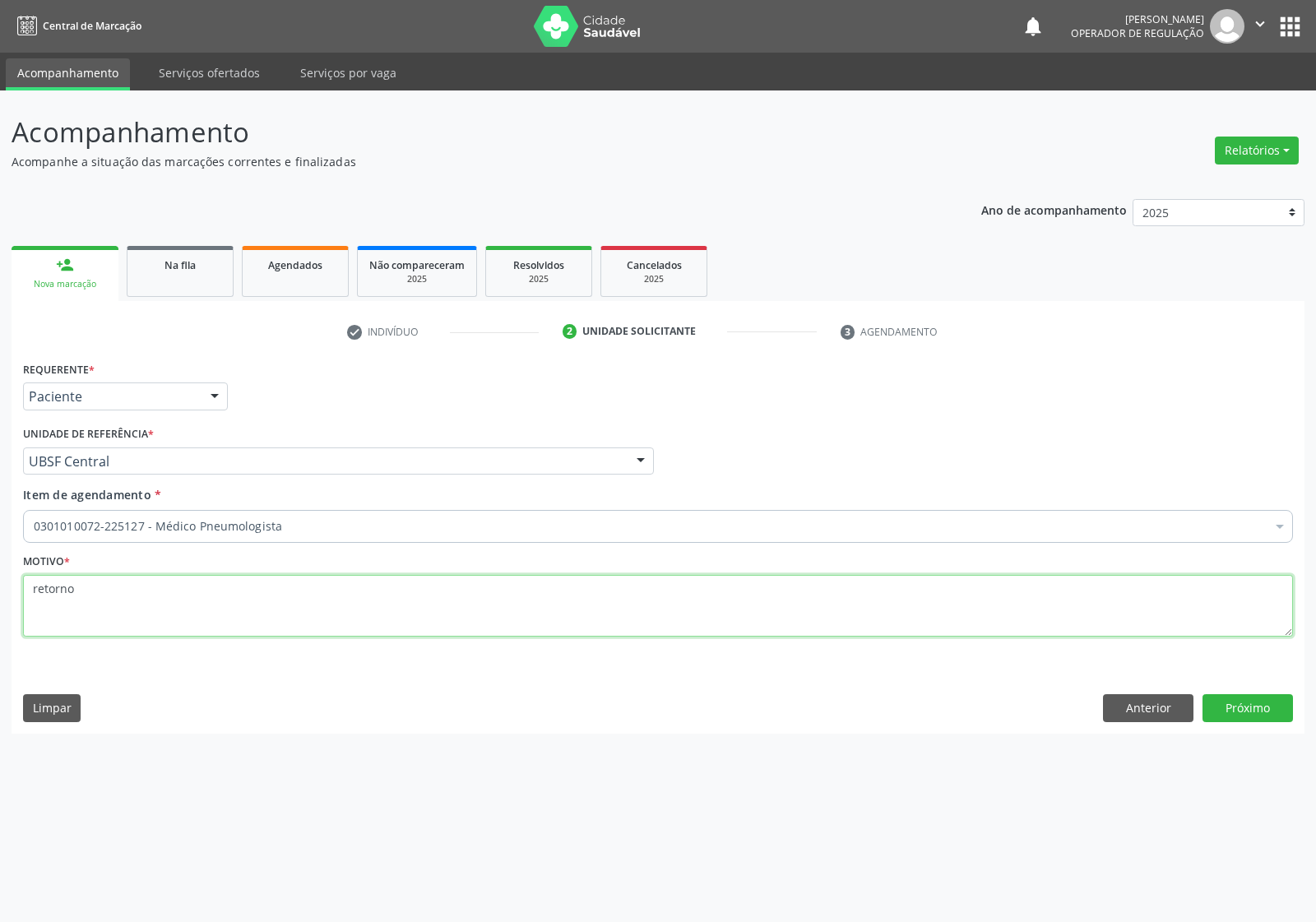 type on "retorno" 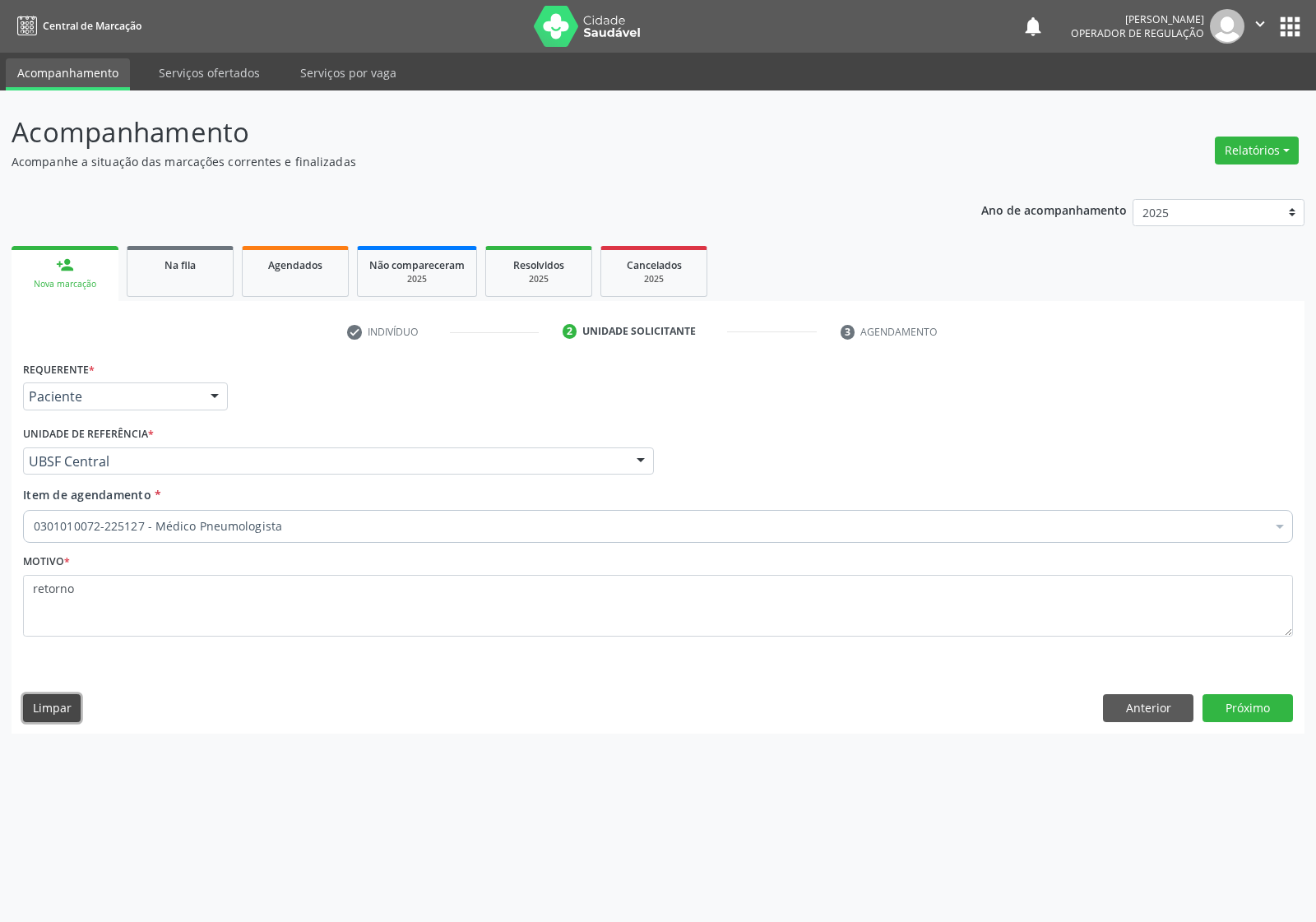 type 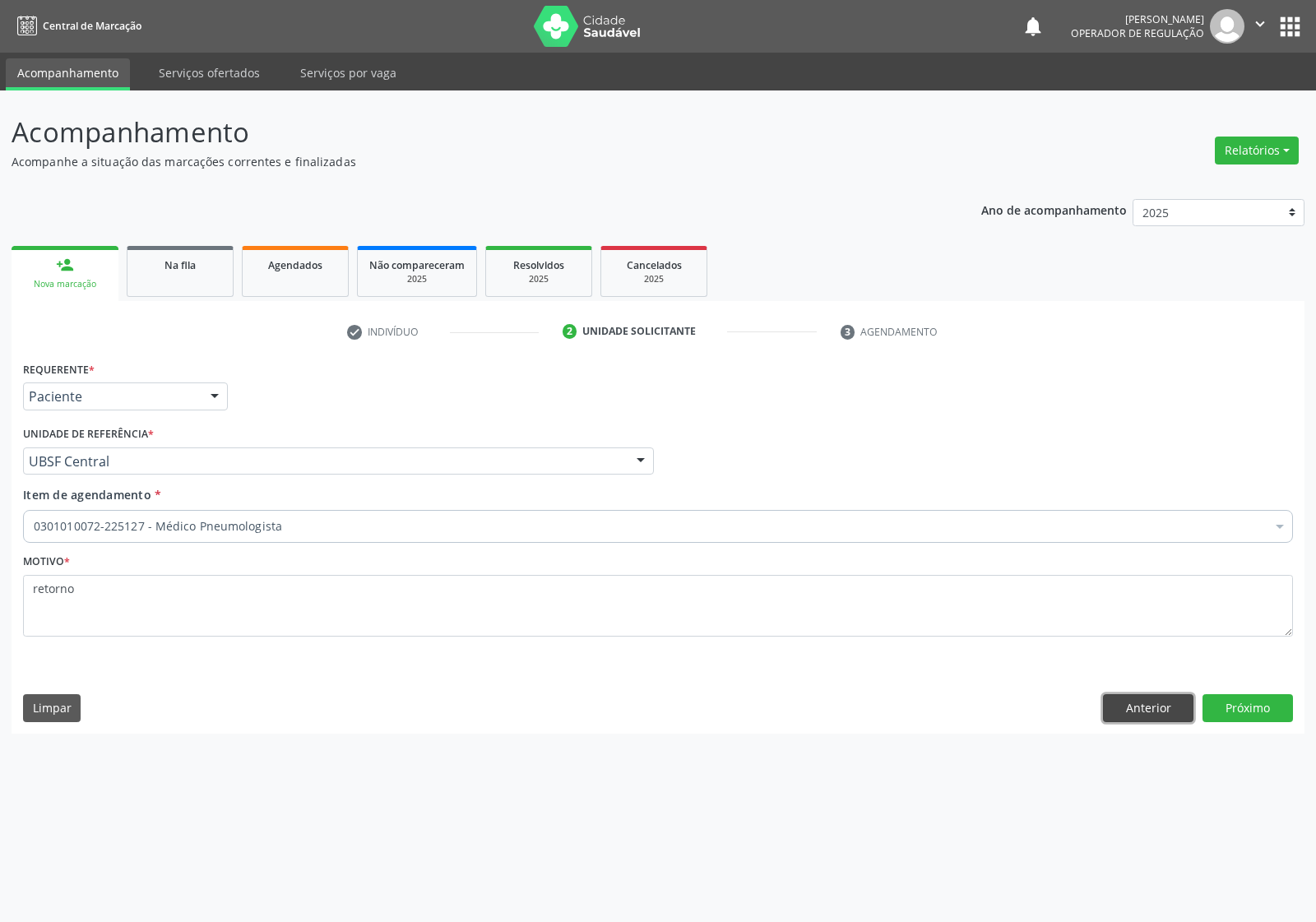 type 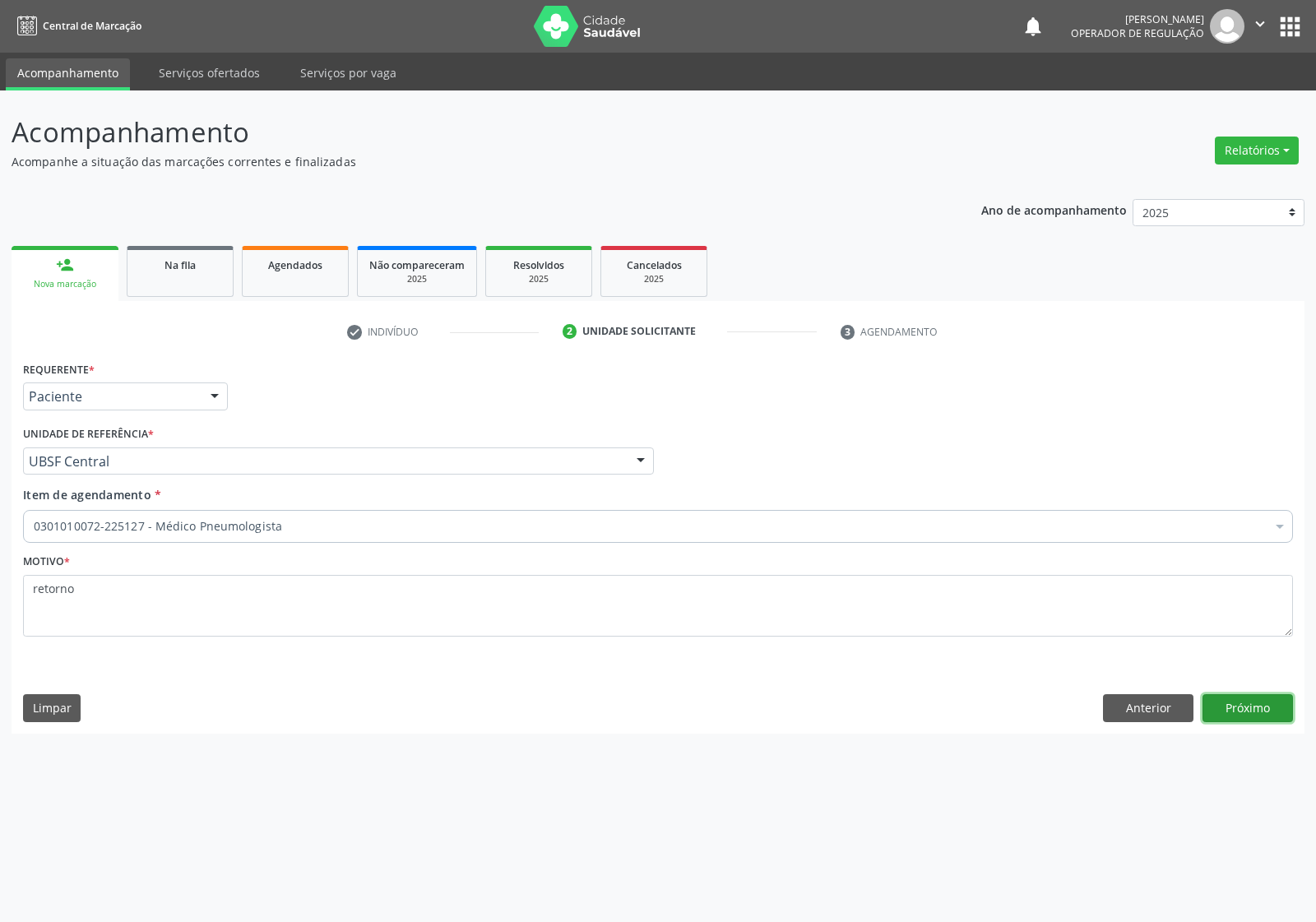 type 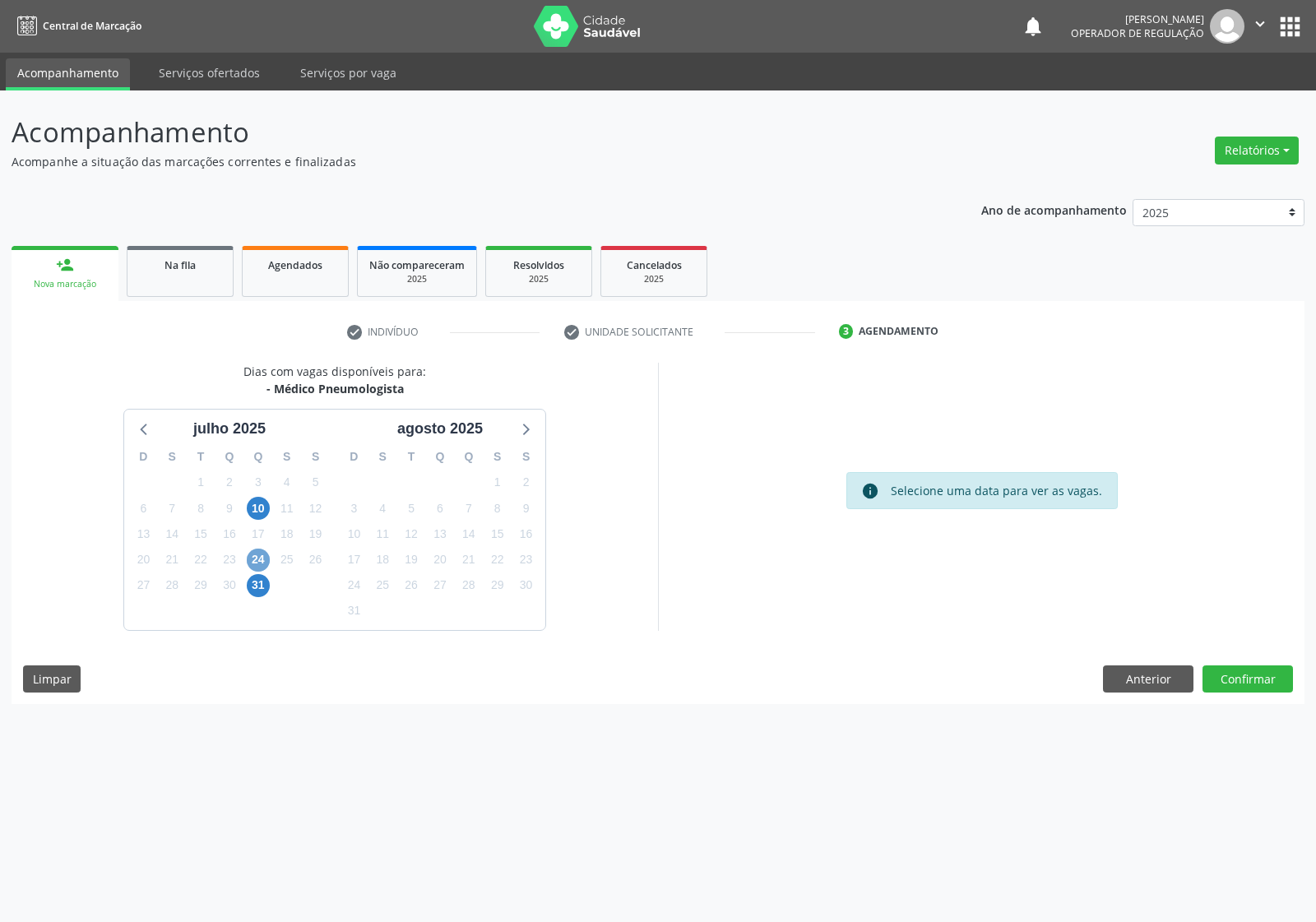 click on "24" at bounding box center (258, 560) 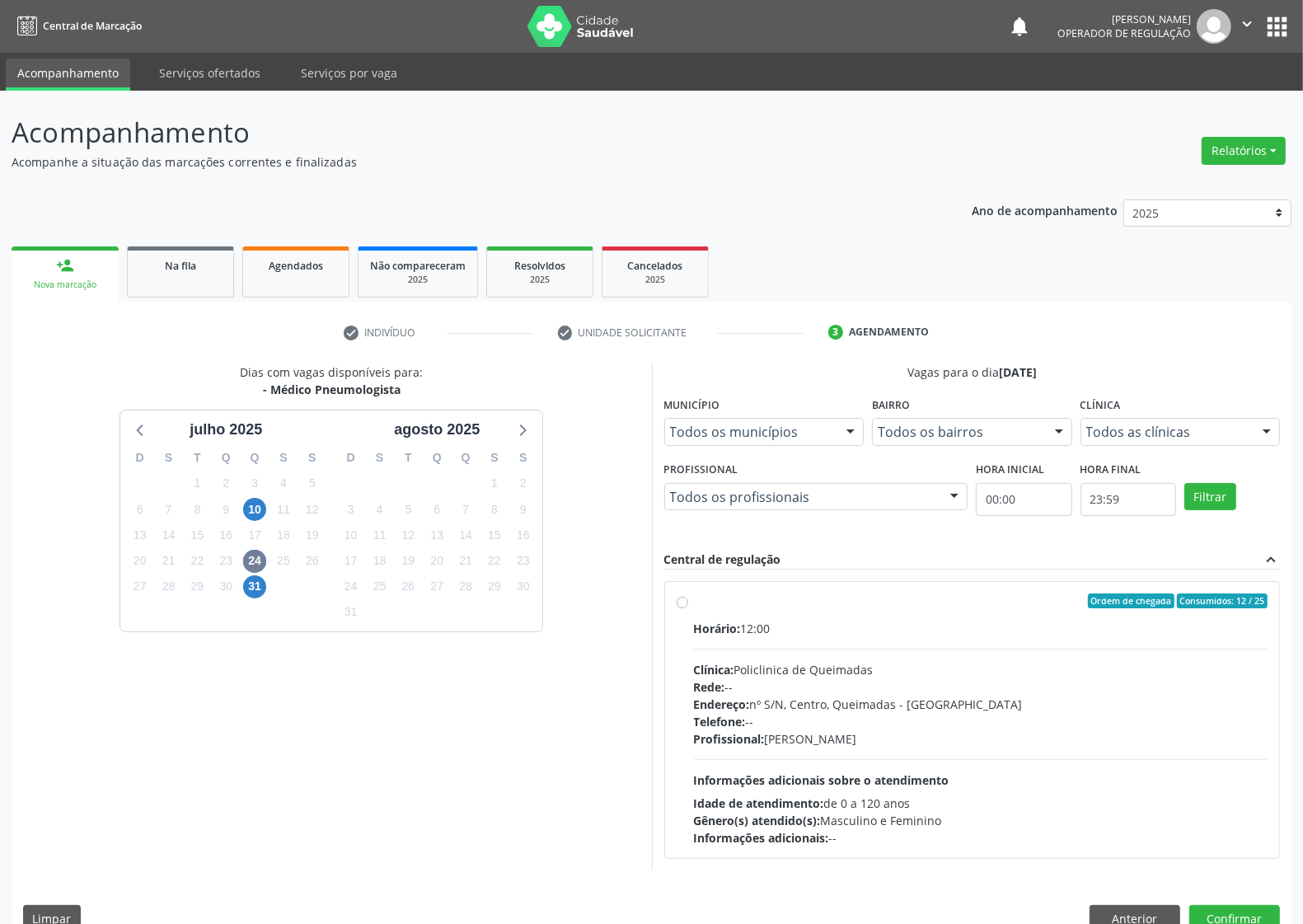 click on "Horário:   12:00" at bounding box center (981, 628) 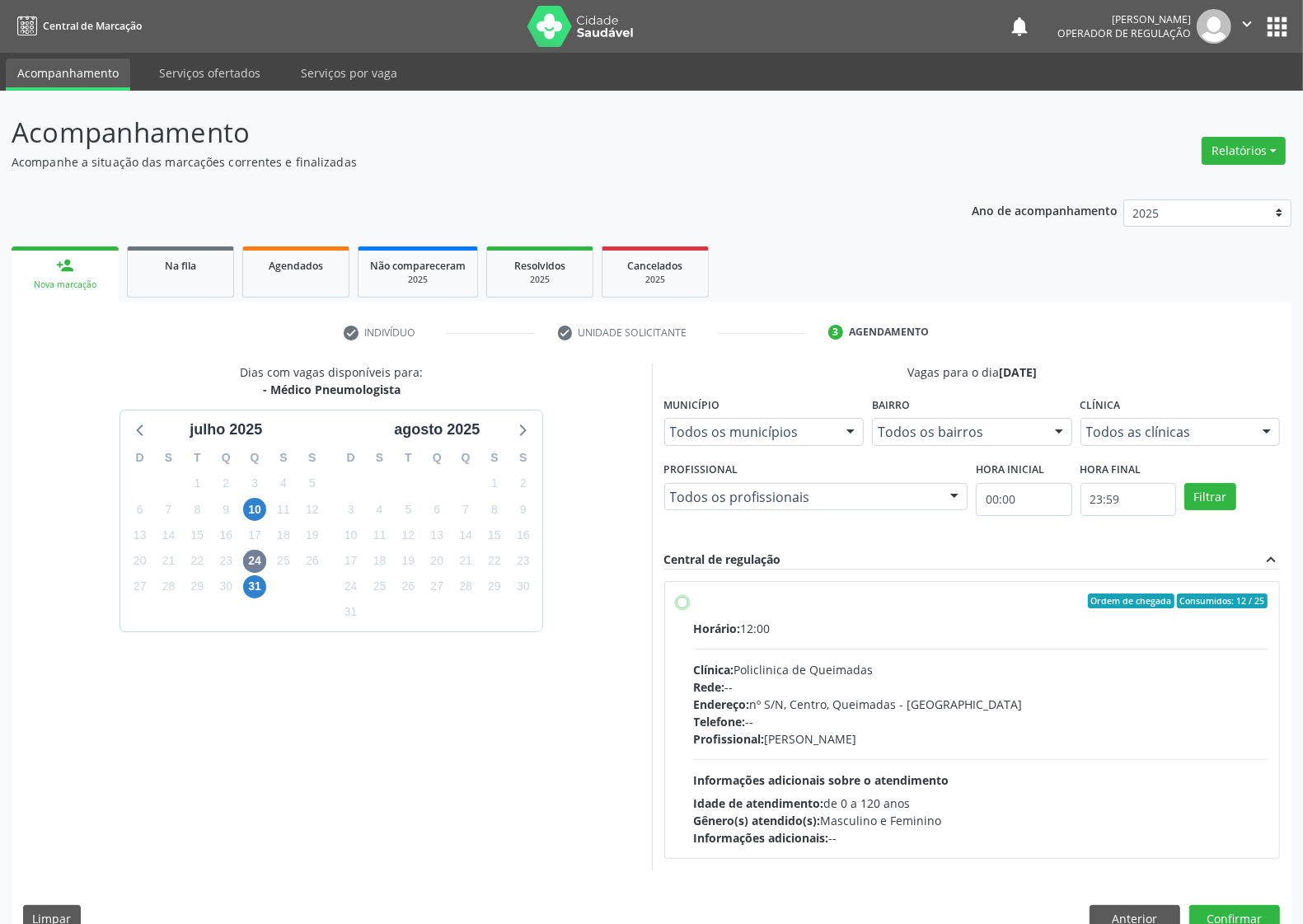 click on "Ordem de chegada
Consumidos: 12 / 25
Horário:   12:00
Clínica:  Policlinica de Queimadas
Rede:
--
Endereço:   nº S/N, Centro, Queimadas - PB
Telefone:   --
Profissional:
Guilherme Figueiredo da Silva
Informações adicionais sobre o atendimento
Idade de atendimento:
de 0 a 120 anos
Gênero(s) atendido(s):
Masculino e Feminino
Informações adicionais:
--" at bounding box center (682, 601) 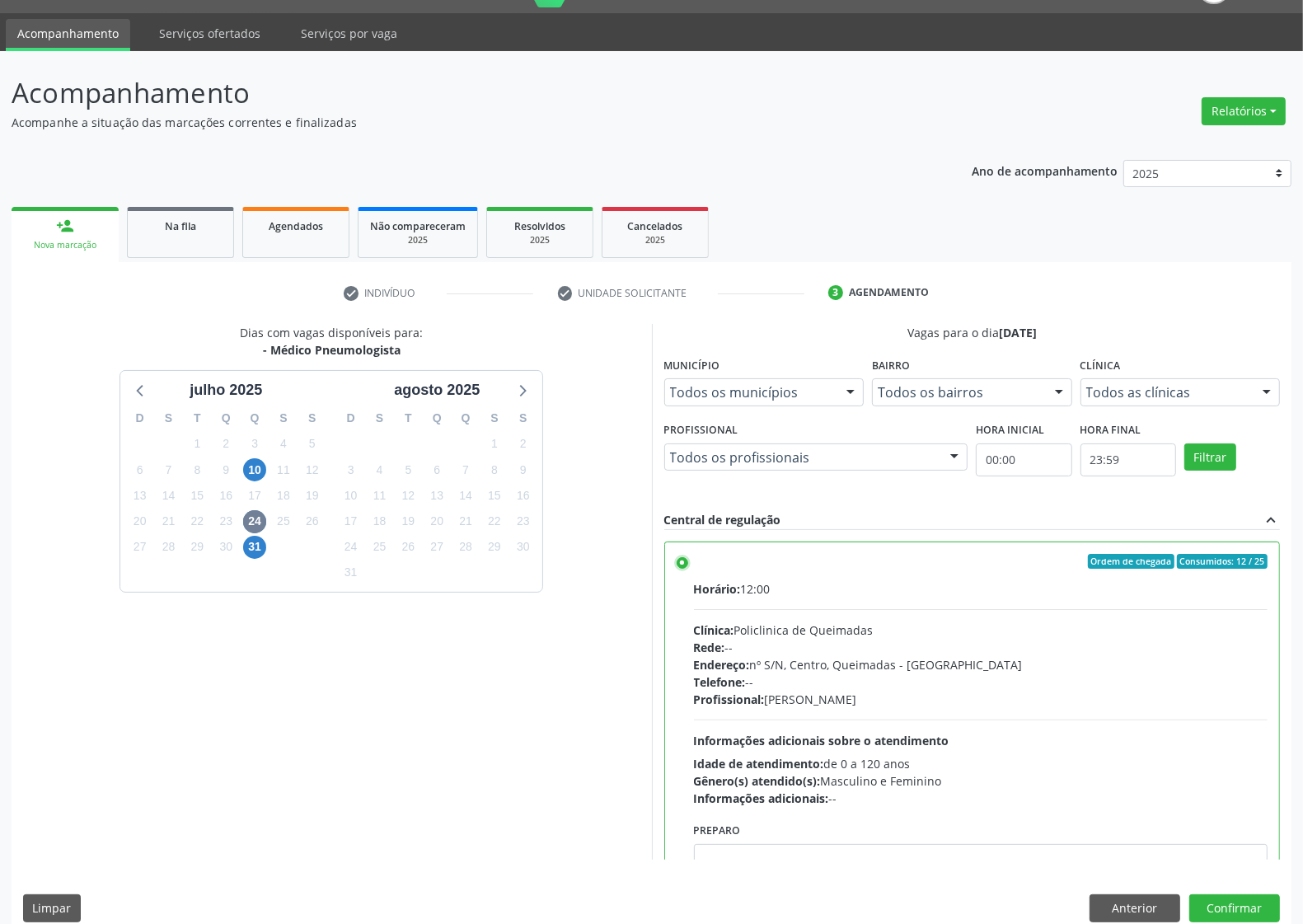 scroll, scrollTop: 60, scrollLeft: 0, axis: vertical 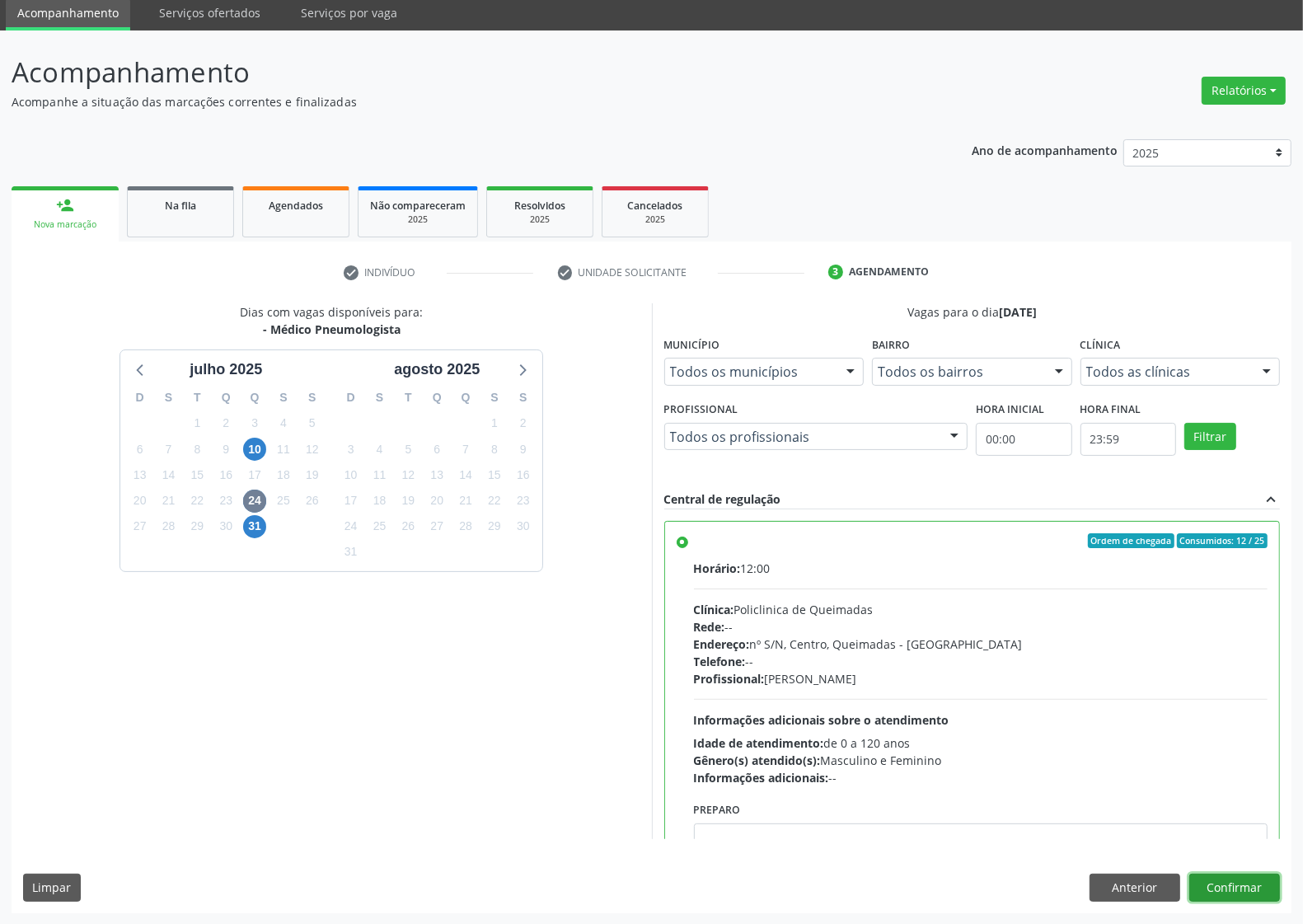 click on "Confirmar" at bounding box center (1235, 888) 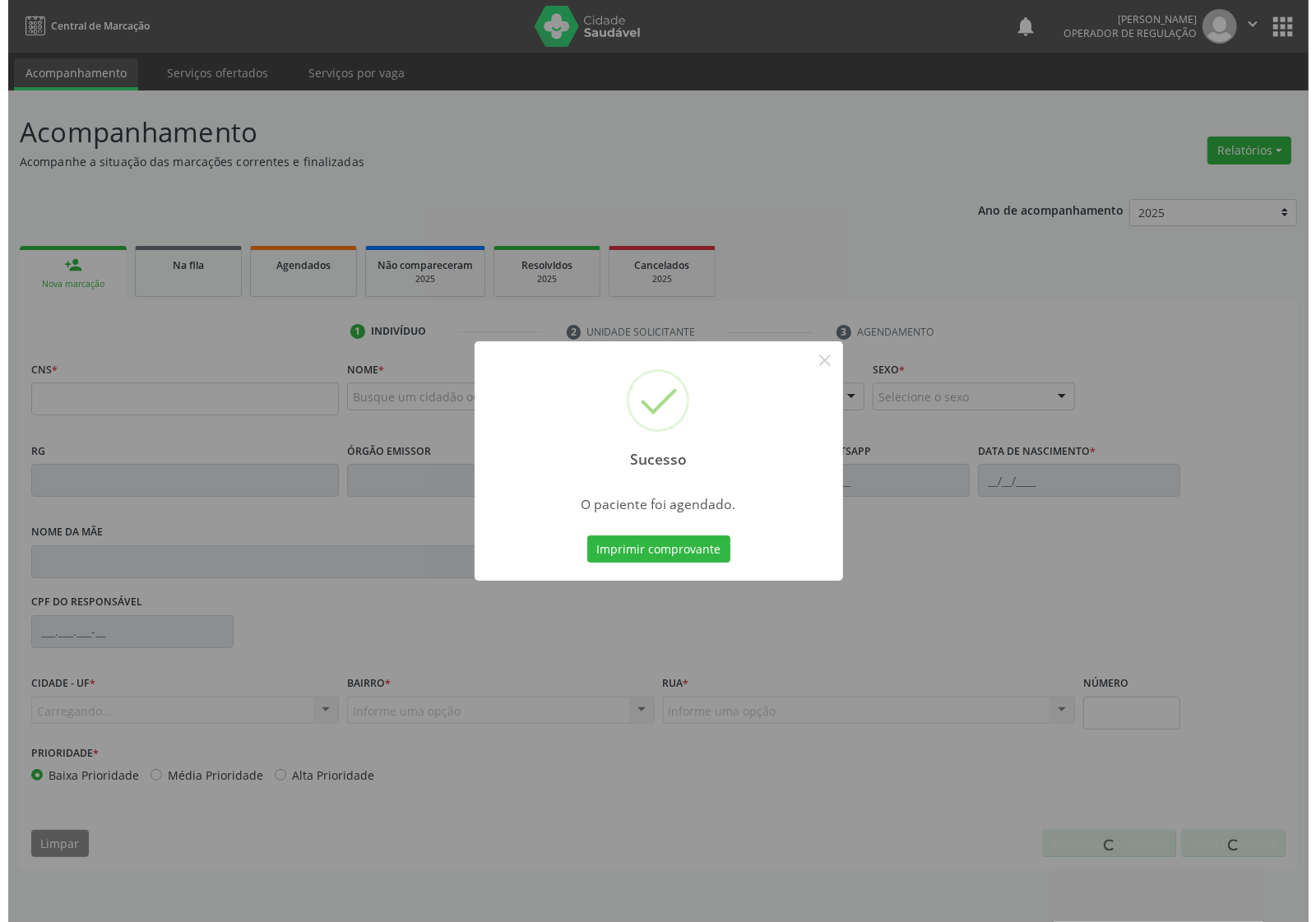 scroll, scrollTop: 0, scrollLeft: 0, axis: both 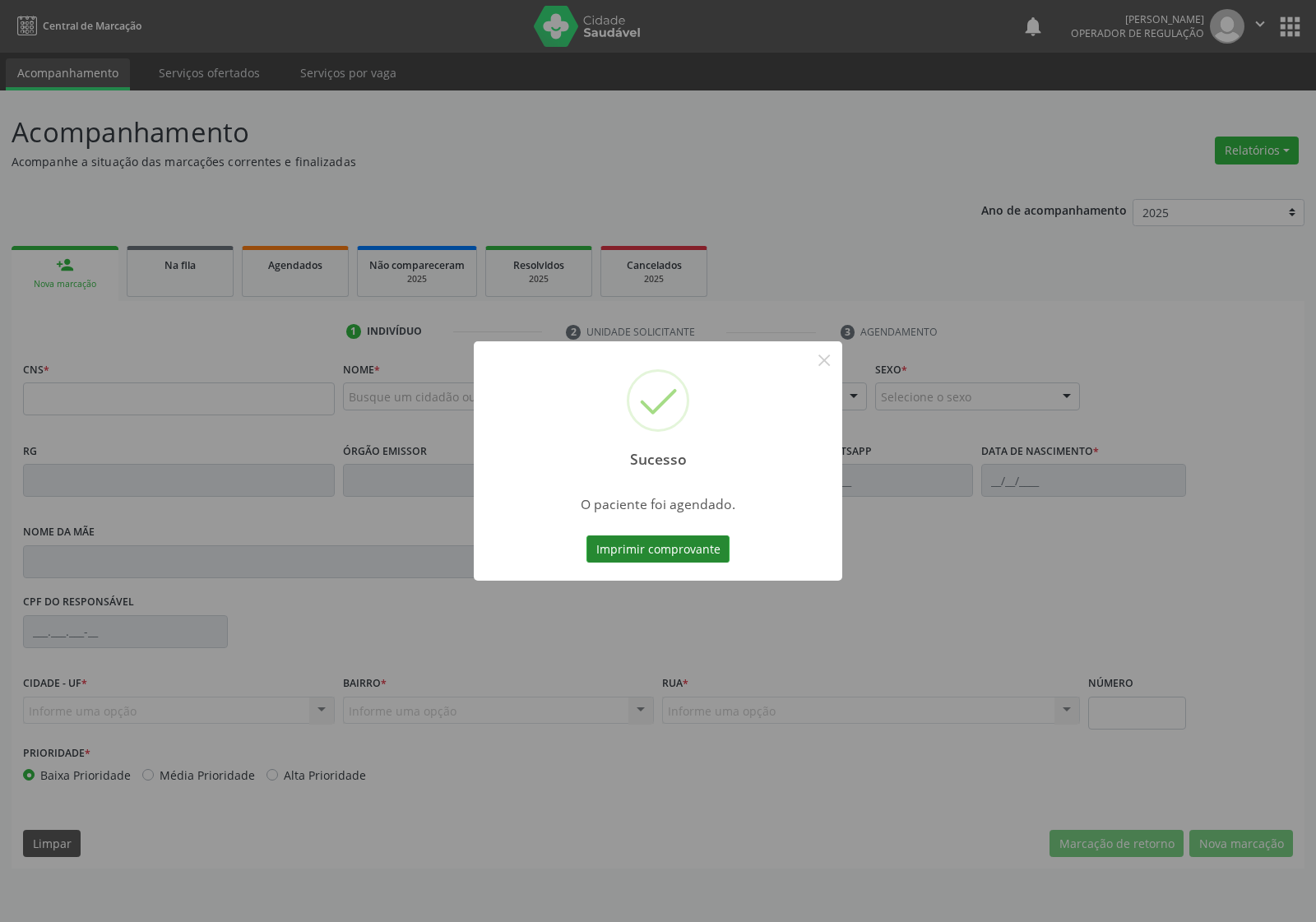 click on "Imprimir comprovante" at bounding box center [658, 549] 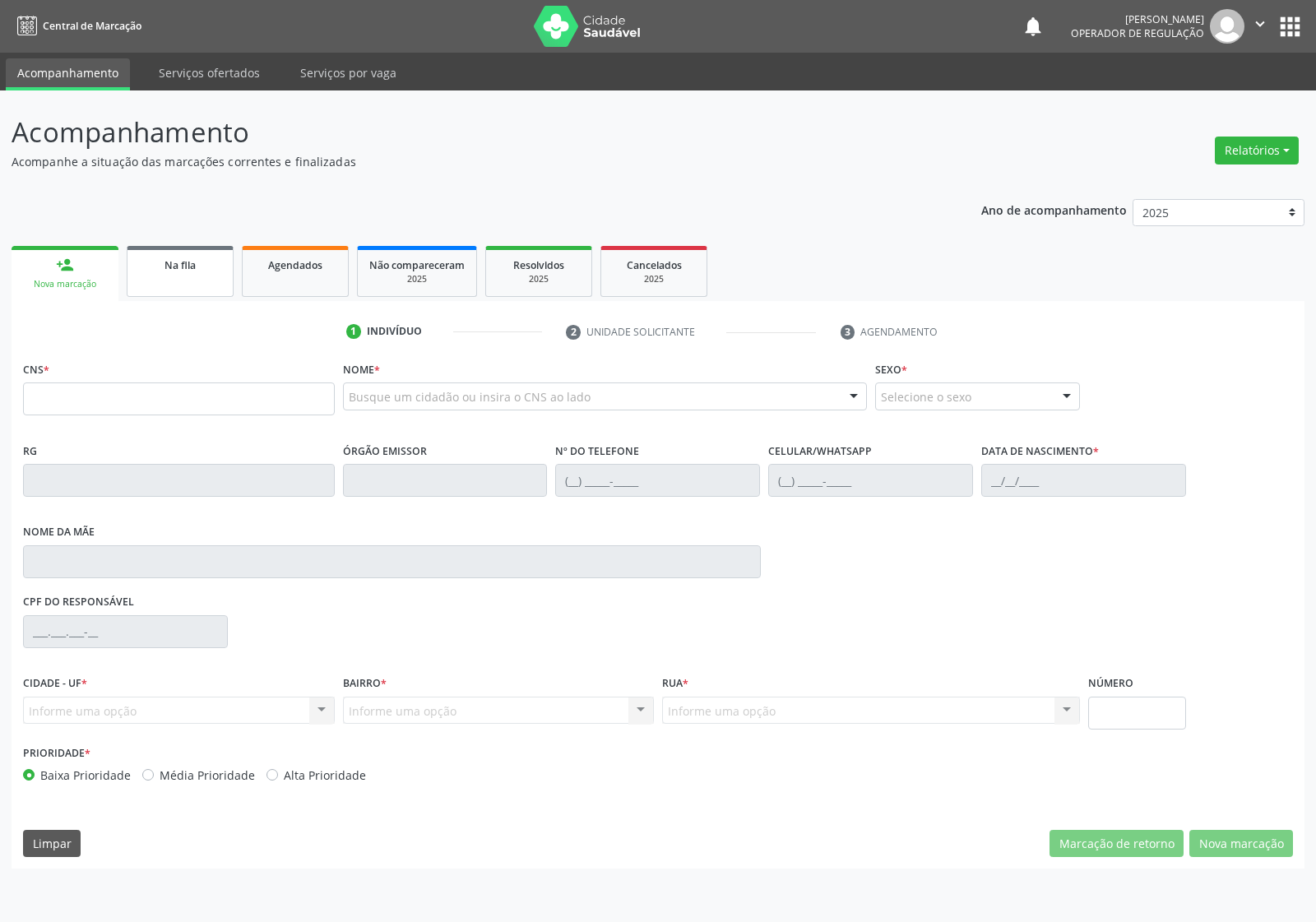 click on "Na fila" at bounding box center [180, 265] 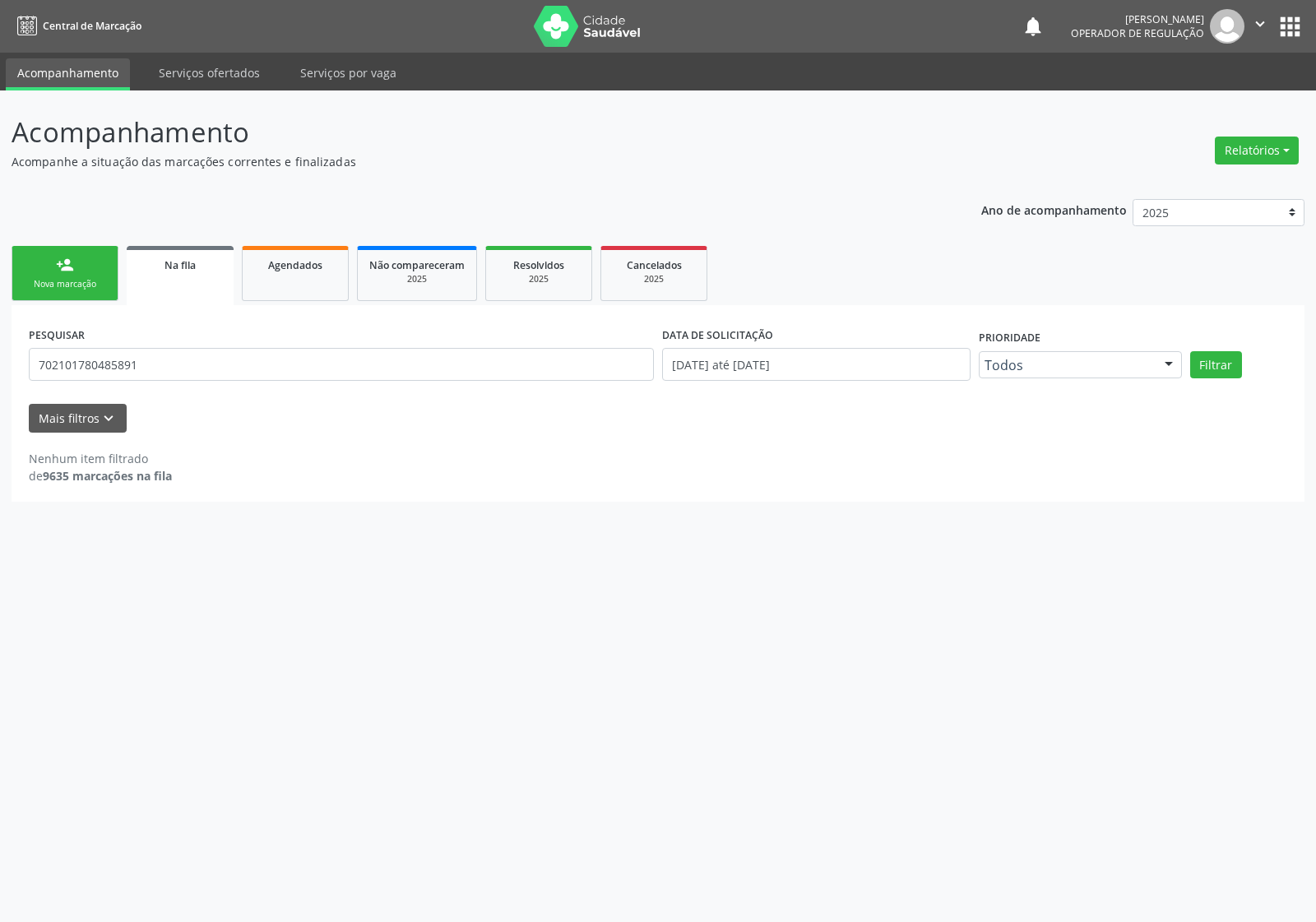 click on "PESQUISAR
702101780485891" at bounding box center (341, 357) 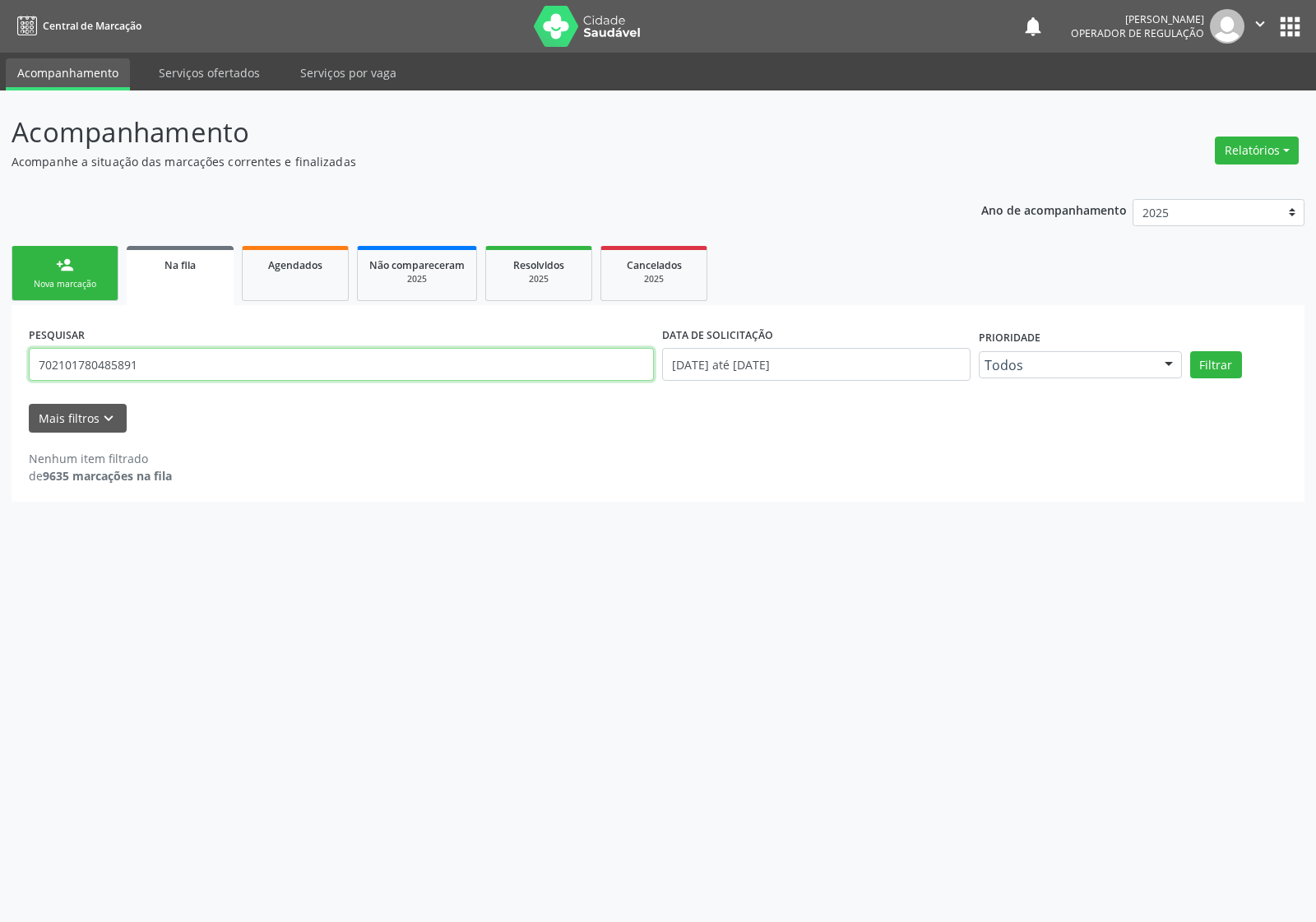 click on "702101780485891" at bounding box center (341, 364) 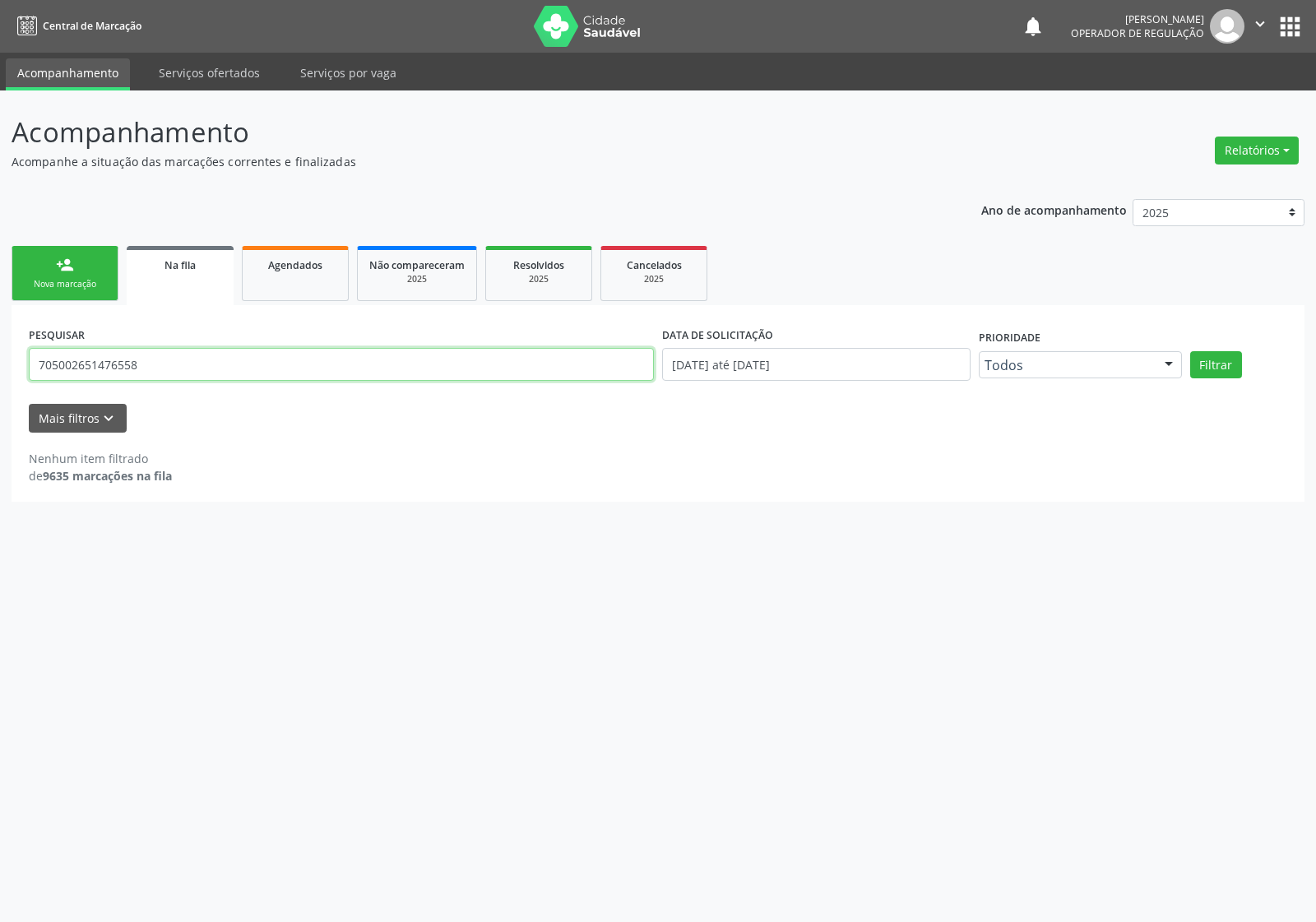 type on "705002651476558" 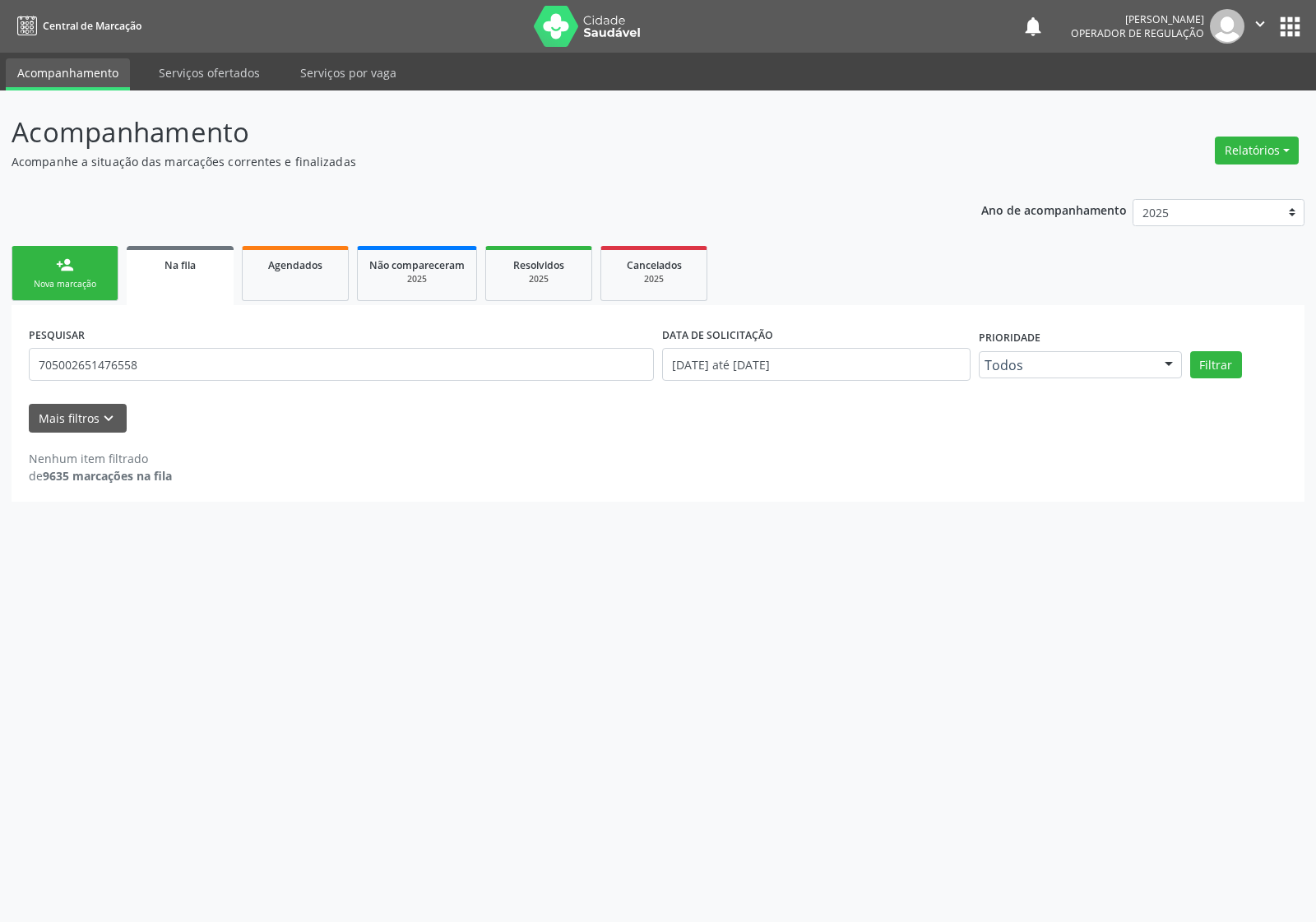 click on "Nova marcação" at bounding box center (65, 284) 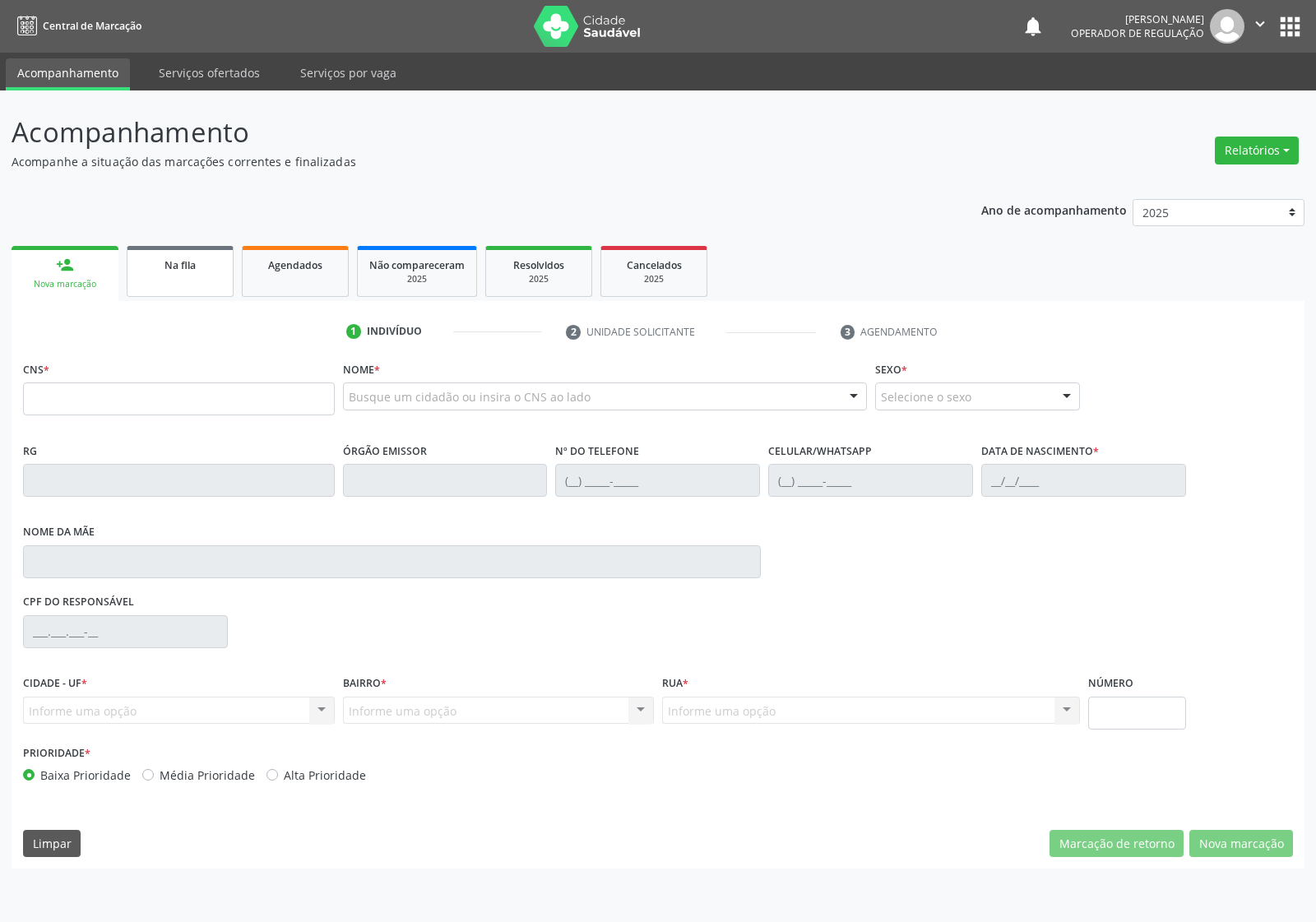 click on "Na fila" at bounding box center (180, 271) 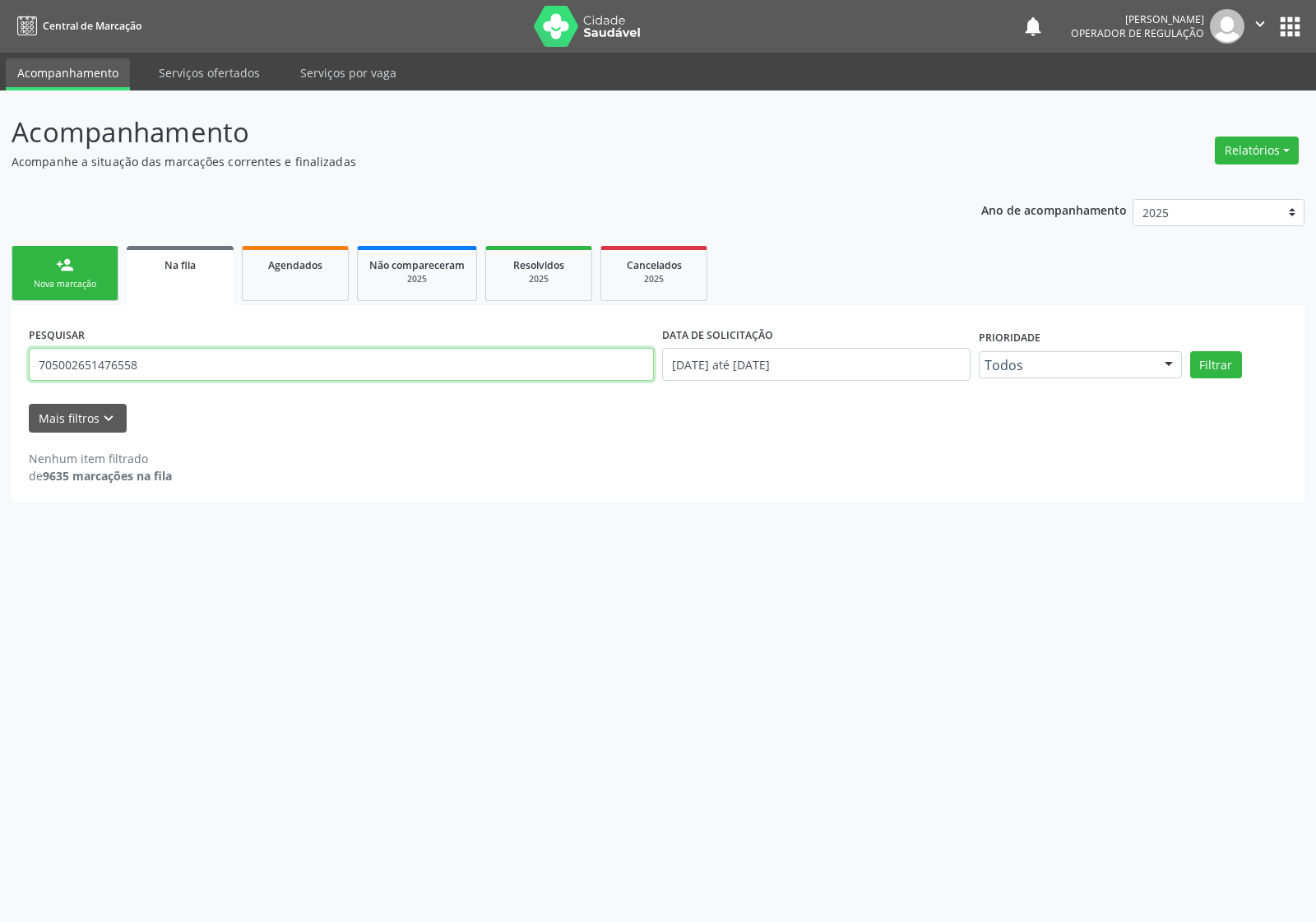 click on "705002651476558" at bounding box center [341, 364] 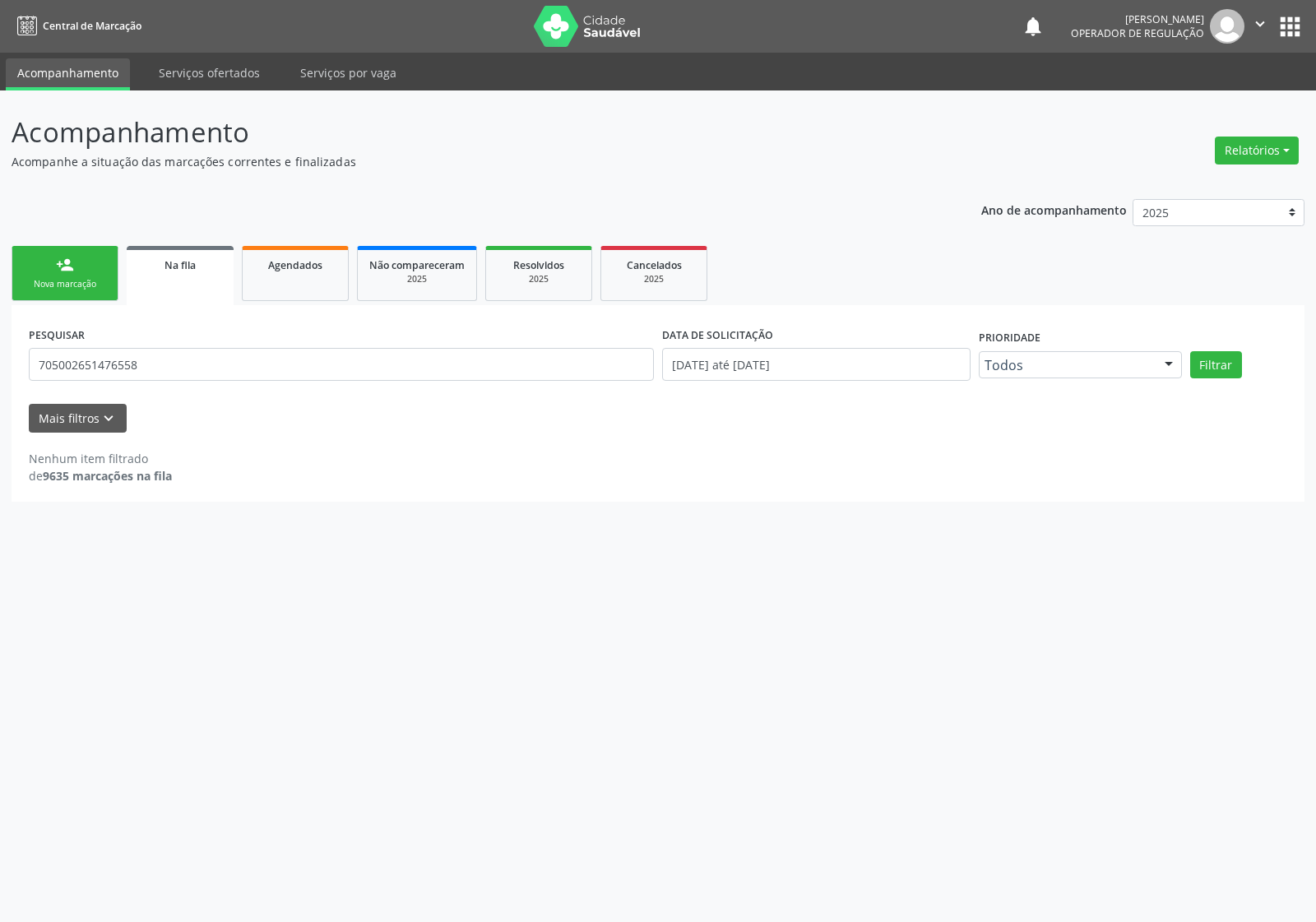 click on "person_add
Nova marcação" at bounding box center (65, 273) 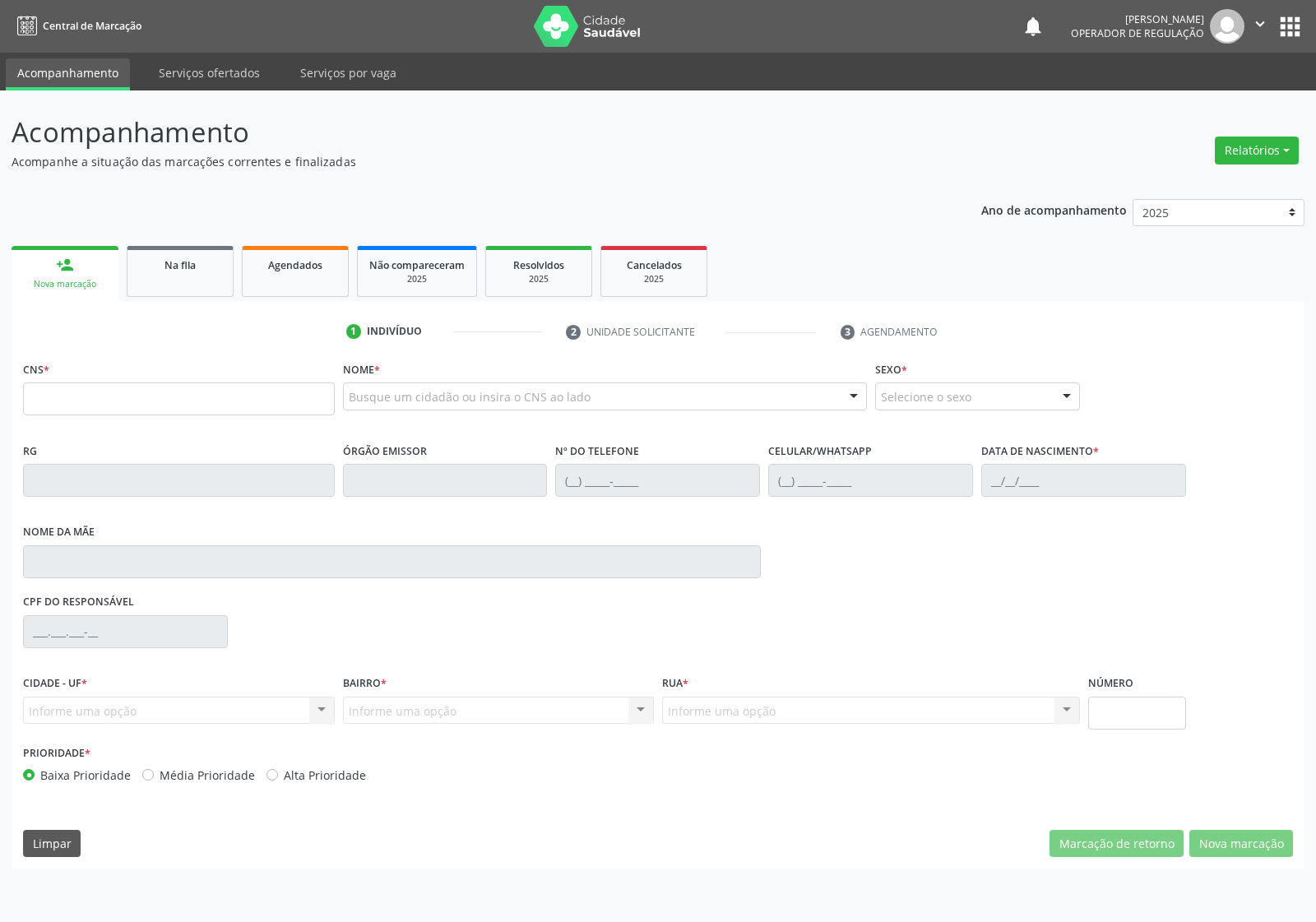 click on "CNS
*" at bounding box center [178, 386] 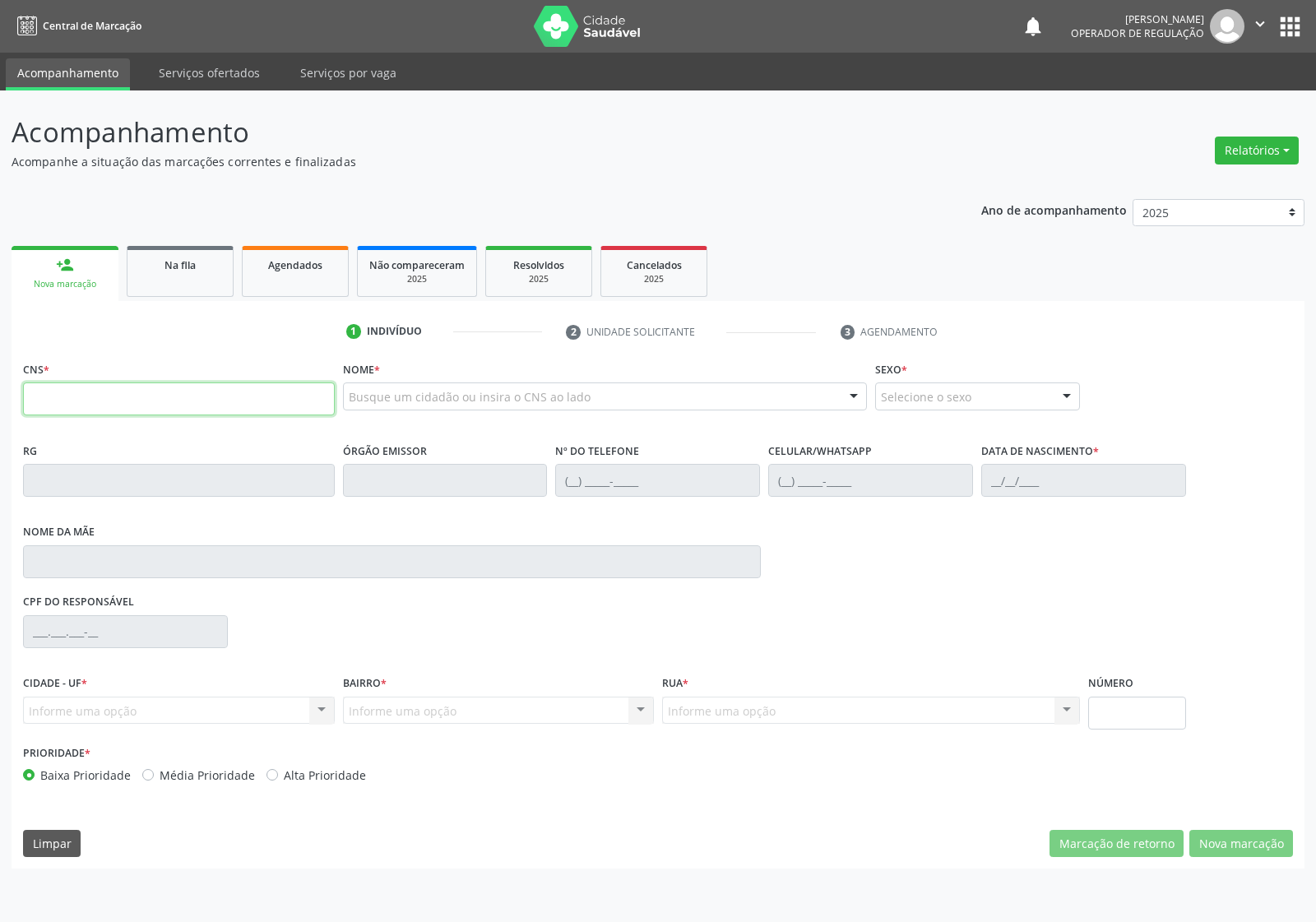 click at bounding box center (178, 399) 